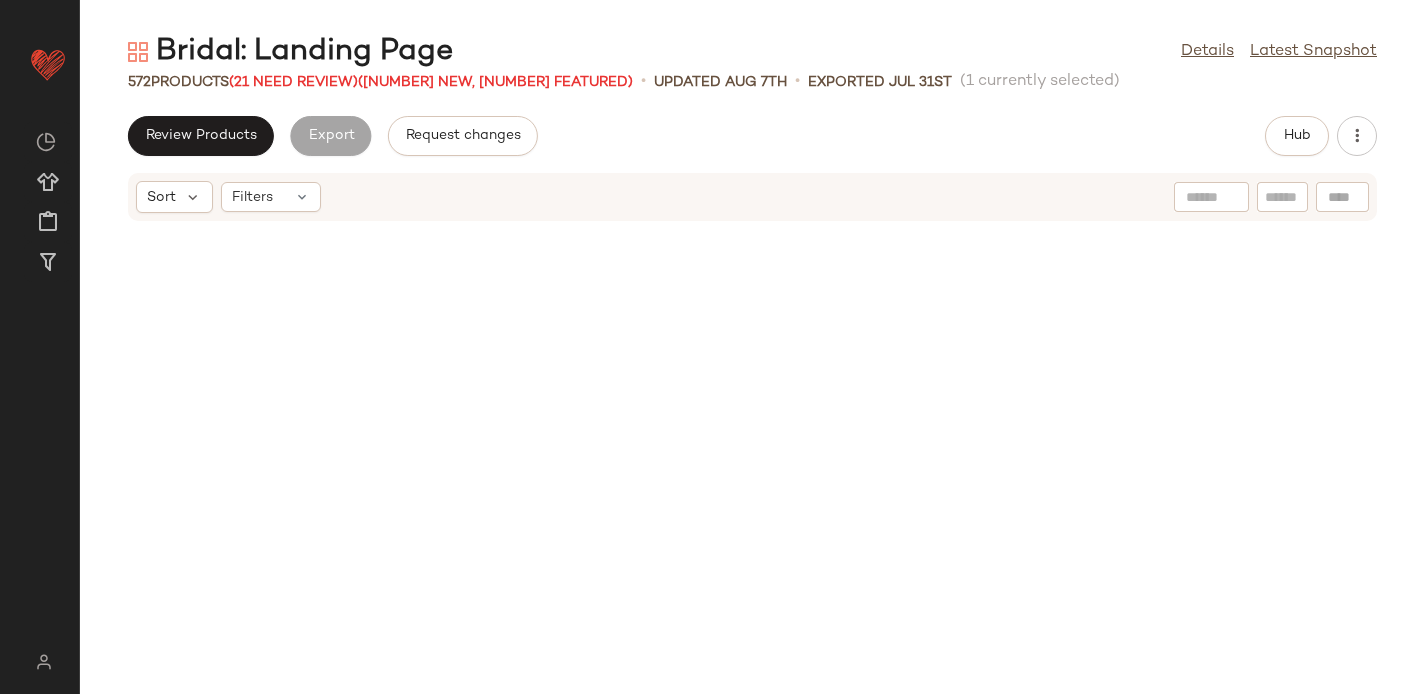 scroll, scrollTop: 0, scrollLeft: 0, axis: both 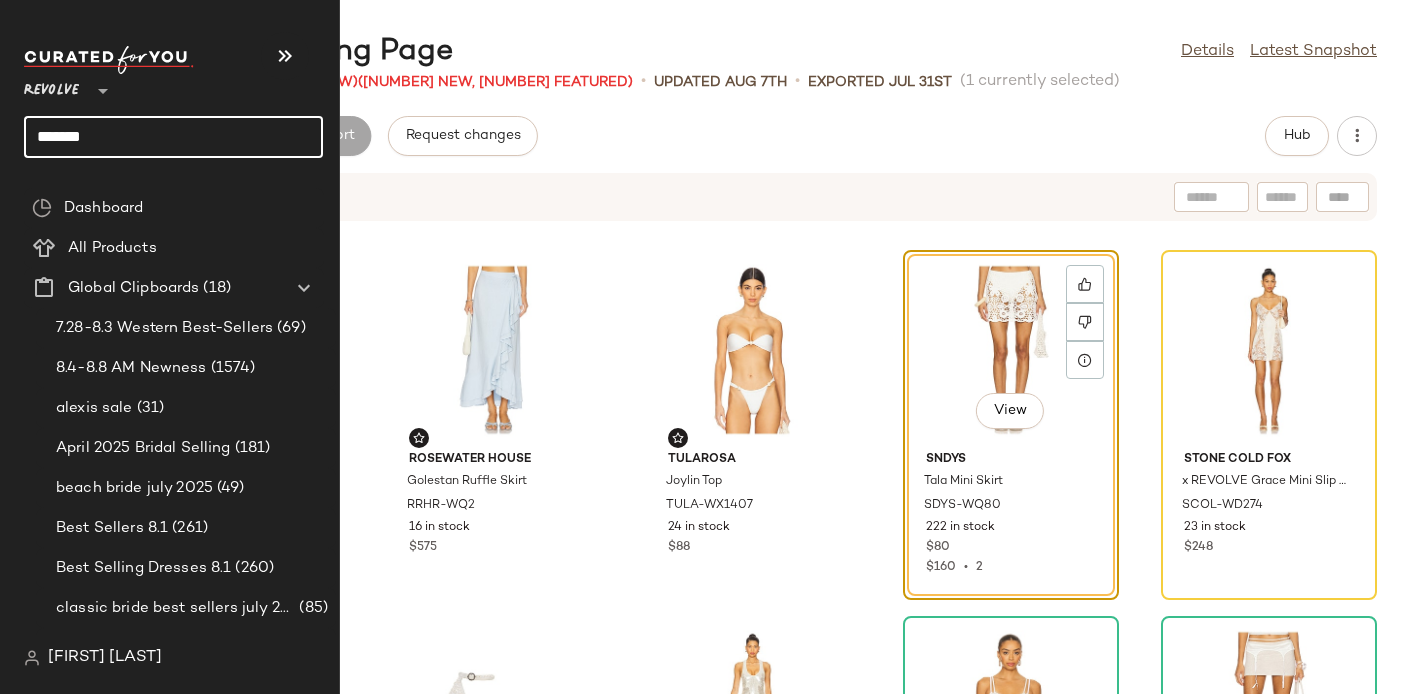 click on "******" 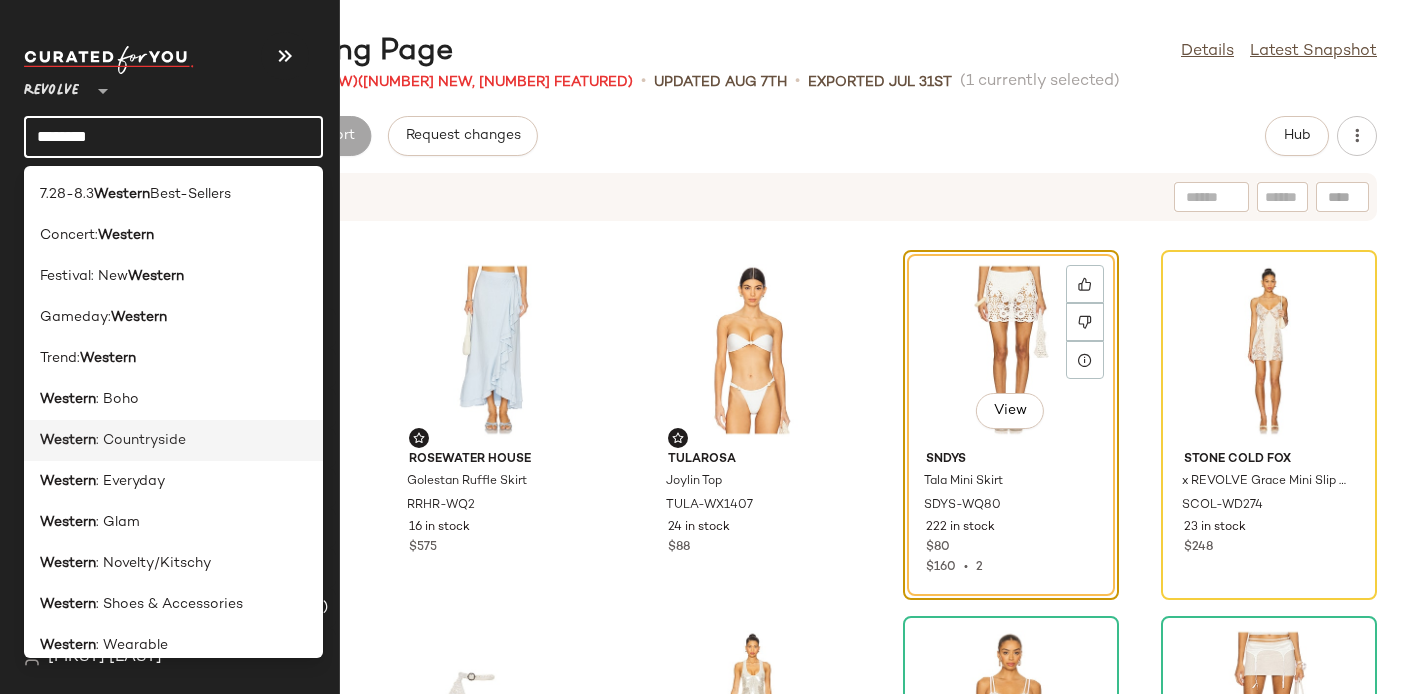 scroll, scrollTop: 16, scrollLeft: 0, axis: vertical 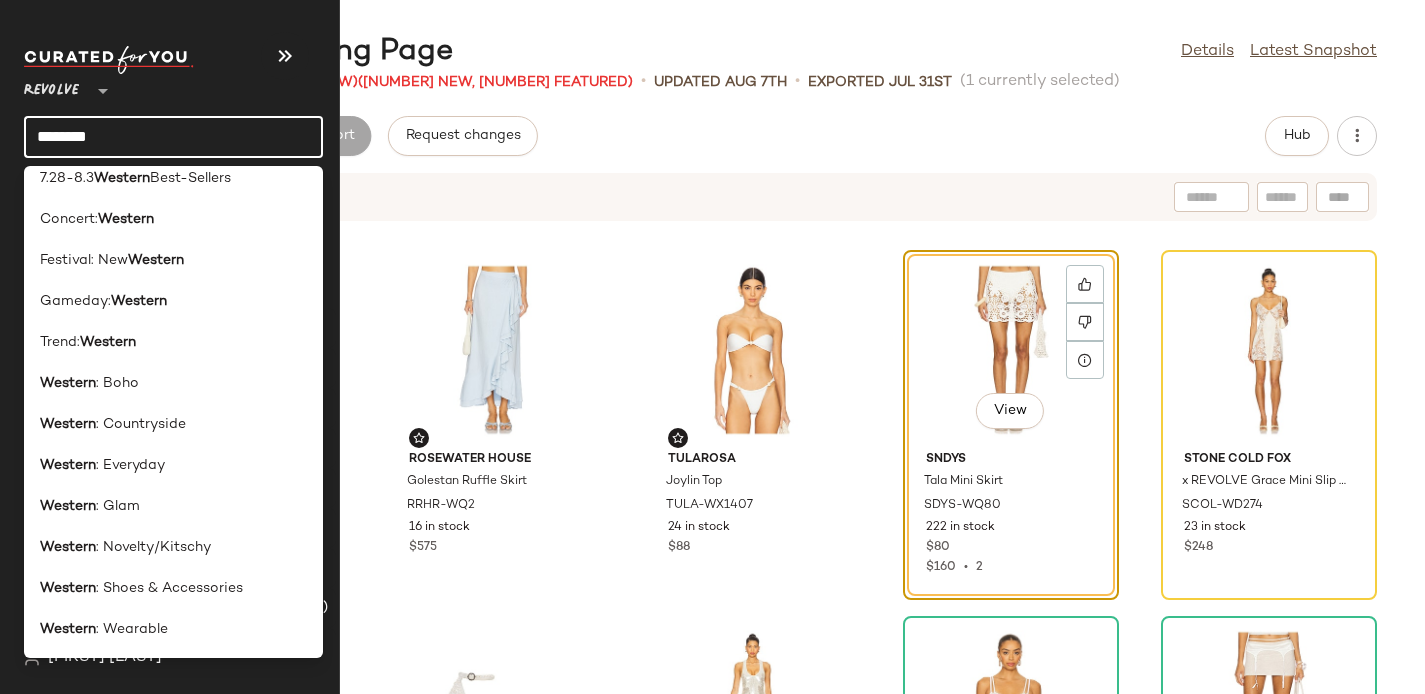 type on "*******" 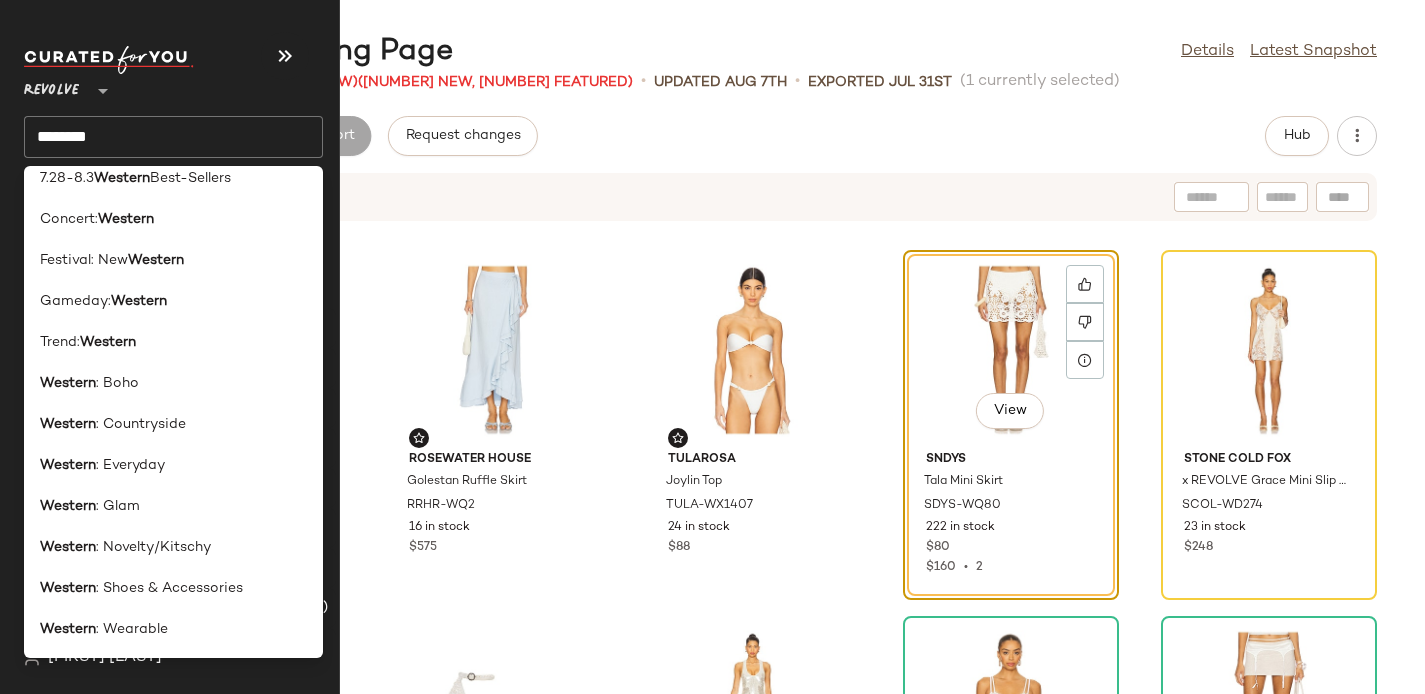 click on "7.28-8.3  Western  Best-Sellers Concert:  Western Festival: New  Western Gameday:  Western Trend:  Western Western : Boho Western : Countryside Western : Everyday Western : Glam Western : Novelty/Kitschy Western : Shoes & Accessories Western : Wearable" 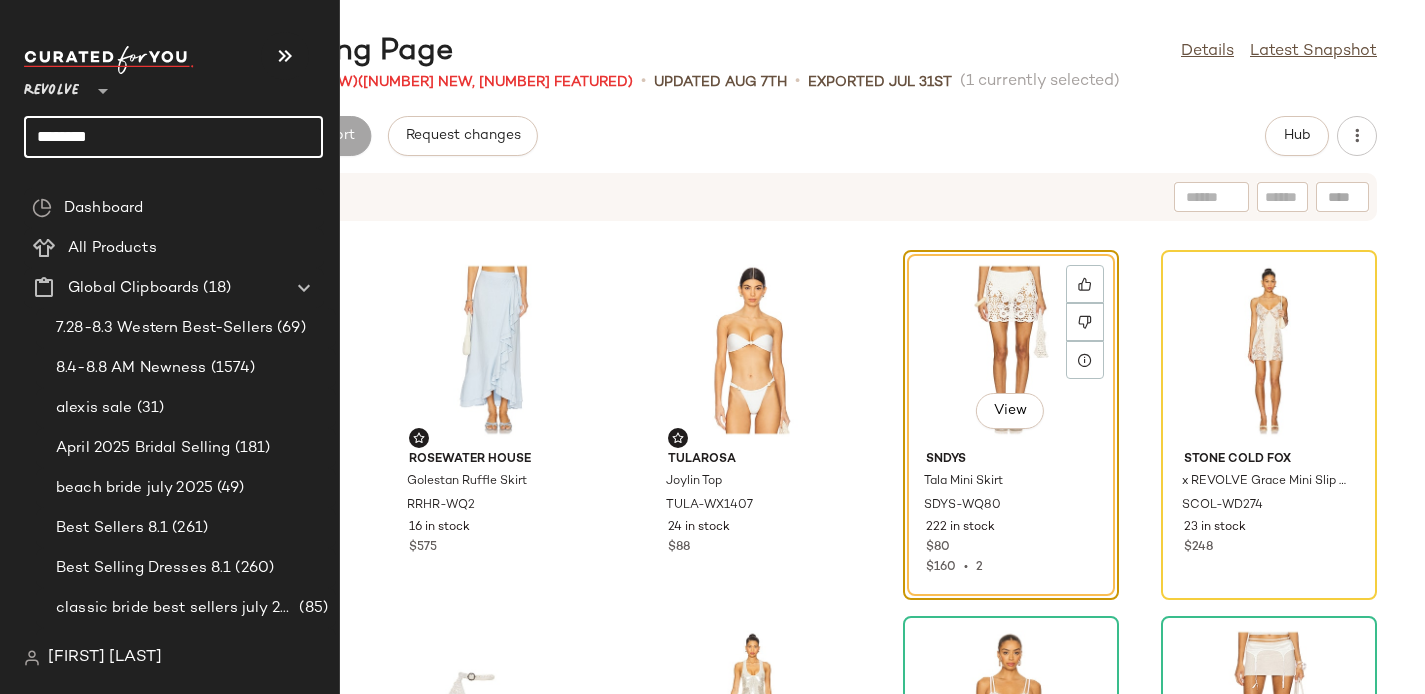 click on "*******" 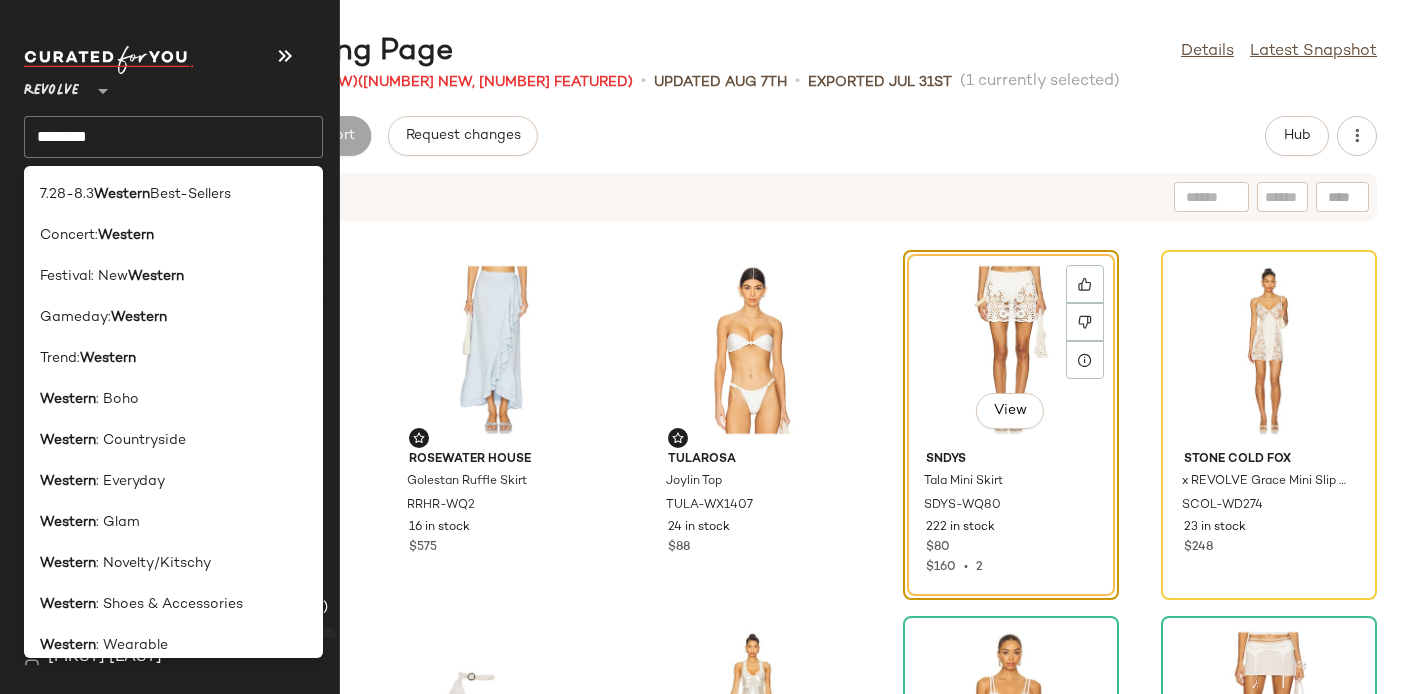 click on "Western" at bounding box center [68, 645] 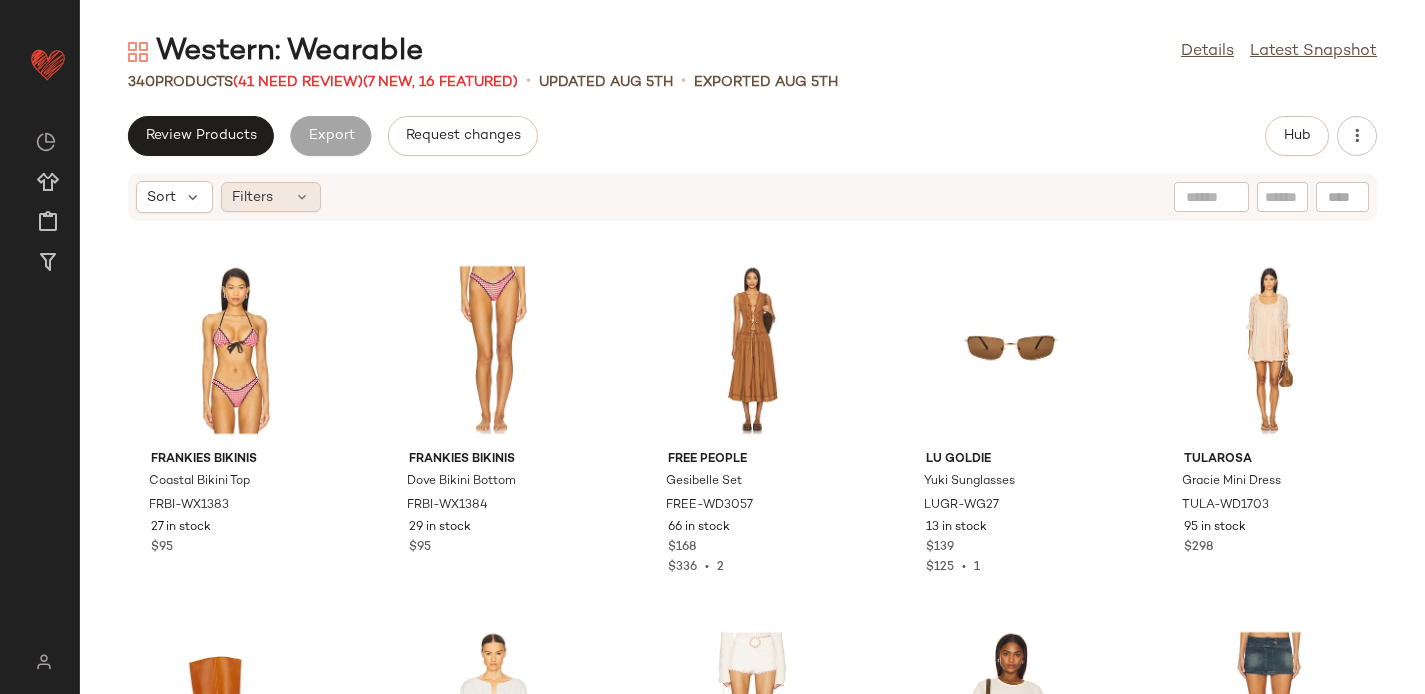 click on "Filters" 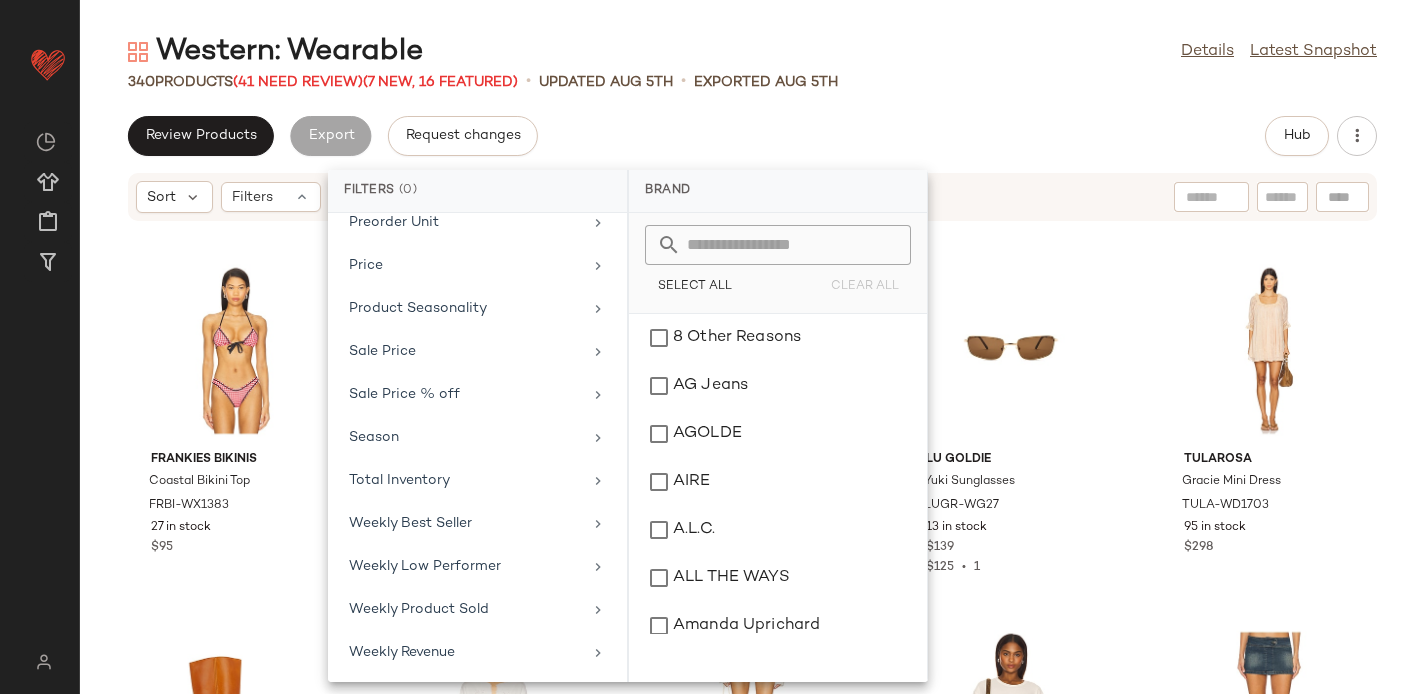 scroll, scrollTop: 1009, scrollLeft: 0, axis: vertical 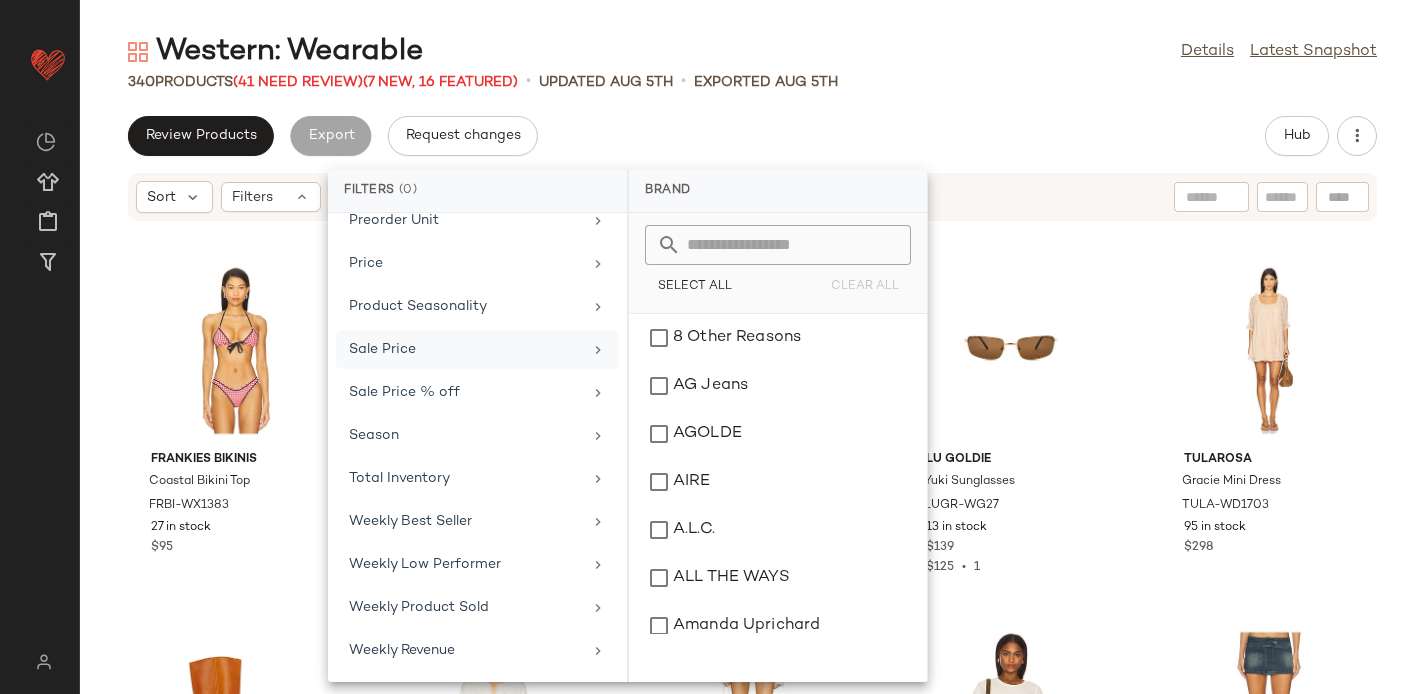 click on "Sale Price" at bounding box center (465, 349) 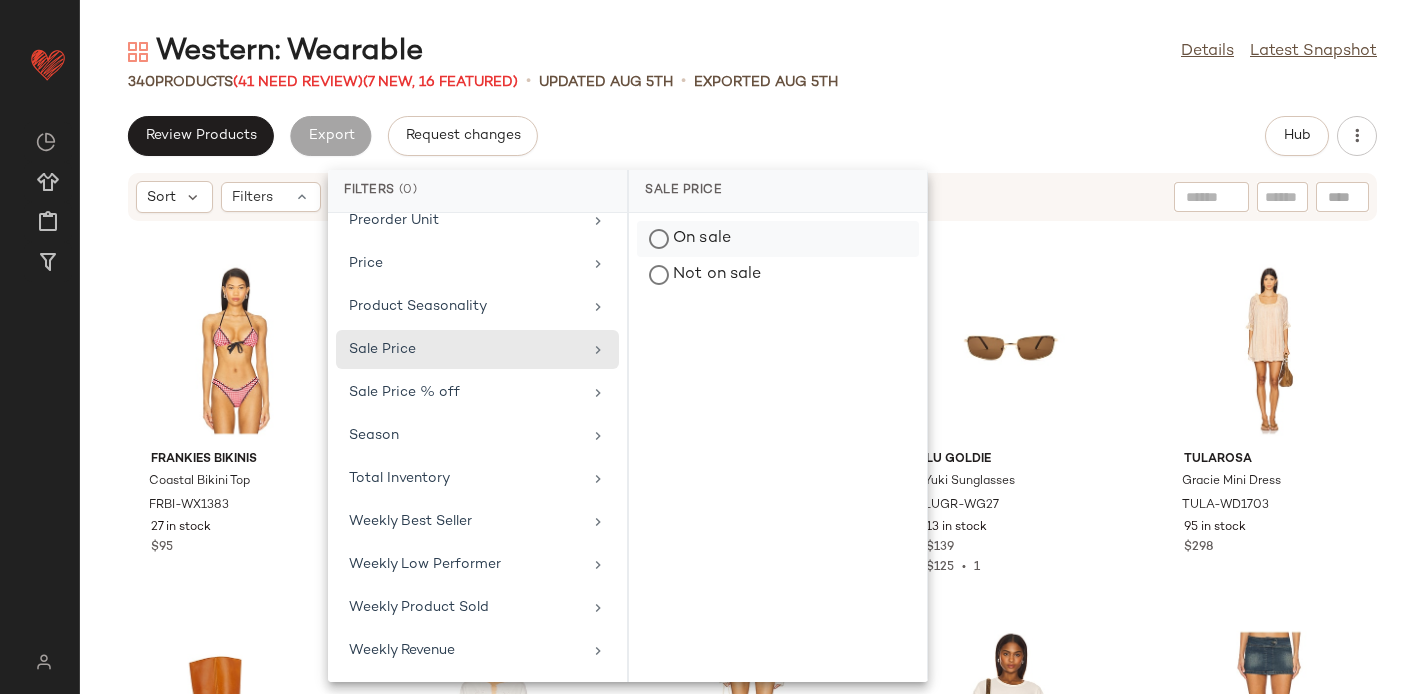 click on "On sale" 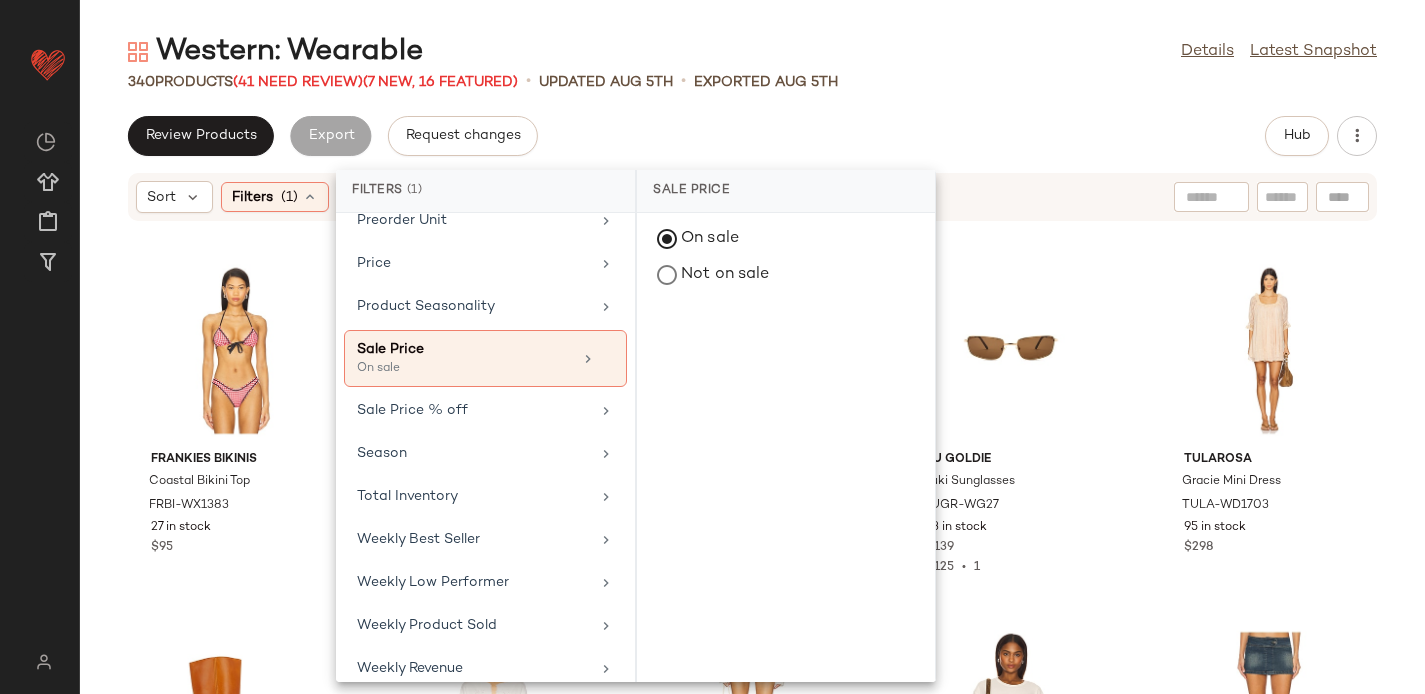 click on "Review Products   Export   Request changes   Hub" 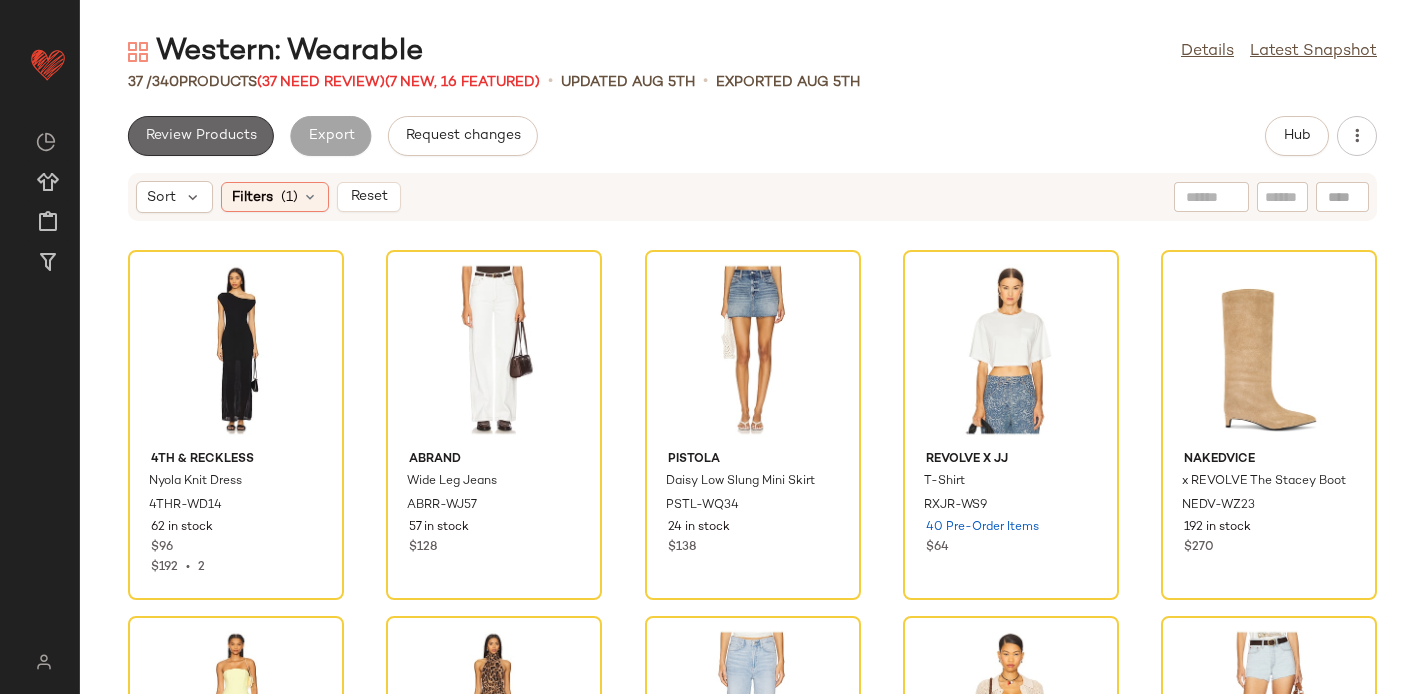click on "Review Products" 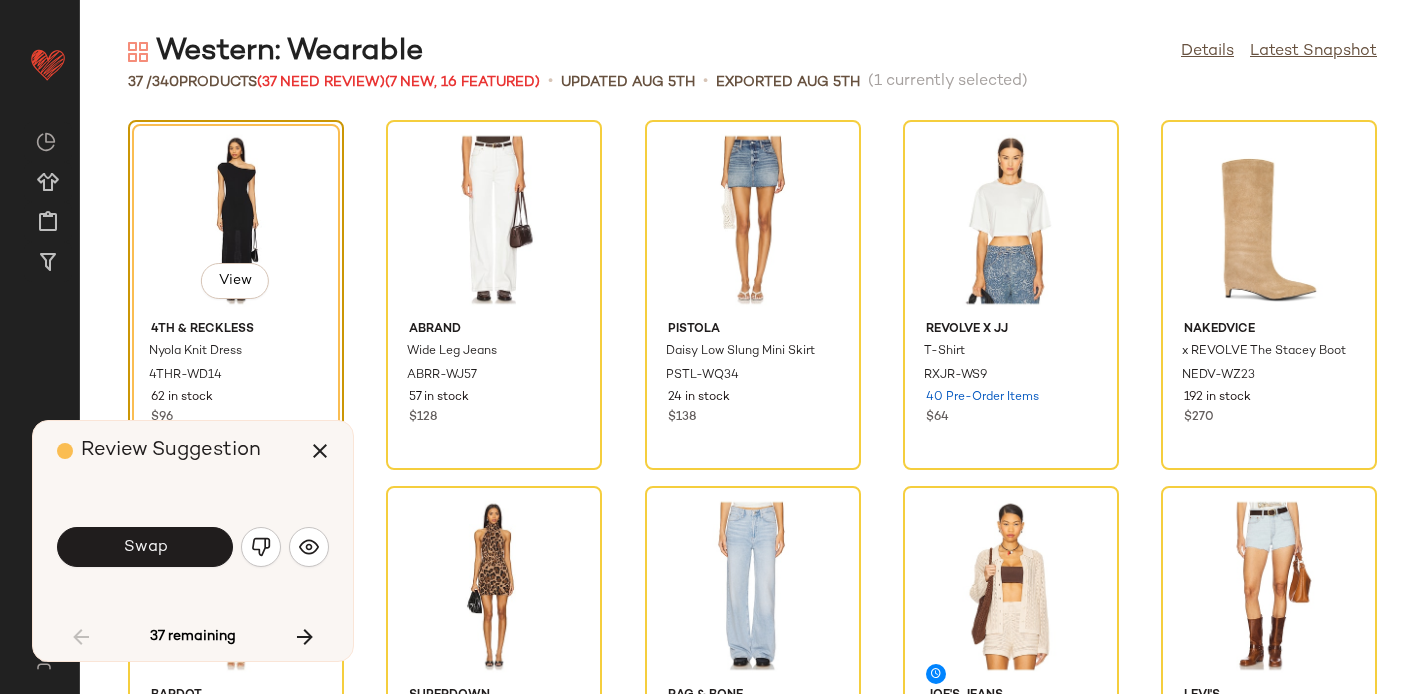click on "Swap" at bounding box center [193, 547] 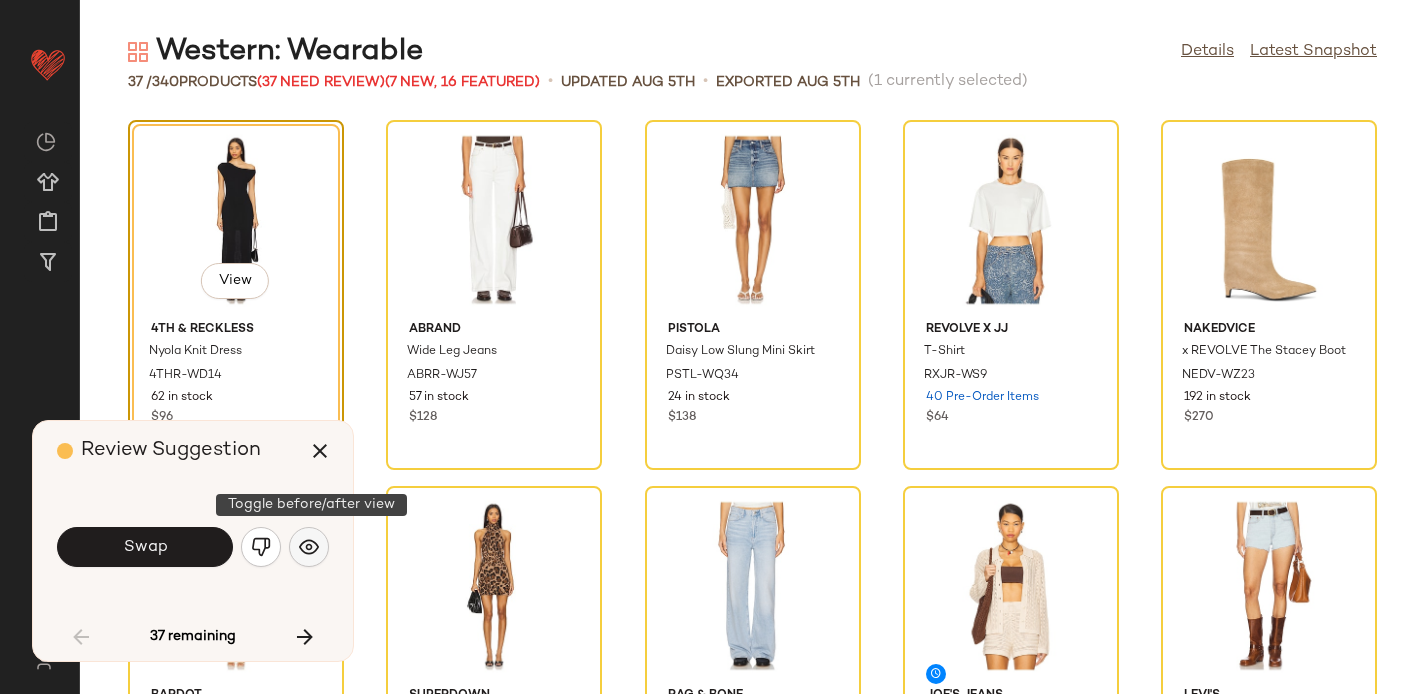 click 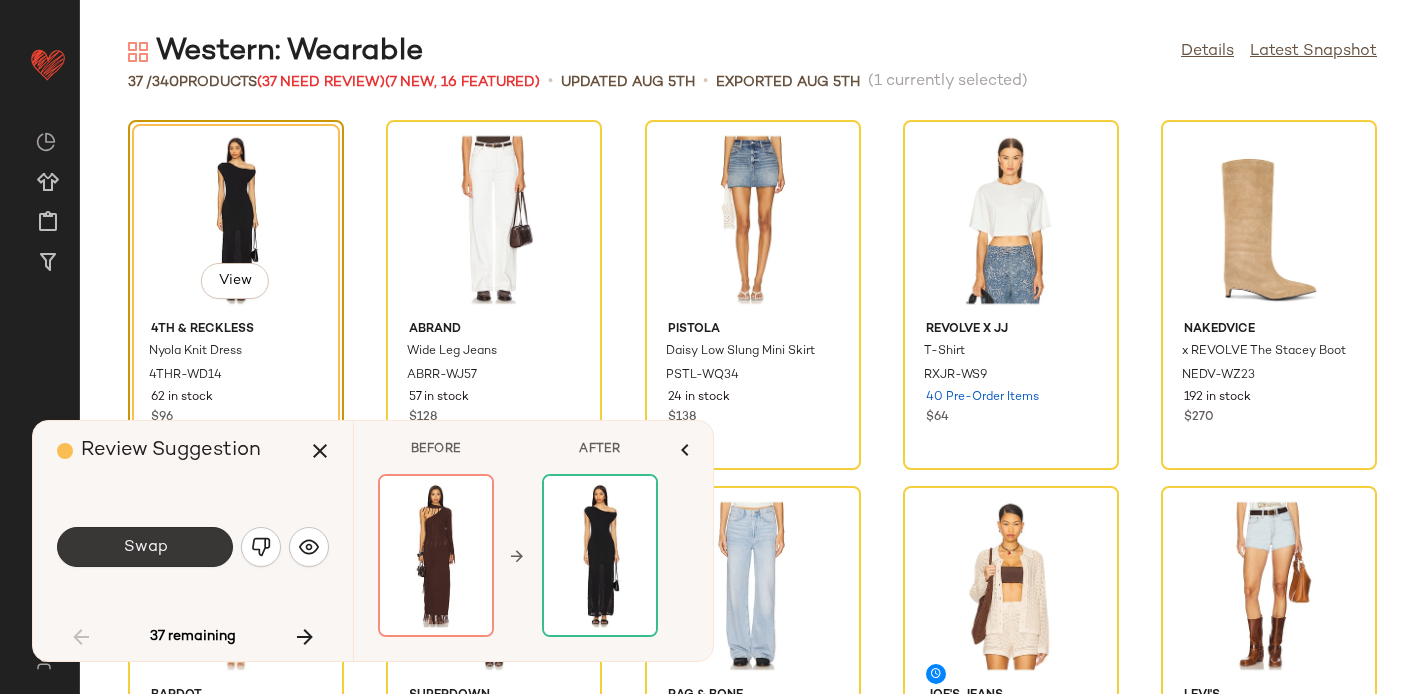 click on "Swap" at bounding box center [145, 547] 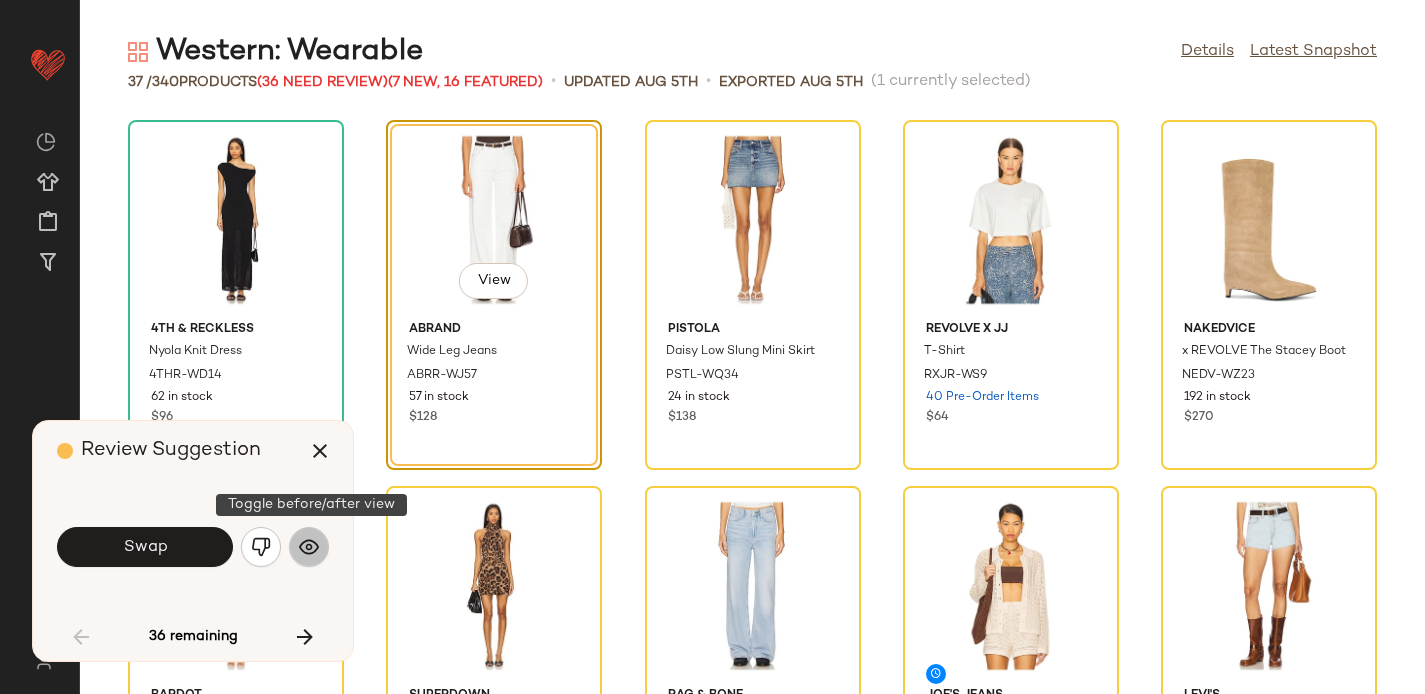click 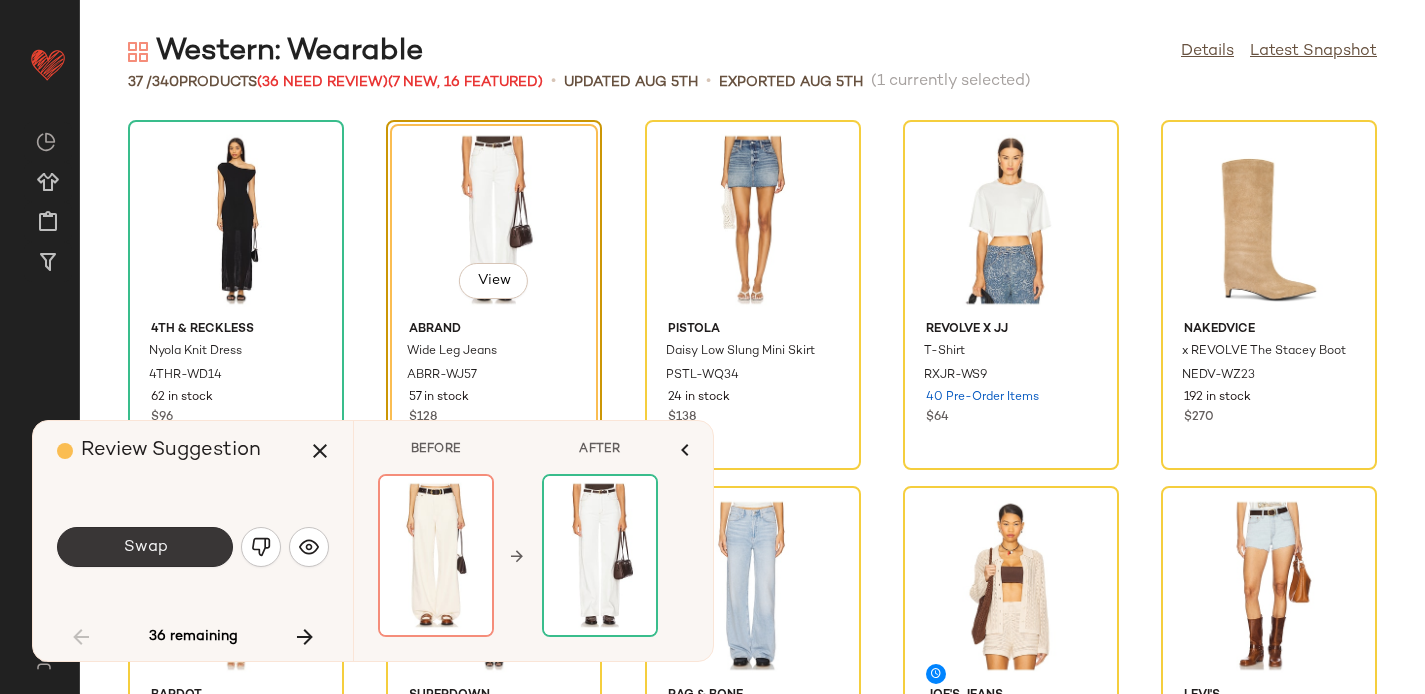 click on "Swap" at bounding box center (145, 547) 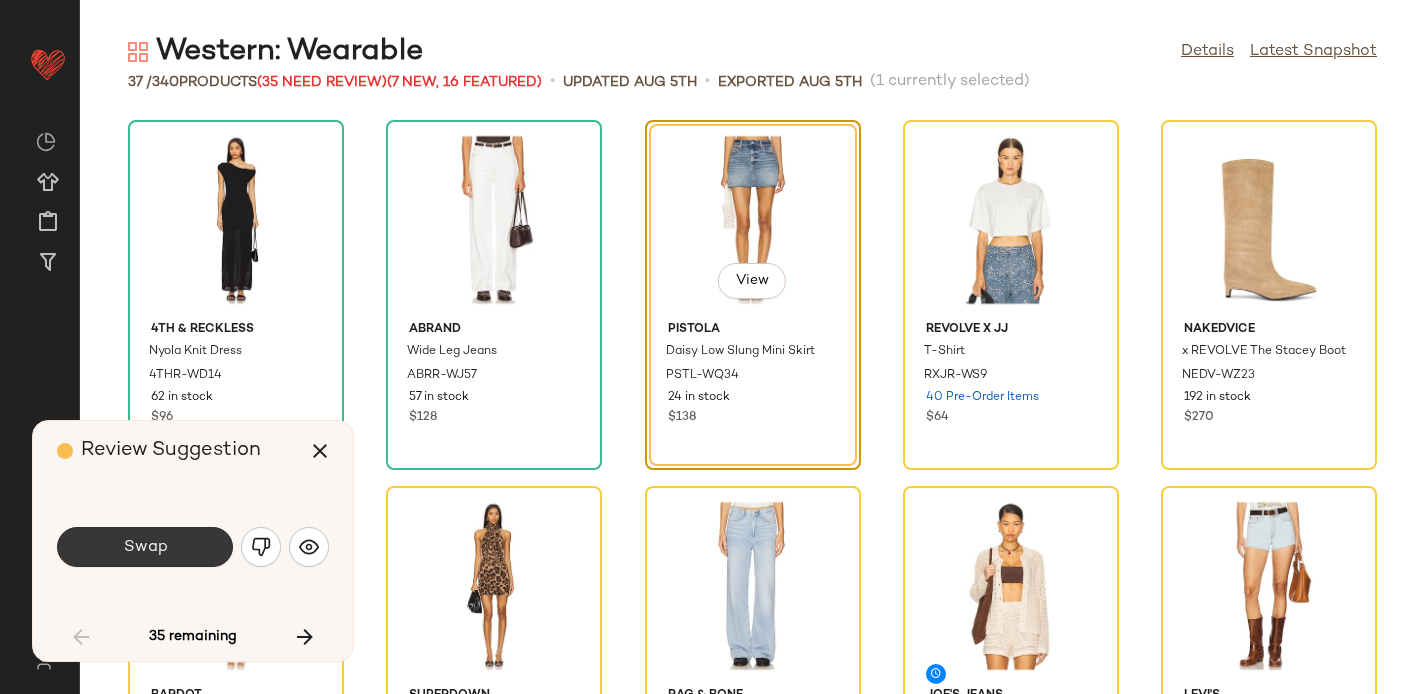 click on "Swap" at bounding box center (145, 547) 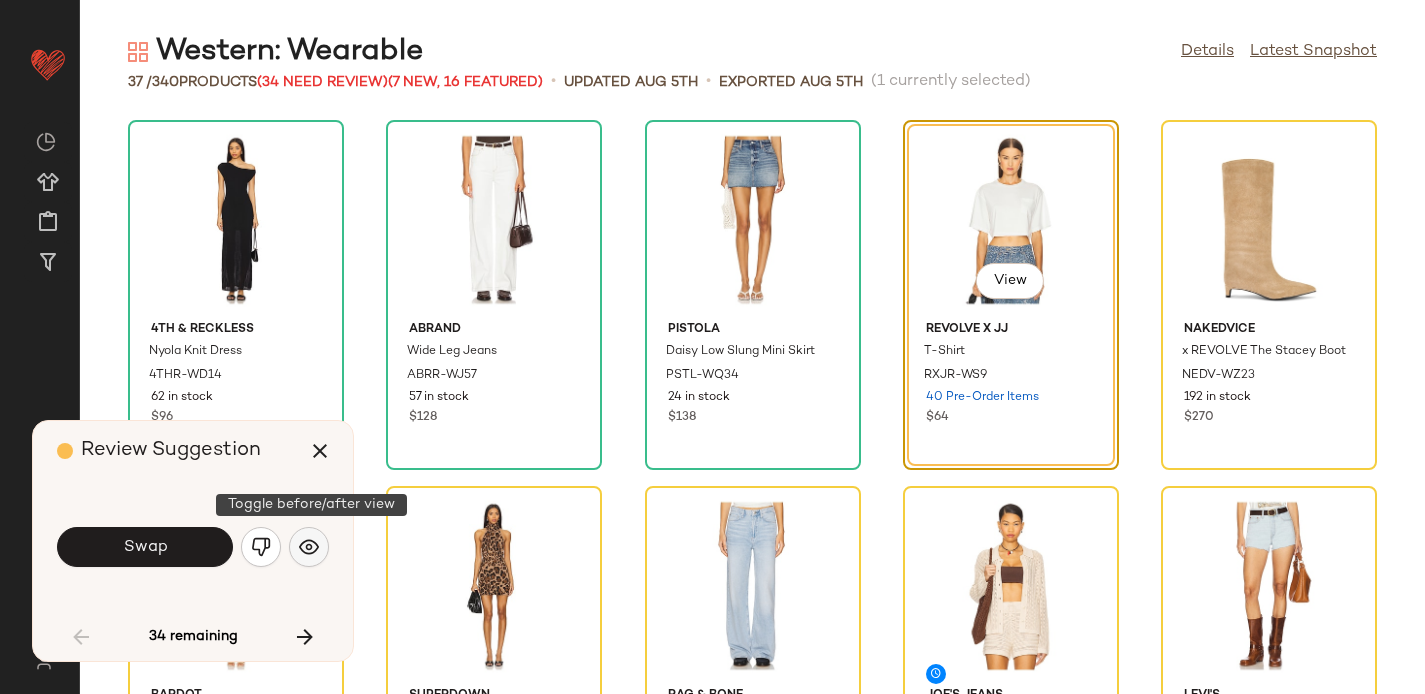 click at bounding box center [309, 547] 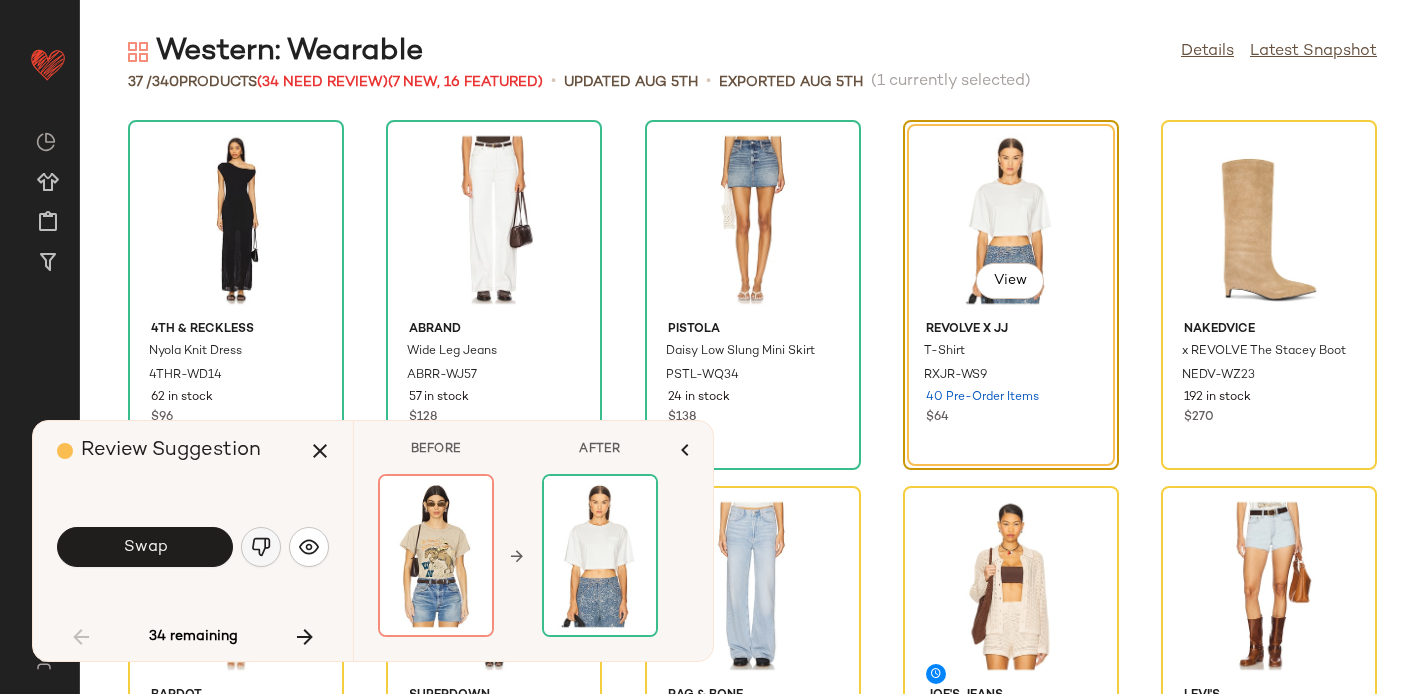 click 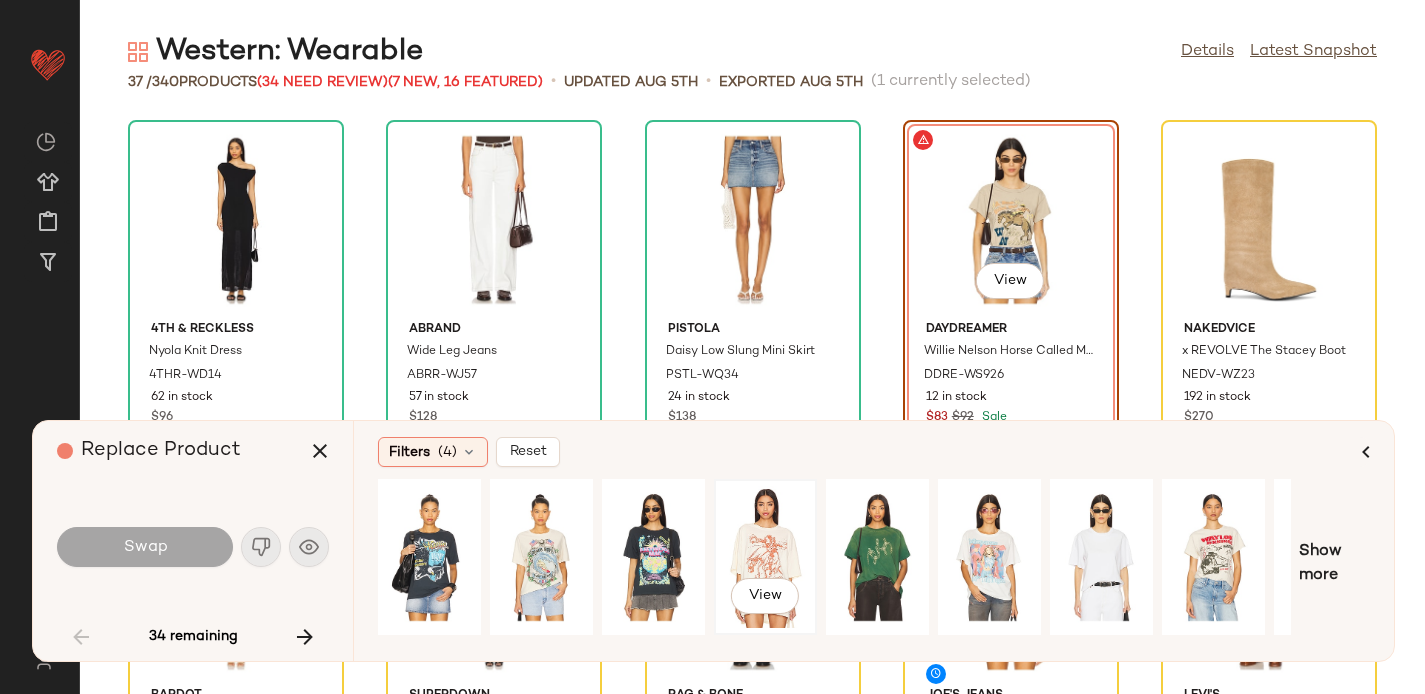 click on "View" 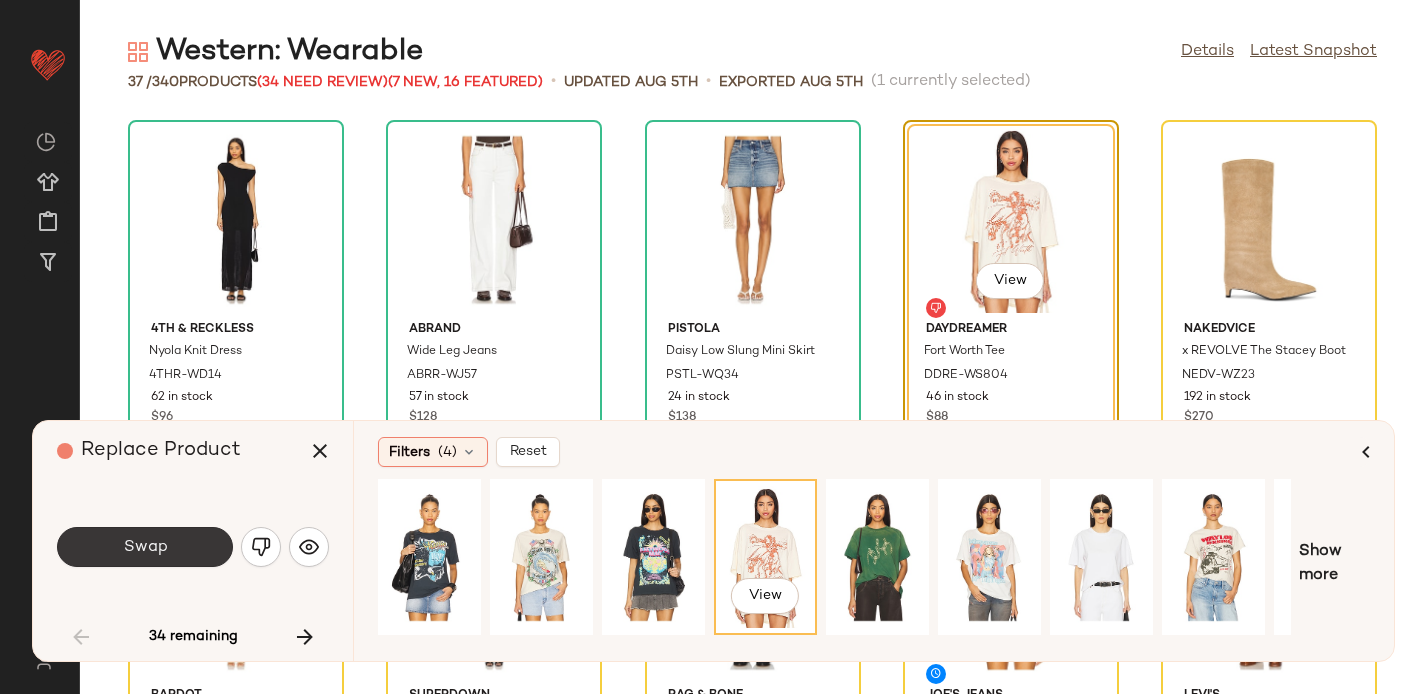 click on "Swap" at bounding box center (145, 547) 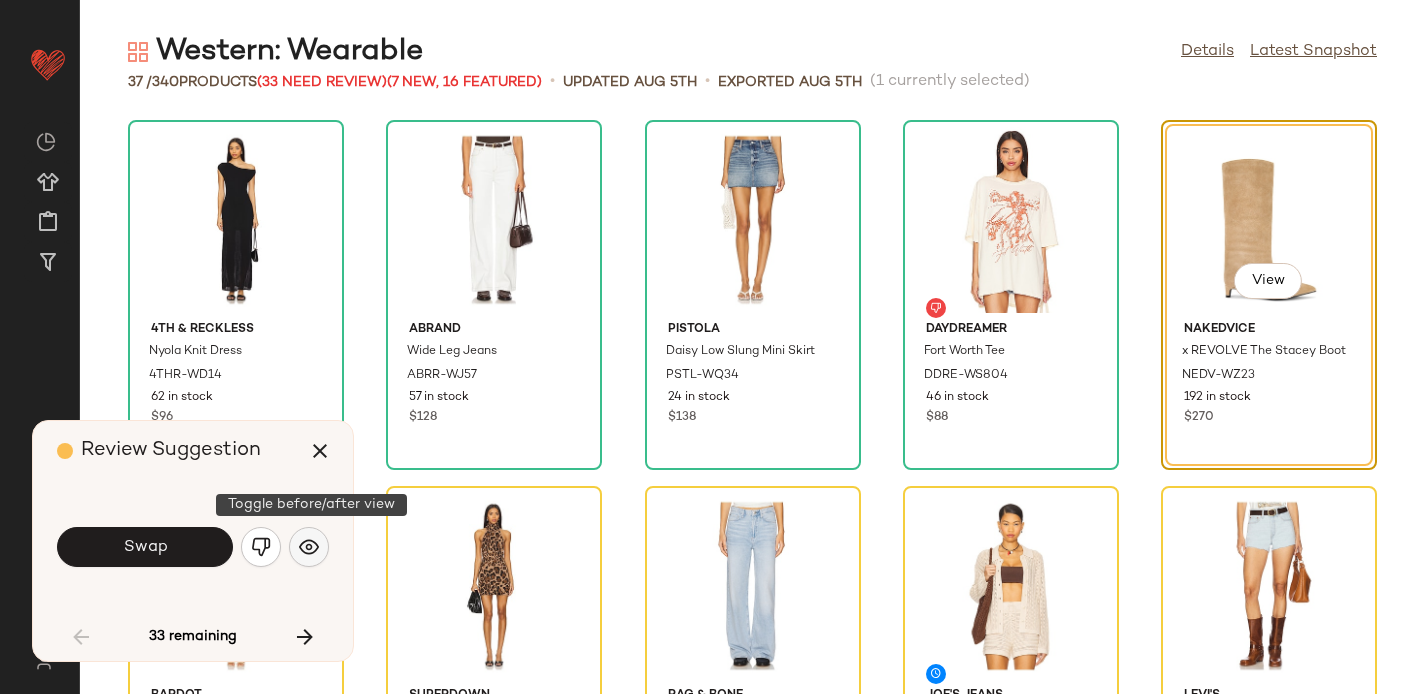 click 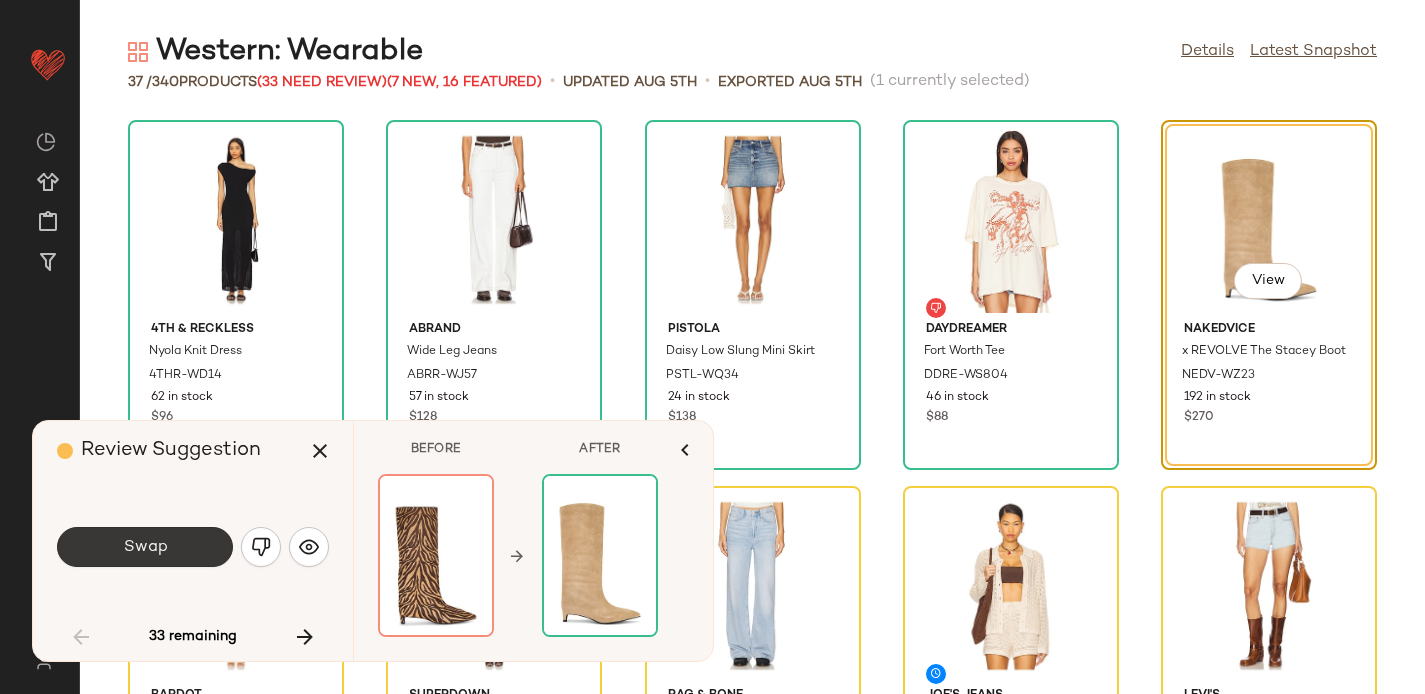 click on "Swap" at bounding box center [145, 547] 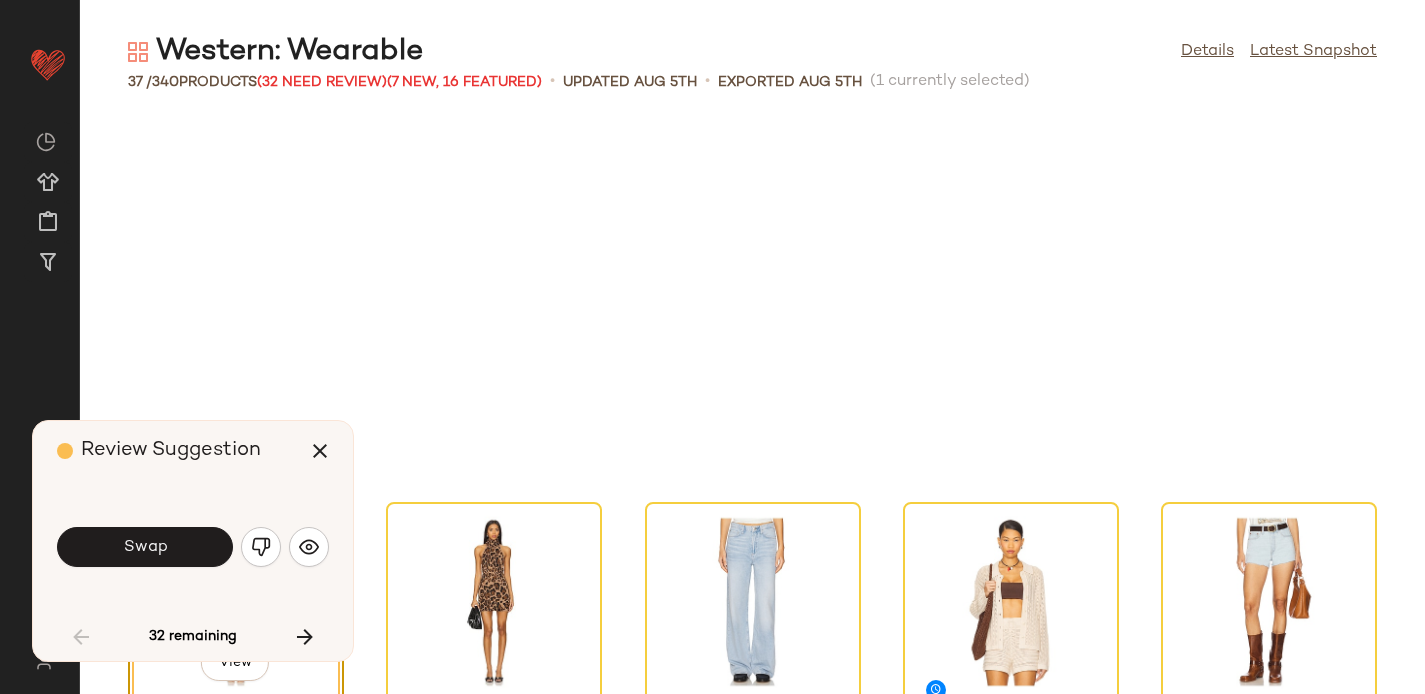 scroll, scrollTop: 382, scrollLeft: 0, axis: vertical 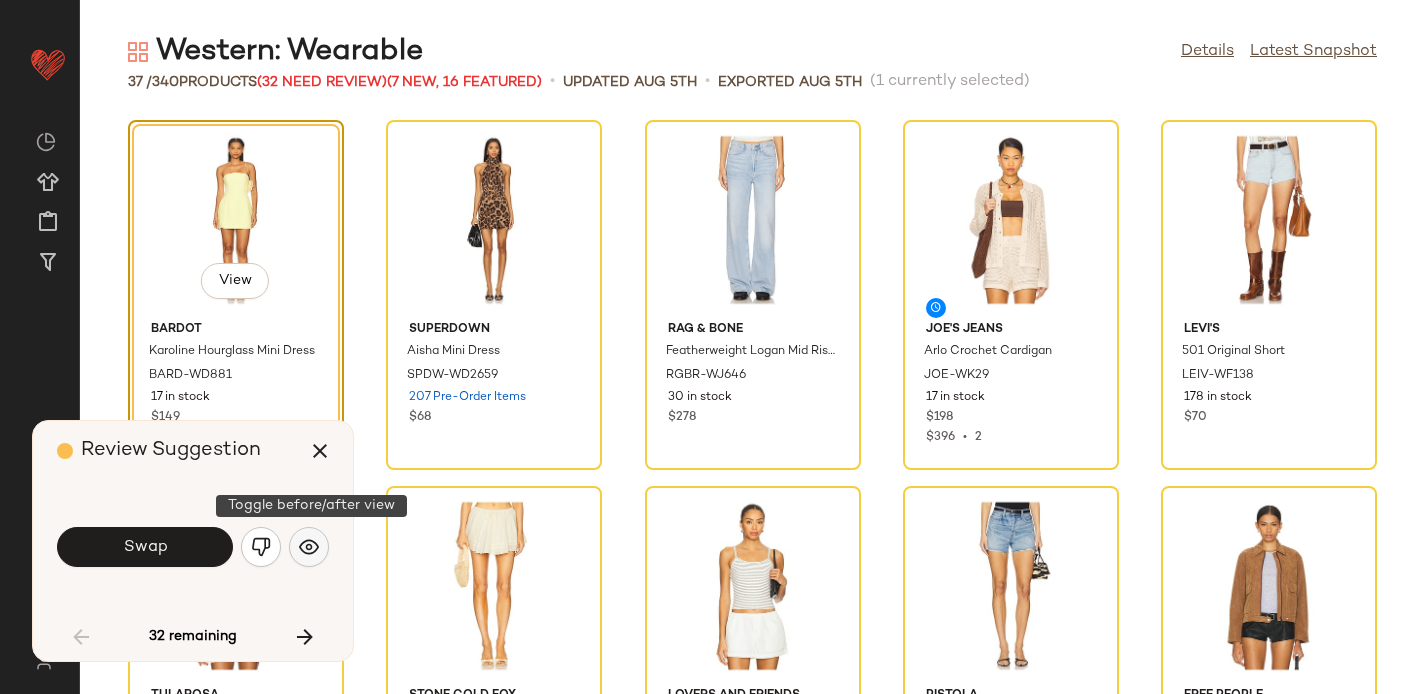 click 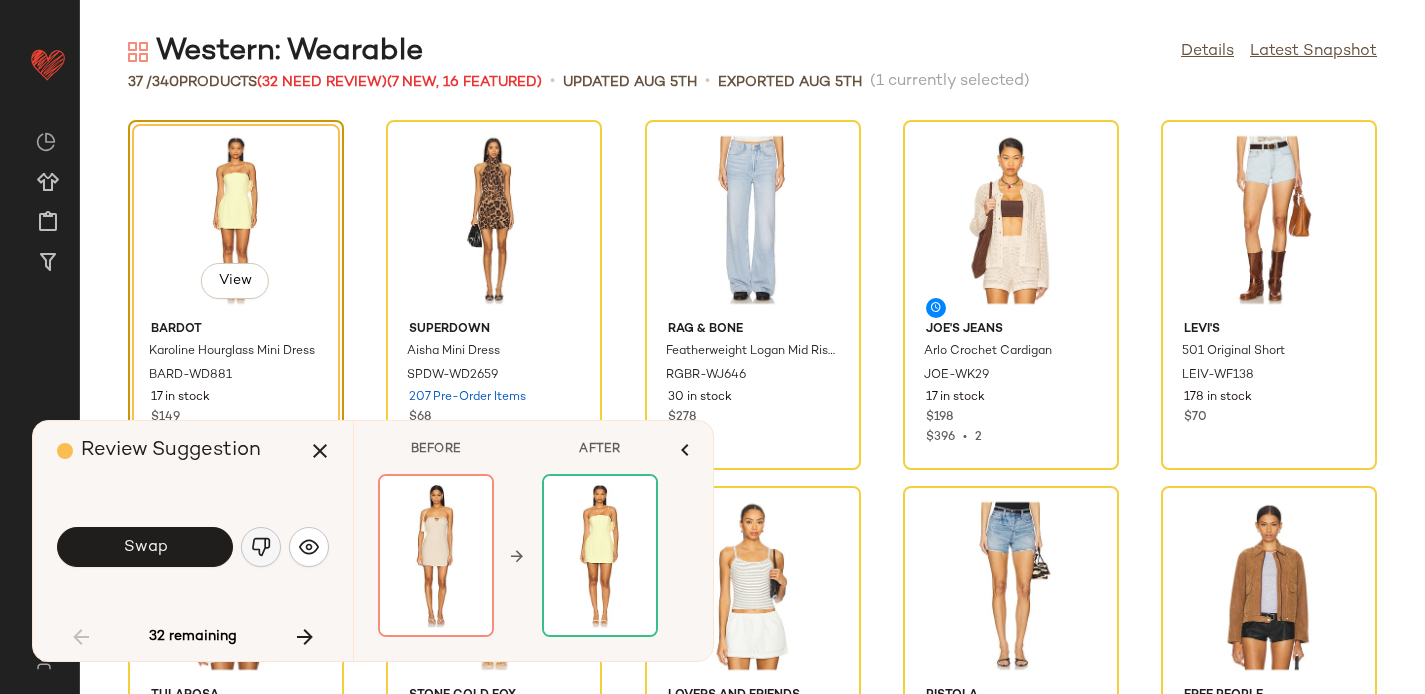 click 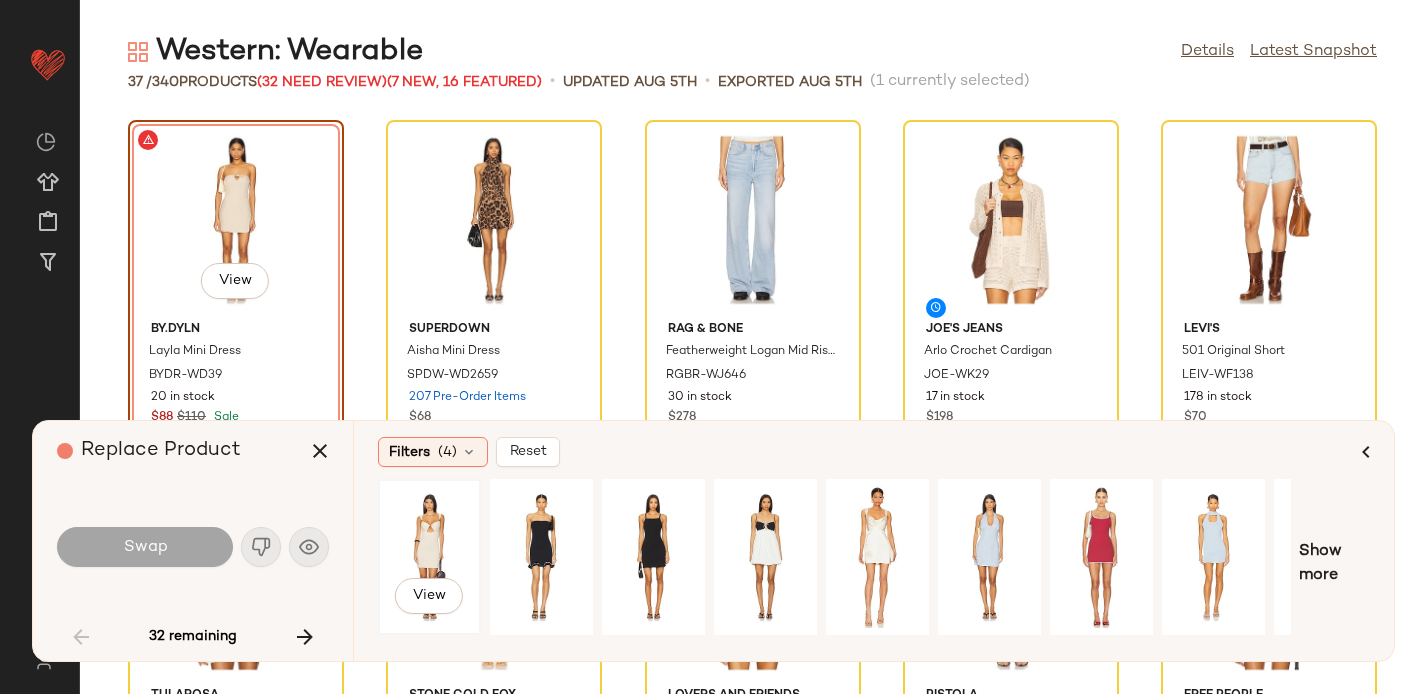 click on "View" 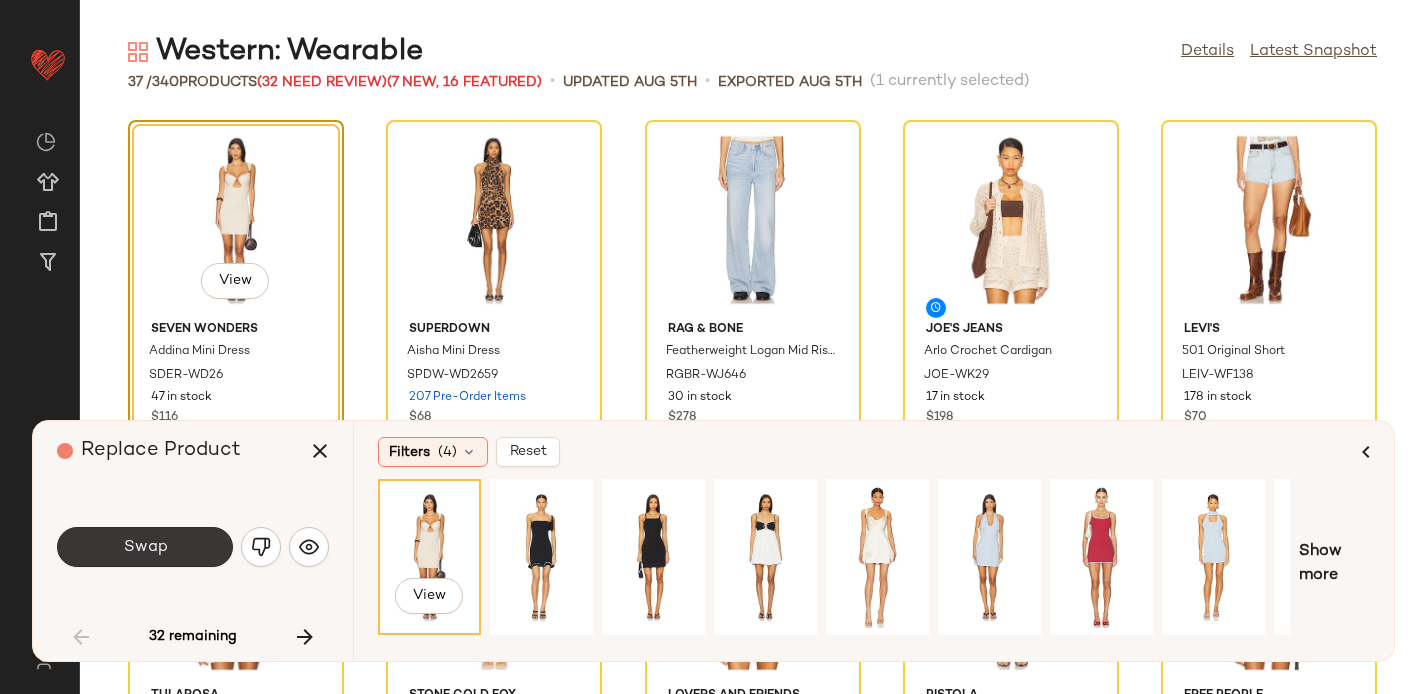 click on "Swap" at bounding box center [145, 547] 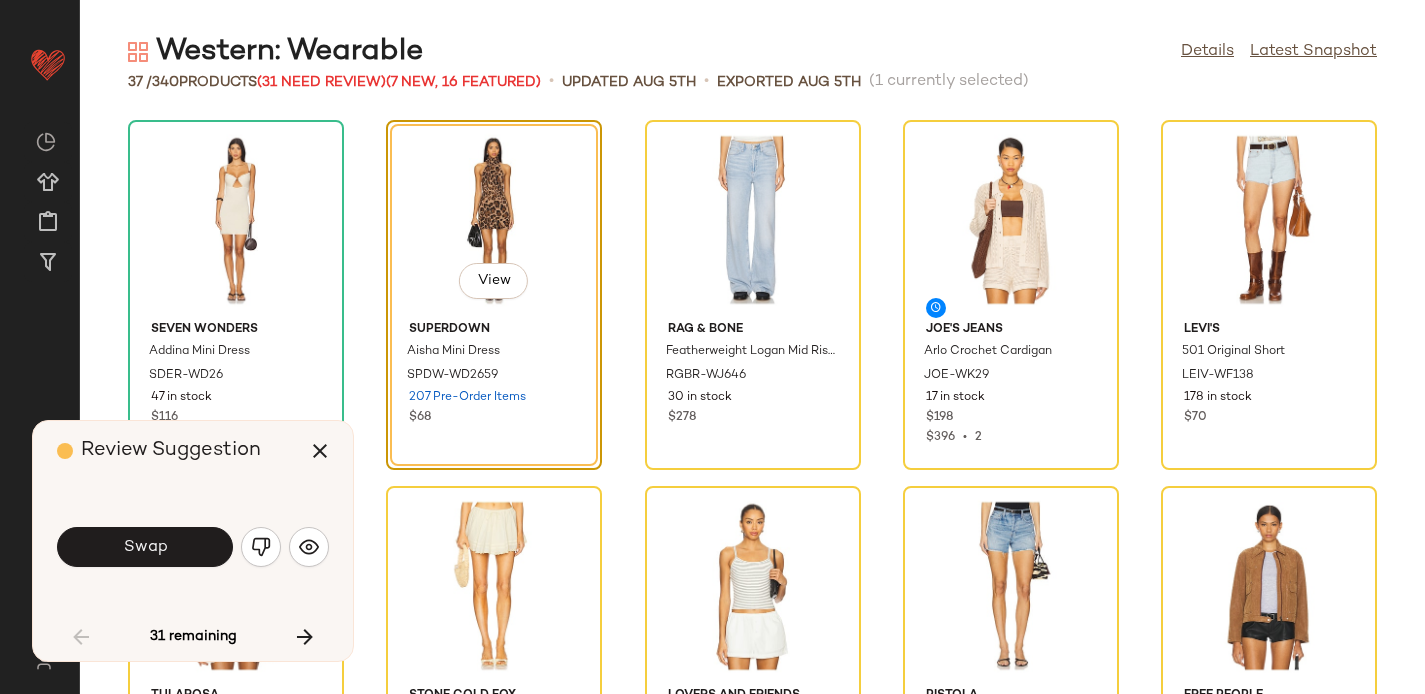 scroll, scrollTop: 366, scrollLeft: 0, axis: vertical 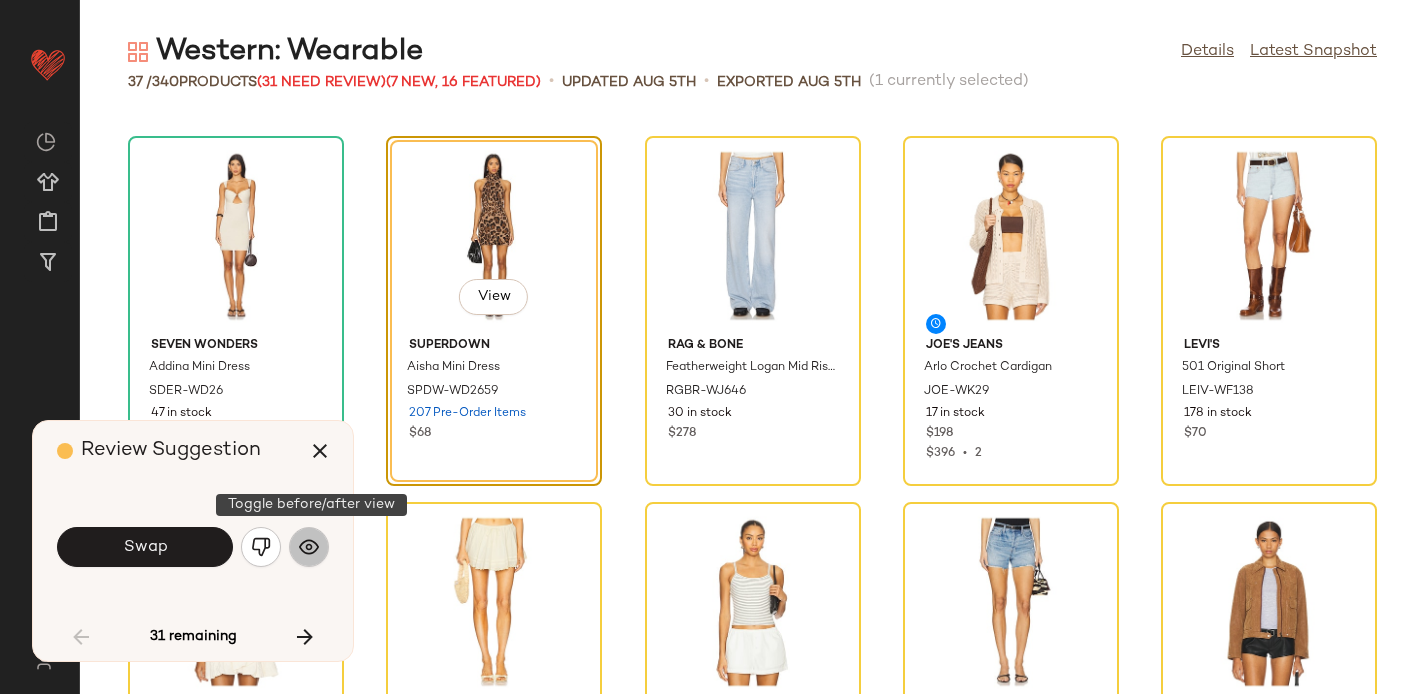 click 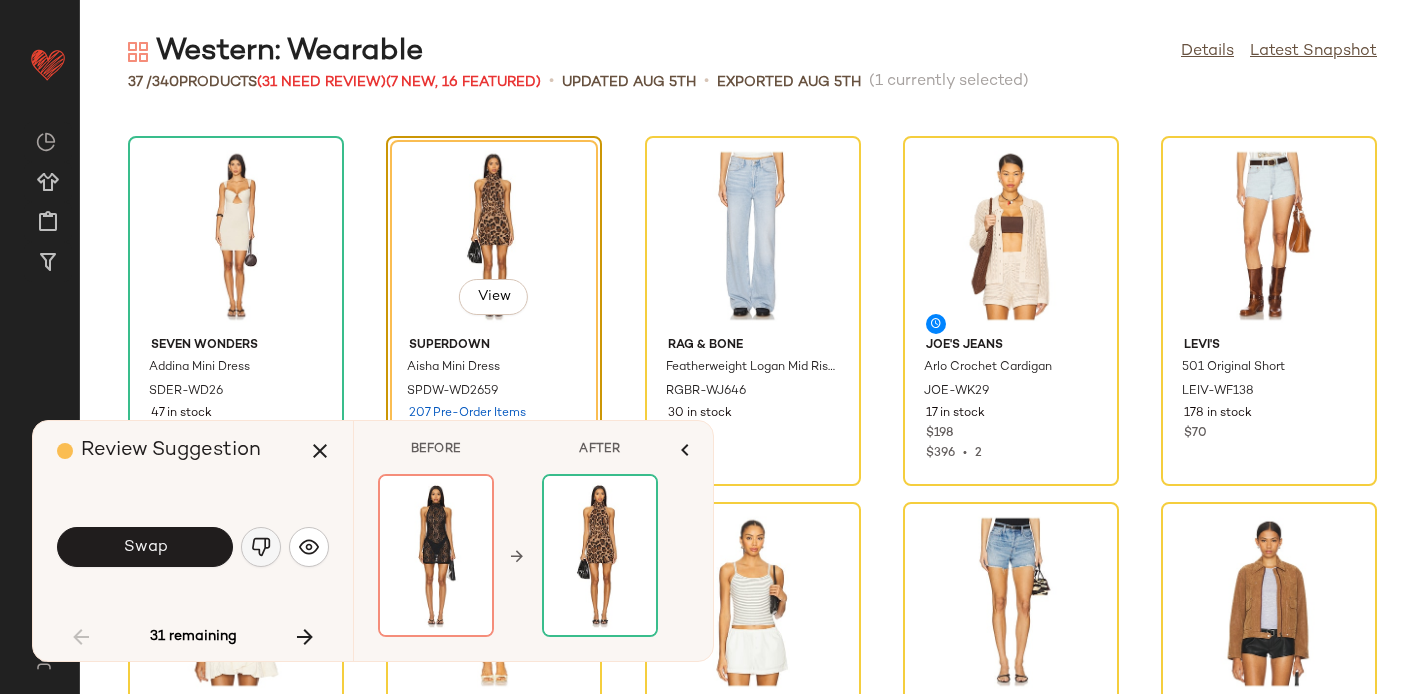 click 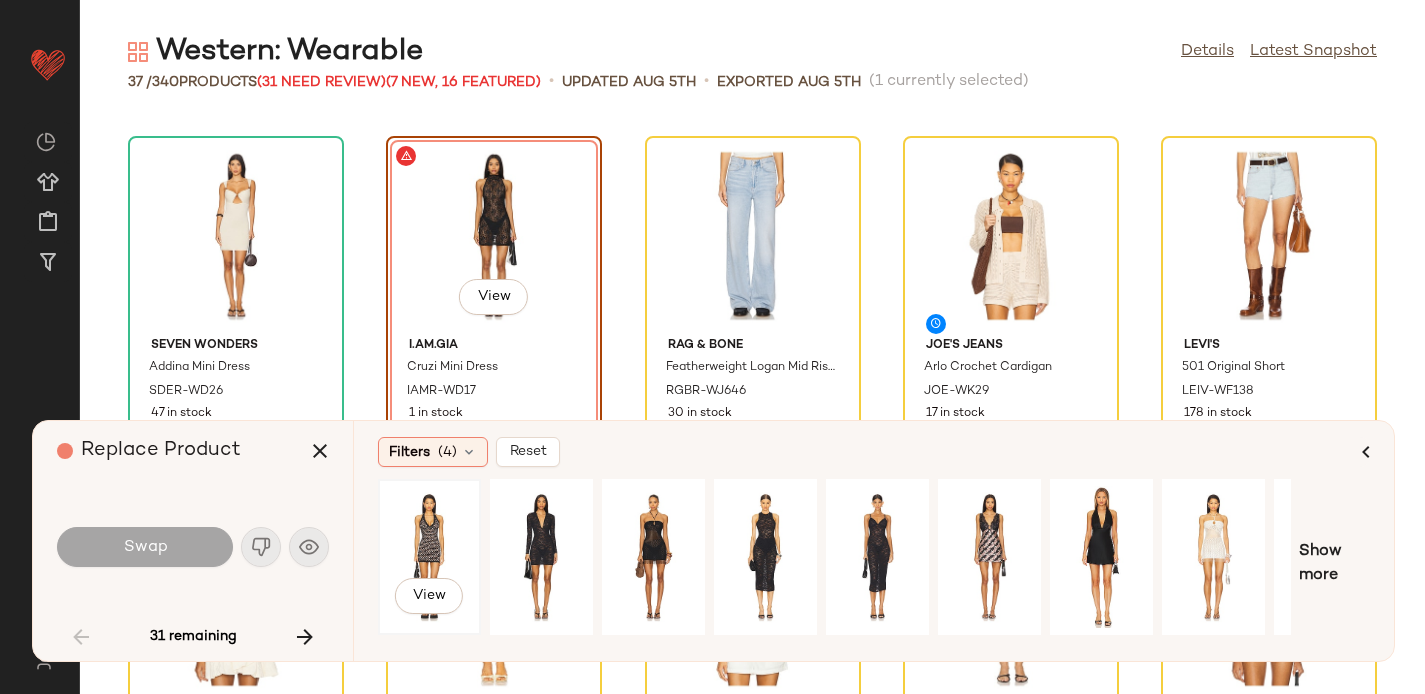 click on "View" 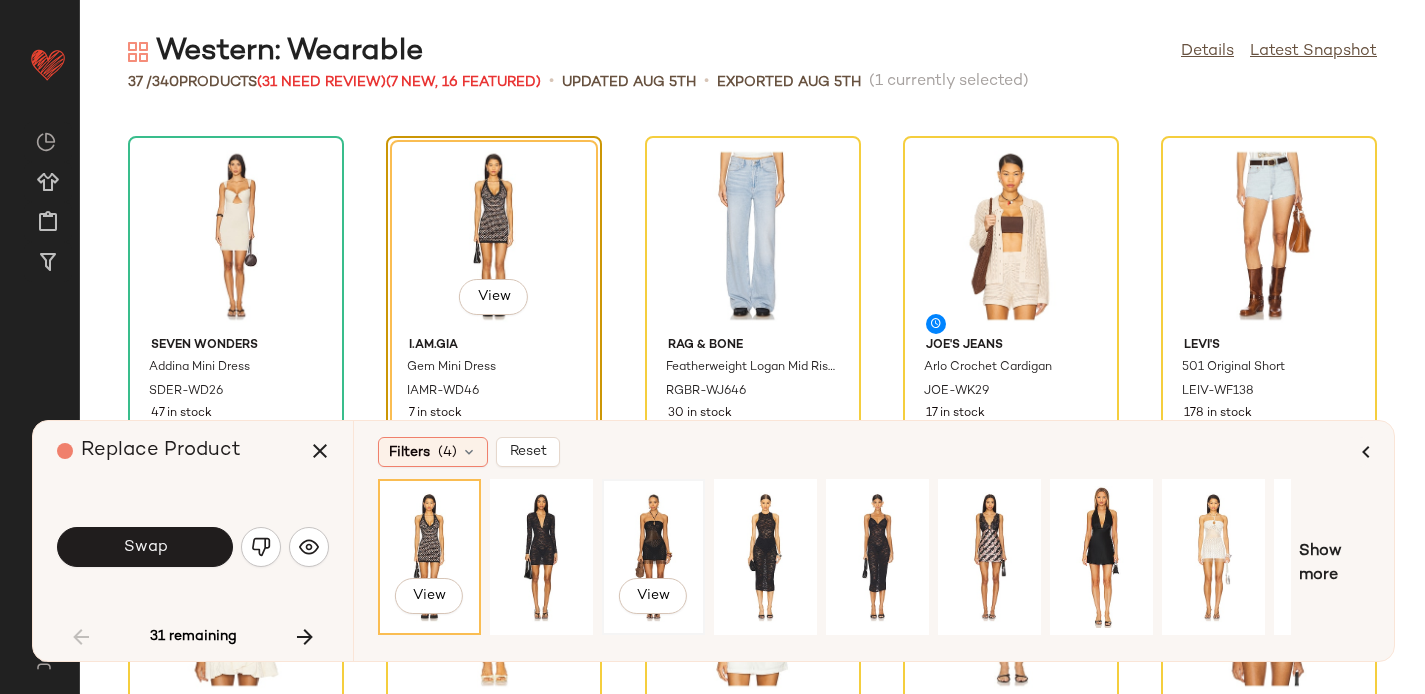 click on "View" 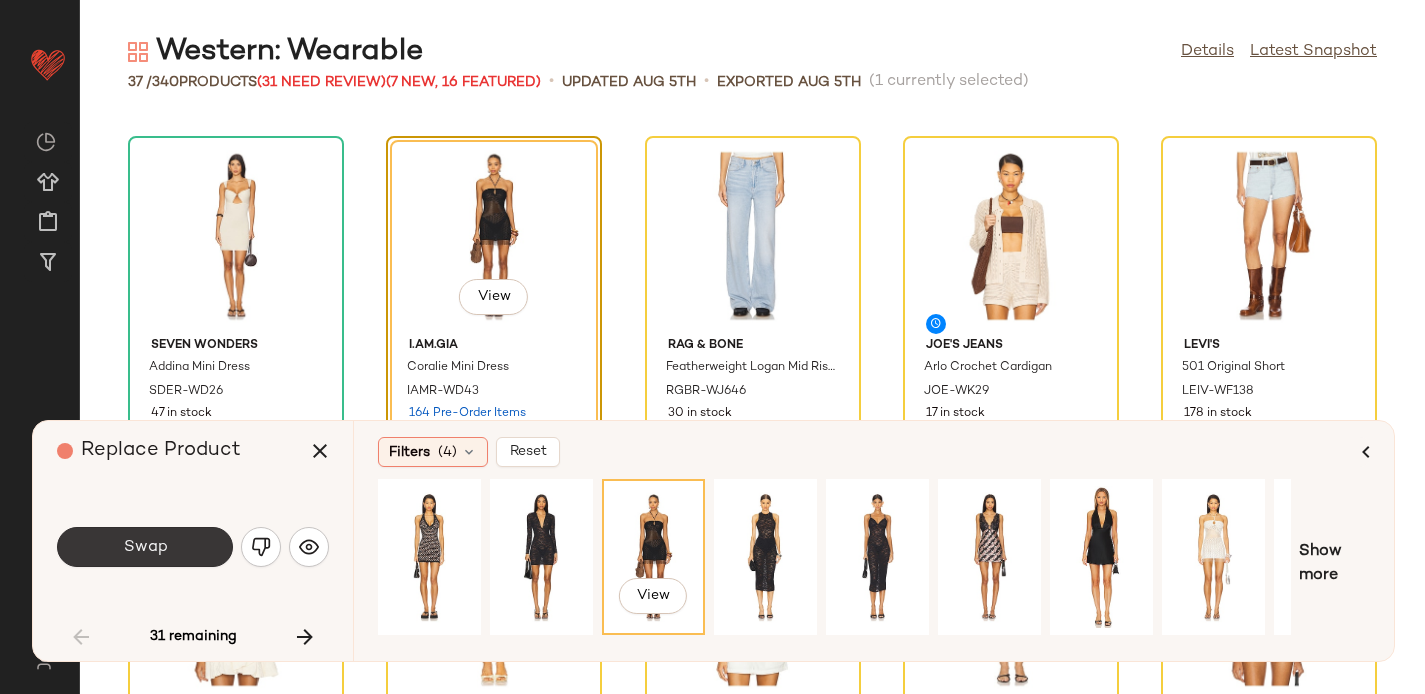 click on "Swap" at bounding box center (145, 547) 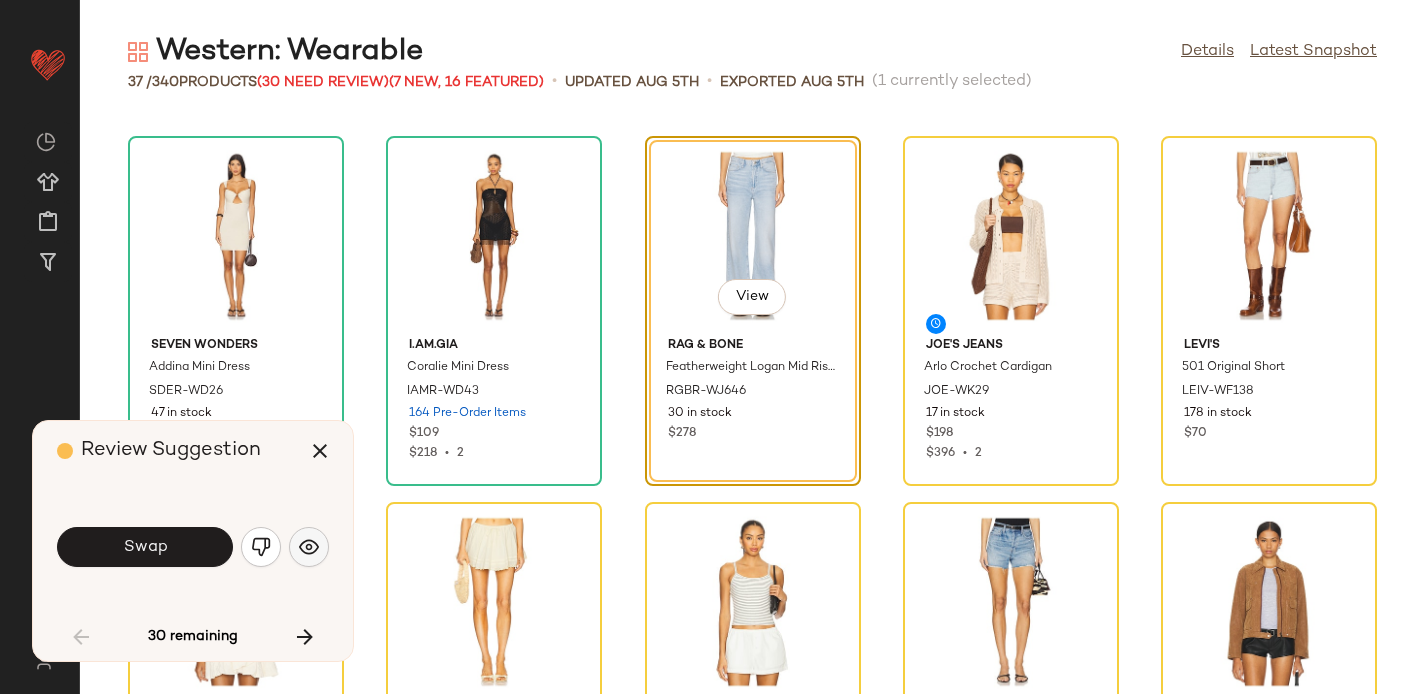 click 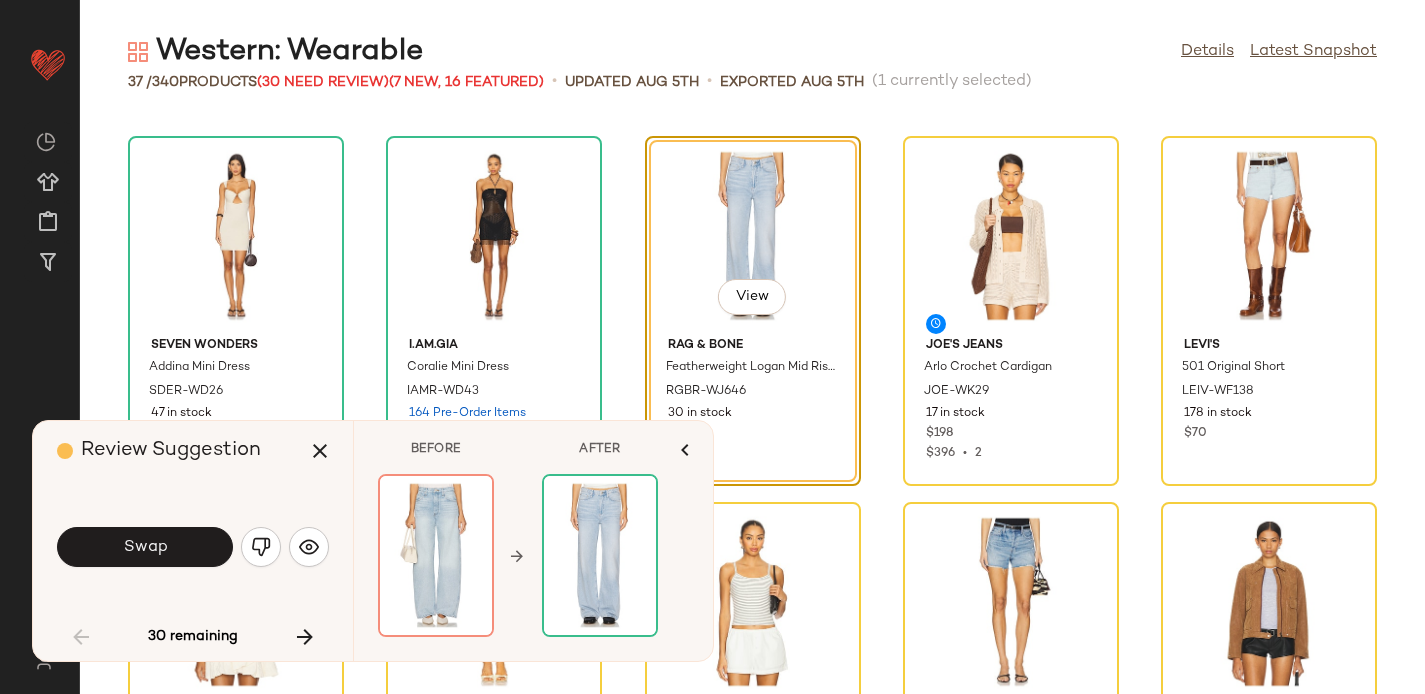 click on "Swap" at bounding box center [145, 547] 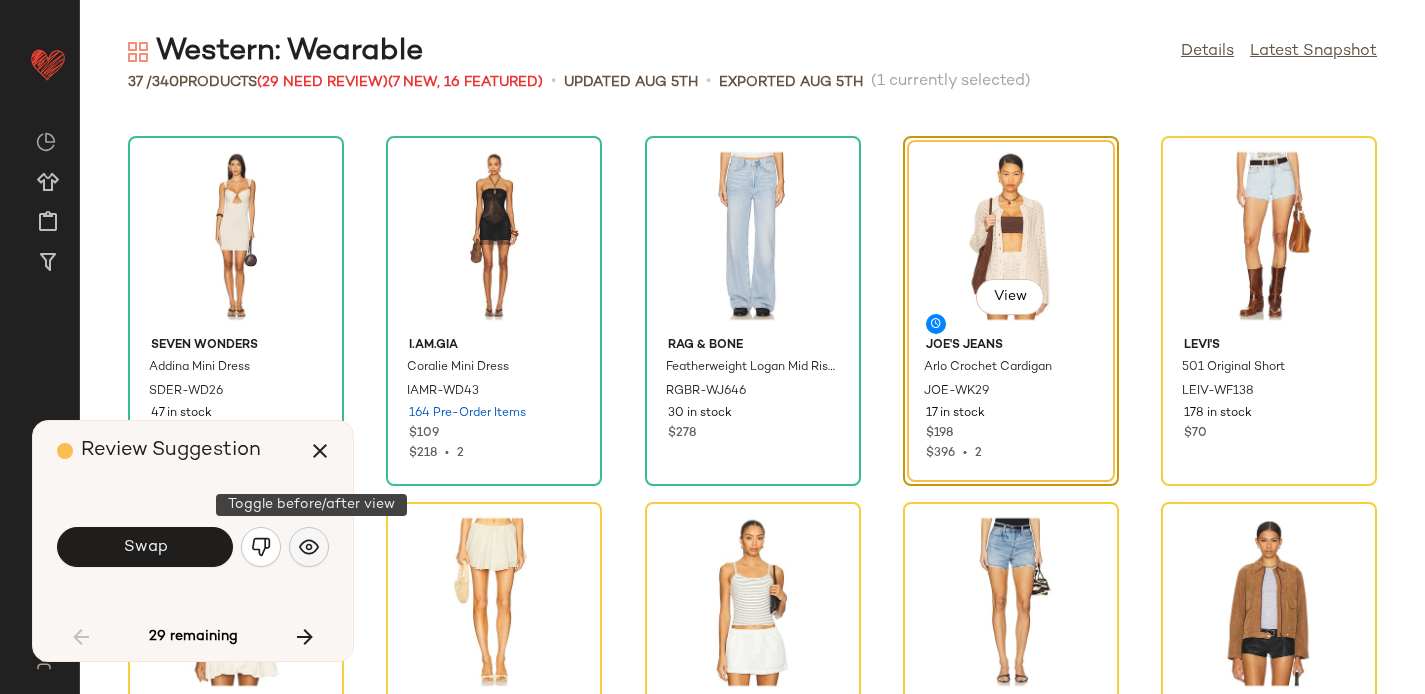 click 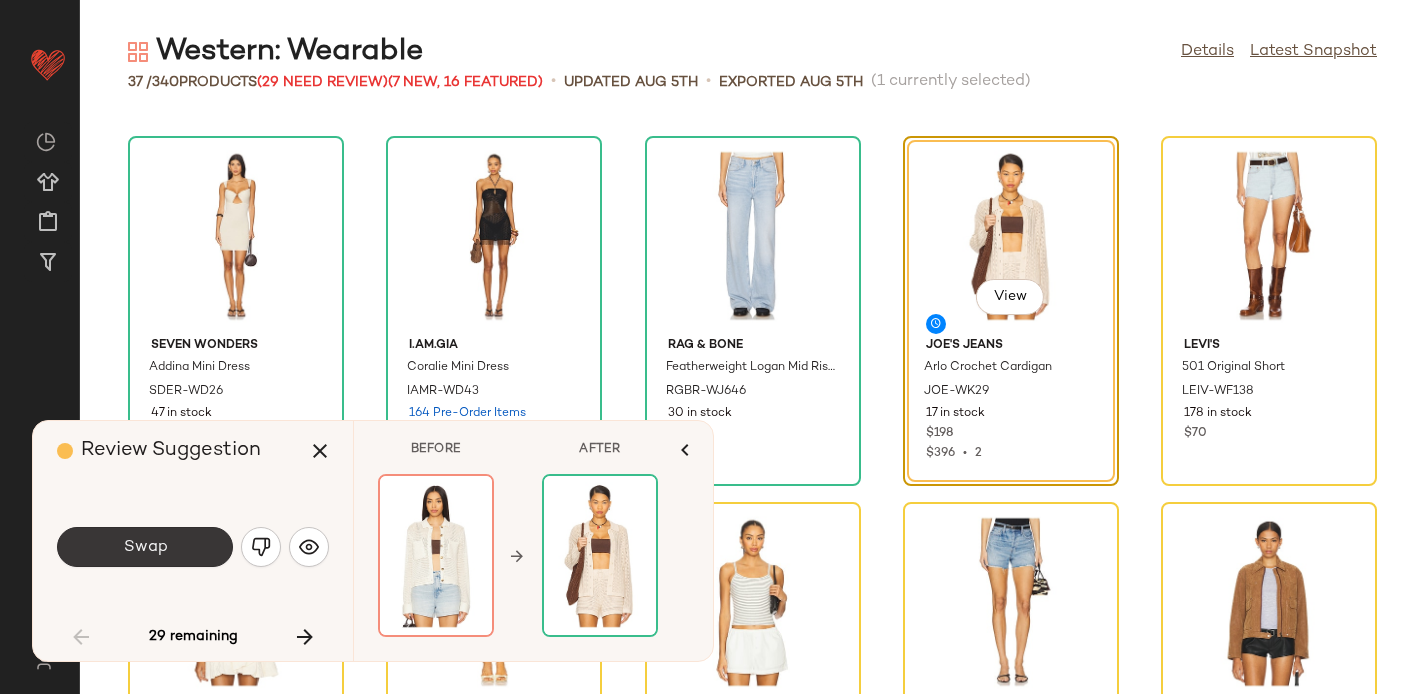 click on "Swap" at bounding box center (145, 547) 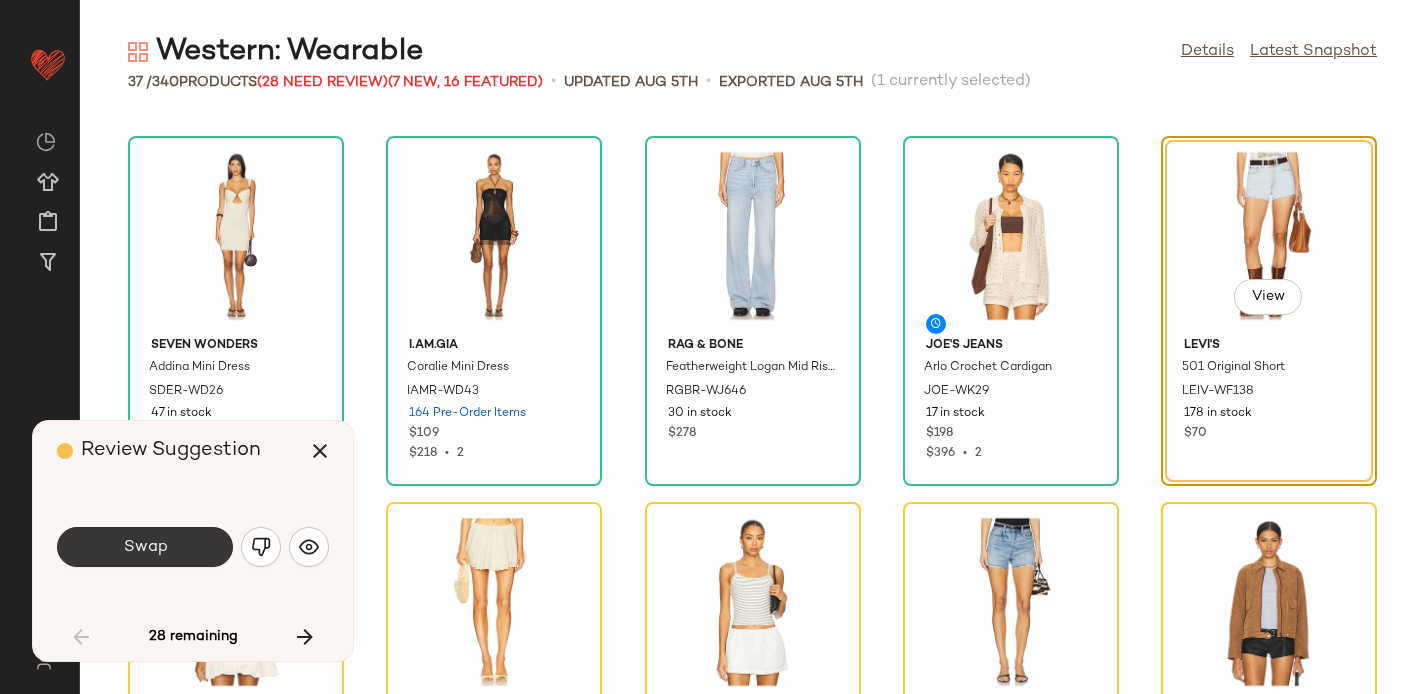 click on "Swap" at bounding box center (145, 547) 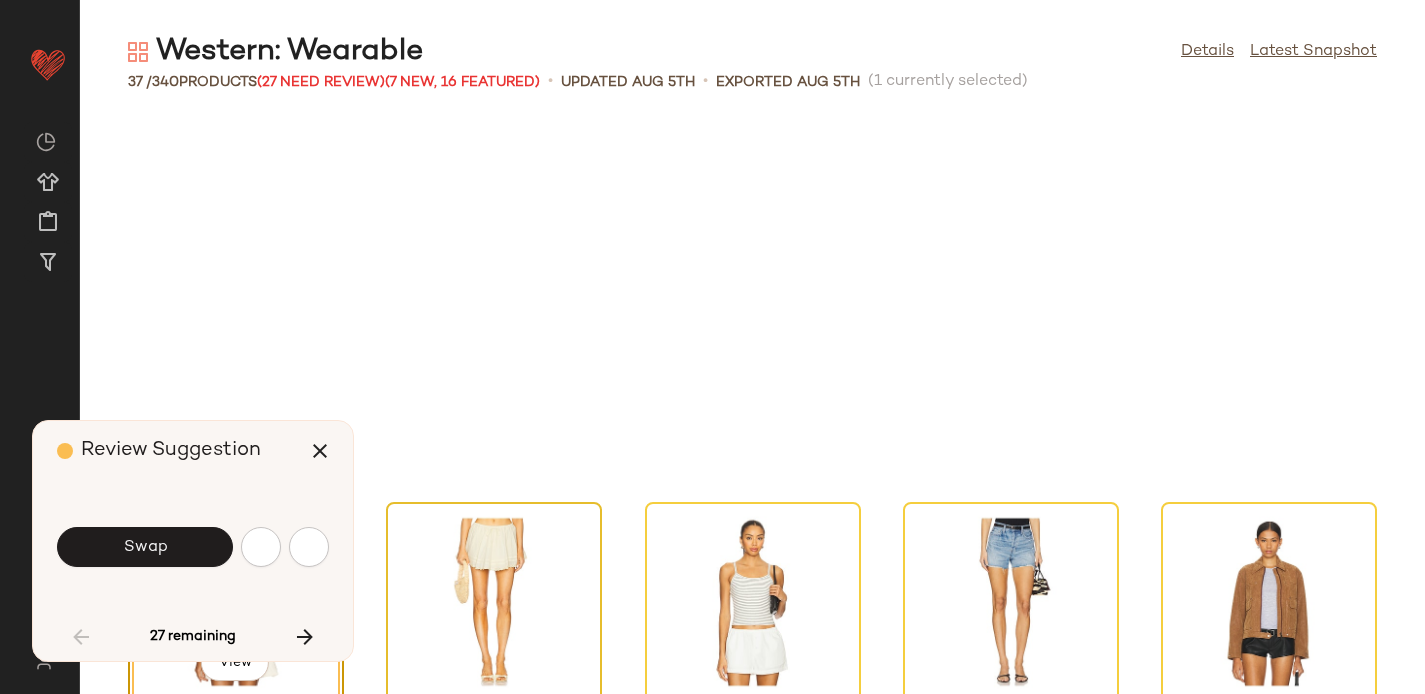 scroll, scrollTop: 732, scrollLeft: 0, axis: vertical 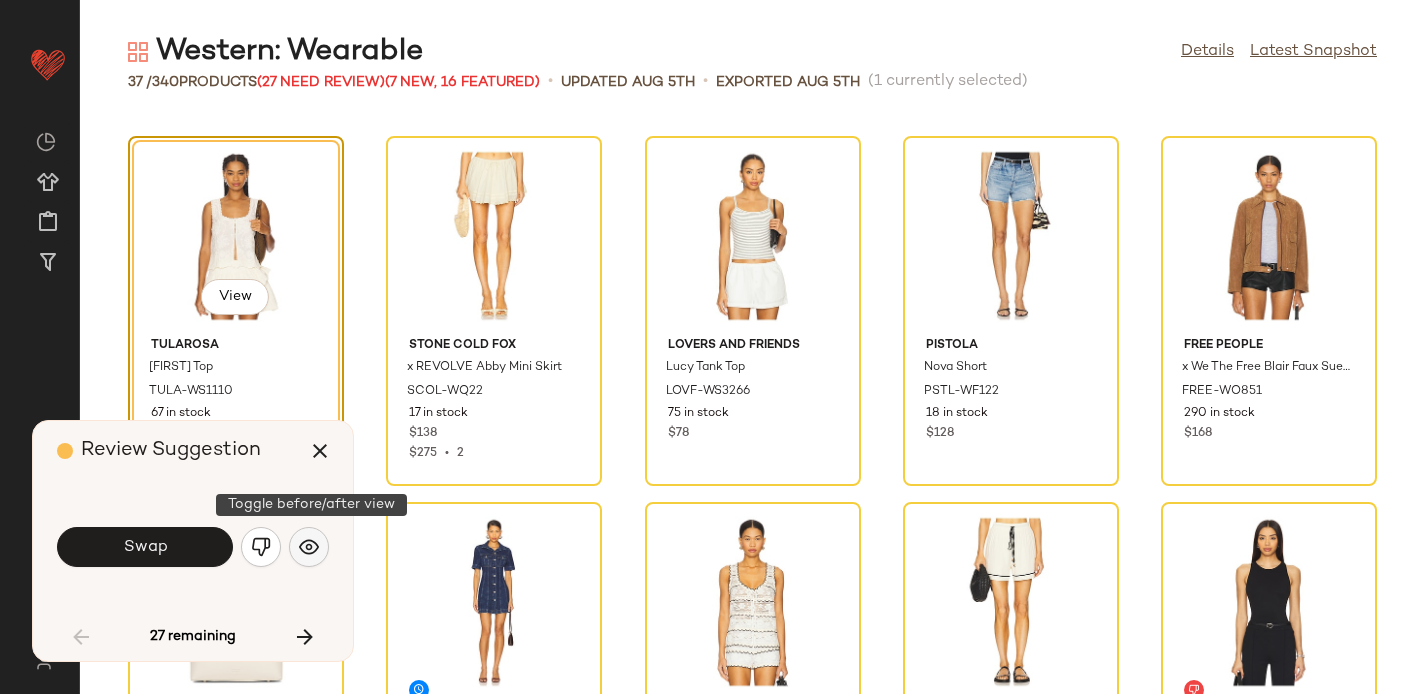 click 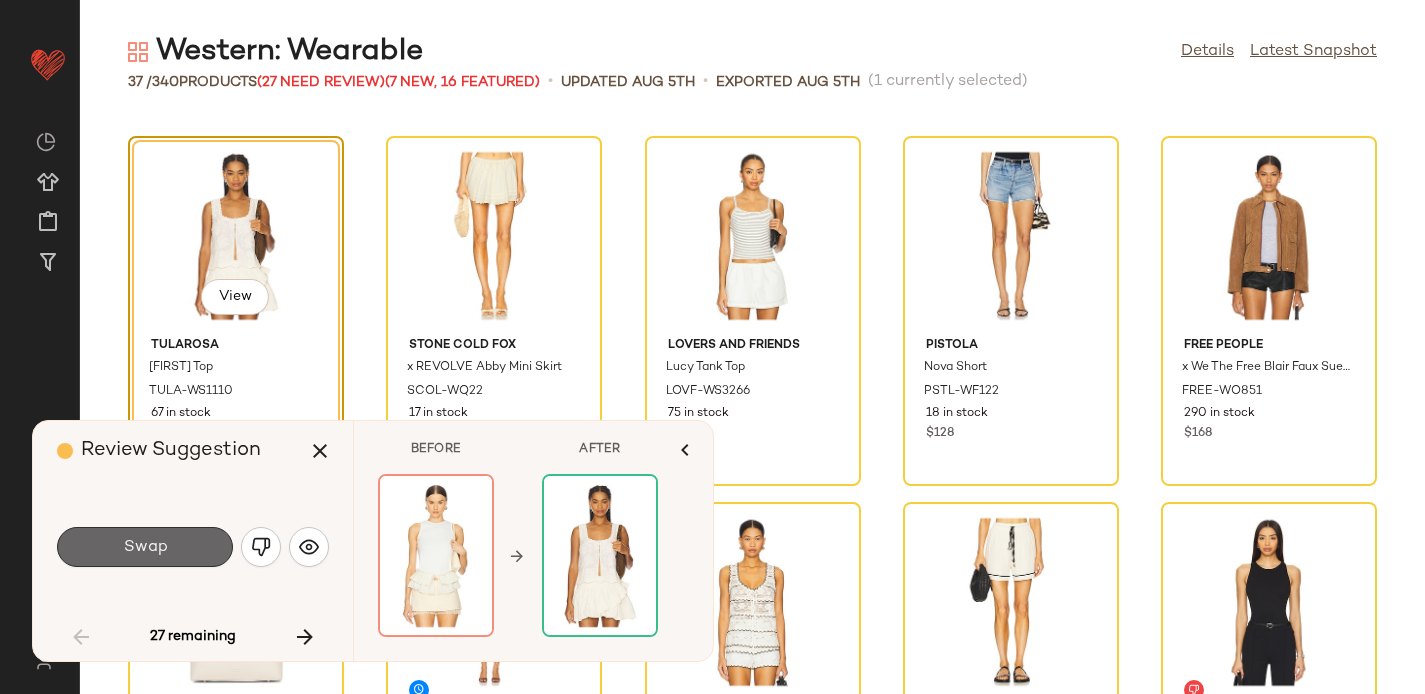 click on "Swap" at bounding box center [145, 547] 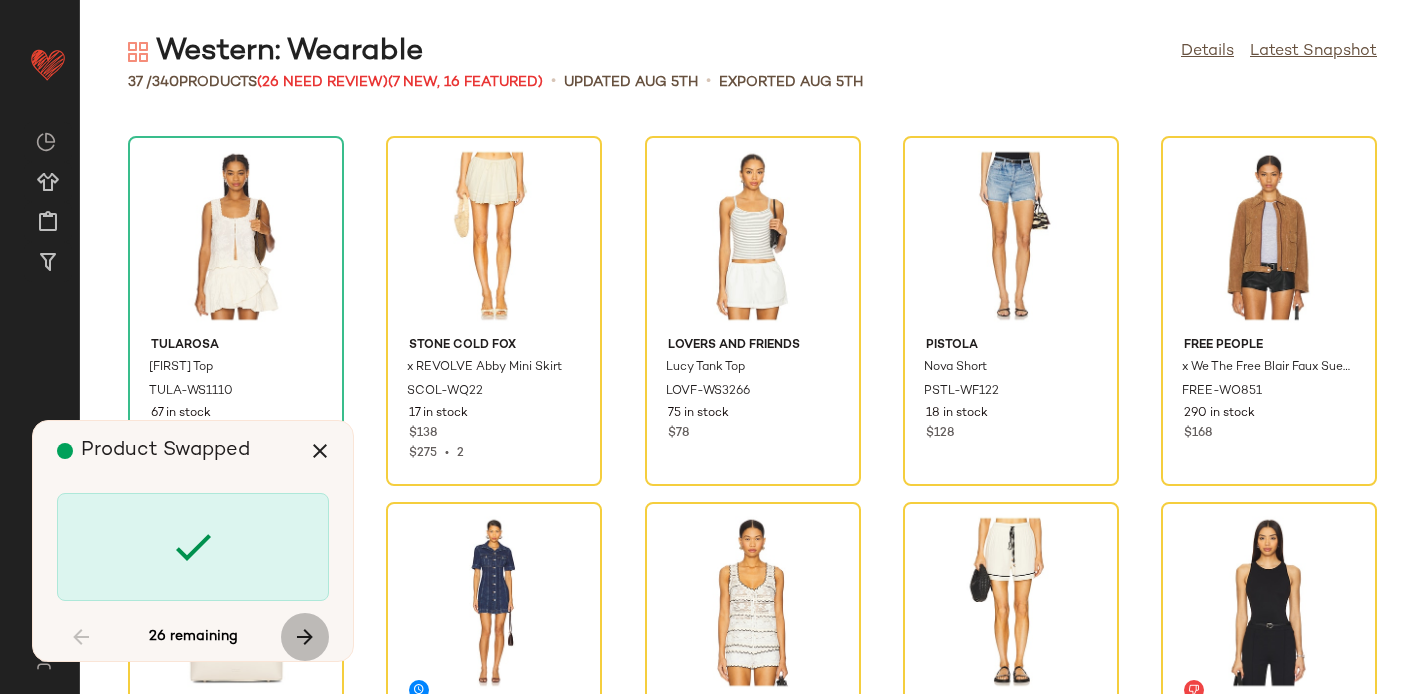 click at bounding box center [305, 637] 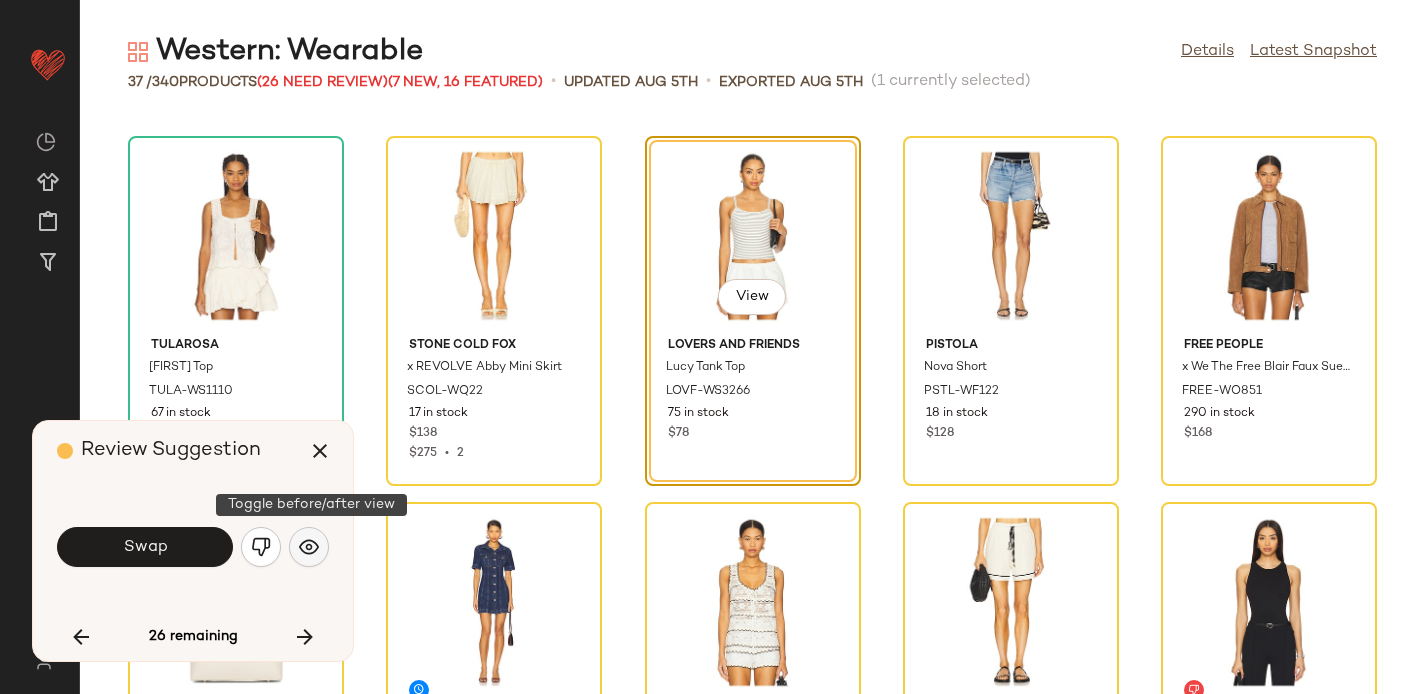click 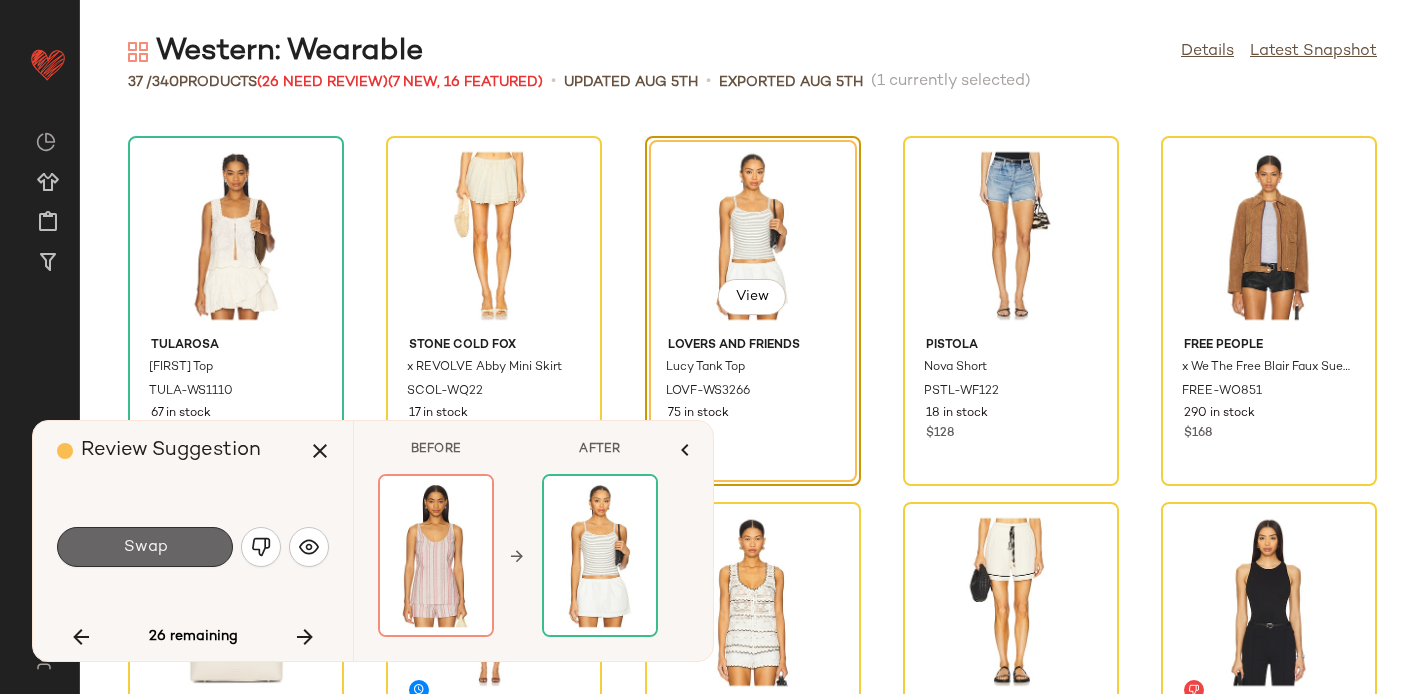 click on "Swap" 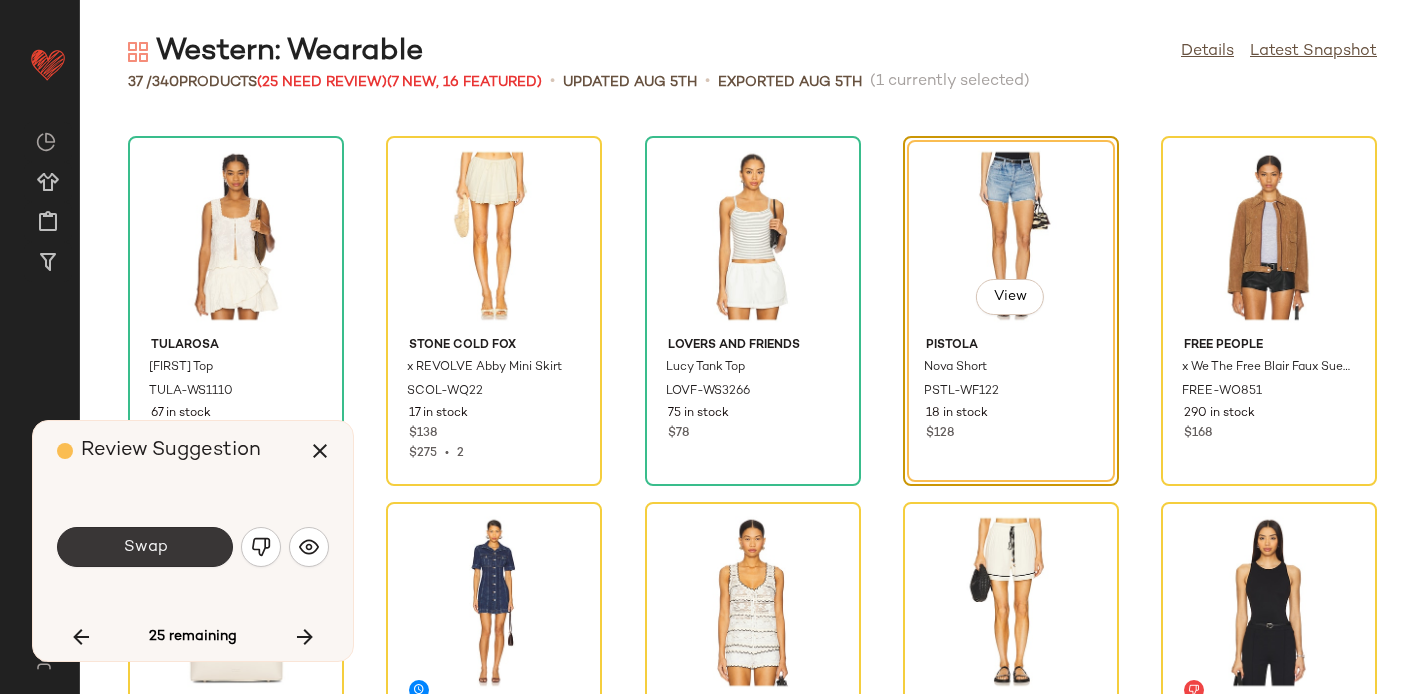 click on "Swap" at bounding box center [145, 547] 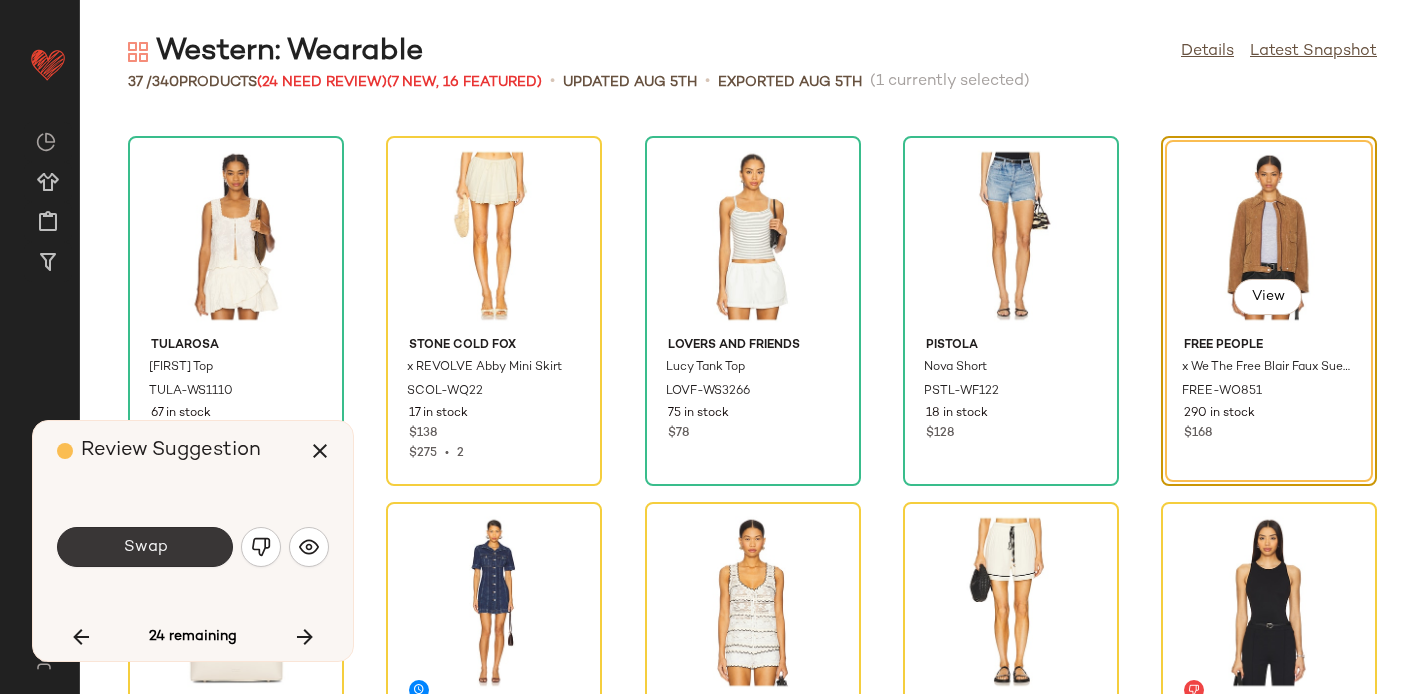 click on "Swap" at bounding box center (145, 547) 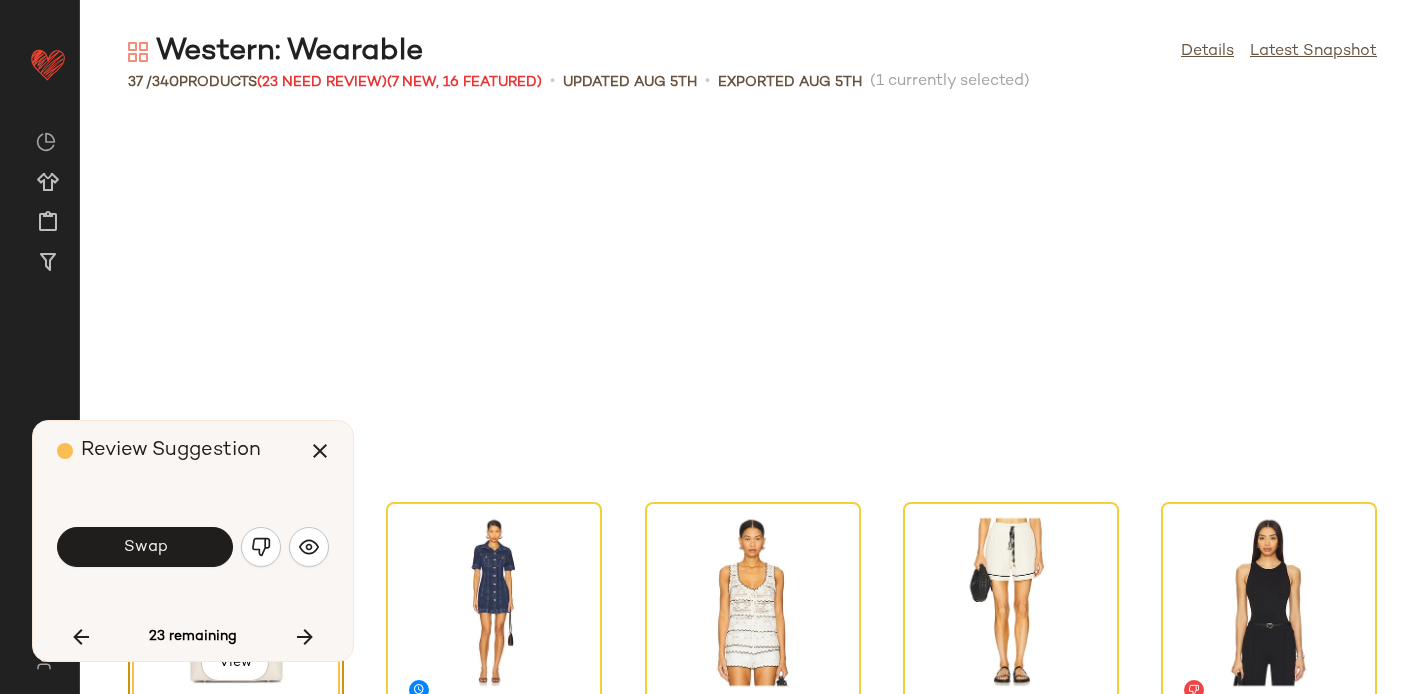 scroll, scrollTop: 1098, scrollLeft: 0, axis: vertical 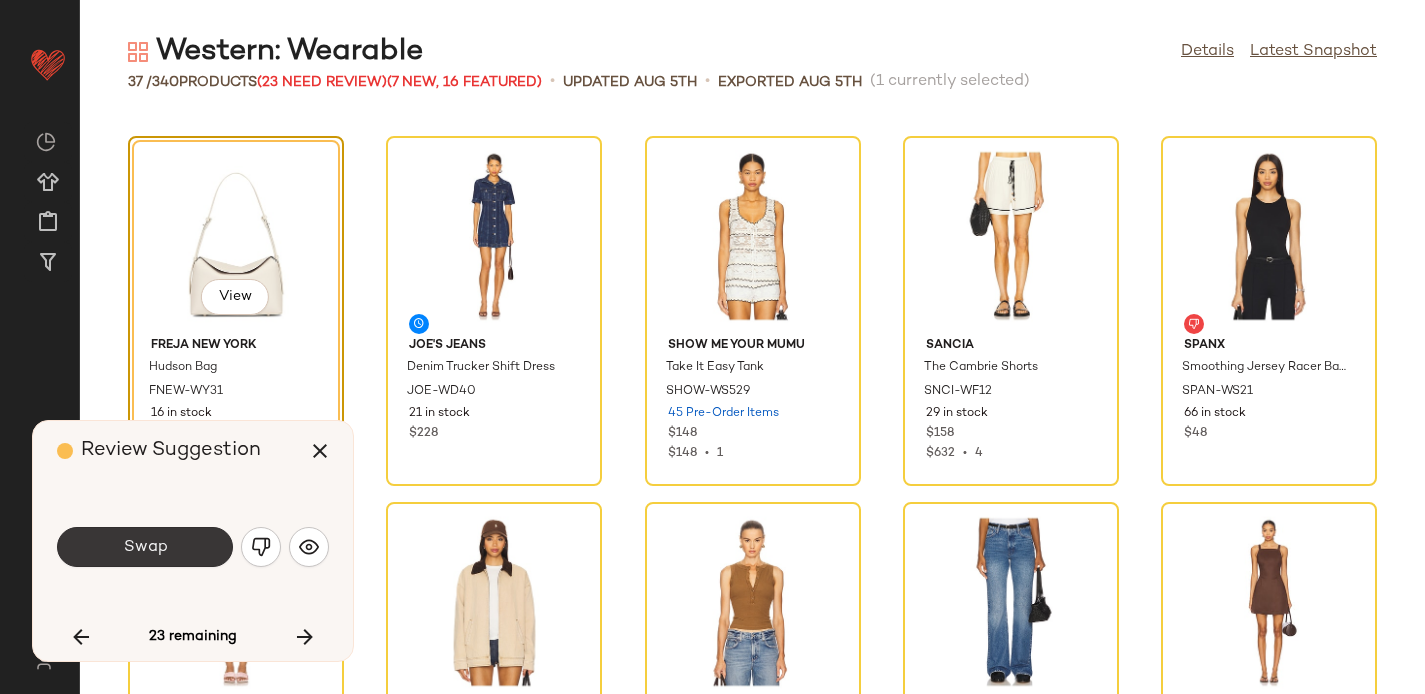click on "Swap" 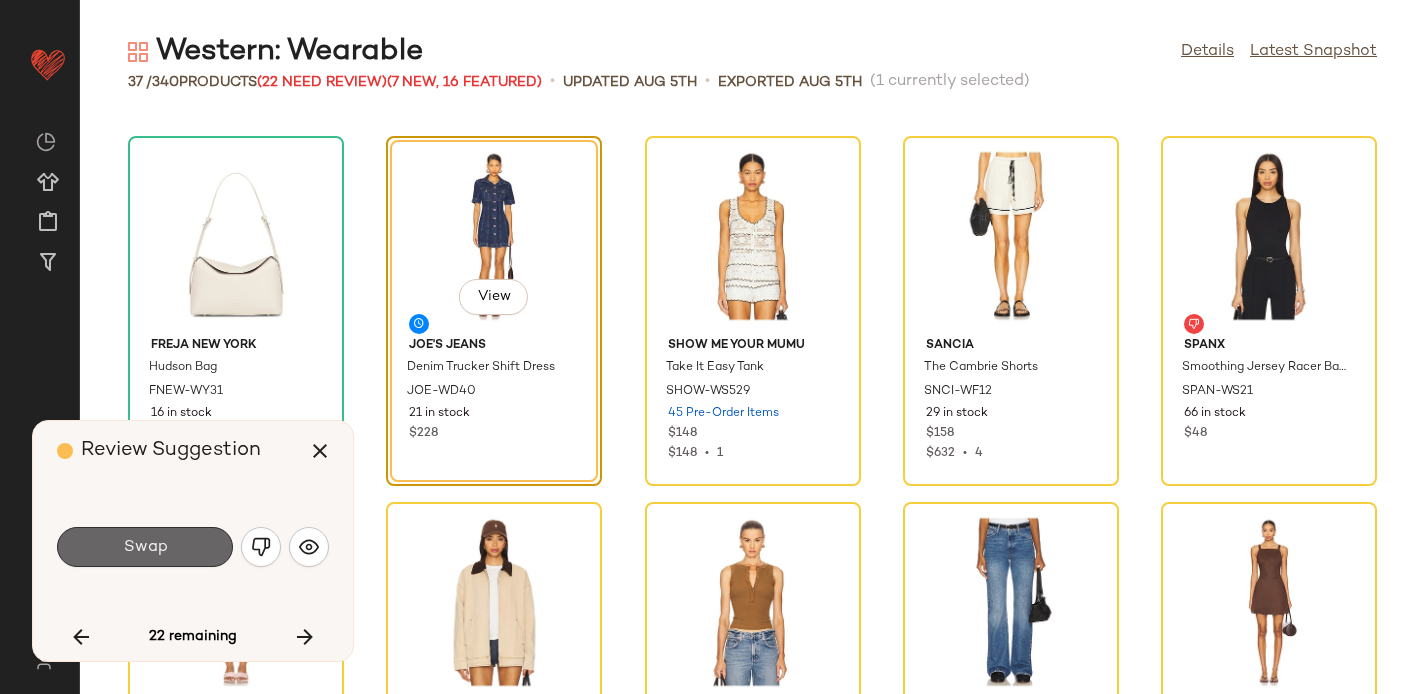 click on "Swap" 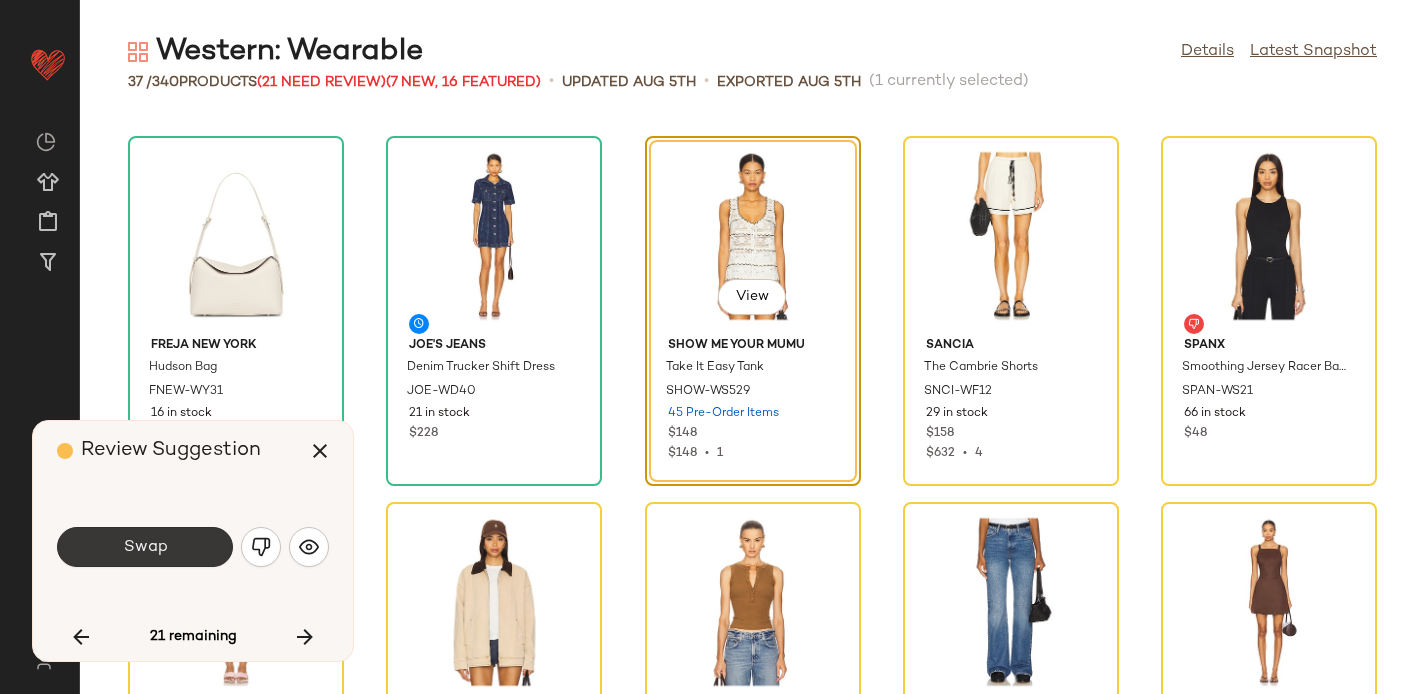 click on "Swap" at bounding box center (145, 547) 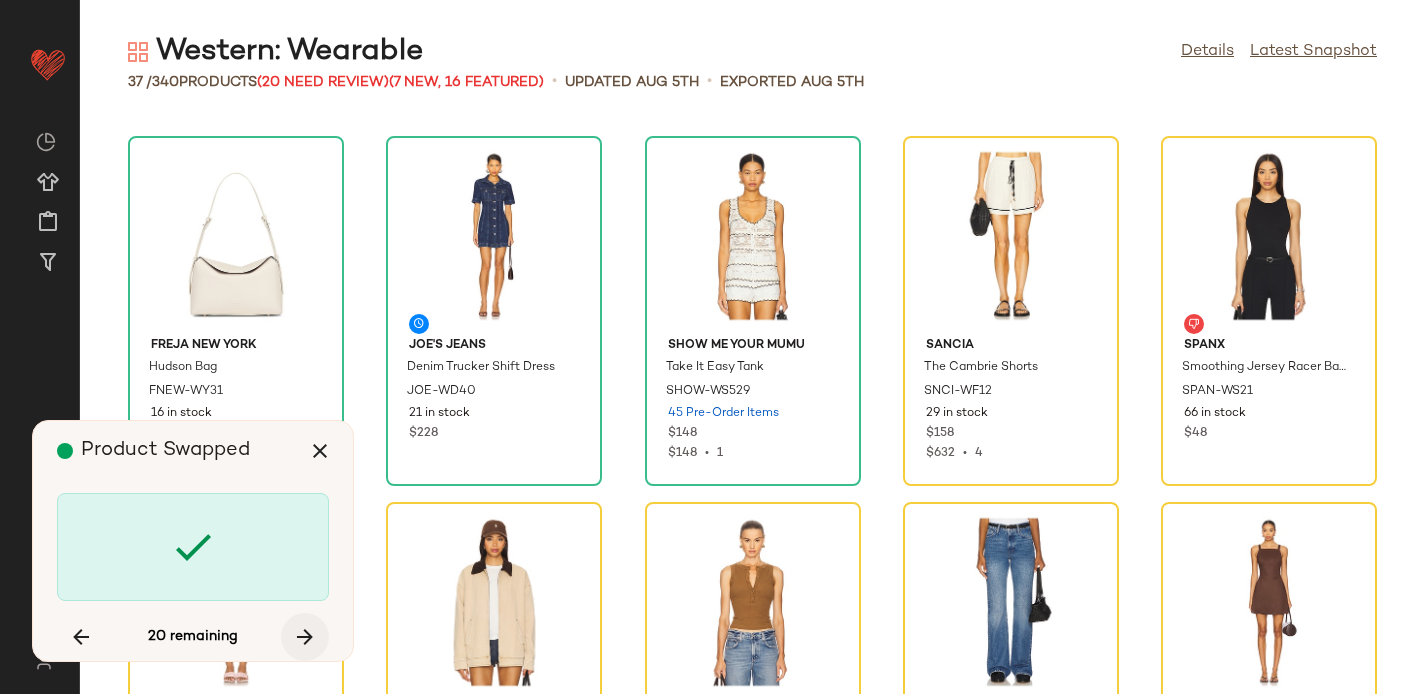 click at bounding box center [305, 637] 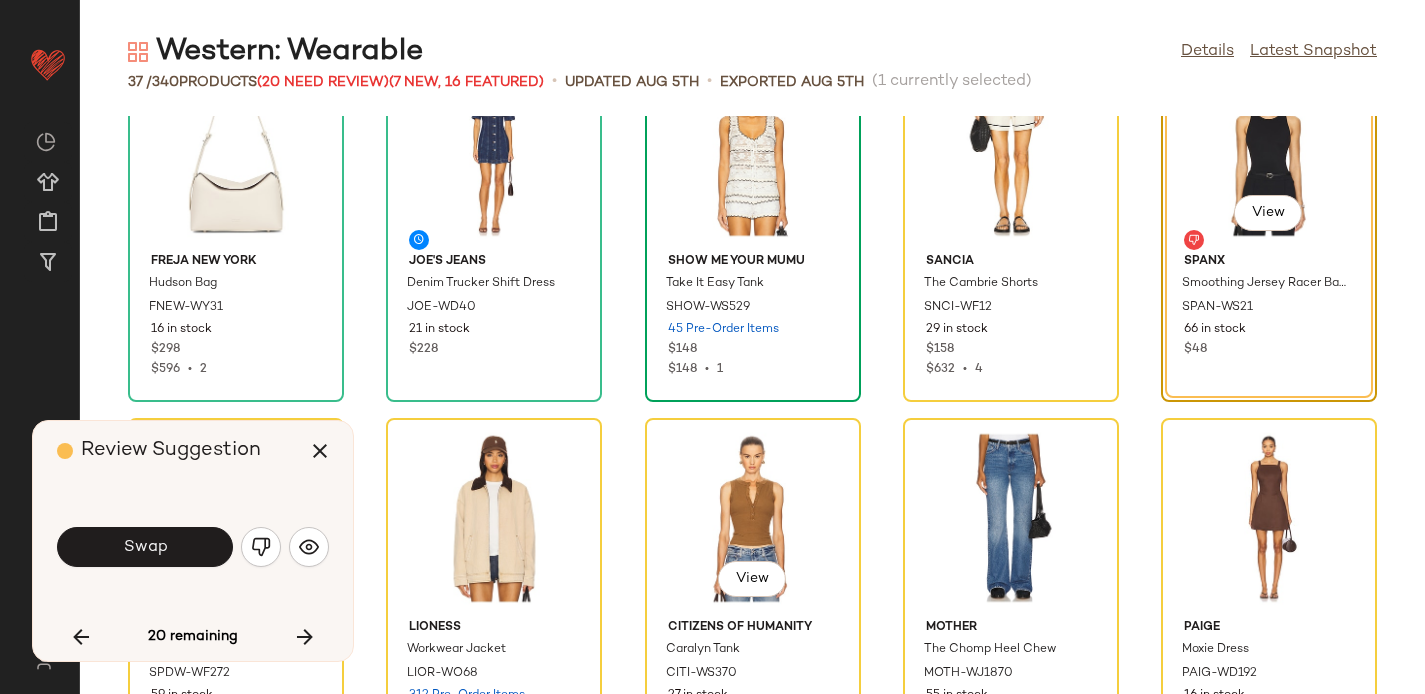 scroll, scrollTop: 1176, scrollLeft: 0, axis: vertical 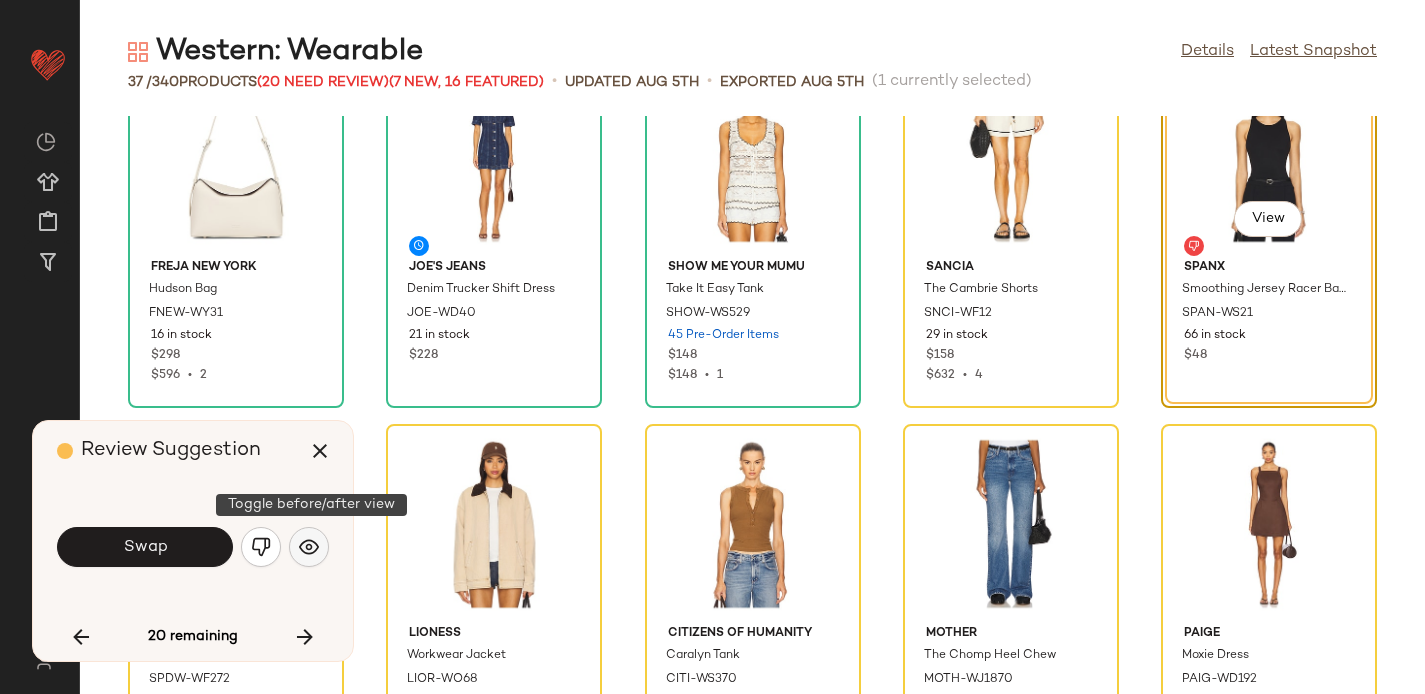 click 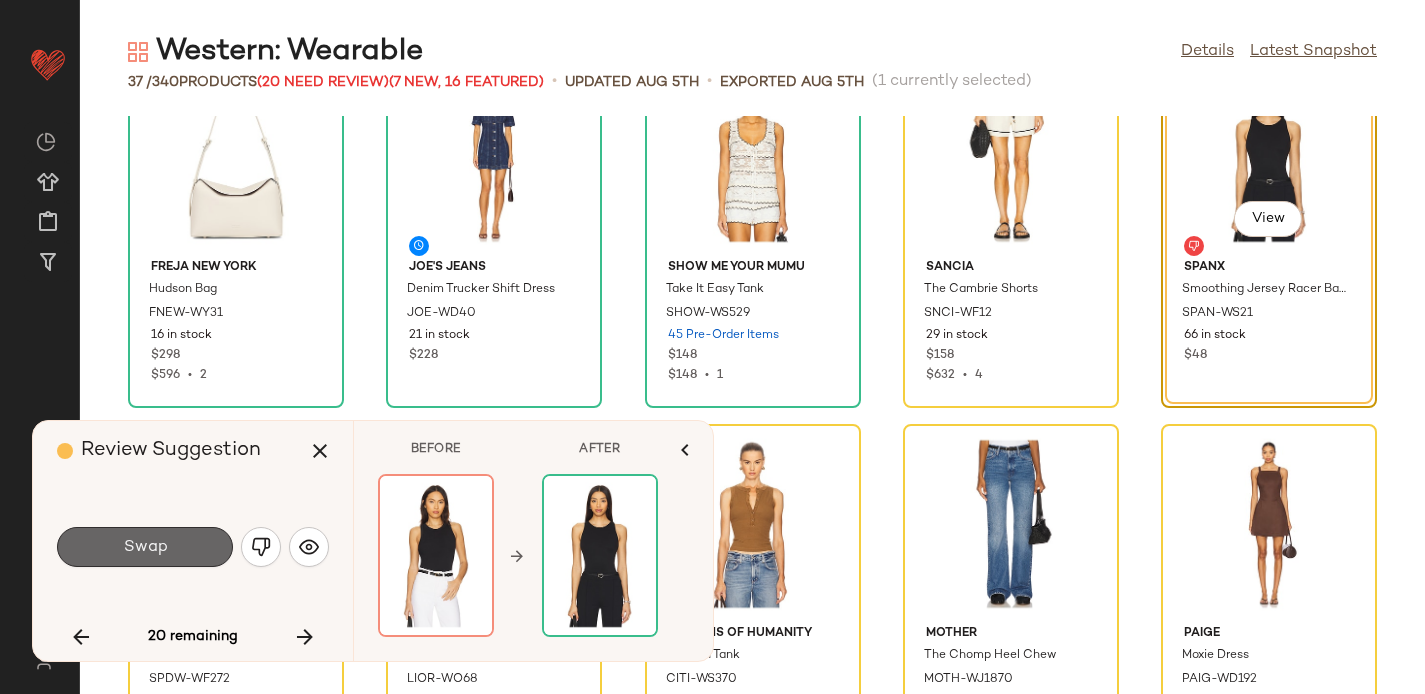 click on "Swap" at bounding box center (145, 547) 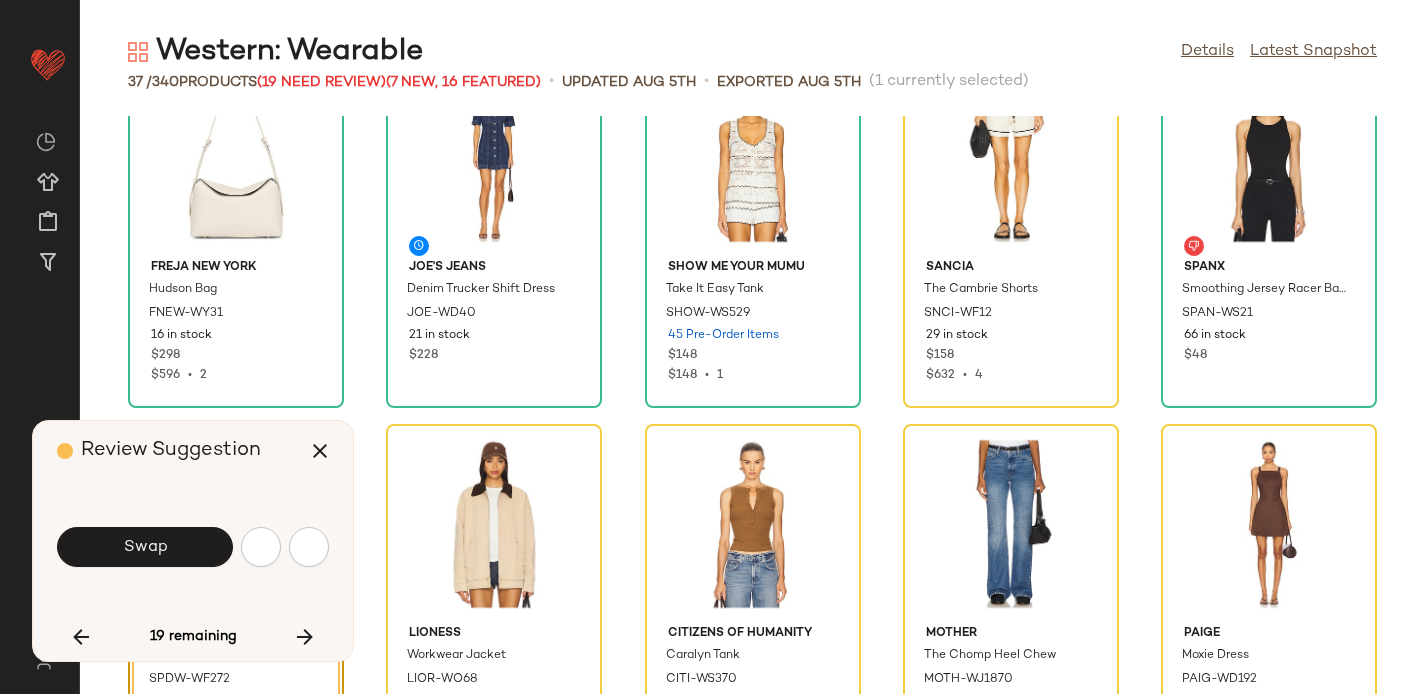scroll, scrollTop: 1464, scrollLeft: 0, axis: vertical 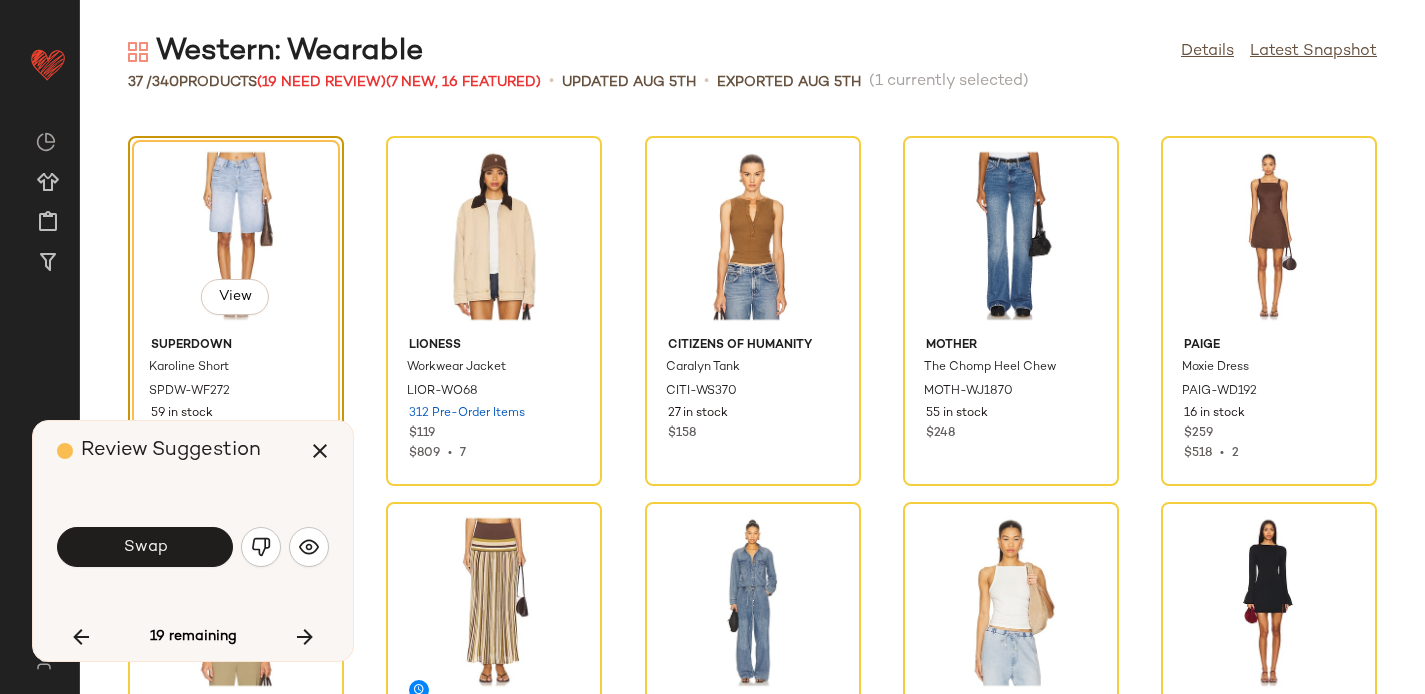 click on "Swap" at bounding box center (145, 547) 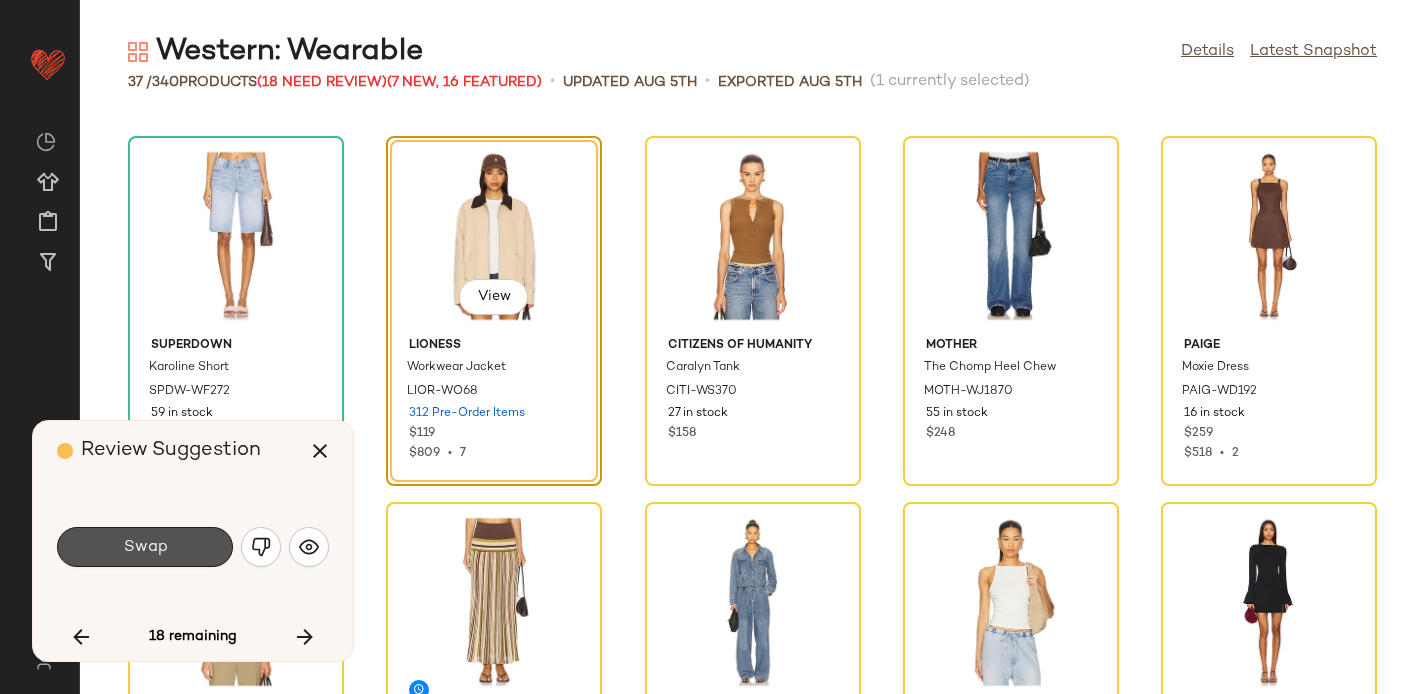 click on "Swap" at bounding box center (145, 547) 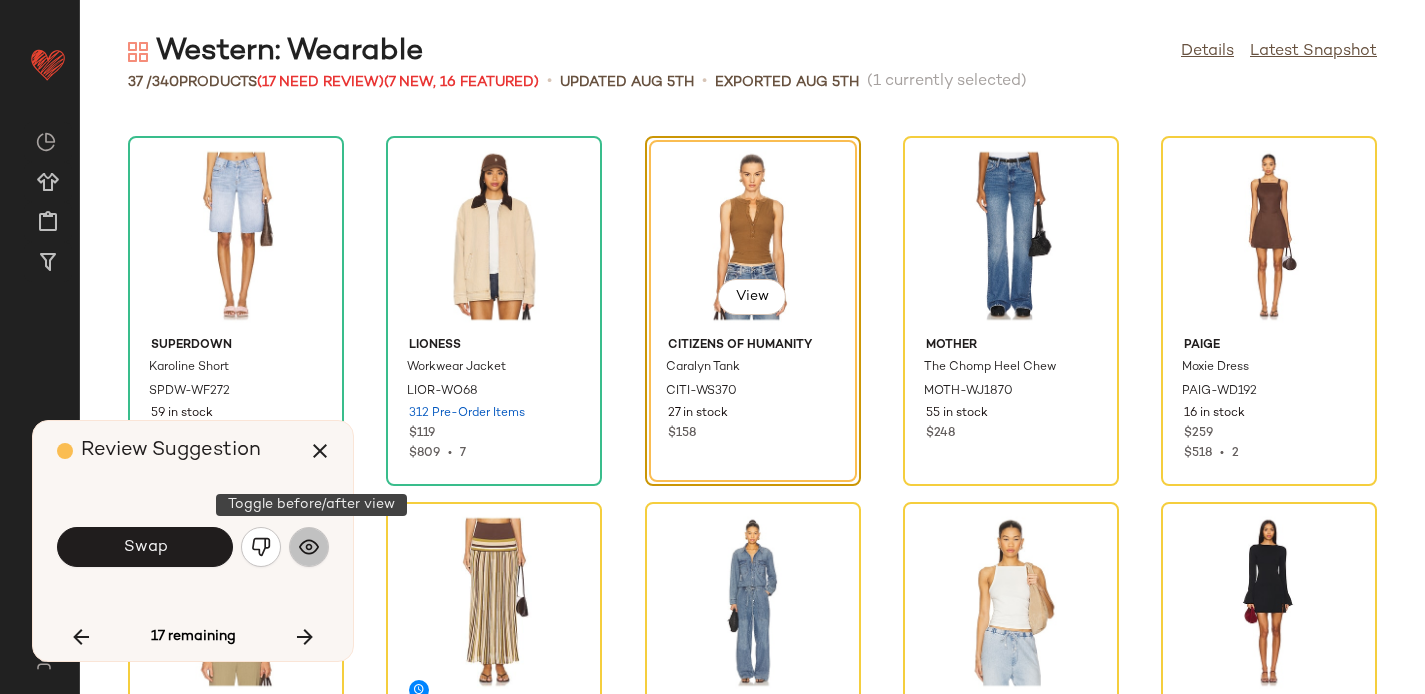click 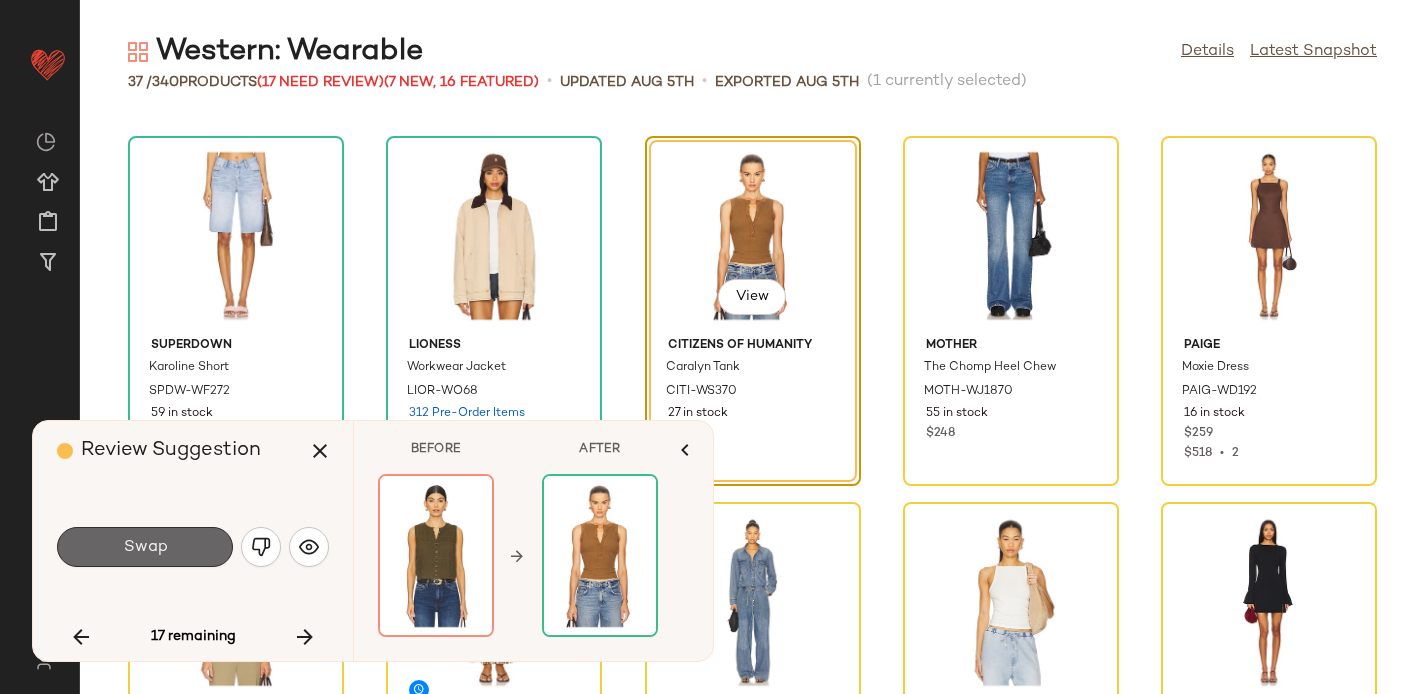 click on "Swap" at bounding box center [145, 547] 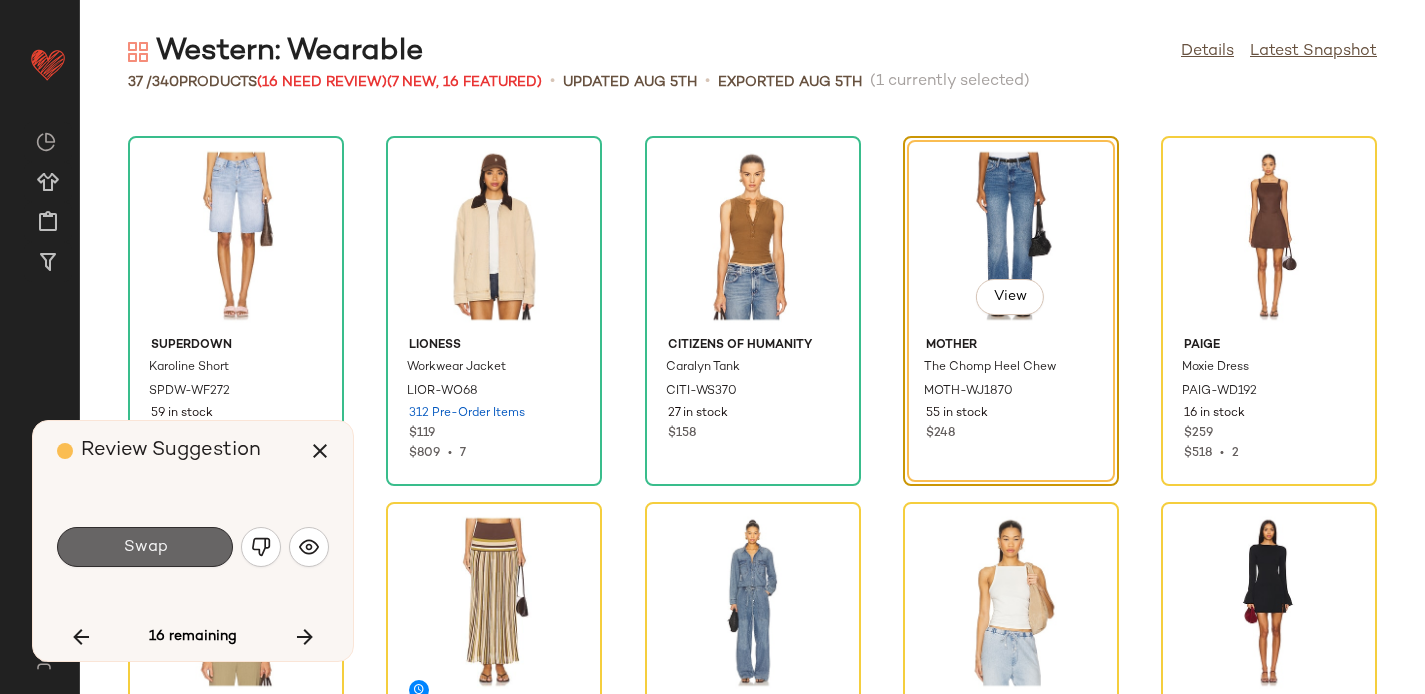 click on "Swap" at bounding box center (145, 547) 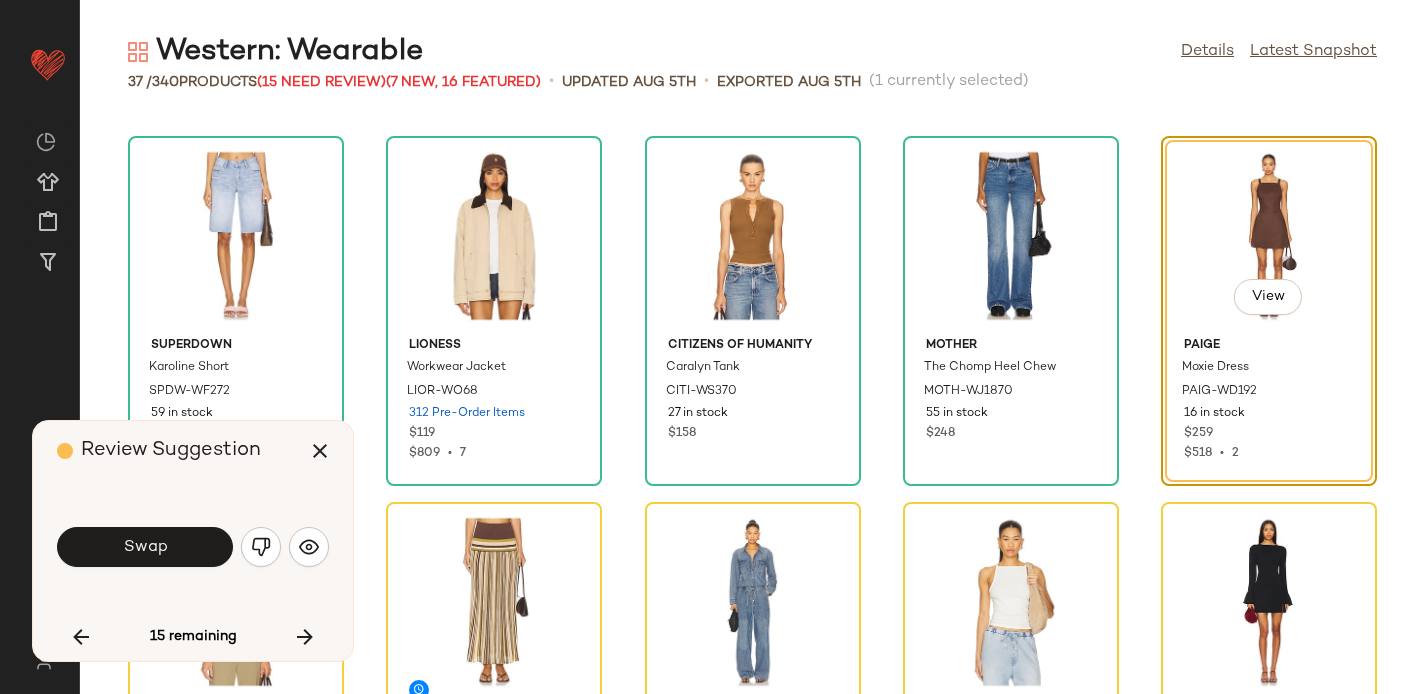 click on "Swap" at bounding box center (145, 547) 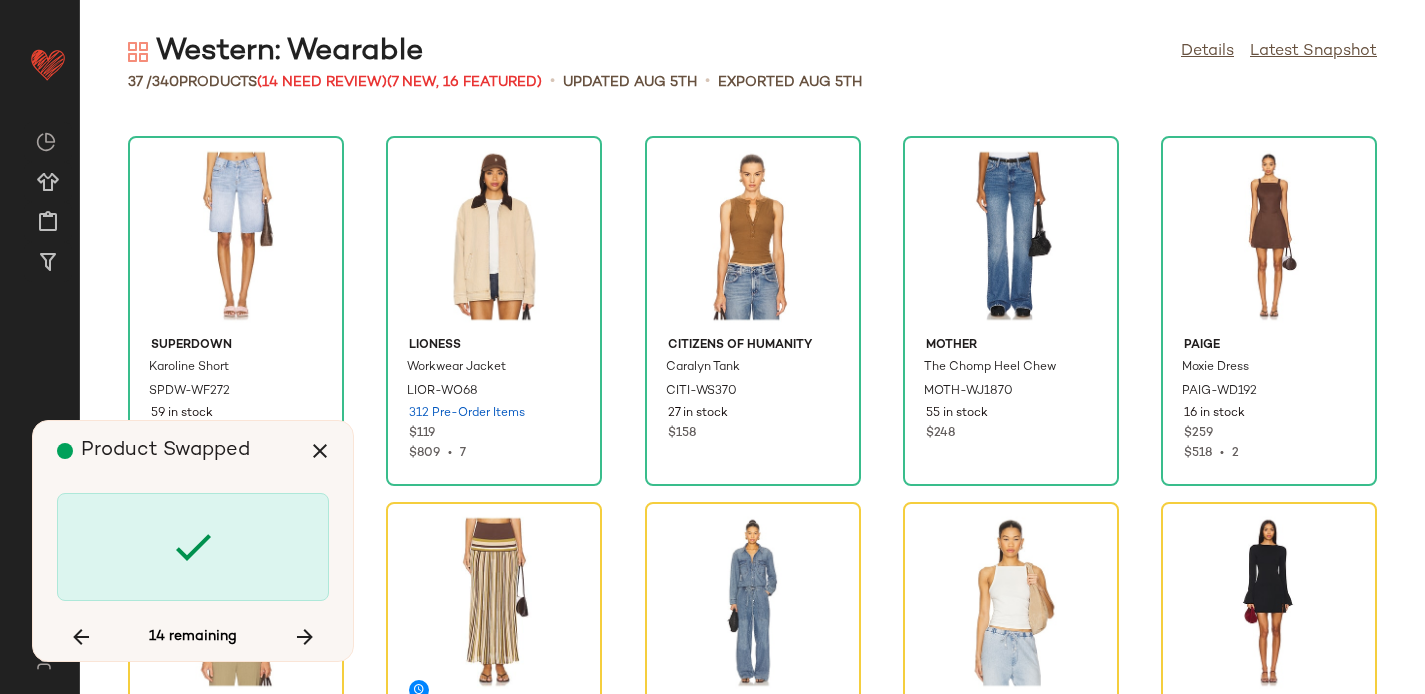 scroll, scrollTop: 1830, scrollLeft: 0, axis: vertical 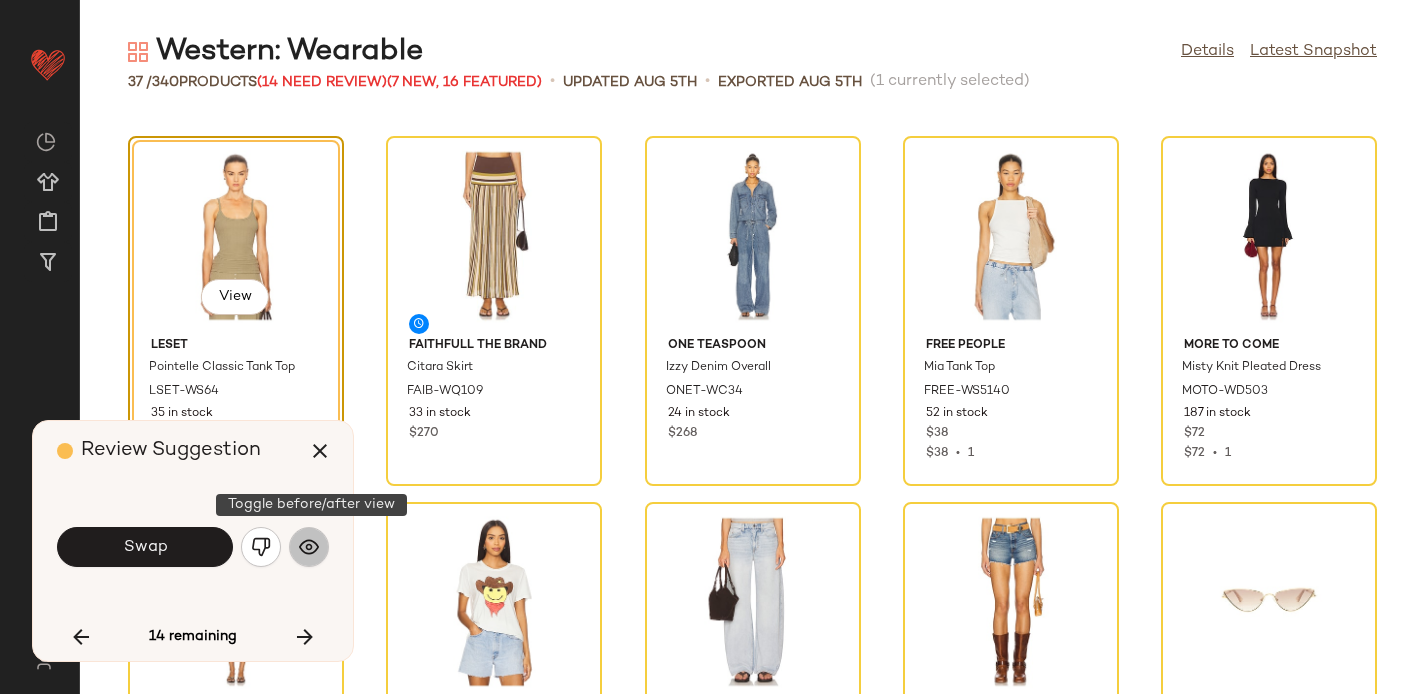 click 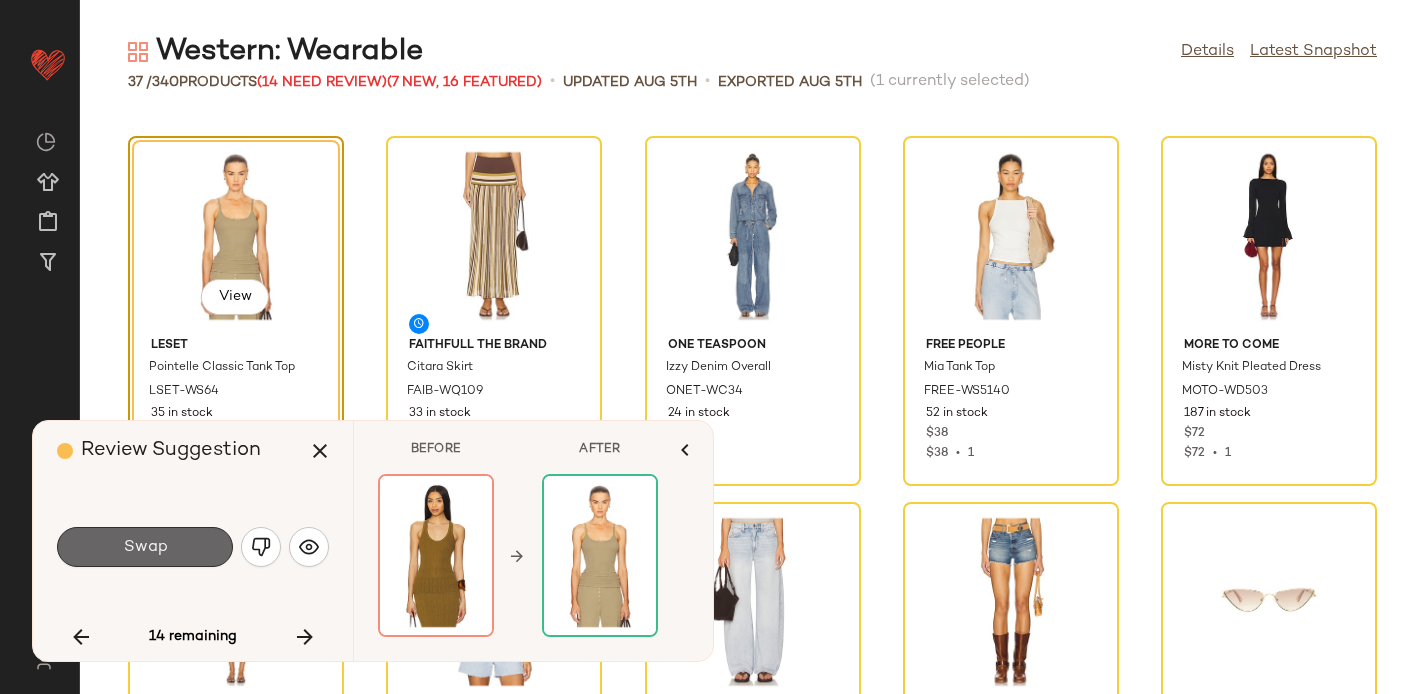 click on "Swap" at bounding box center [145, 547] 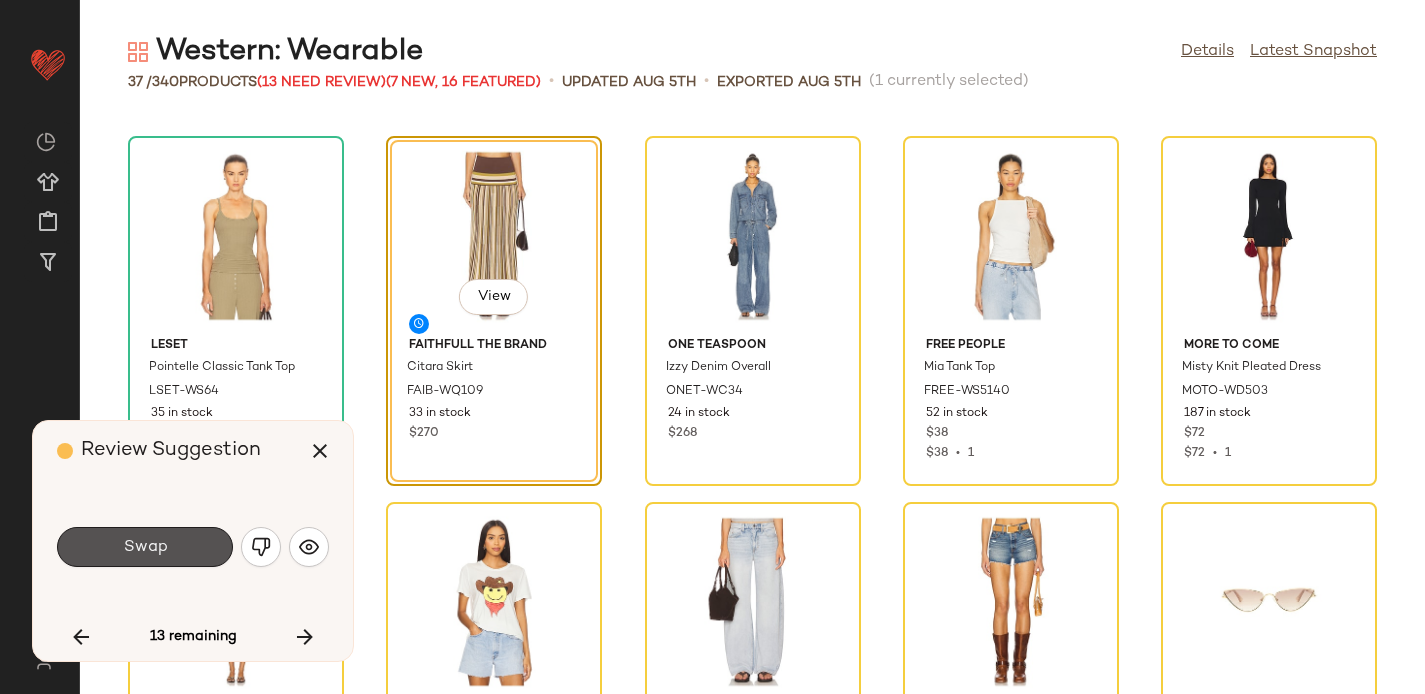 click on "Swap" at bounding box center (145, 547) 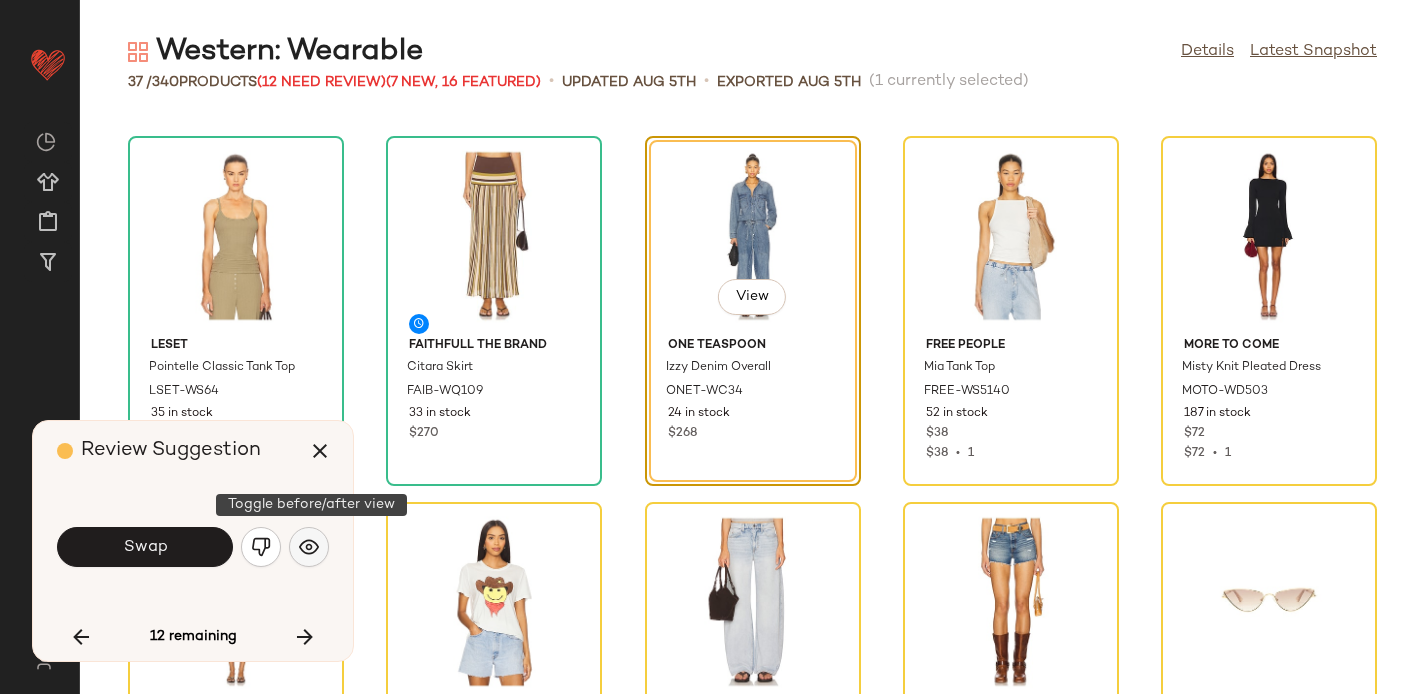 click 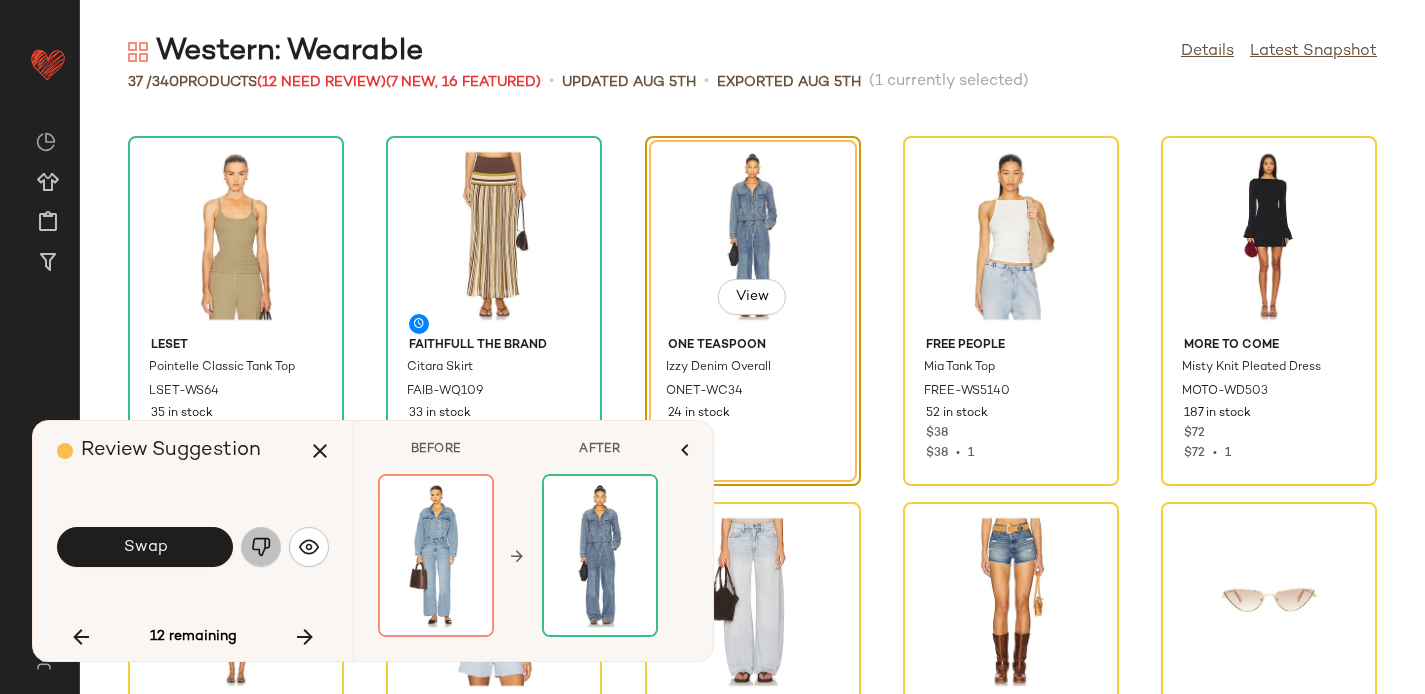 click 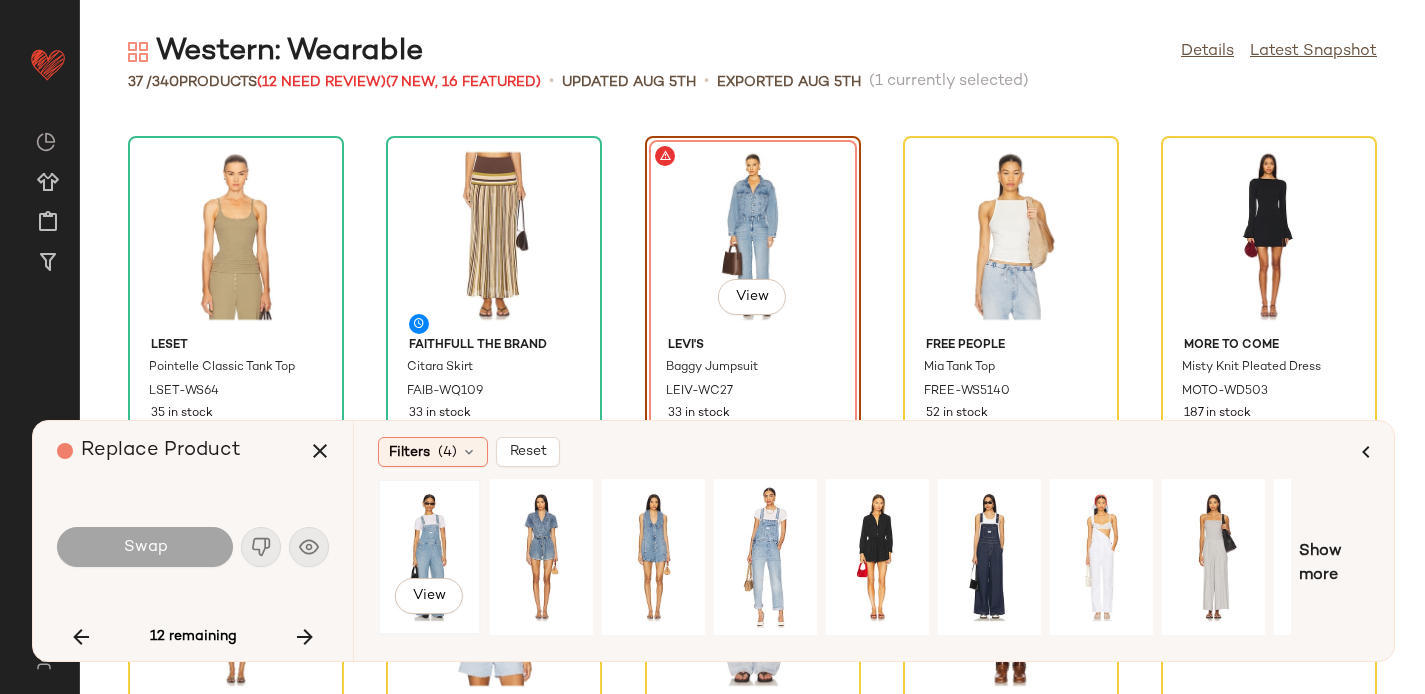 click on "View" 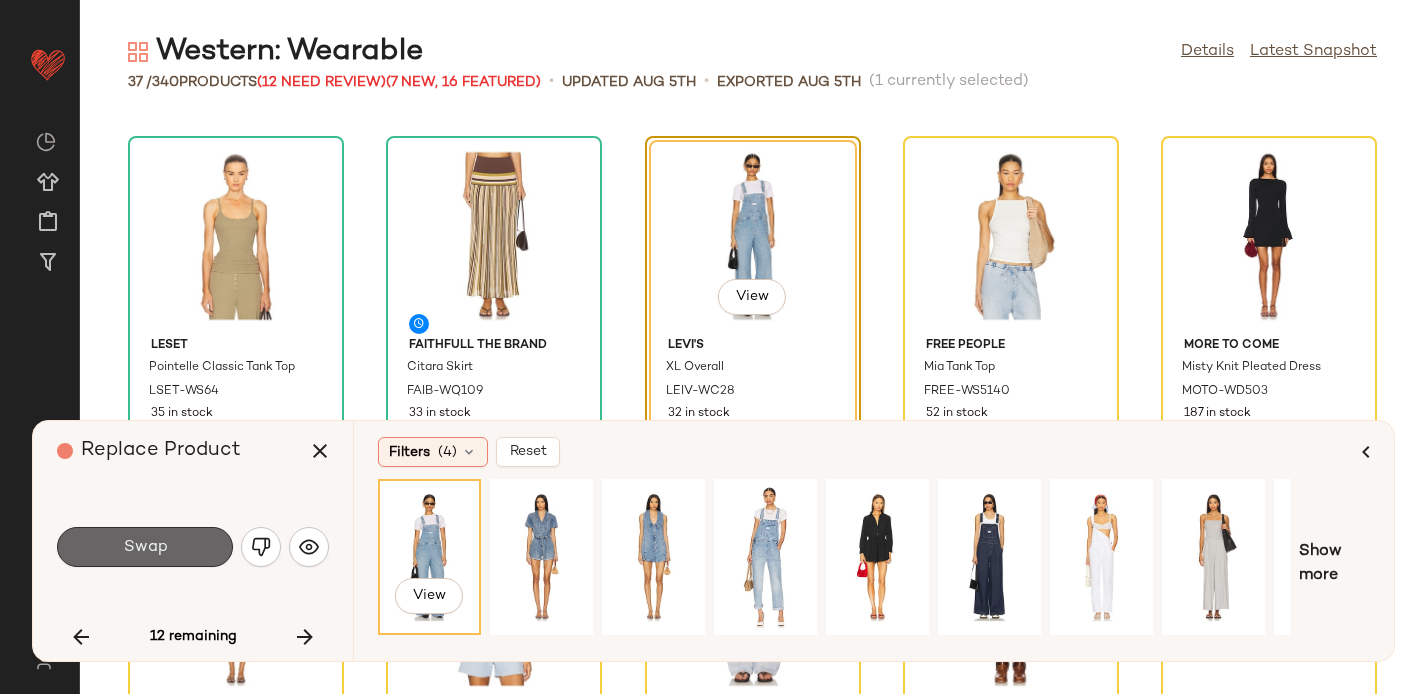 click on "Swap" at bounding box center [145, 547] 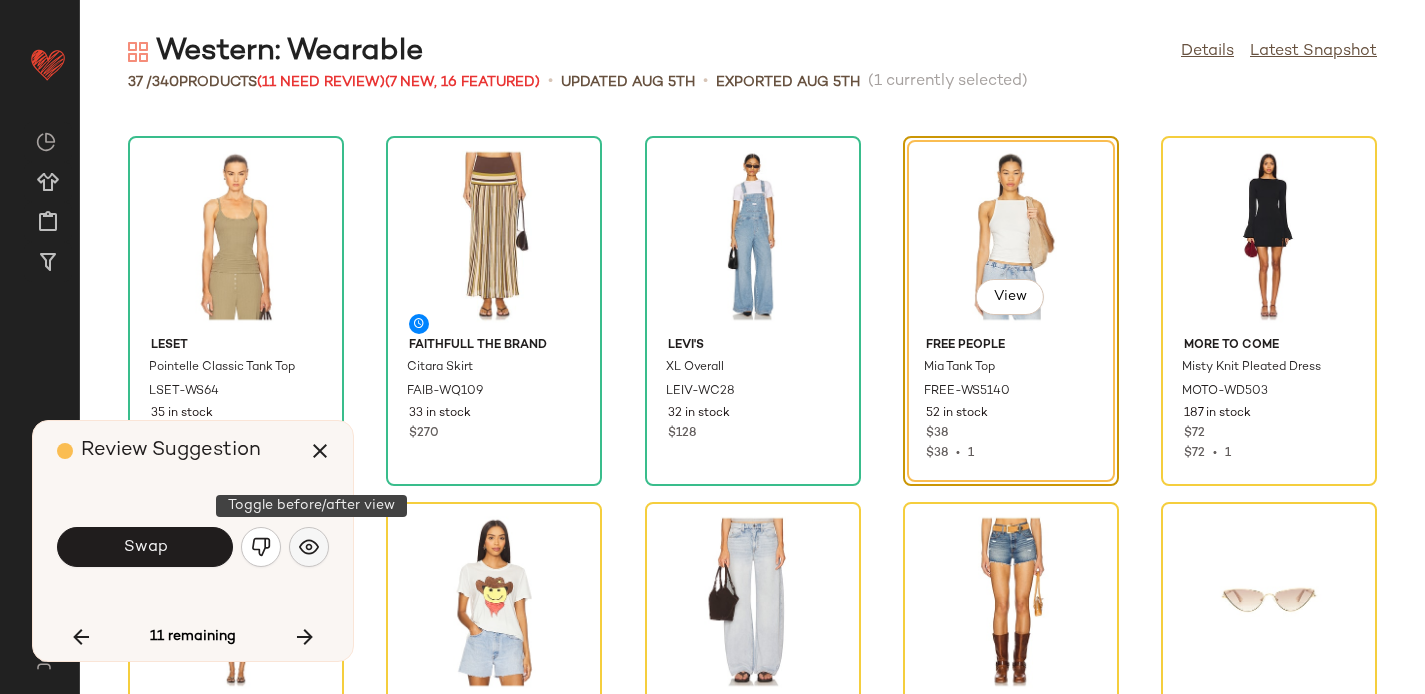 click at bounding box center (309, 547) 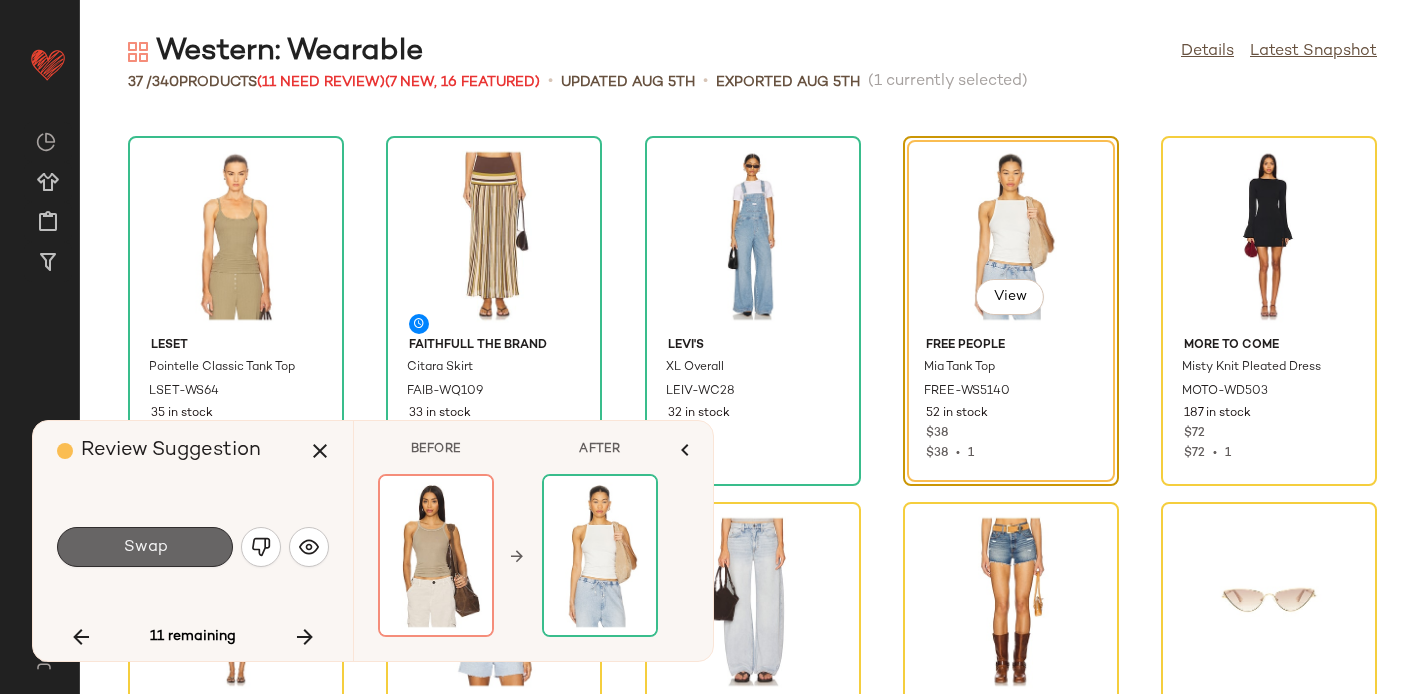 click on "Swap" at bounding box center (145, 547) 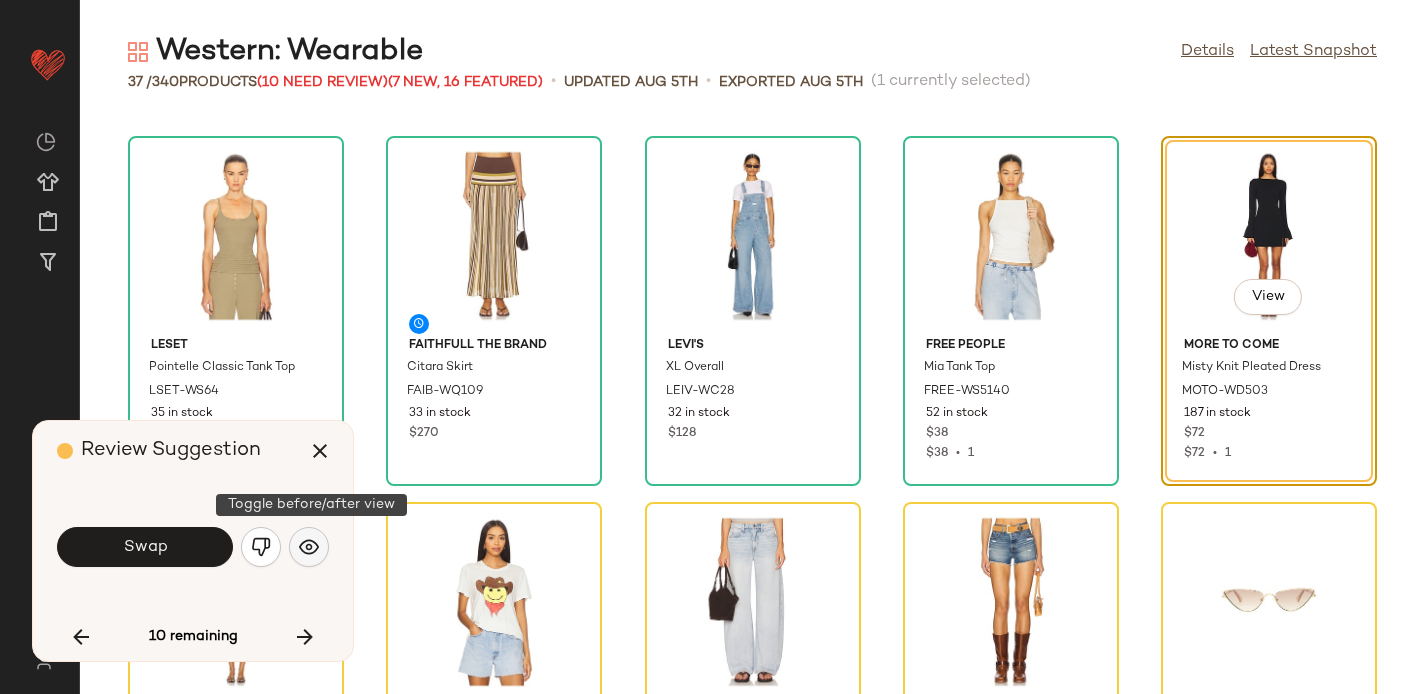 click 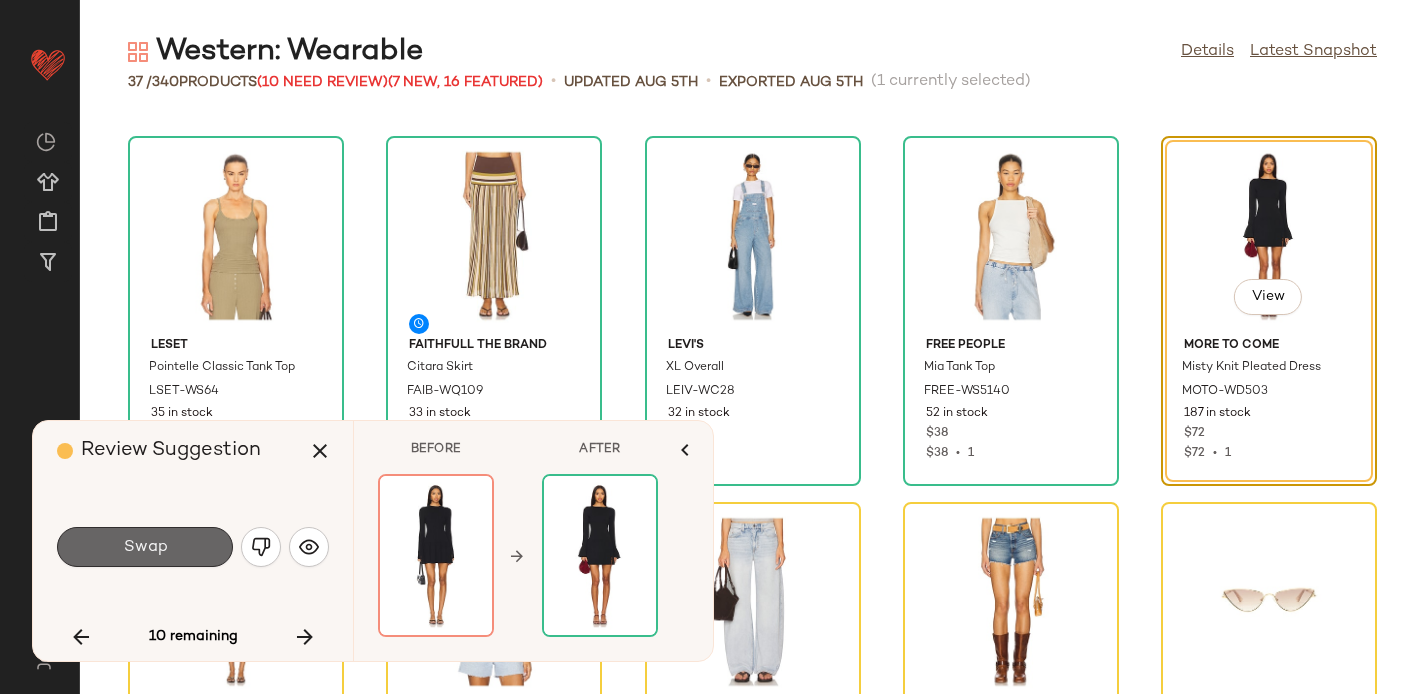 click on "Swap" at bounding box center (145, 547) 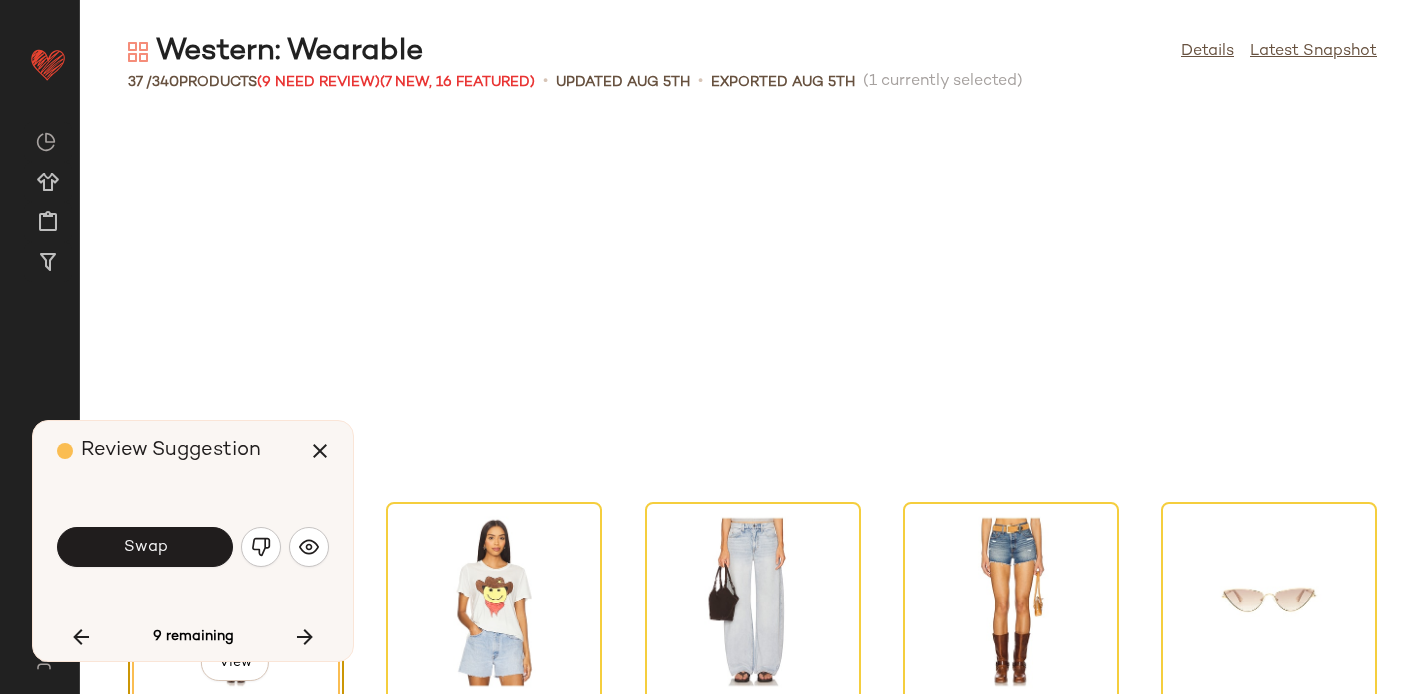 scroll, scrollTop: 2196, scrollLeft: 0, axis: vertical 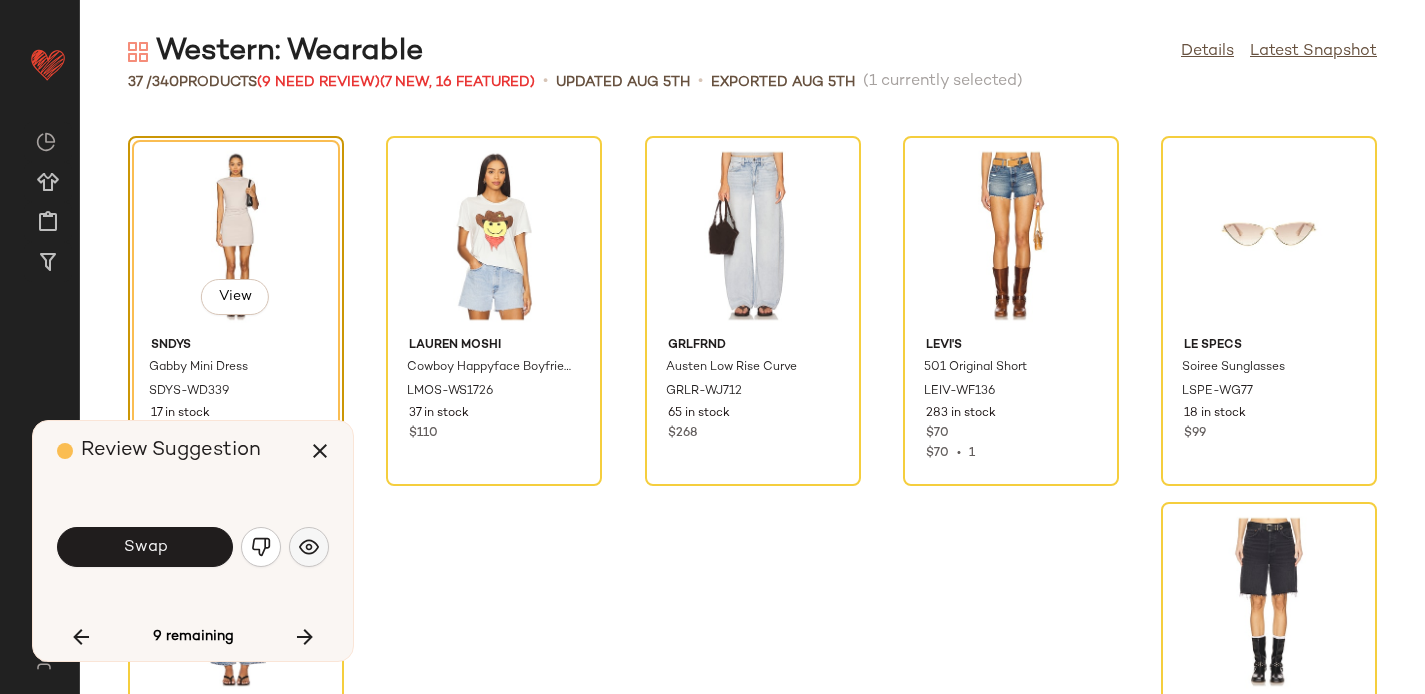 click 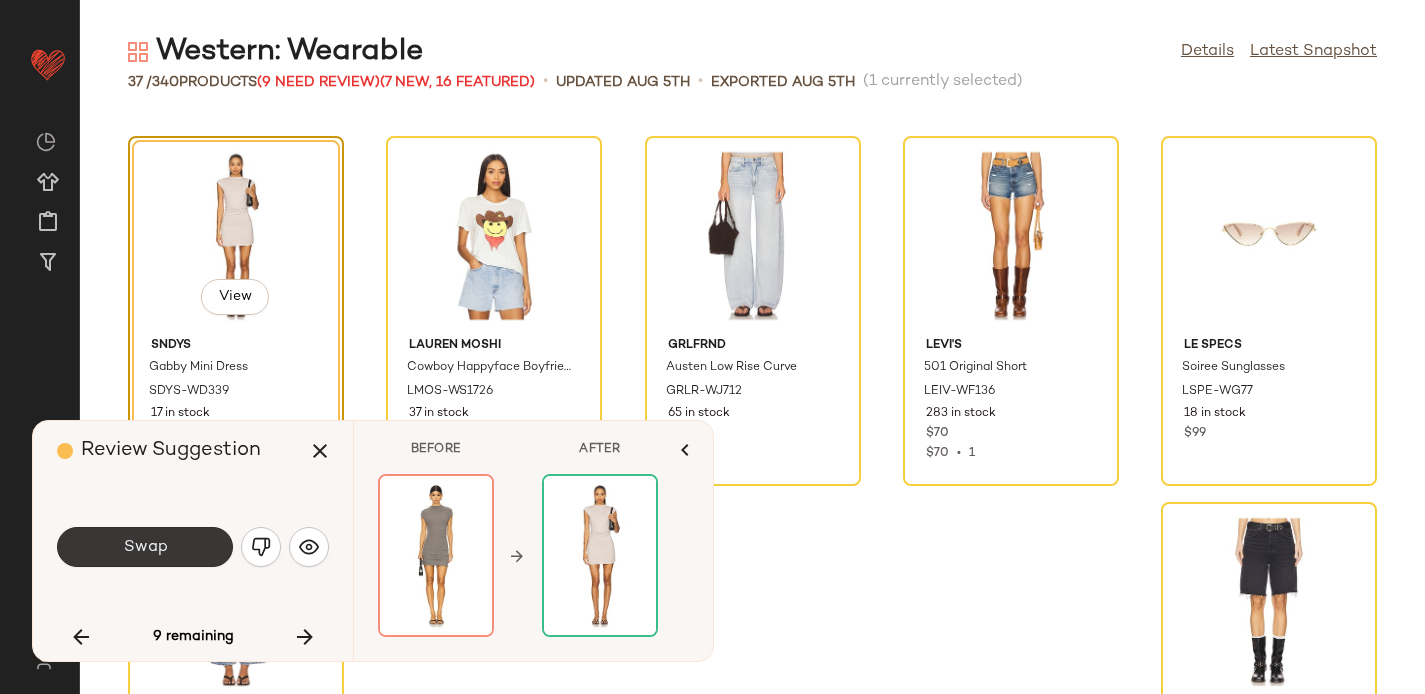 click on "Swap" 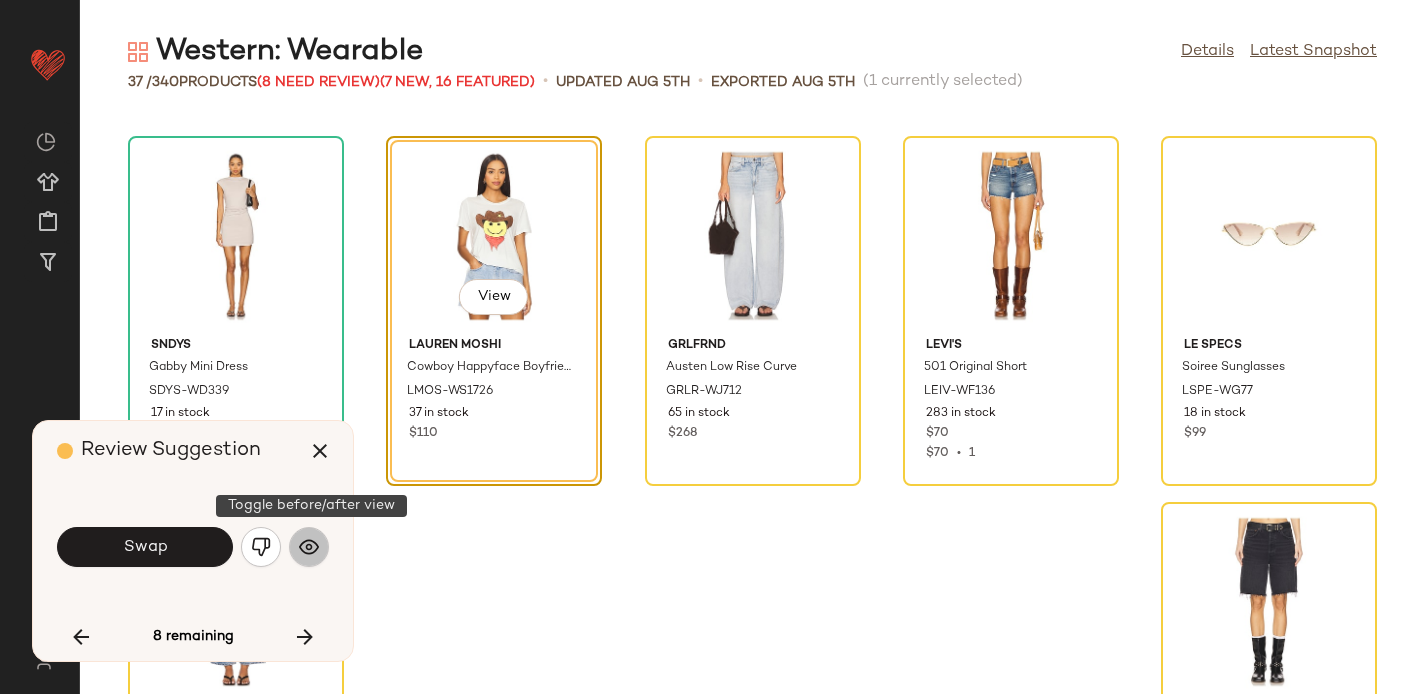 click 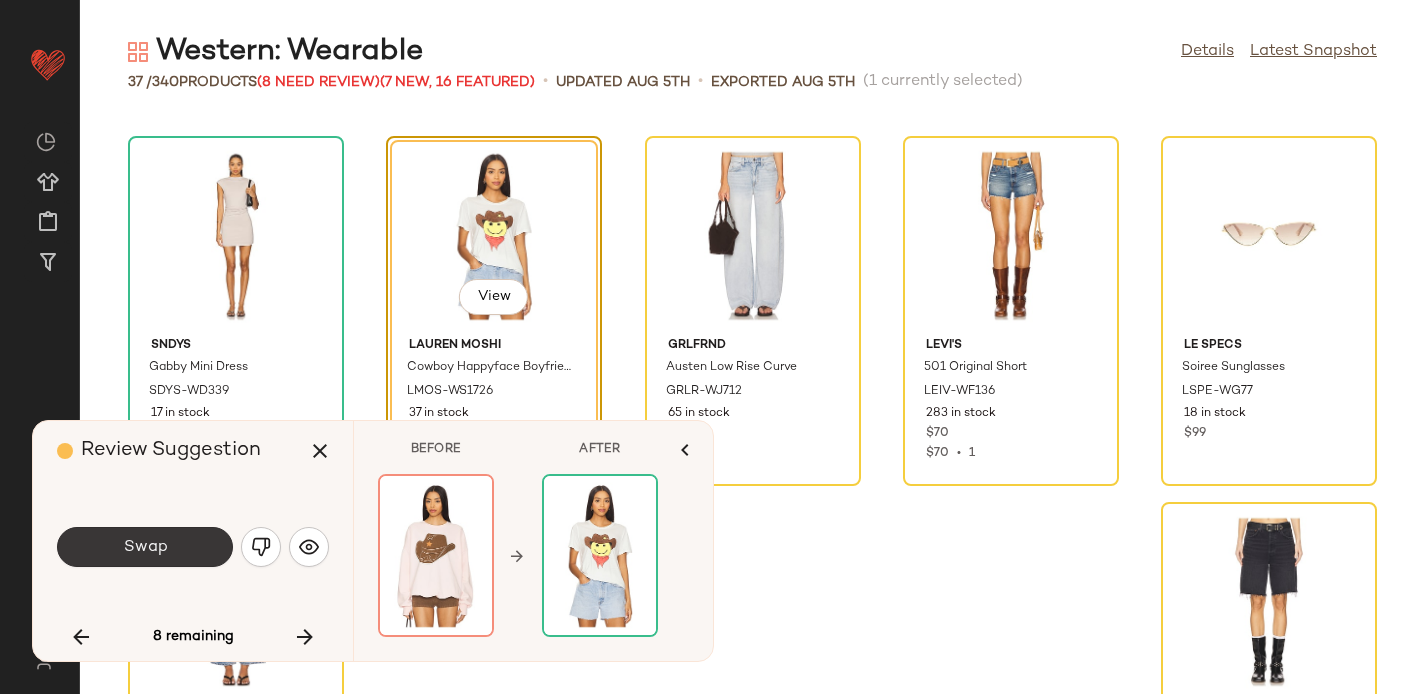 click on "Swap" 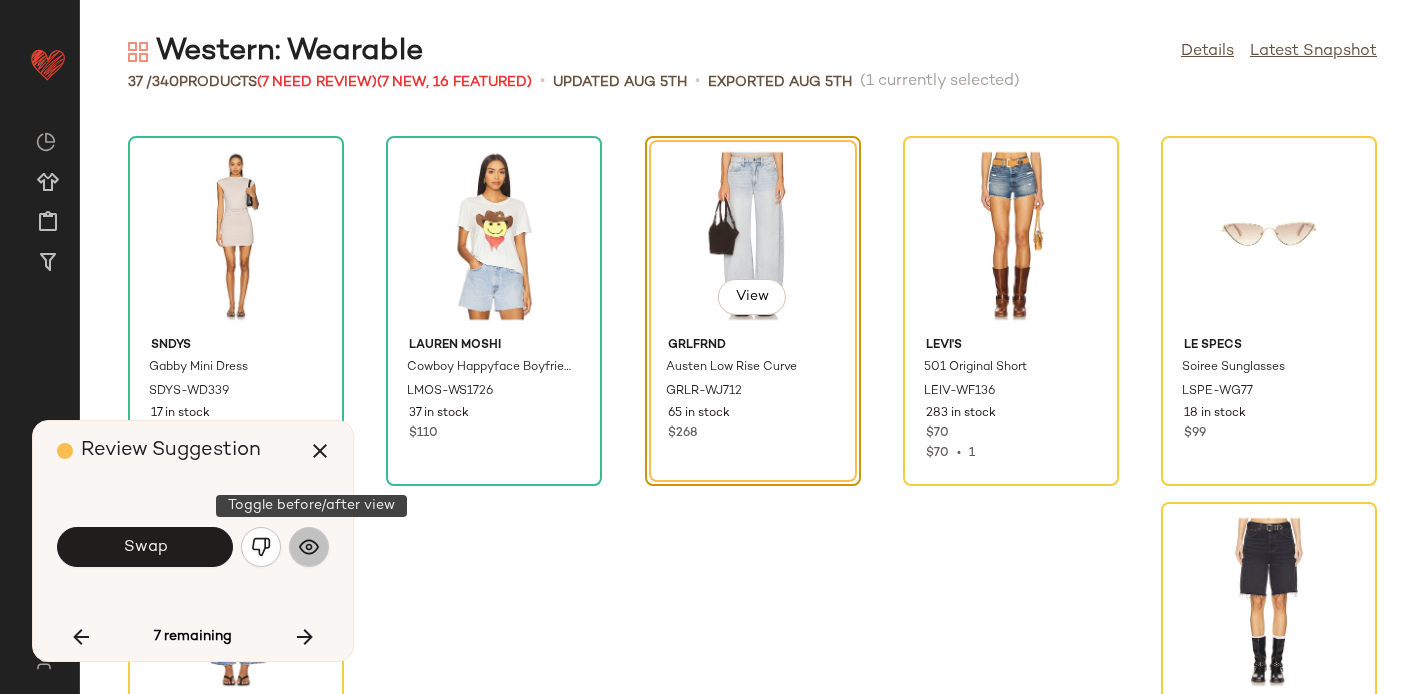 click 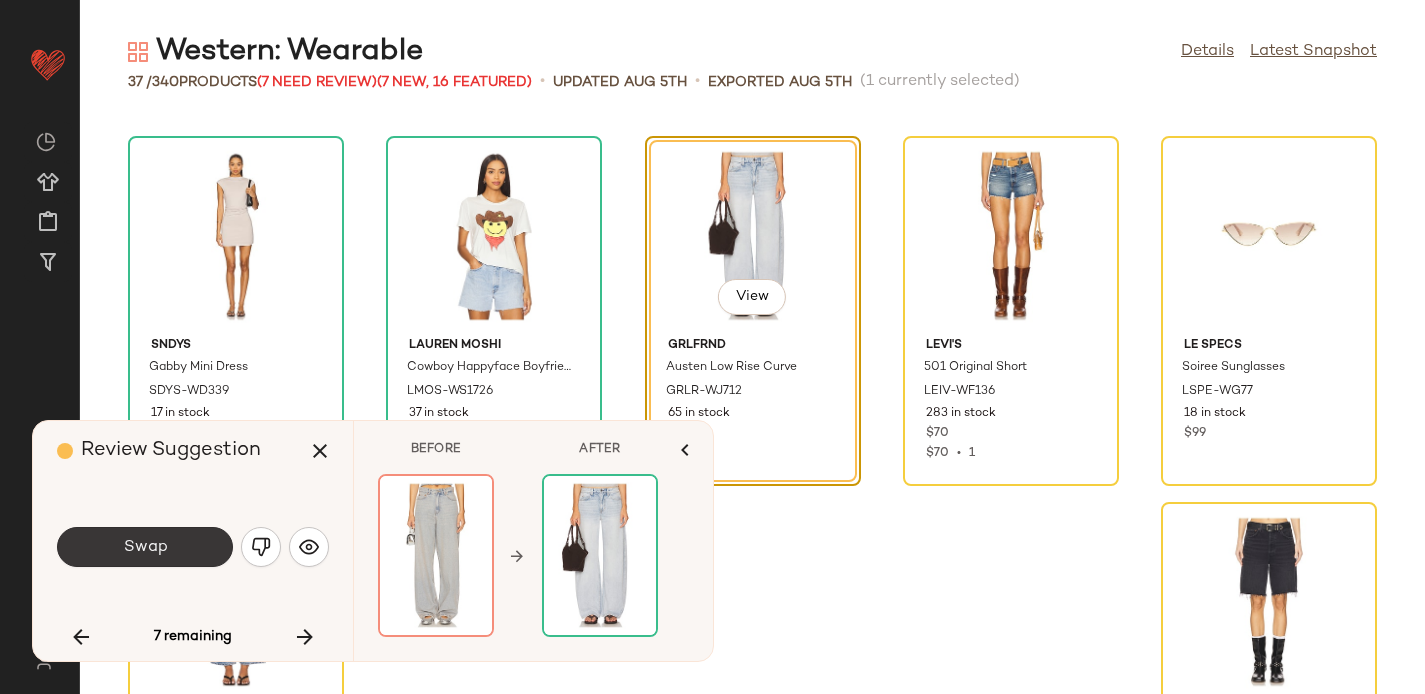 click on "Swap" at bounding box center (145, 547) 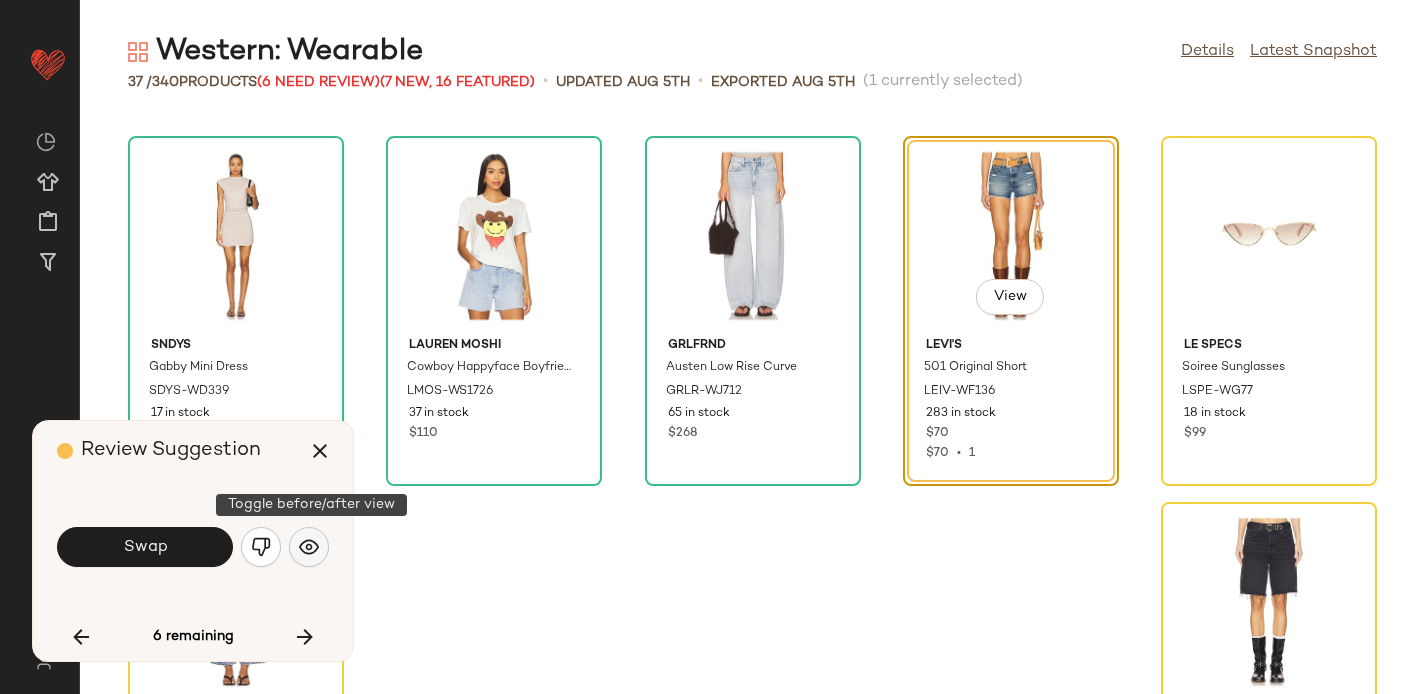 click 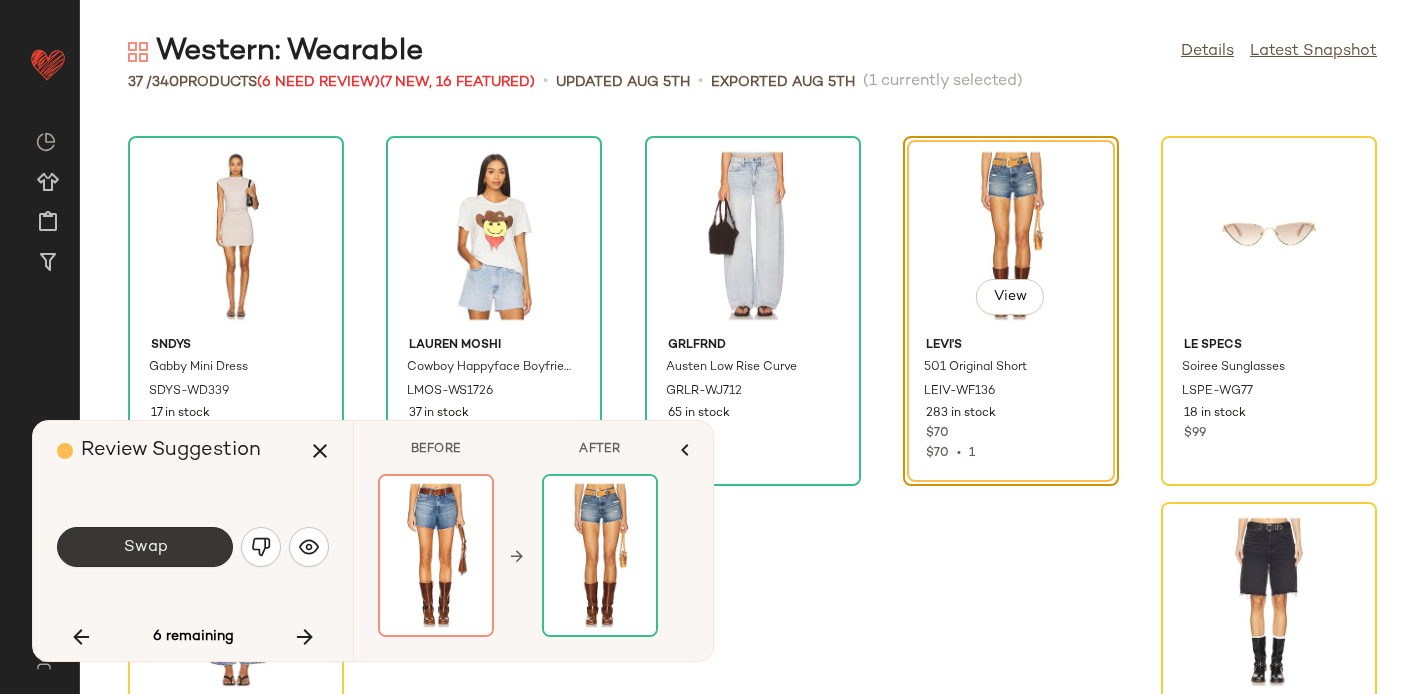click on "Swap" at bounding box center [145, 547] 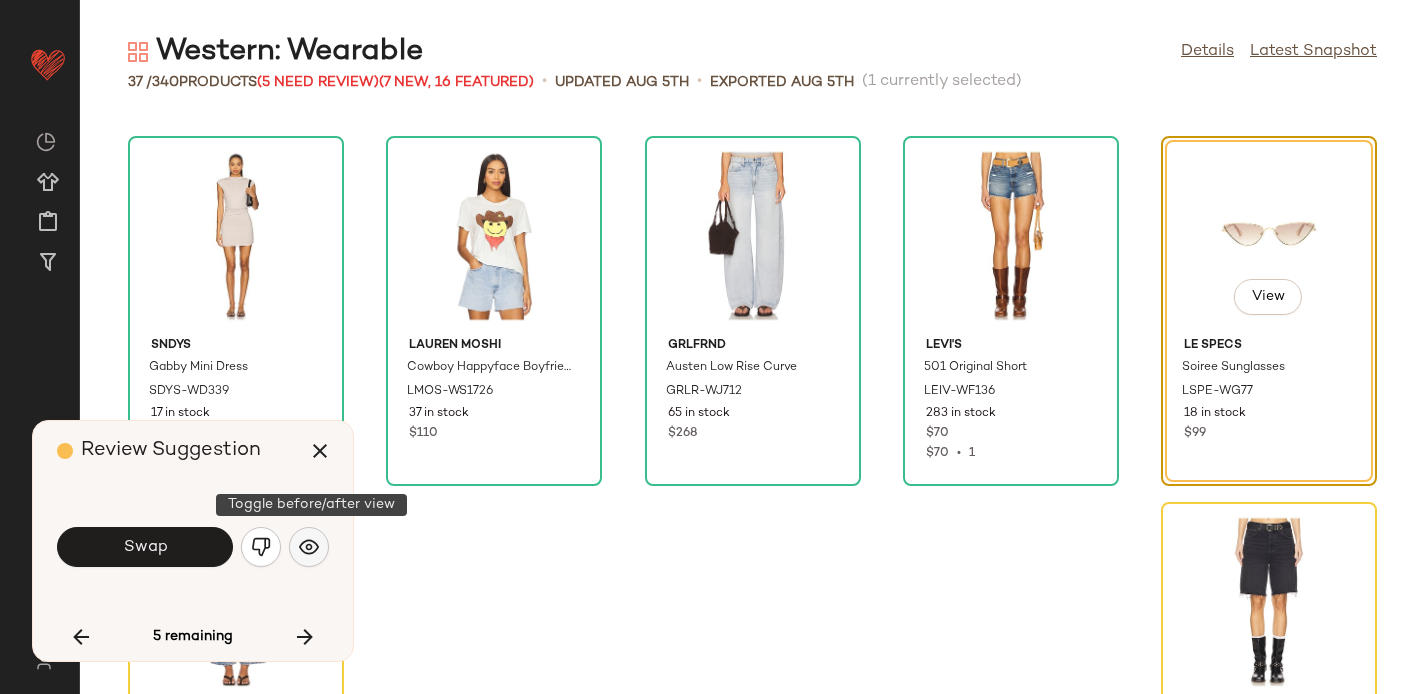 click 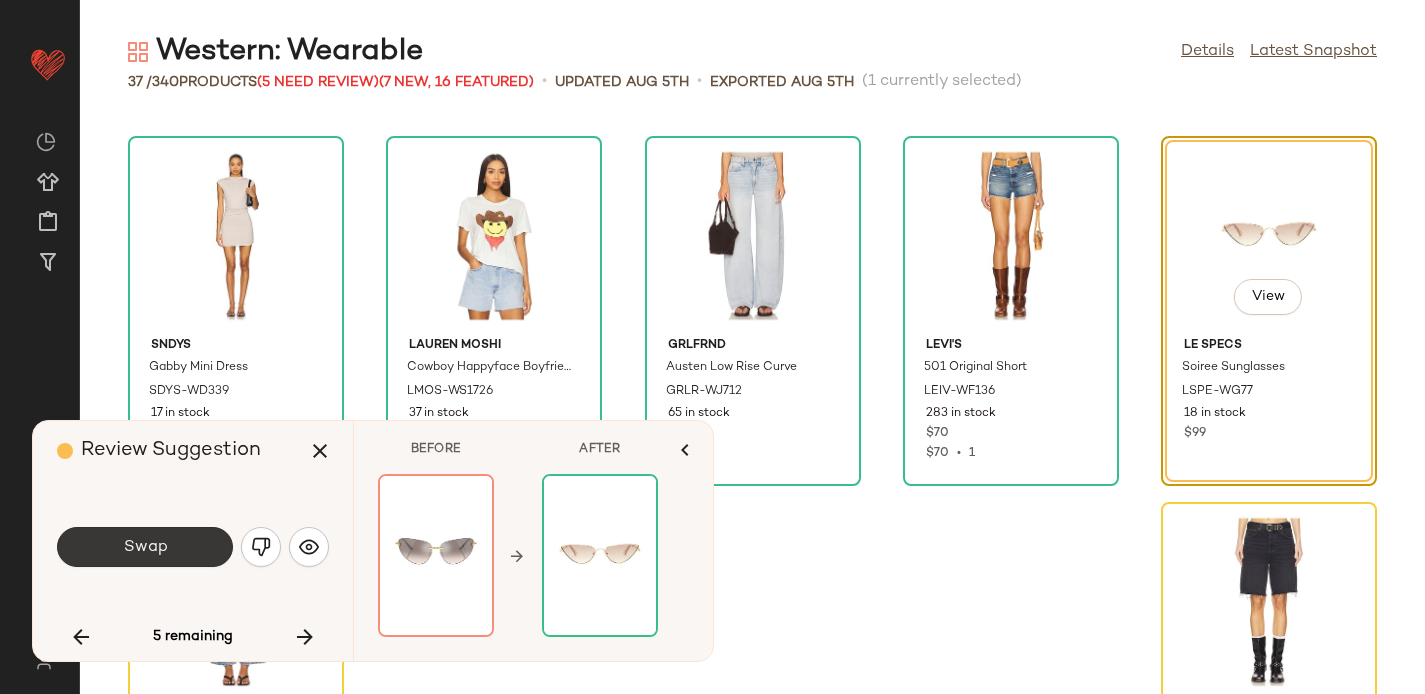 click on "Swap" 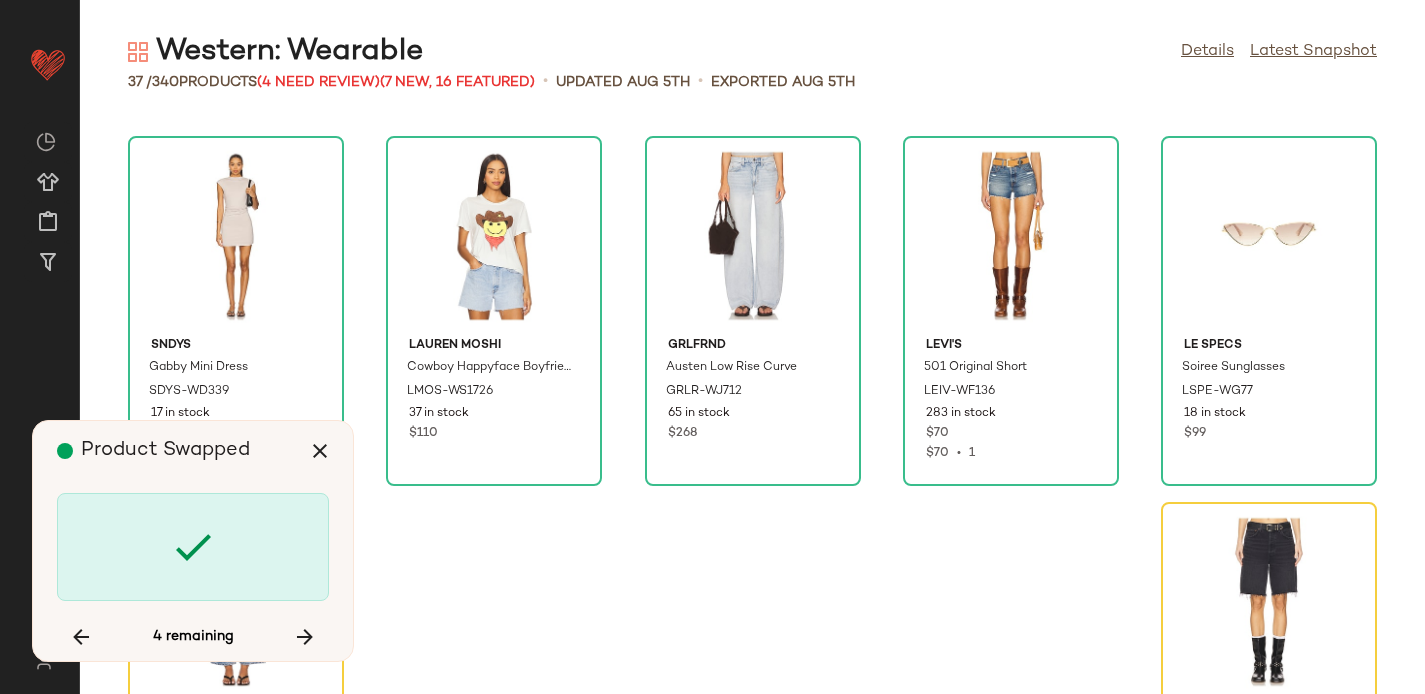 scroll, scrollTop: 2354, scrollLeft: 0, axis: vertical 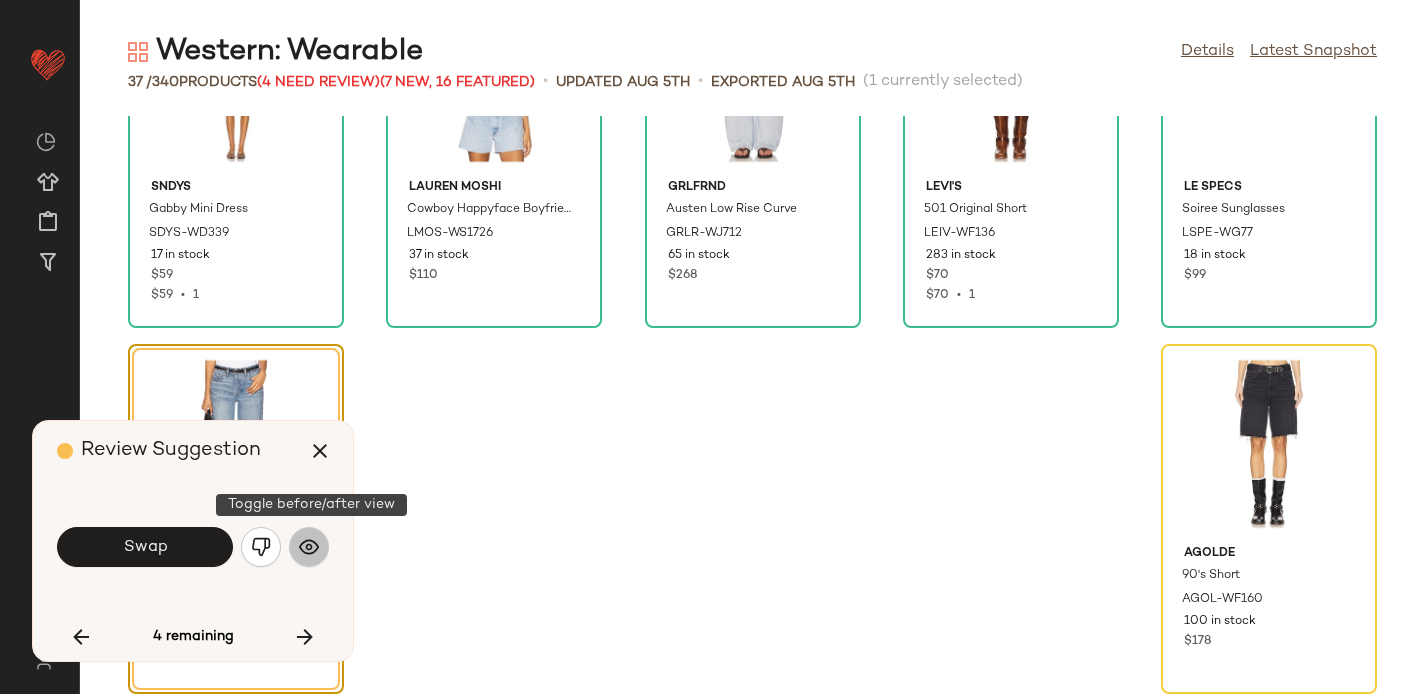 click 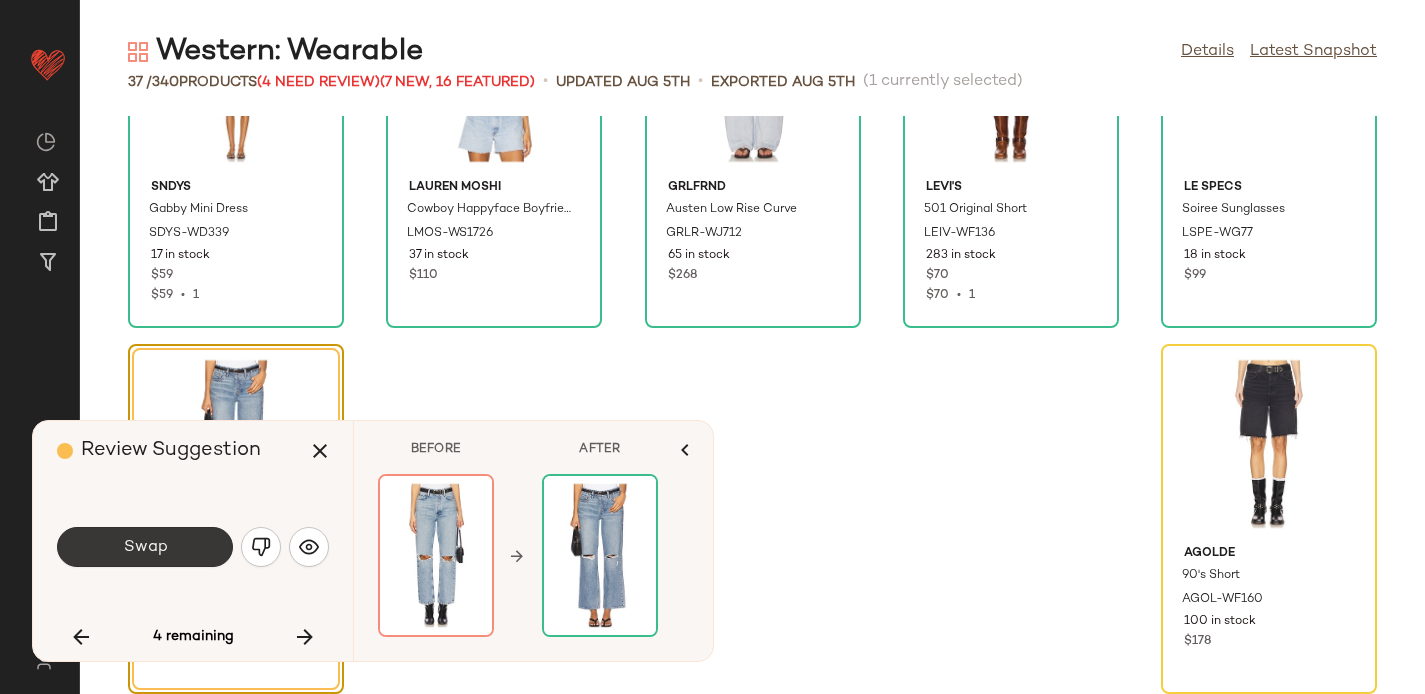 click on "Swap" at bounding box center [145, 547] 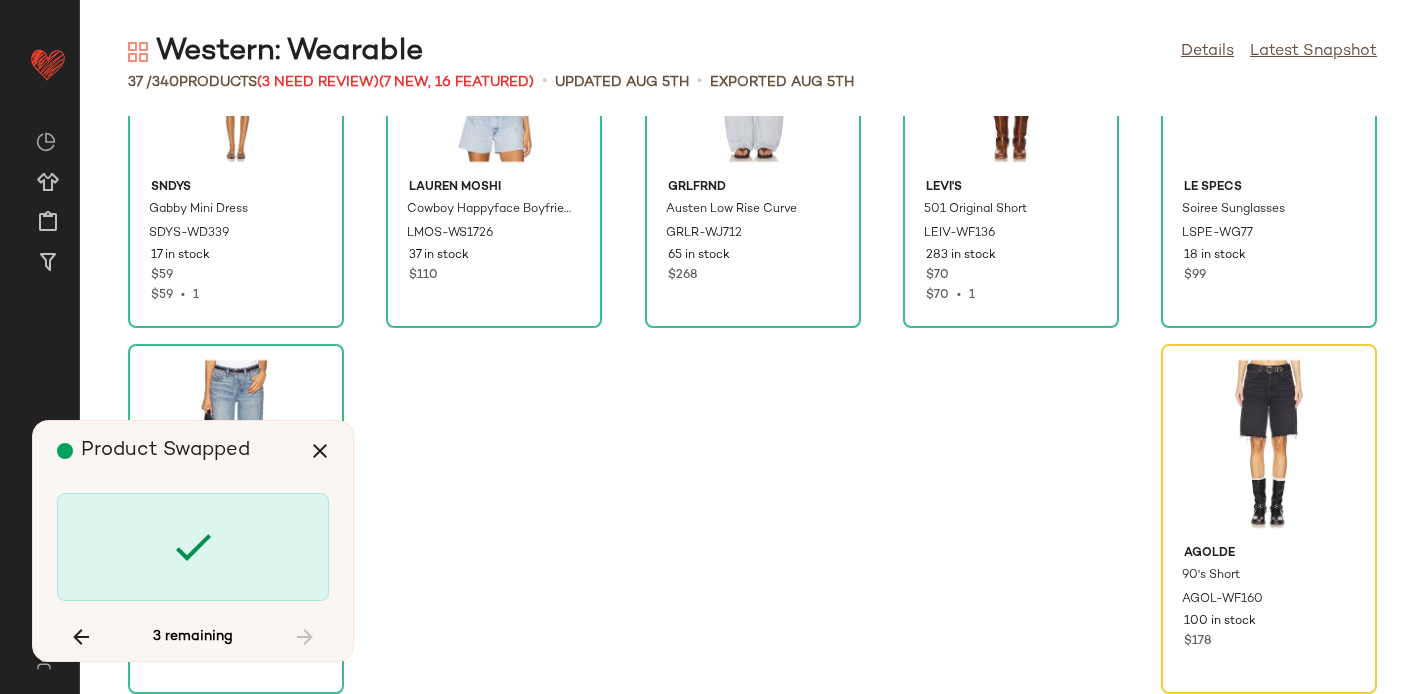 scroll, scrollTop: 732, scrollLeft: 0, axis: vertical 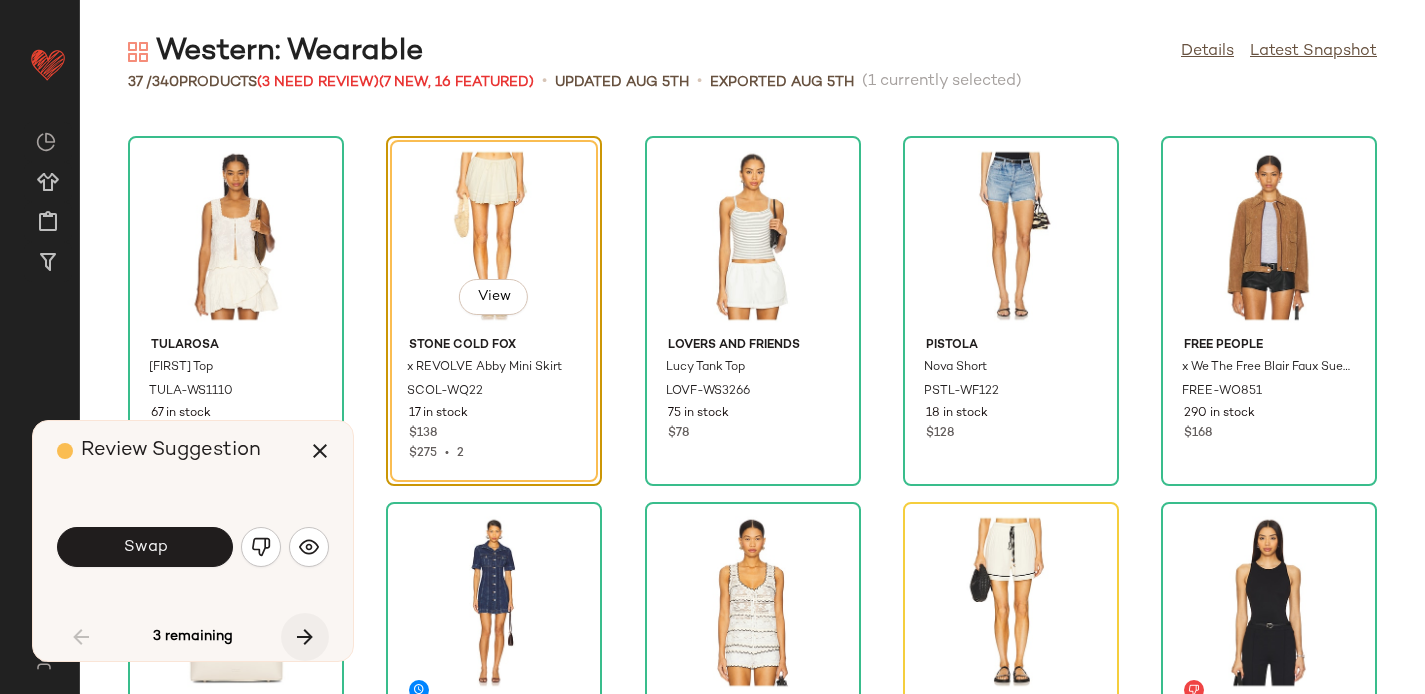 click at bounding box center (305, 637) 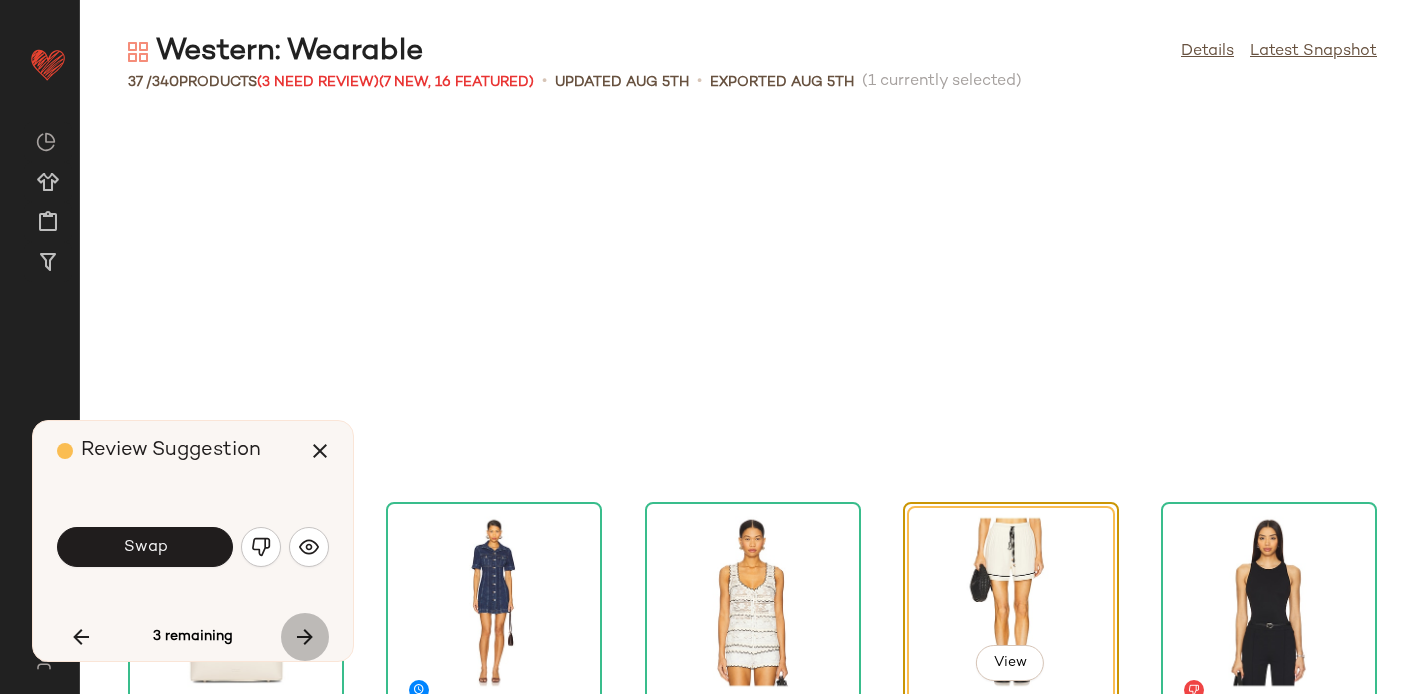 scroll, scrollTop: 1098, scrollLeft: 0, axis: vertical 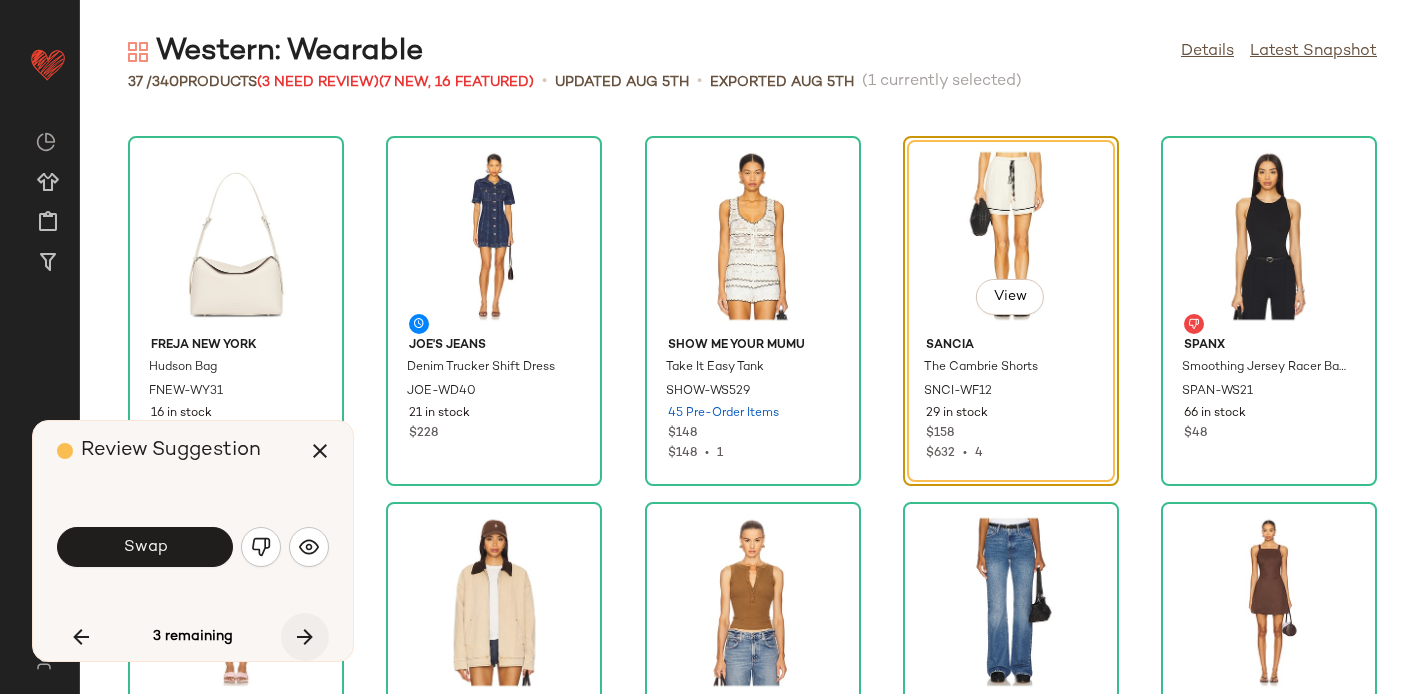 click at bounding box center (305, 637) 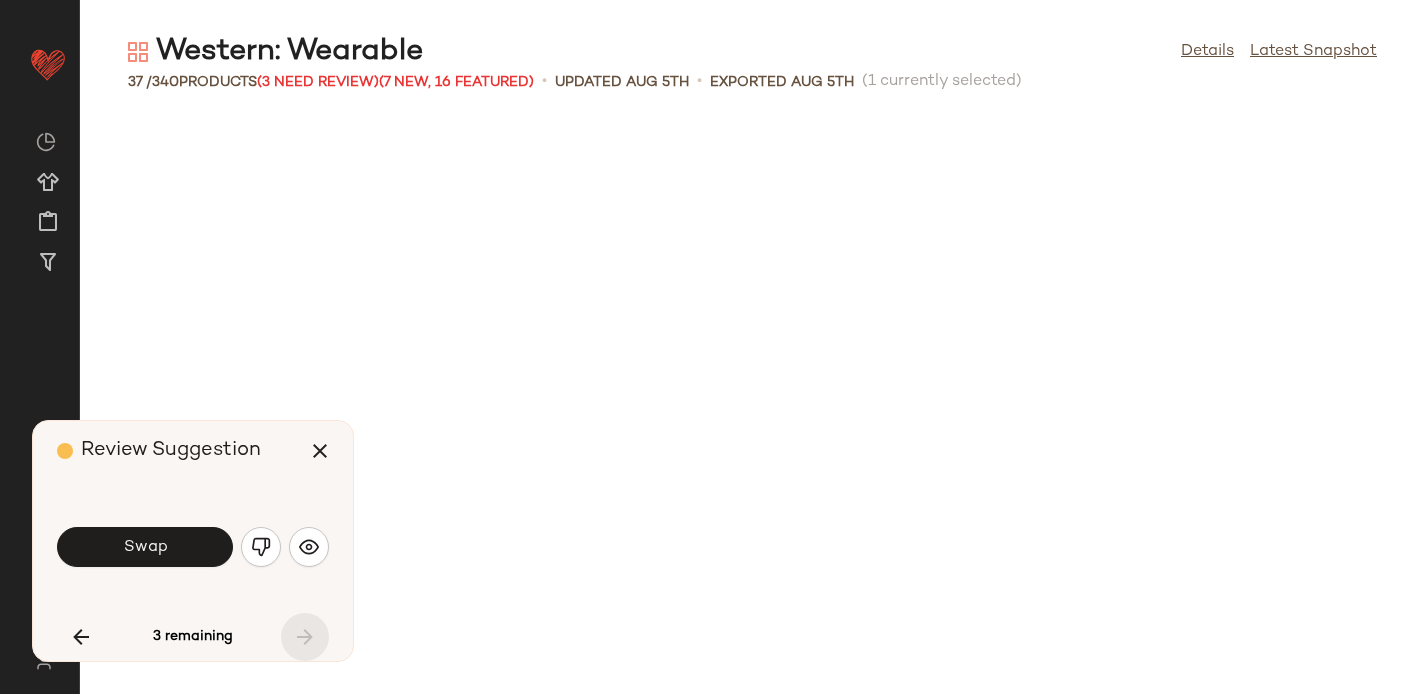 scroll, scrollTop: 2354, scrollLeft: 0, axis: vertical 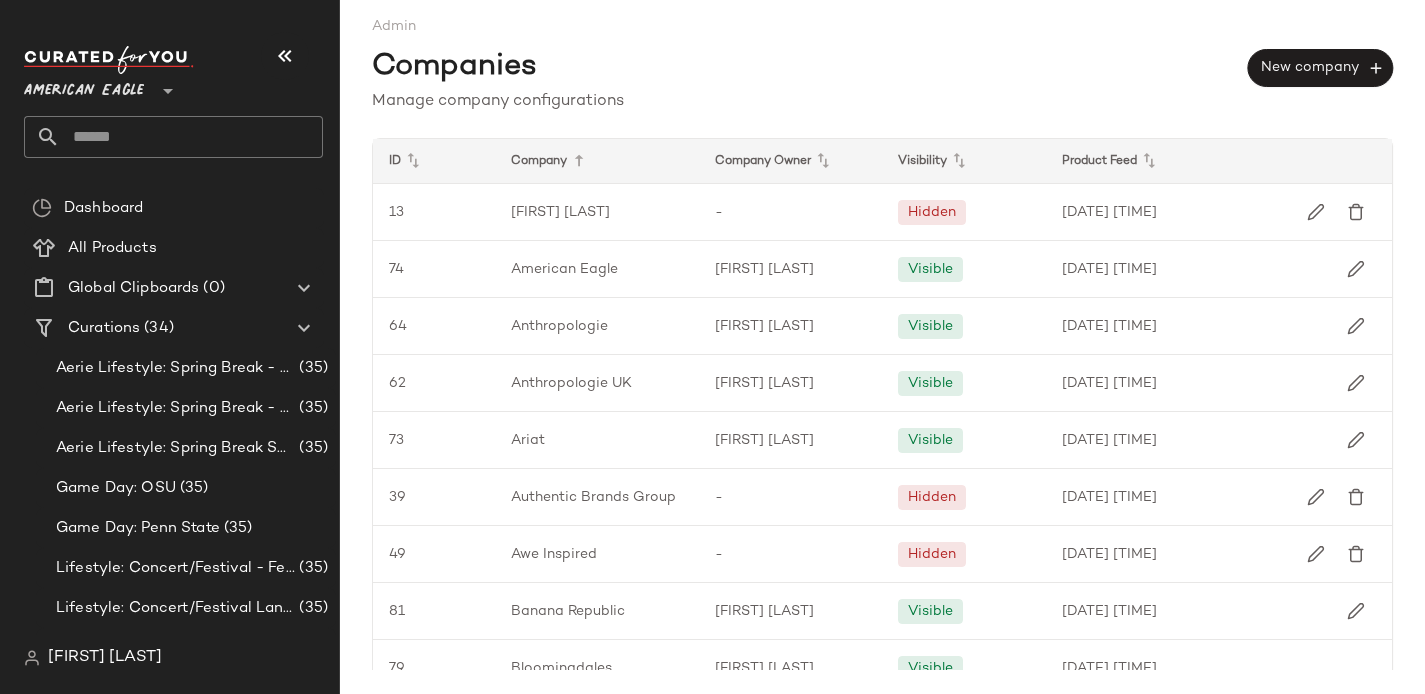 click on "American Eagle" at bounding box center (84, 86) 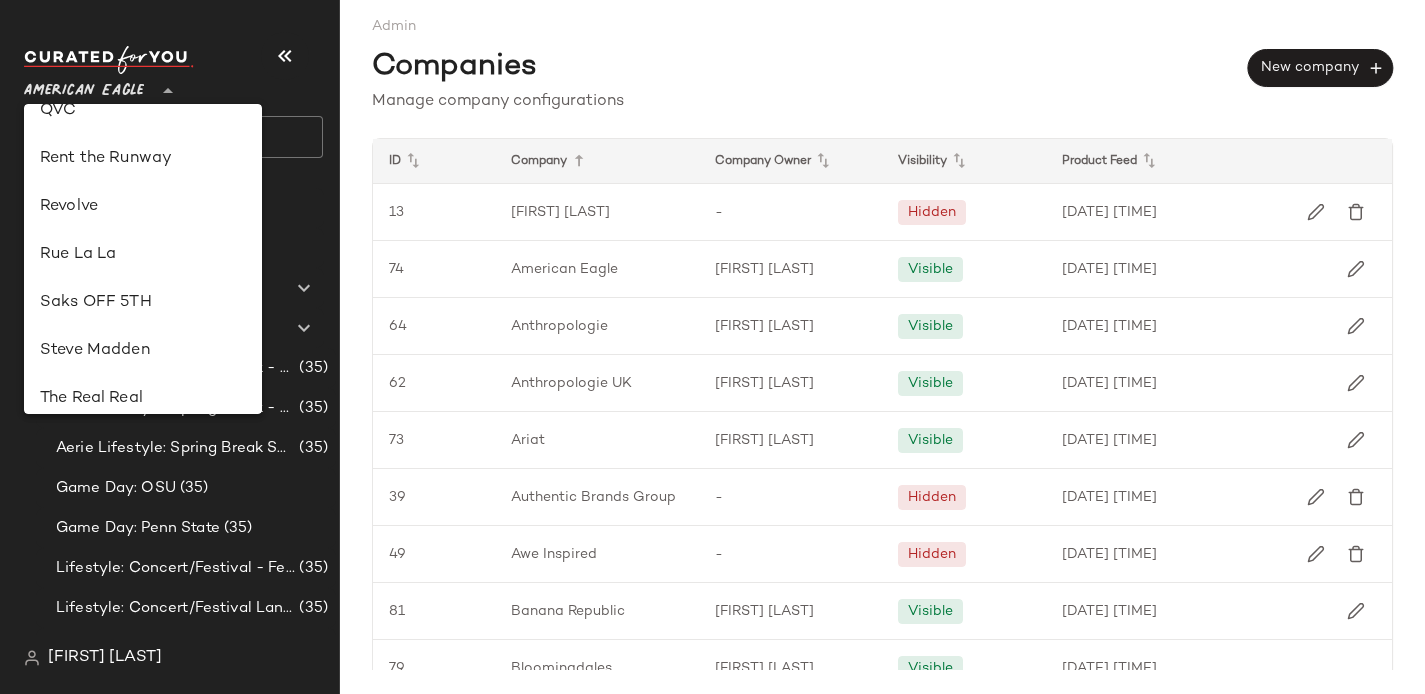 scroll, scrollTop: 902, scrollLeft: 0, axis: vertical 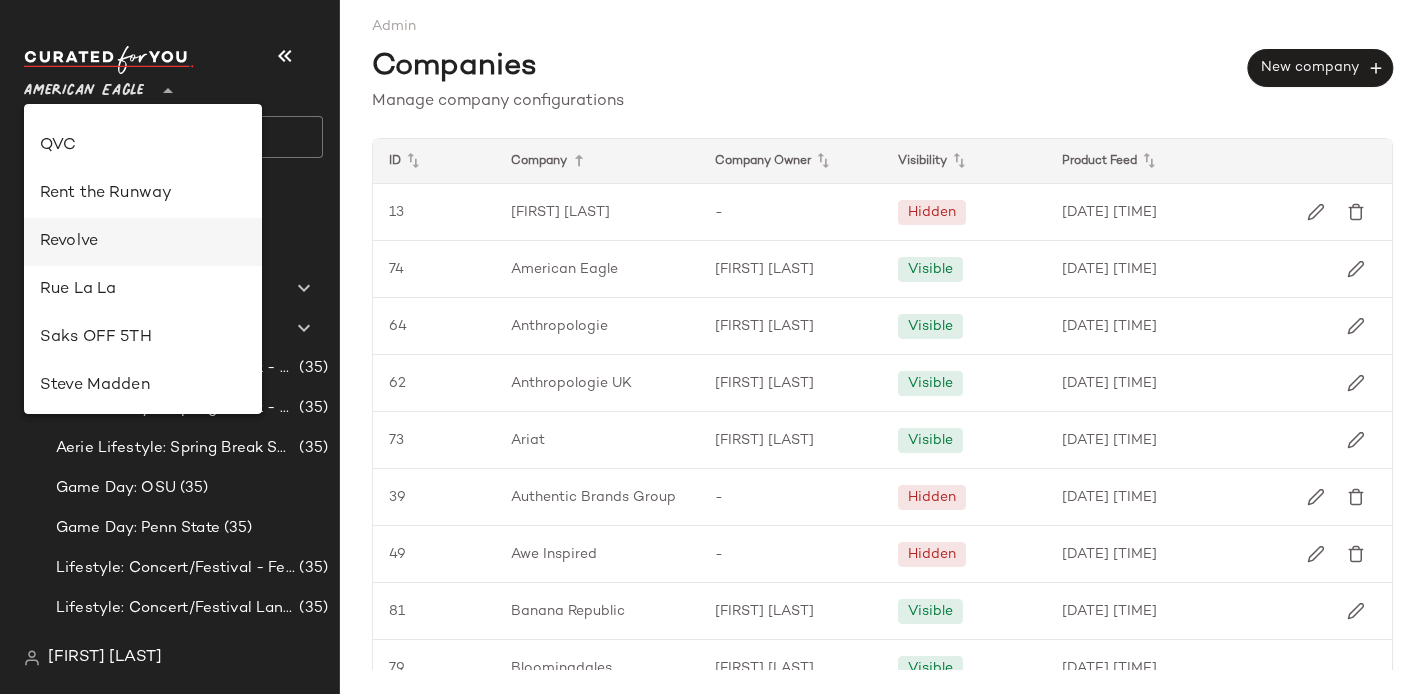 click on "Revolve" at bounding box center (143, 242) 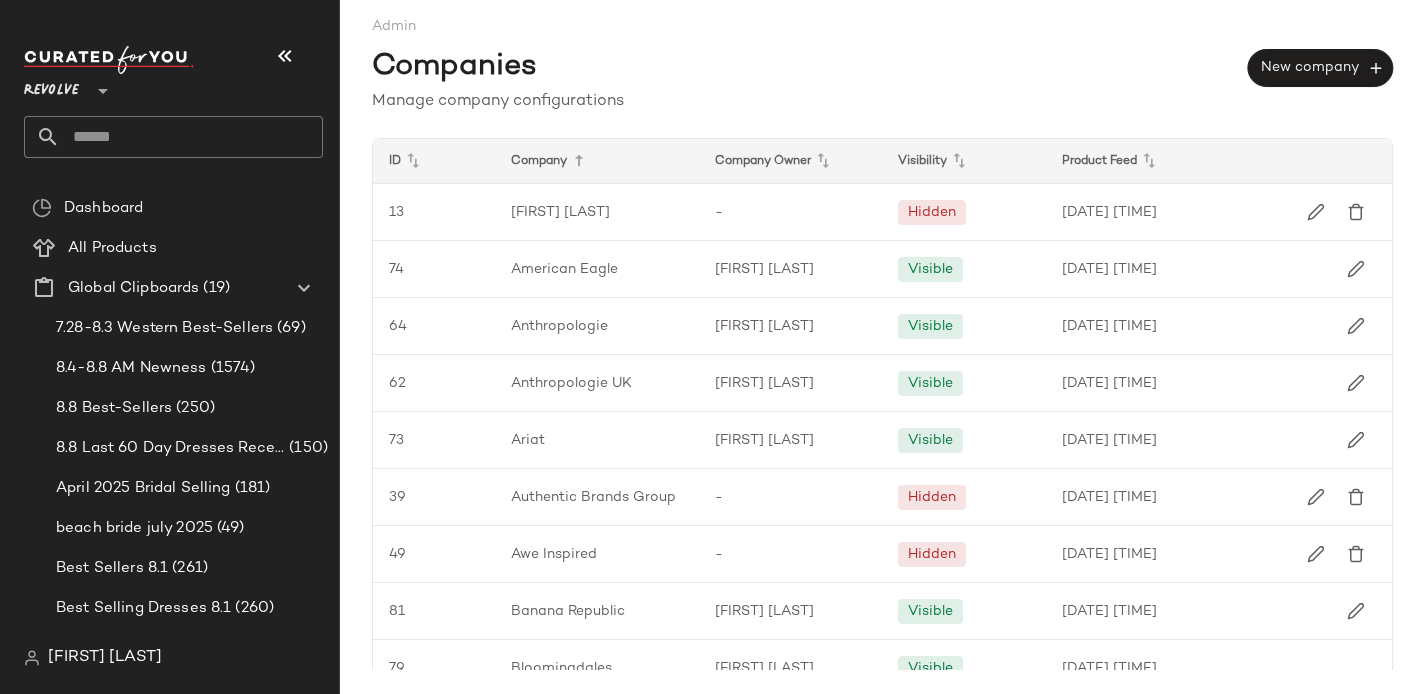 click 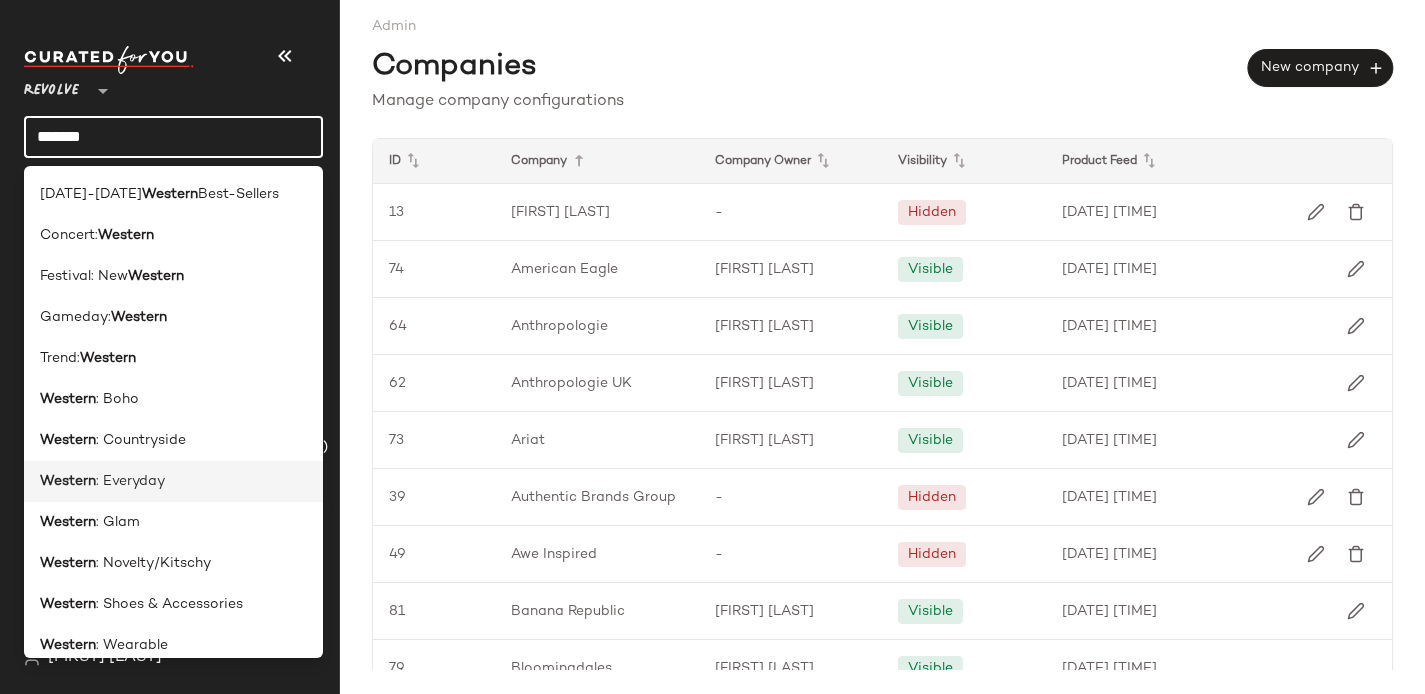 scroll, scrollTop: 16, scrollLeft: 0, axis: vertical 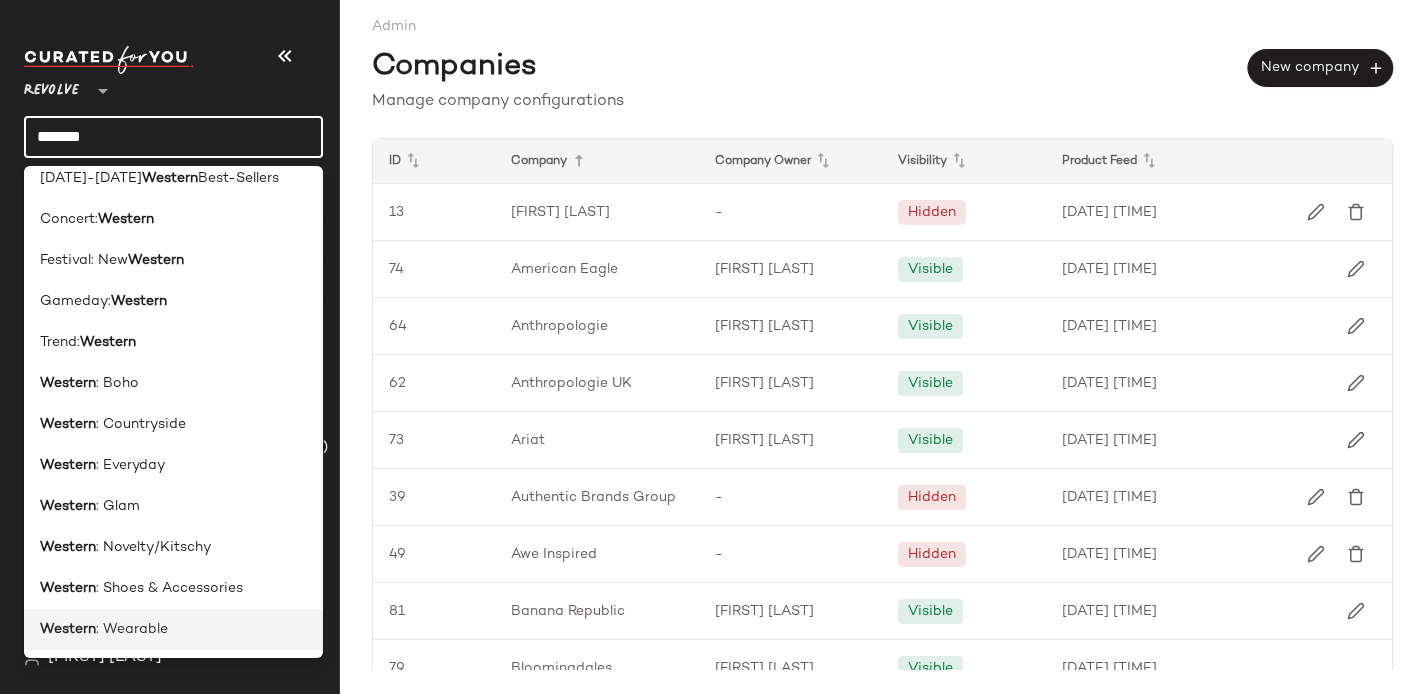 type on "*******" 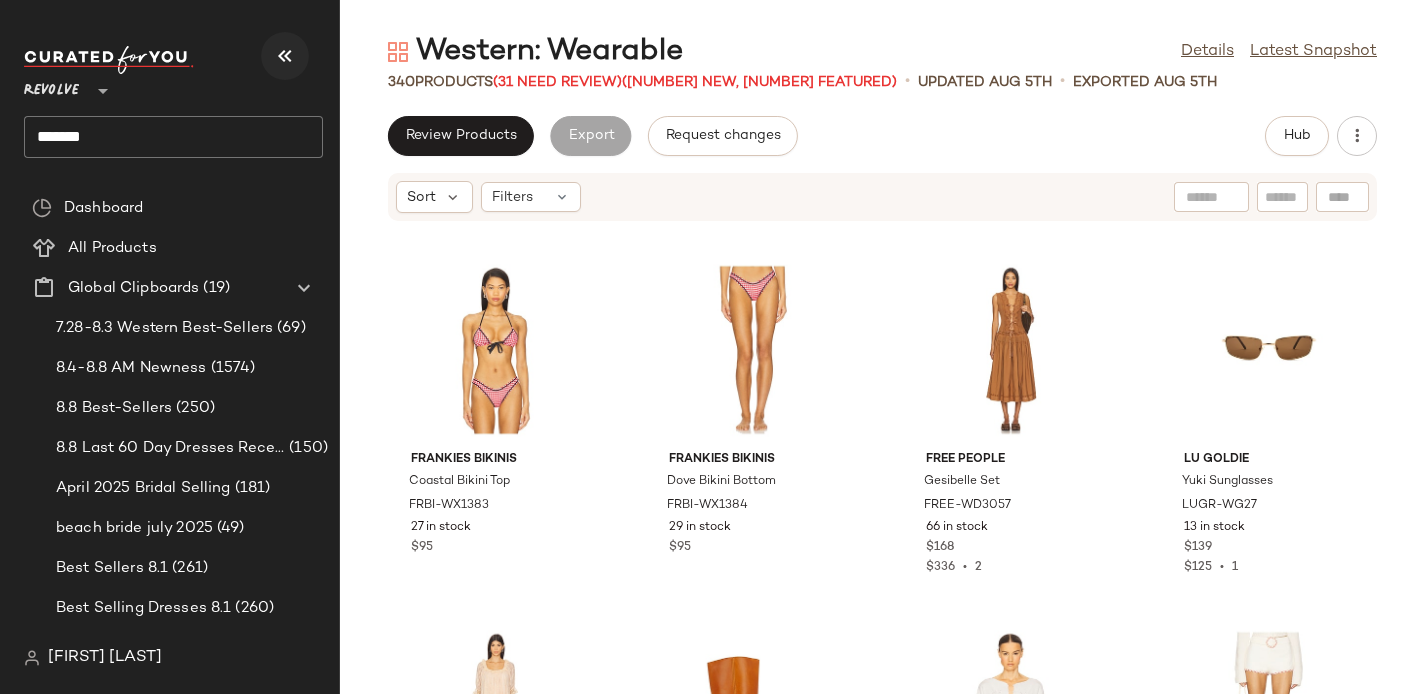 click at bounding box center [285, 56] 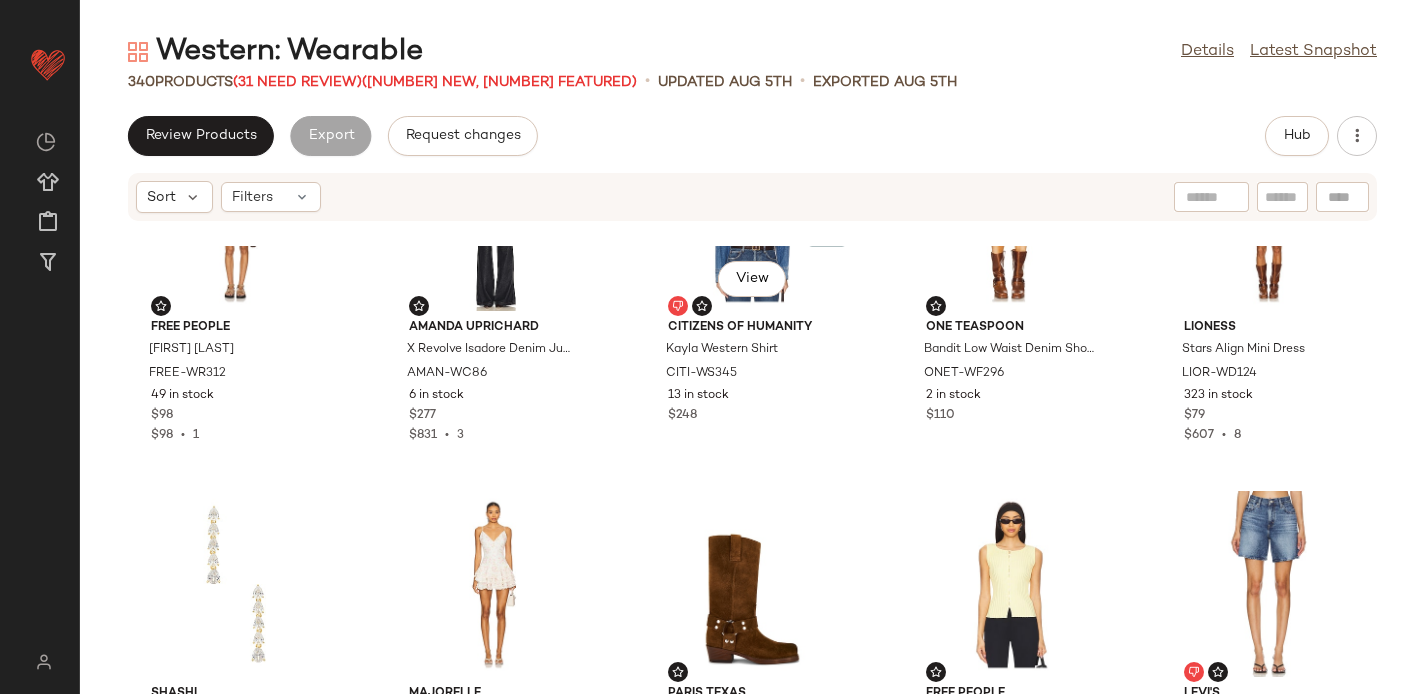scroll, scrollTop: 2356, scrollLeft: 0, axis: vertical 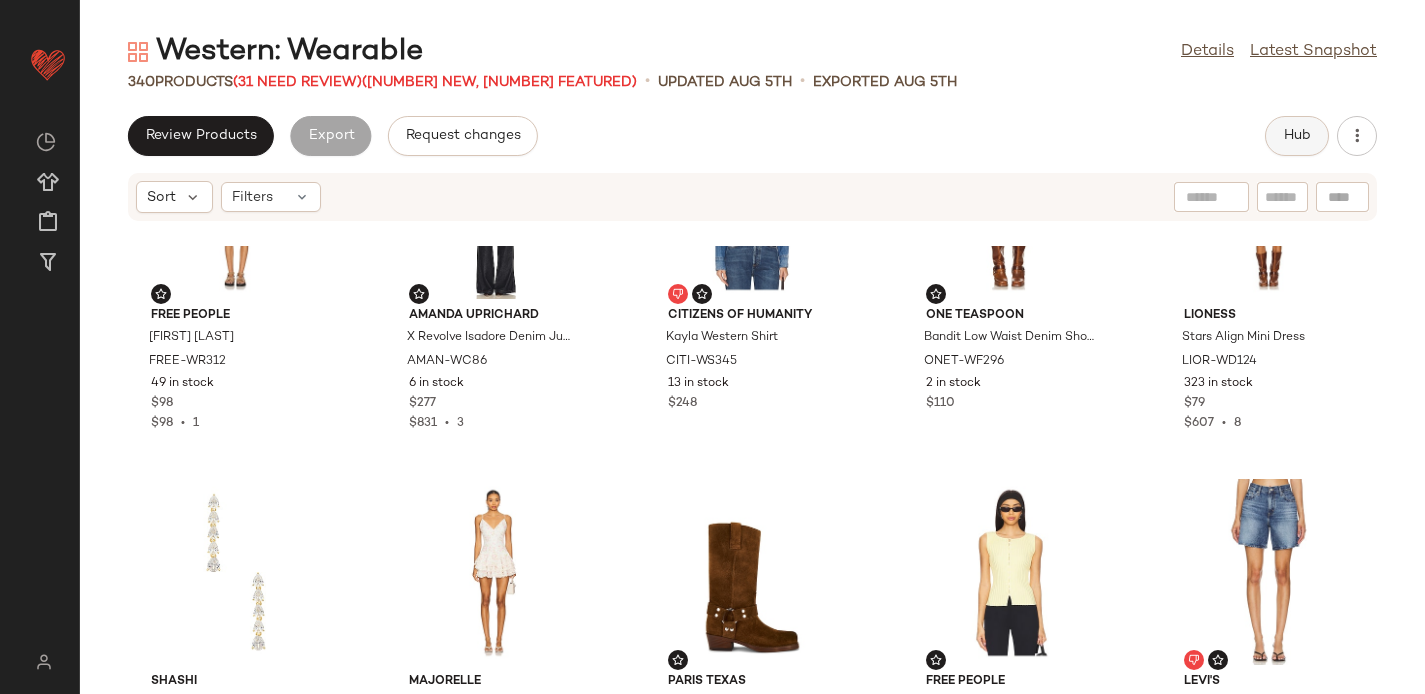 click on "Hub" 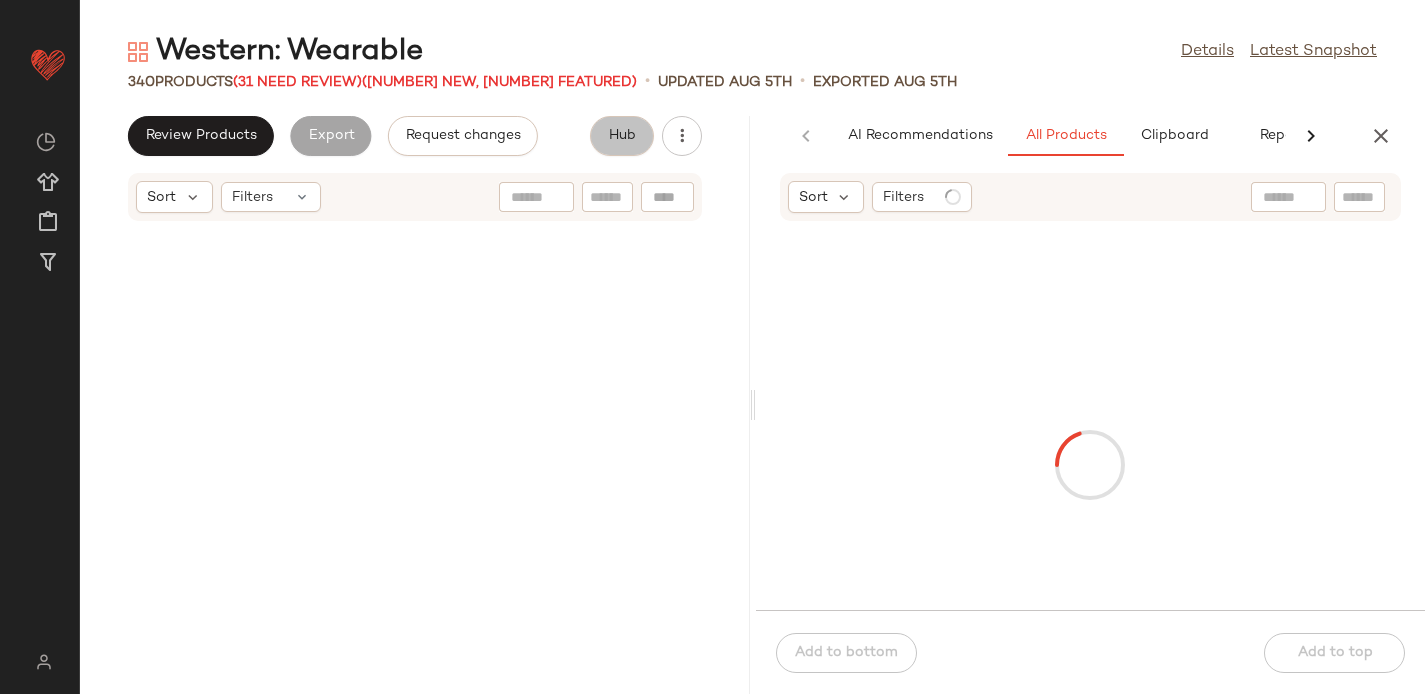 scroll, scrollTop: 0, scrollLeft: 63, axis: horizontal 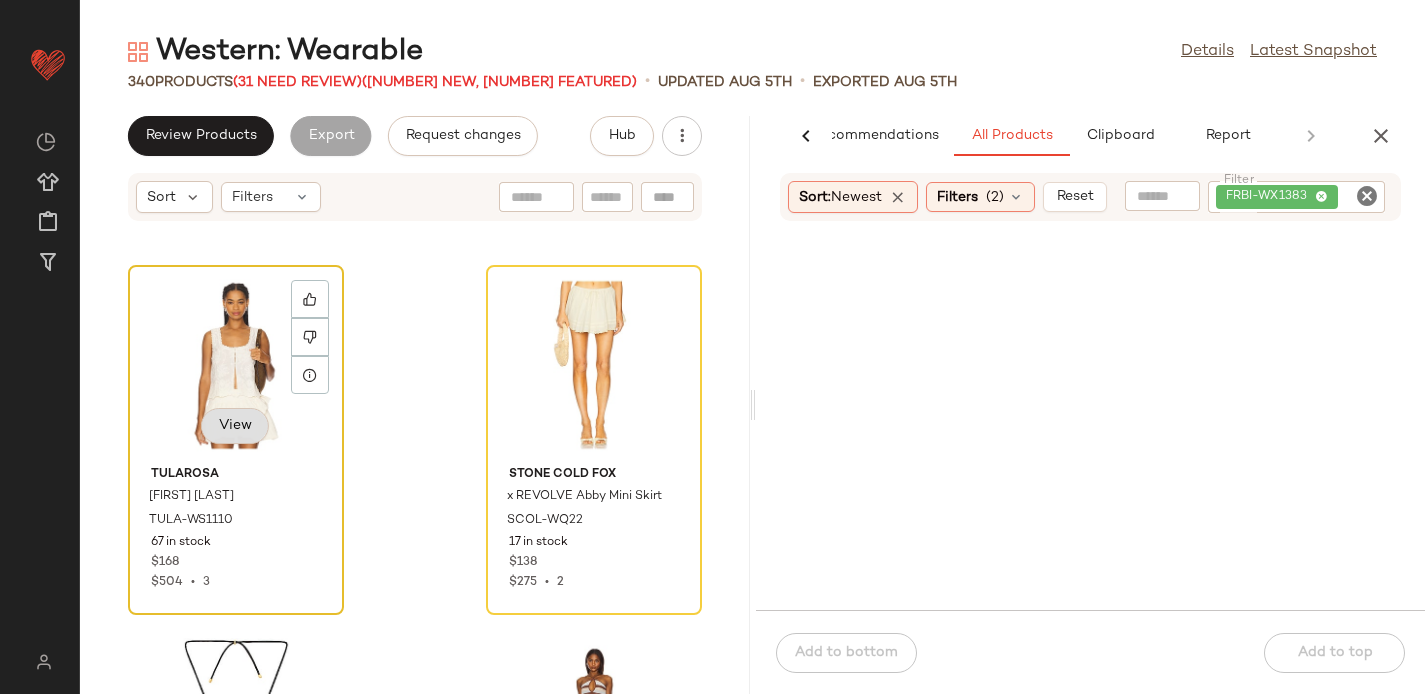 click on "View" 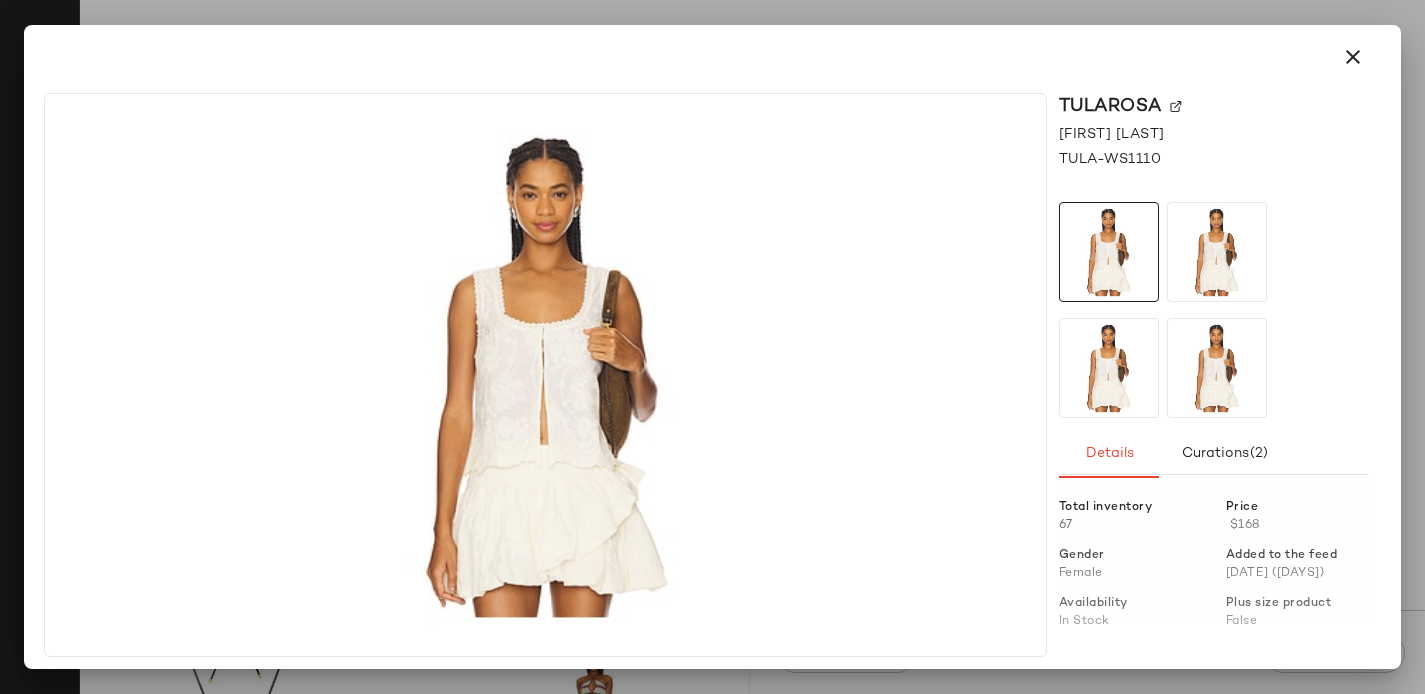 click 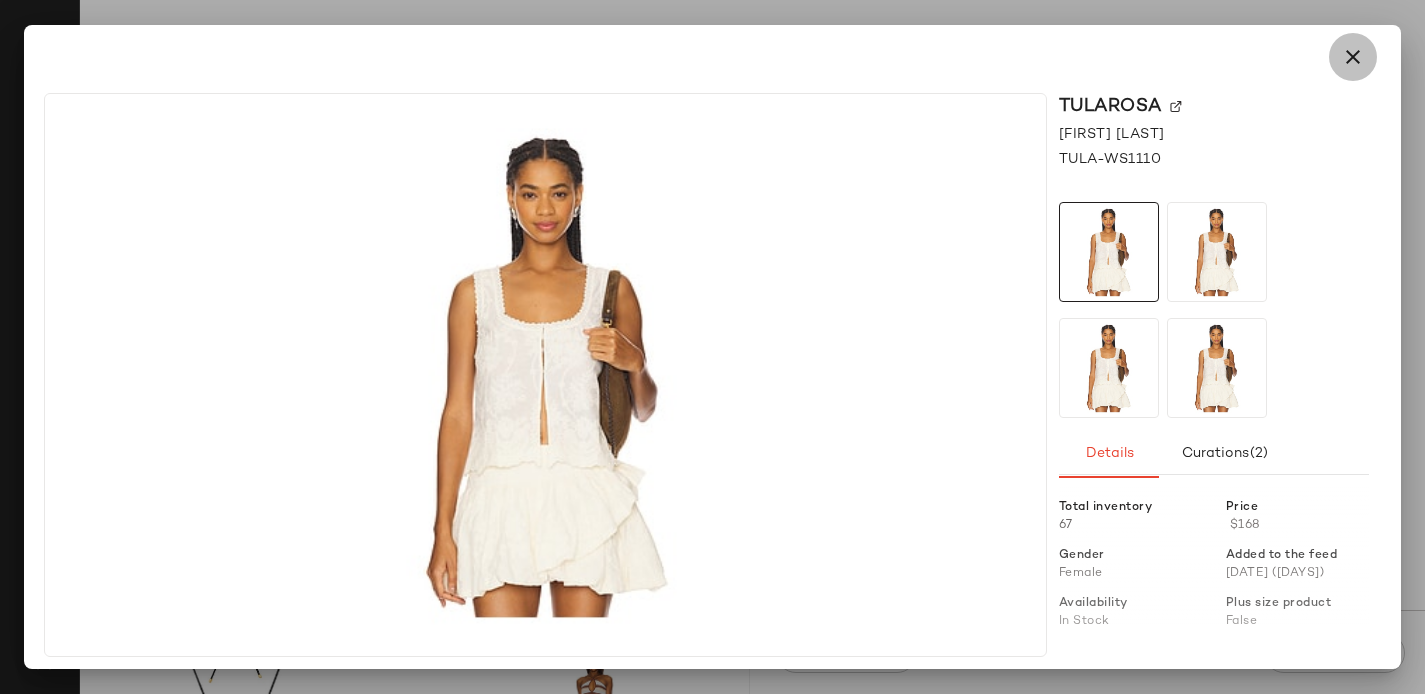 click at bounding box center [1353, 57] 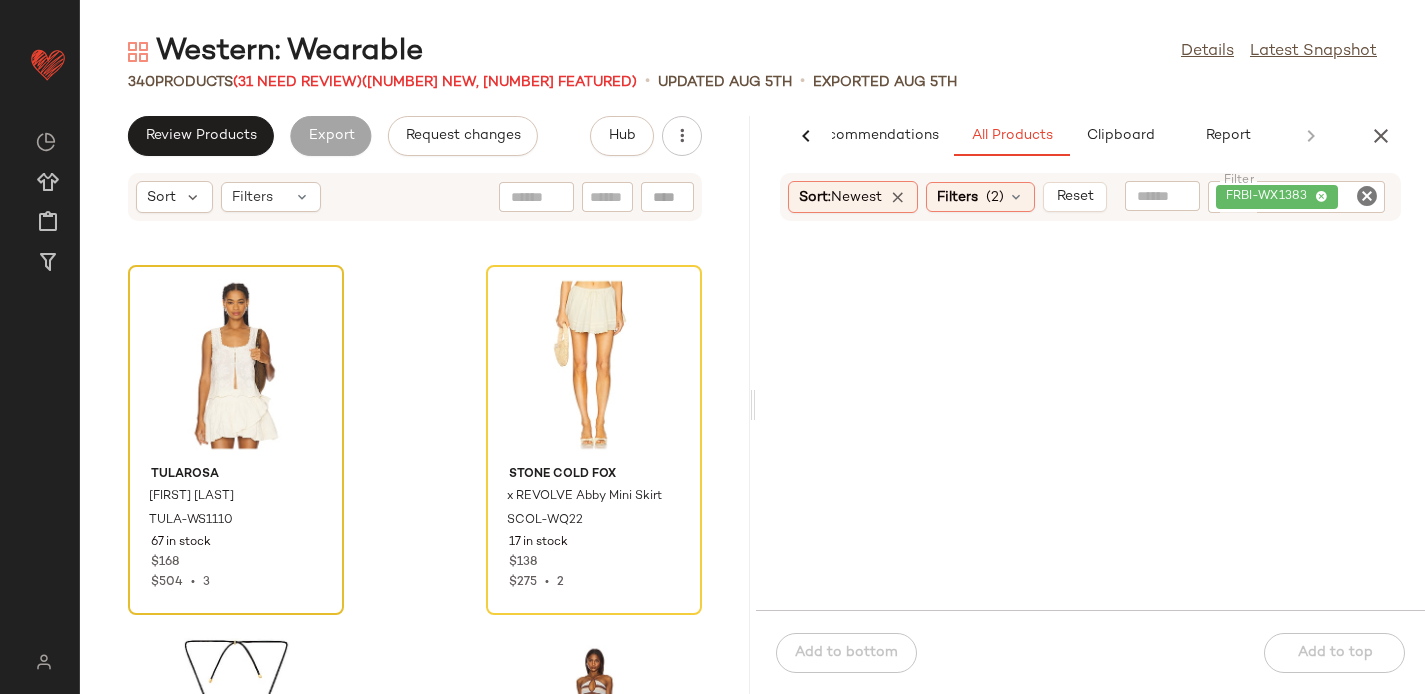 click 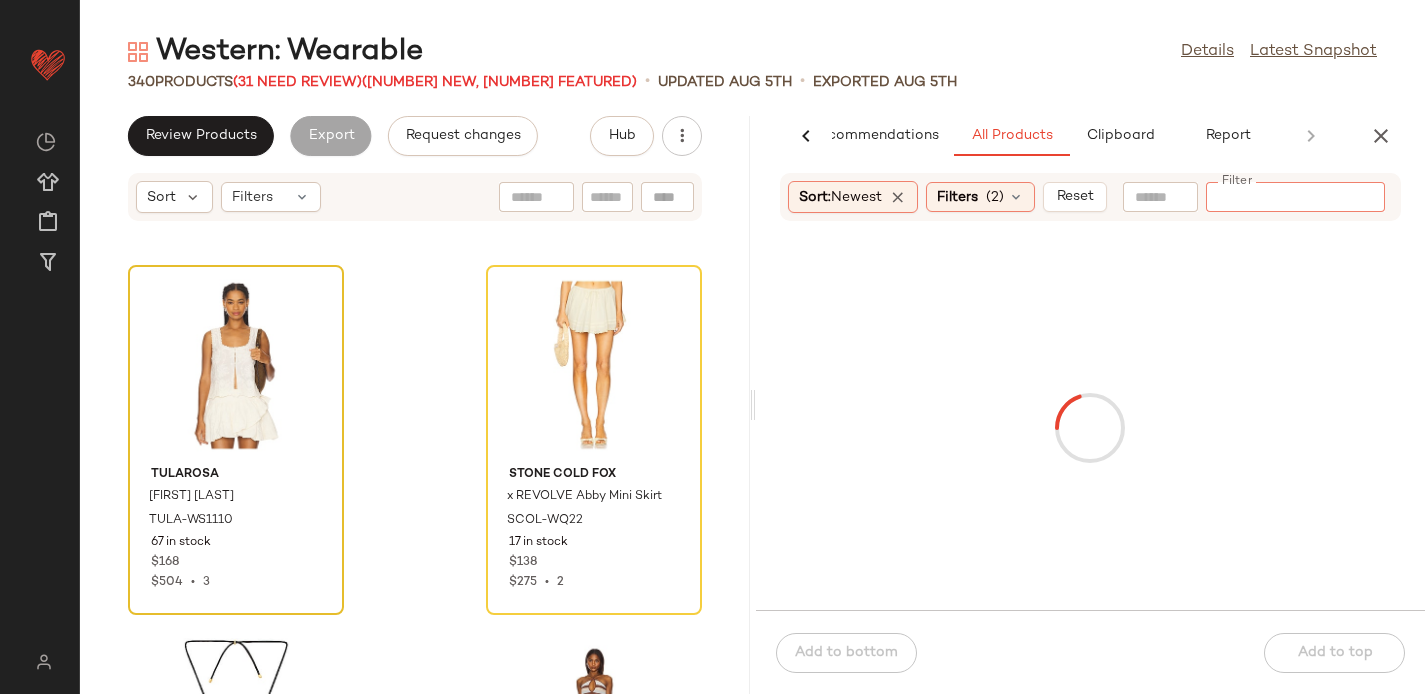 paste on "**********" 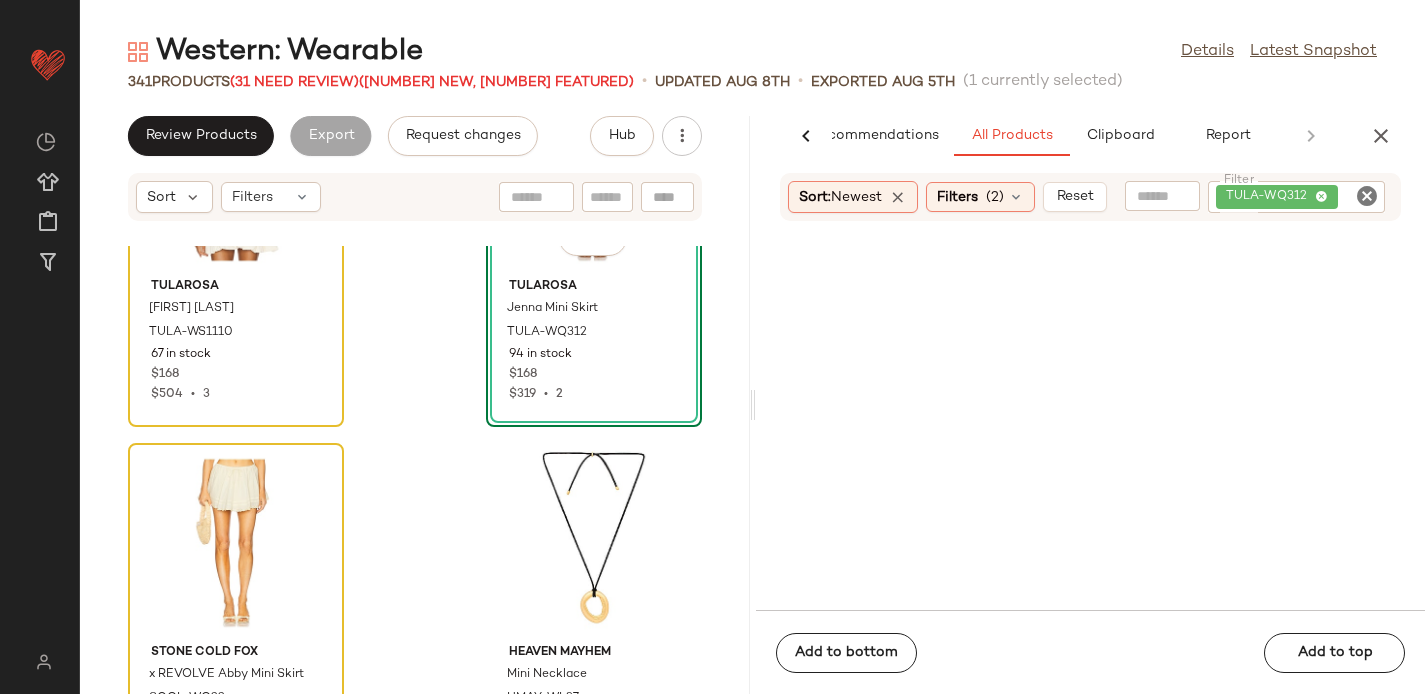 scroll, scrollTop: 28025, scrollLeft: 0, axis: vertical 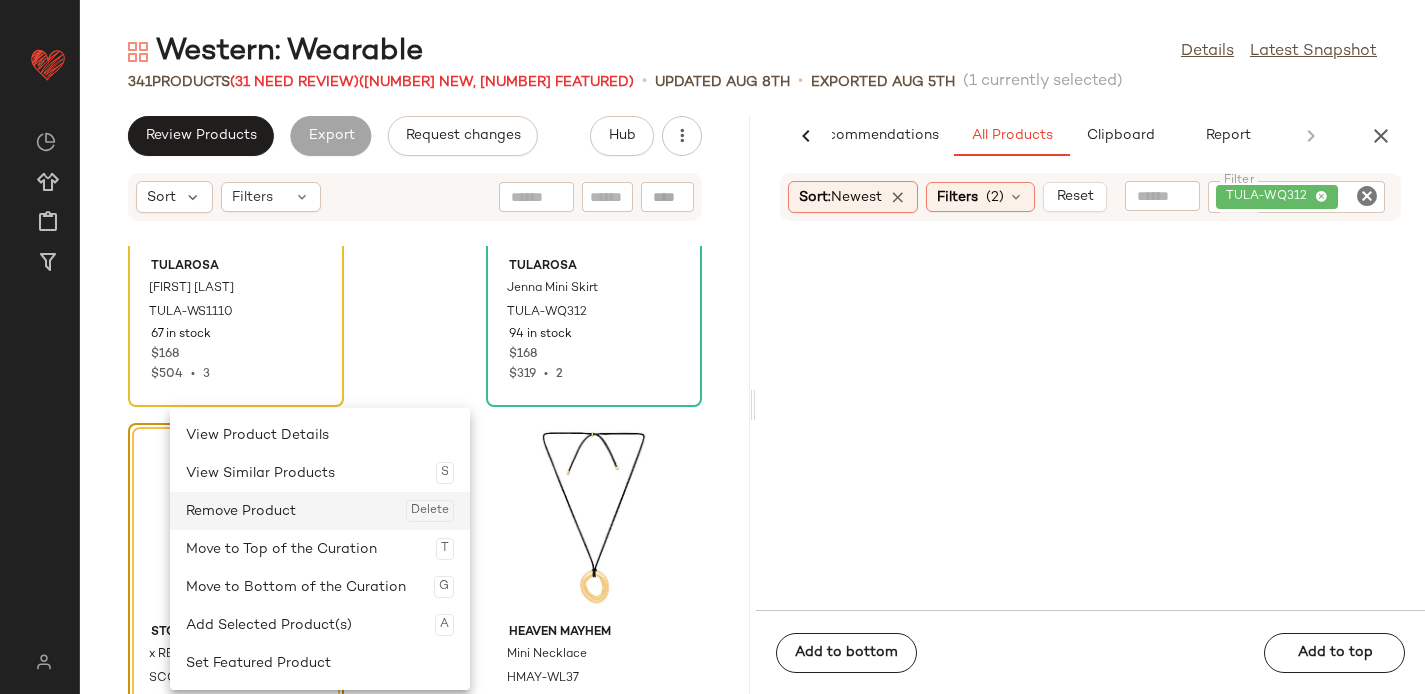 click on "Remove Product  Delete" 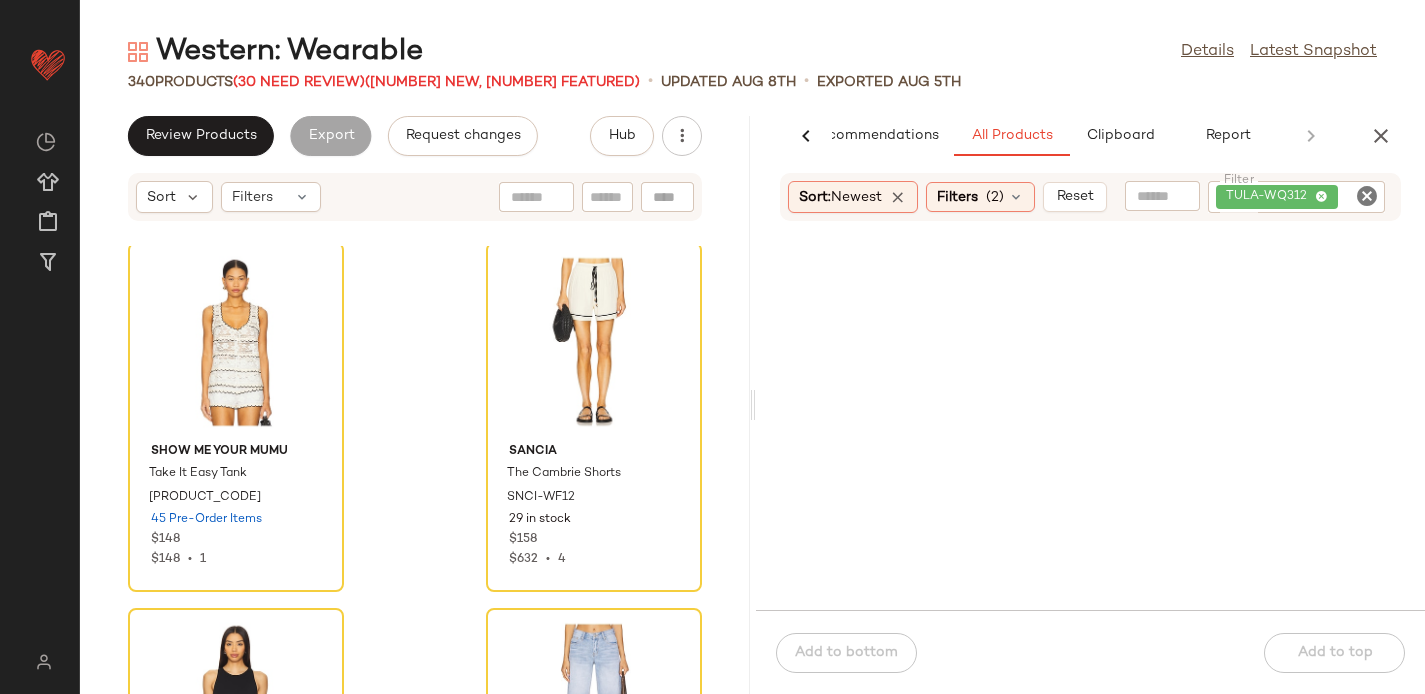 scroll, scrollTop: 34796, scrollLeft: 0, axis: vertical 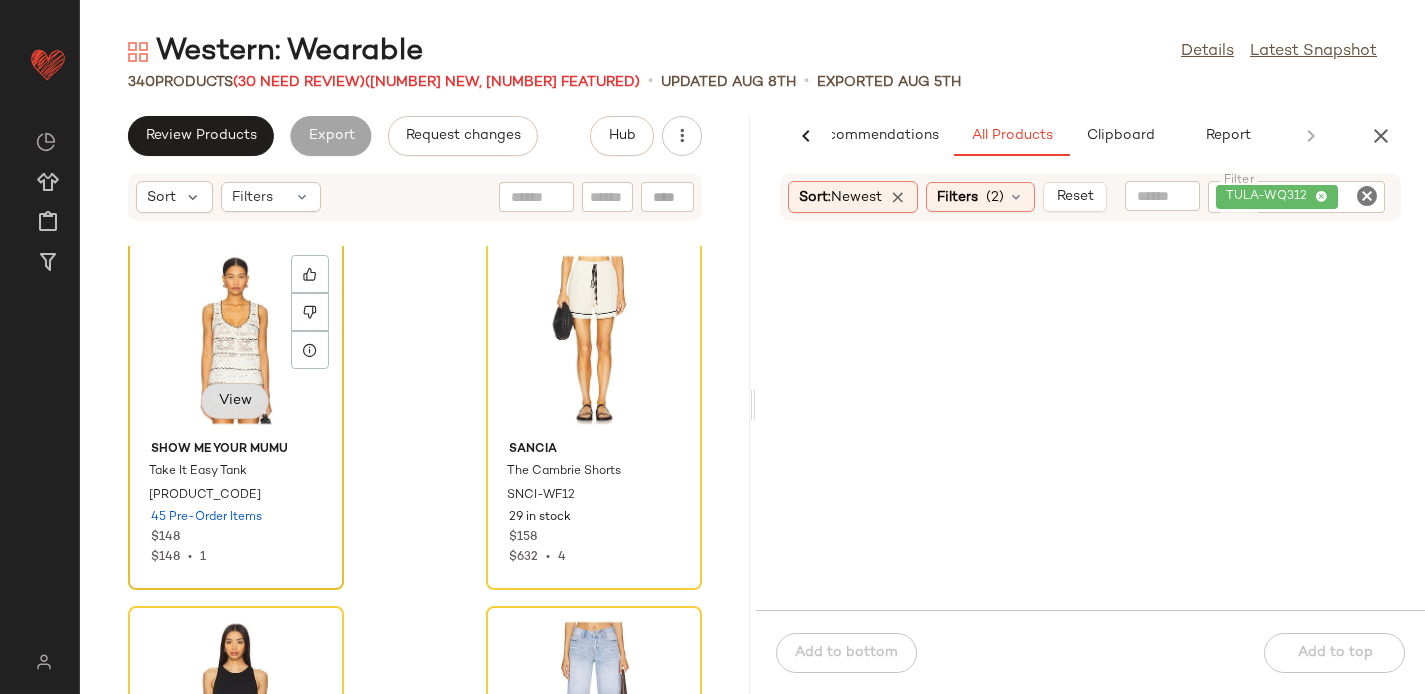 click on "View" 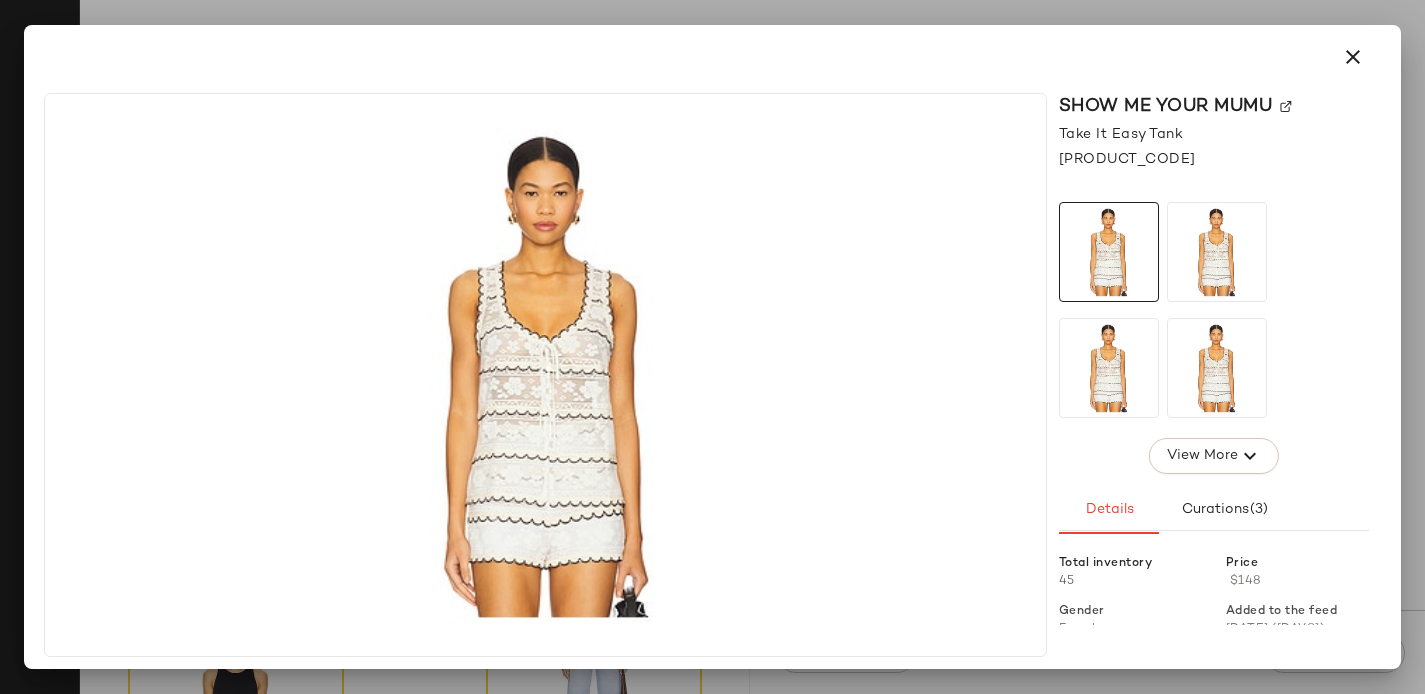 click 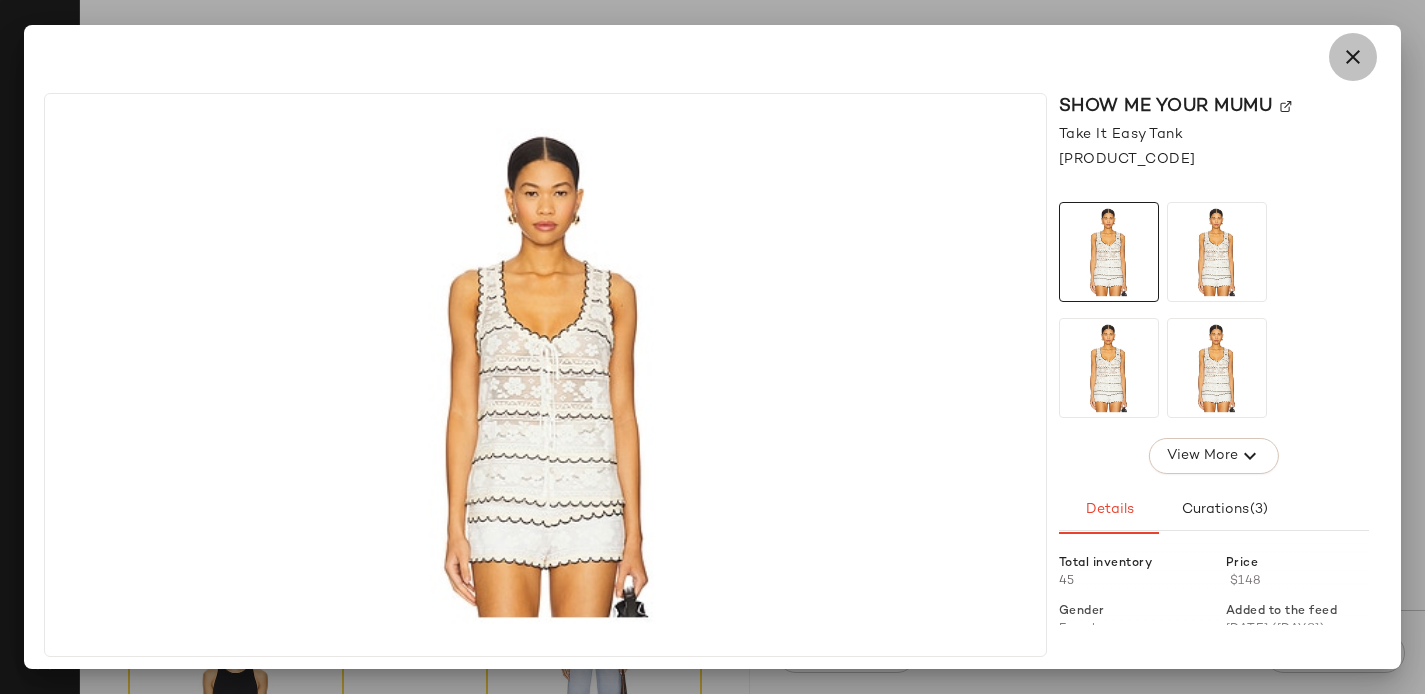 click at bounding box center (1353, 57) 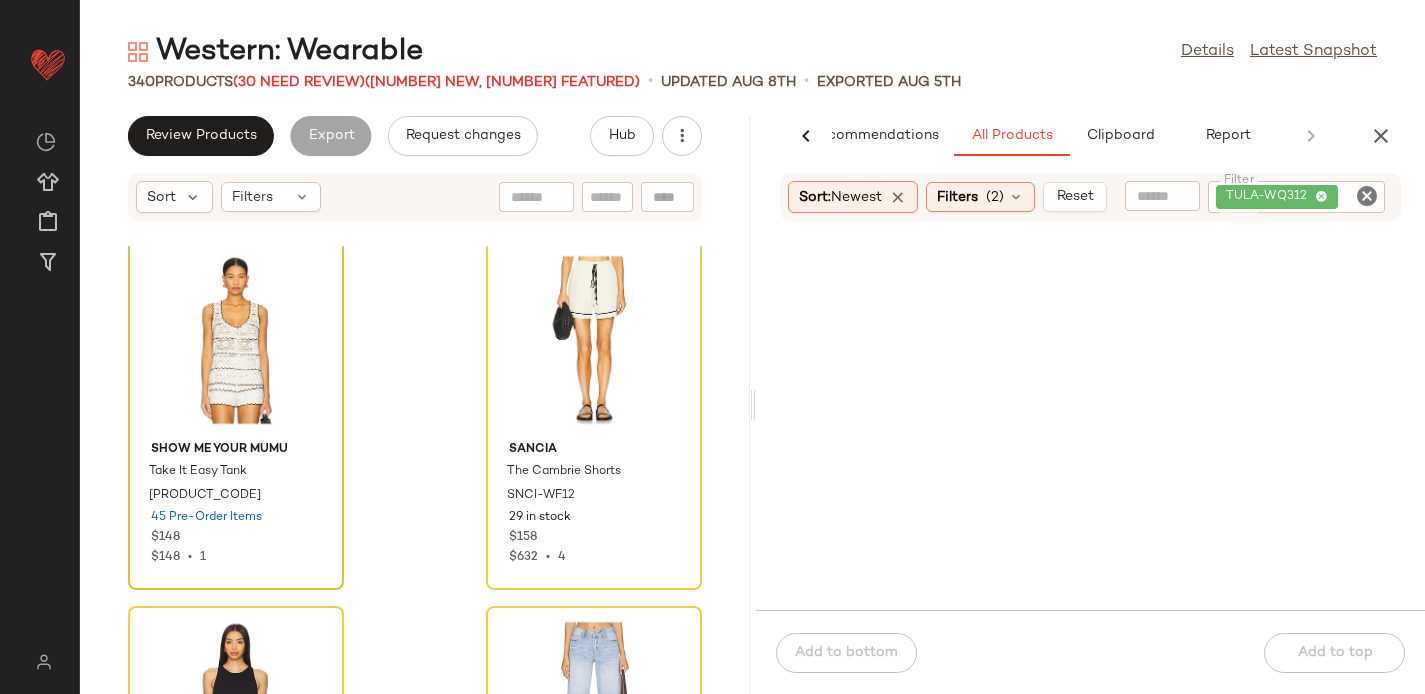 click 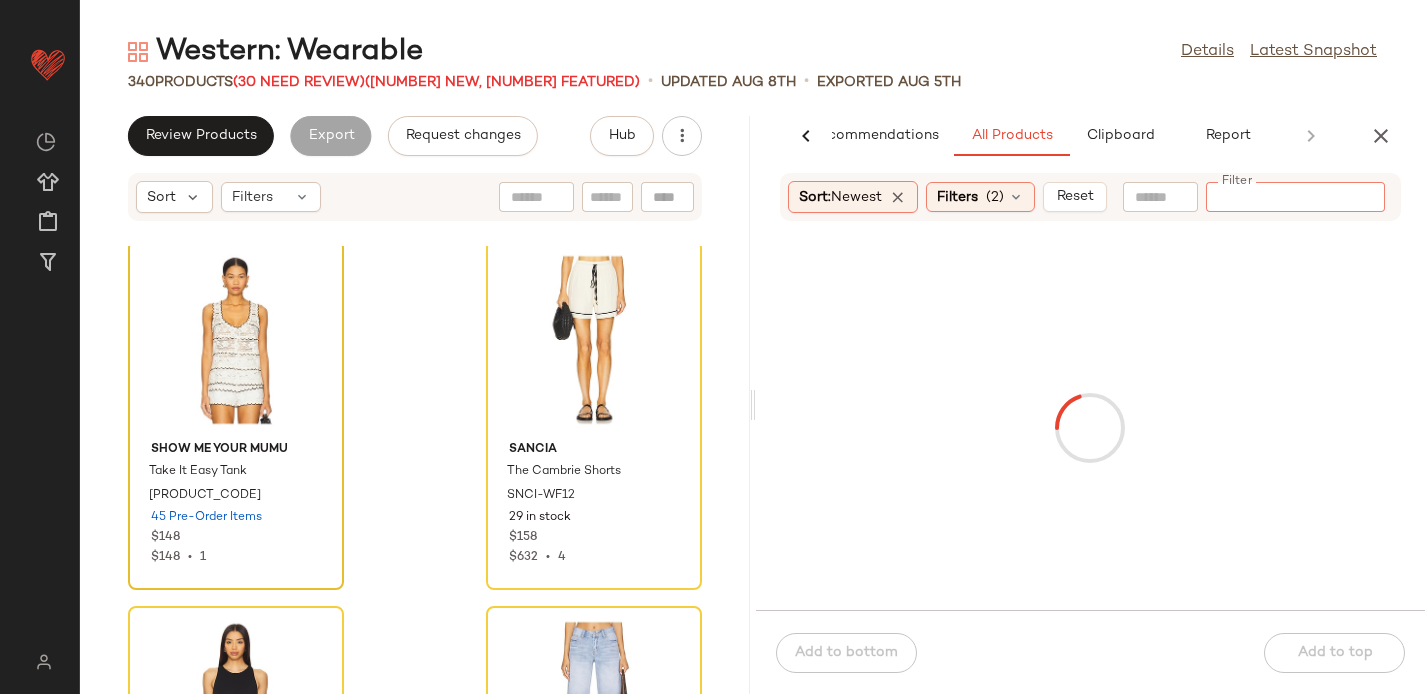 paste on "**********" 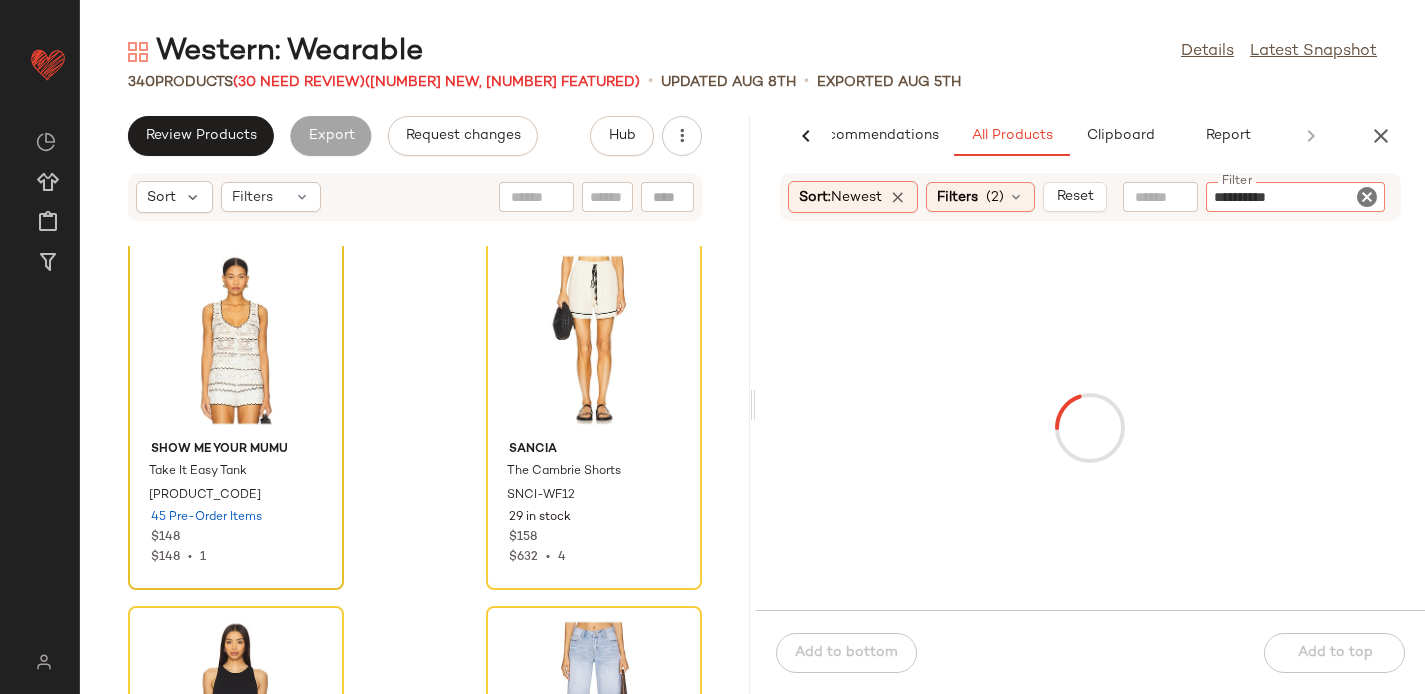 type 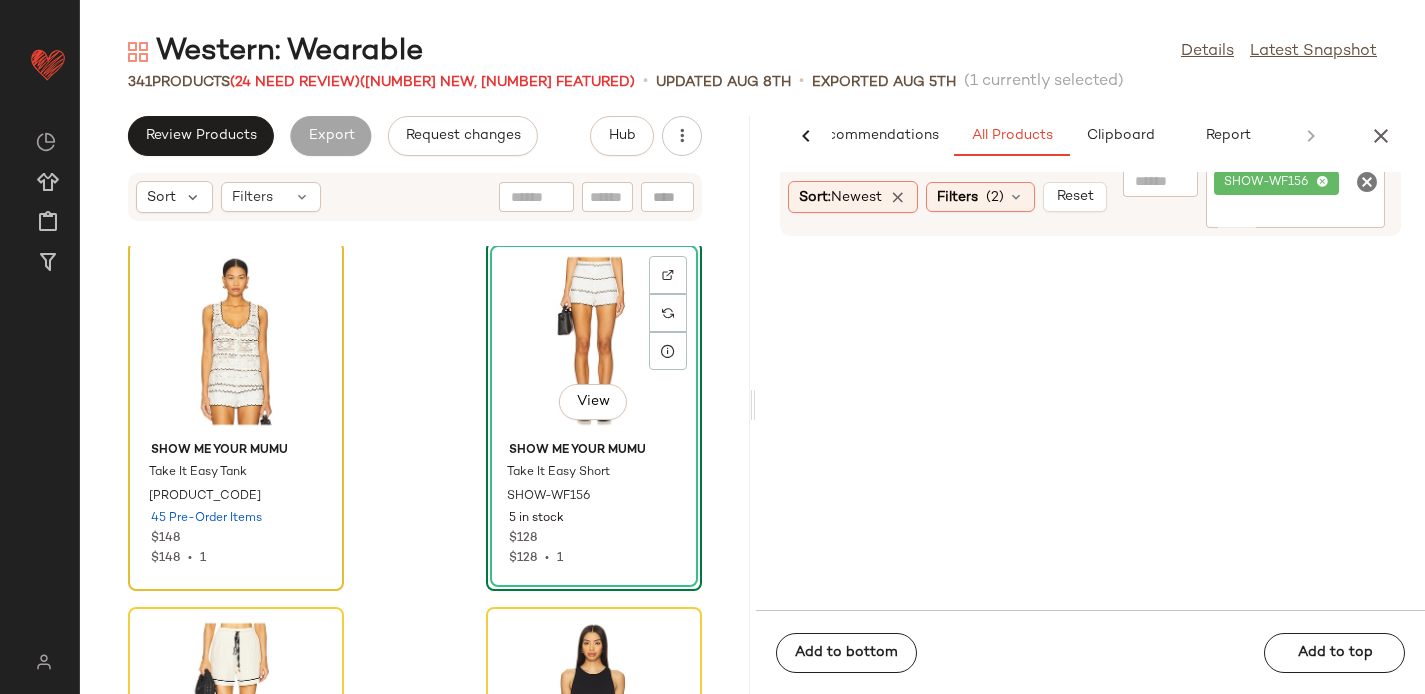 scroll, scrollTop: 34962, scrollLeft: 0, axis: vertical 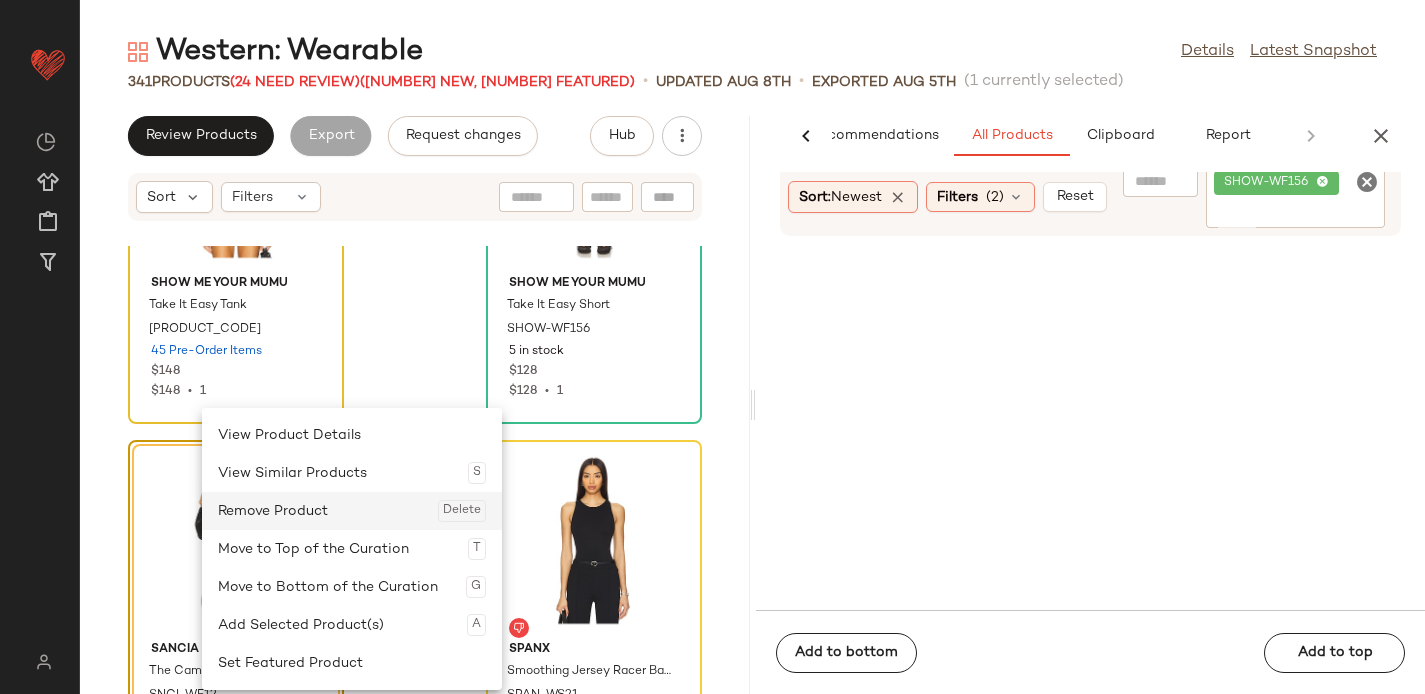 click on "Remove Product  Delete" 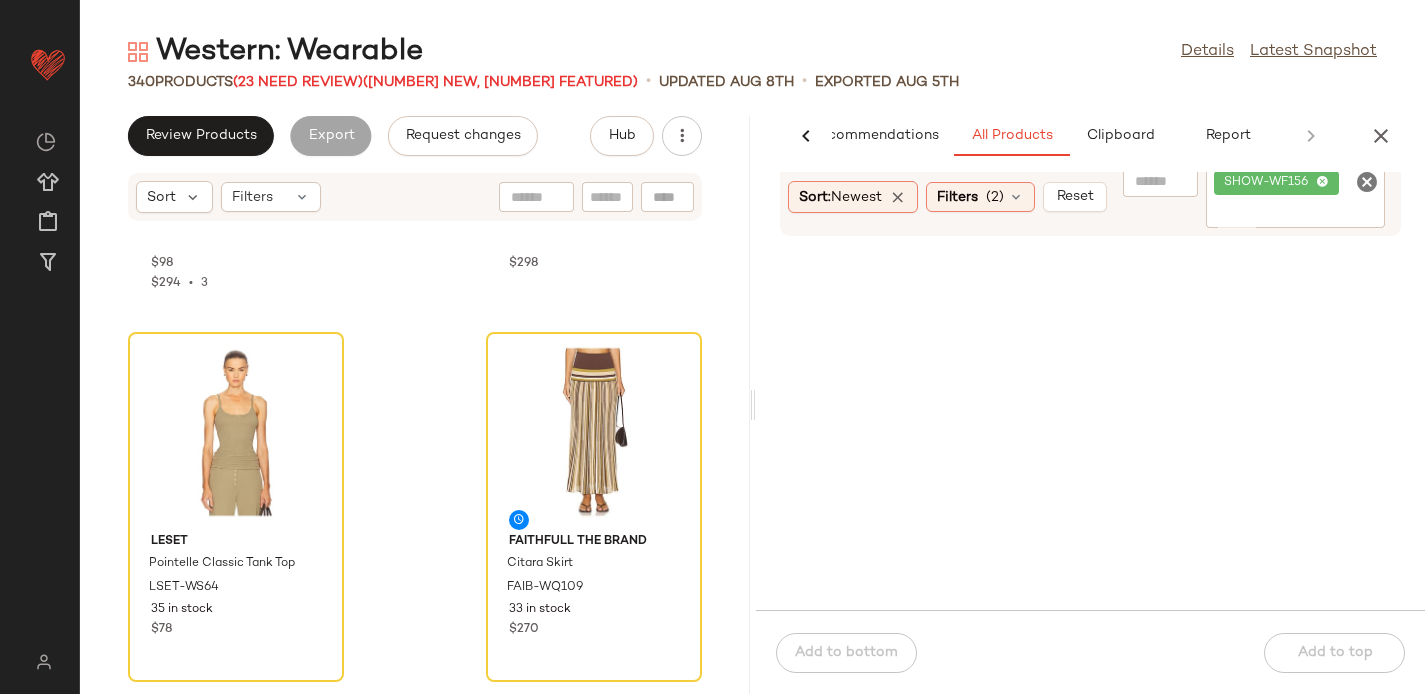 scroll, scrollTop: 39097, scrollLeft: 0, axis: vertical 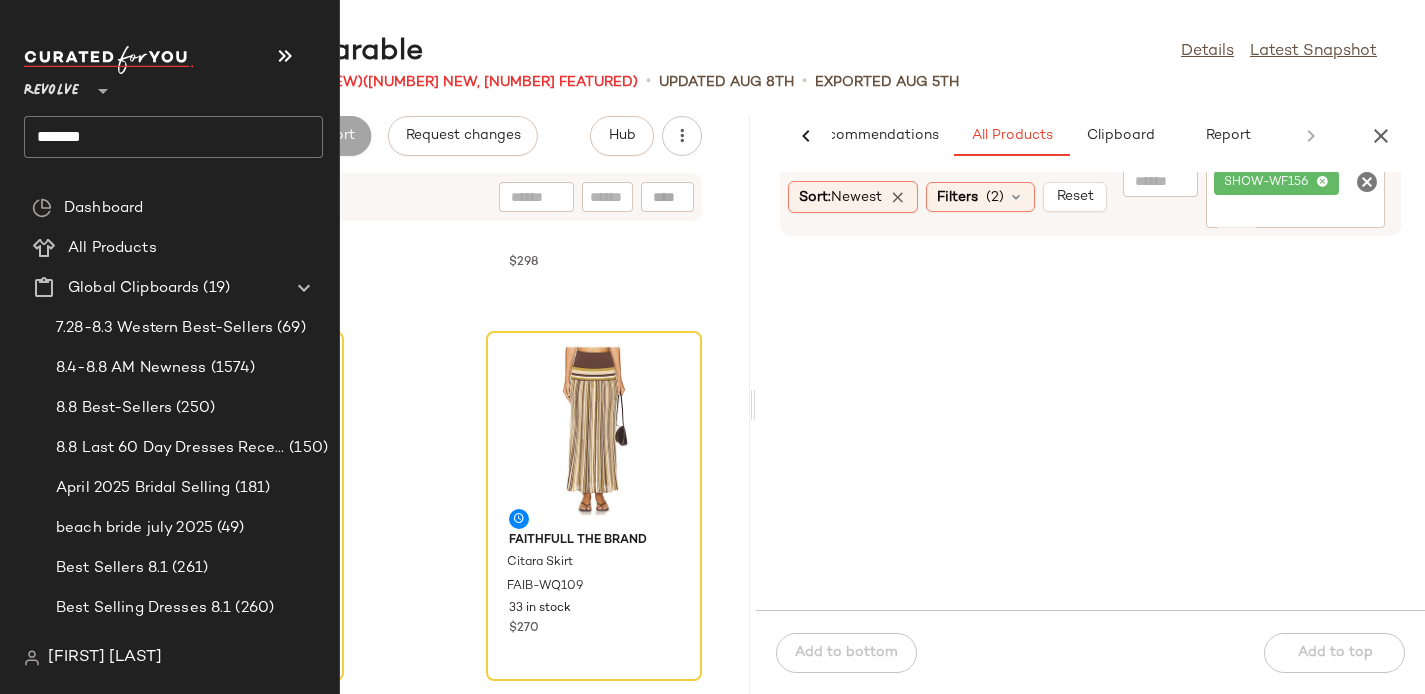 click on "*******" 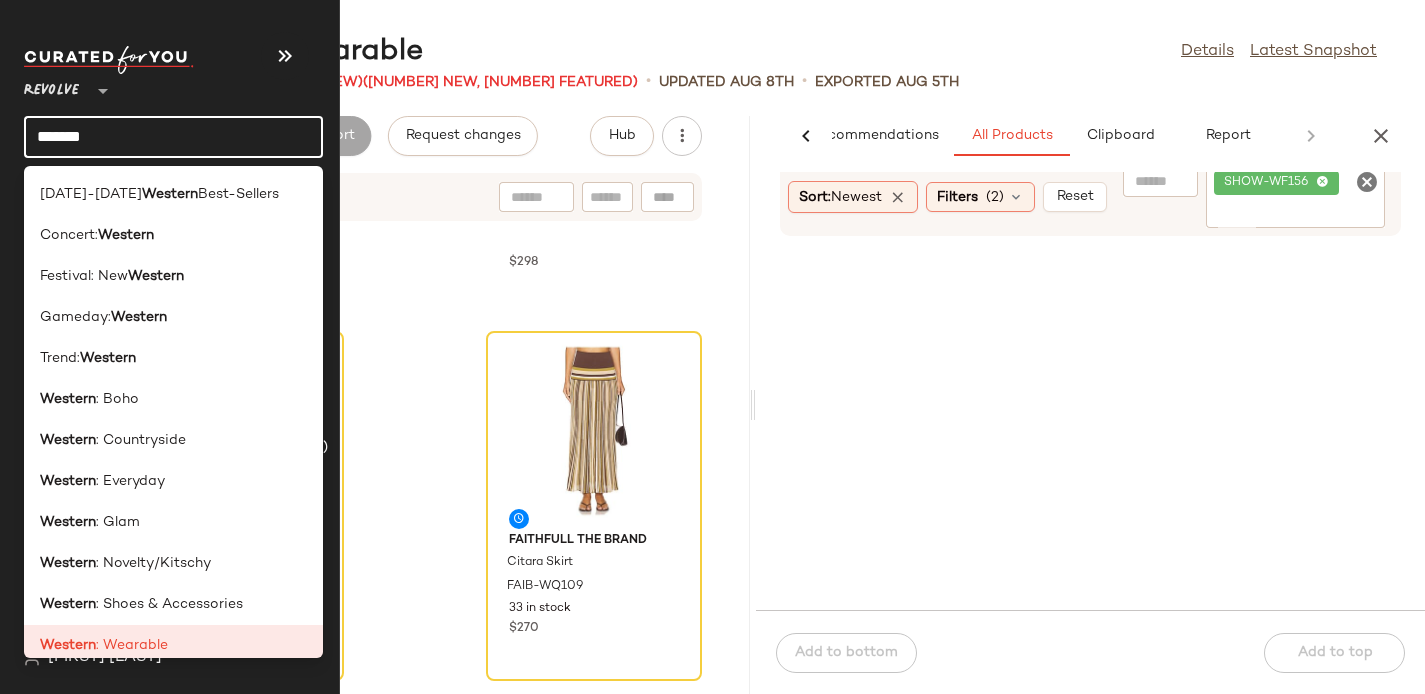 click on "*******" 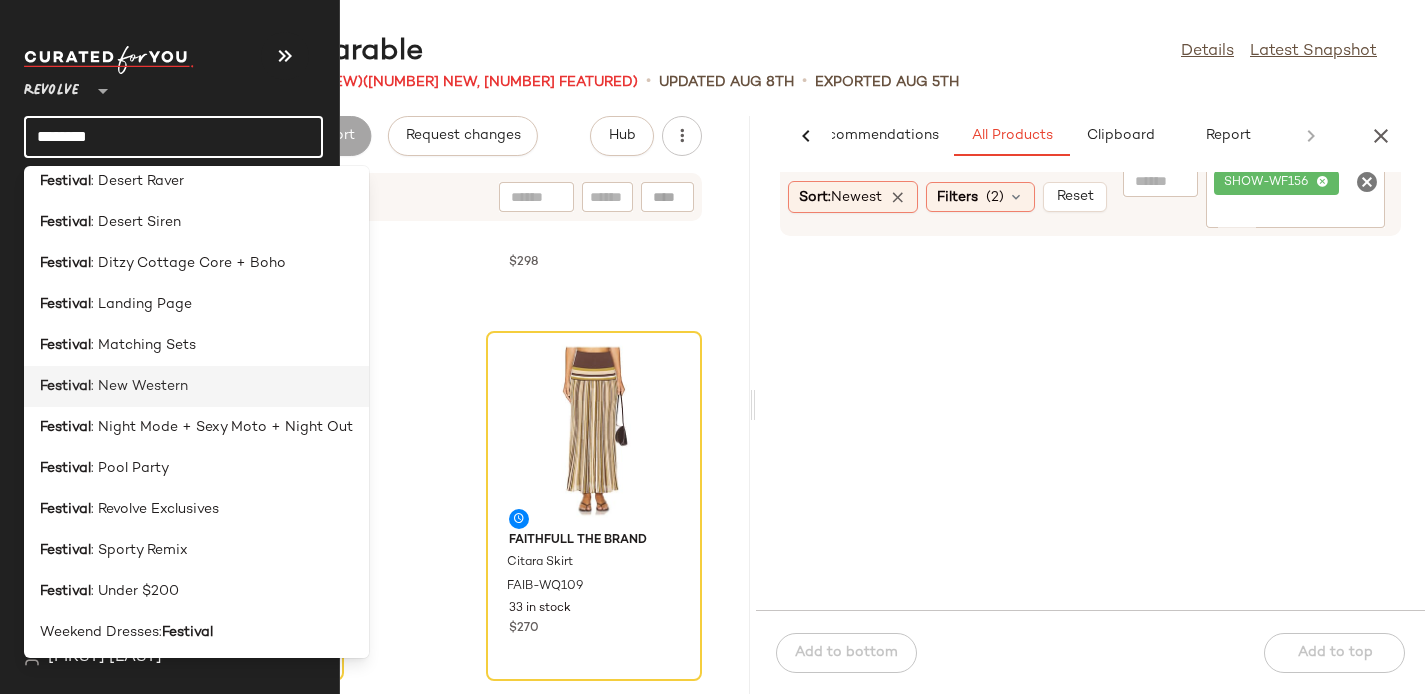 scroll, scrollTop: 98, scrollLeft: 0, axis: vertical 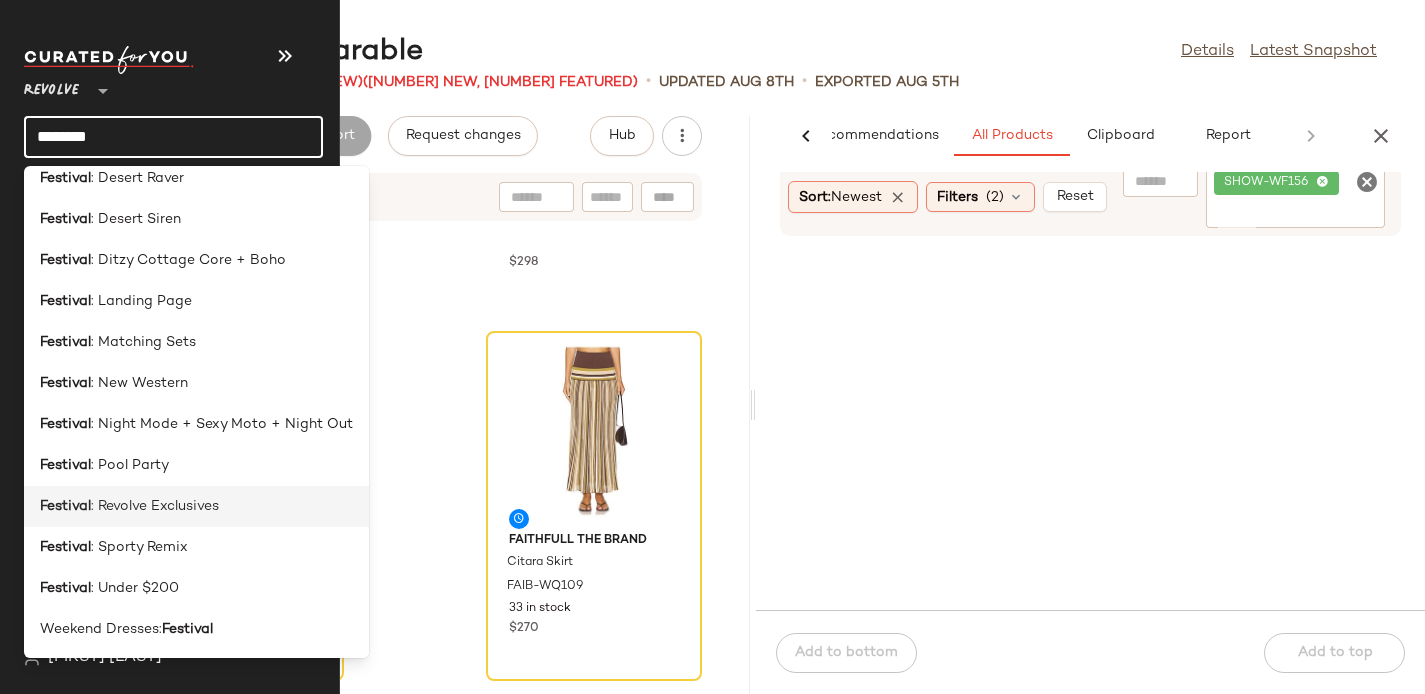 type on "********" 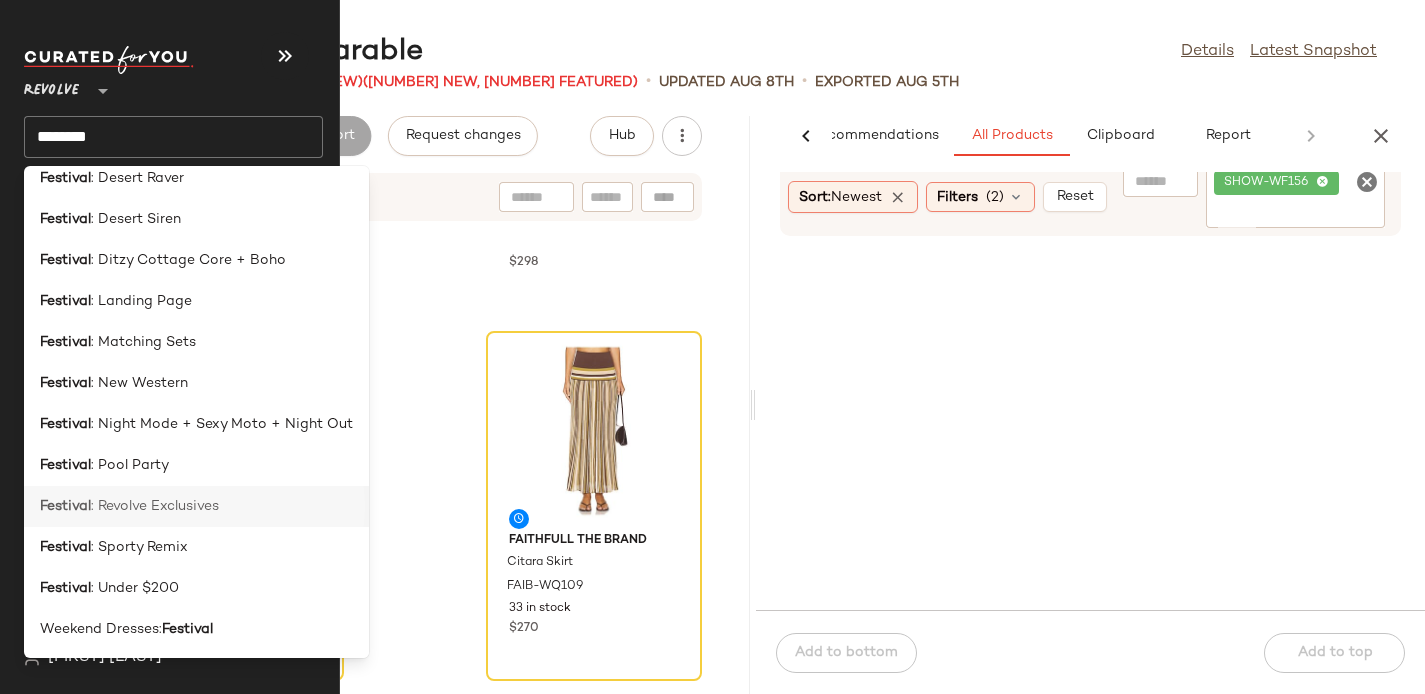 click on ": Revolve Exclusives" at bounding box center [155, 506] 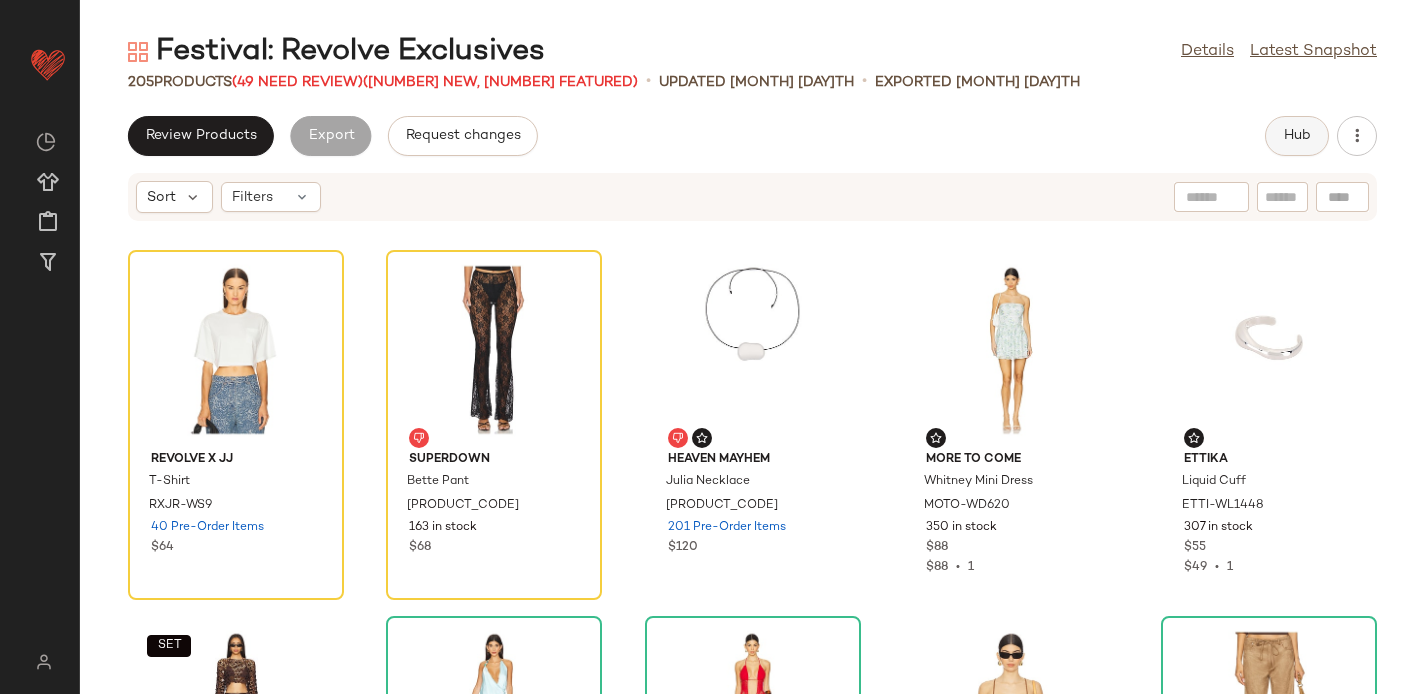 click on "Hub" at bounding box center [1297, 136] 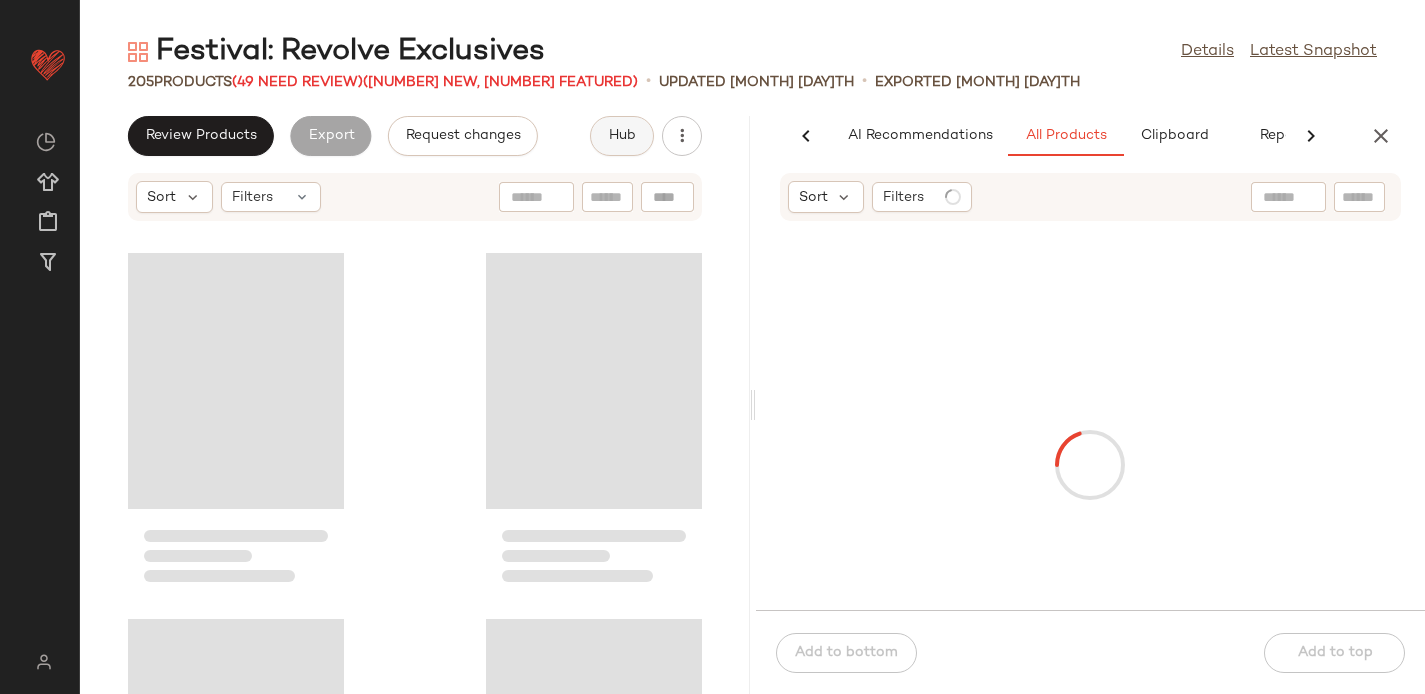 scroll, scrollTop: 0, scrollLeft: 54, axis: horizontal 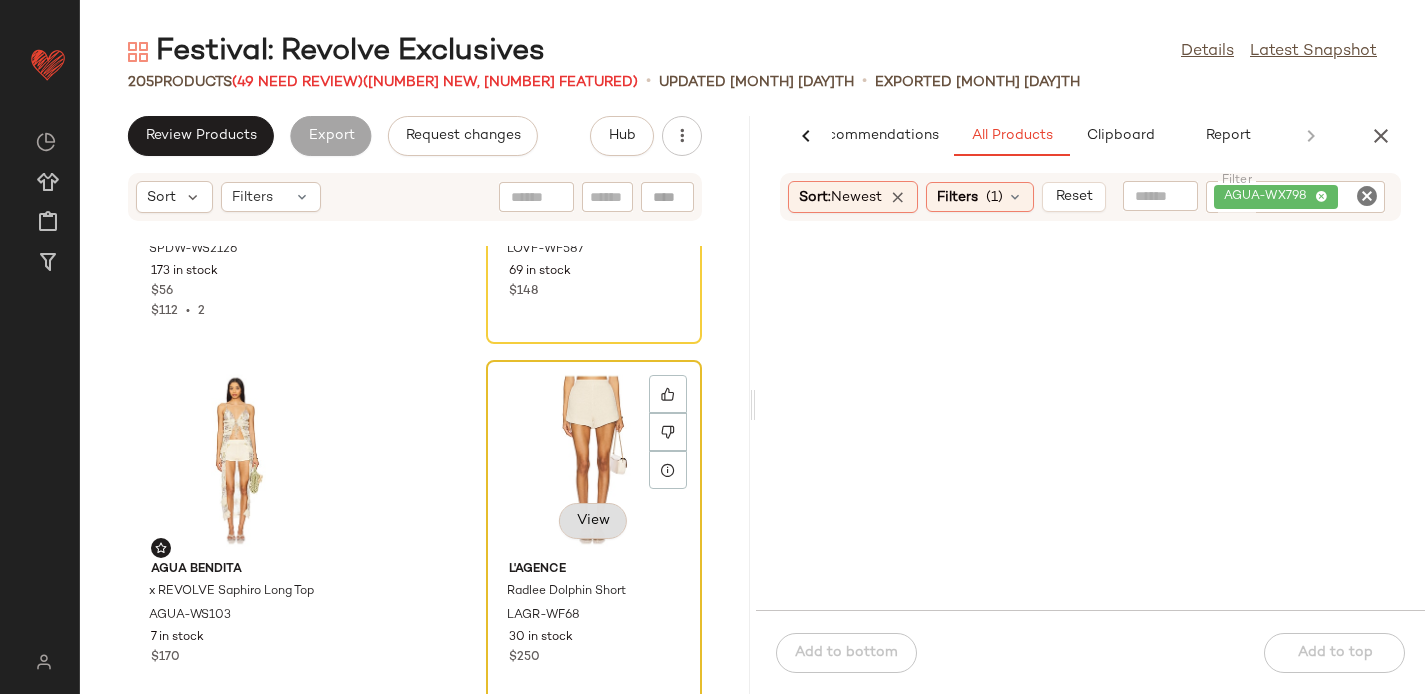 click on "View" 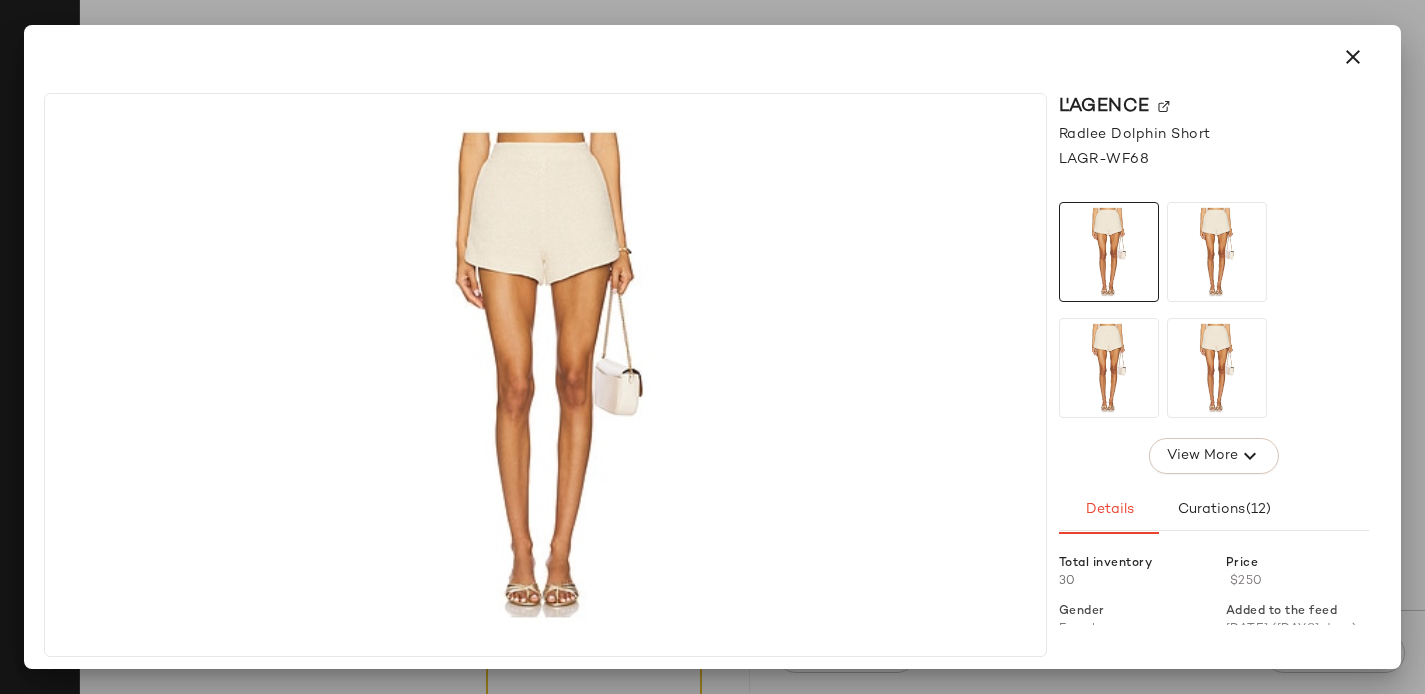 click 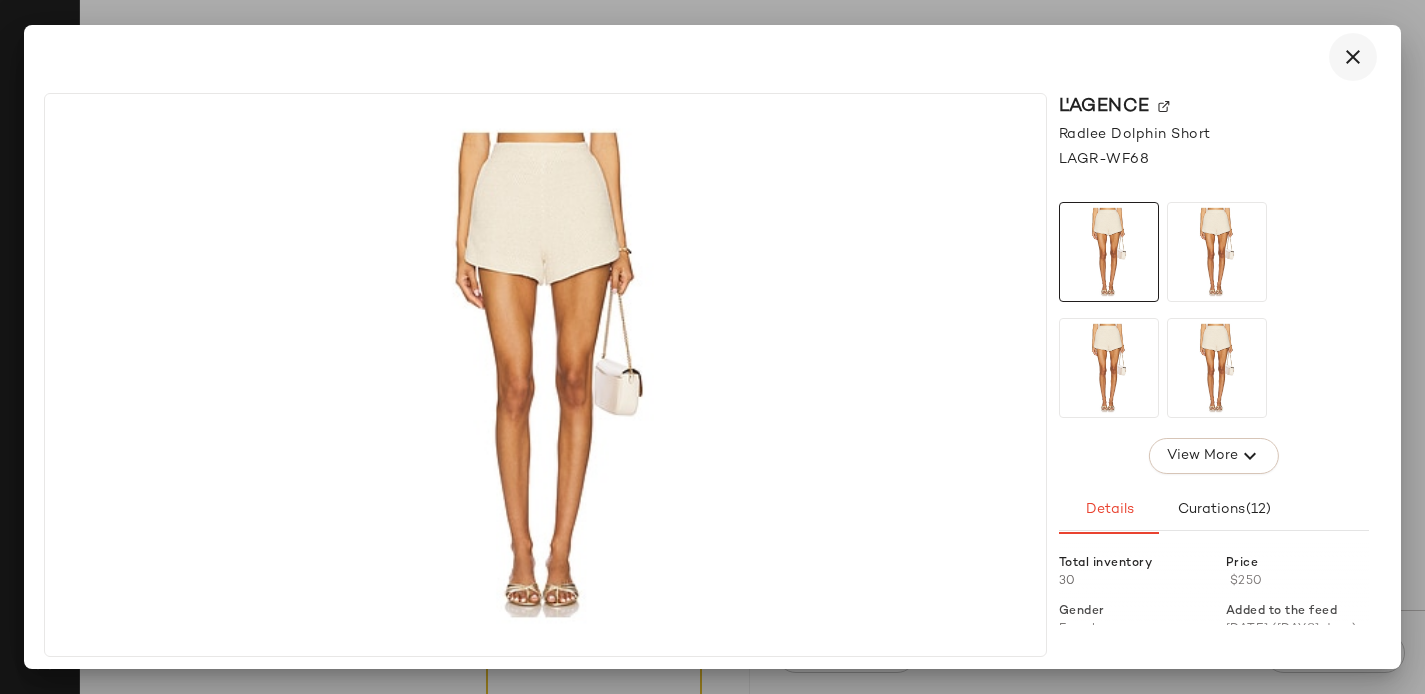 click at bounding box center [1353, 57] 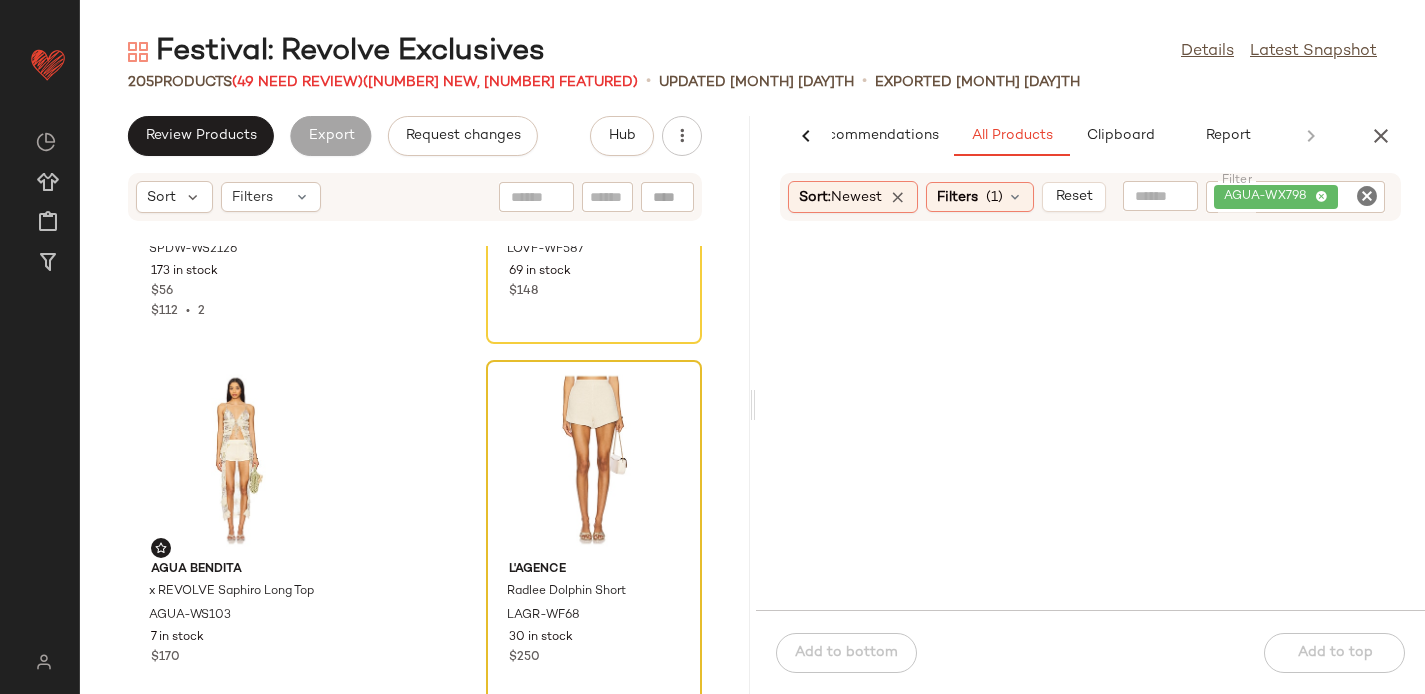 click 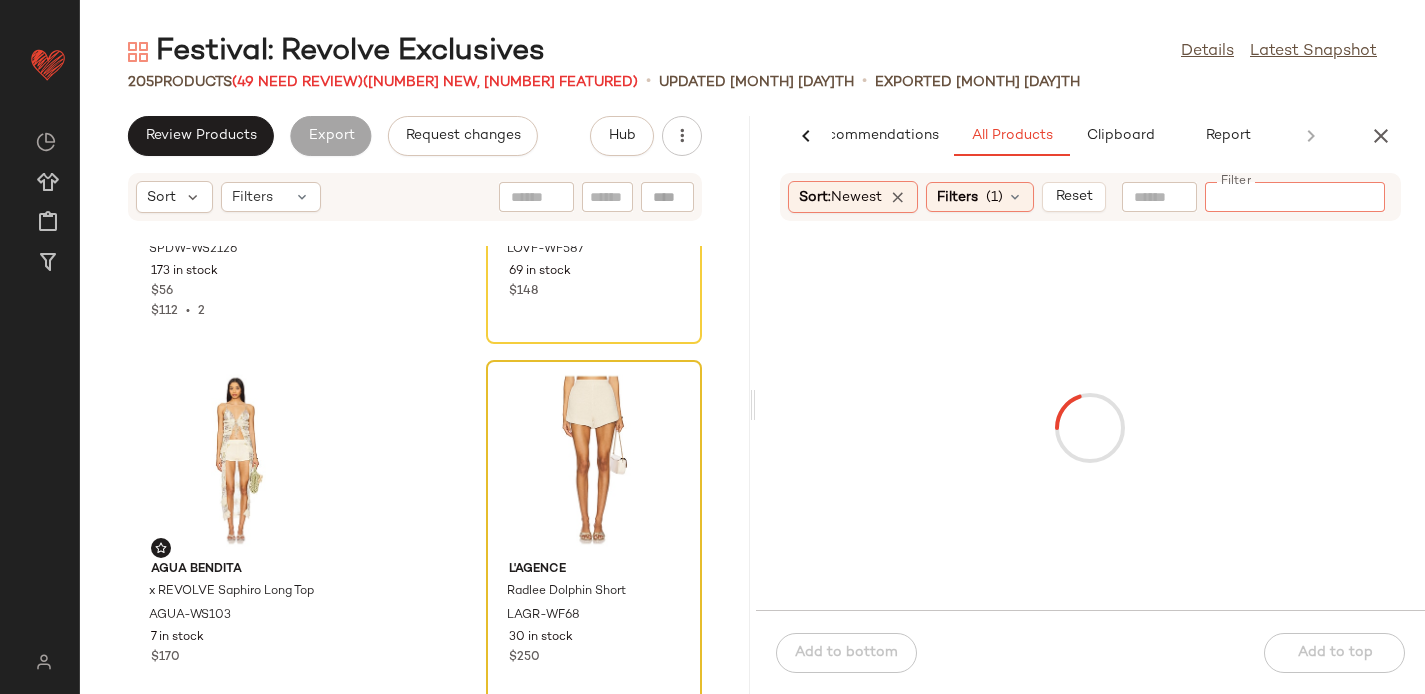 paste on "********" 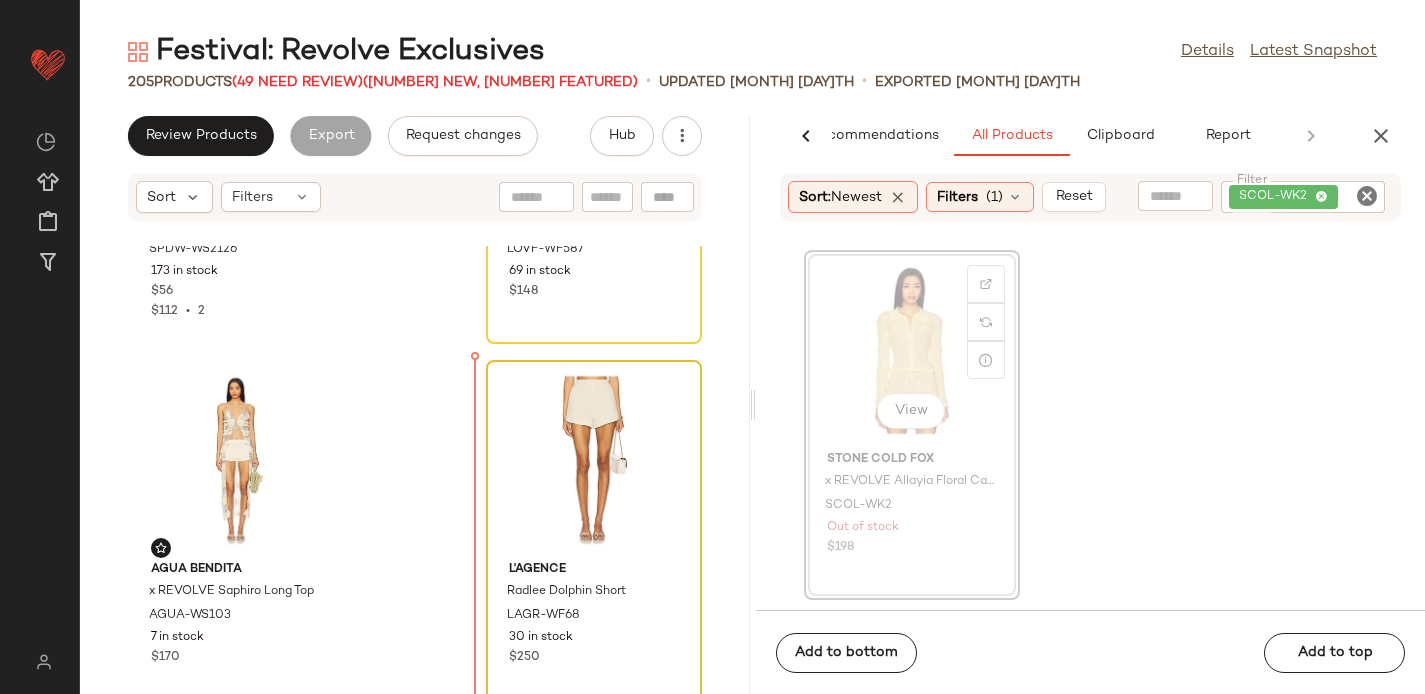 scroll, scrollTop: 2833, scrollLeft: 0, axis: vertical 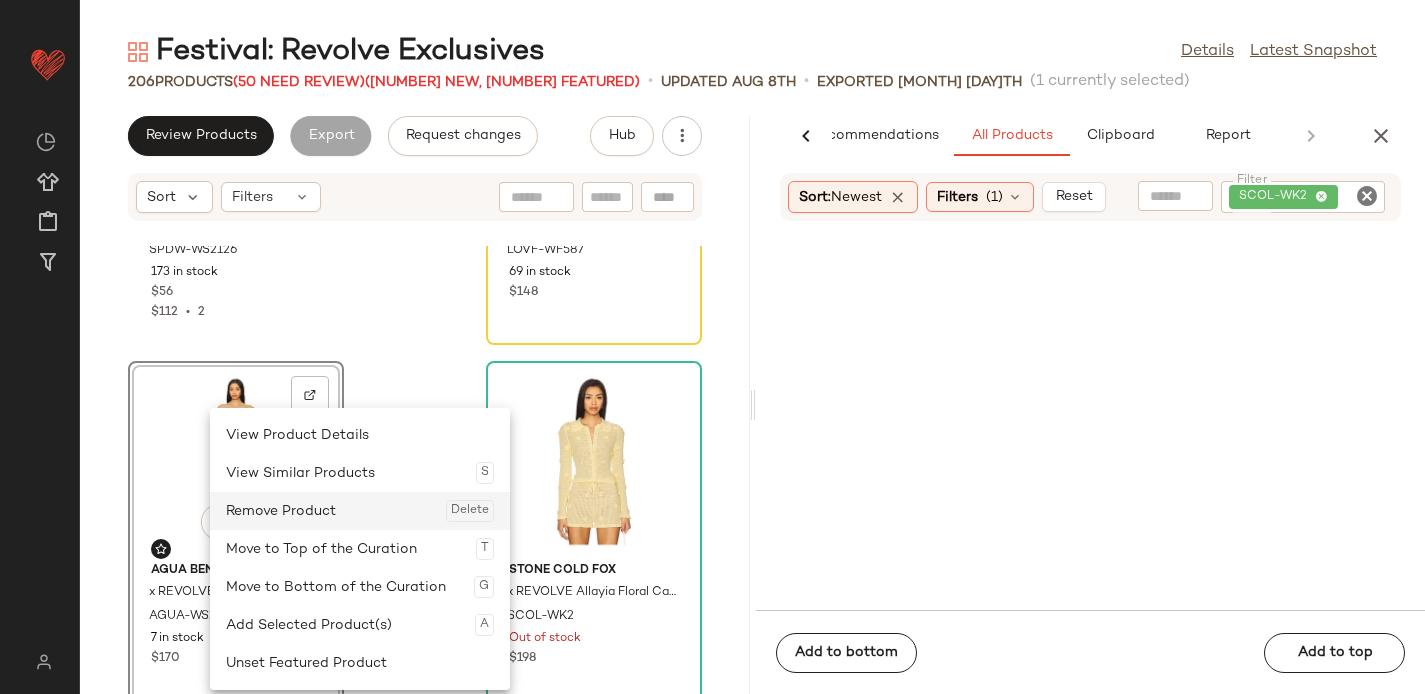 click on "Remove Product  Delete" 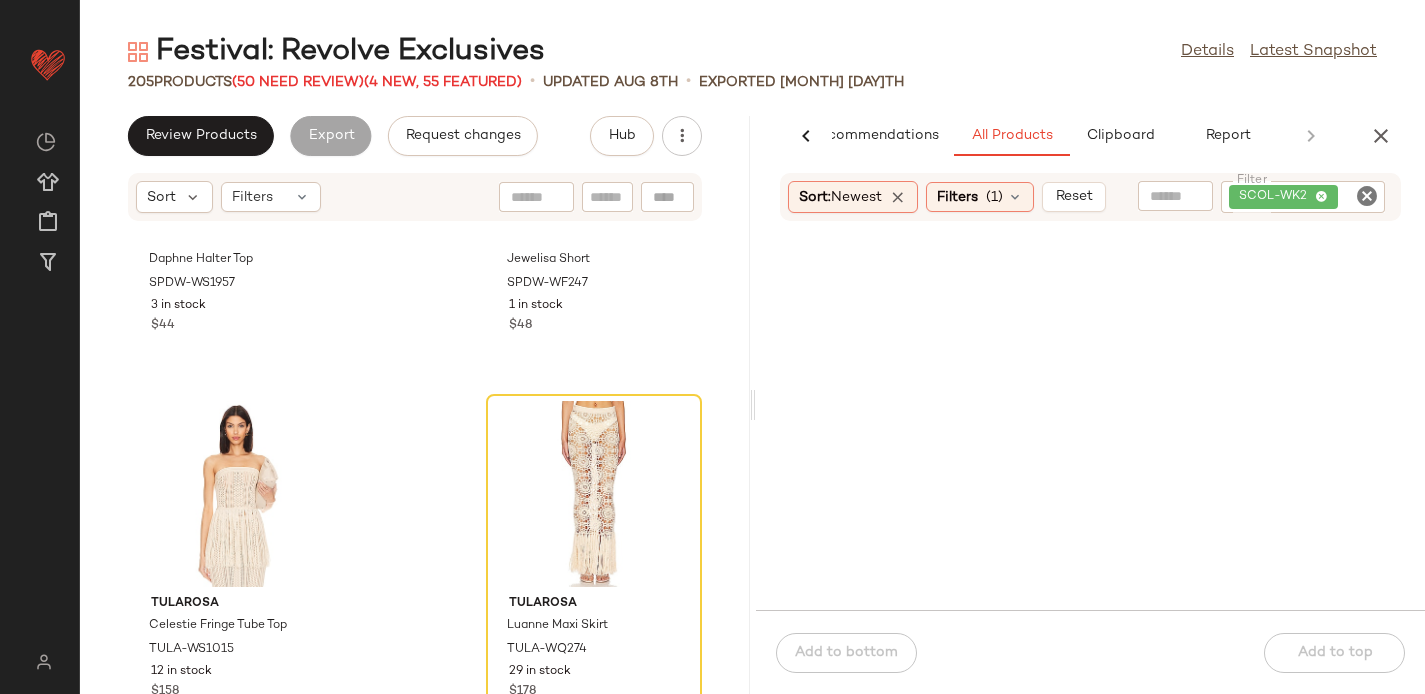 scroll, scrollTop: 22934, scrollLeft: 0, axis: vertical 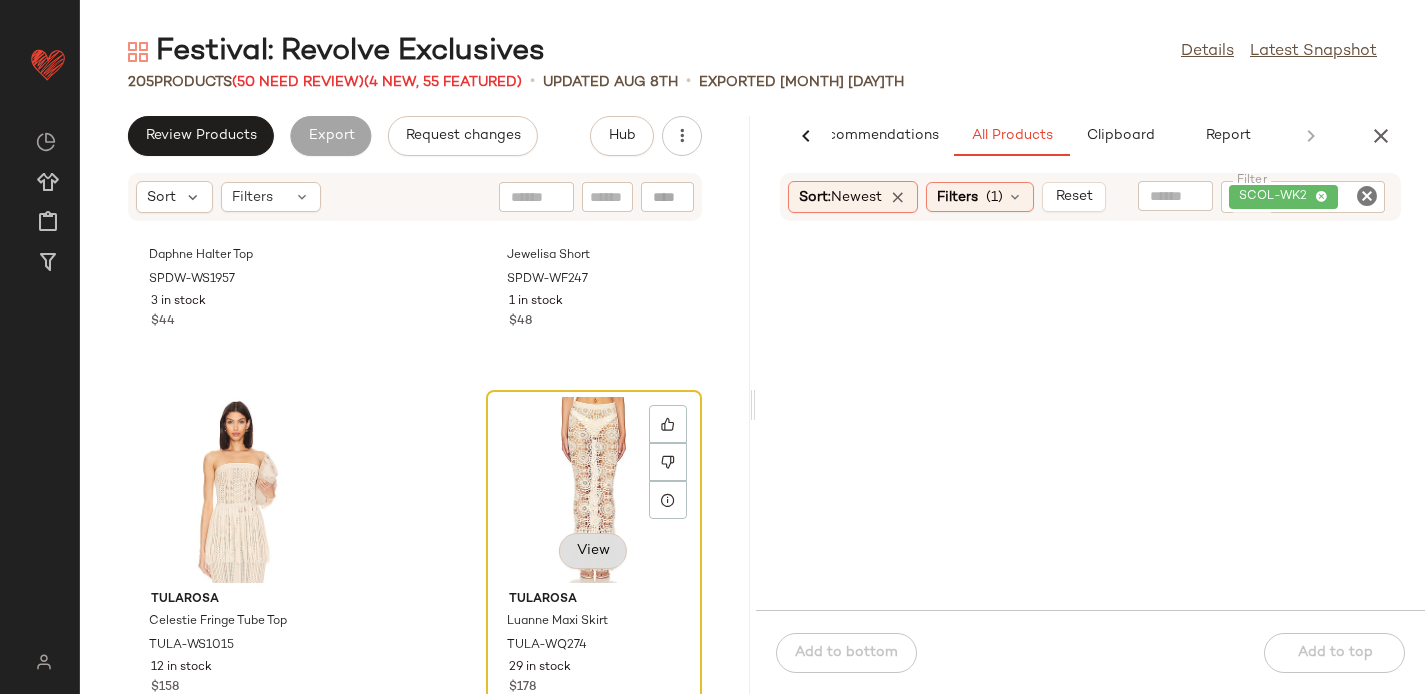 click on "View" at bounding box center [593, 551] 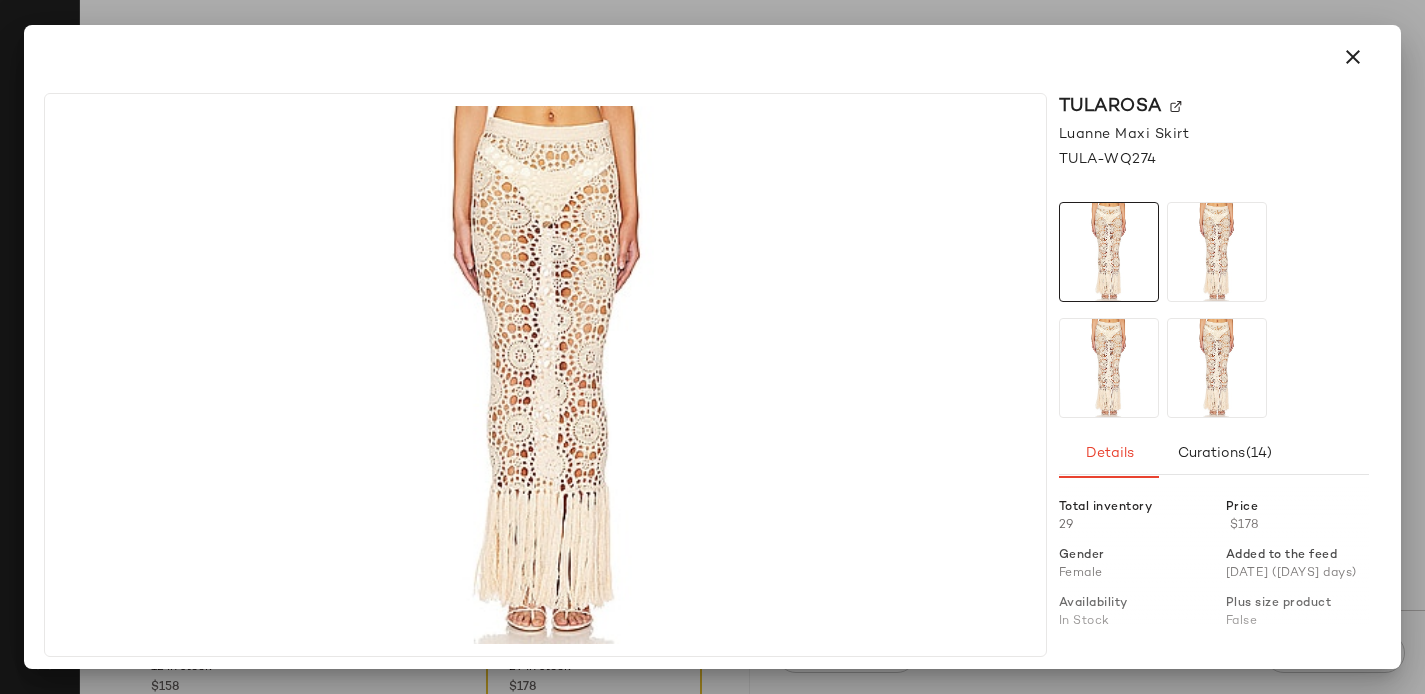 click 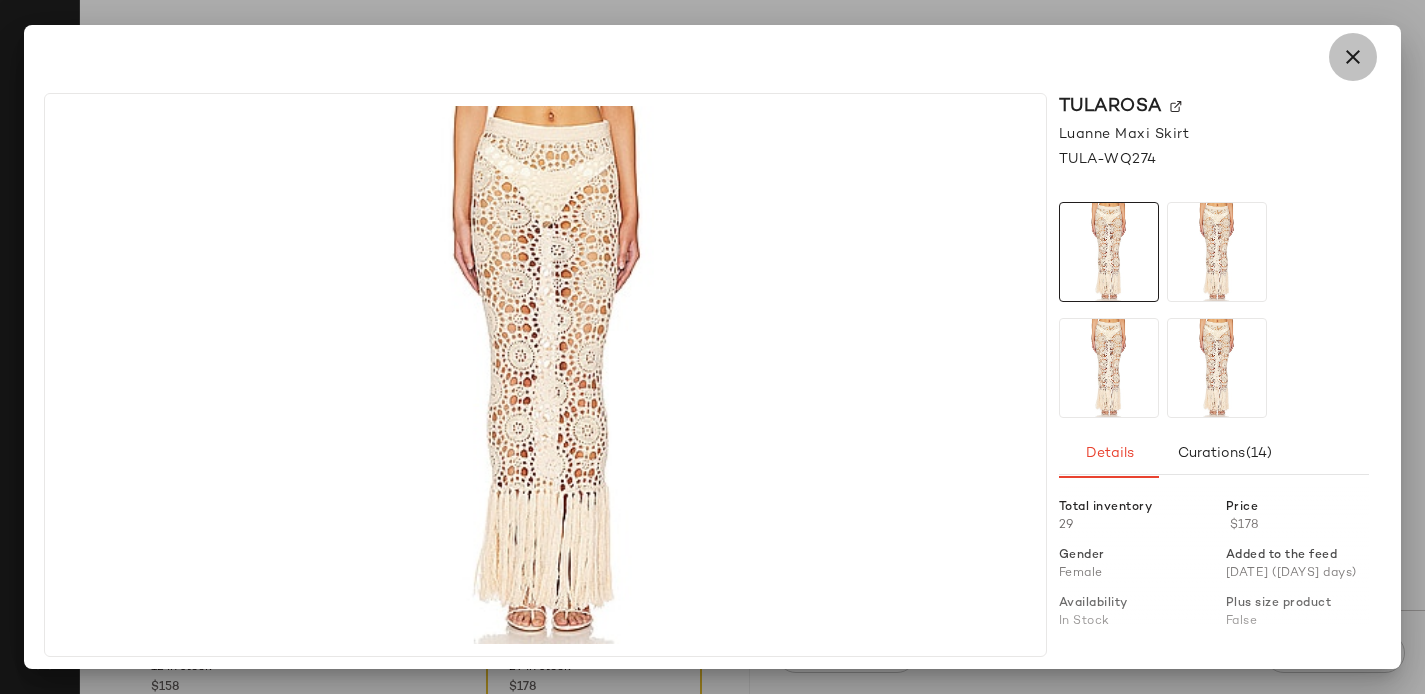 click at bounding box center (1353, 57) 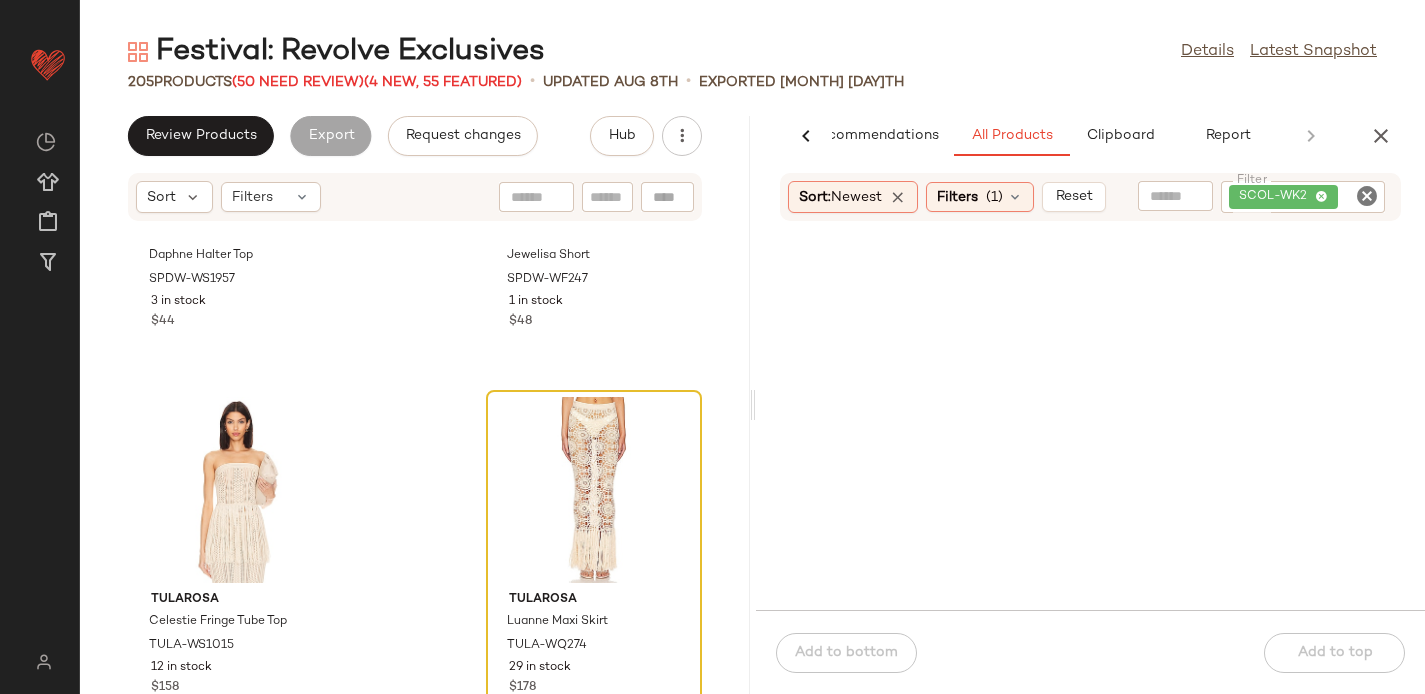 click 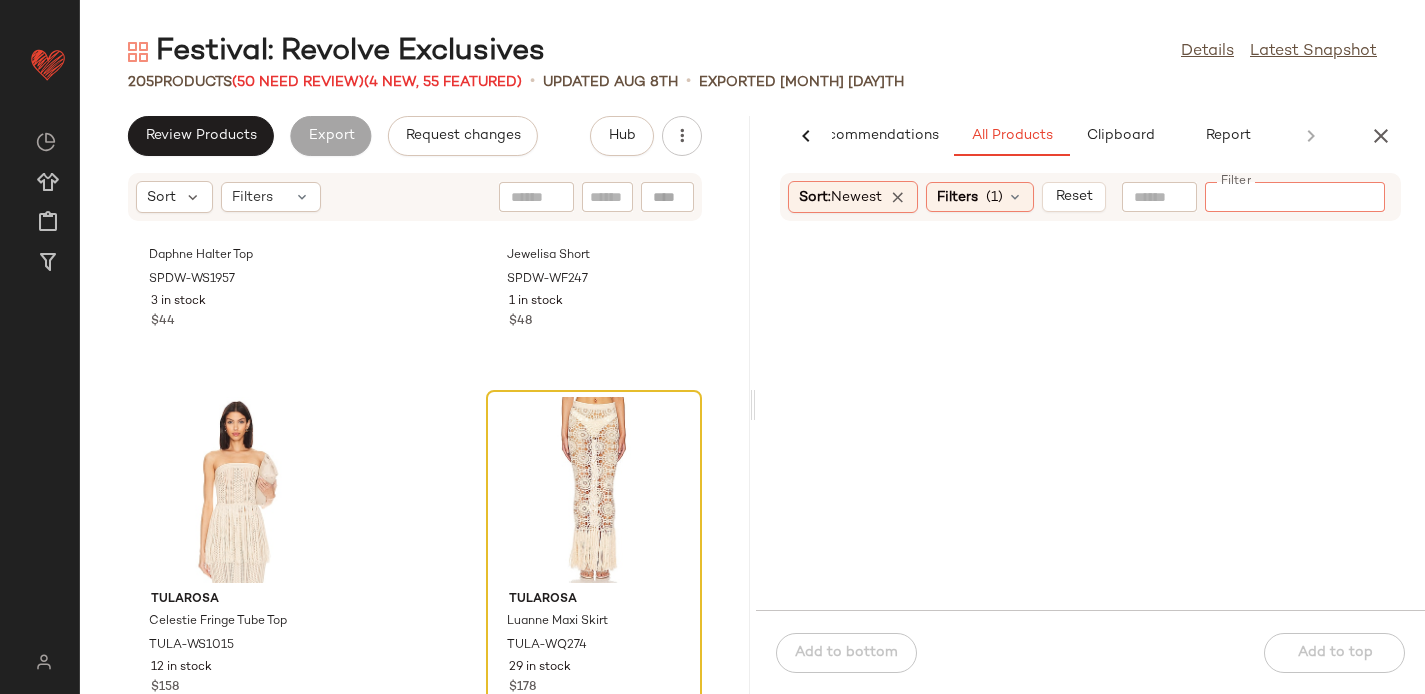 paste on "**********" 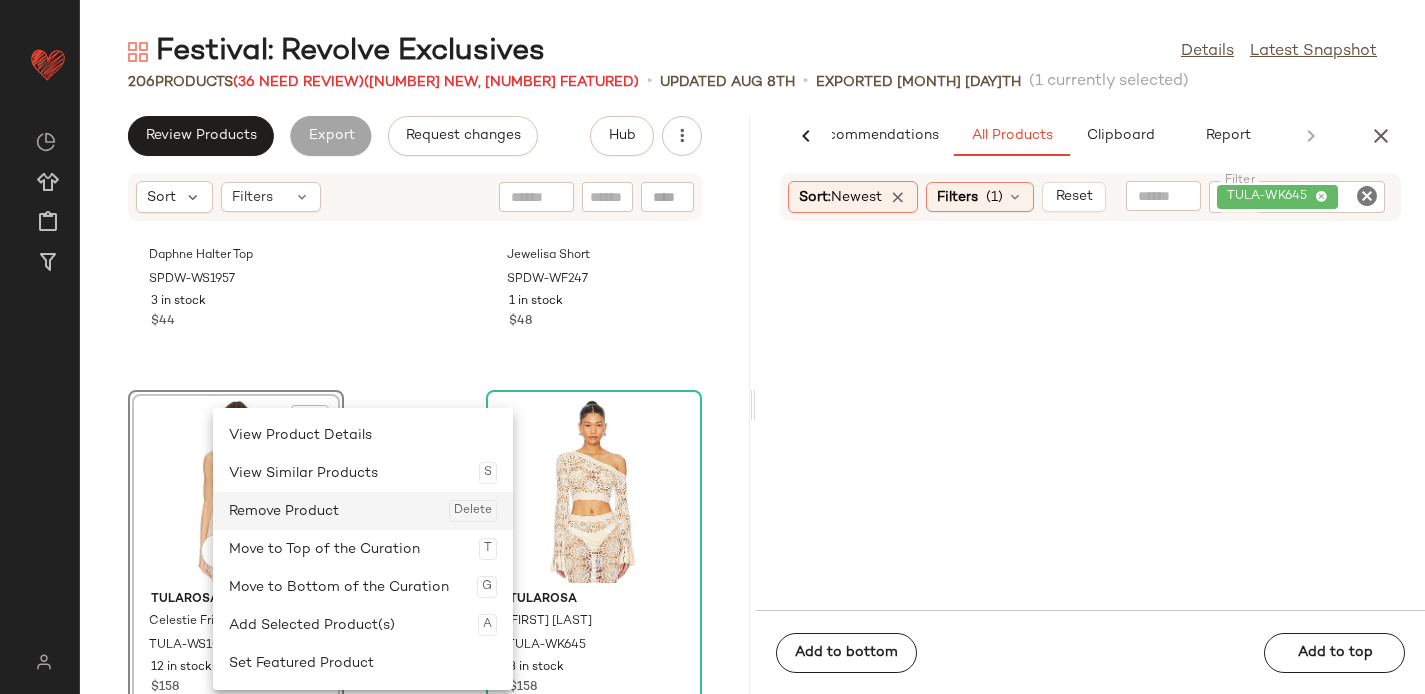 click on "Remove Product  Delete" 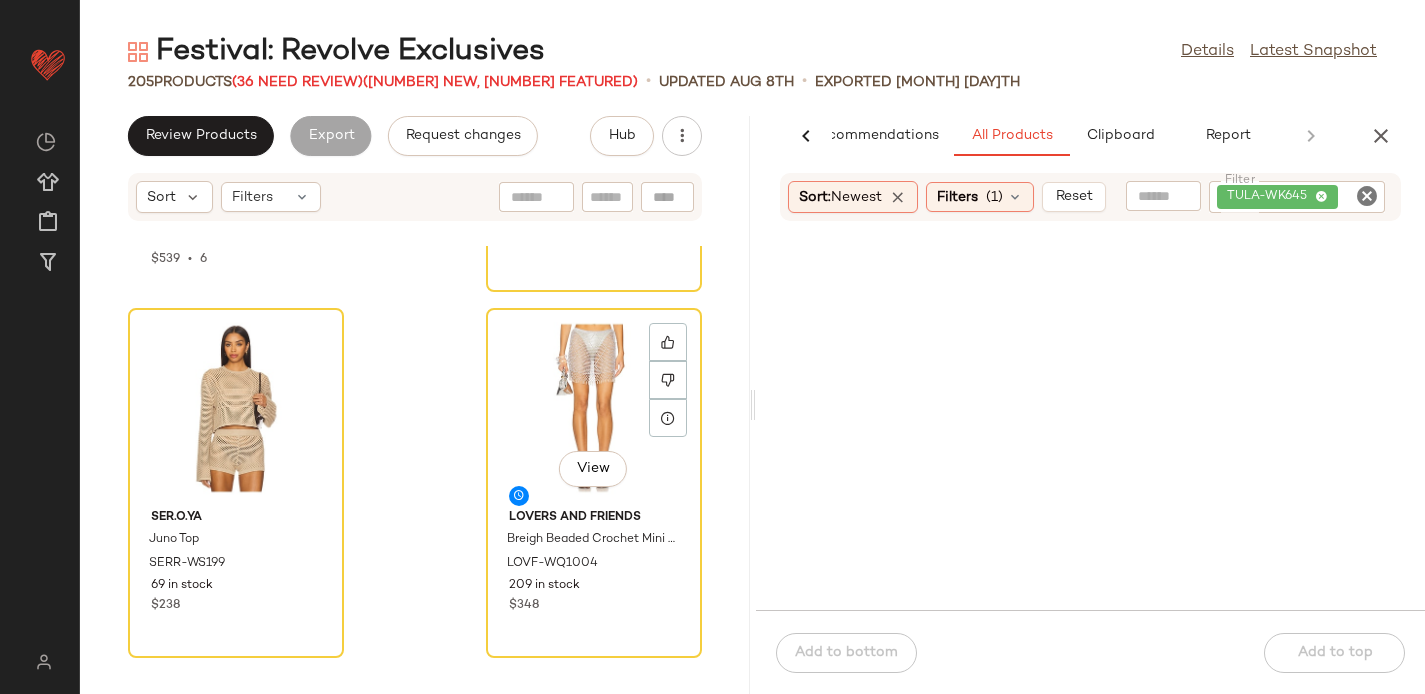 scroll, scrollTop: 27046, scrollLeft: 0, axis: vertical 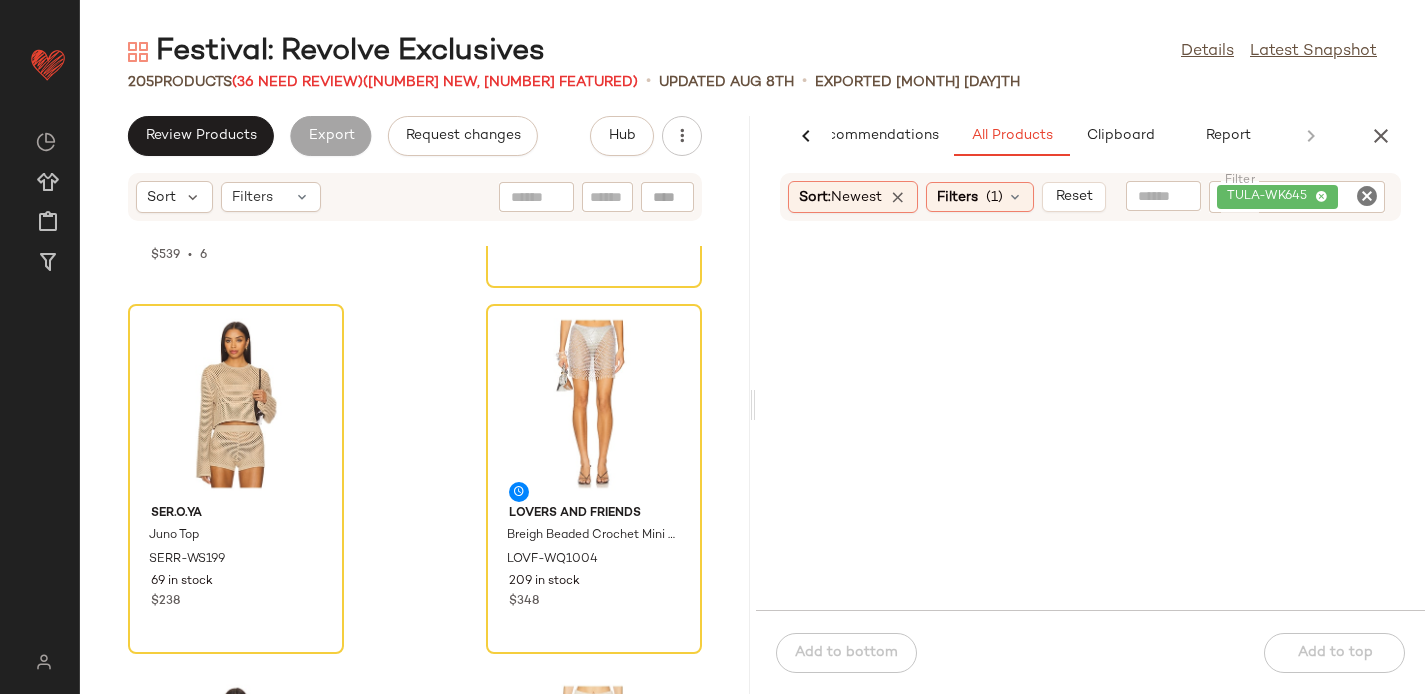click 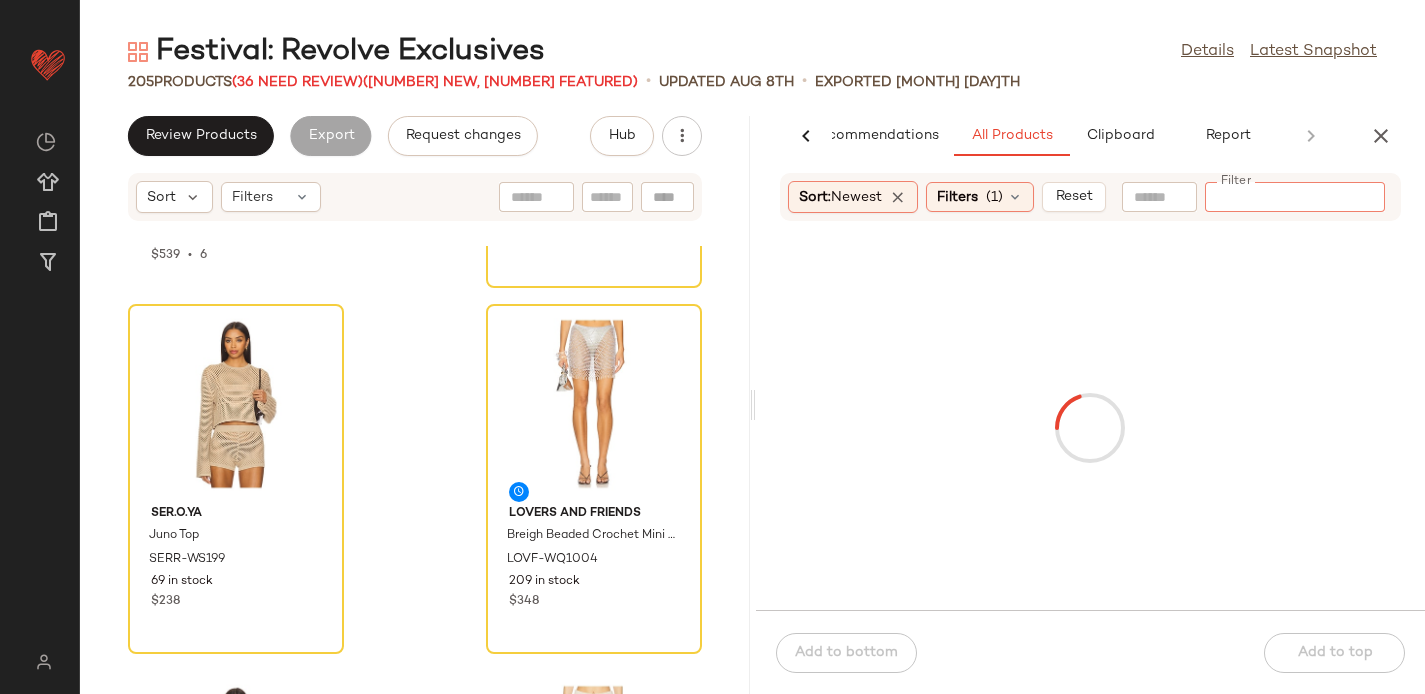 paste on "*********" 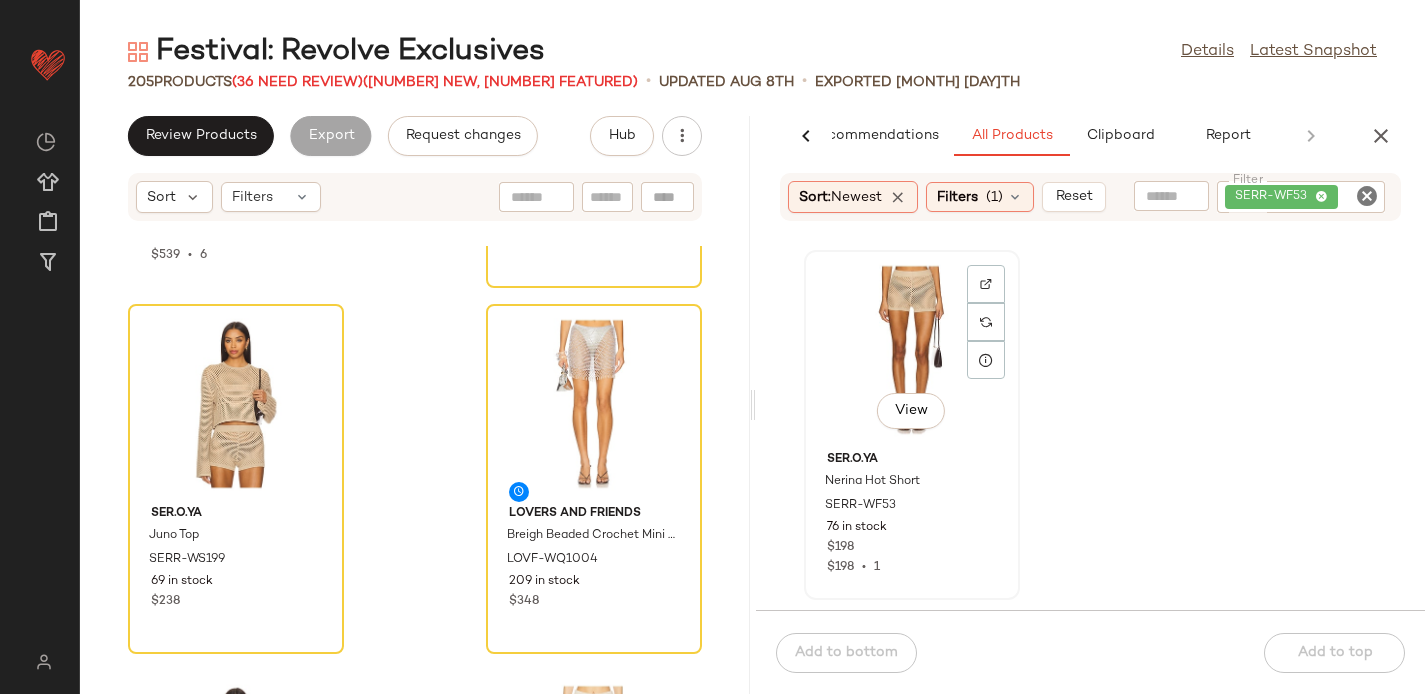 scroll, scrollTop: 27042, scrollLeft: 0, axis: vertical 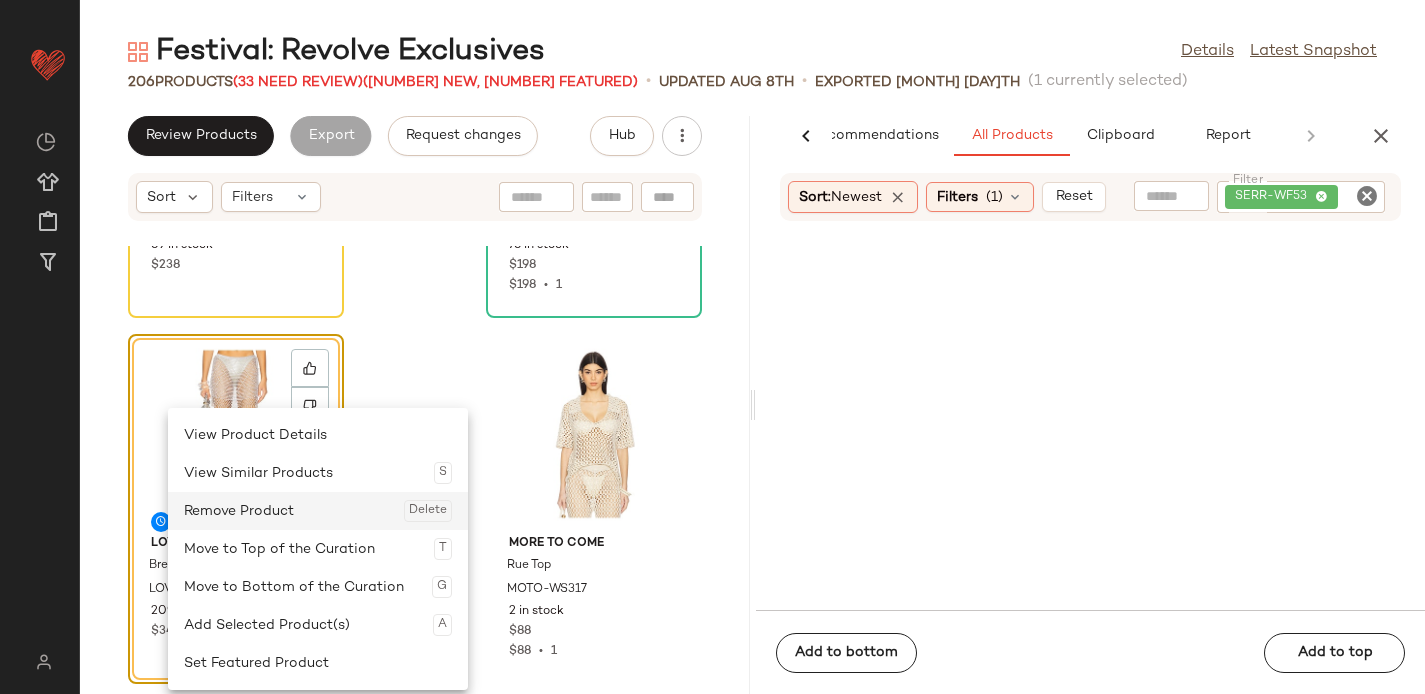 click on "Remove Product  Delete" 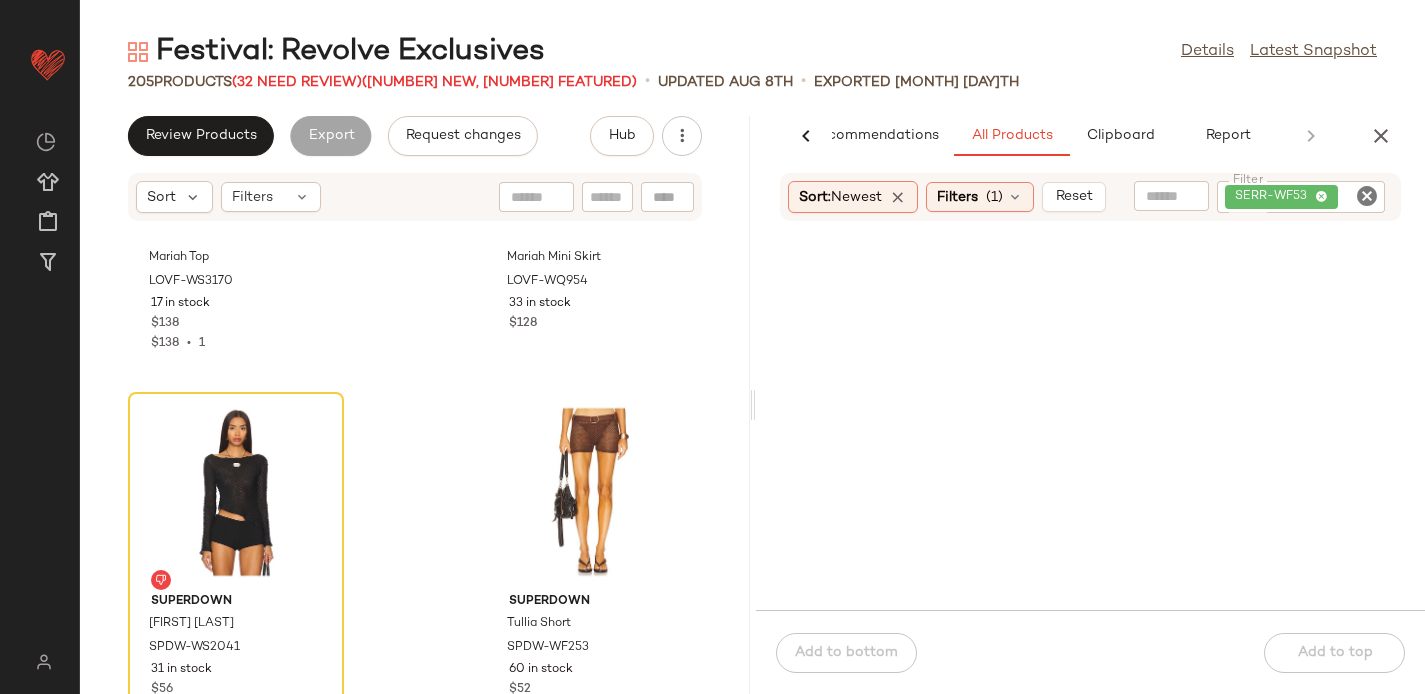 scroll, scrollTop: 34279, scrollLeft: 0, axis: vertical 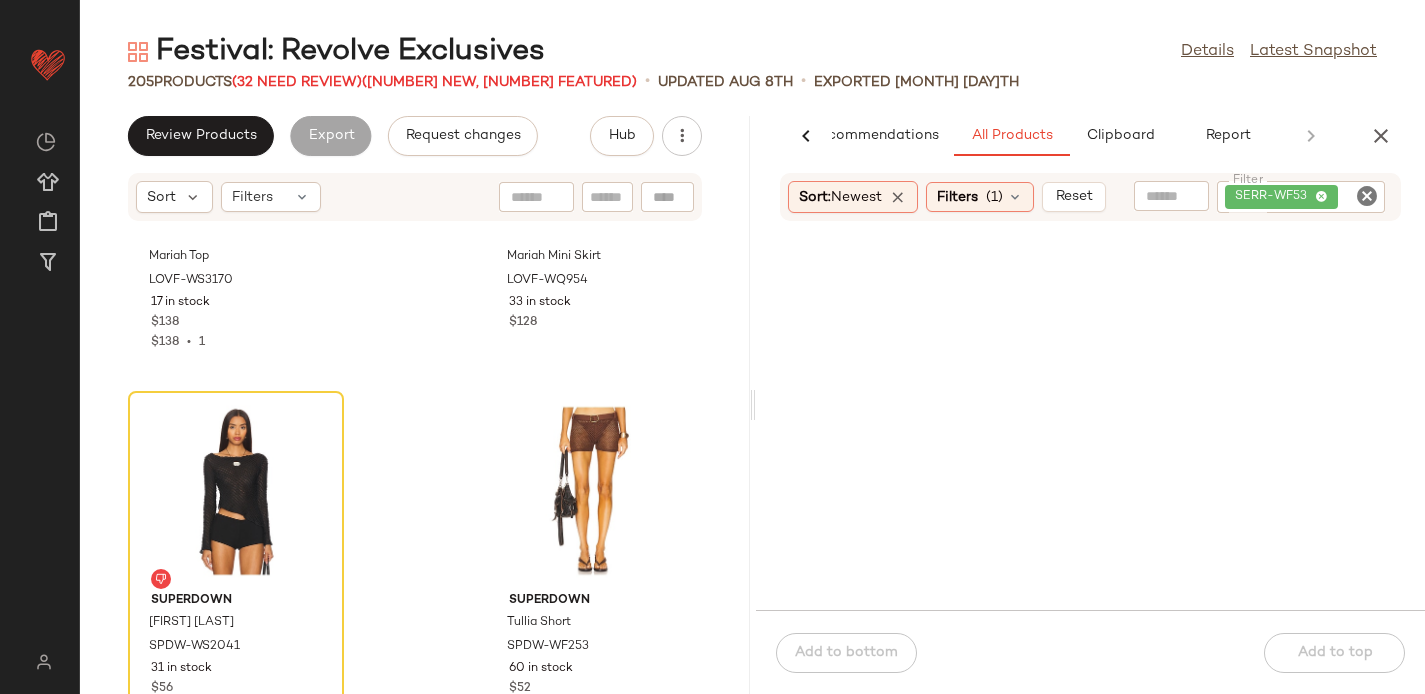 click 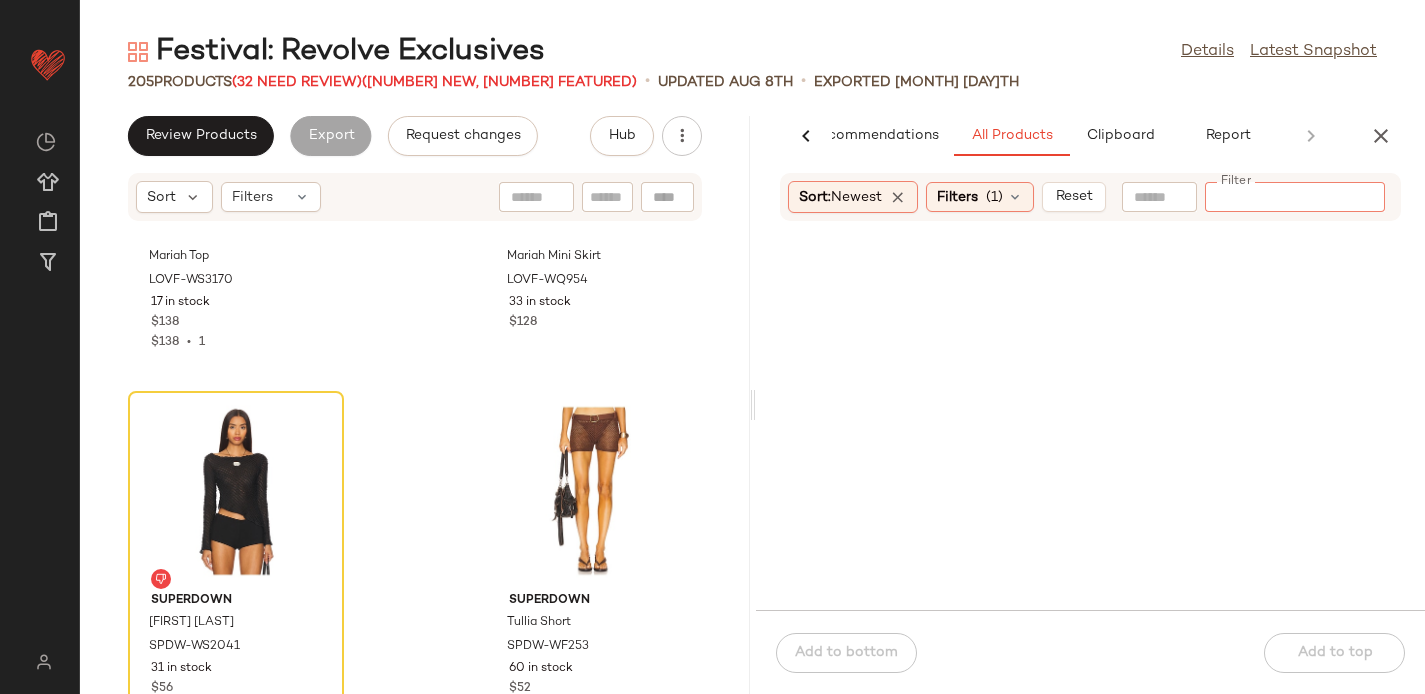 paste on "**********" 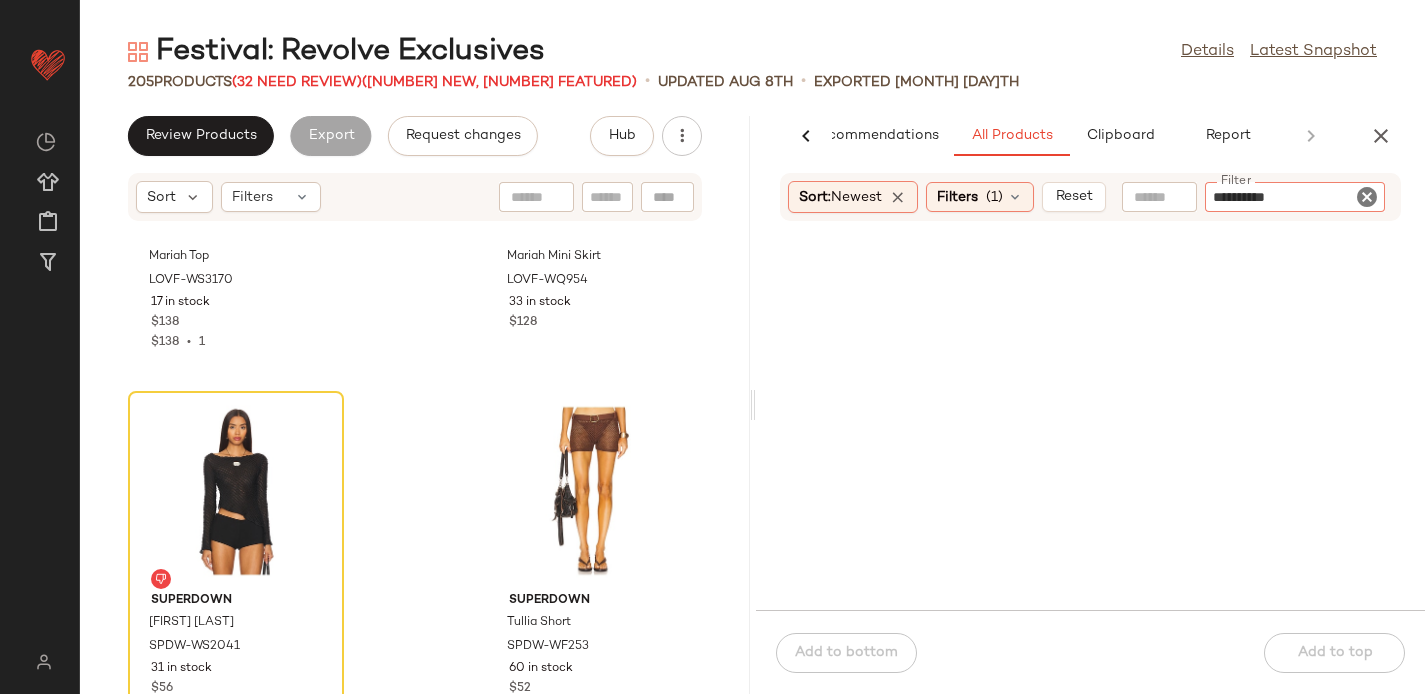 type 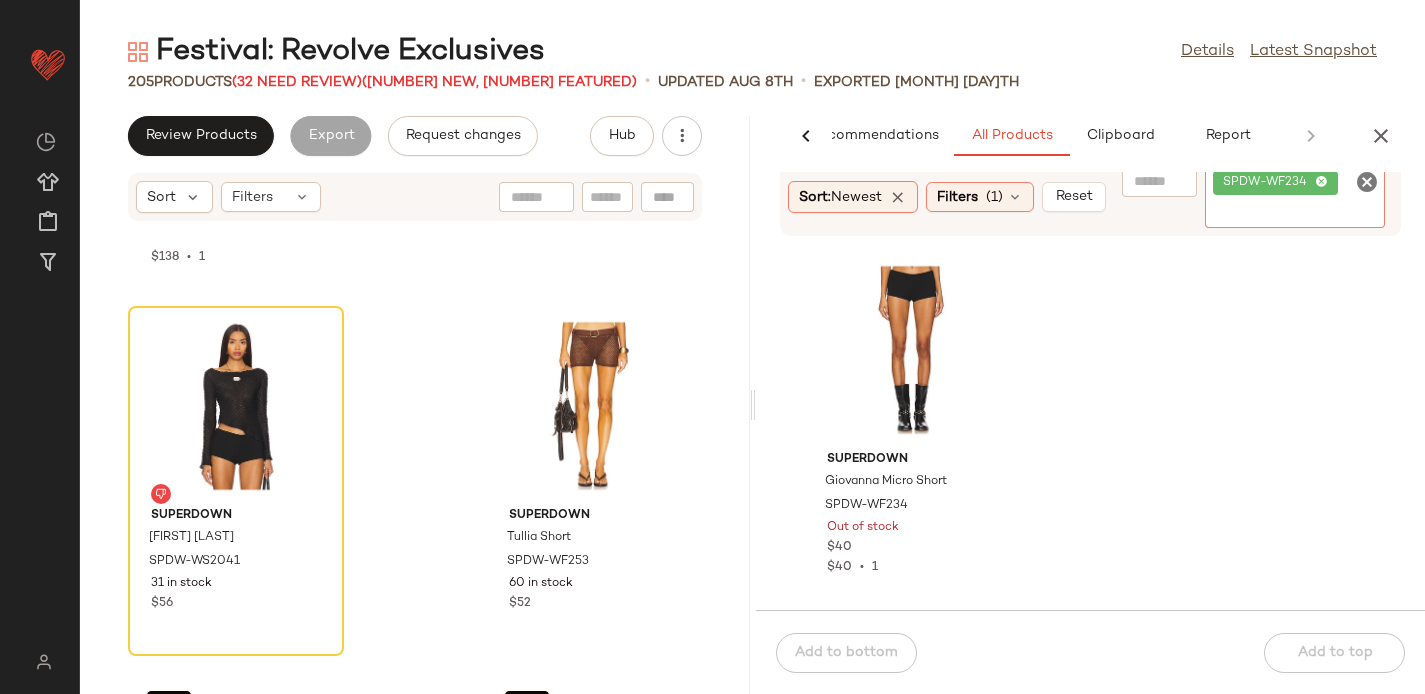scroll, scrollTop: 34374, scrollLeft: 0, axis: vertical 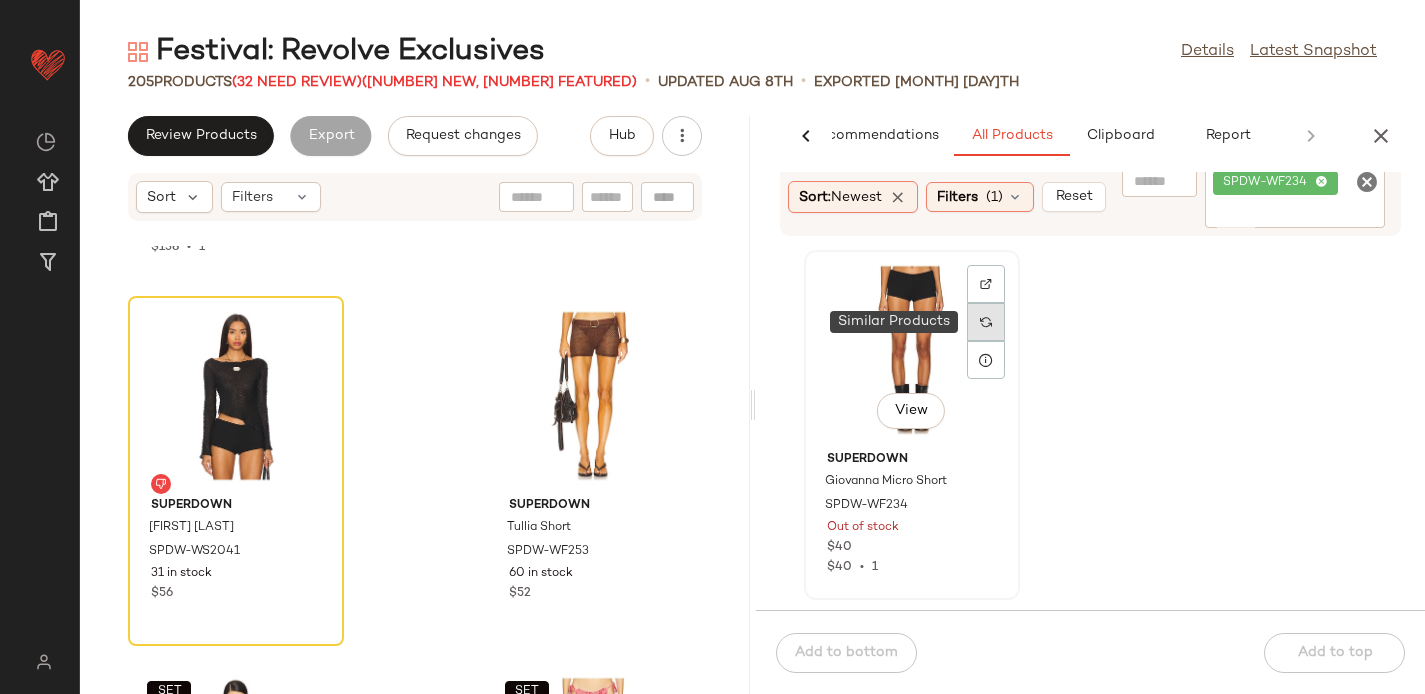 click 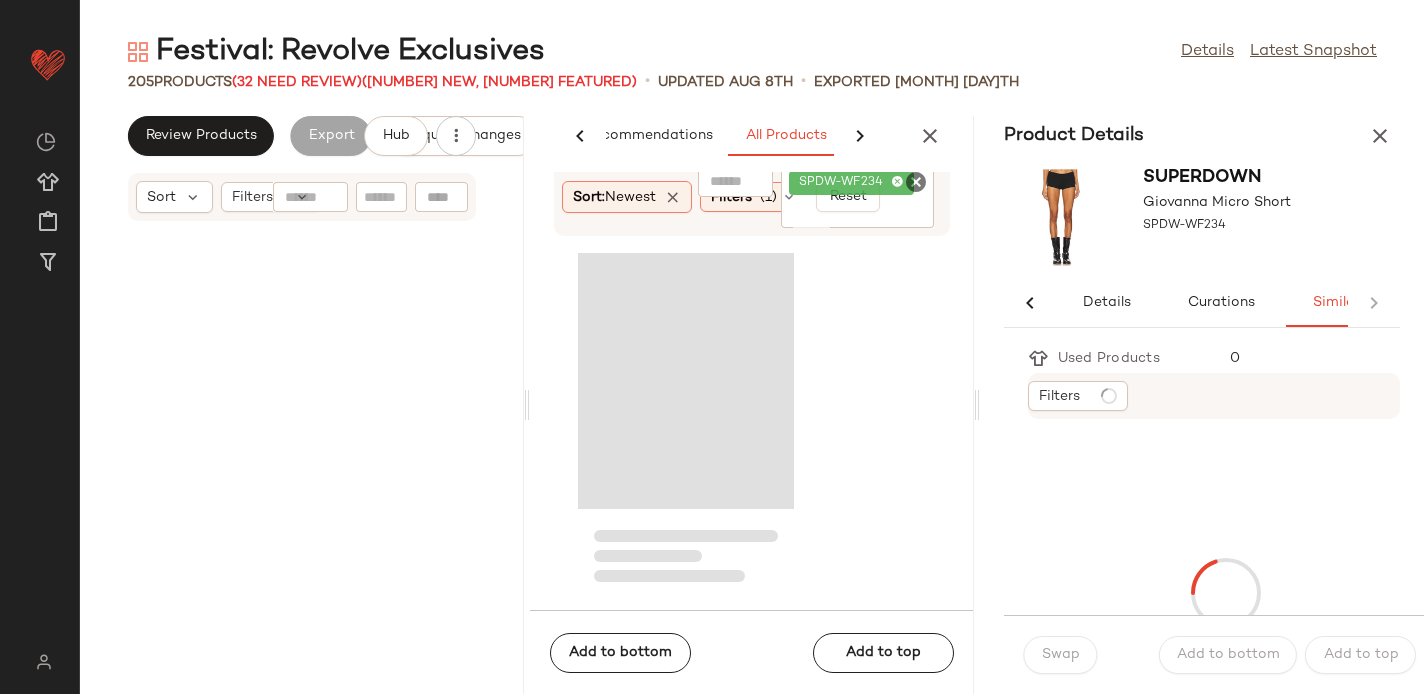 scroll, scrollTop: 0, scrollLeft: 103, axis: horizontal 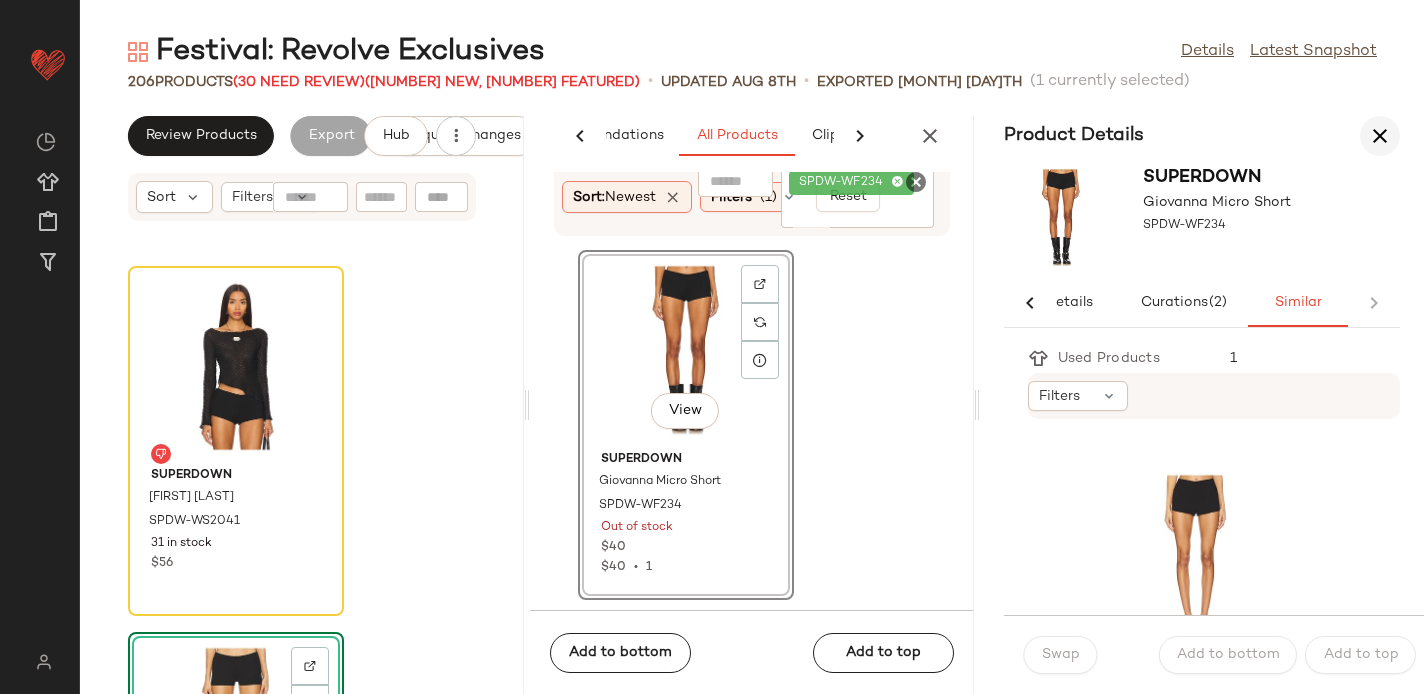 click at bounding box center [1380, 136] 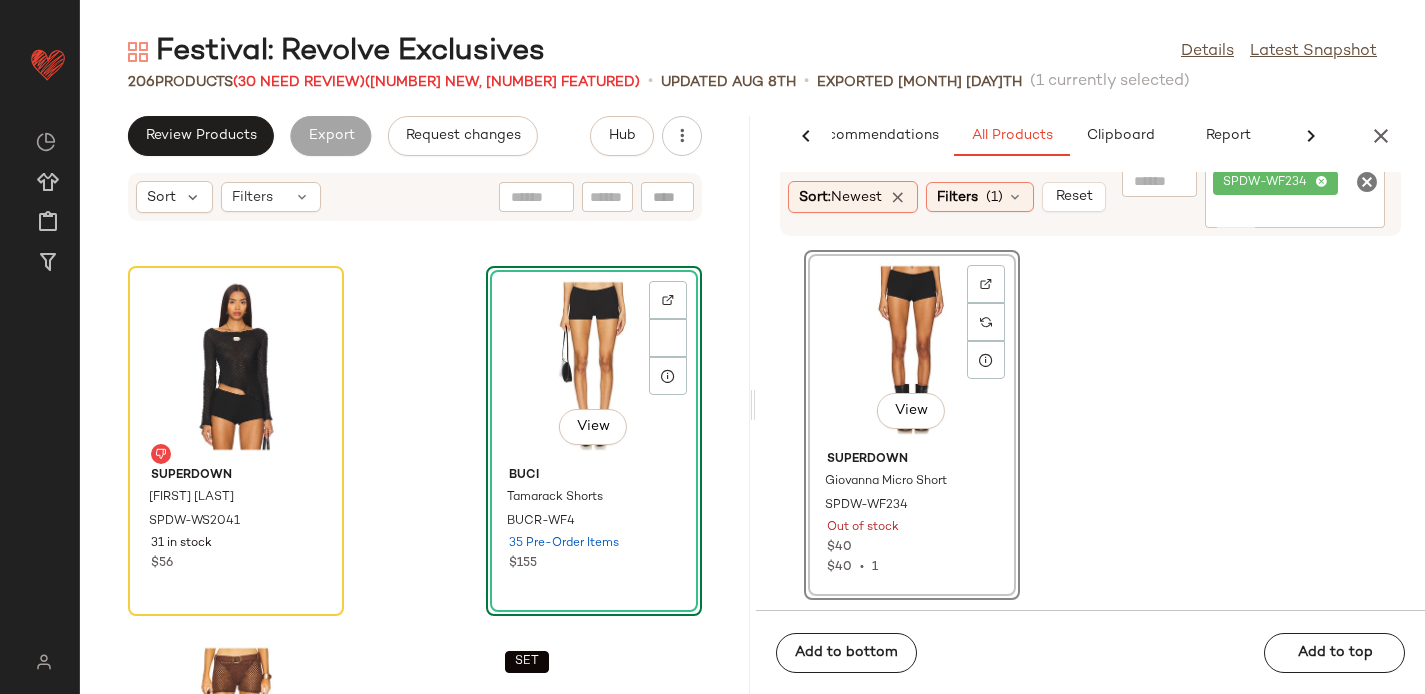 scroll, scrollTop: 37254, scrollLeft: 0, axis: vertical 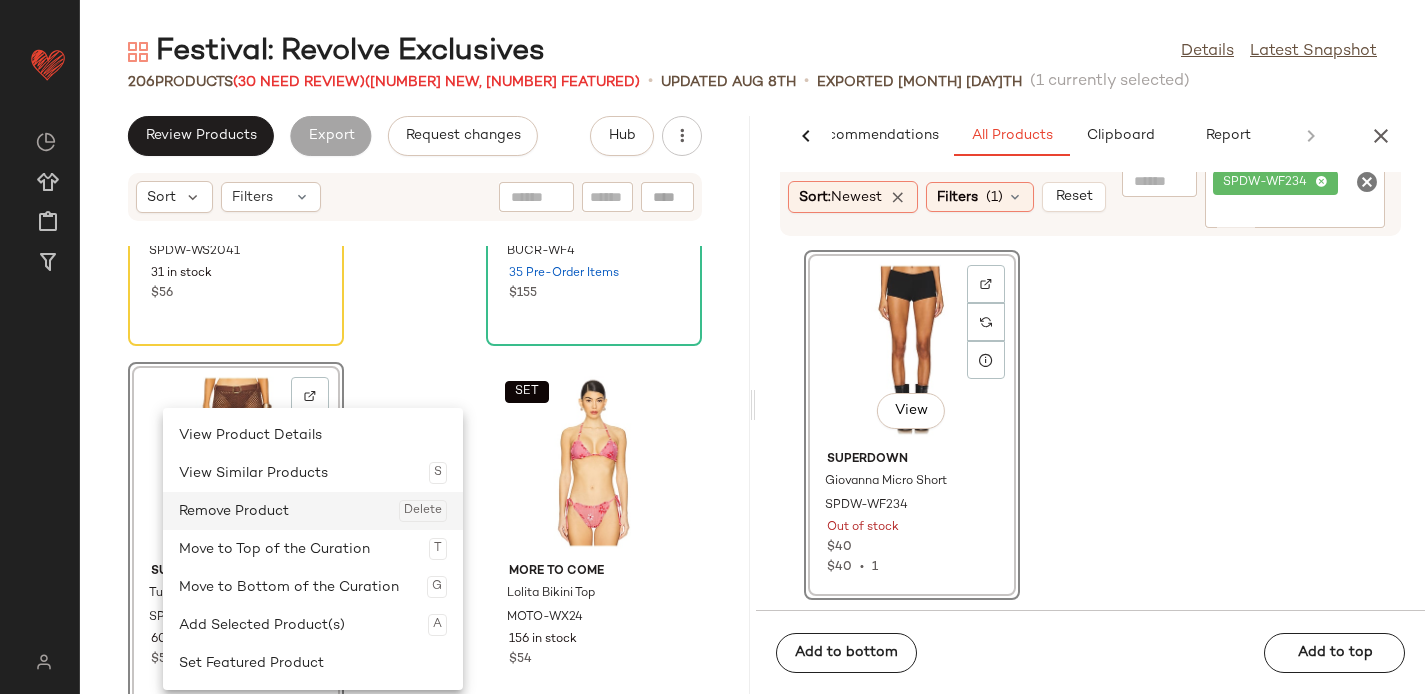 click on "Remove Product  Delete" 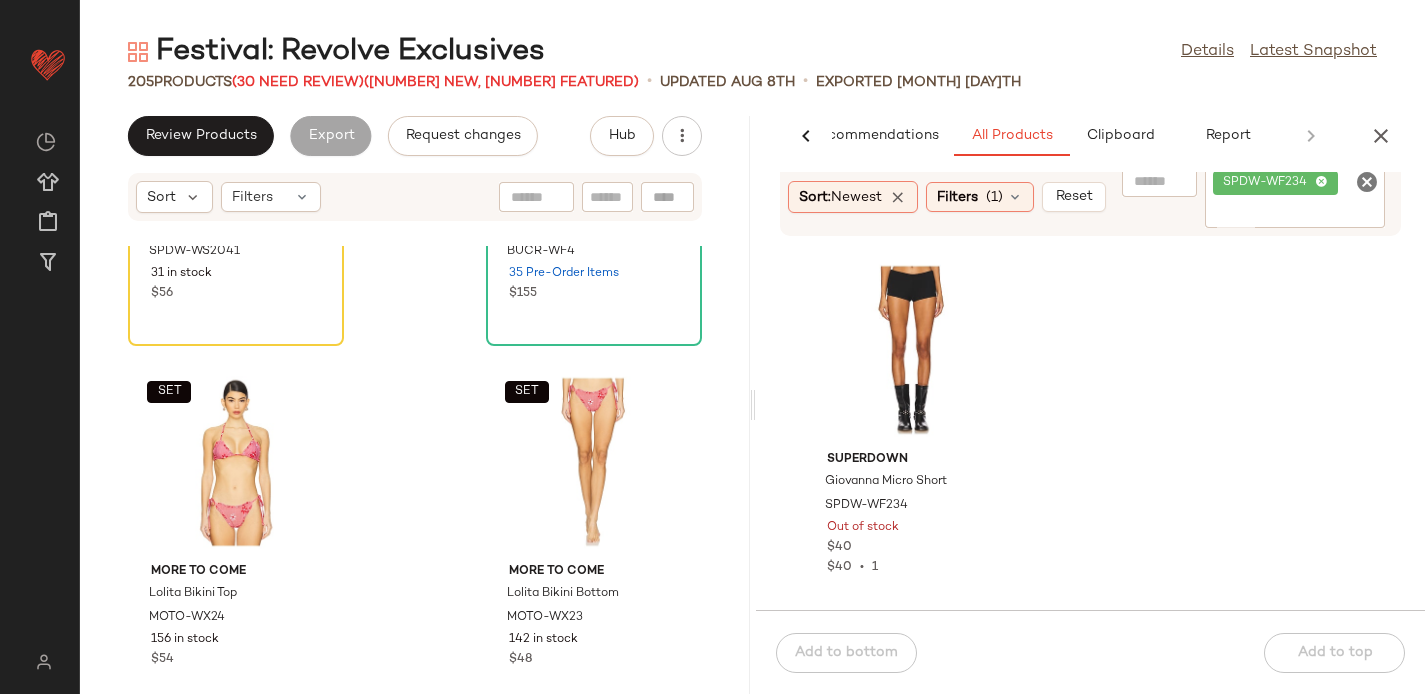 click 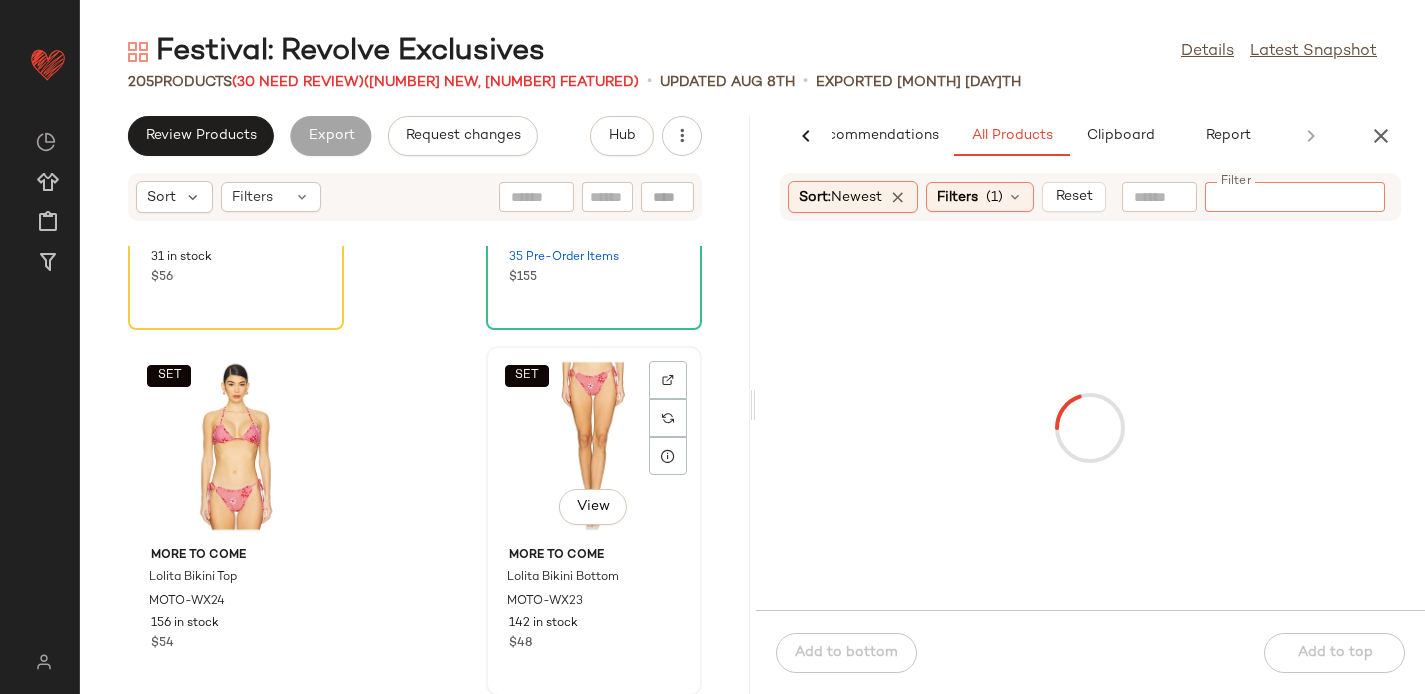scroll, scrollTop: 34693, scrollLeft: 0, axis: vertical 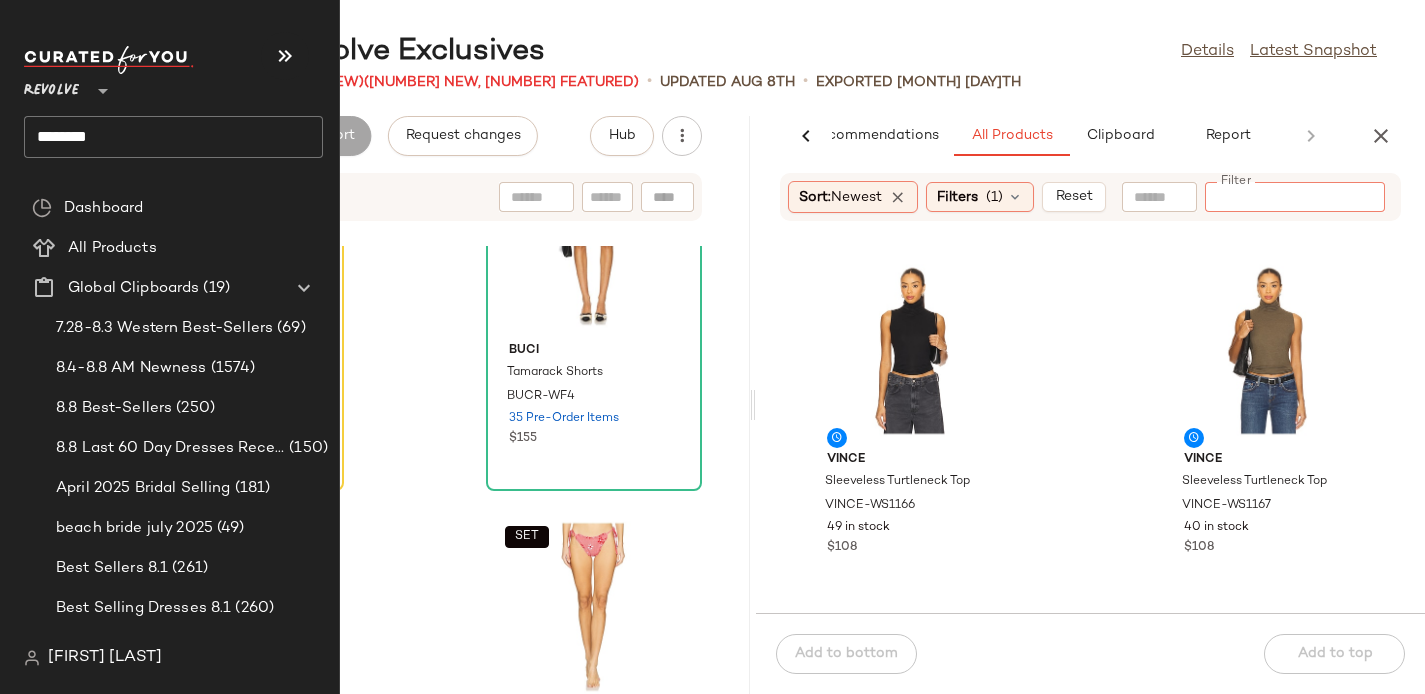 click on "********" 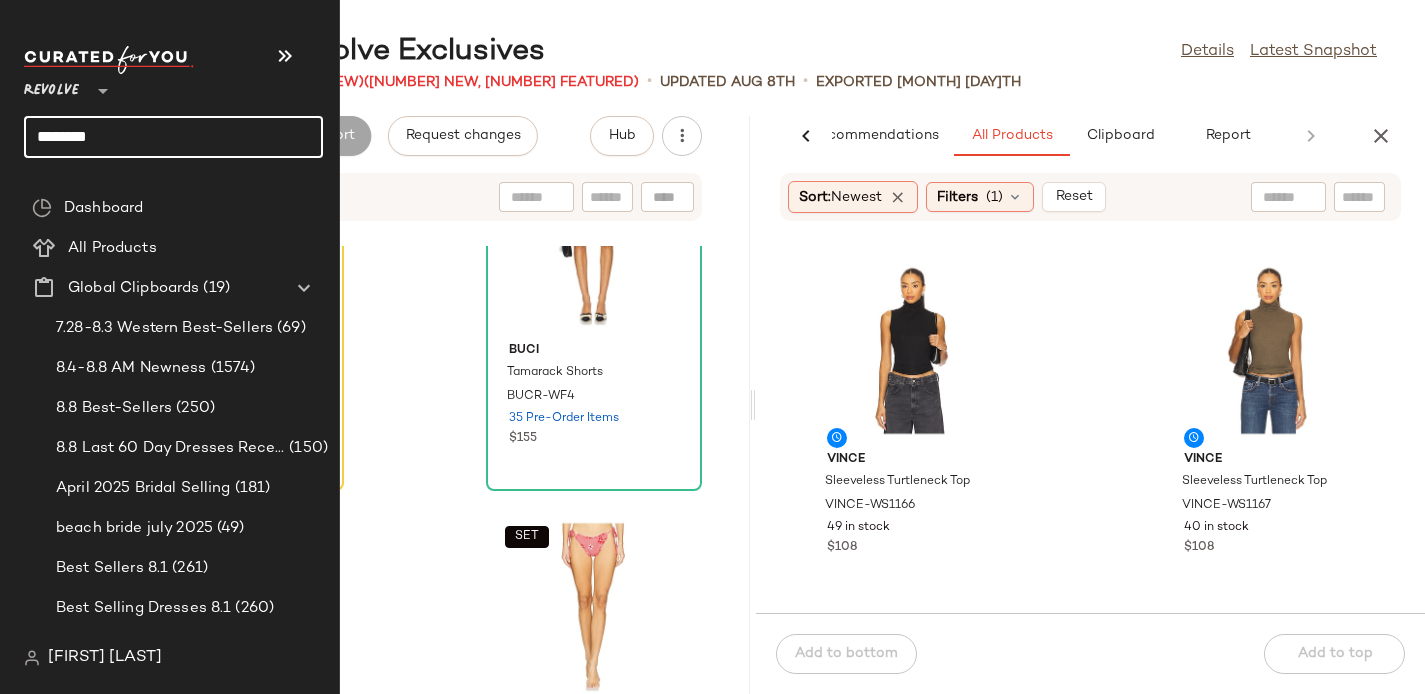 click on "********" 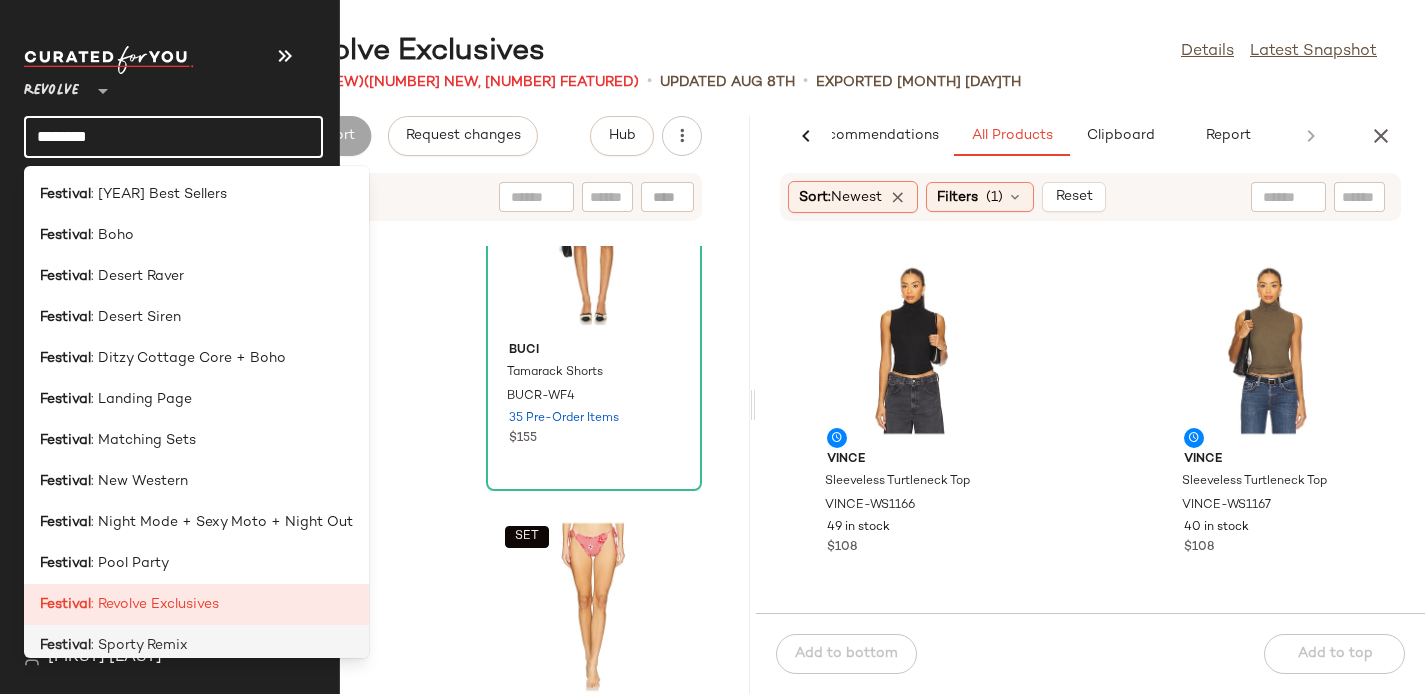 click on ": Sporty Remix" at bounding box center (139, 645) 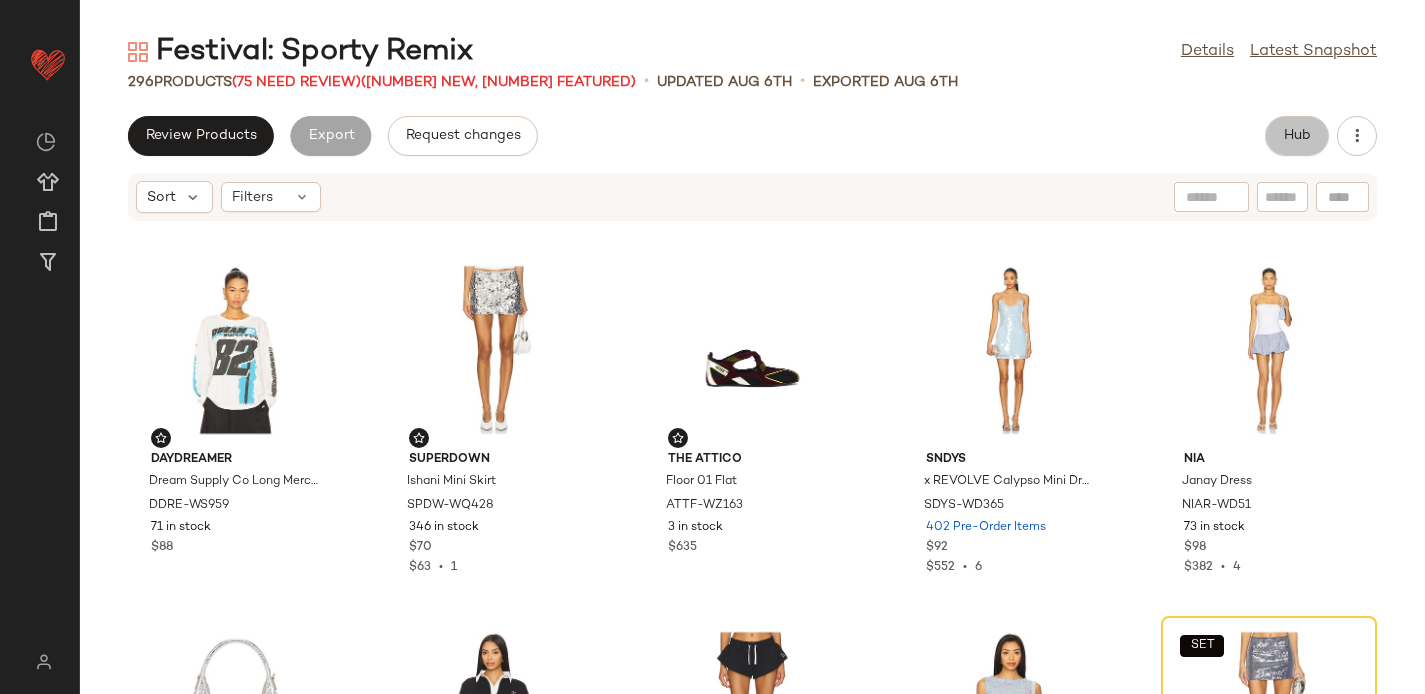 click on "Hub" 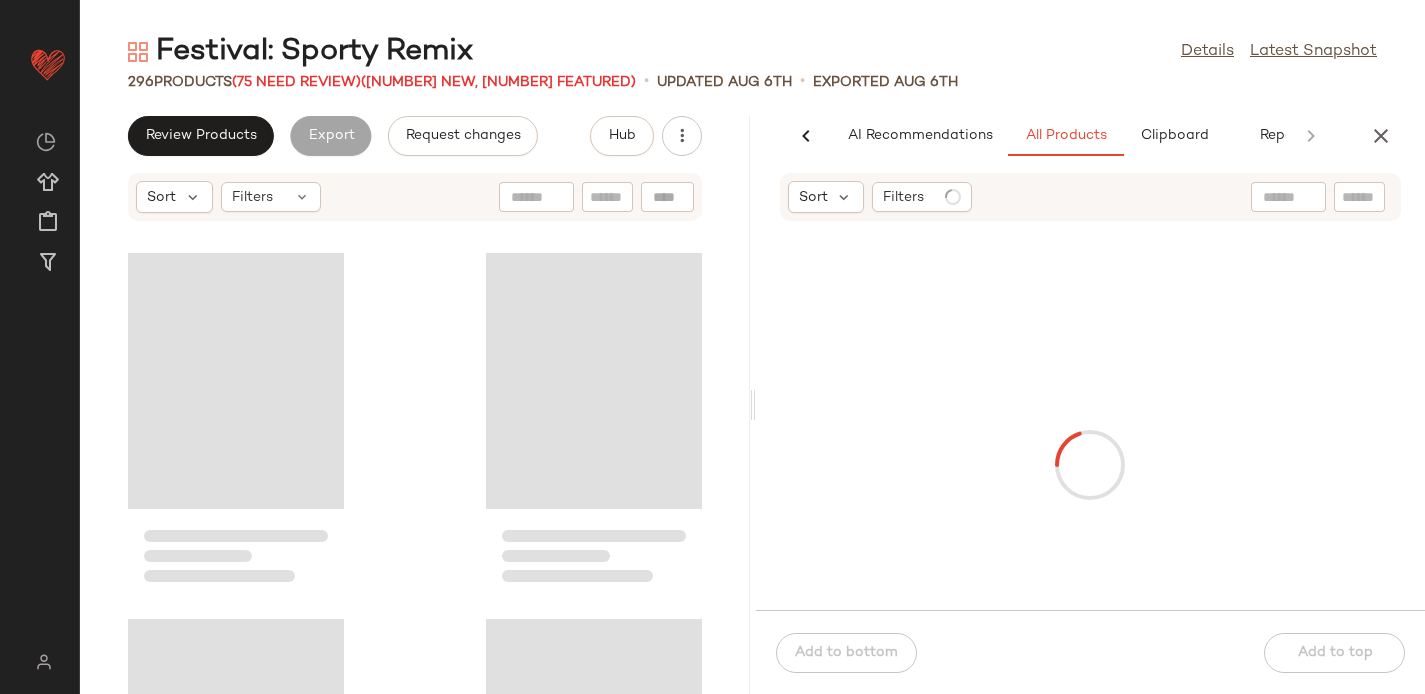 scroll, scrollTop: 0, scrollLeft: 54, axis: horizontal 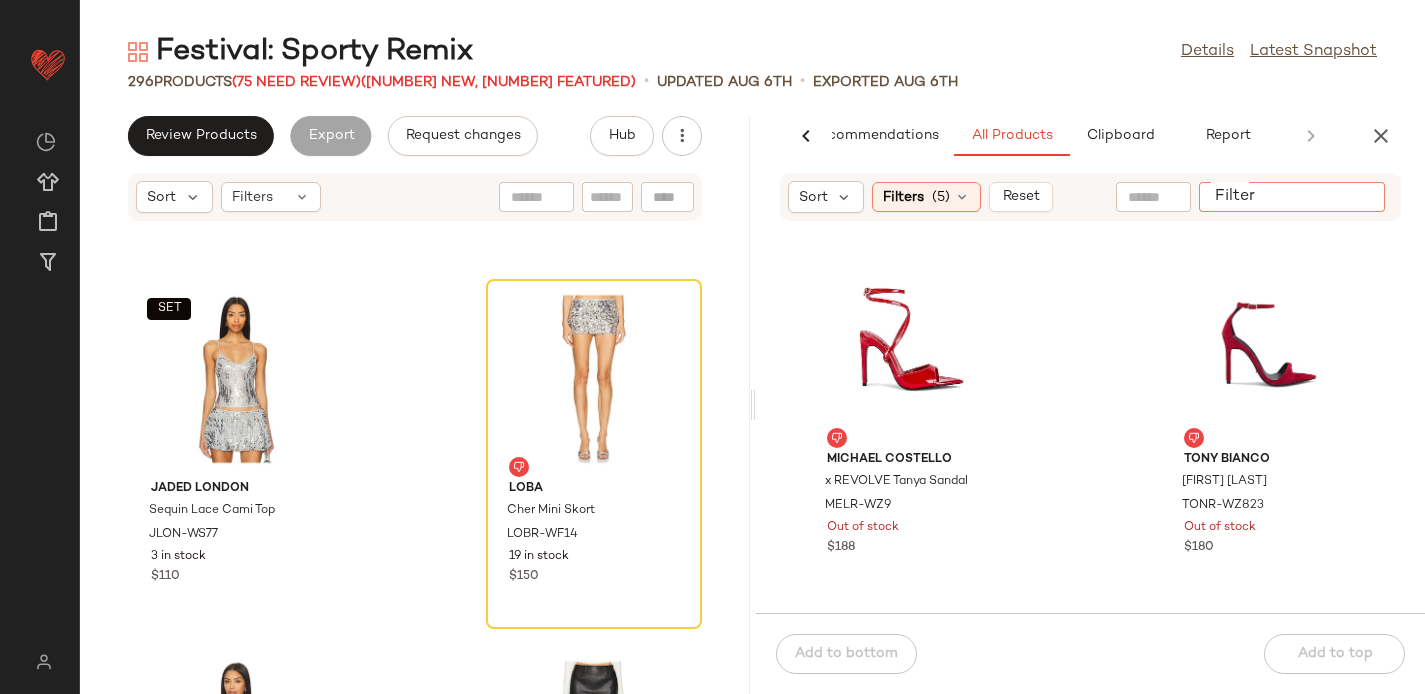 click on "Filter" 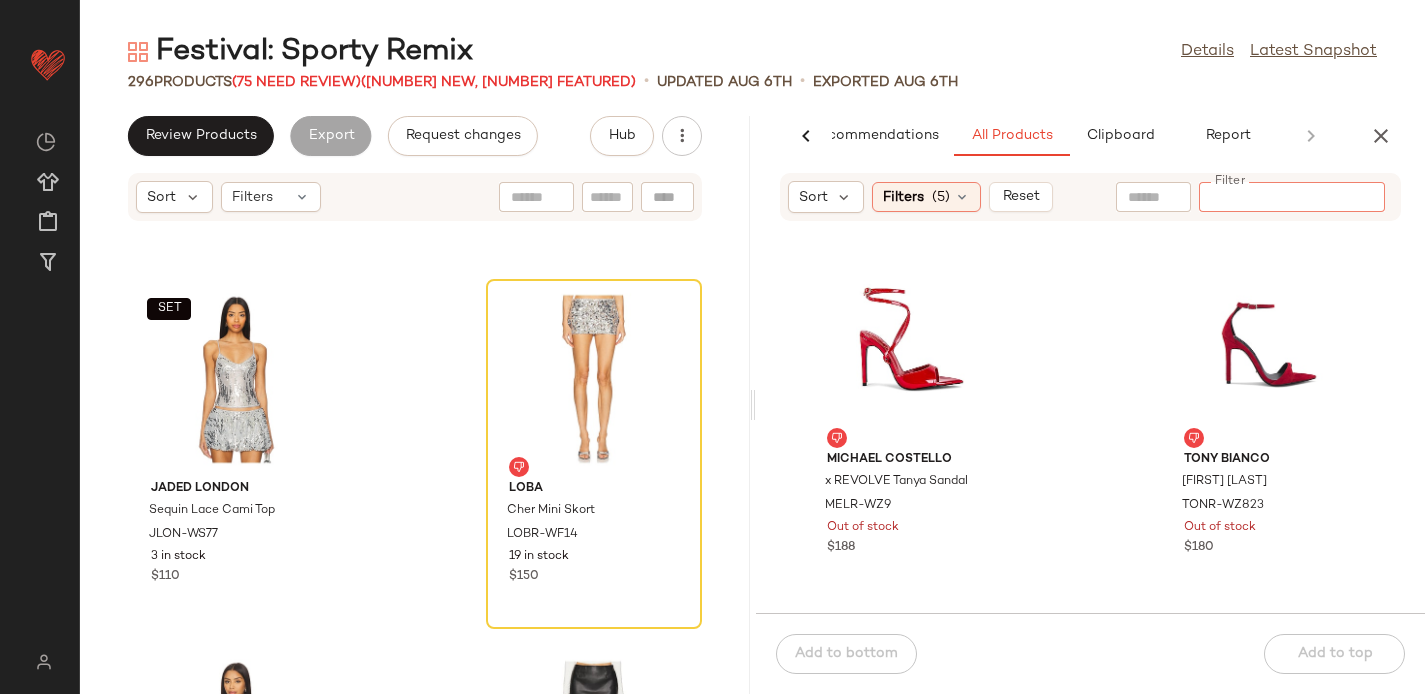 paste on "*********" 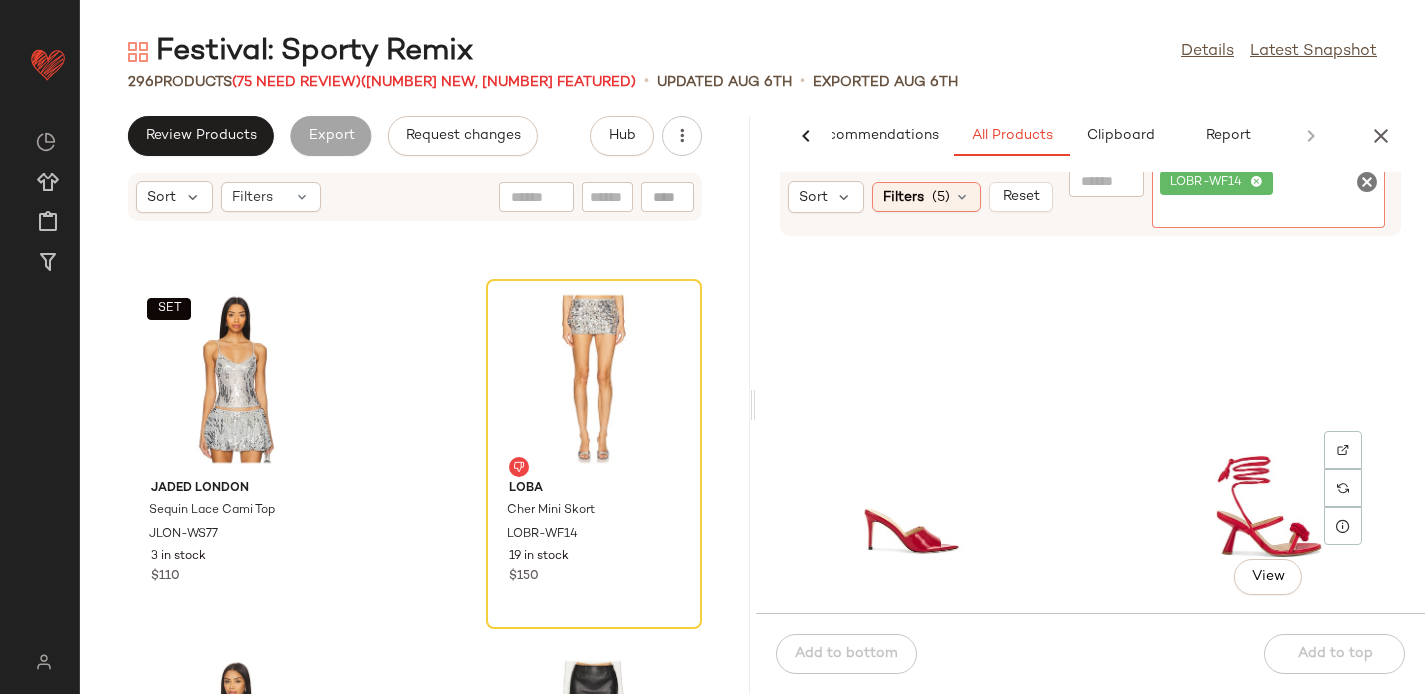 scroll, scrollTop: 214, scrollLeft: 0, axis: vertical 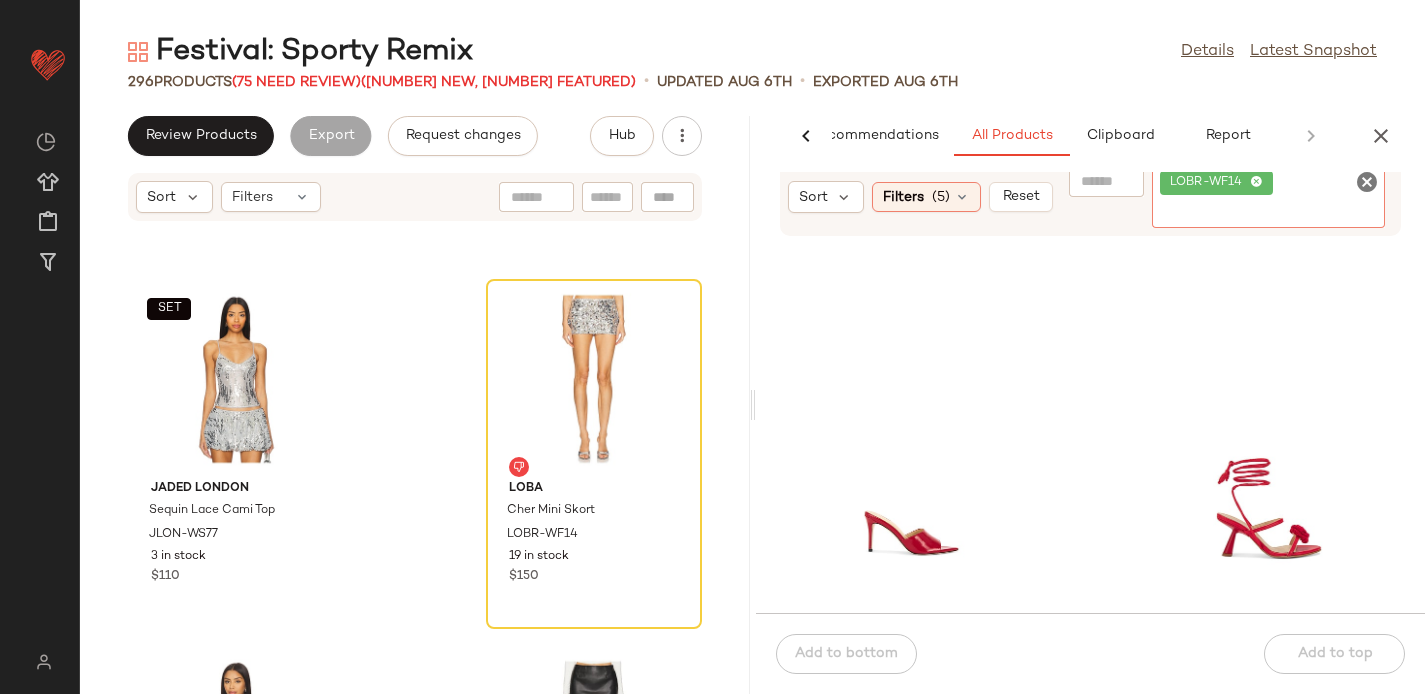 click 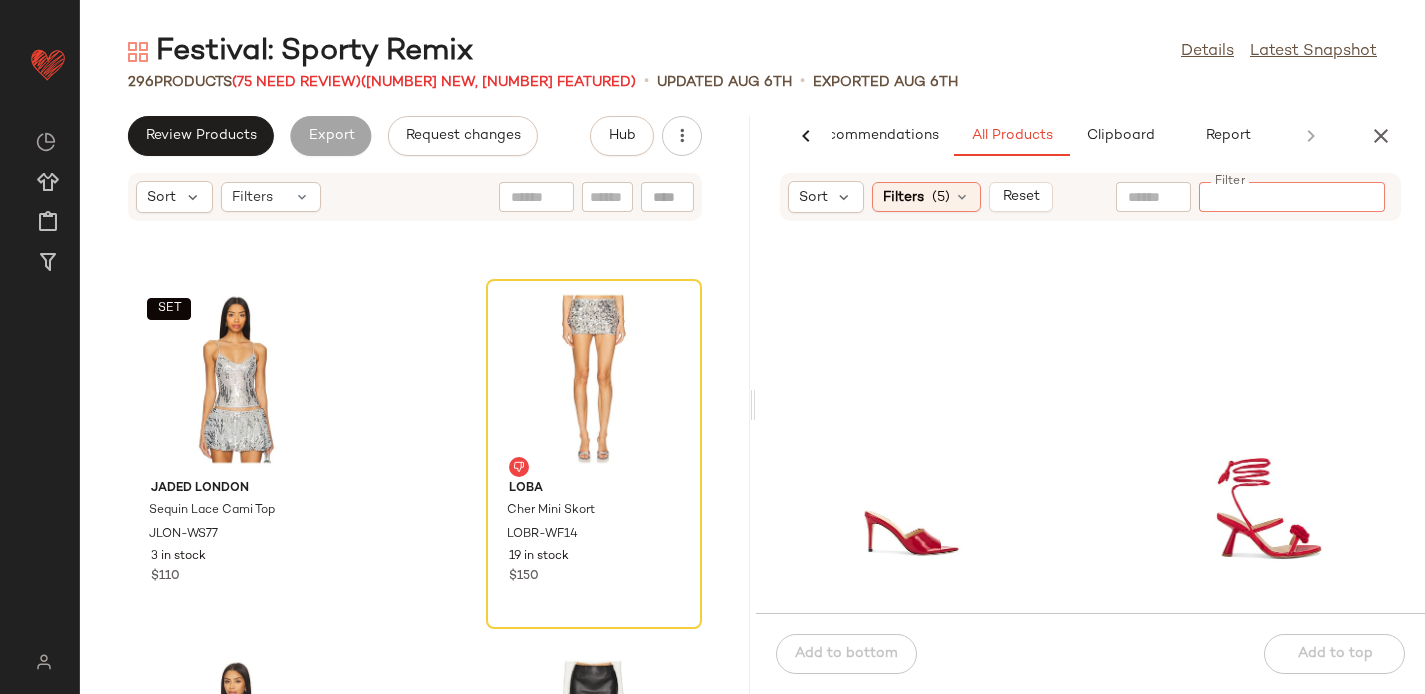 paste on "**********" 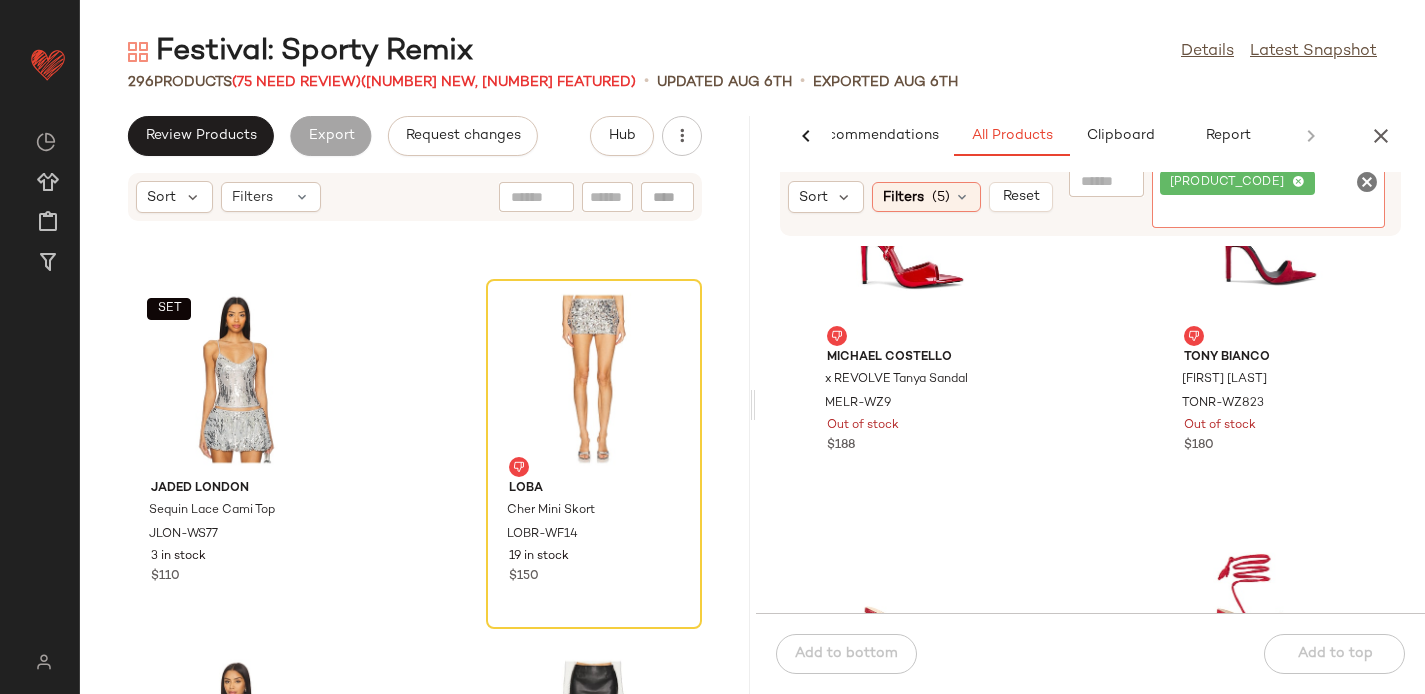 scroll, scrollTop: 111, scrollLeft: 0, axis: vertical 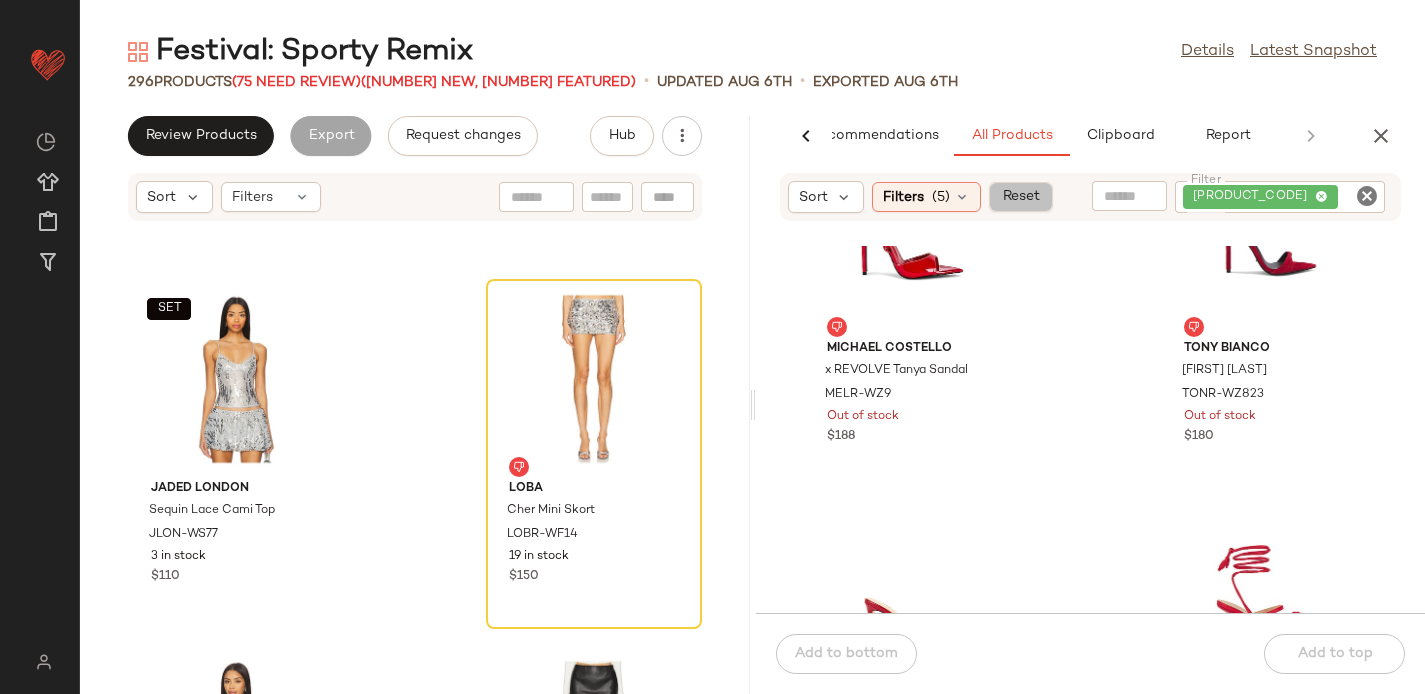 click on "Reset" 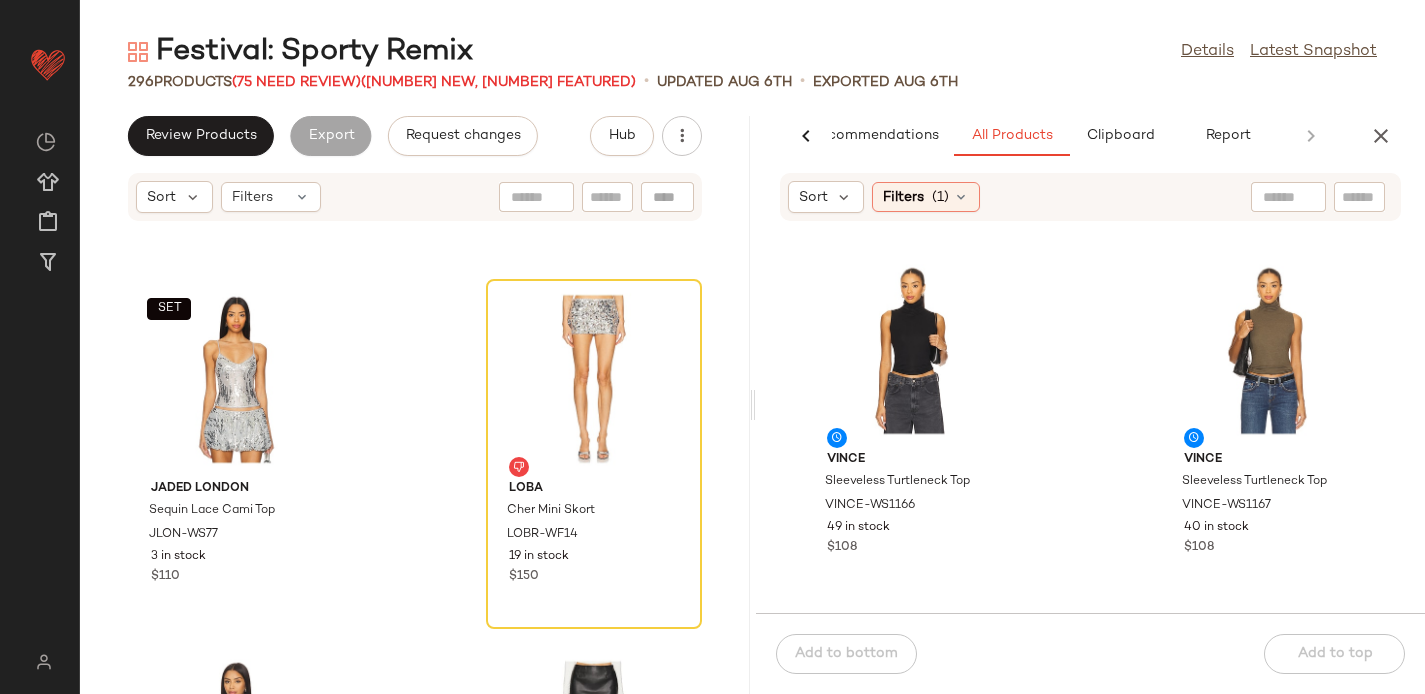 click 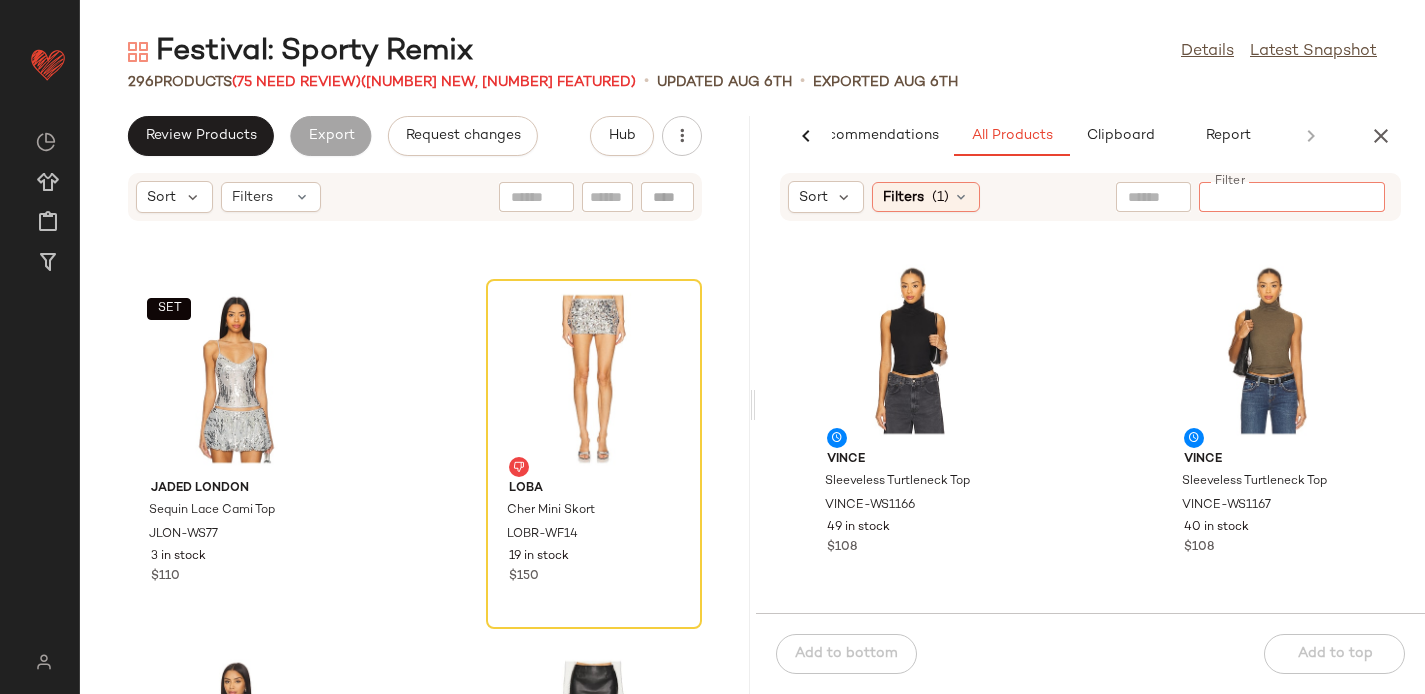 paste on "**********" 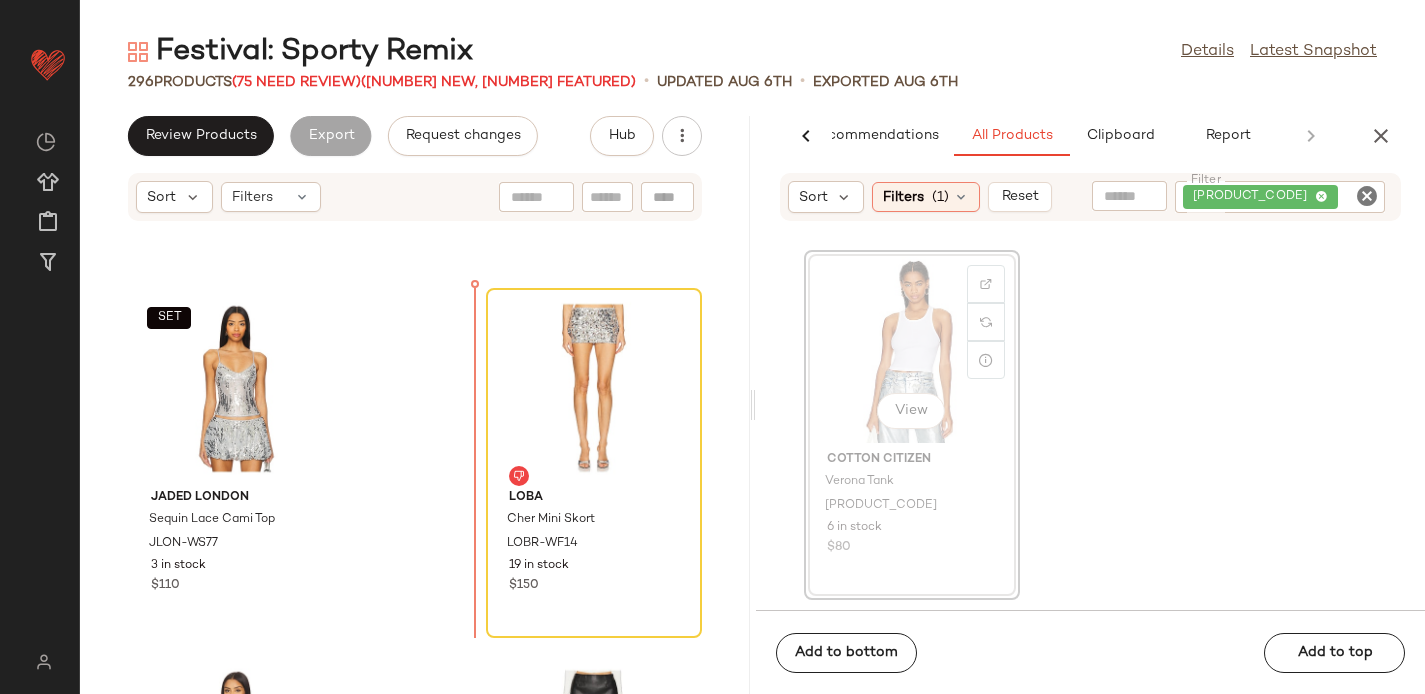 scroll, scrollTop: 4001, scrollLeft: 0, axis: vertical 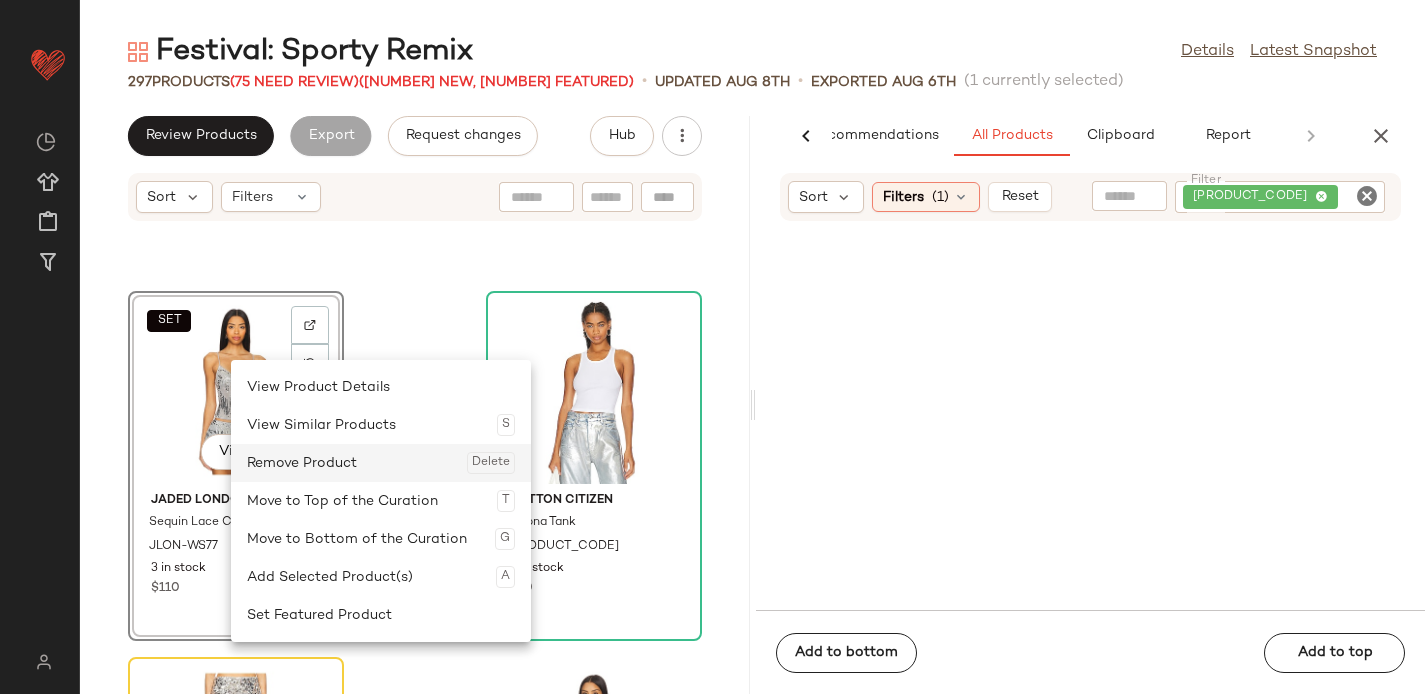 click on "Remove Product  Delete" 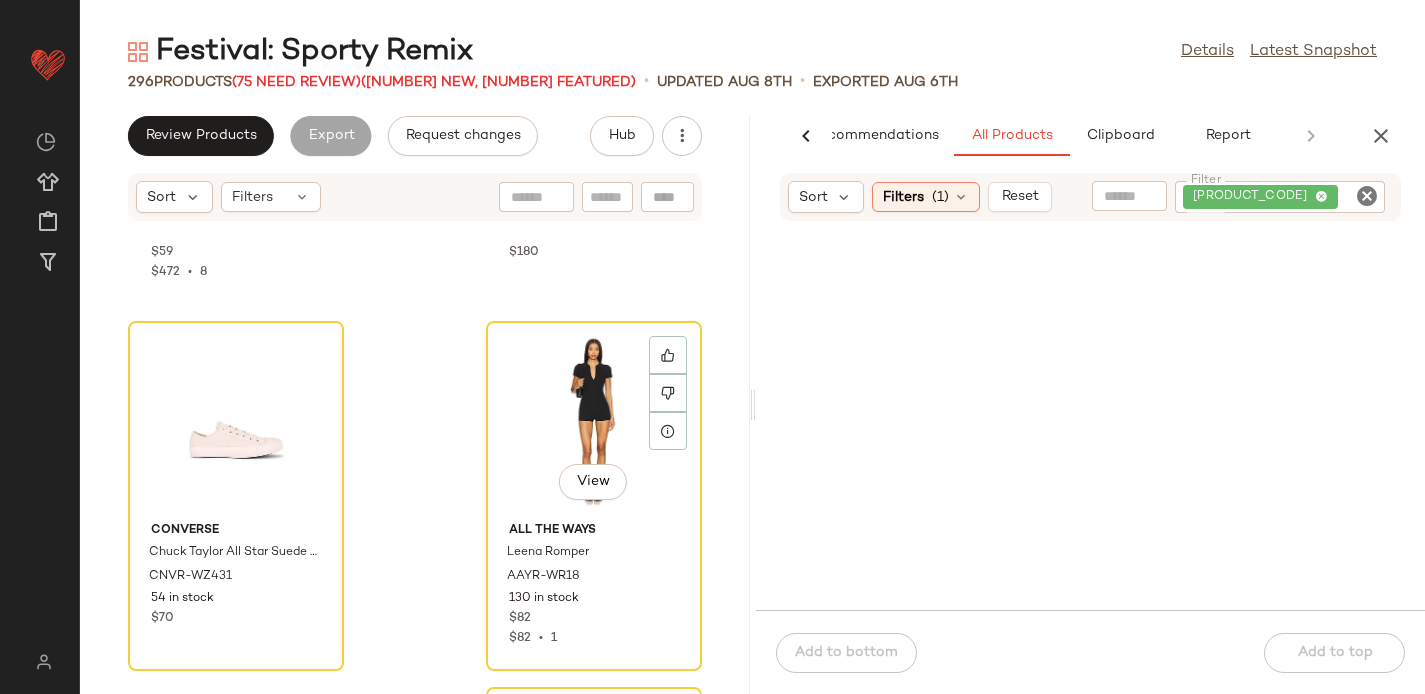 scroll, scrollTop: 12025, scrollLeft: 0, axis: vertical 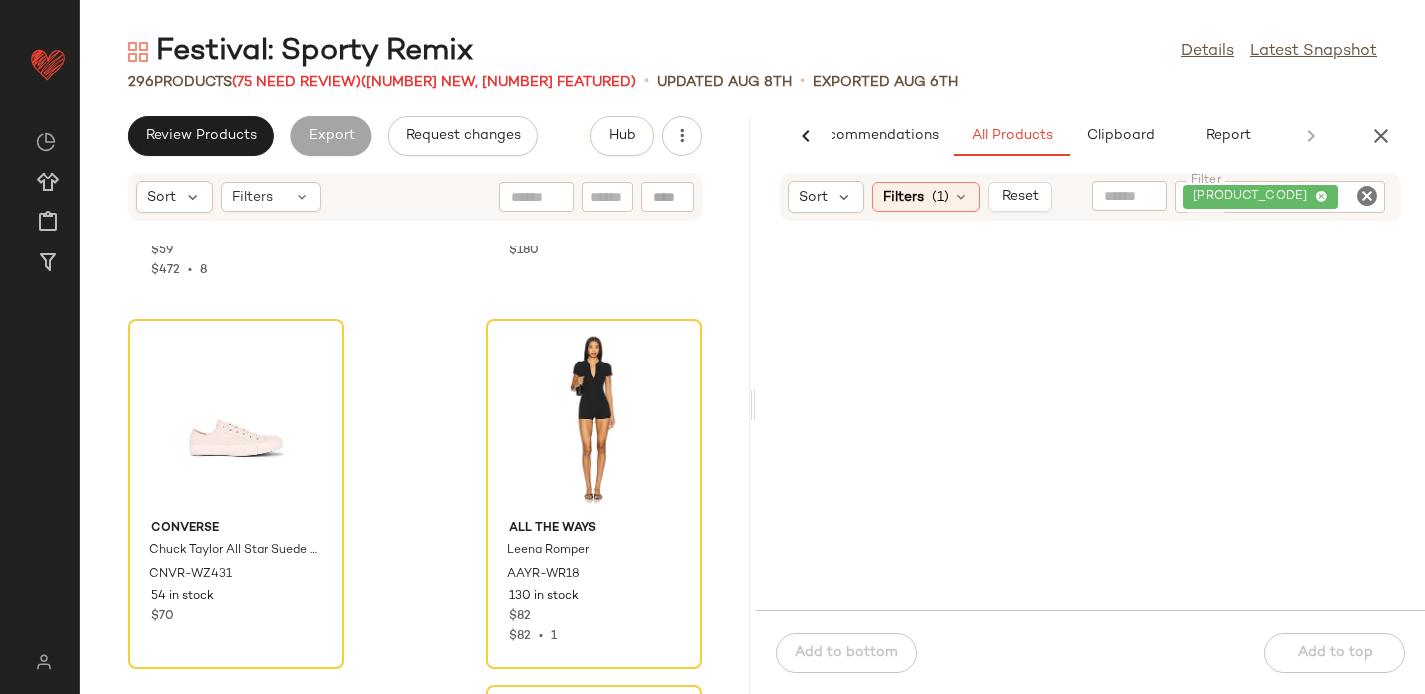 click 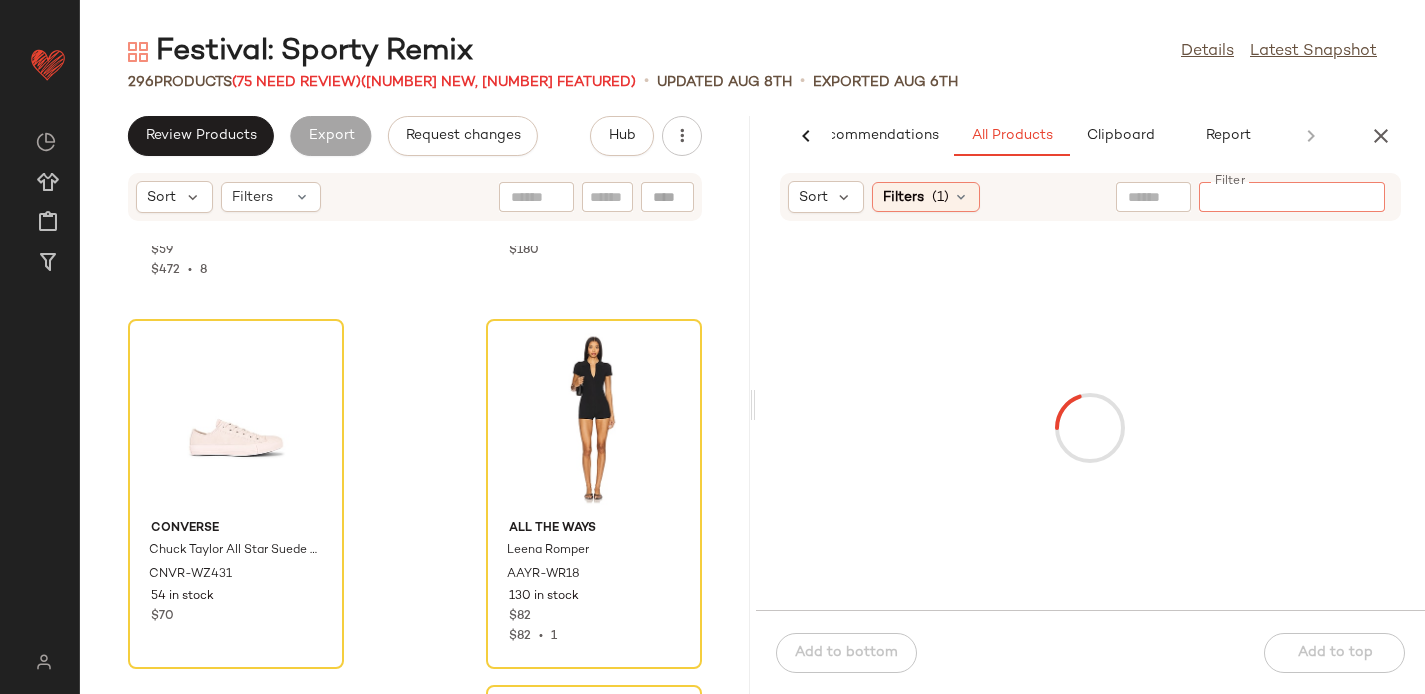 paste on "**********" 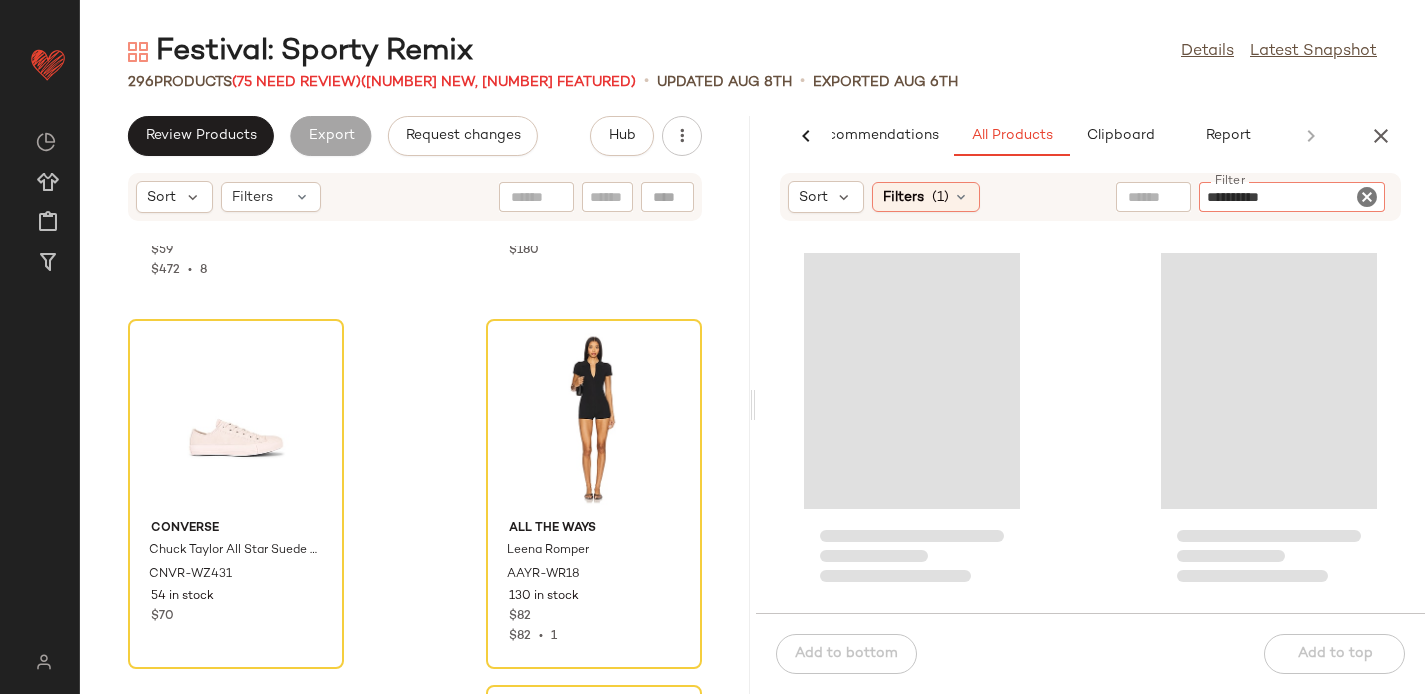 type 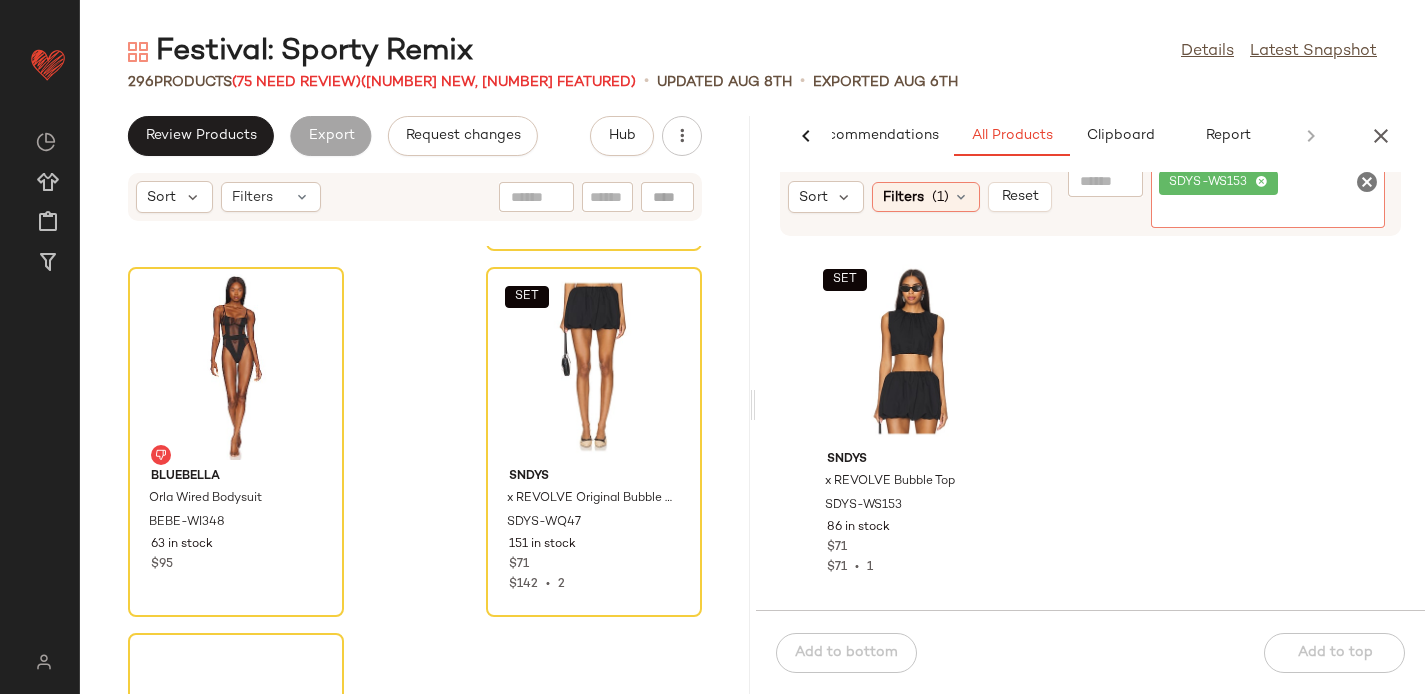 scroll, scrollTop: 12819, scrollLeft: 0, axis: vertical 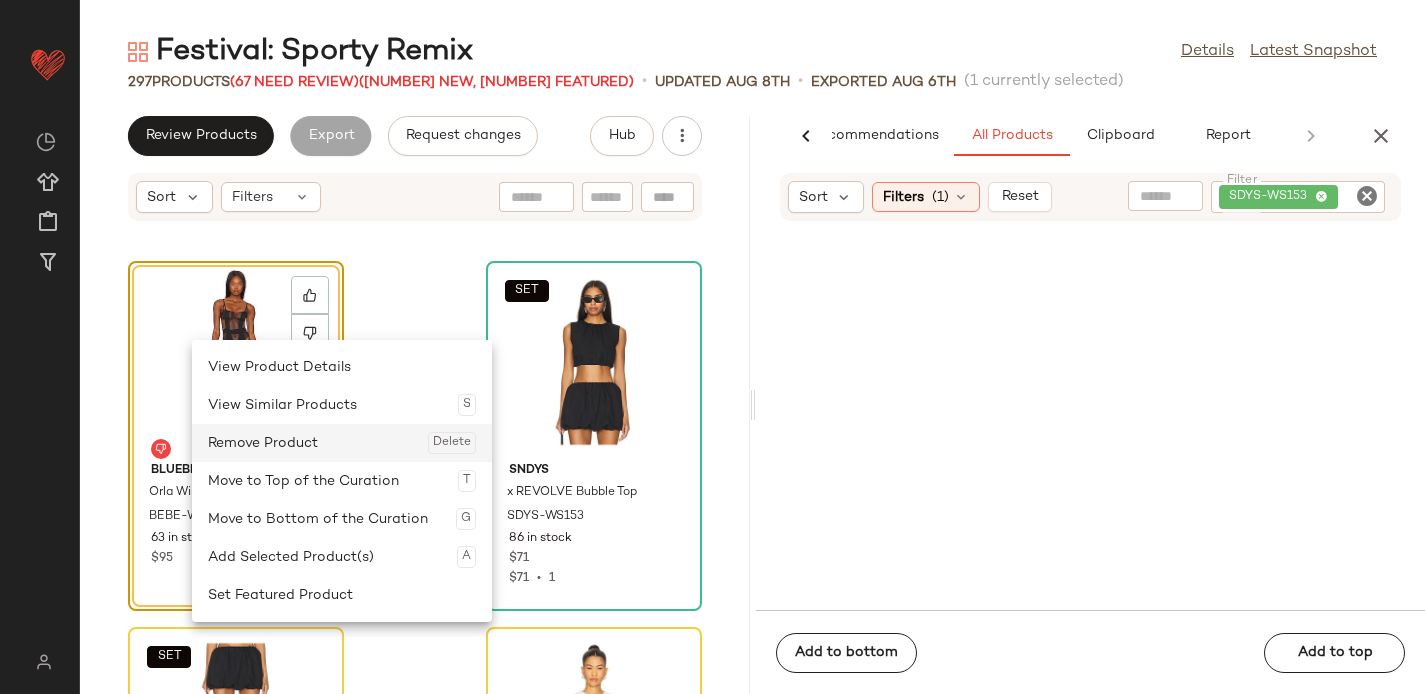 click on "Remove Product  Delete" 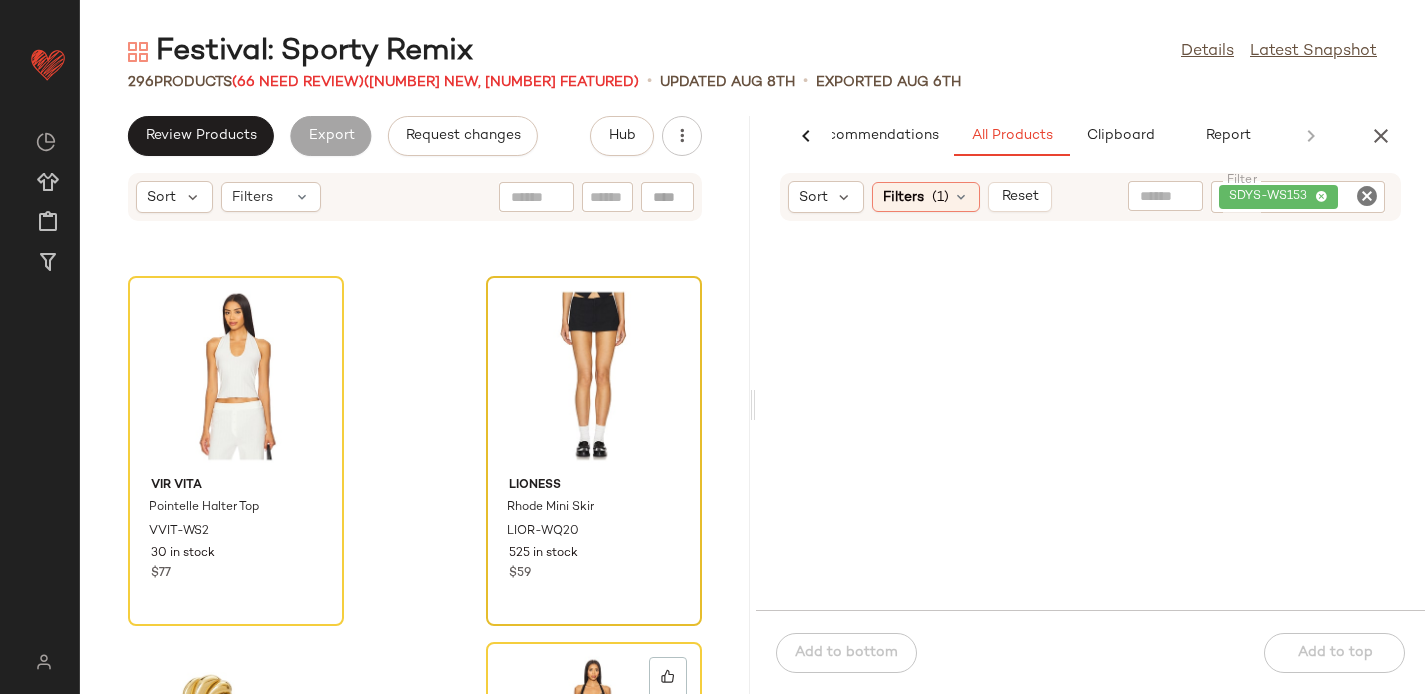 scroll, scrollTop: 52689, scrollLeft: 0, axis: vertical 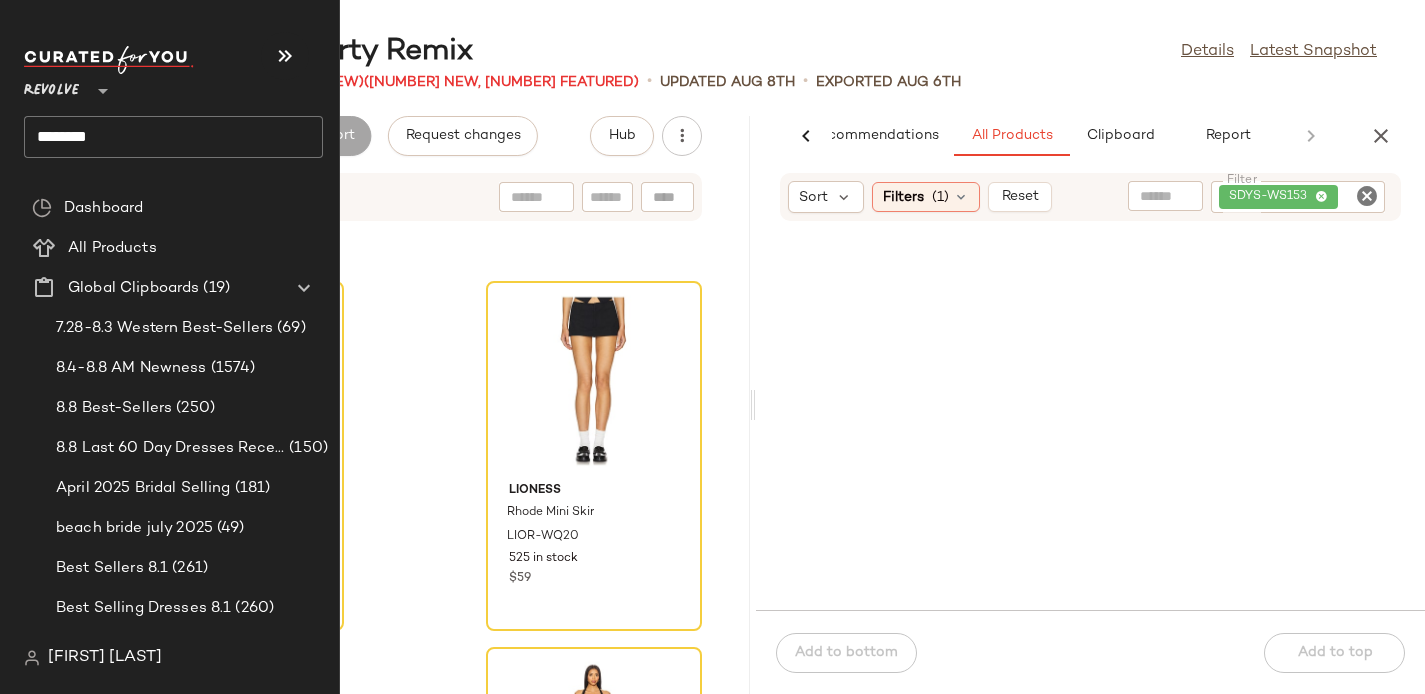 click on "********" 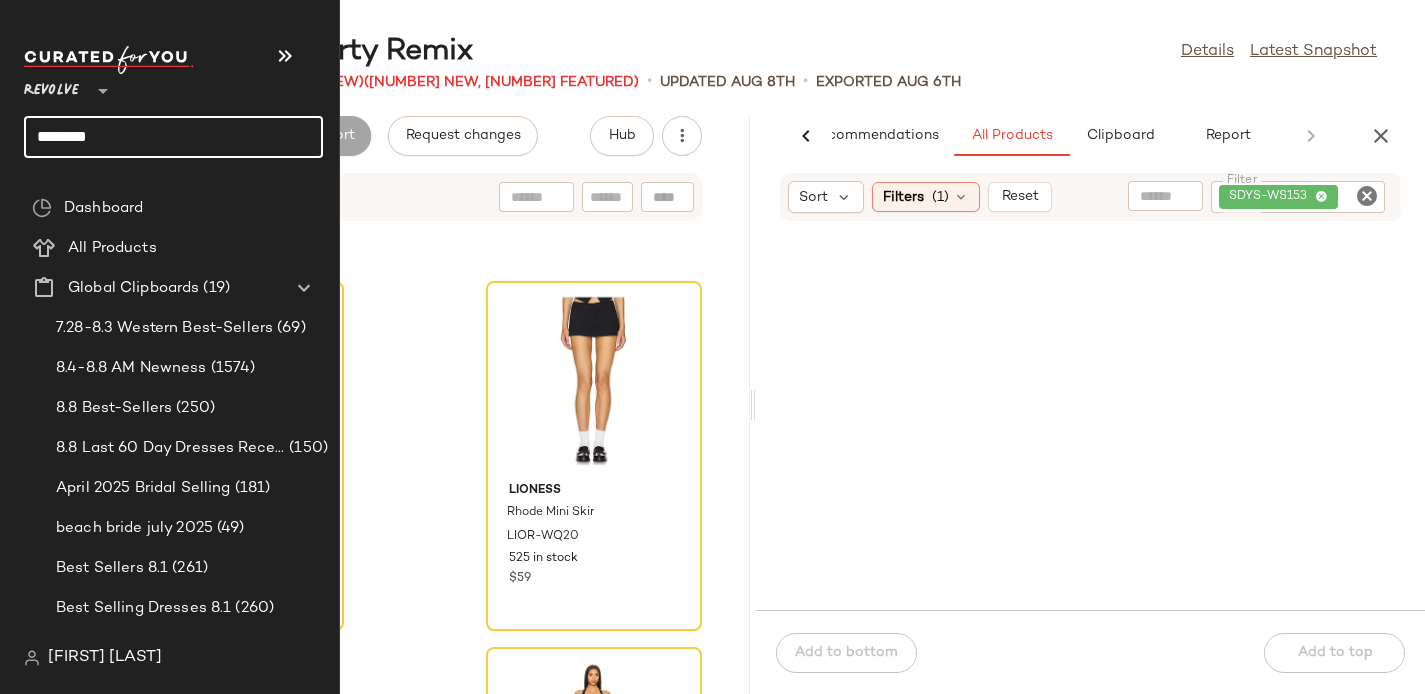 click on "********" 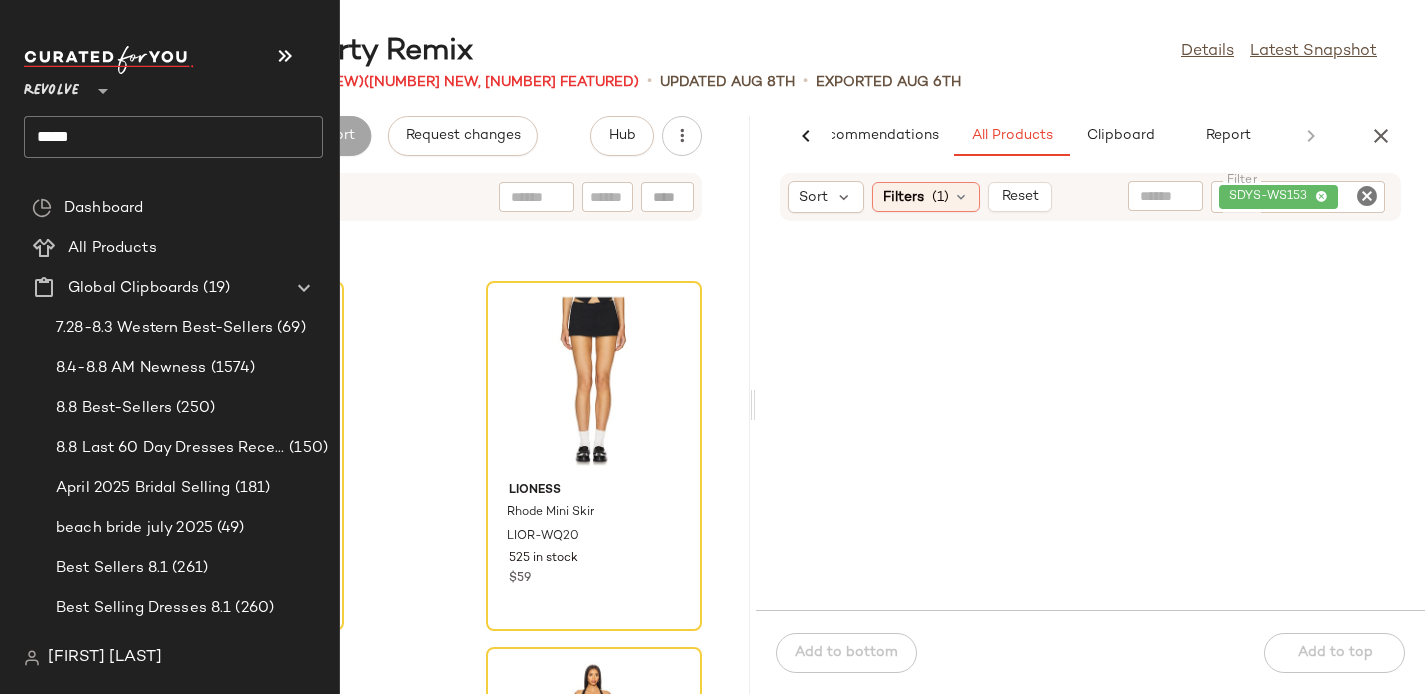 click on "*****" 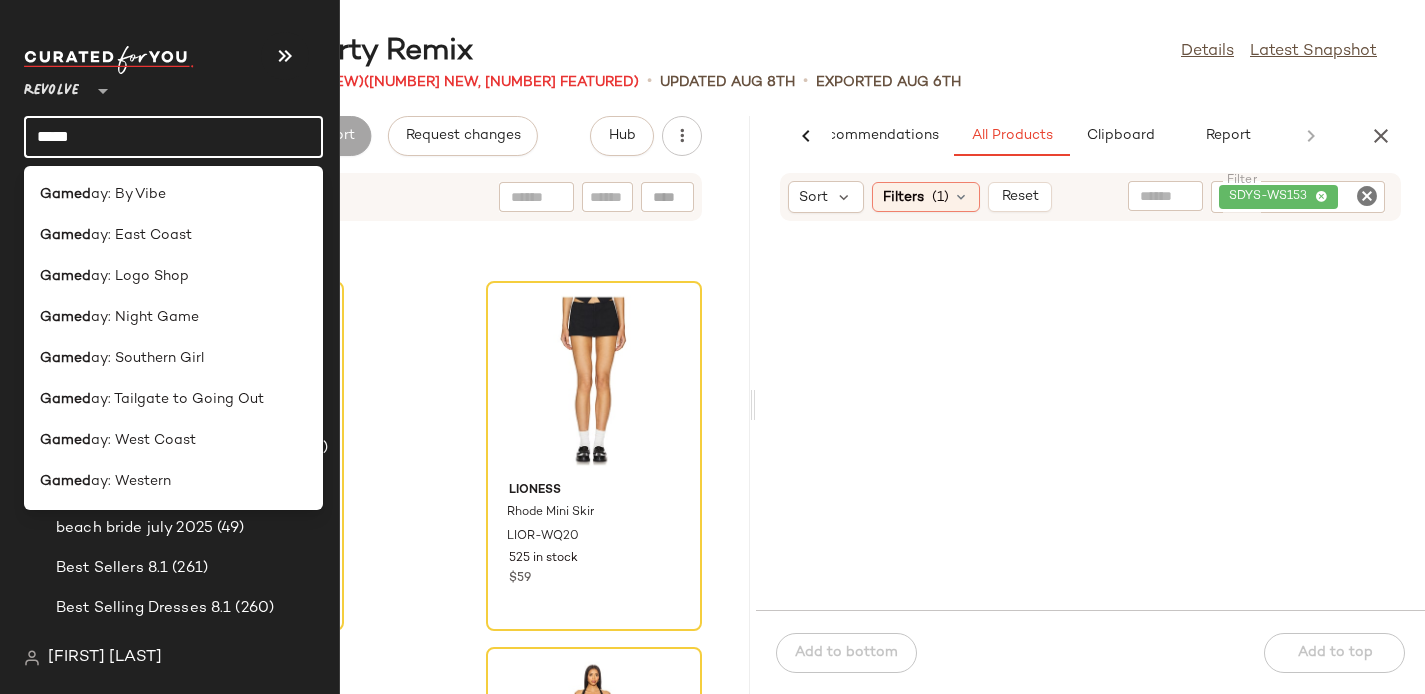 click on "*****" 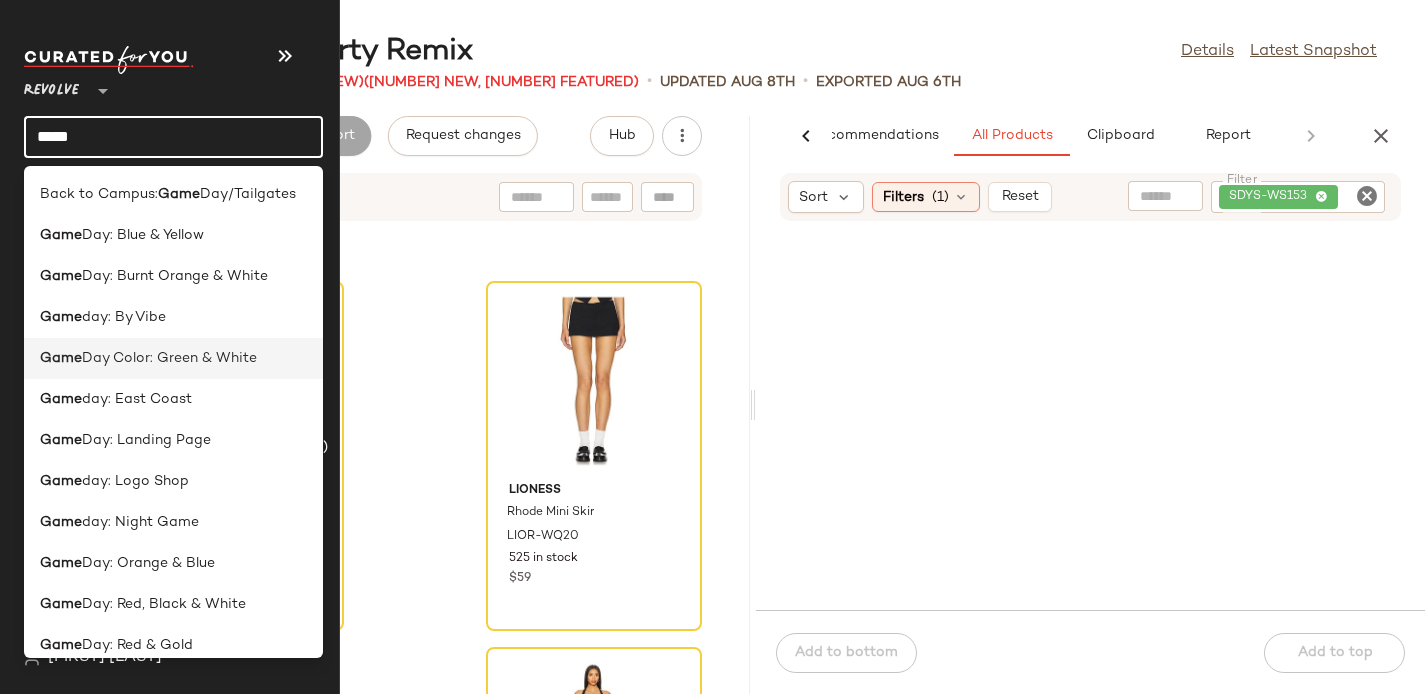 type on "****" 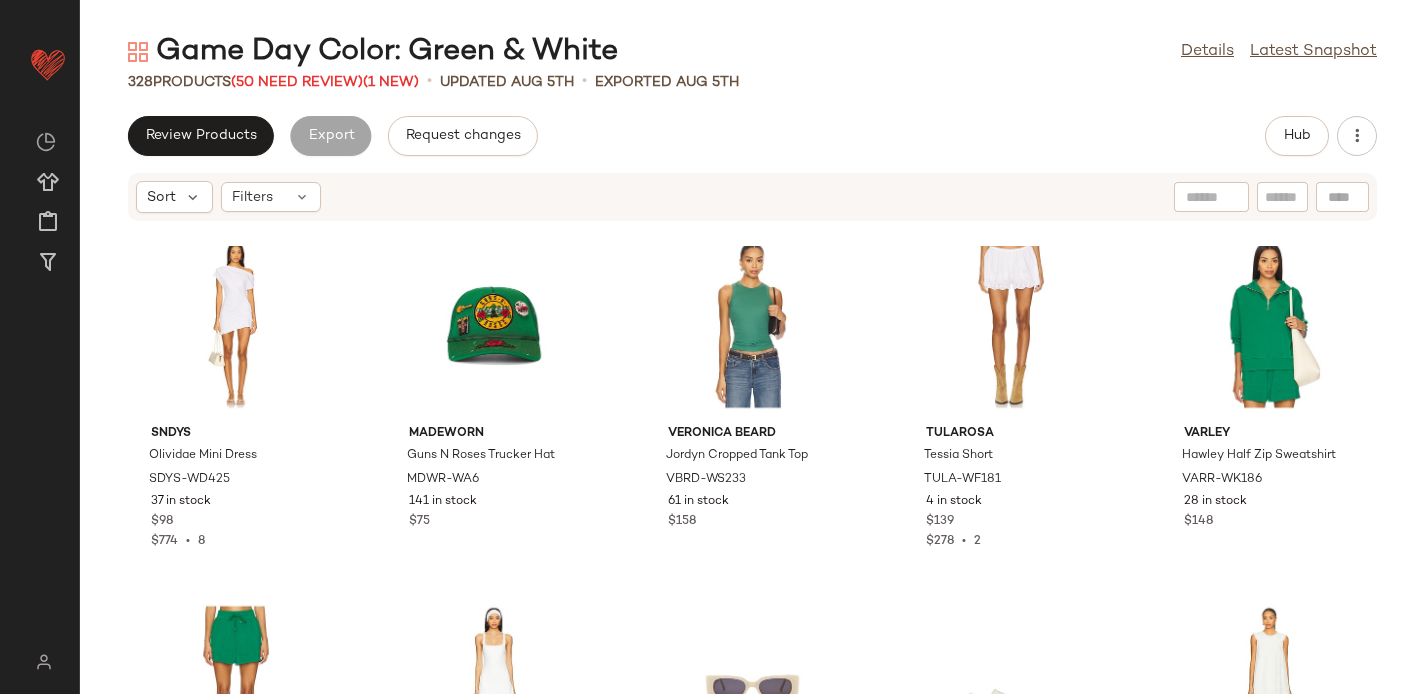 scroll, scrollTop: 0, scrollLeft: 0, axis: both 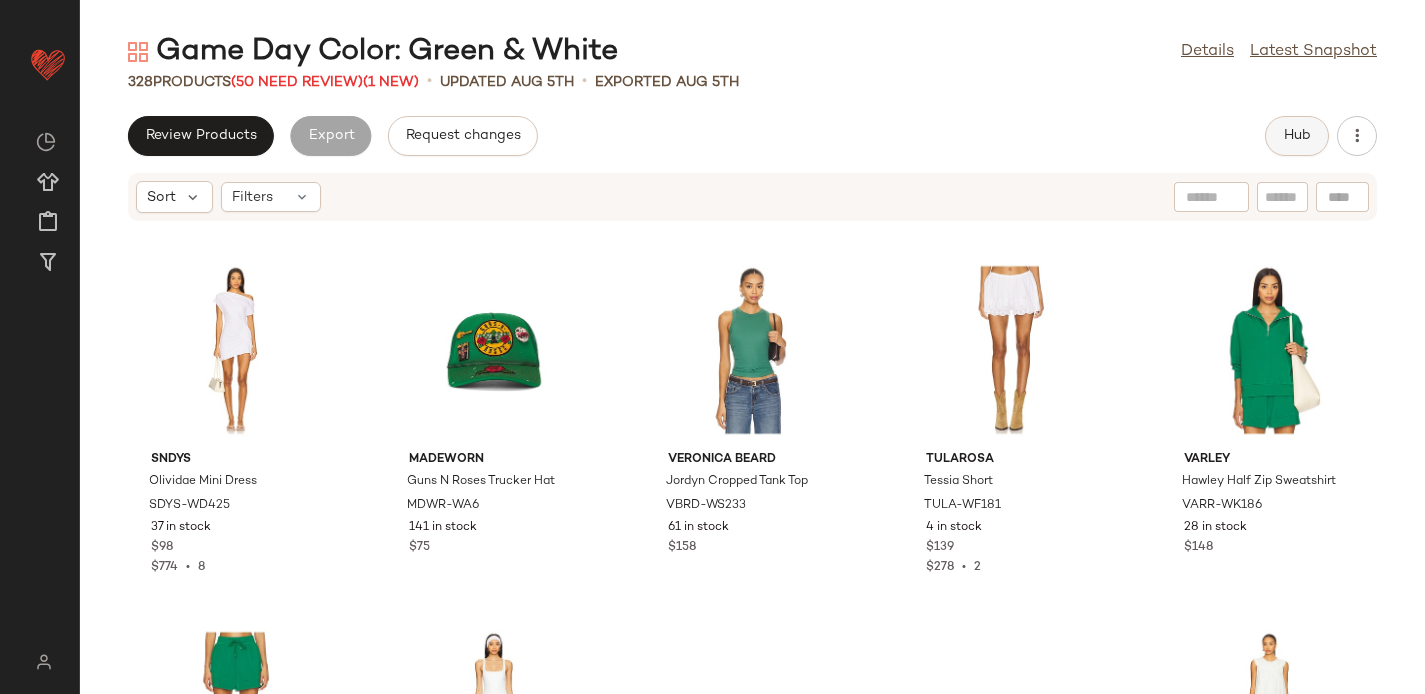 click on "Hub" at bounding box center [1297, 136] 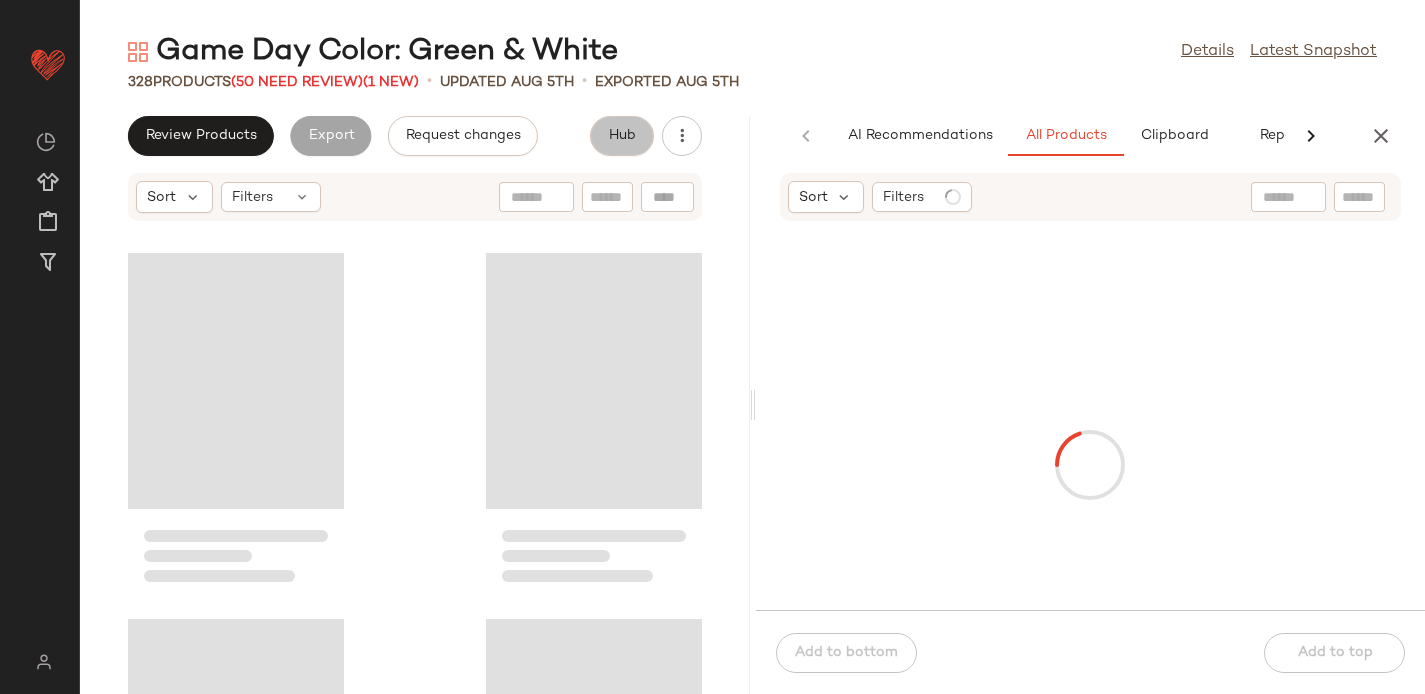 scroll, scrollTop: 0, scrollLeft: 54, axis: horizontal 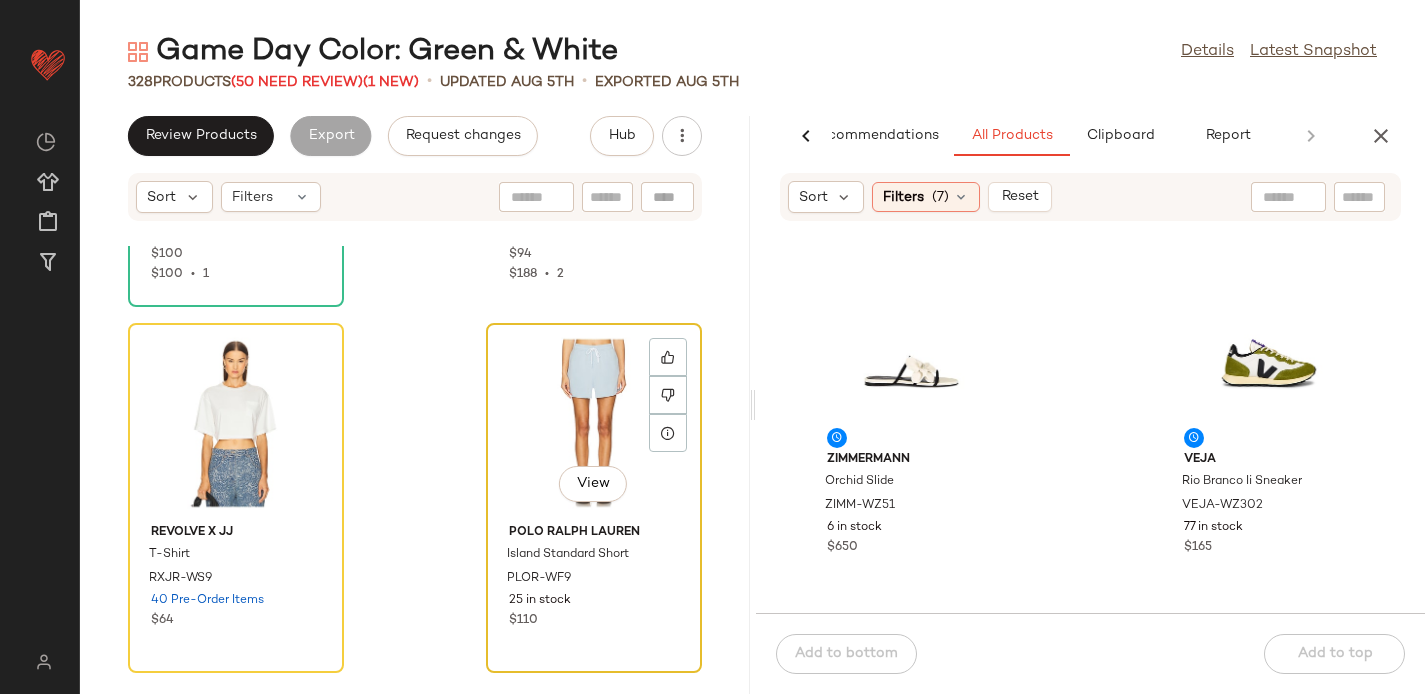 click on "View" 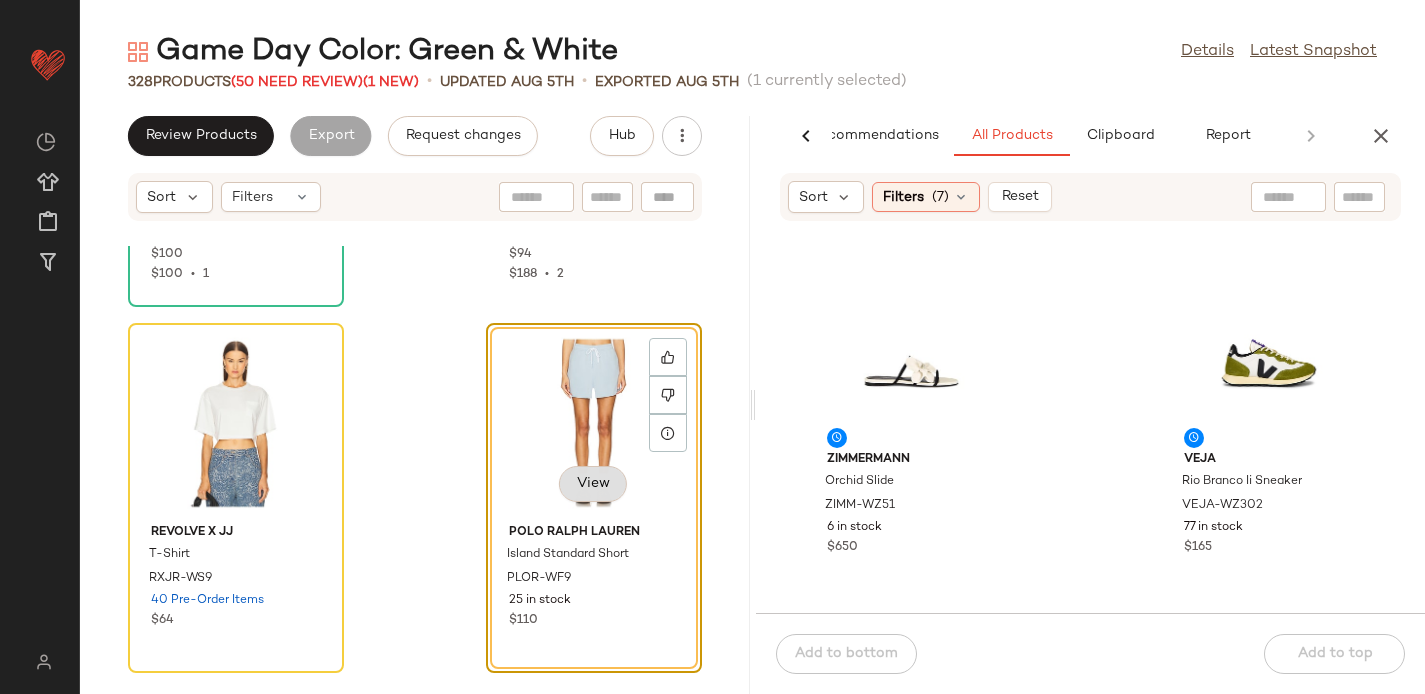 click on "View" at bounding box center [593, 484] 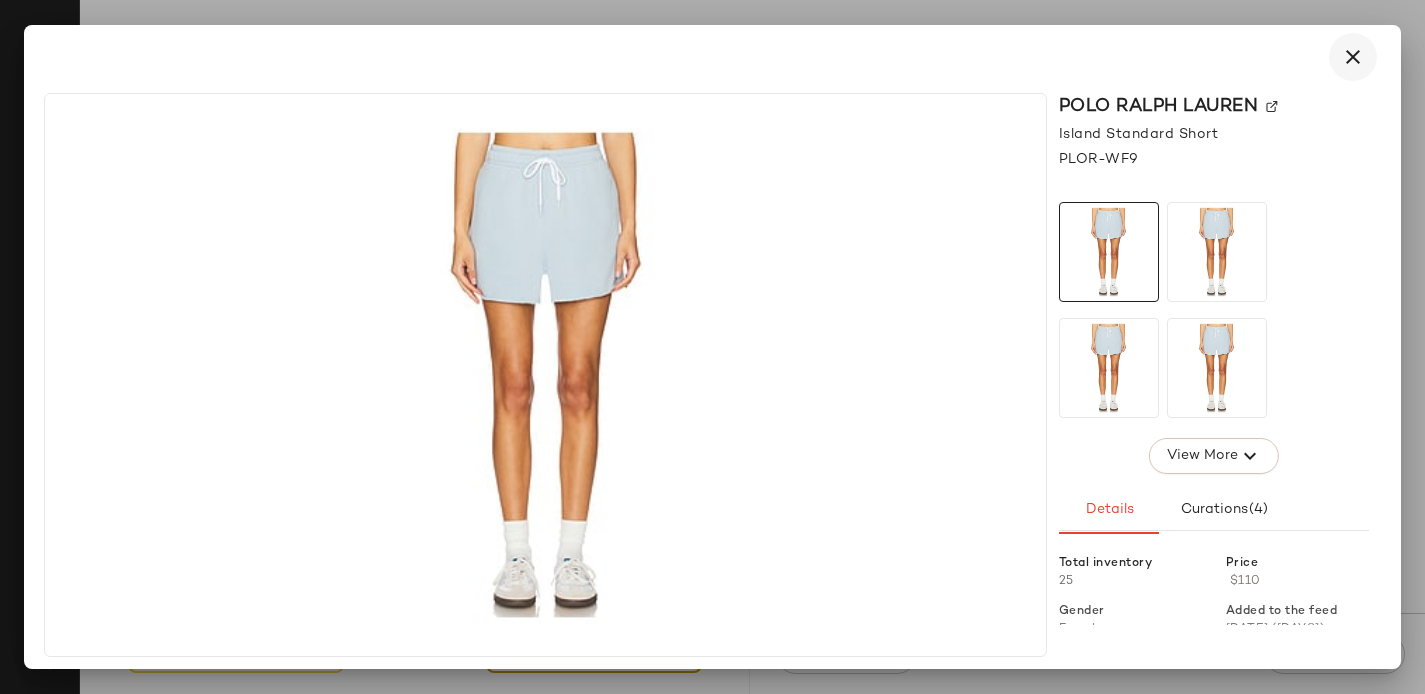 click at bounding box center (1353, 57) 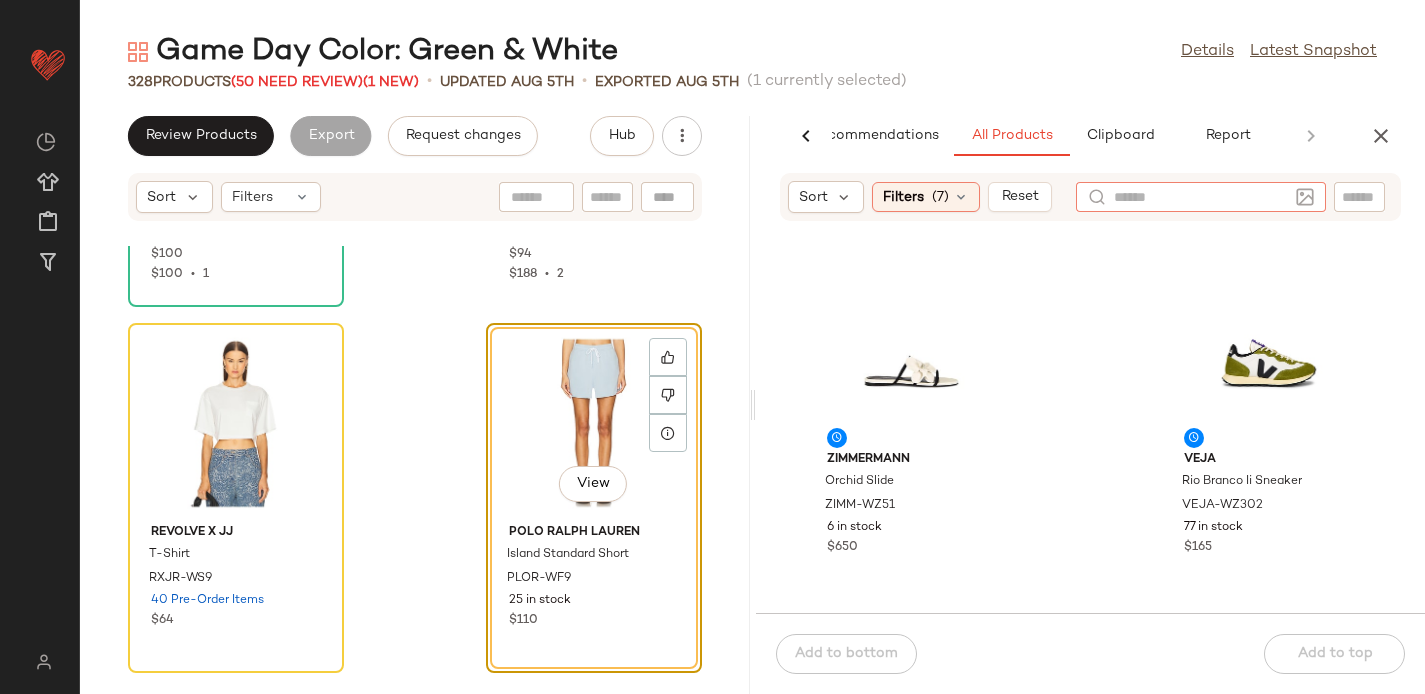 click 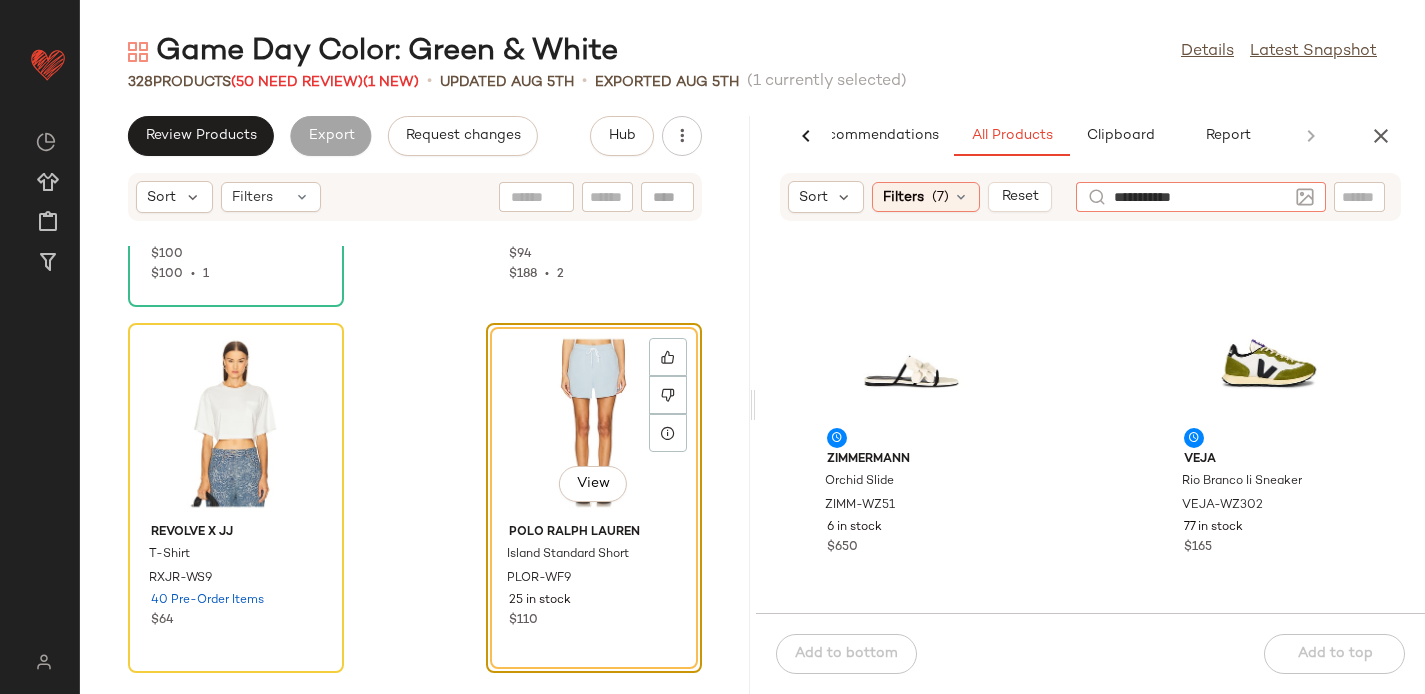 type on "**********" 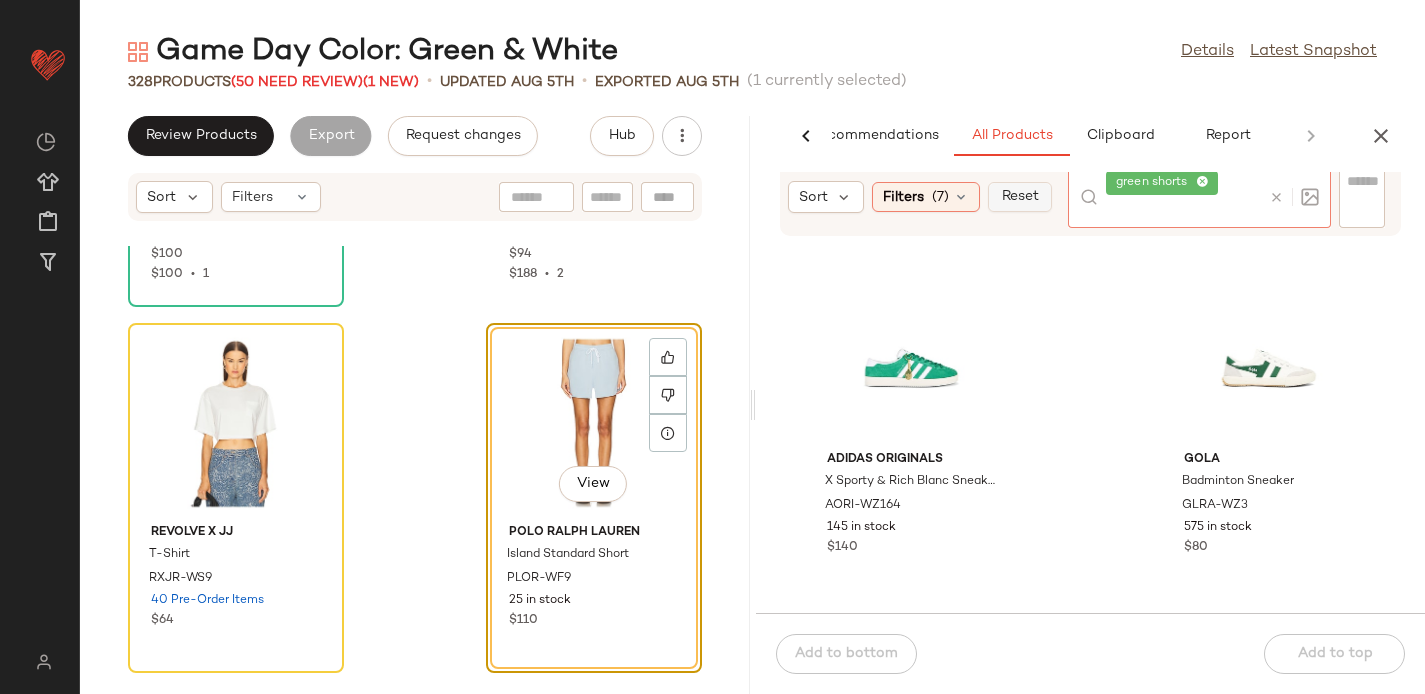 click on "Reset" 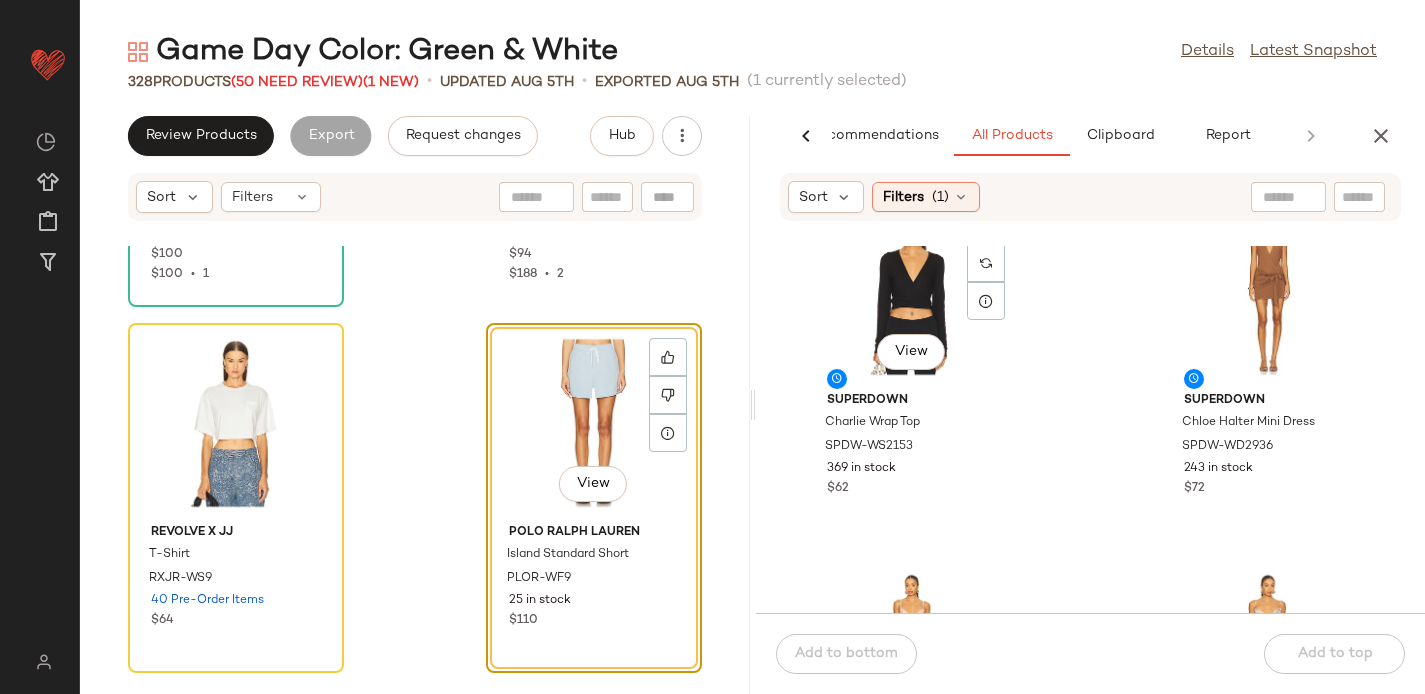 scroll, scrollTop: 910, scrollLeft: 0, axis: vertical 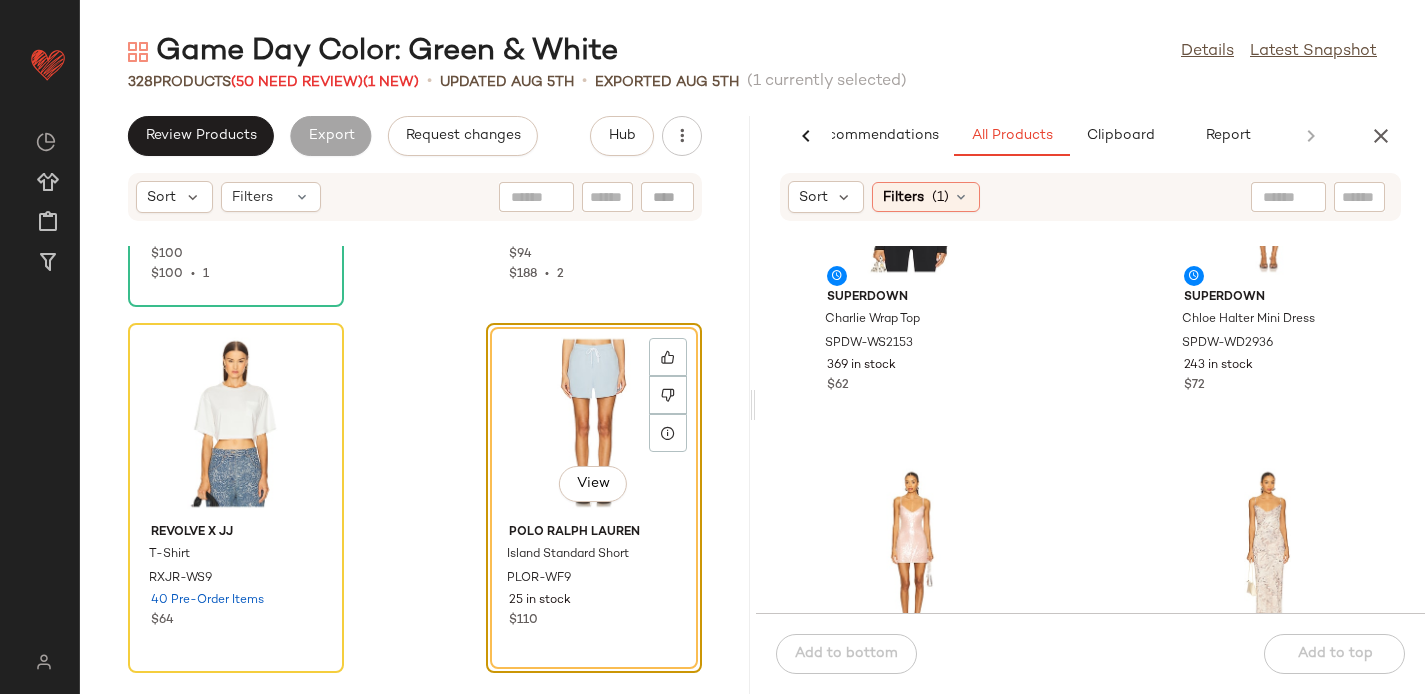 click 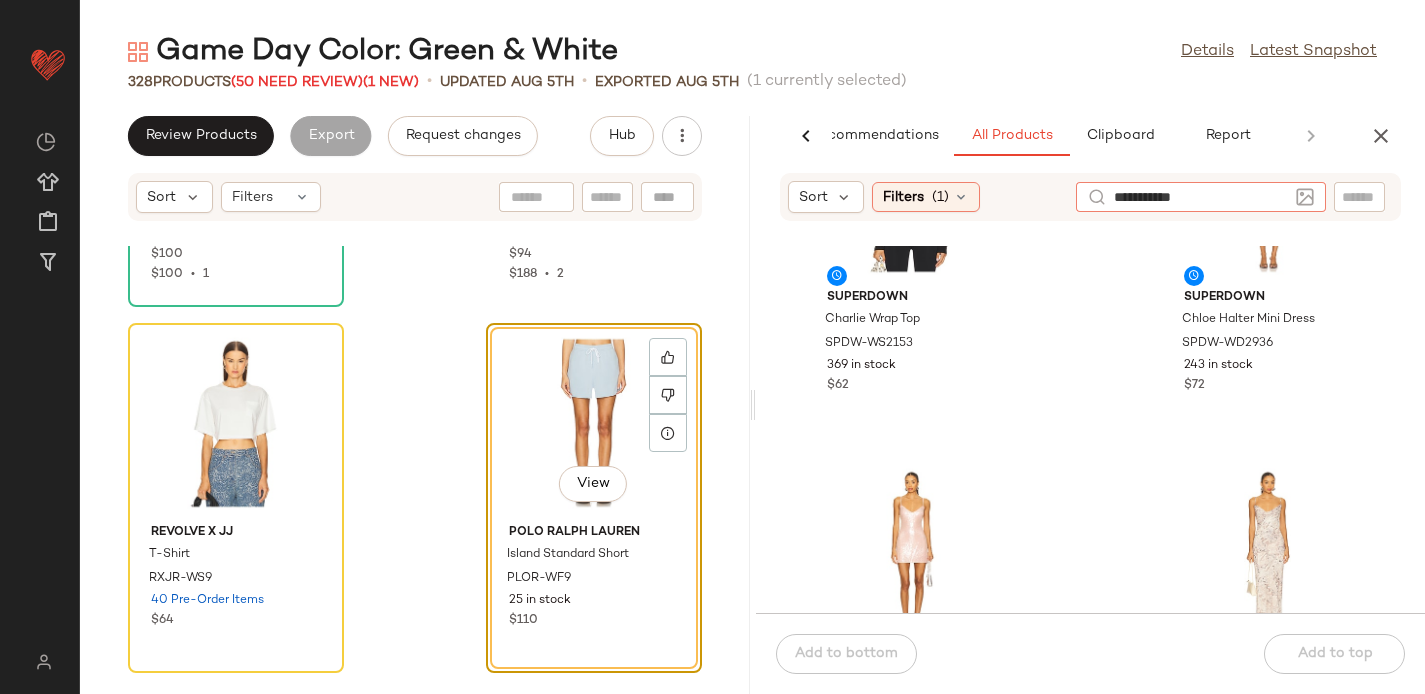 type on "**********" 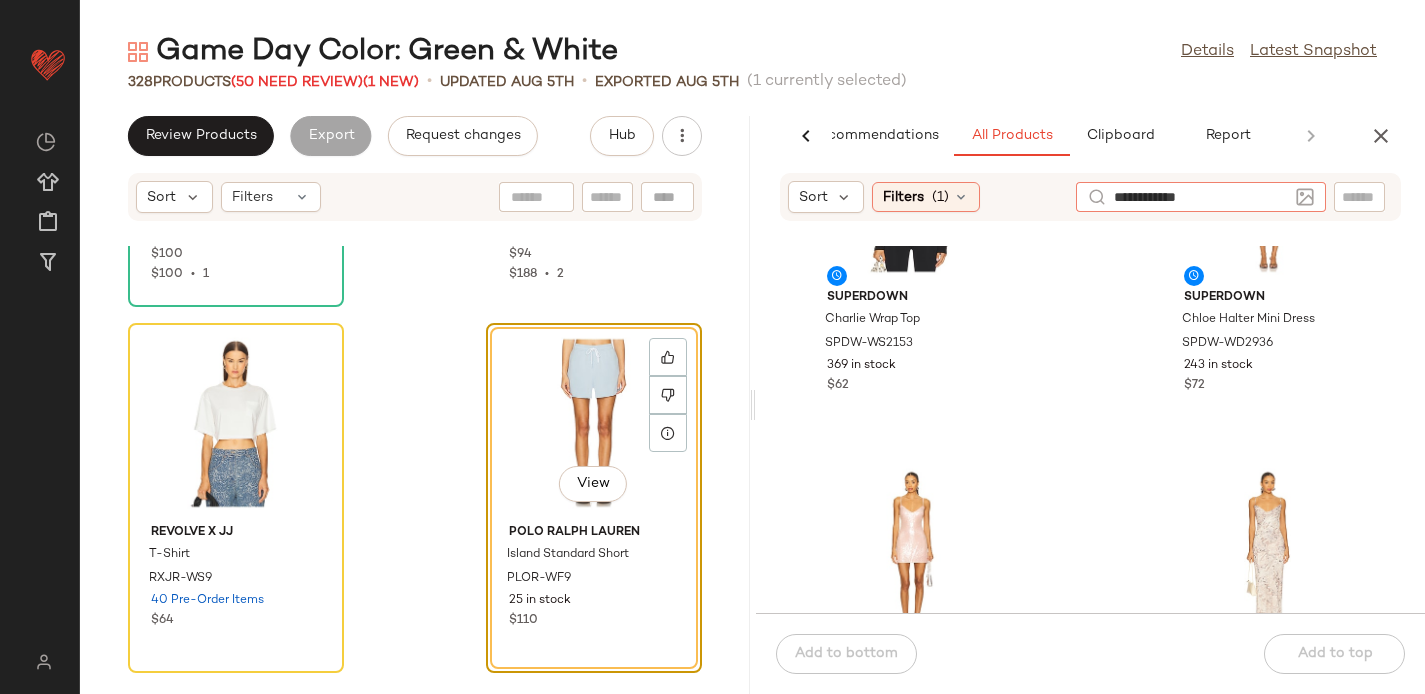 type 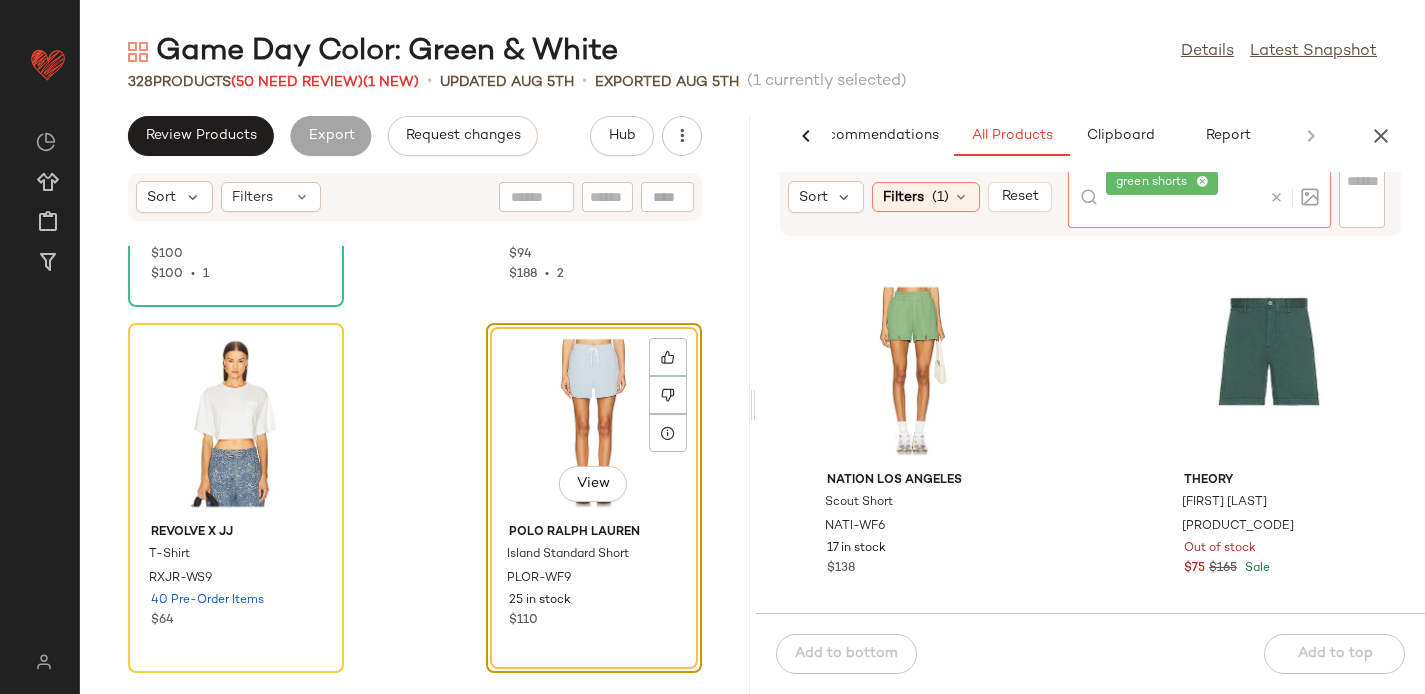 scroll, scrollTop: 2168, scrollLeft: 0, axis: vertical 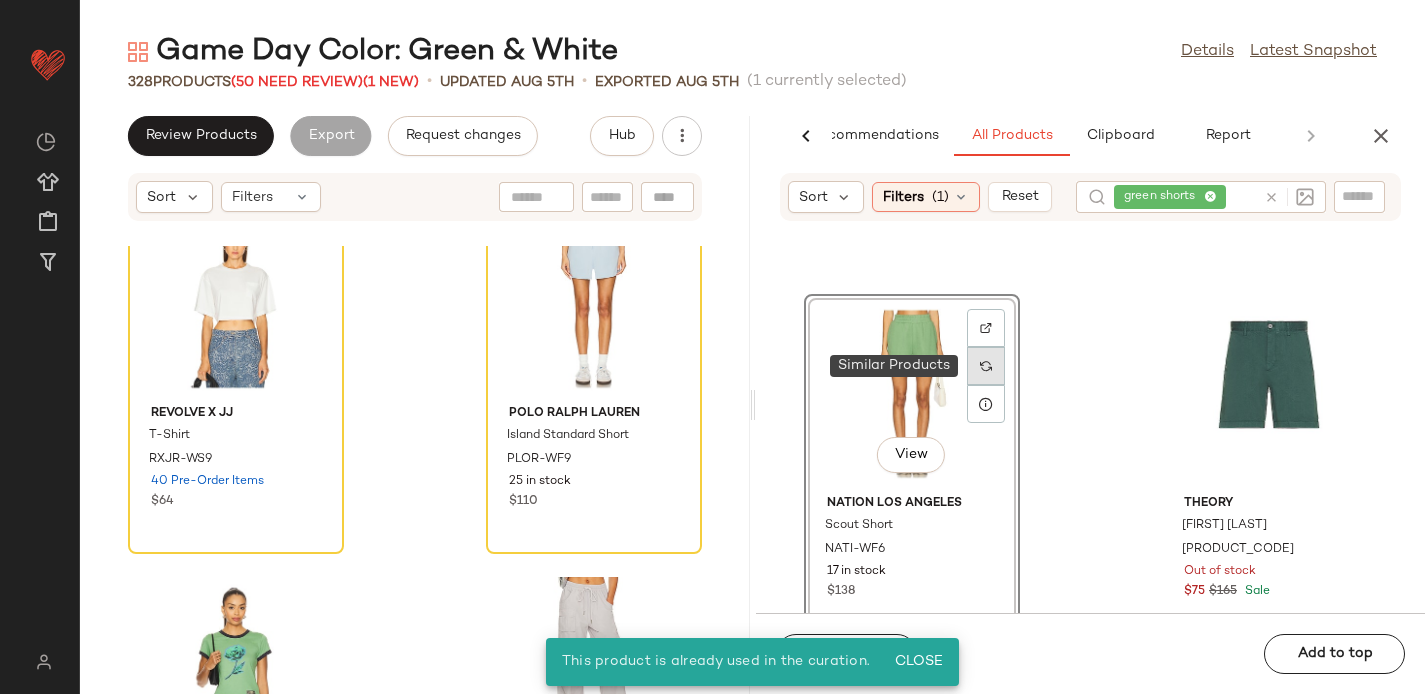 click 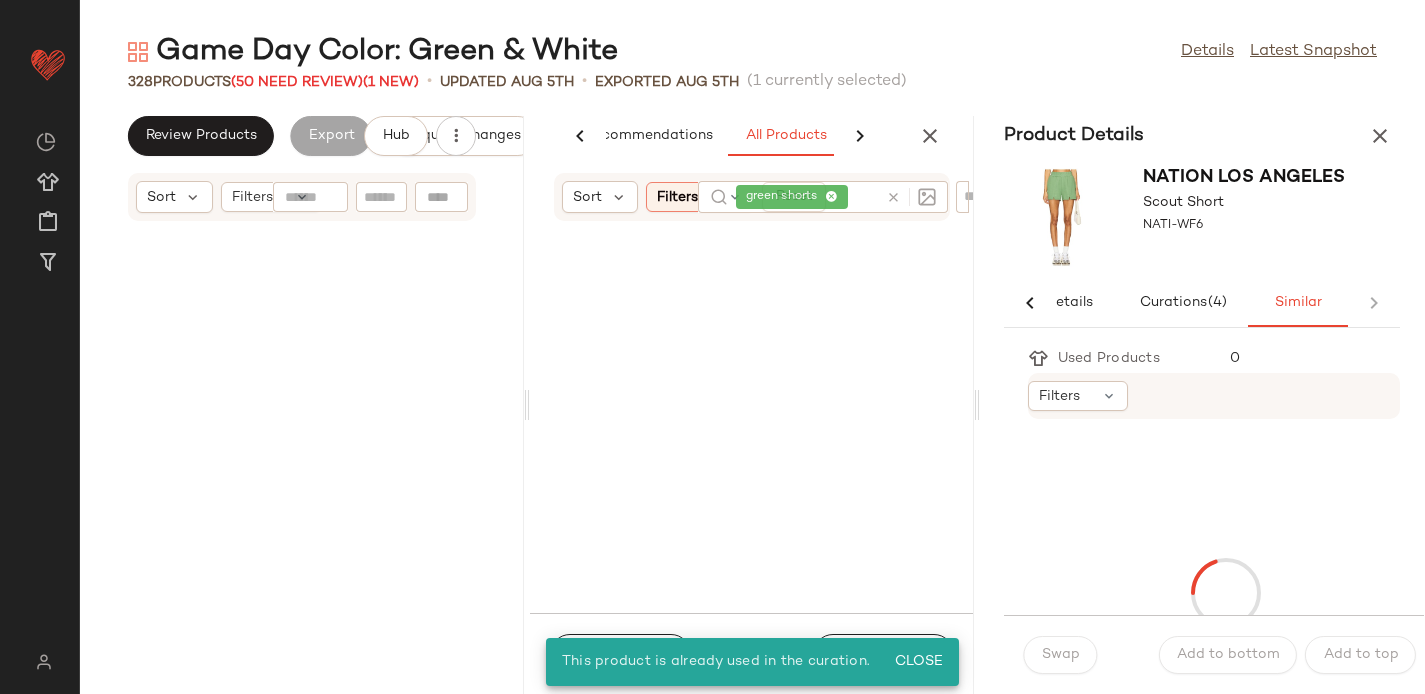 scroll, scrollTop: 0, scrollLeft: 38, axis: horizontal 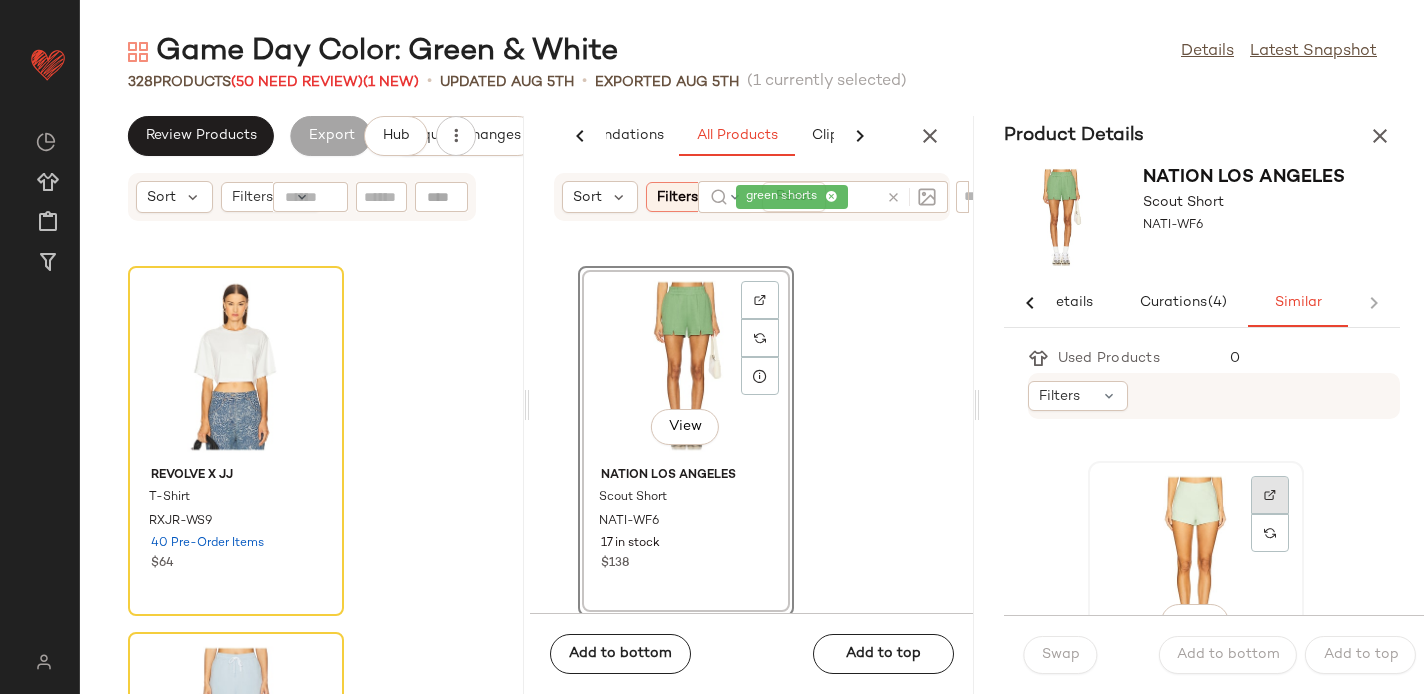 click 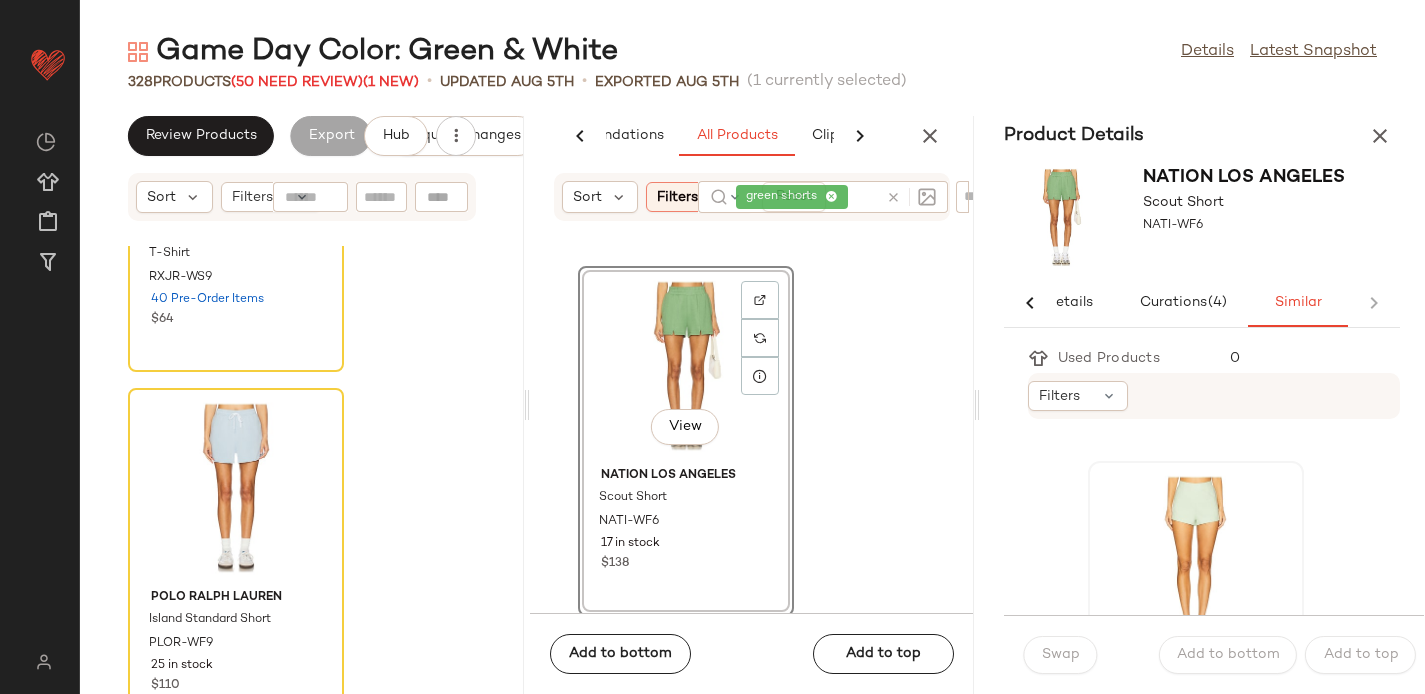 scroll, scrollTop: 12690, scrollLeft: 0, axis: vertical 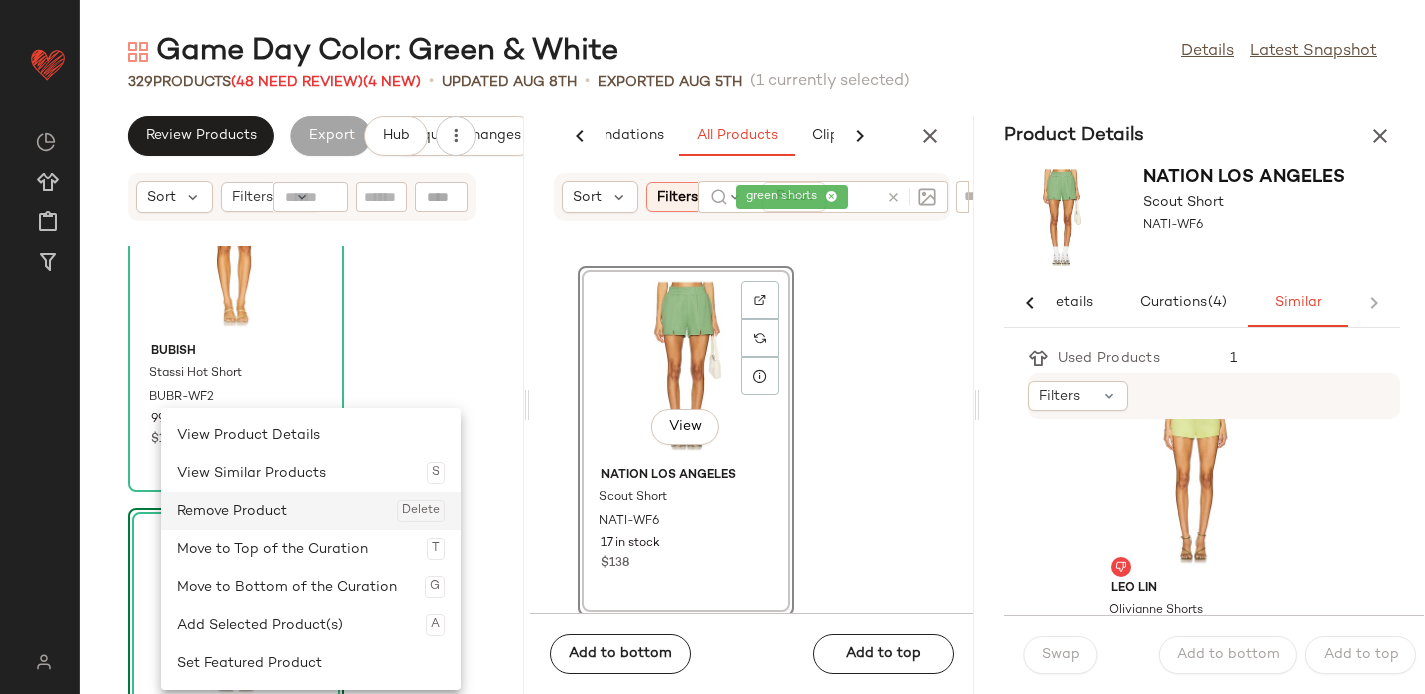 click on "Remove Product  Delete" 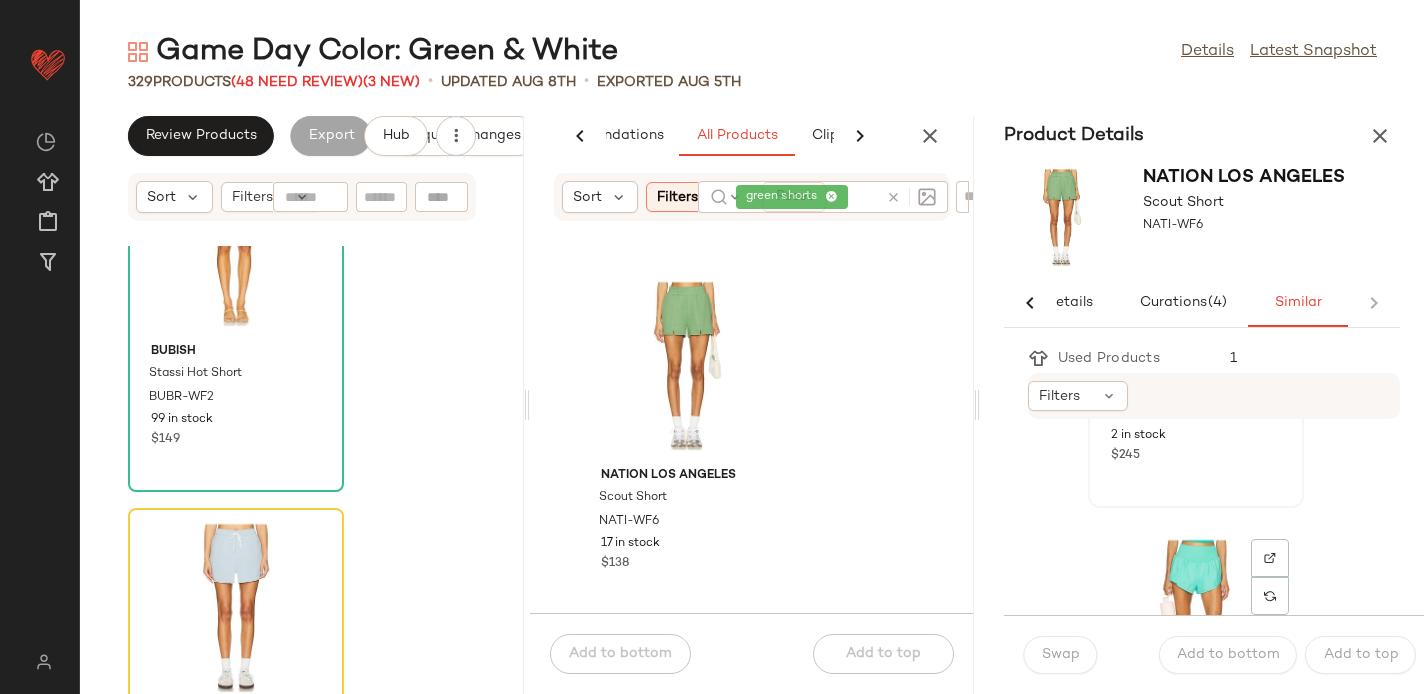 scroll, scrollTop: 2471, scrollLeft: 0, axis: vertical 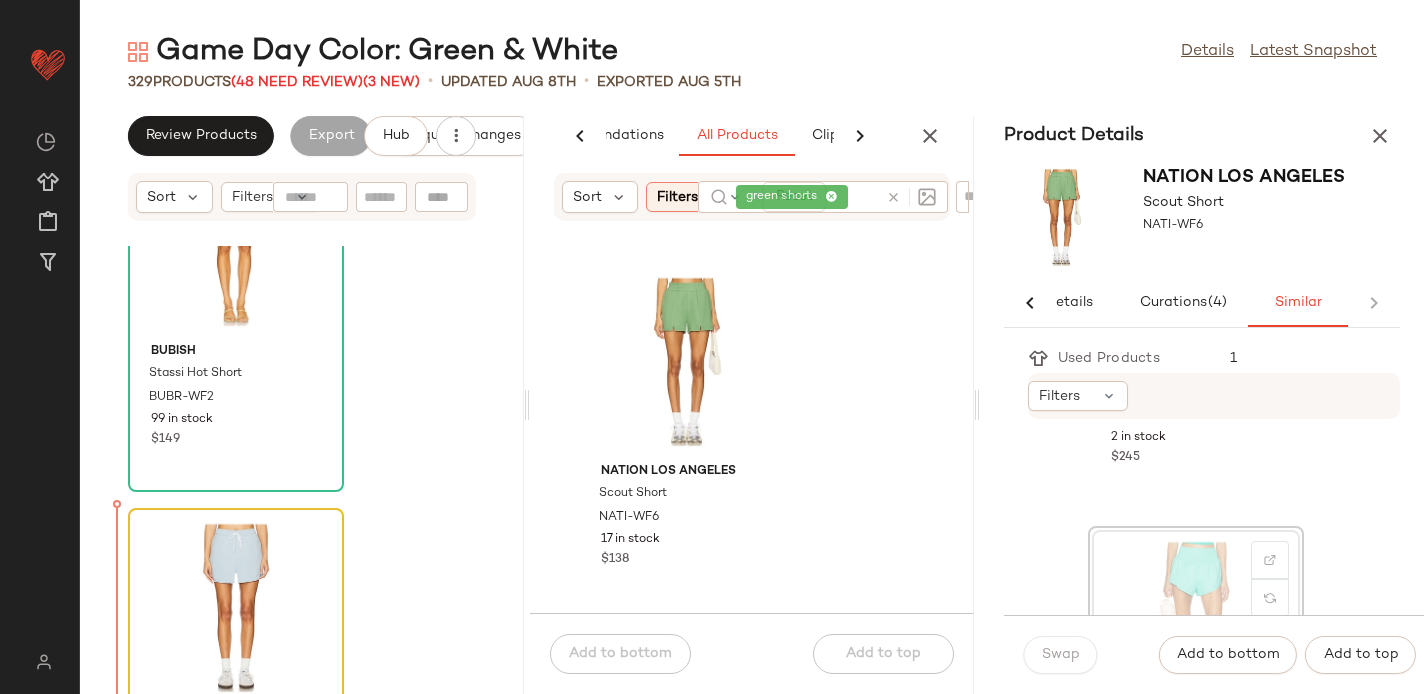 drag, startPoint x: 1186, startPoint y: 551, endPoint x: 207, endPoint y: 553, distance: 979.002 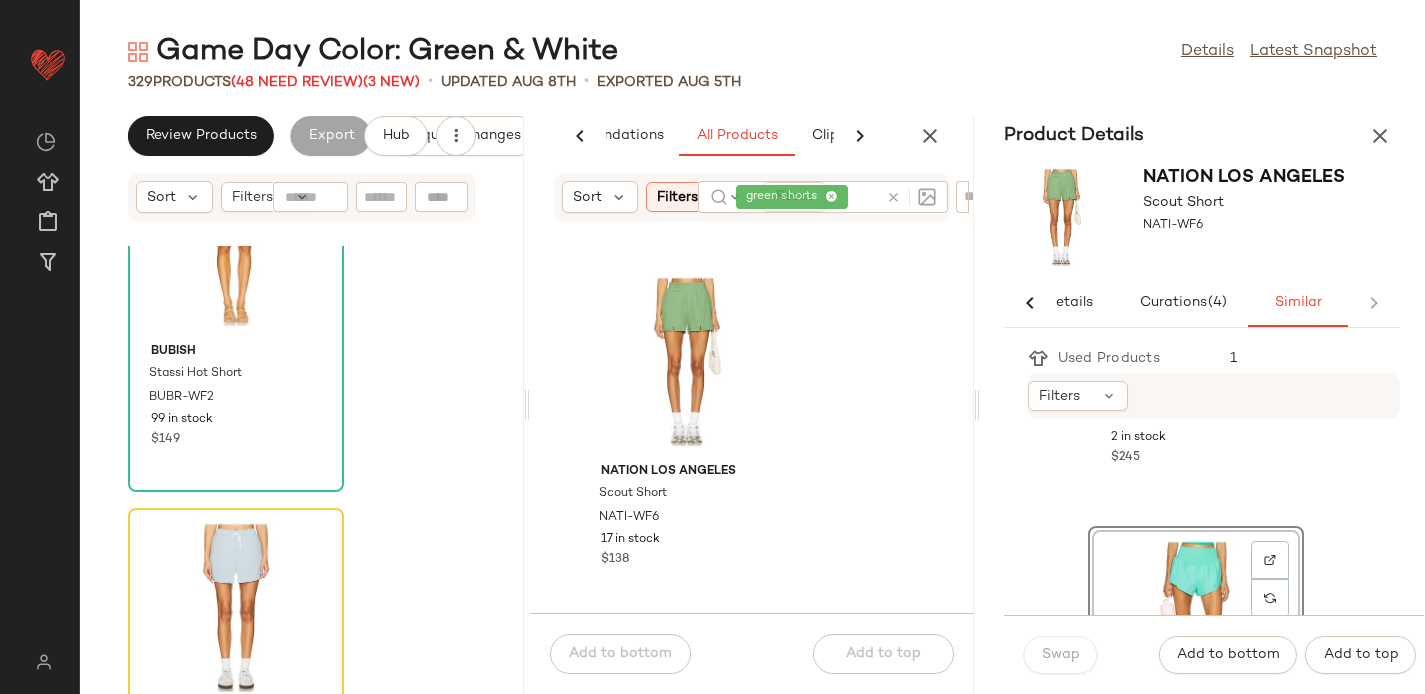 scroll, scrollTop: 4405, scrollLeft: 0, axis: vertical 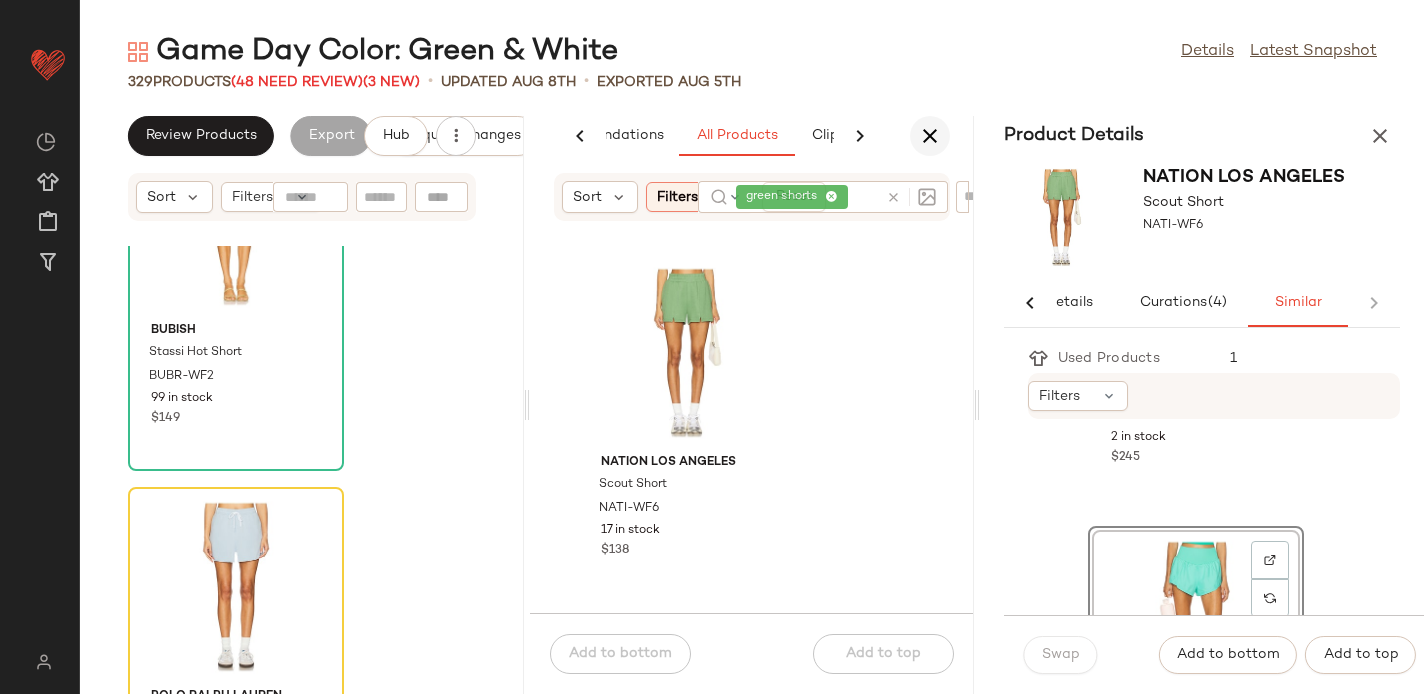 click at bounding box center [930, 136] 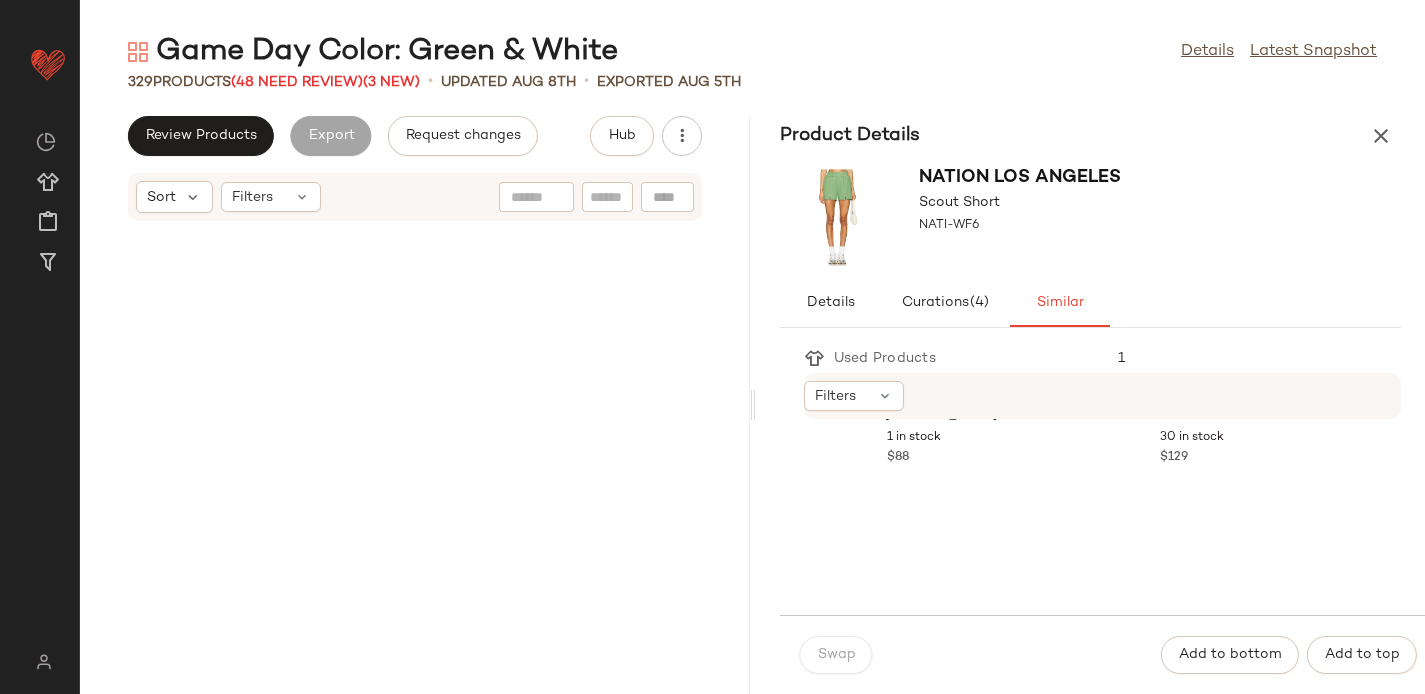 scroll, scrollTop: 0, scrollLeft: 0, axis: both 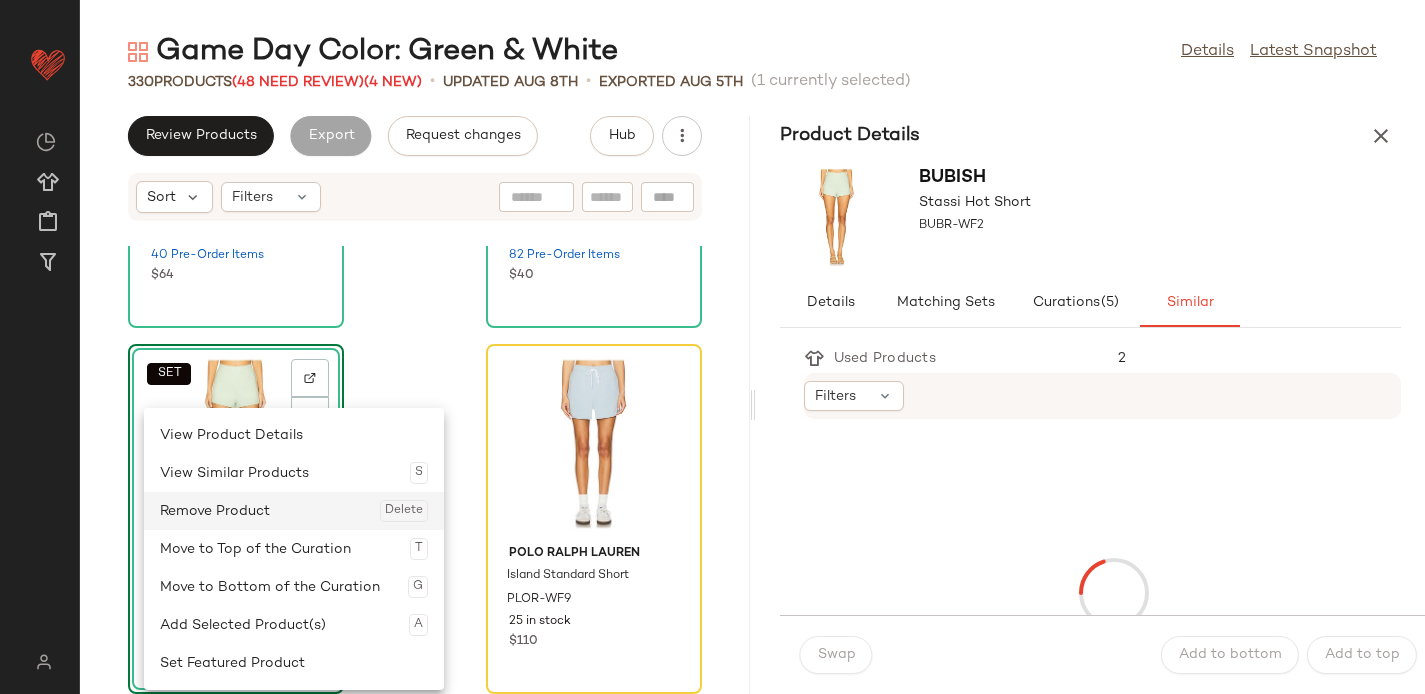 click on "Remove Product  Delete" 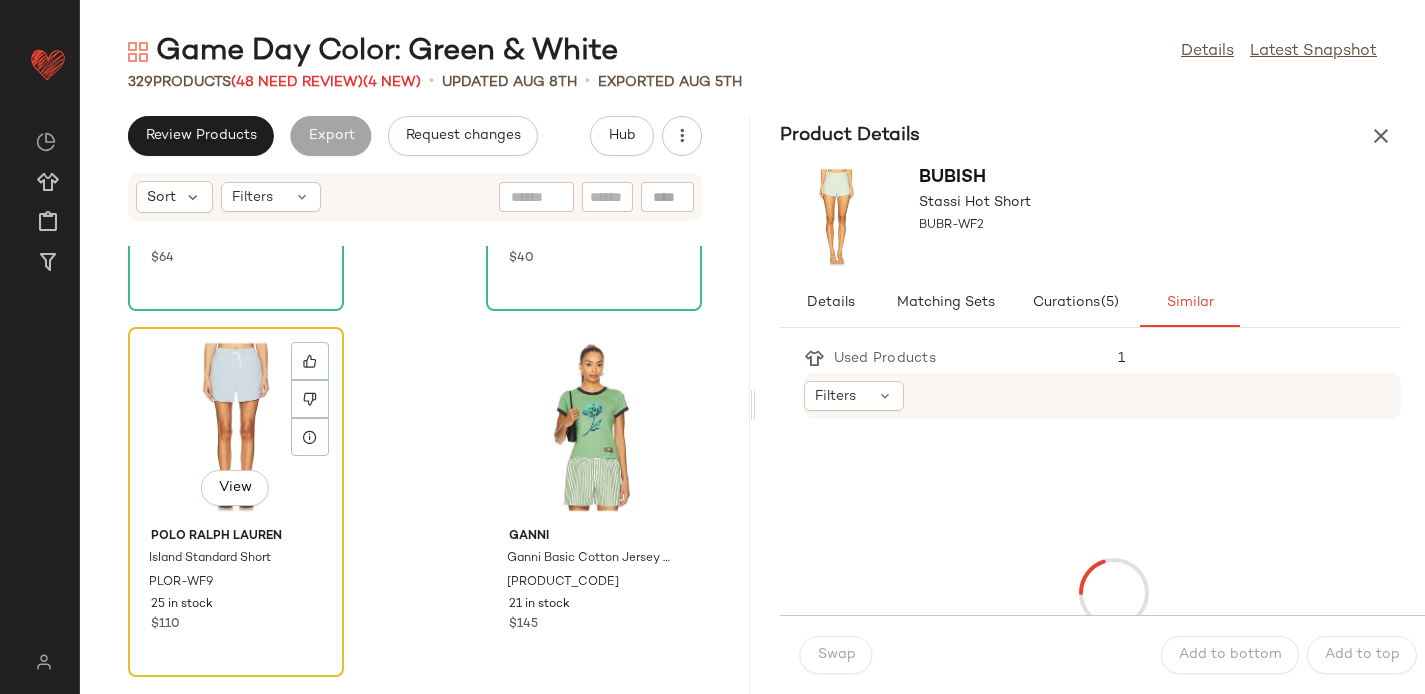 scroll, scrollTop: 6519, scrollLeft: 0, axis: vertical 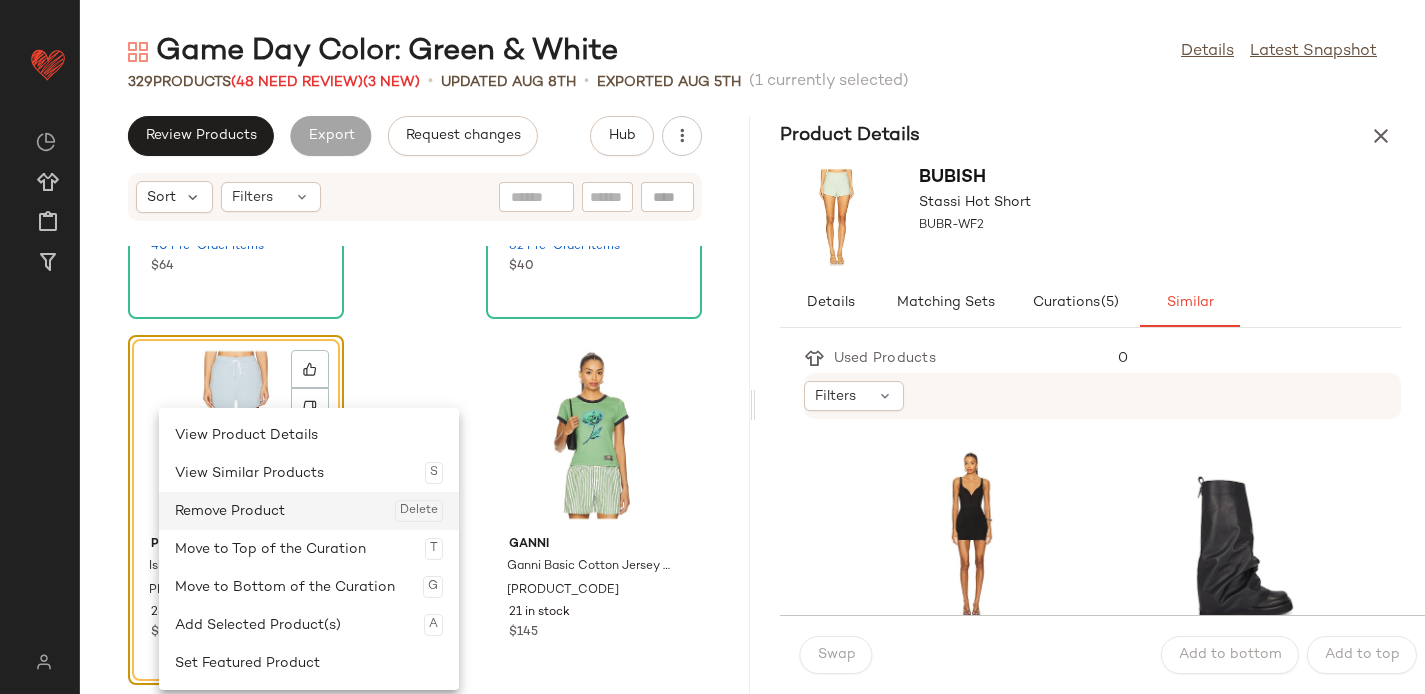 click on "Remove Product  Delete" 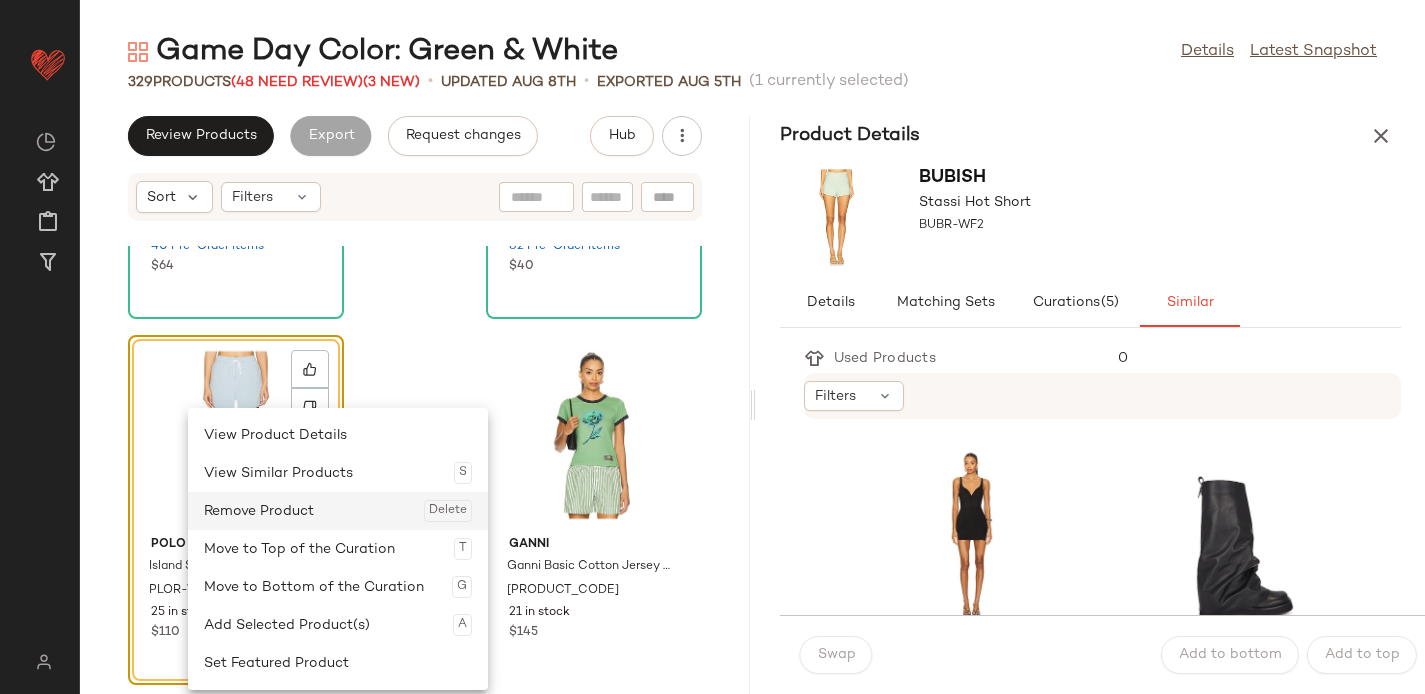 click on "Remove Product  Delete" 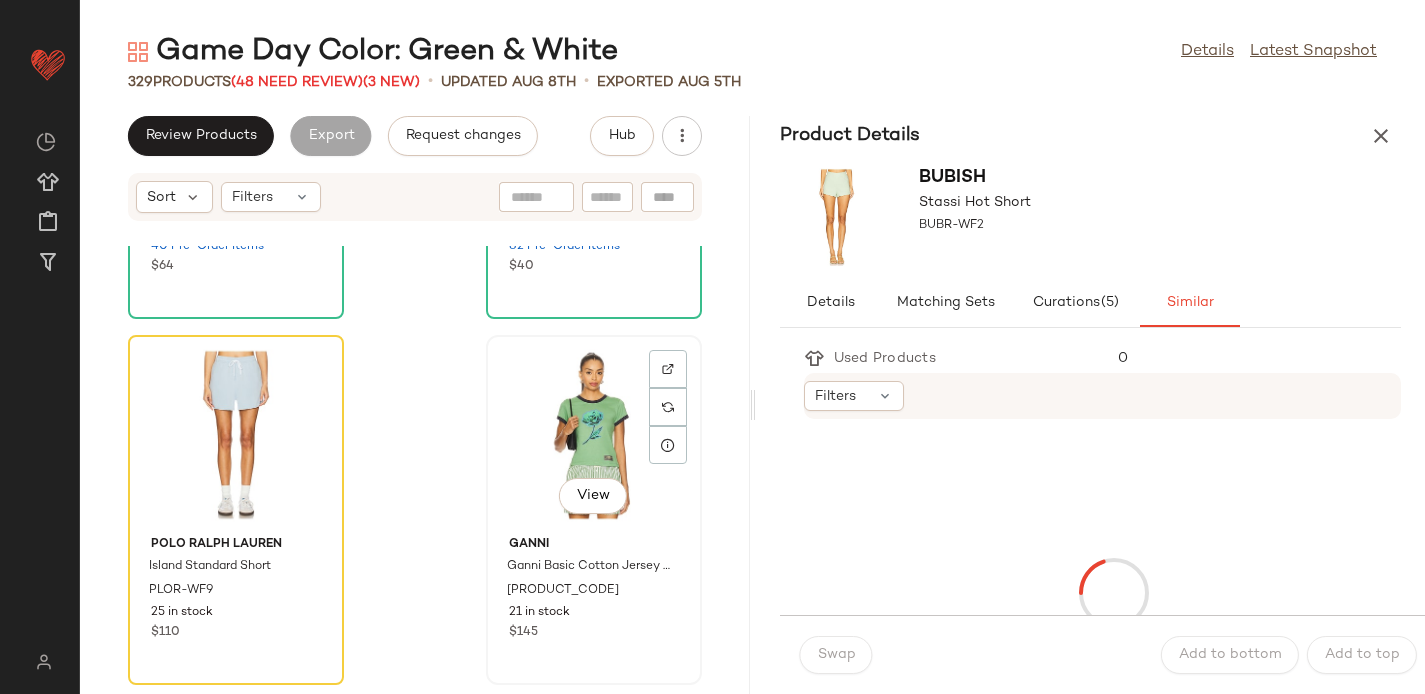 click on "View" 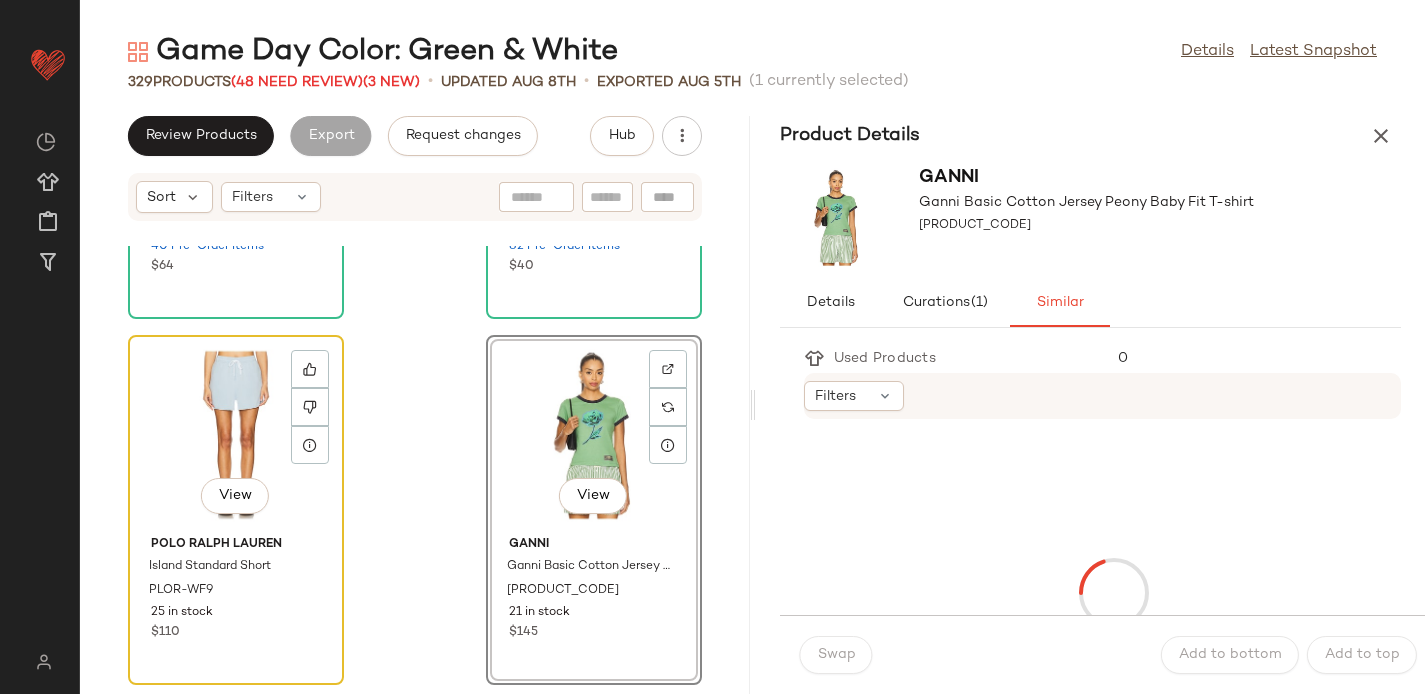 click on "View" 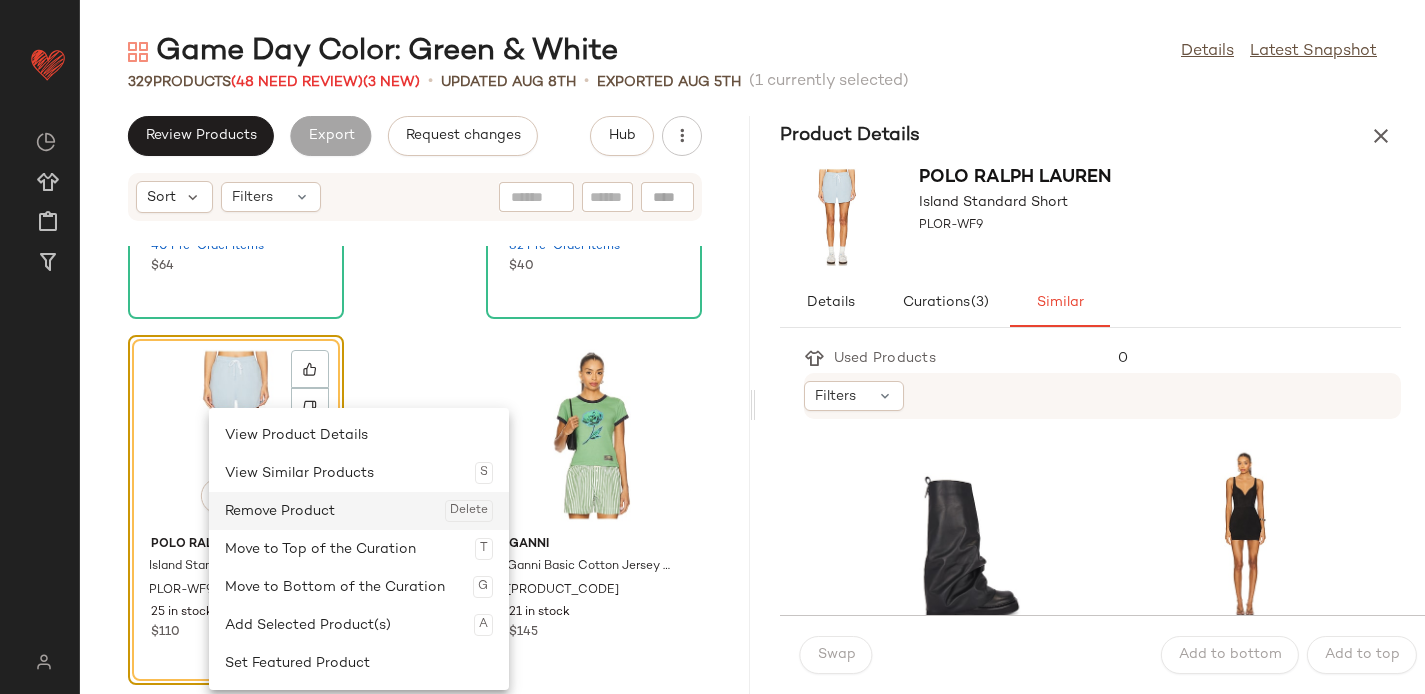 click on "Remove Product  Delete" 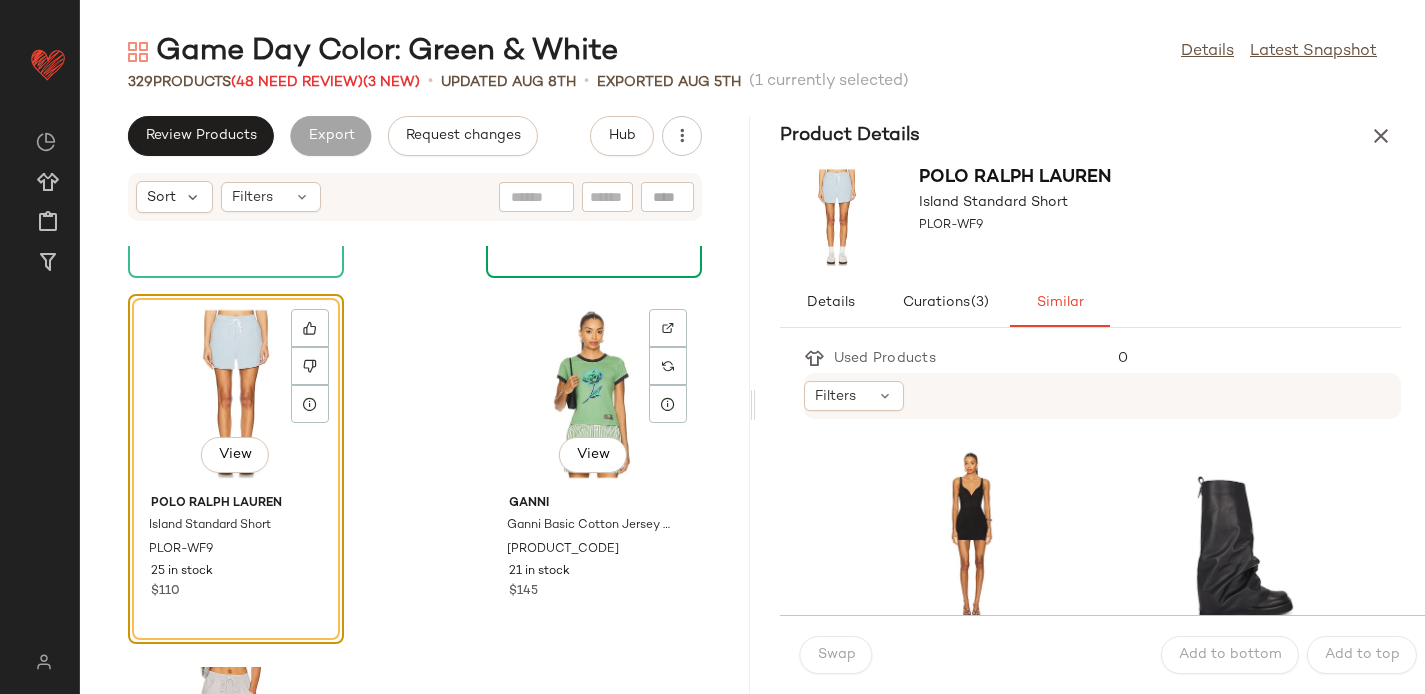 scroll, scrollTop: 6584, scrollLeft: 0, axis: vertical 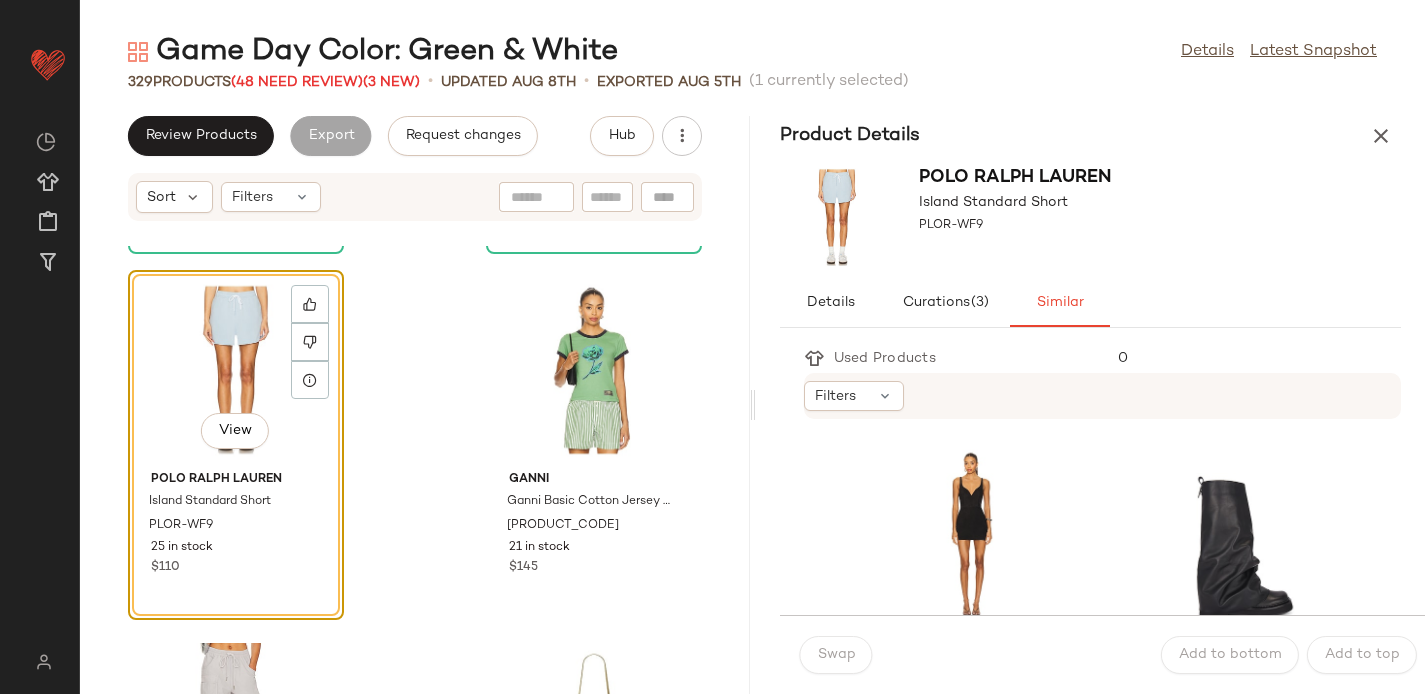 click on "REVOLVE x JJ T-Shirt RXJR-WS9 40 Pre-Order Items $64 Free People x FP Movement Carpe Diem Short FREE-WF416 82 Pre-Order Items $40  View  Polo Ralph Lauren Island Standard Short PLOR-WF9 25 in stock $110 Ganni Basic Cotton Jersey Peony Baby Fit T-shirt GANR-WS141 21 in stock $145 superdown Evie Cargo Pant SPDW-WP204 120 in stock $88 JW PEI Hana Mini Tote Bag JWPR-WY31 12 in stock $99 $198  •  2 AFRM Ramsey Dress AFFM-WD481 89 in stock $98 $867  •  9 Free People x FP Movement Light Packer Hike Pullover FREE-WO906 56 in stock $148" 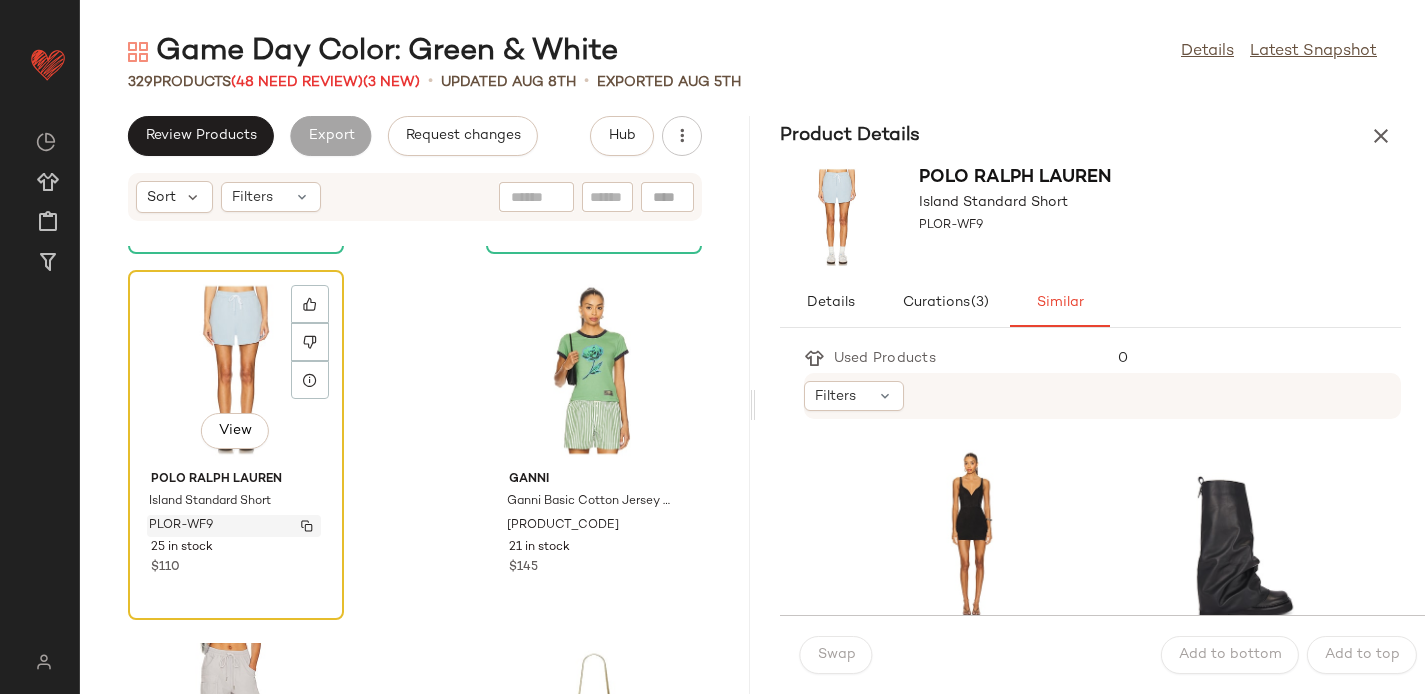 click on "PLOR-WF9" at bounding box center (234, 526) 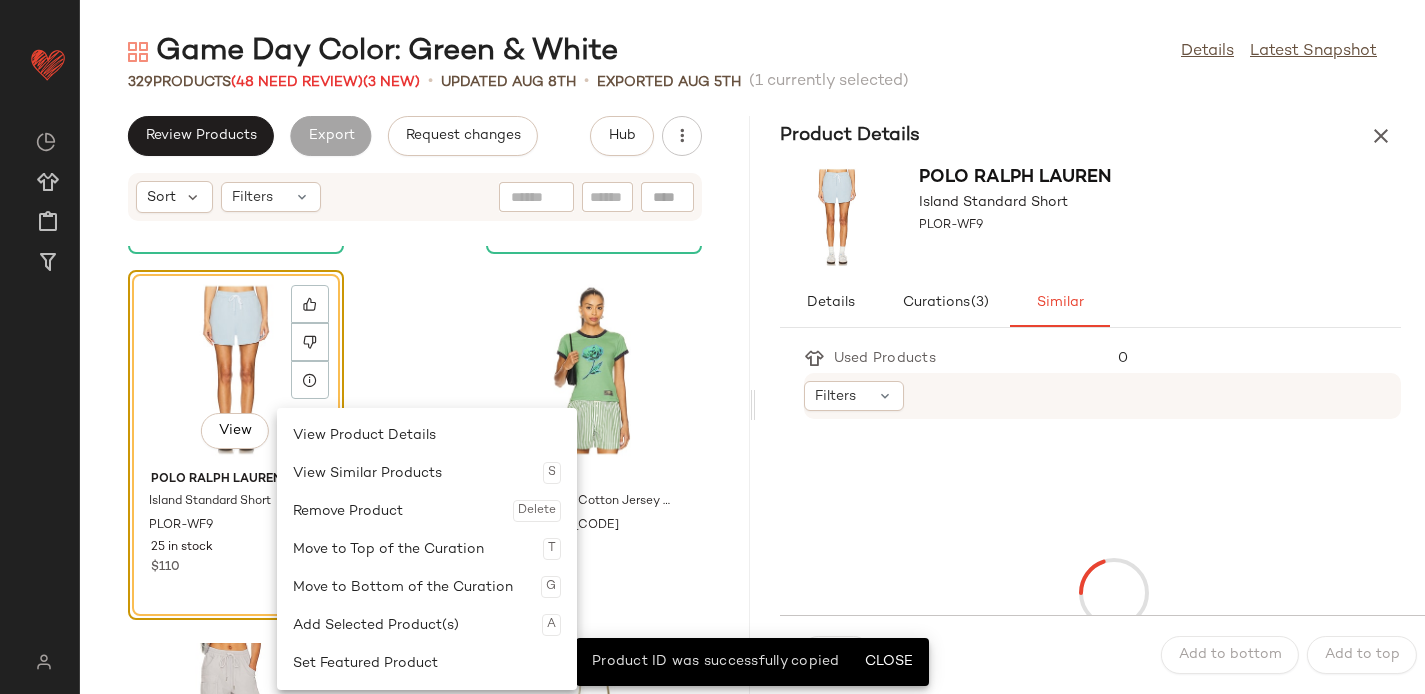 scroll, scrollTop: 6585, scrollLeft: 0, axis: vertical 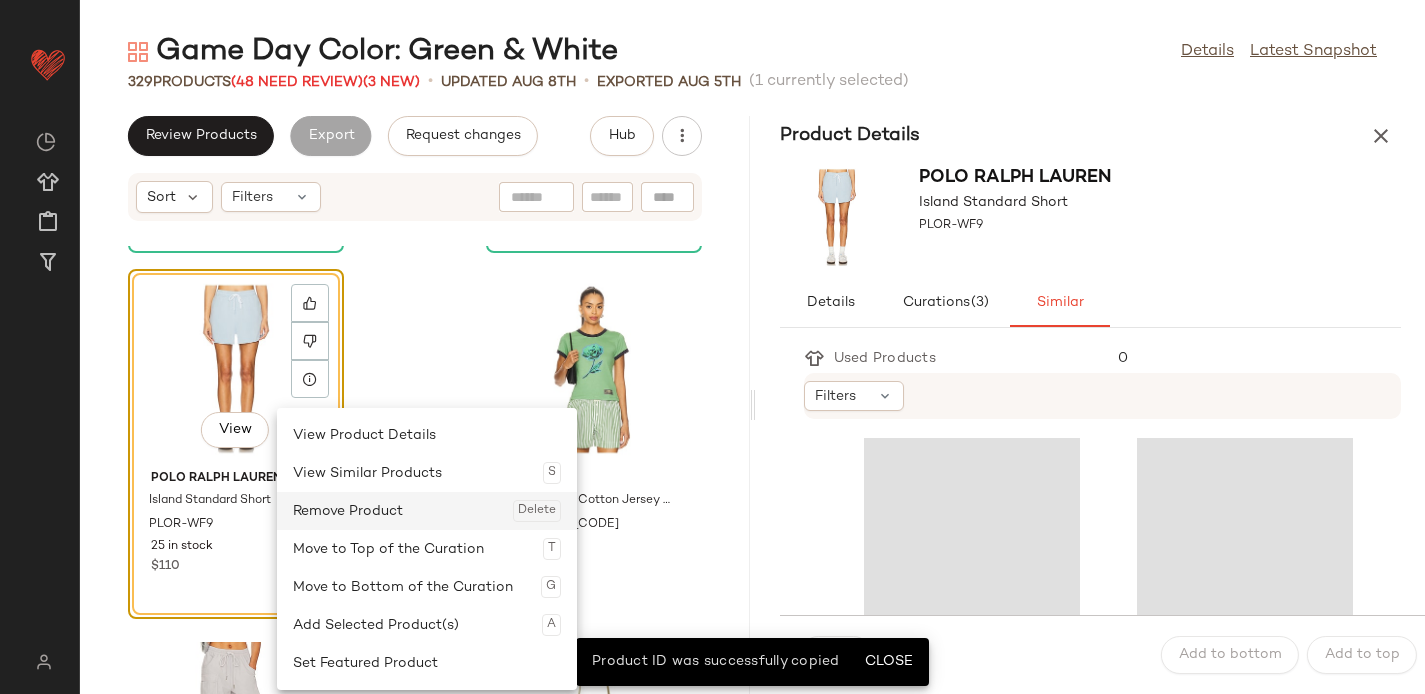 click on "Remove Product  Delete" 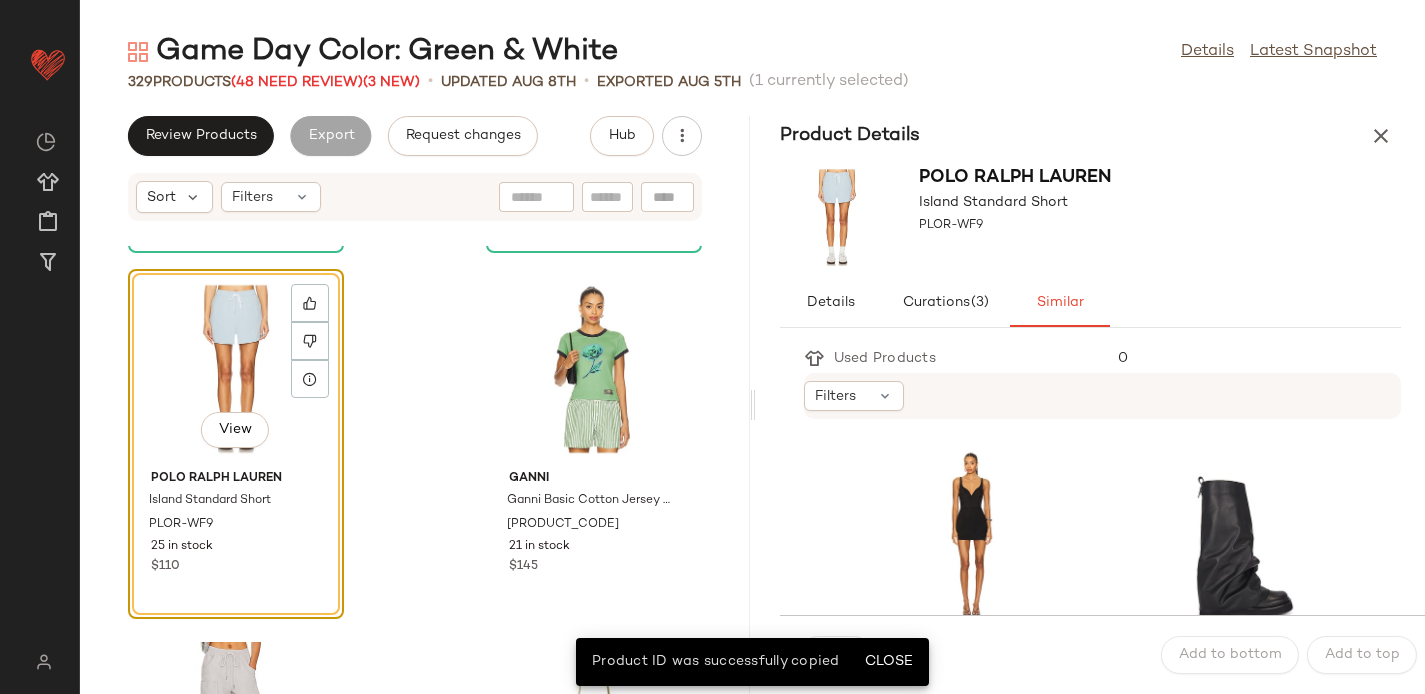 click on "View" 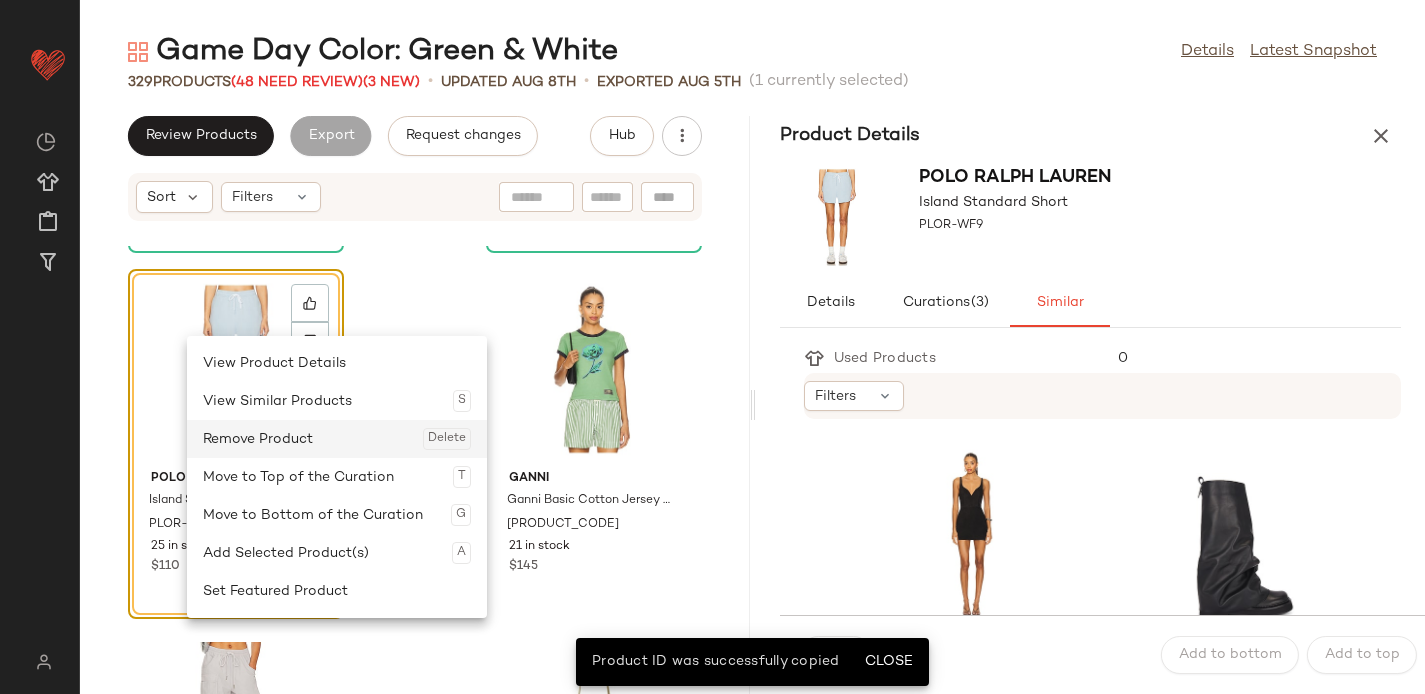 click on "Remove Product  Delete" 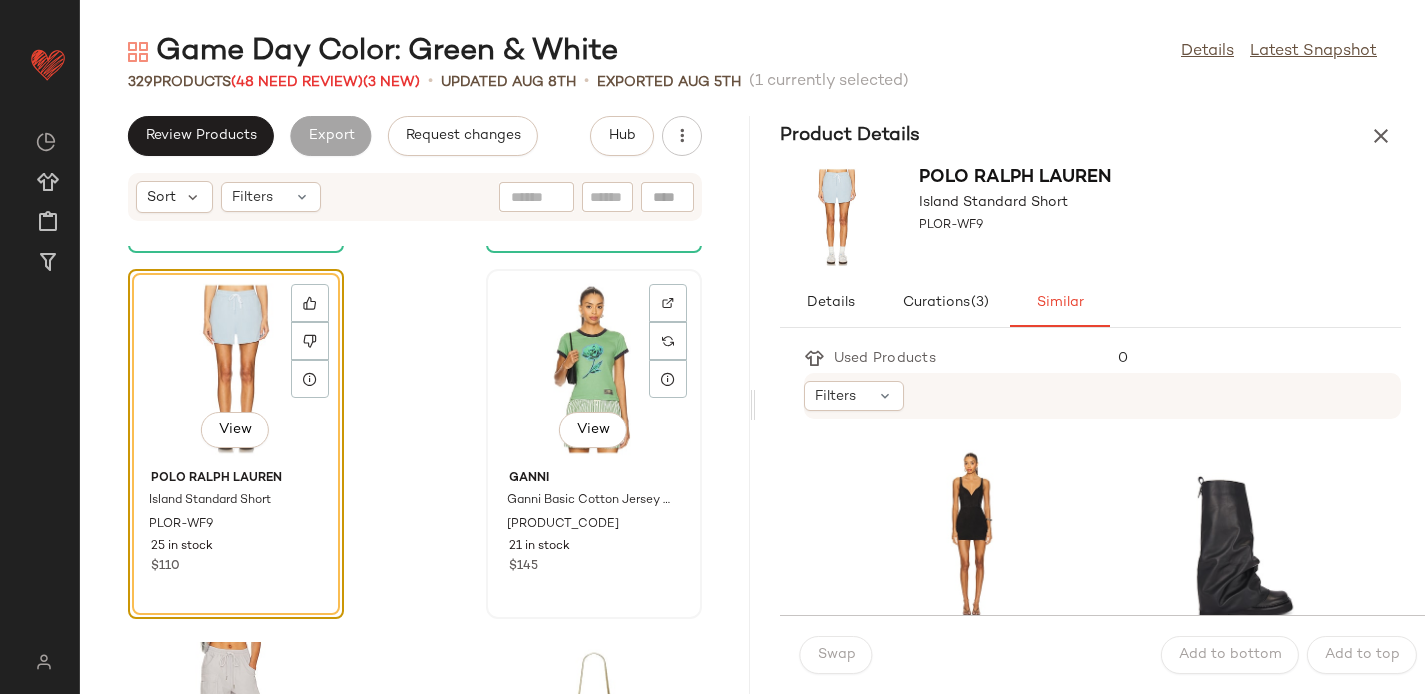 click on "View" 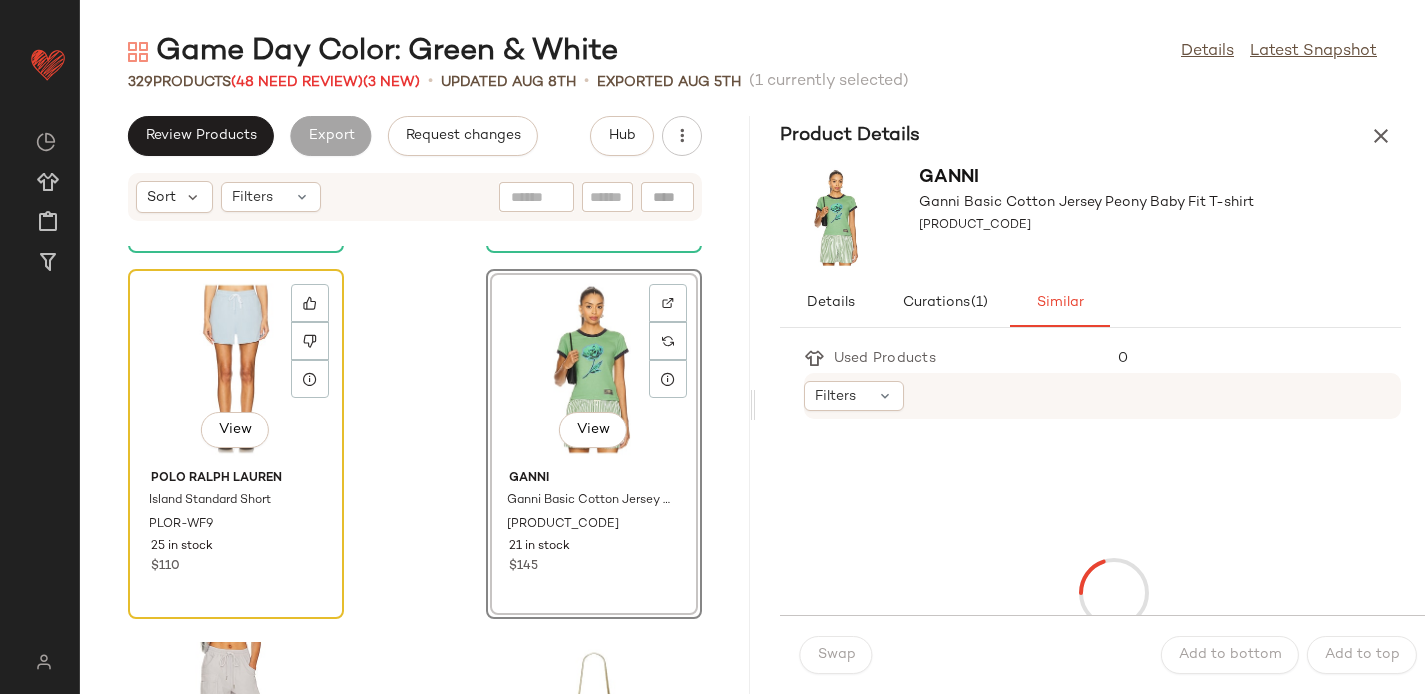 click on "View" 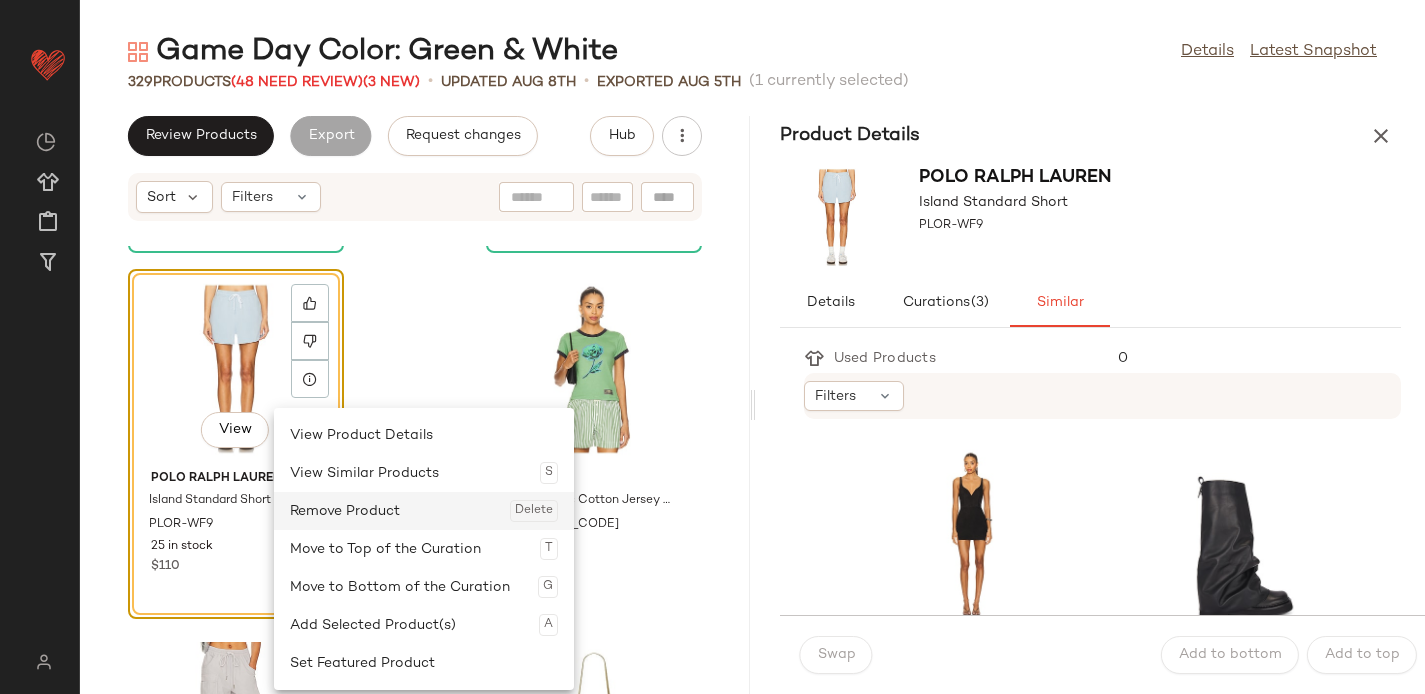 click on "Remove Product  Delete" 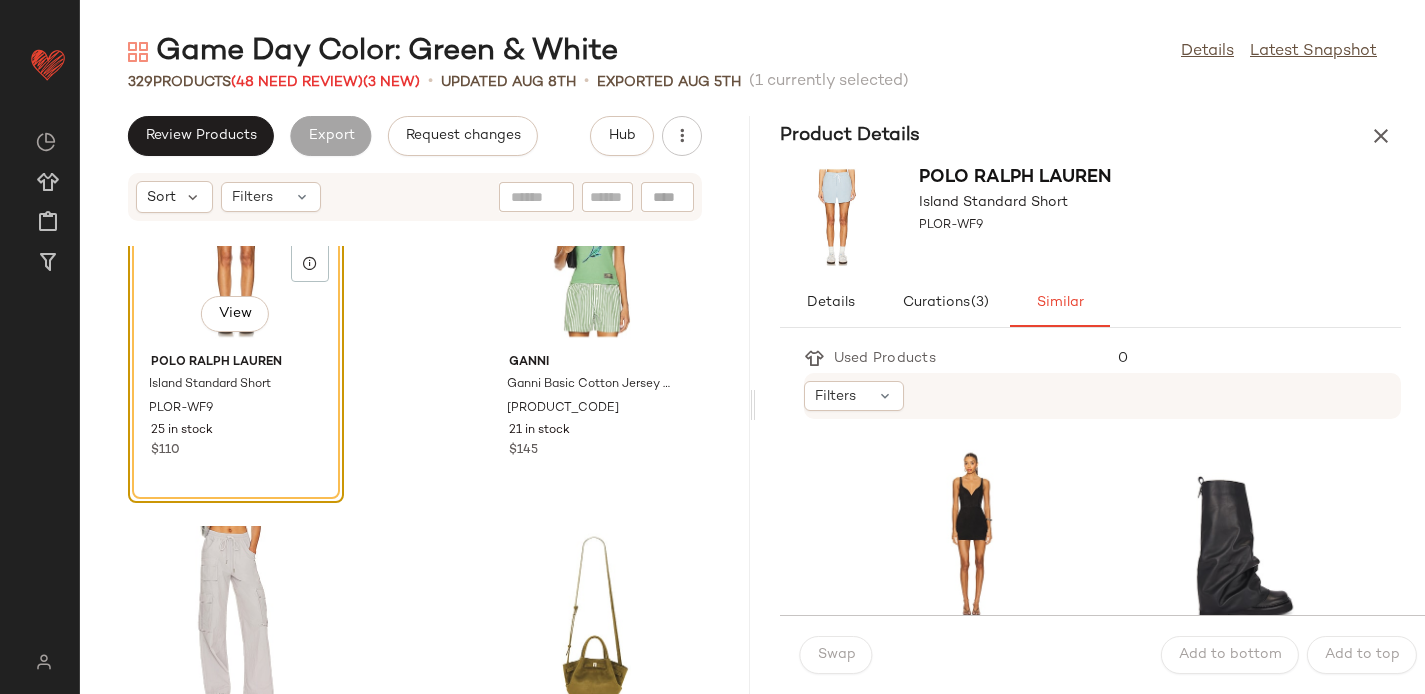 scroll, scrollTop: 6531, scrollLeft: 0, axis: vertical 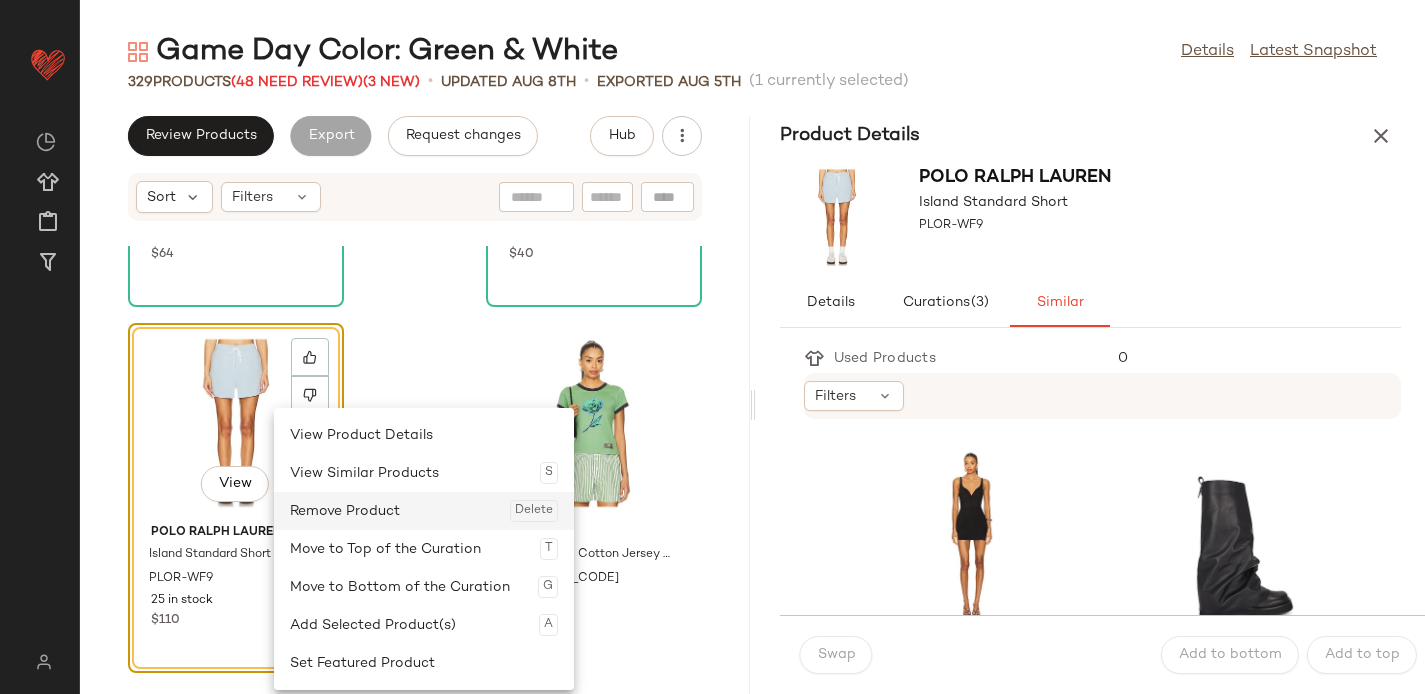 click on "Remove Product  Delete" 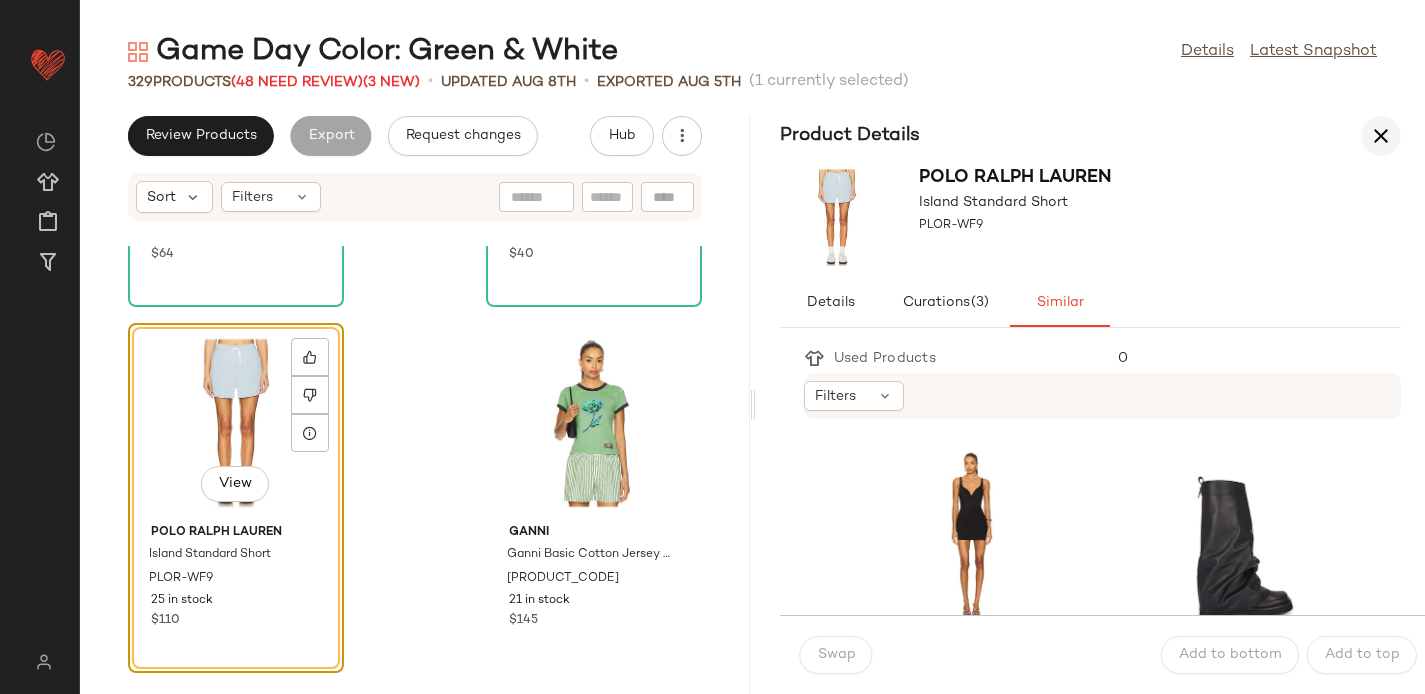 click at bounding box center (1381, 136) 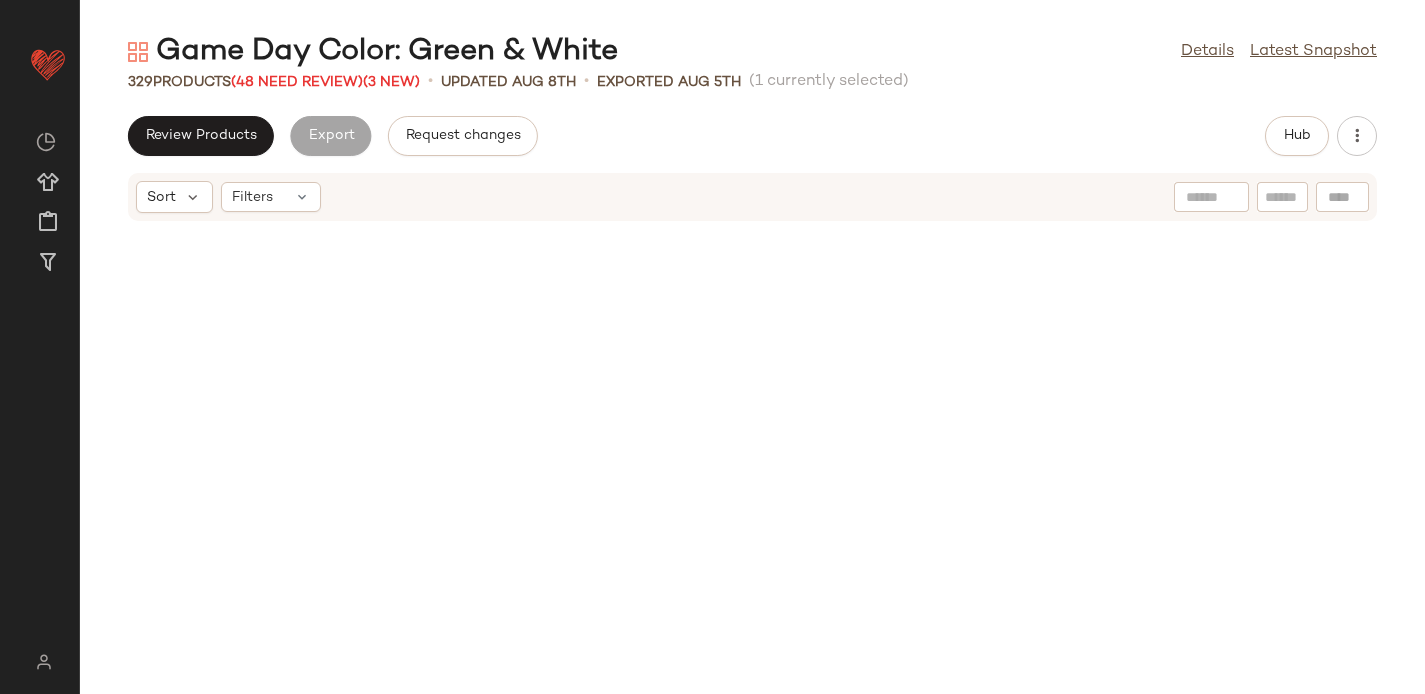 scroll, scrollTop: 2562, scrollLeft: 0, axis: vertical 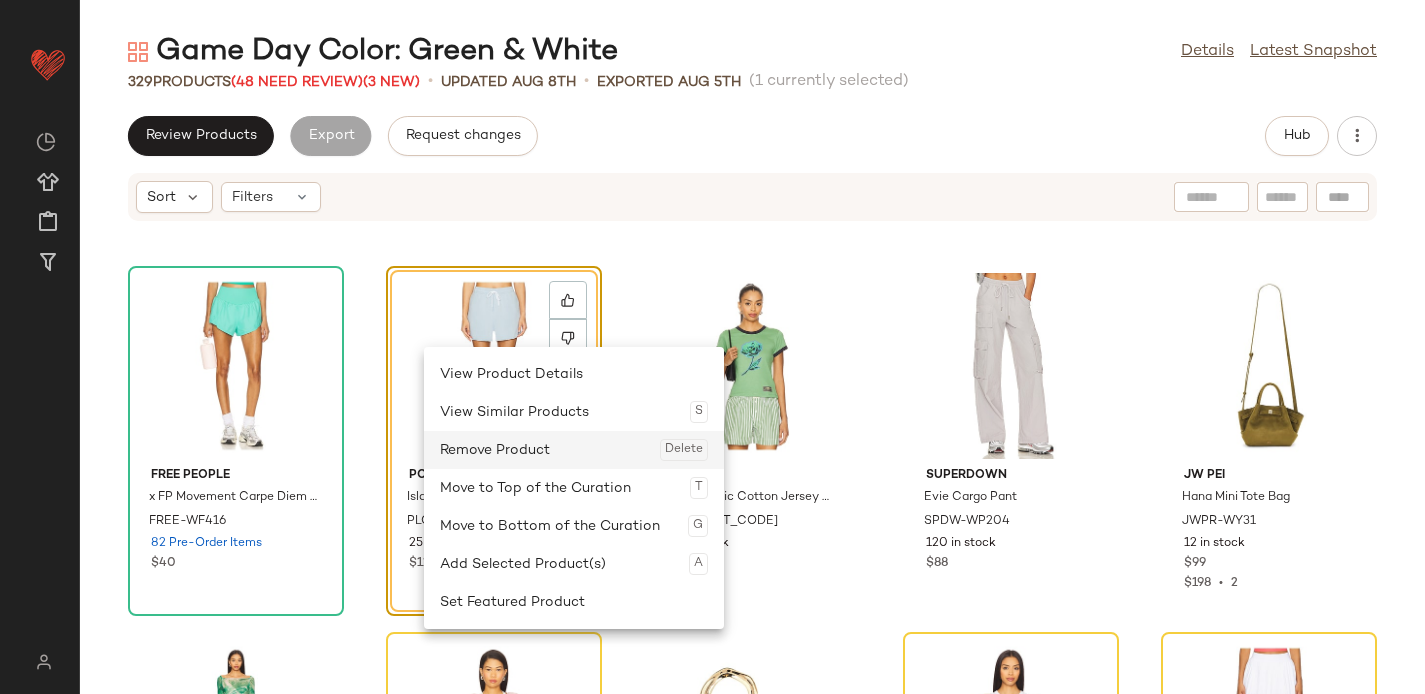 click on "Remove Product  Delete" 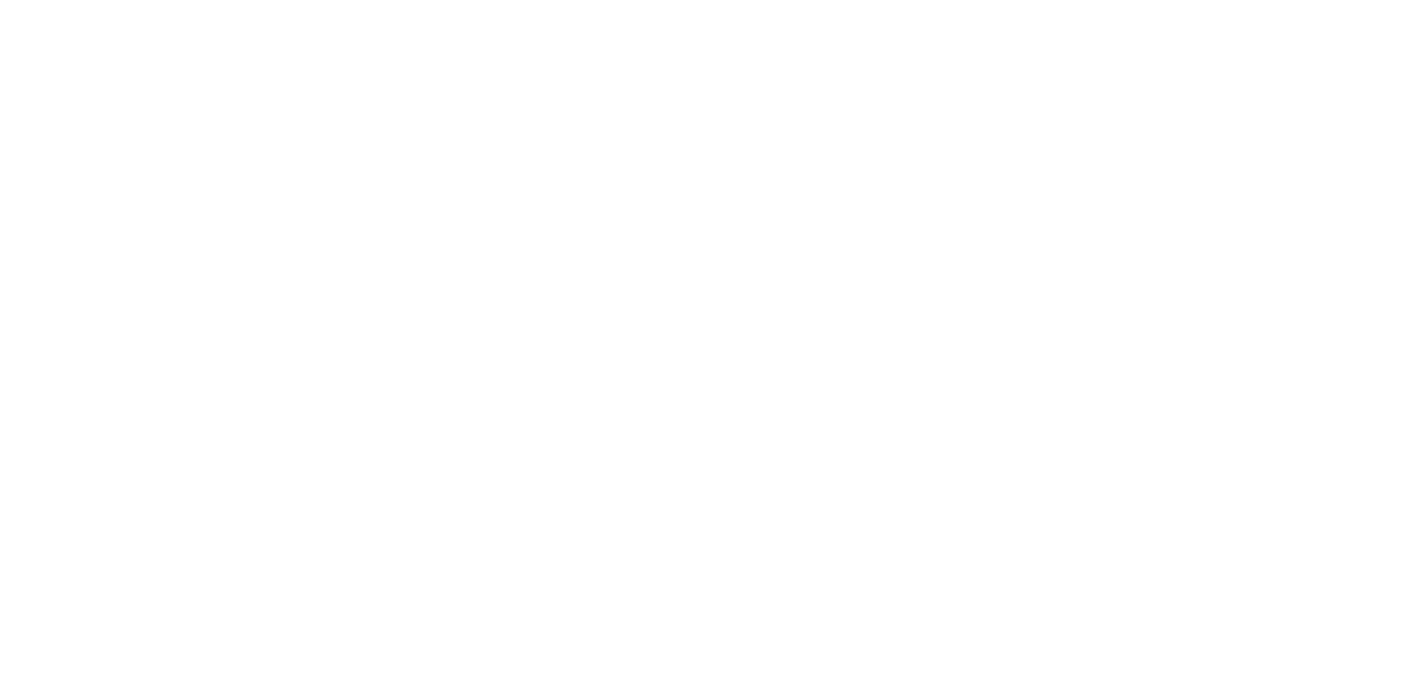 scroll, scrollTop: 0, scrollLeft: 0, axis: both 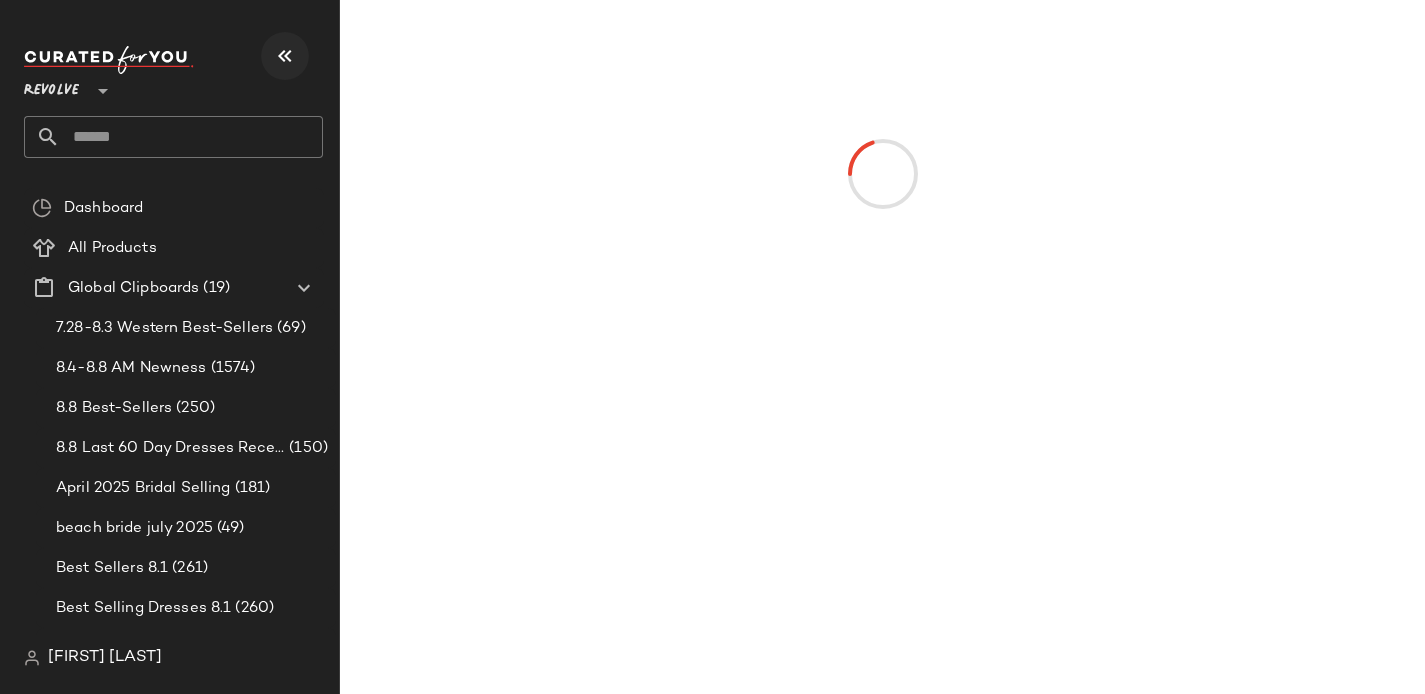 click at bounding box center [285, 56] 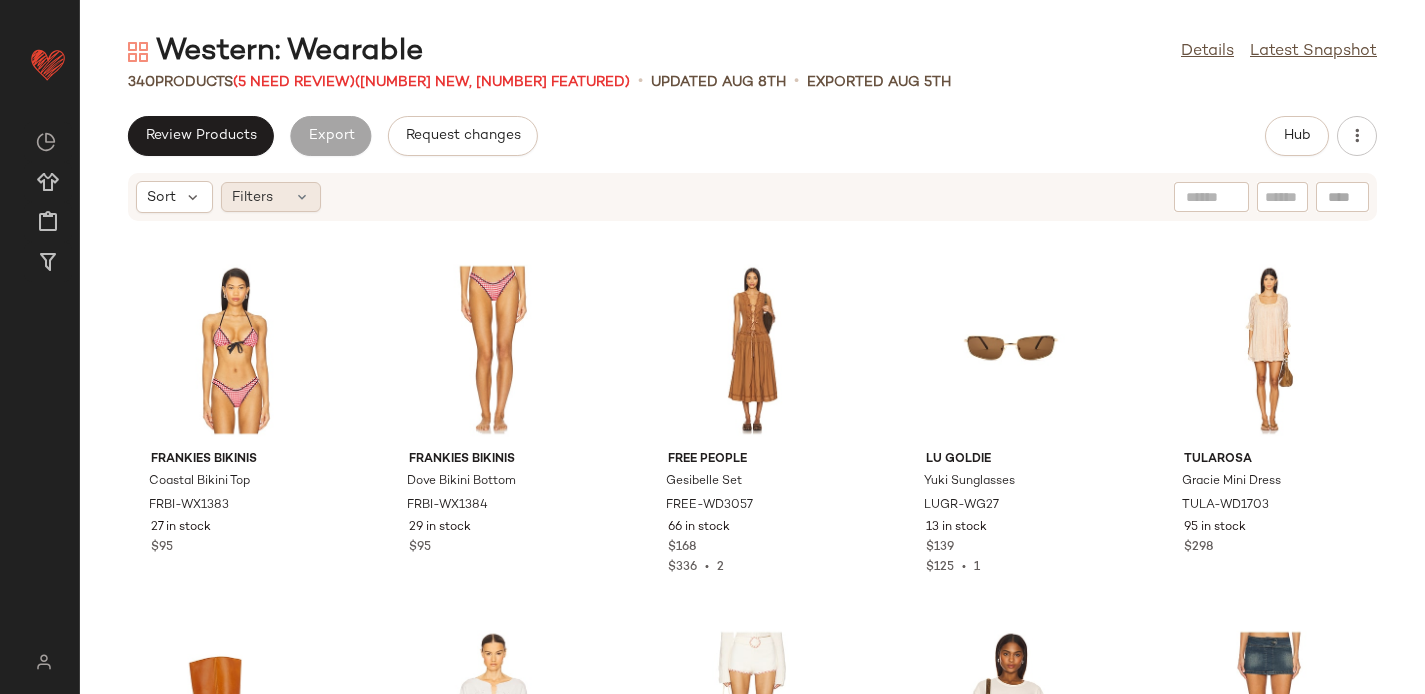 click on "Filters" 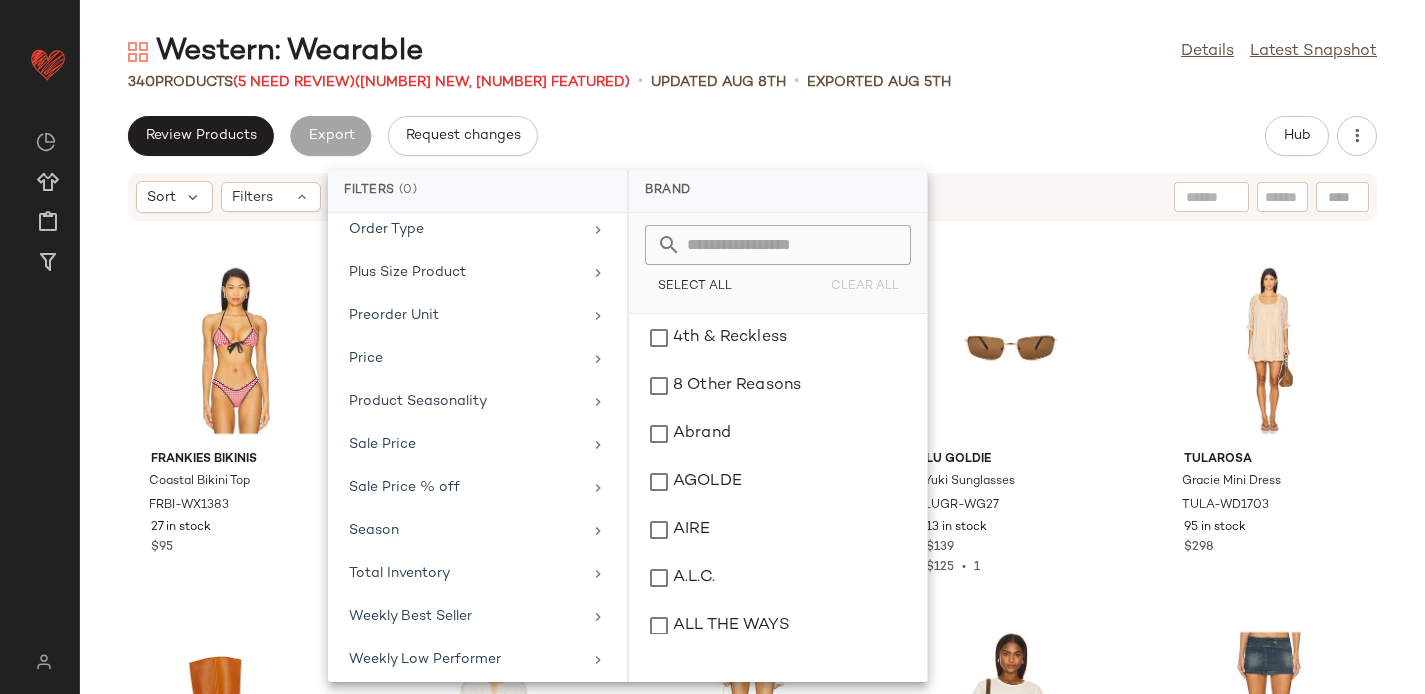 scroll, scrollTop: 1009, scrollLeft: 0, axis: vertical 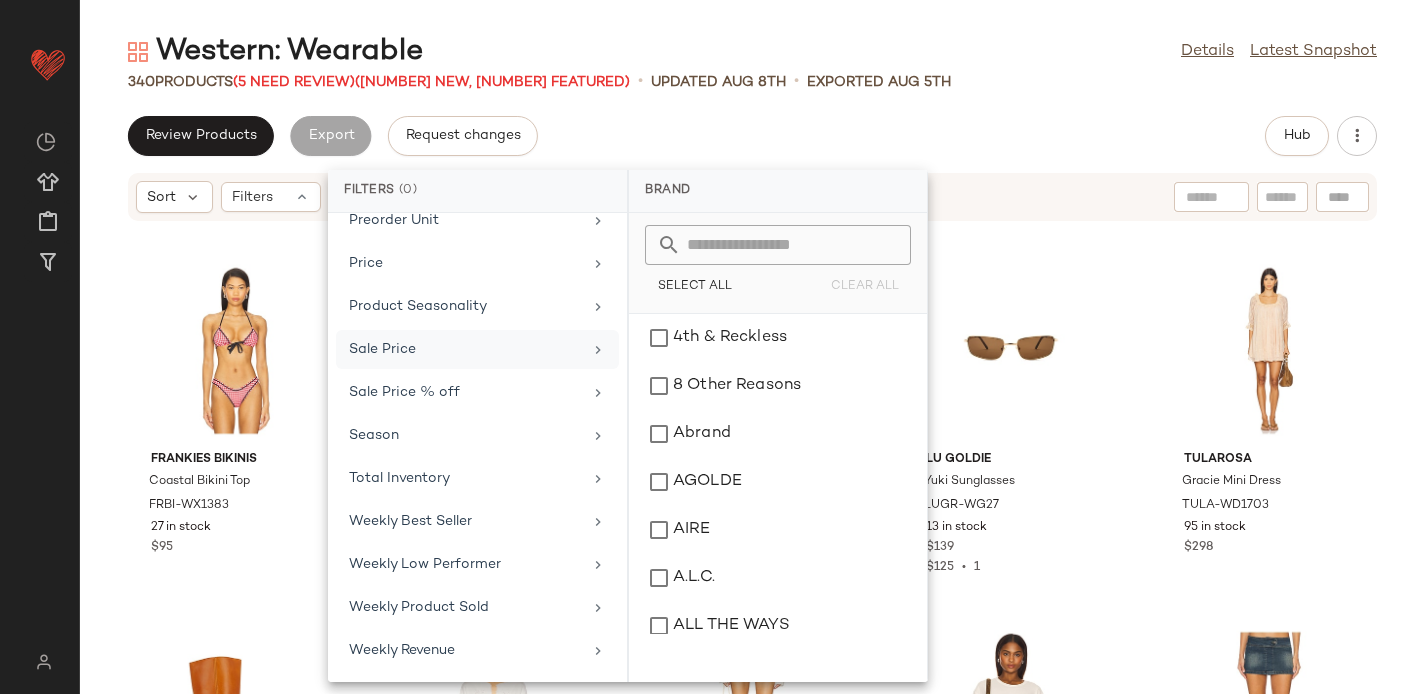 click on "Sale Price" at bounding box center [465, 349] 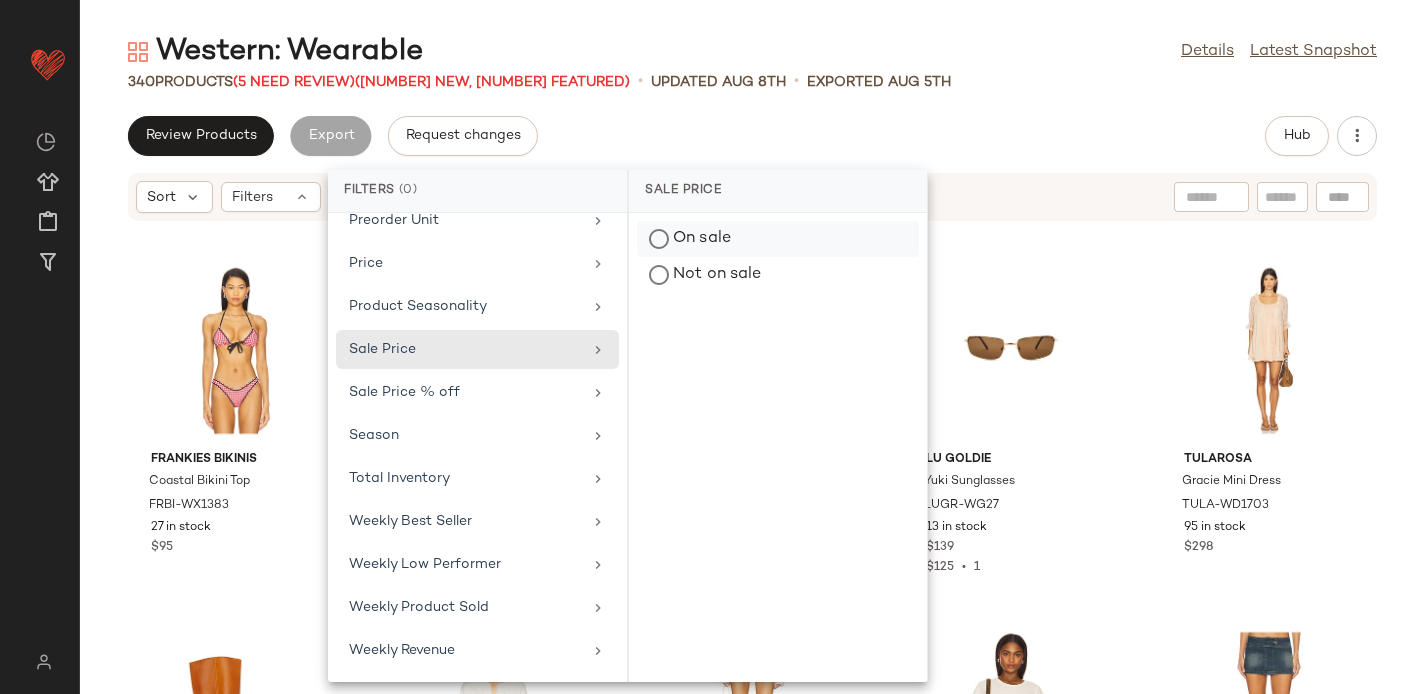 click on "On sale" 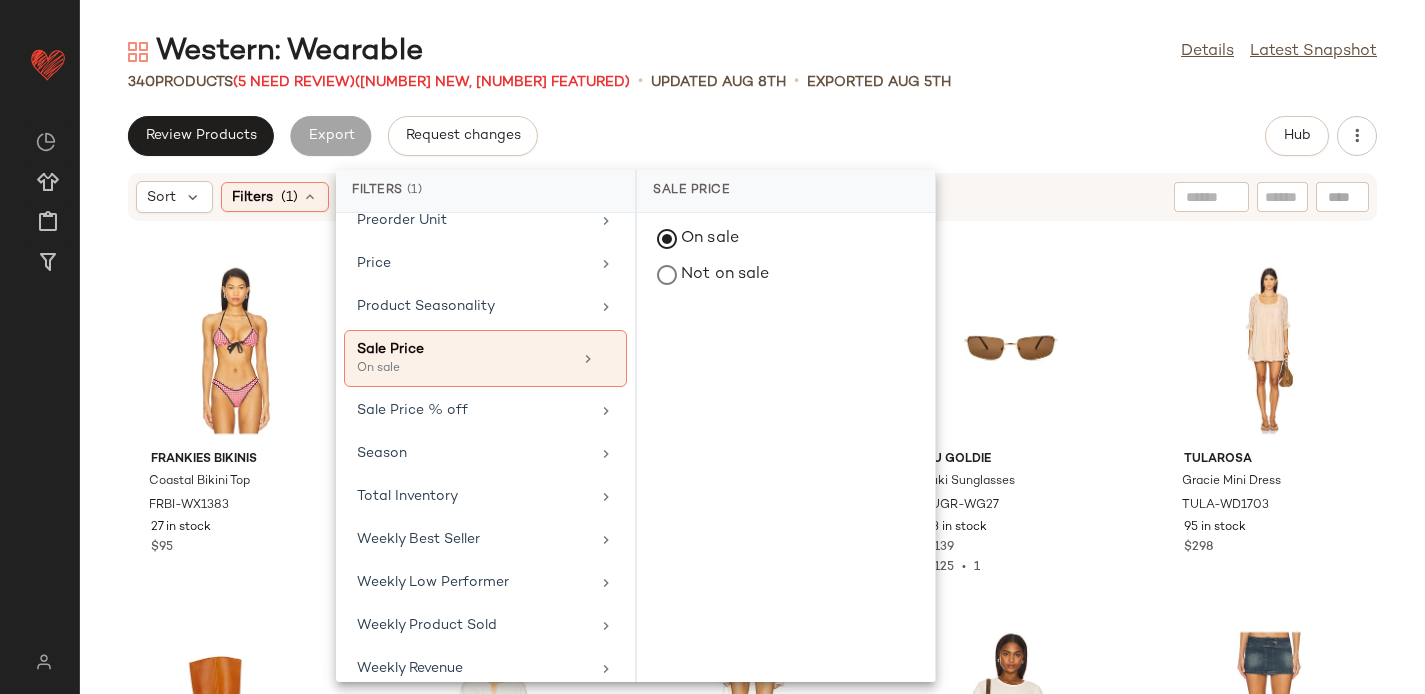 click on "Review Products   Export   Request changes   Hub" 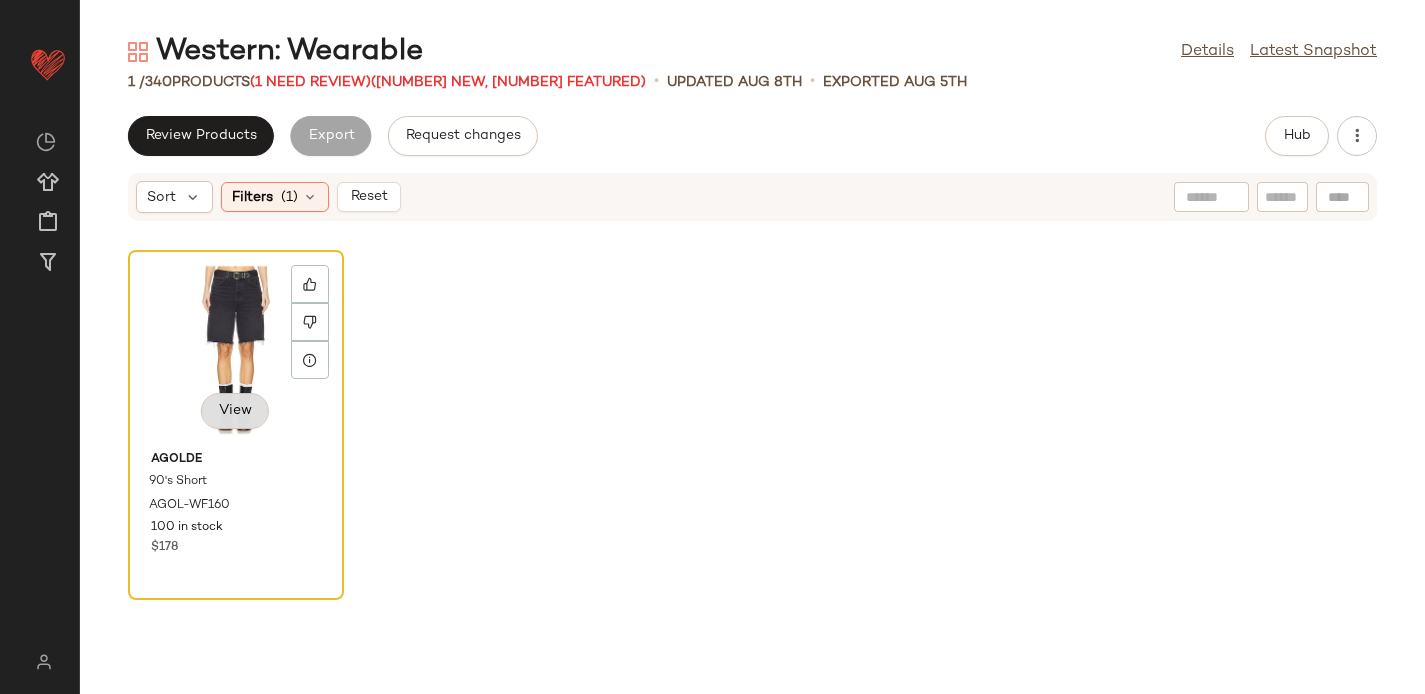 click on "View" at bounding box center [235, 411] 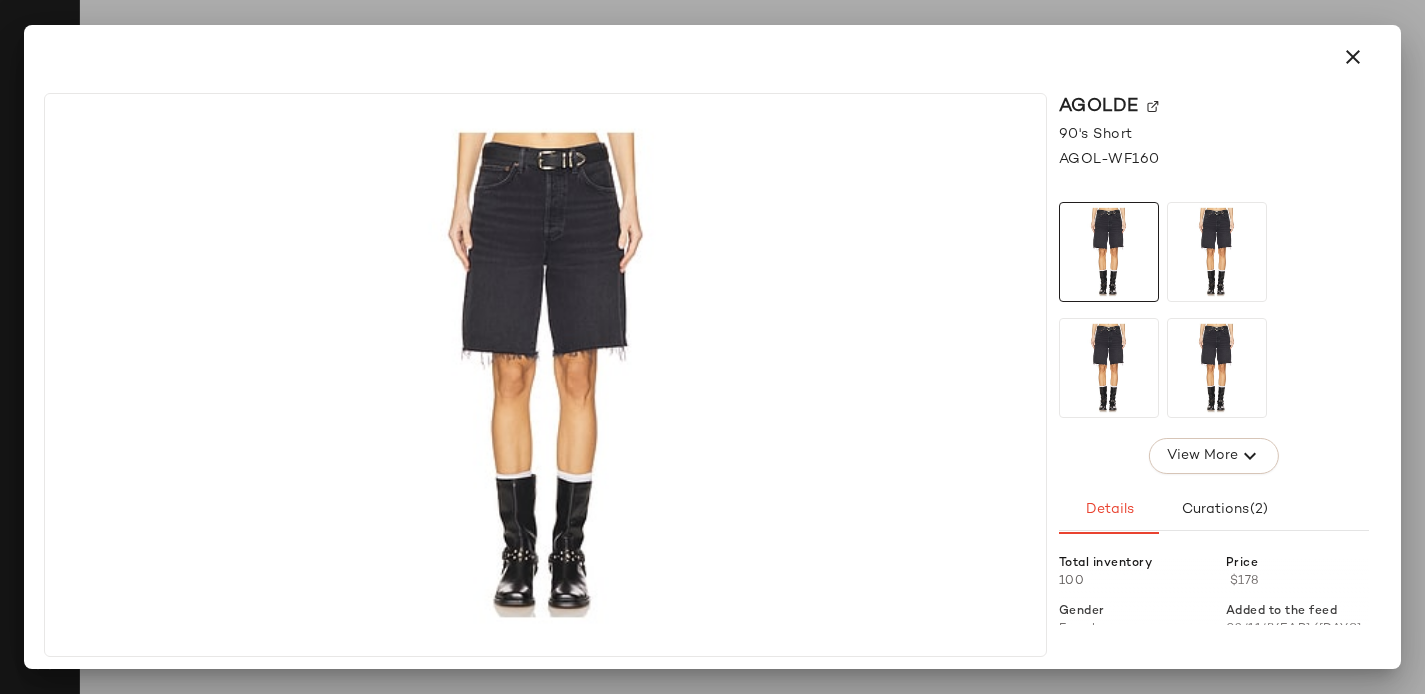 click 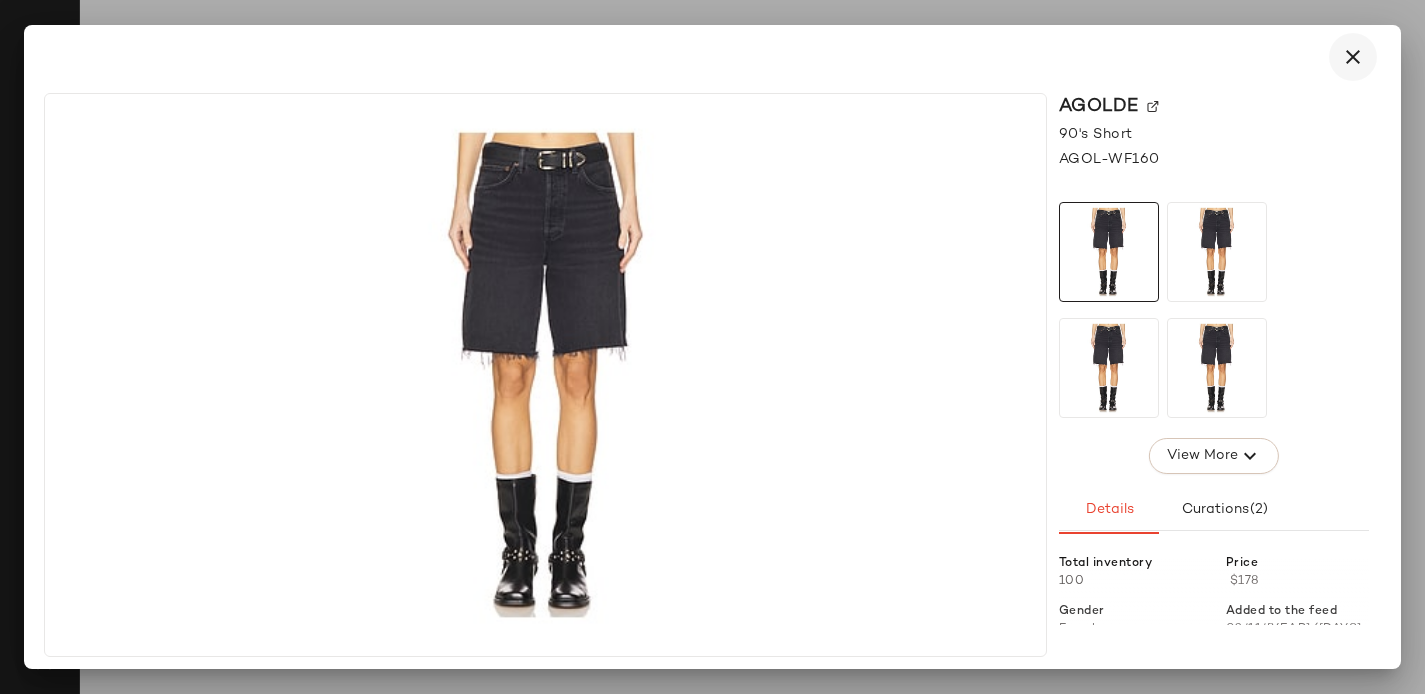click at bounding box center [1353, 57] 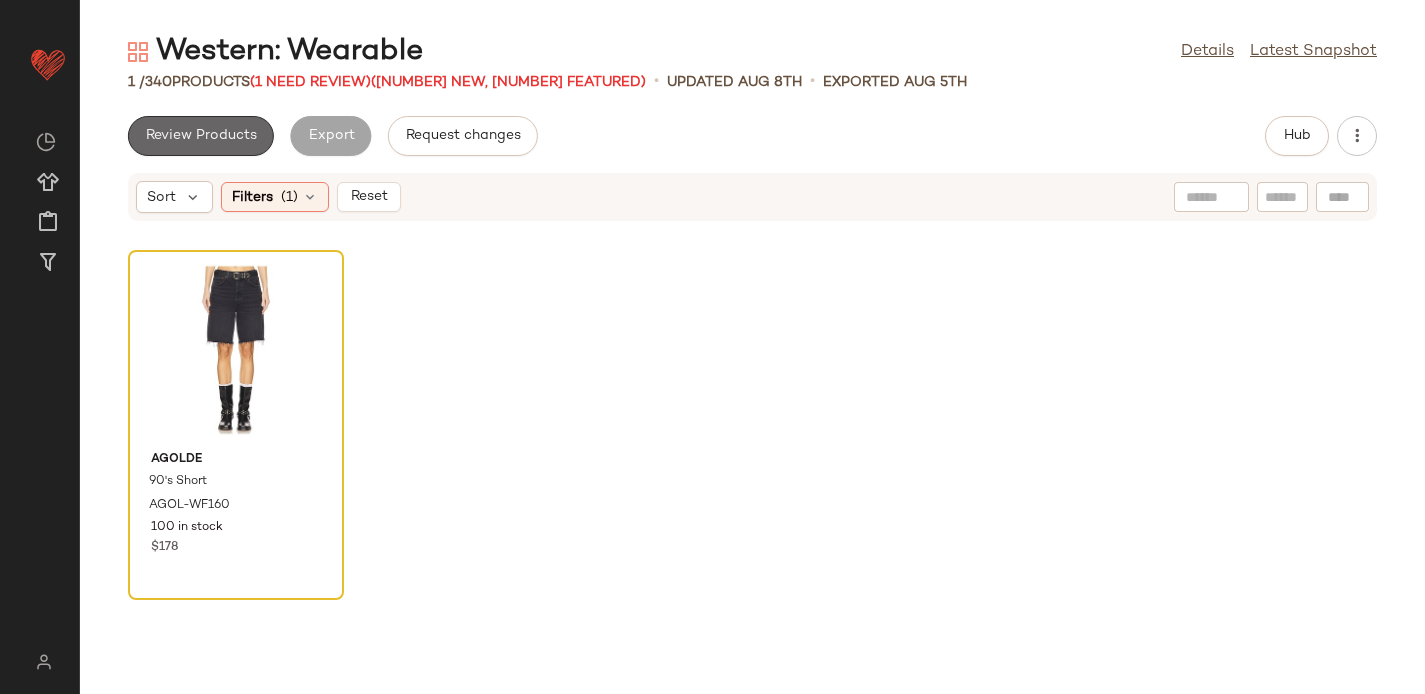click on "Review Products" at bounding box center [201, 136] 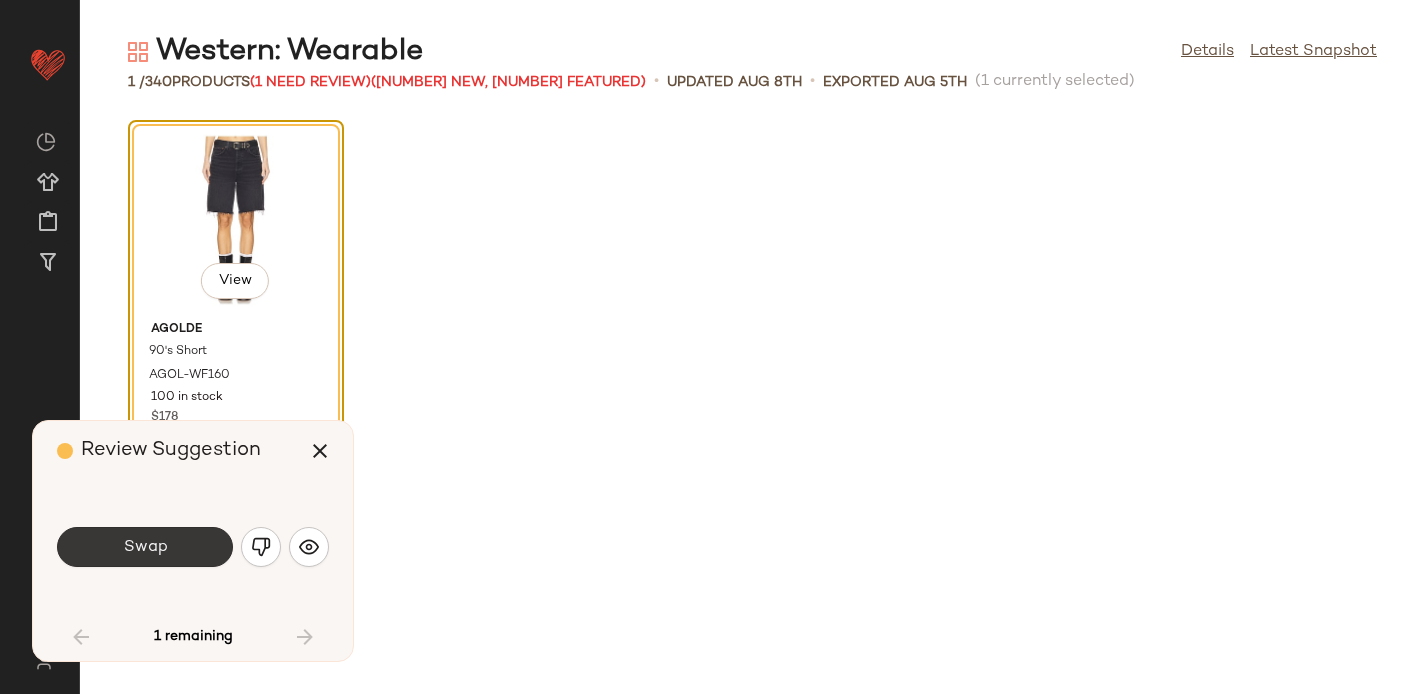 click on "Swap" 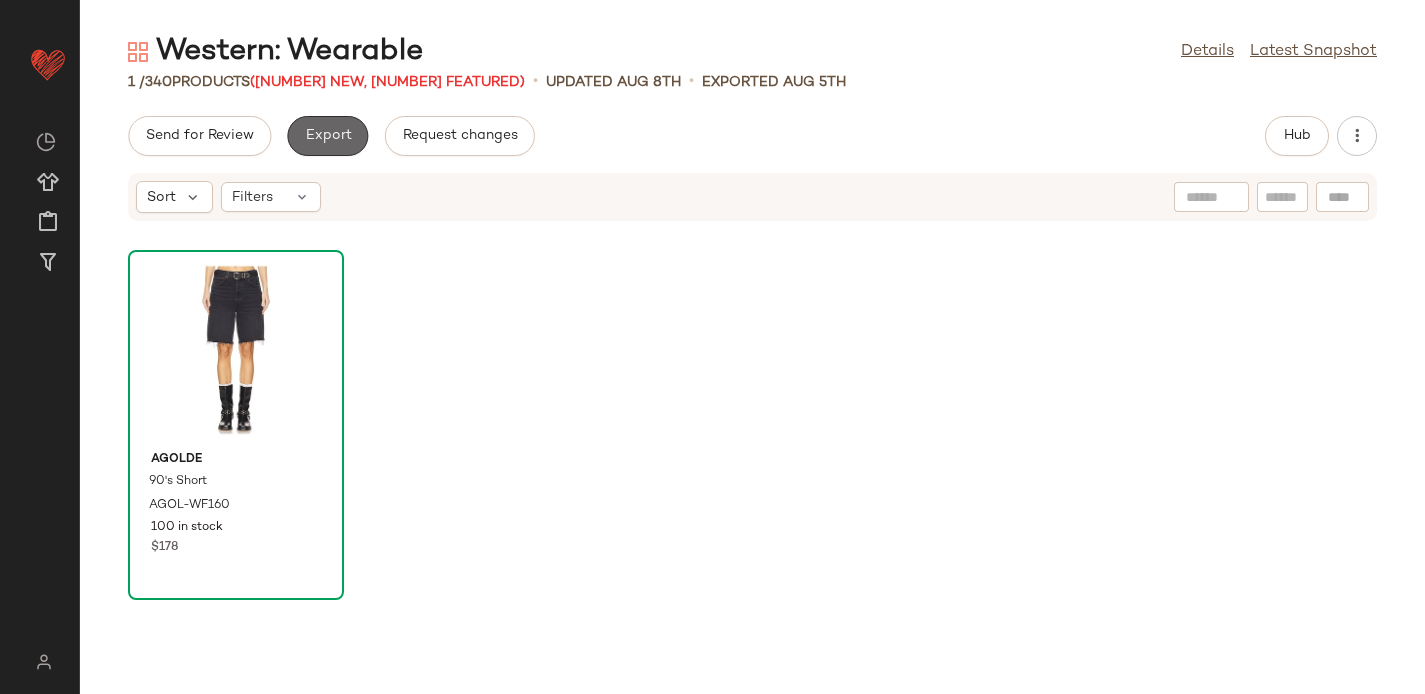click on "Export" 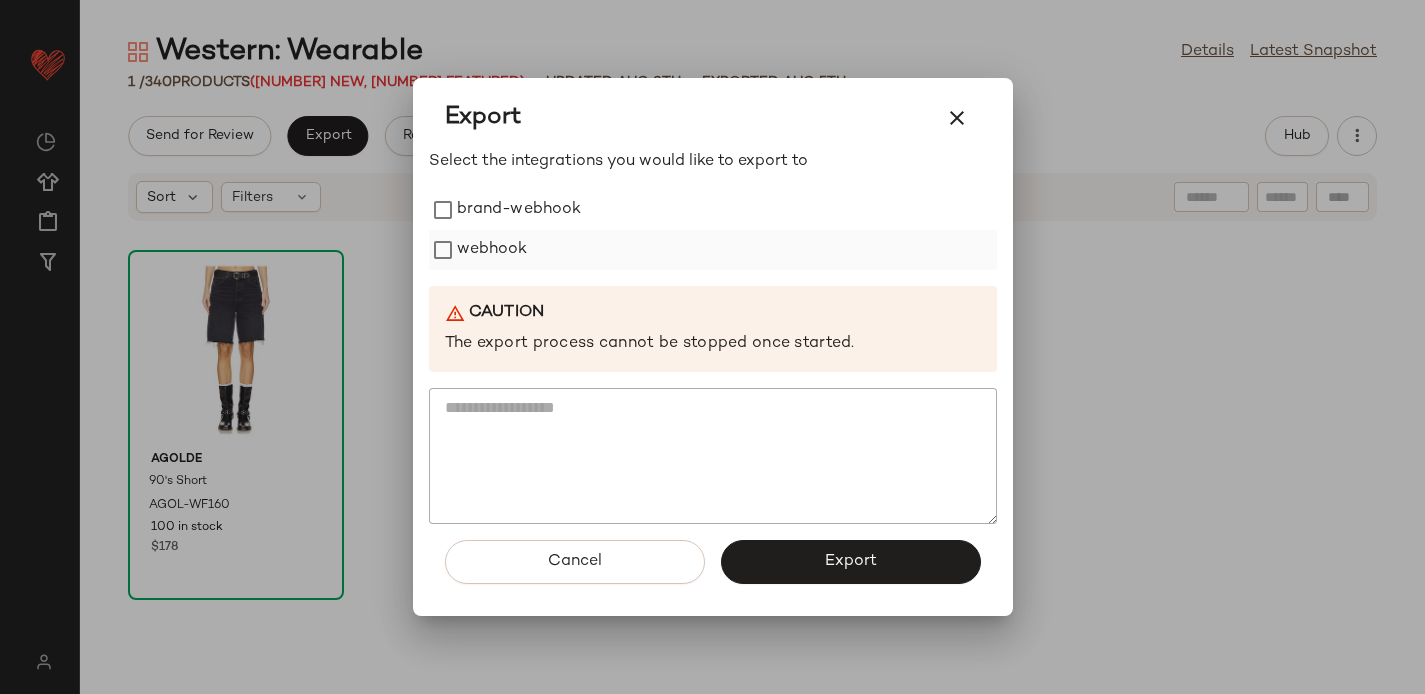click on "webhook" at bounding box center [492, 250] 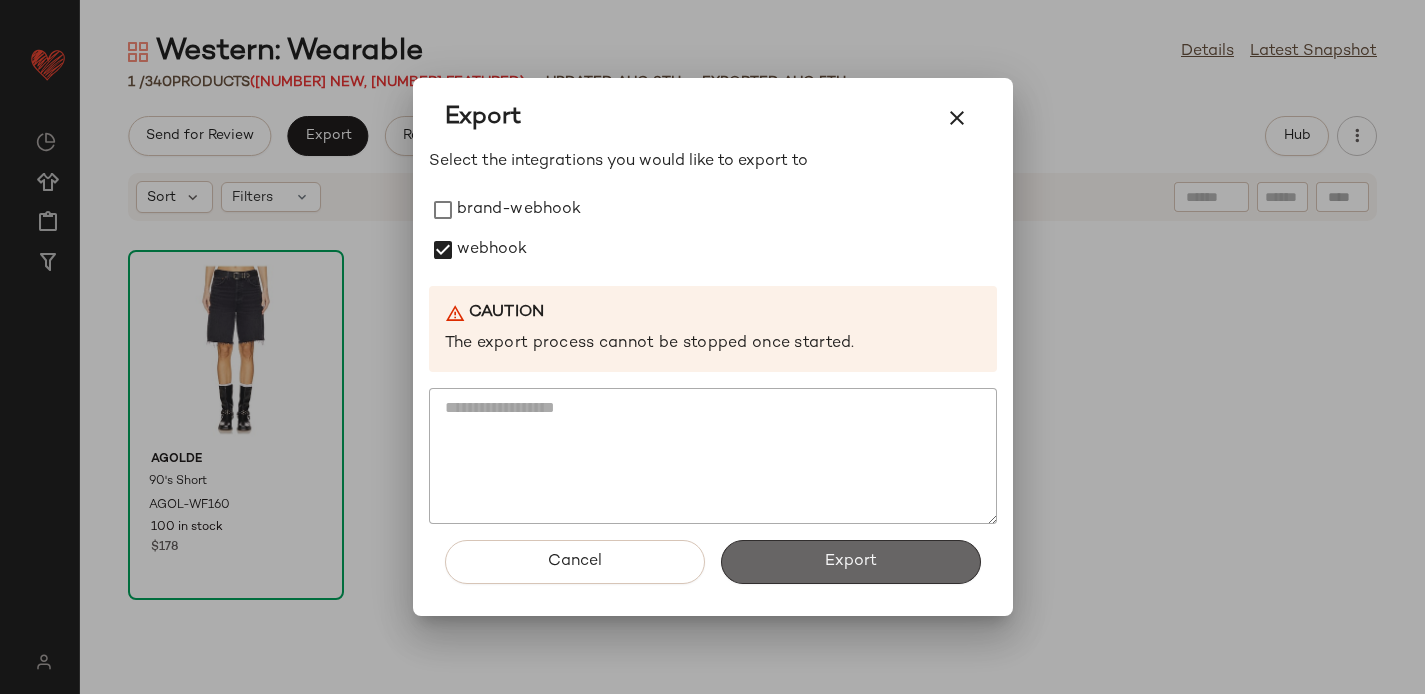 click on "Export" 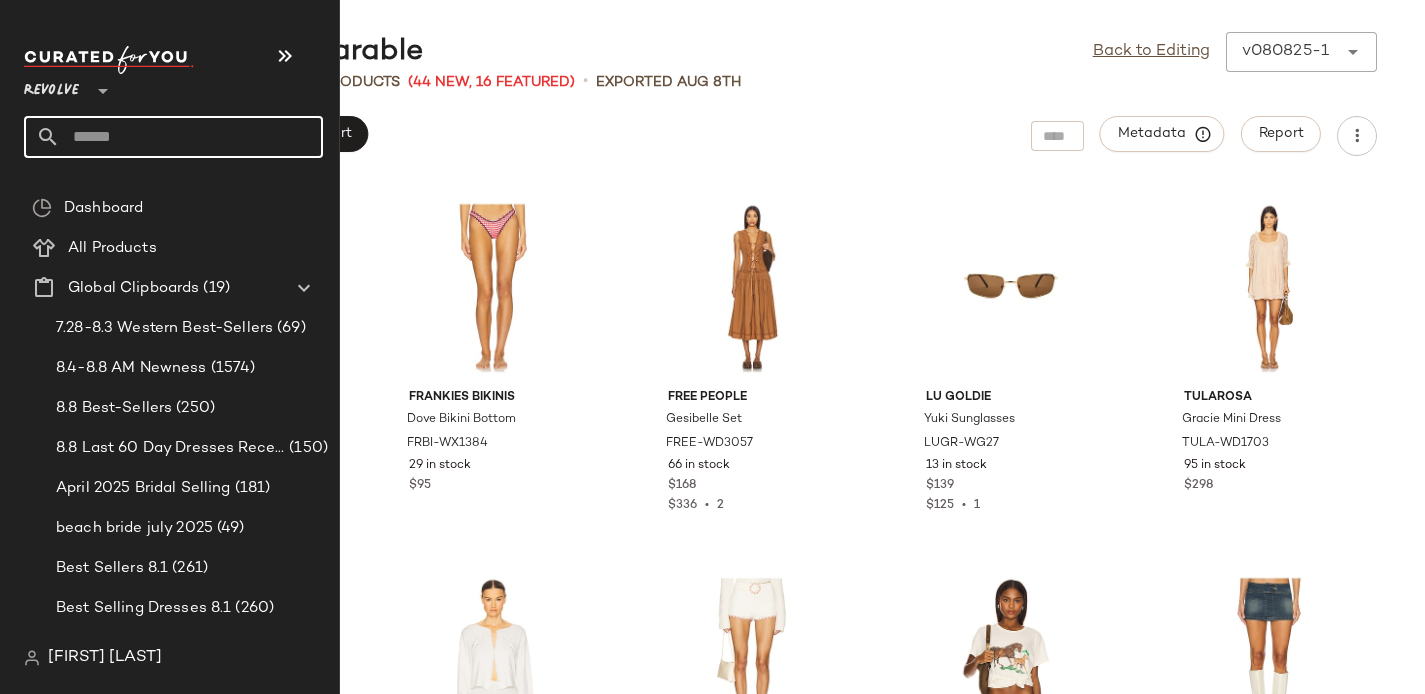 click 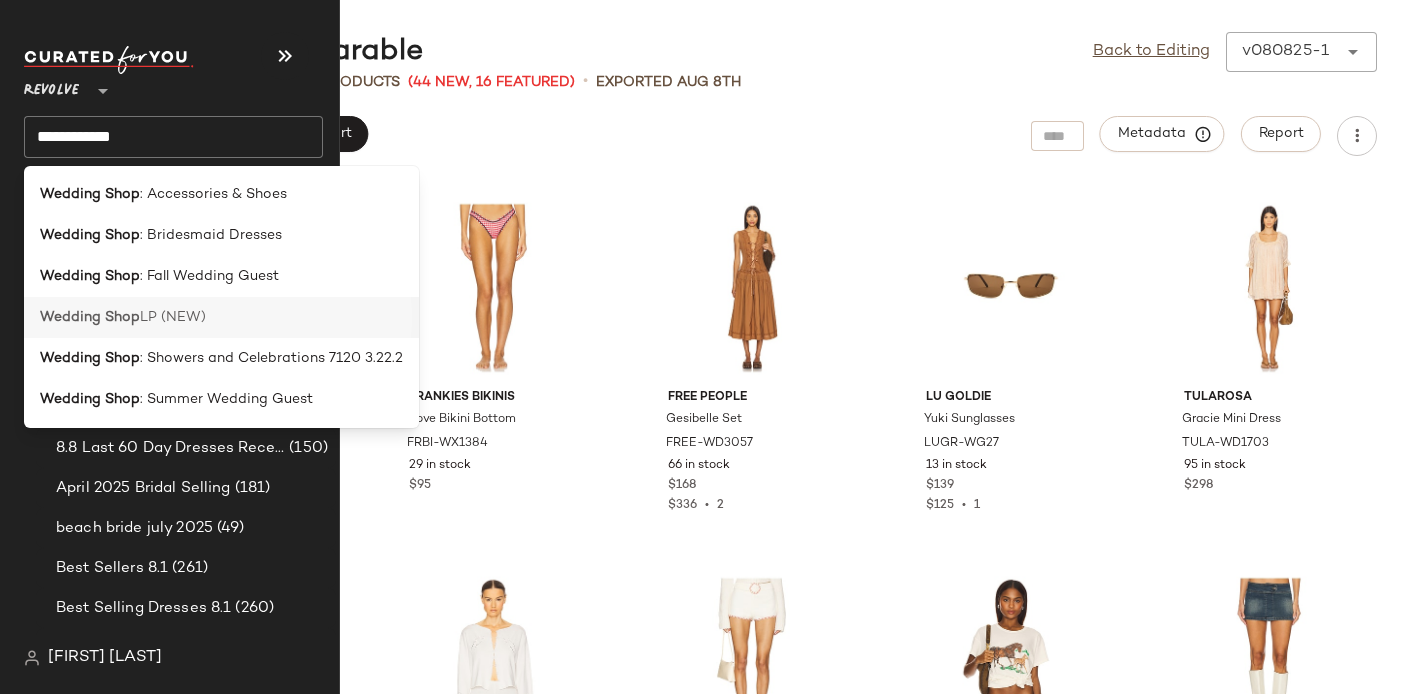 click on "Wedding Shop" at bounding box center (90, 317) 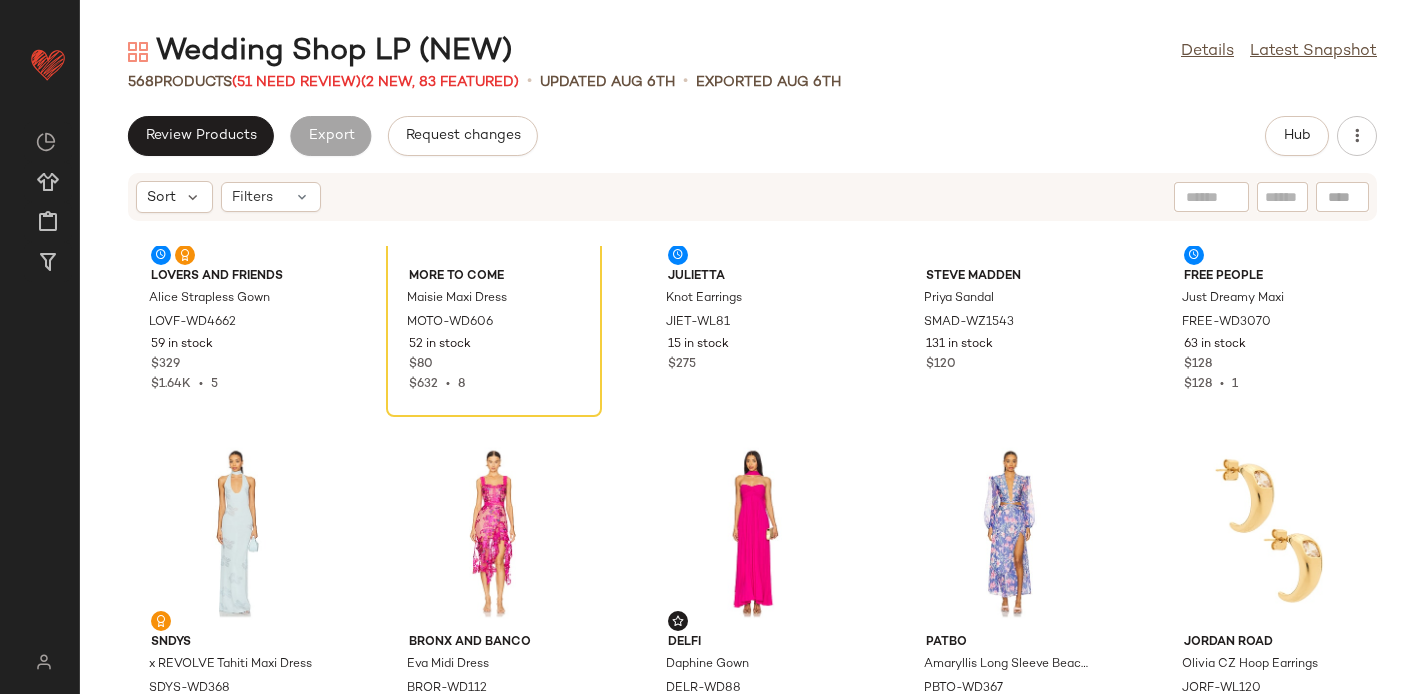 scroll, scrollTop: 0, scrollLeft: 0, axis: both 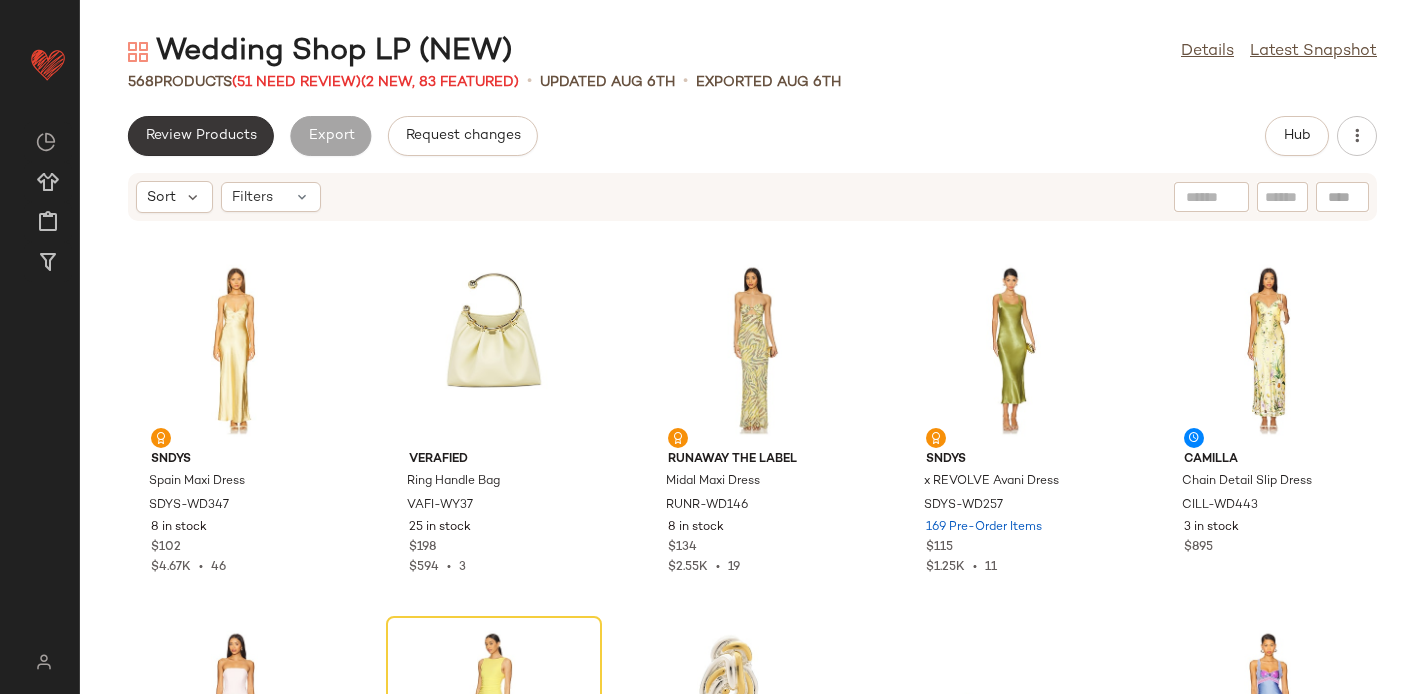 click on "Review Products" 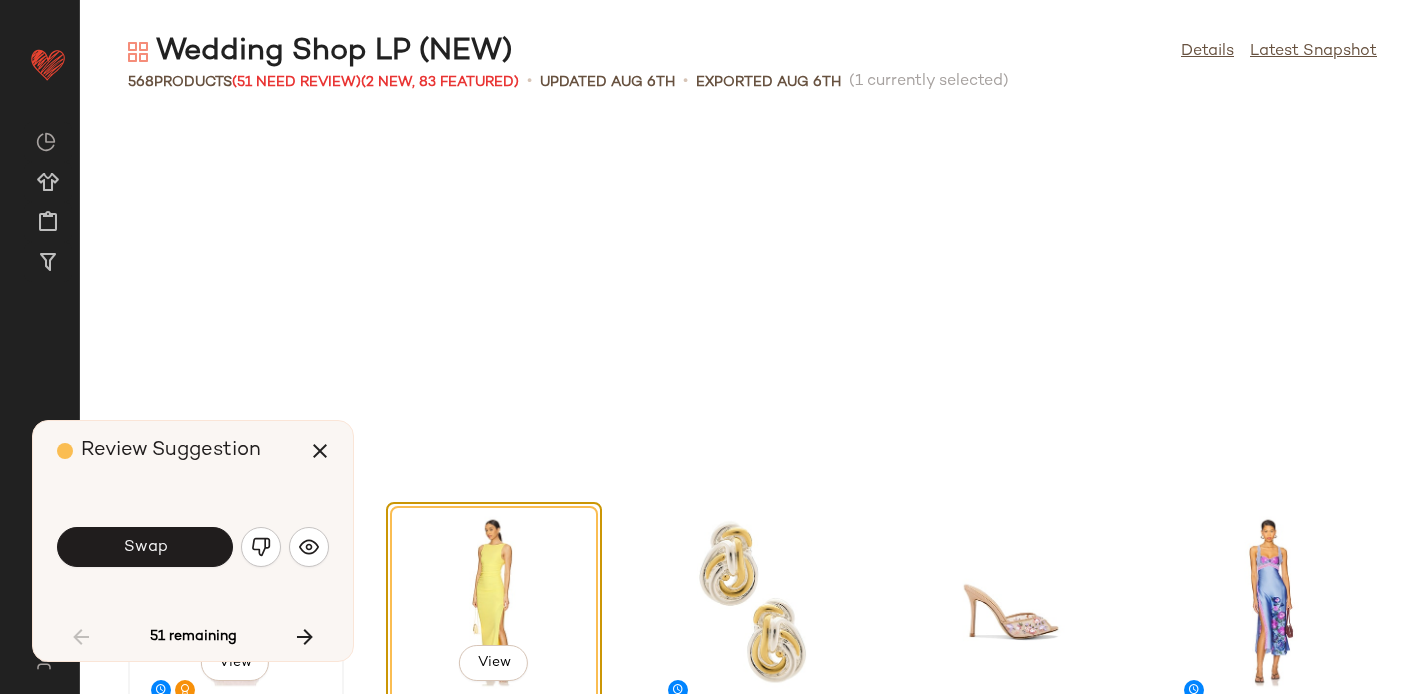 scroll, scrollTop: 382, scrollLeft: 0, axis: vertical 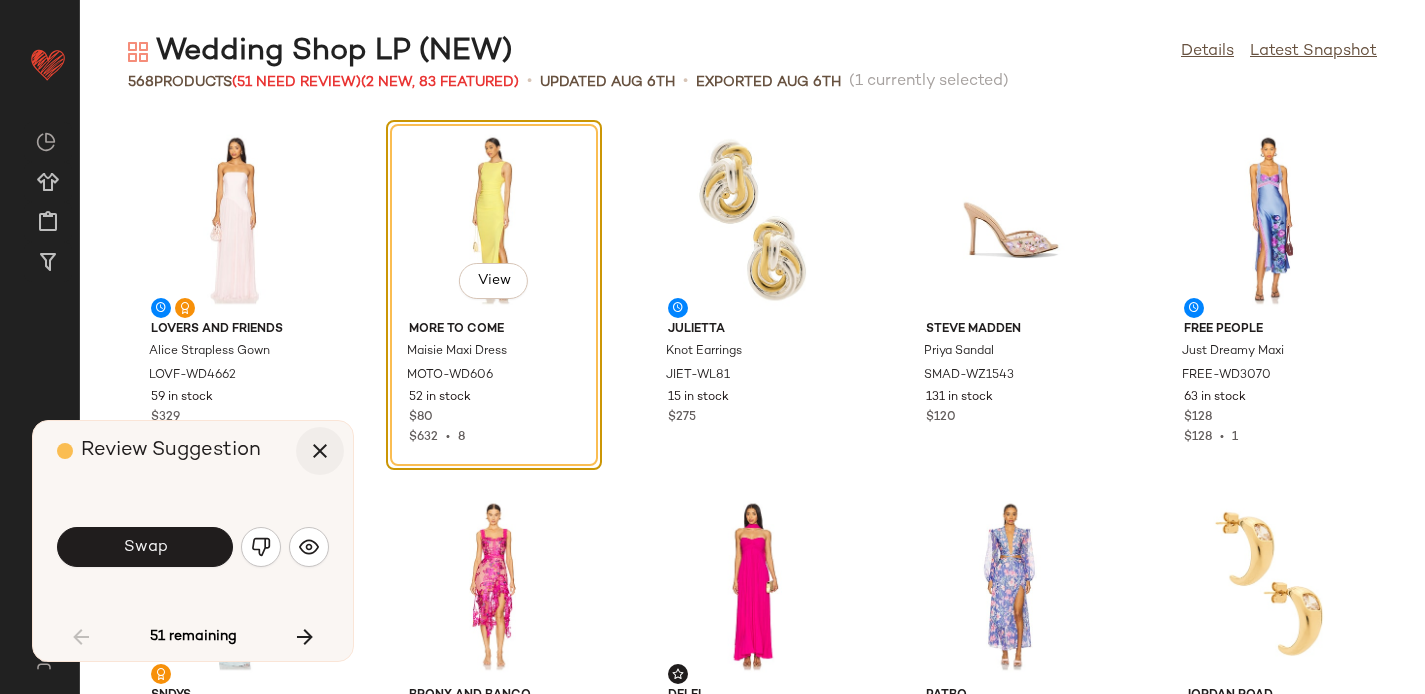 click at bounding box center [320, 451] 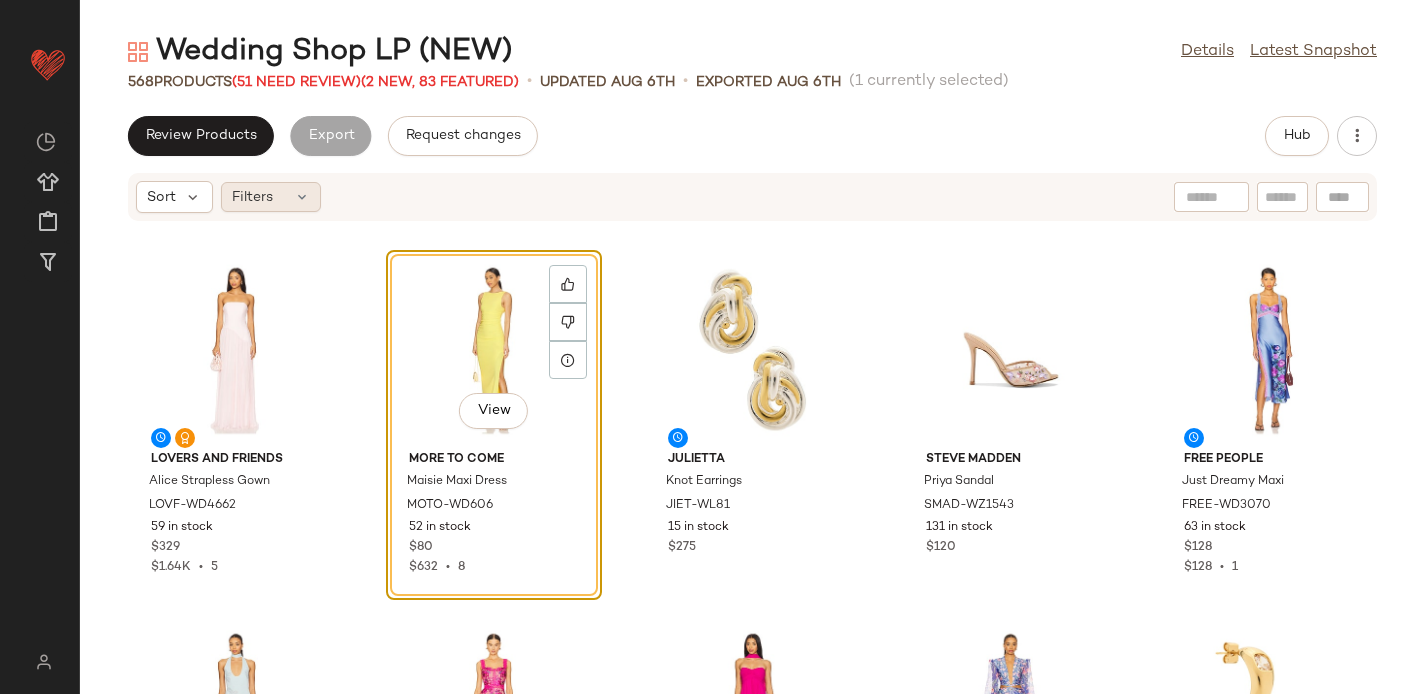 click on "Filters" 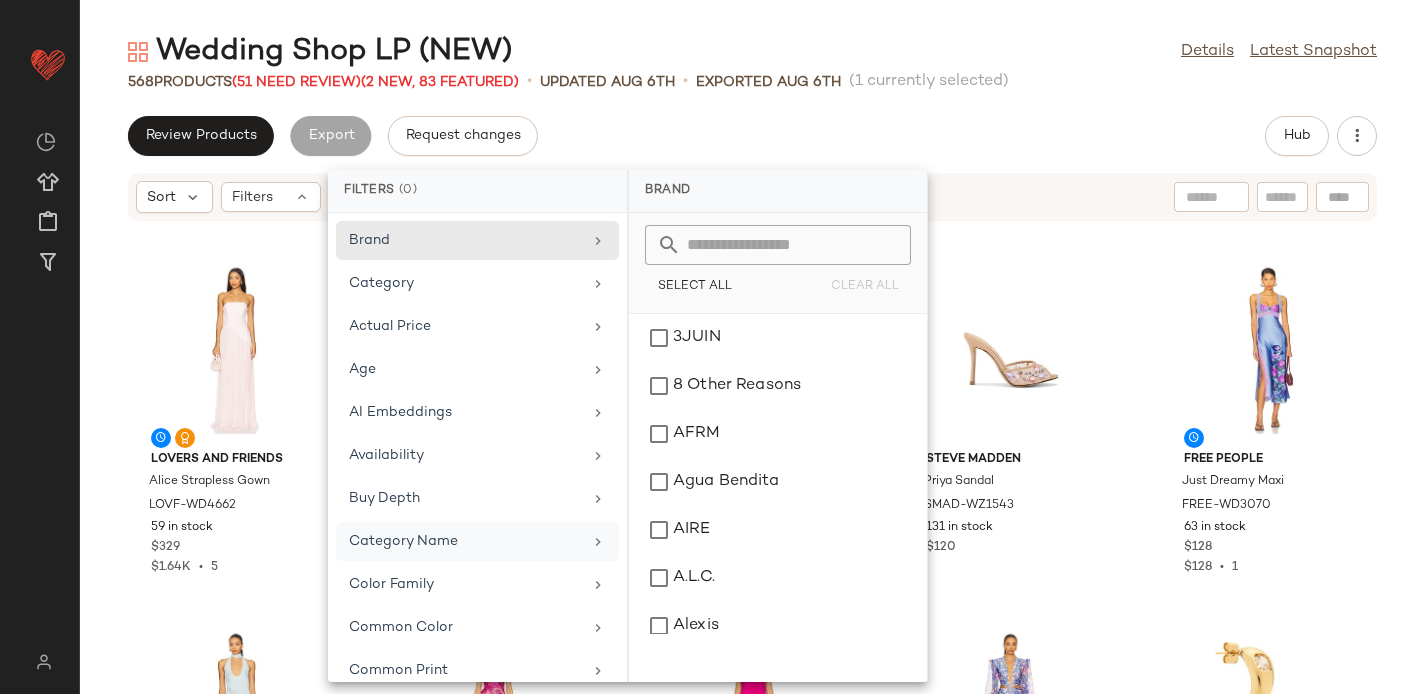 scroll, scrollTop: 1009, scrollLeft: 0, axis: vertical 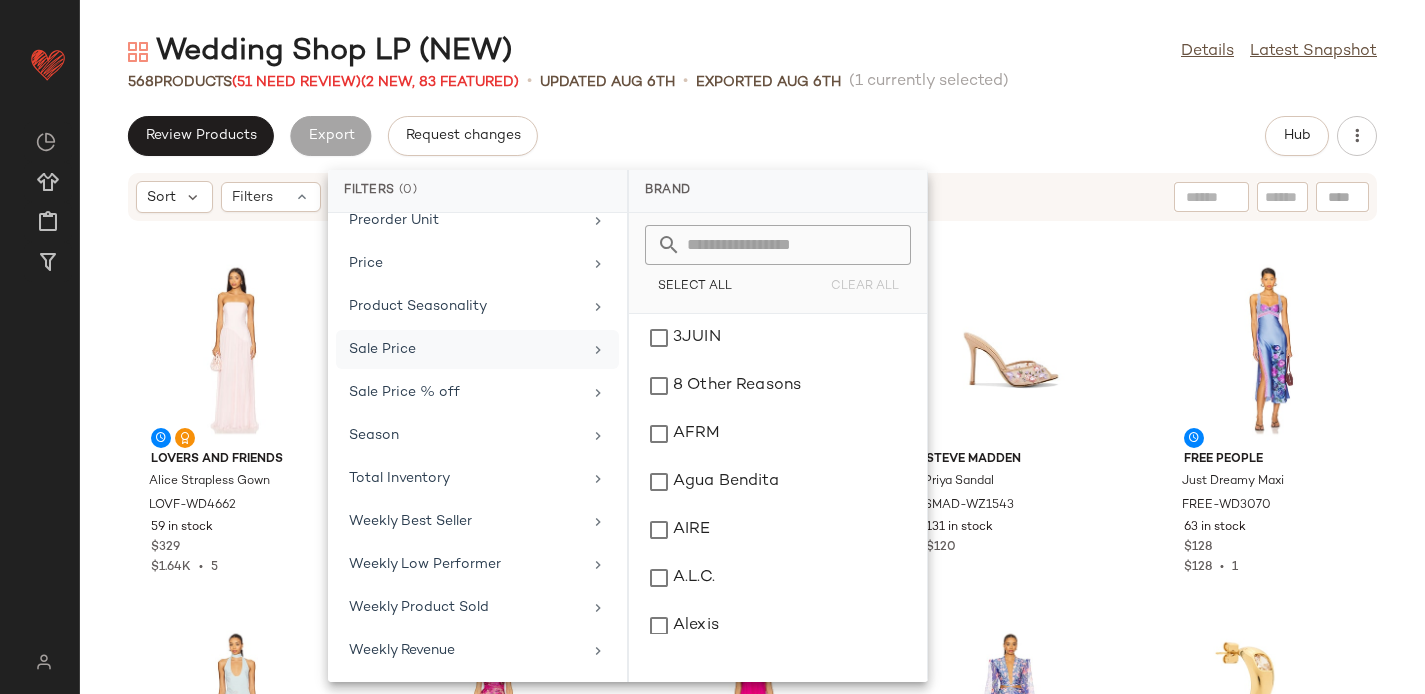 click on "Sale Price" at bounding box center (465, 349) 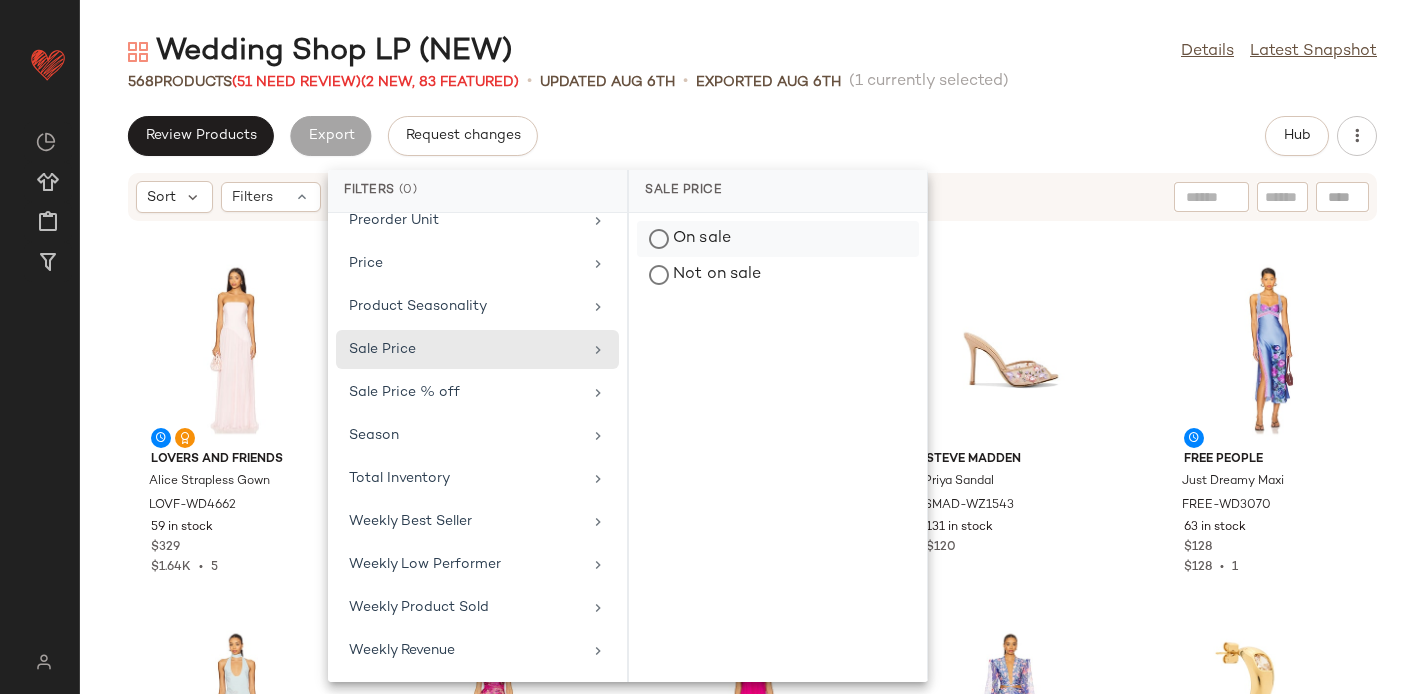 click on "On sale" 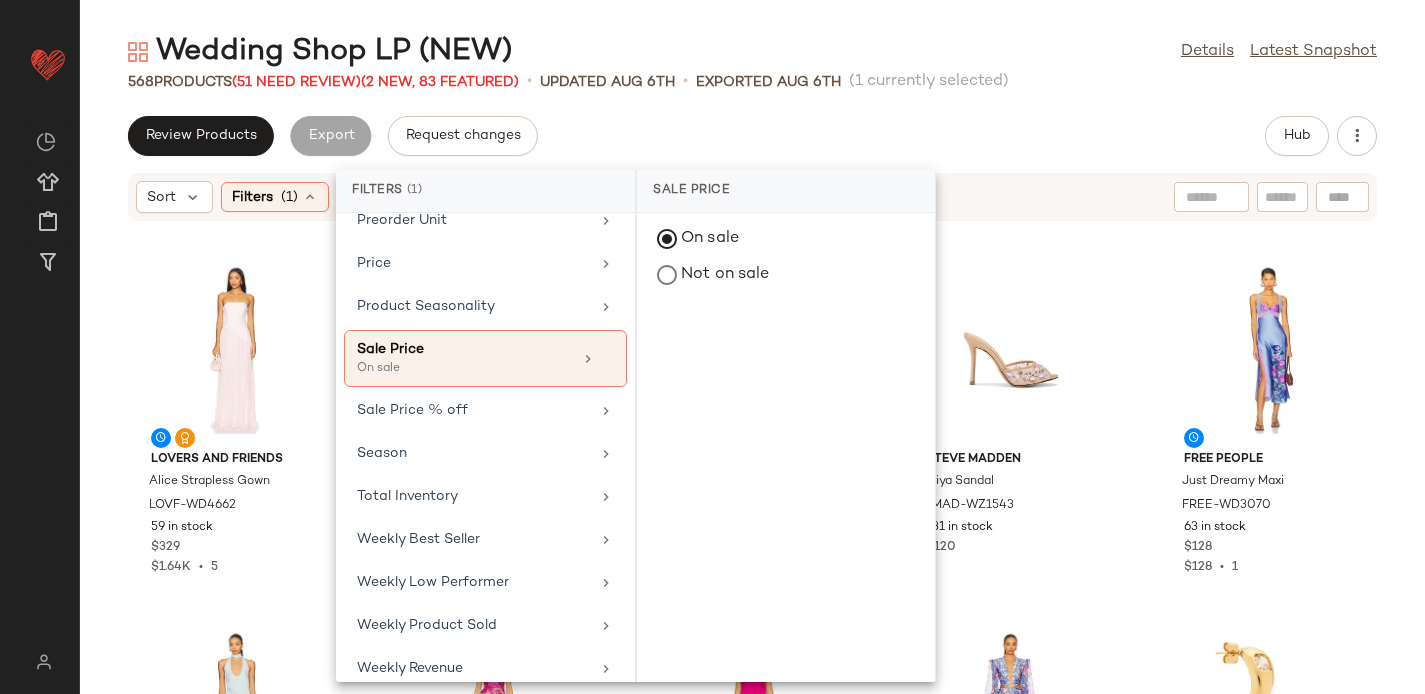 click on "Review Products   Export   Request changes   Hub" 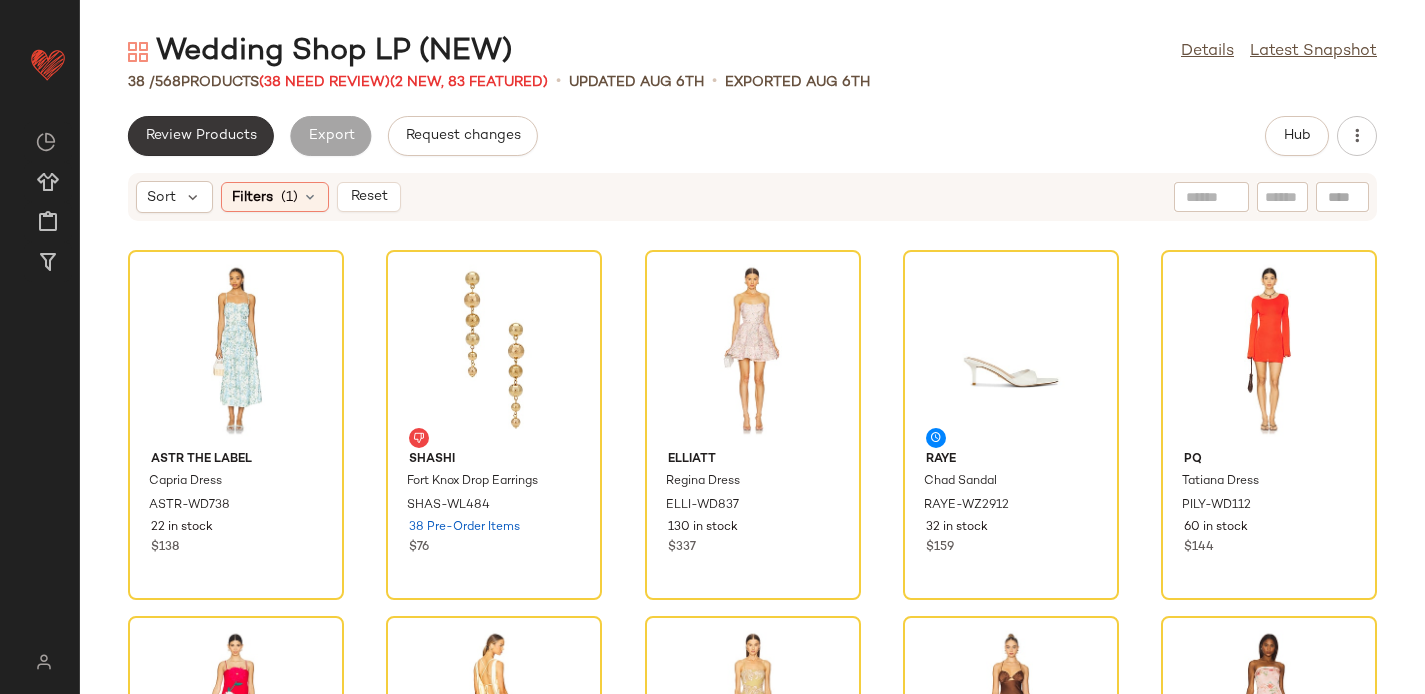 click on "Review Products" 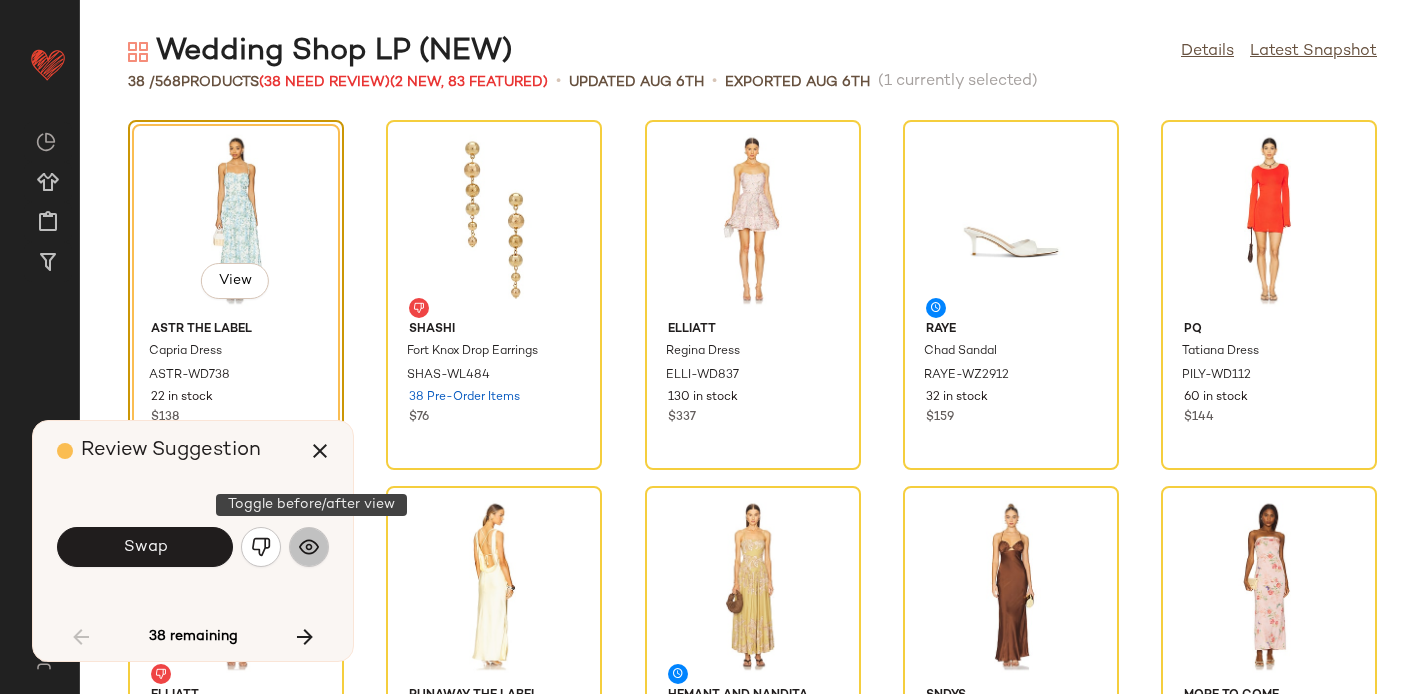 click 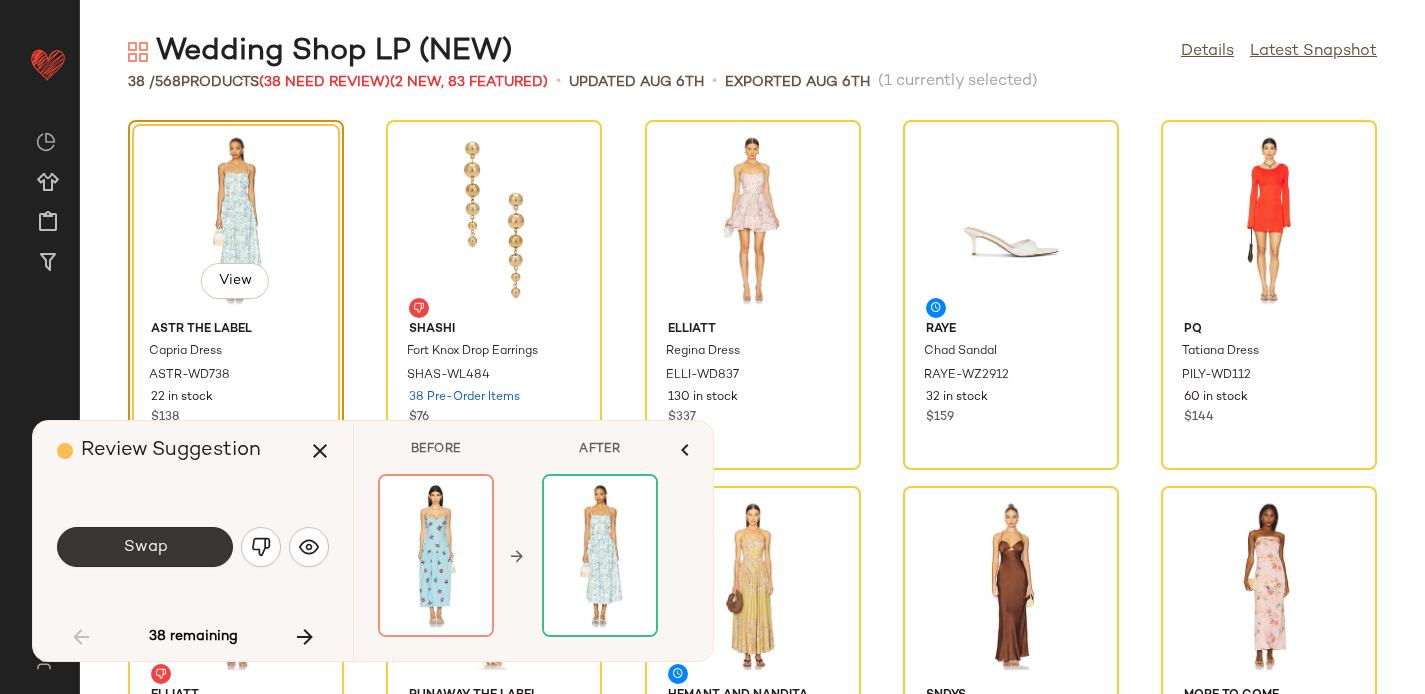 click on "Swap" at bounding box center (145, 547) 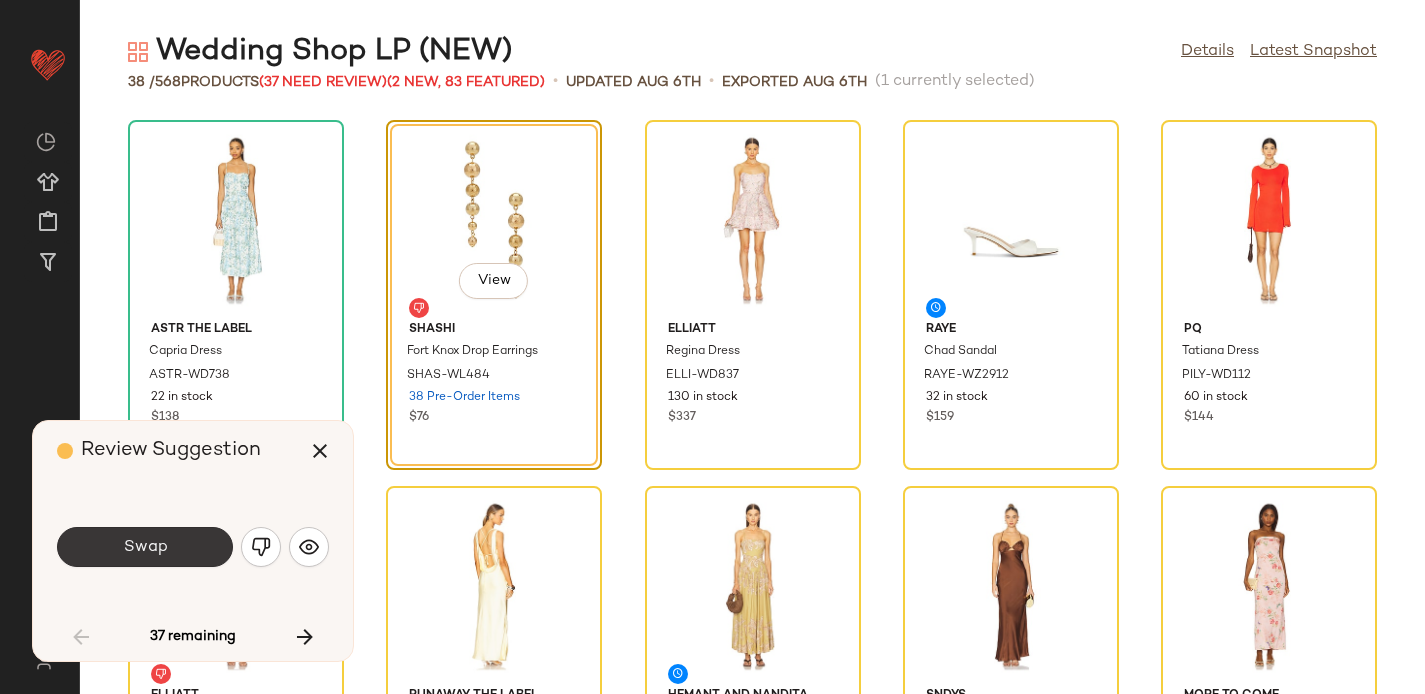 click on "Swap" 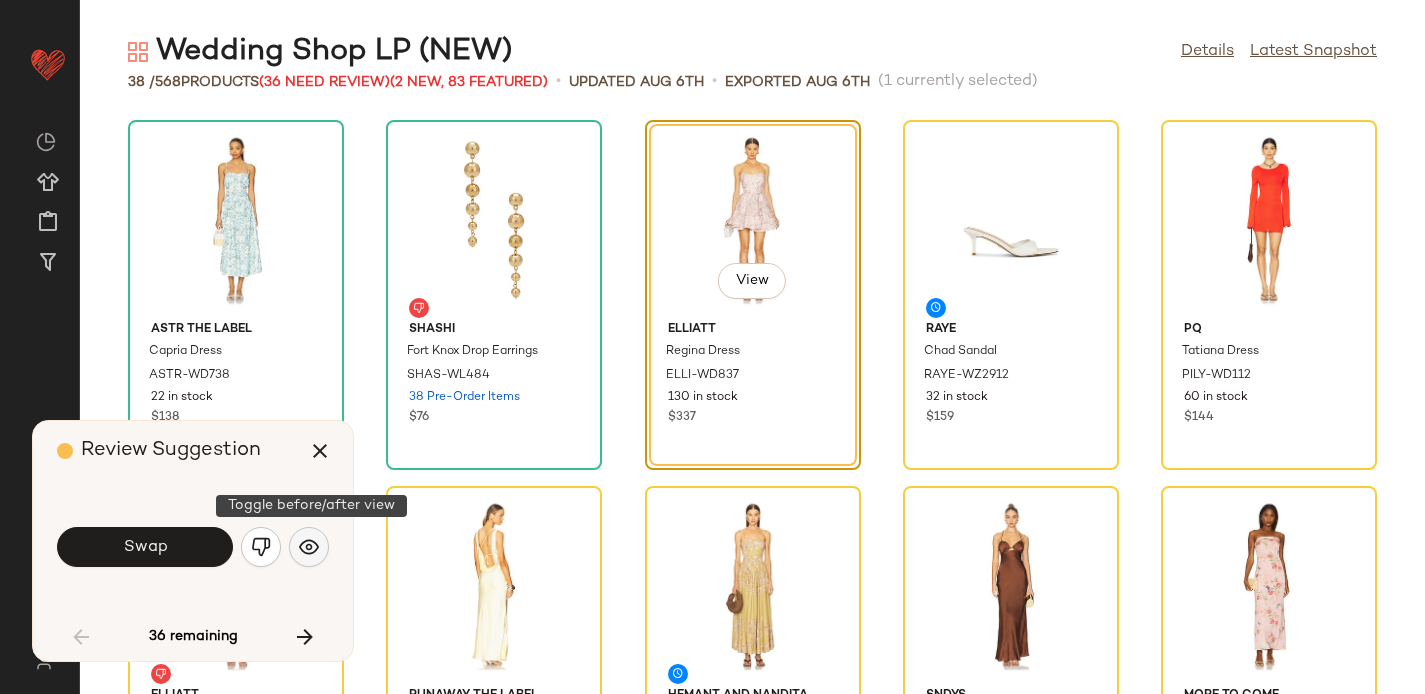click 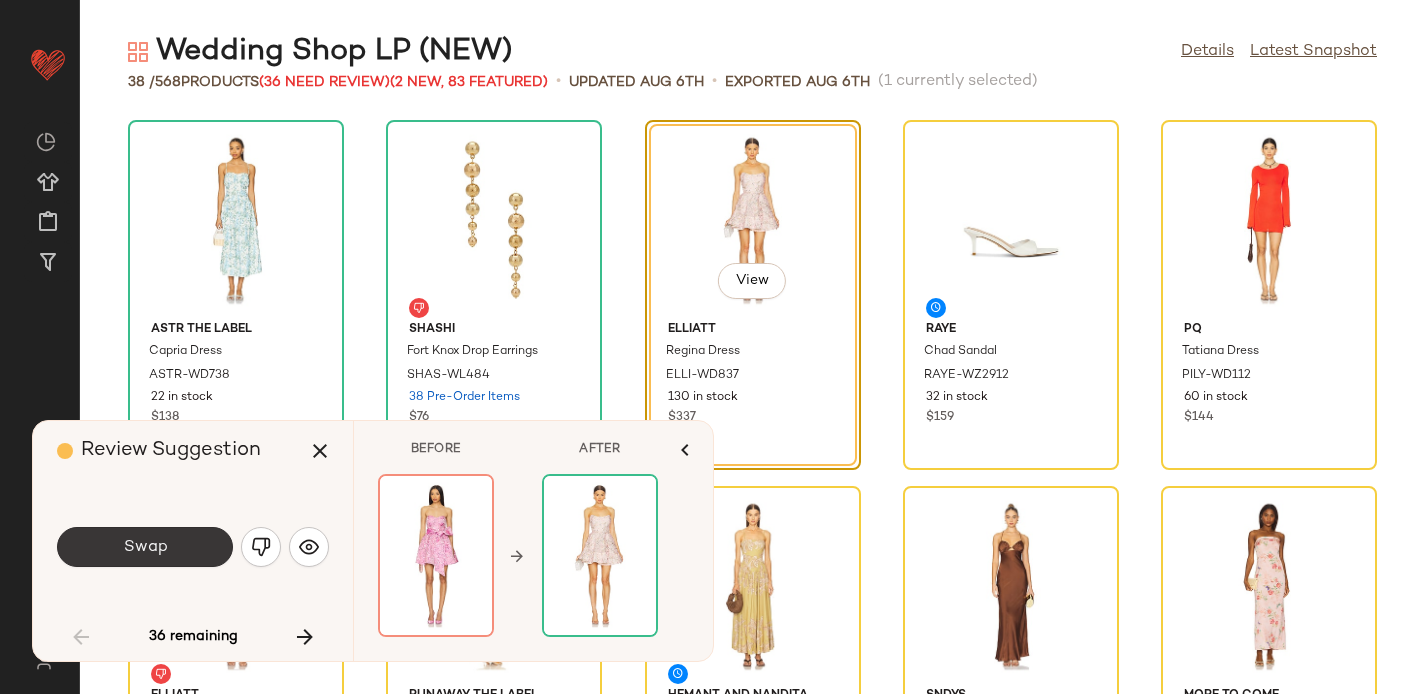click on "Swap" 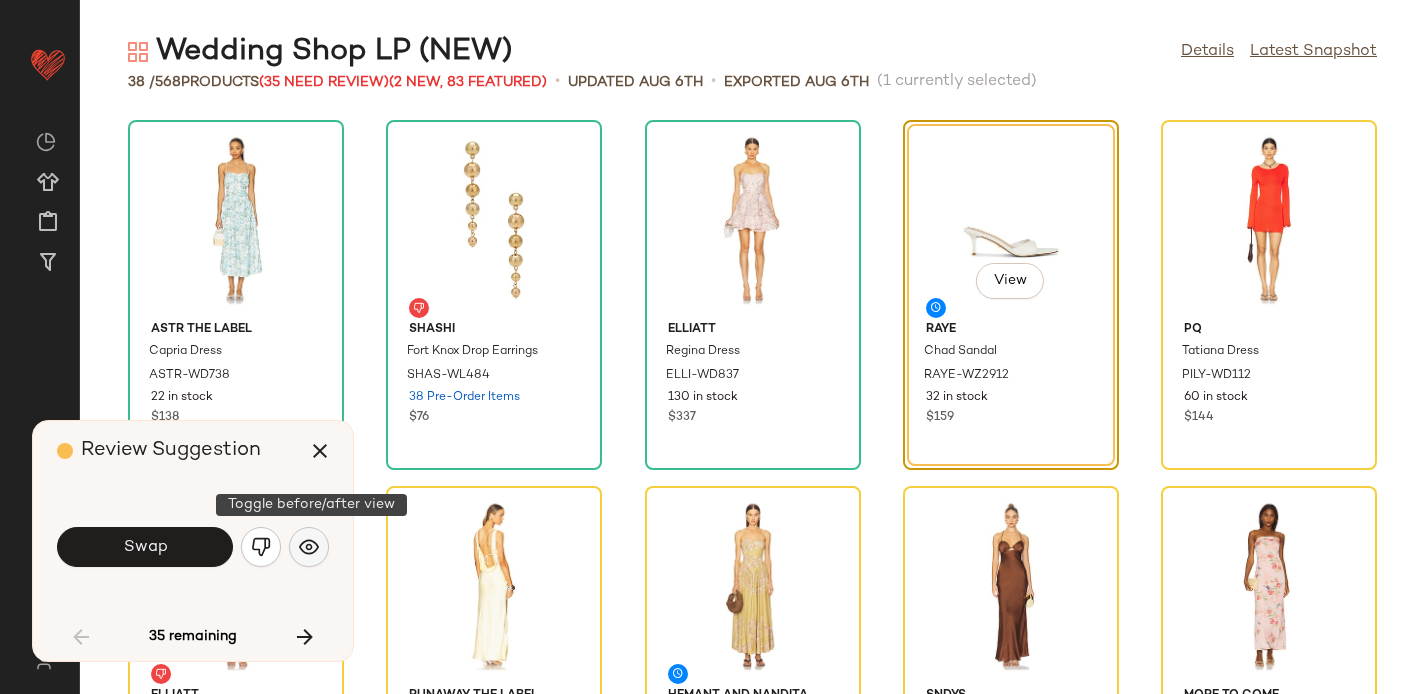 click 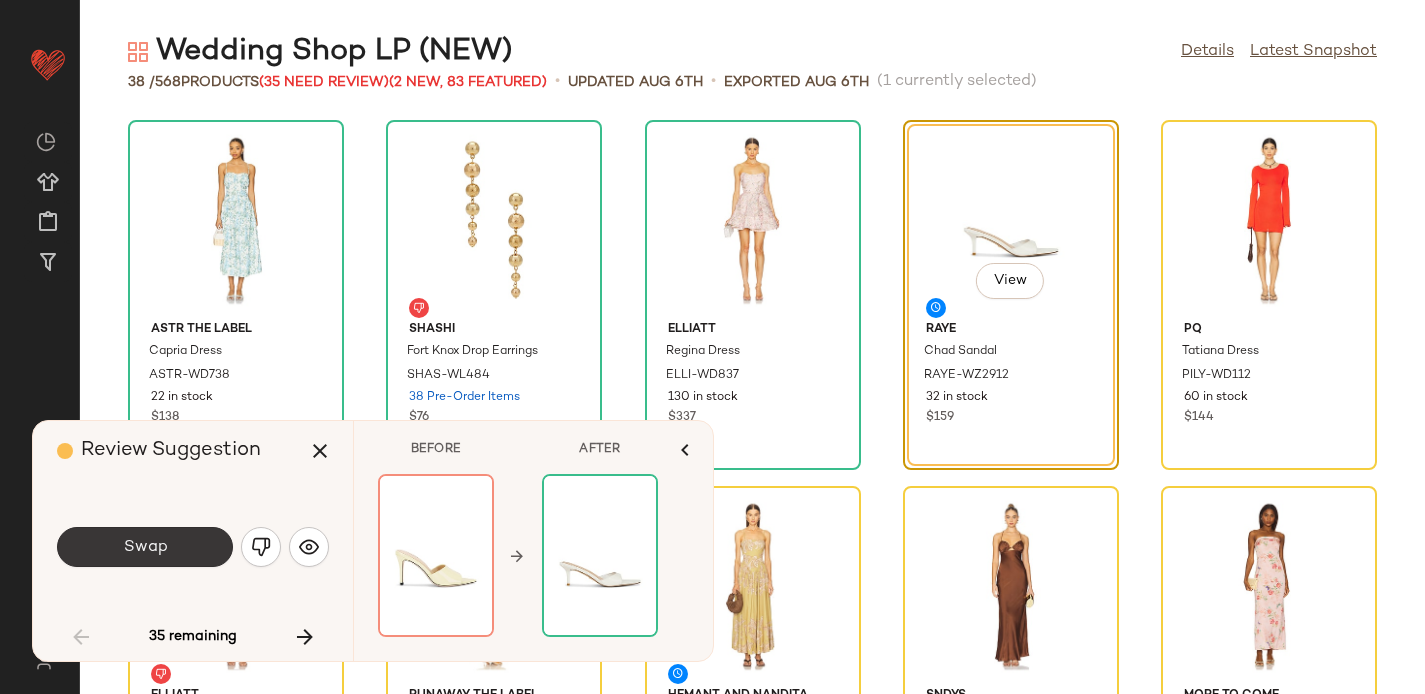 click on "Swap" at bounding box center (145, 547) 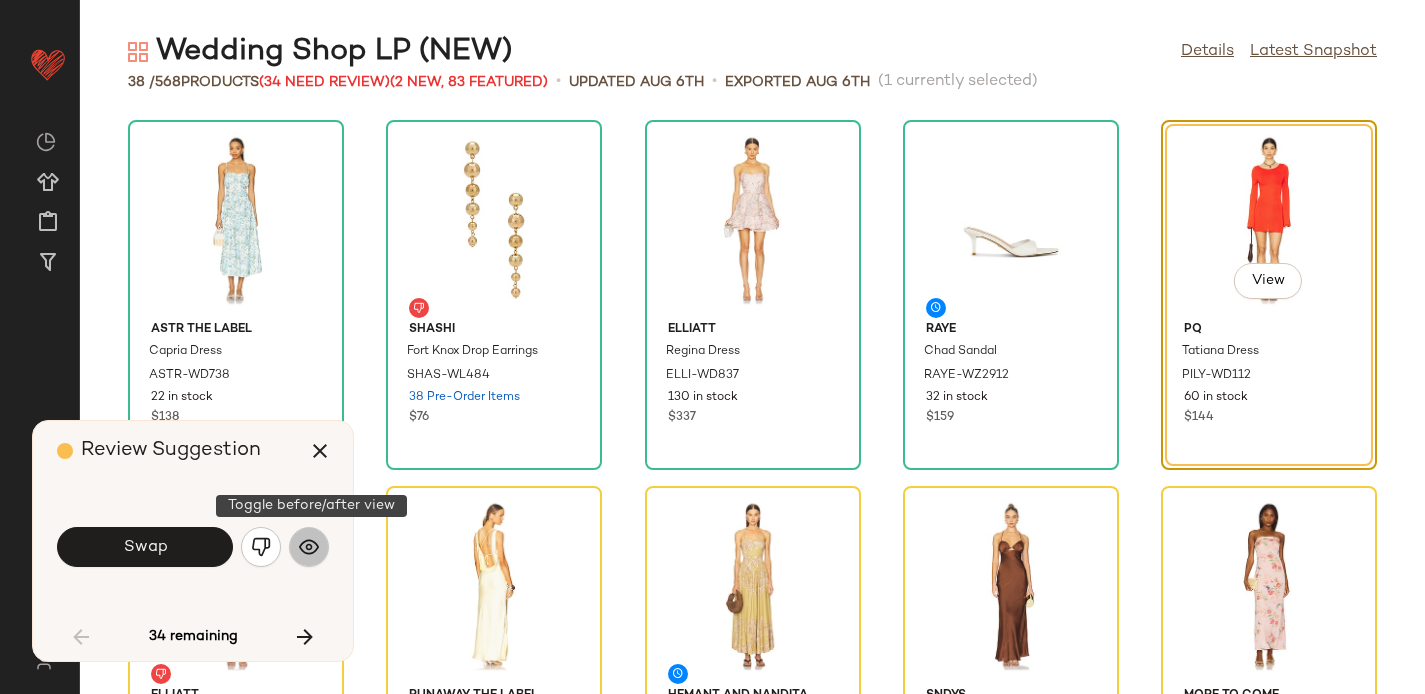 click 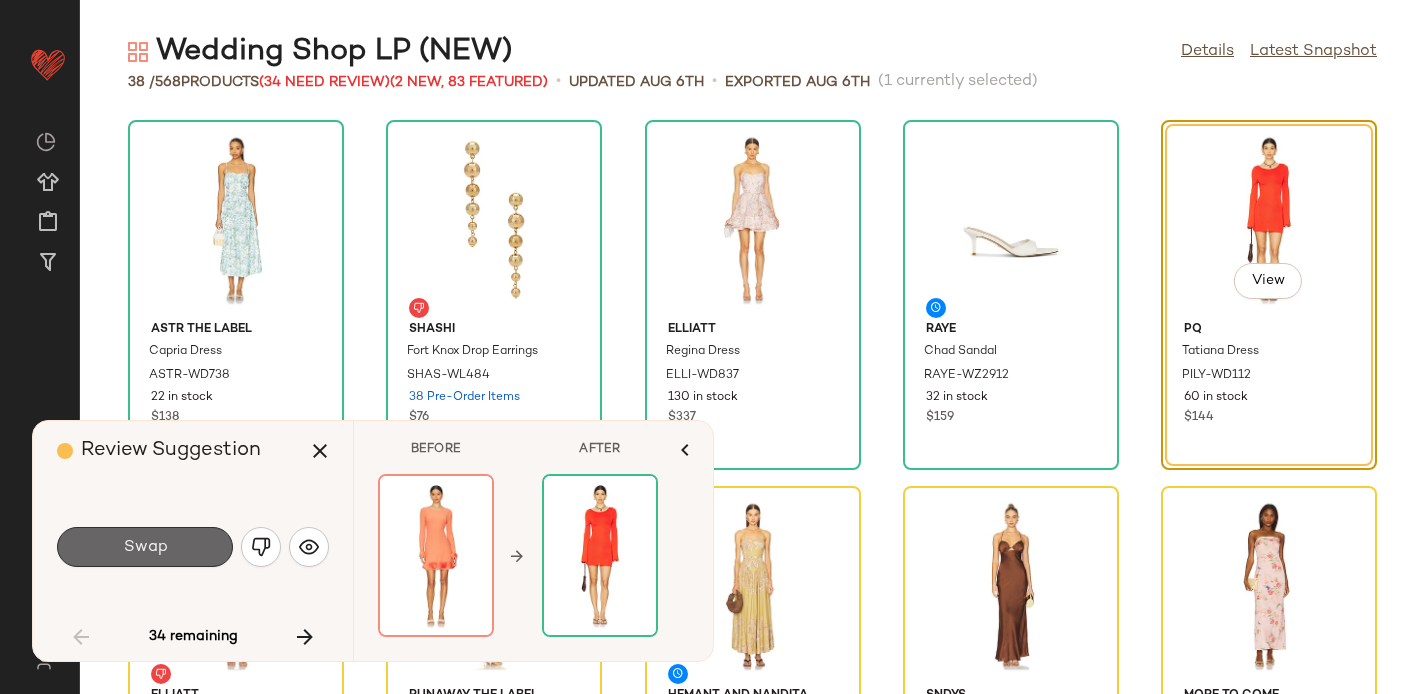 click on "Swap" 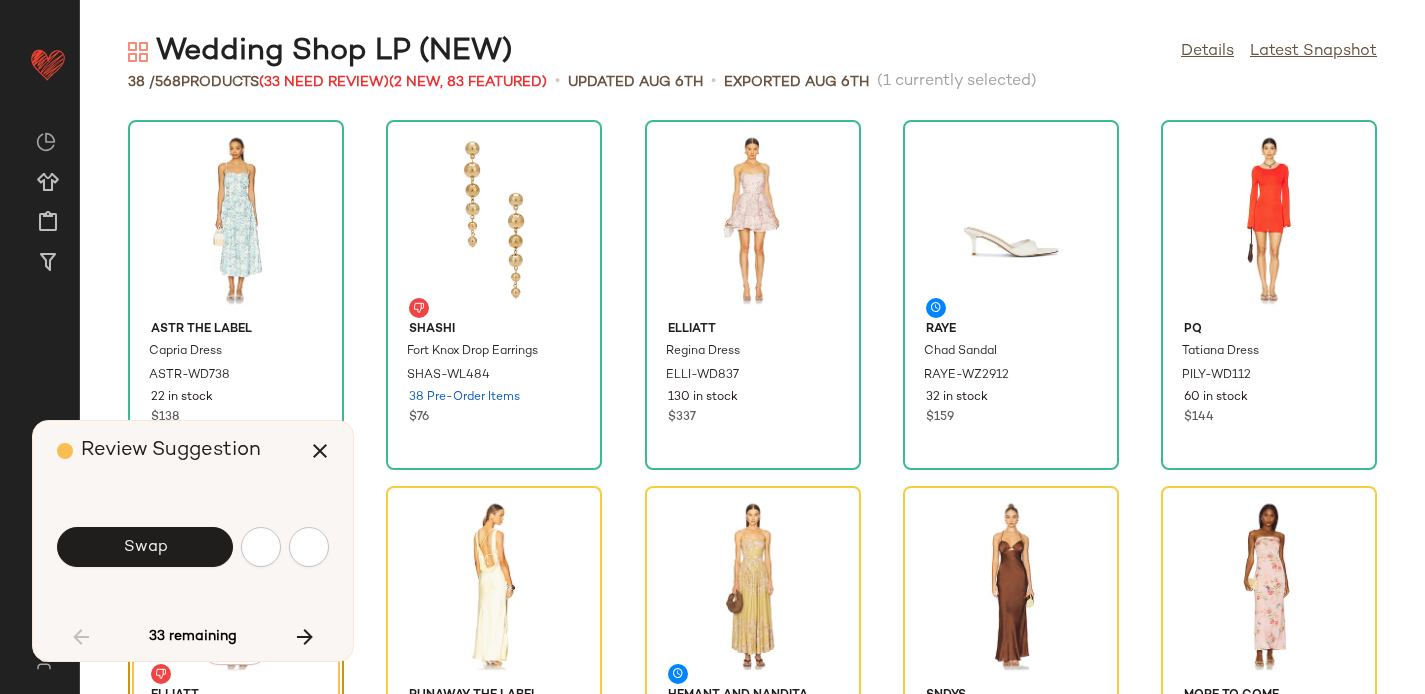 scroll, scrollTop: 382, scrollLeft: 0, axis: vertical 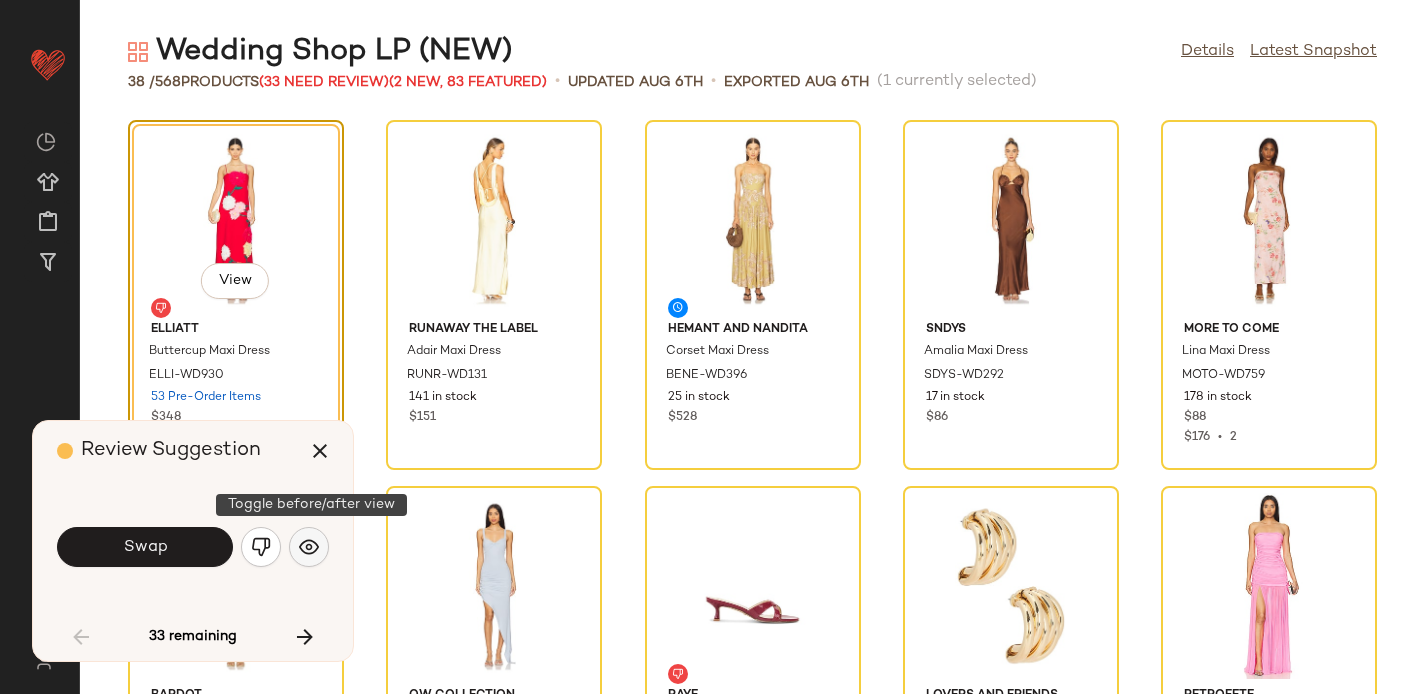 click 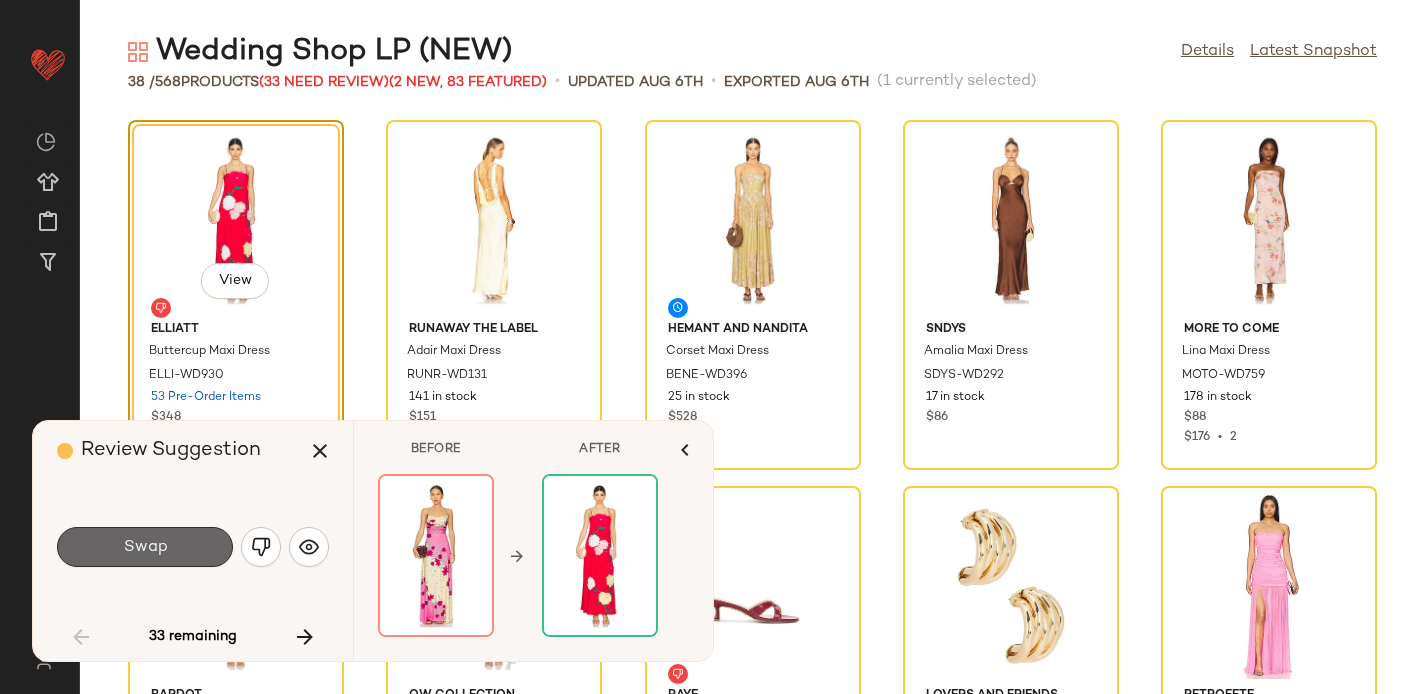 click on "Swap" at bounding box center [145, 547] 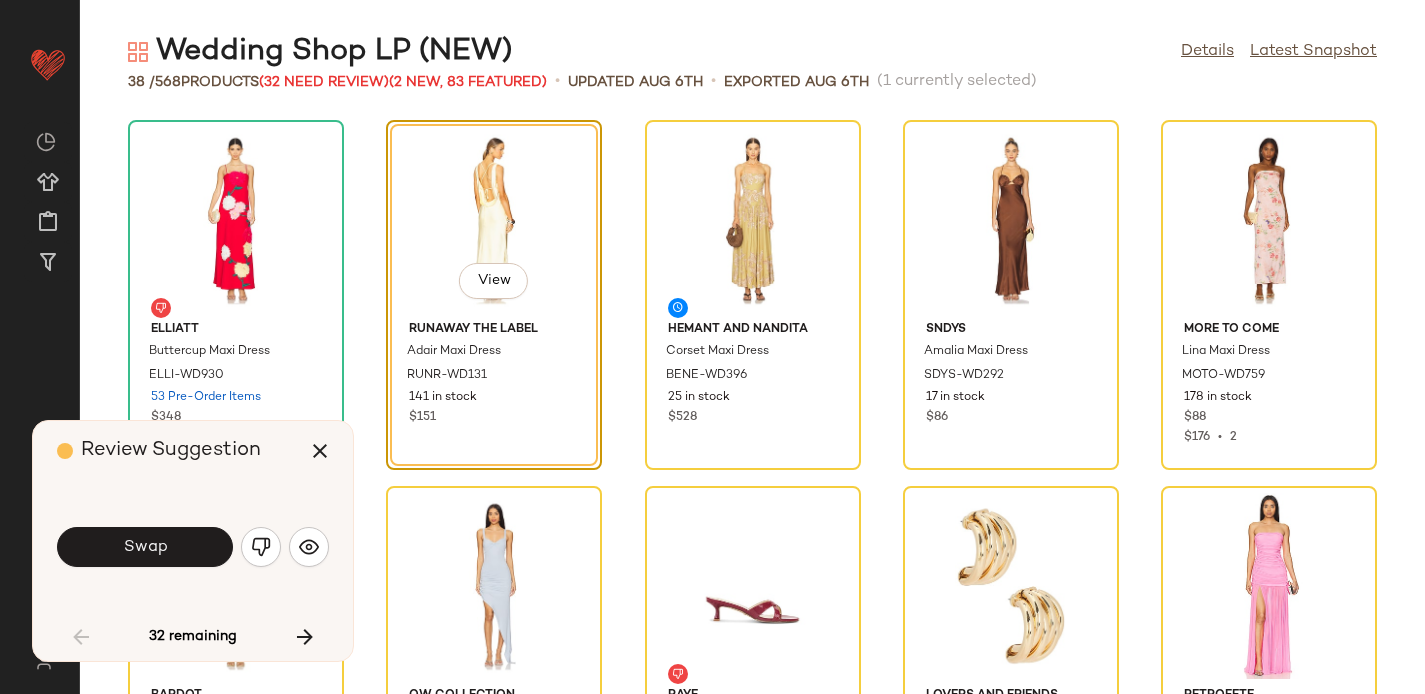 scroll, scrollTop: 366, scrollLeft: 0, axis: vertical 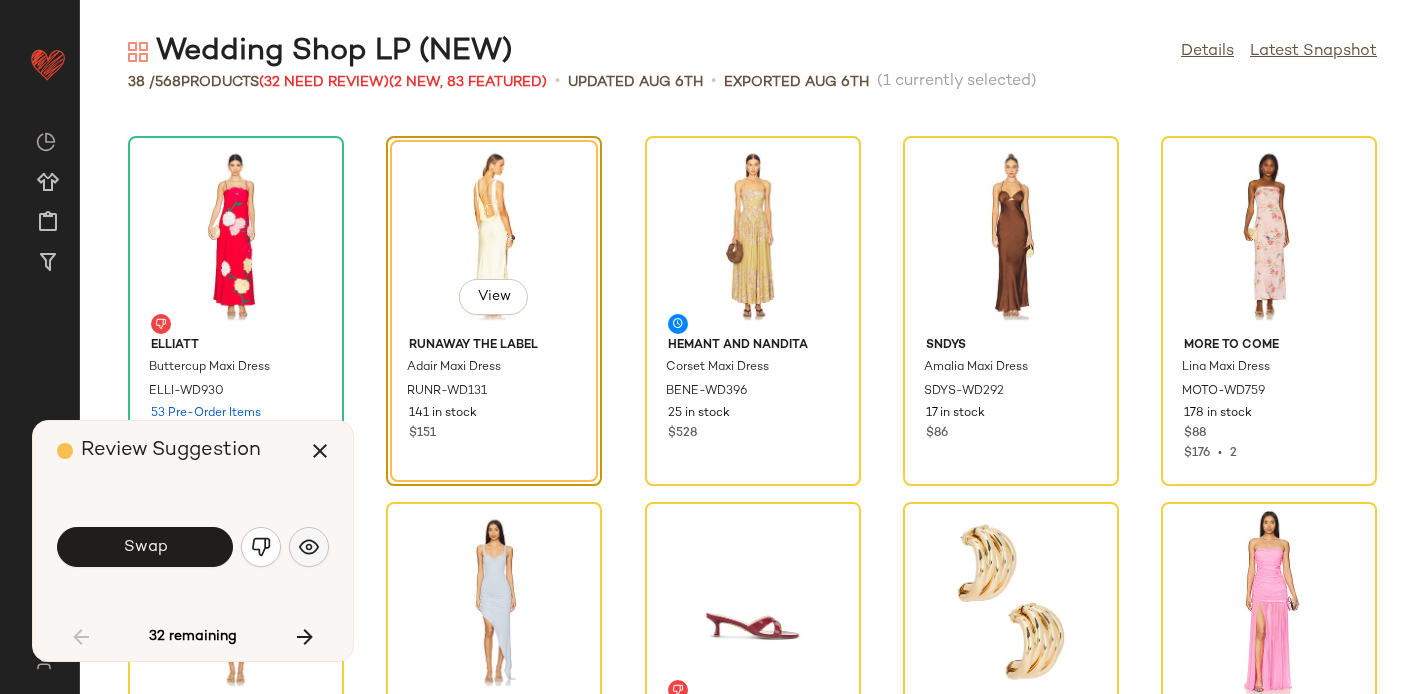 click 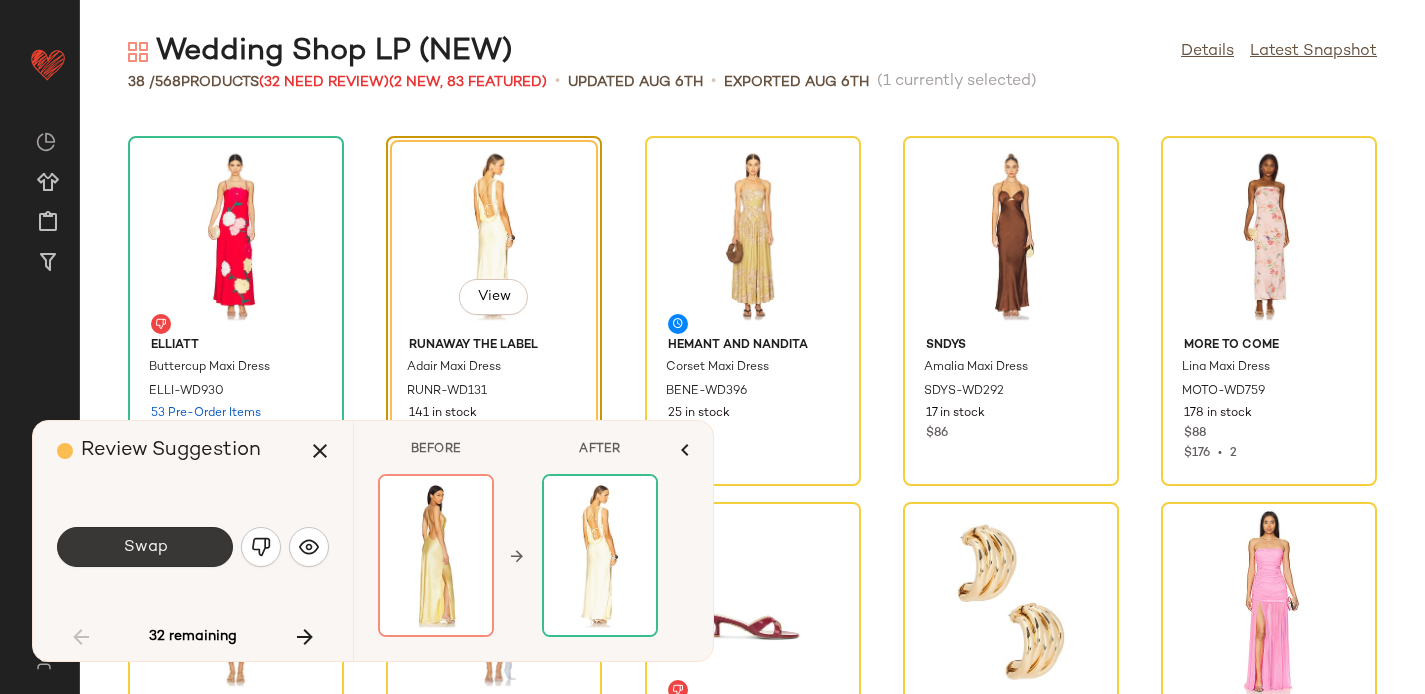 click on "Swap" at bounding box center (145, 547) 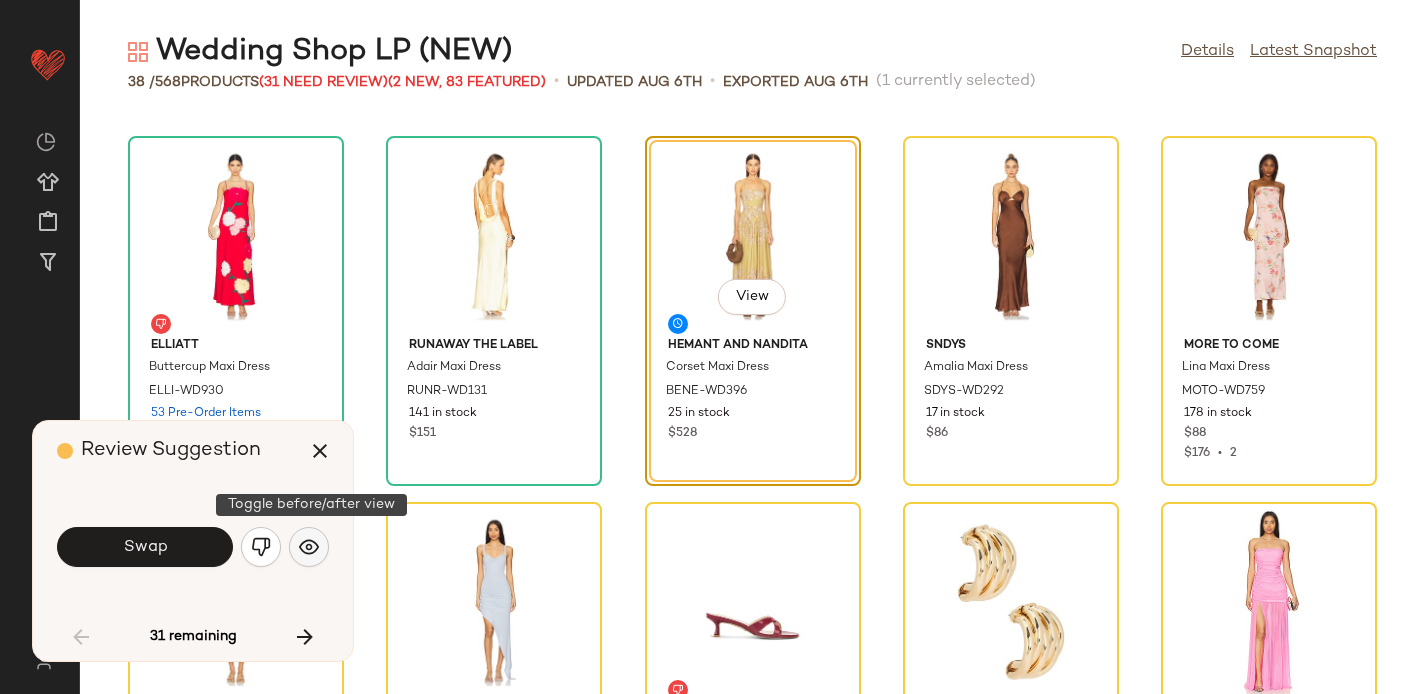 click at bounding box center [309, 547] 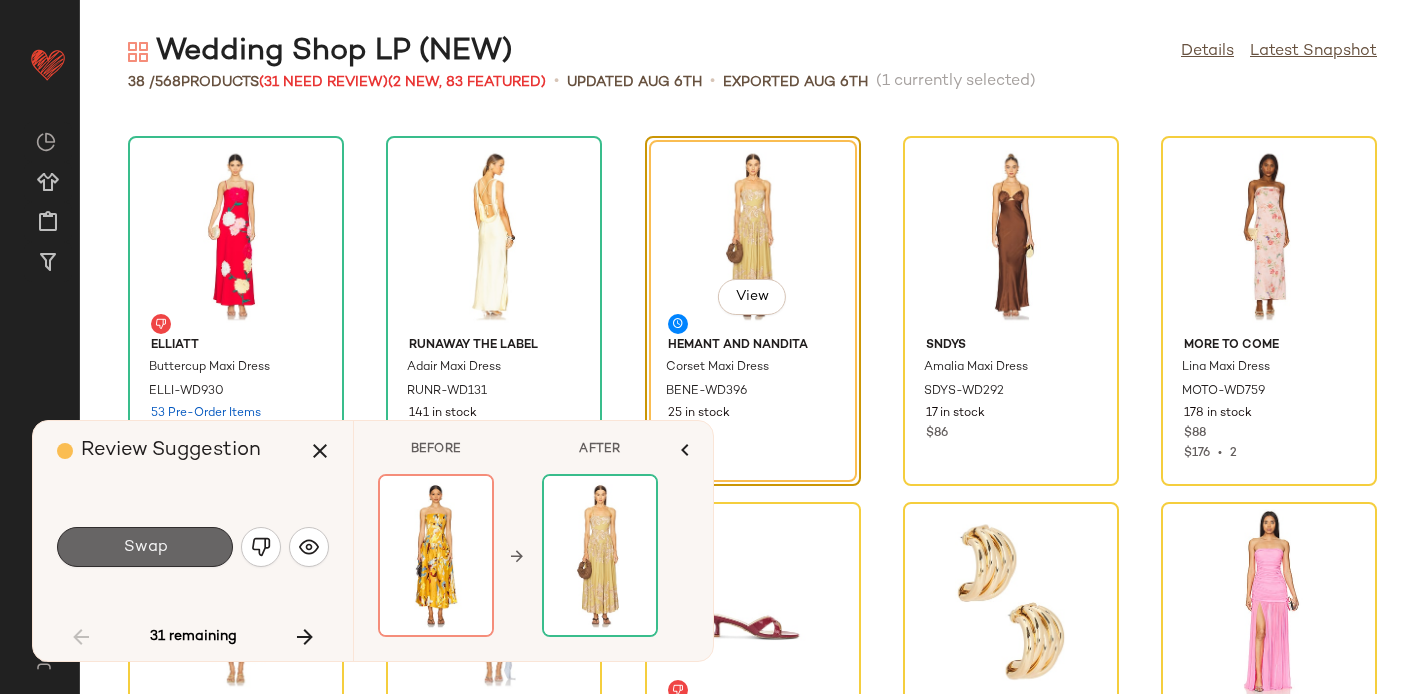 click on "Swap" at bounding box center [145, 547] 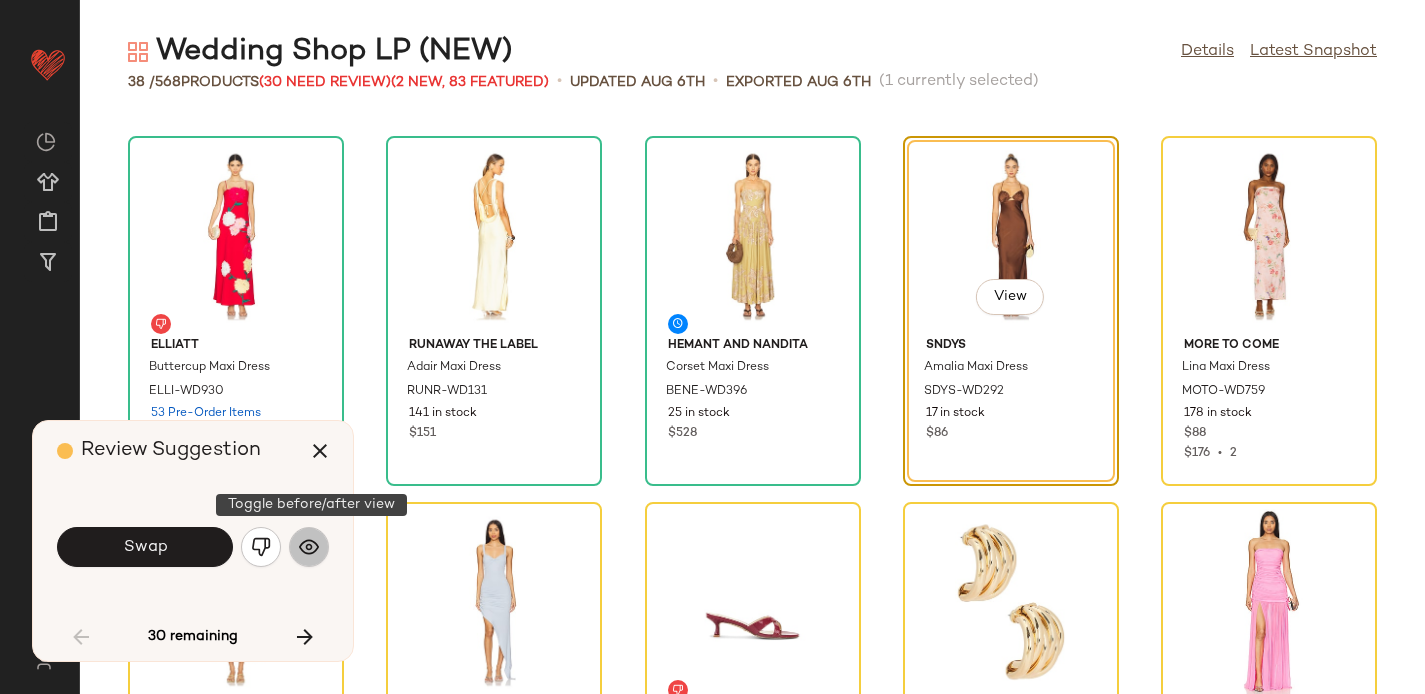 click 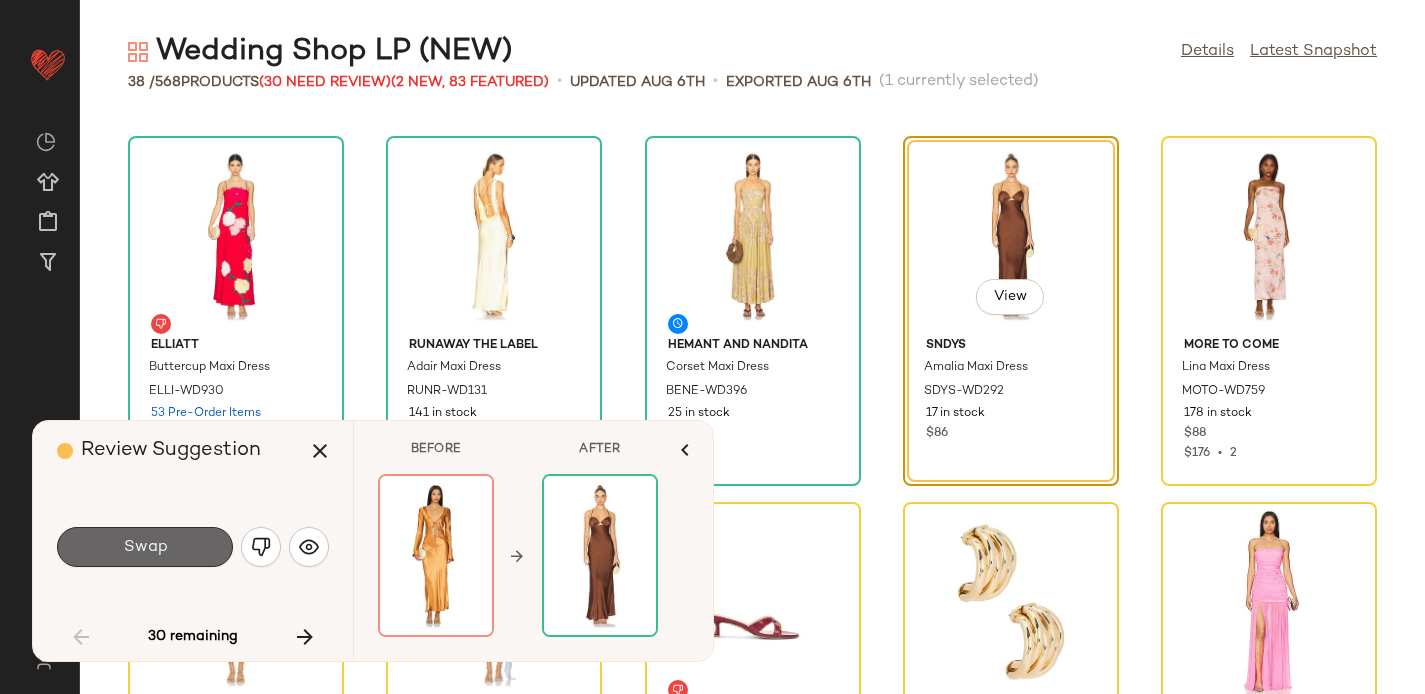 click on "Swap" at bounding box center [145, 547] 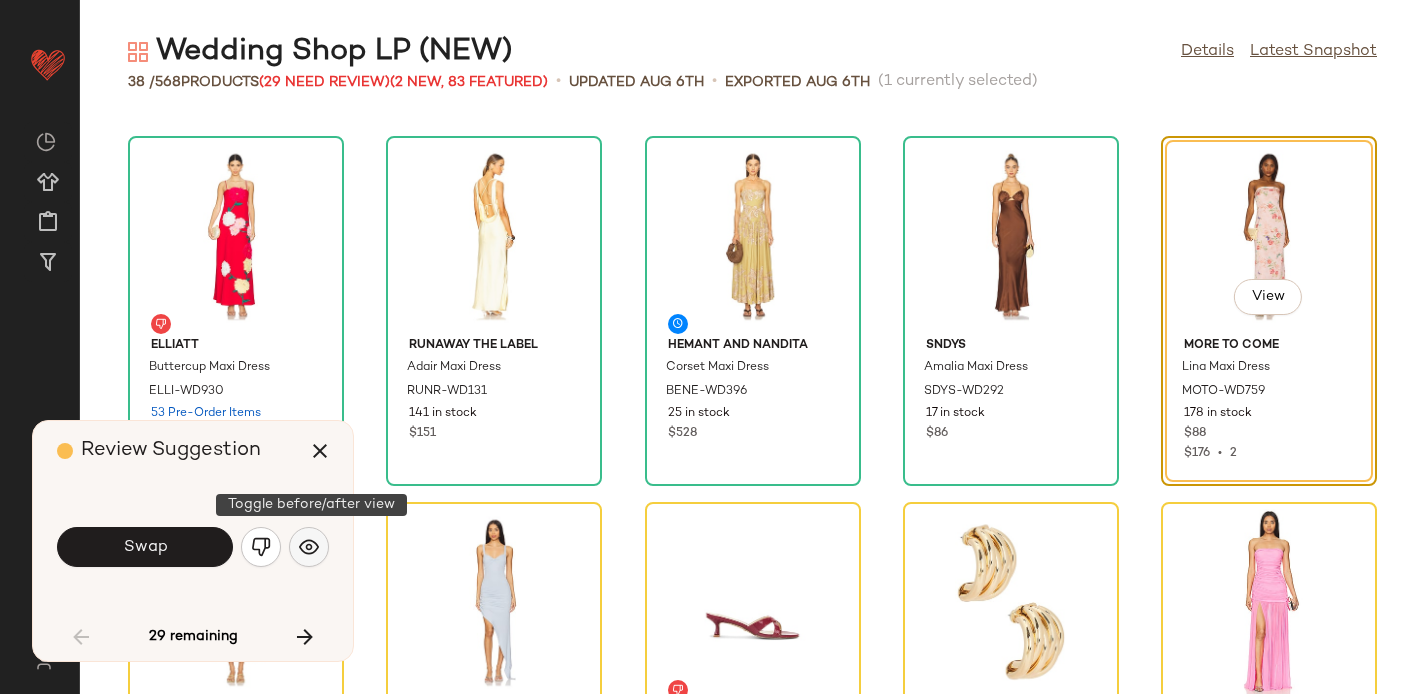 click 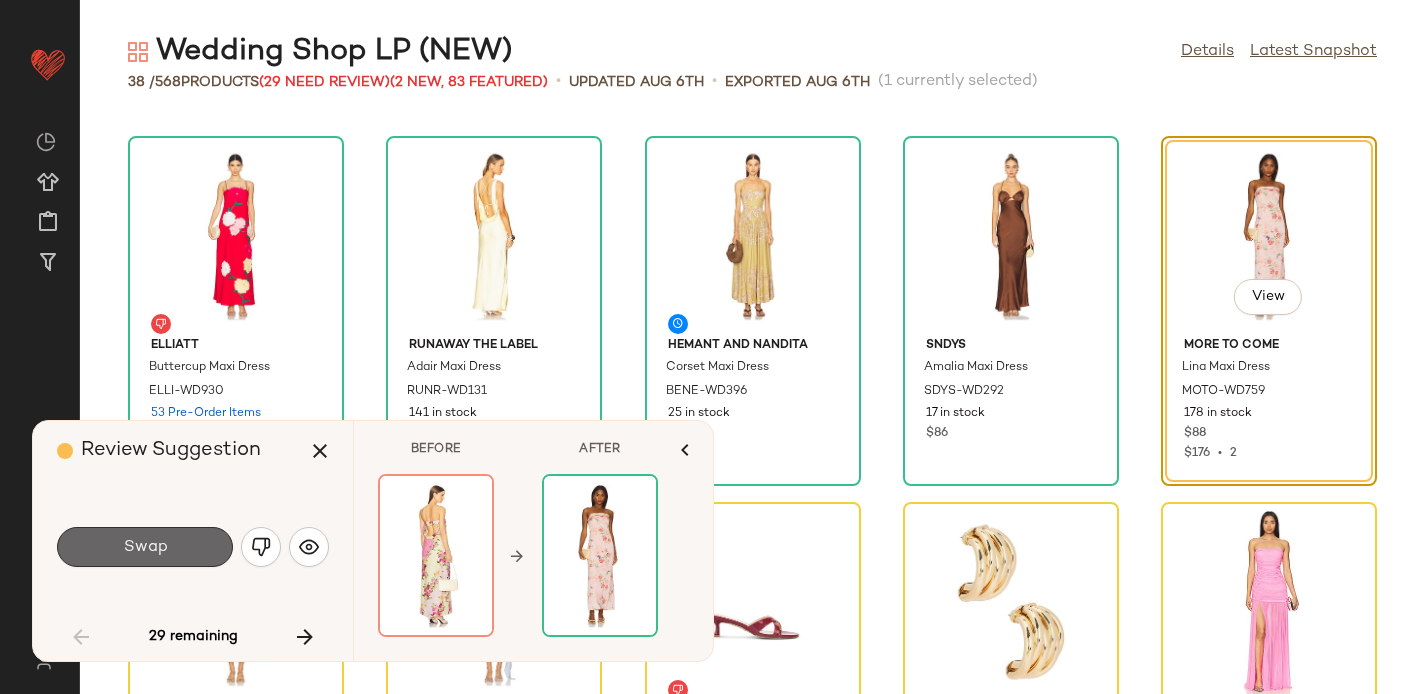 click on "Swap" 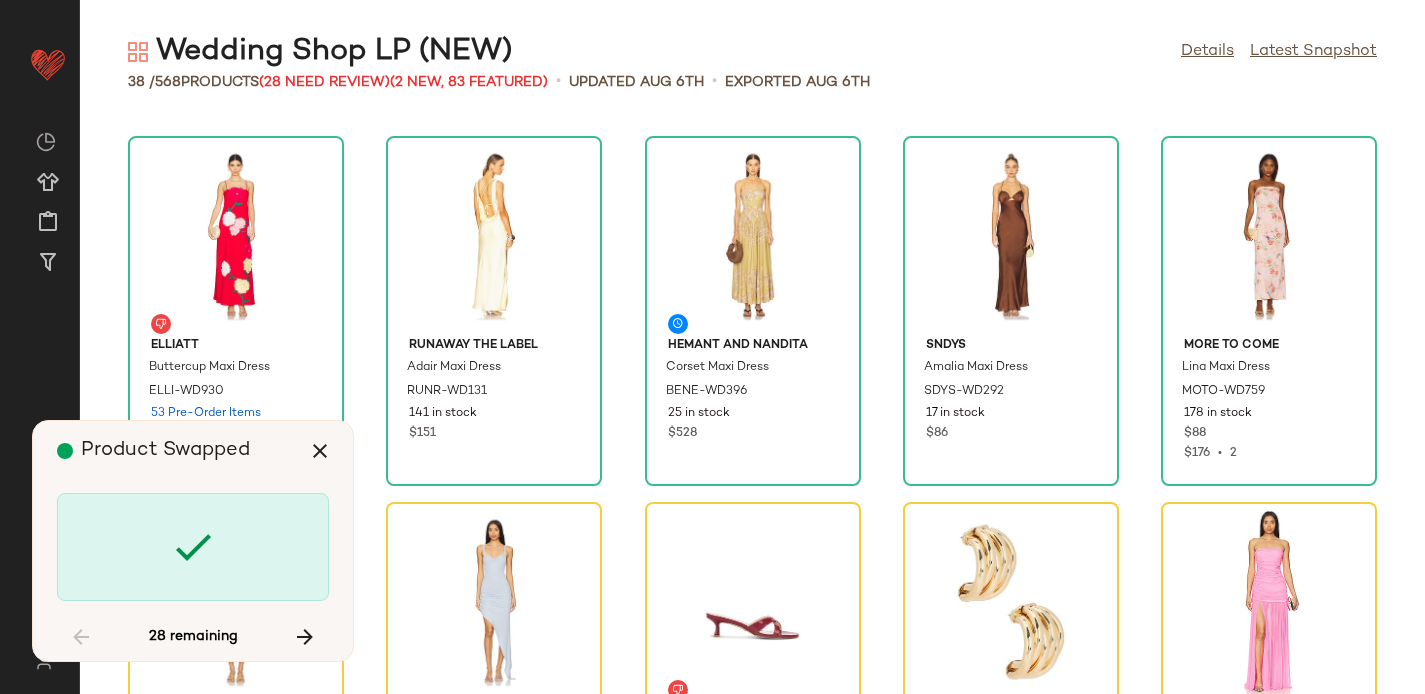 scroll, scrollTop: 732, scrollLeft: 0, axis: vertical 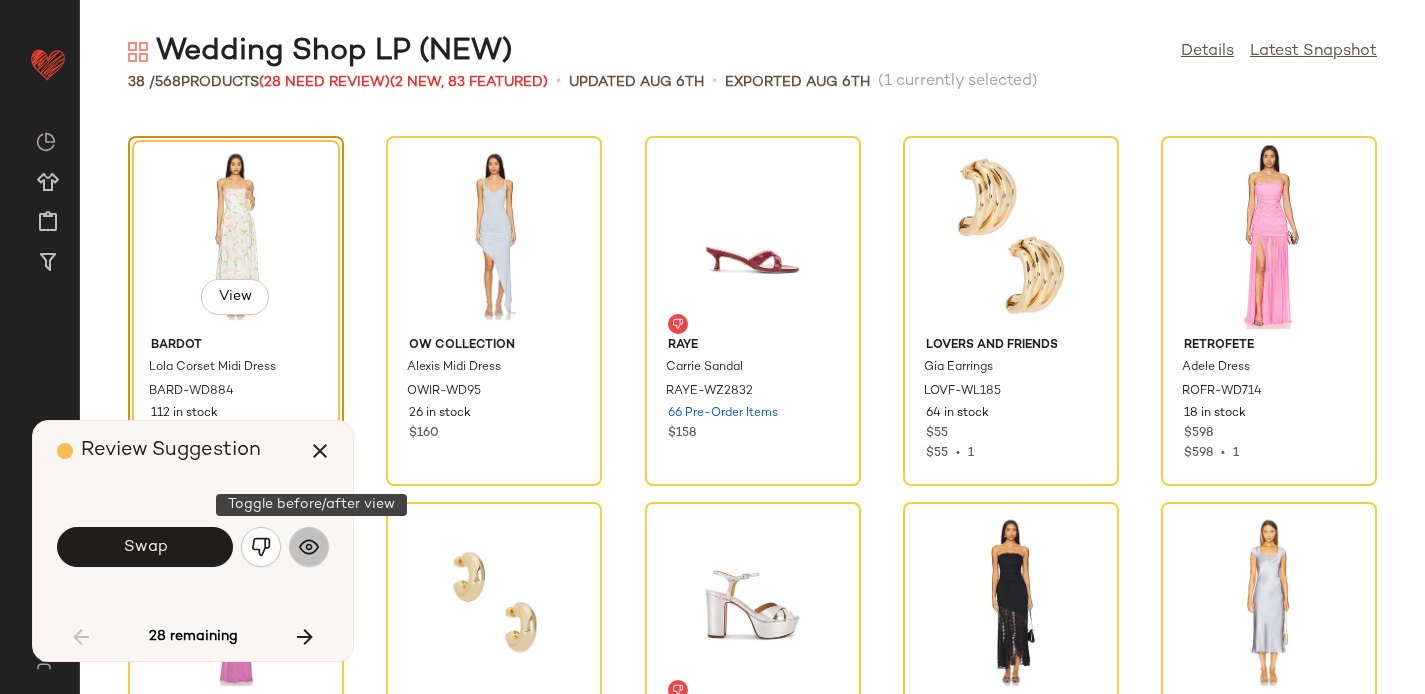 click 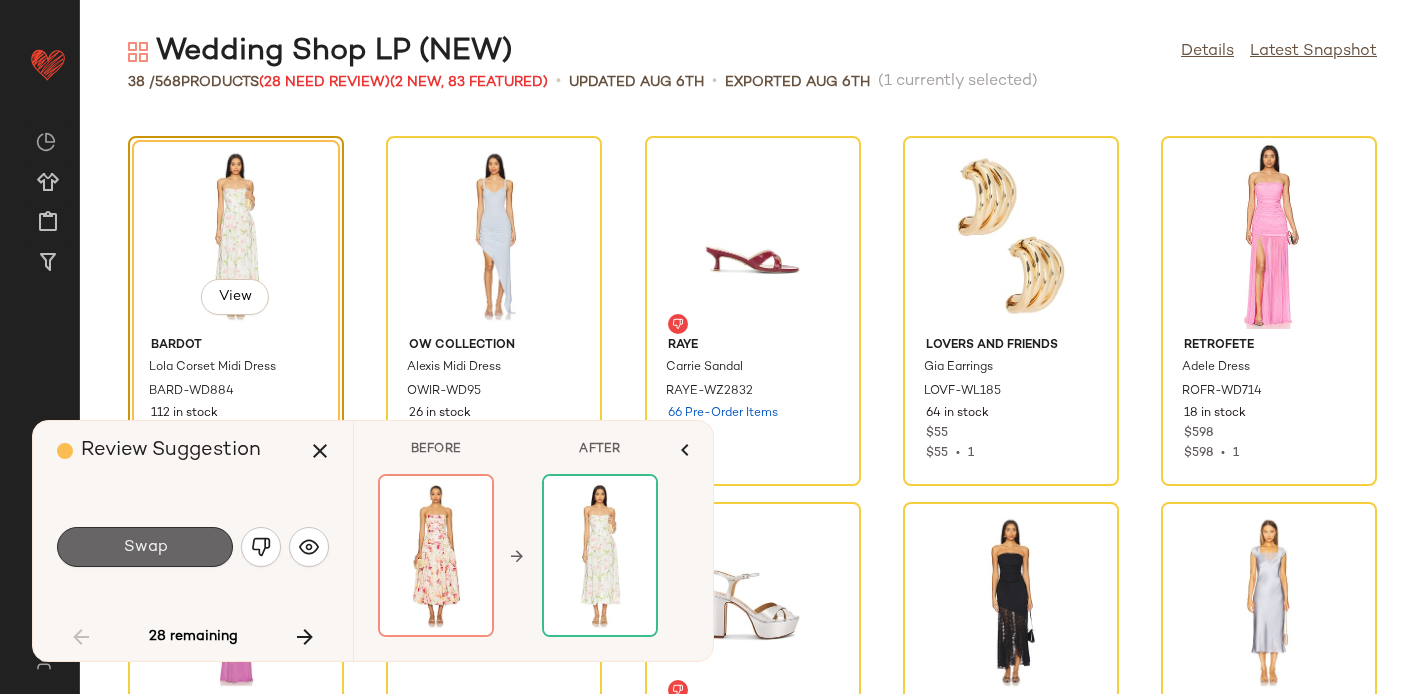 click on "Swap" at bounding box center (145, 547) 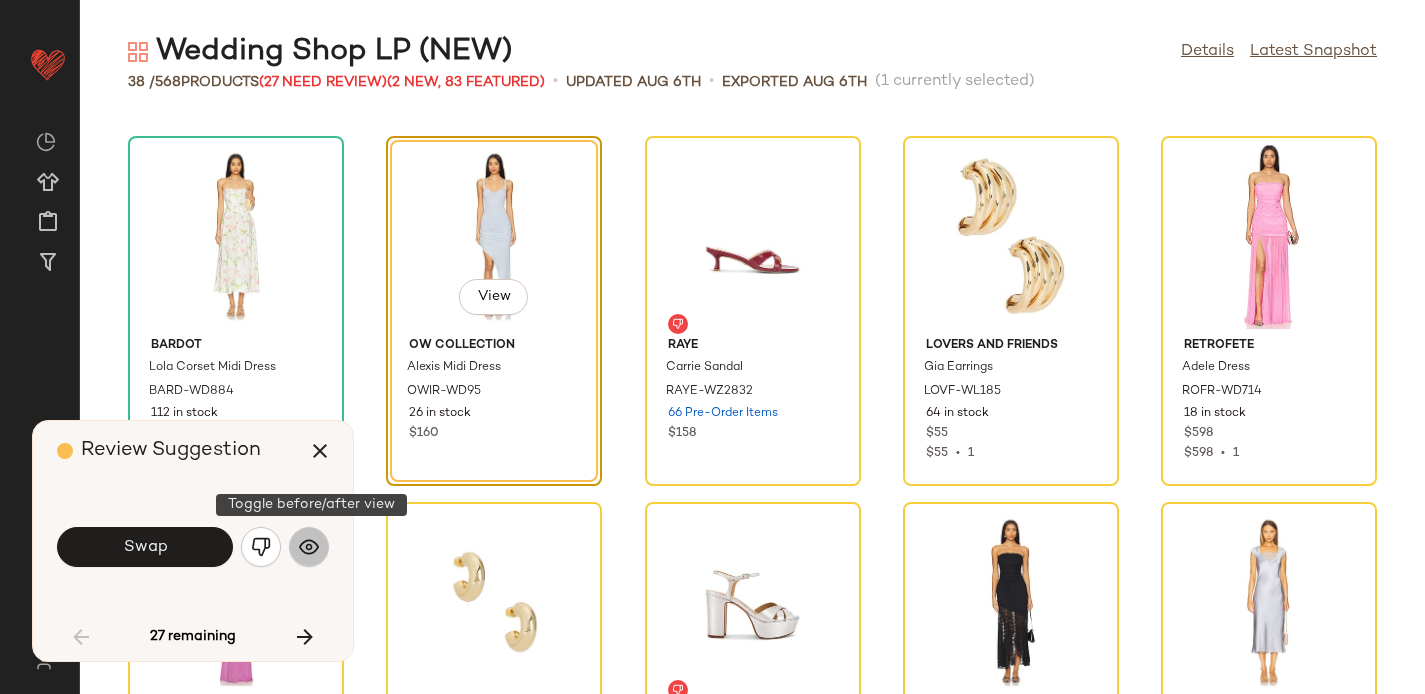 click 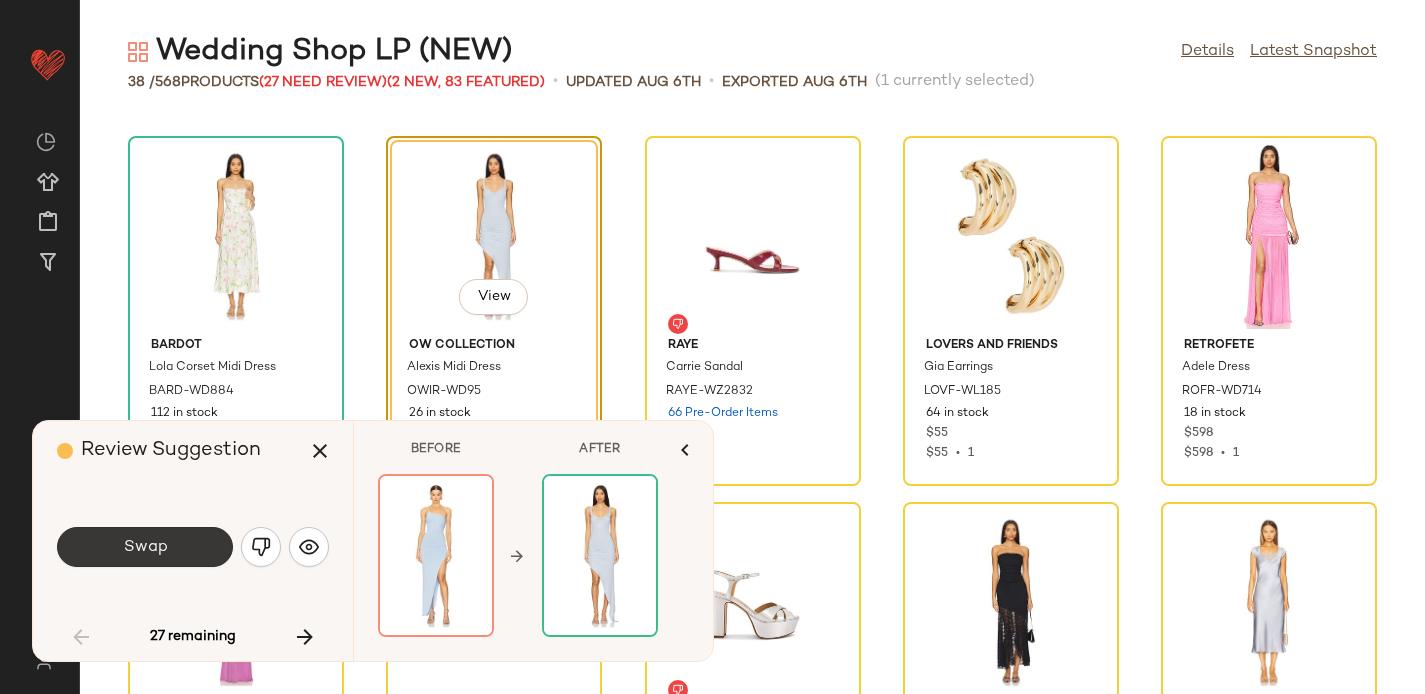 click on "Swap" at bounding box center (145, 547) 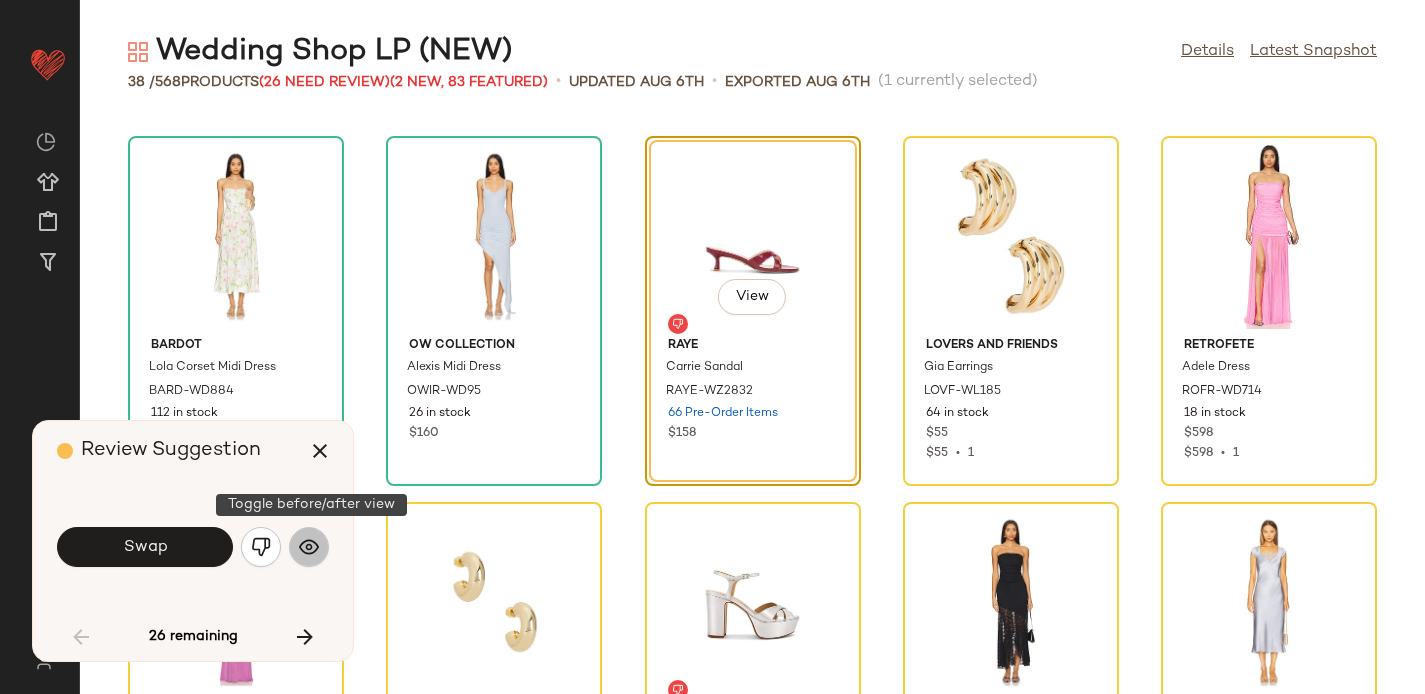 click 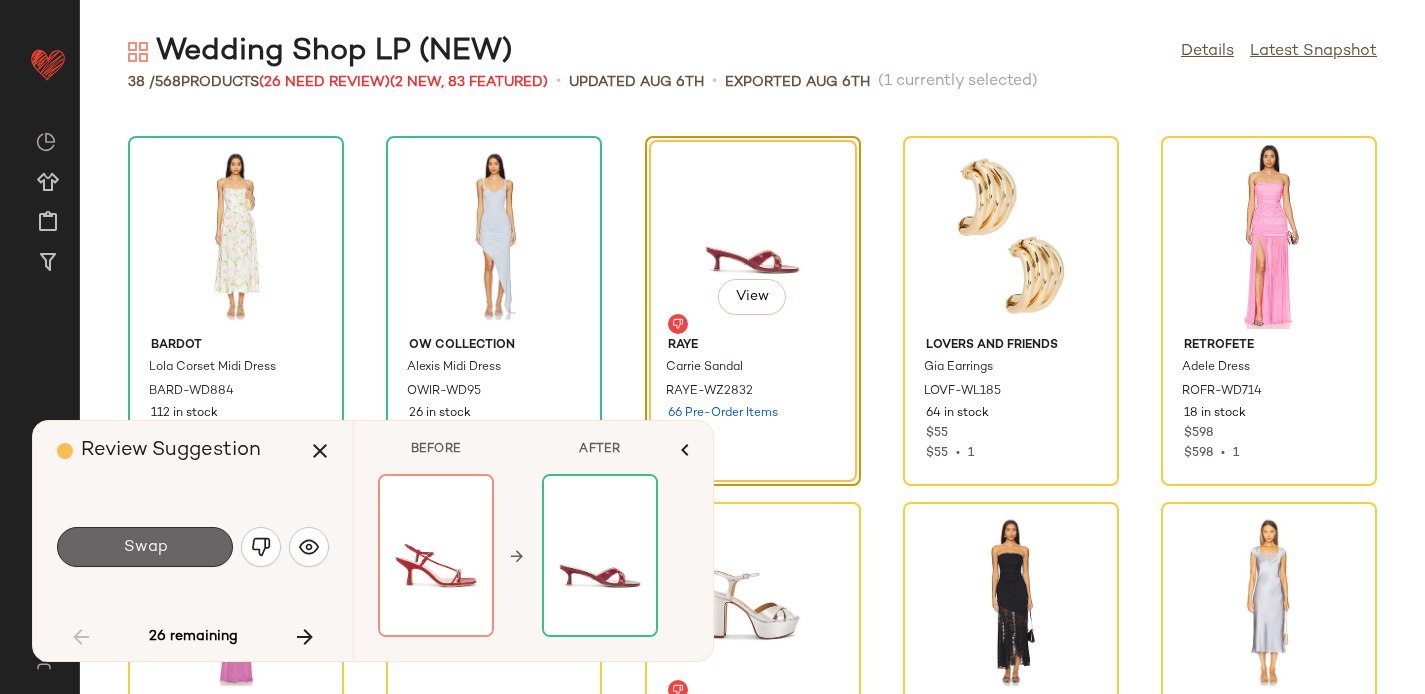 click on "Swap" at bounding box center (145, 547) 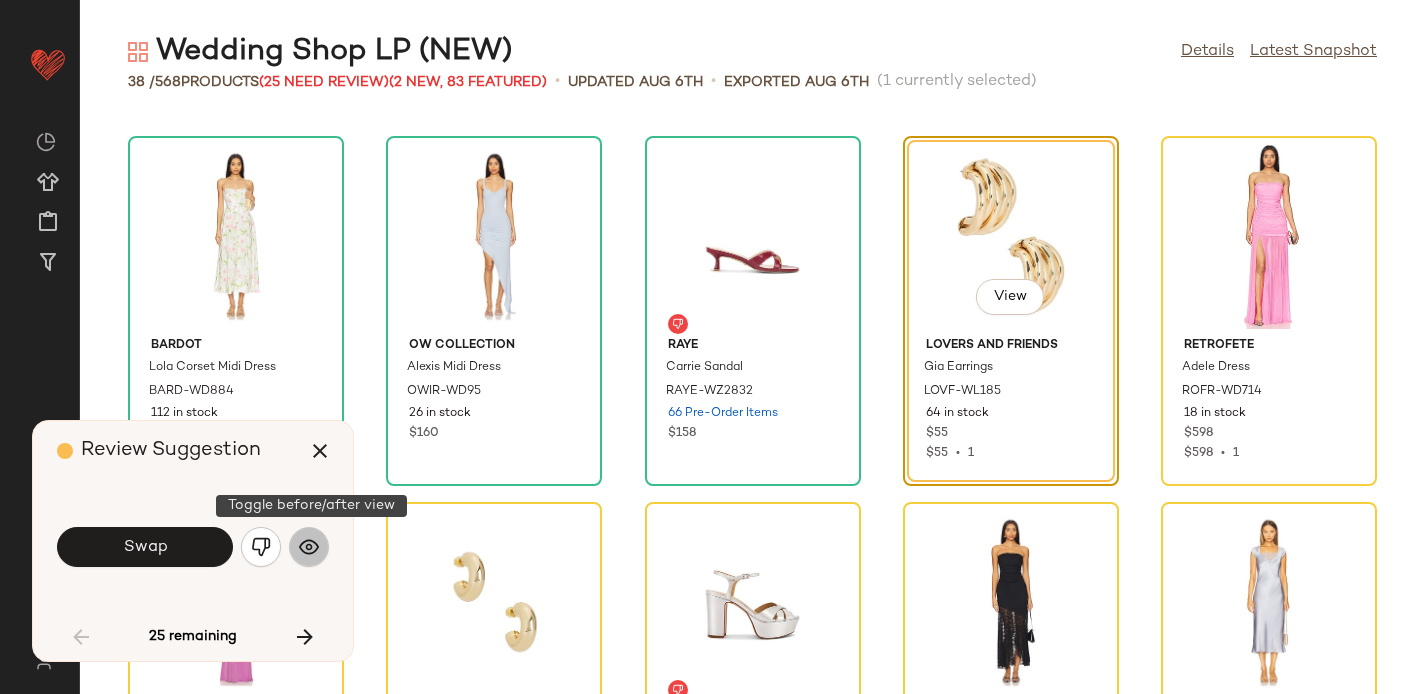 click 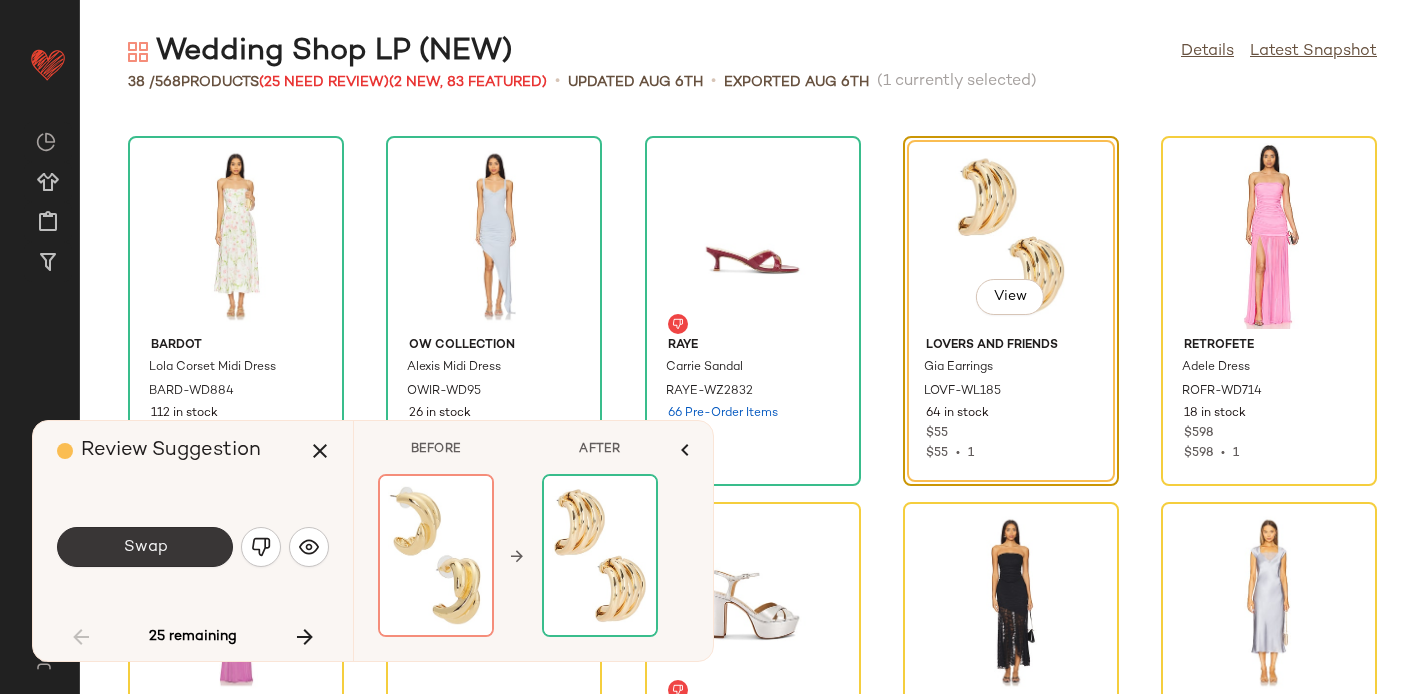 click on "Swap" 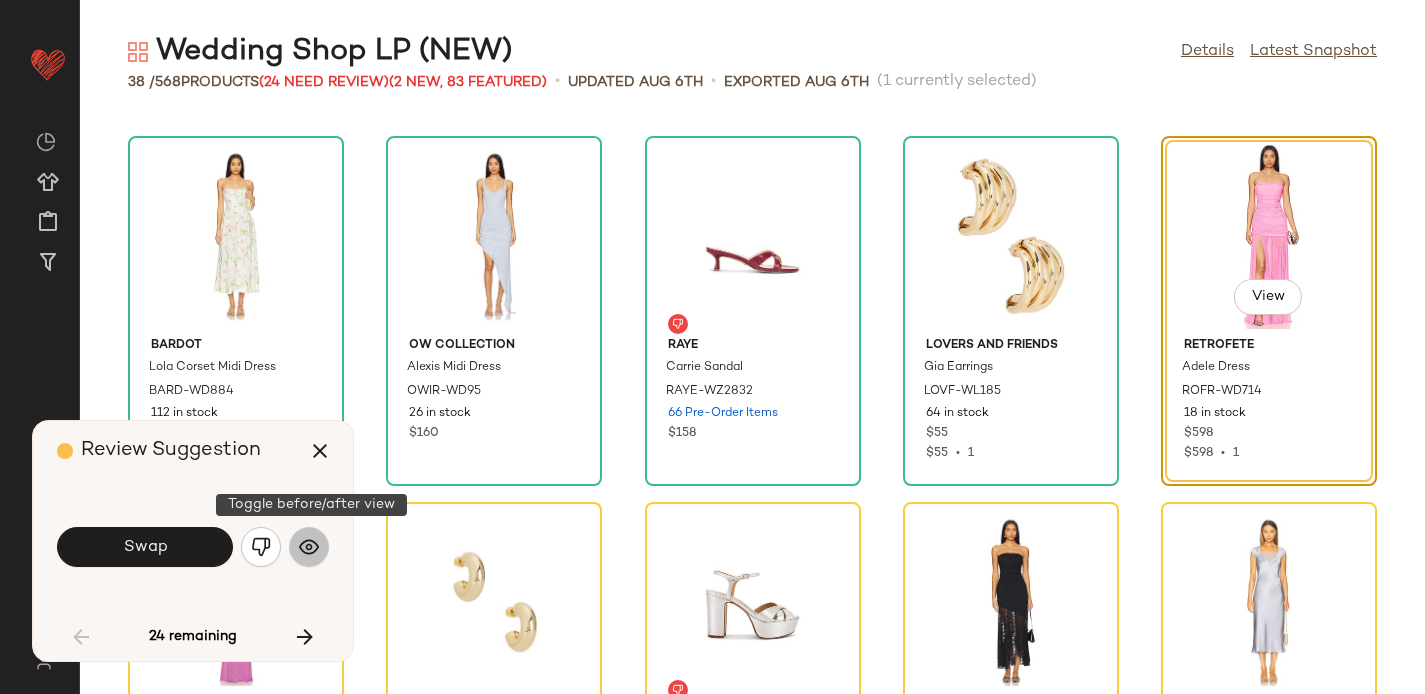 click 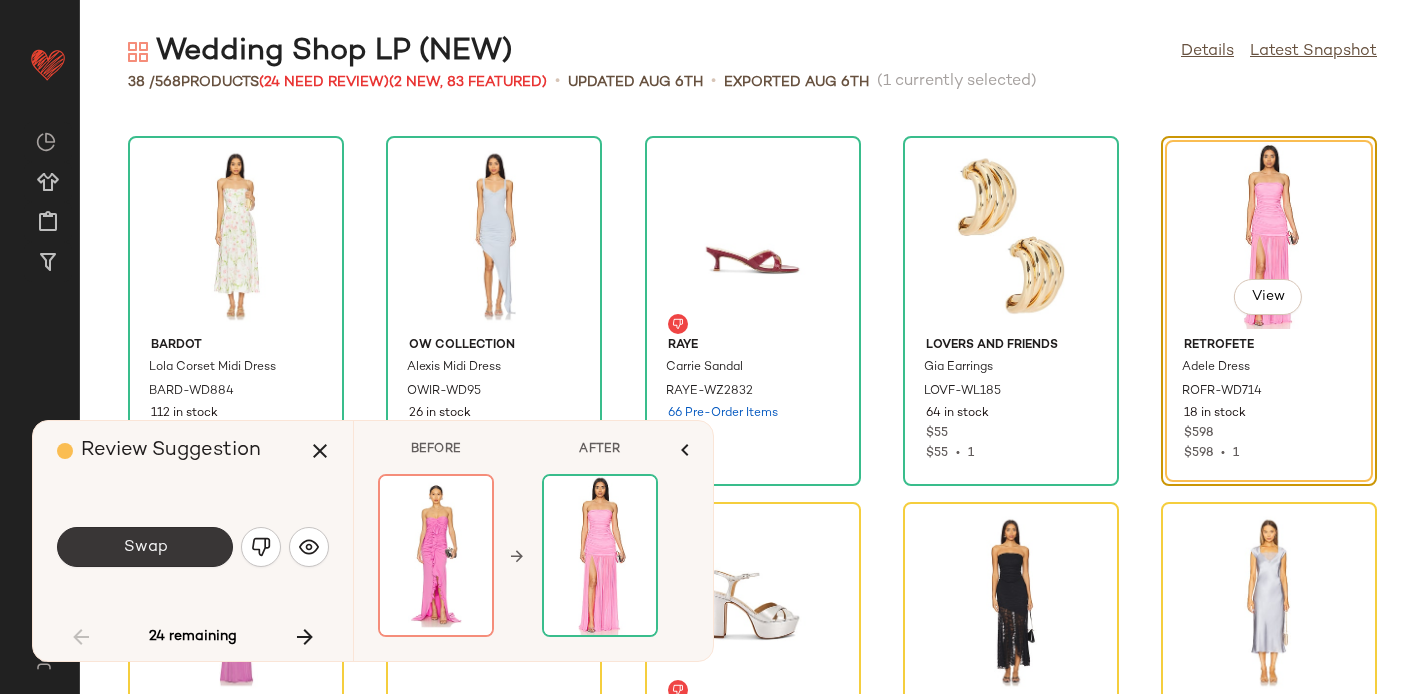 click on "Swap" 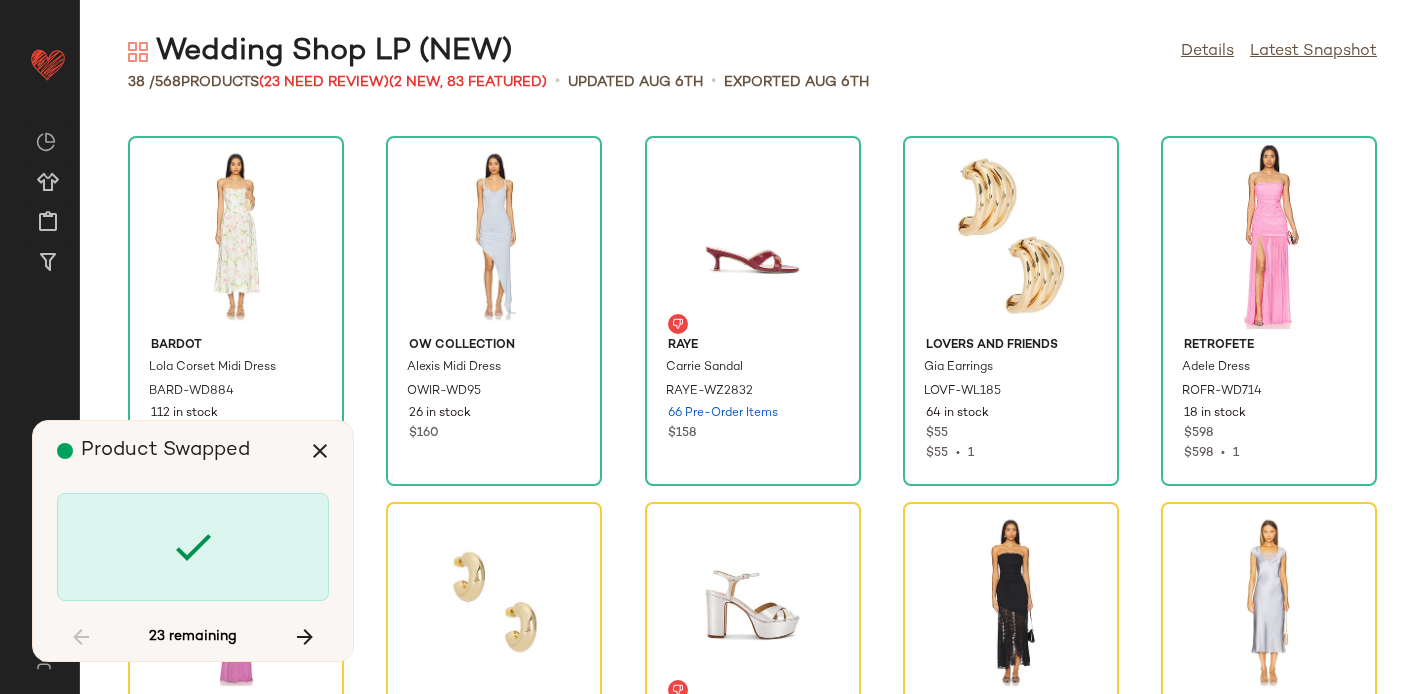 scroll, scrollTop: 1098, scrollLeft: 0, axis: vertical 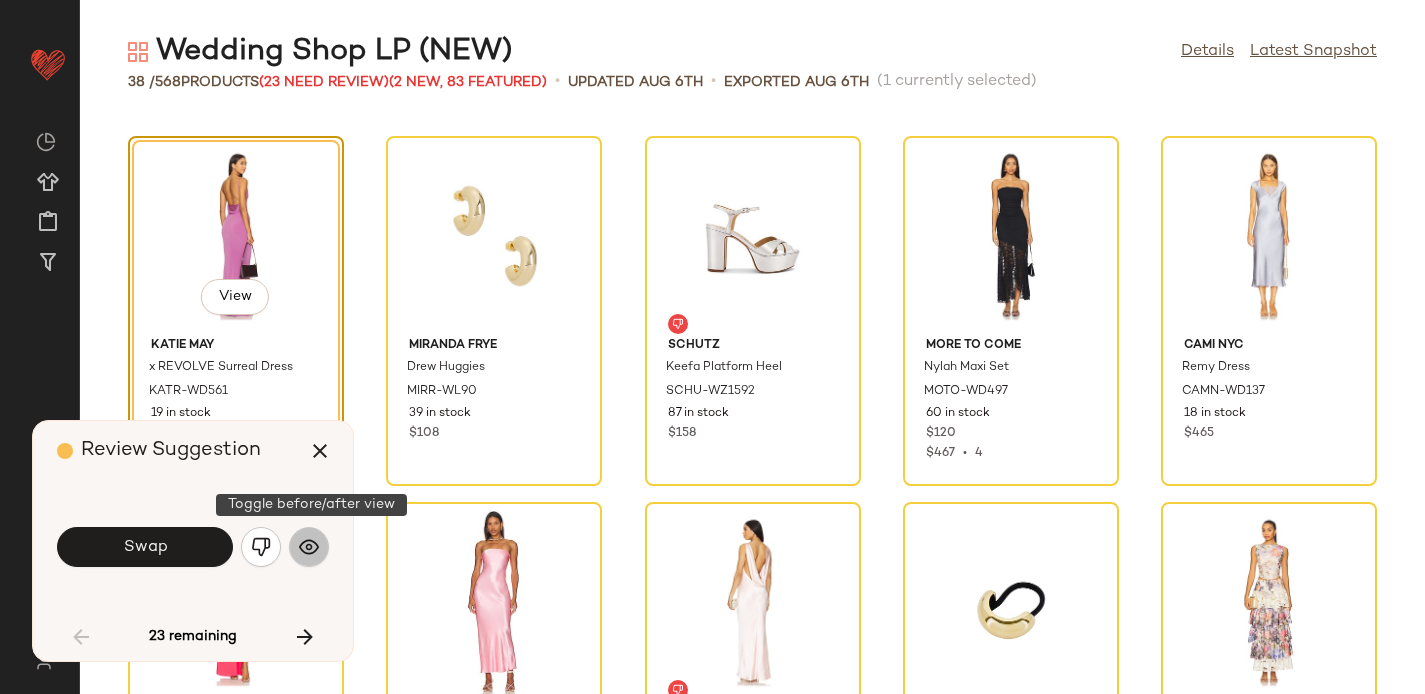 click 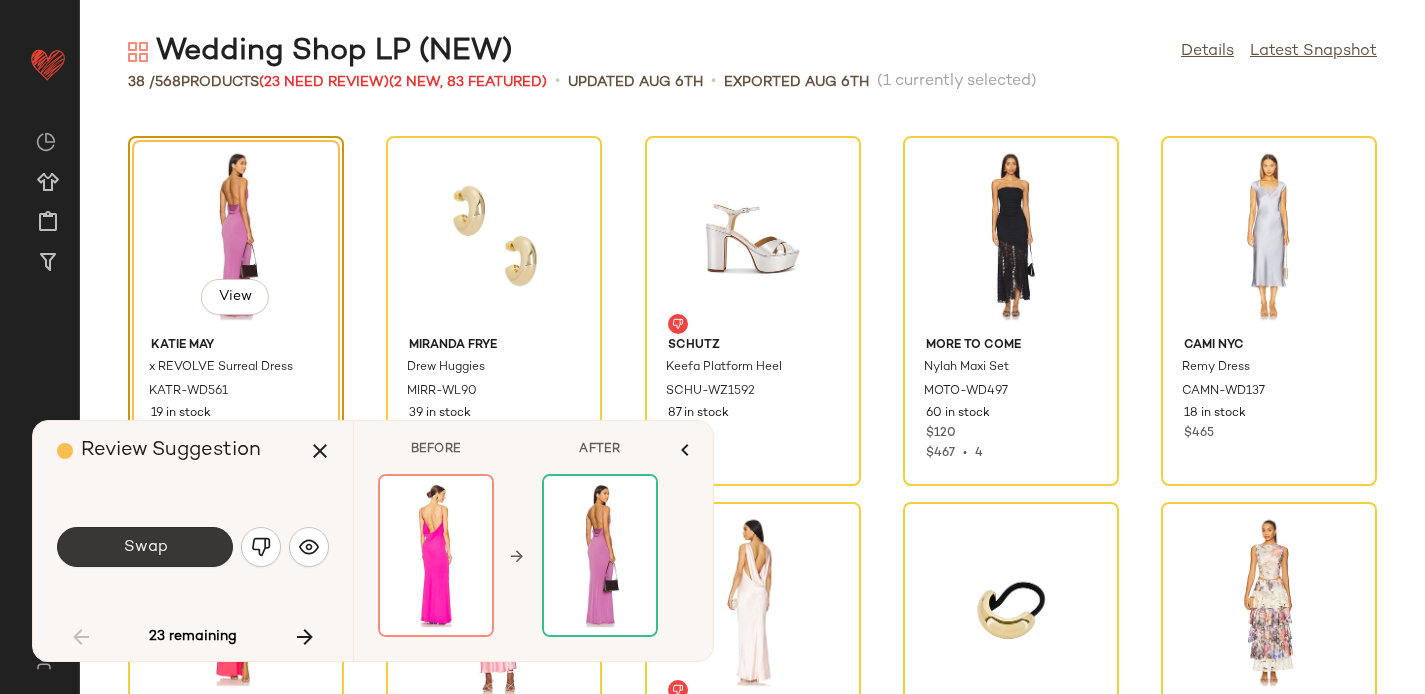 click on "Swap" at bounding box center [145, 547] 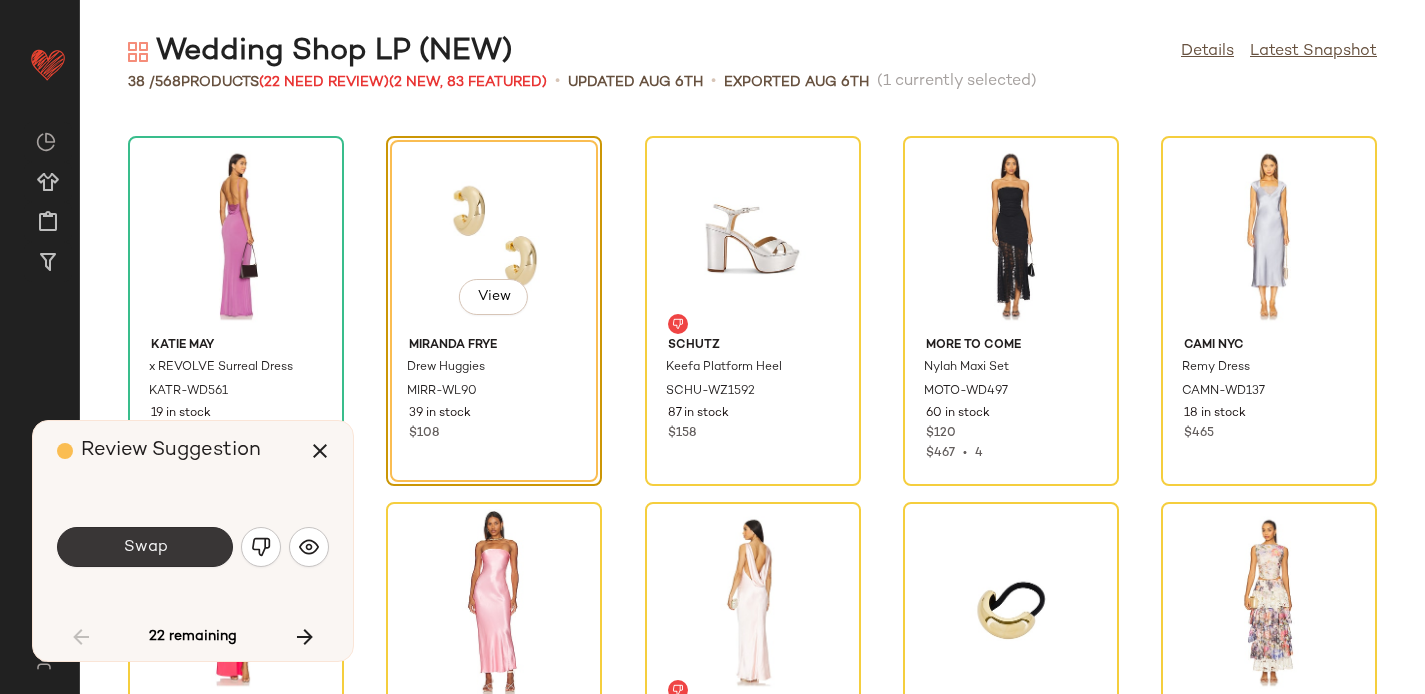 click on "Swap" at bounding box center [145, 547] 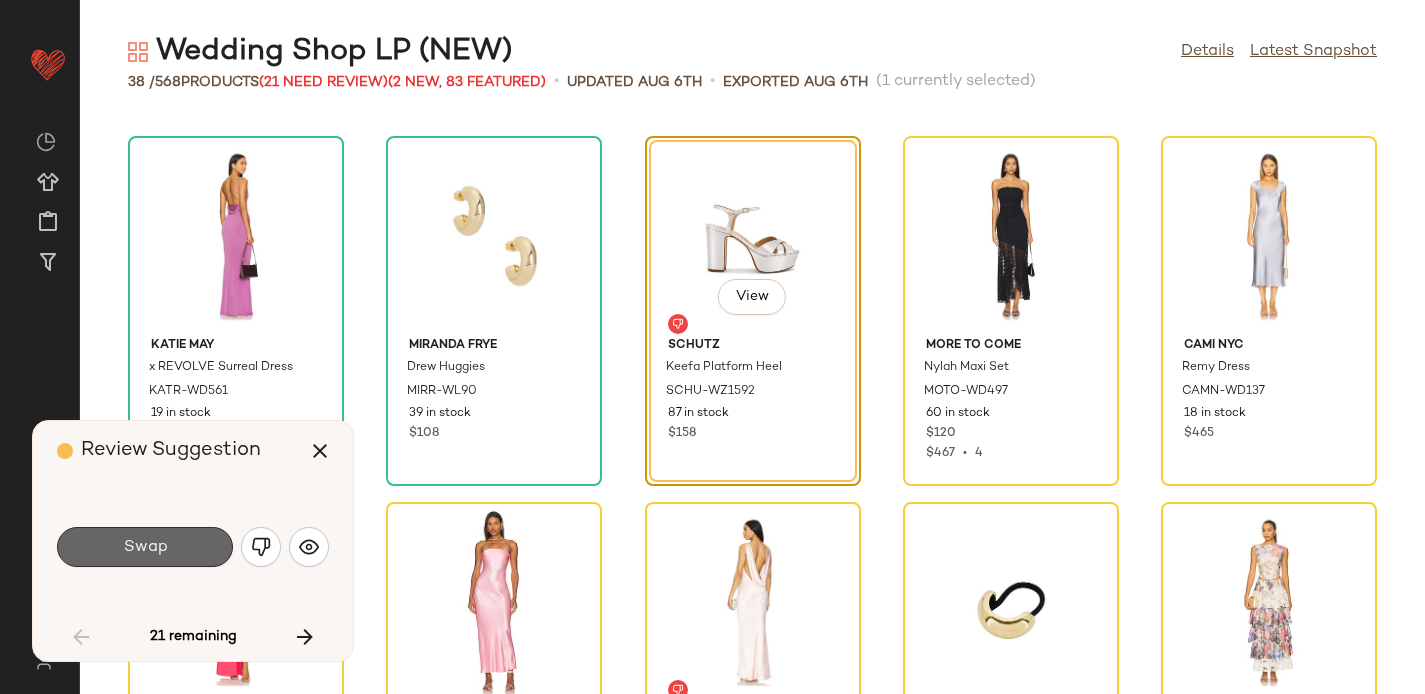 click on "Swap" at bounding box center [145, 547] 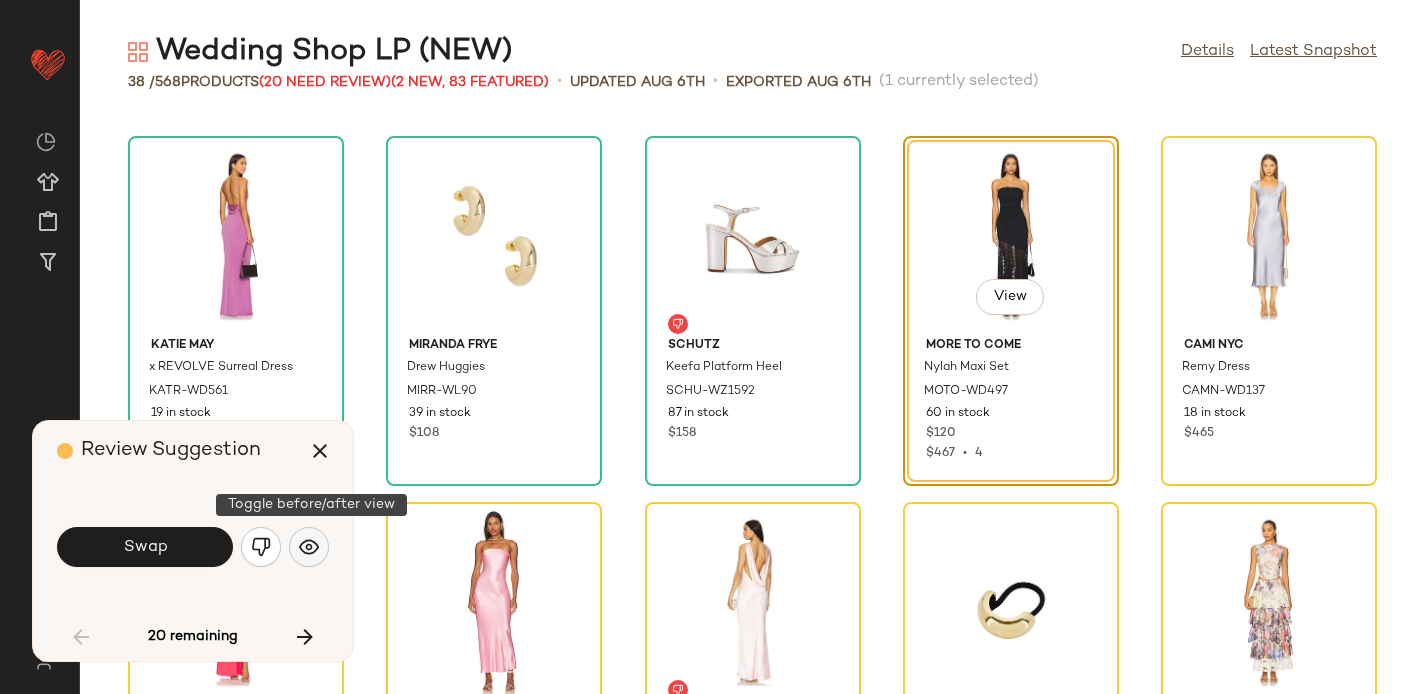 click 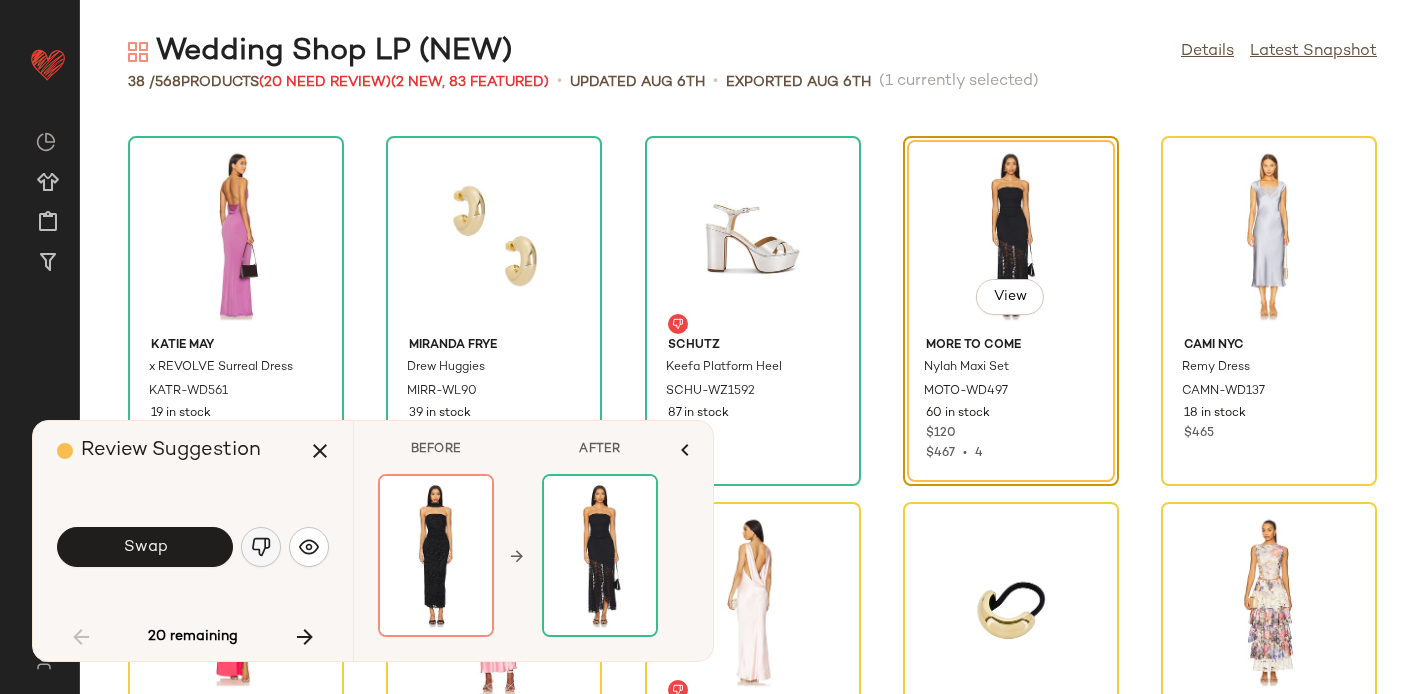 click 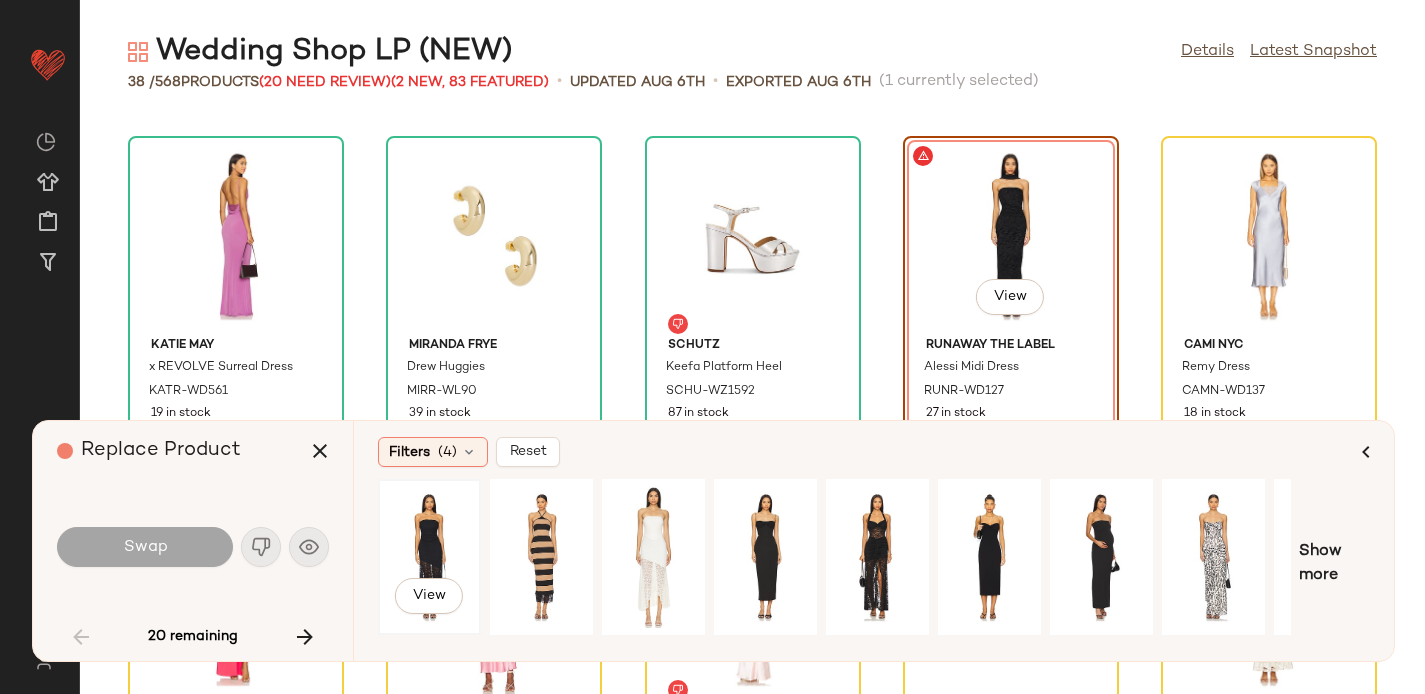 click on "View" 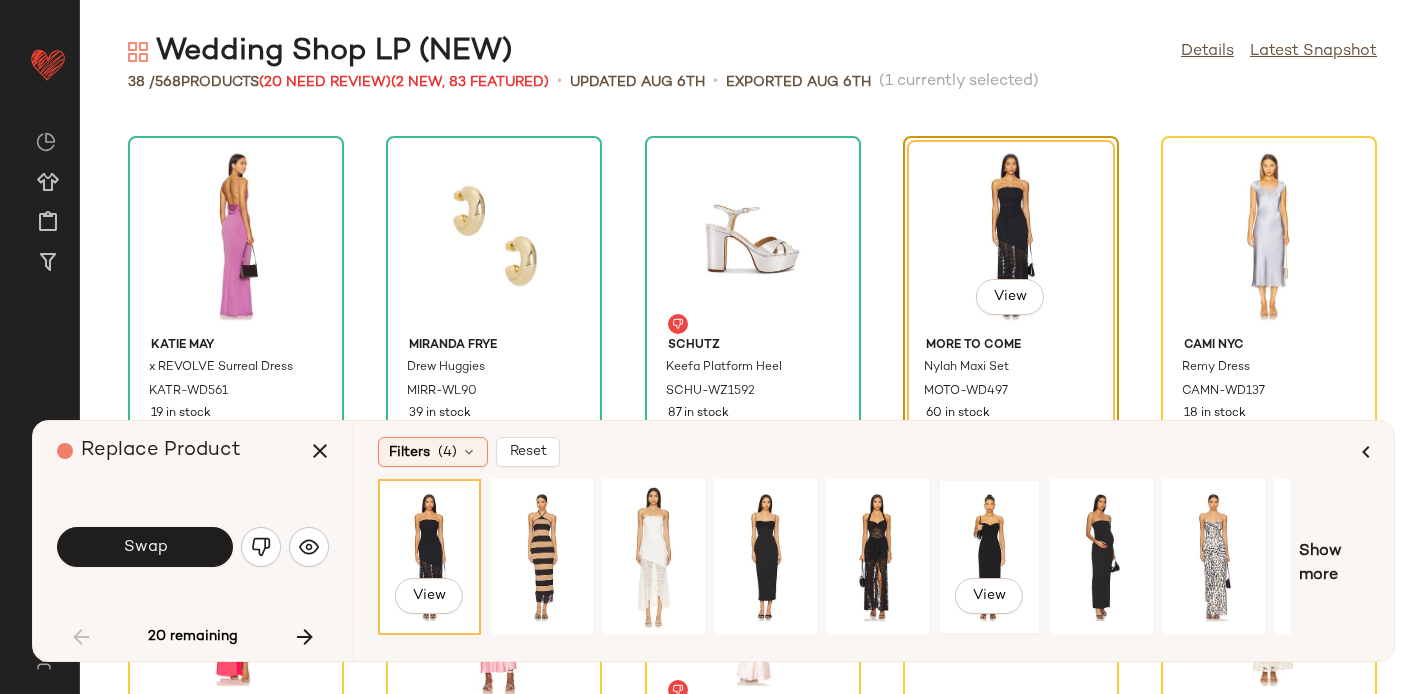 click on "View" 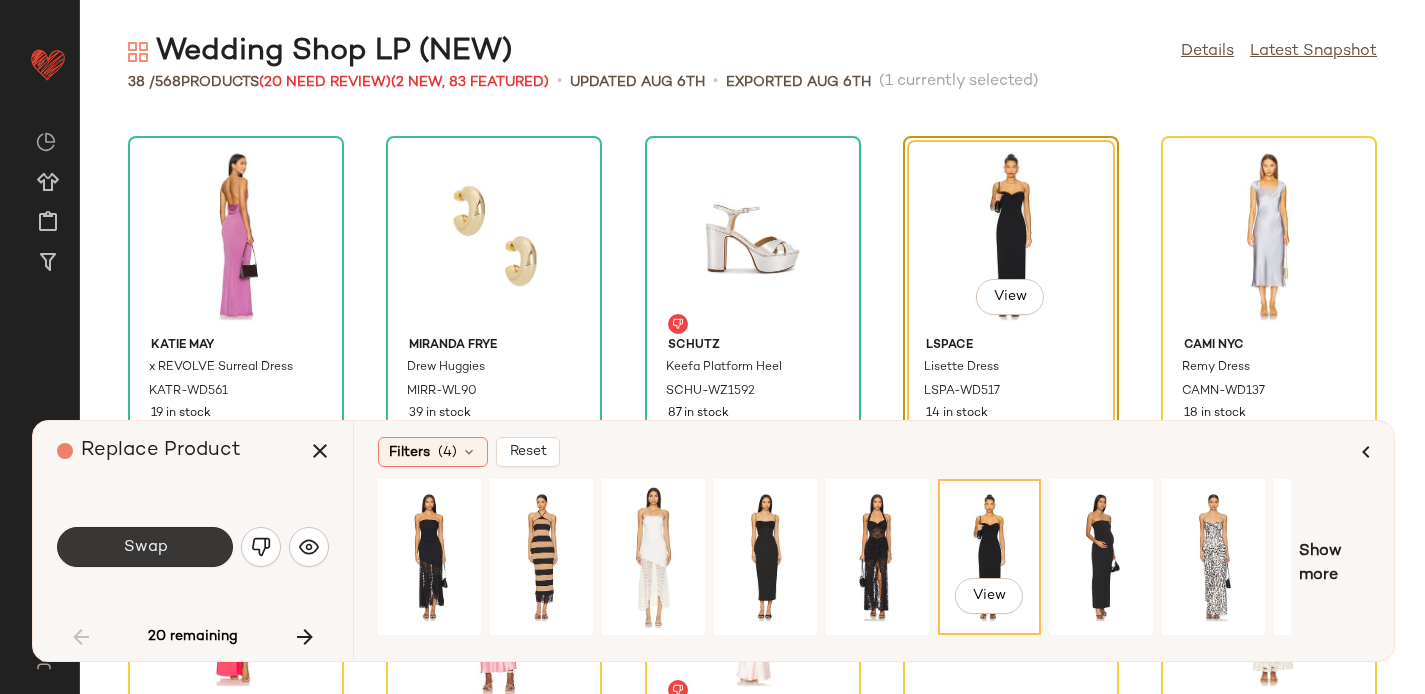 click on "Swap" 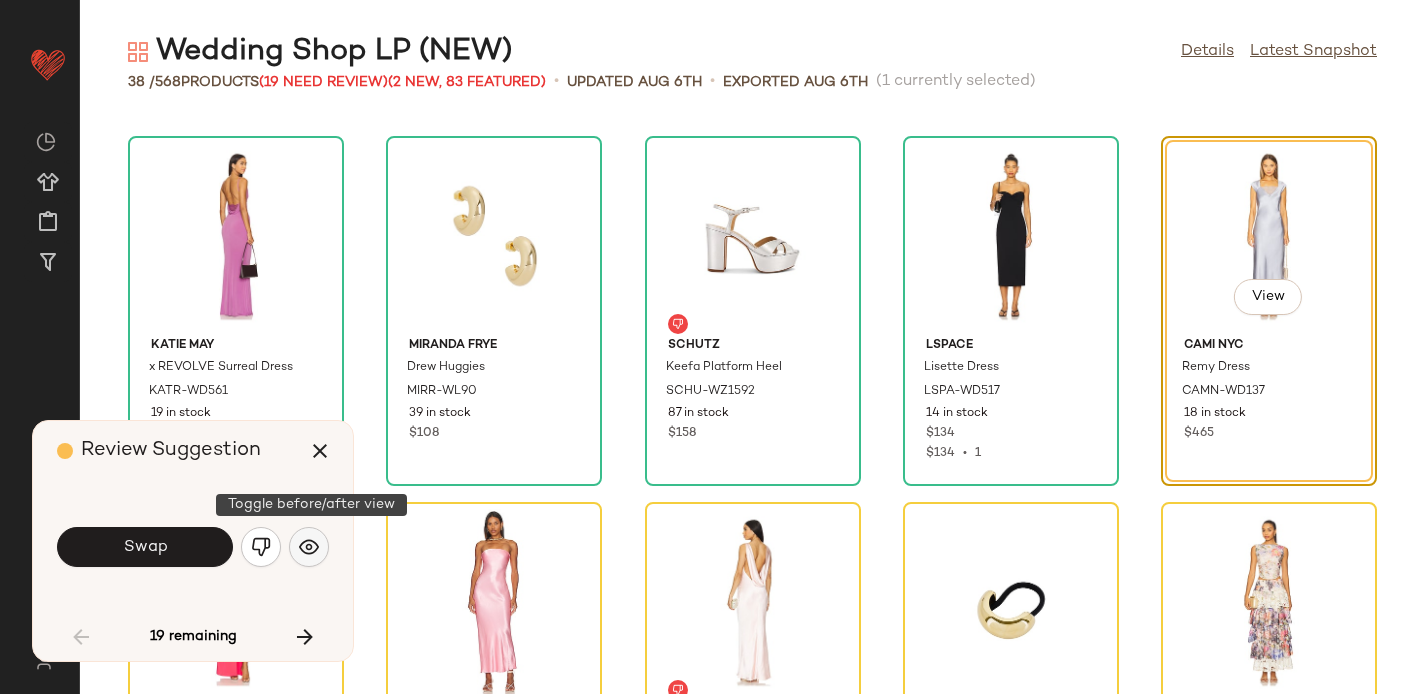 click 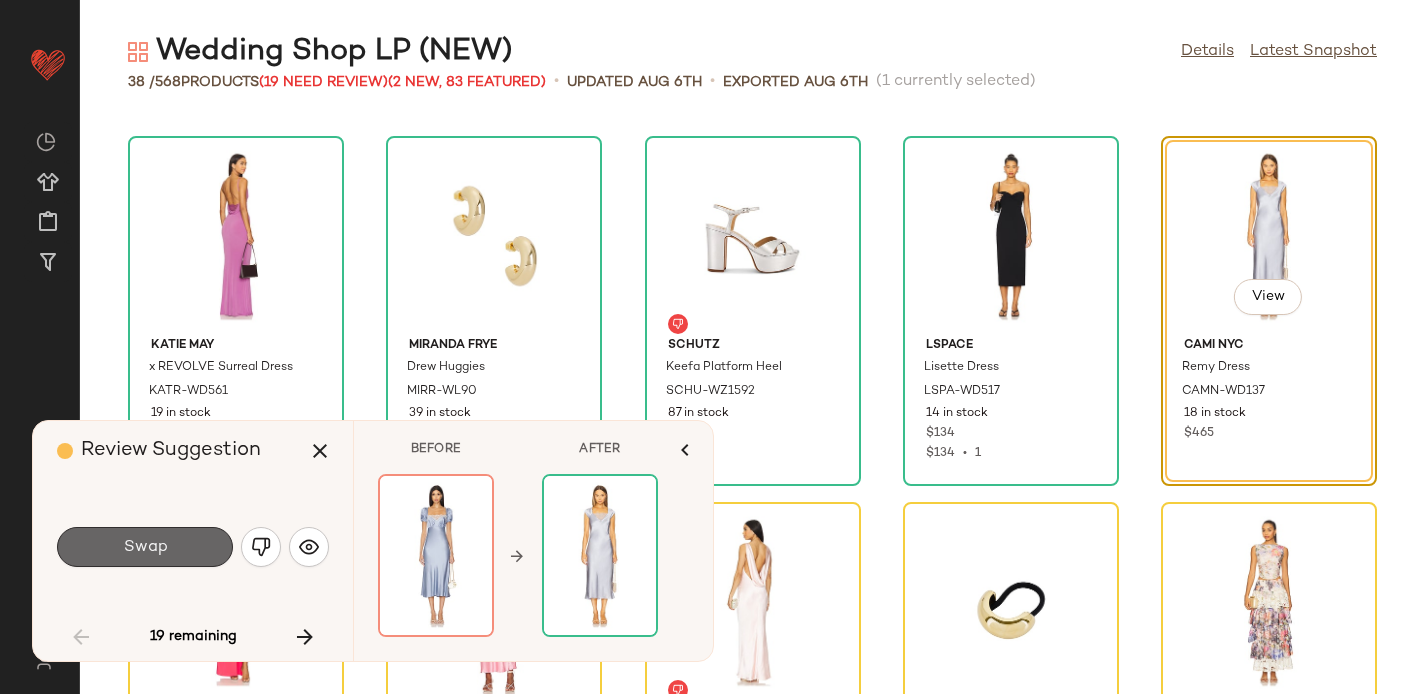 click on "Swap" 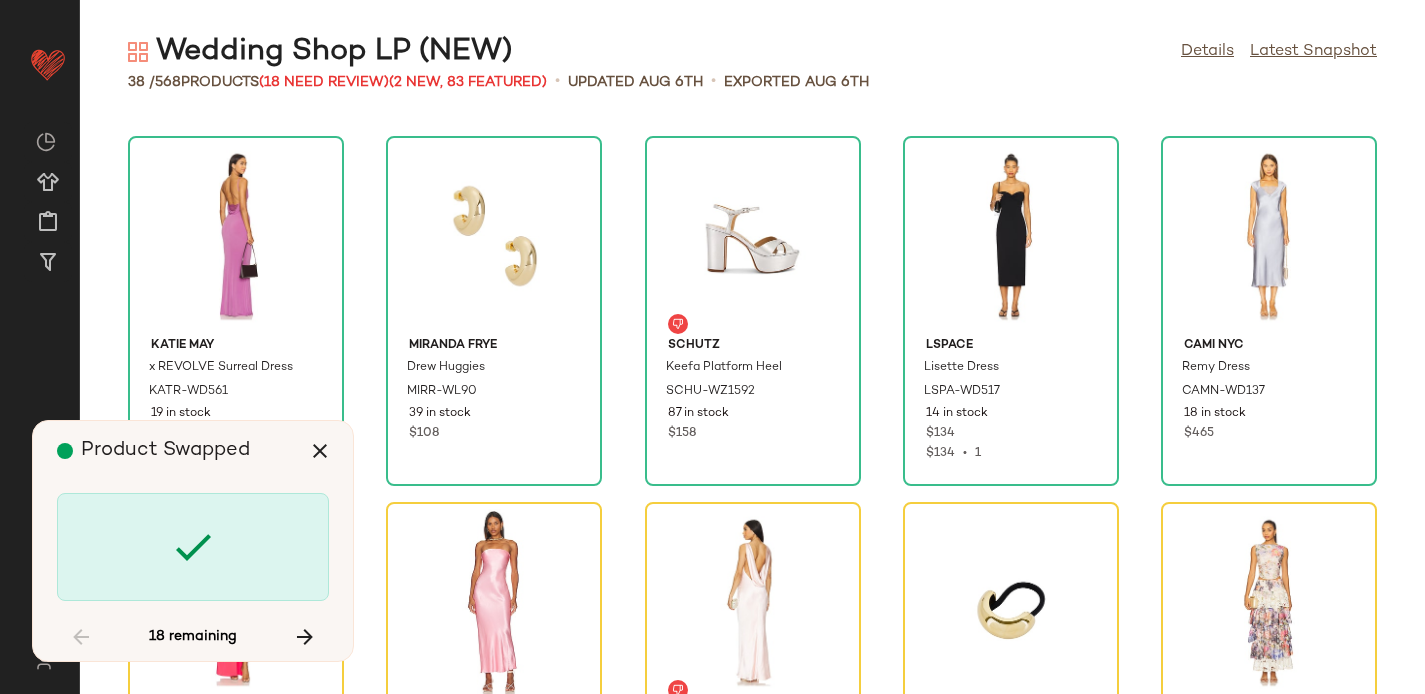 scroll, scrollTop: 1464, scrollLeft: 0, axis: vertical 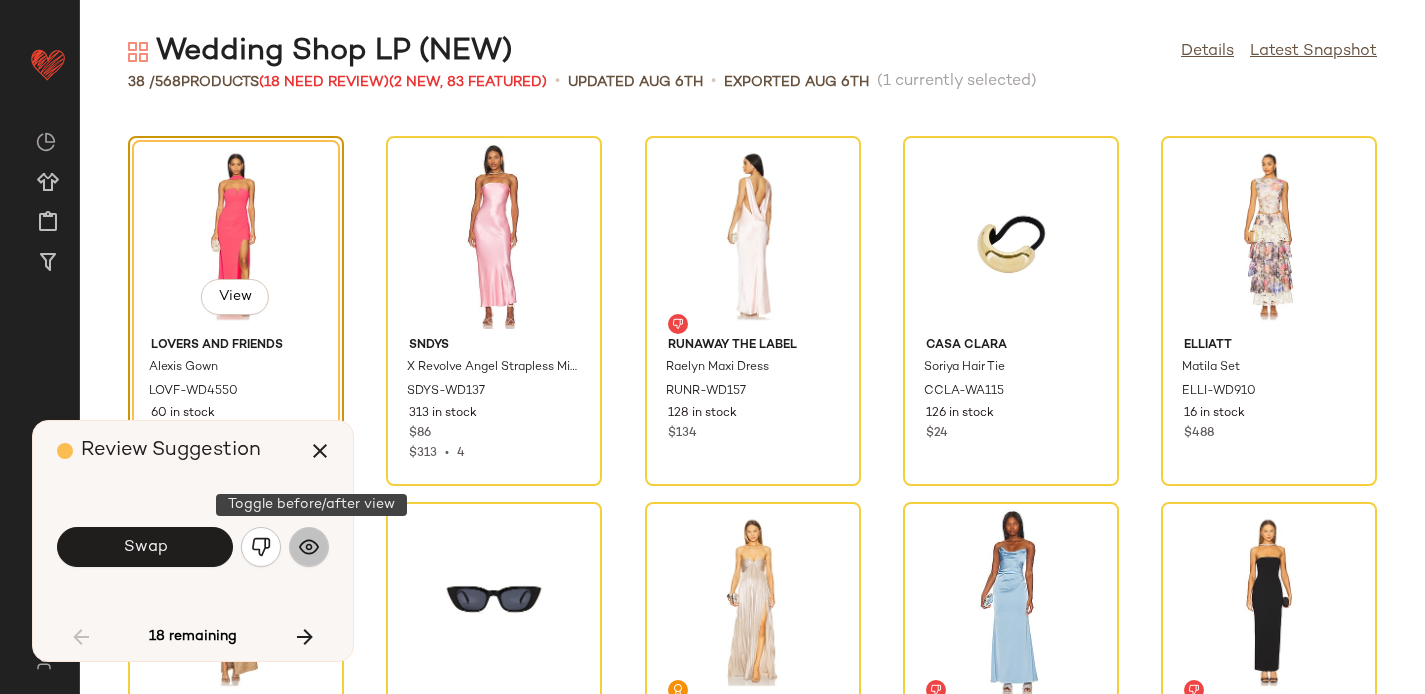 click 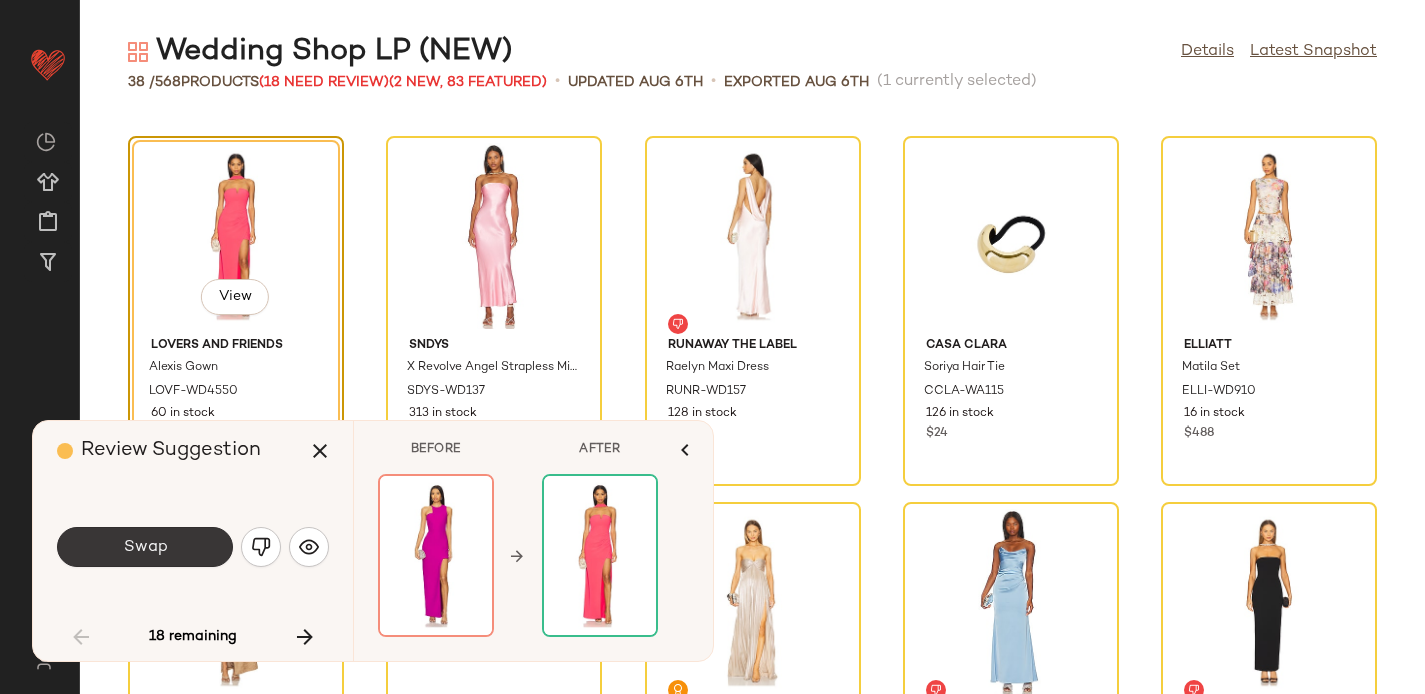 click on "Swap" 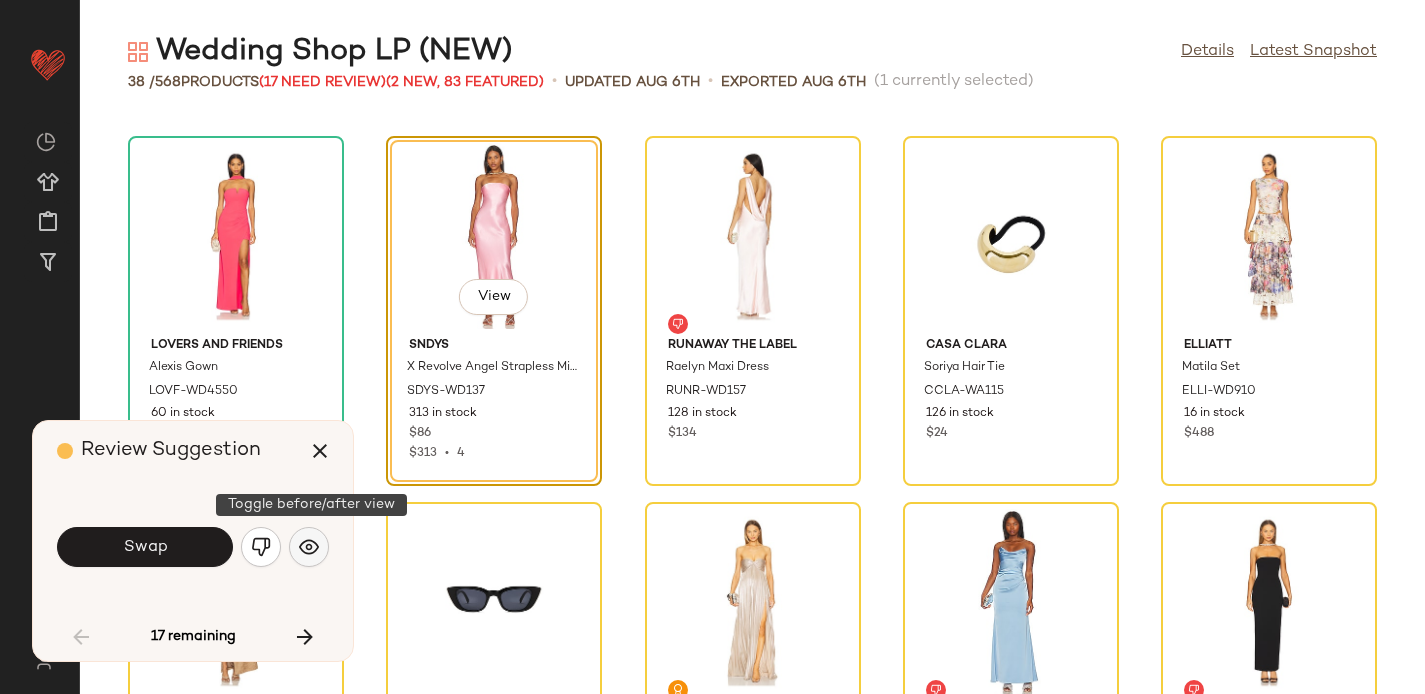 click at bounding box center [309, 547] 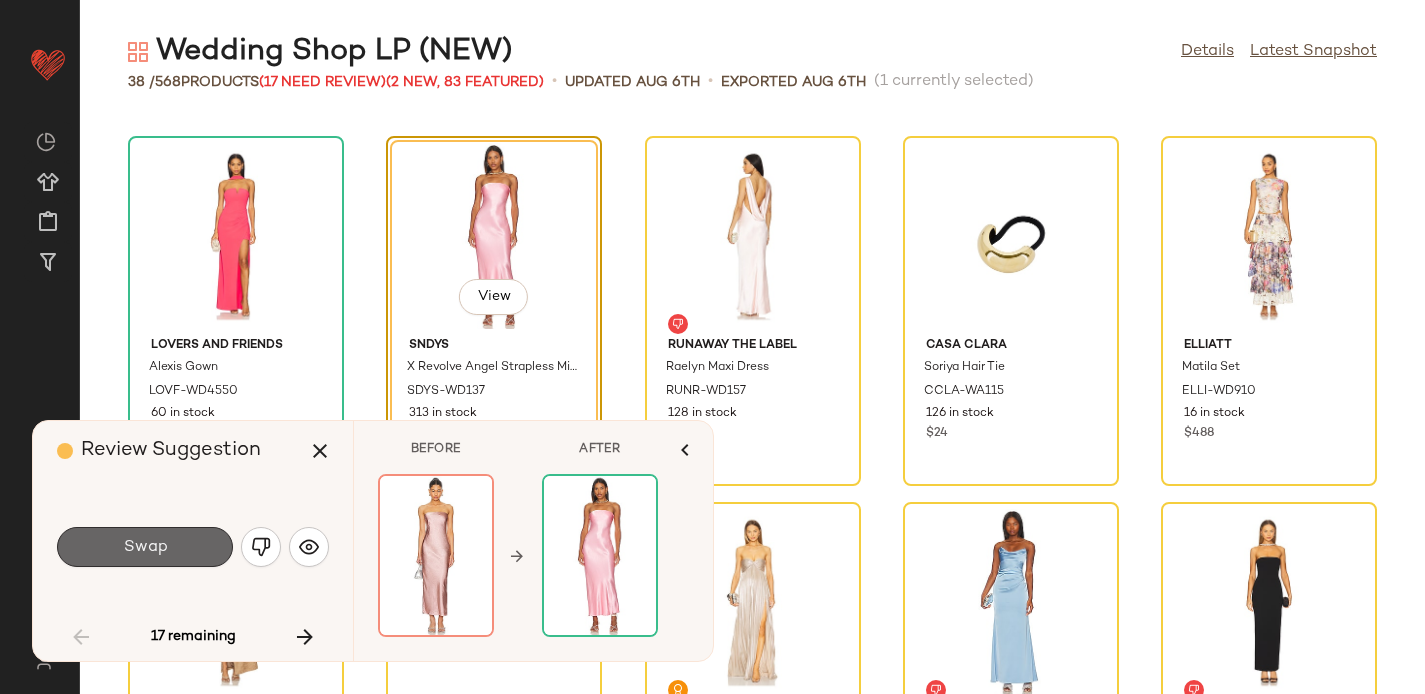 click on "Swap" at bounding box center (145, 547) 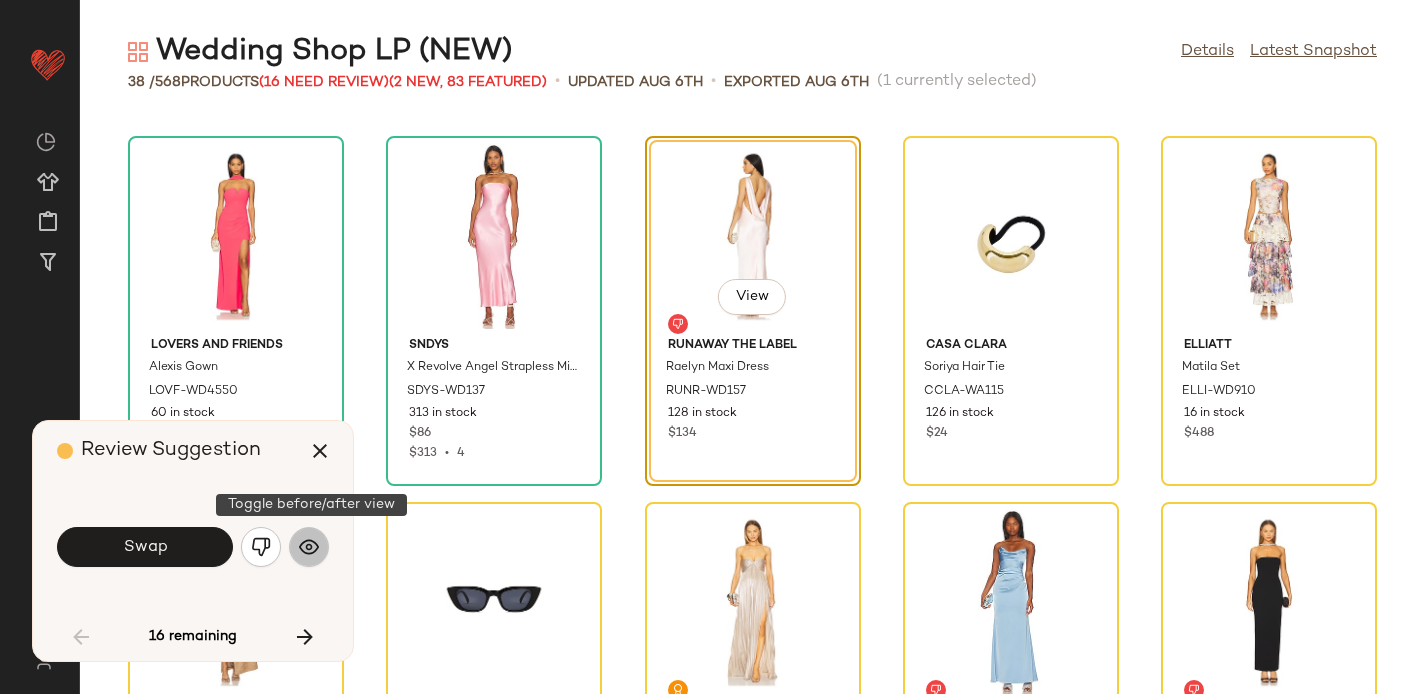 click 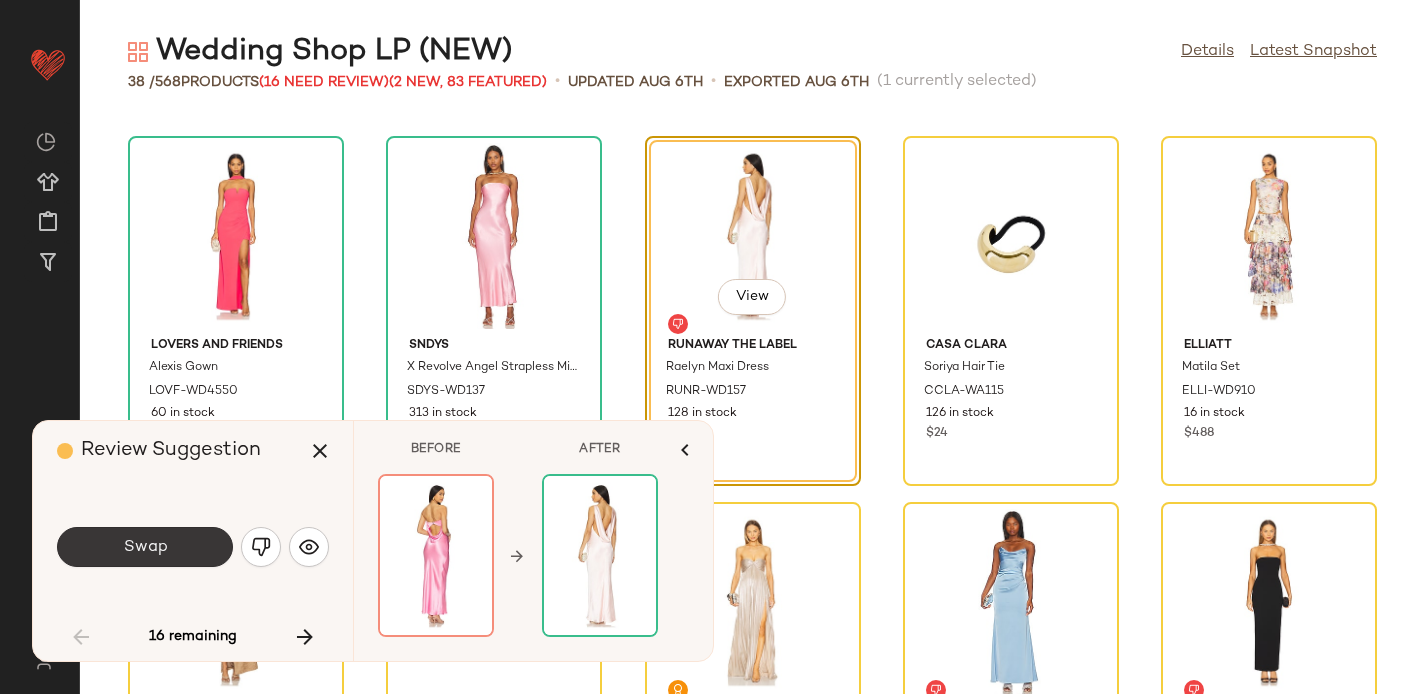 click on "Swap" 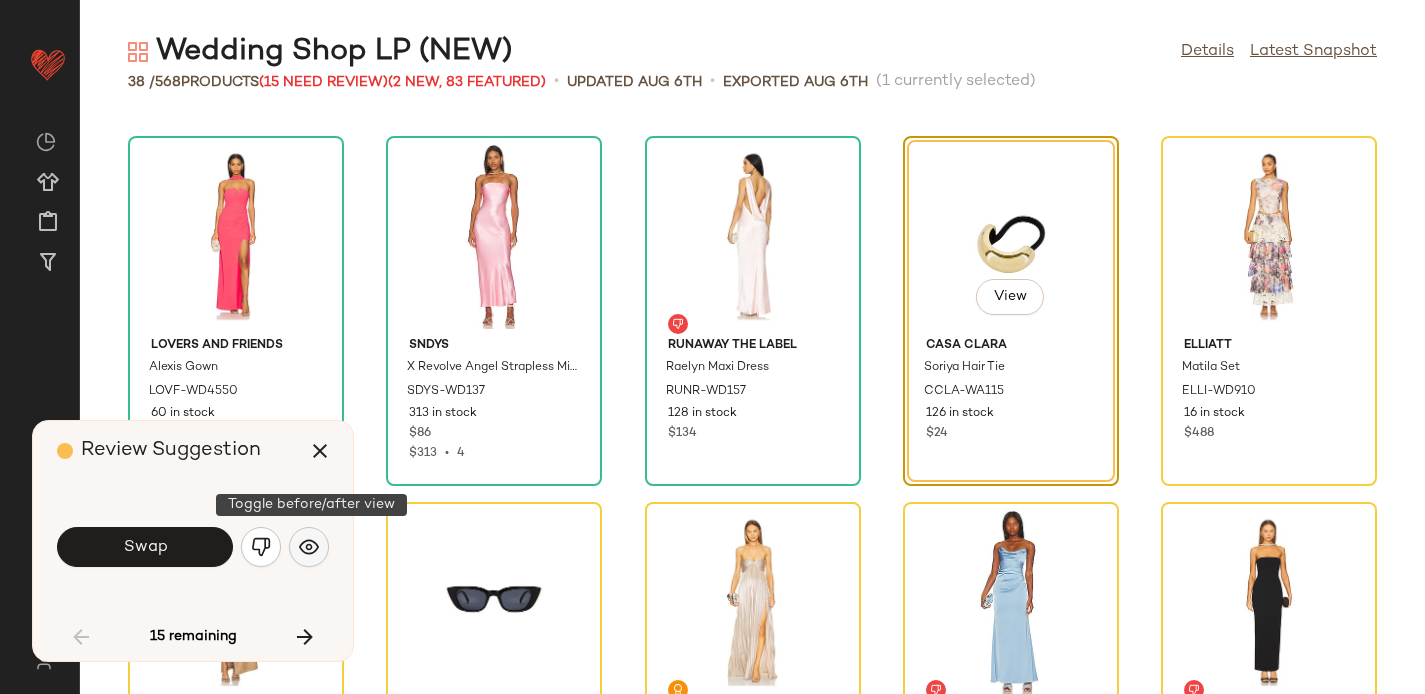 click 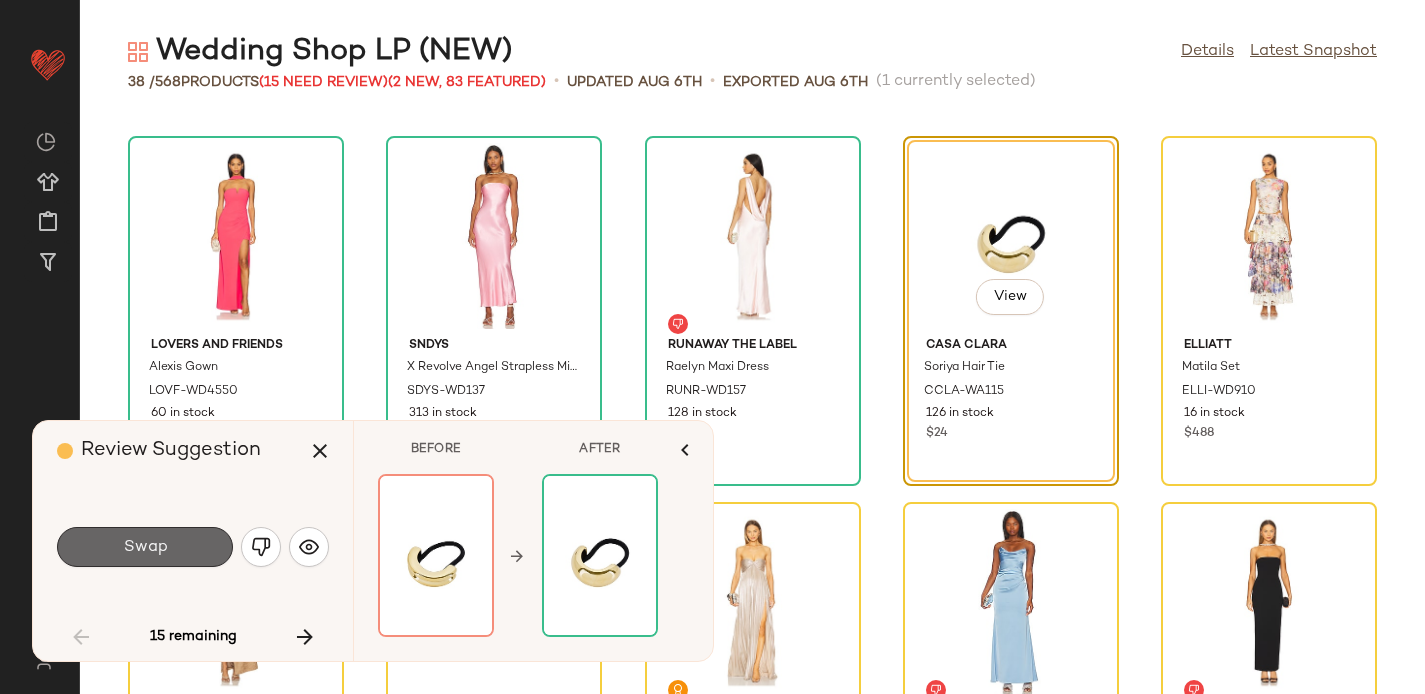 click on "Swap" at bounding box center [145, 547] 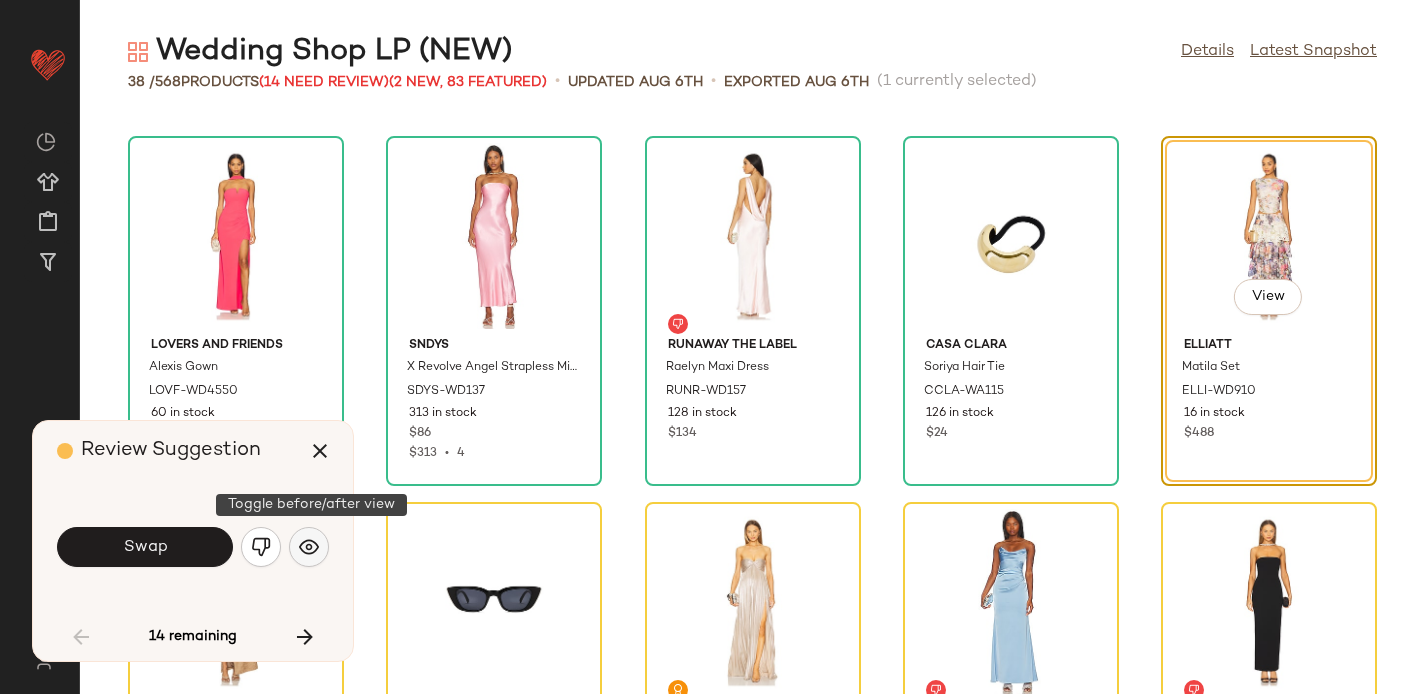 click 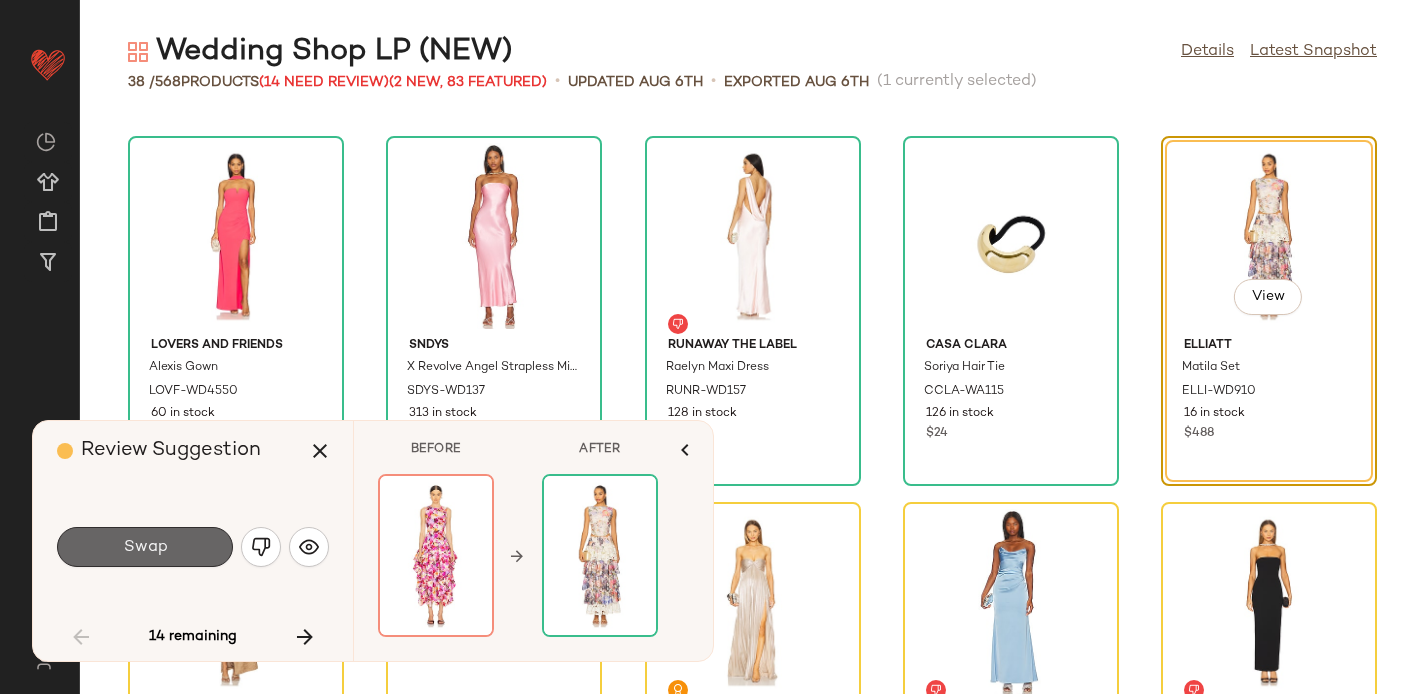 click on "Swap" at bounding box center (145, 547) 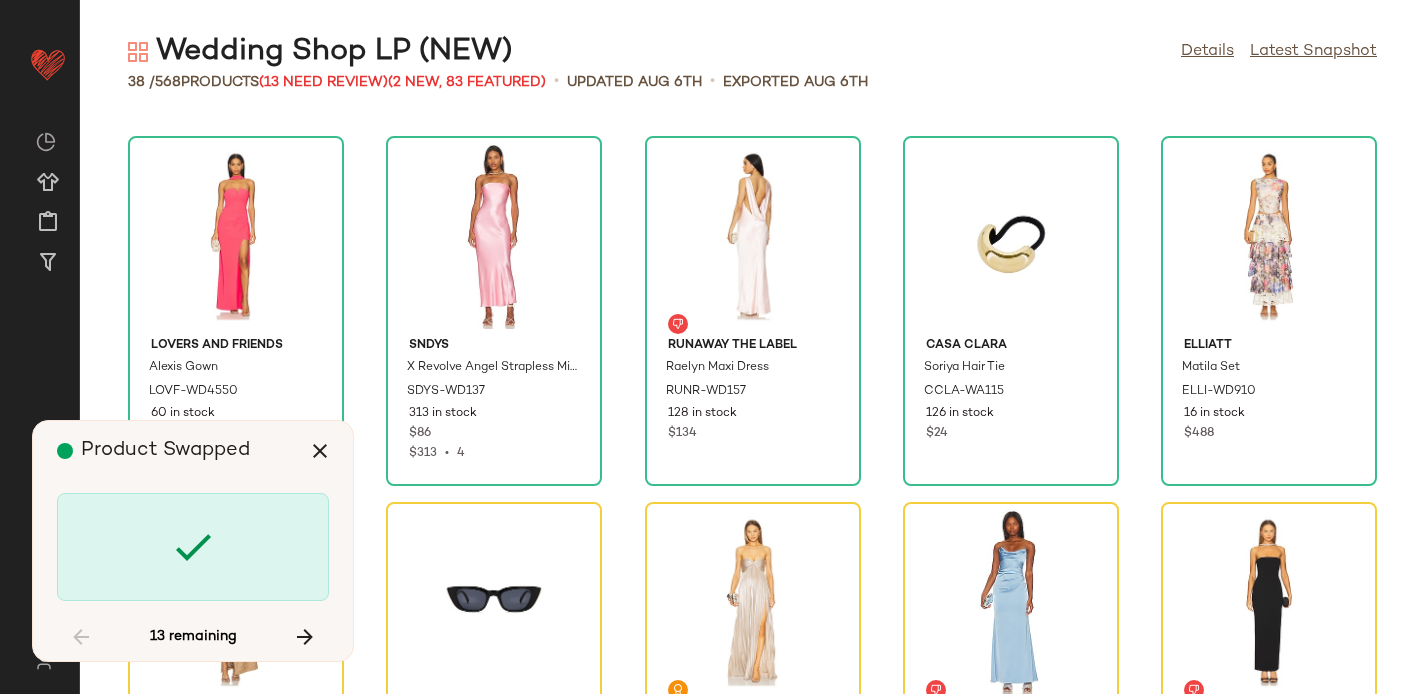 scroll, scrollTop: 1830, scrollLeft: 0, axis: vertical 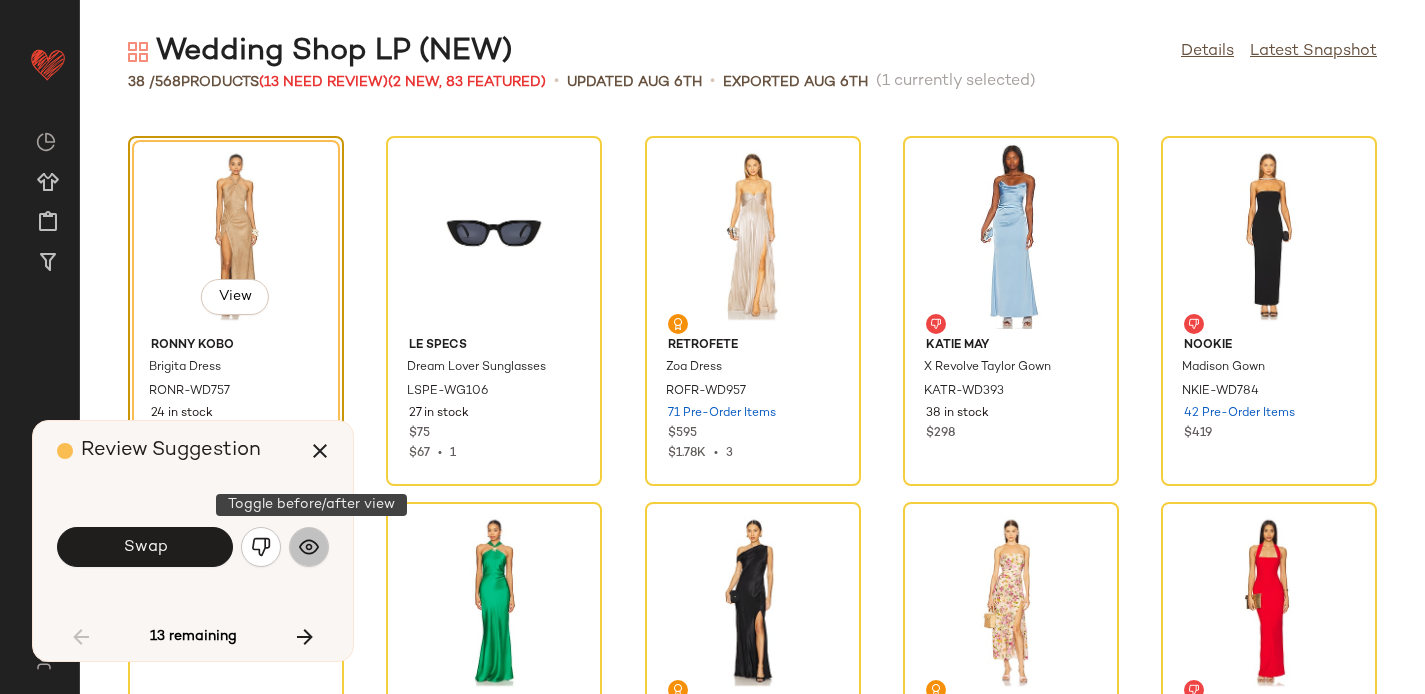click 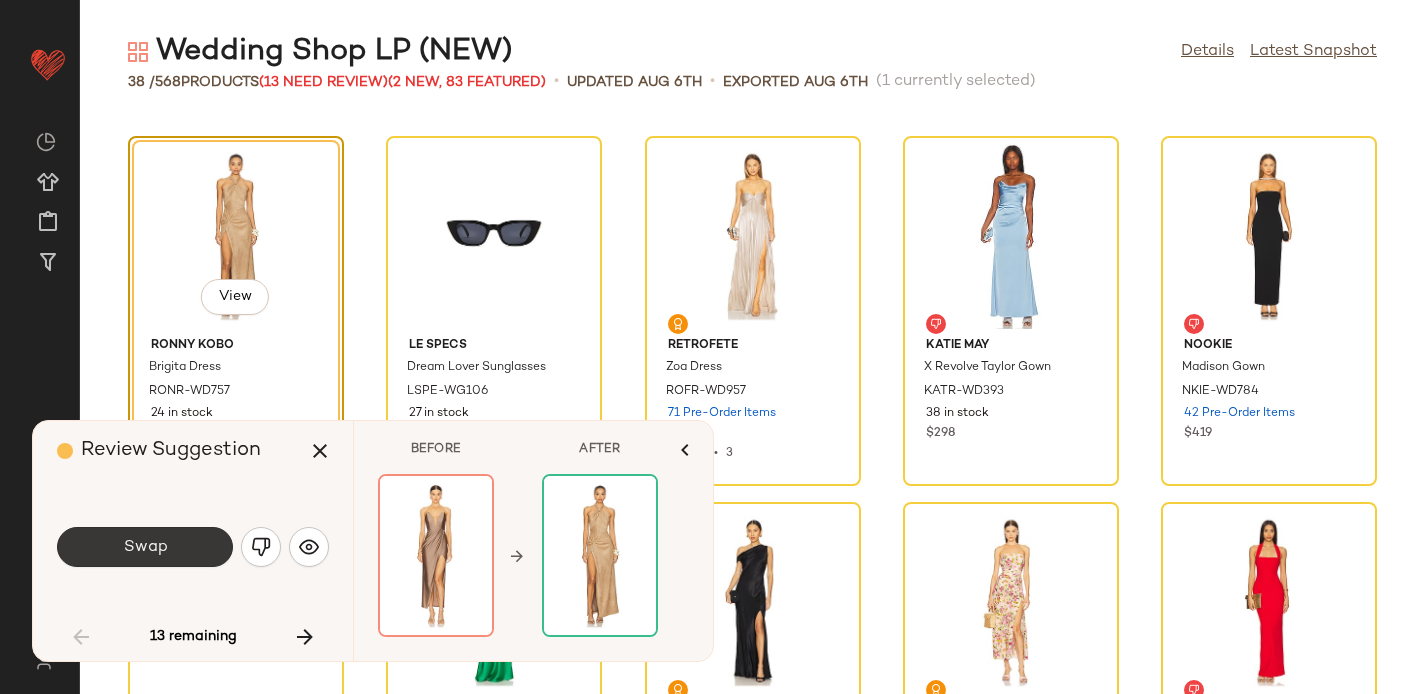 click on "Swap" 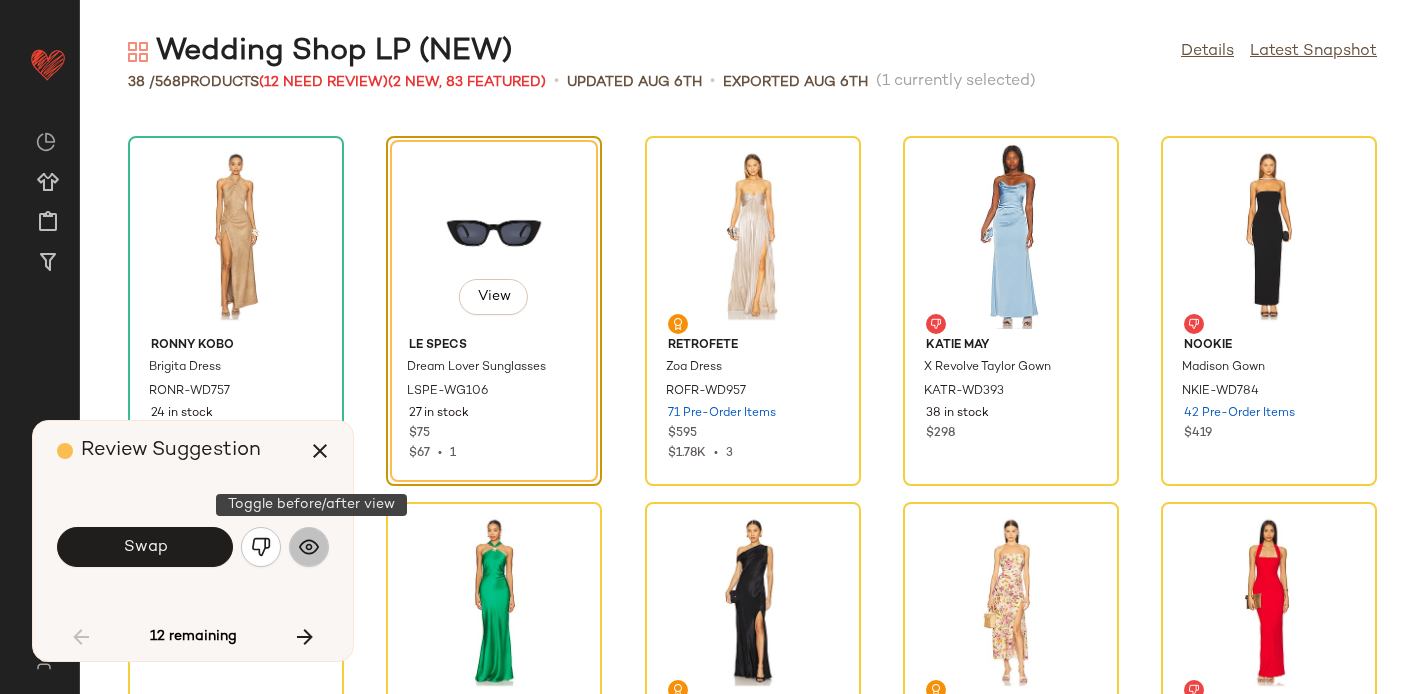 click 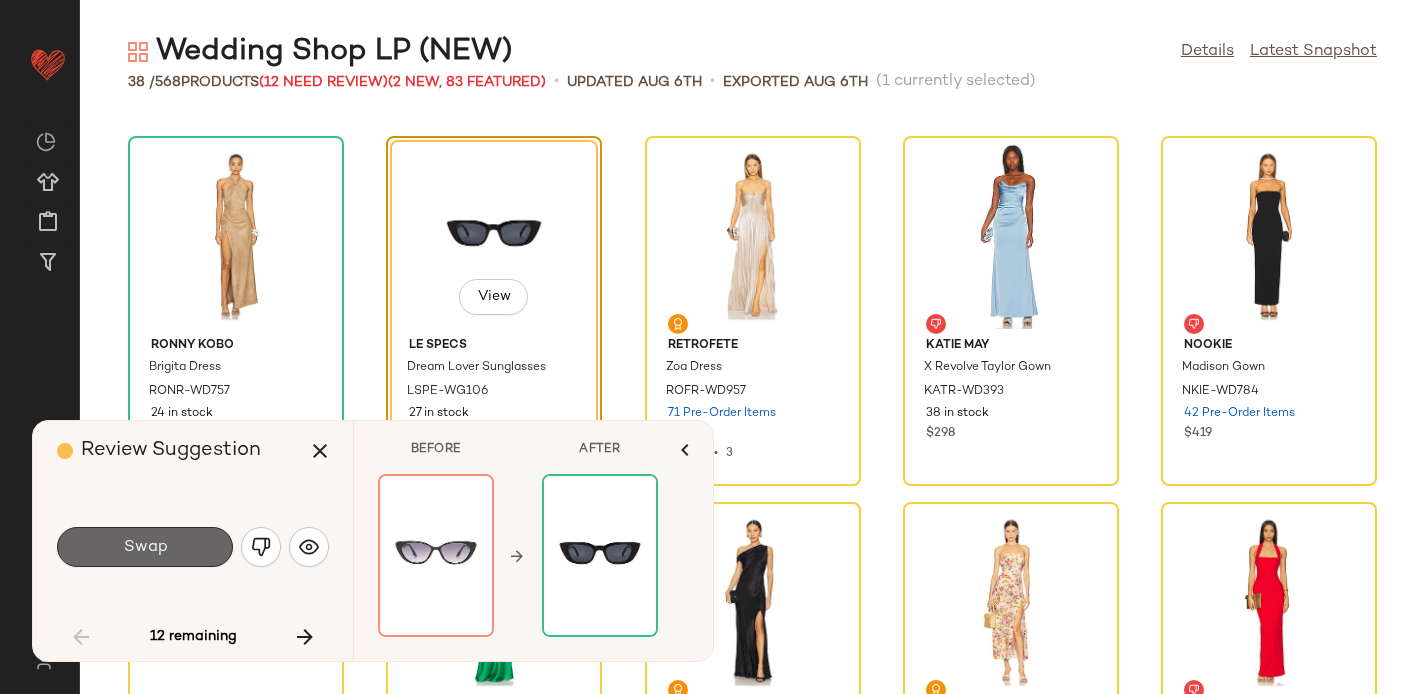 click on "Swap" at bounding box center [145, 547] 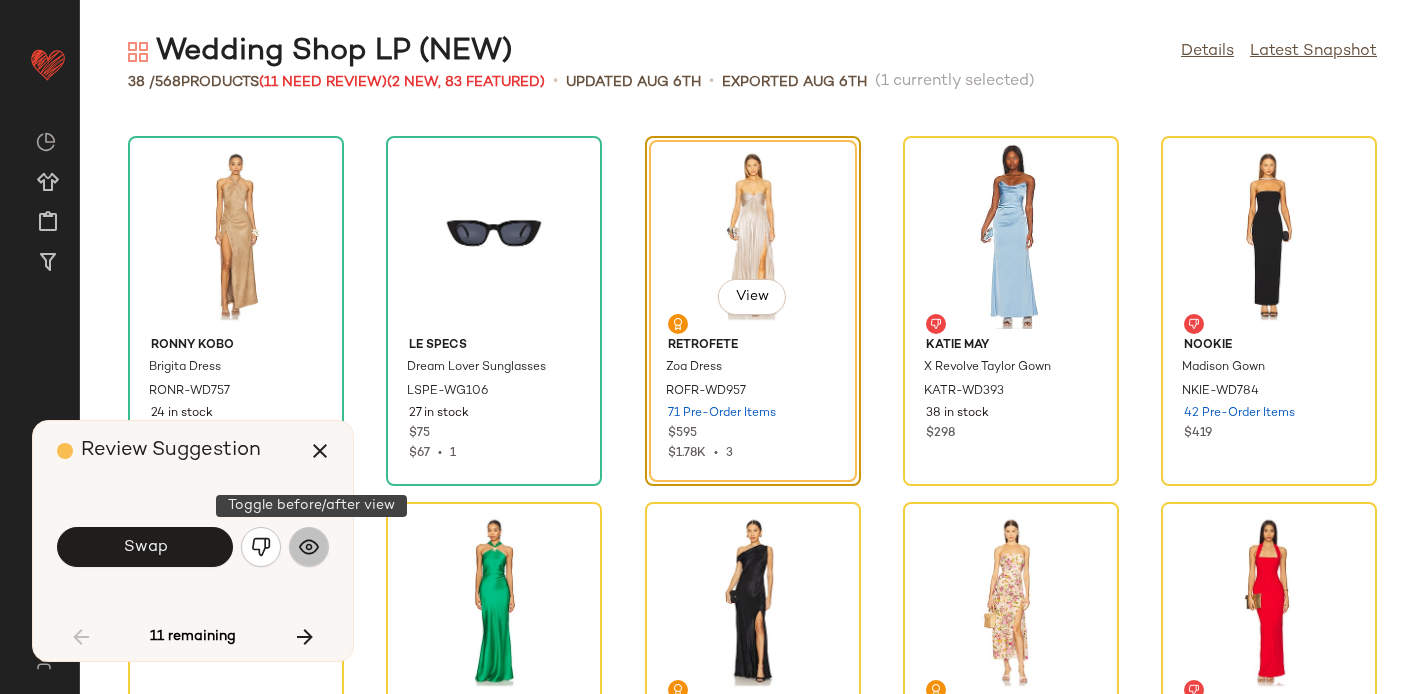 click 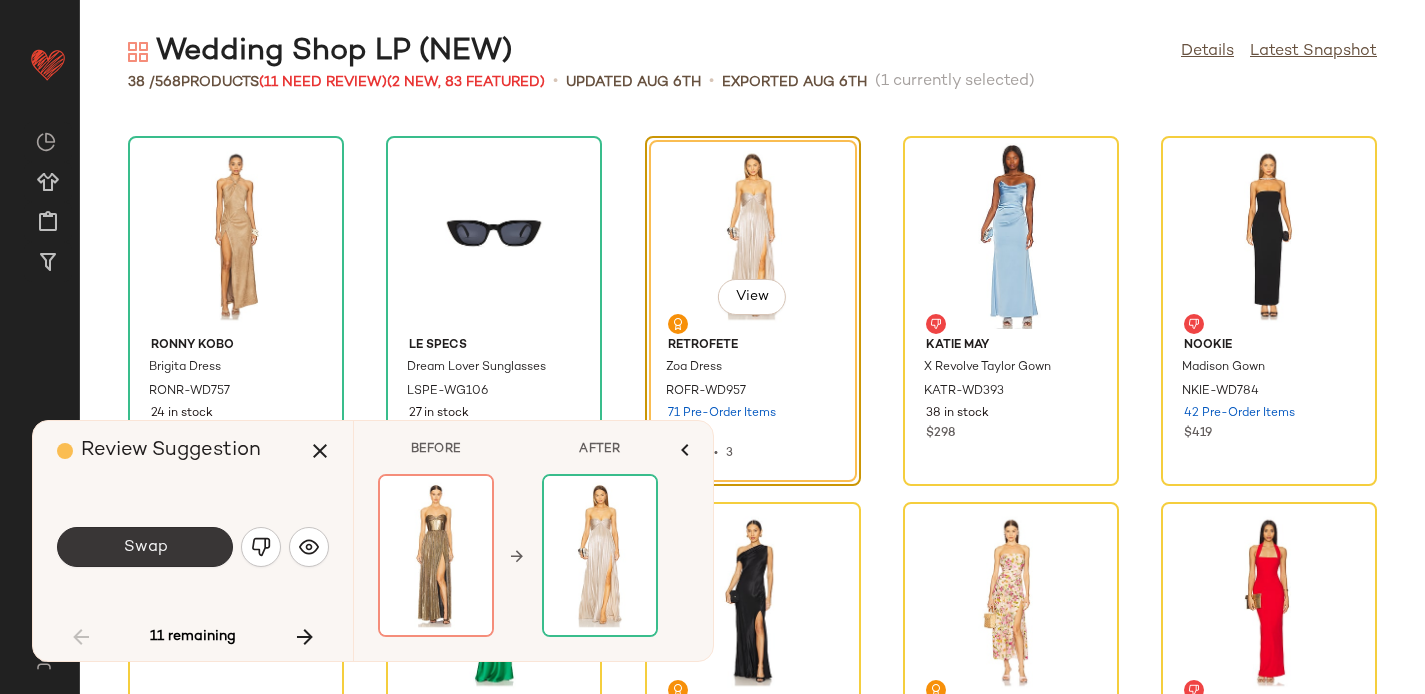 click on "Swap" at bounding box center [145, 547] 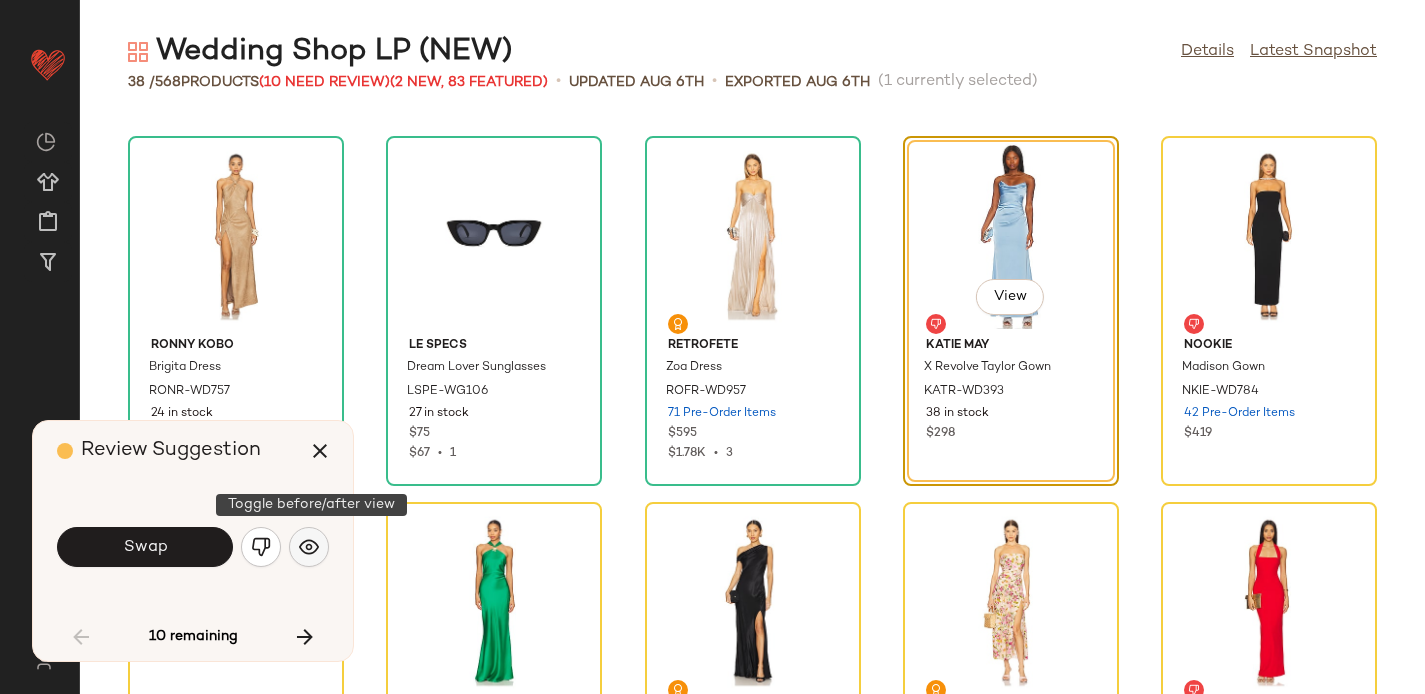 click 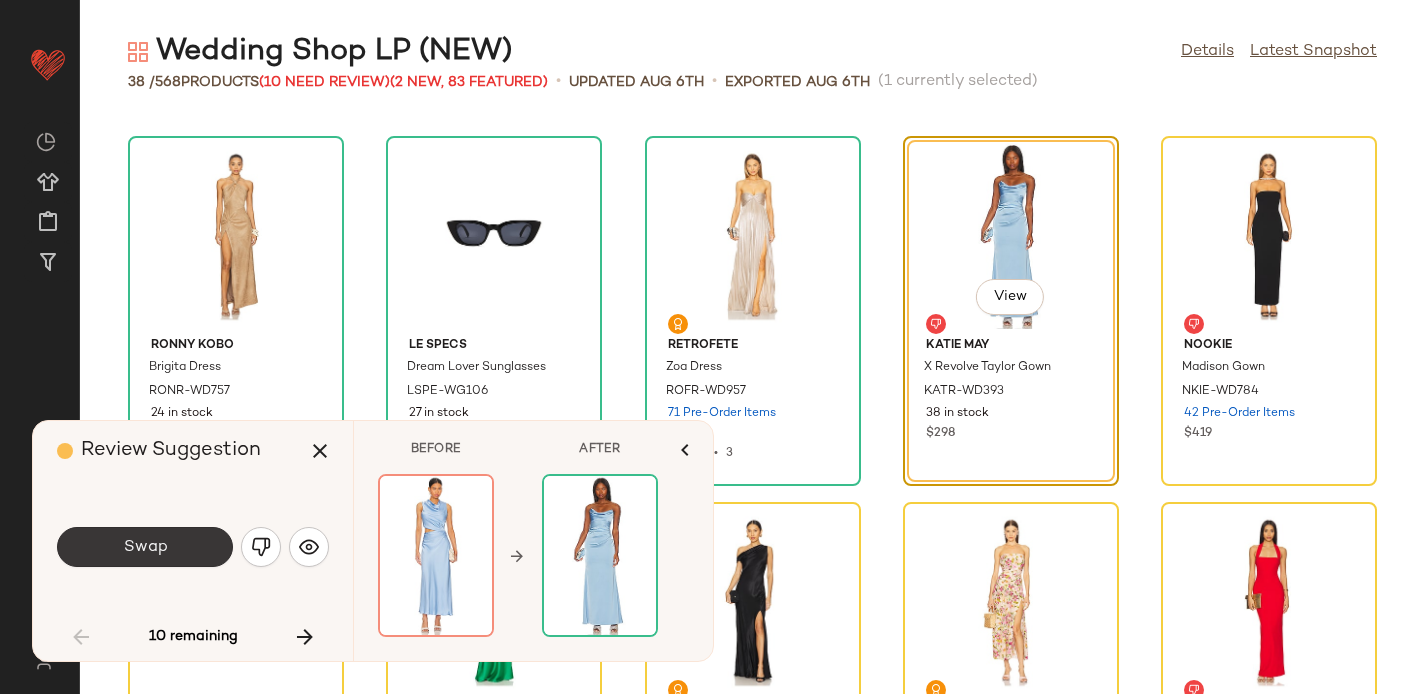 click on "Swap" at bounding box center (145, 547) 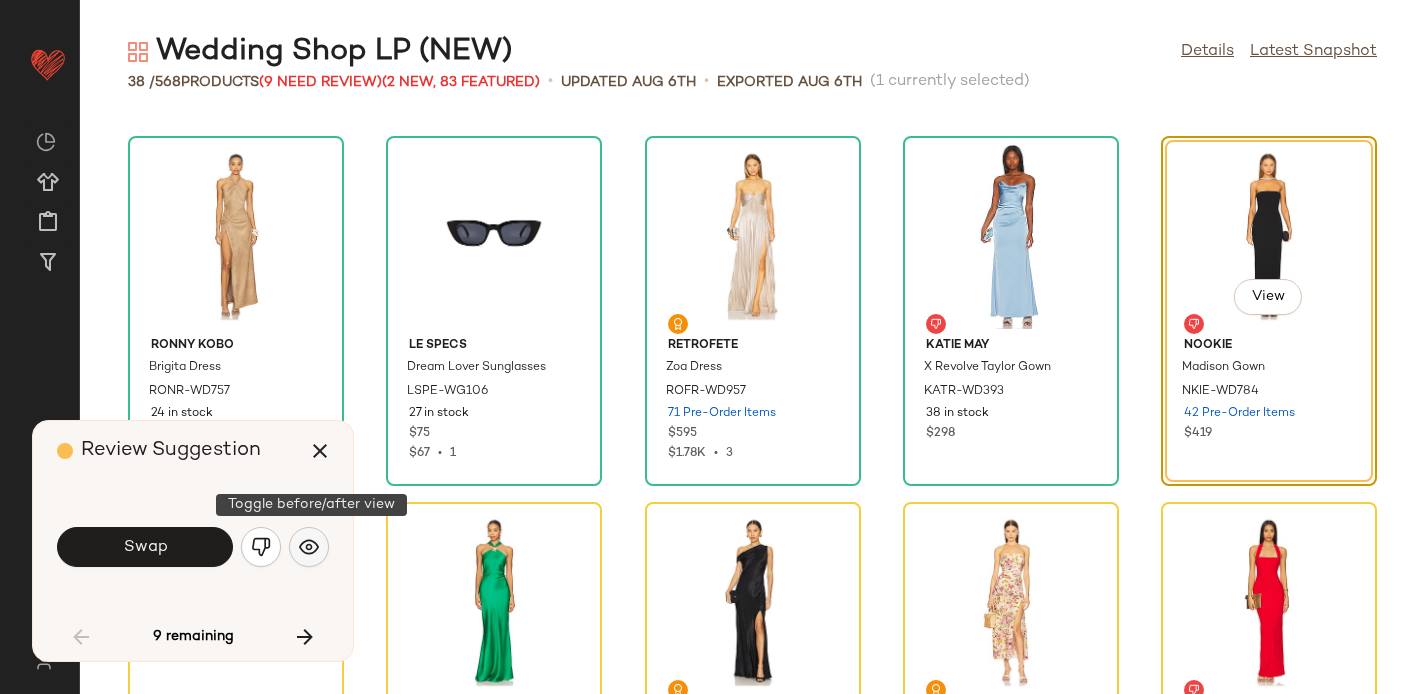 click 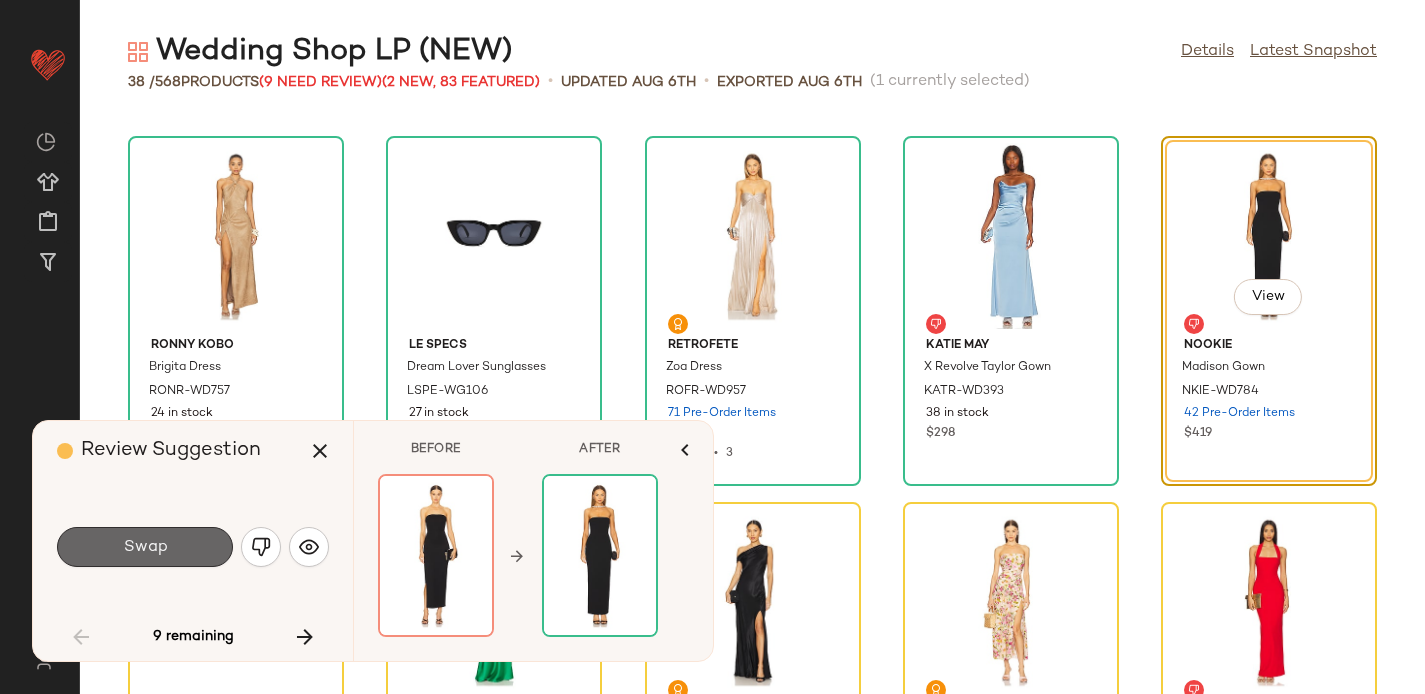 click on "Swap" 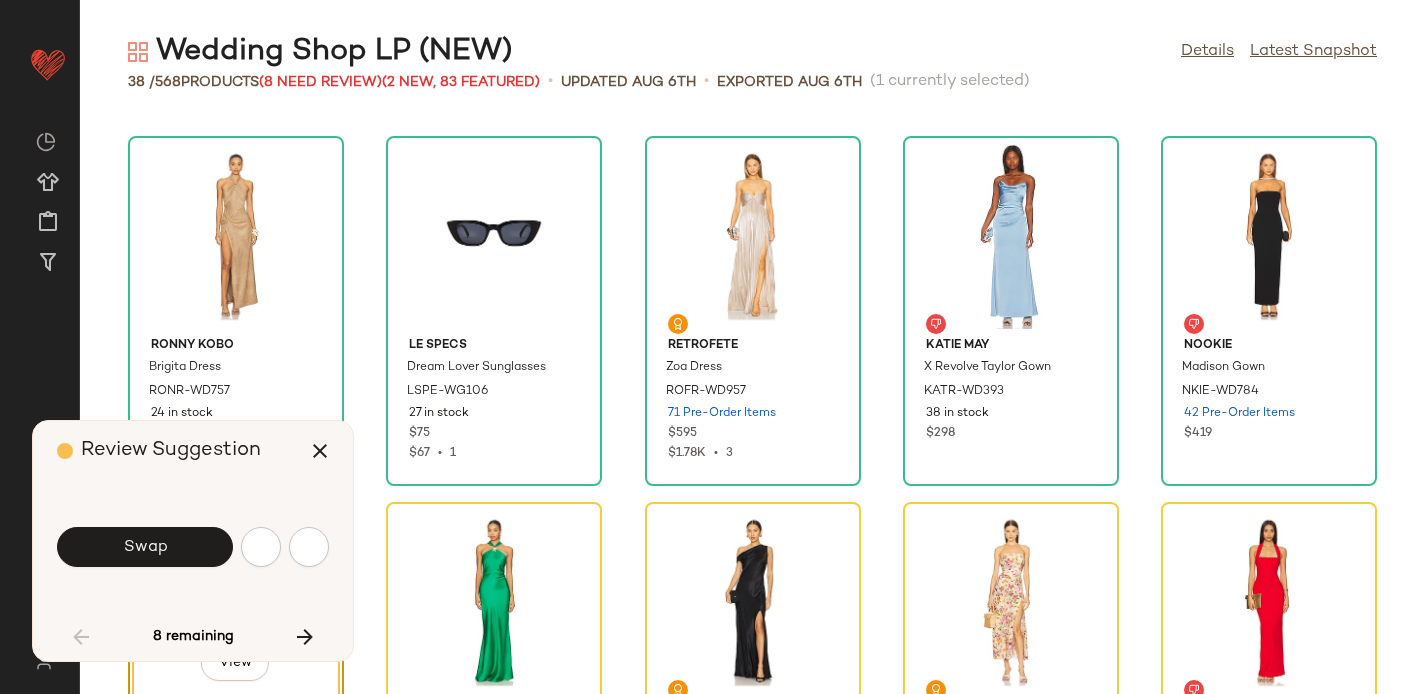 scroll, scrollTop: 2196, scrollLeft: 0, axis: vertical 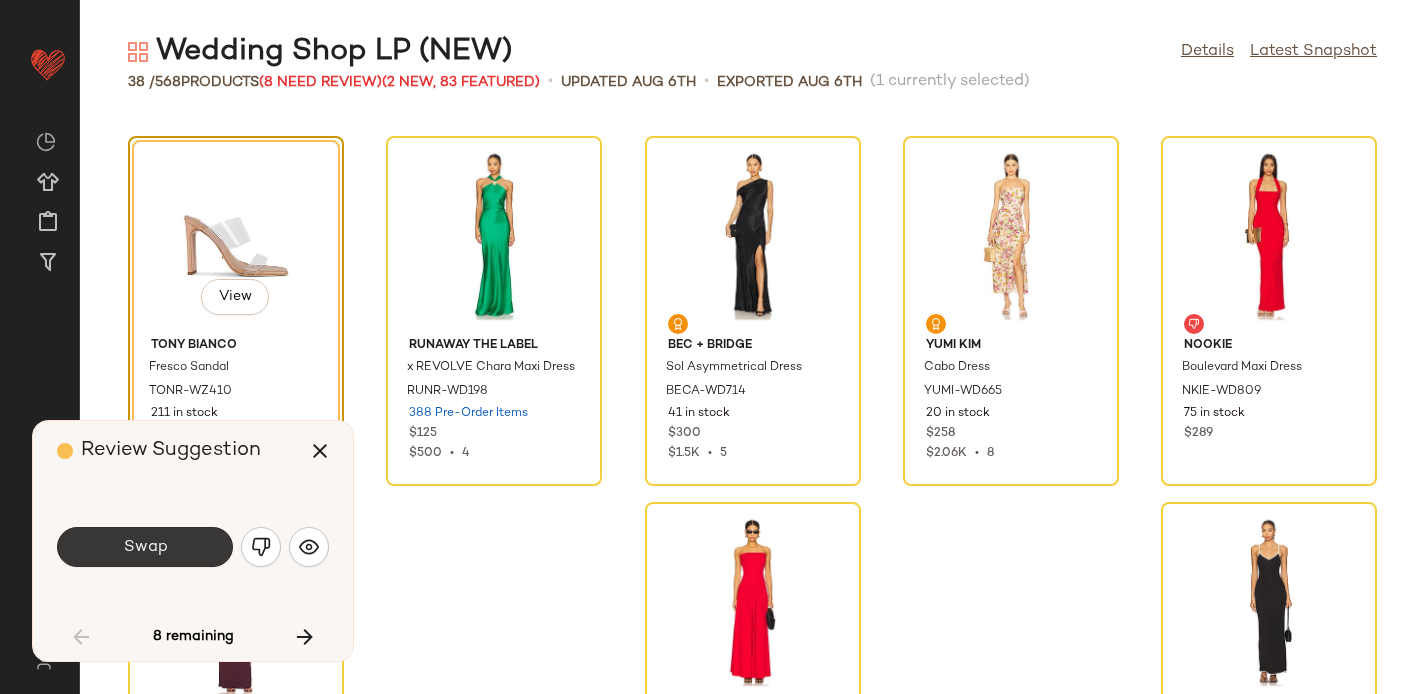 click on "Swap" at bounding box center (145, 547) 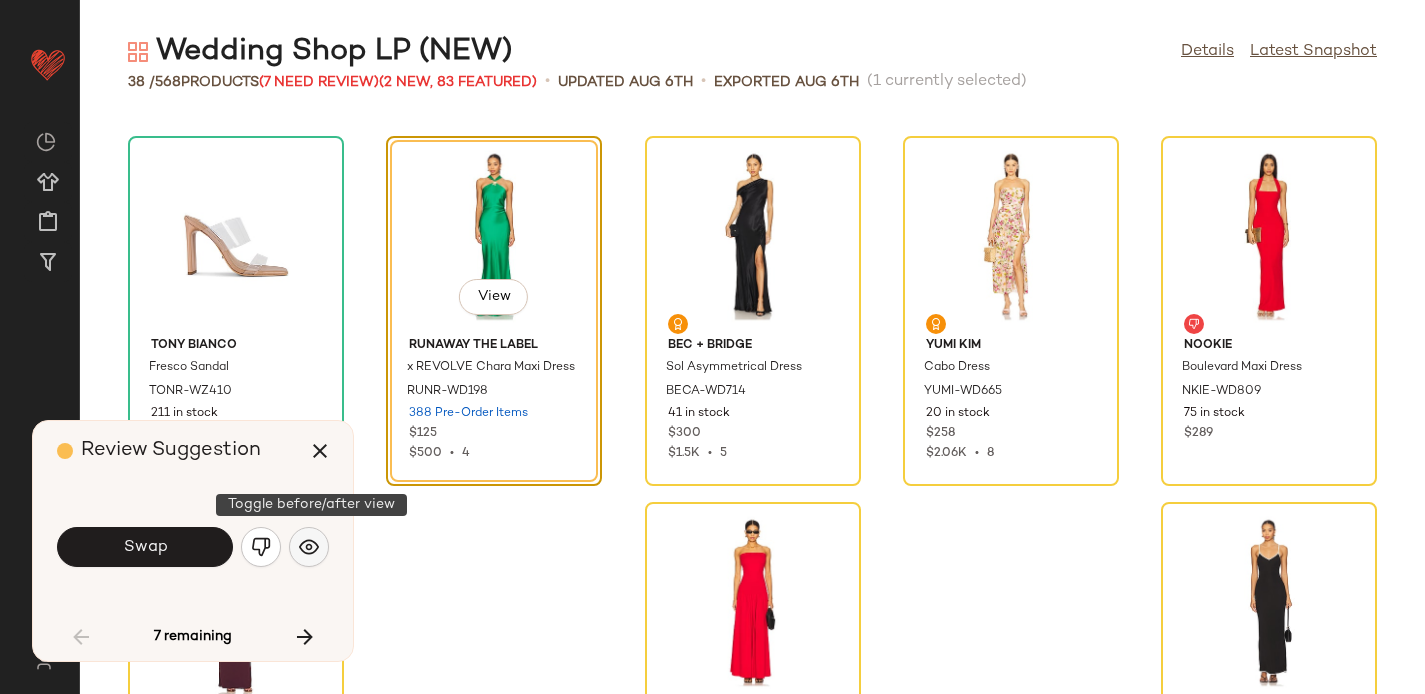 click 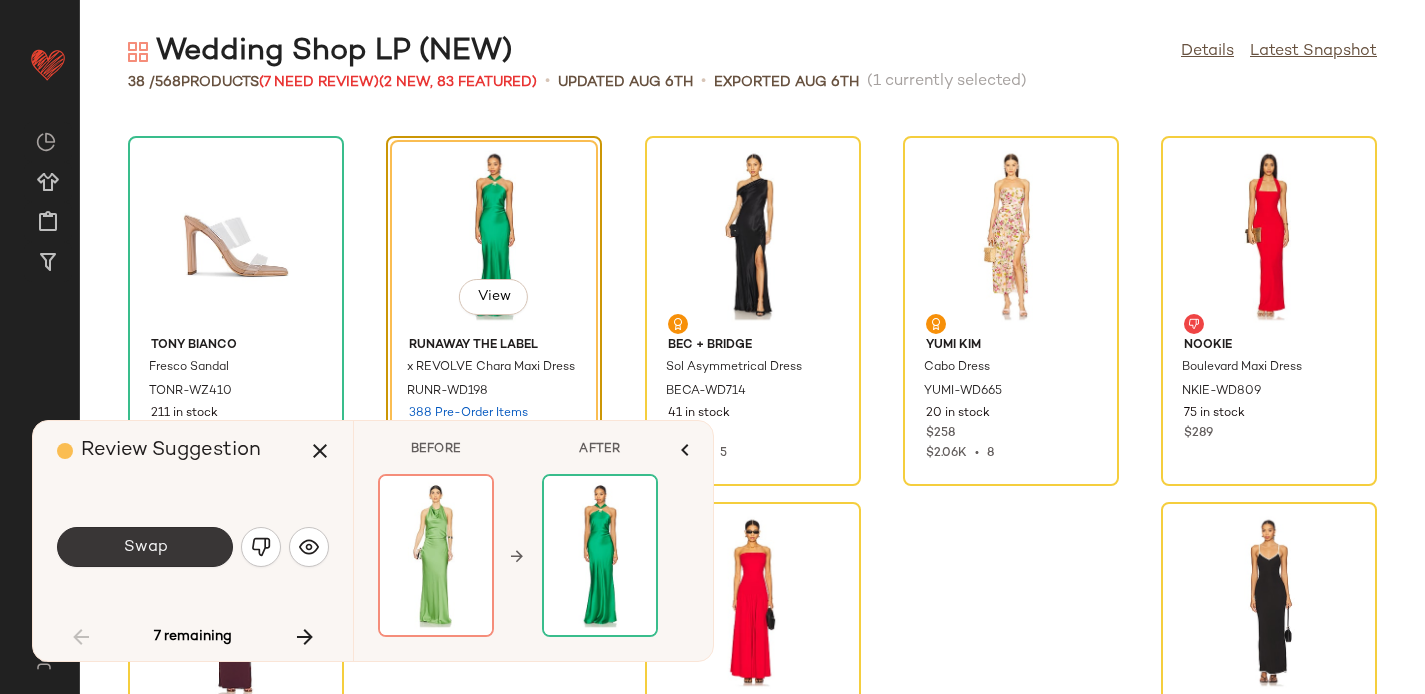 click on "Swap" 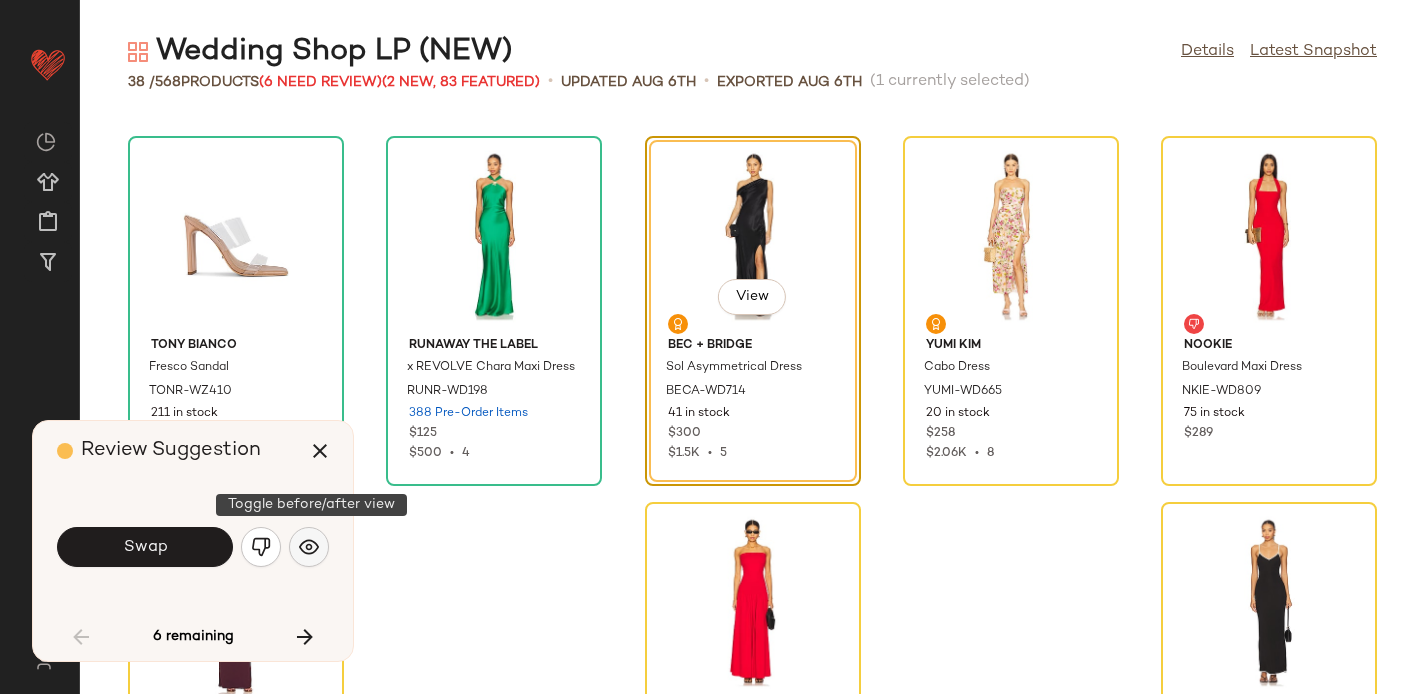 click 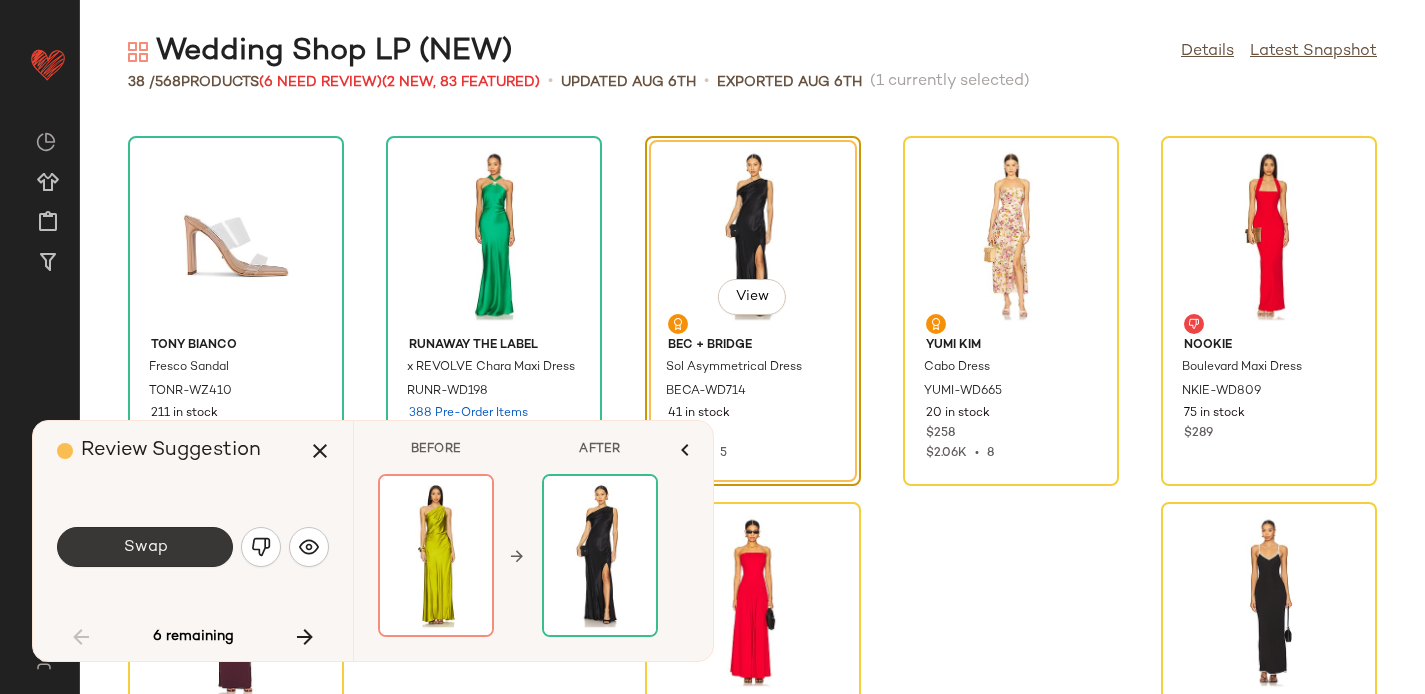 click on "Swap" 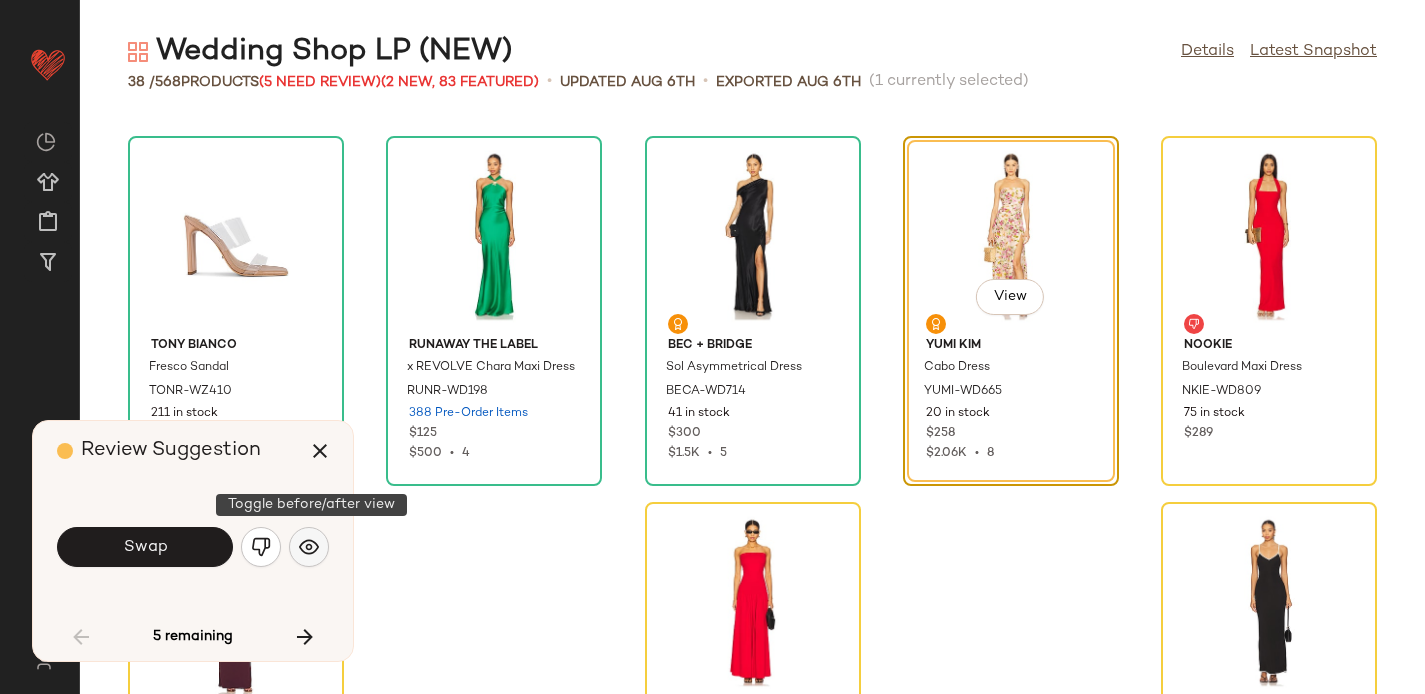click at bounding box center [309, 547] 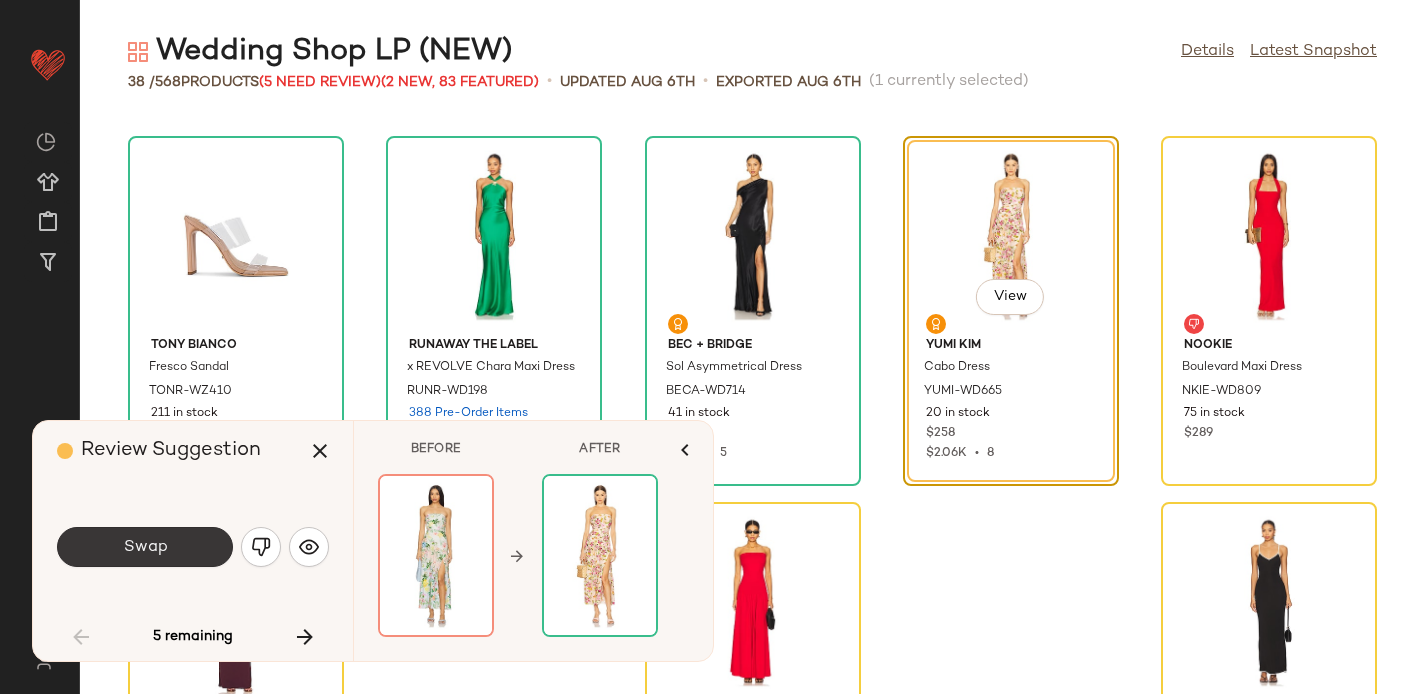 click on "Swap" at bounding box center [145, 547] 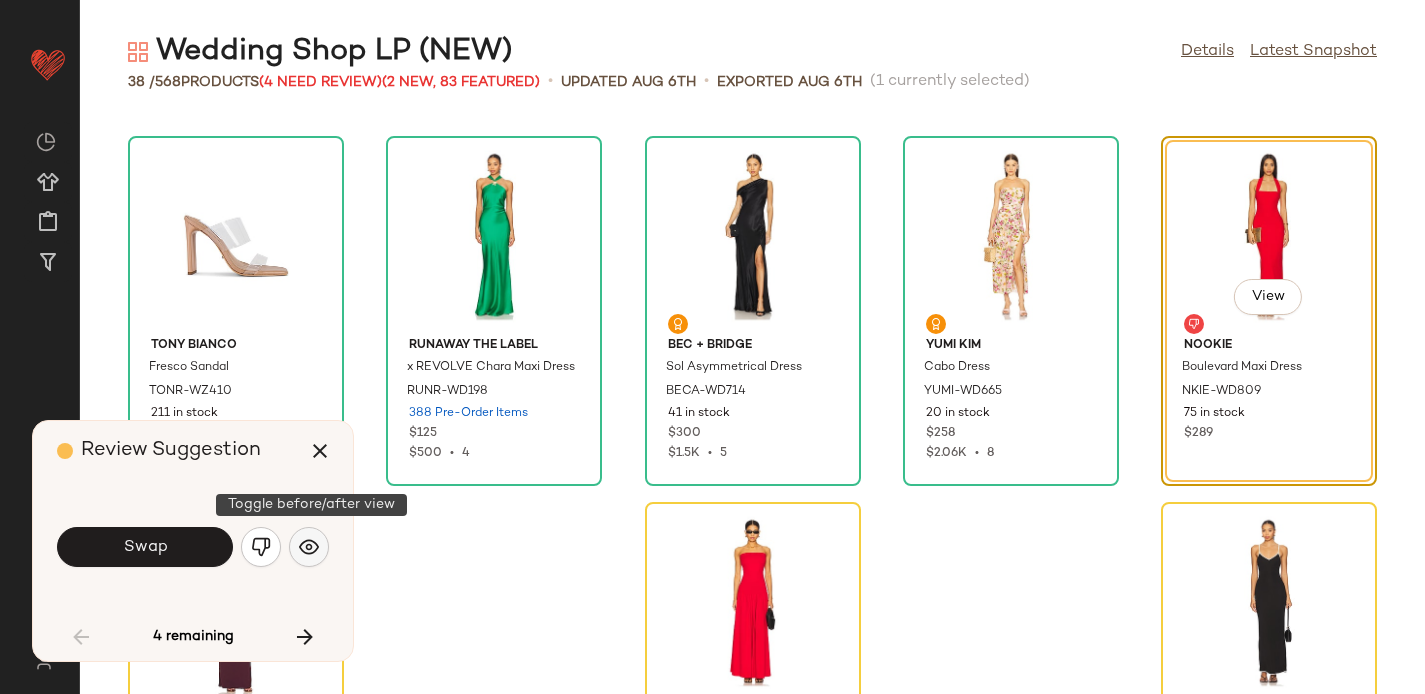 click 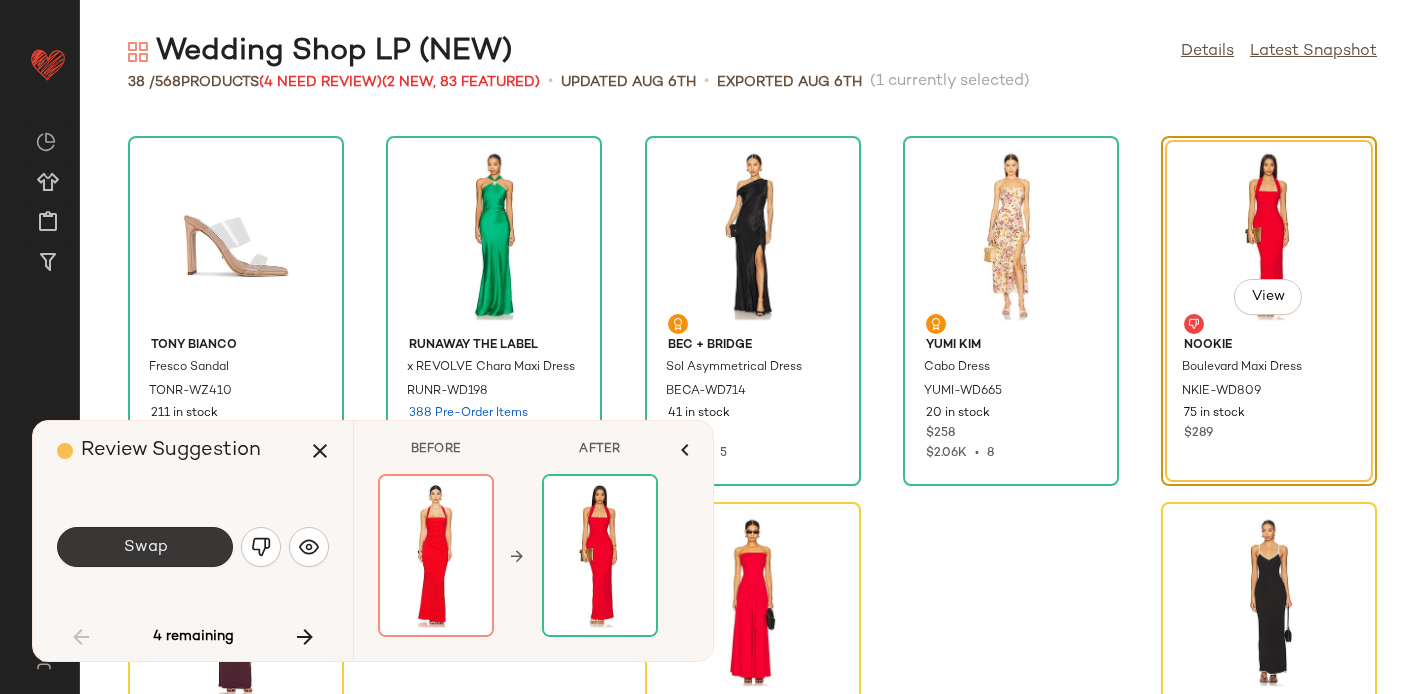click on "Swap" at bounding box center [145, 547] 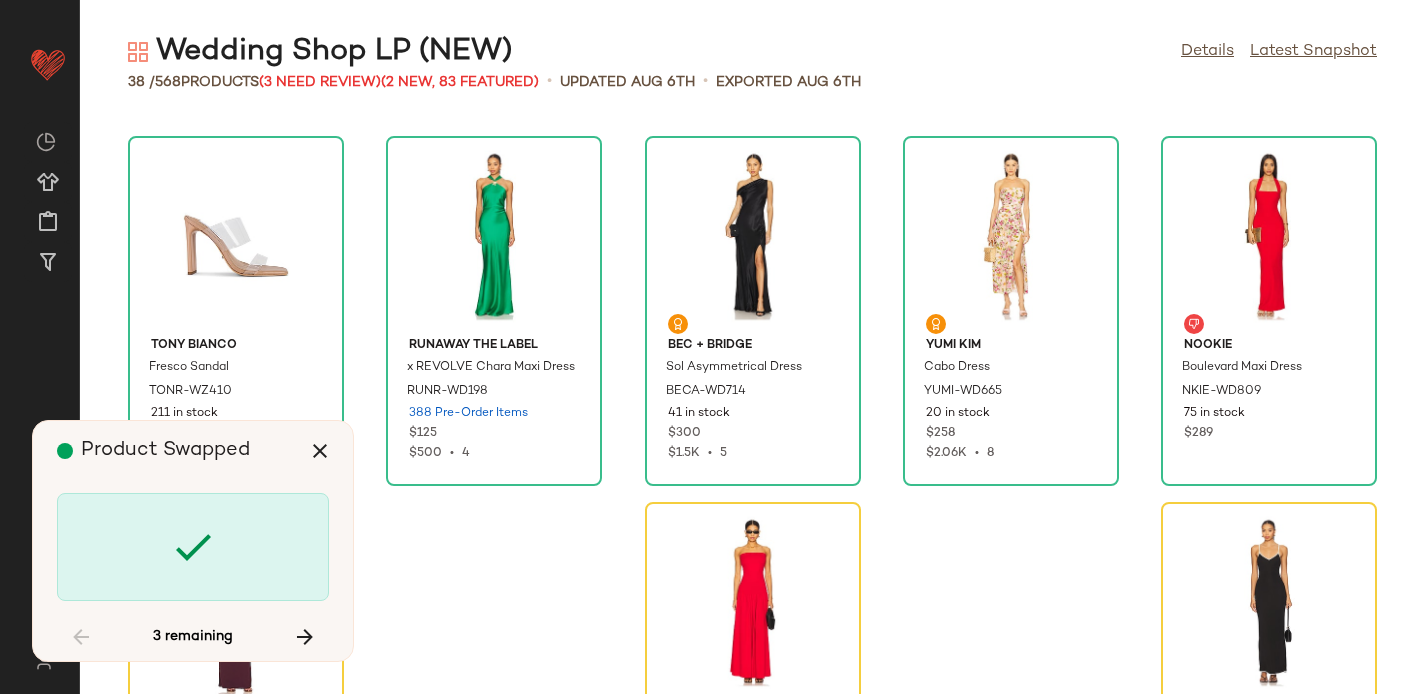 scroll, scrollTop: 2354, scrollLeft: 0, axis: vertical 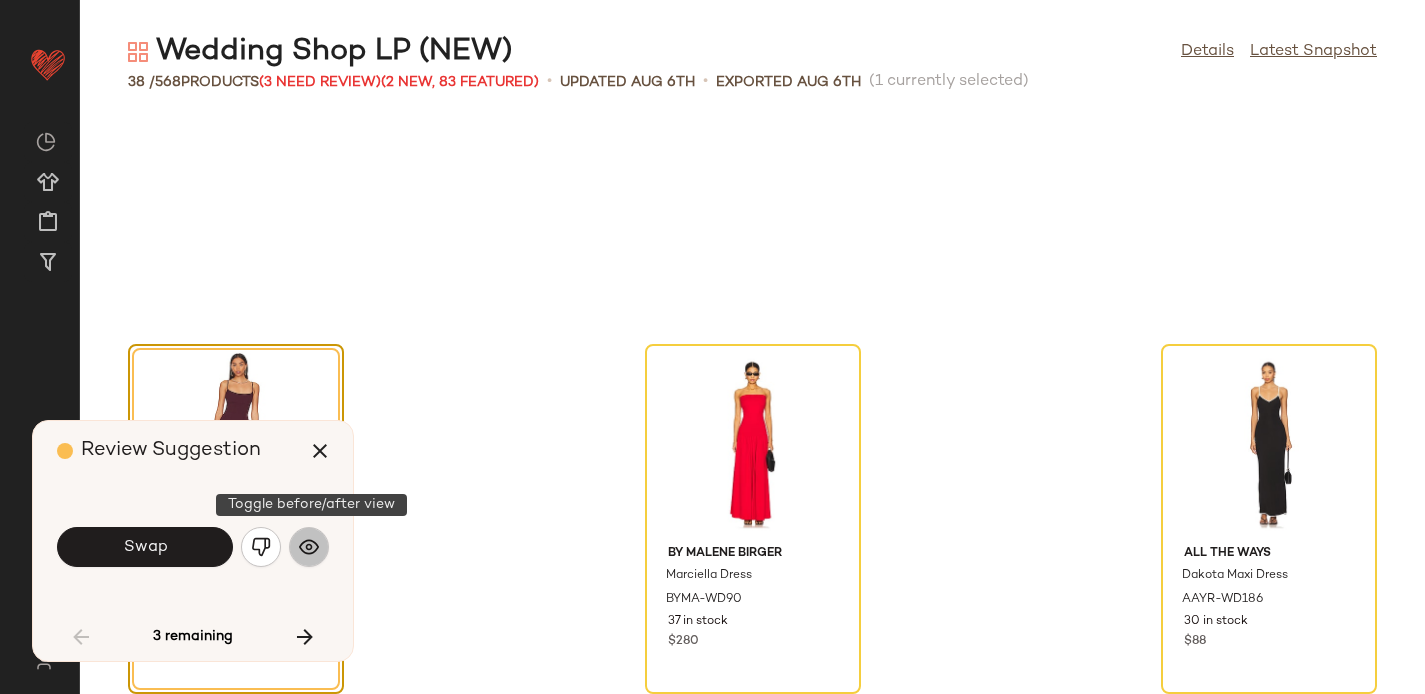 click 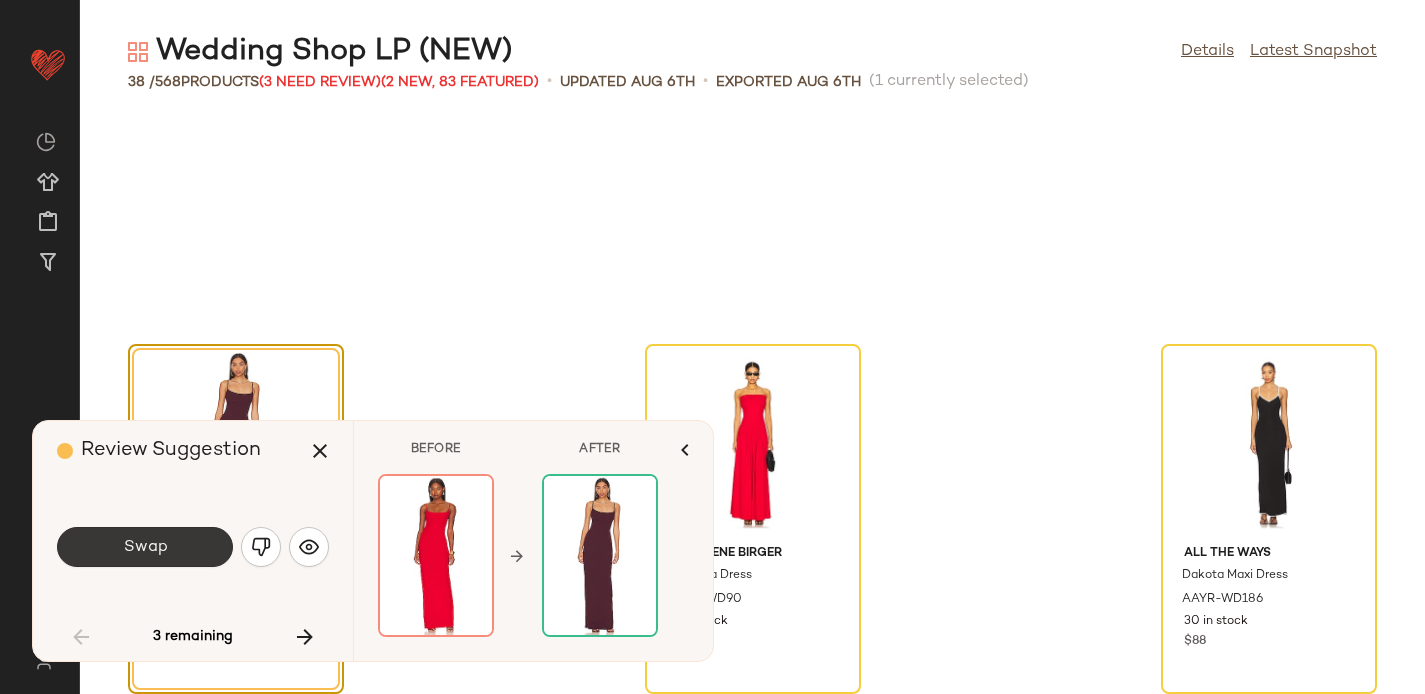click on "Swap" 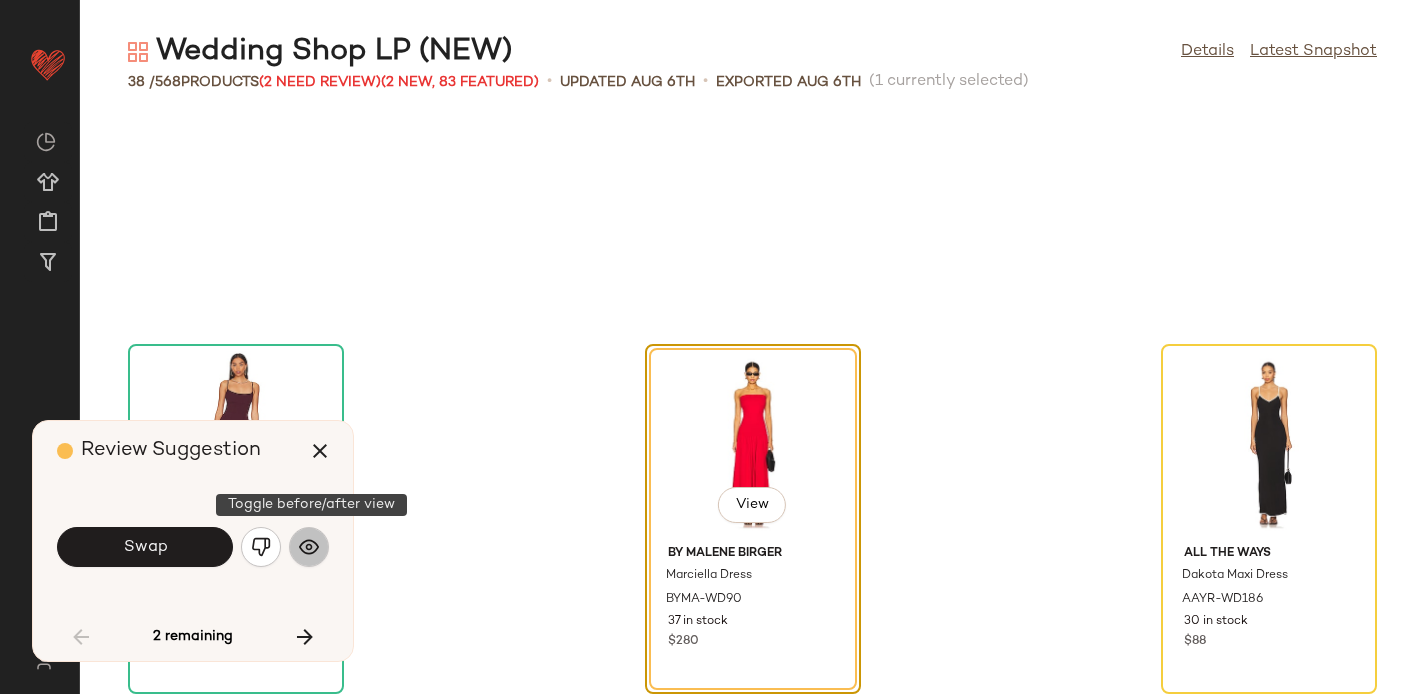 click 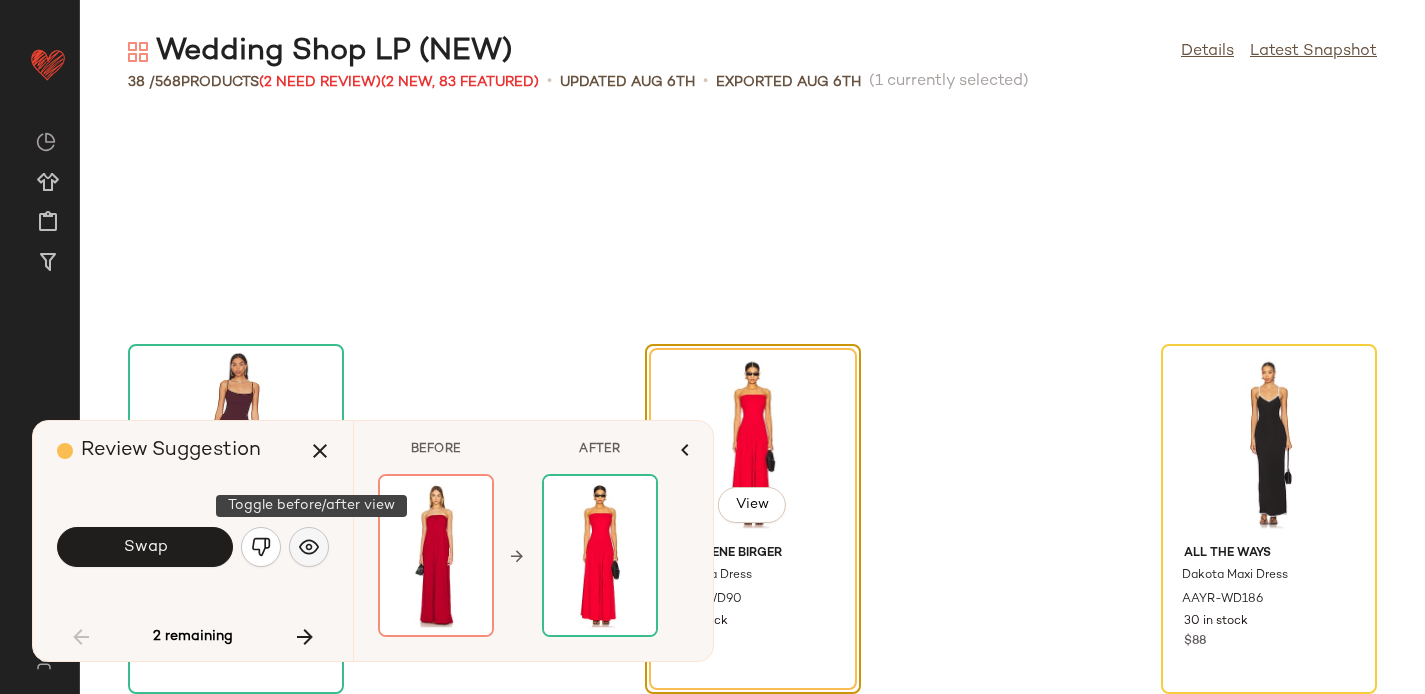 click 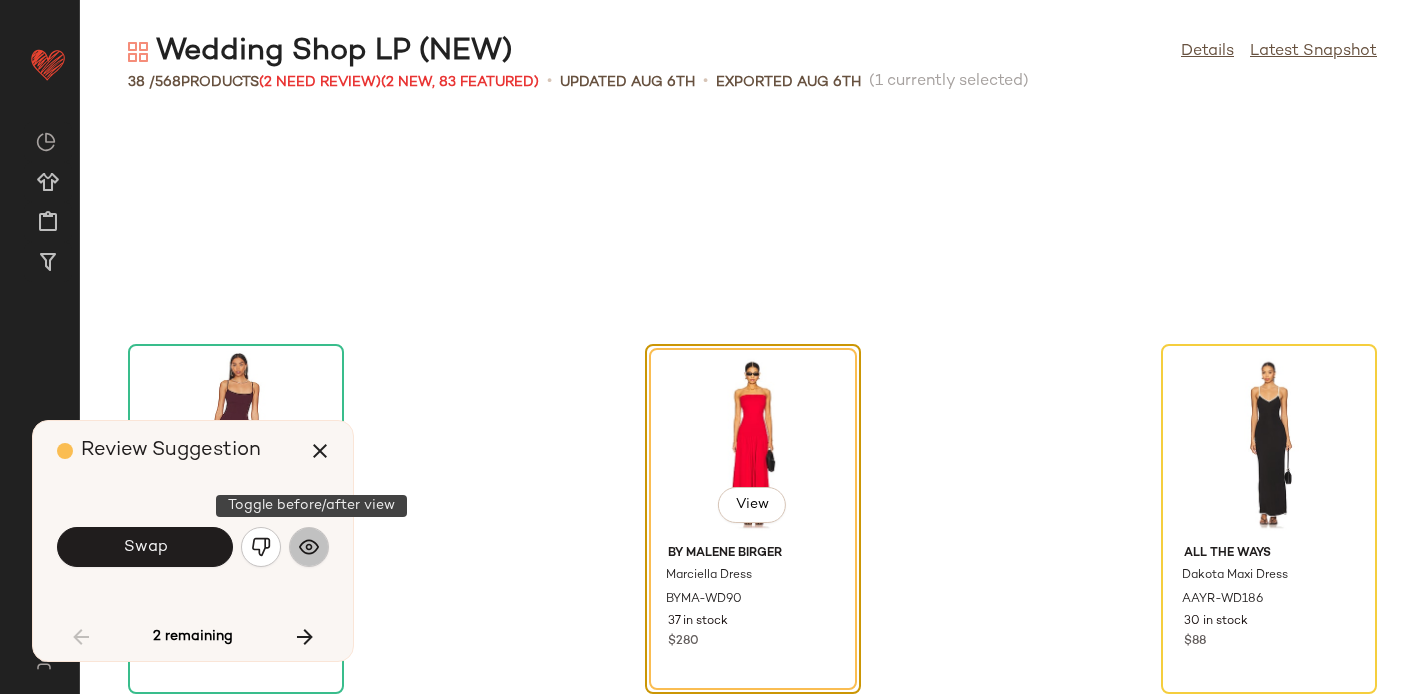 click 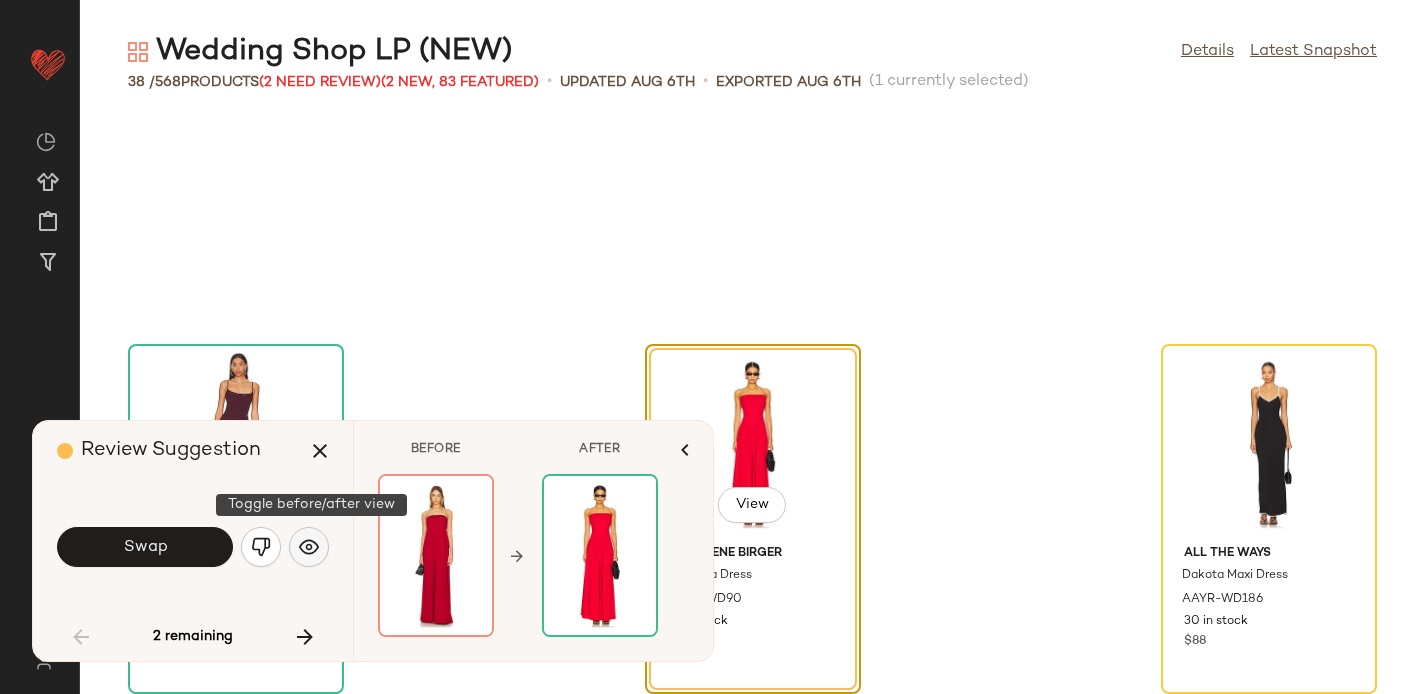 click 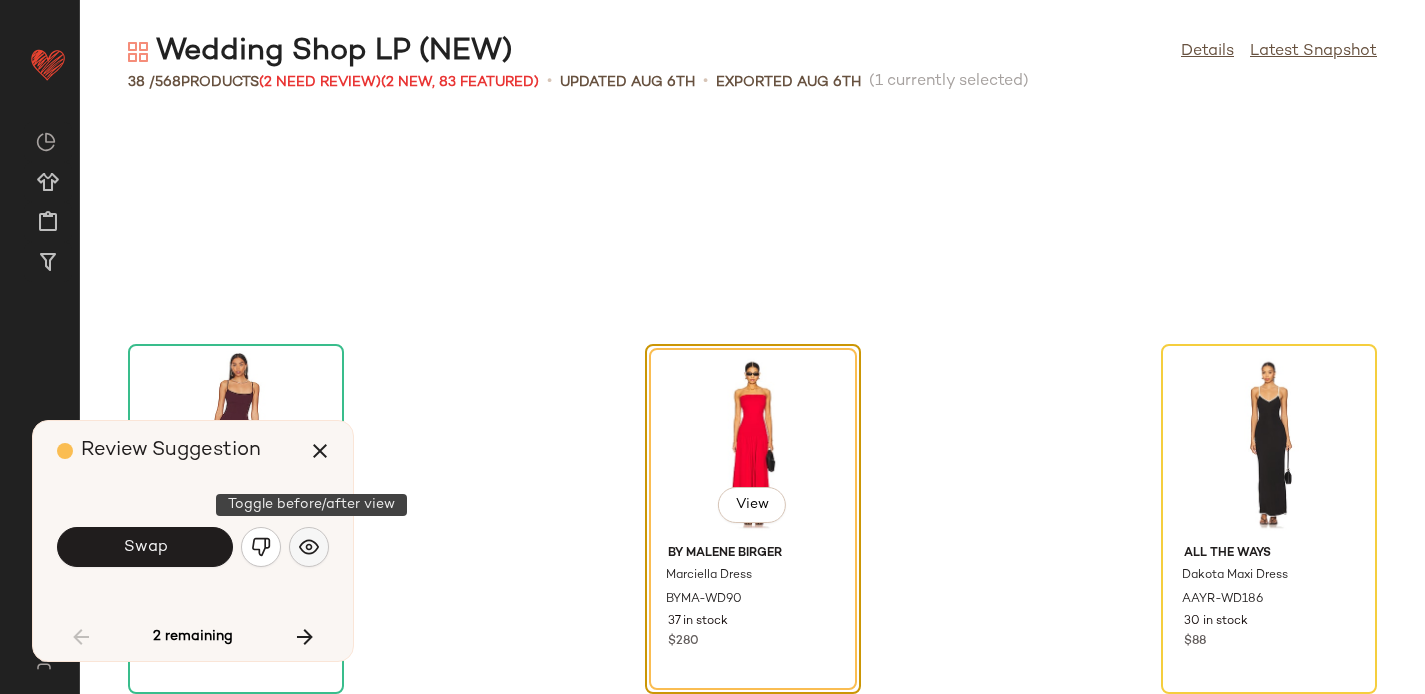 click 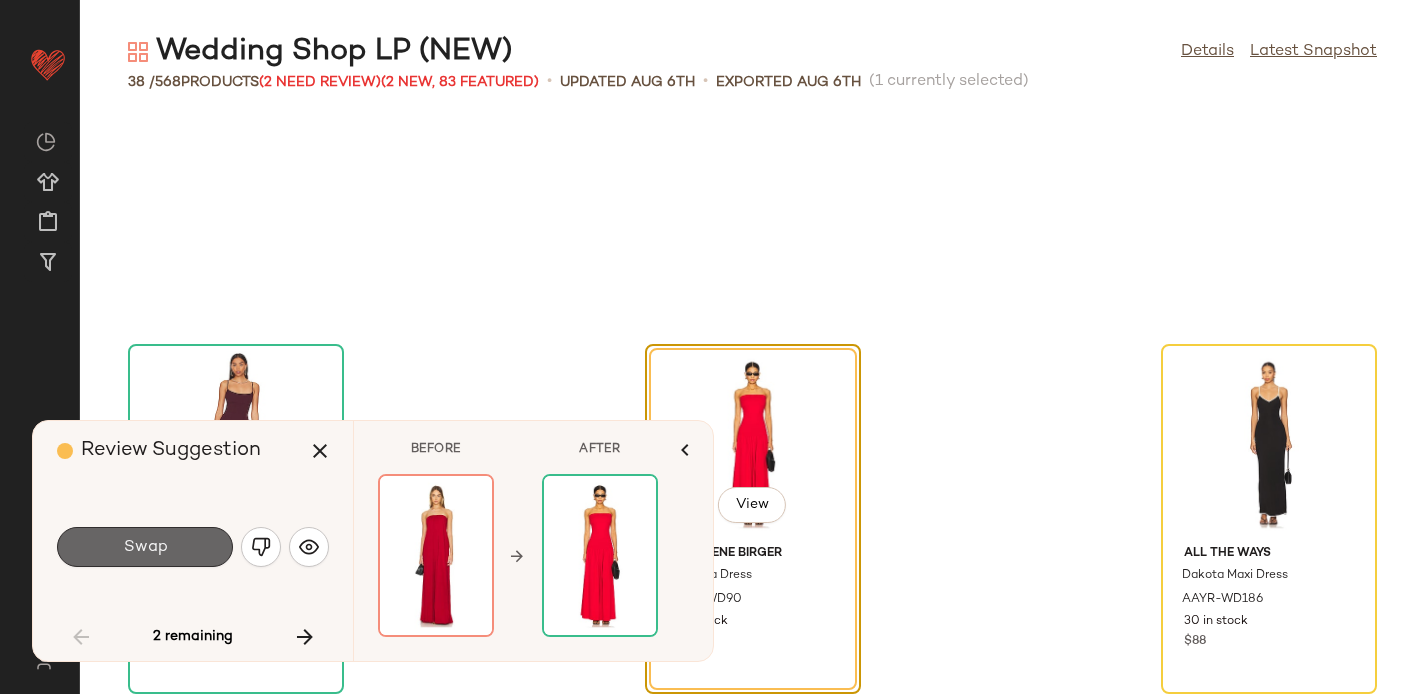 click on "Swap" at bounding box center (145, 547) 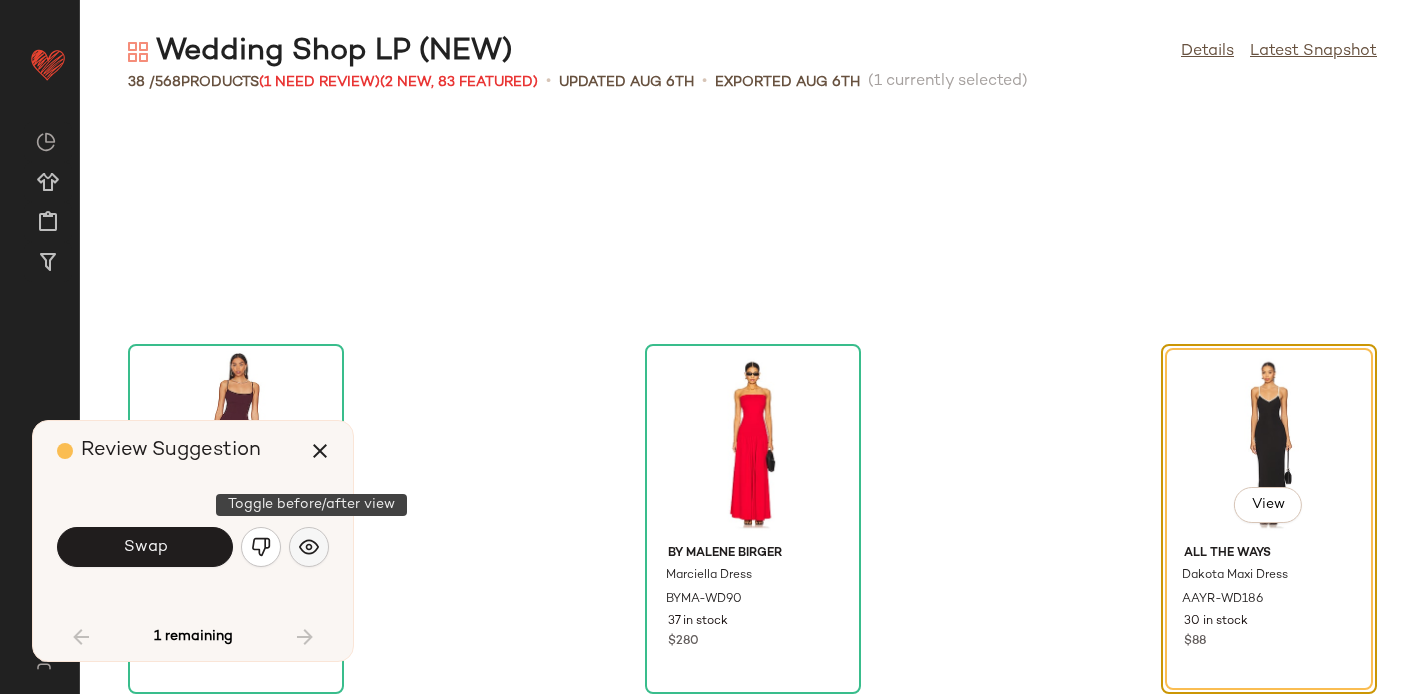 click 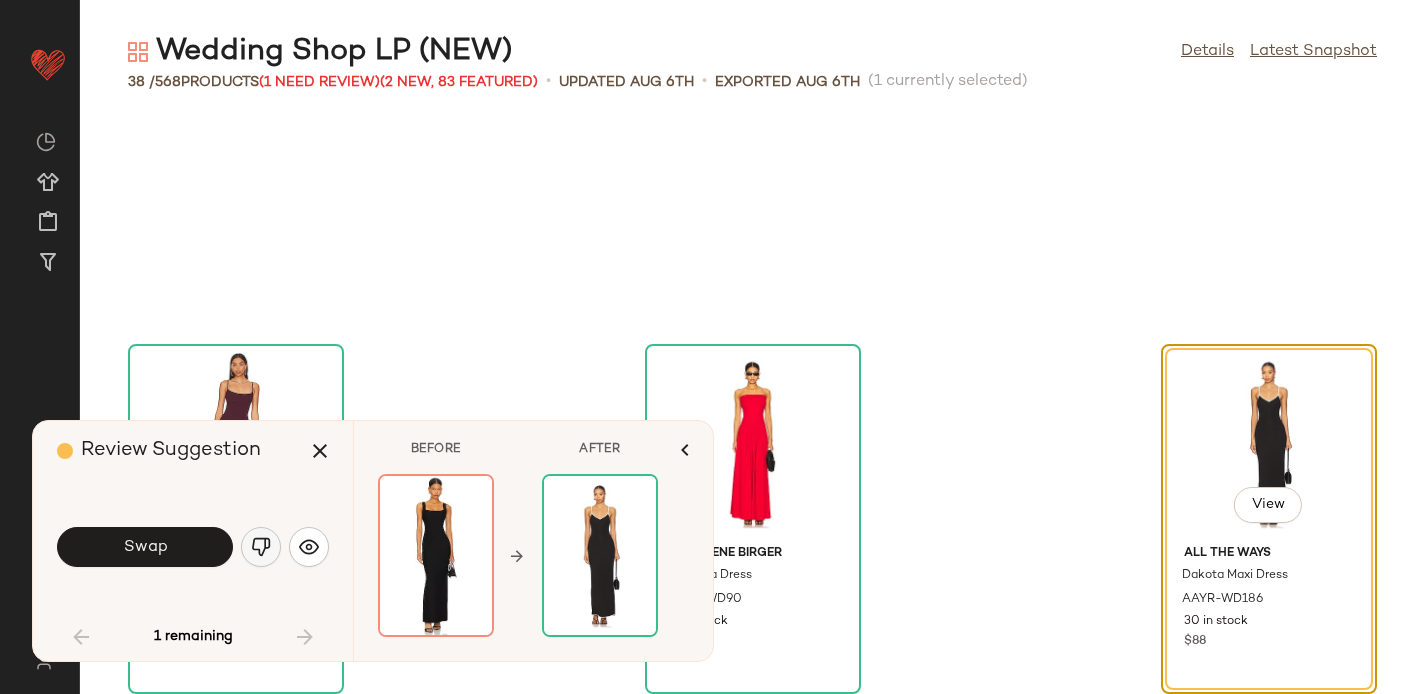 click 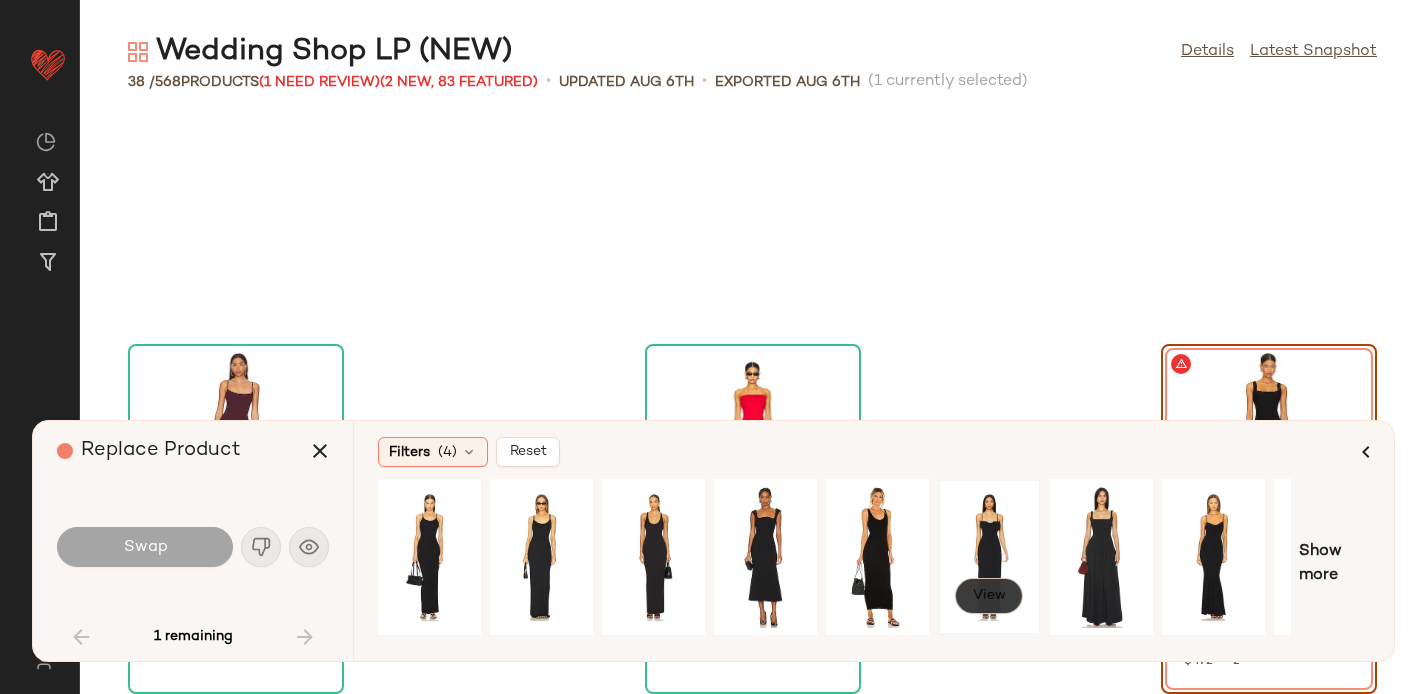click on "View" at bounding box center [989, 596] 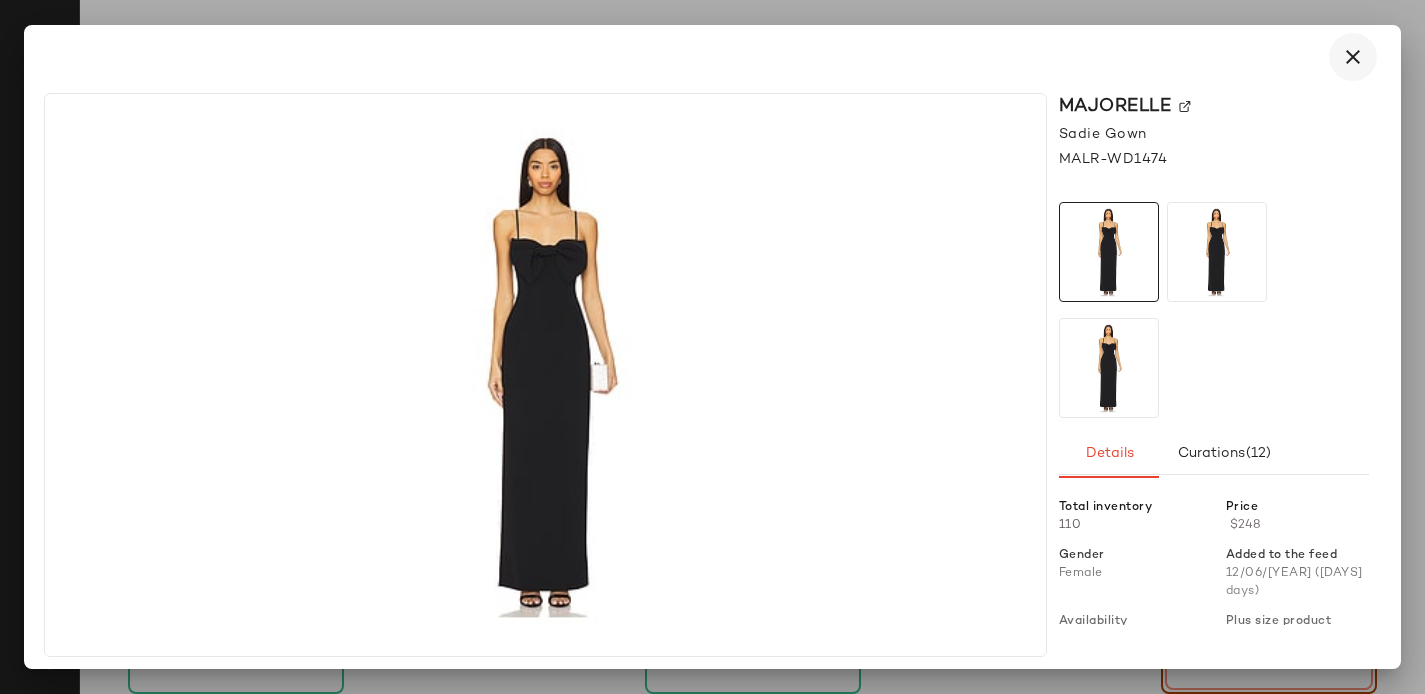 click at bounding box center (1353, 57) 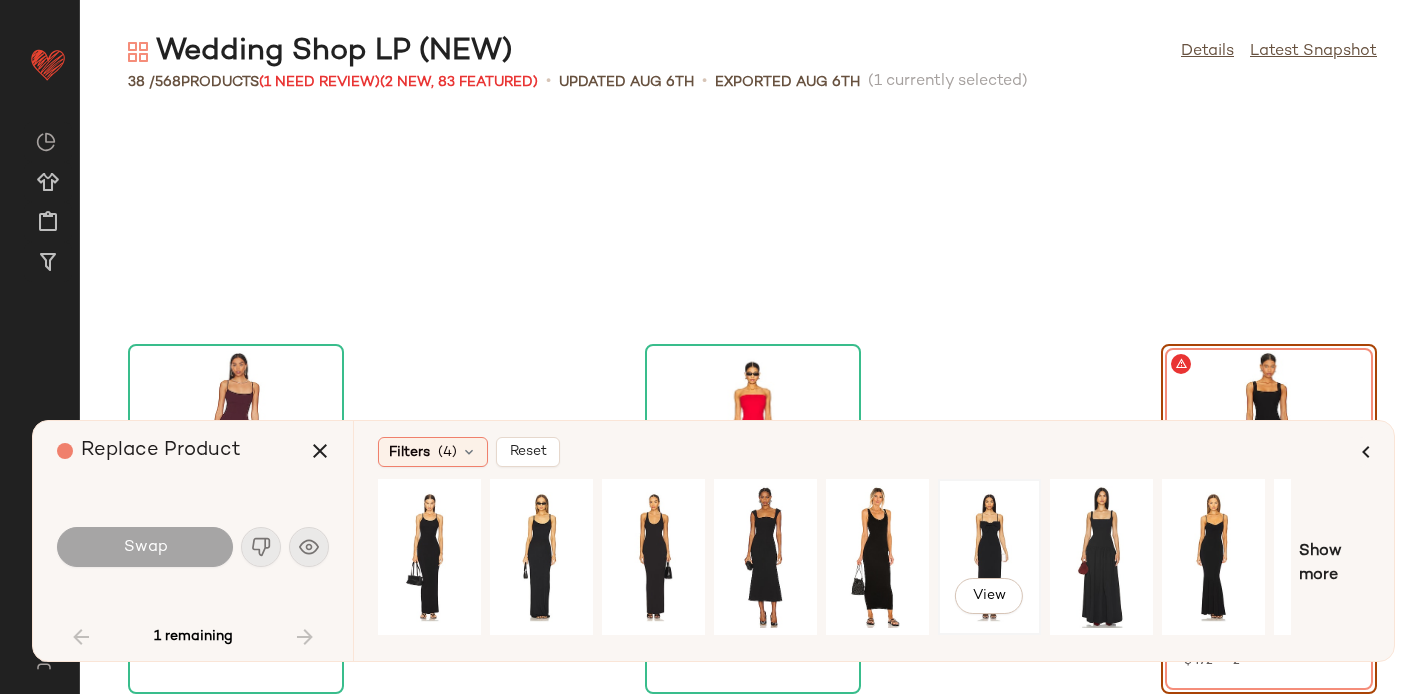 click on "View" 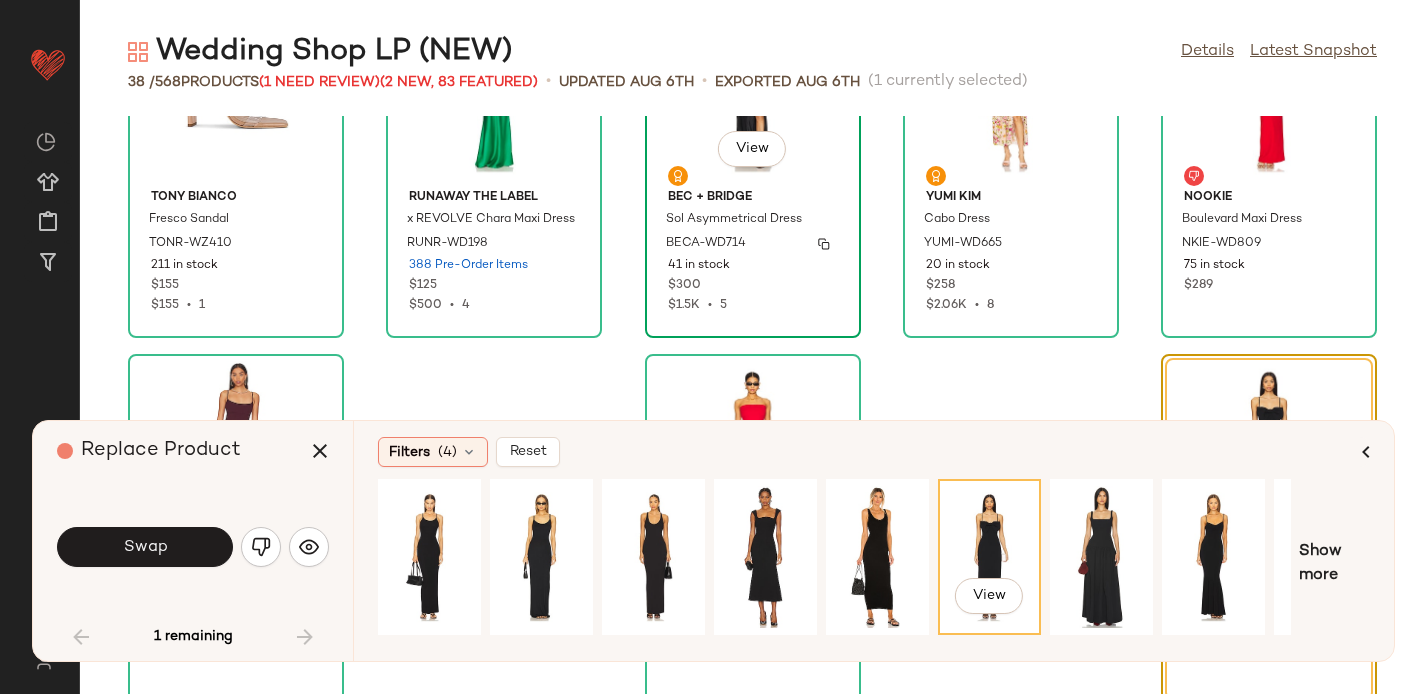 scroll, scrollTop: 2352, scrollLeft: 0, axis: vertical 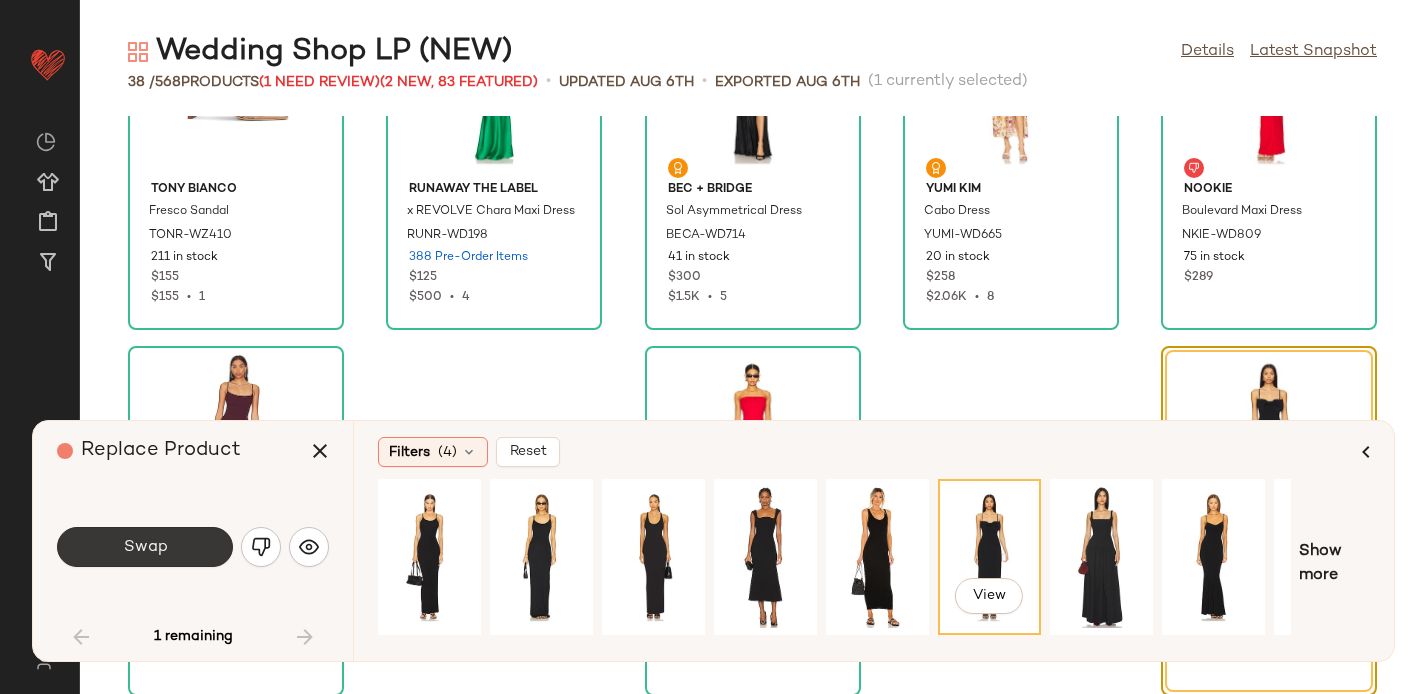 click on "Swap" 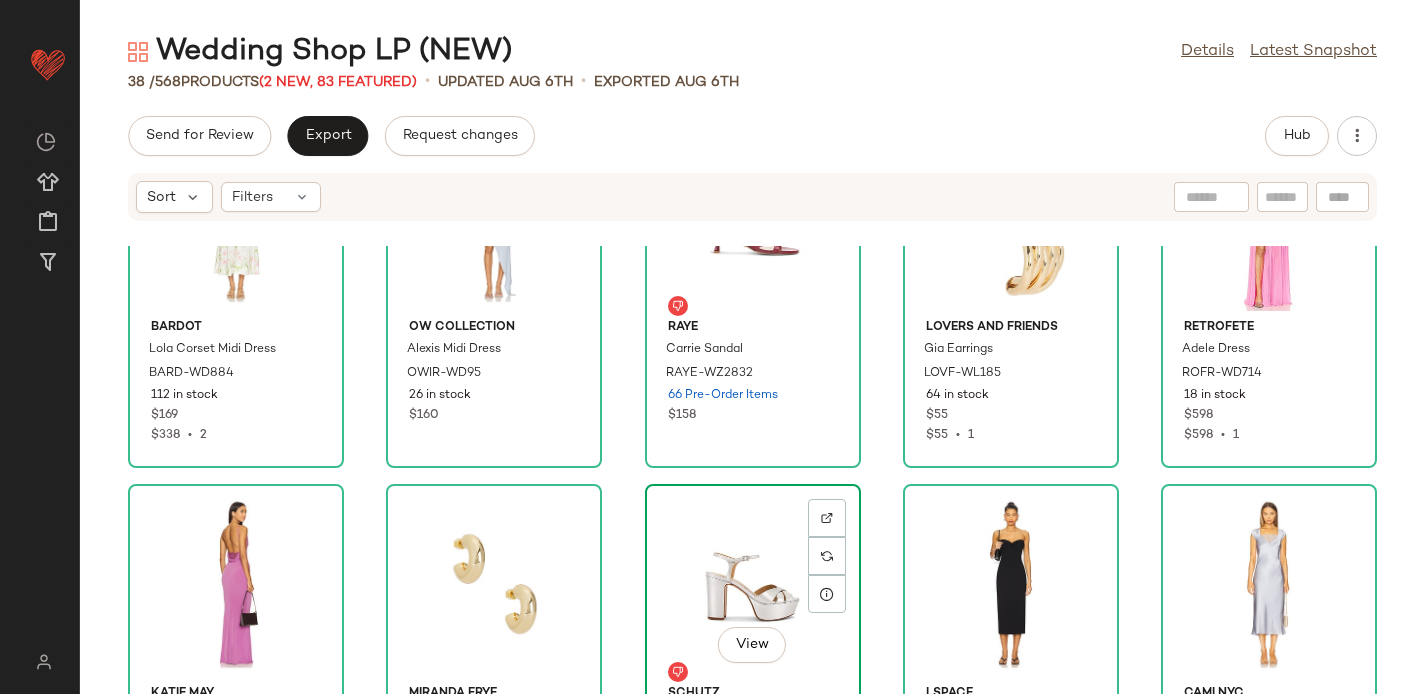 scroll, scrollTop: 0, scrollLeft: 0, axis: both 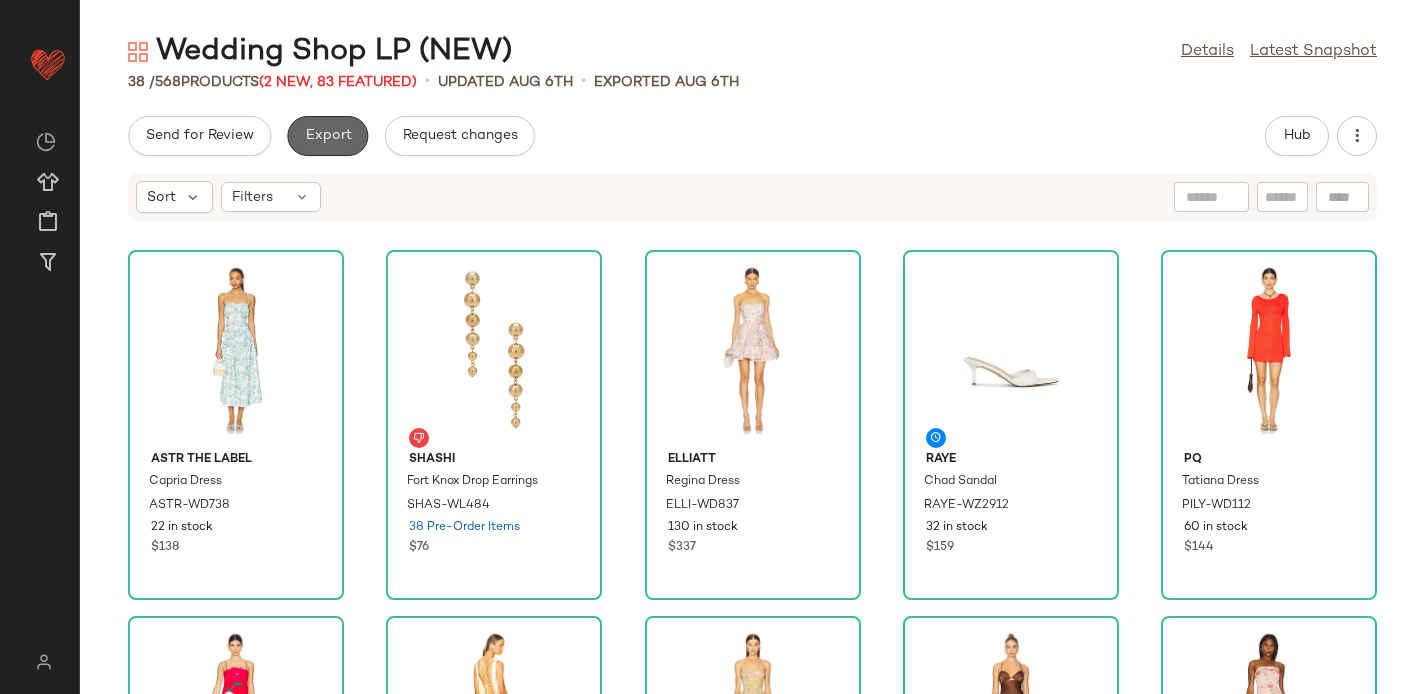 click on "Export" 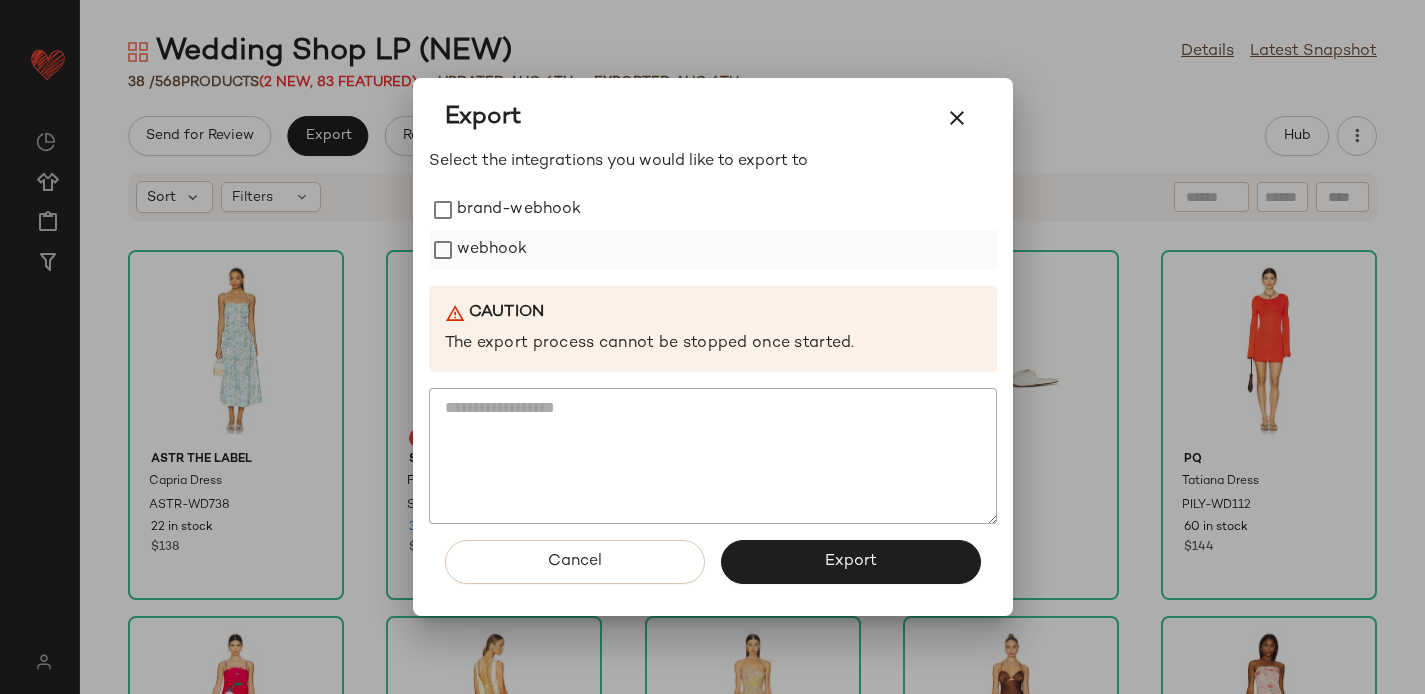 click on "webhook" at bounding box center (492, 250) 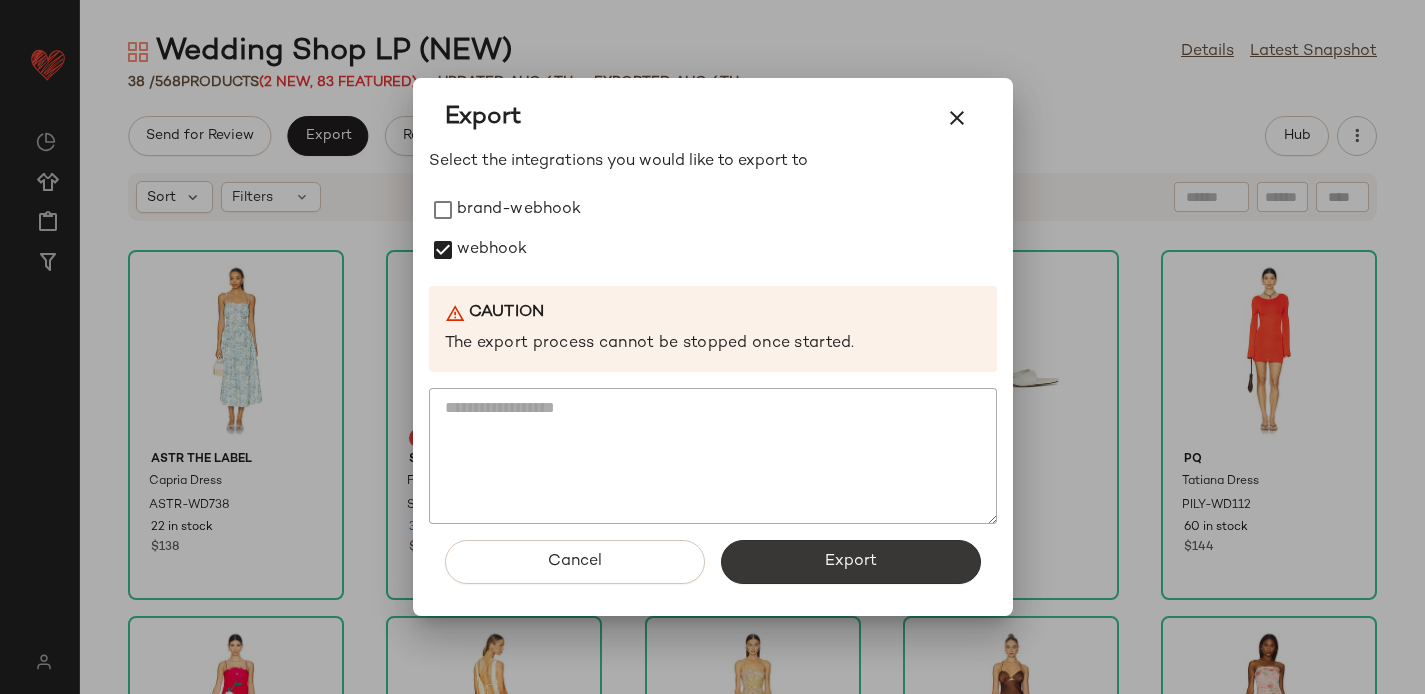 click on "Export" at bounding box center (851, 562) 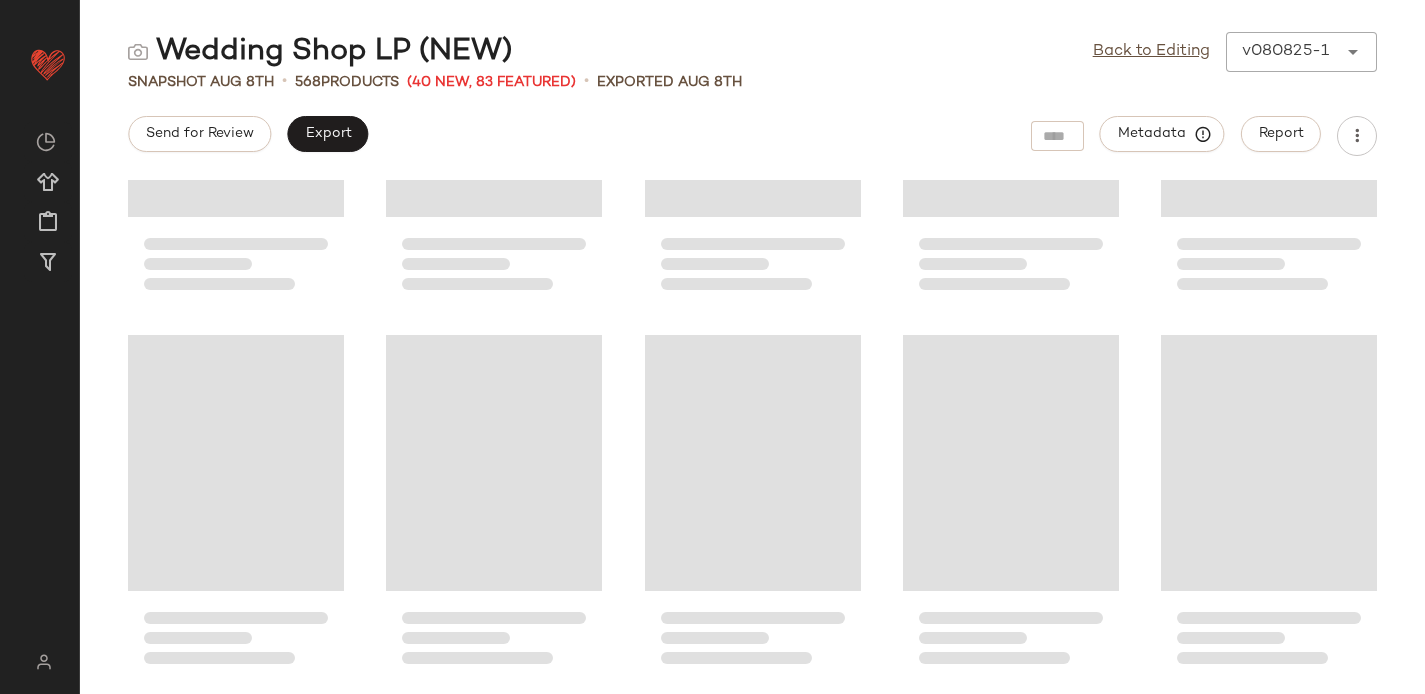 scroll, scrollTop: 2872, scrollLeft: 0, axis: vertical 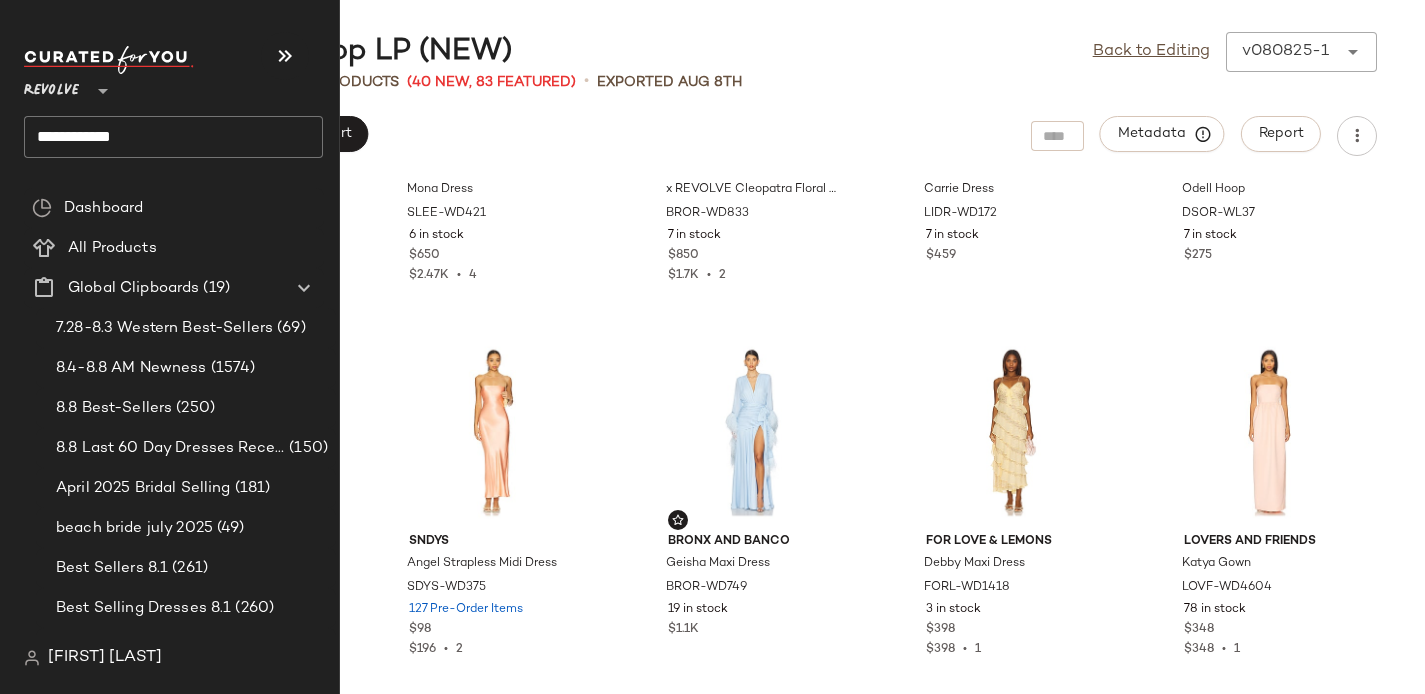 click on "**********" 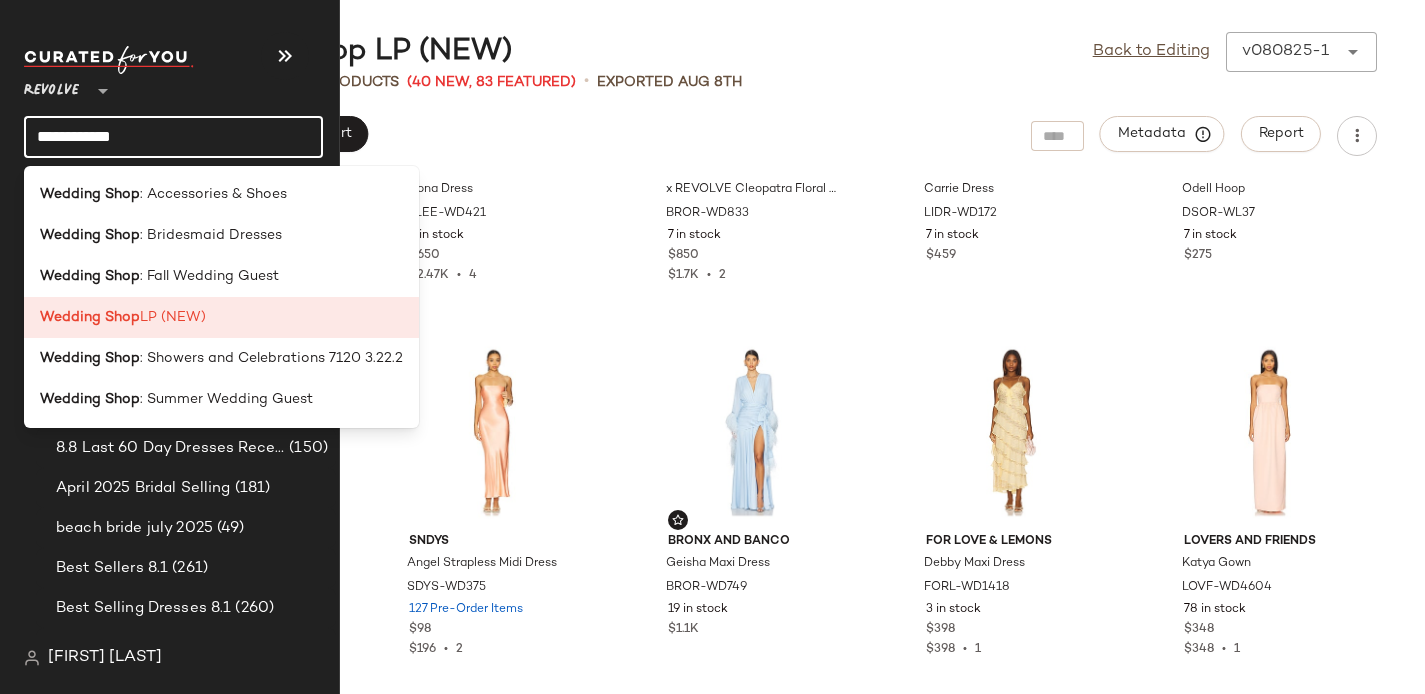 click on "**********" 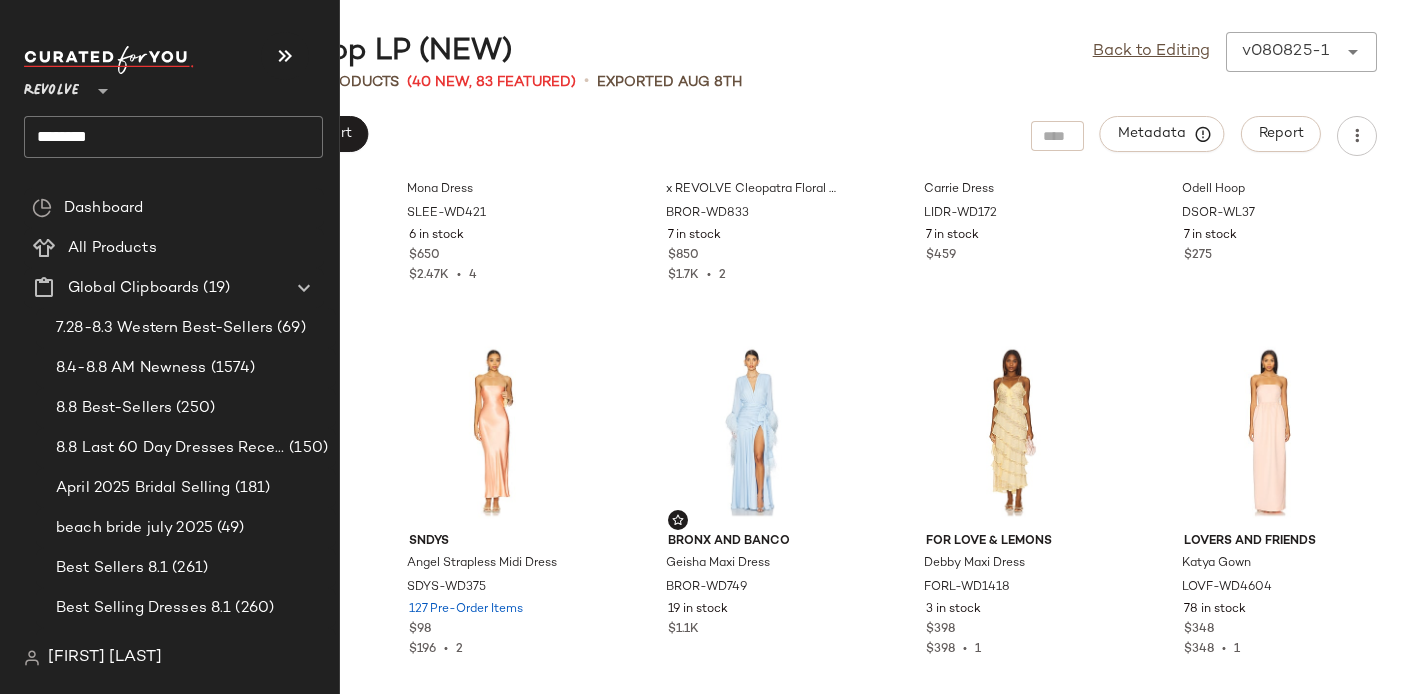 click on "********" 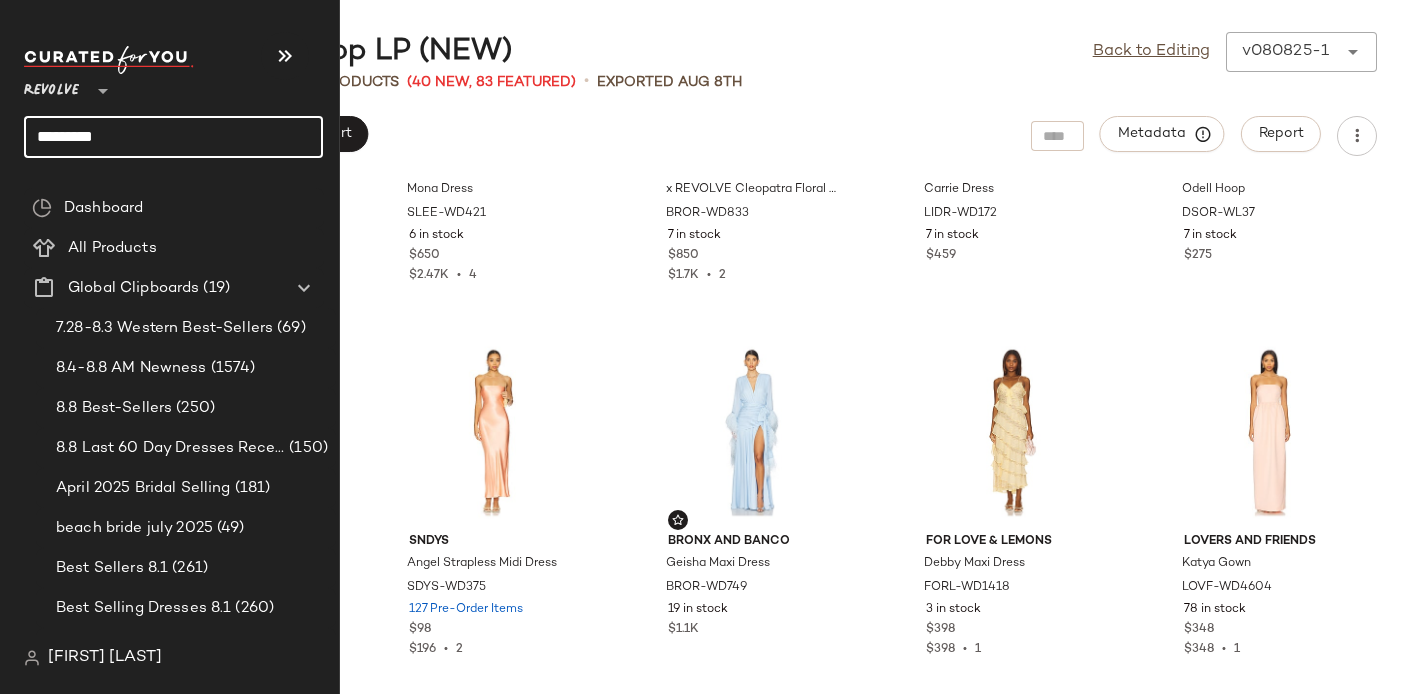 type on "********" 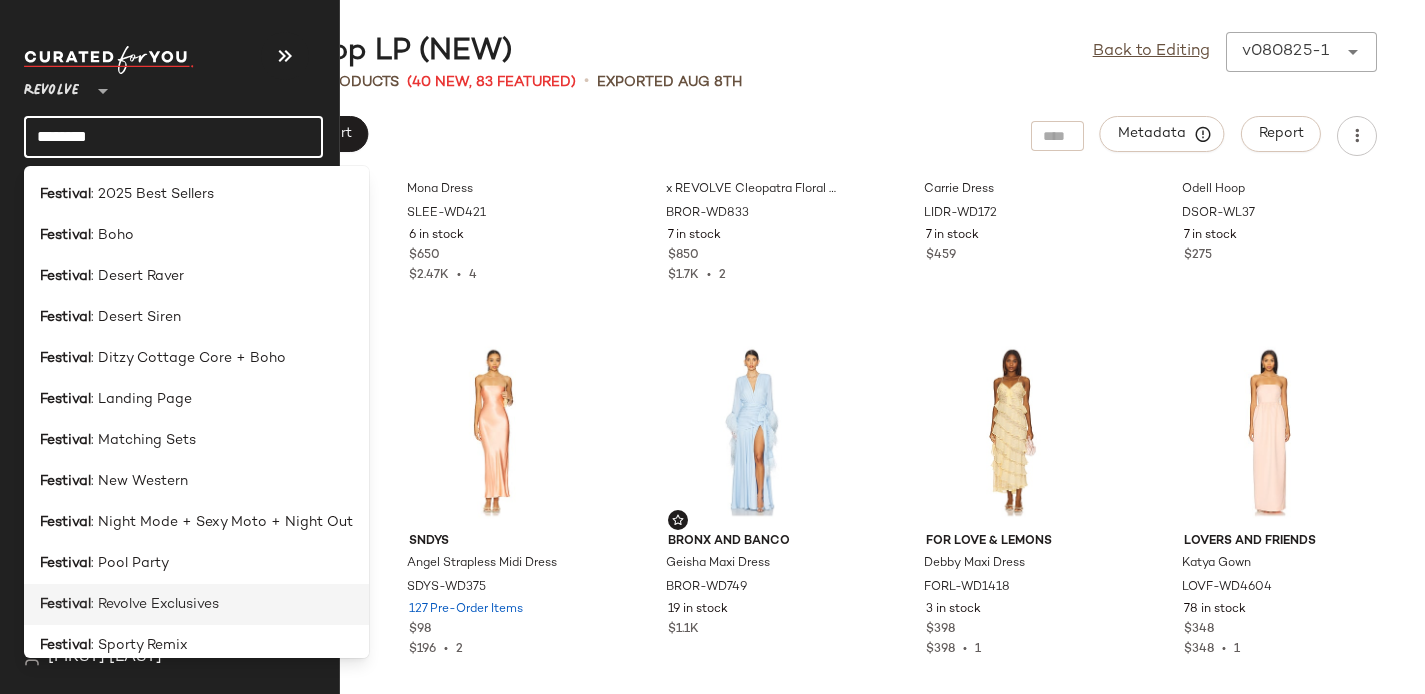 click on ": Revolve Exclusives" at bounding box center (155, 604) 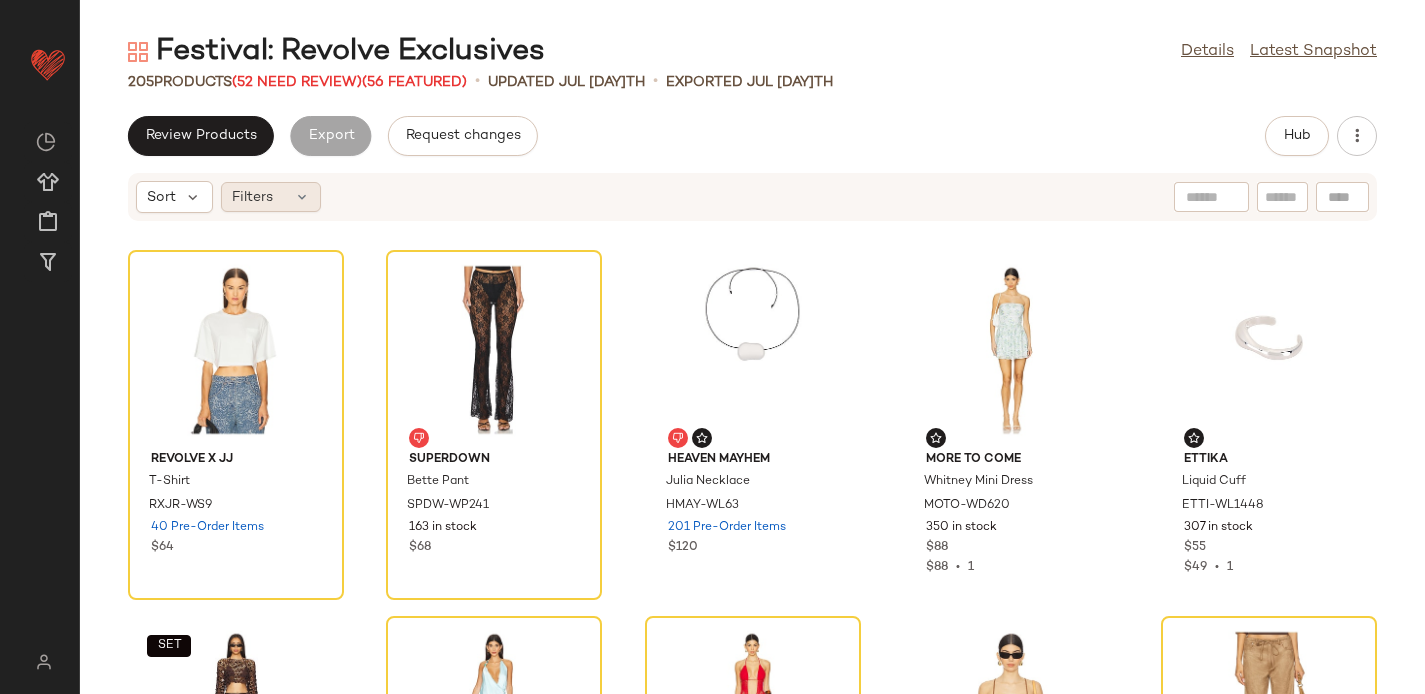 click at bounding box center [302, 197] 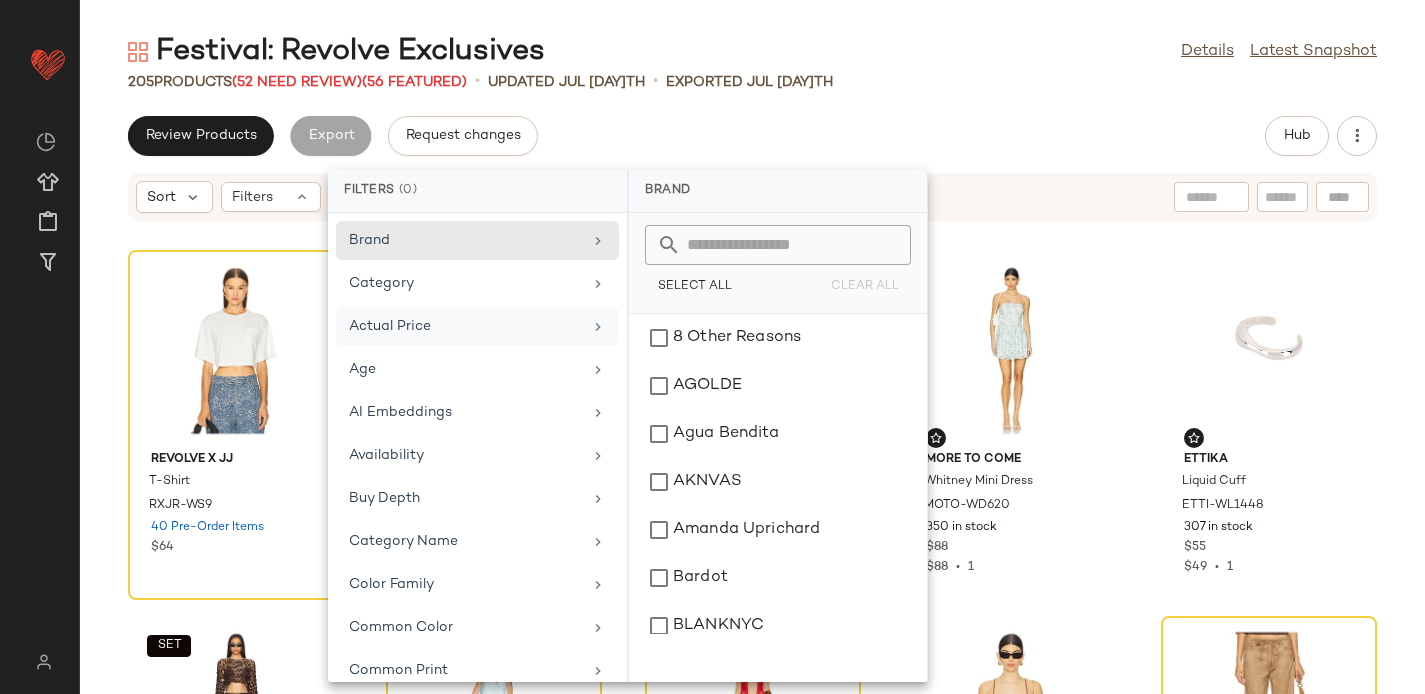 scroll, scrollTop: 1009, scrollLeft: 0, axis: vertical 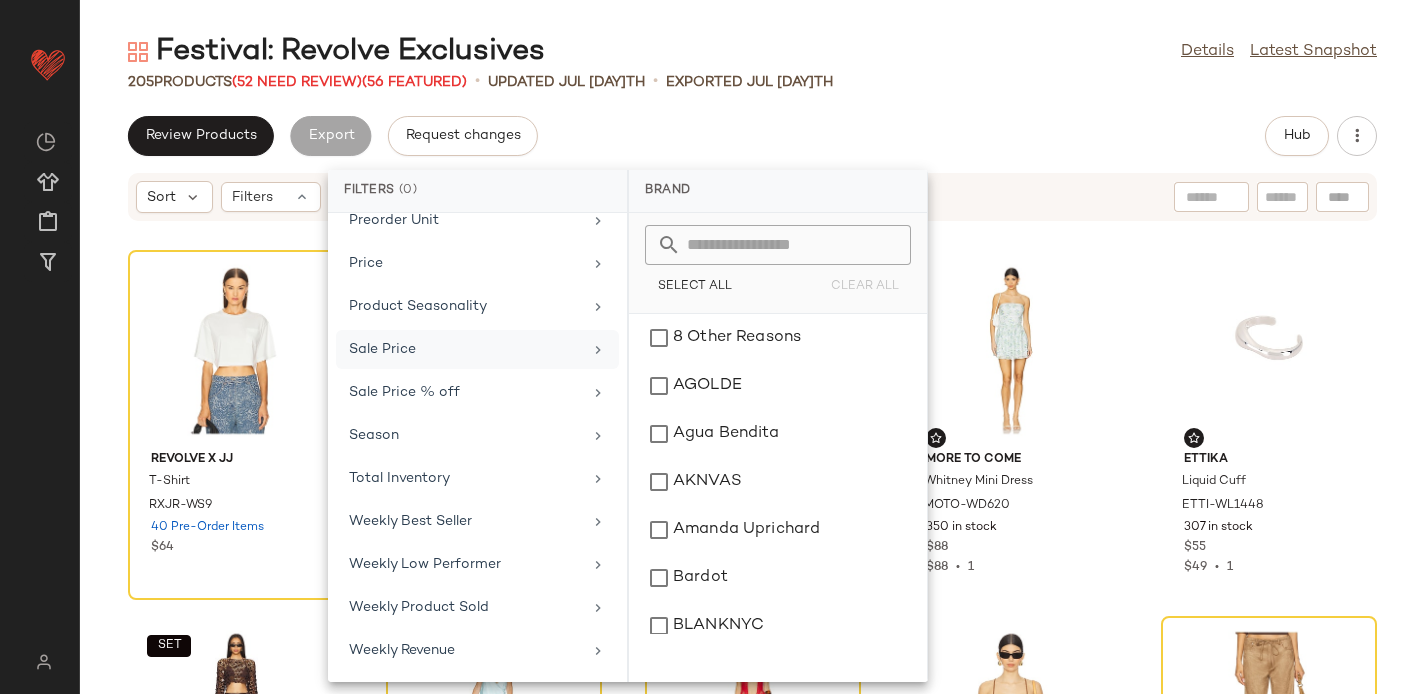 click on "Sale Price" at bounding box center [465, 349] 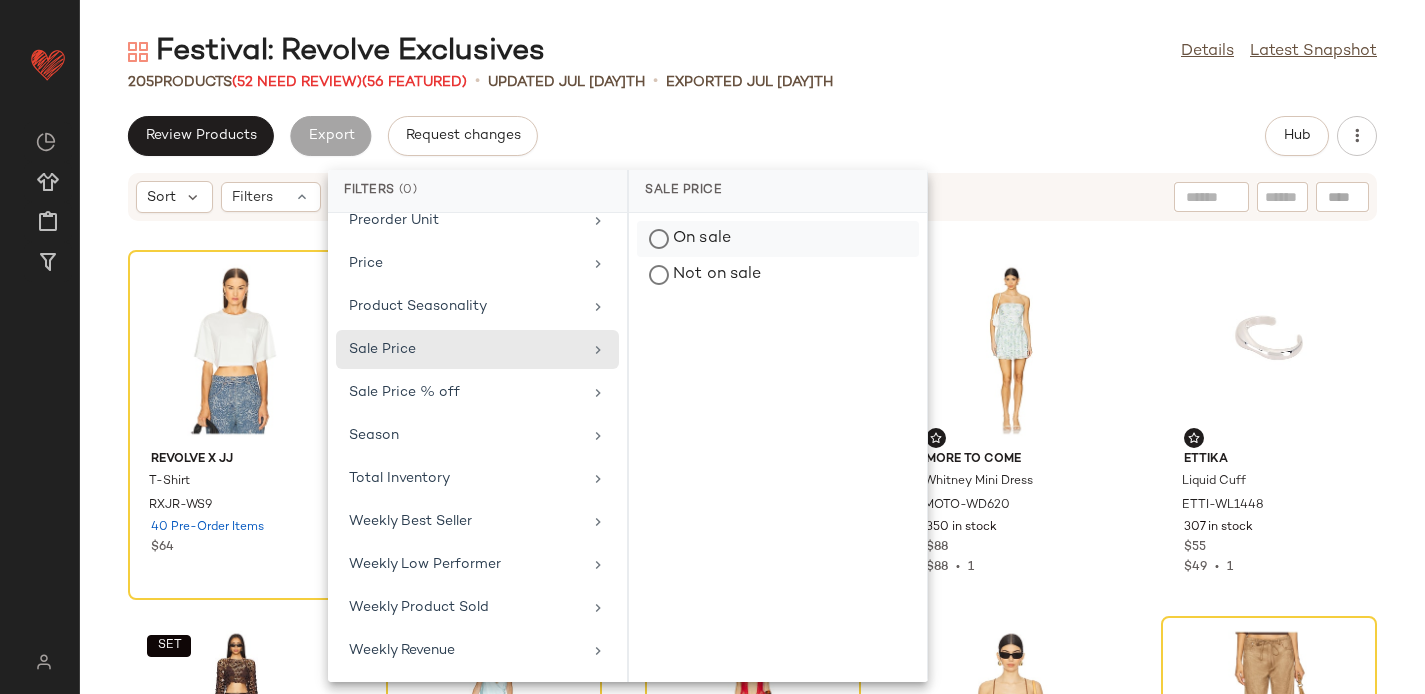click on "On sale" 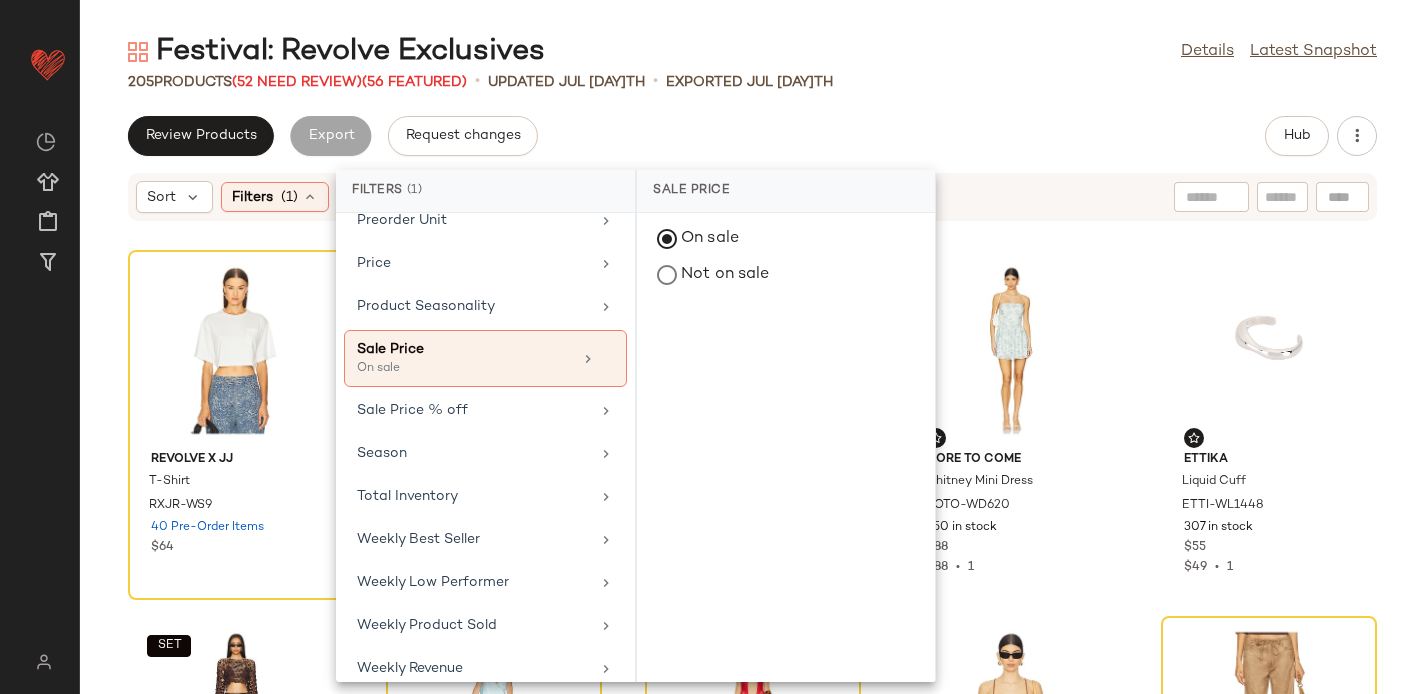 click on "Review Products   Export   Request changes   Hub" 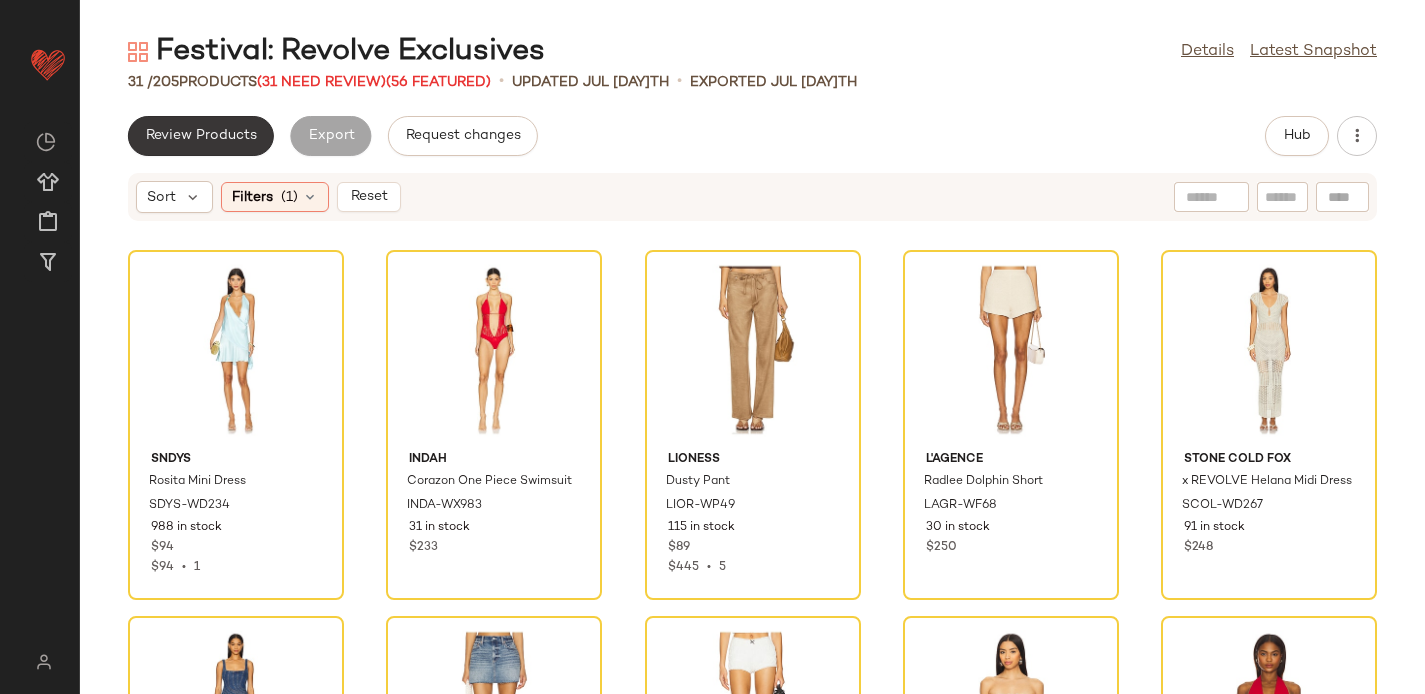 click on "Review Products" 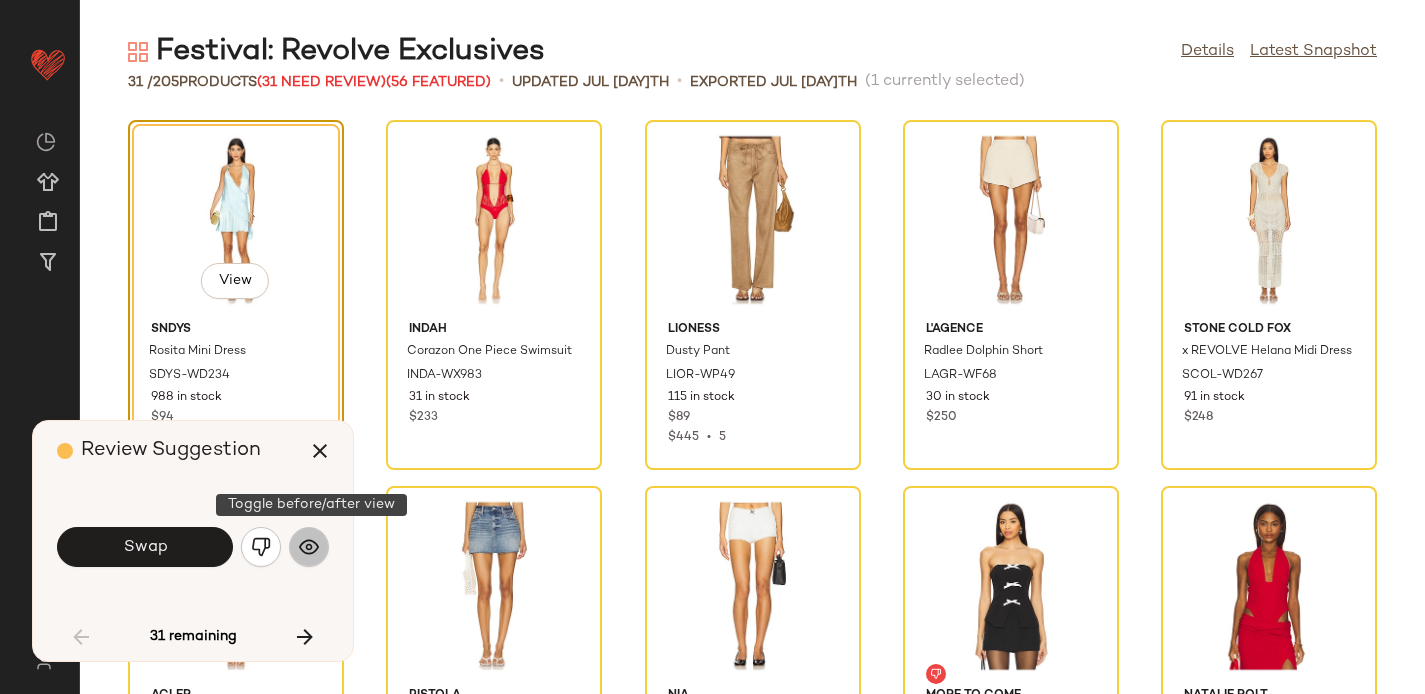 click 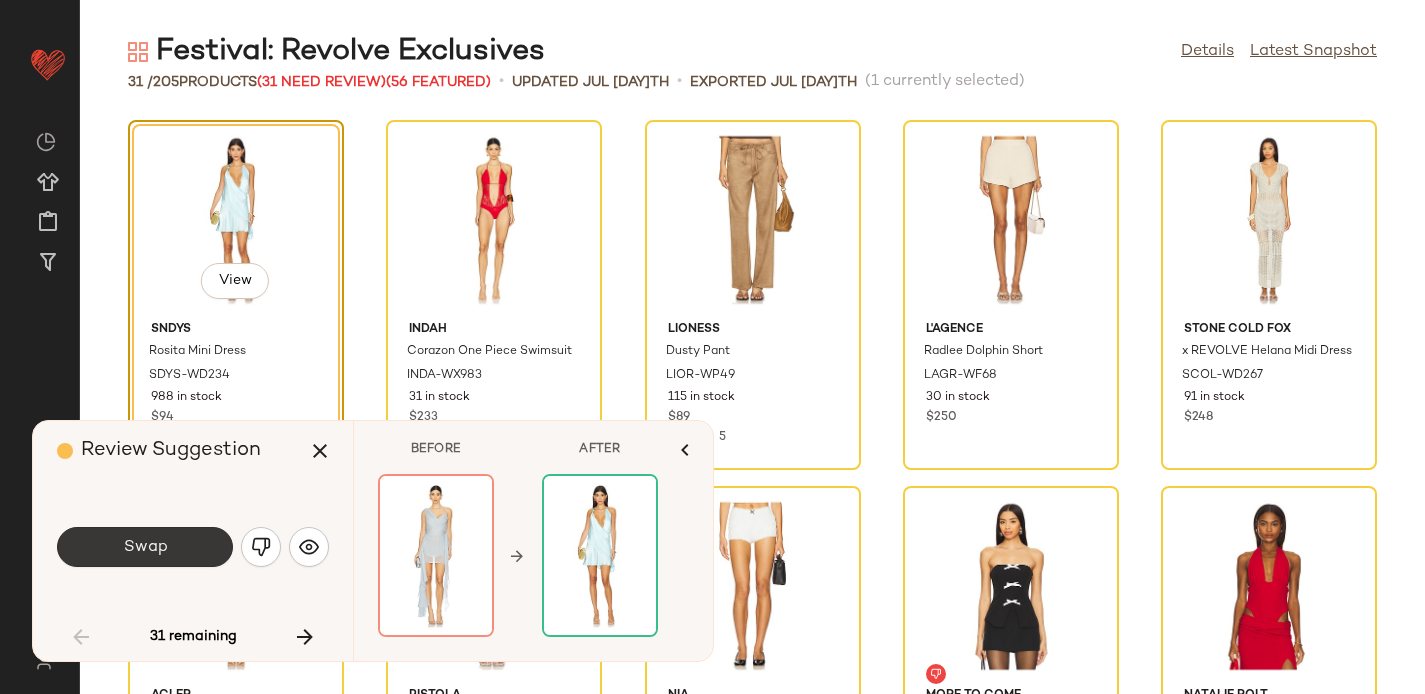 click on "Swap" 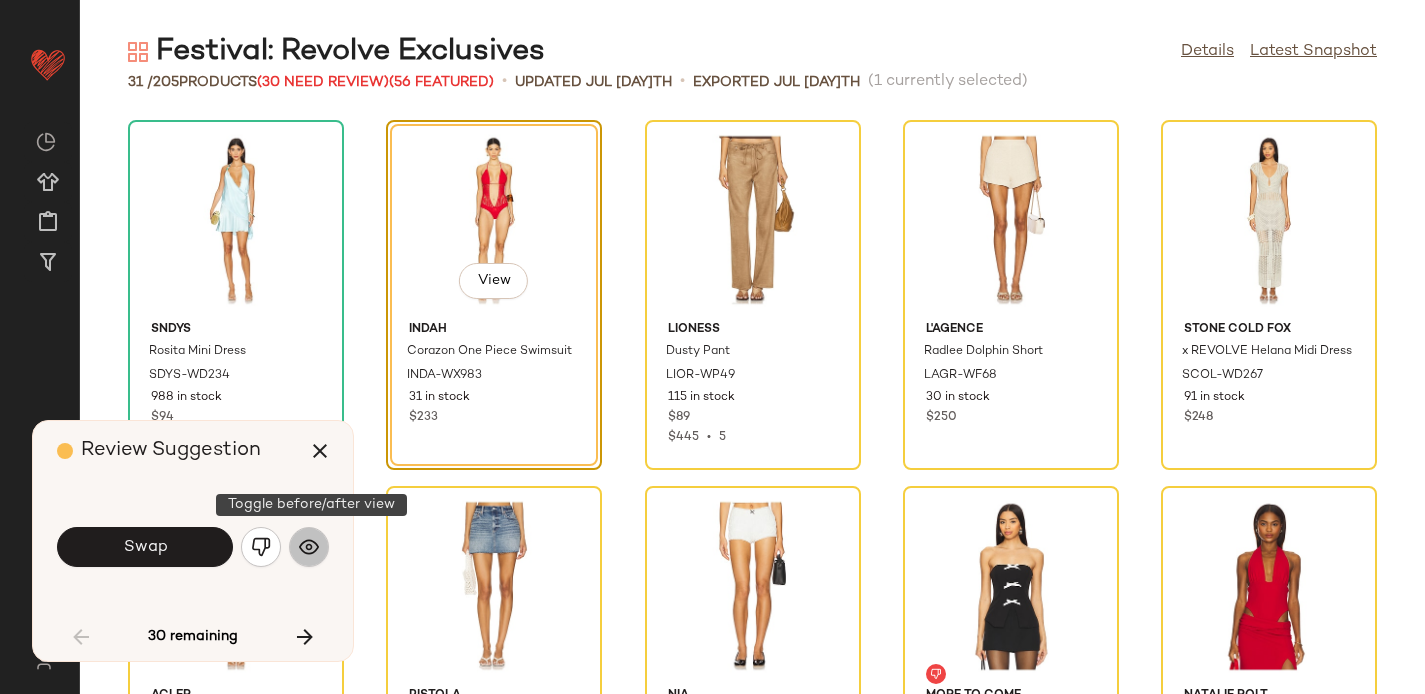 click 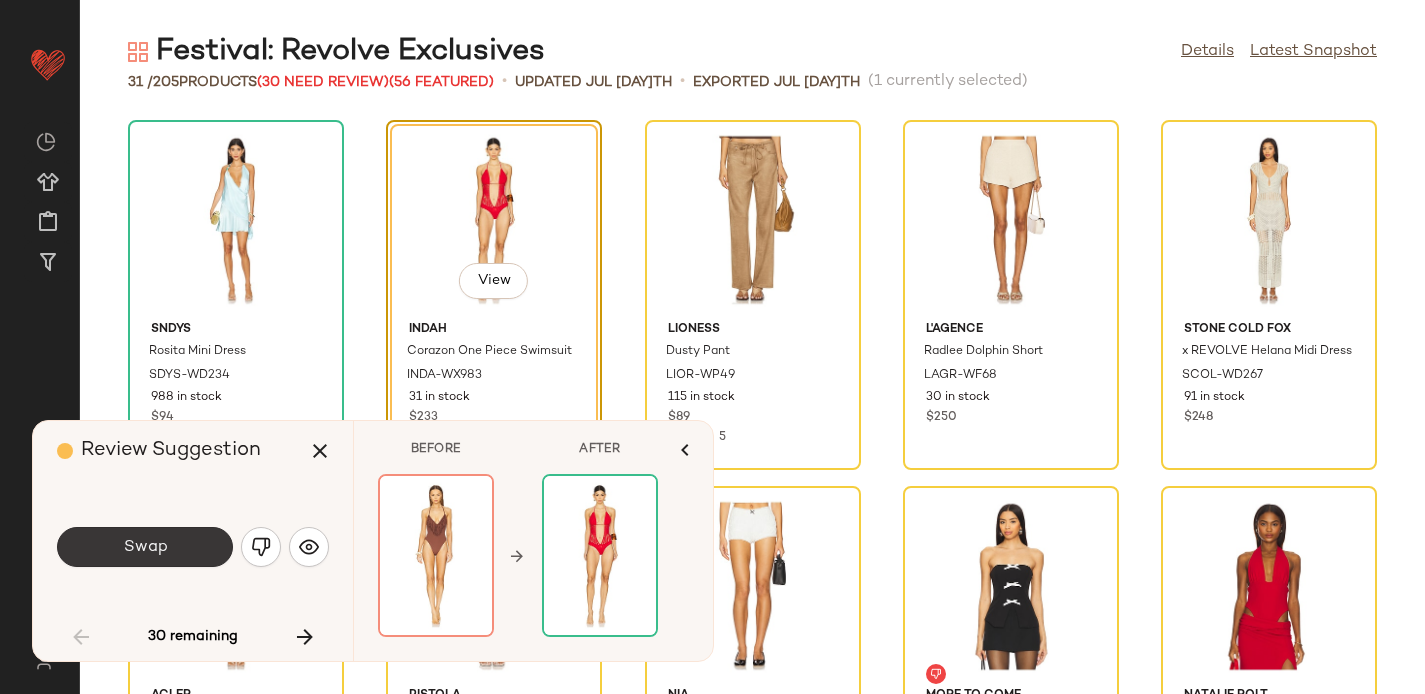 click on "Swap" 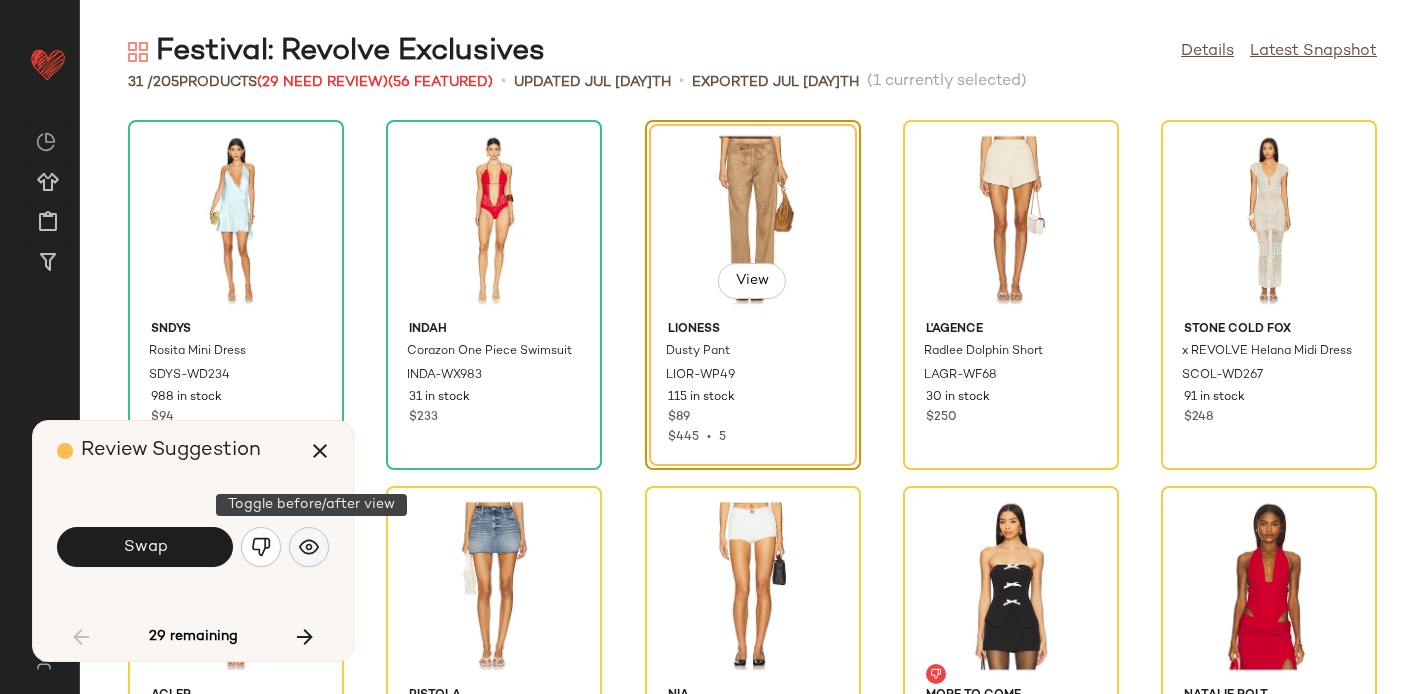 click 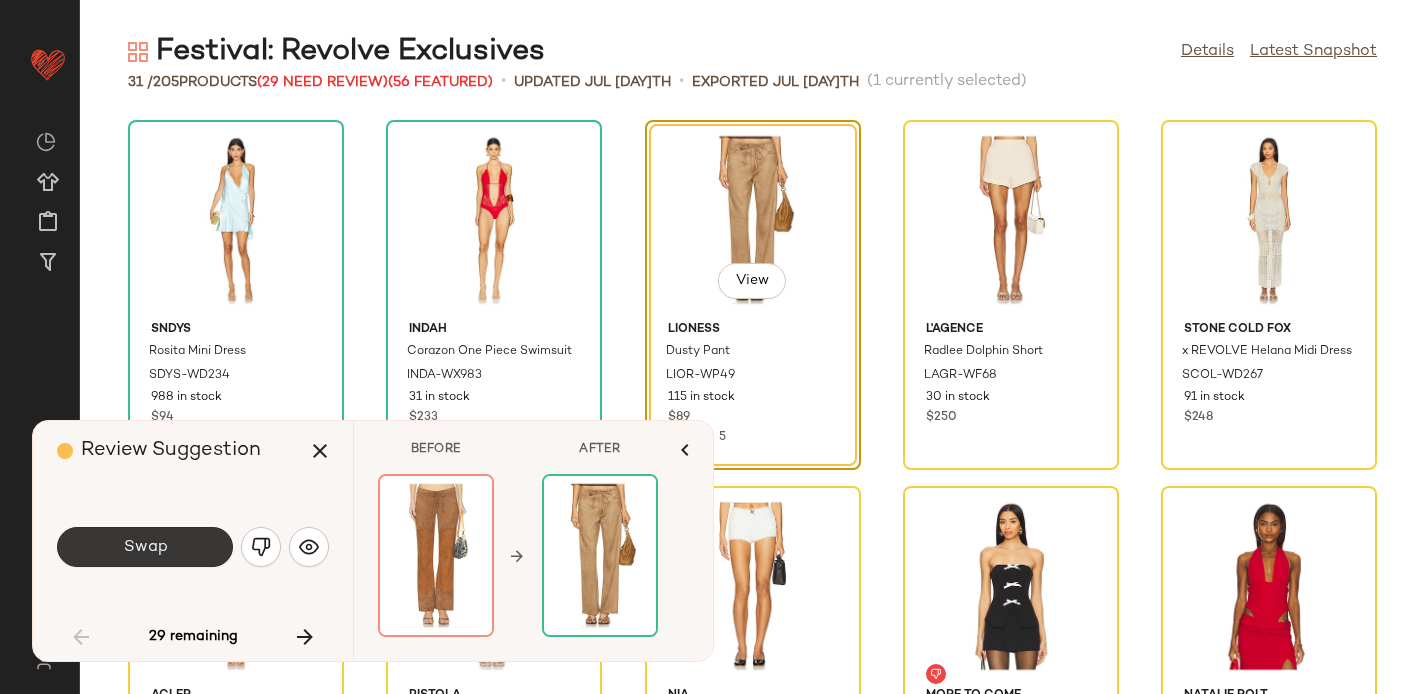 click on "Swap" at bounding box center (145, 547) 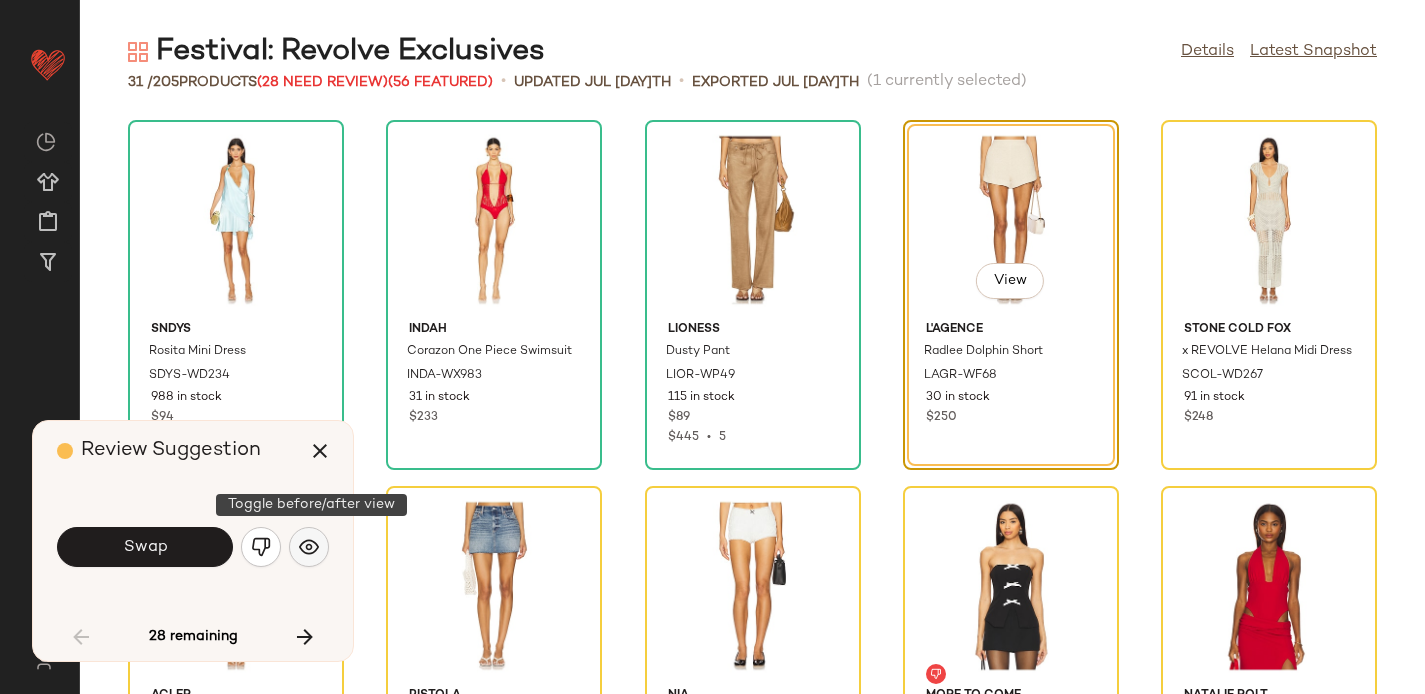 click 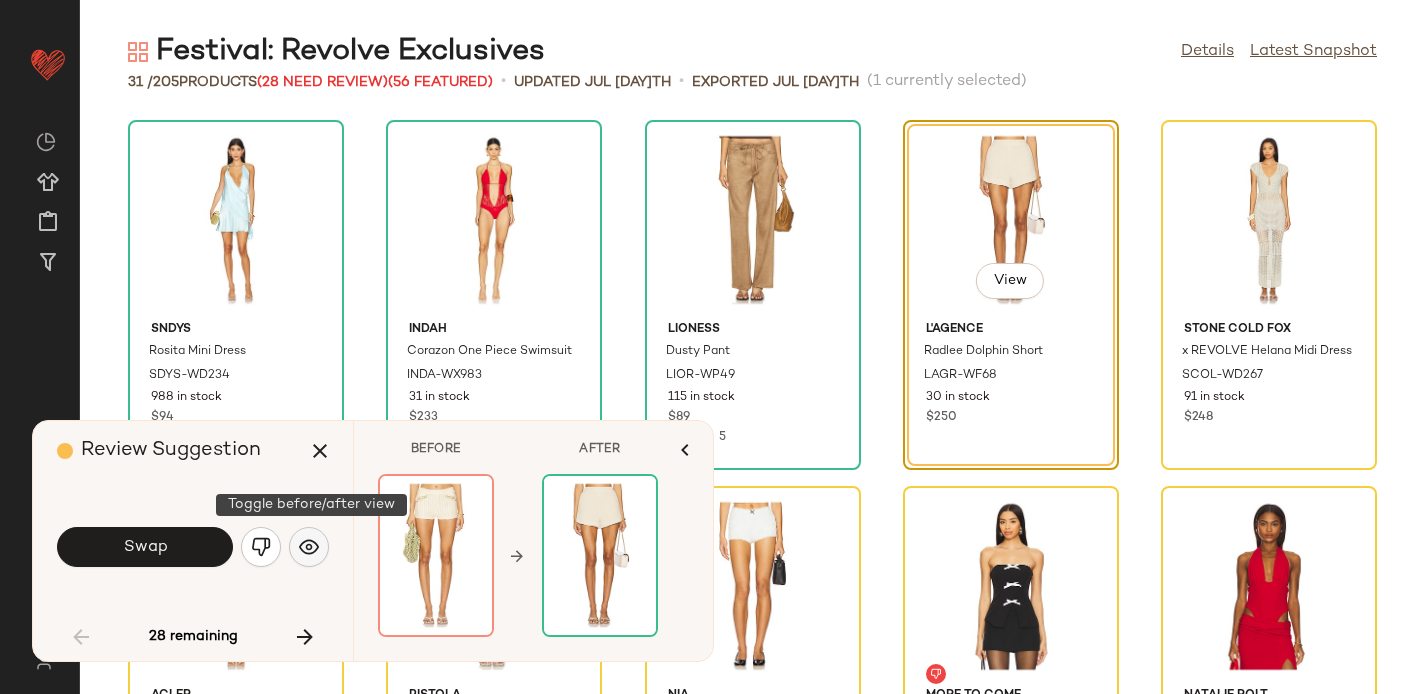 click 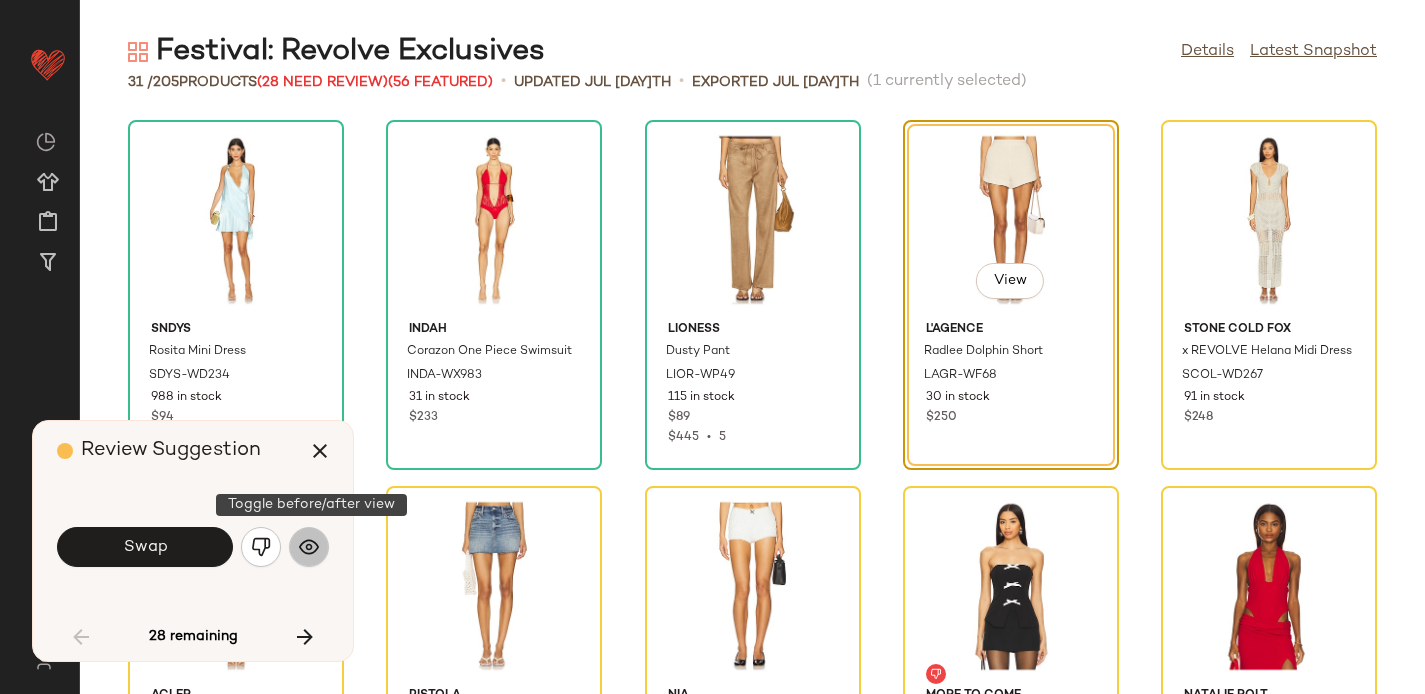 click 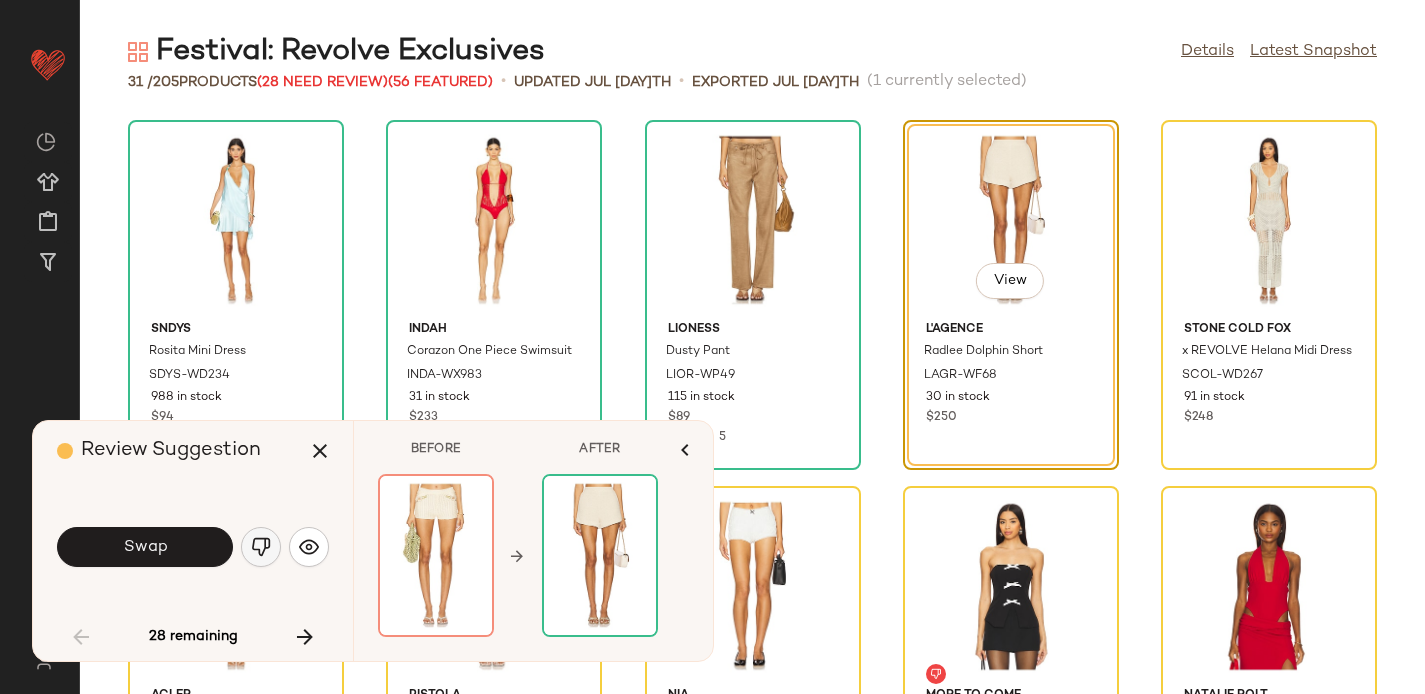 click 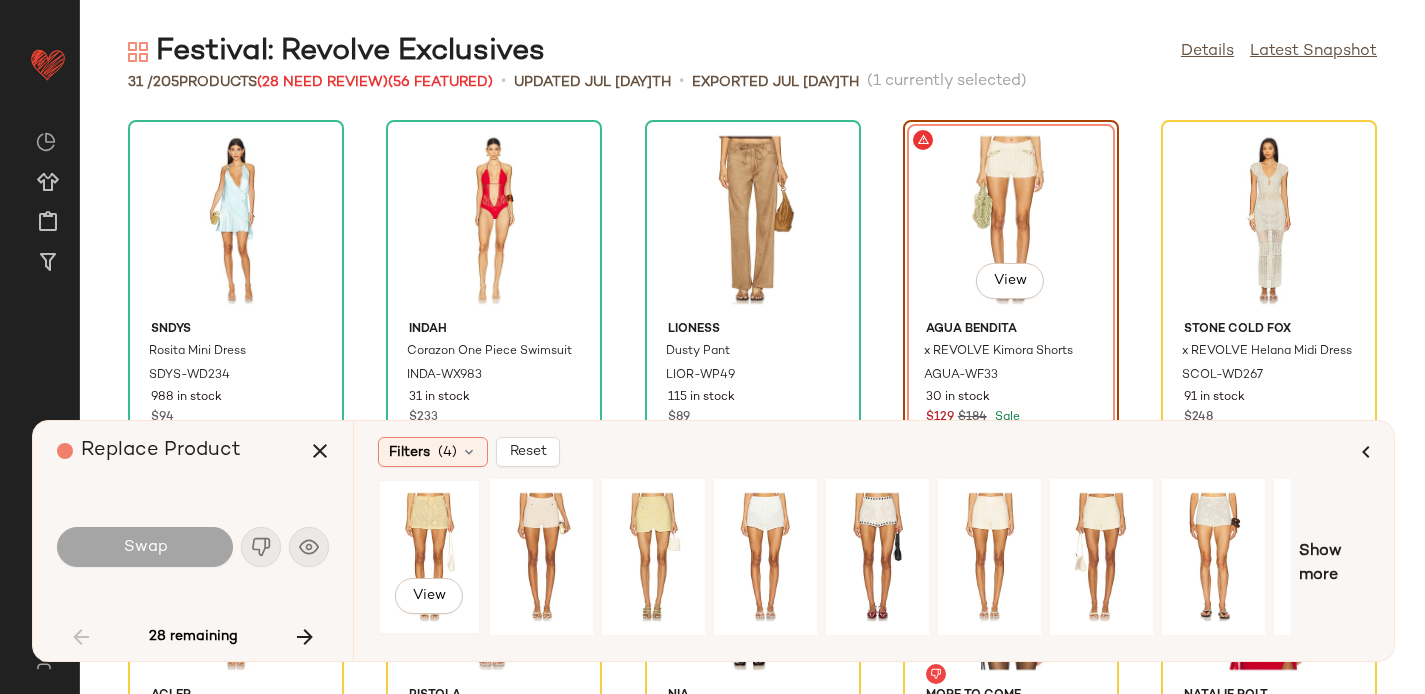 click on "View" 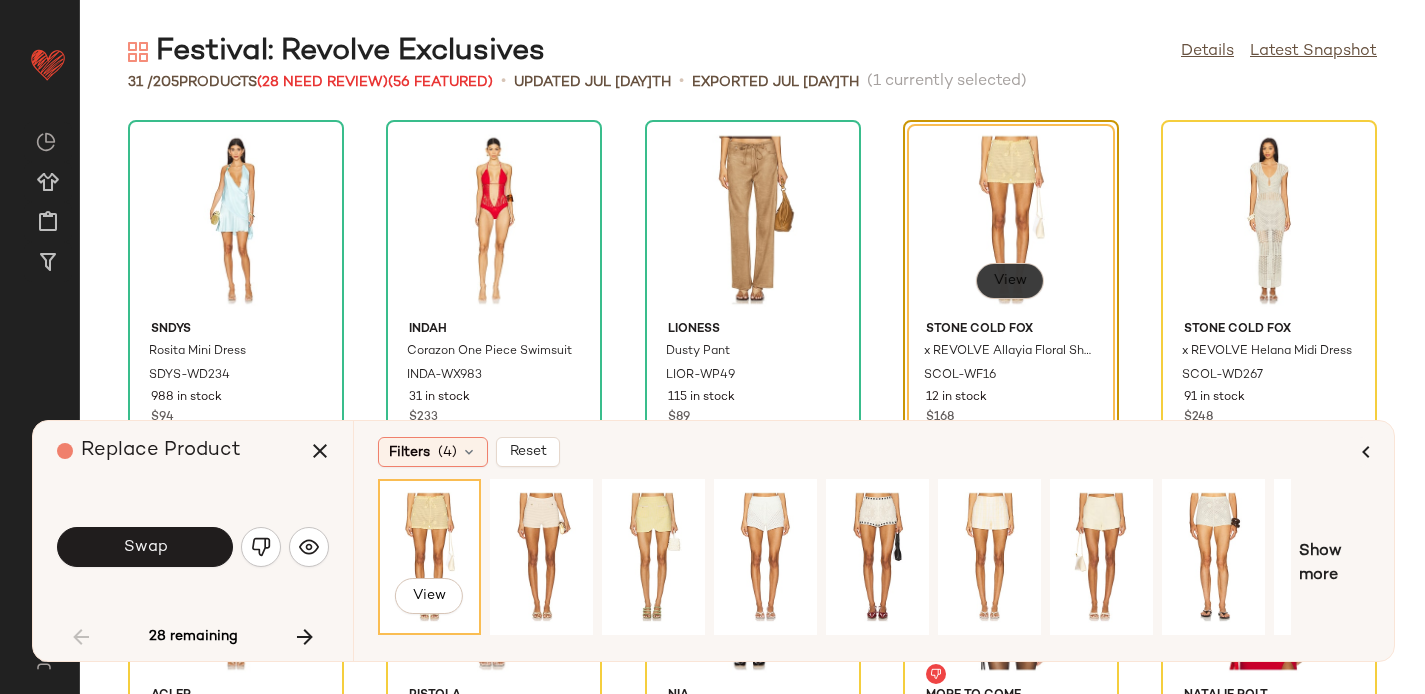 click on "View" 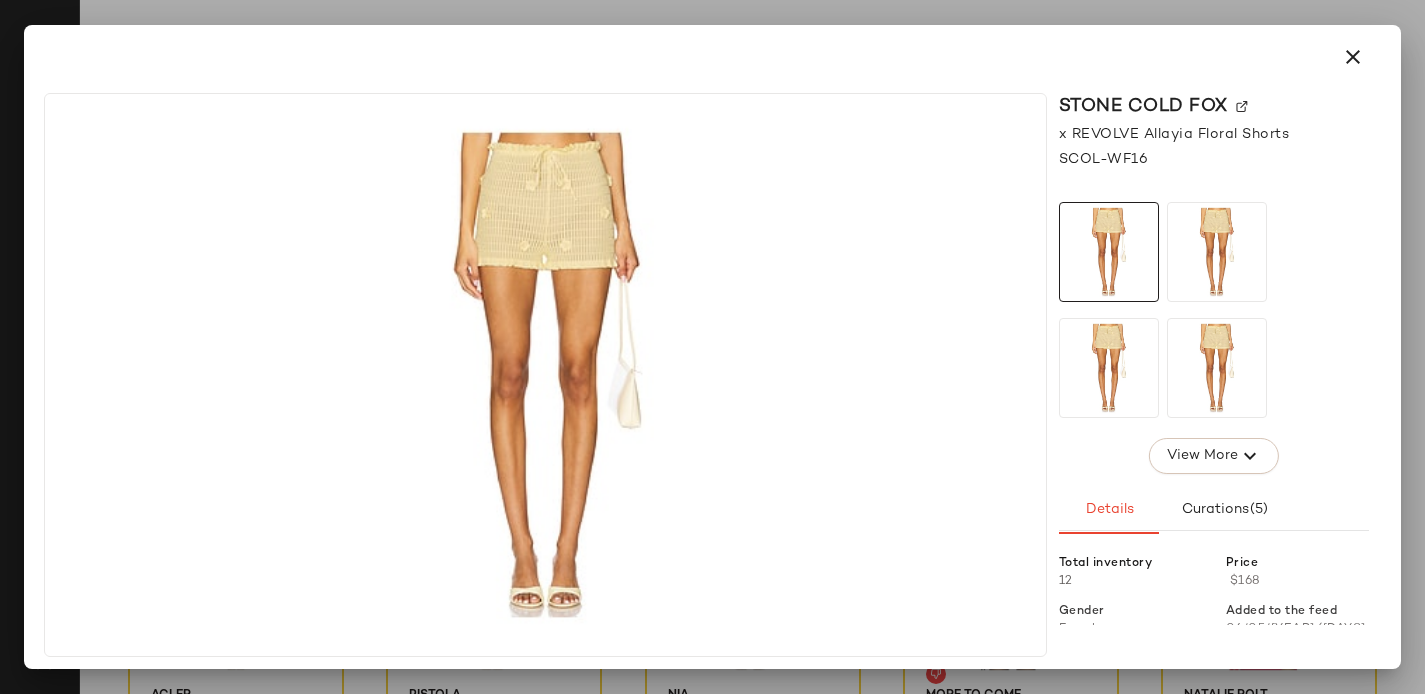 click 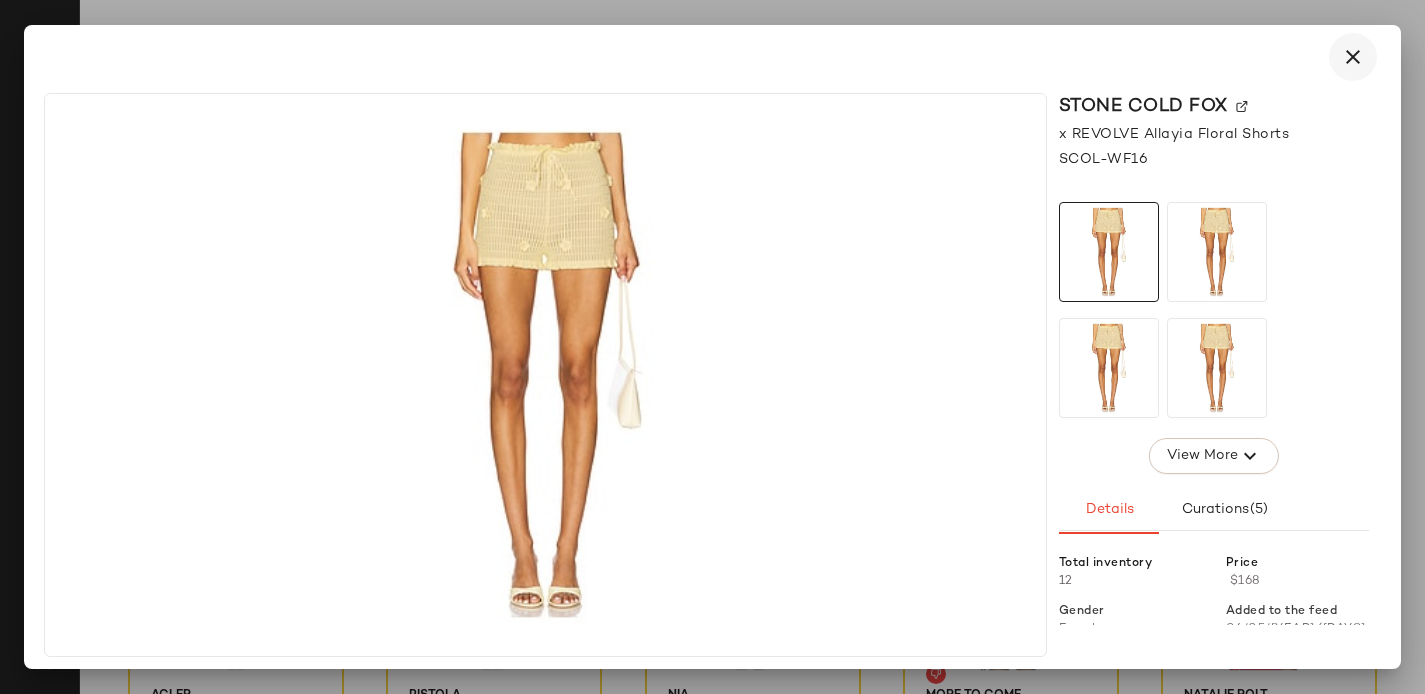 click at bounding box center [1353, 57] 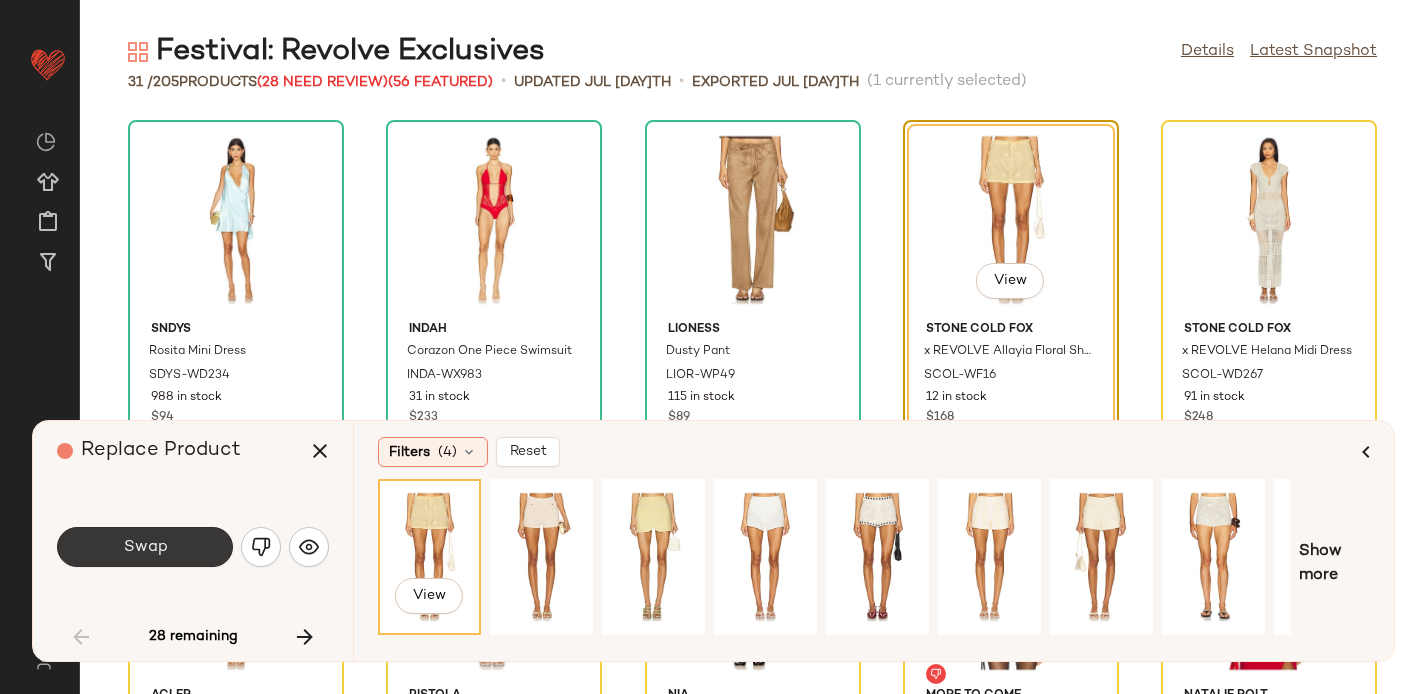 click on "Swap" 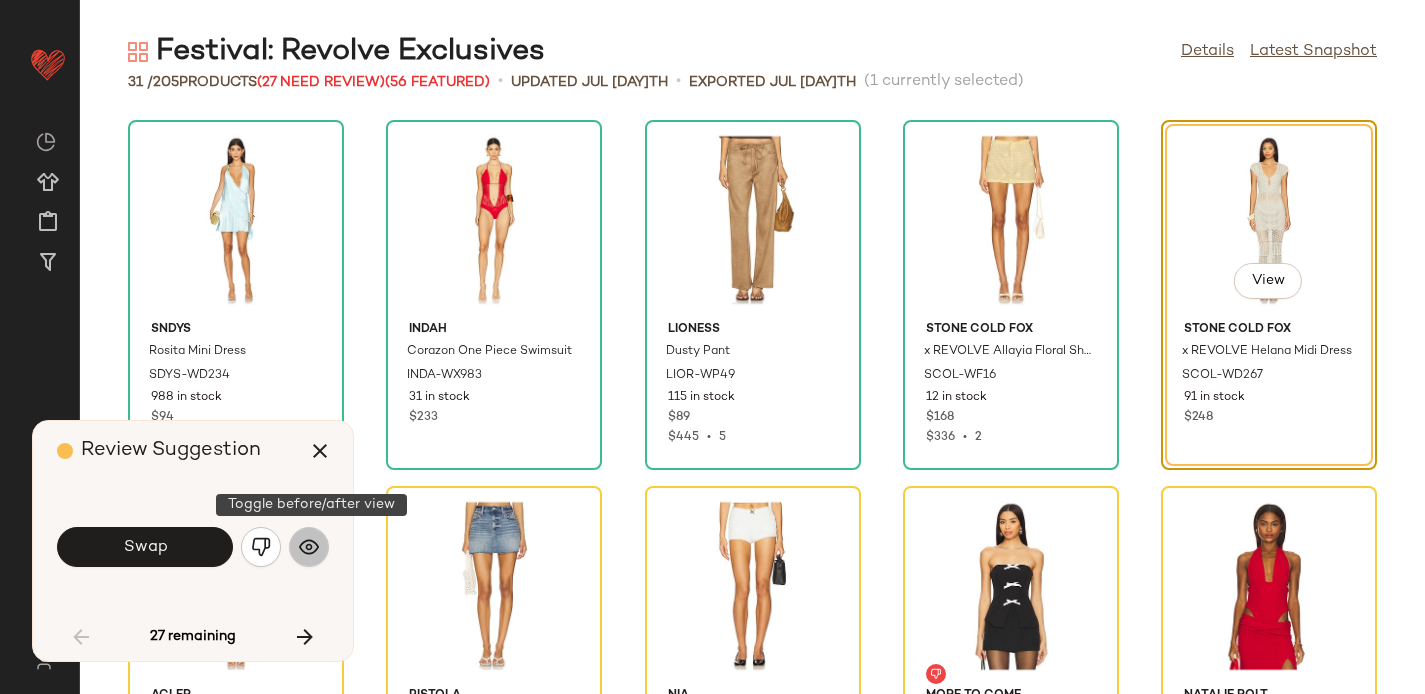 click 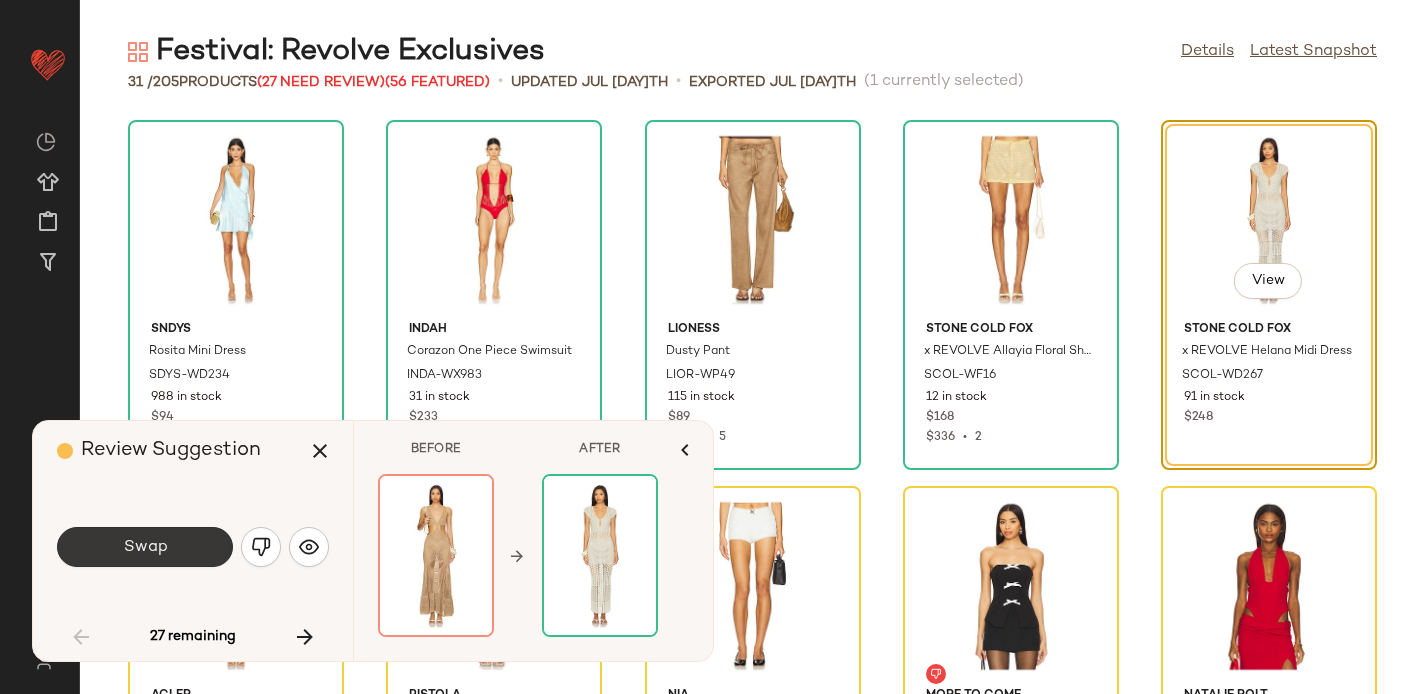click on "Swap" at bounding box center [145, 547] 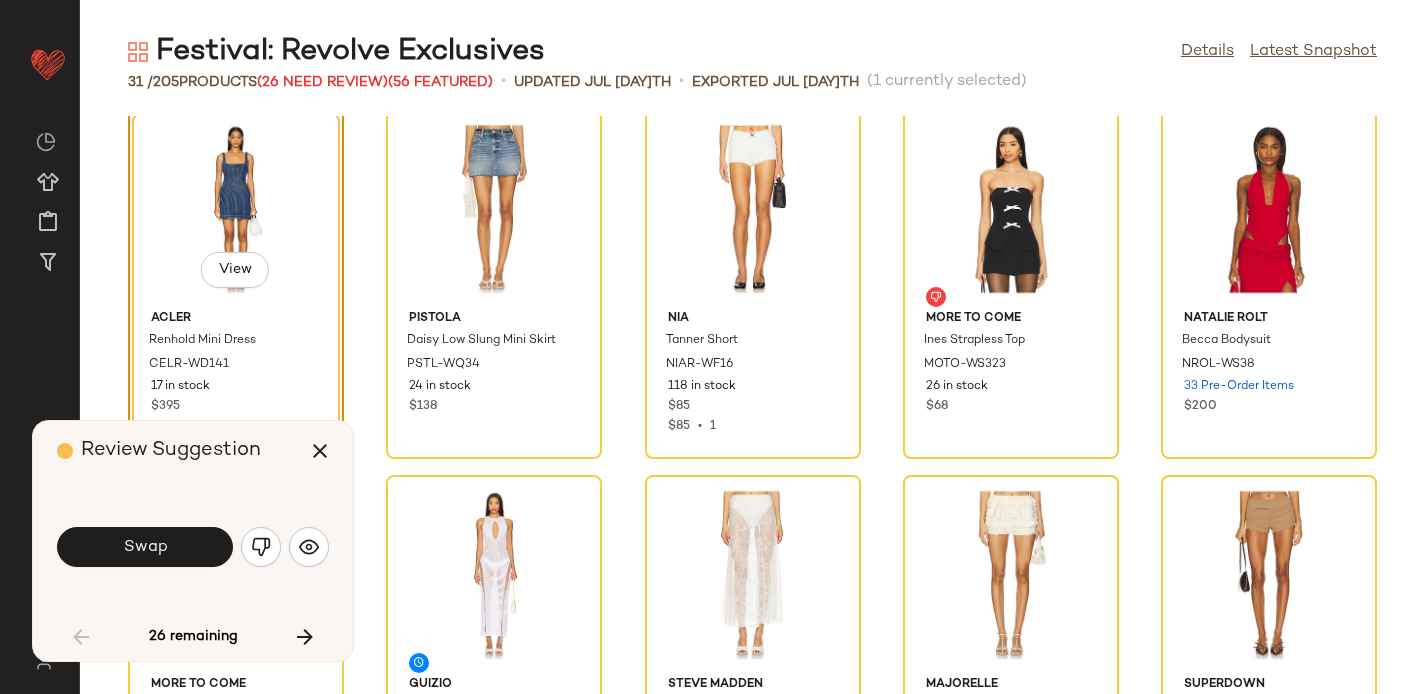 scroll, scrollTop: 392, scrollLeft: 0, axis: vertical 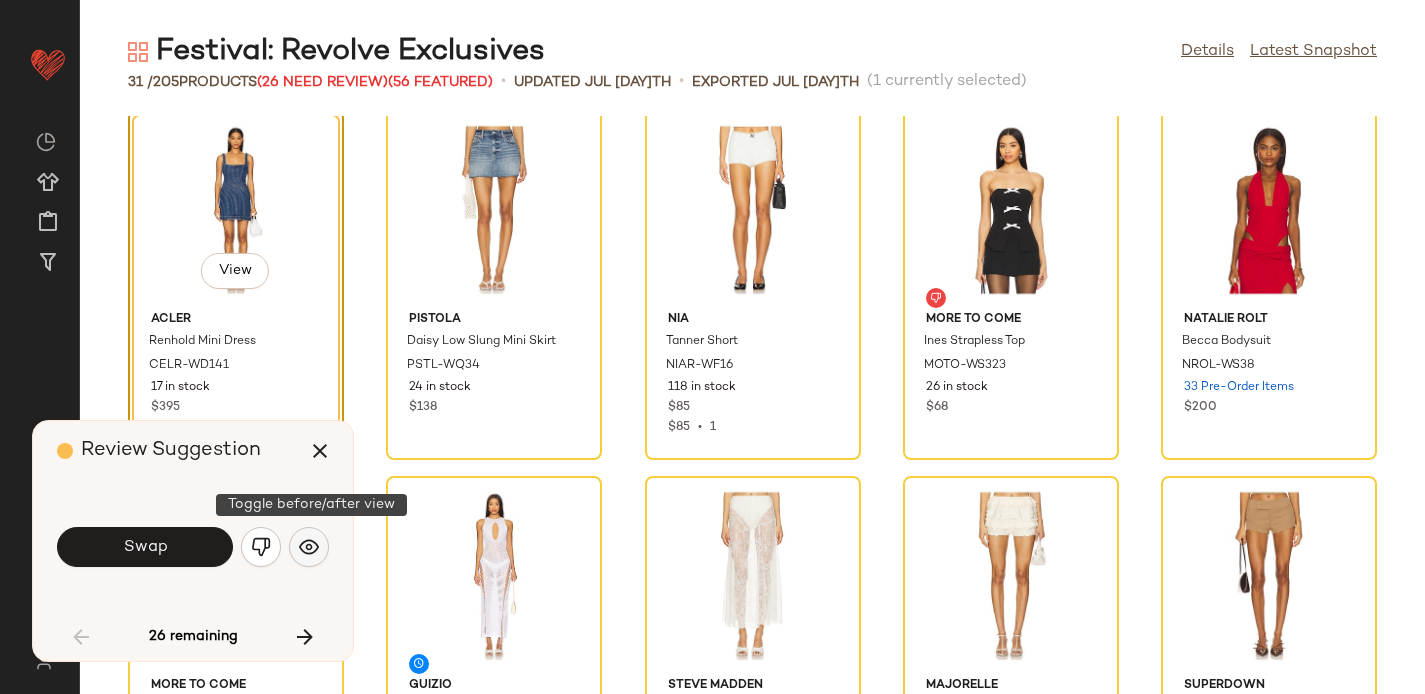 click at bounding box center [309, 547] 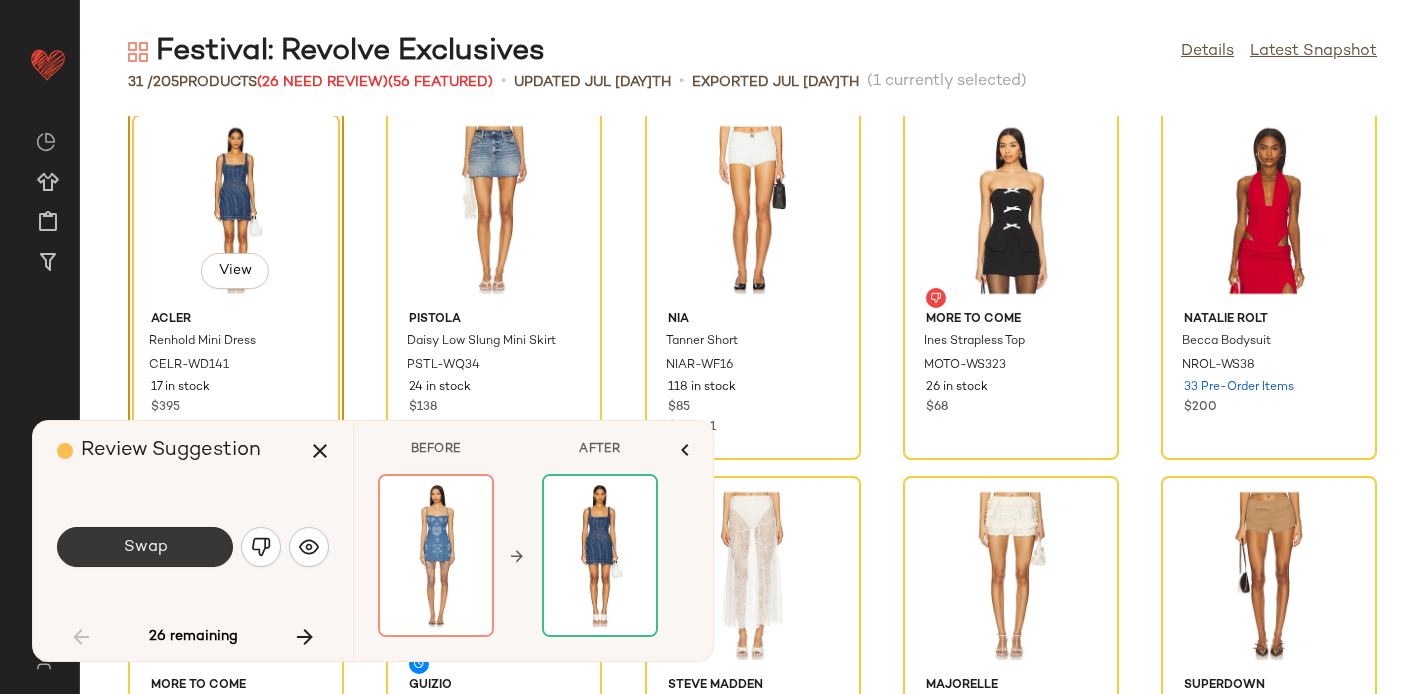 click on "Swap" 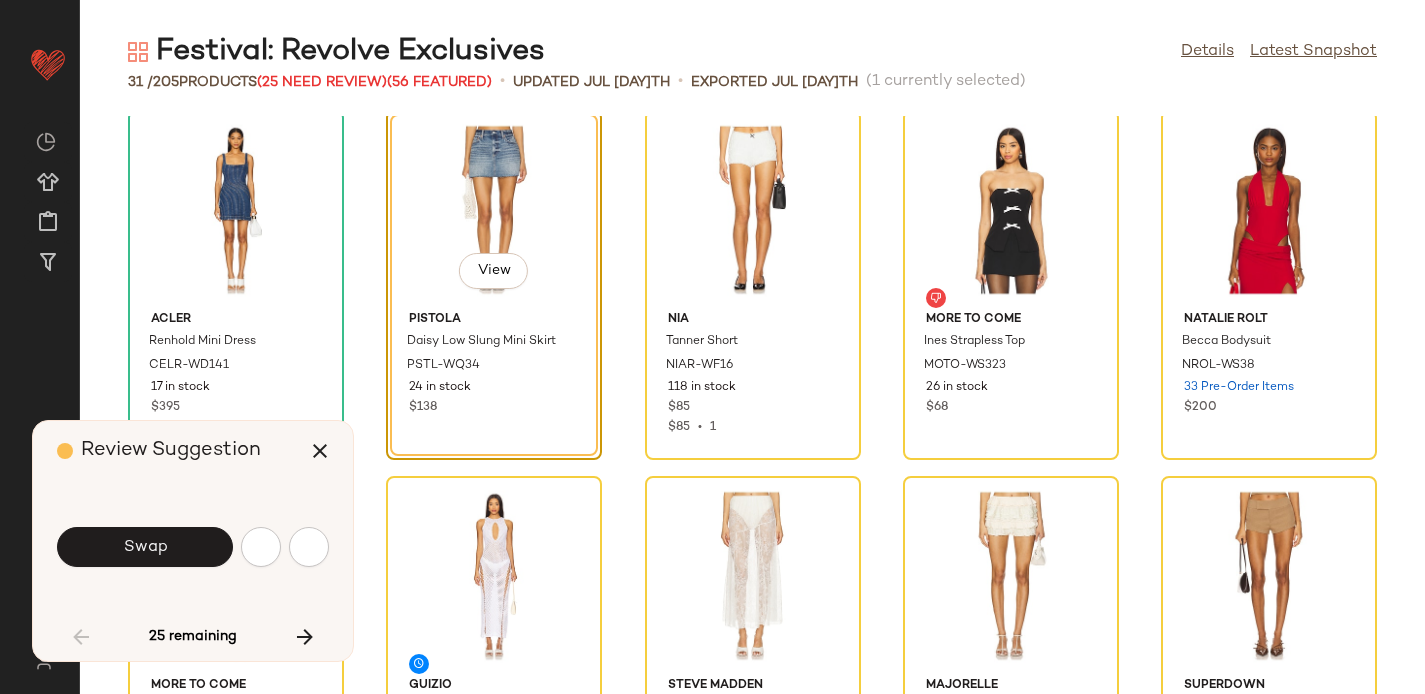 scroll, scrollTop: 366, scrollLeft: 0, axis: vertical 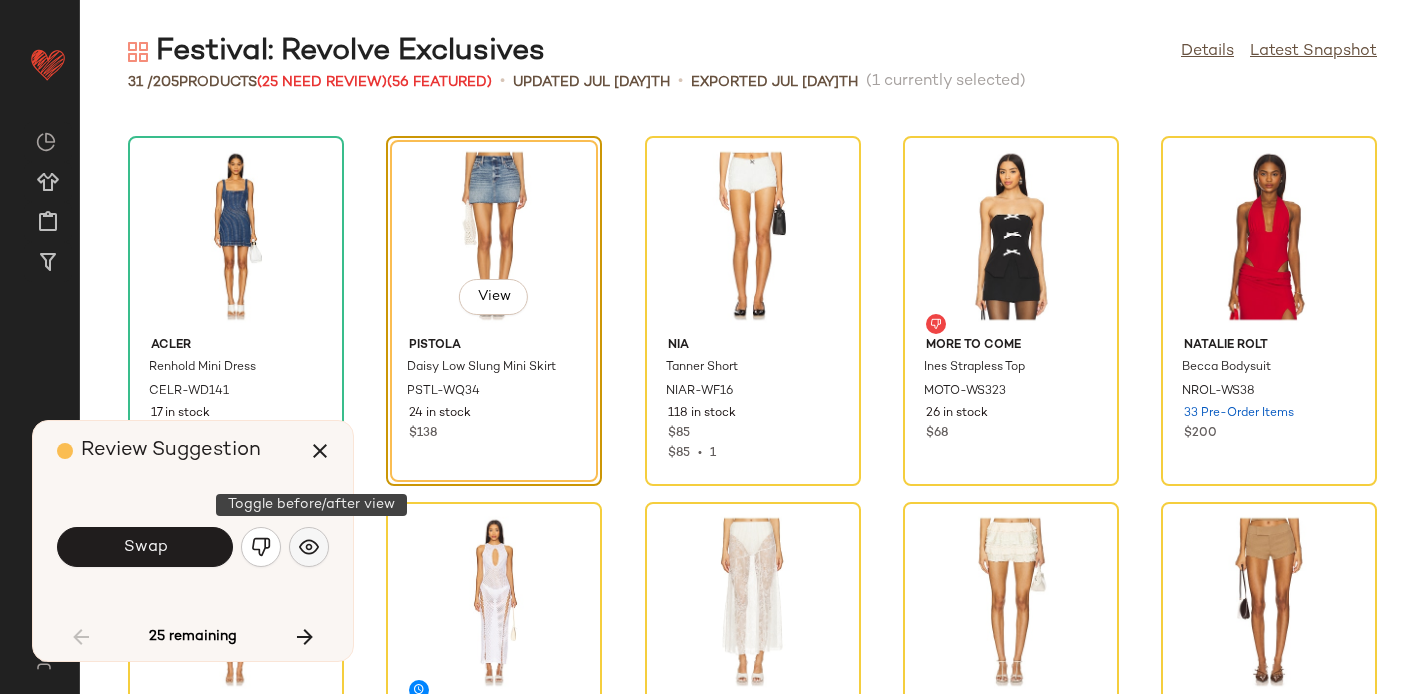 click 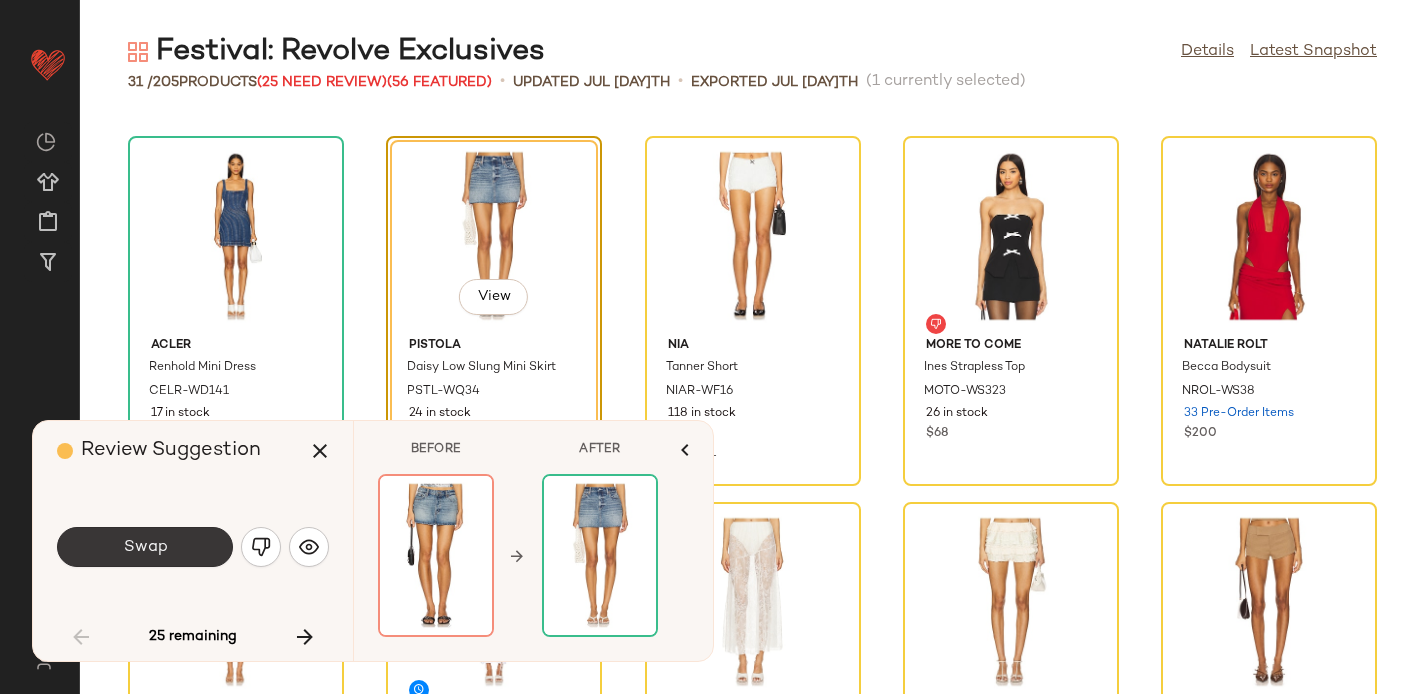 click on "Swap" 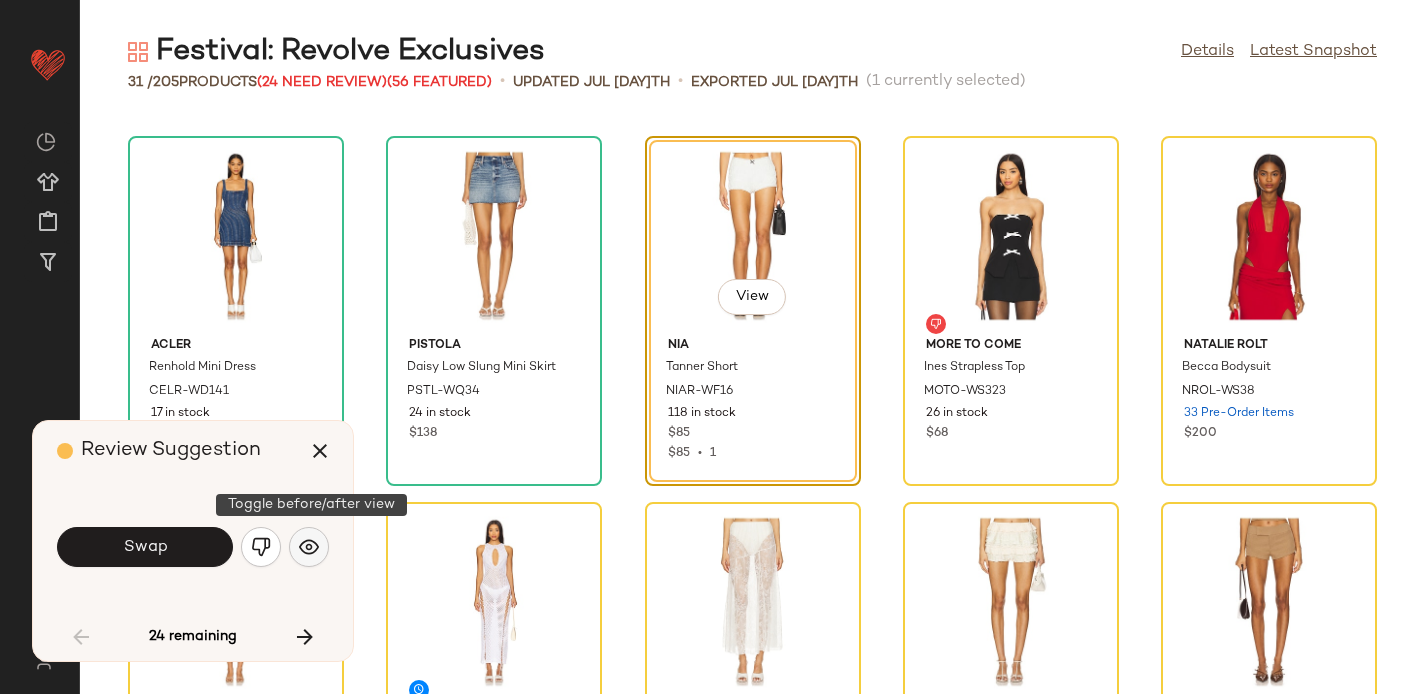 click 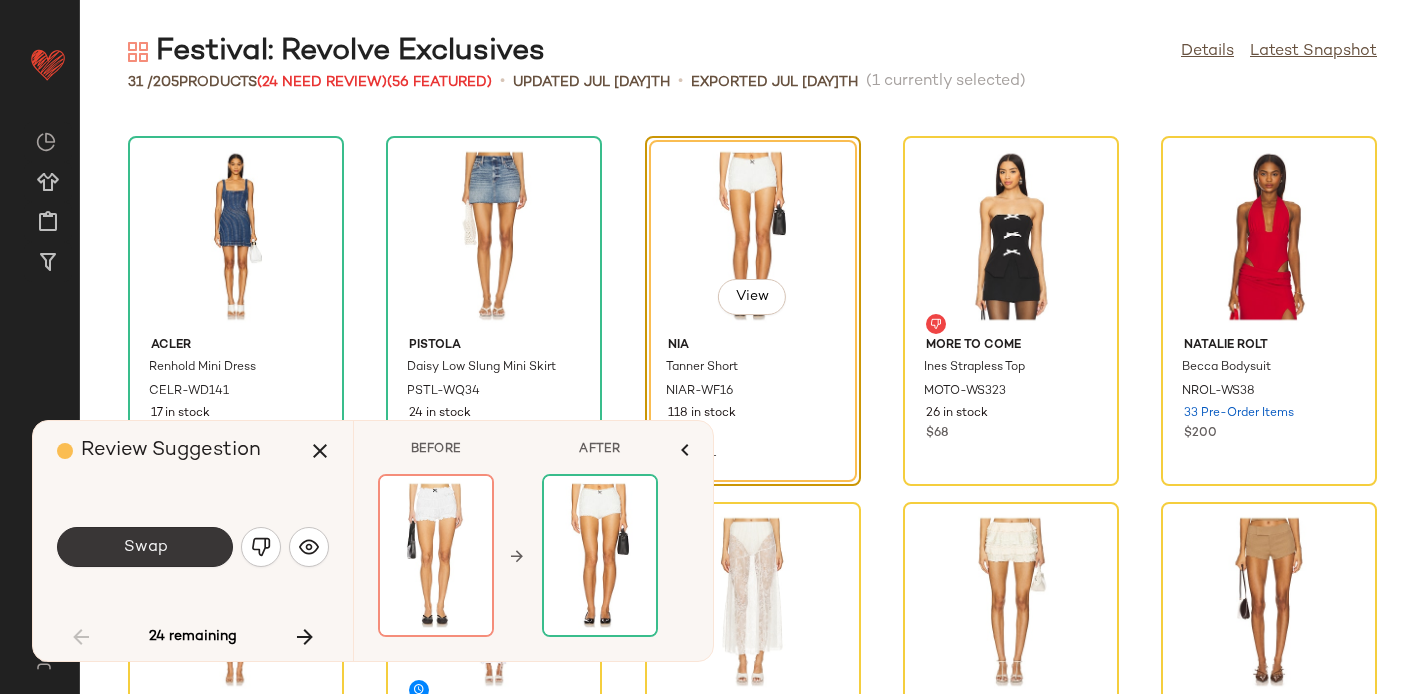 click on "Swap" 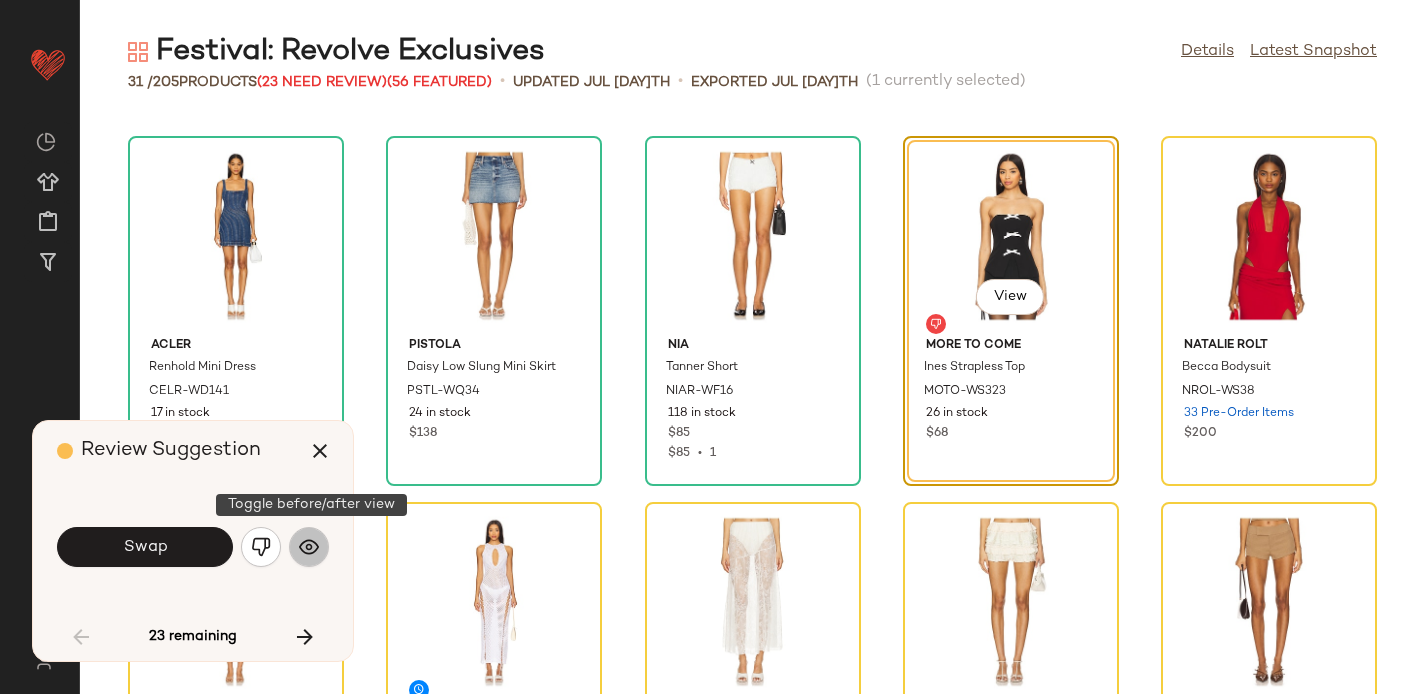 click 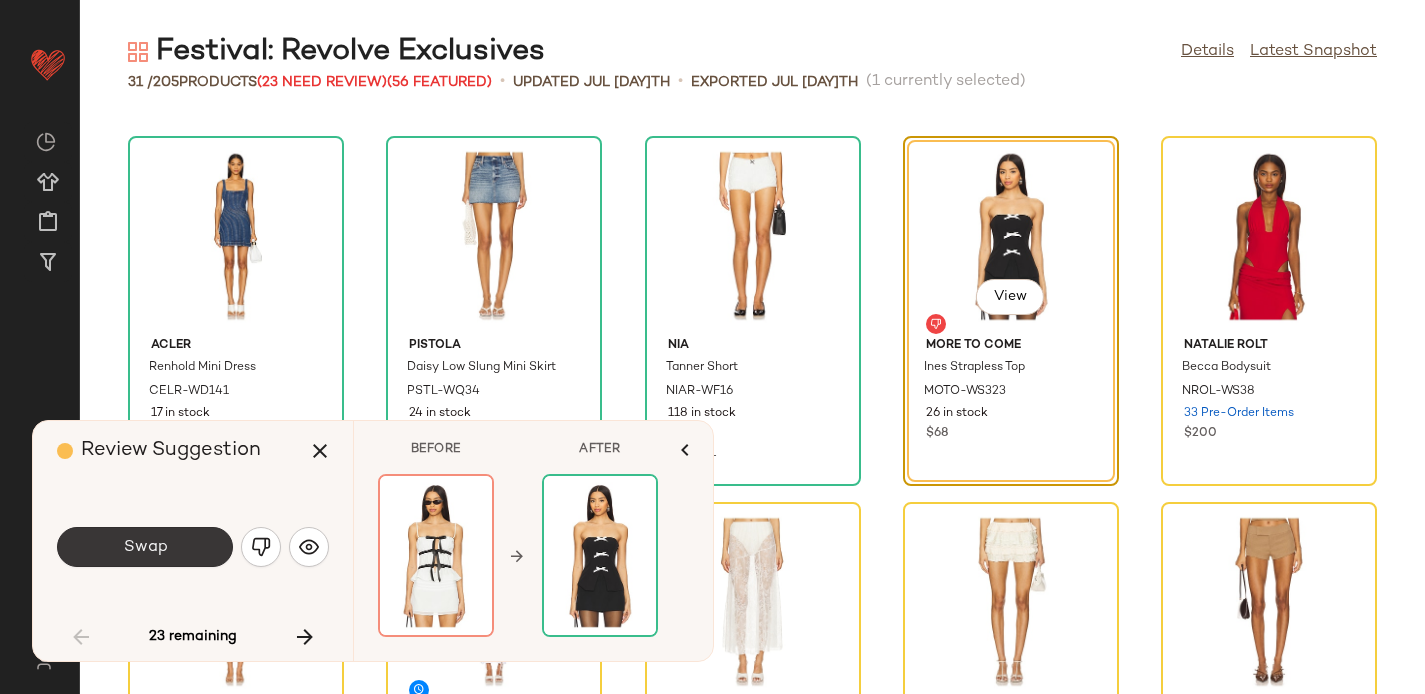 click on "Swap" at bounding box center (145, 547) 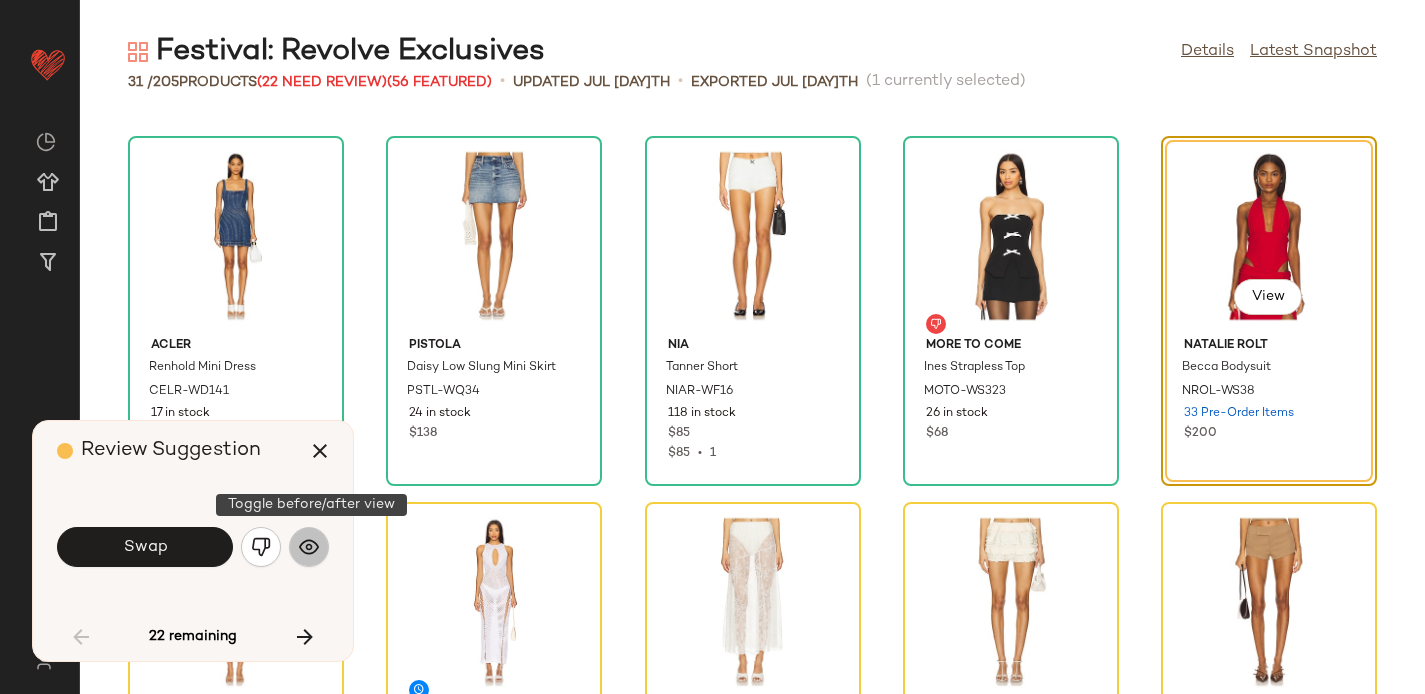 click 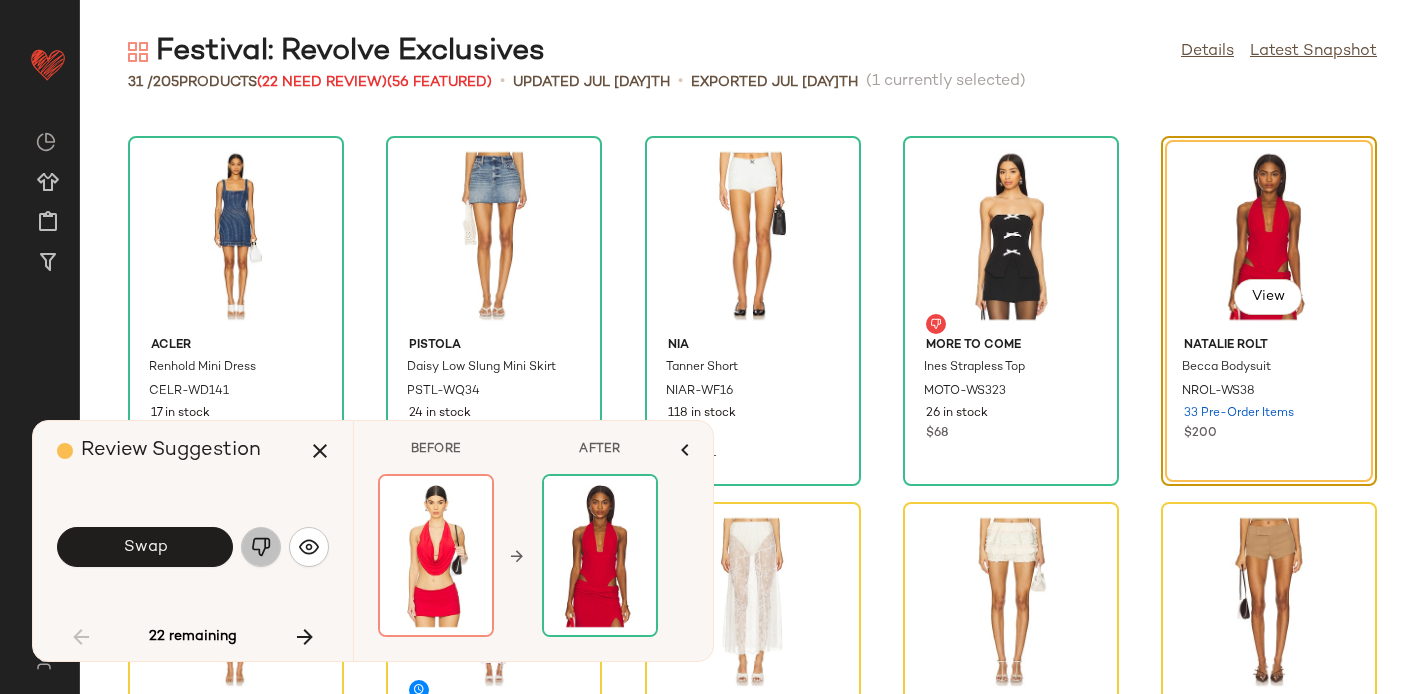 click 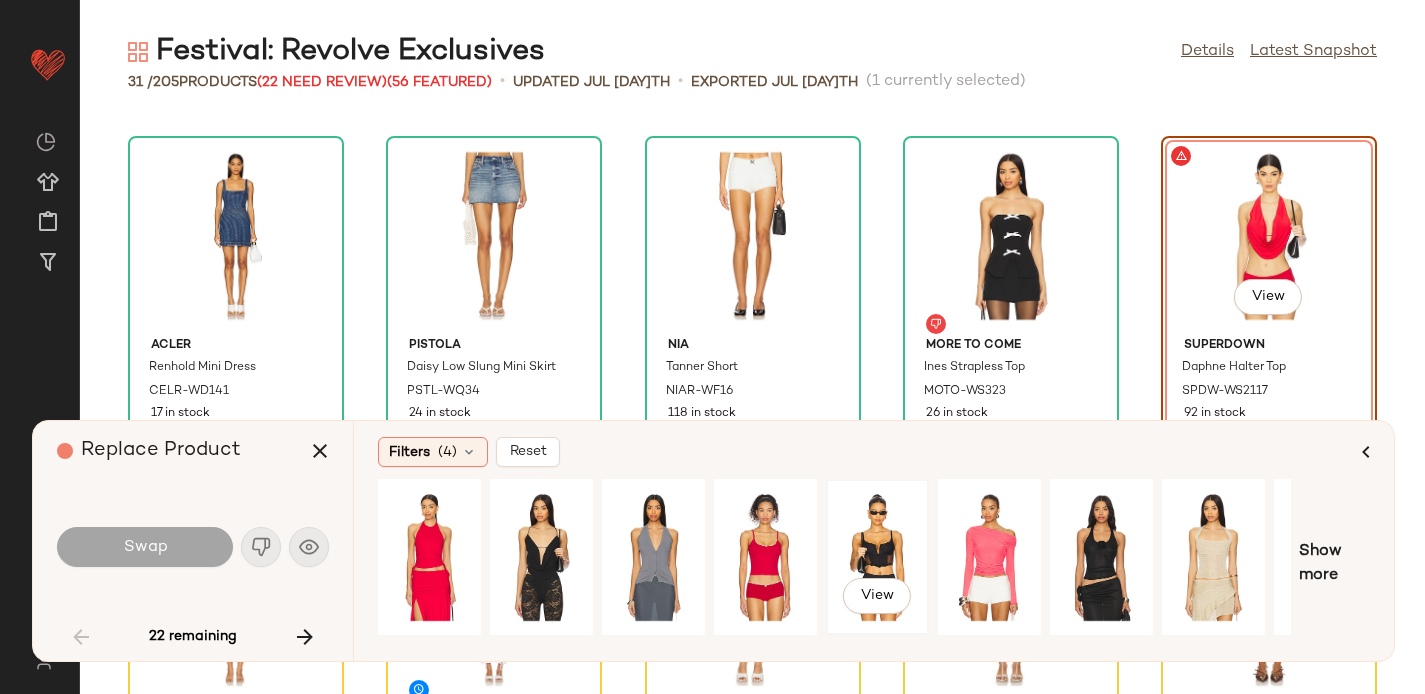 click on "View" 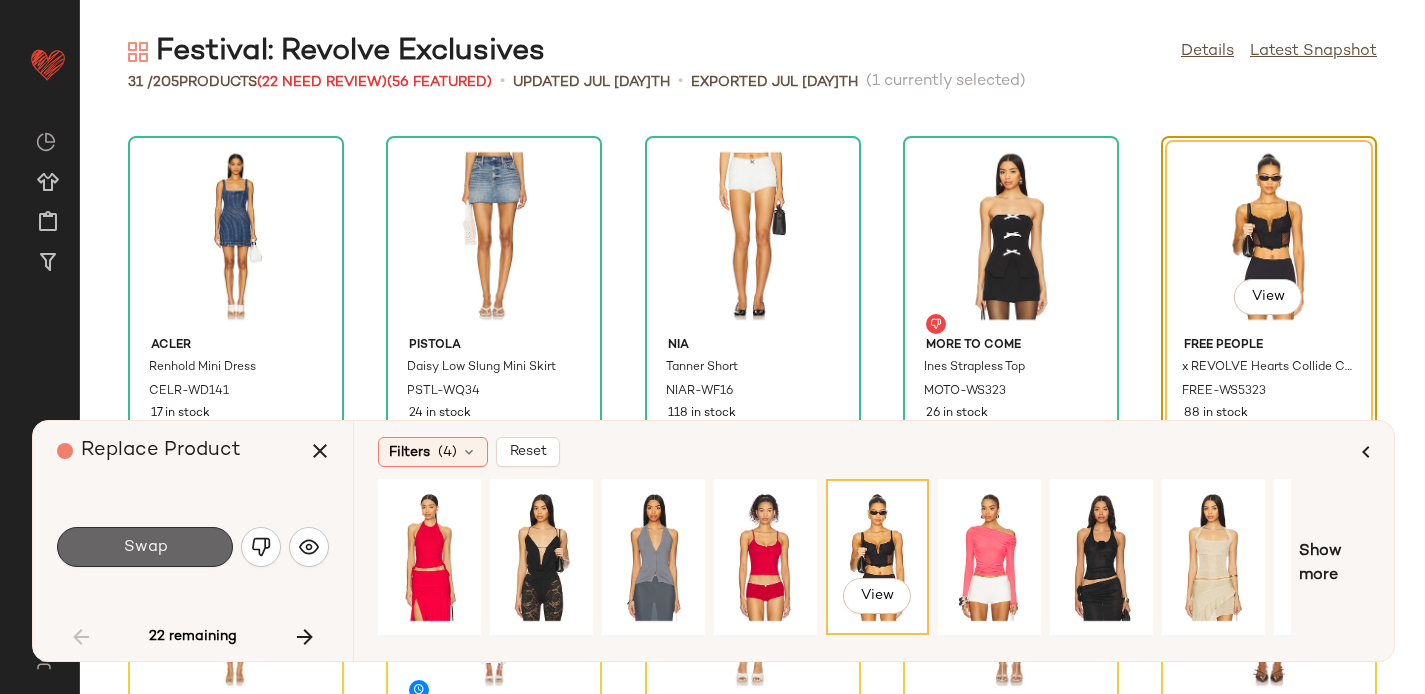 click on "Swap" at bounding box center (145, 547) 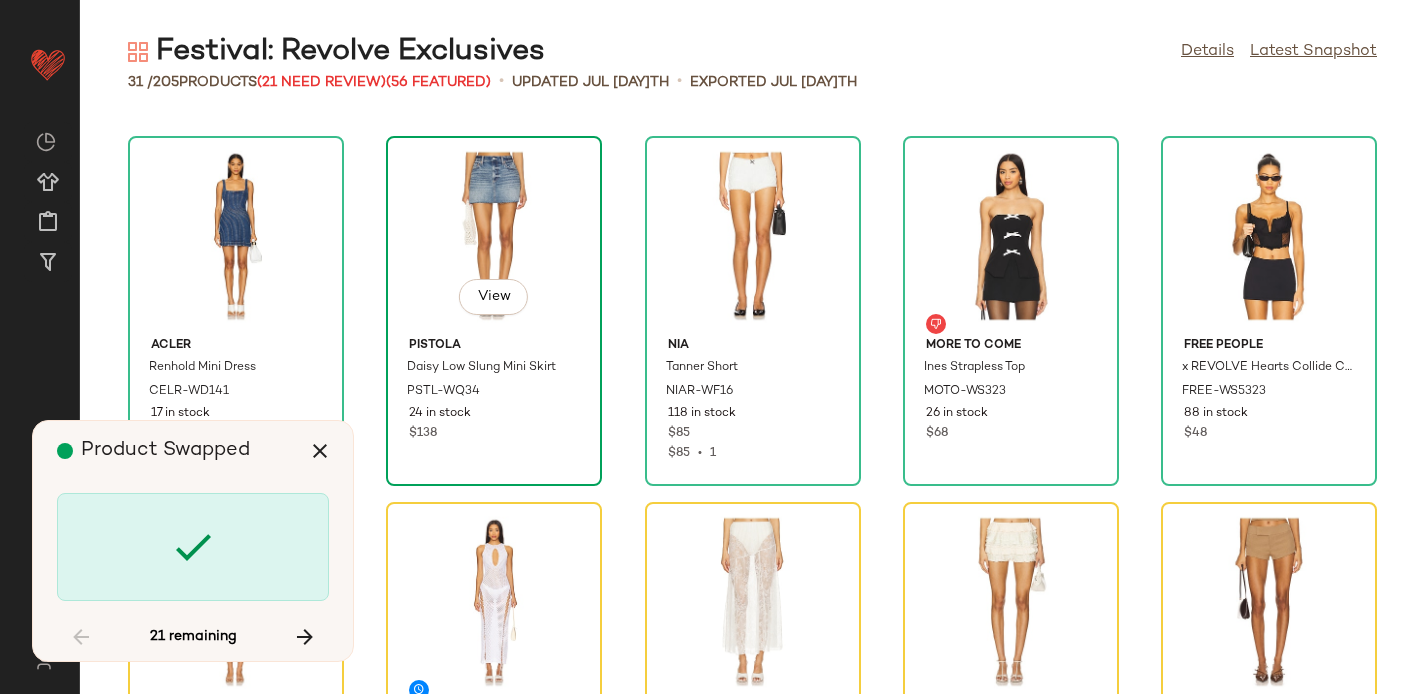 scroll, scrollTop: 732, scrollLeft: 0, axis: vertical 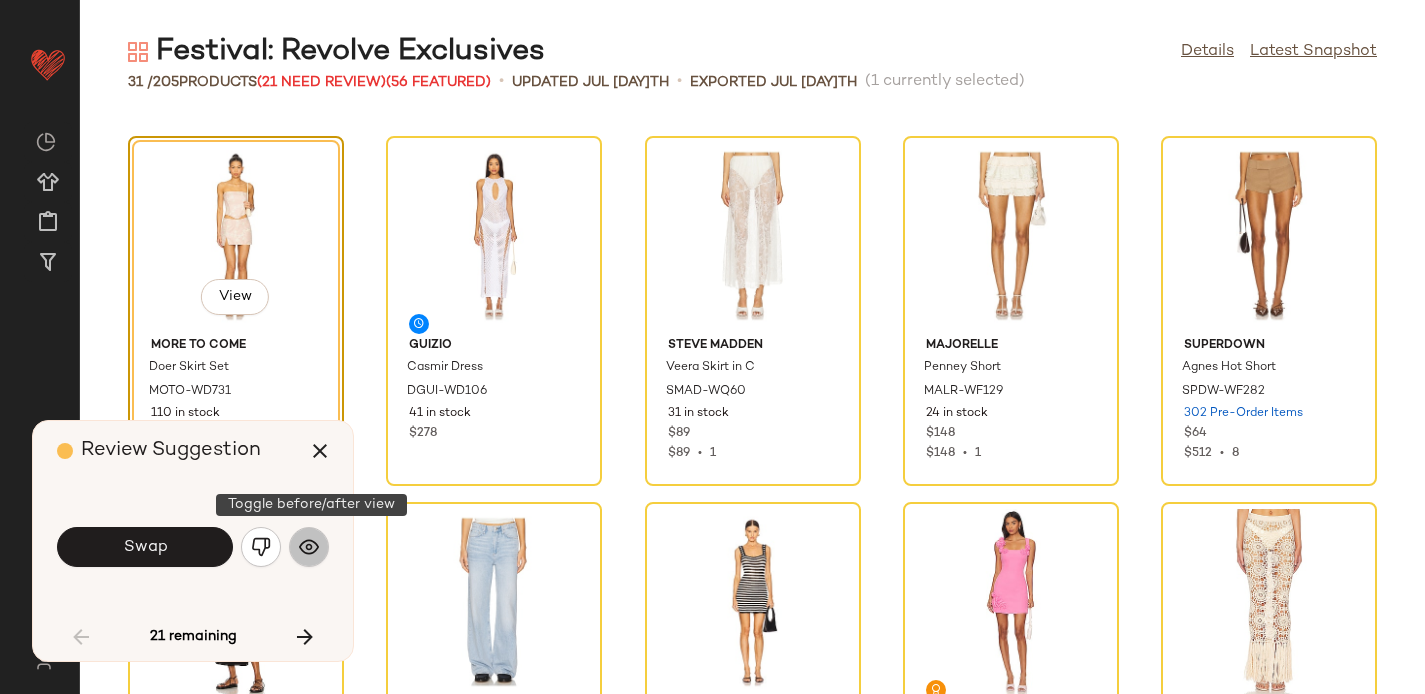 click 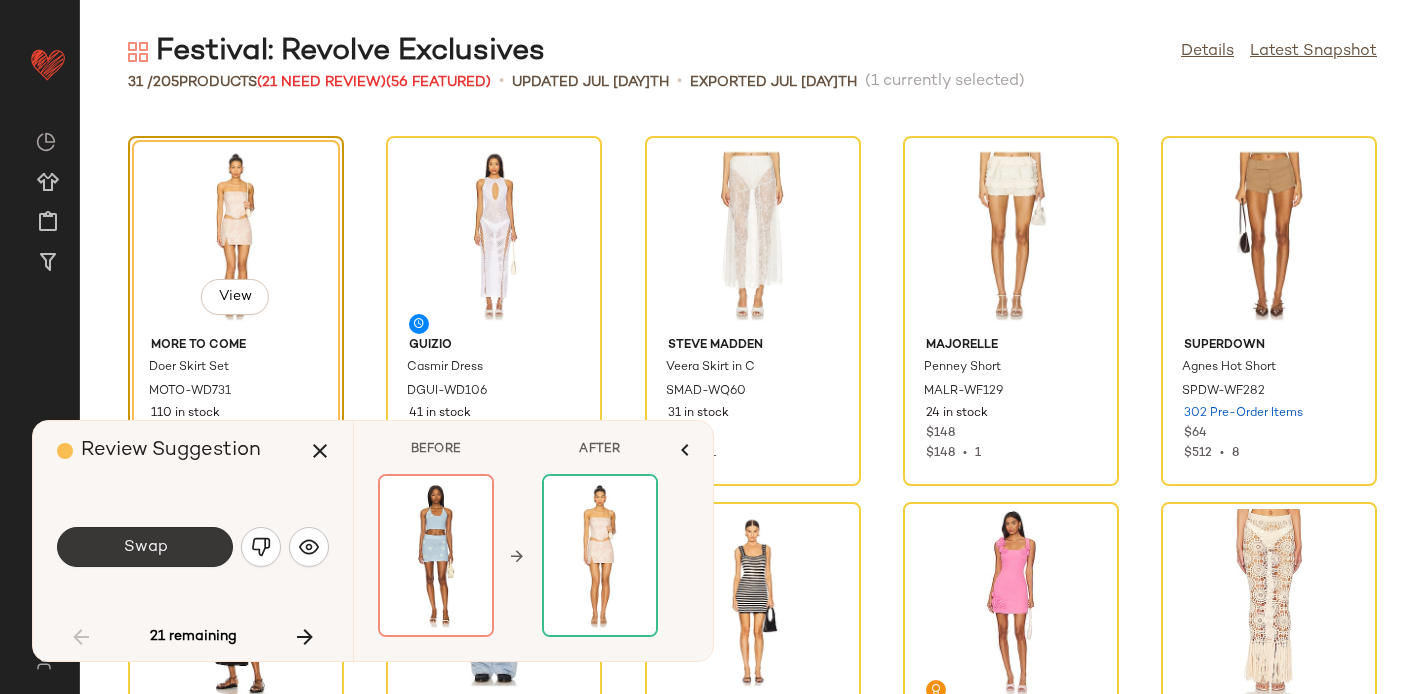 click on "Swap" 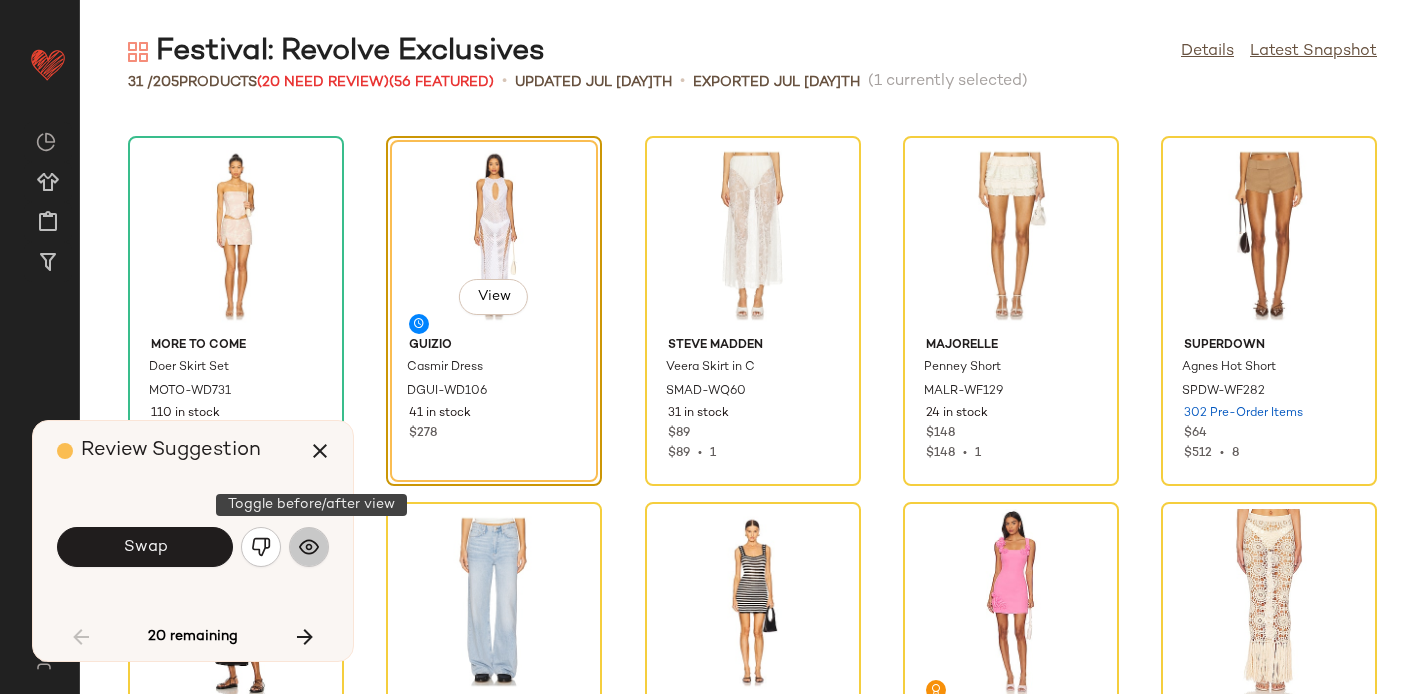 click 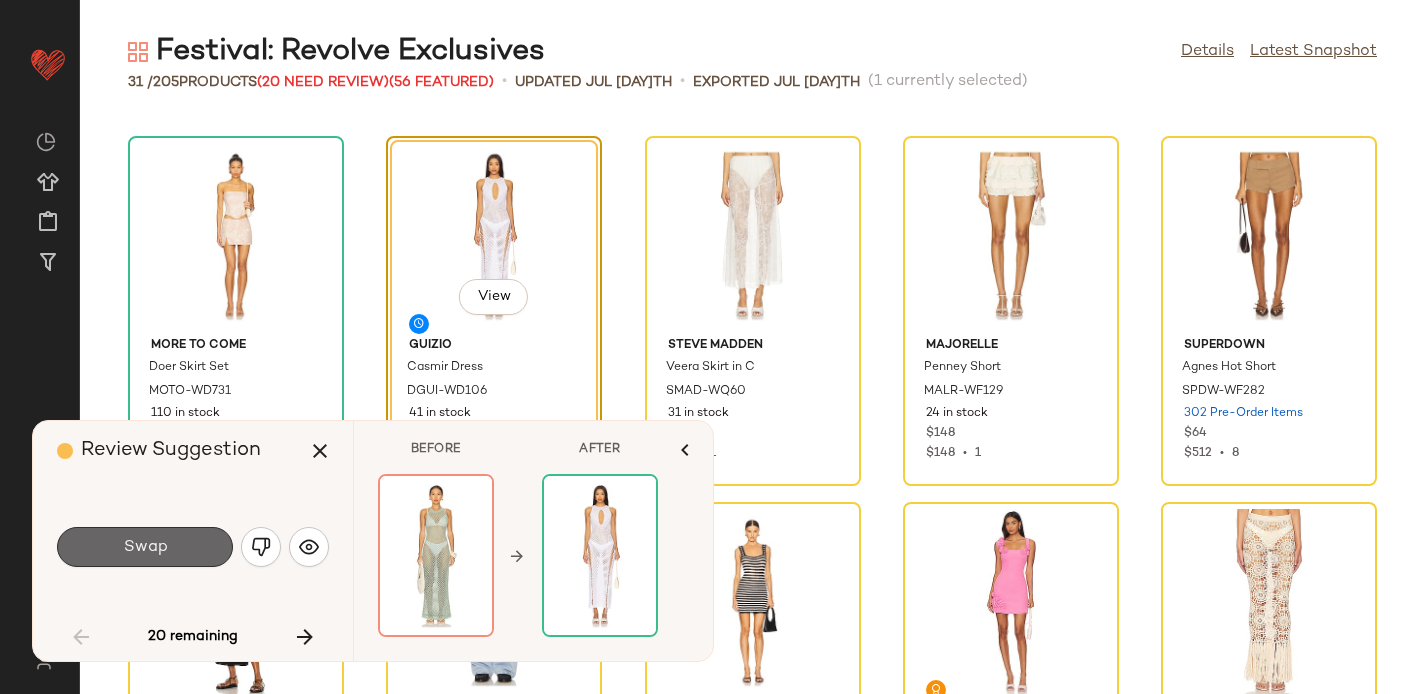 click on "Swap" 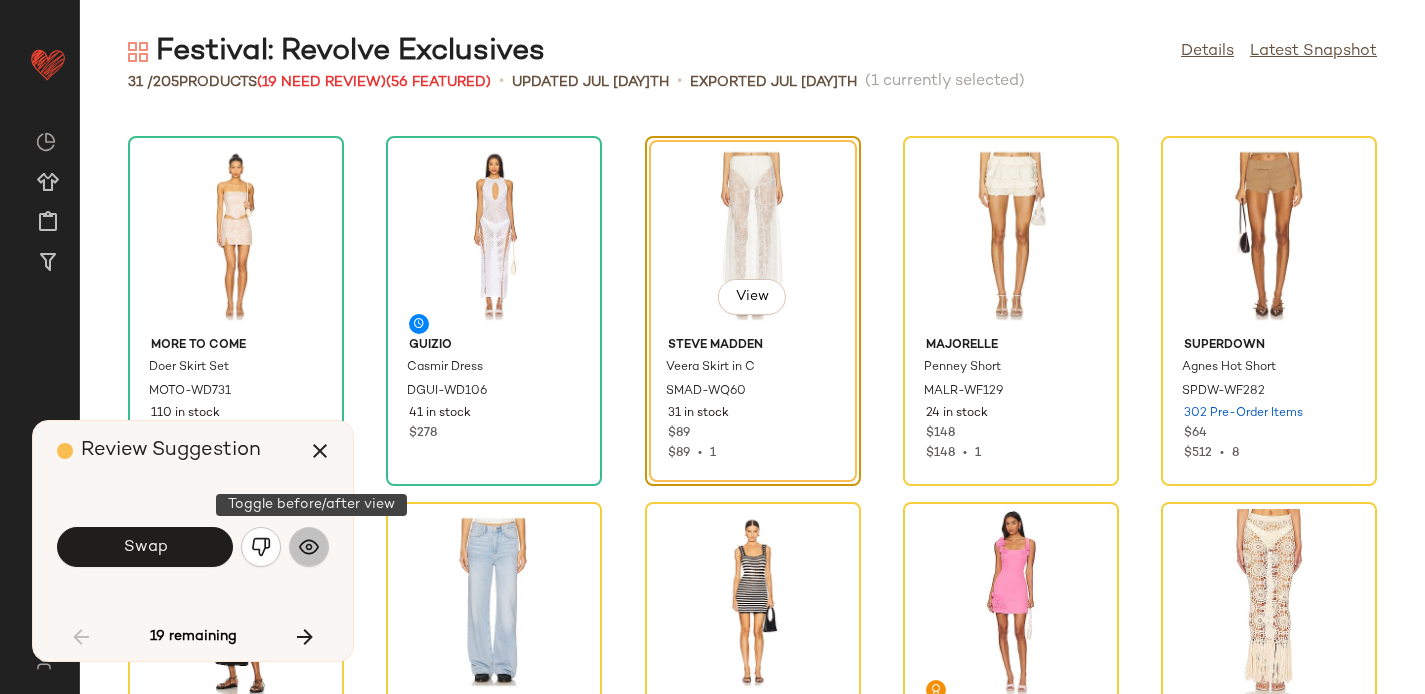 click 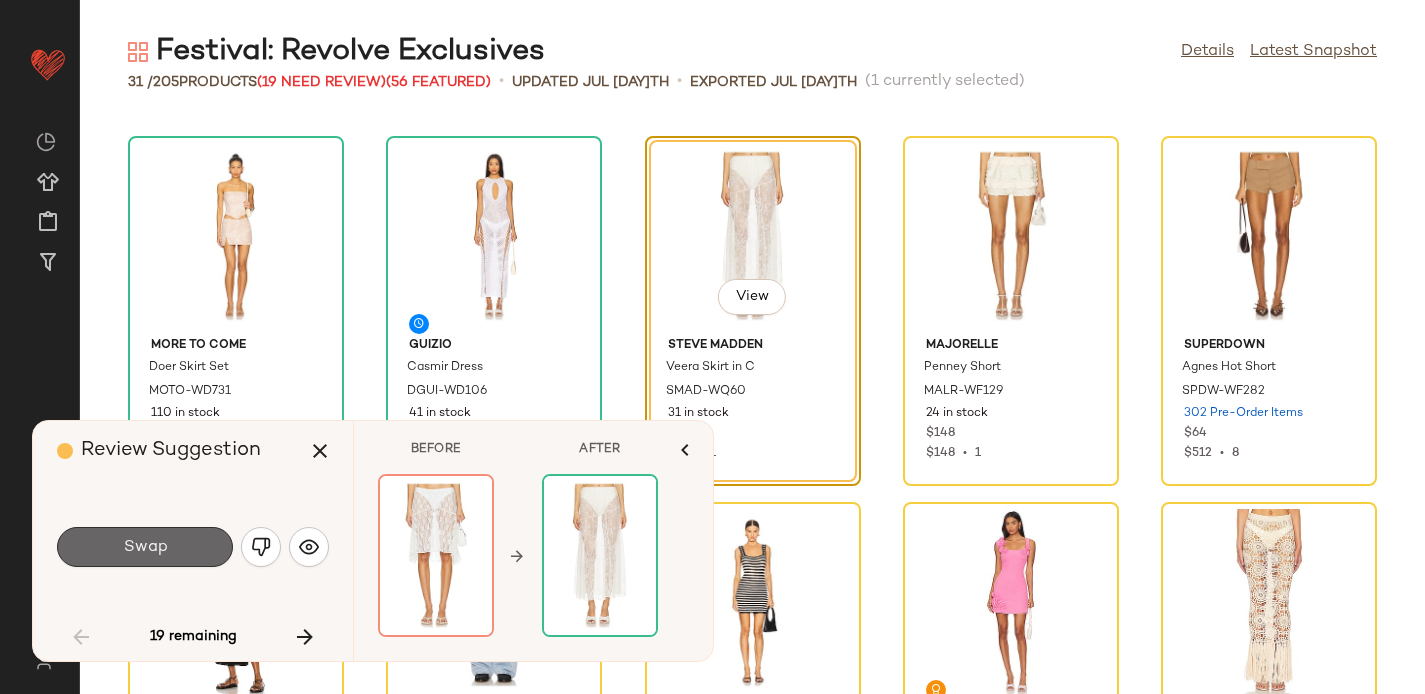 click on "Swap" 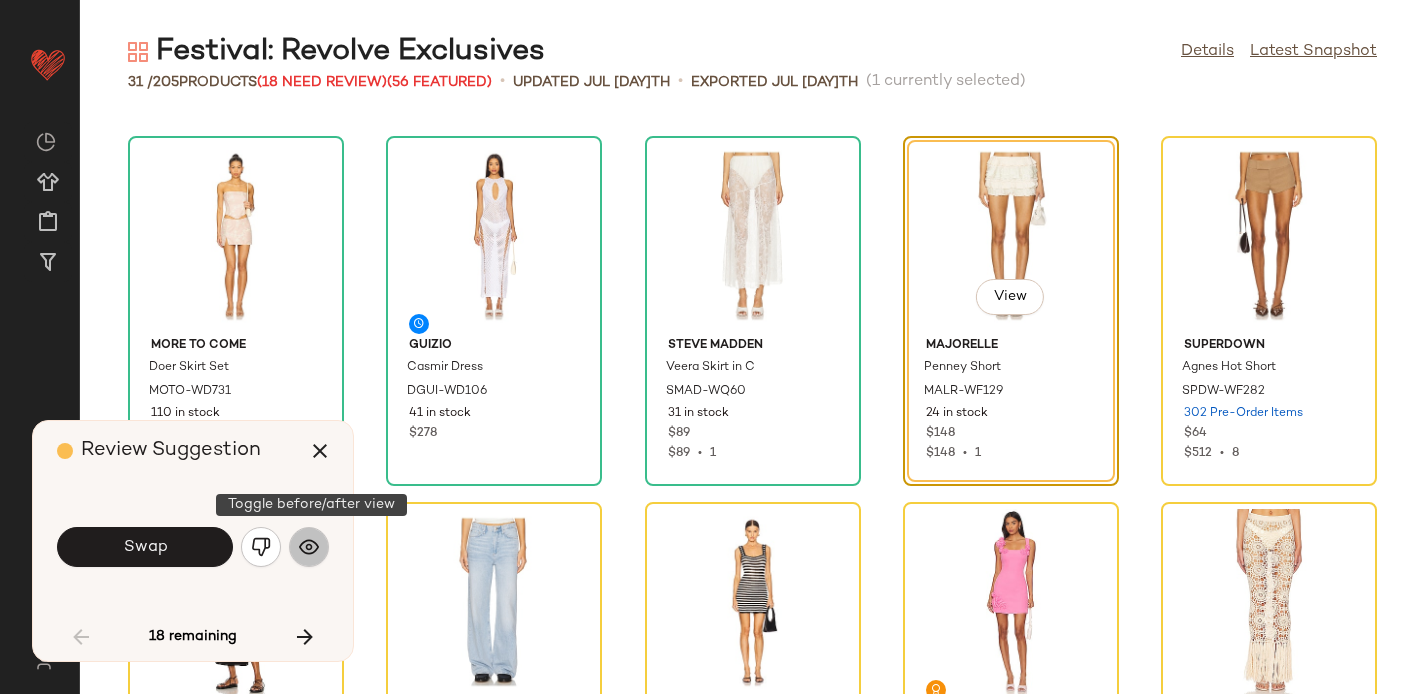 click at bounding box center [309, 547] 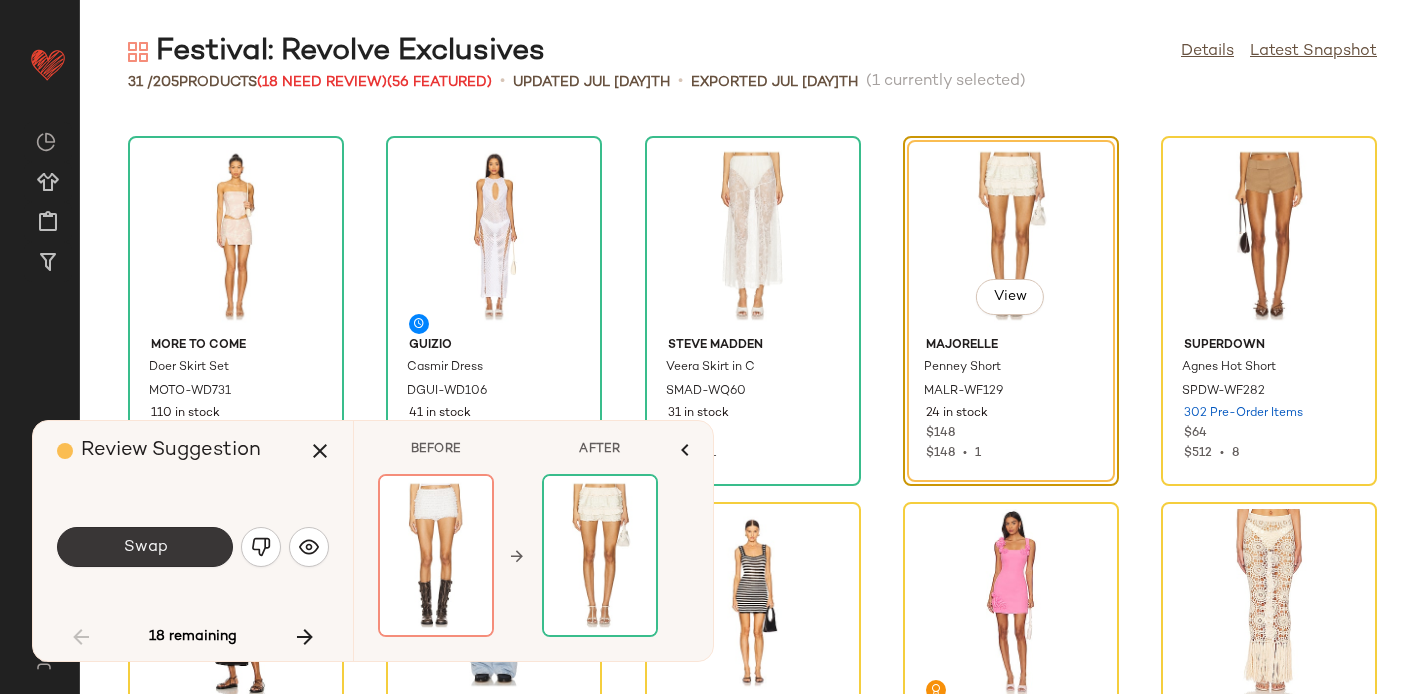 click on "Swap" at bounding box center [145, 547] 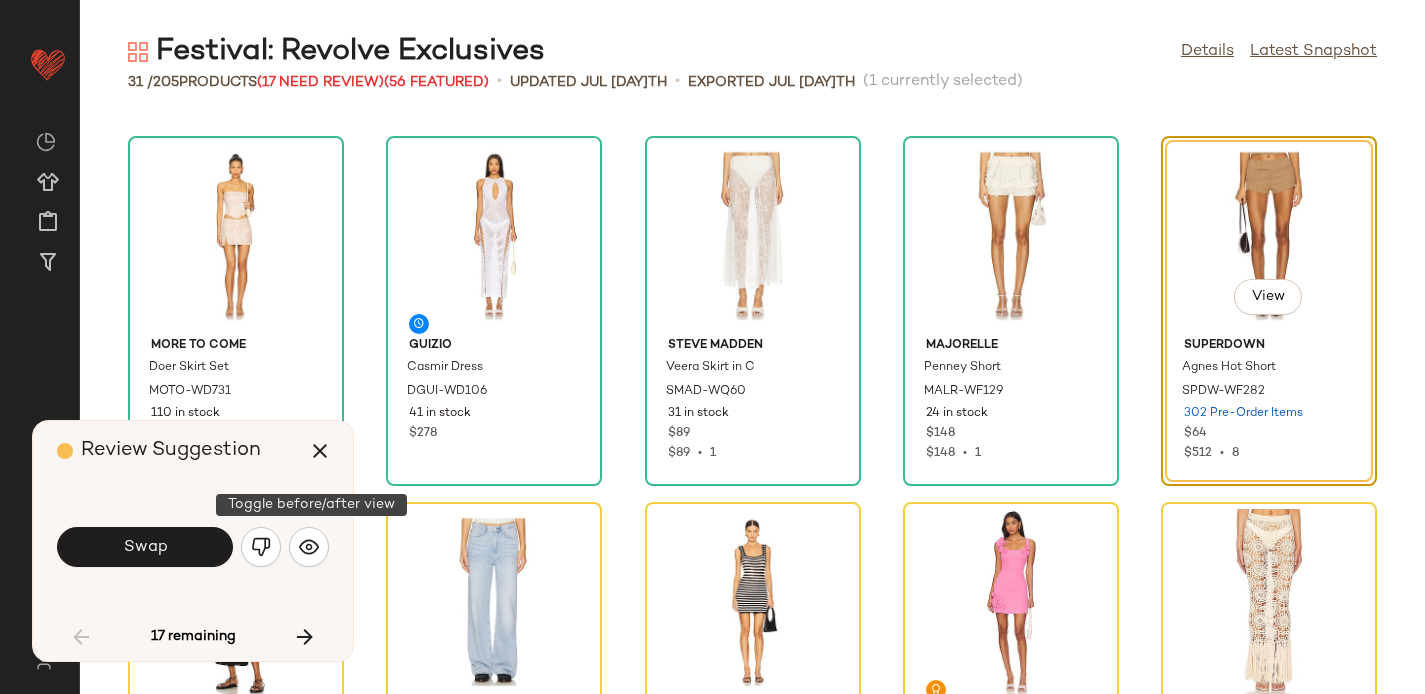 click 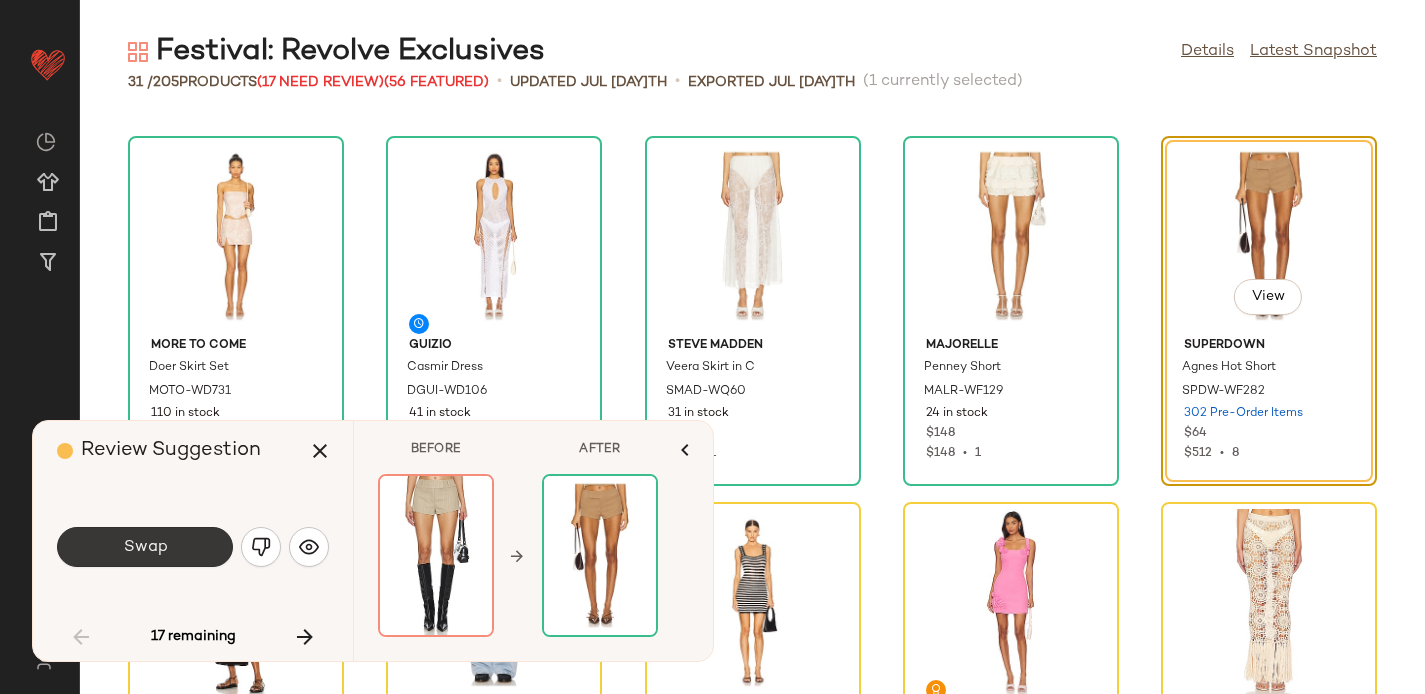 click on "Swap" at bounding box center (145, 547) 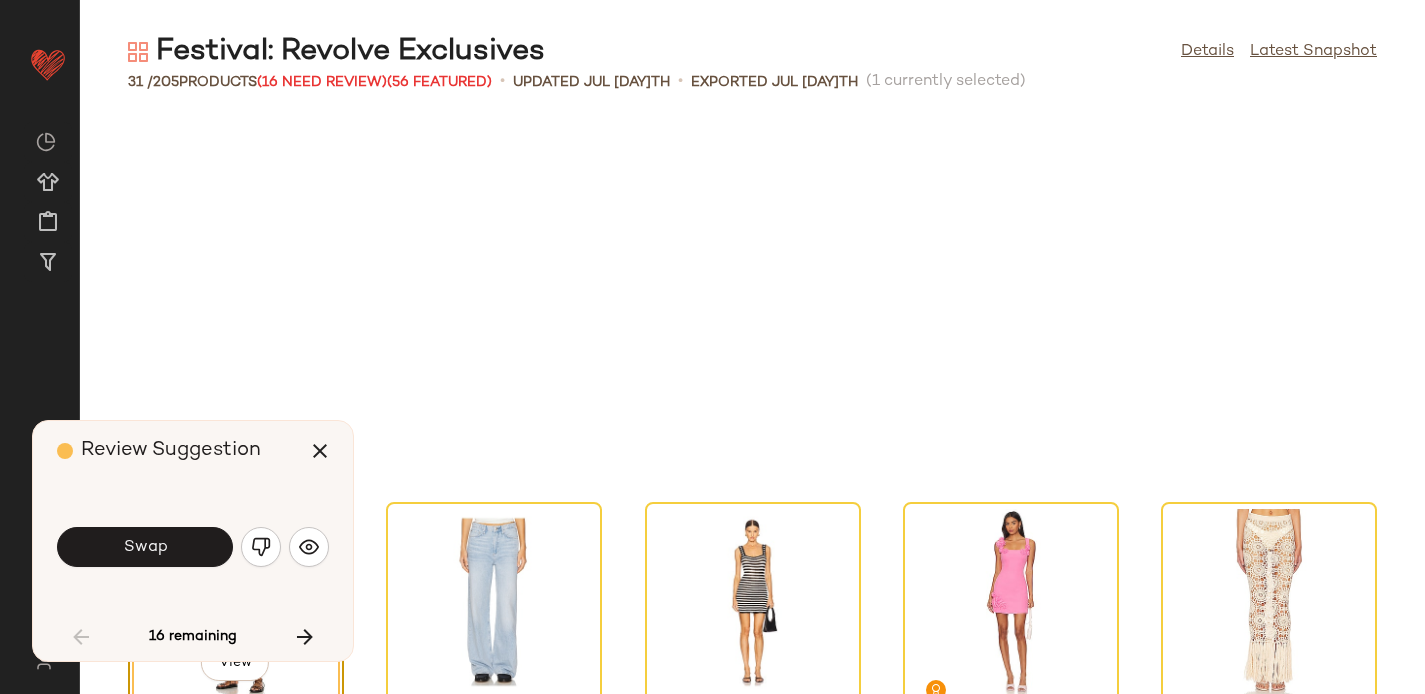 scroll, scrollTop: 1098, scrollLeft: 0, axis: vertical 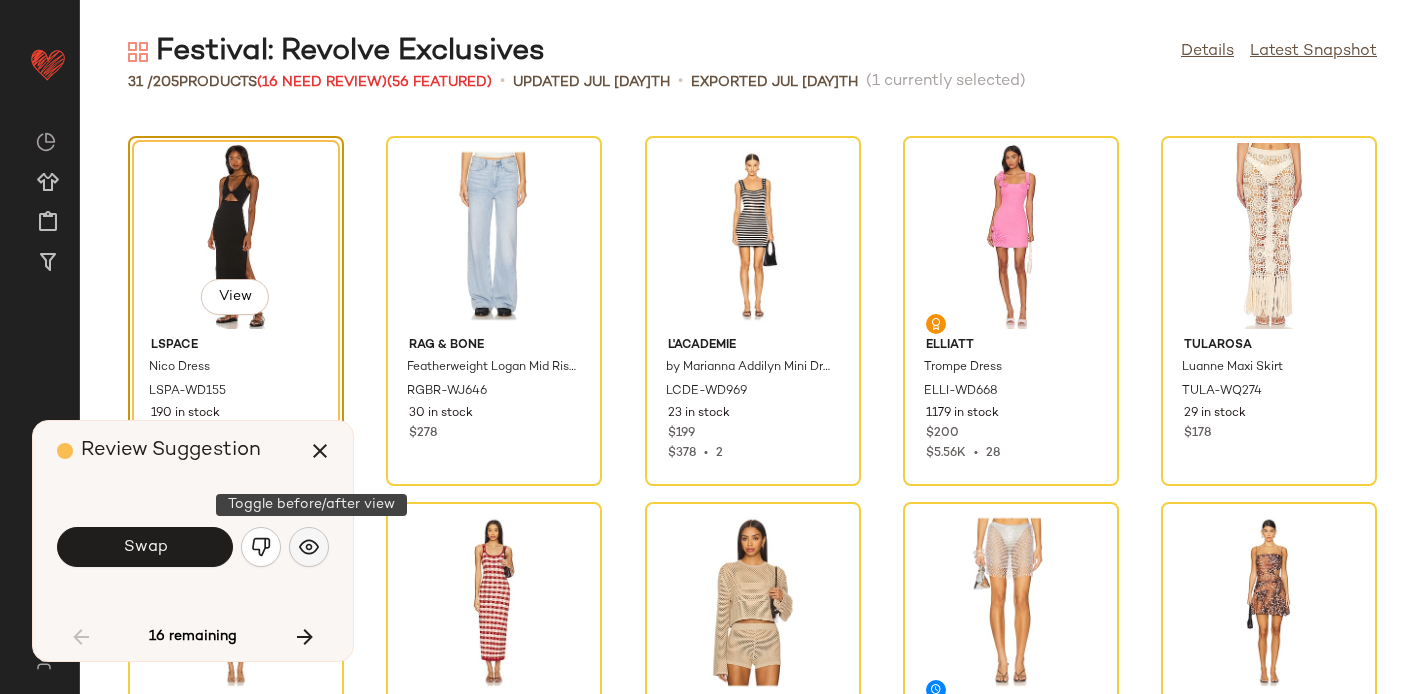 click at bounding box center (309, 547) 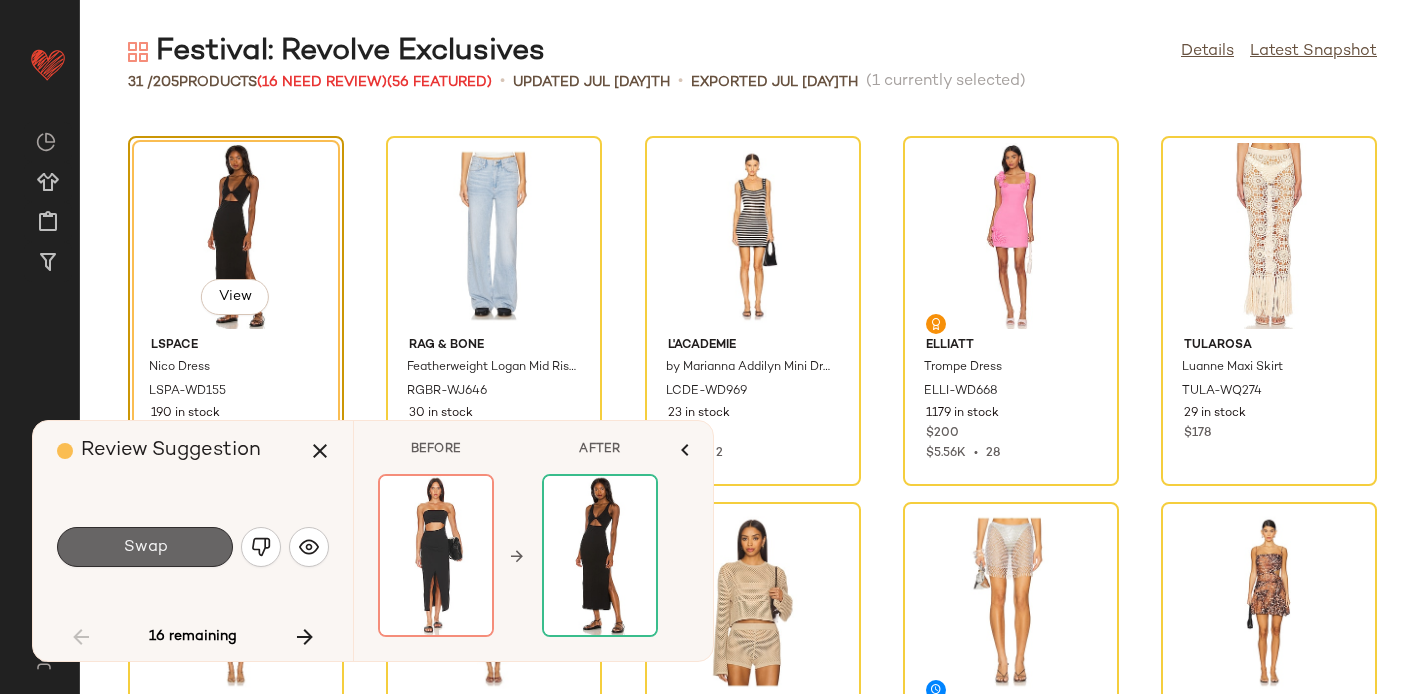 click on "Swap" 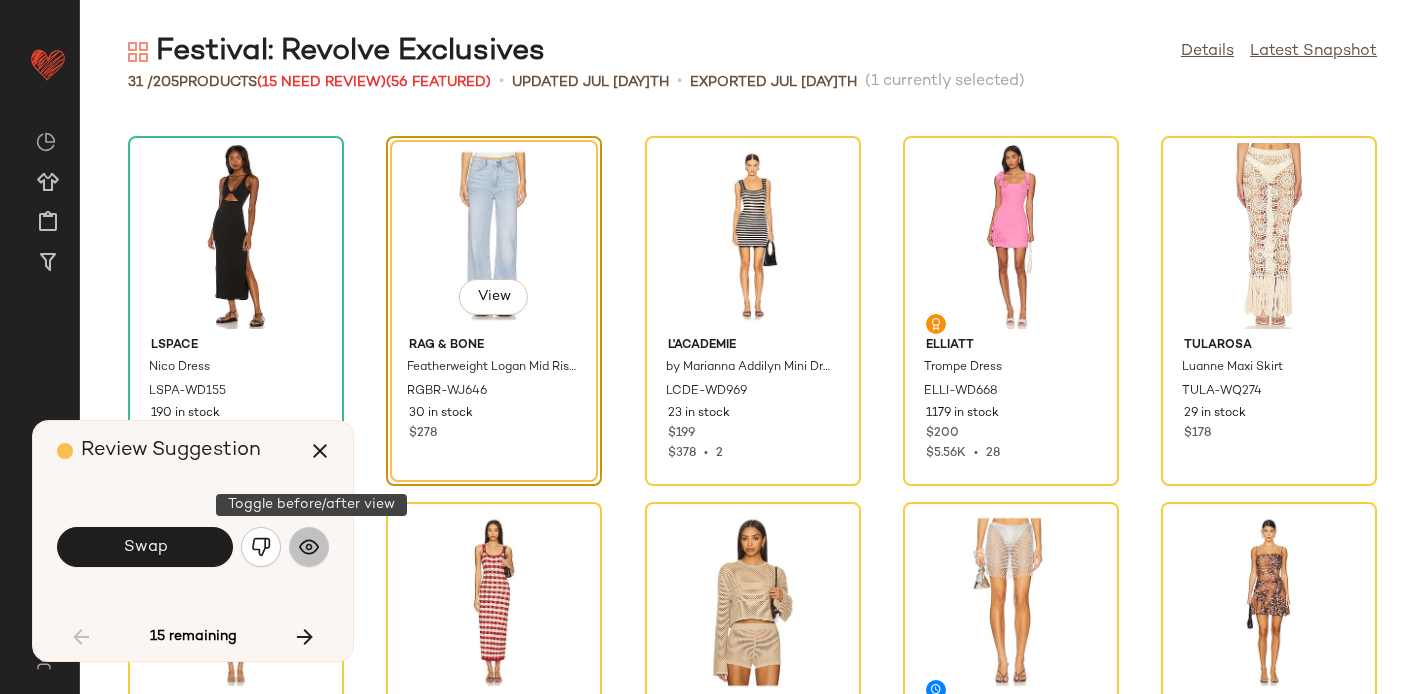click at bounding box center [309, 547] 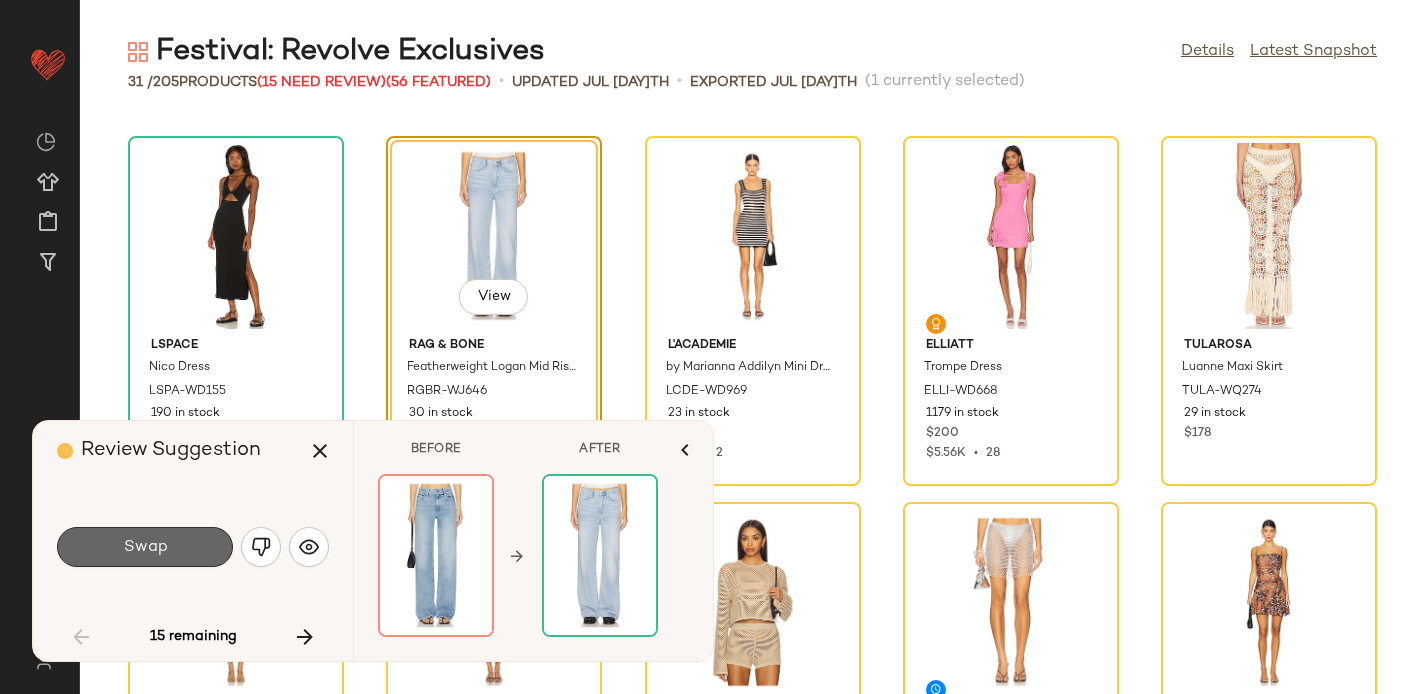click on "Swap" at bounding box center [145, 547] 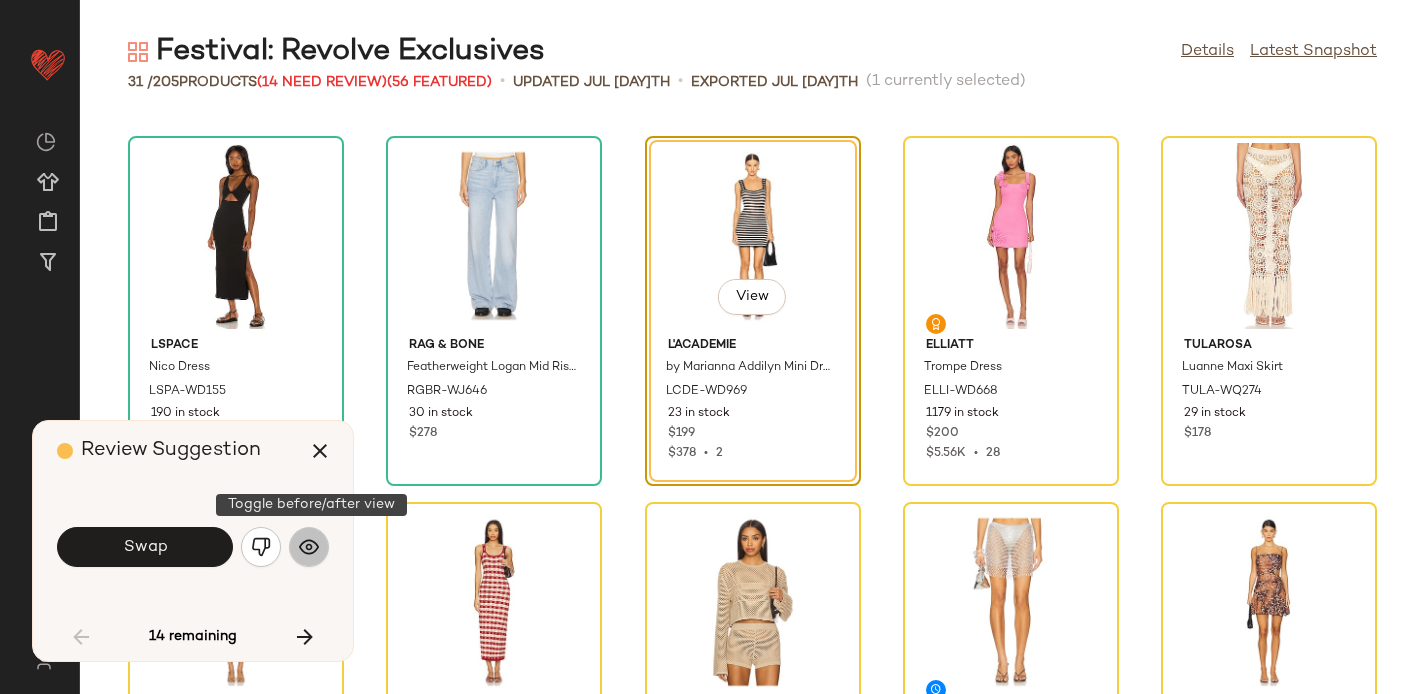 click 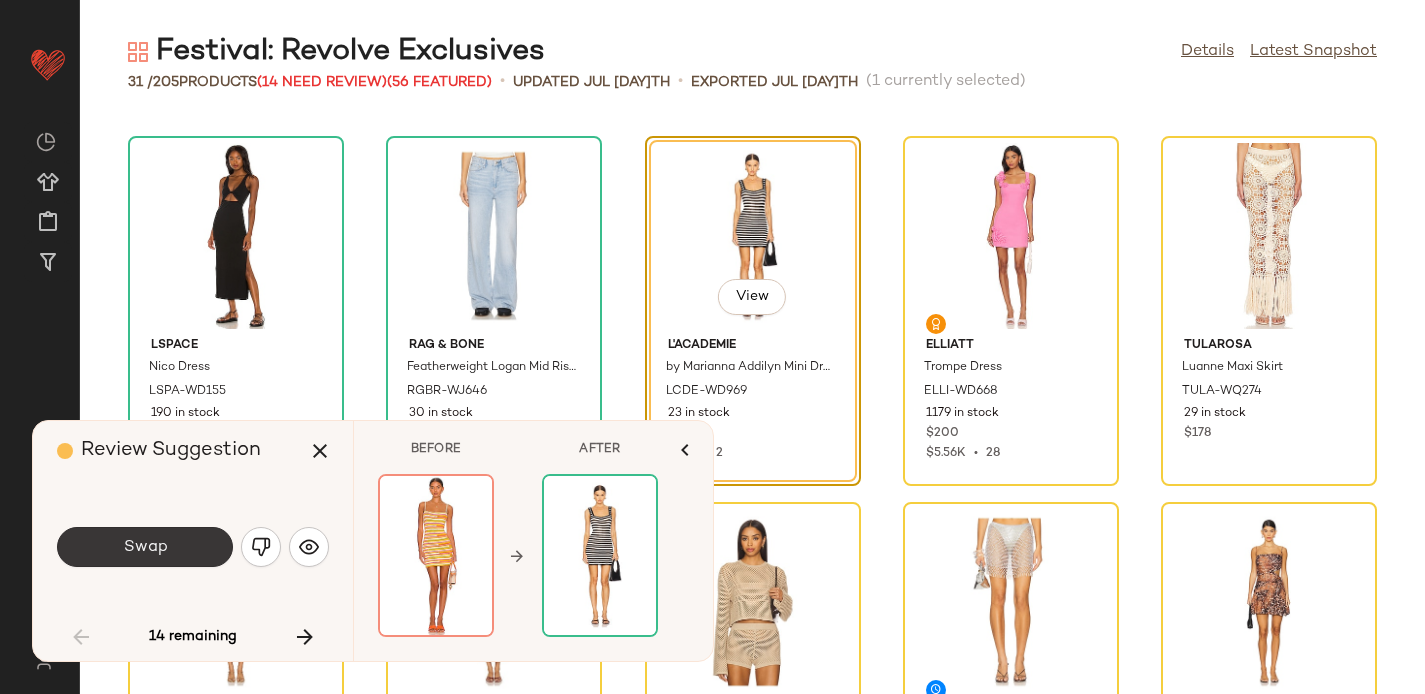click on "Swap" at bounding box center (145, 547) 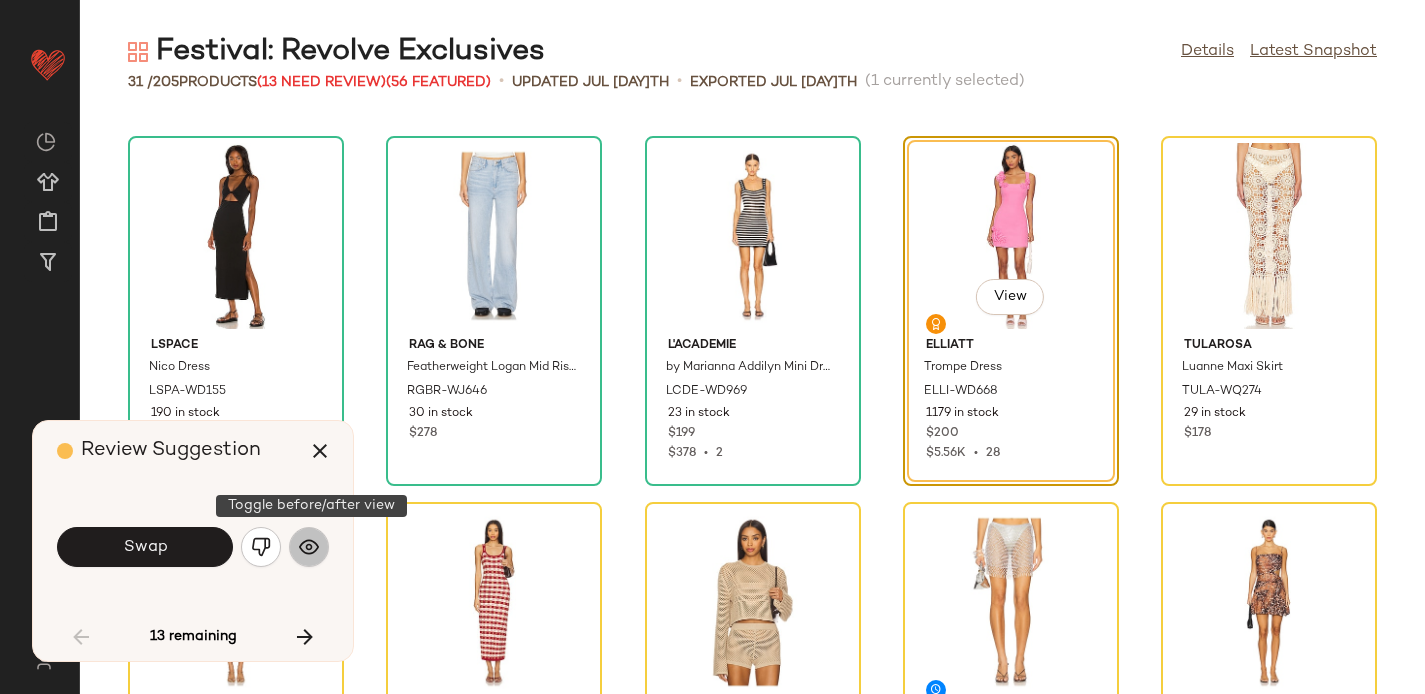 click 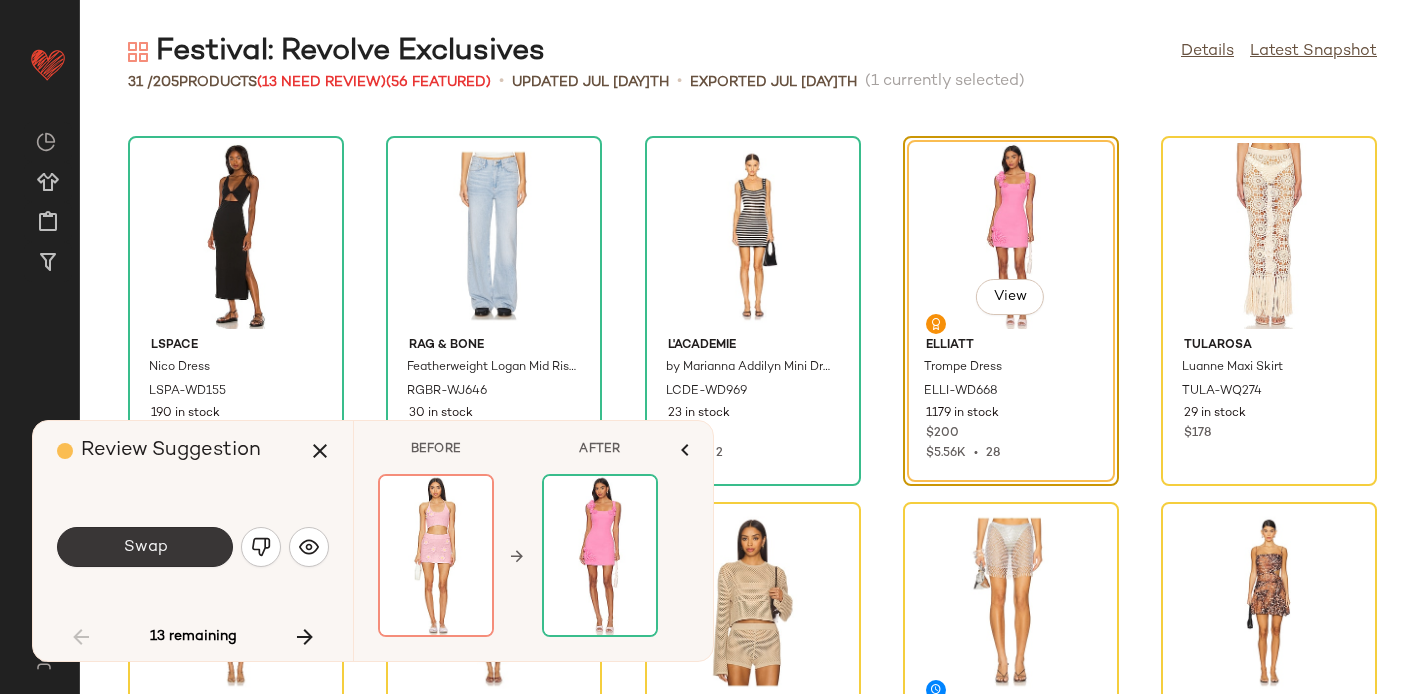 click on "Swap" 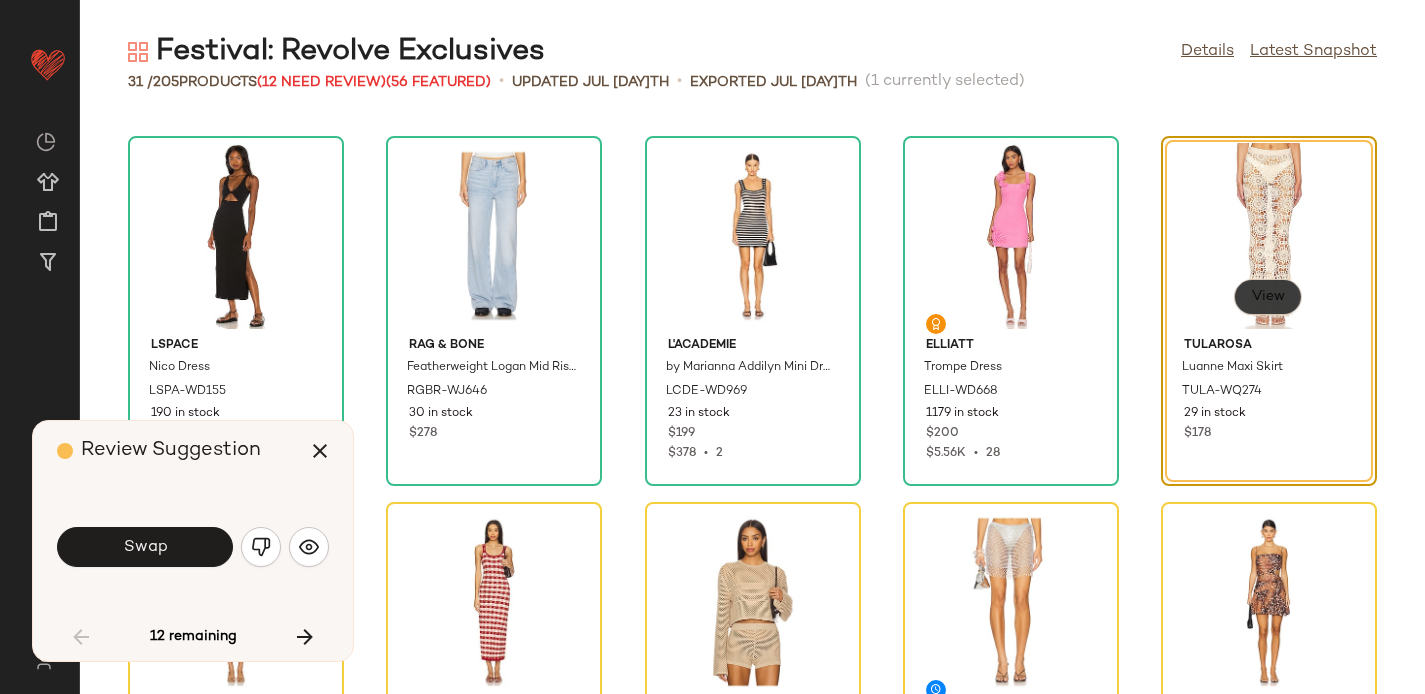 click on "View" 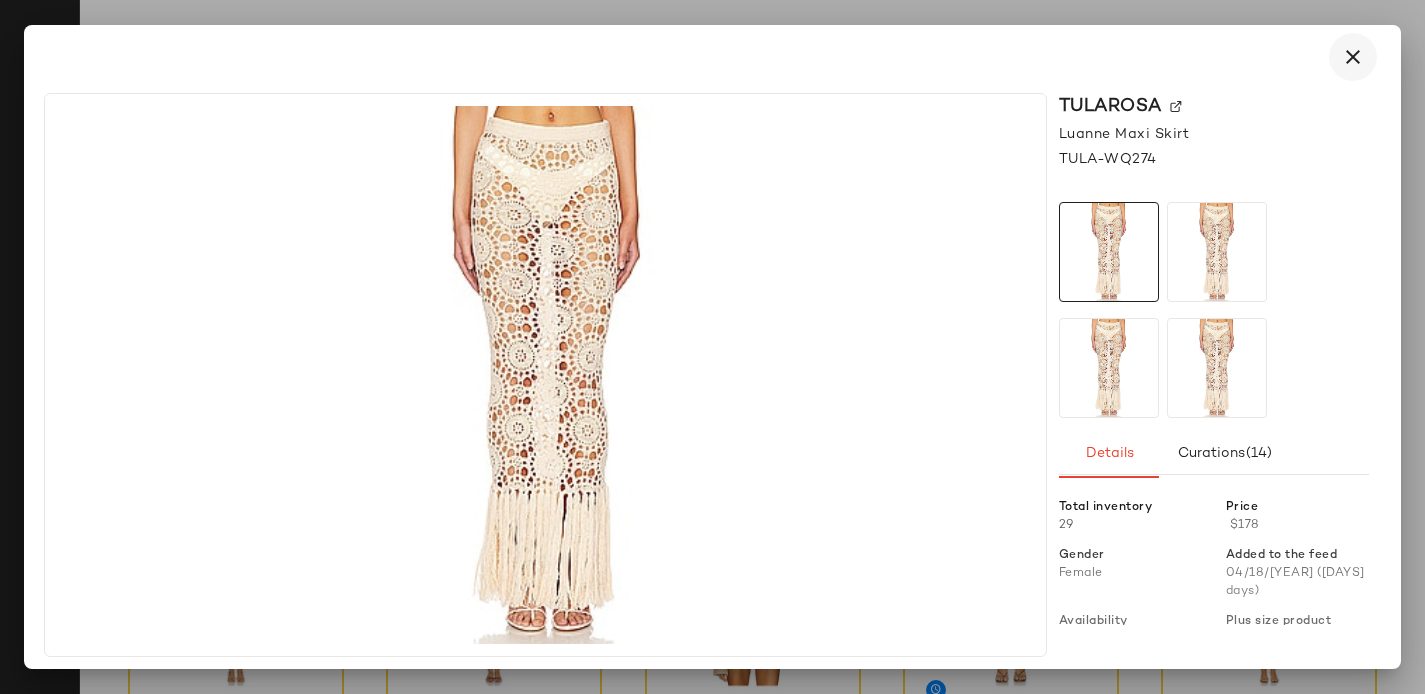 click at bounding box center (1353, 57) 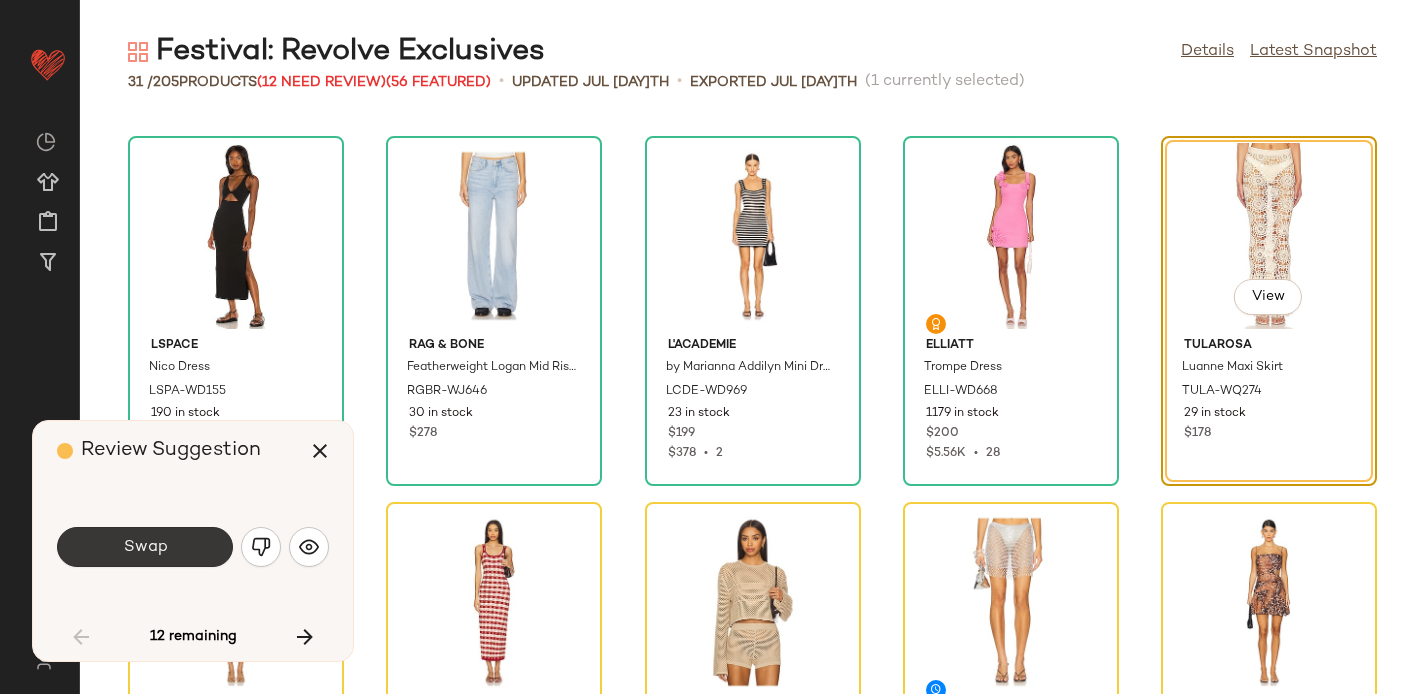 click on "Swap" at bounding box center [145, 547] 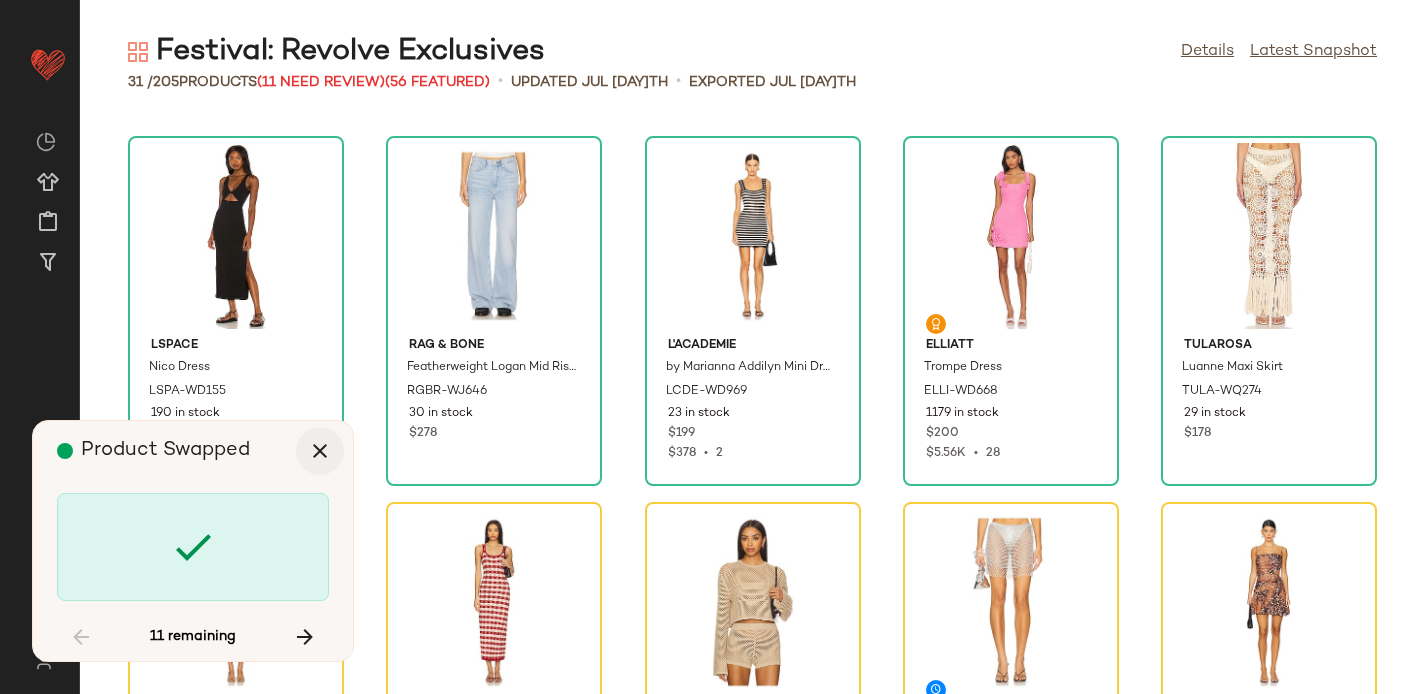 scroll, scrollTop: 1464, scrollLeft: 0, axis: vertical 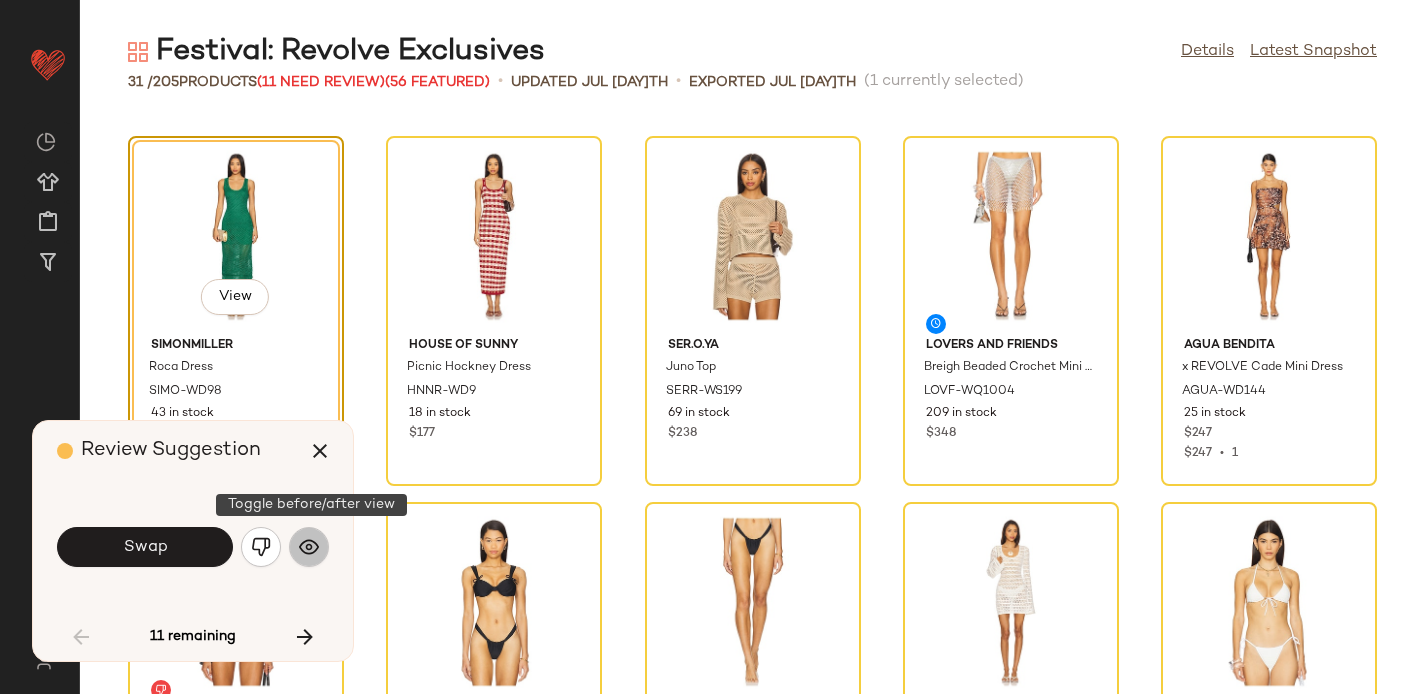 click at bounding box center (309, 547) 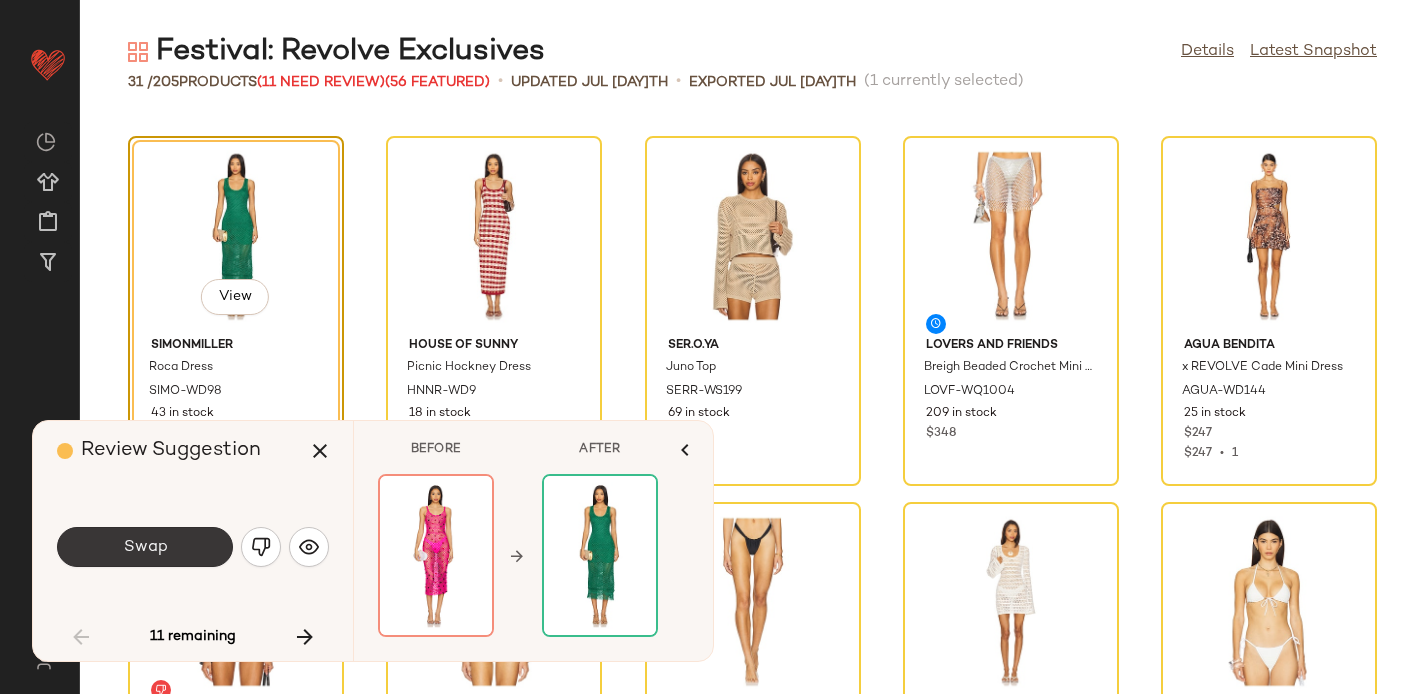 click on "Swap" 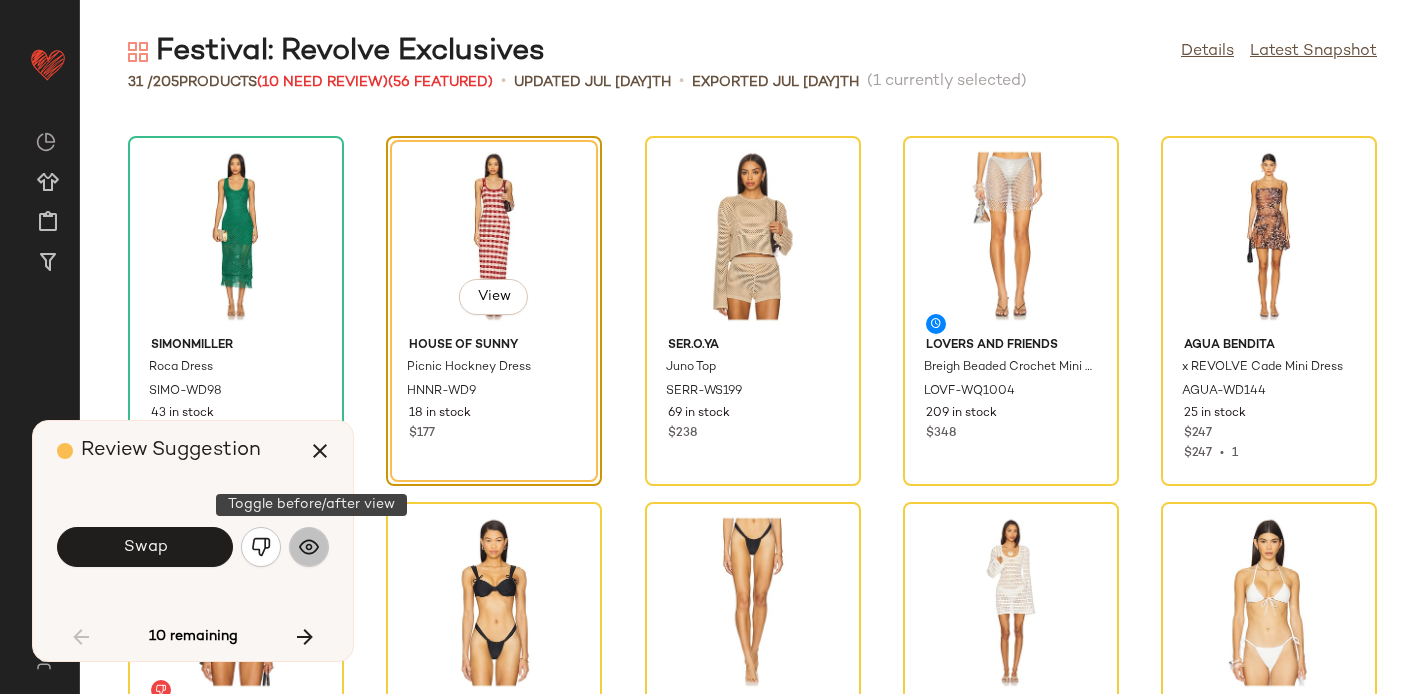 click 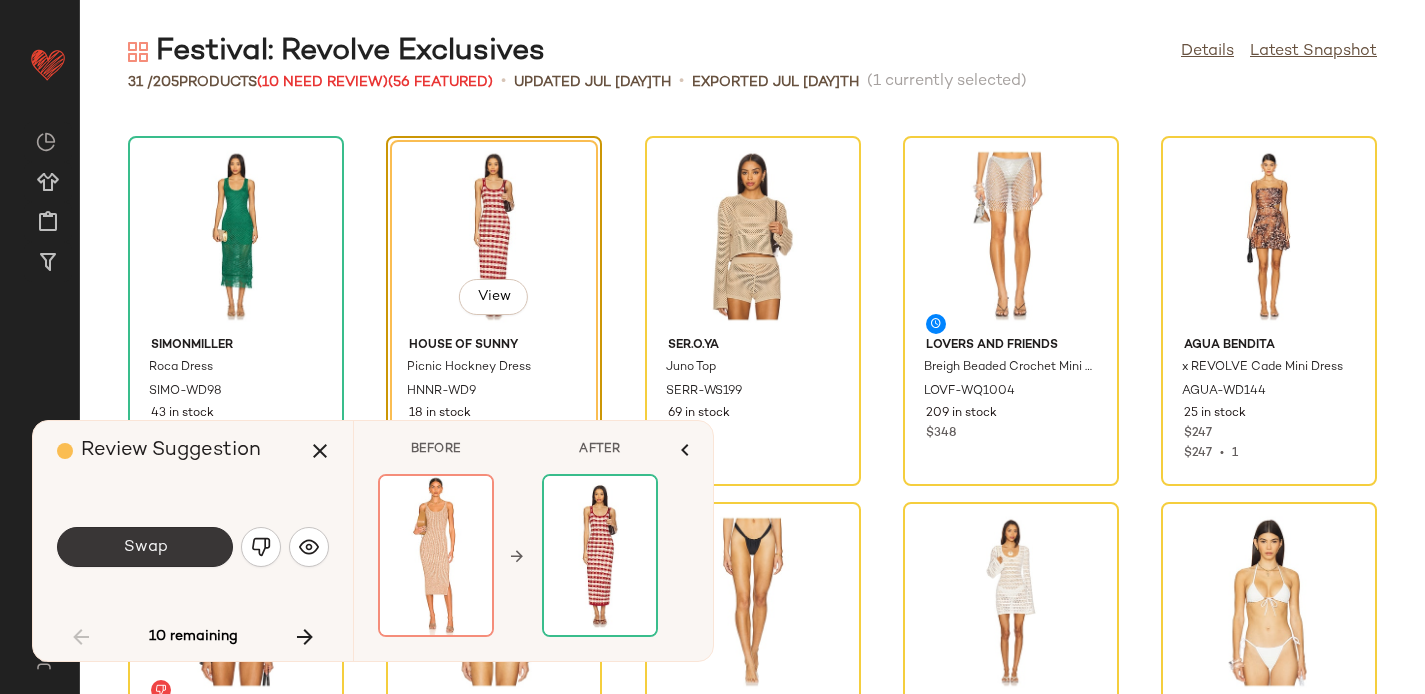 click on "Swap" at bounding box center (145, 547) 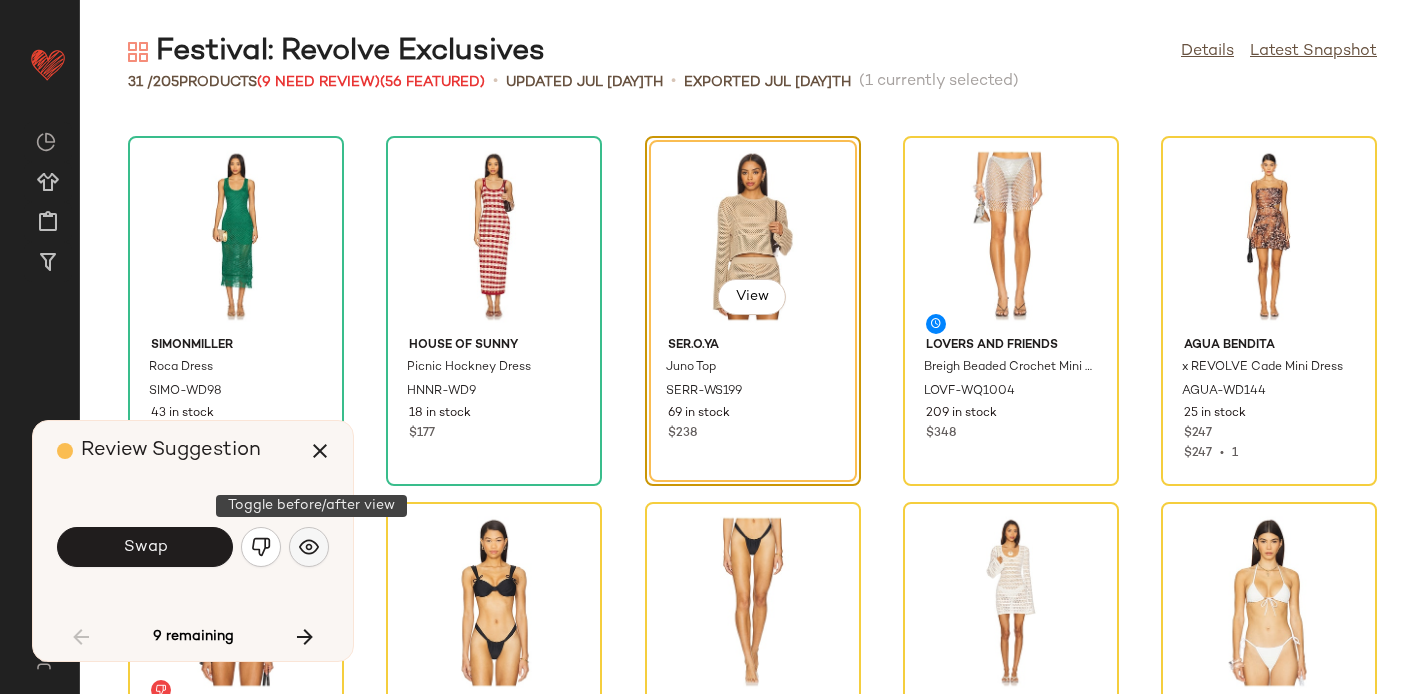 click 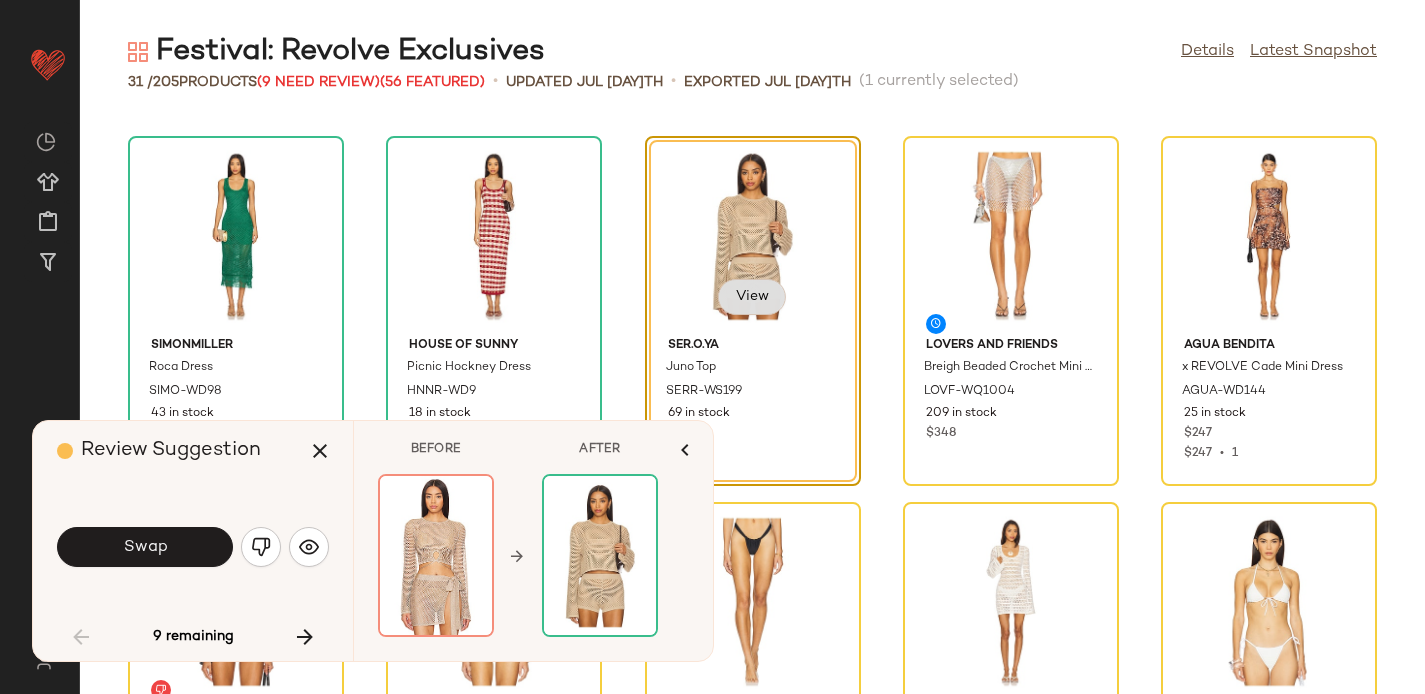 click on "View" 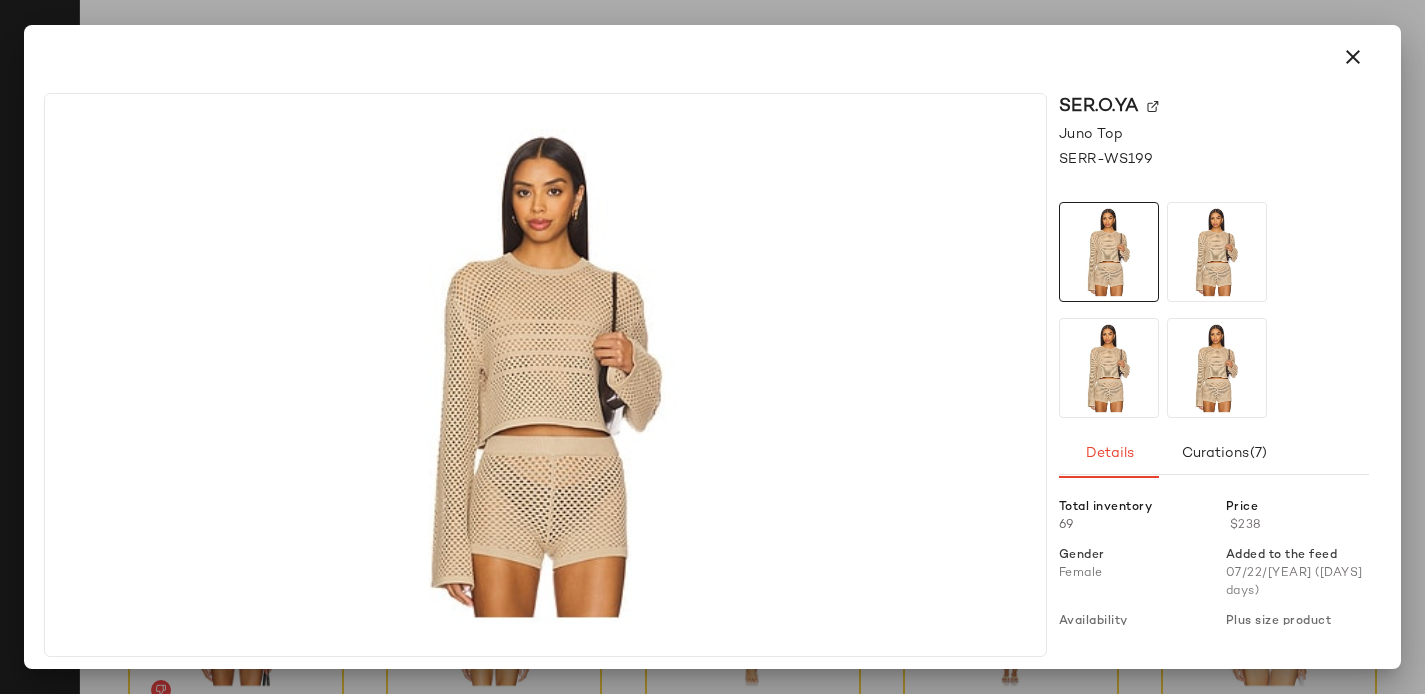 click 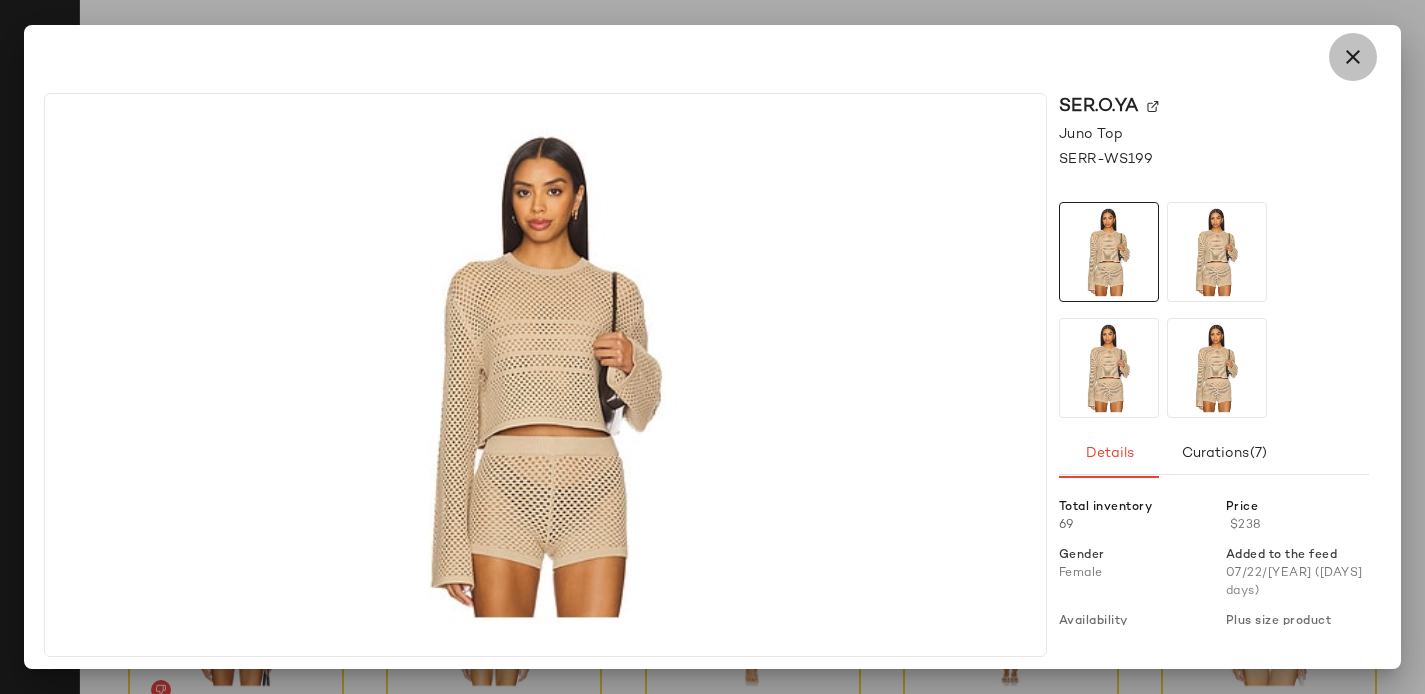 click at bounding box center [1353, 57] 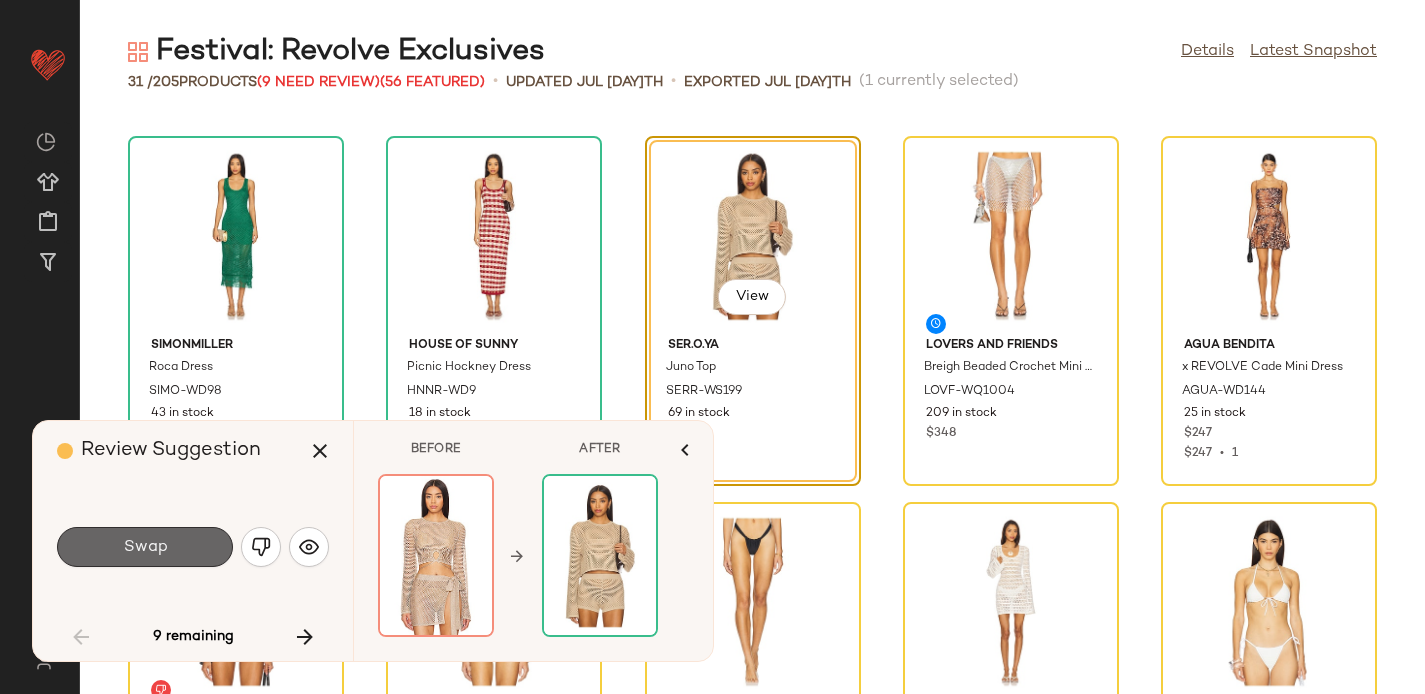 click on "Swap" 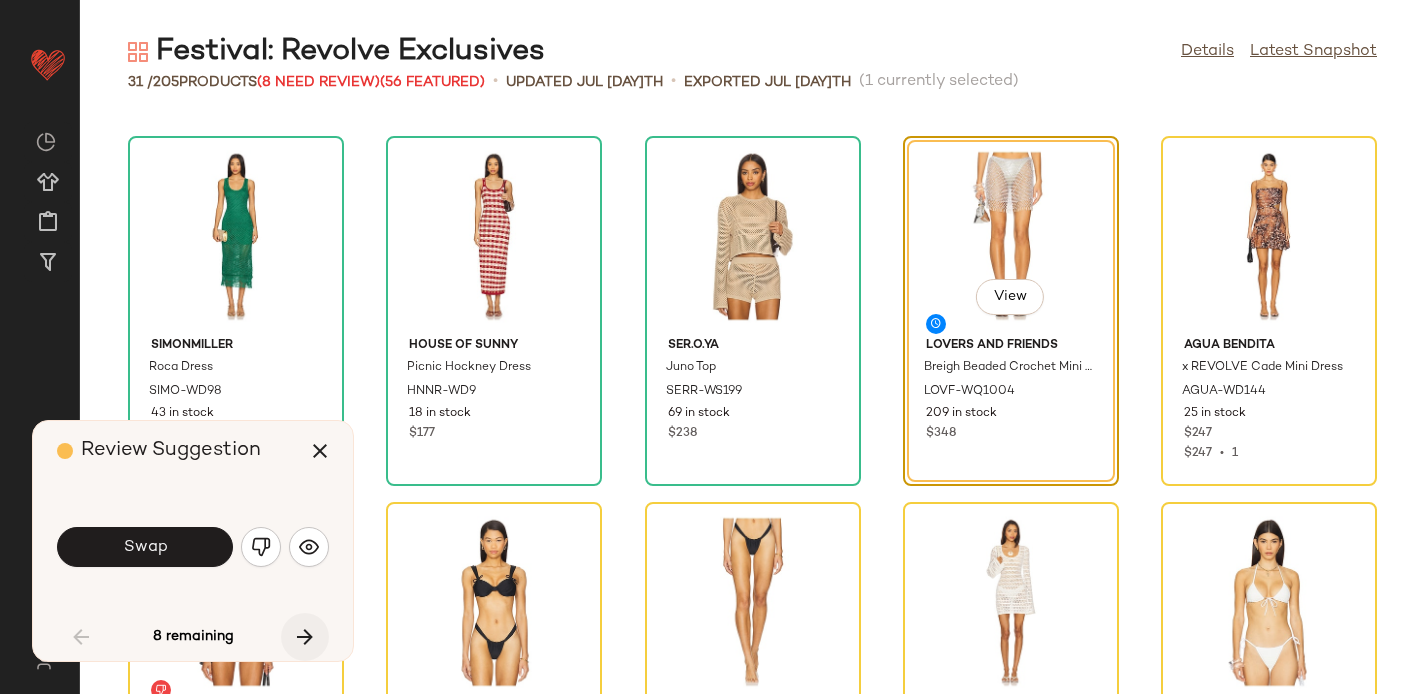 click at bounding box center [305, 637] 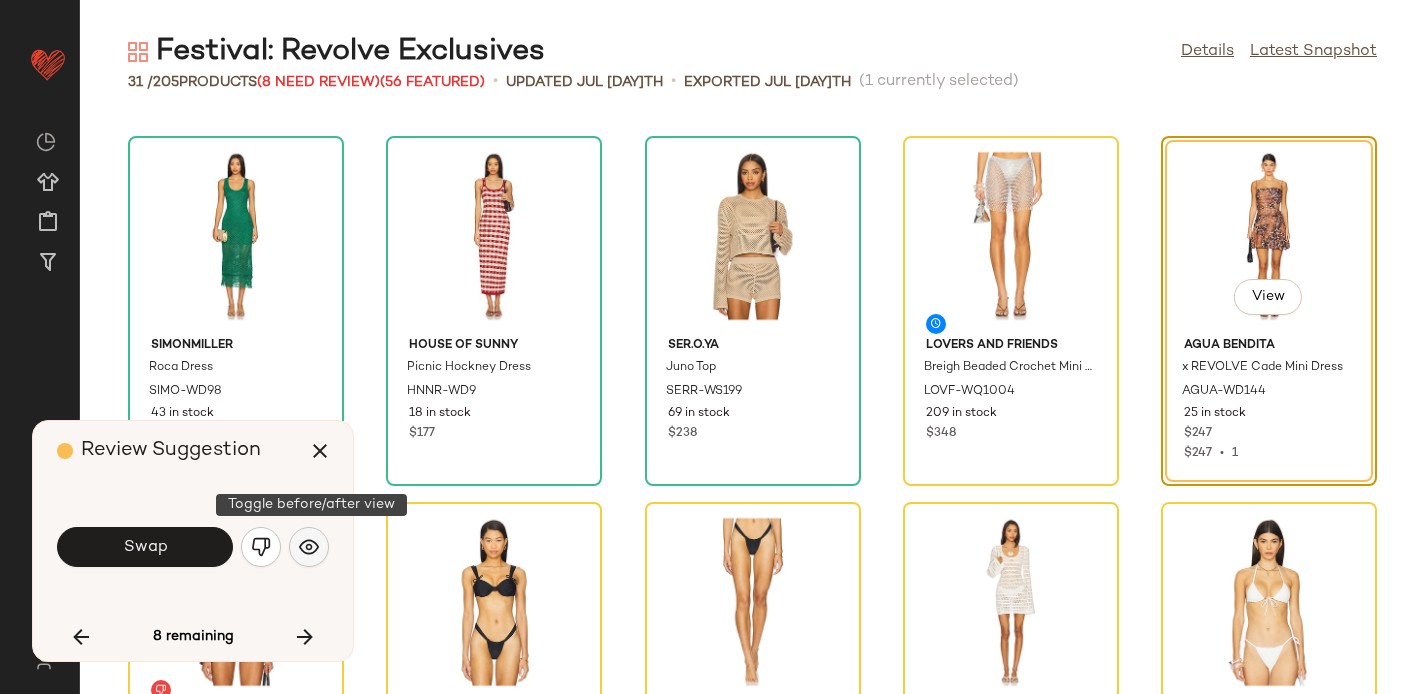 click 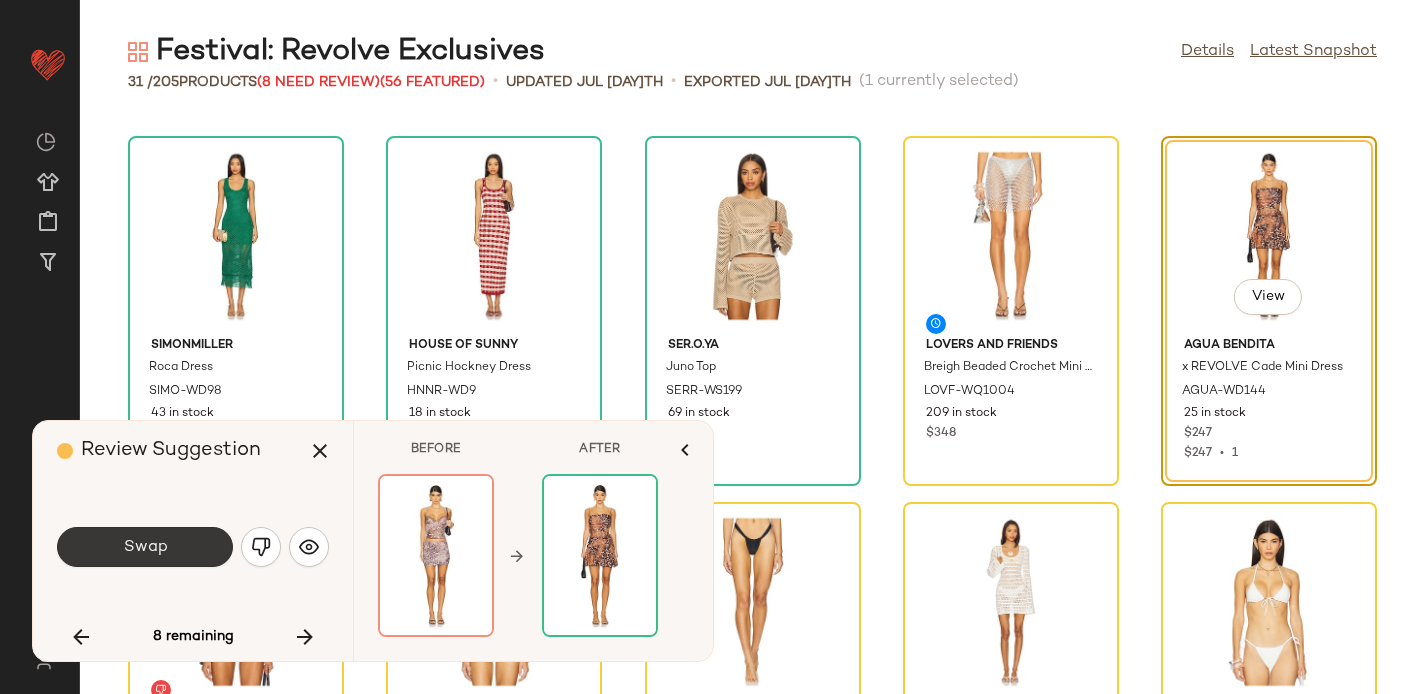 click on "Swap" 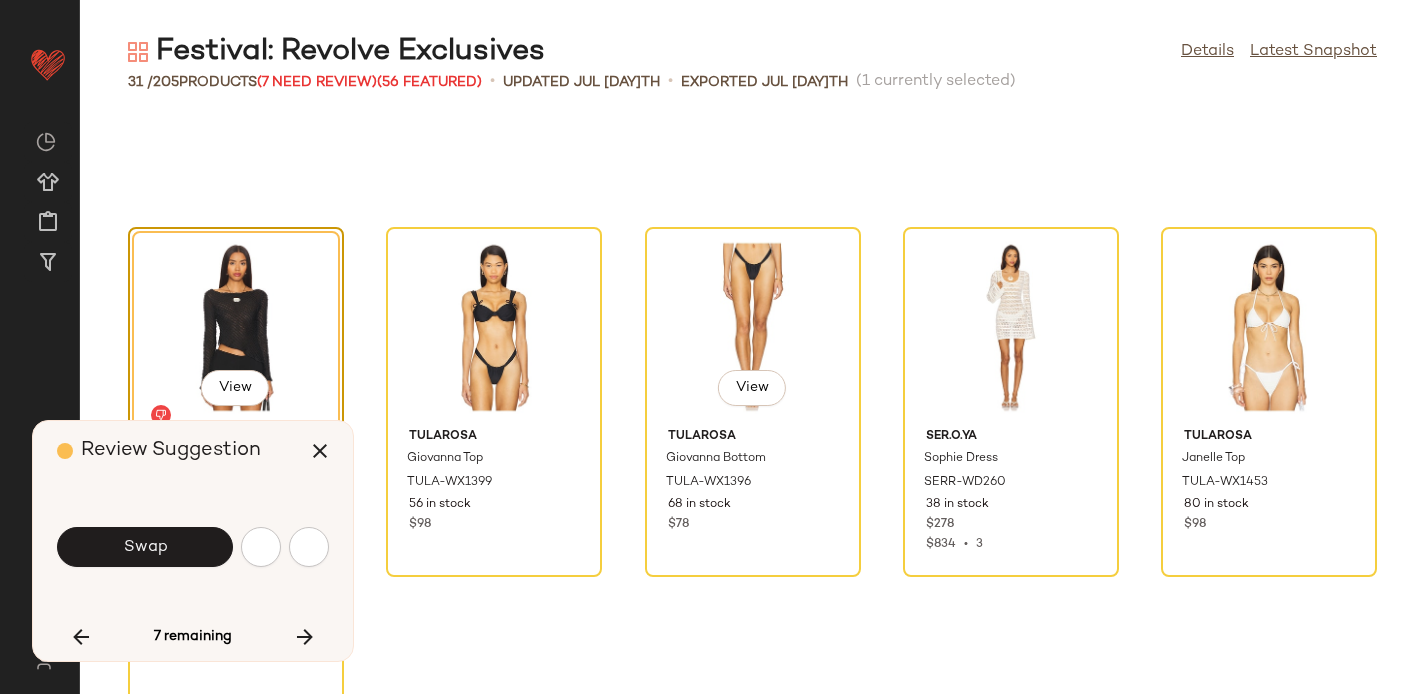 scroll, scrollTop: 1830, scrollLeft: 0, axis: vertical 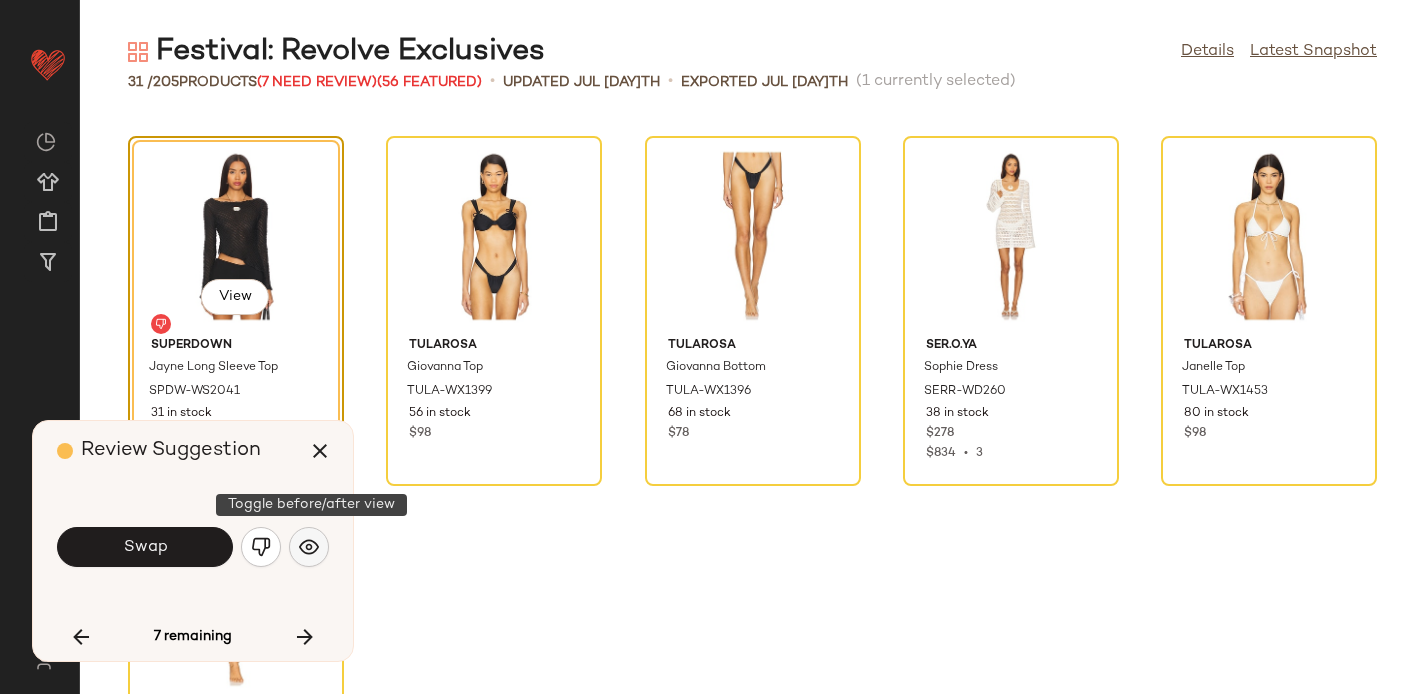 click 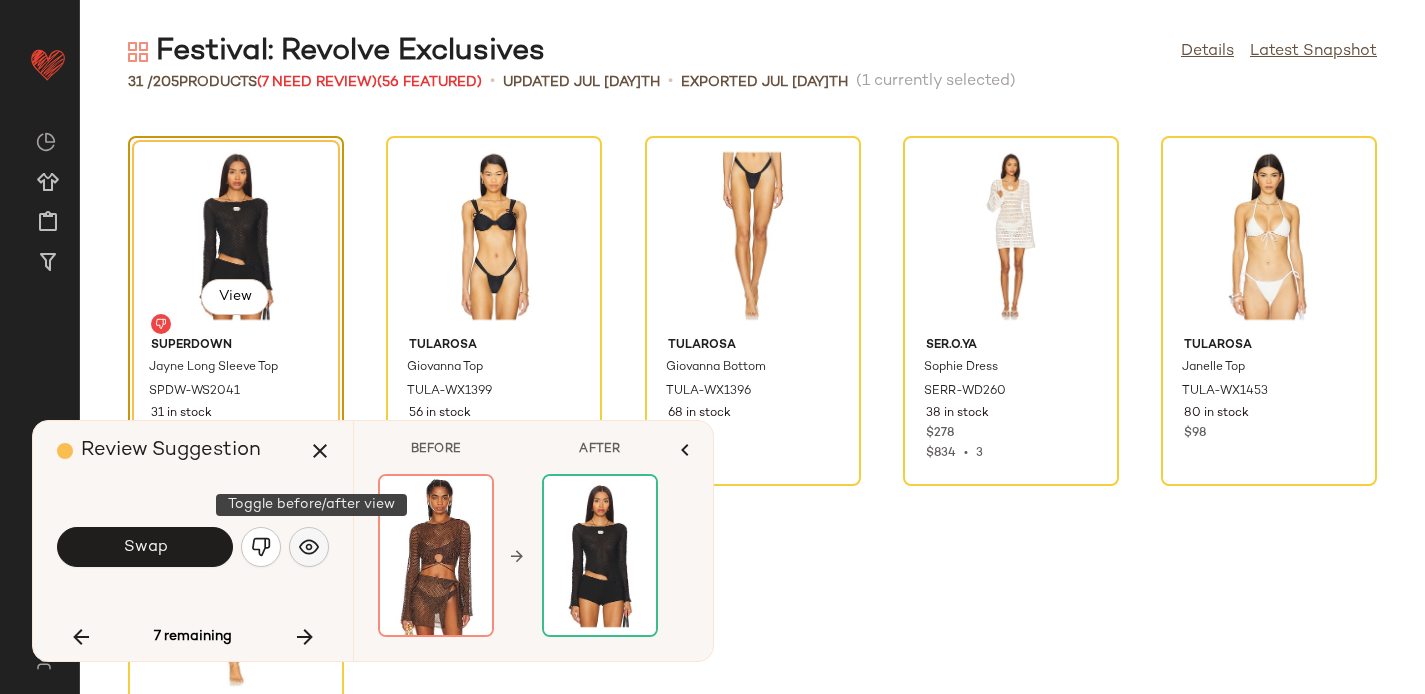 click 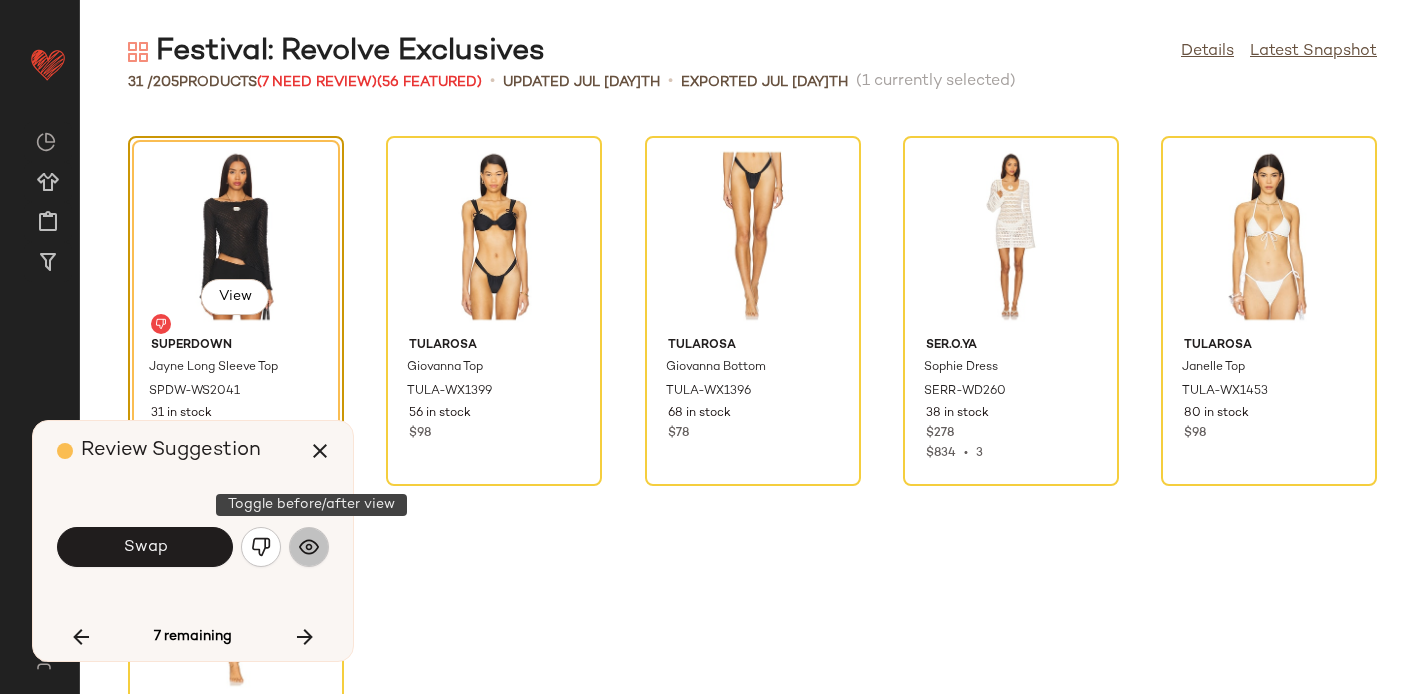click 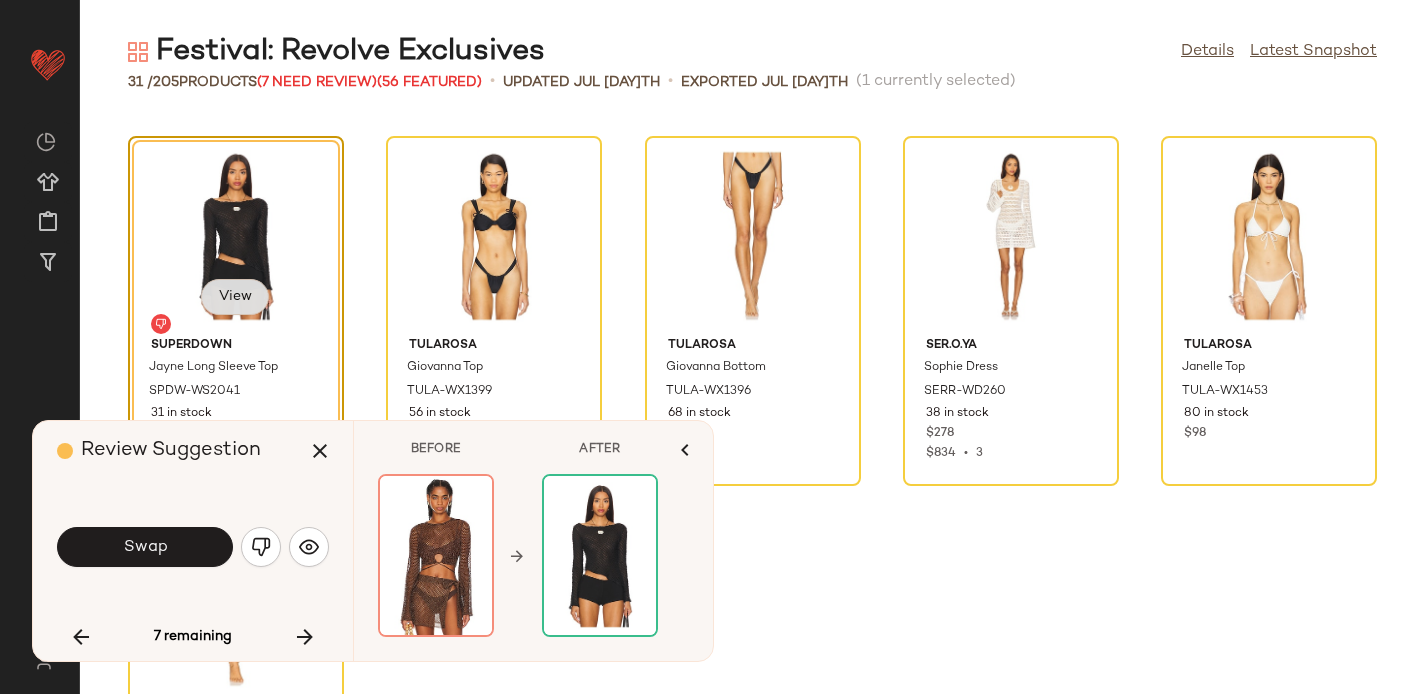 click on "View" at bounding box center [235, 297] 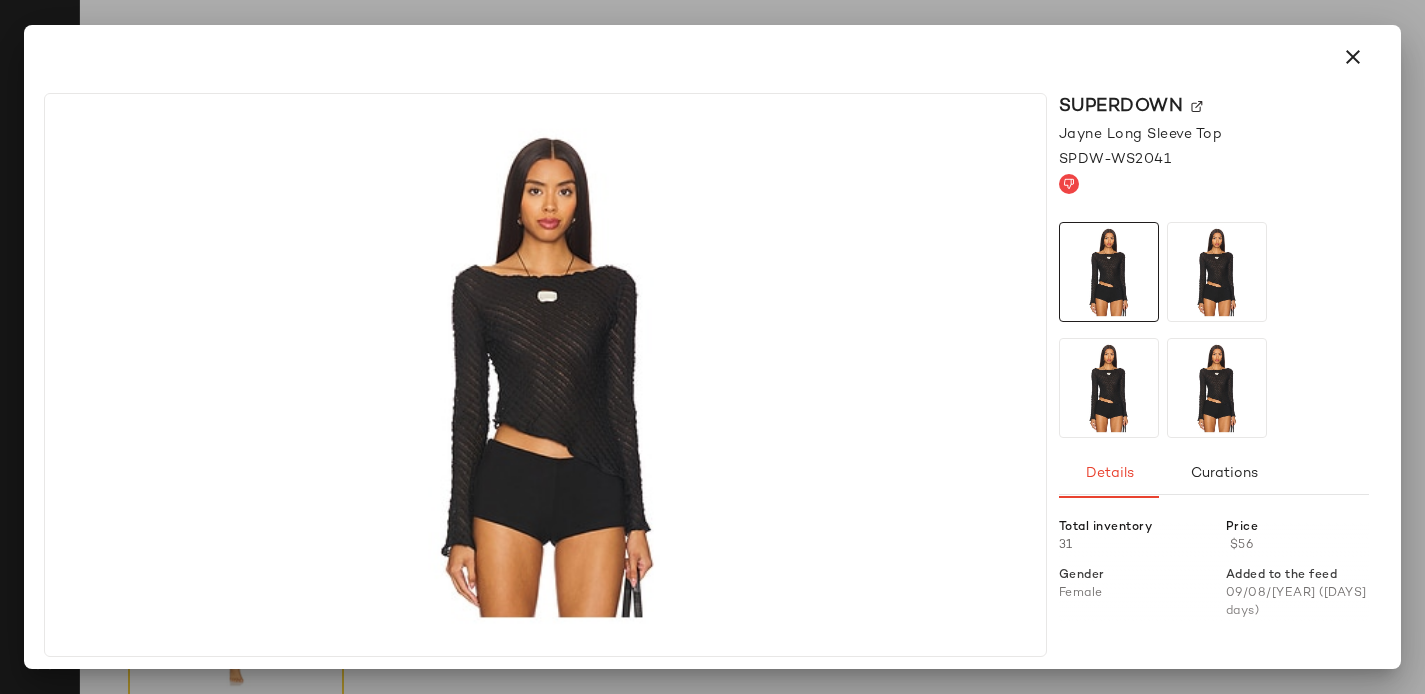 click 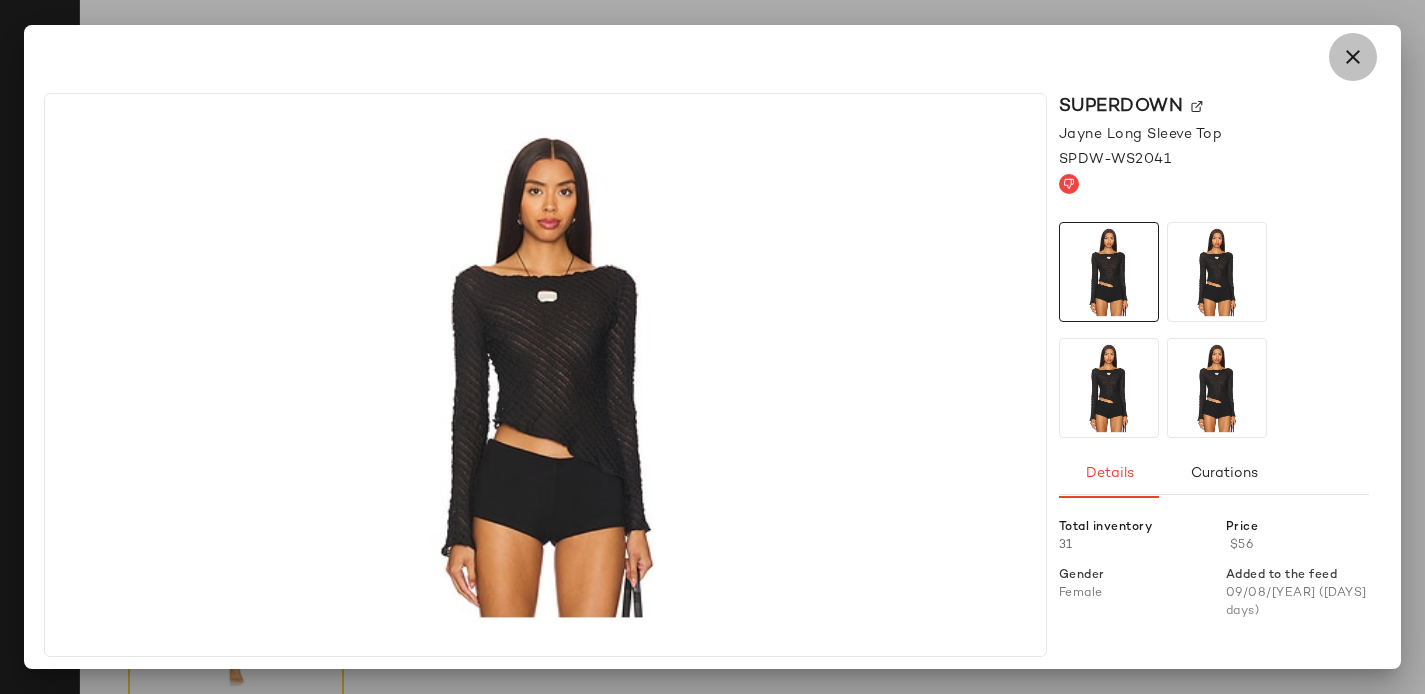 click at bounding box center [1353, 57] 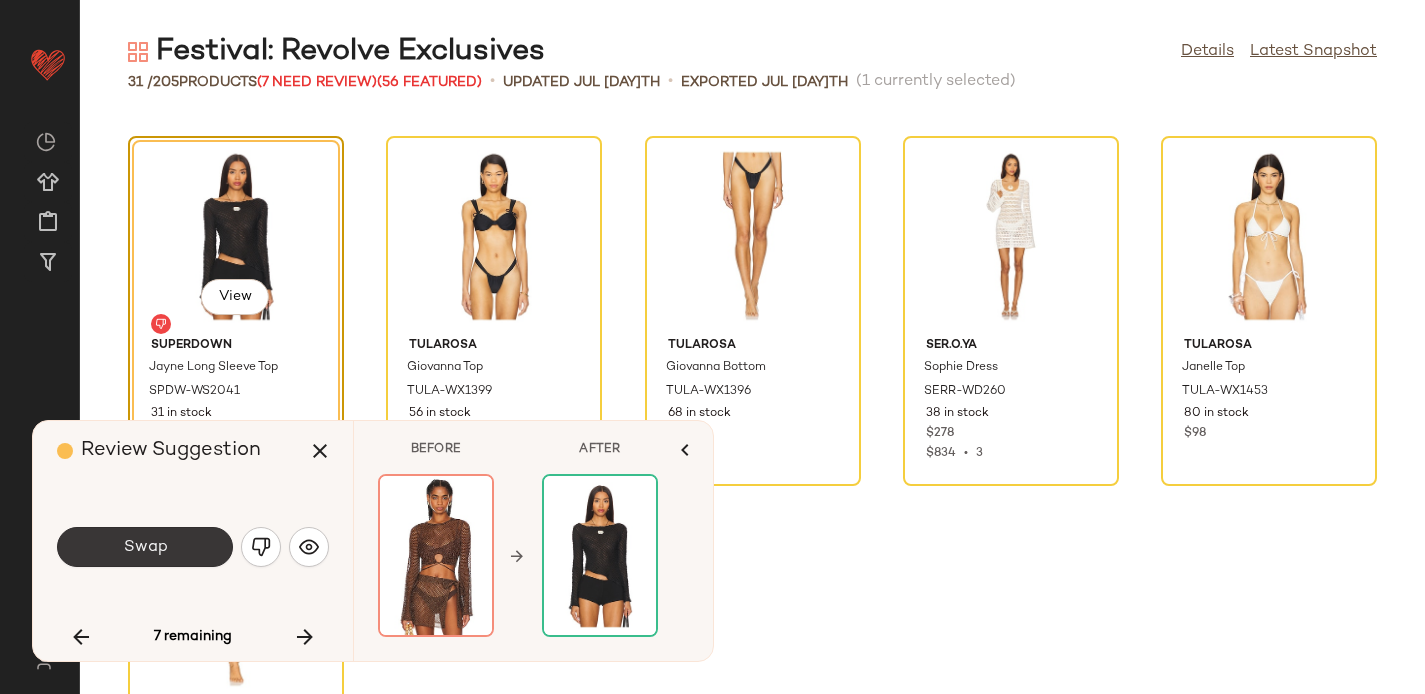 click on "Swap" at bounding box center [145, 547] 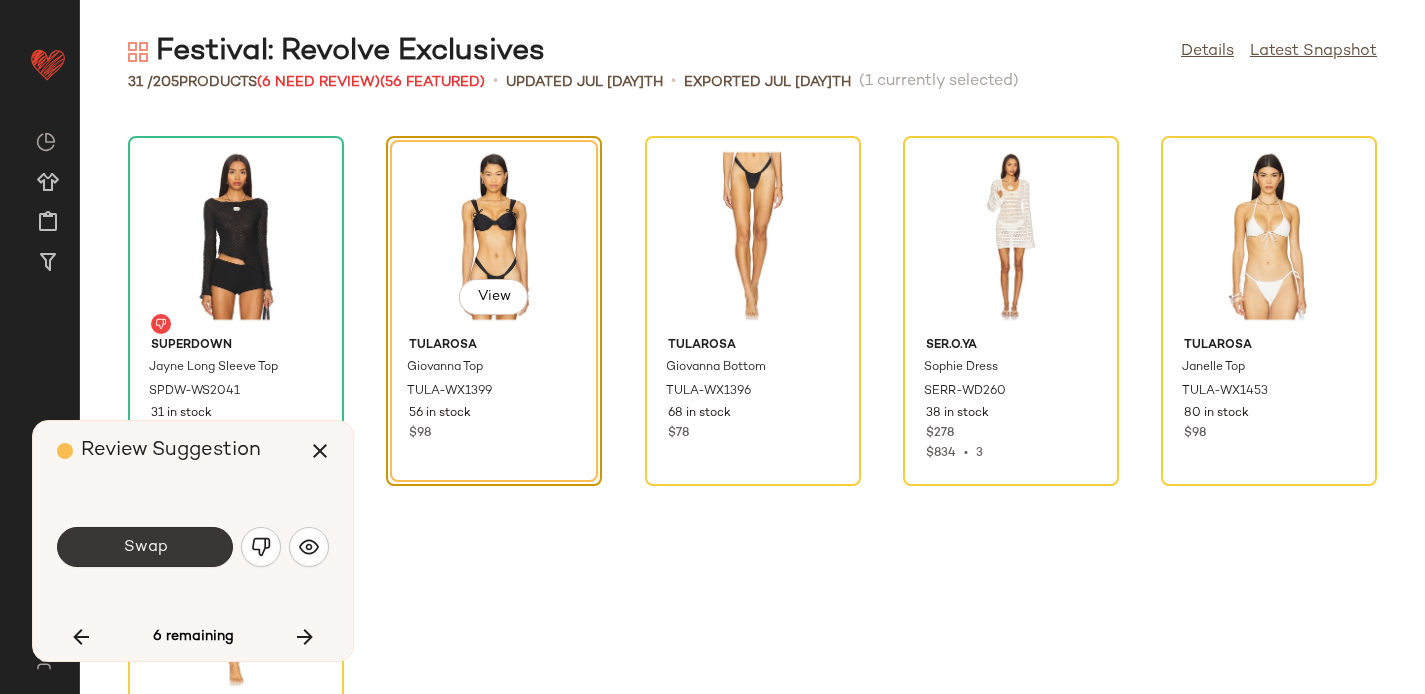 click on "Swap" at bounding box center (145, 547) 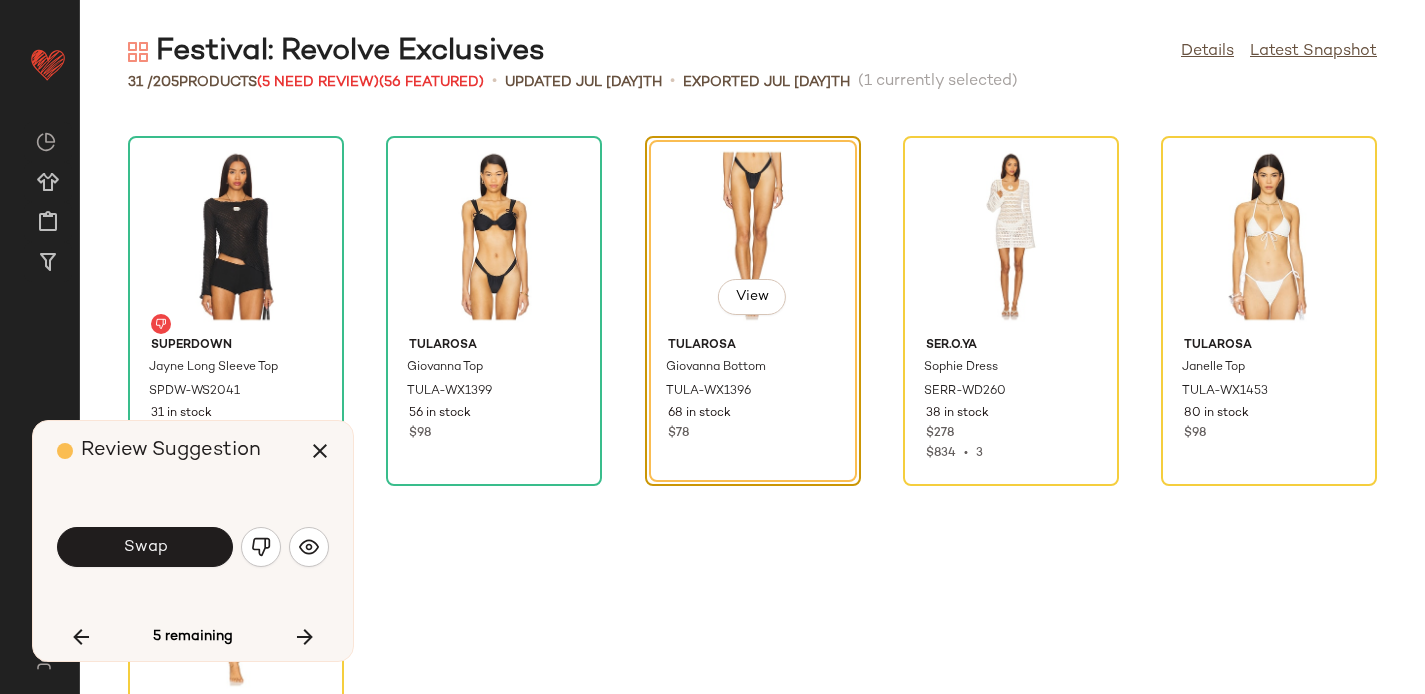 click on "Swap" at bounding box center [145, 547] 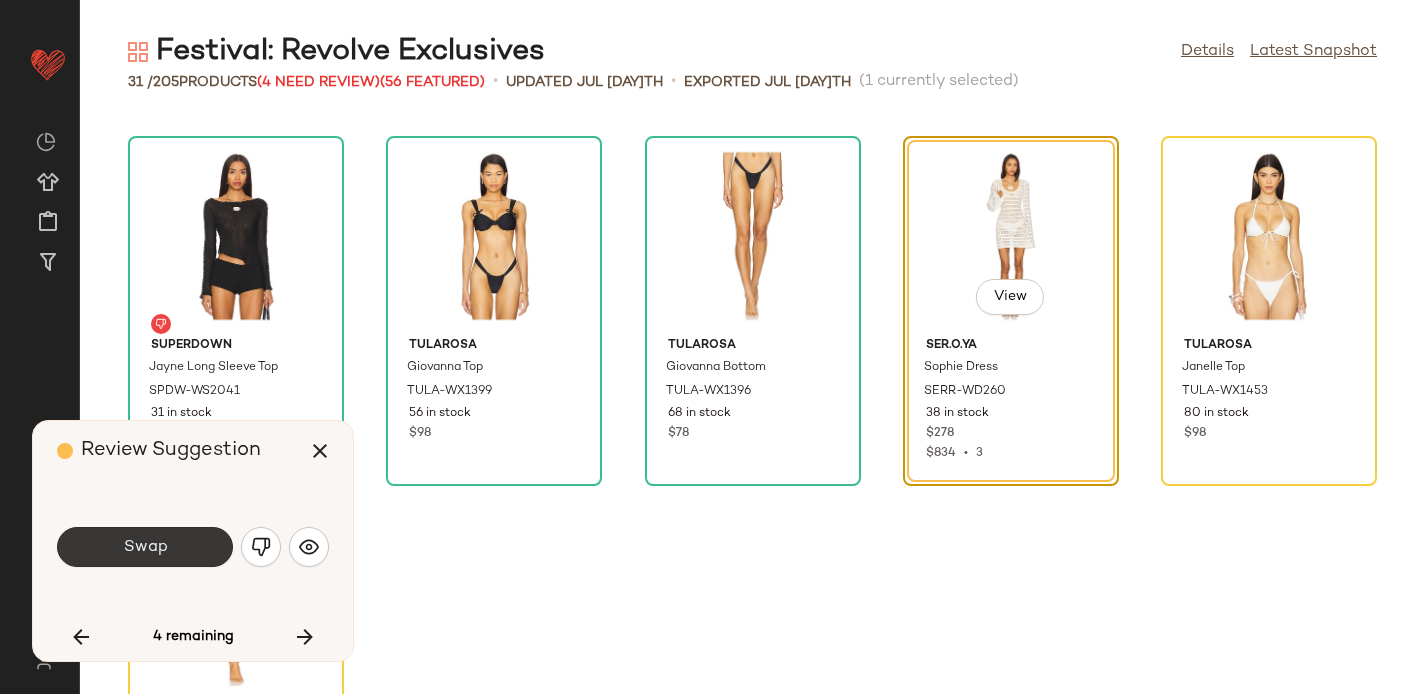 click on "Swap" at bounding box center [145, 547] 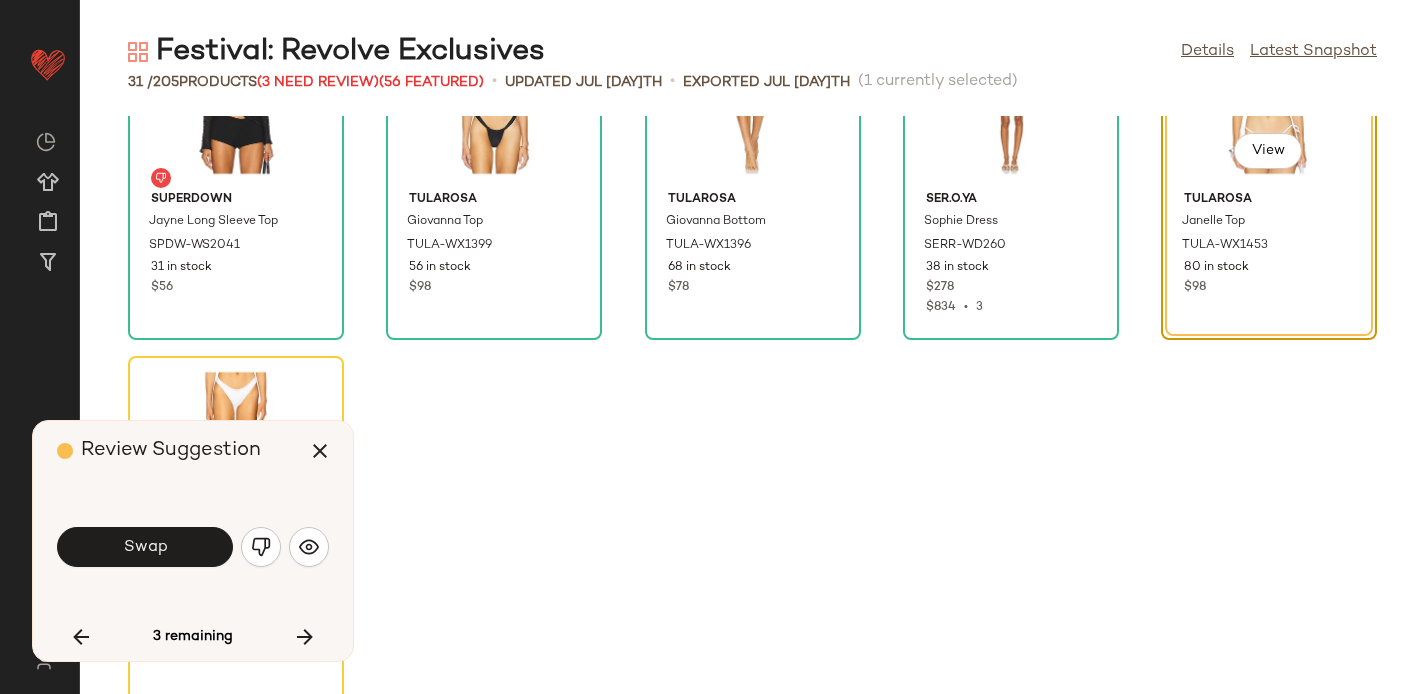 scroll, scrollTop: 1988, scrollLeft: 0, axis: vertical 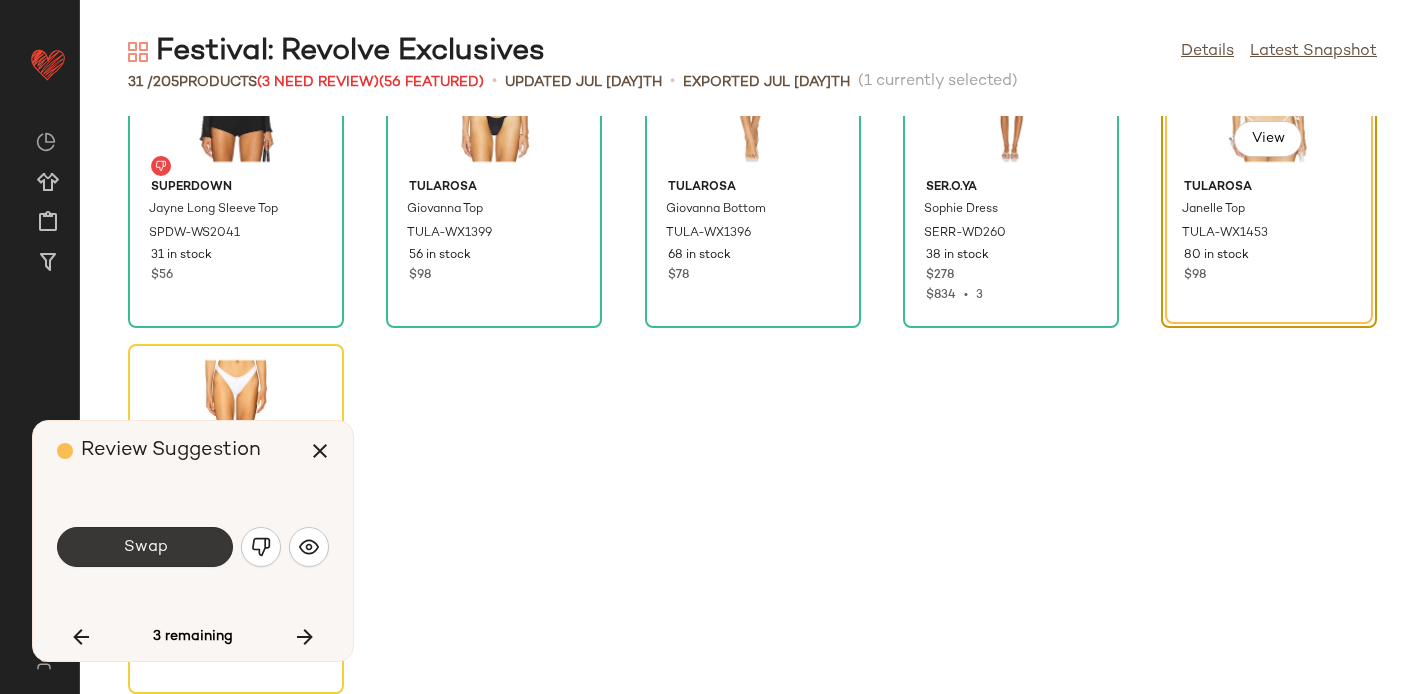 click on "Swap" 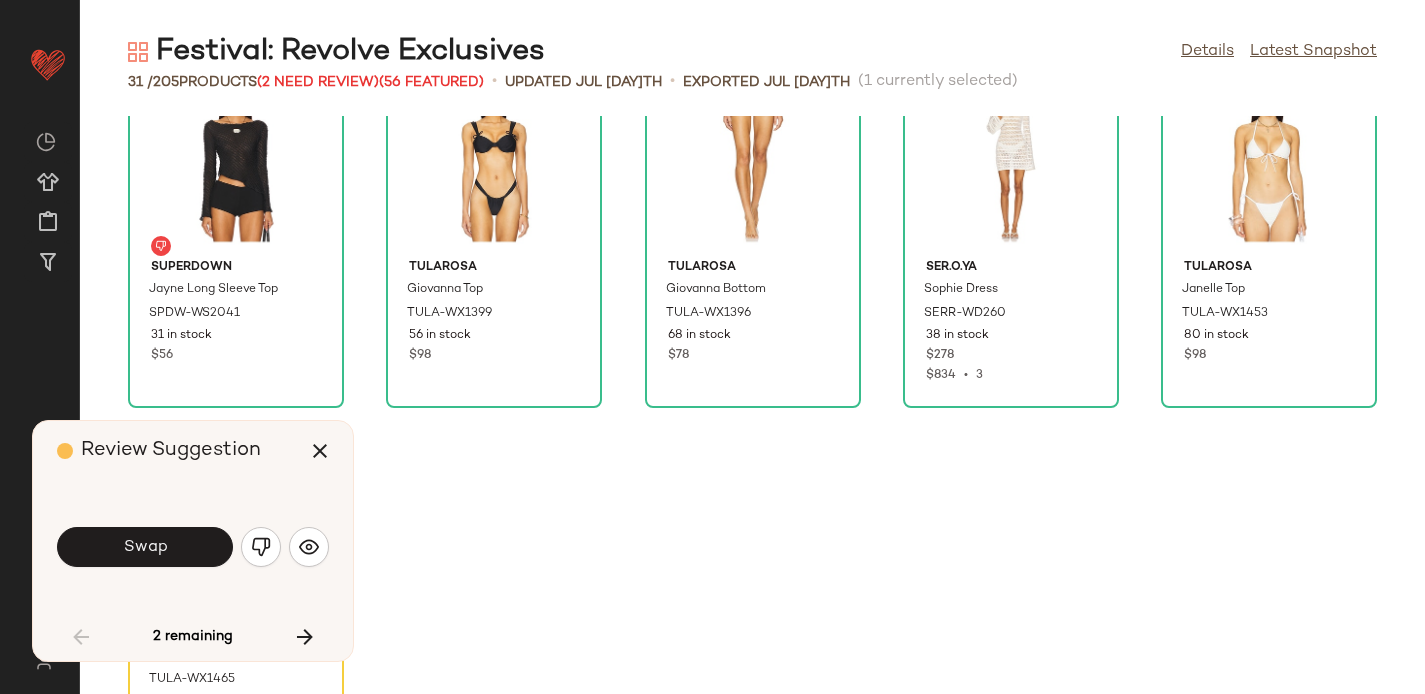 scroll, scrollTop: 1988, scrollLeft: 0, axis: vertical 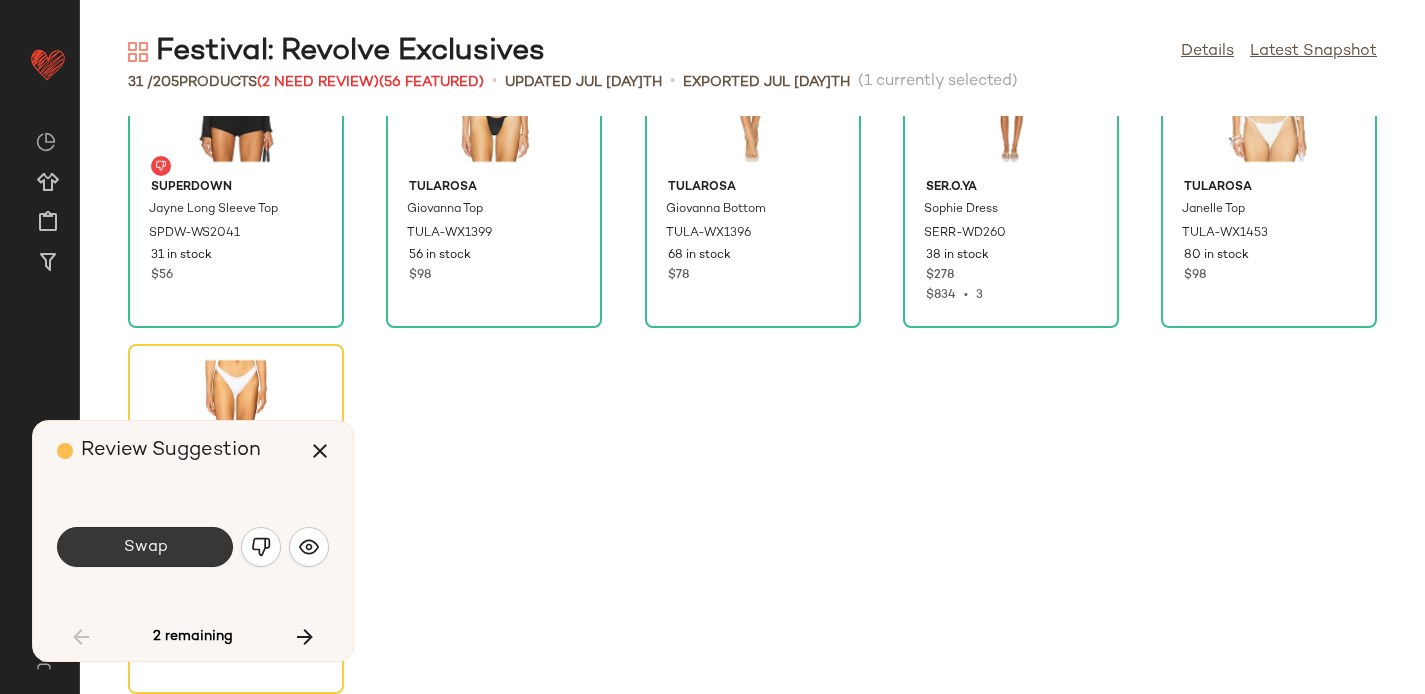 click on "Swap" at bounding box center (145, 547) 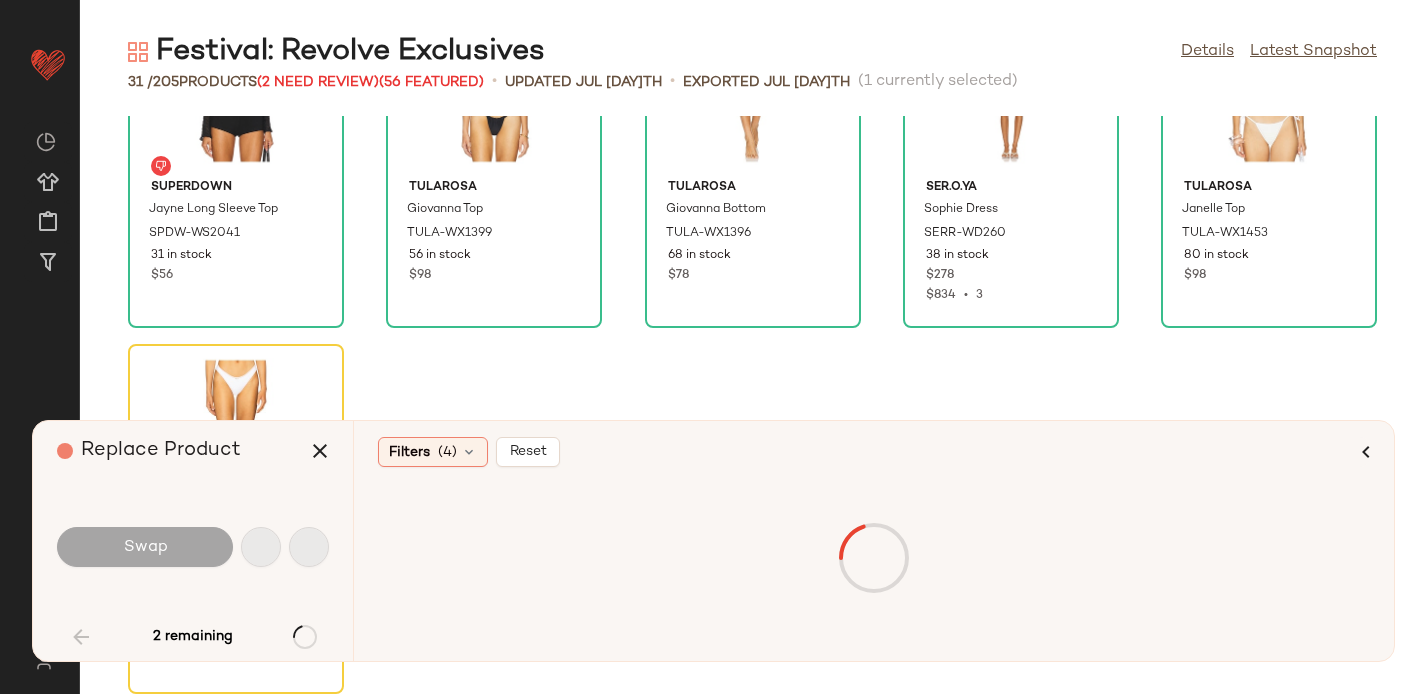 scroll, scrollTop: 1464, scrollLeft: 0, axis: vertical 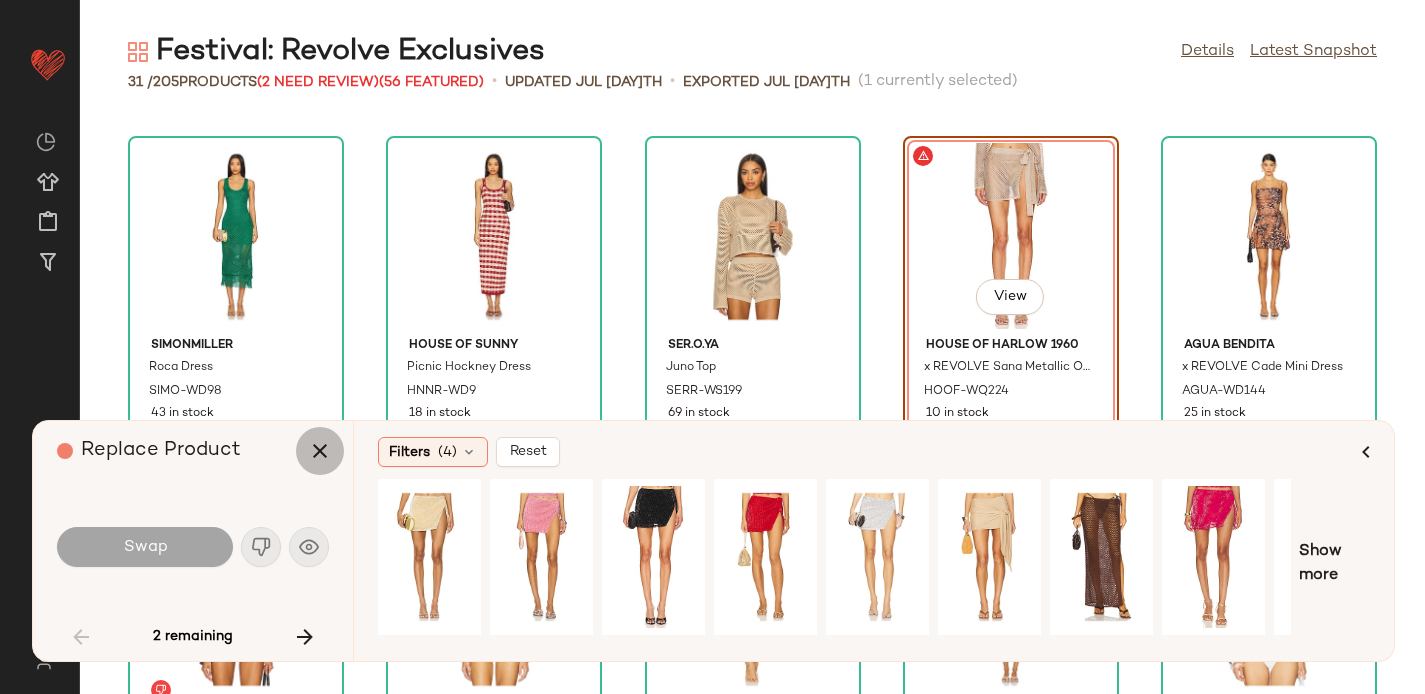 click at bounding box center [320, 451] 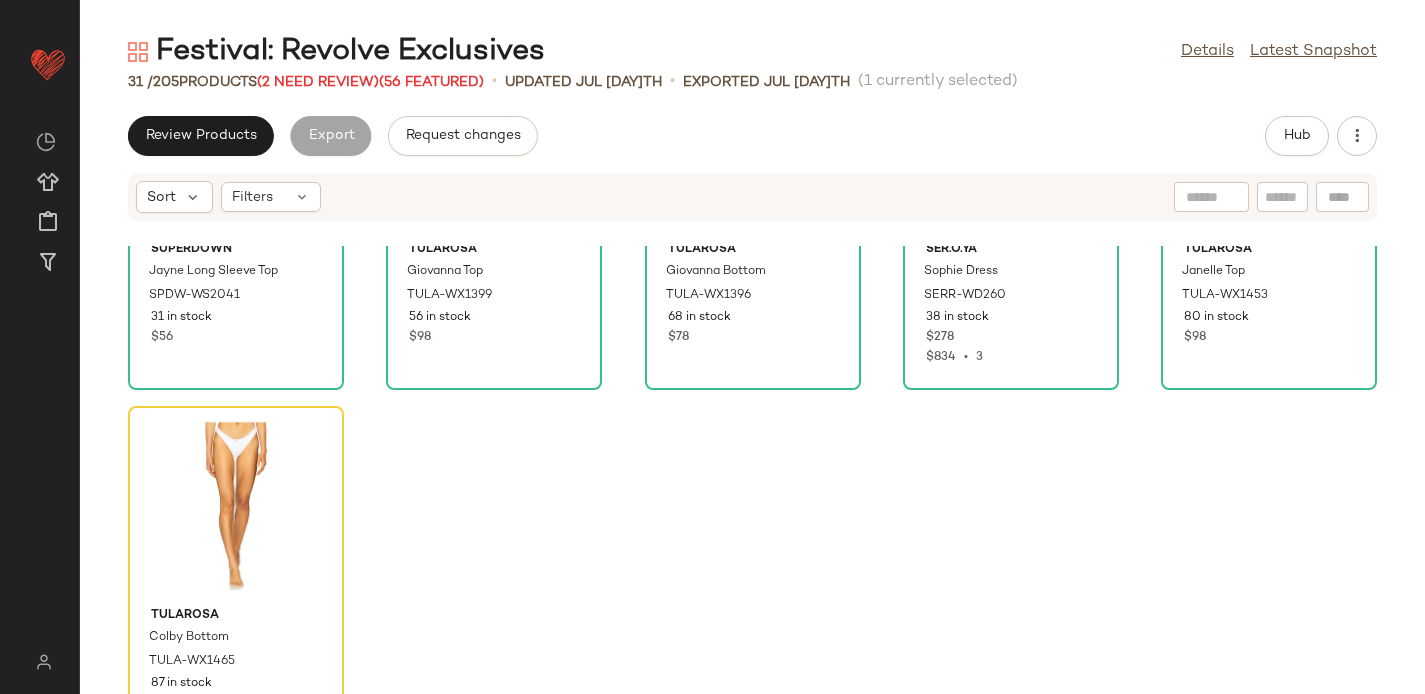 scroll, scrollTop: 2118, scrollLeft: 0, axis: vertical 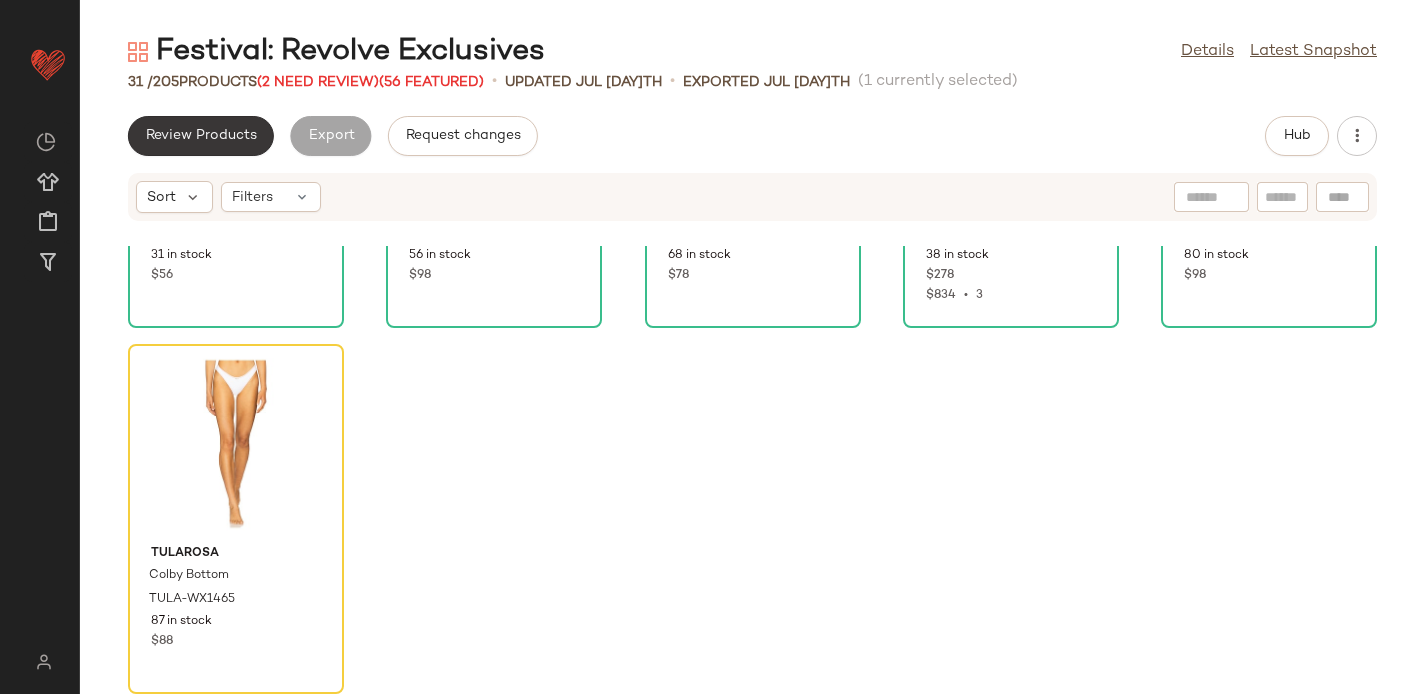 click on "Review Products" 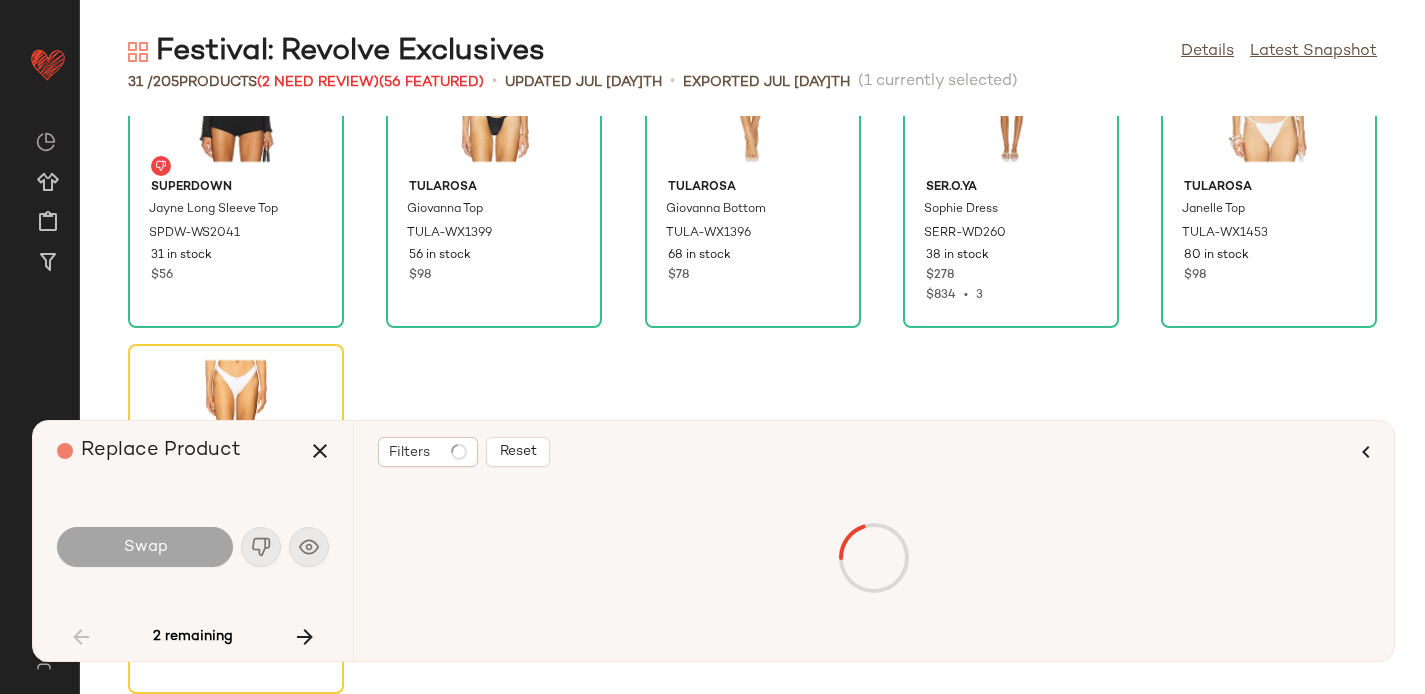 scroll, scrollTop: 1464, scrollLeft: 0, axis: vertical 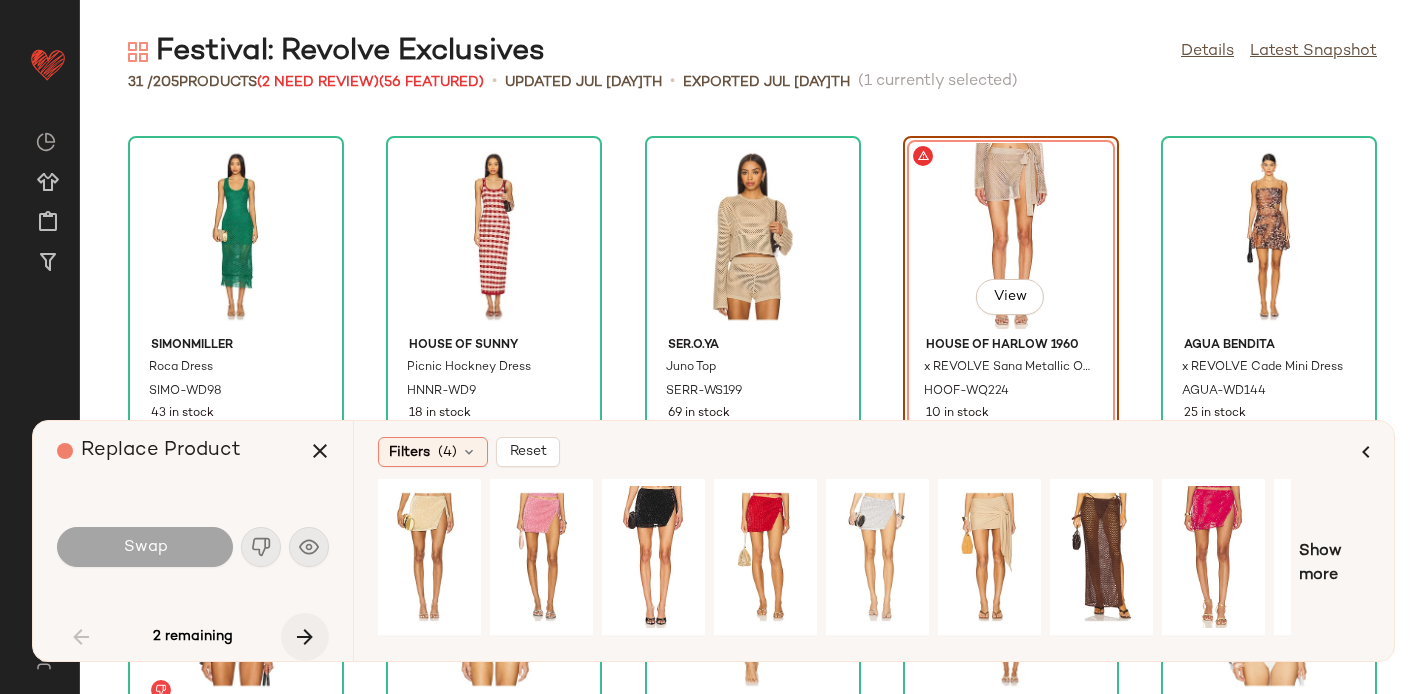 click at bounding box center [305, 637] 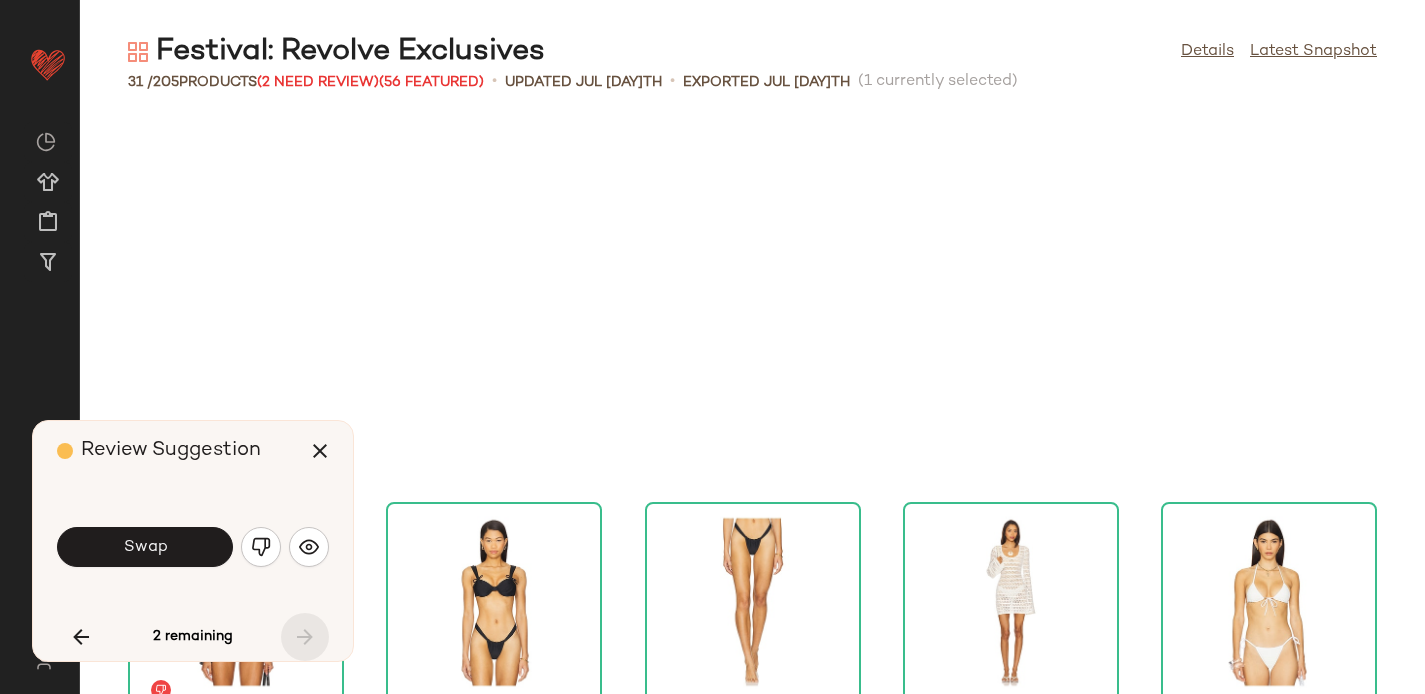 scroll, scrollTop: 1988, scrollLeft: 0, axis: vertical 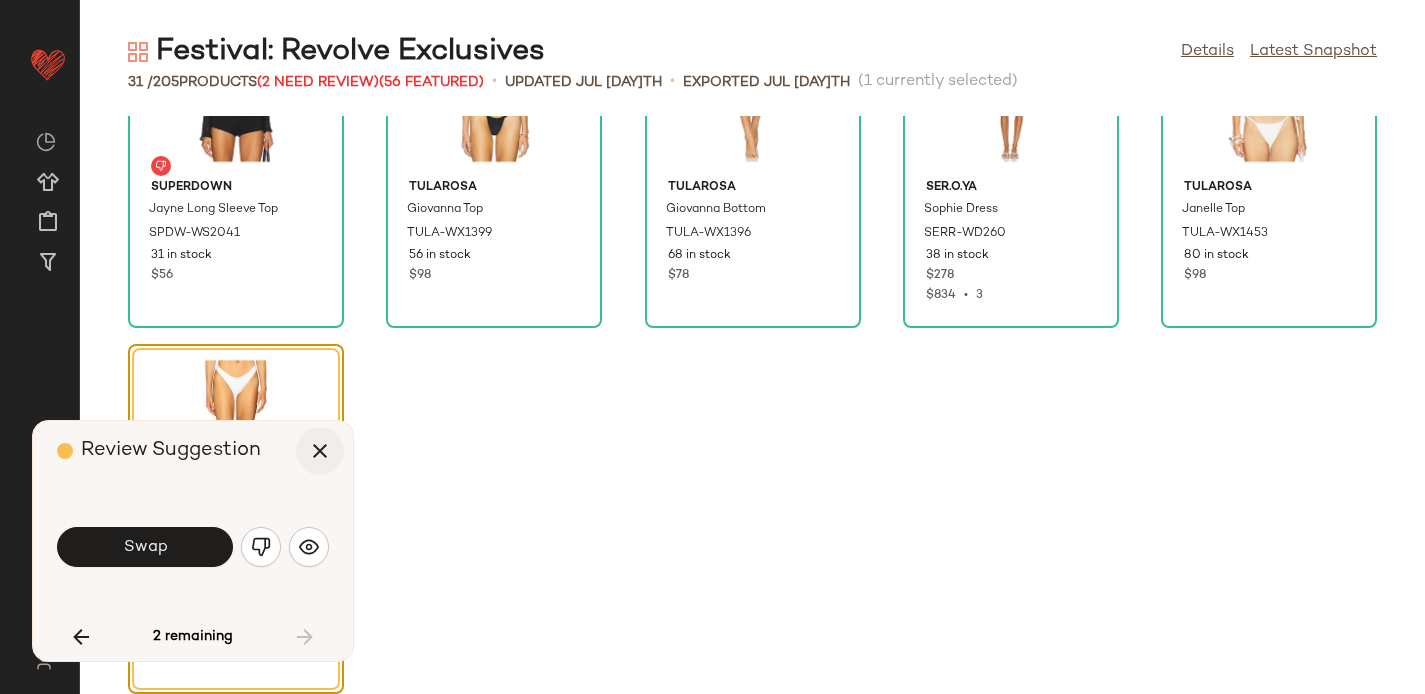 click at bounding box center (320, 451) 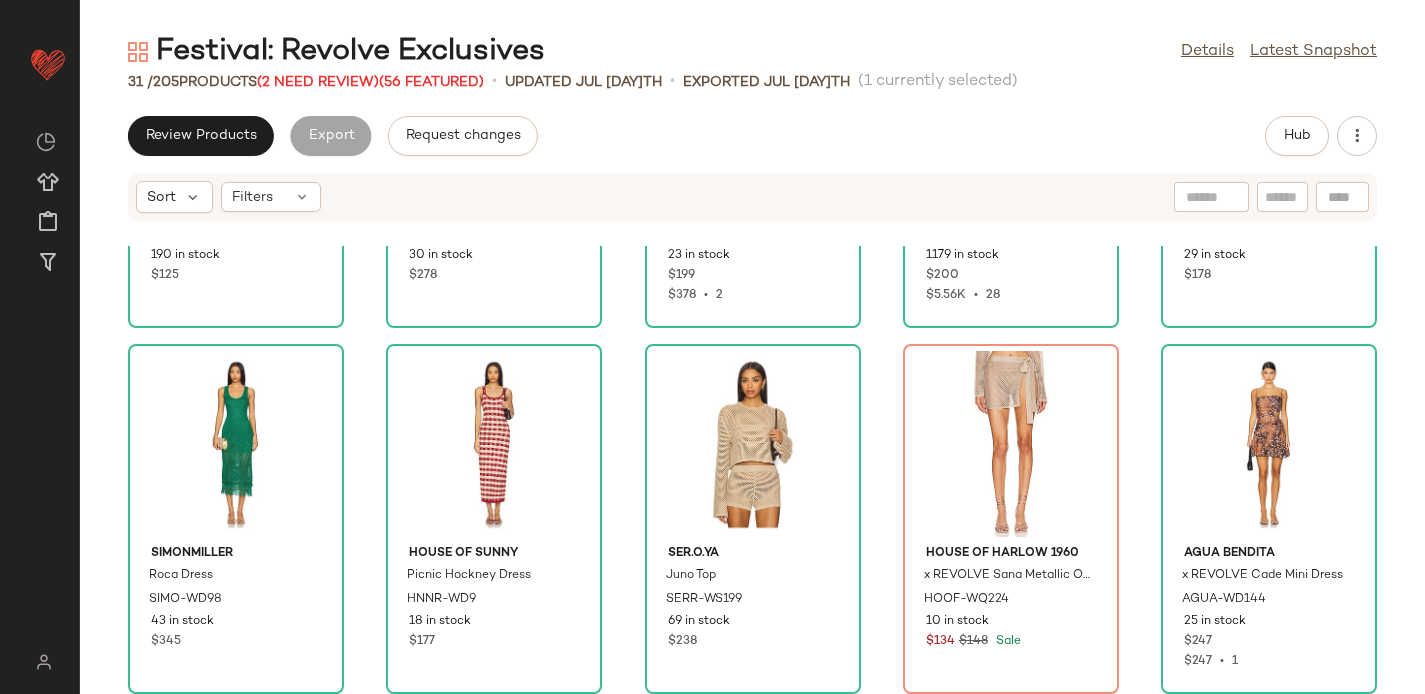 scroll, scrollTop: 0, scrollLeft: 0, axis: both 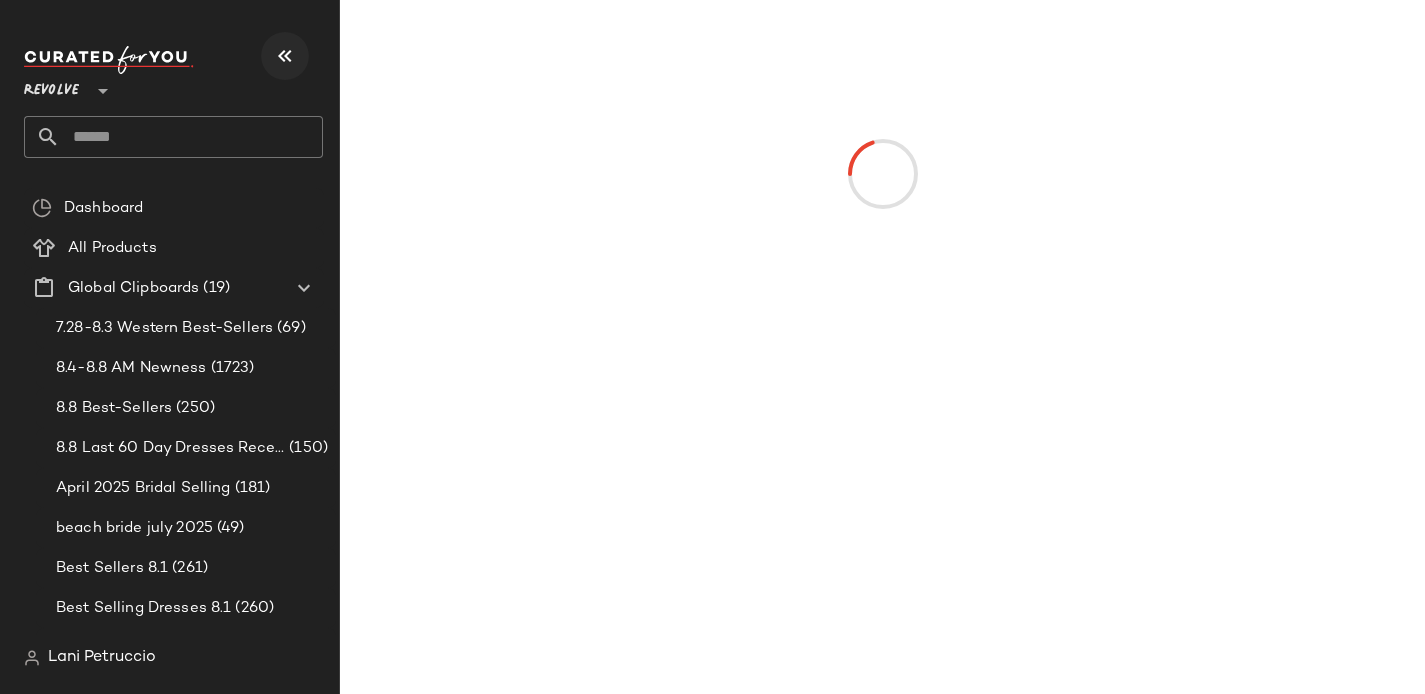 click at bounding box center (285, 56) 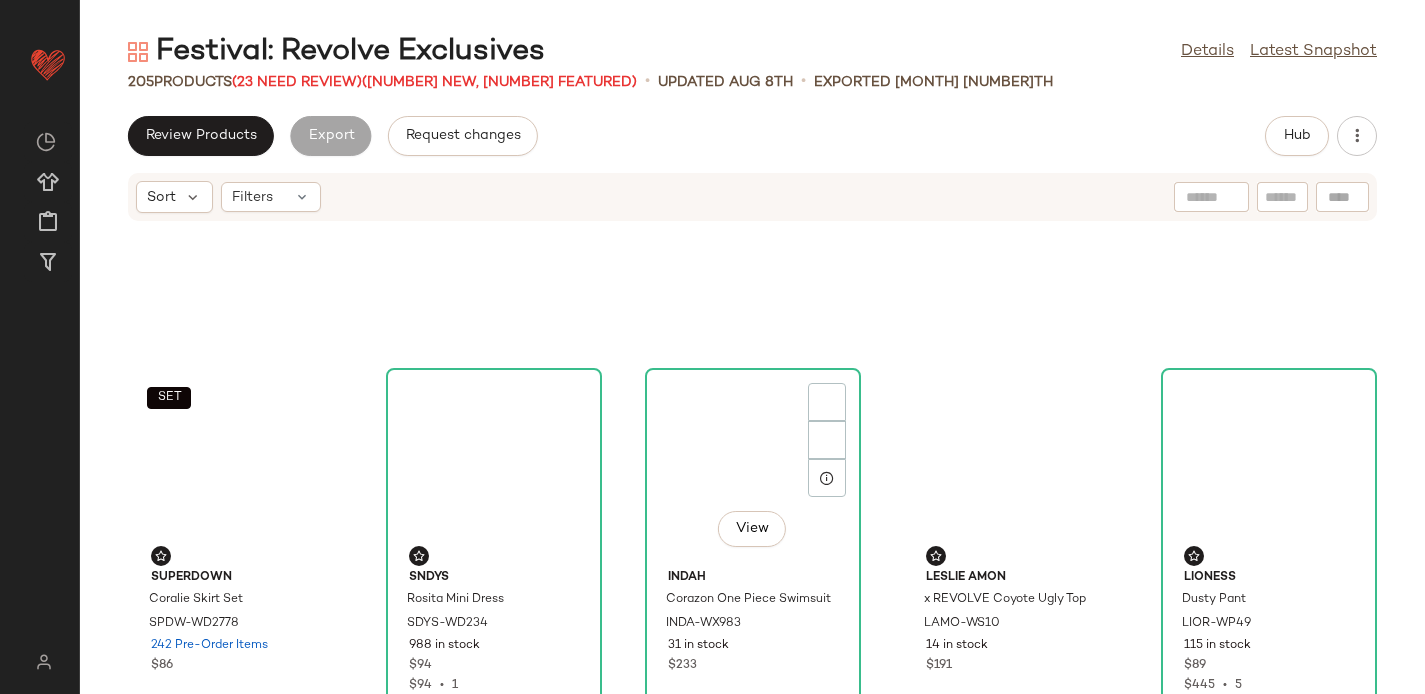 scroll, scrollTop: 201, scrollLeft: 0, axis: vertical 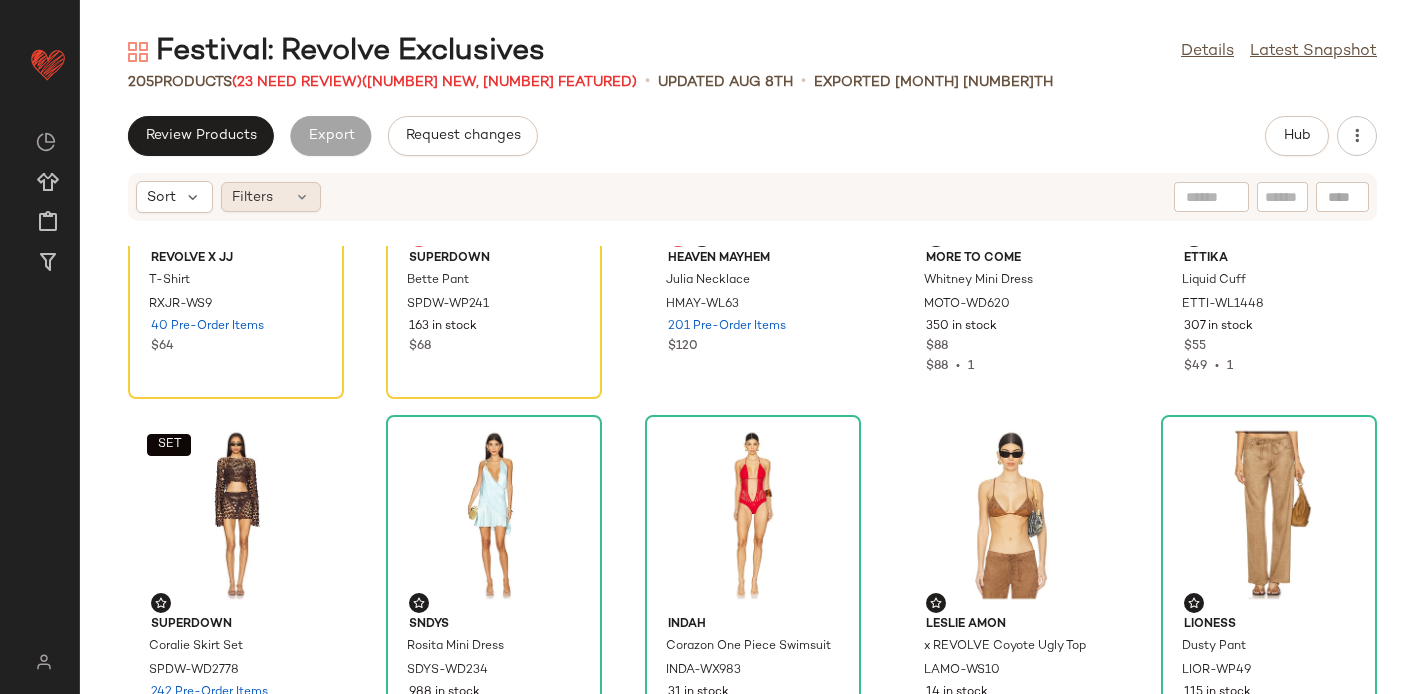 click on "Filters" at bounding box center (252, 197) 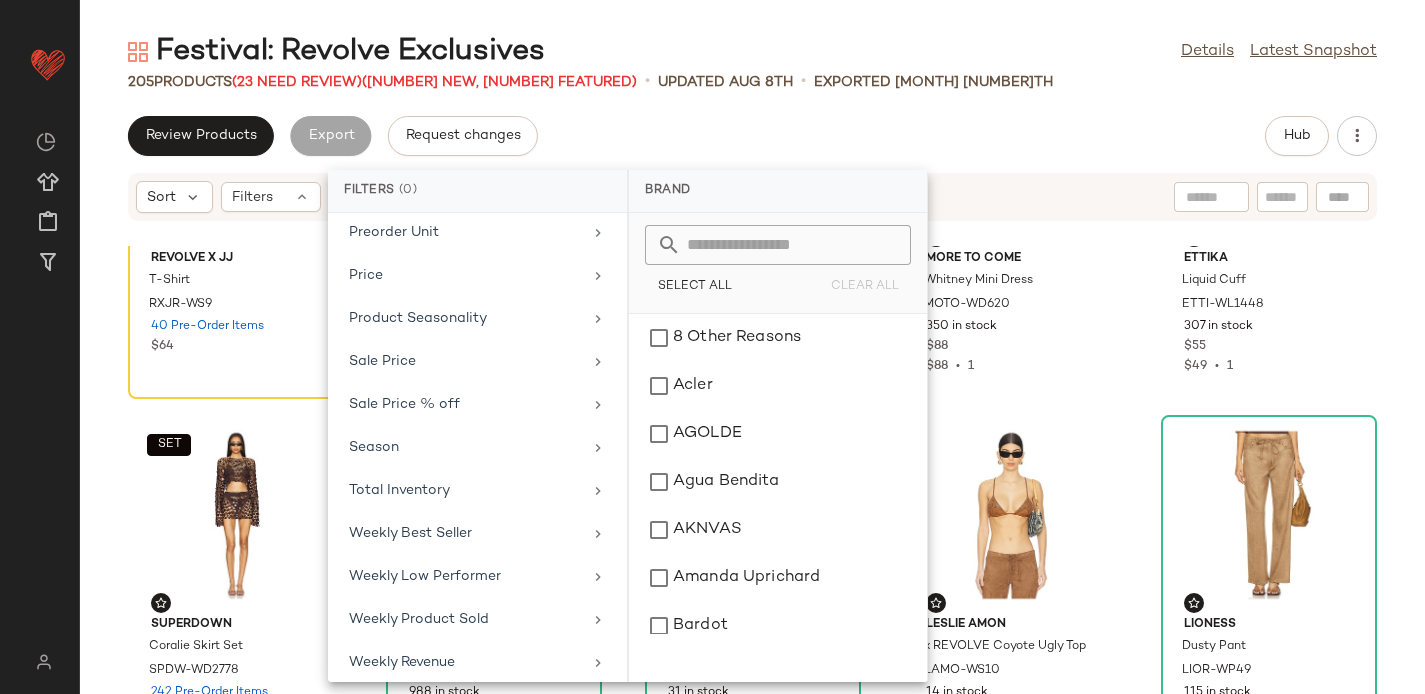 scroll, scrollTop: 1009, scrollLeft: 0, axis: vertical 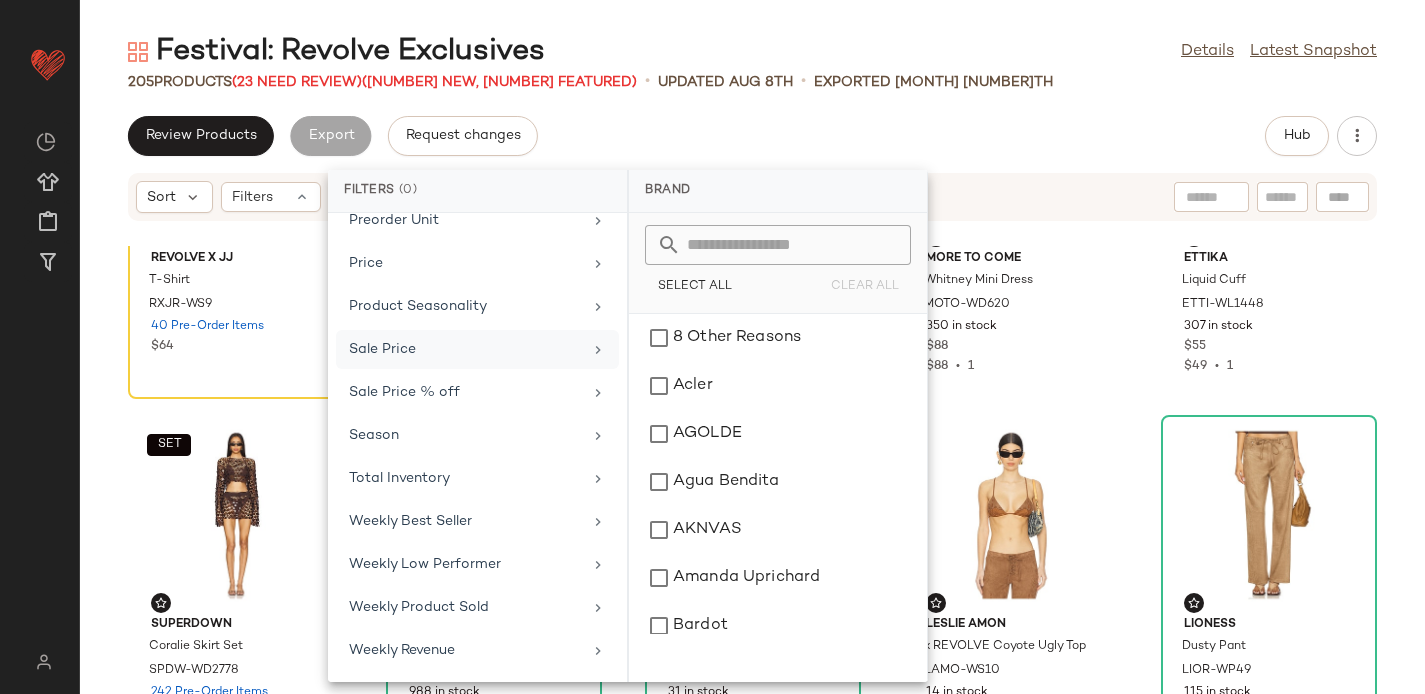 click on "Sale Price" at bounding box center (465, 349) 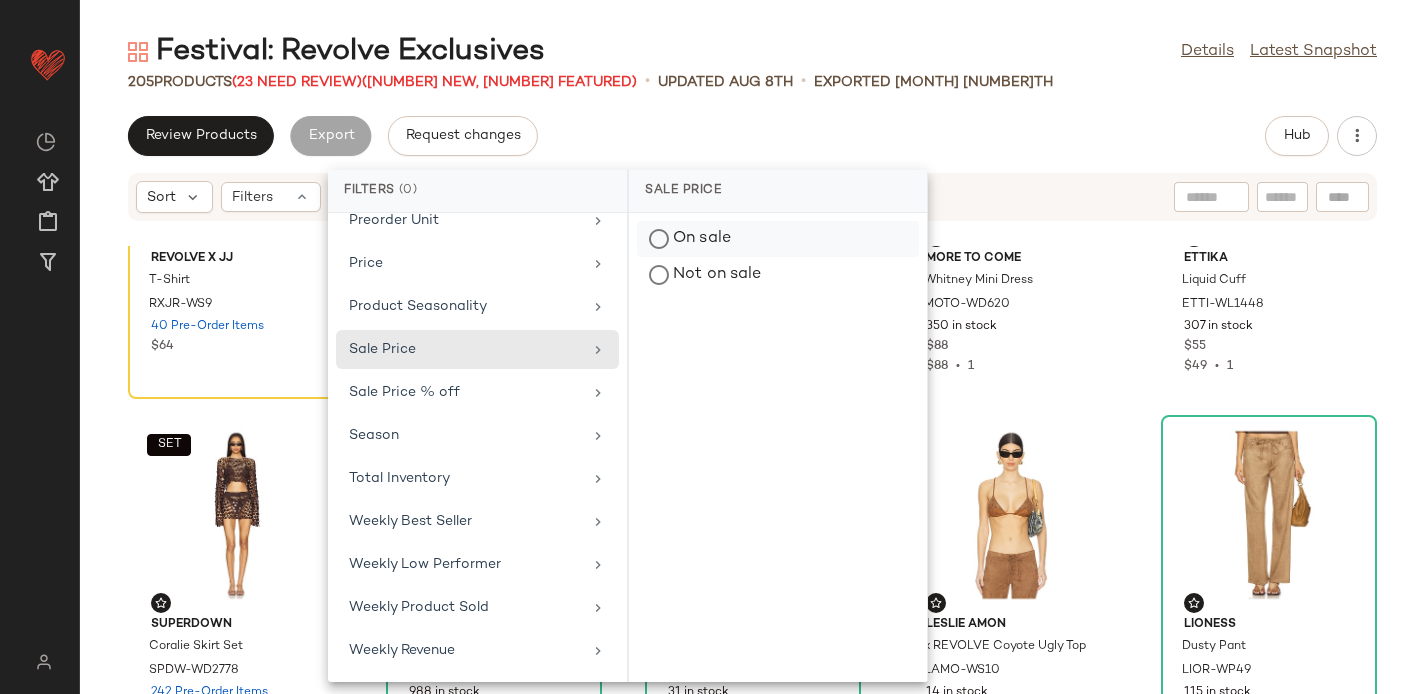 click on "On sale" 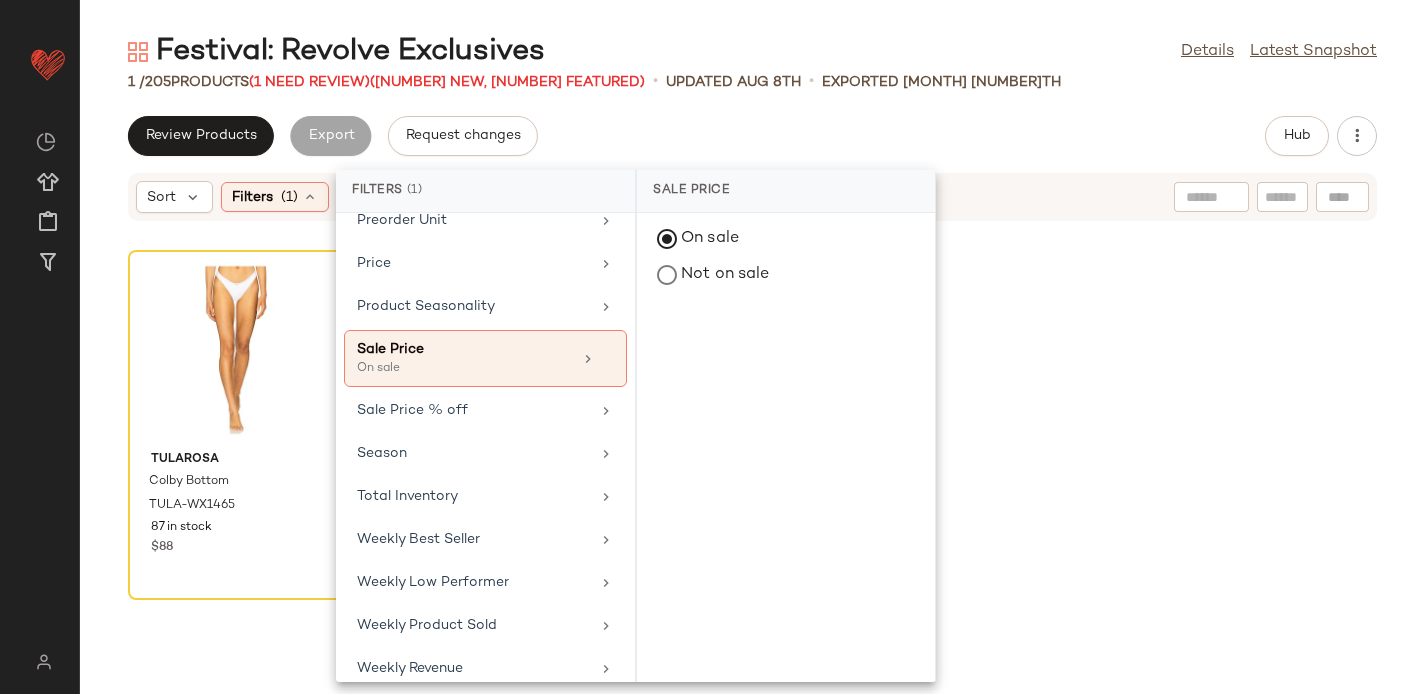 click on "Review Products   Export   Request changes   Hub" 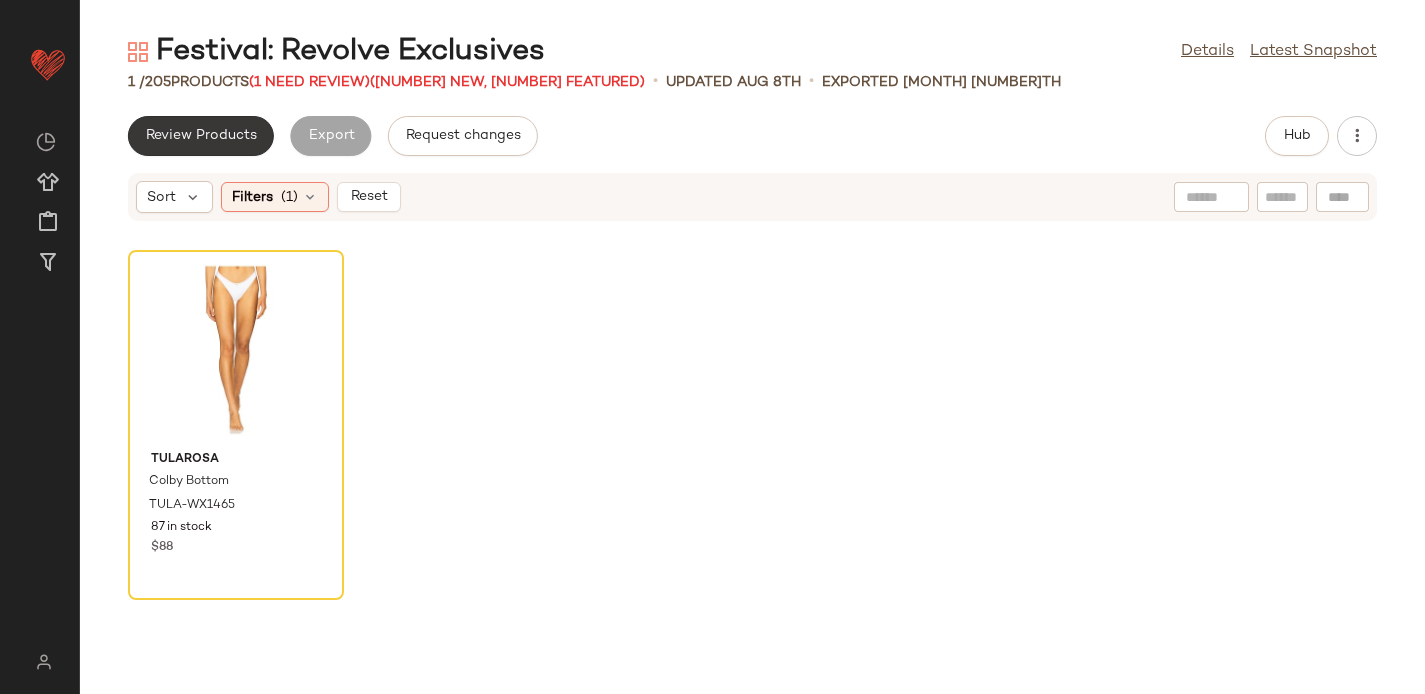 click on "Review Products" 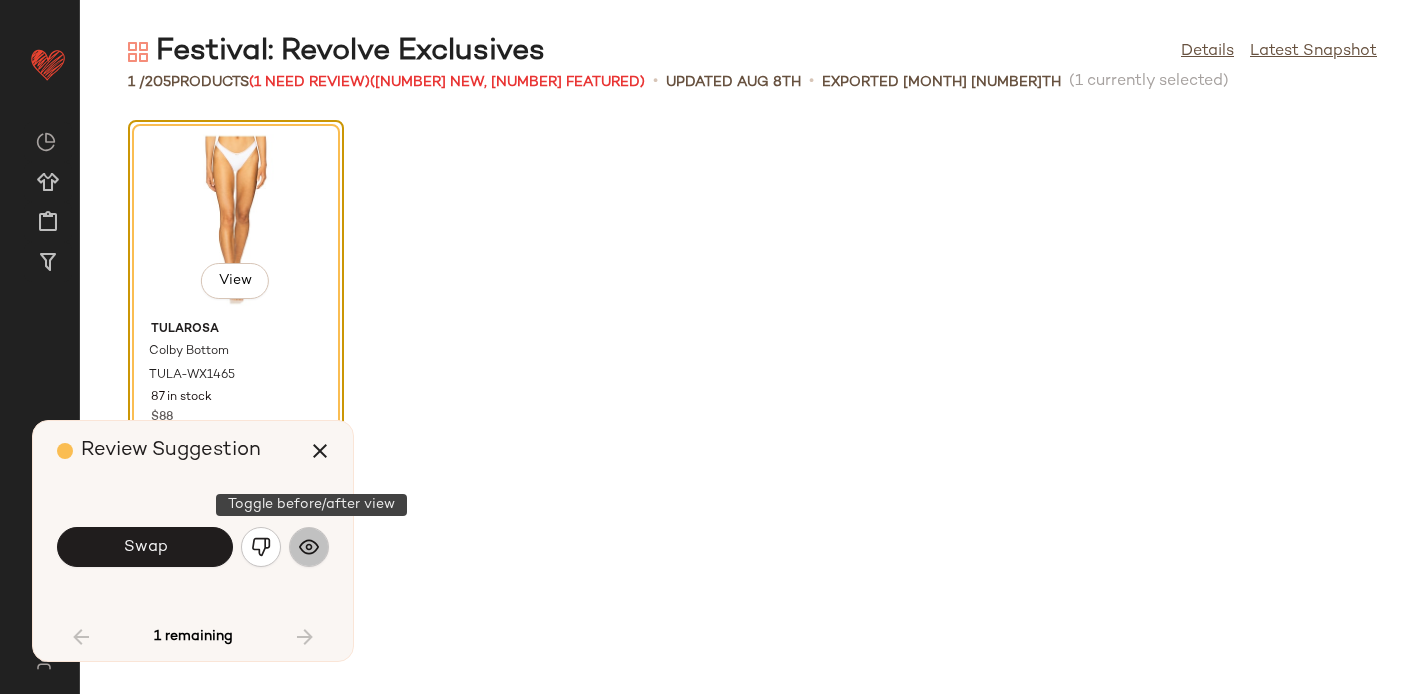 click 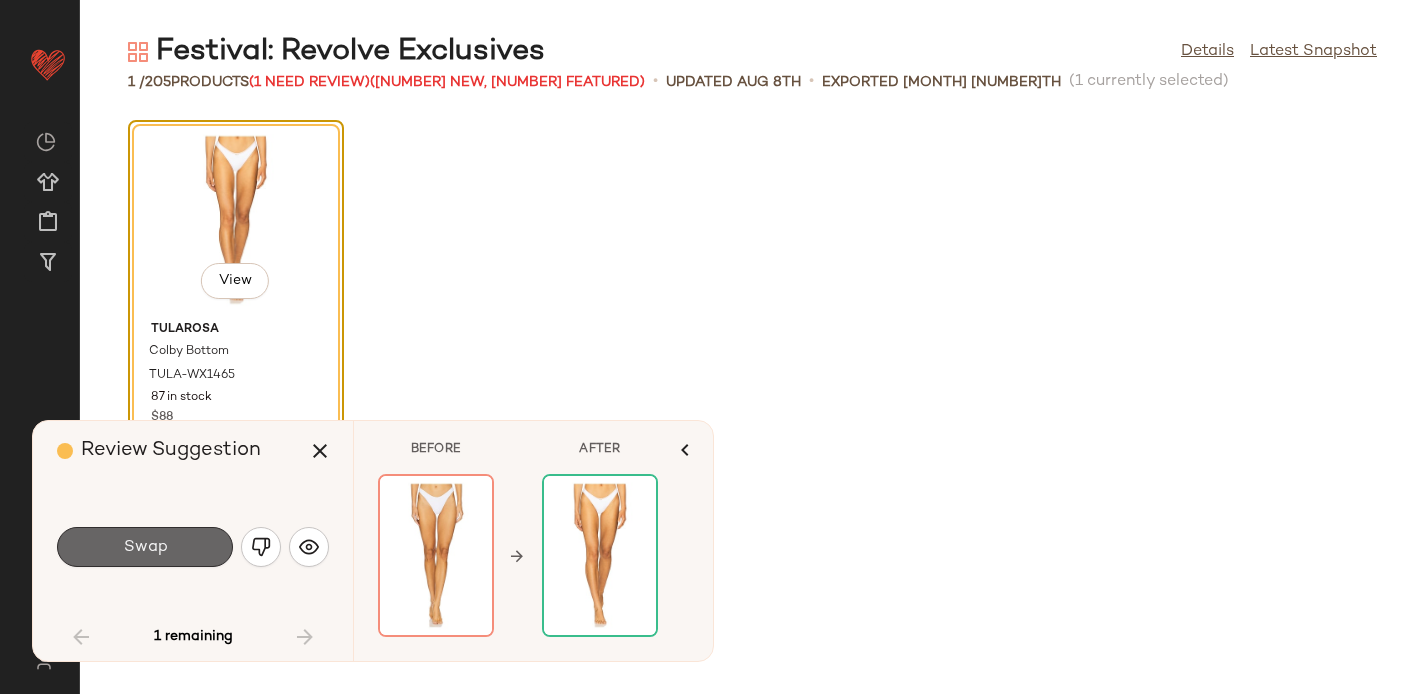 click on "Swap" 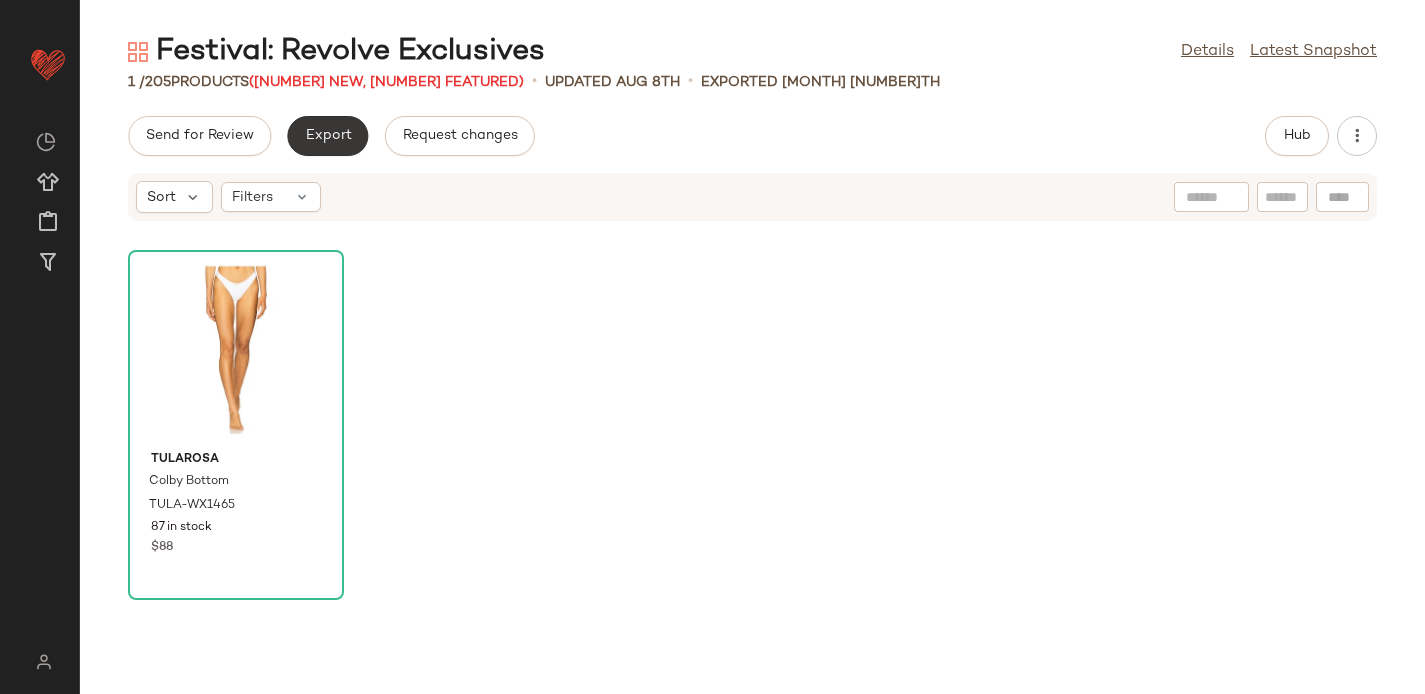 click on "Export" 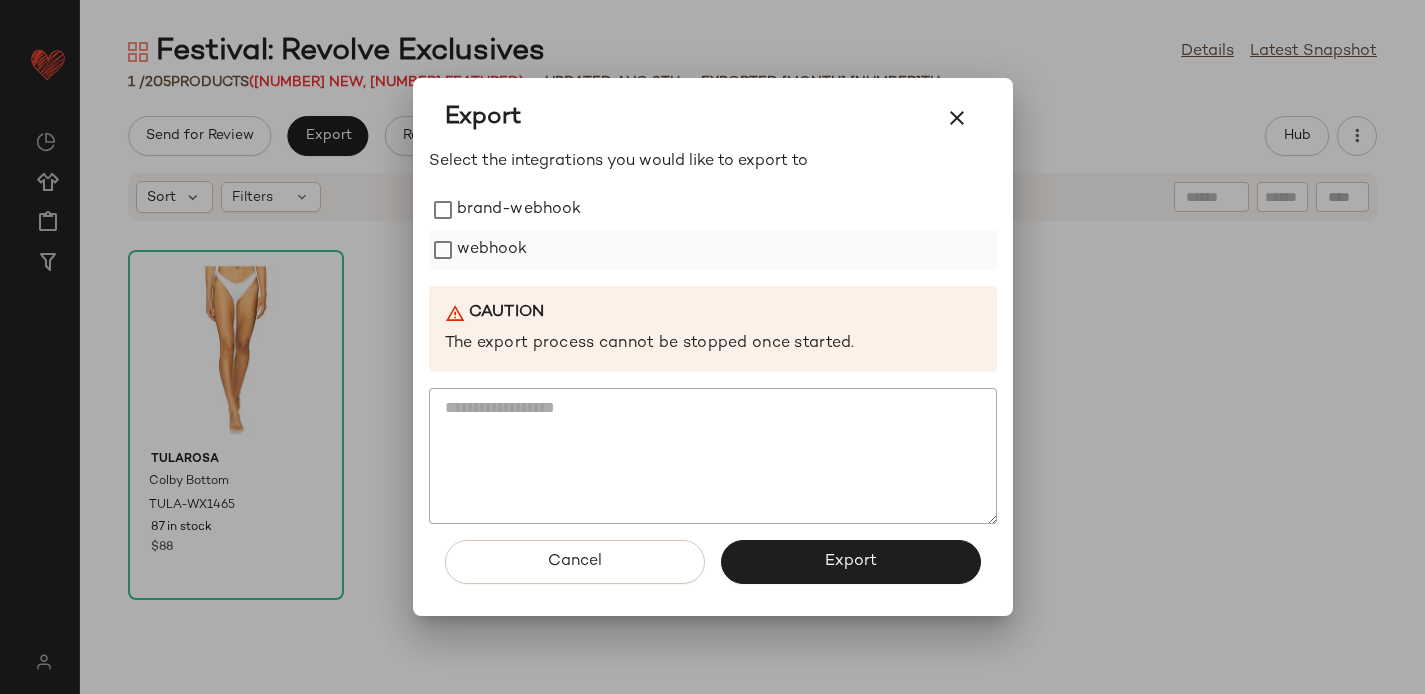 click on "webhook" at bounding box center (492, 250) 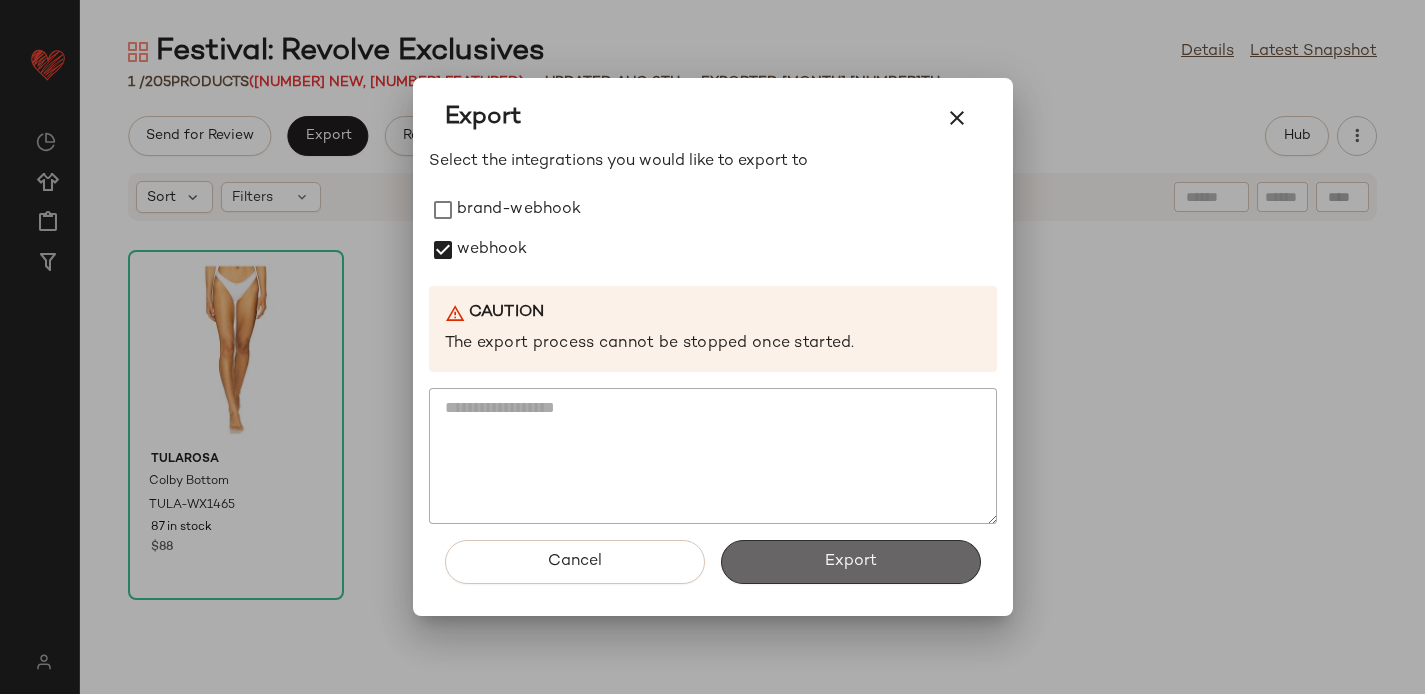 click on "Export" at bounding box center [851, 562] 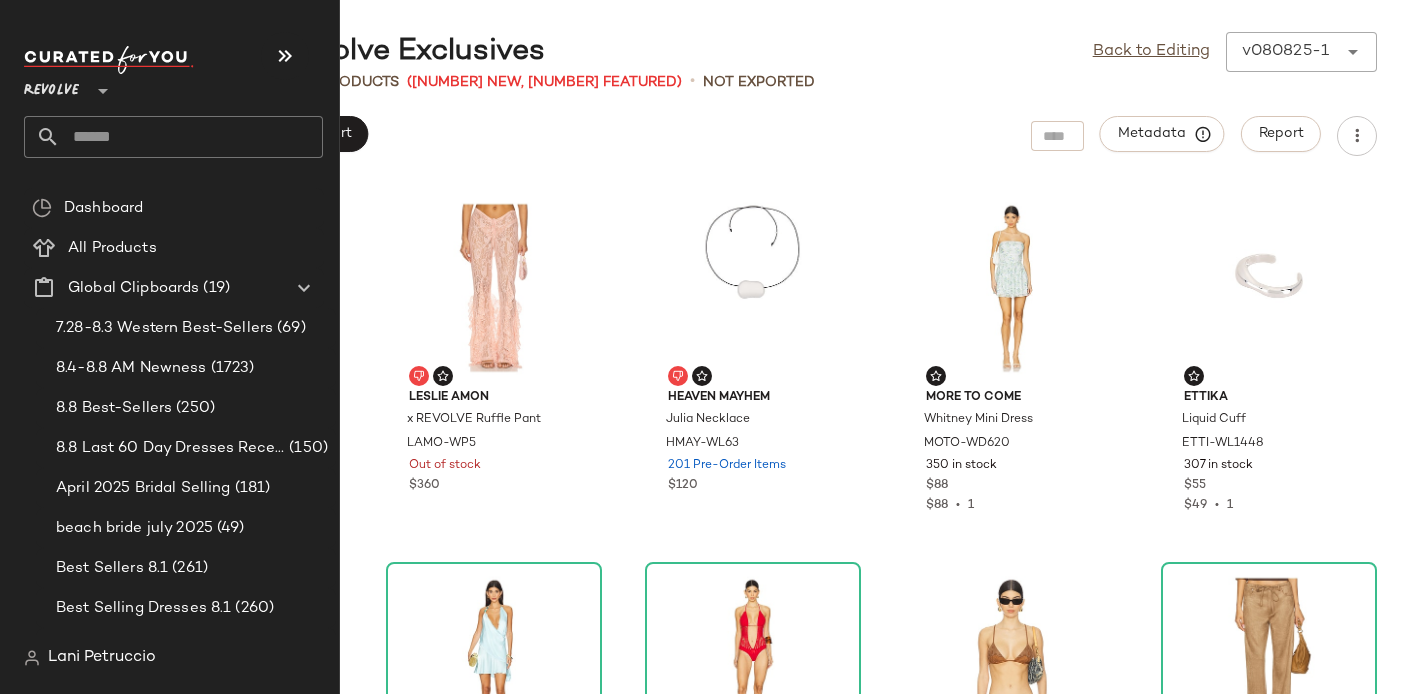 click 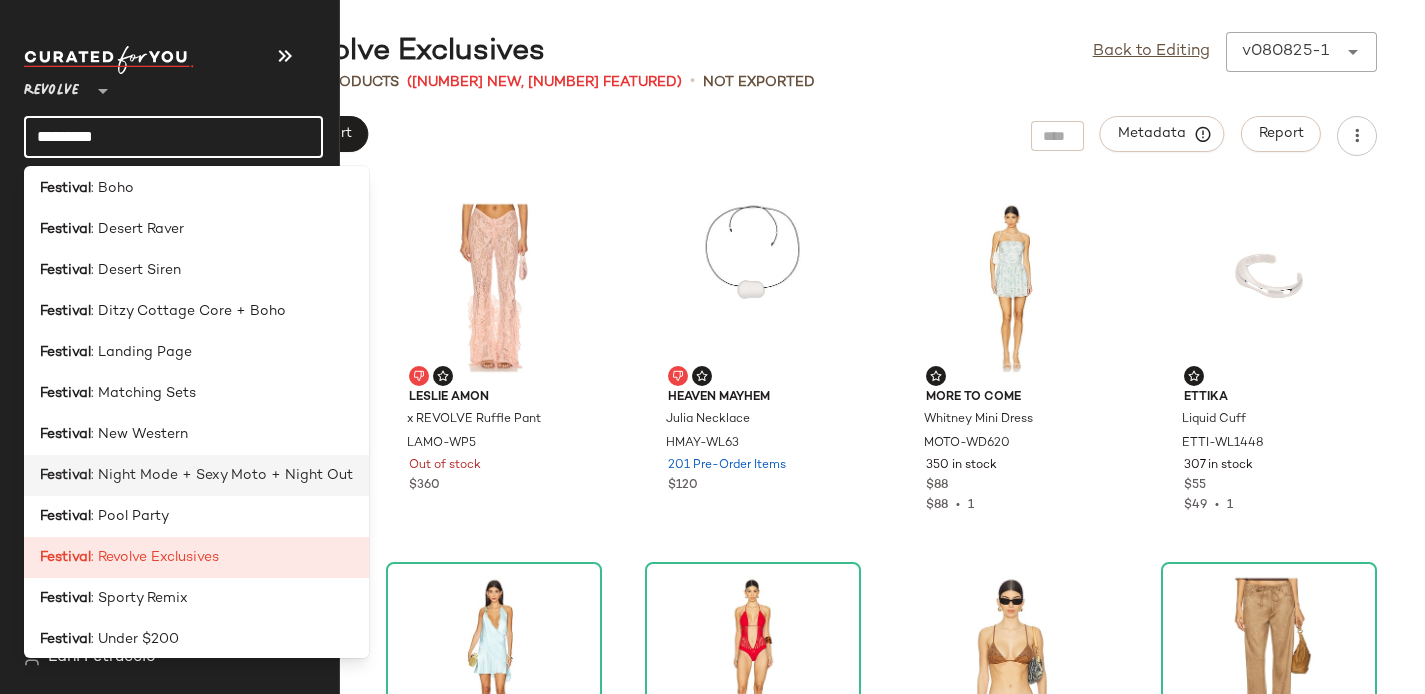scroll, scrollTop: 98, scrollLeft: 0, axis: vertical 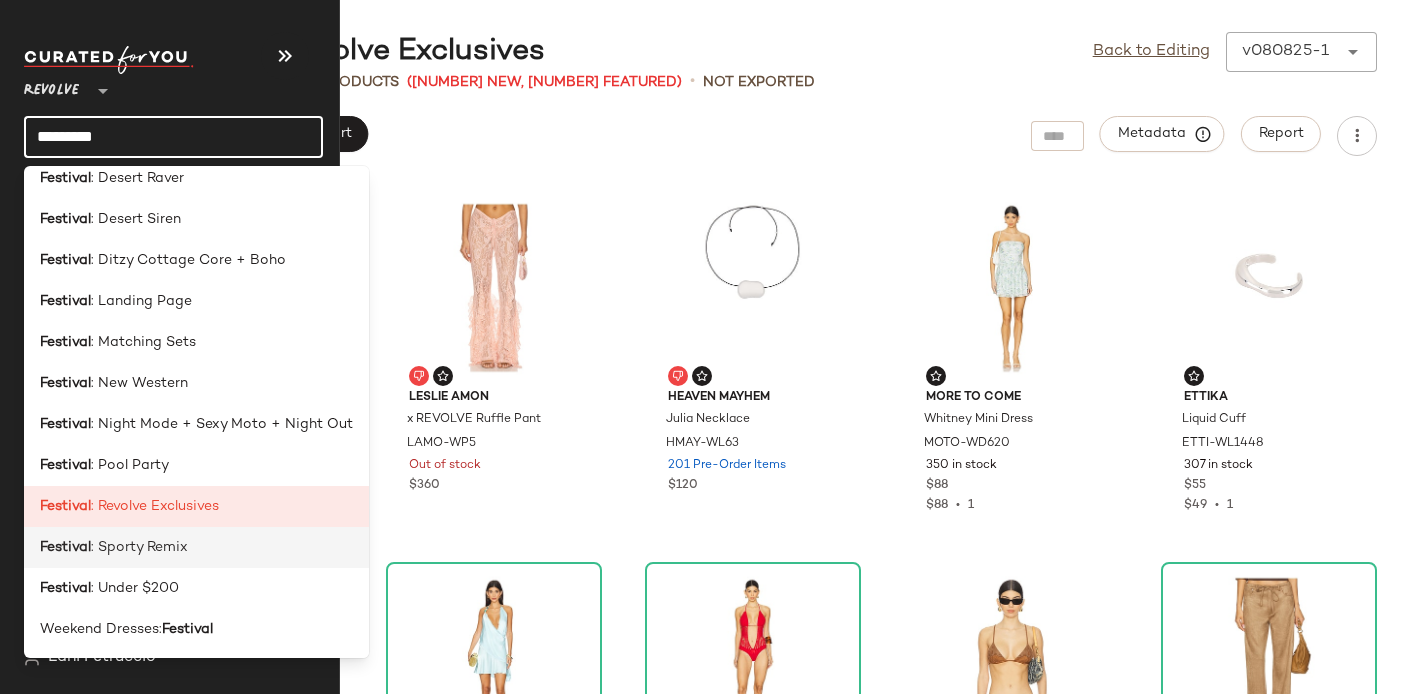 click on ": Sporty Remix" at bounding box center (139, 547) 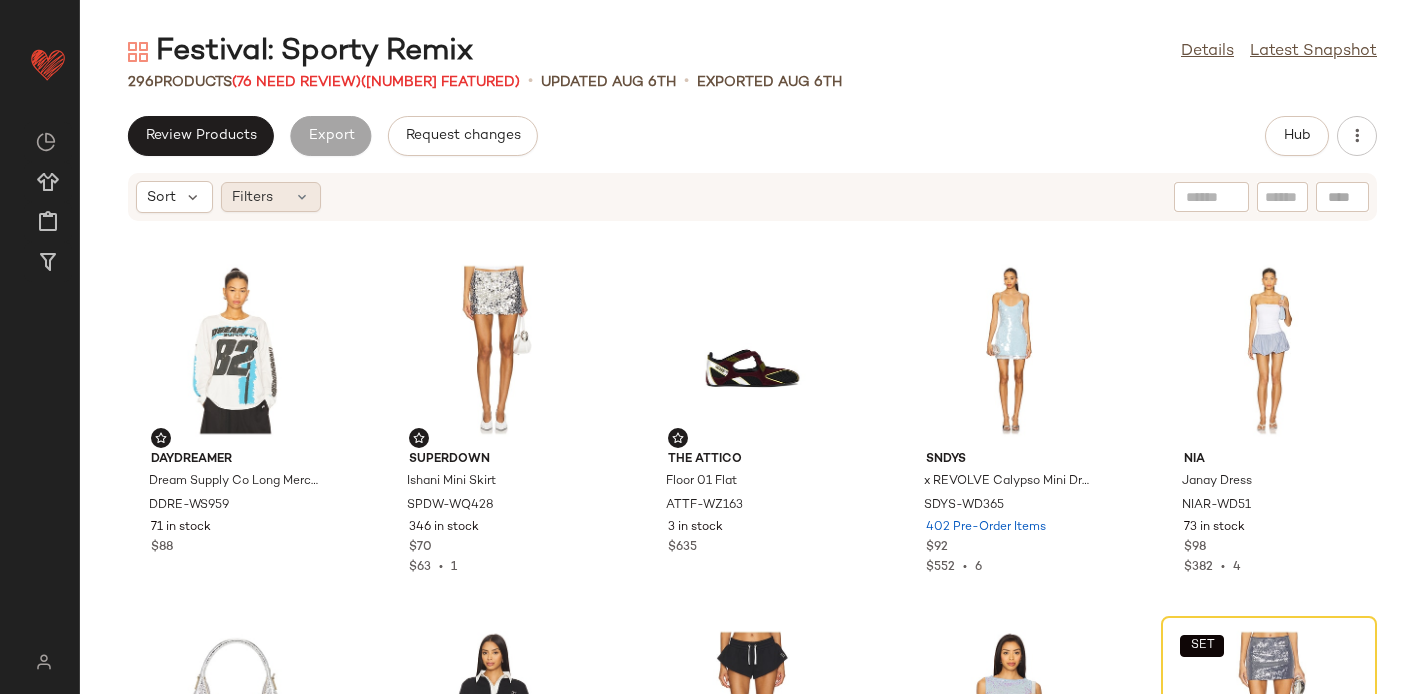 click on "Filters" 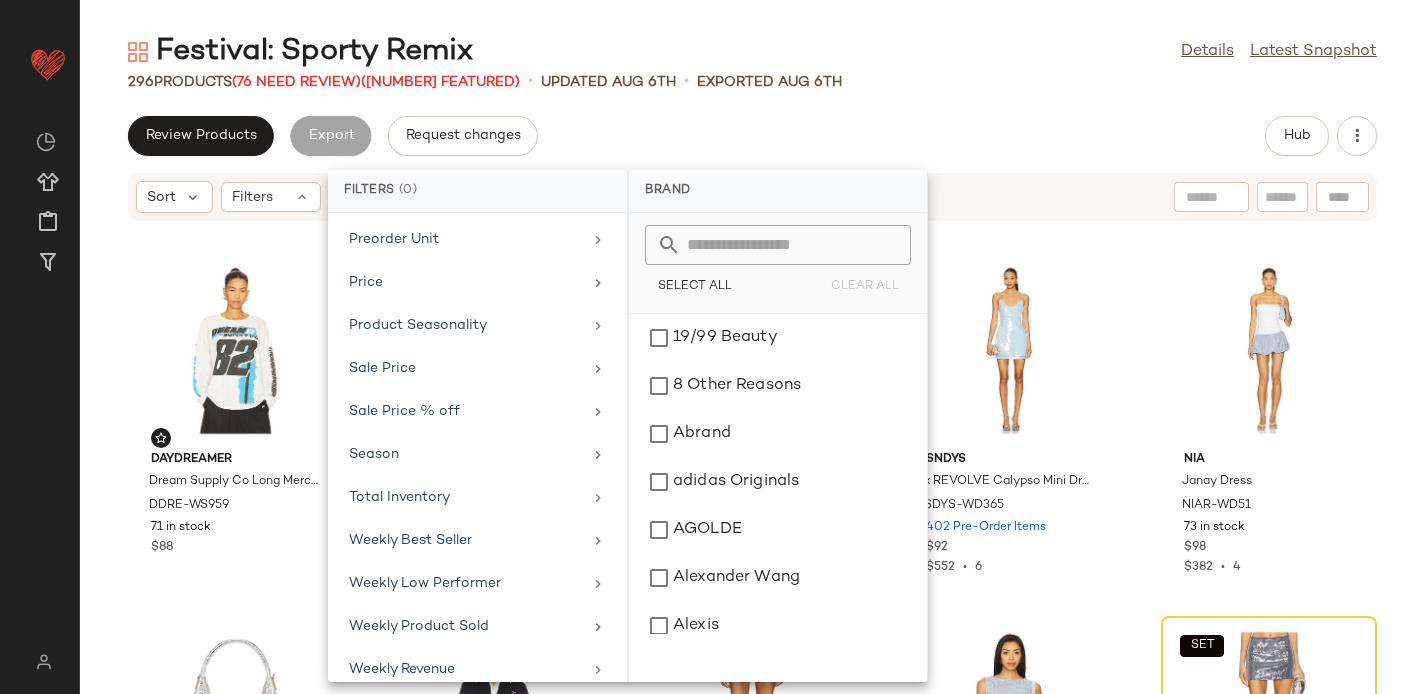 scroll, scrollTop: 1009, scrollLeft: 0, axis: vertical 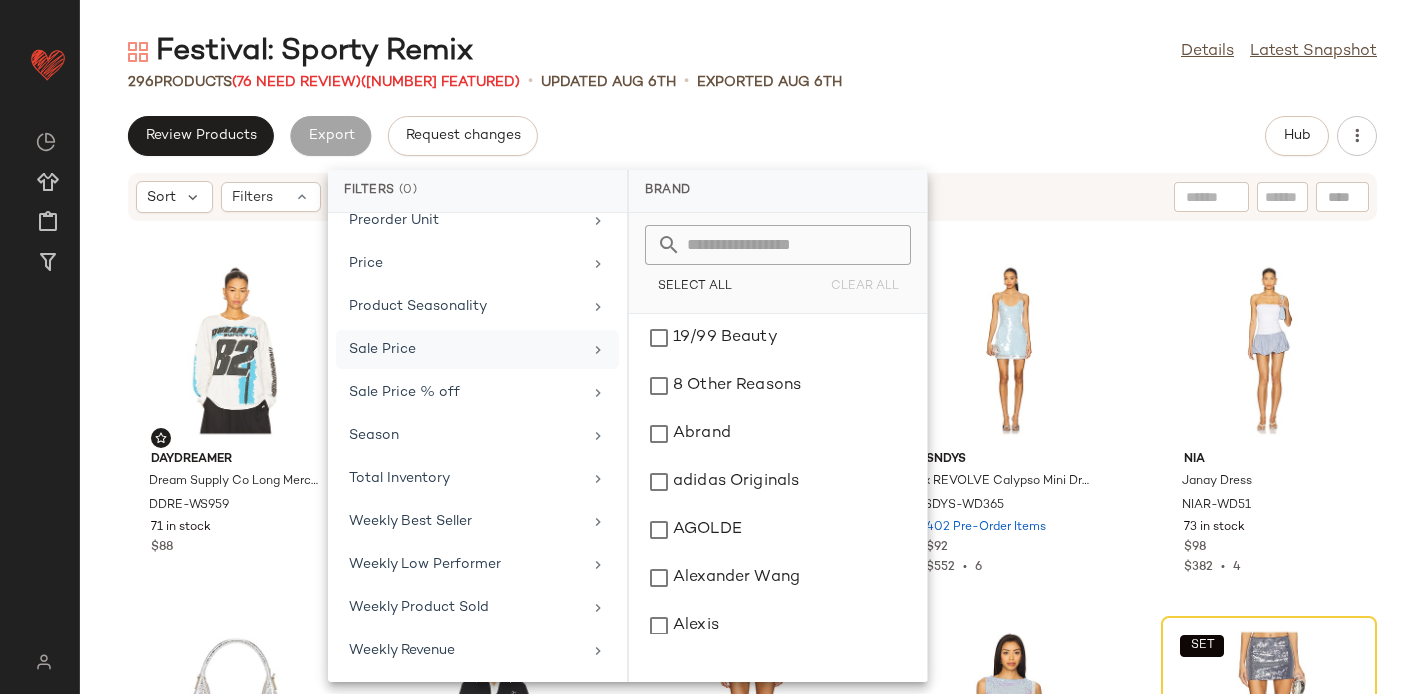 click on "Sale Price" at bounding box center (465, 349) 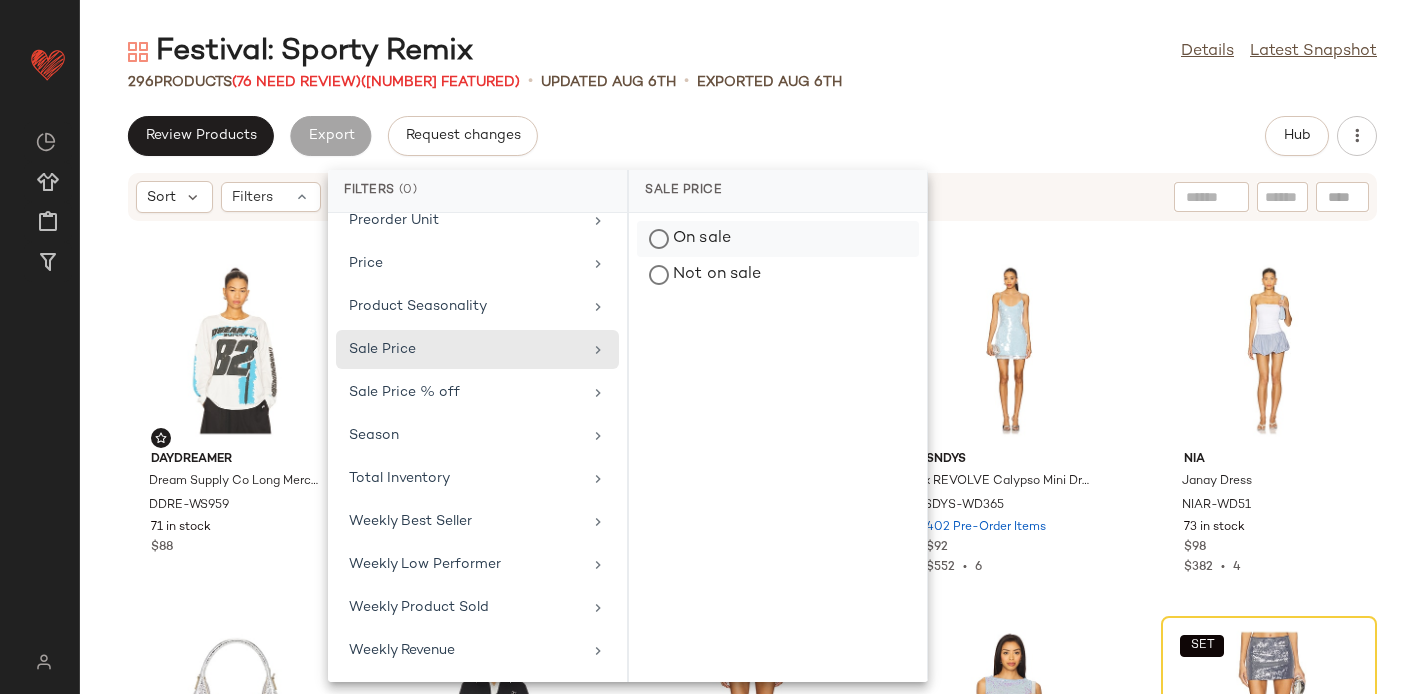 click on "On sale" 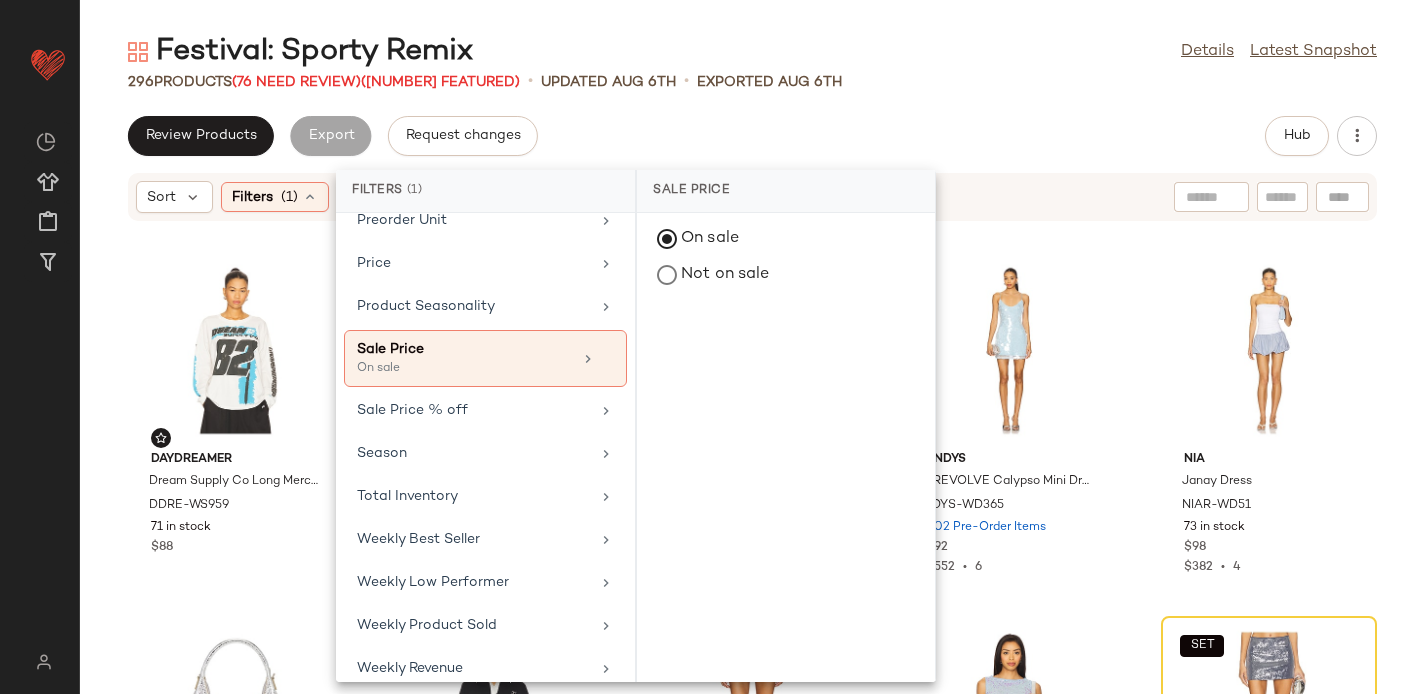 click on "Review Products   Export   Request changes   Hub" 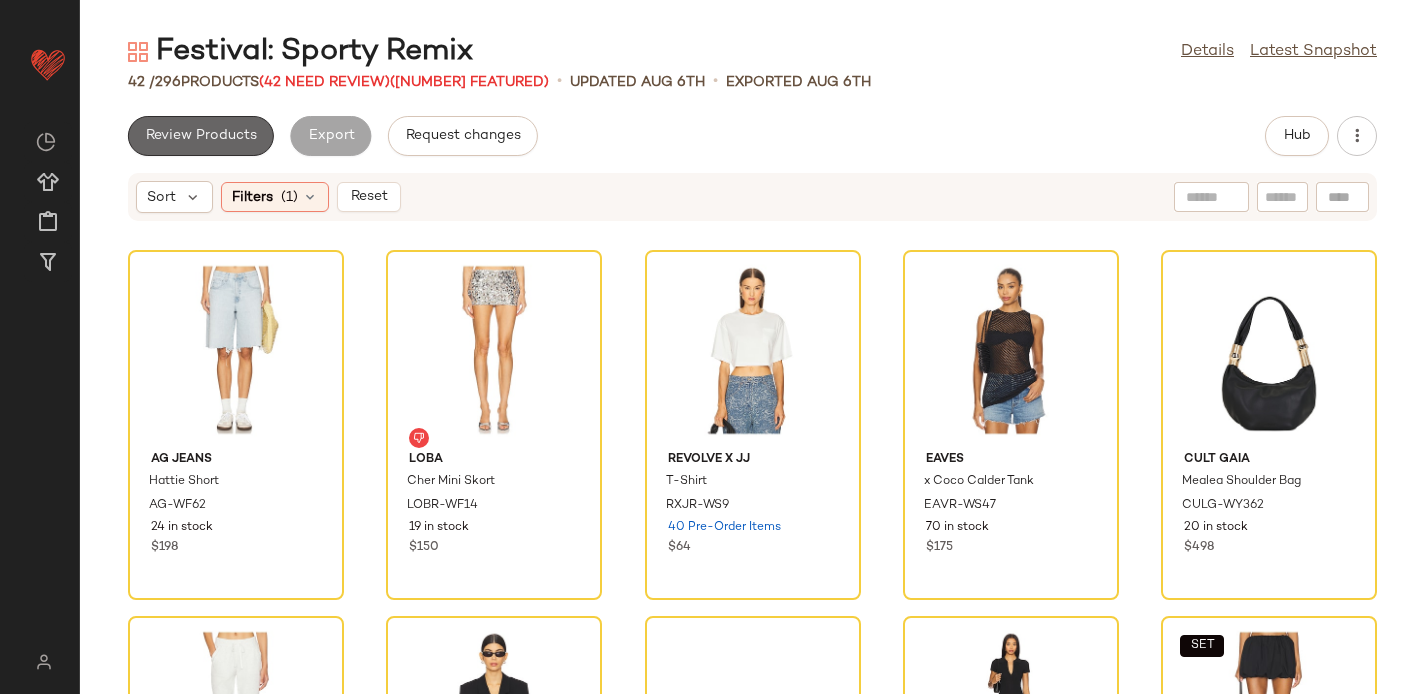 click on "Review Products" at bounding box center [201, 136] 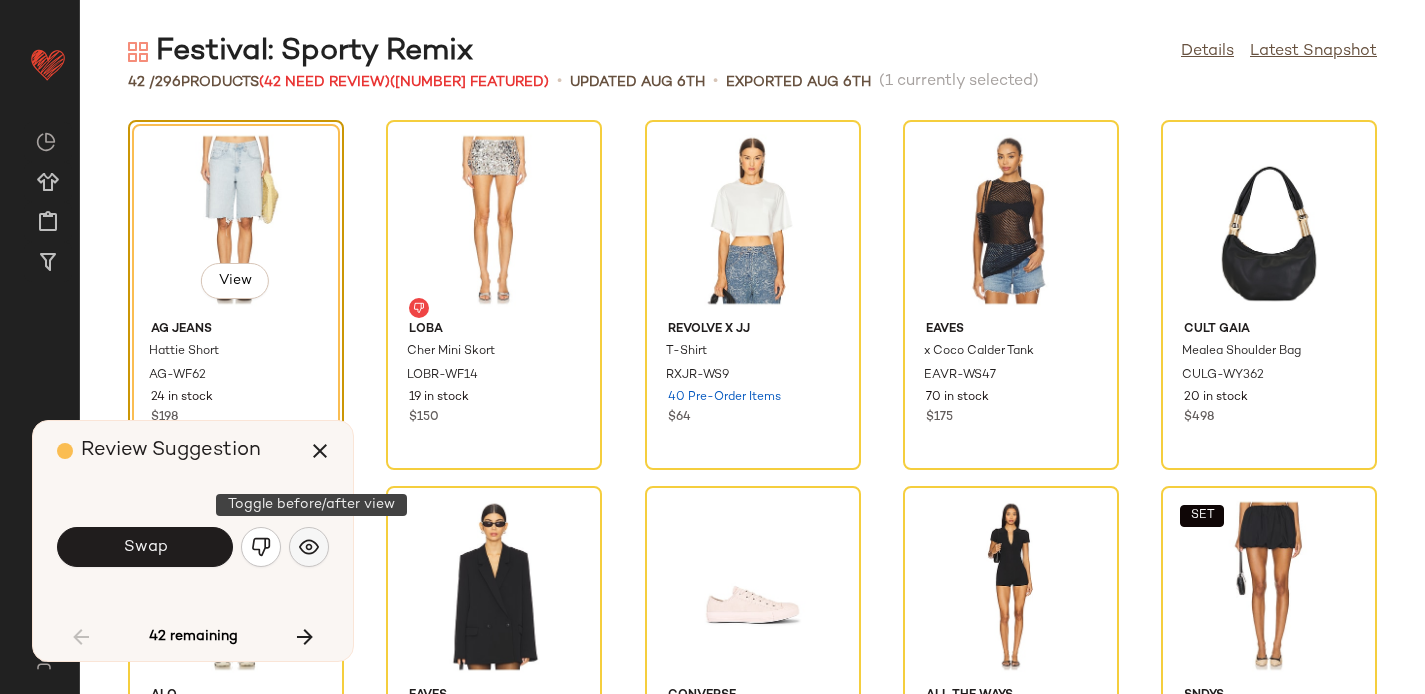 click 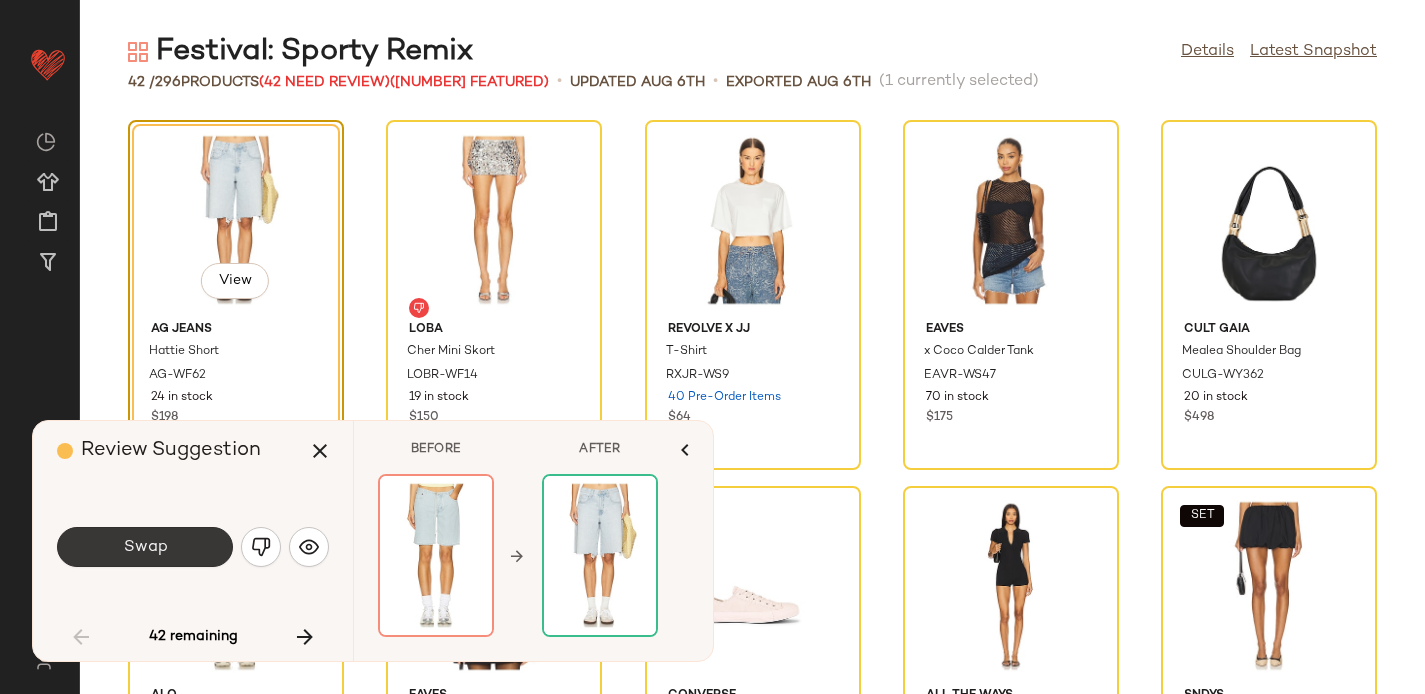 click on "Swap" 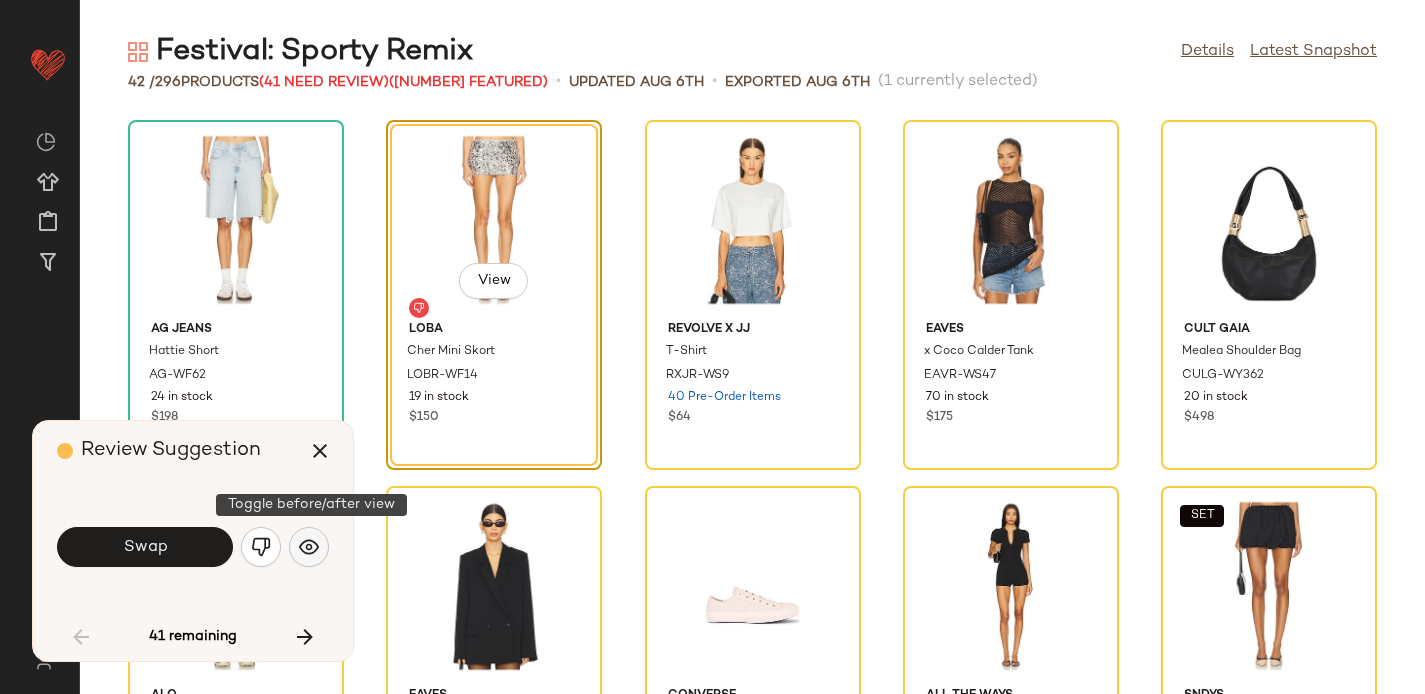 click 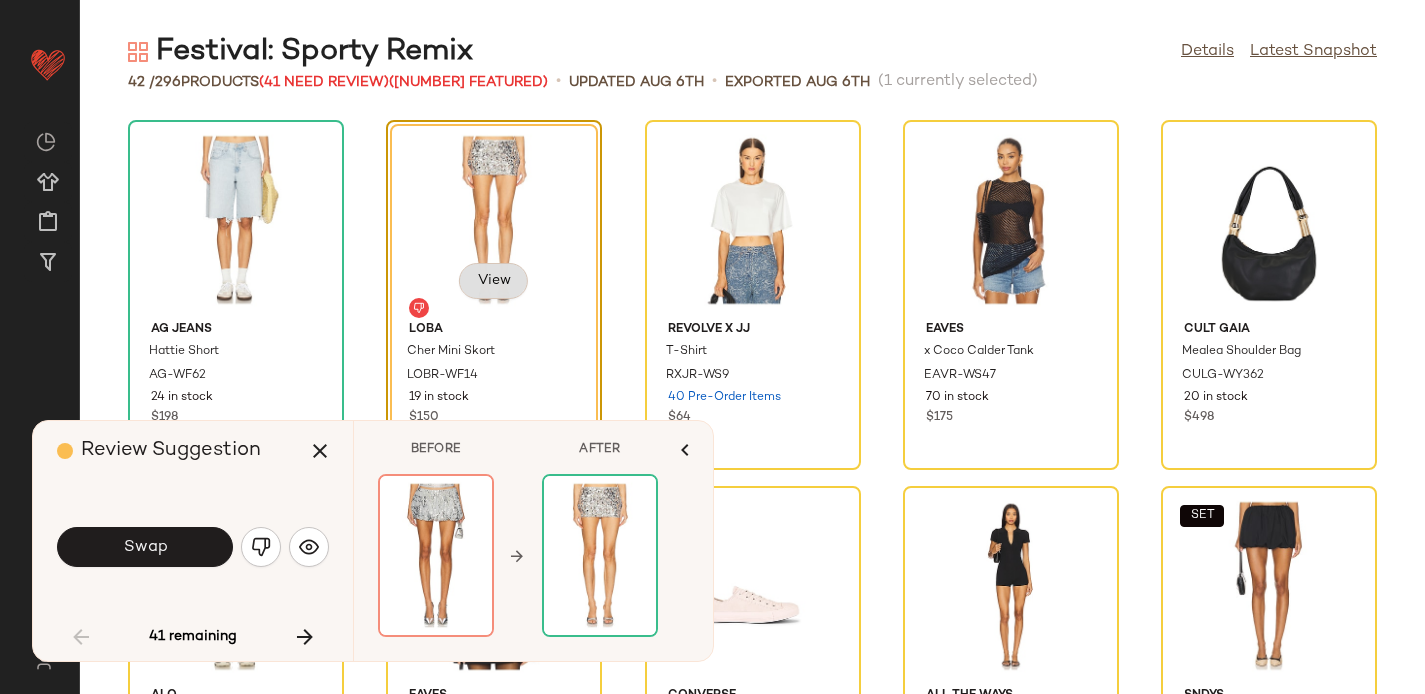 click on "View" 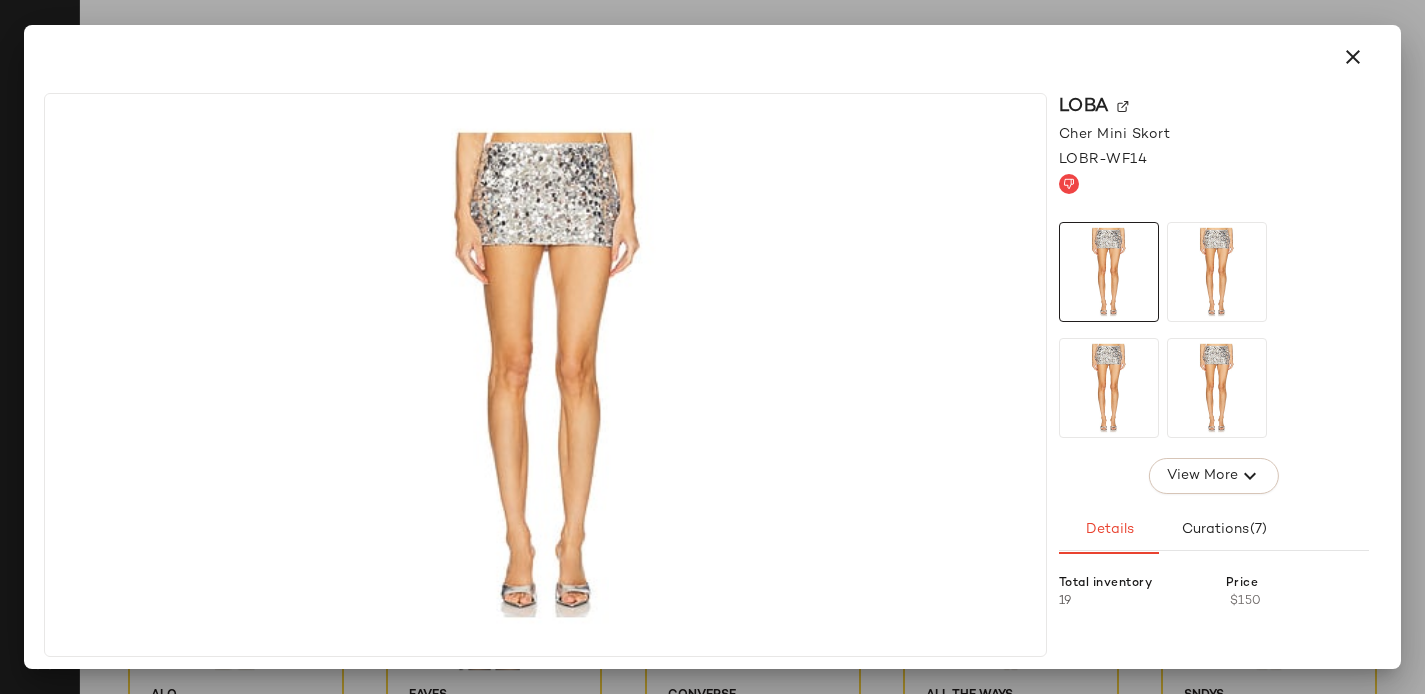 click 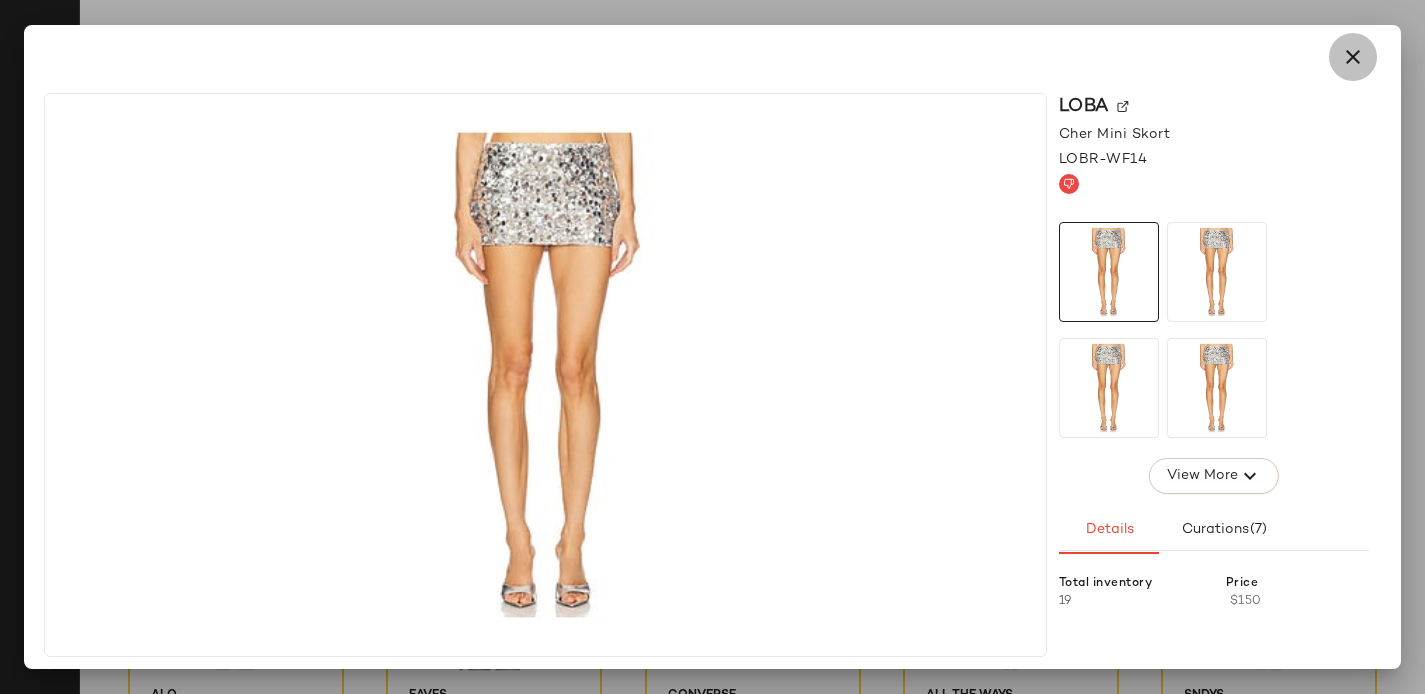 click at bounding box center (1353, 57) 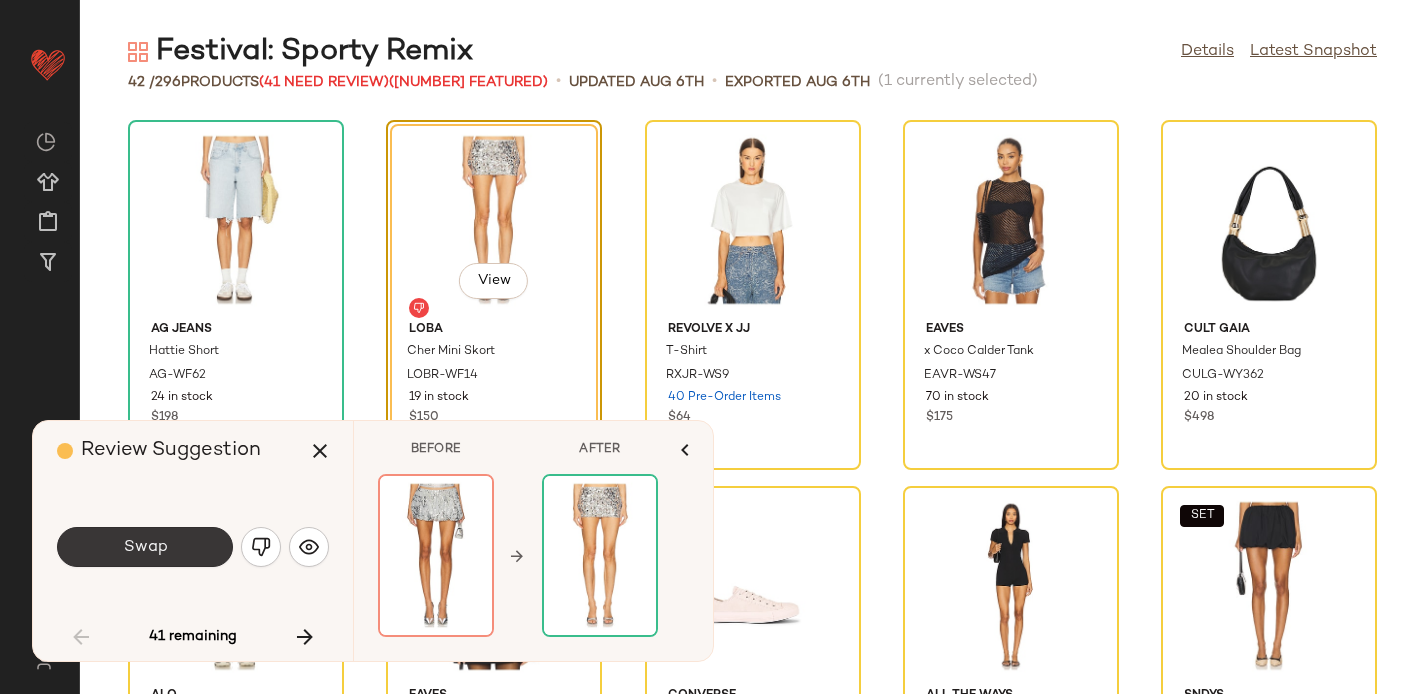 click on "Swap" at bounding box center [145, 547] 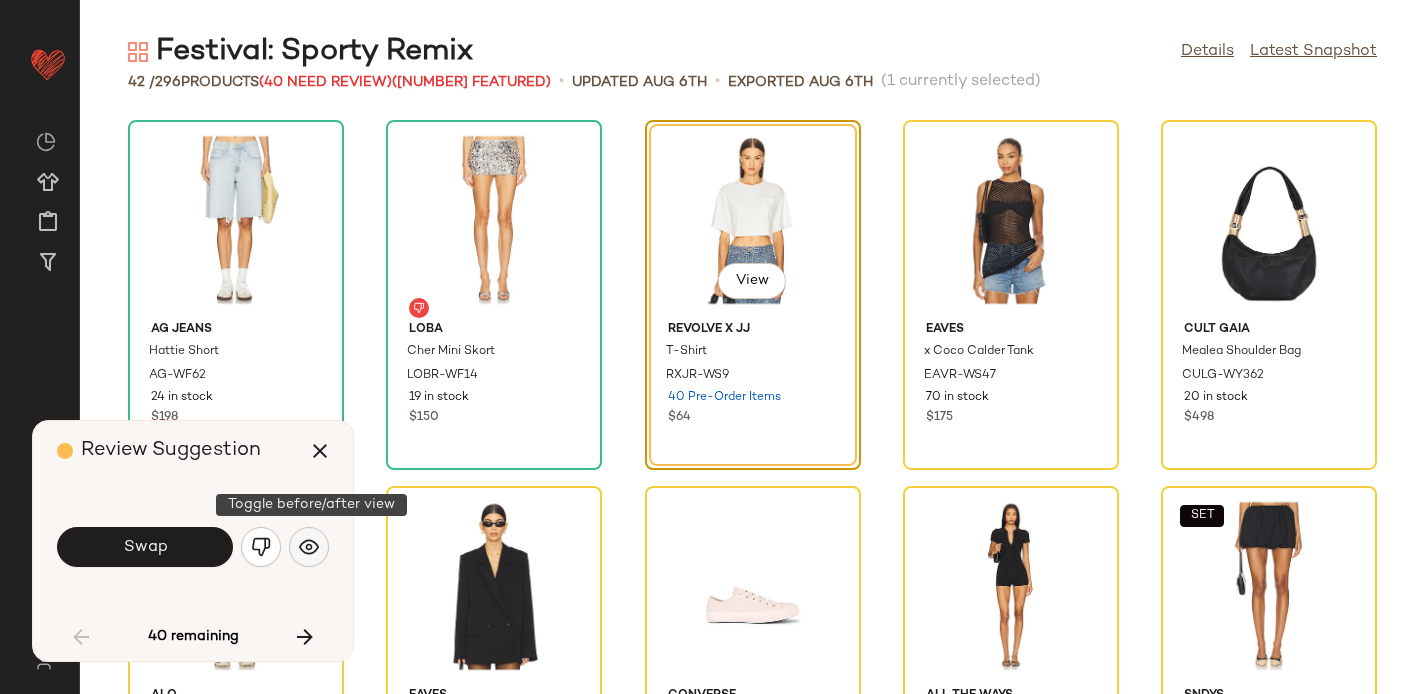 click at bounding box center [309, 547] 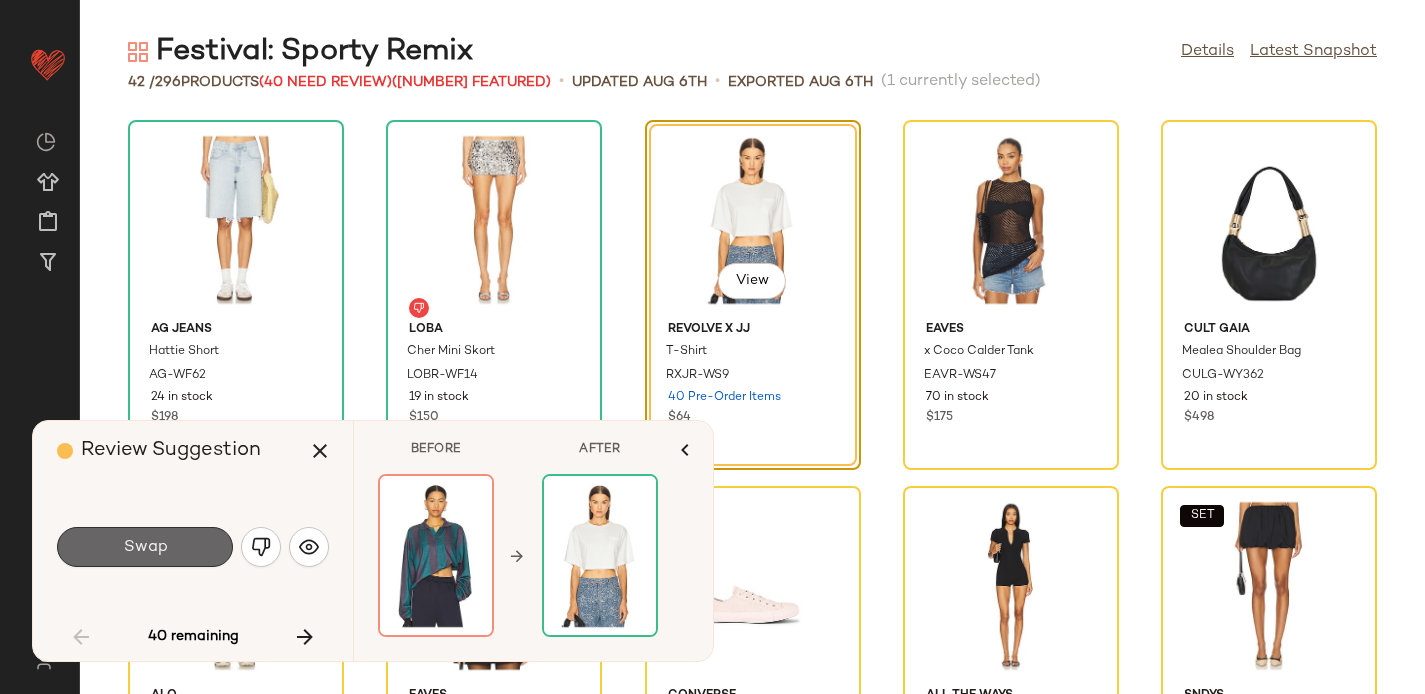 click on "Swap" 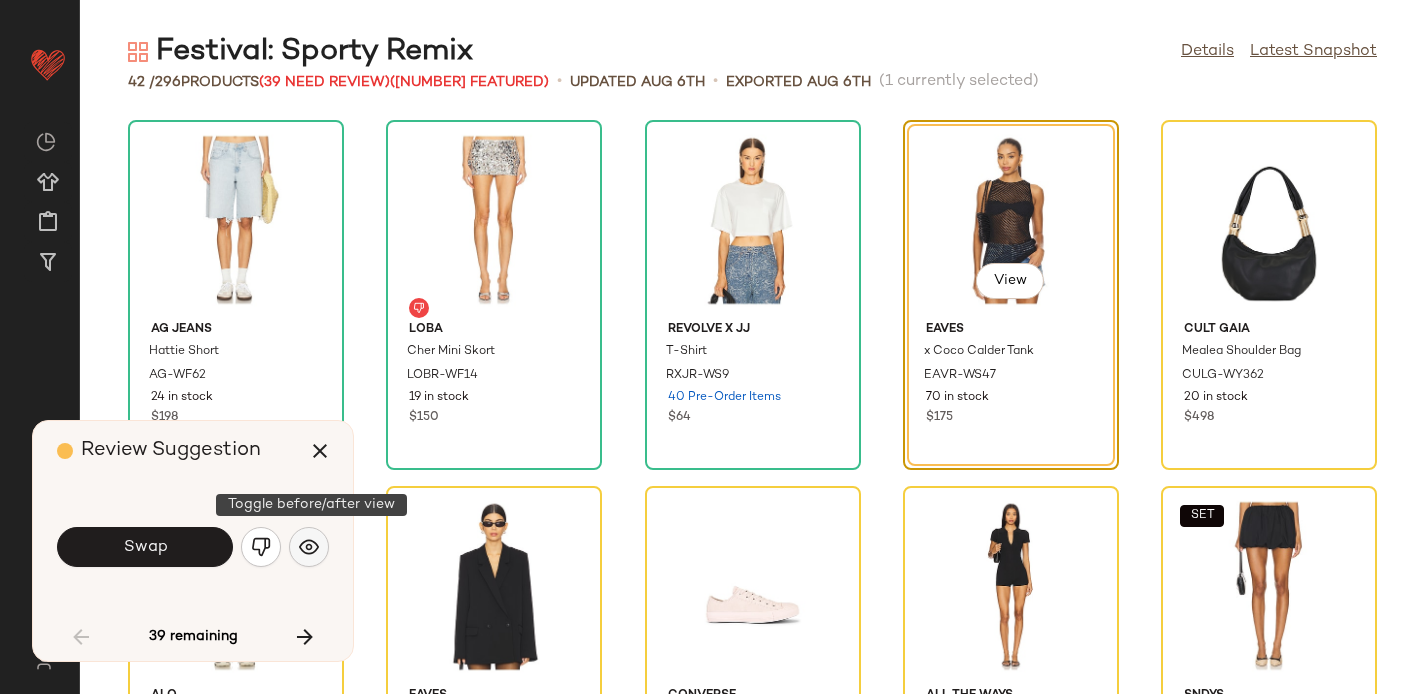 click at bounding box center (309, 547) 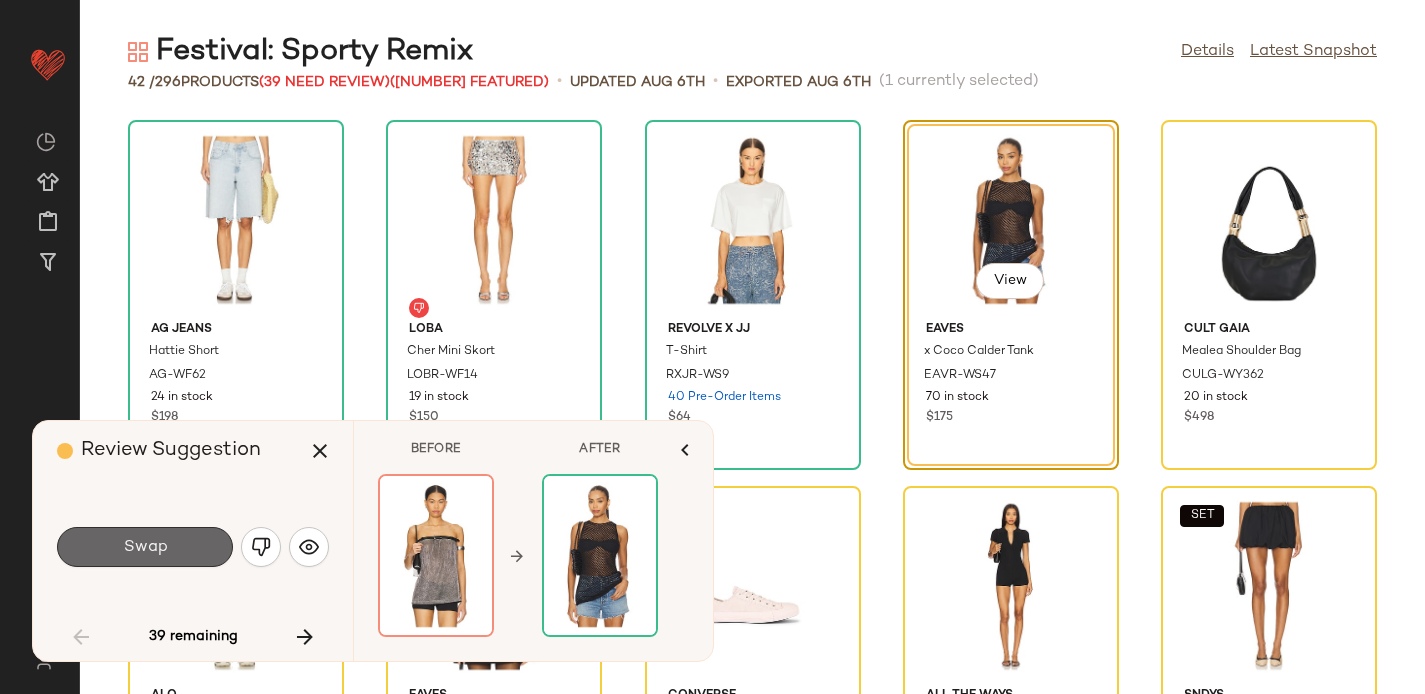 click on "Swap" at bounding box center (145, 547) 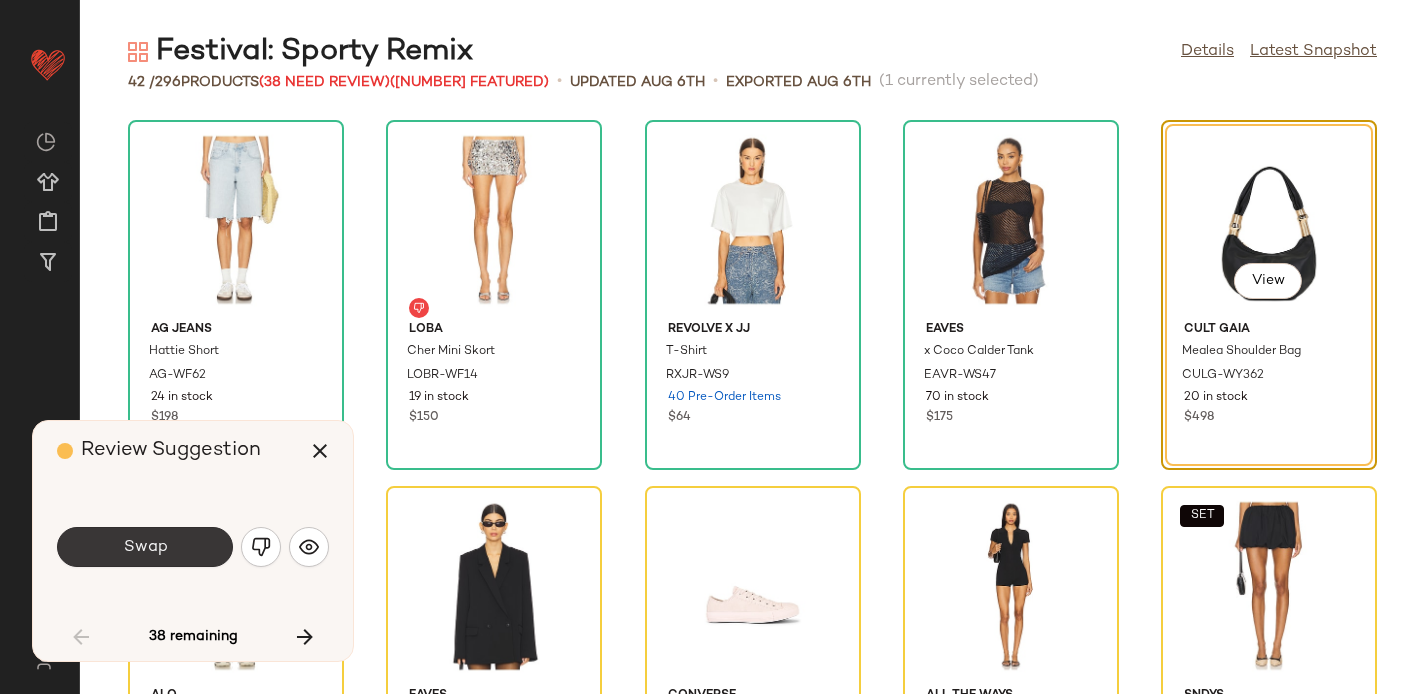 click on "Swap" 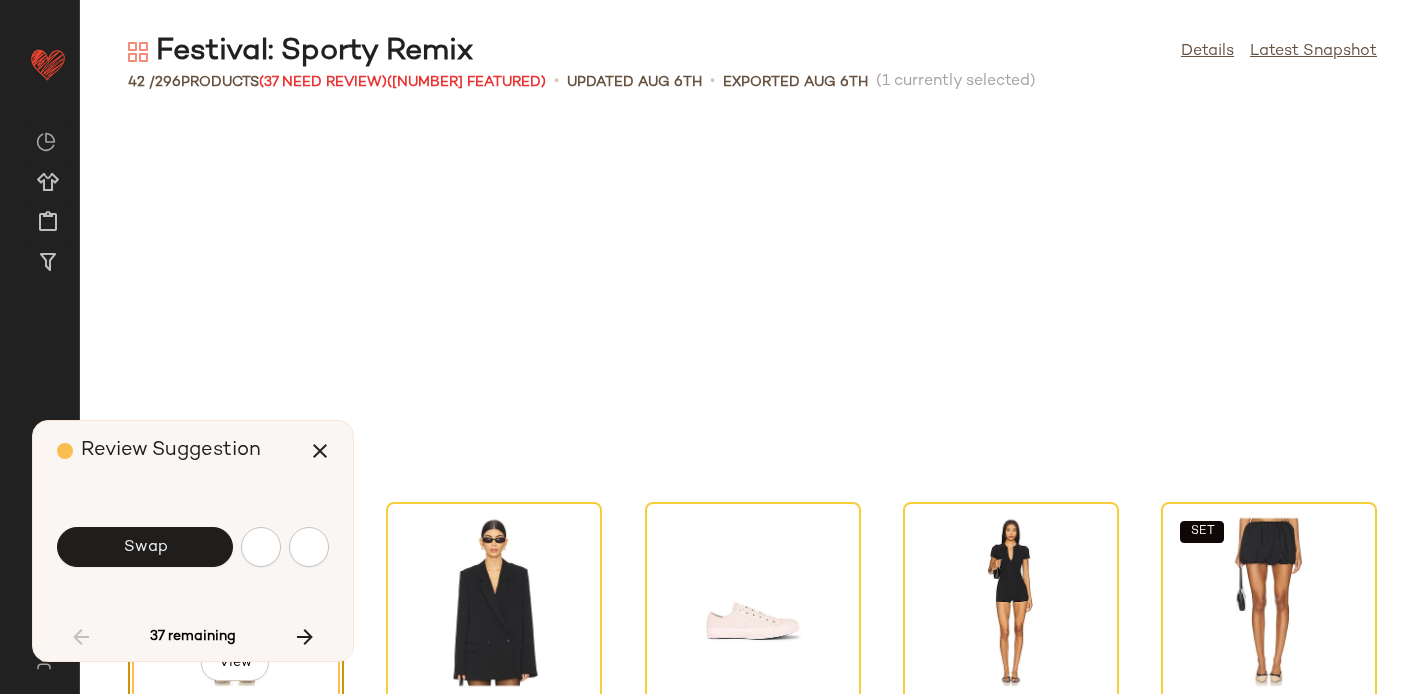 scroll, scrollTop: 382, scrollLeft: 0, axis: vertical 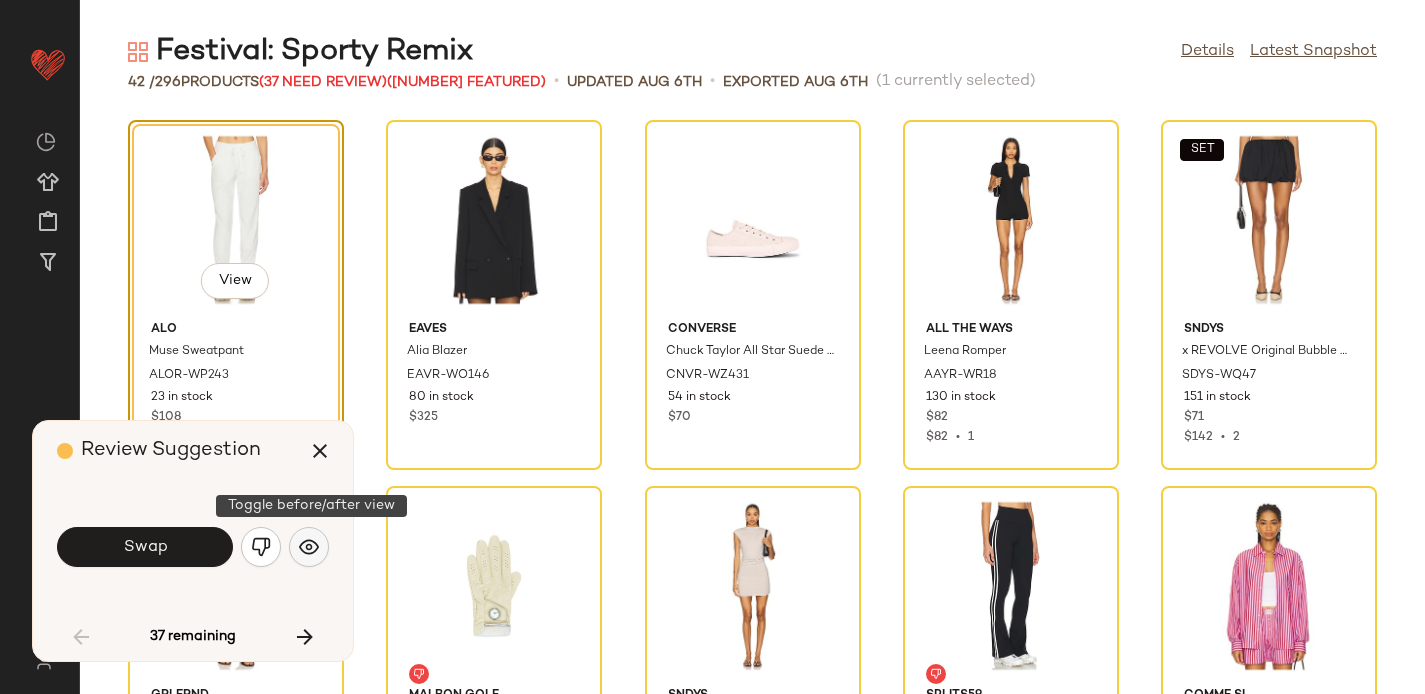 click at bounding box center (309, 547) 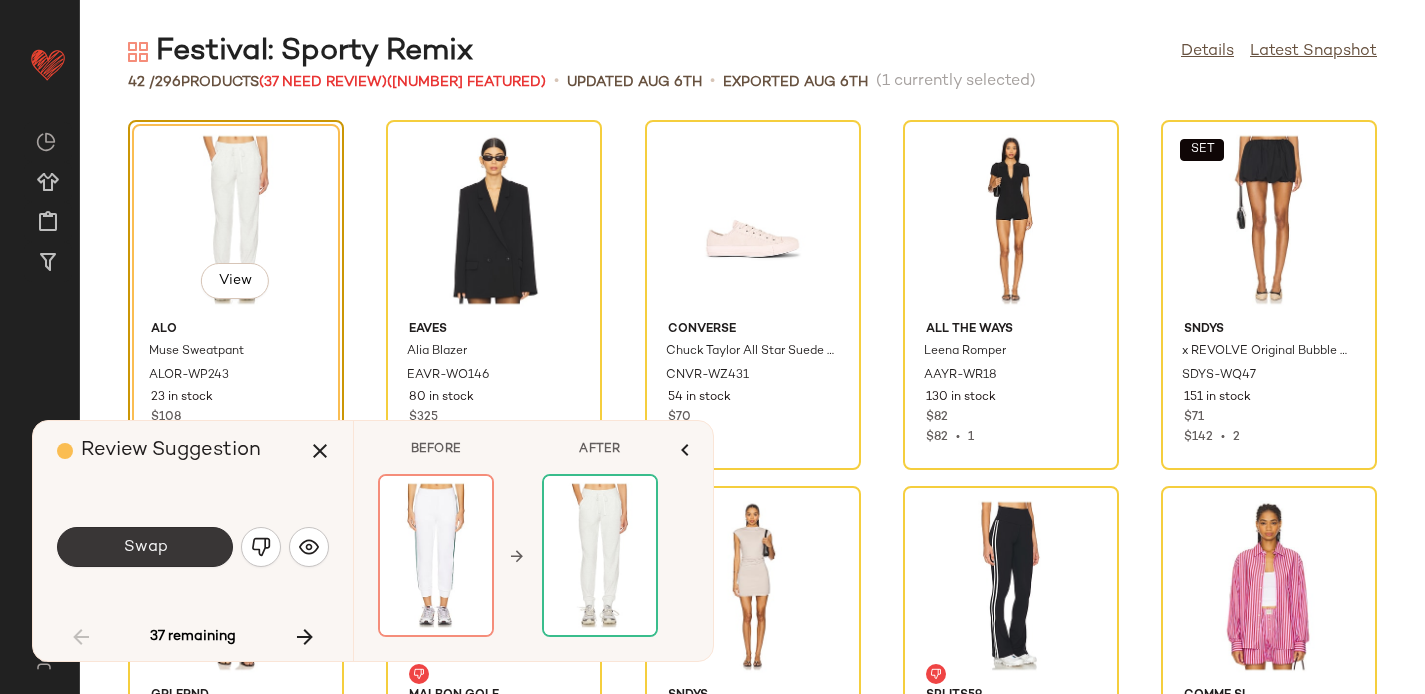 click on "Swap" at bounding box center [145, 547] 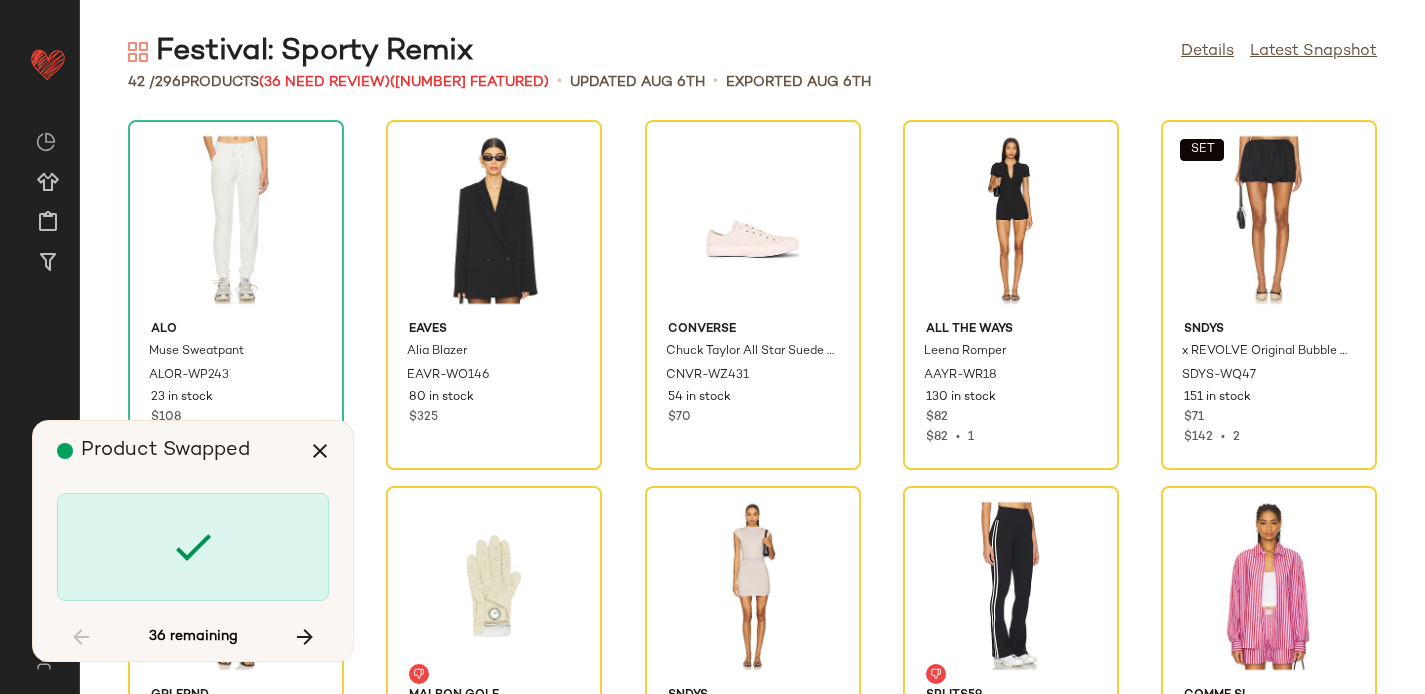 scroll, scrollTop: 366, scrollLeft: 0, axis: vertical 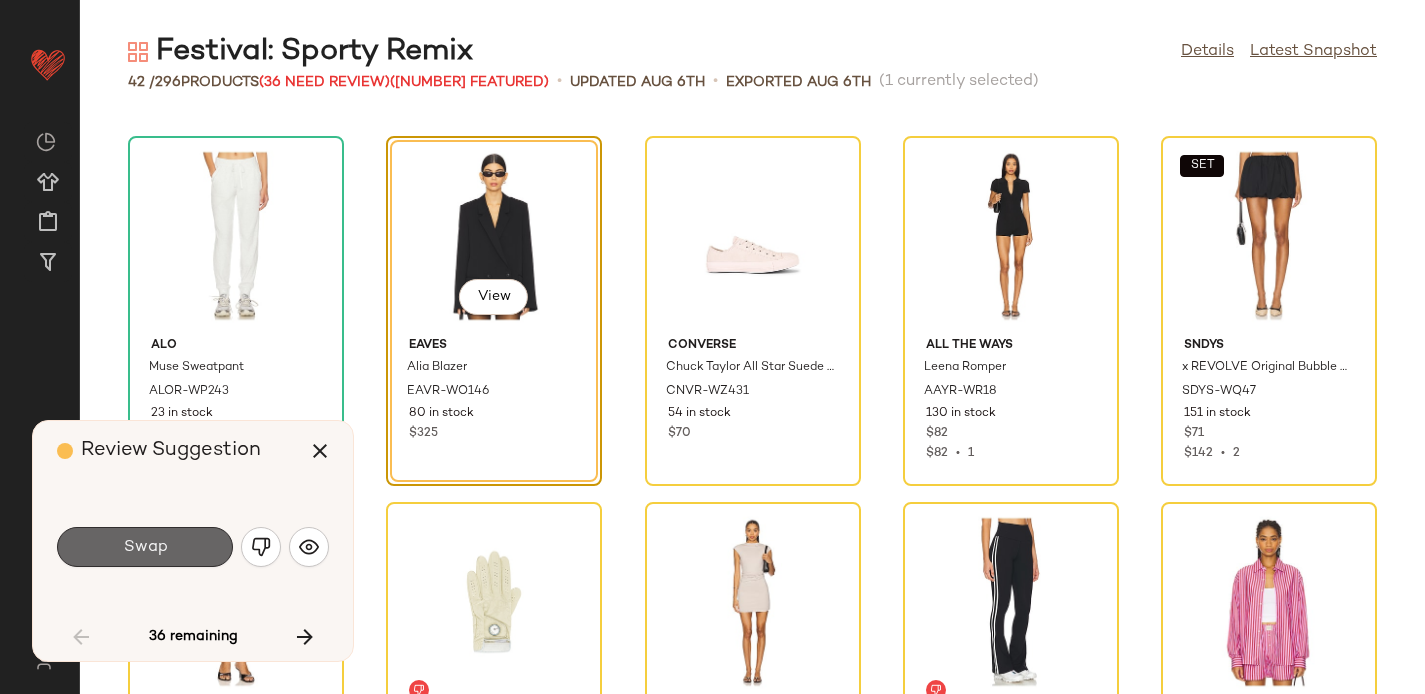 click on "Swap" at bounding box center [145, 547] 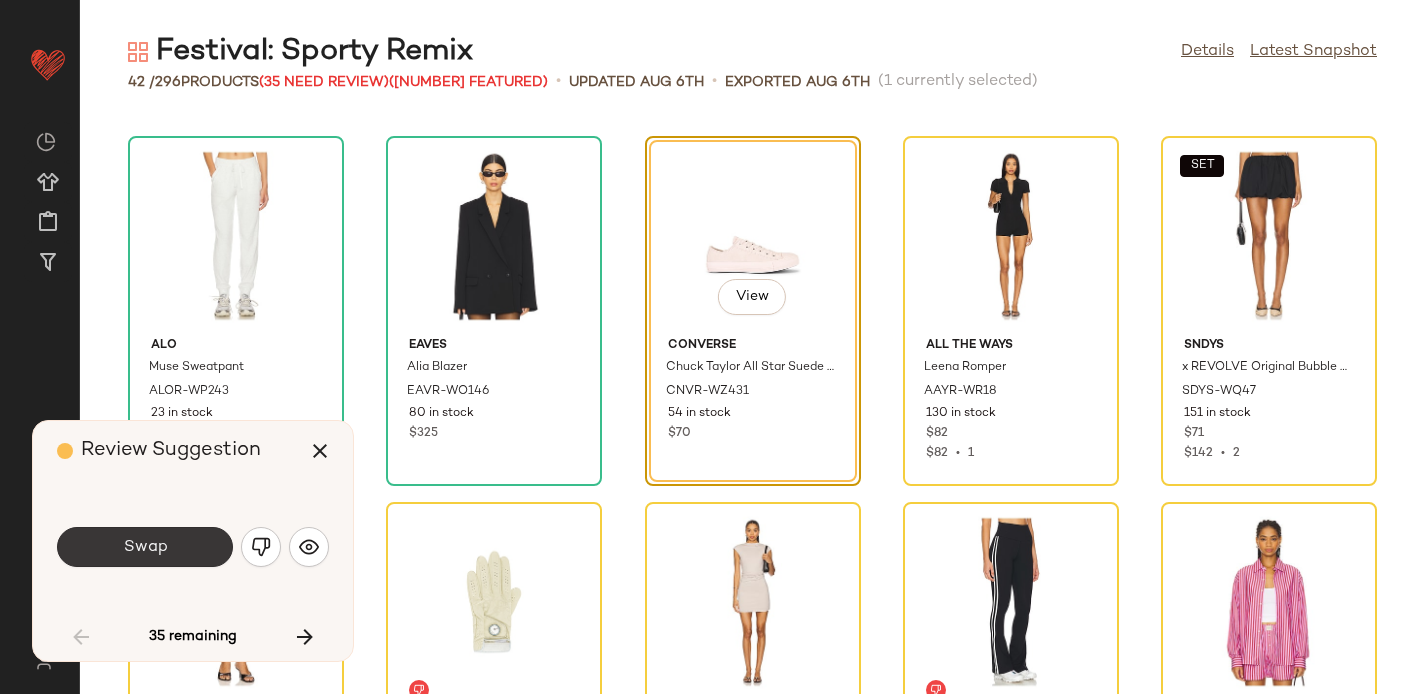click on "Swap" 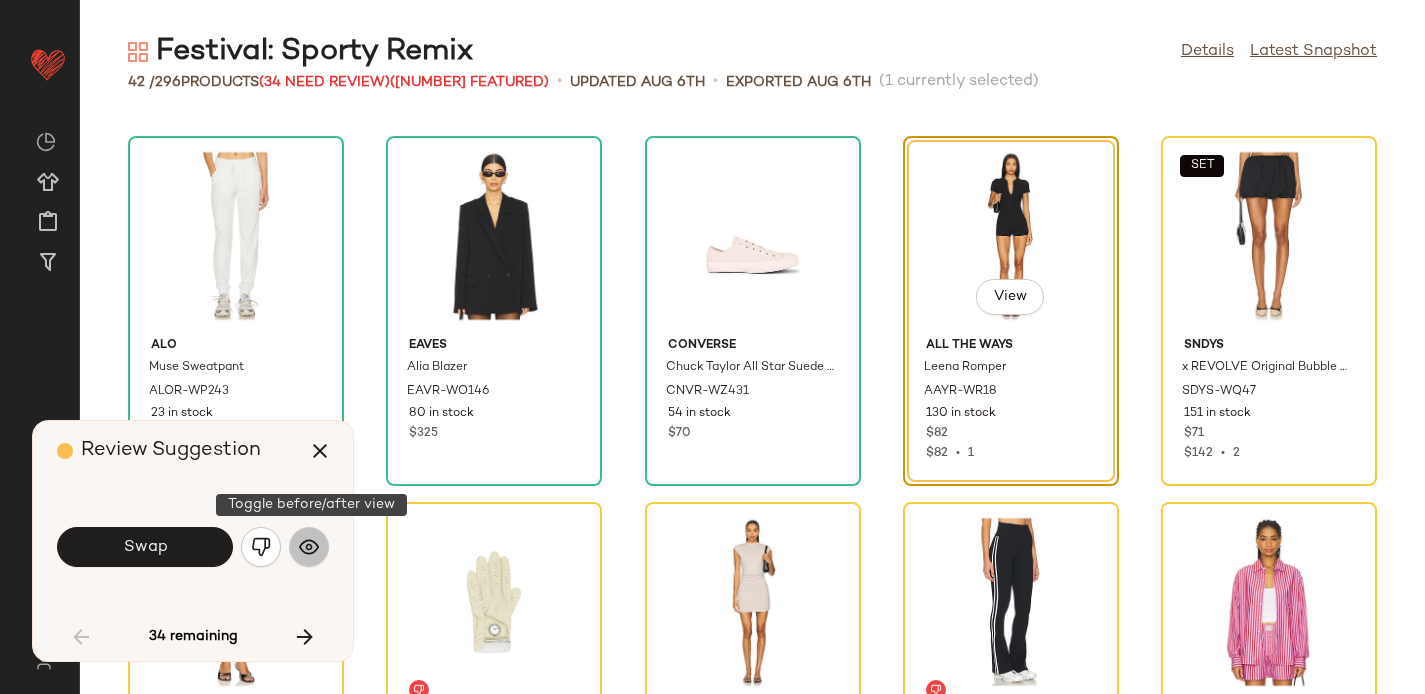 click at bounding box center [309, 547] 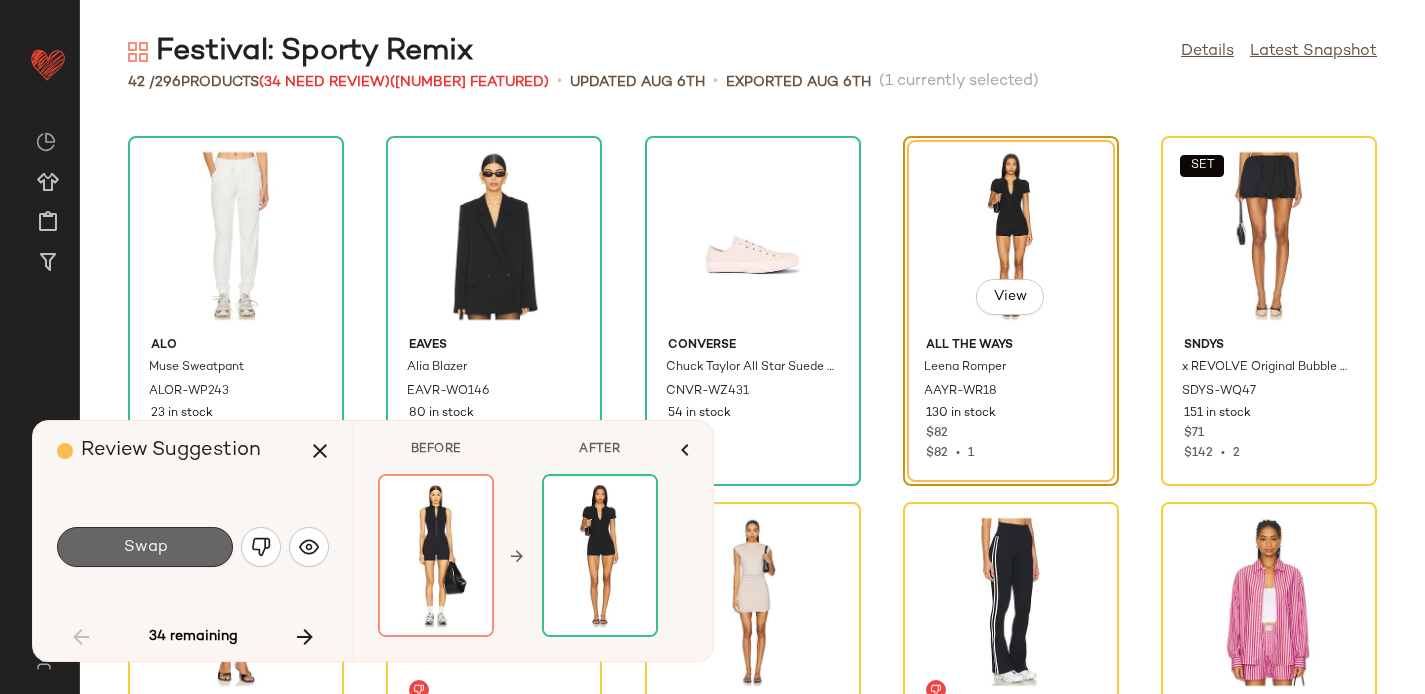 click on "Swap" at bounding box center [145, 547] 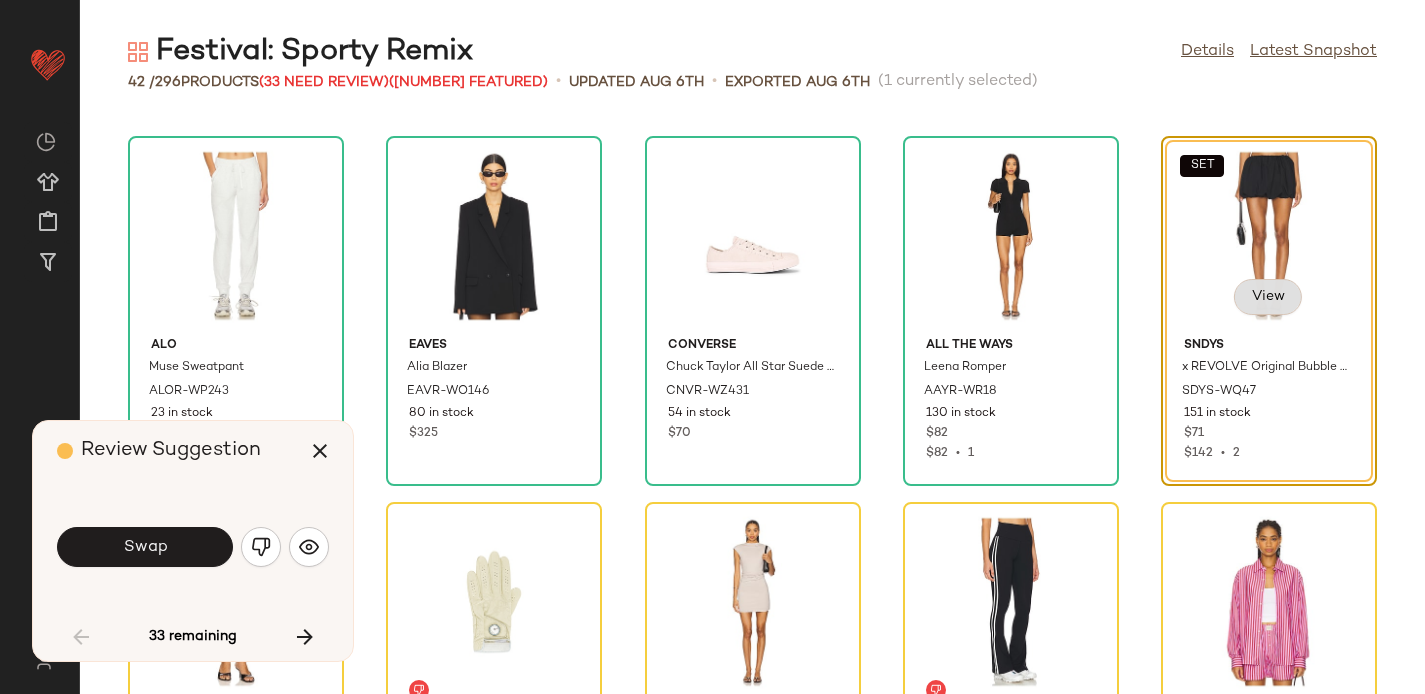 click on "View" 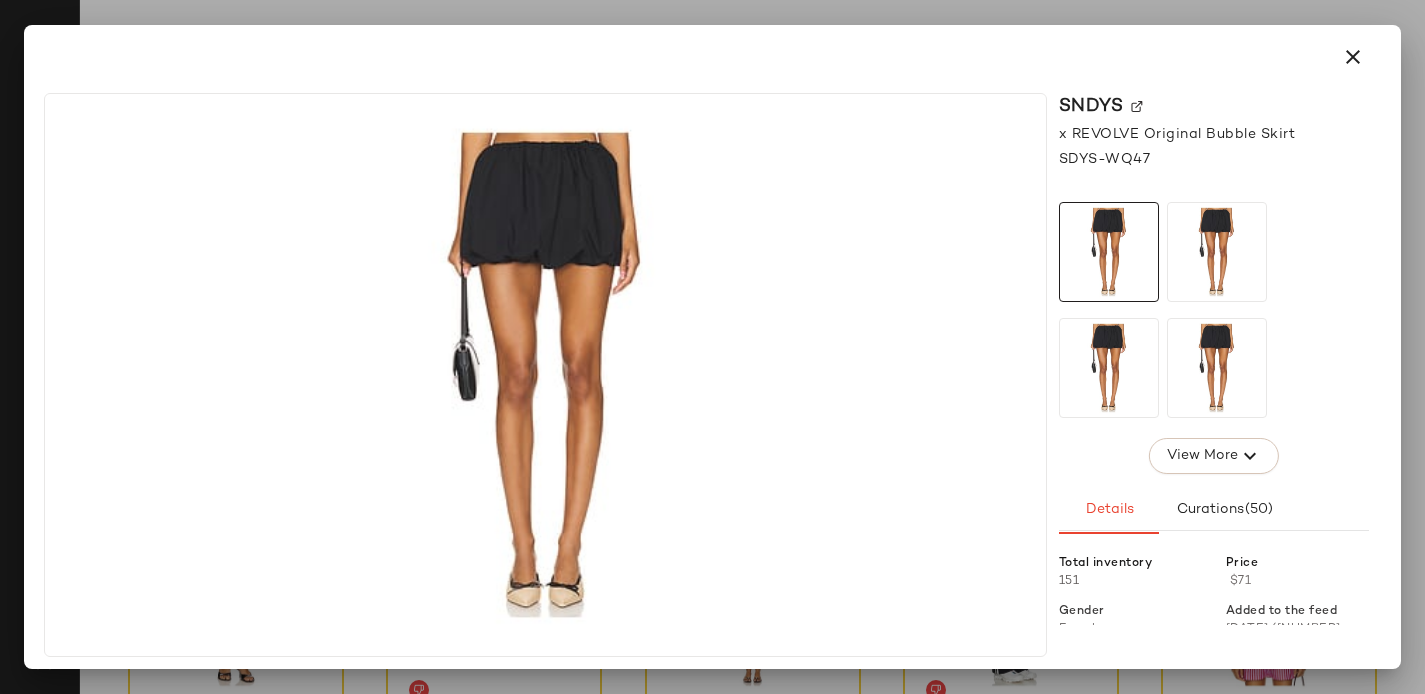 click 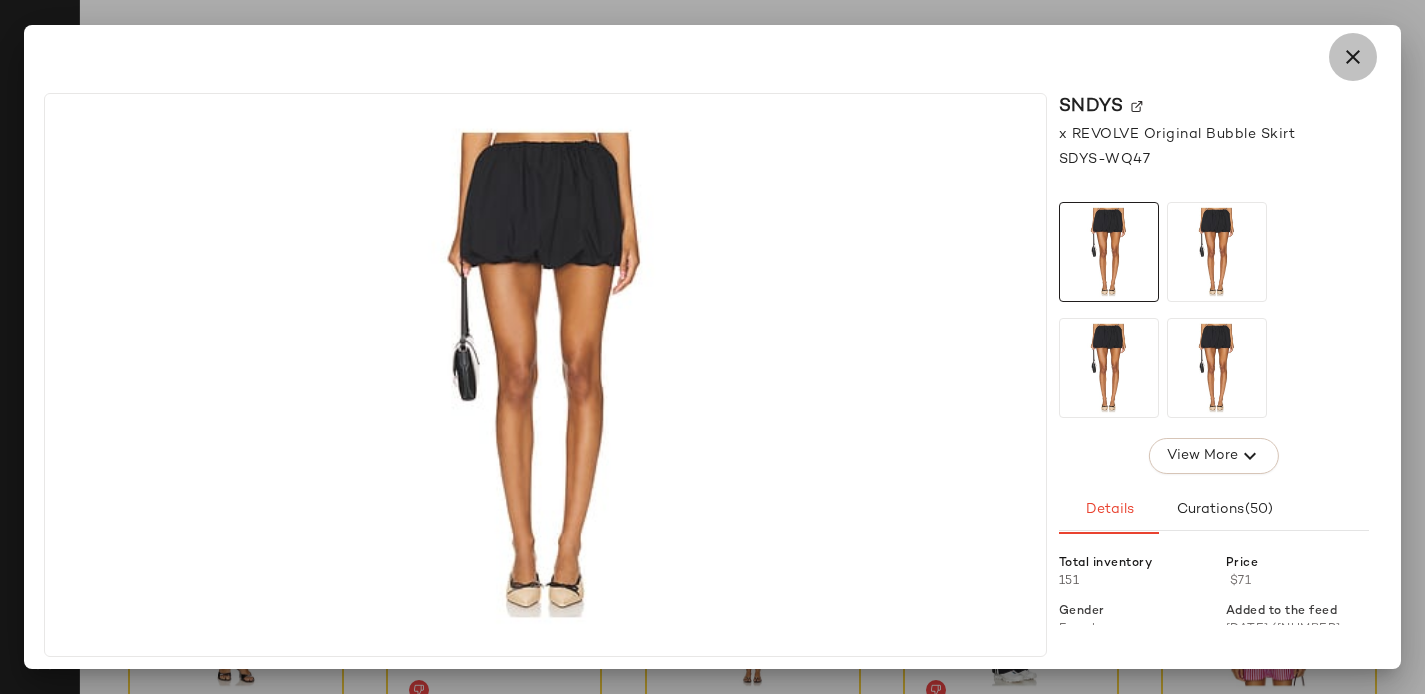 click at bounding box center [1353, 57] 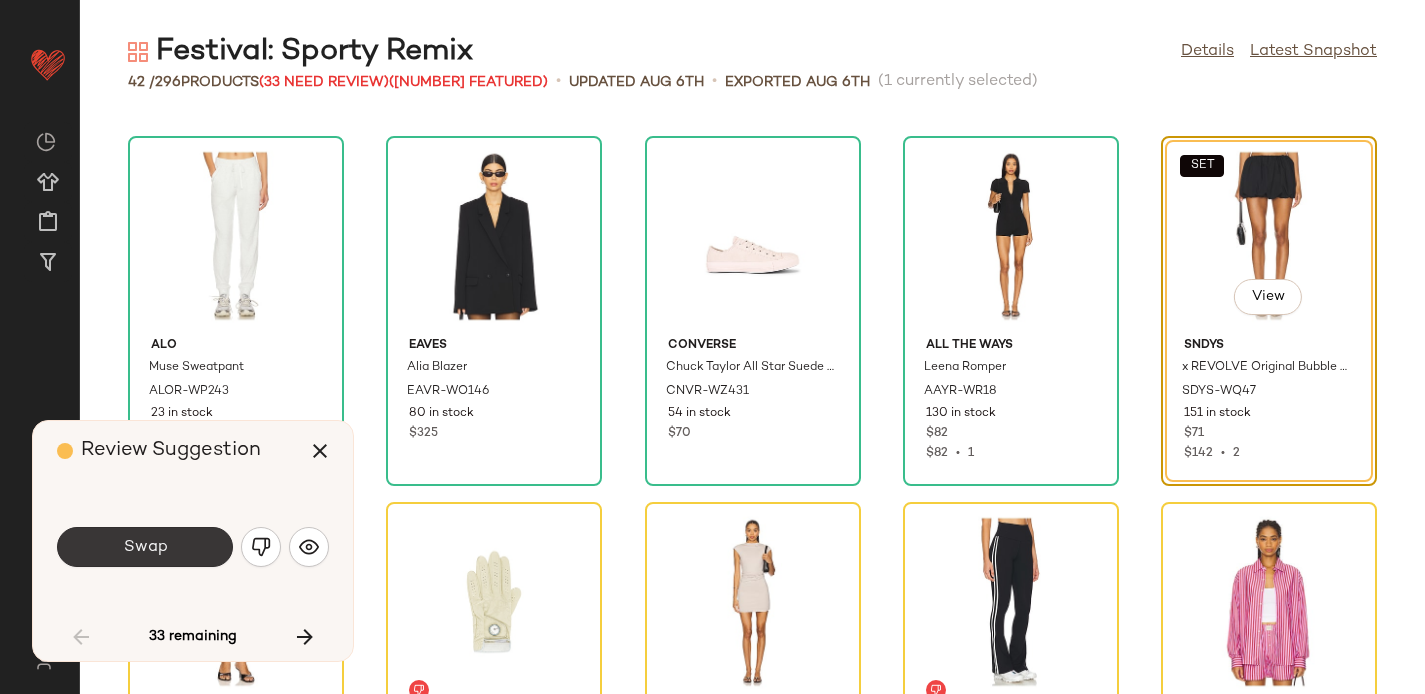click on "Swap" at bounding box center [145, 547] 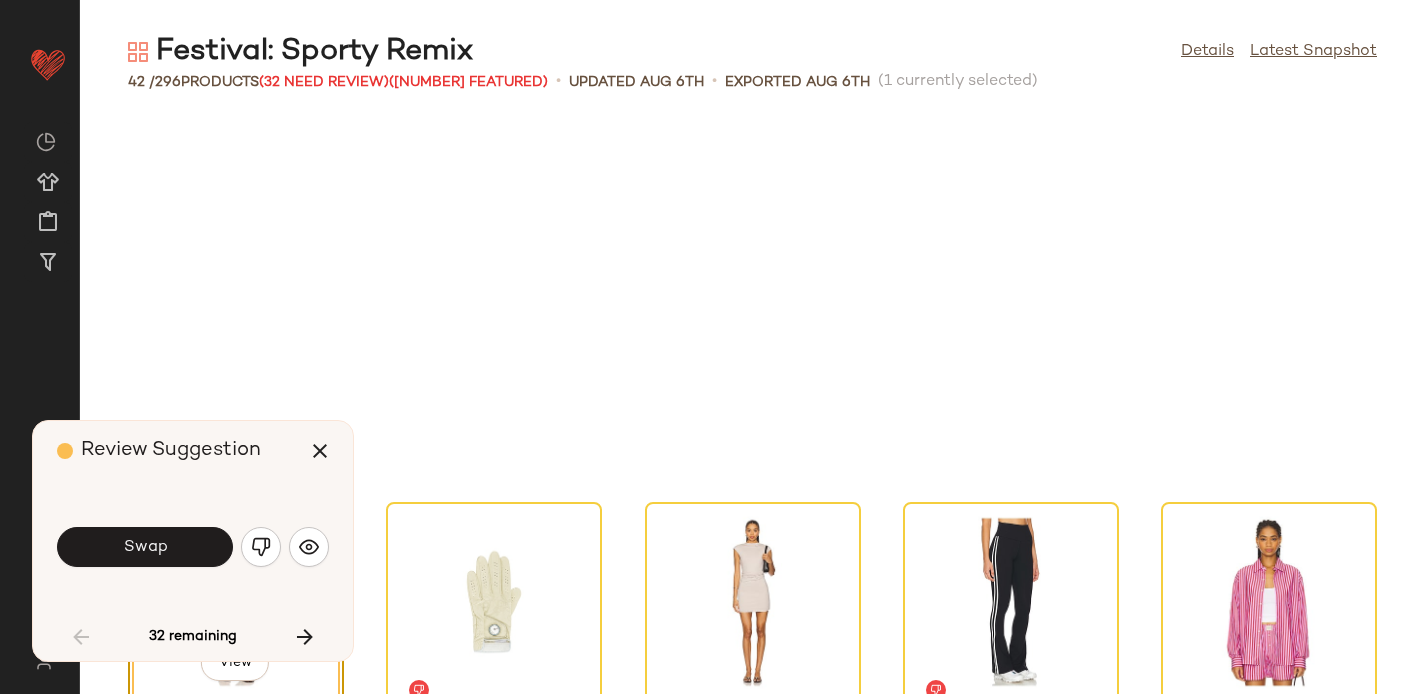 scroll, scrollTop: 732, scrollLeft: 0, axis: vertical 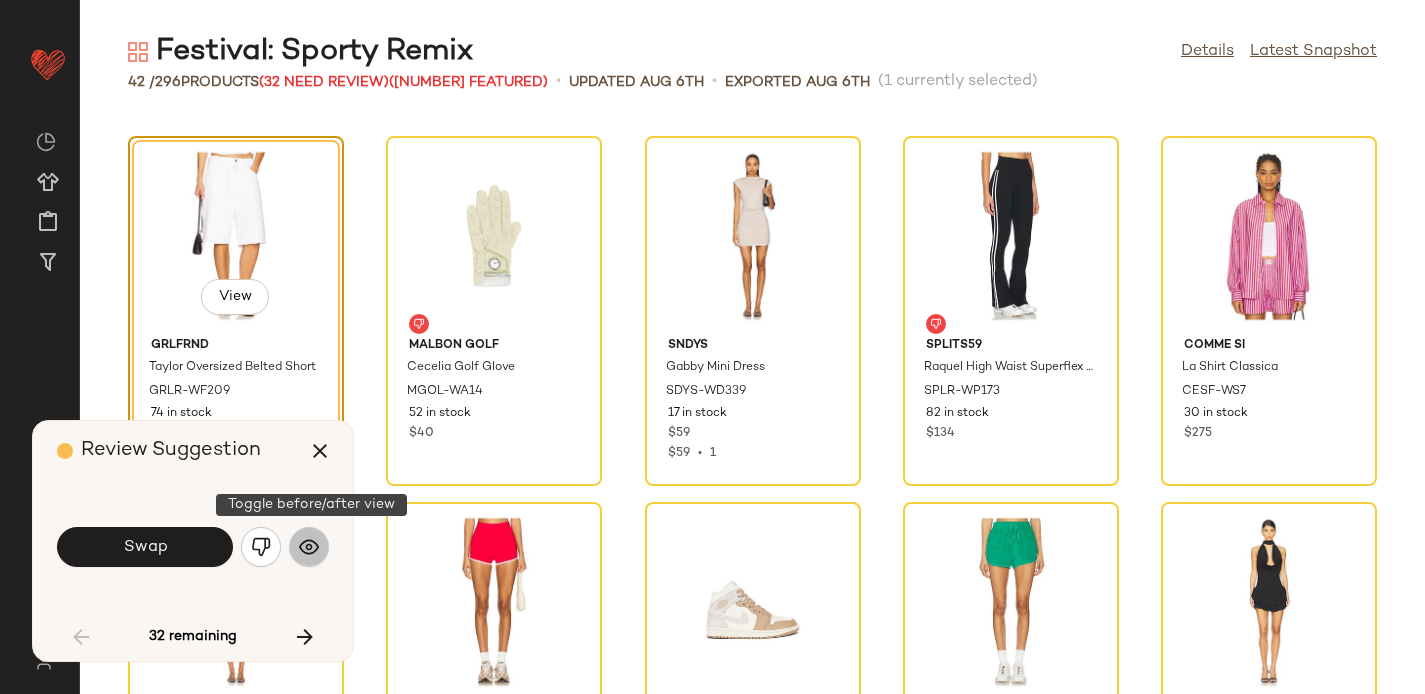 click 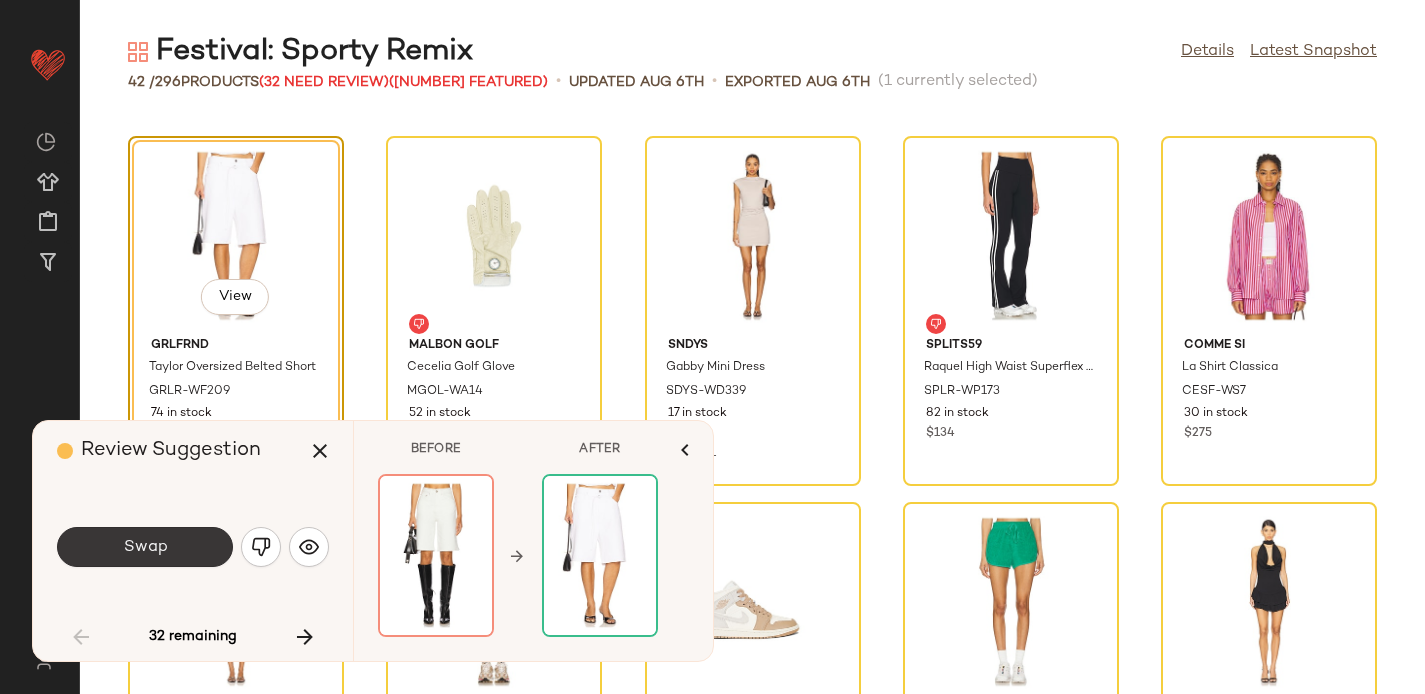 click on "Swap" 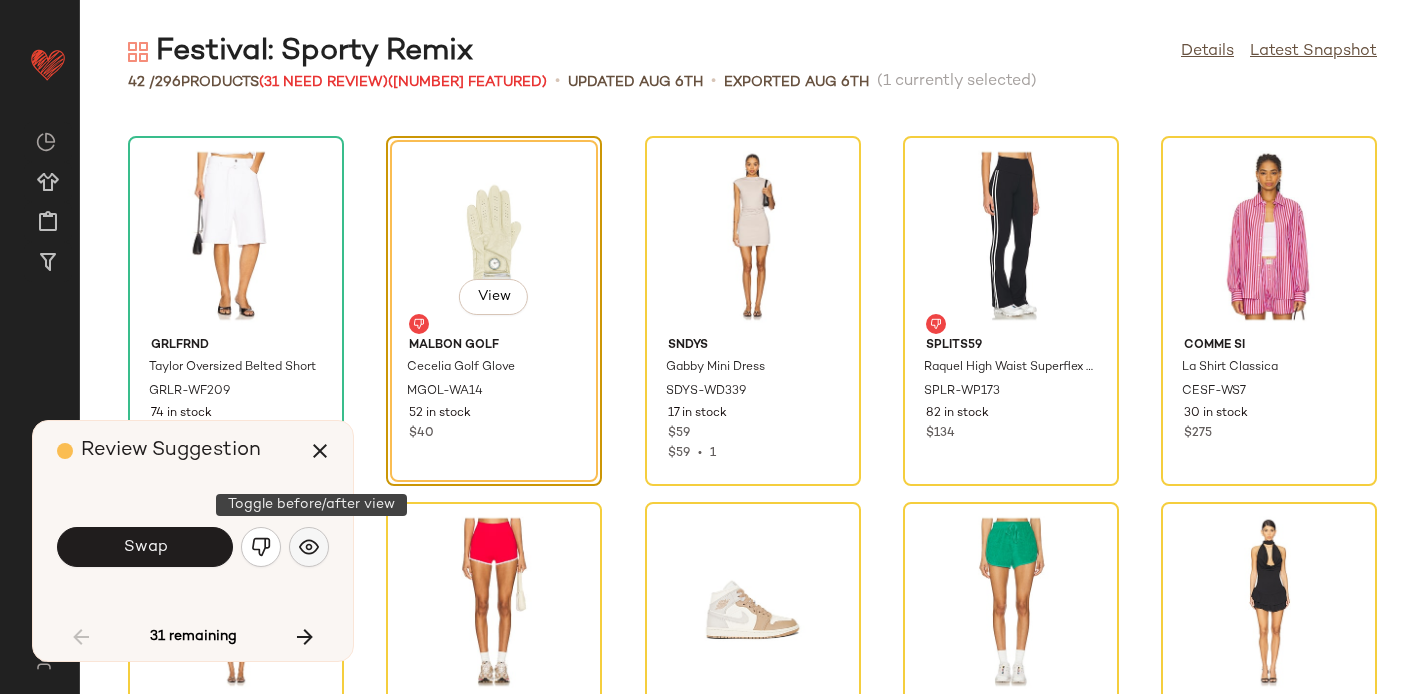 click 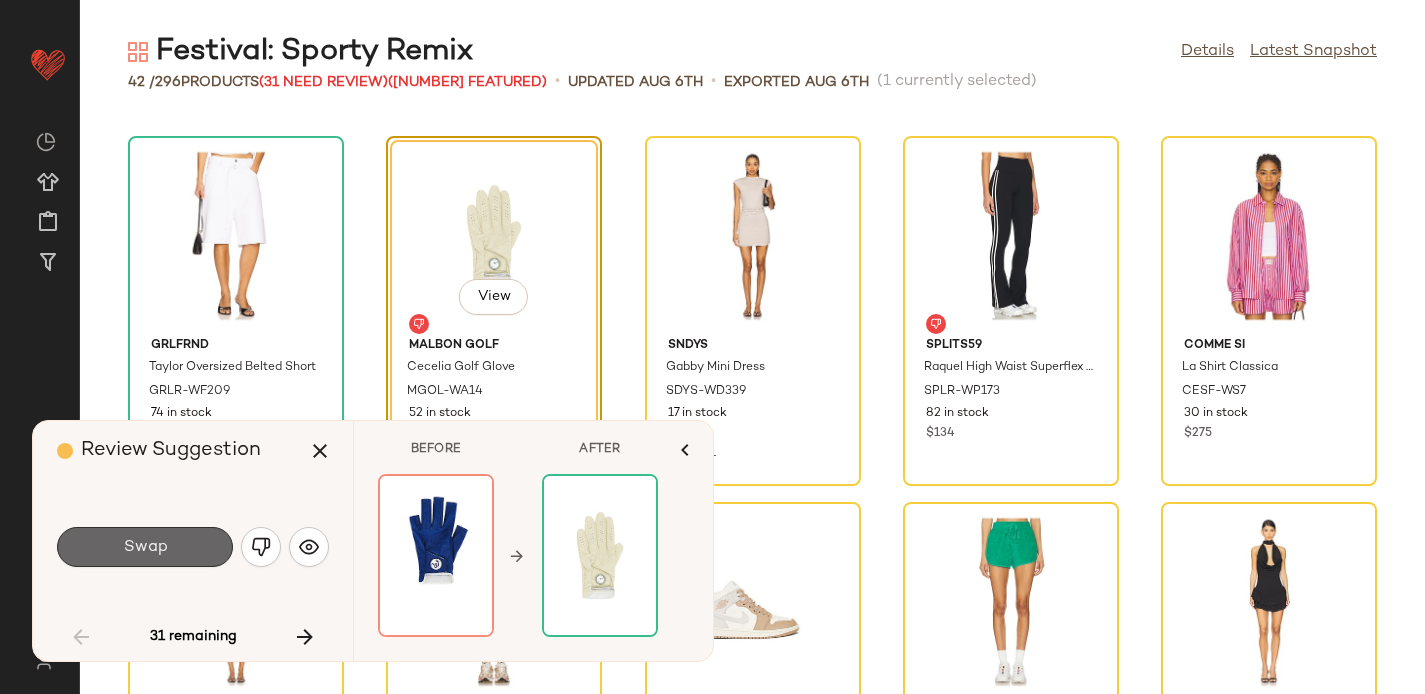 click on "Swap" at bounding box center (145, 547) 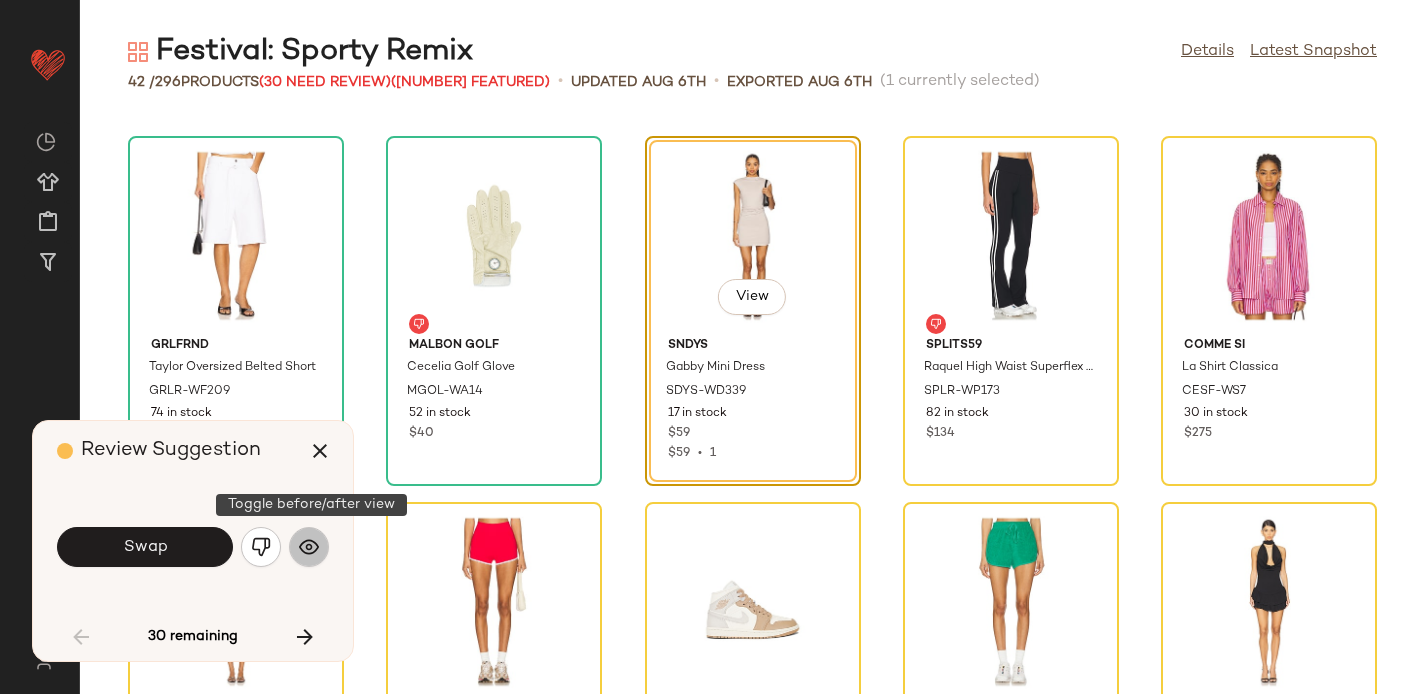 click 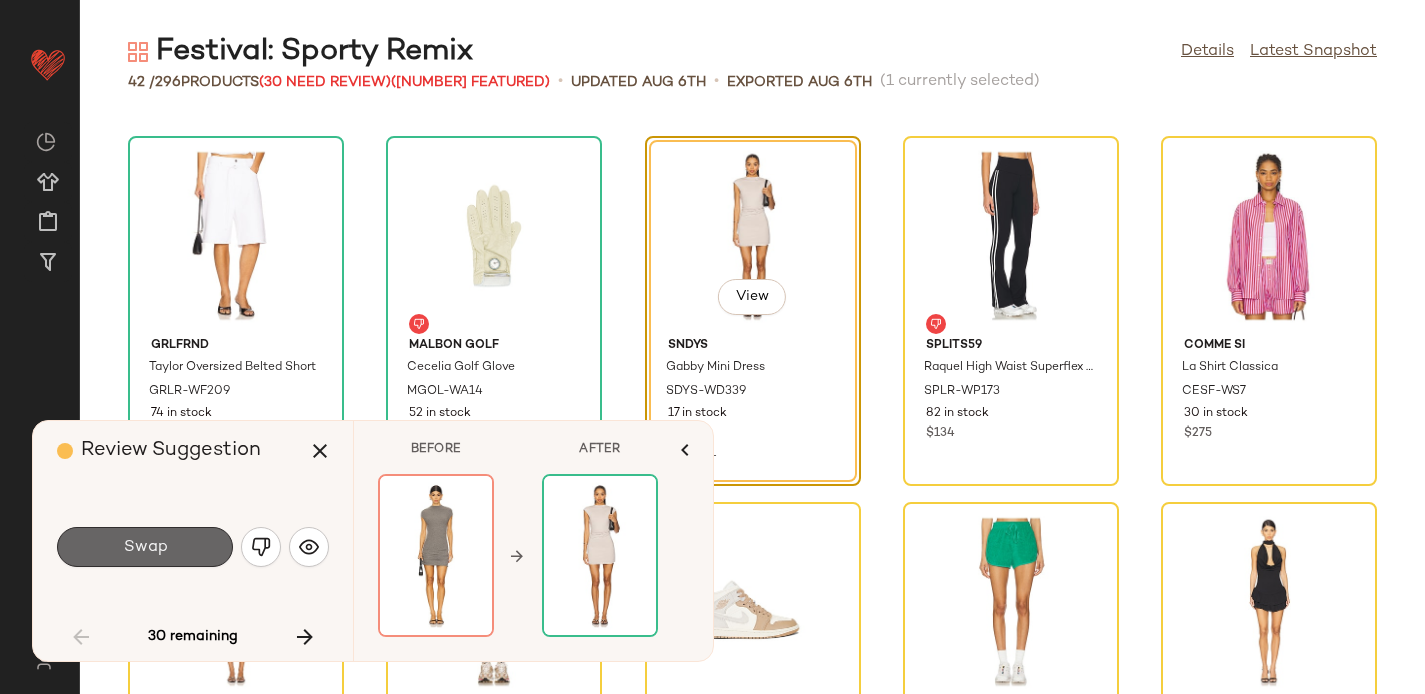 click on "Swap" at bounding box center [145, 547] 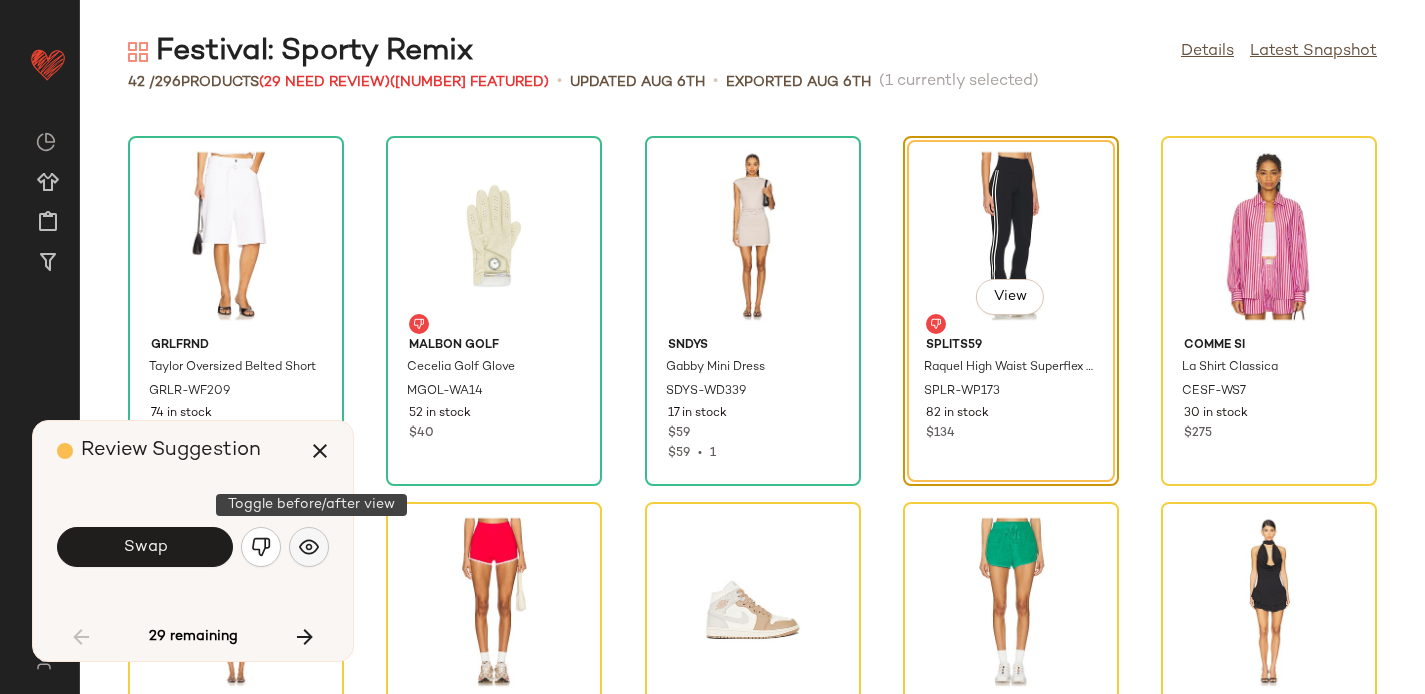 click 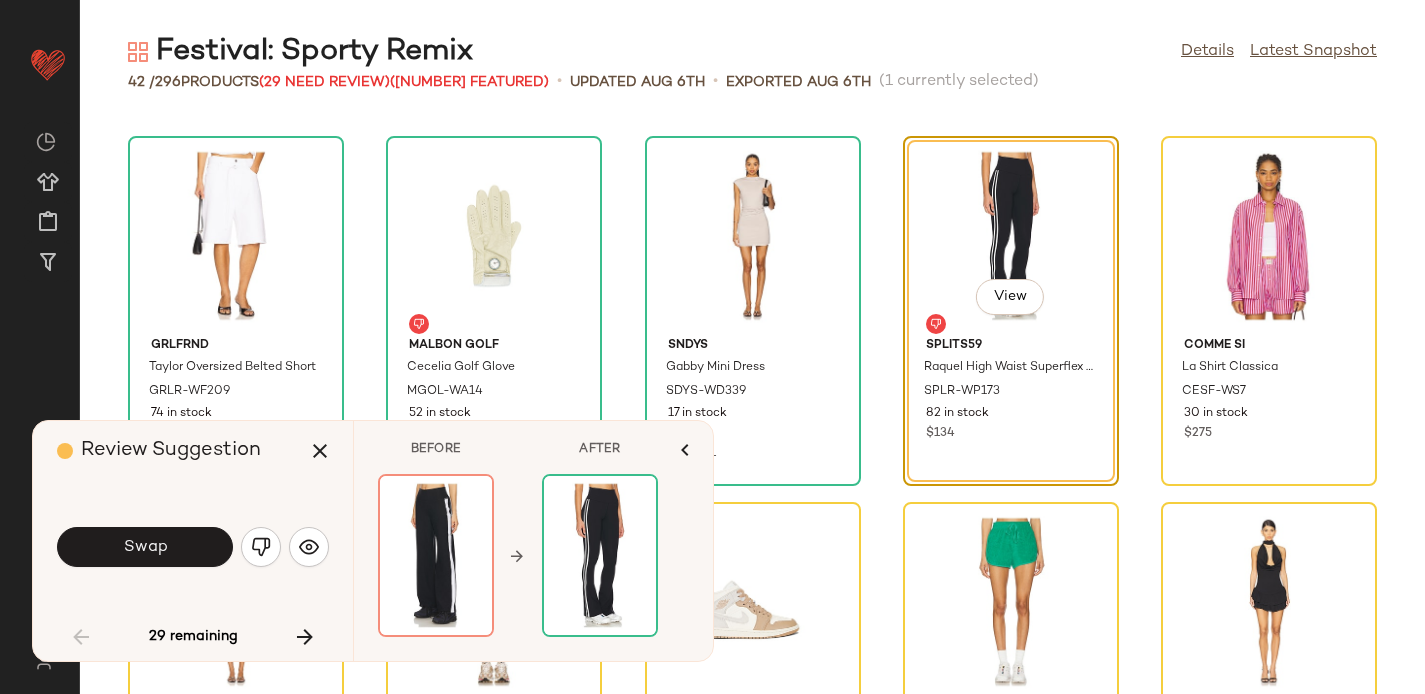 click on "Swap" at bounding box center (193, 547) 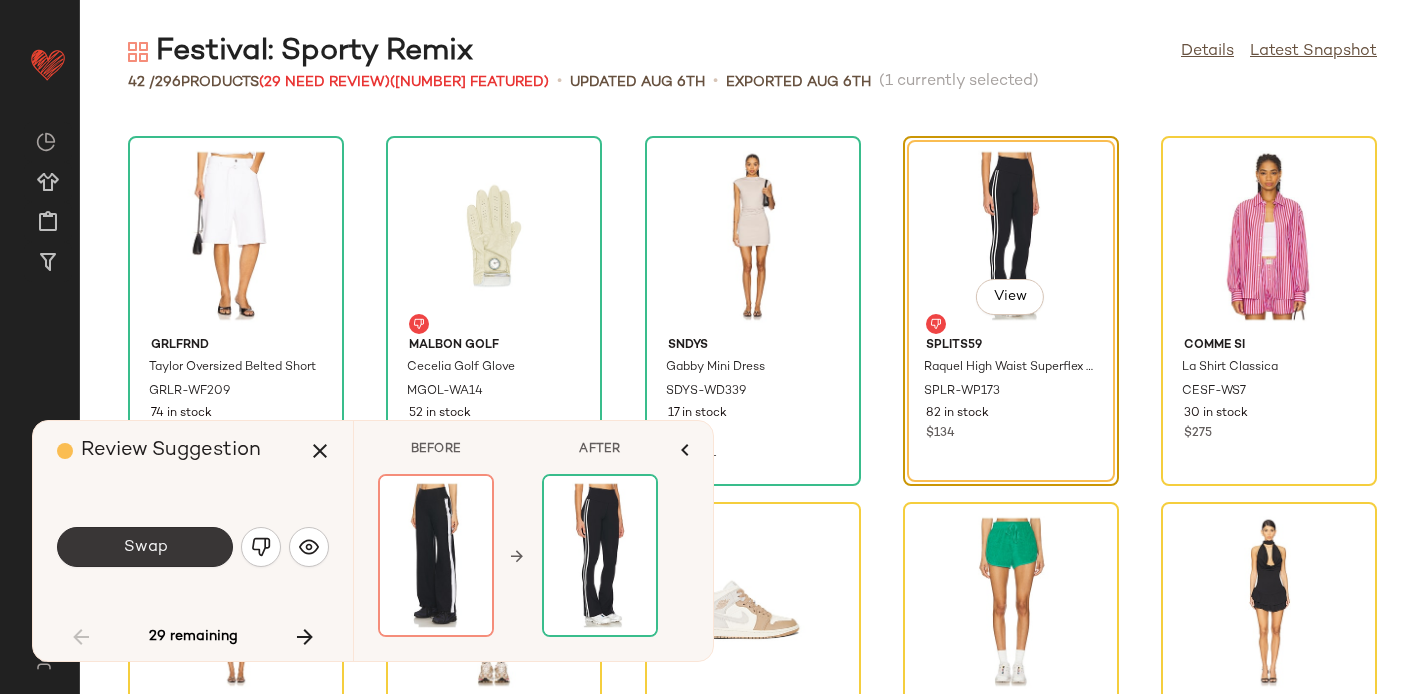 click on "Swap" at bounding box center [145, 547] 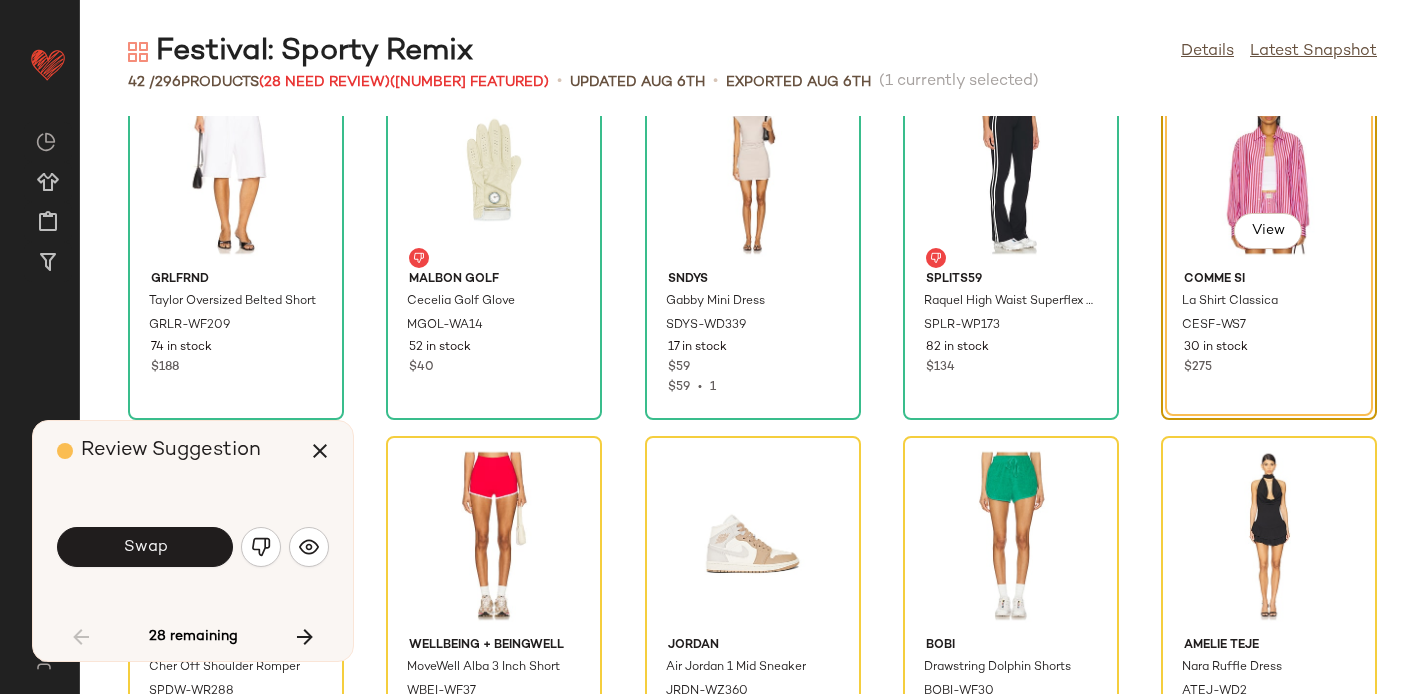 scroll, scrollTop: 791, scrollLeft: 0, axis: vertical 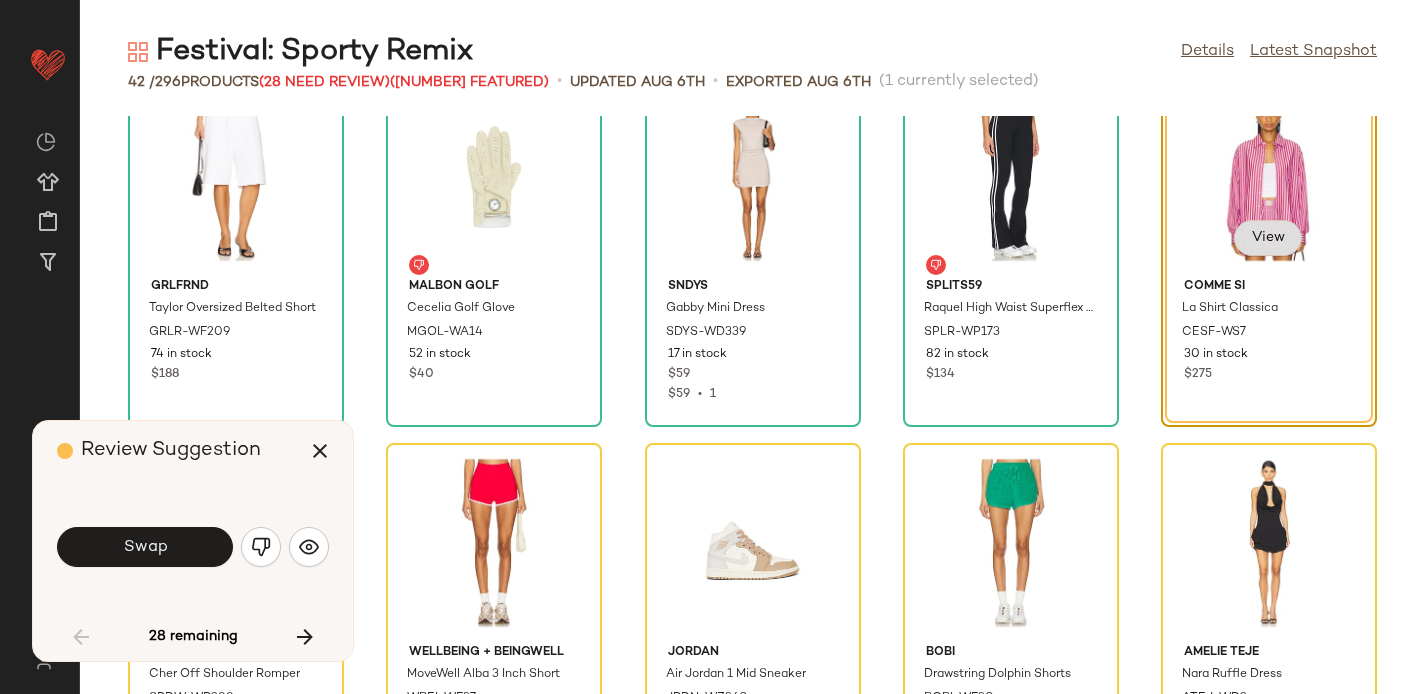 click on "View" 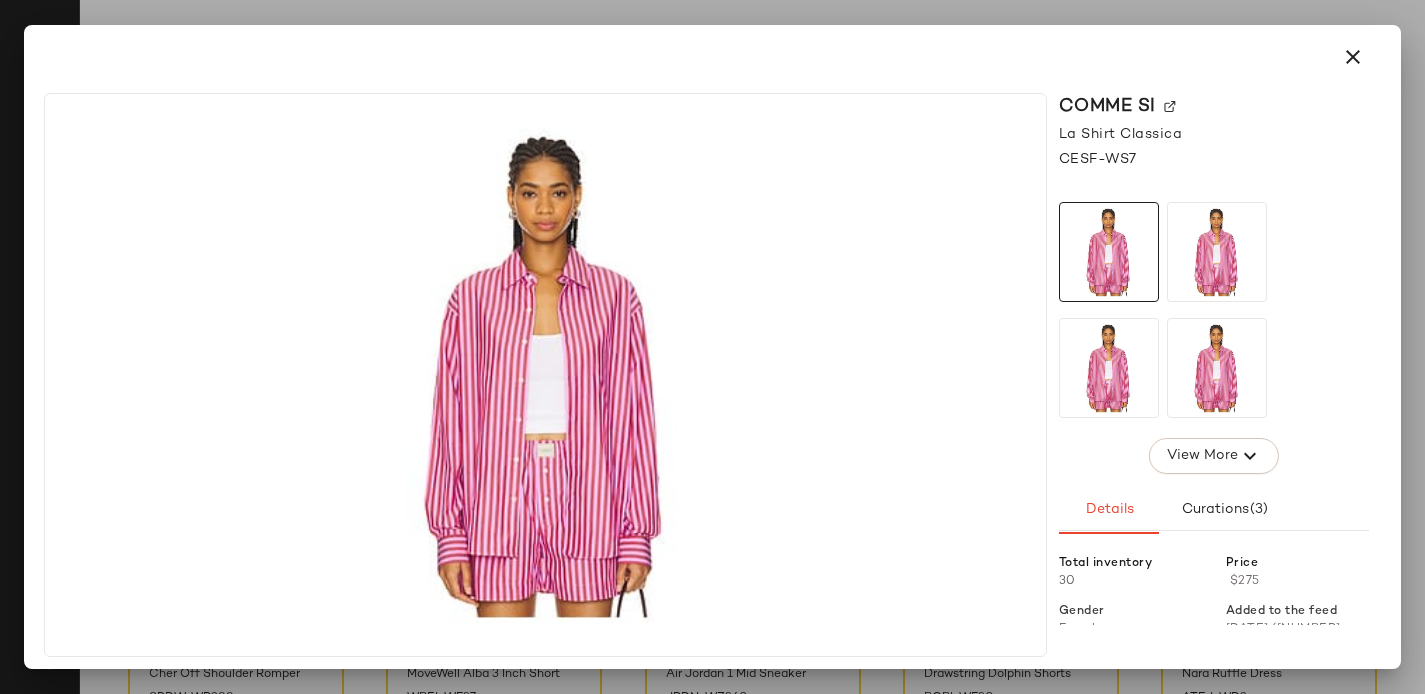 click 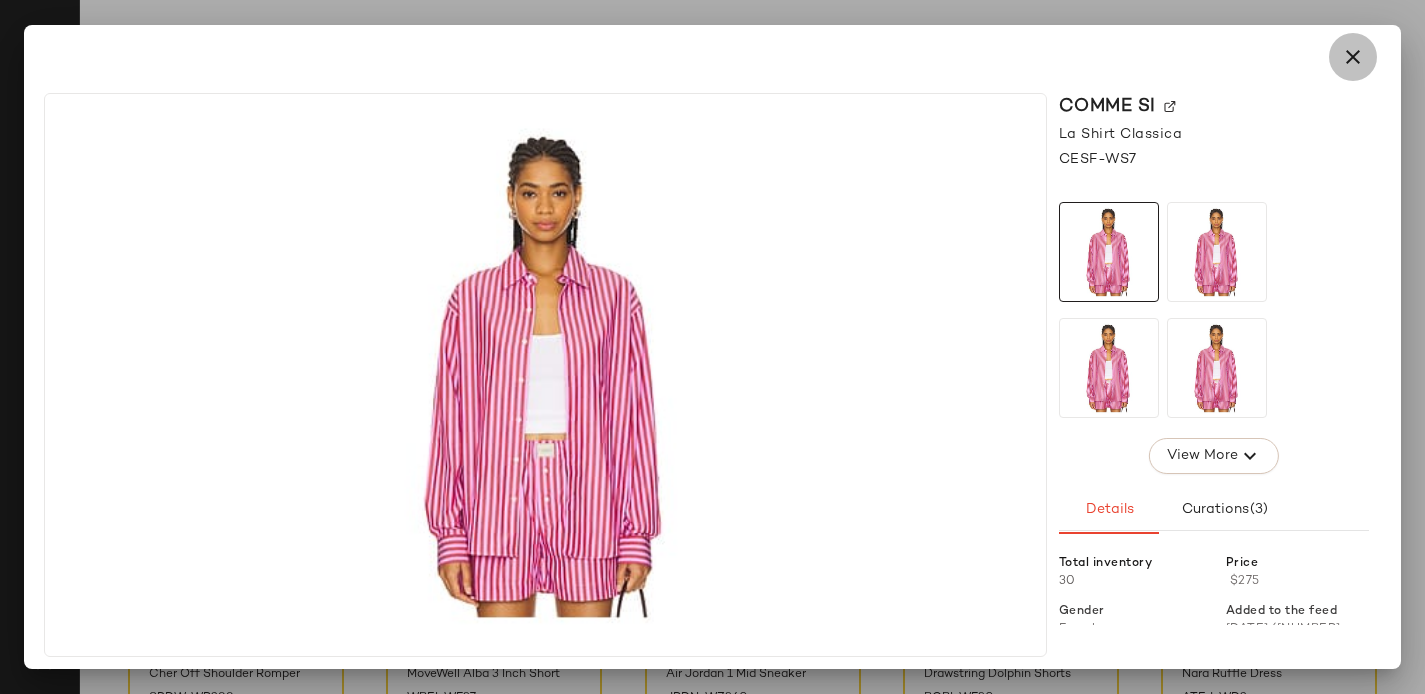 click at bounding box center (1353, 57) 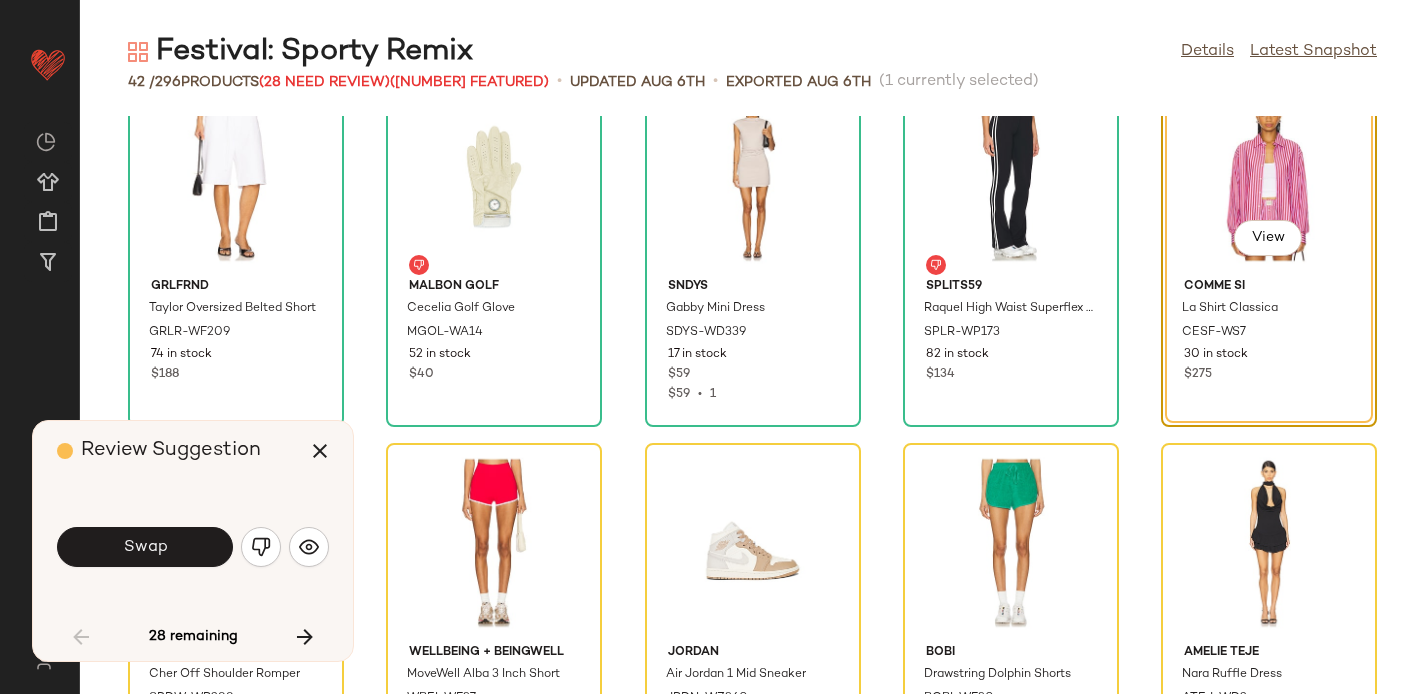 click on "Review Suggestion  Swap  28 remaining" at bounding box center (193, 541) 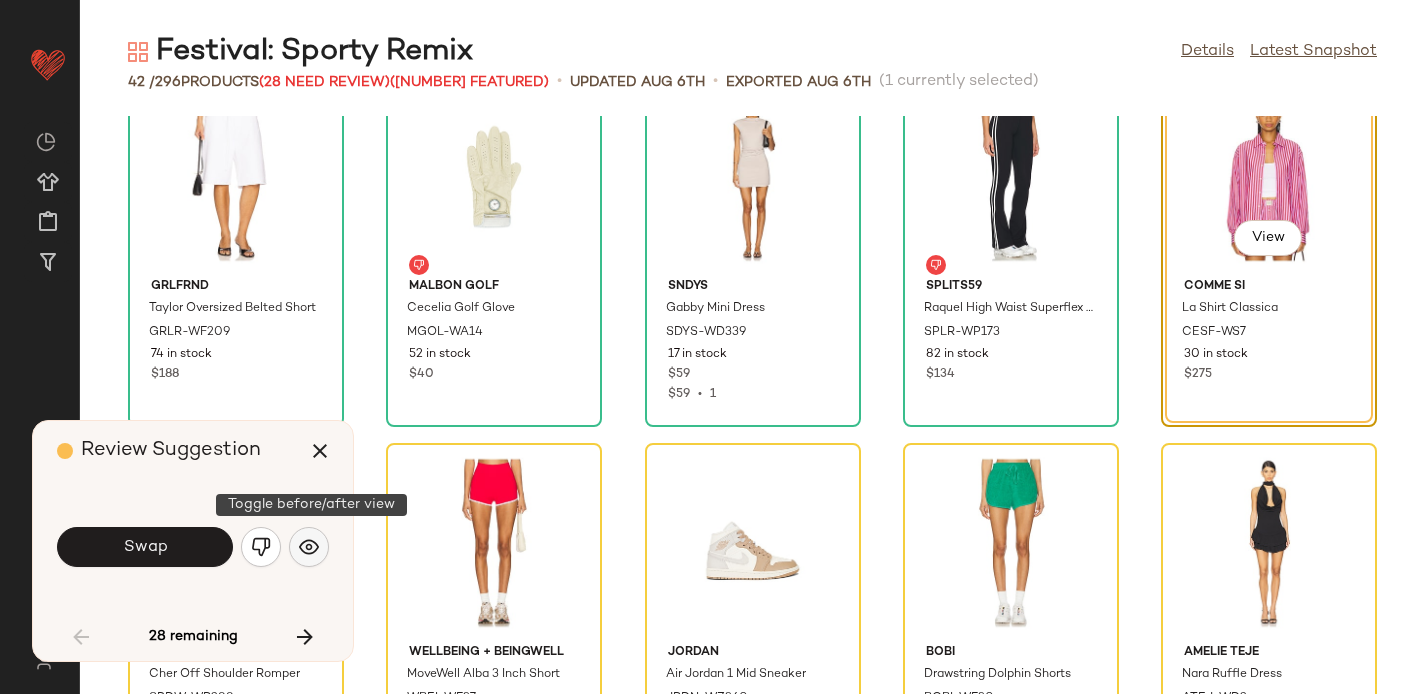 click 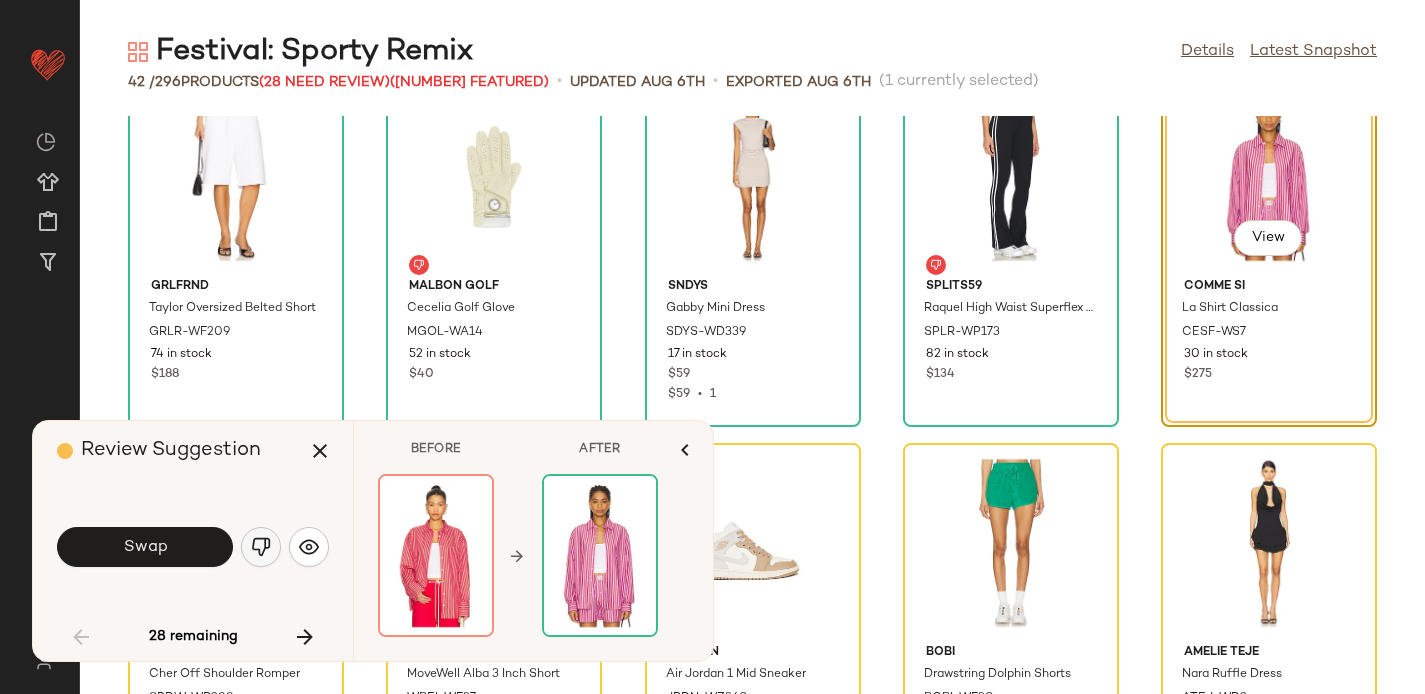 click 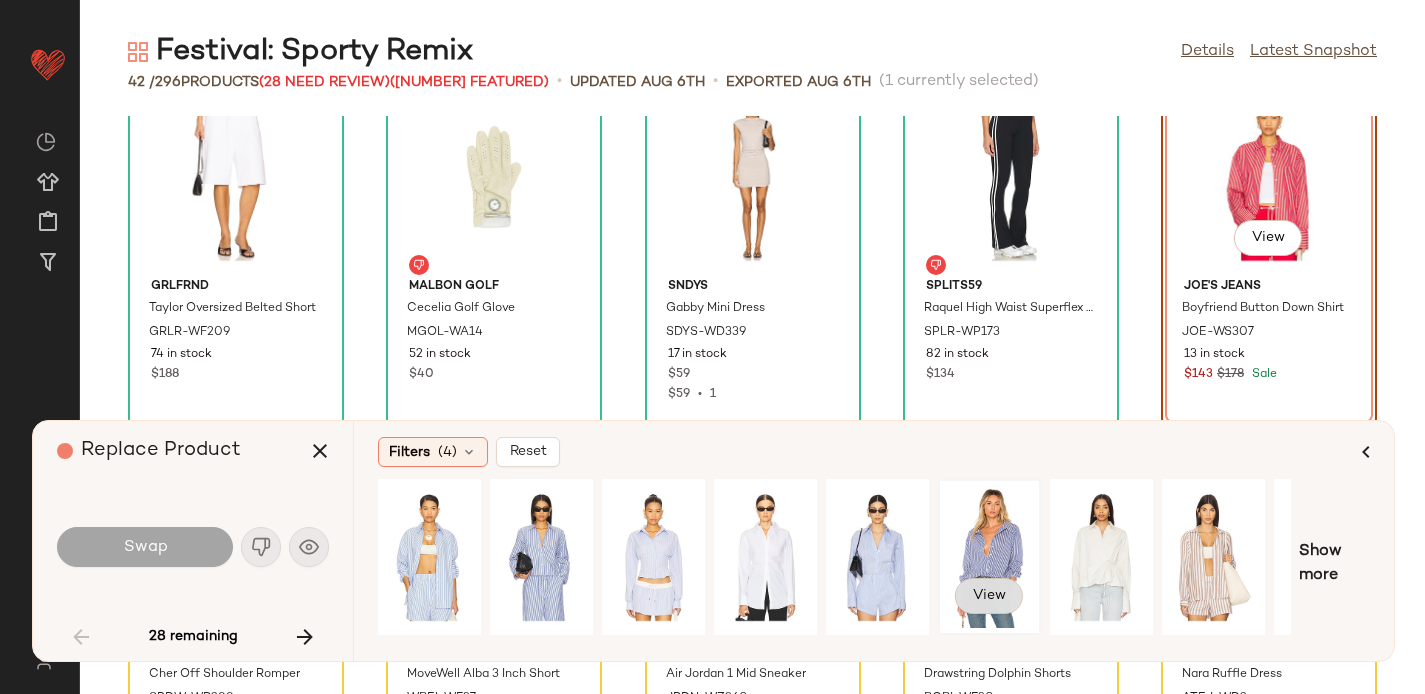 scroll, scrollTop: 0, scrollLeft: 196, axis: horizontal 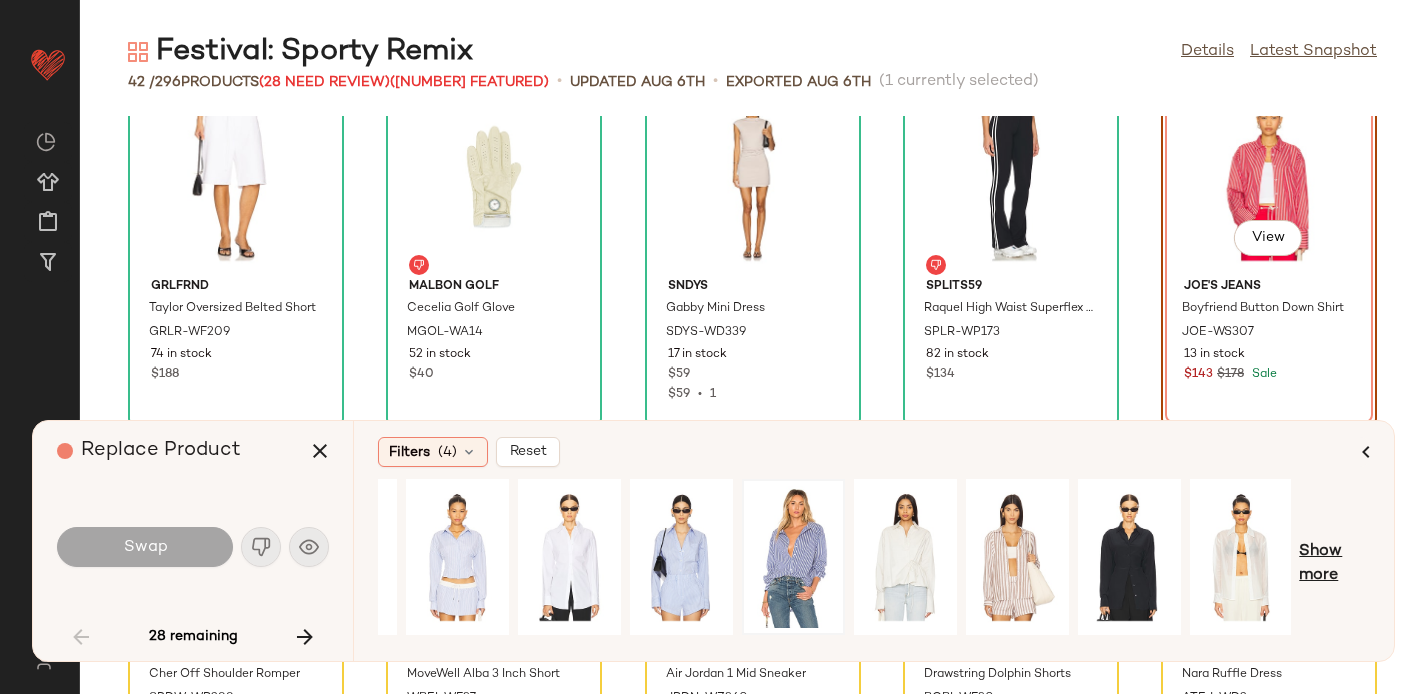 click on "Show more" at bounding box center (1334, 564) 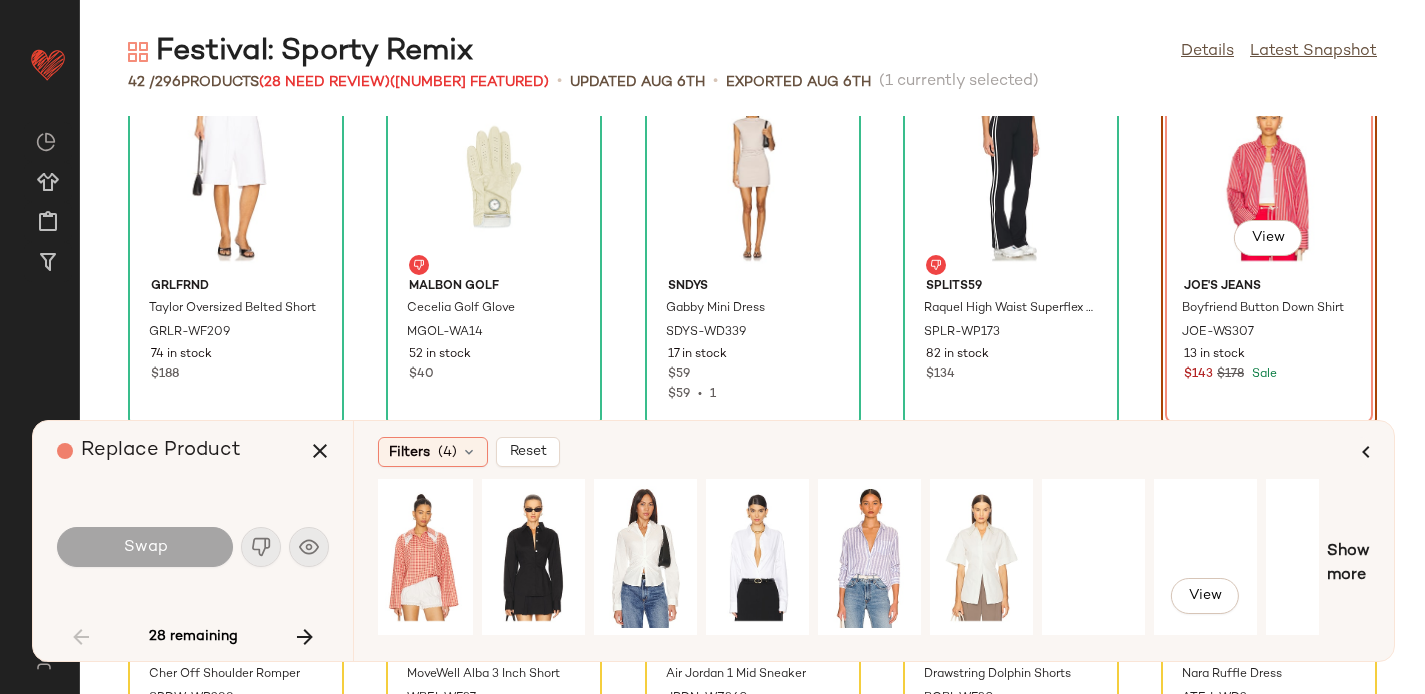 scroll, scrollTop: 0, scrollLeft: 1288, axis: horizontal 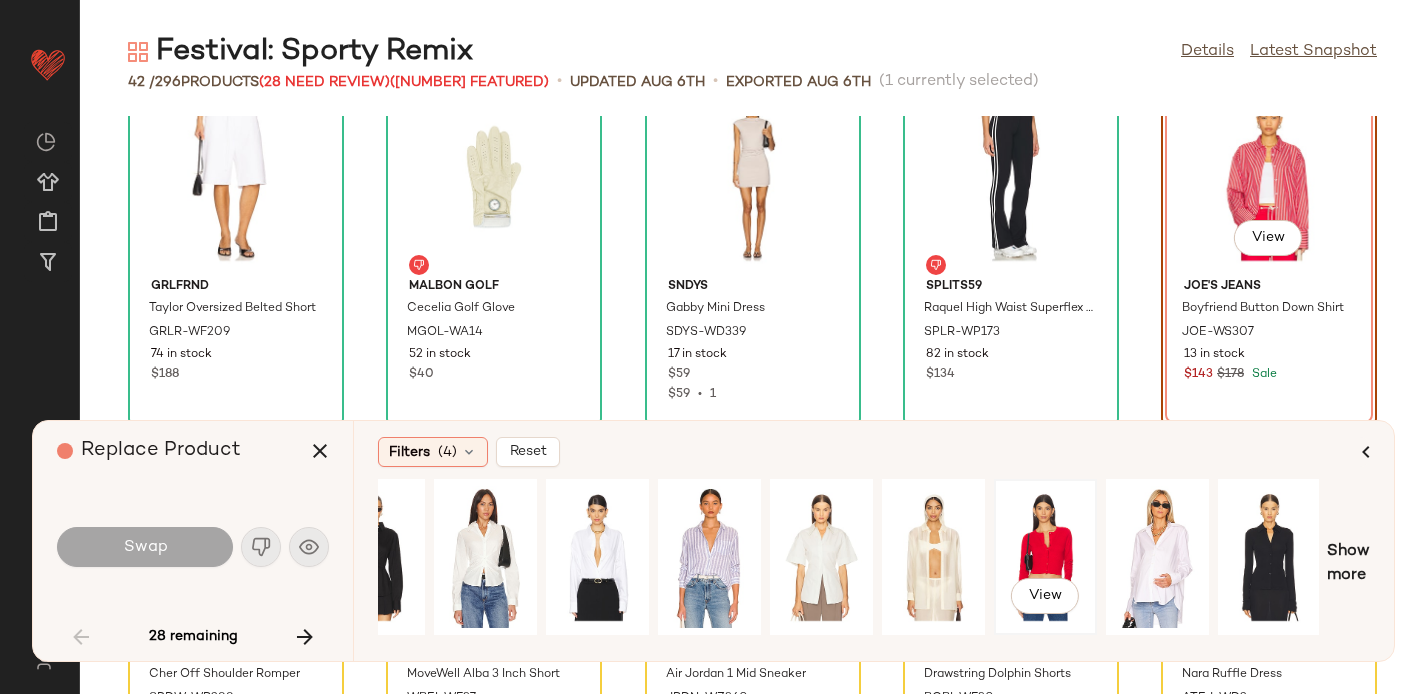 click on "View" 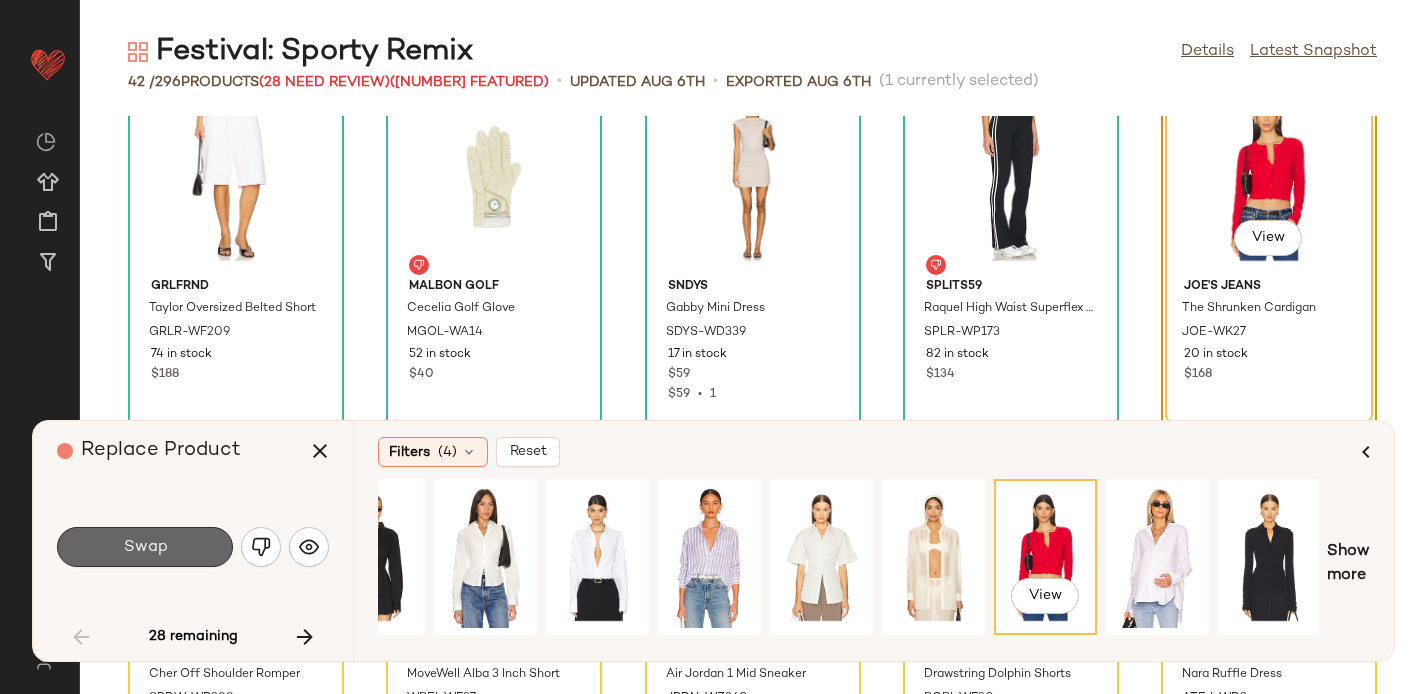click on "Swap" 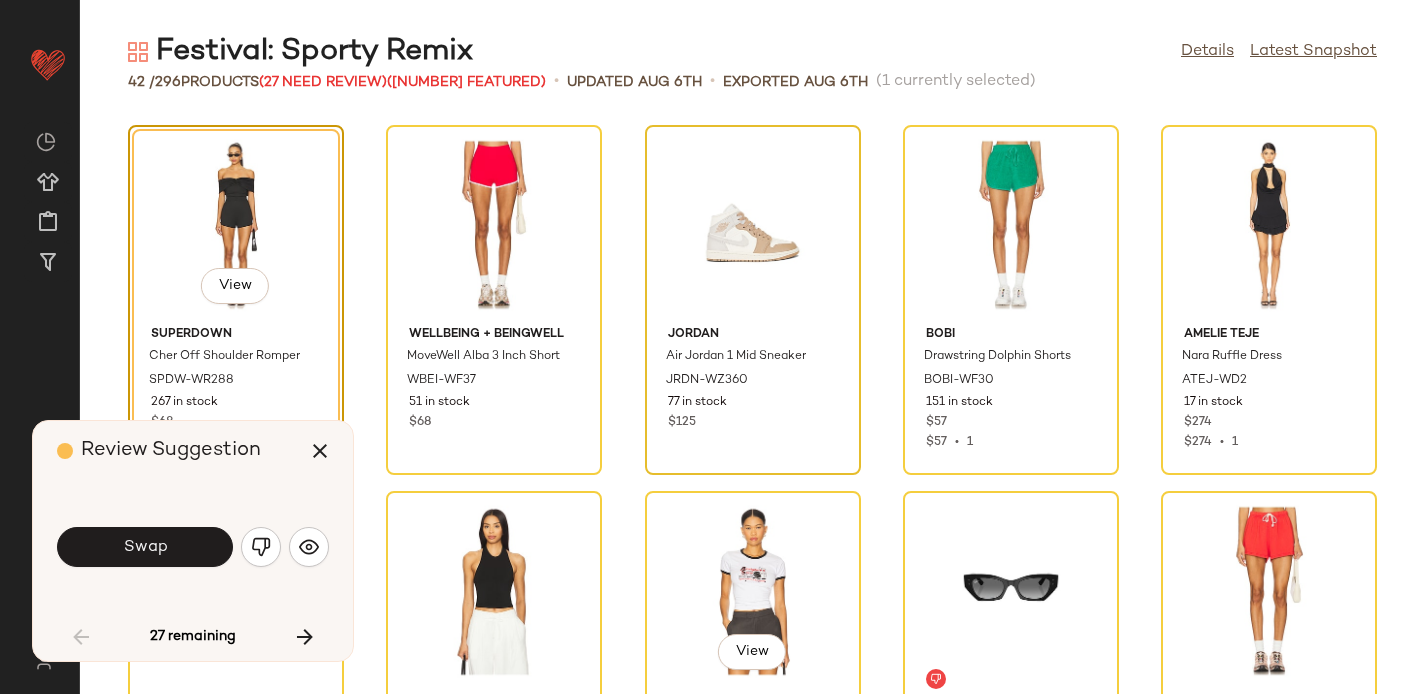 scroll, scrollTop: 1137, scrollLeft: 0, axis: vertical 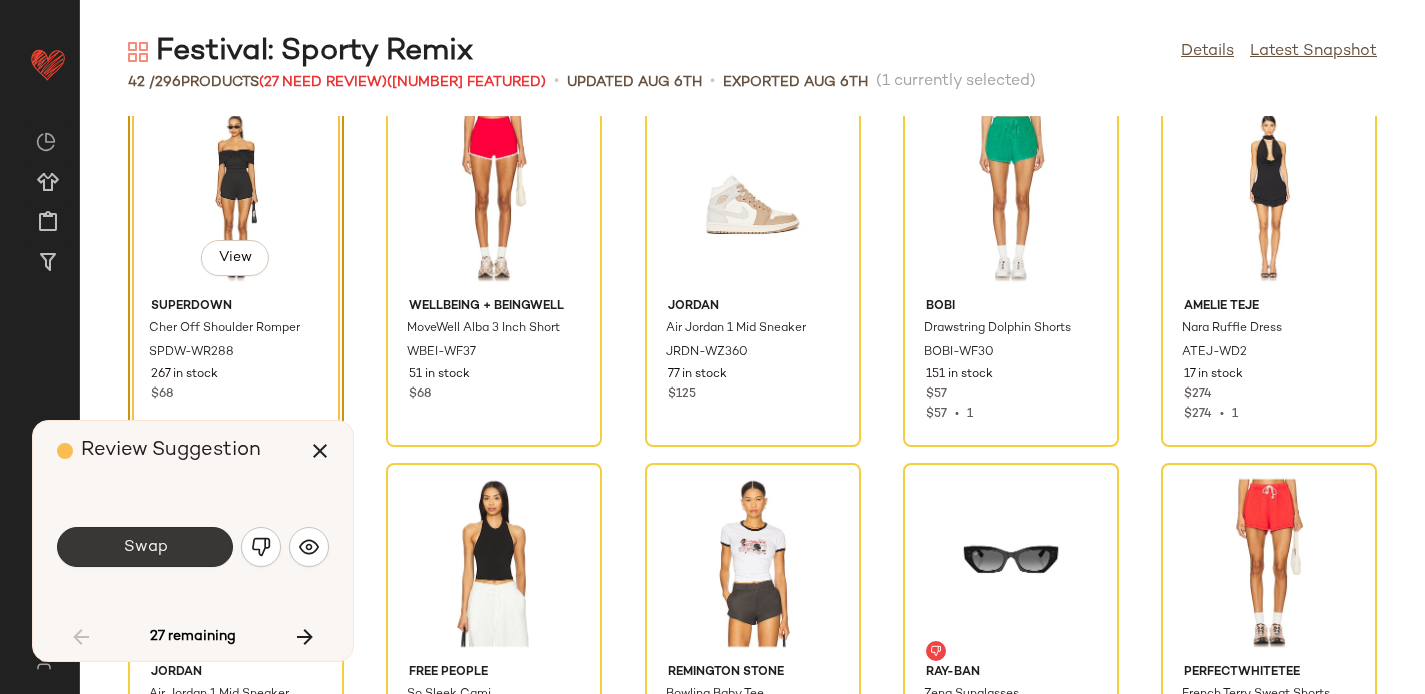 click on "Swap" 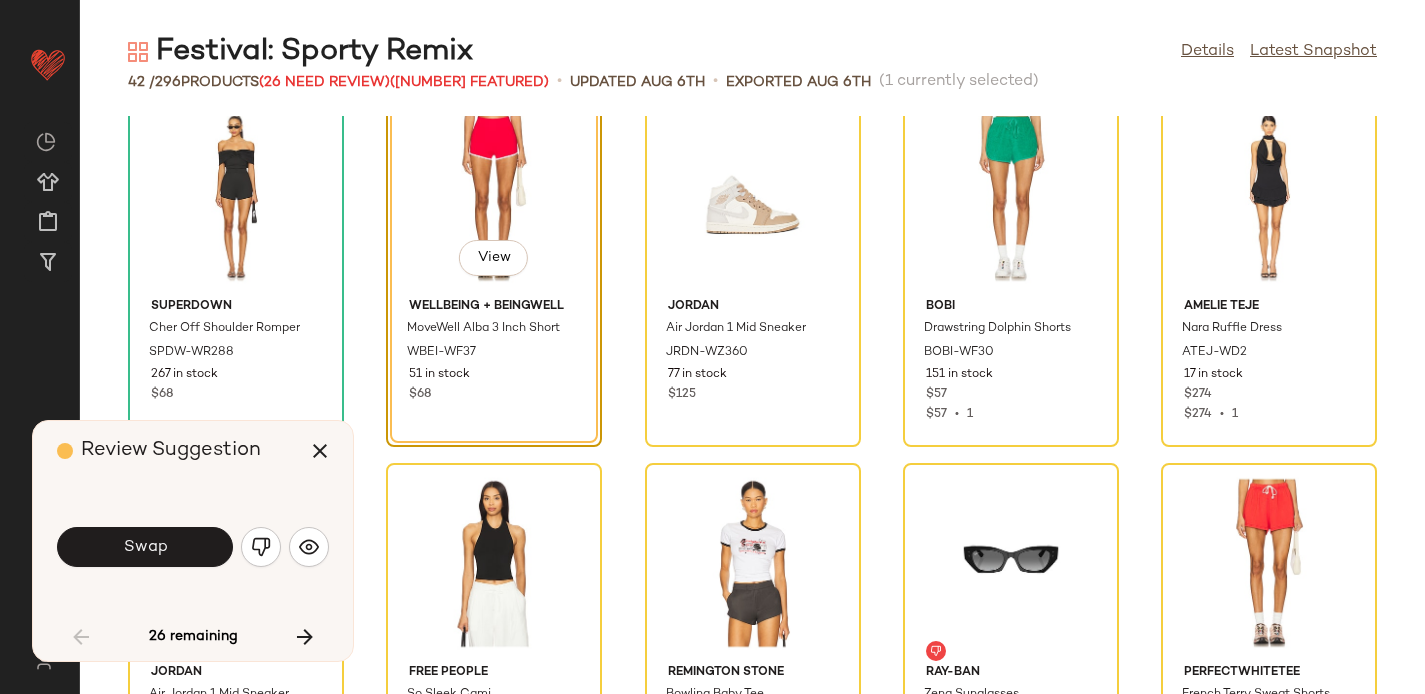 scroll, scrollTop: 1098, scrollLeft: 0, axis: vertical 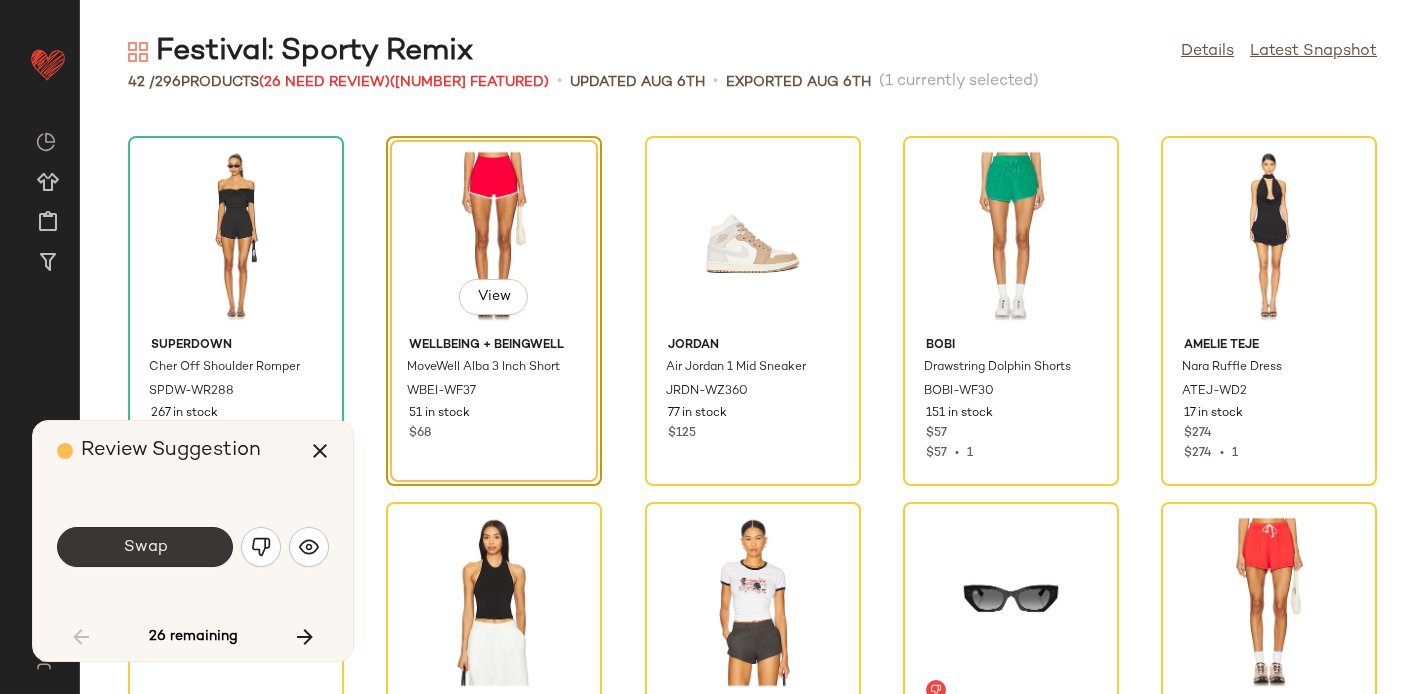 click on "Swap" 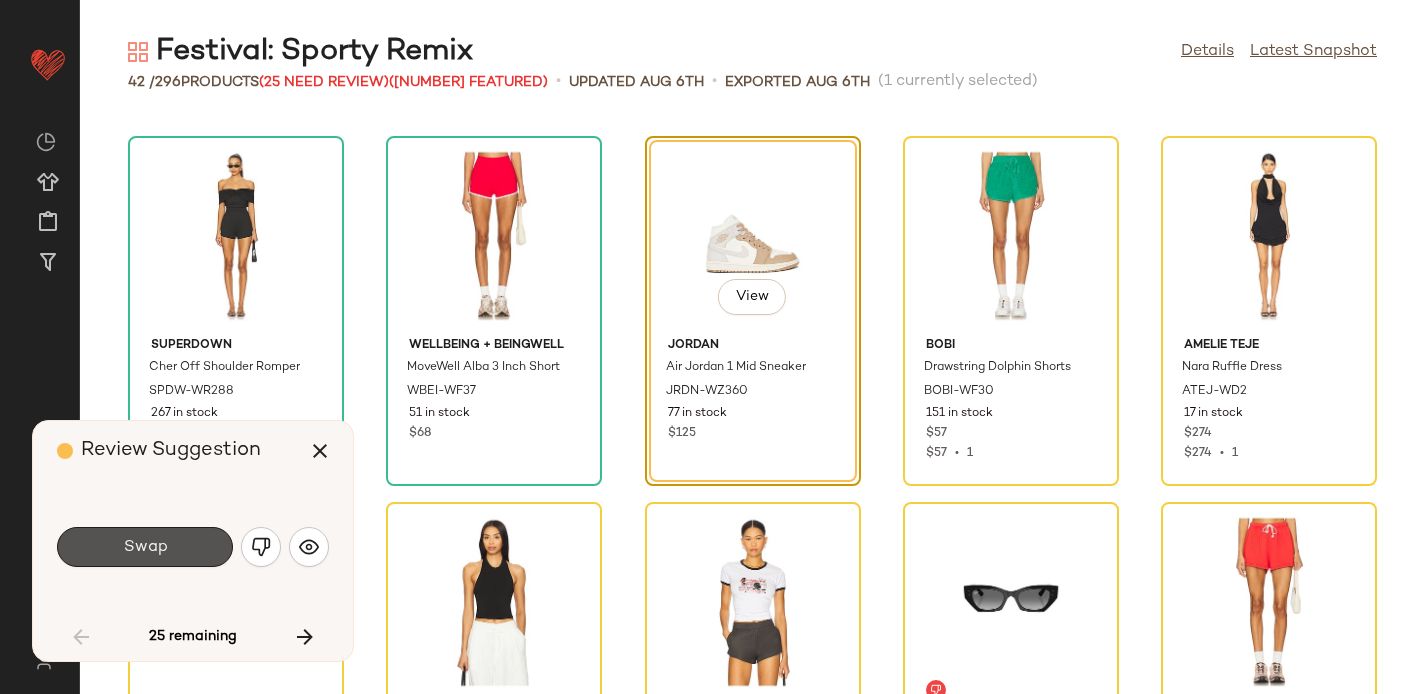 click on "Swap" 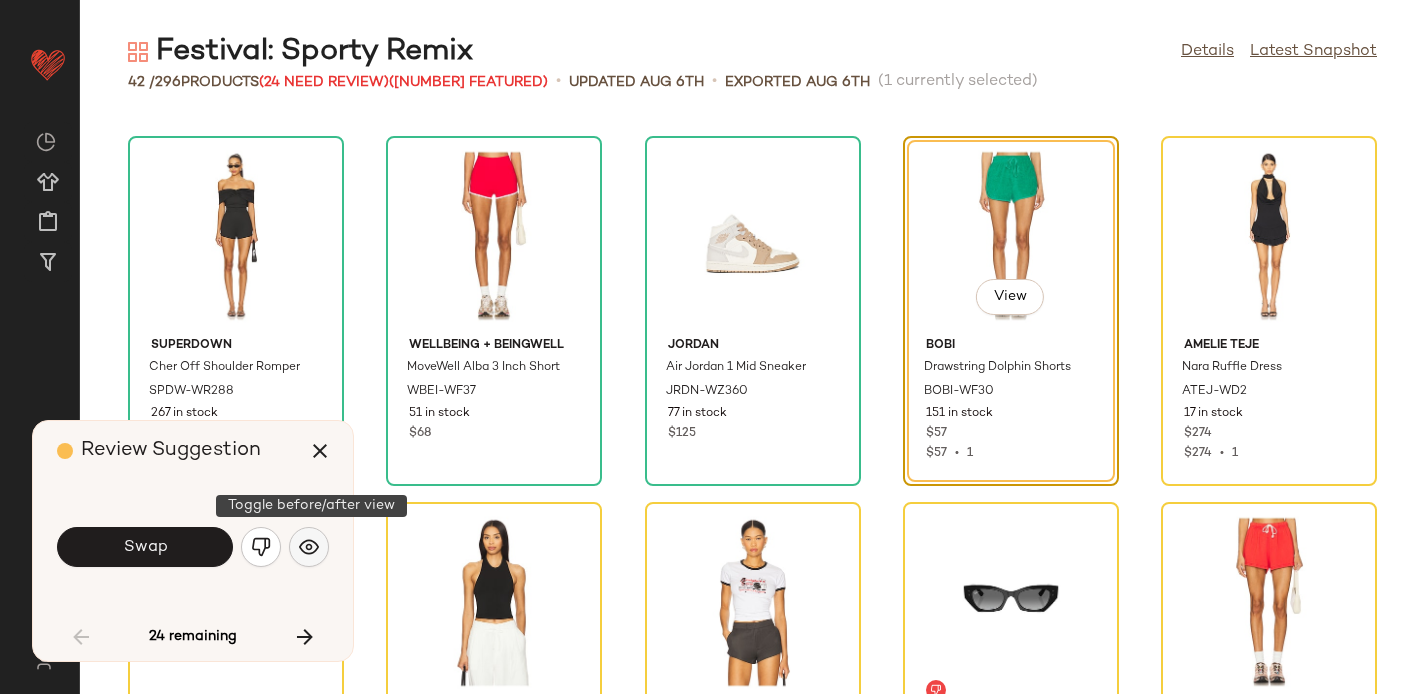 click 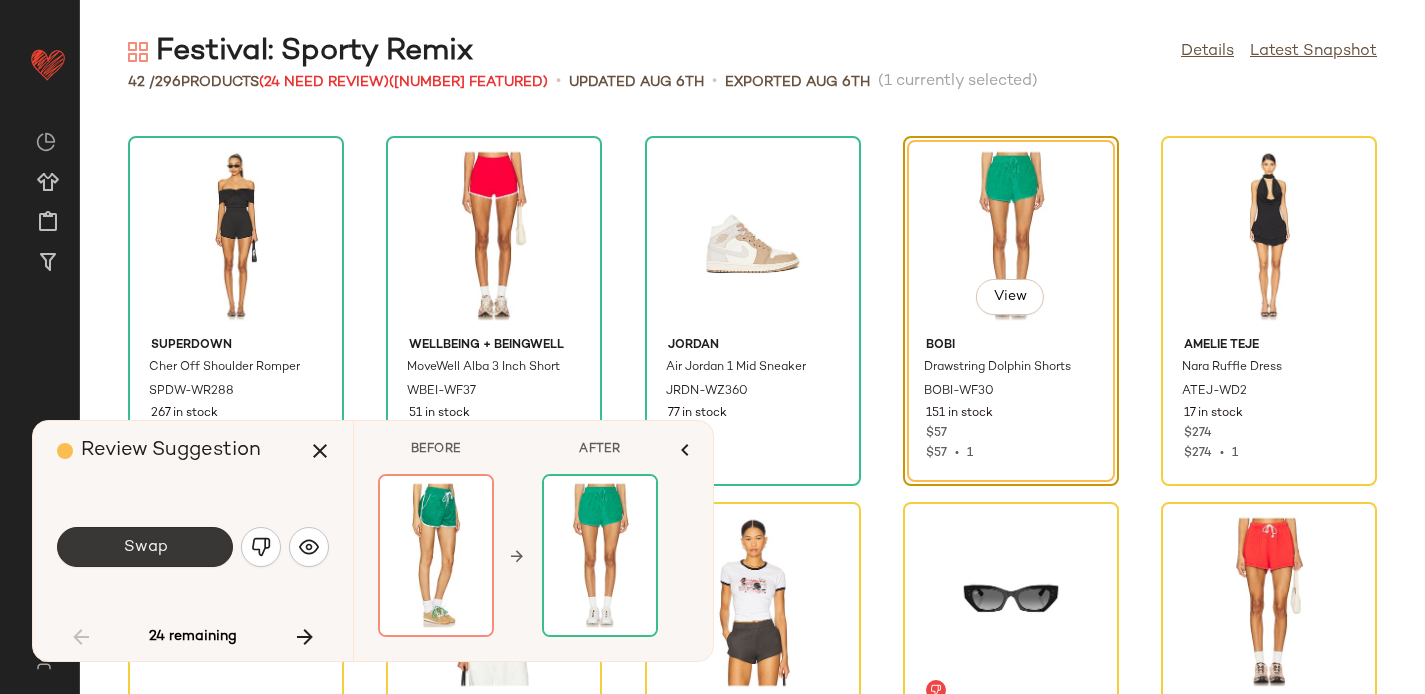 click on "Swap" 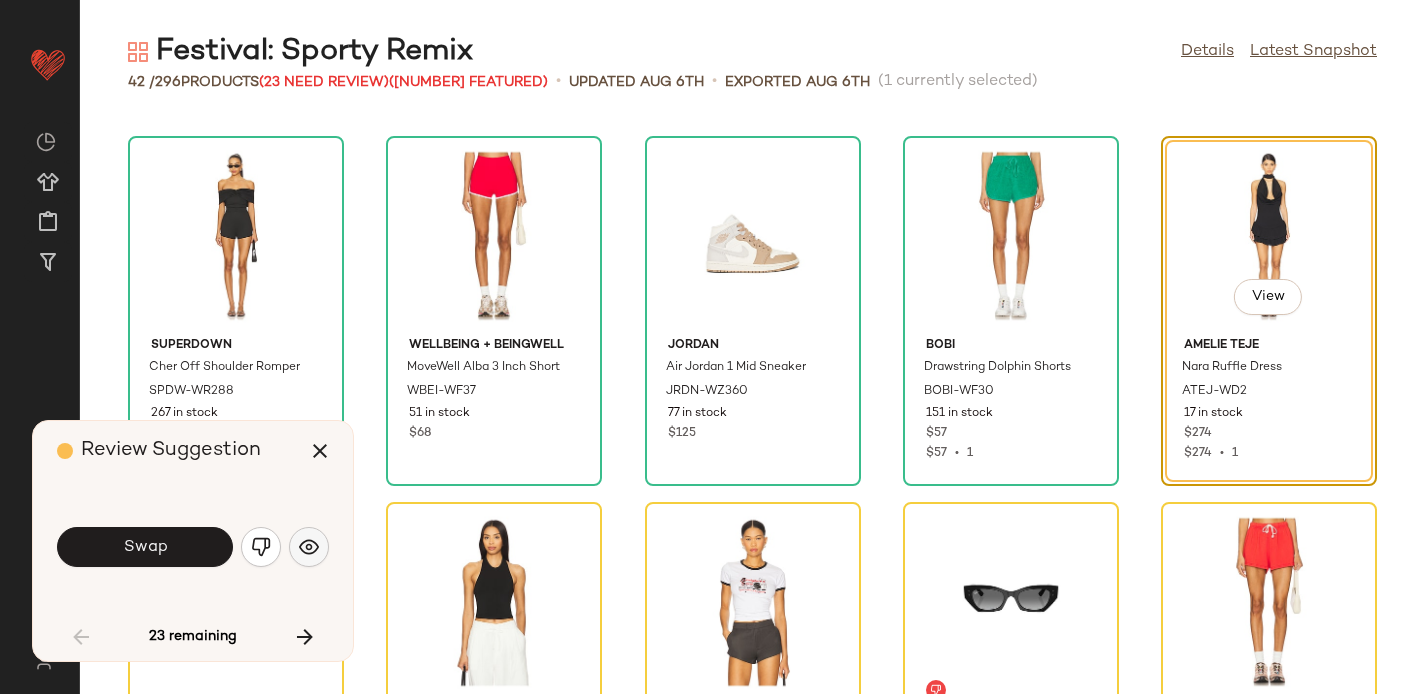 click 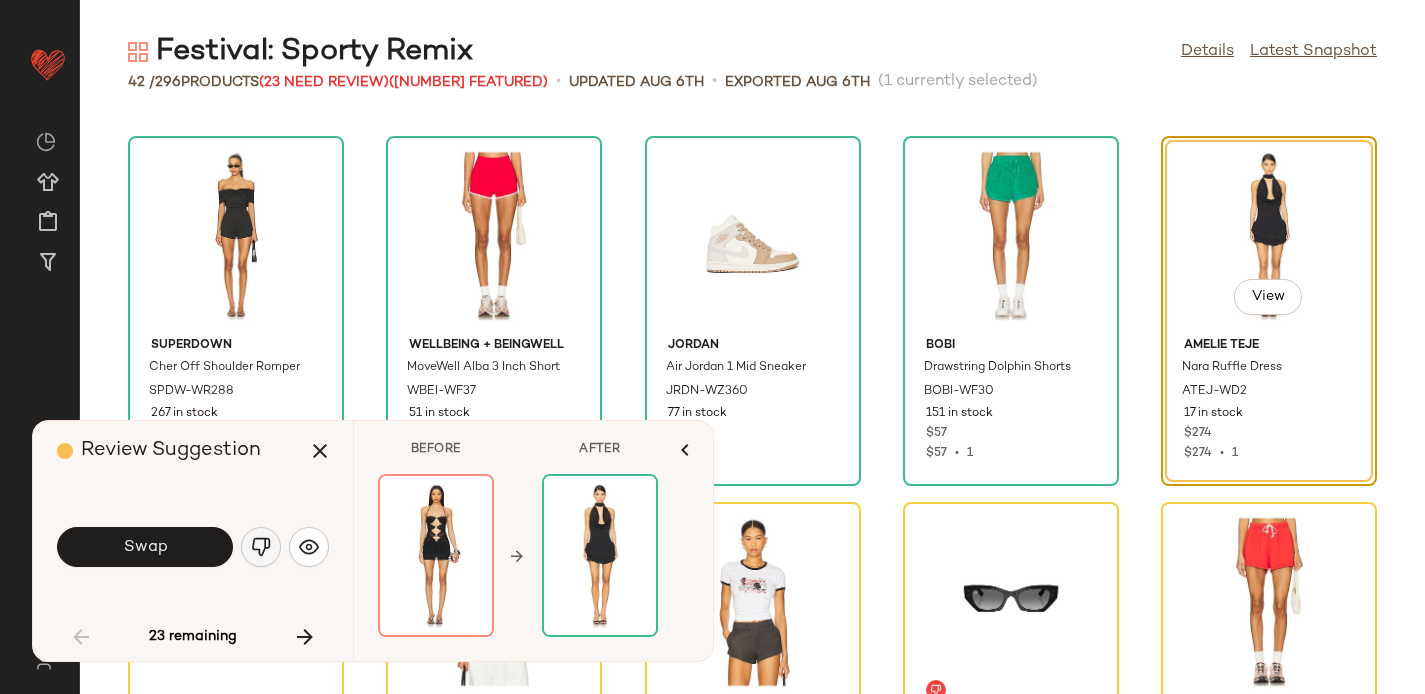 click 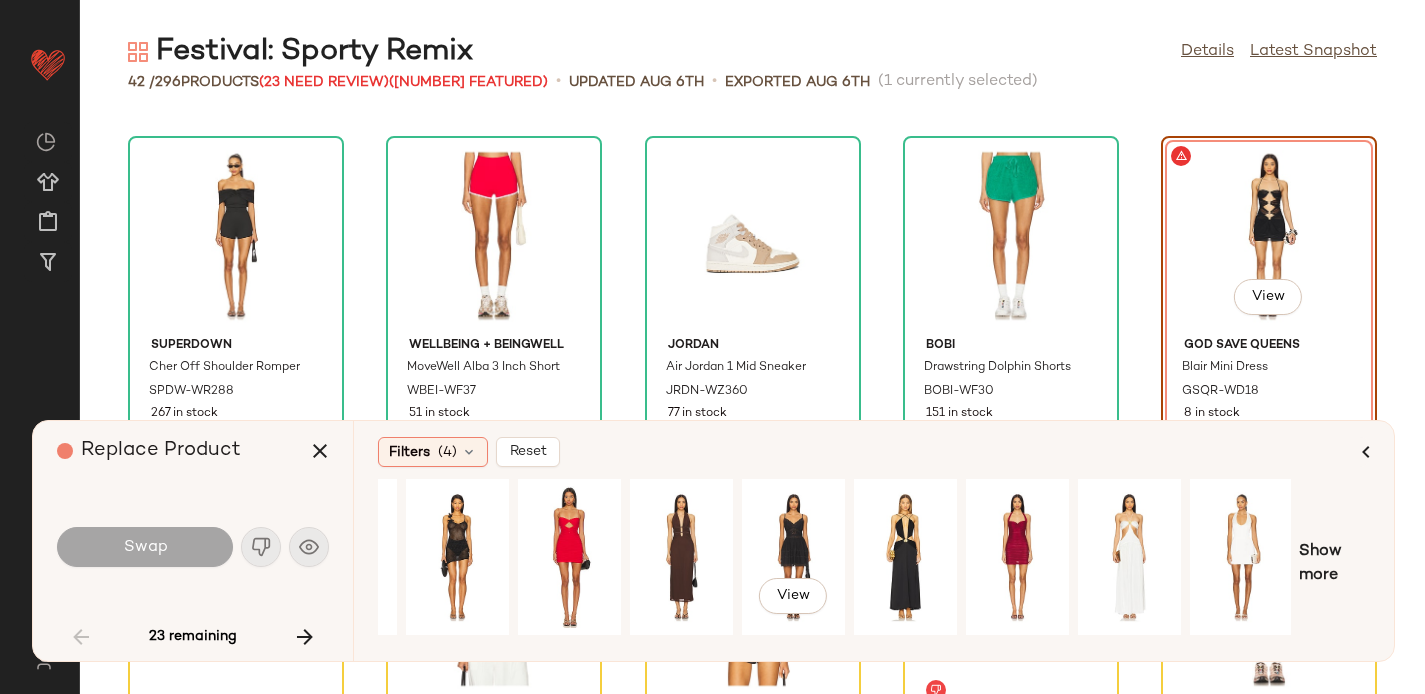 scroll, scrollTop: 0, scrollLeft: 0, axis: both 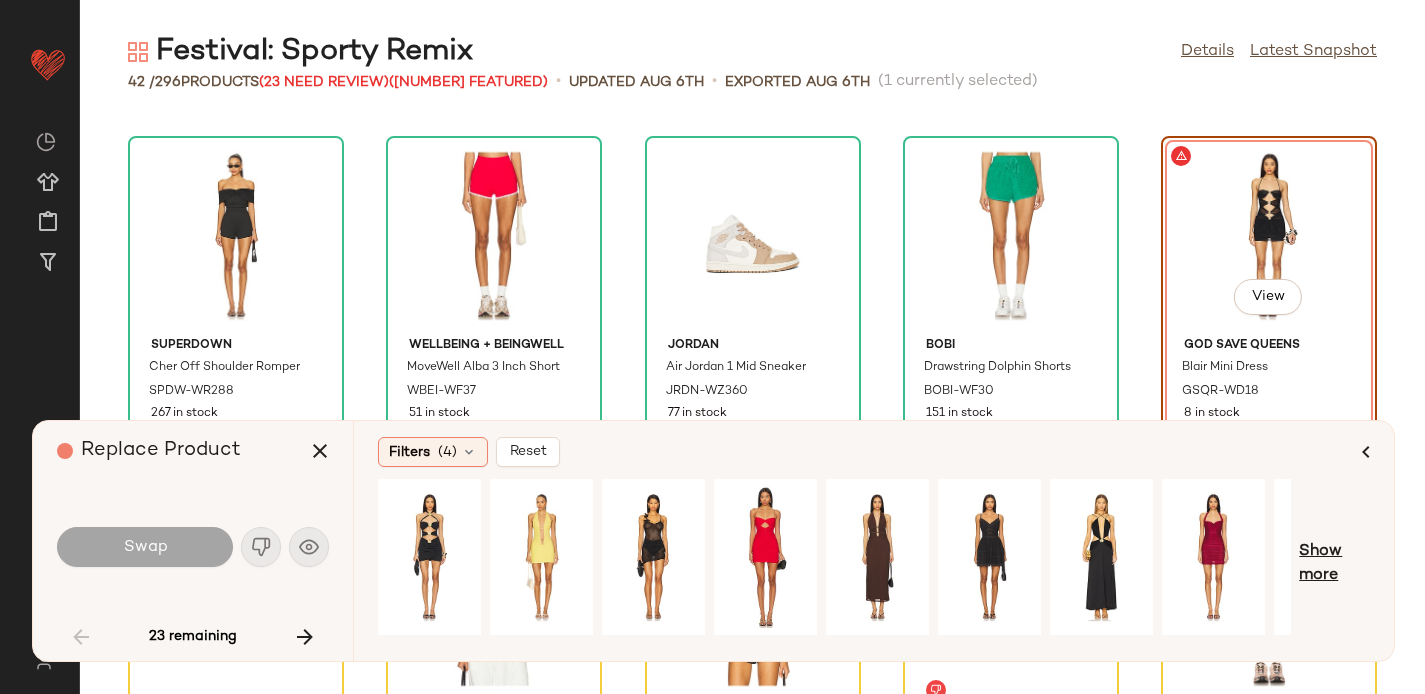 click on "Show more" at bounding box center (1334, 564) 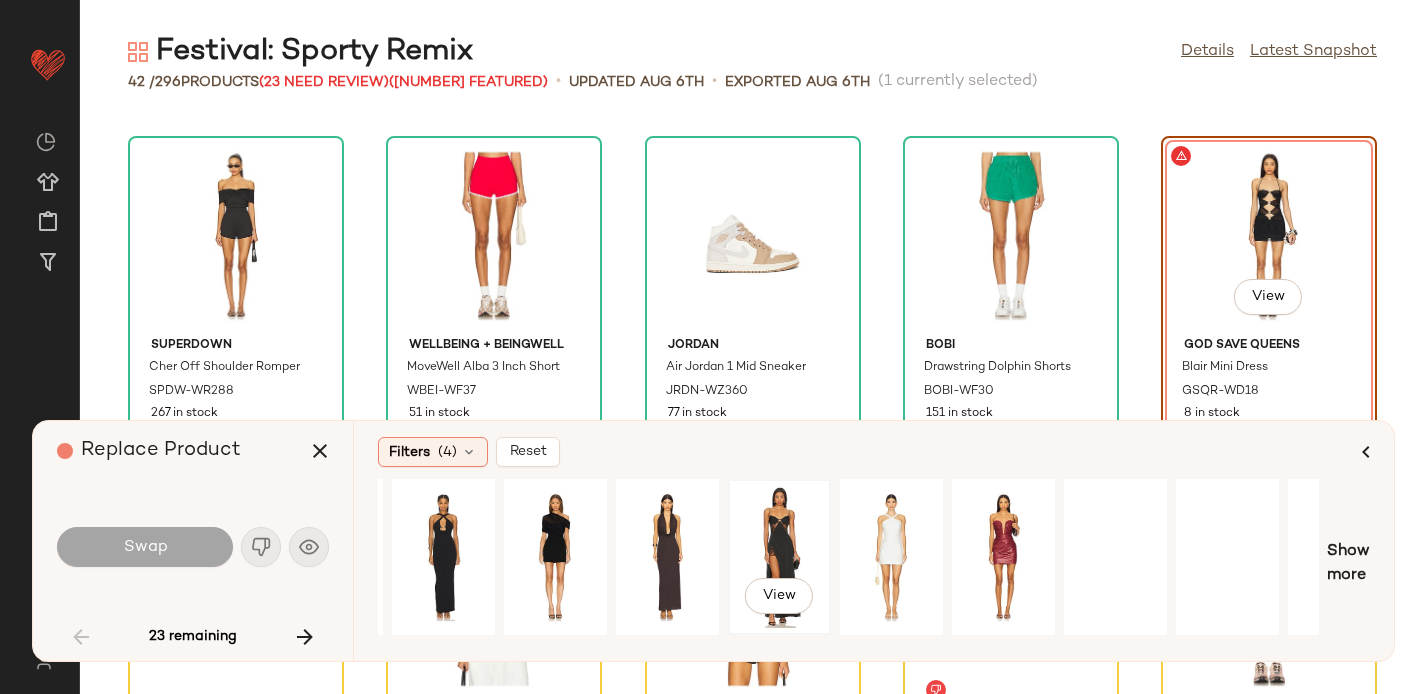 scroll, scrollTop: 0, scrollLeft: 1288, axis: horizontal 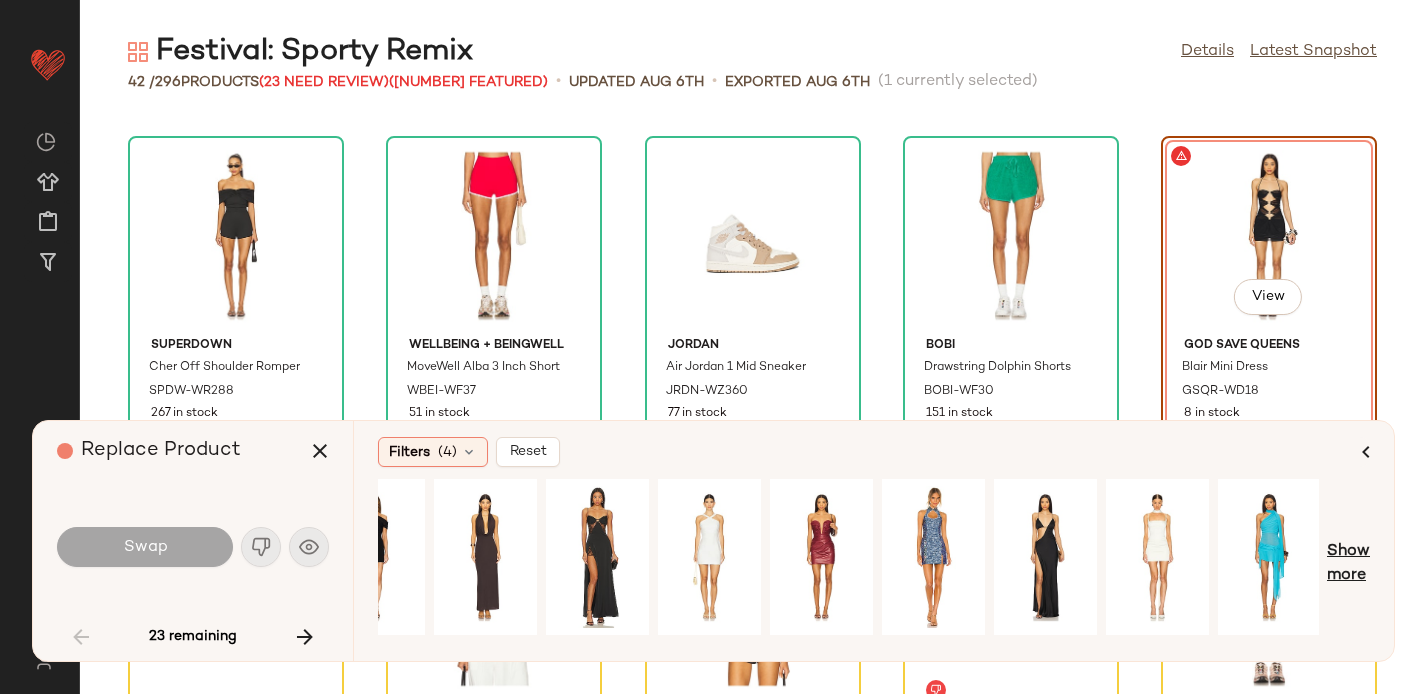 click on "Show more" at bounding box center (1348, 564) 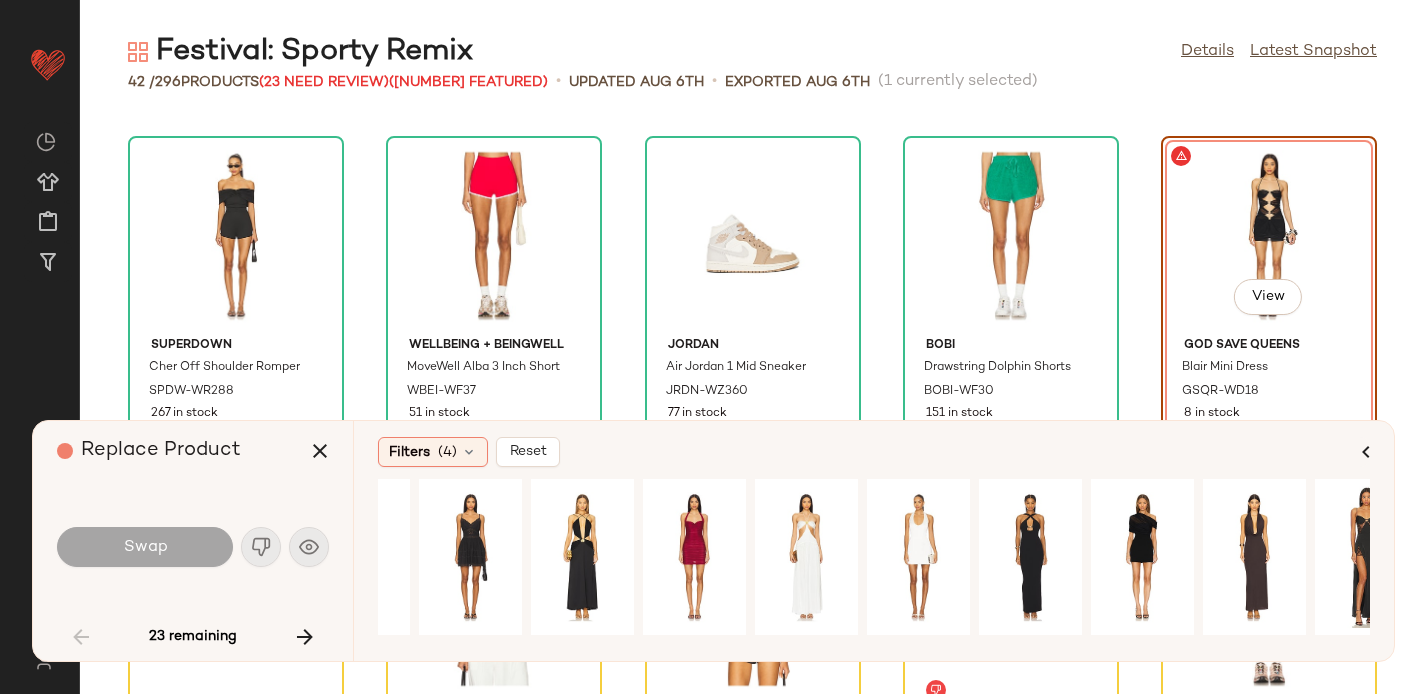 scroll, scrollTop: 0, scrollLeft: 0, axis: both 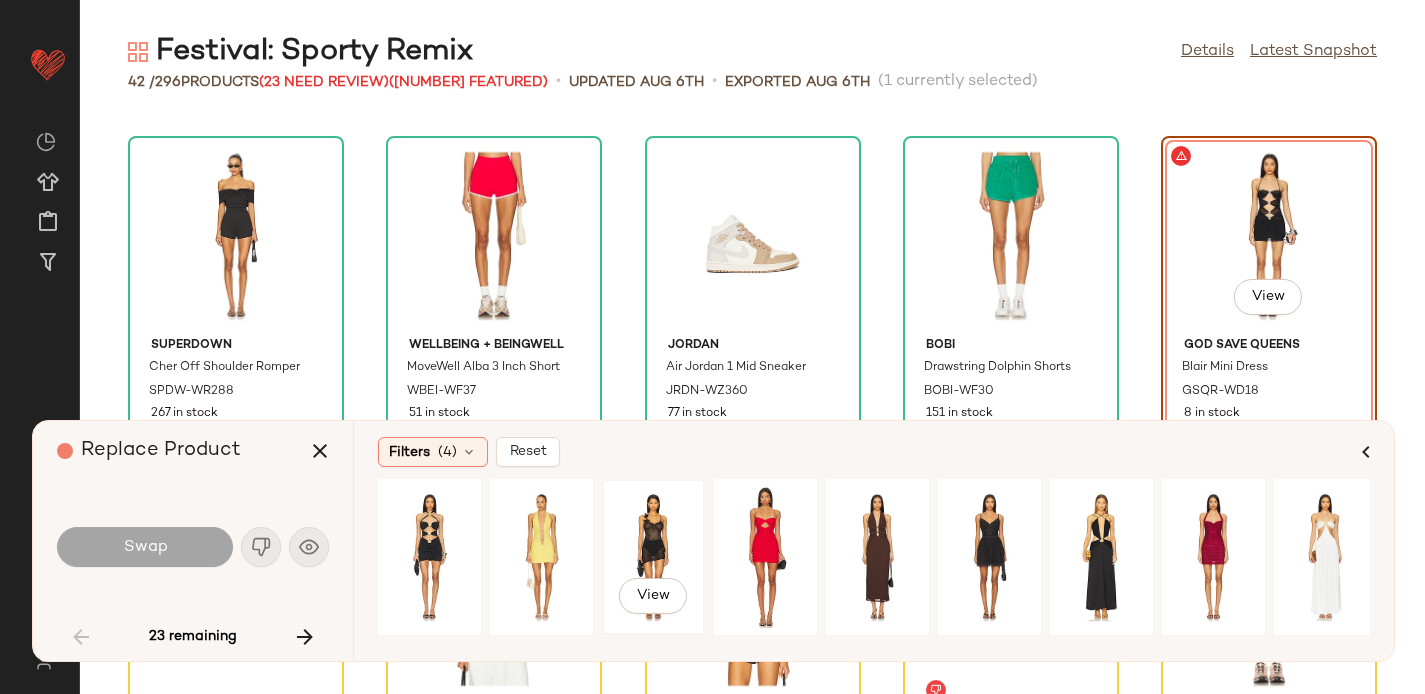 click on "View" 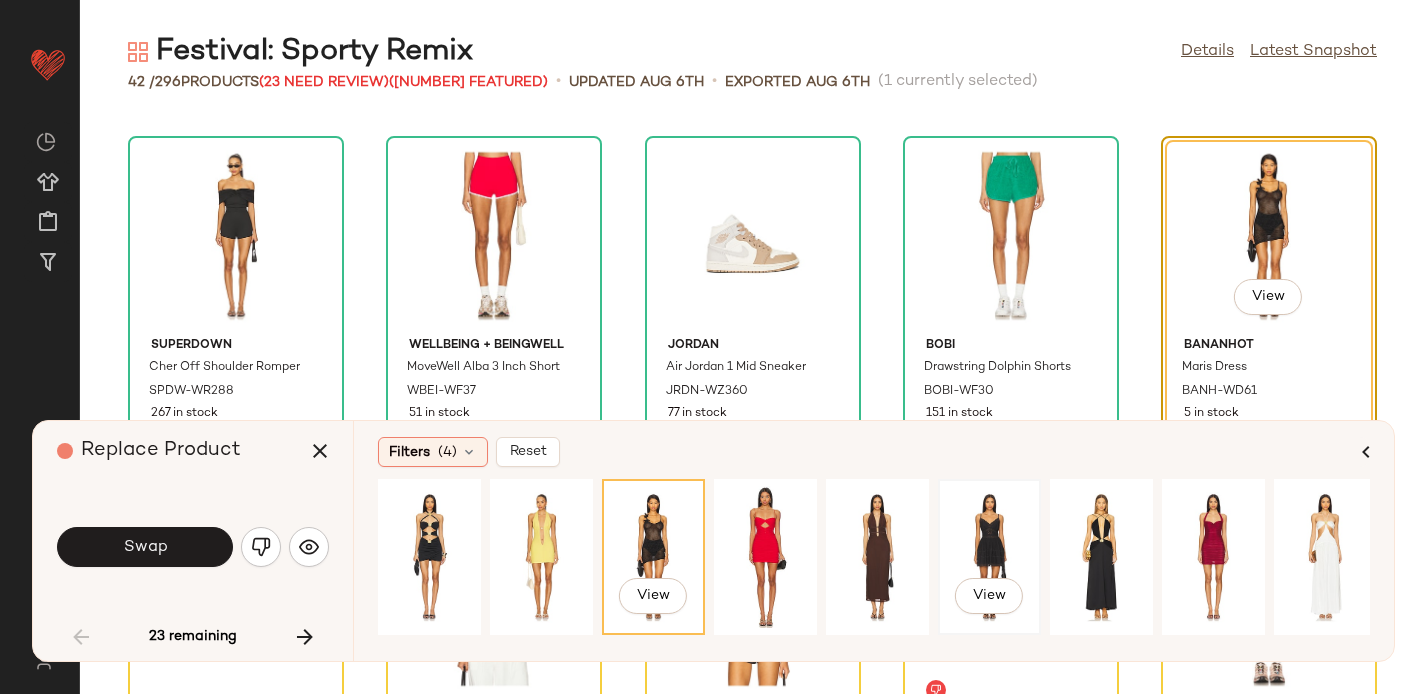 click on "View" 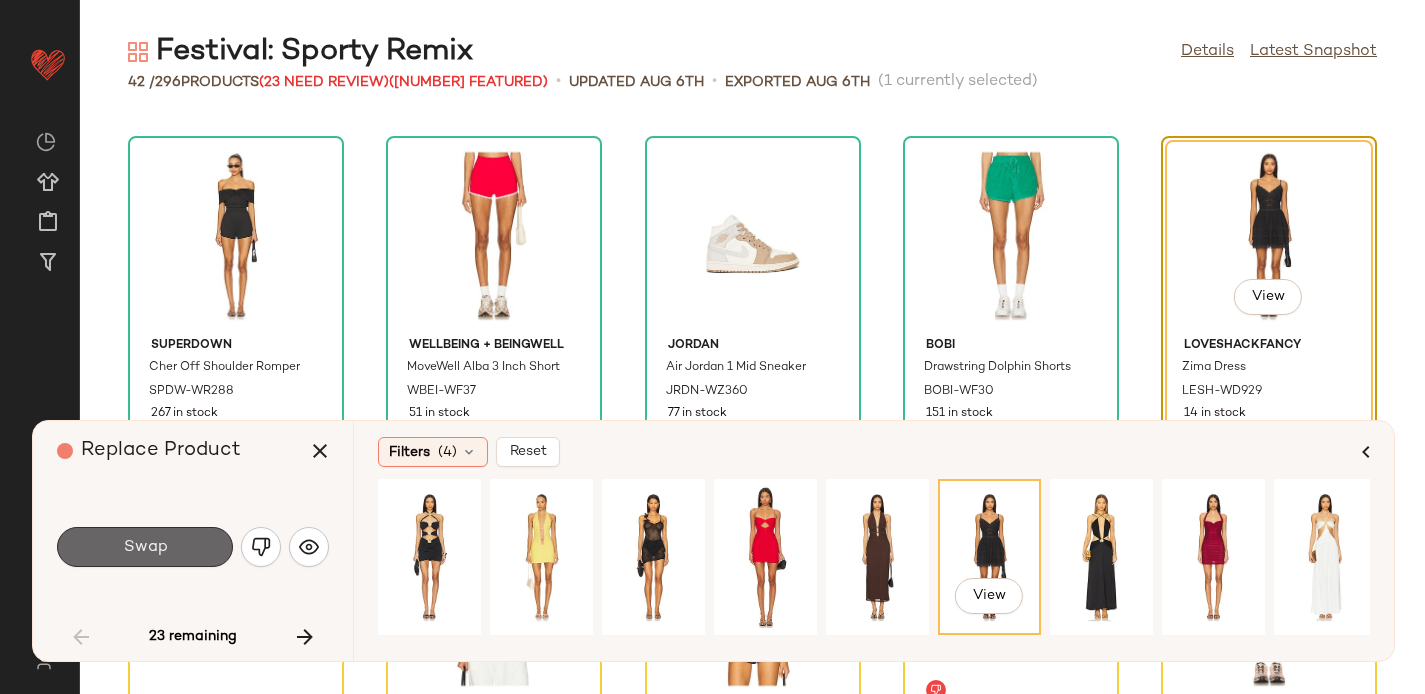 click on "Swap" 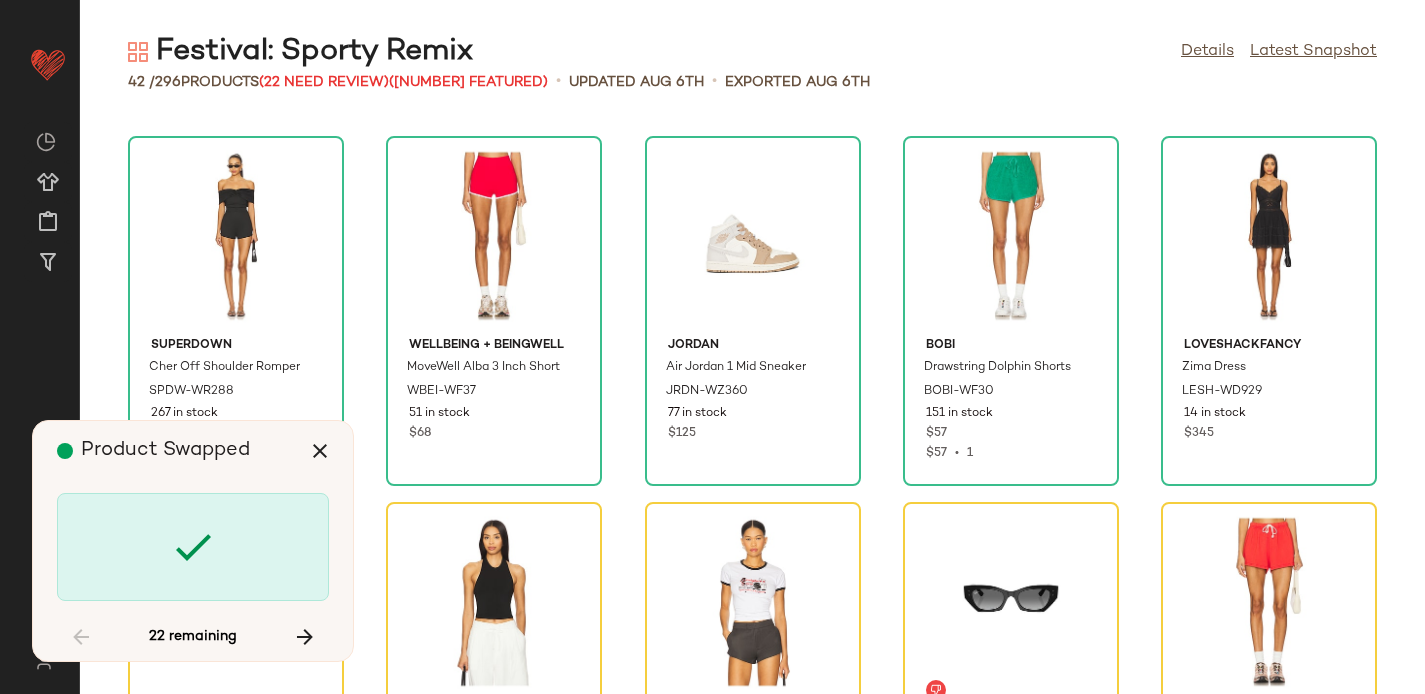 scroll, scrollTop: 1464, scrollLeft: 0, axis: vertical 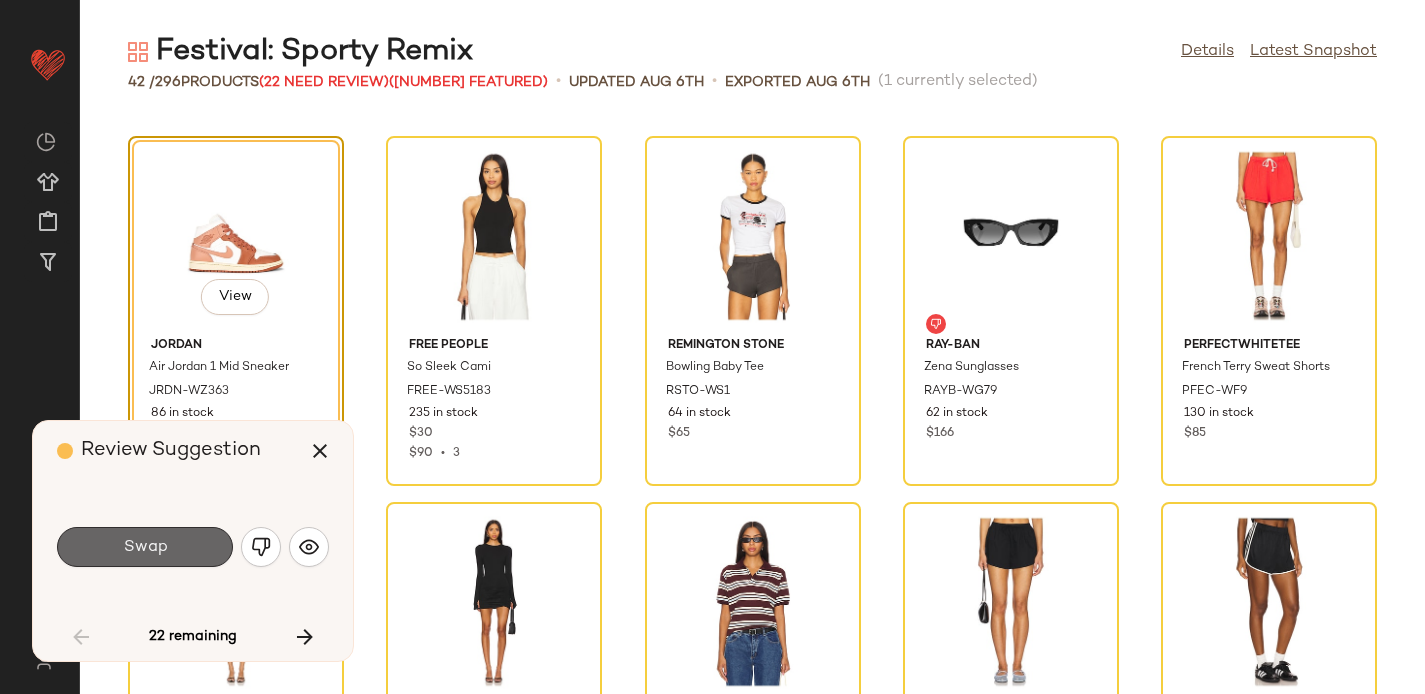 click on "Swap" at bounding box center [145, 547] 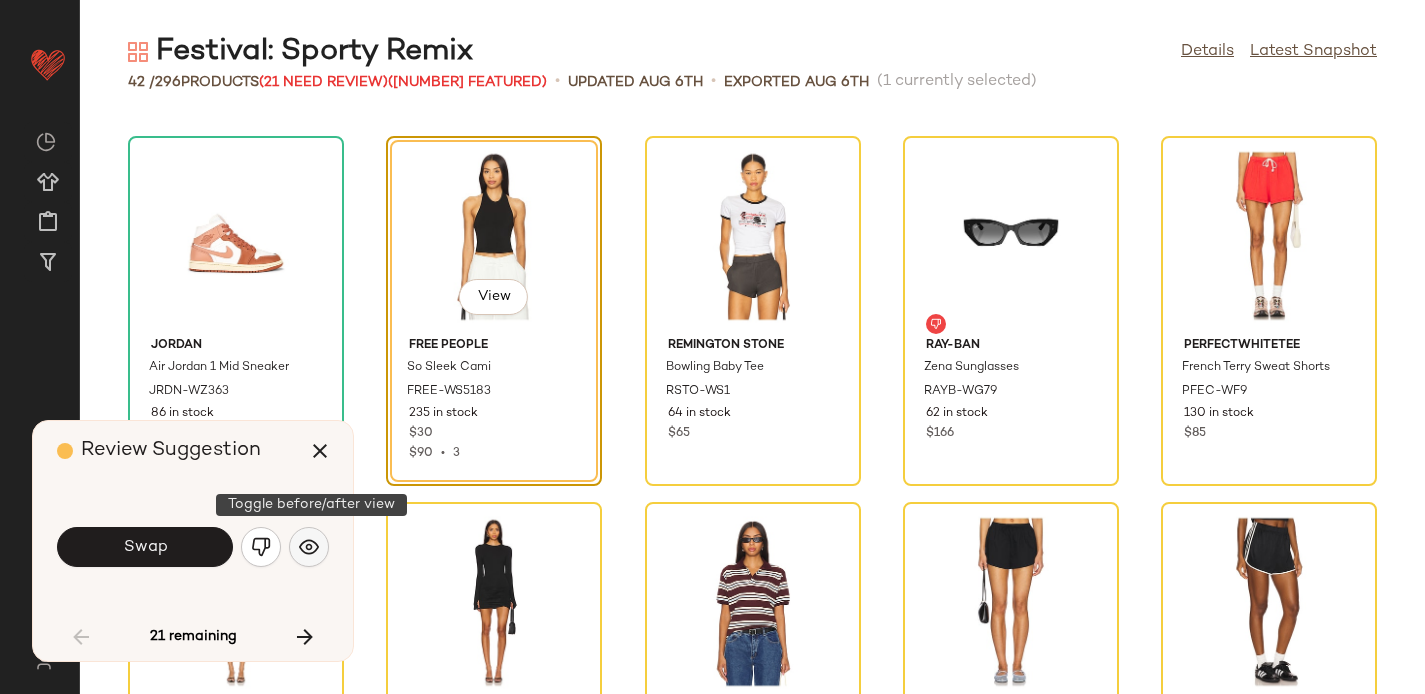 click 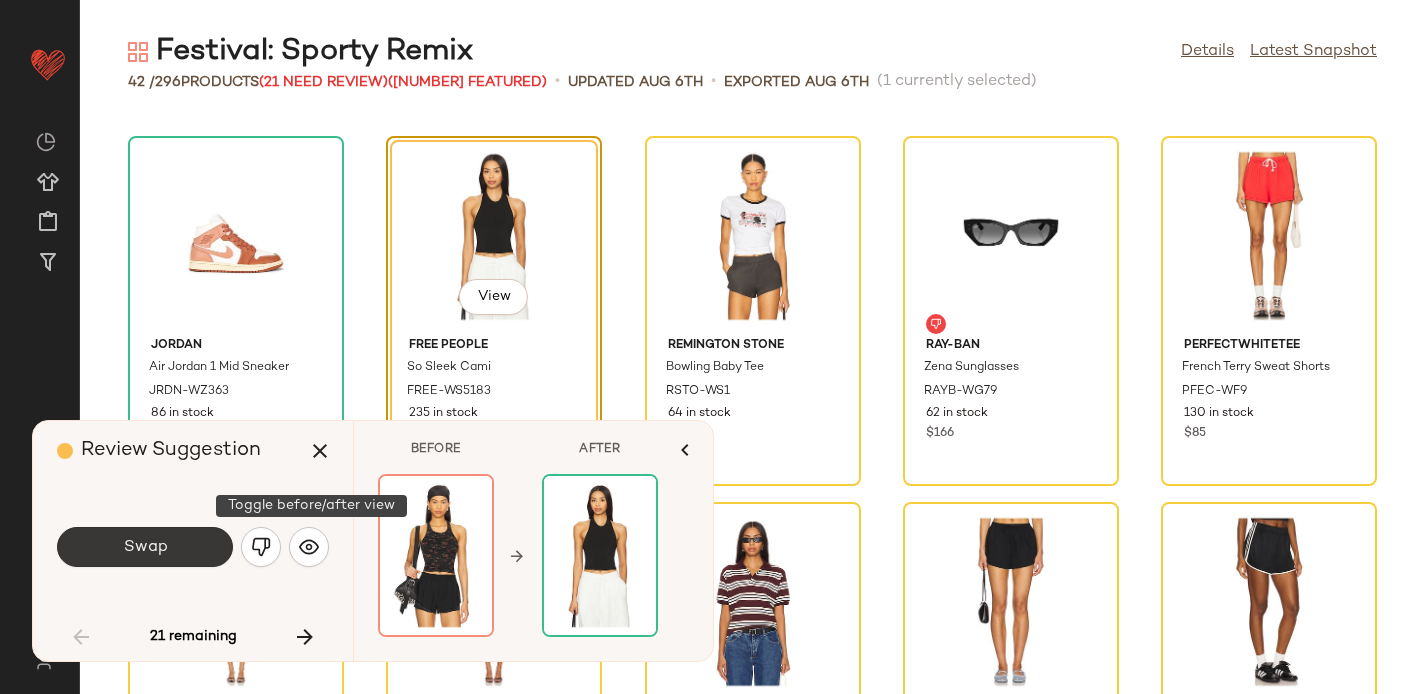 click on "Swap" at bounding box center (145, 547) 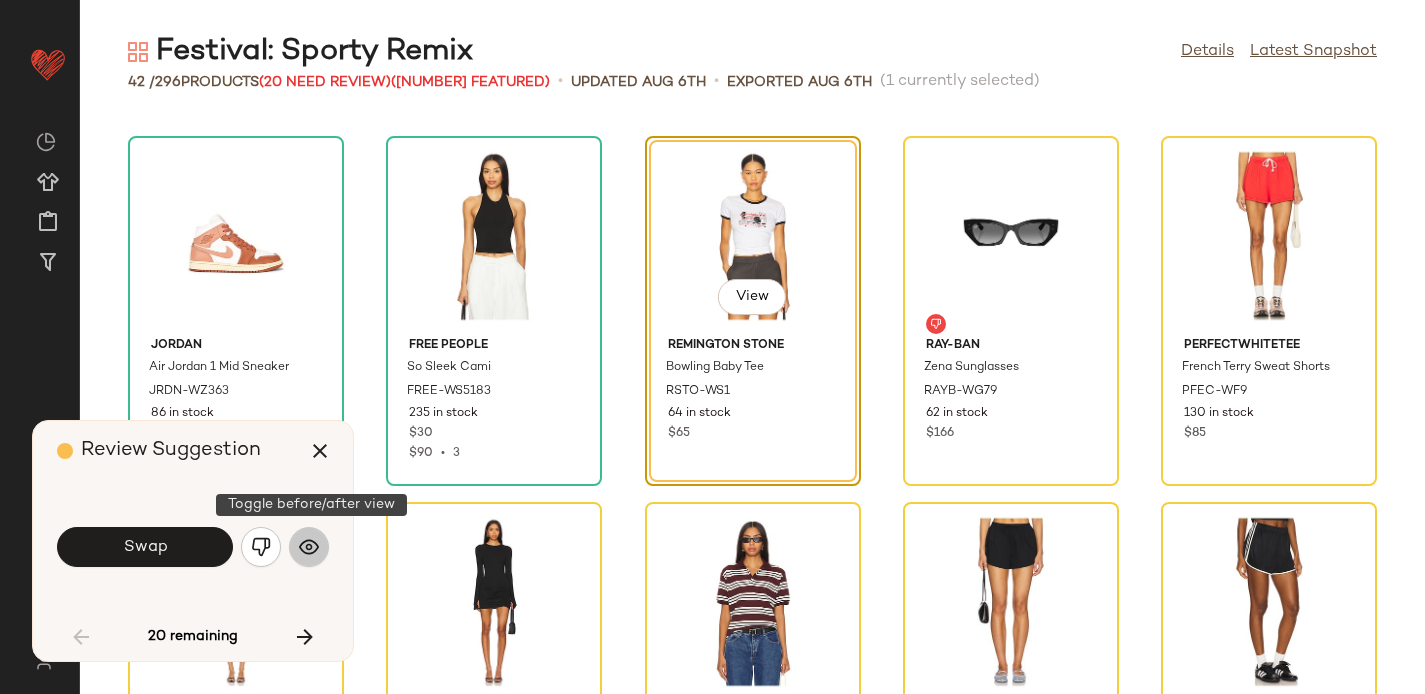 click 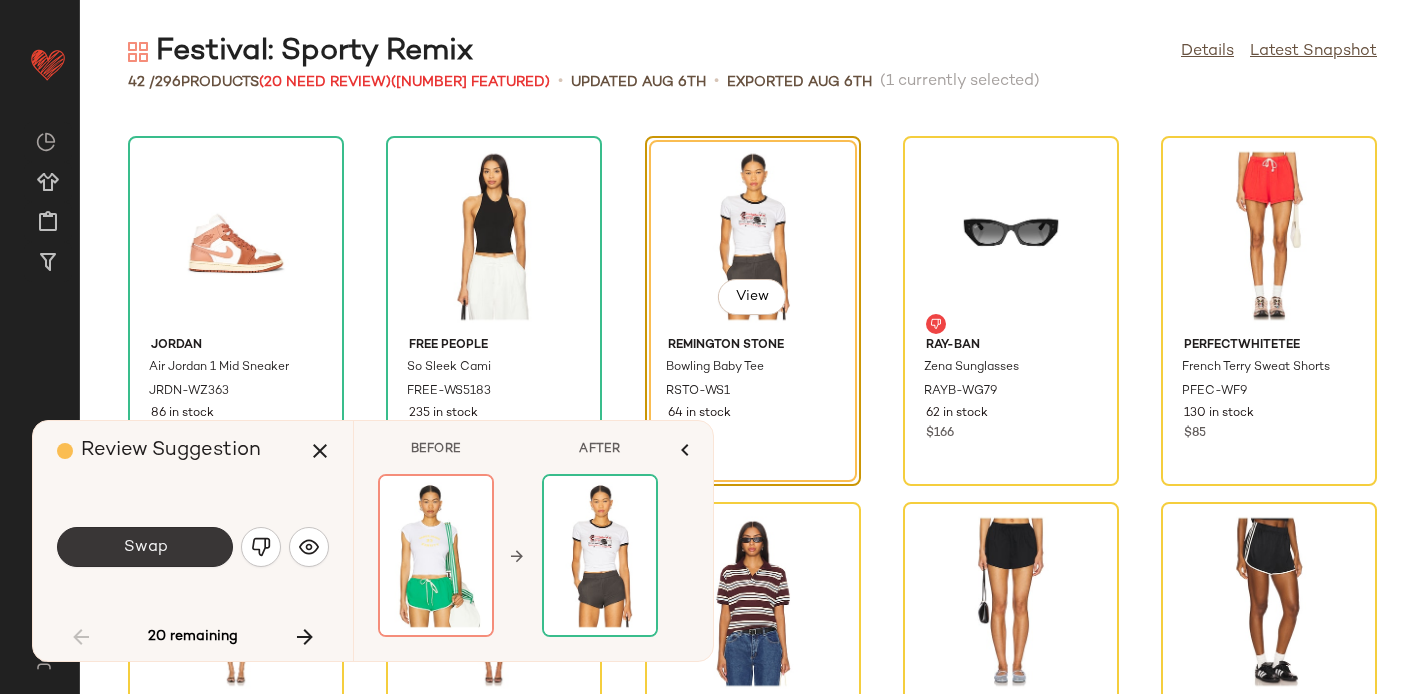click on "Swap" 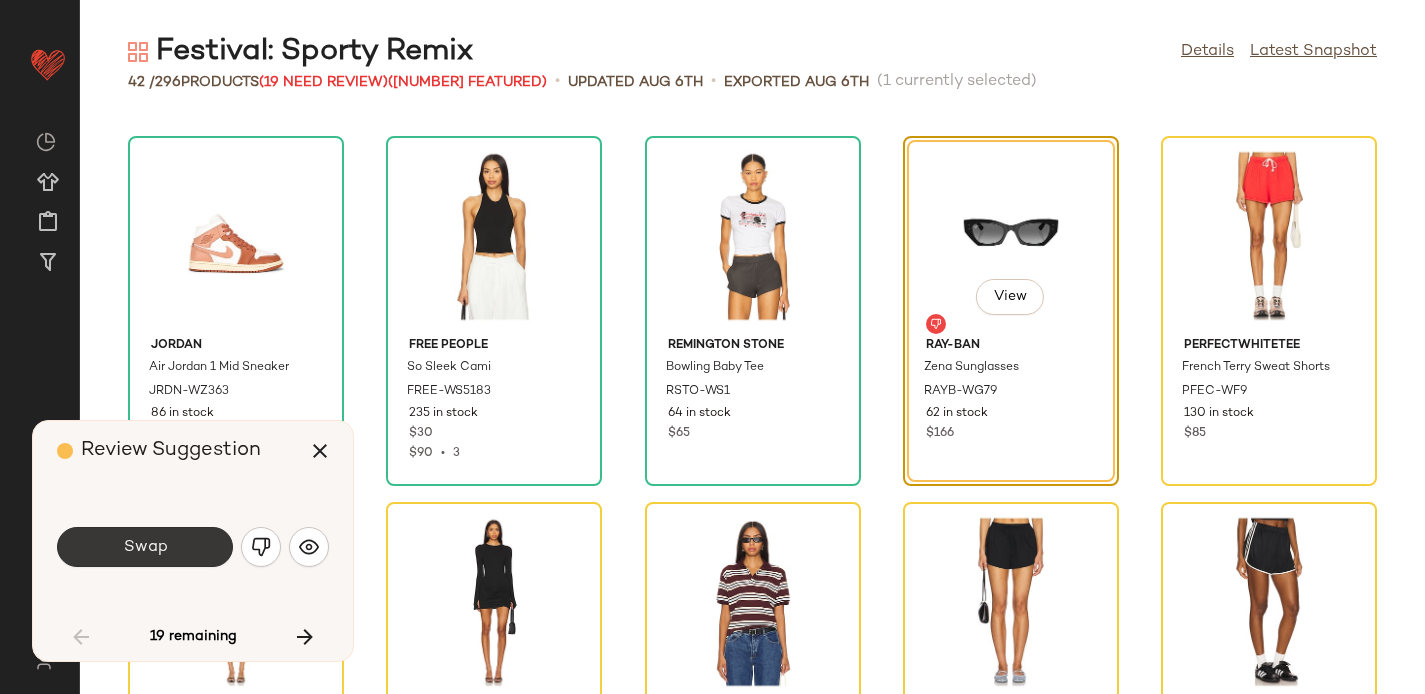 click on "Swap" 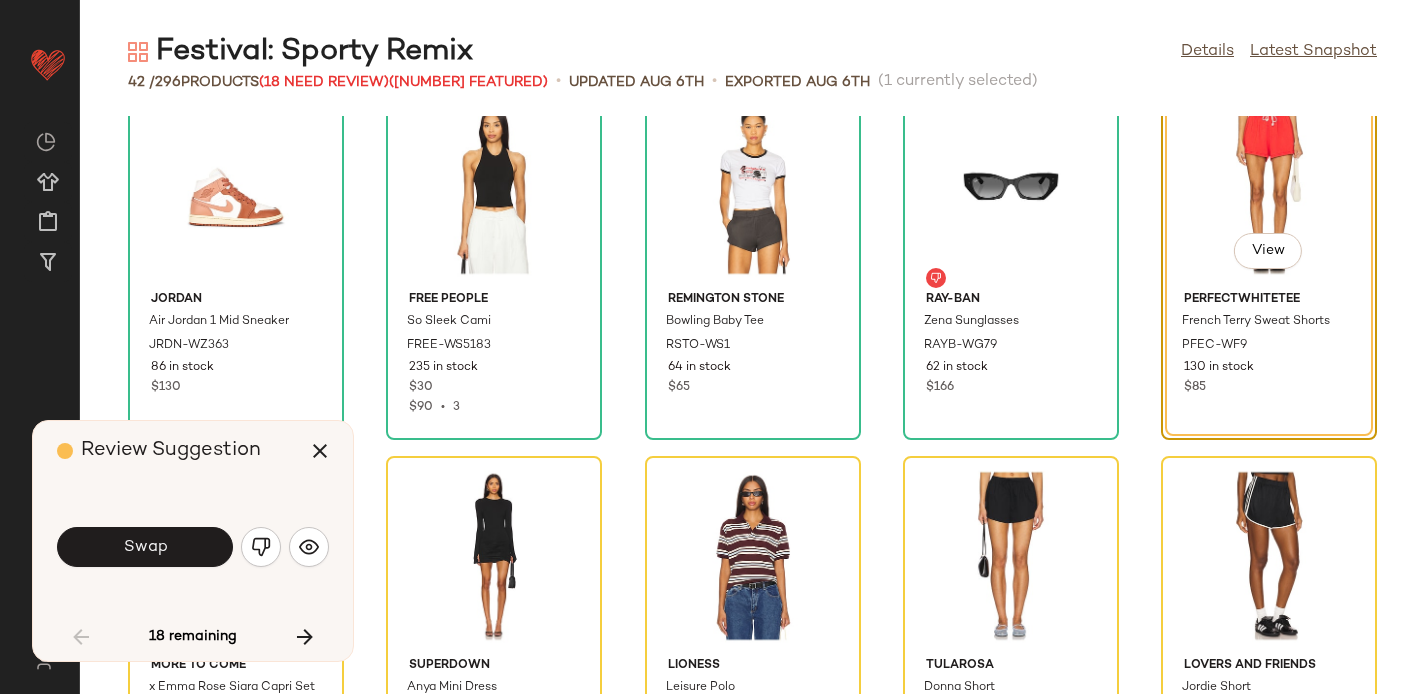scroll, scrollTop: 1512, scrollLeft: 0, axis: vertical 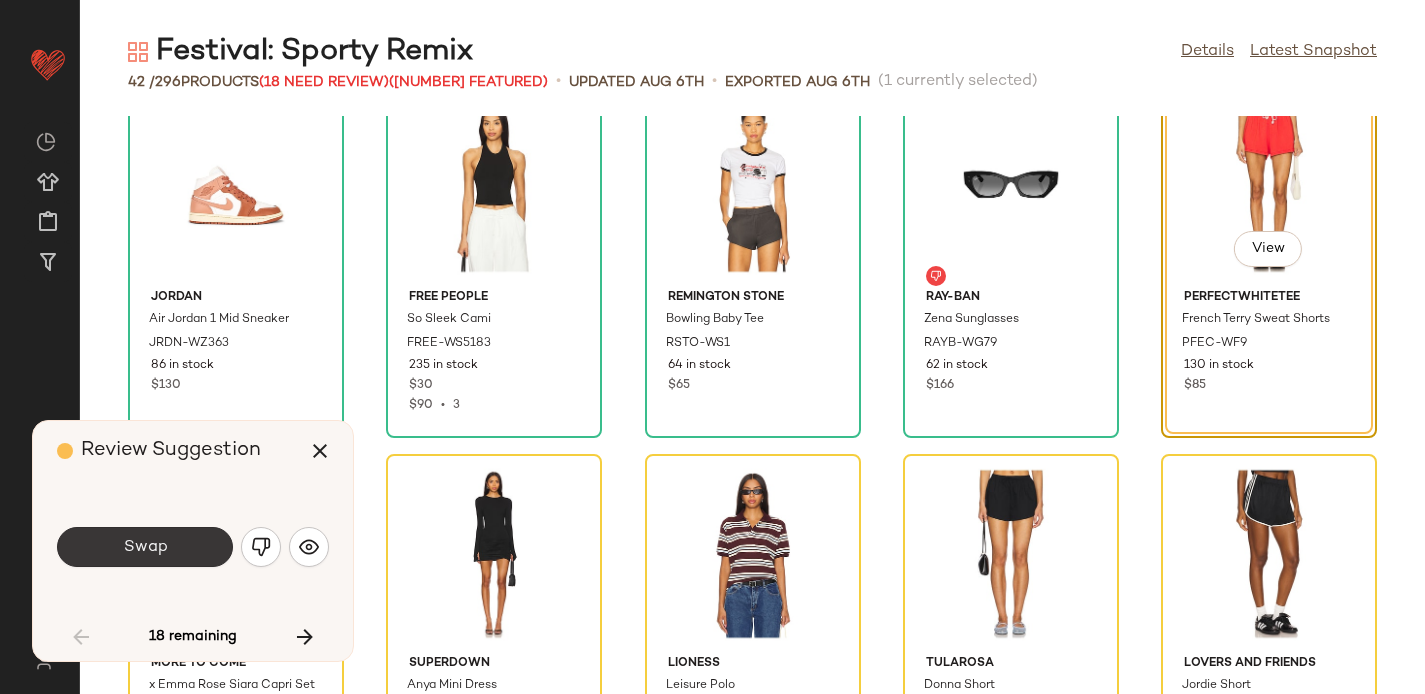 click on "Swap" at bounding box center (145, 547) 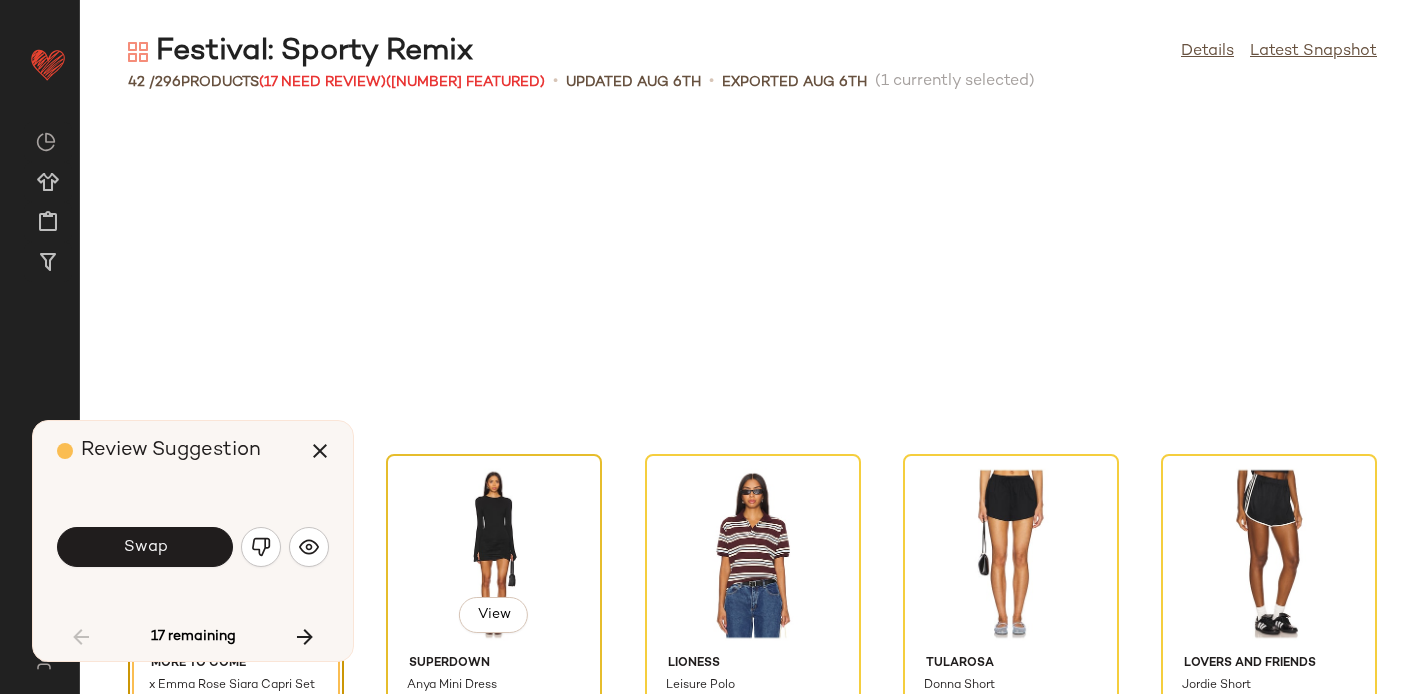 scroll, scrollTop: 1830, scrollLeft: 0, axis: vertical 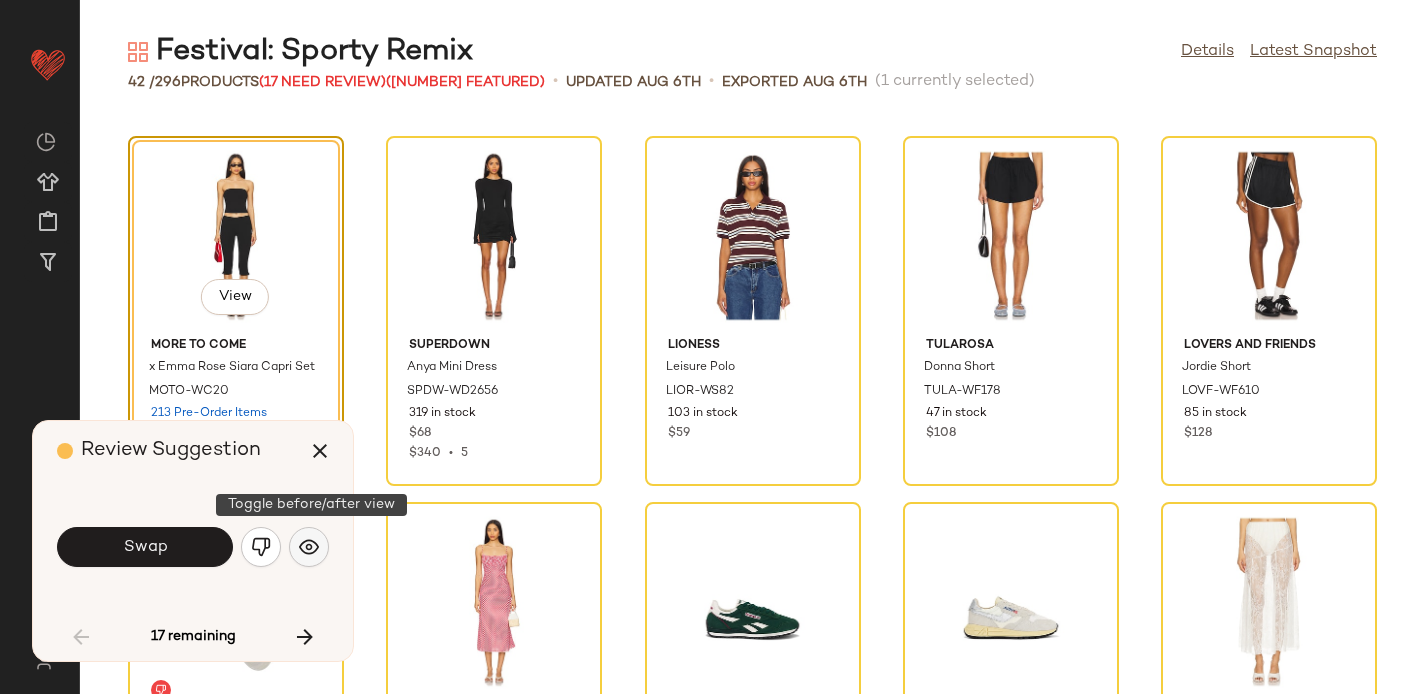 click 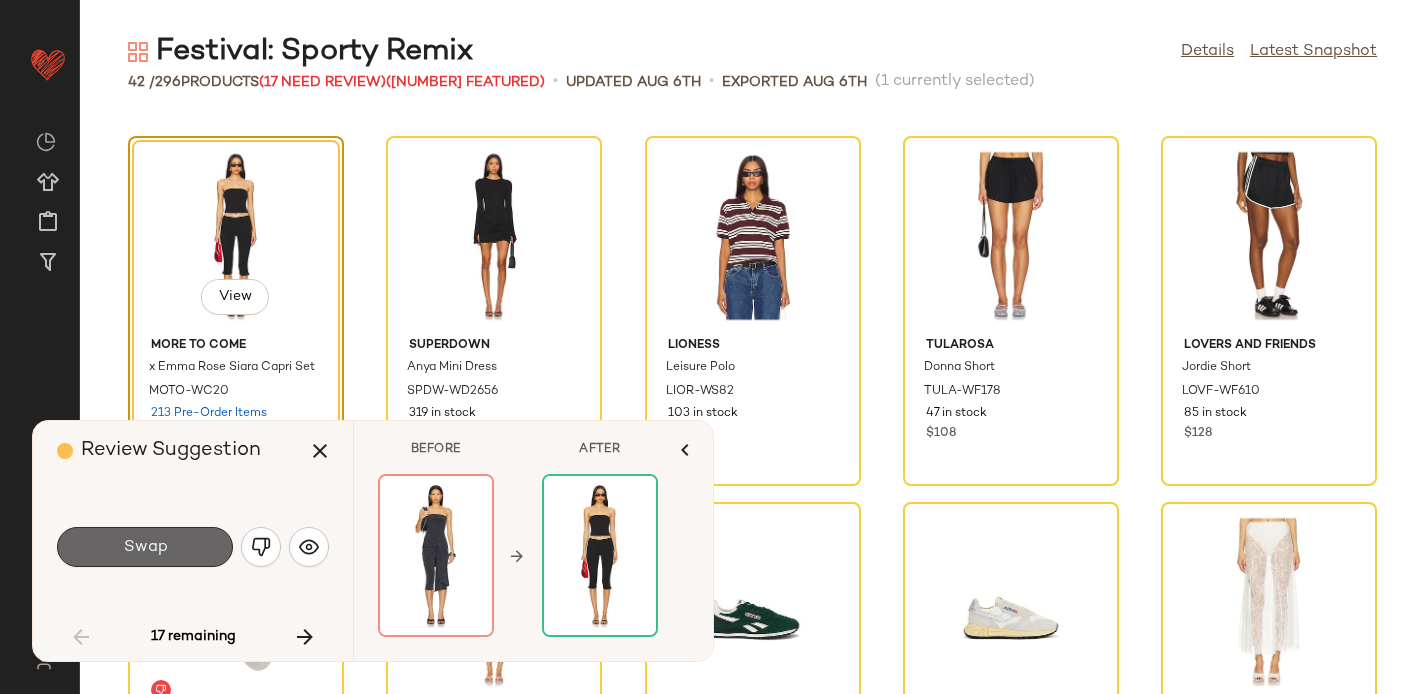 click on "Swap" at bounding box center [145, 547] 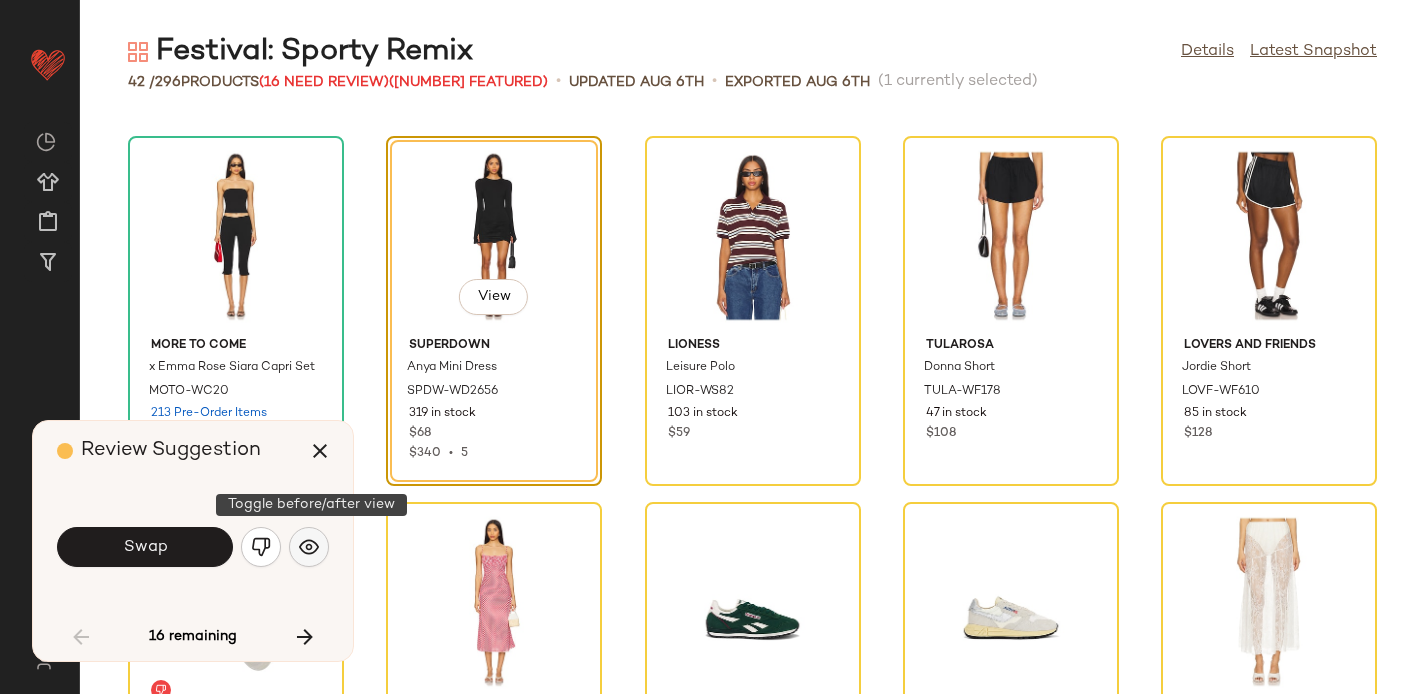 click 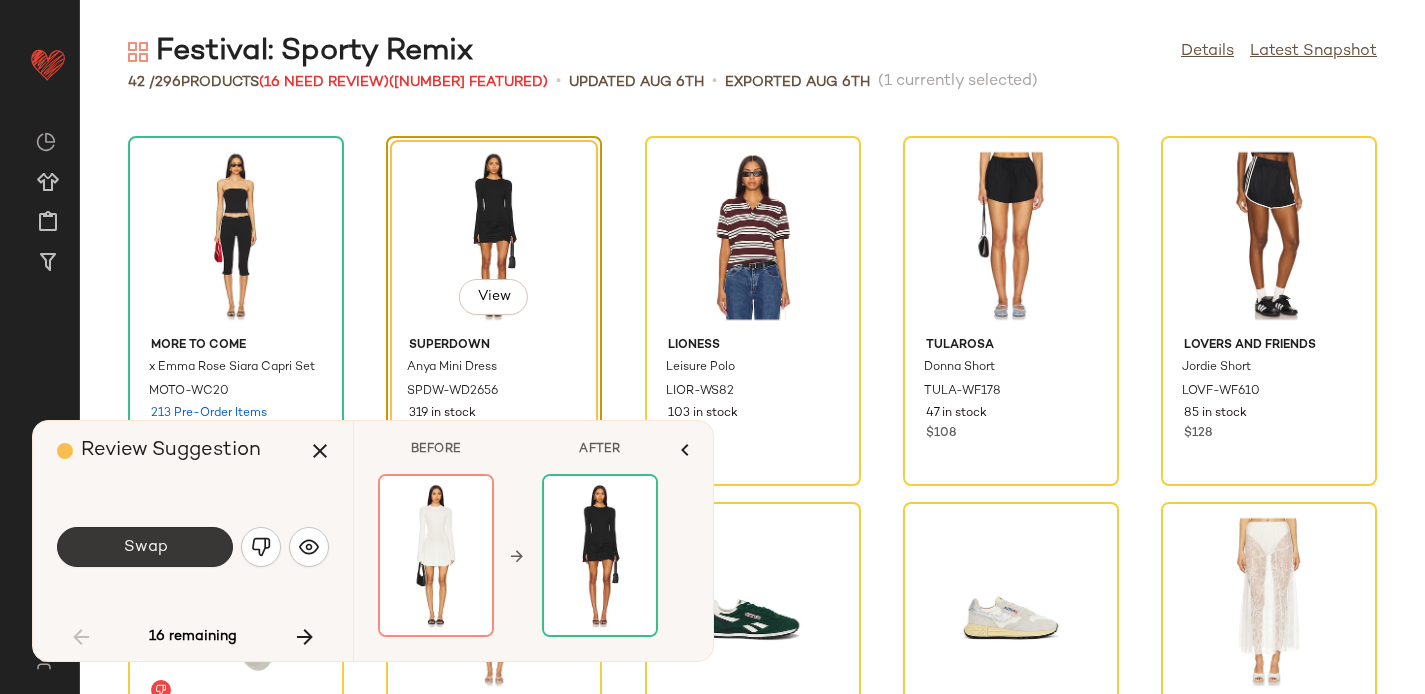 click on "Swap" at bounding box center [145, 547] 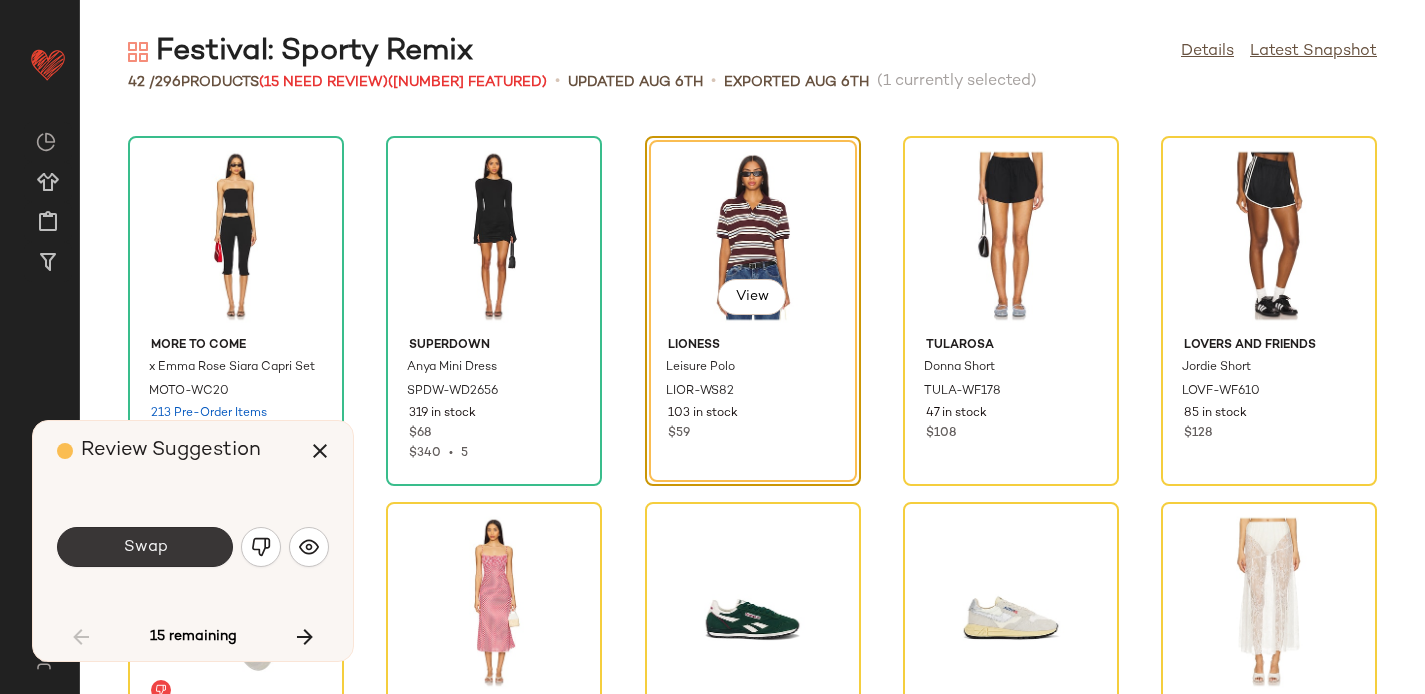click on "Swap" at bounding box center (145, 547) 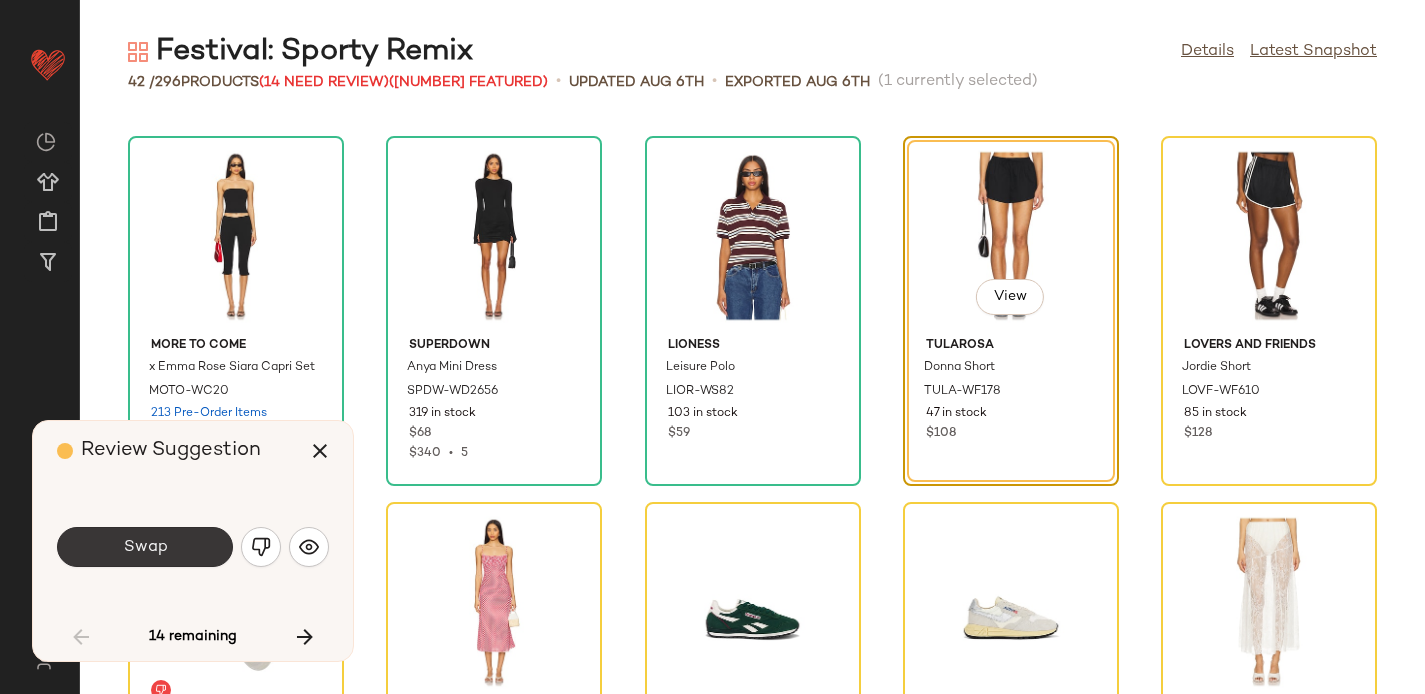 click on "Swap" at bounding box center (145, 547) 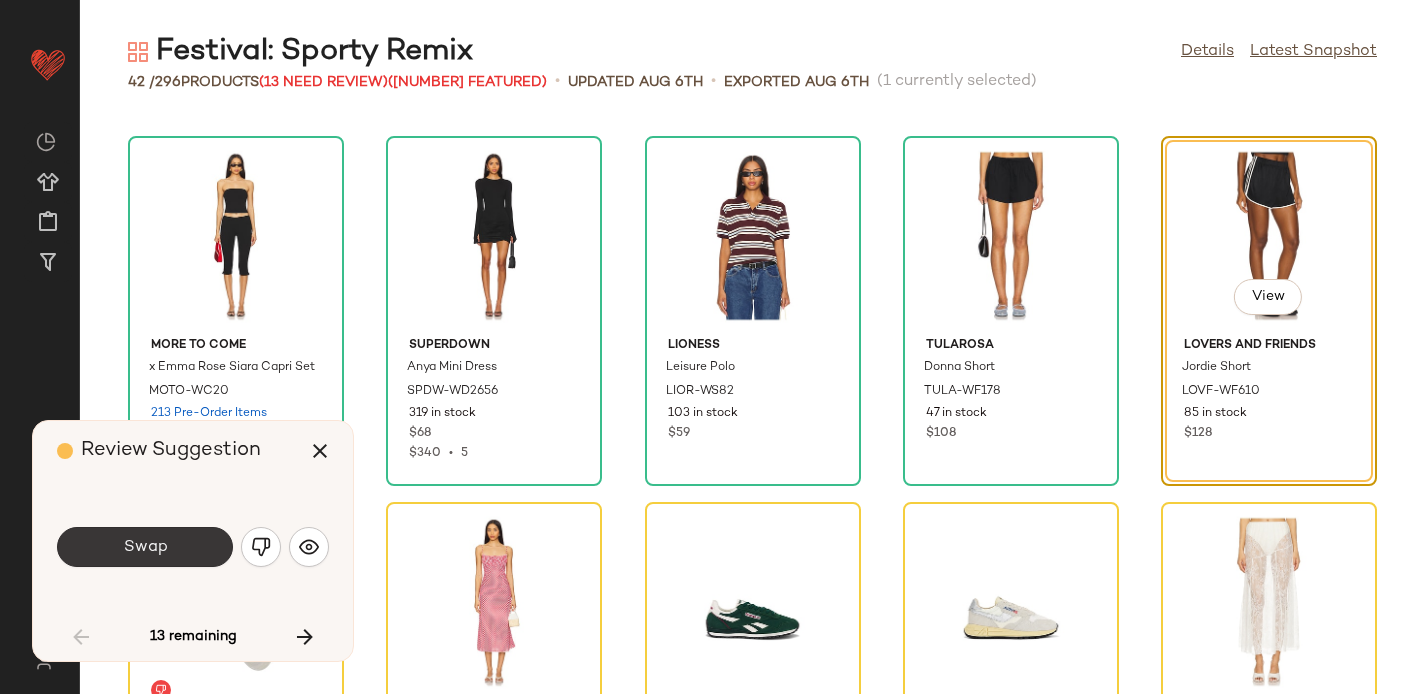 click on "Swap" at bounding box center [145, 547] 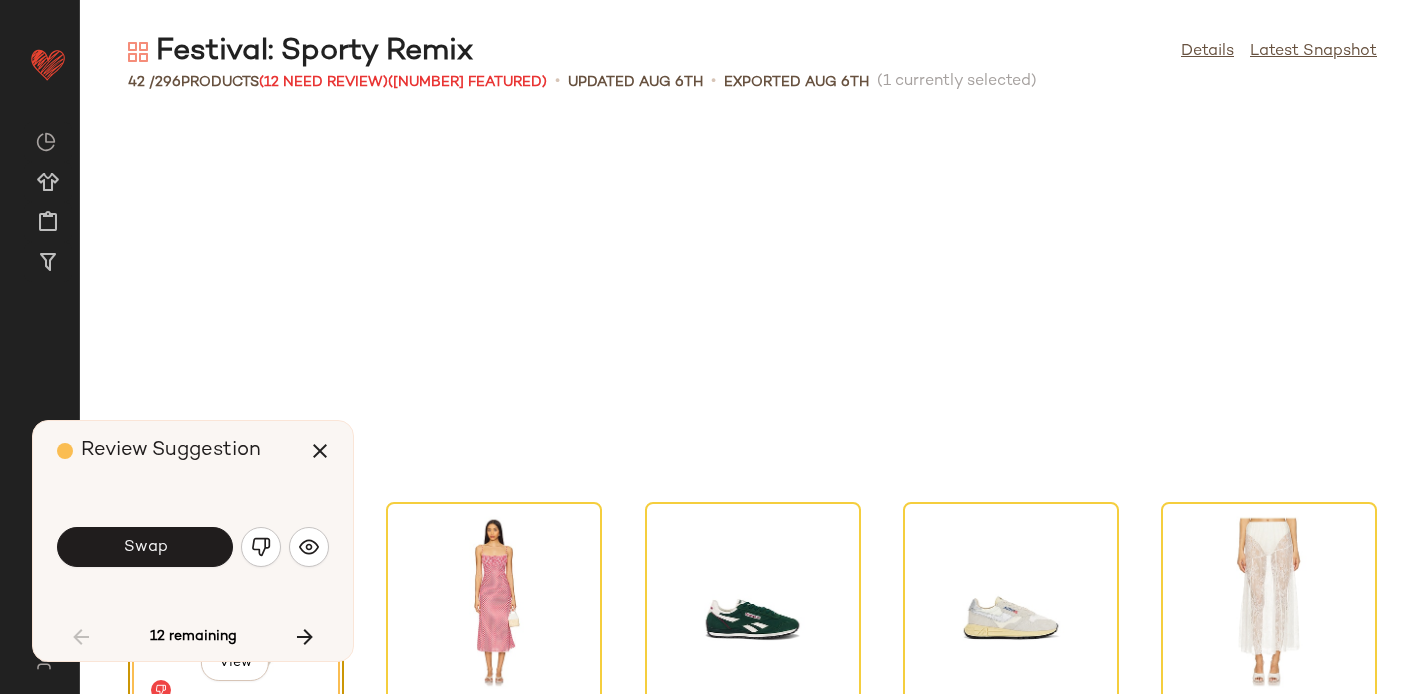 scroll, scrollTop: 2196, scrollLeft: 0, axis: vertical 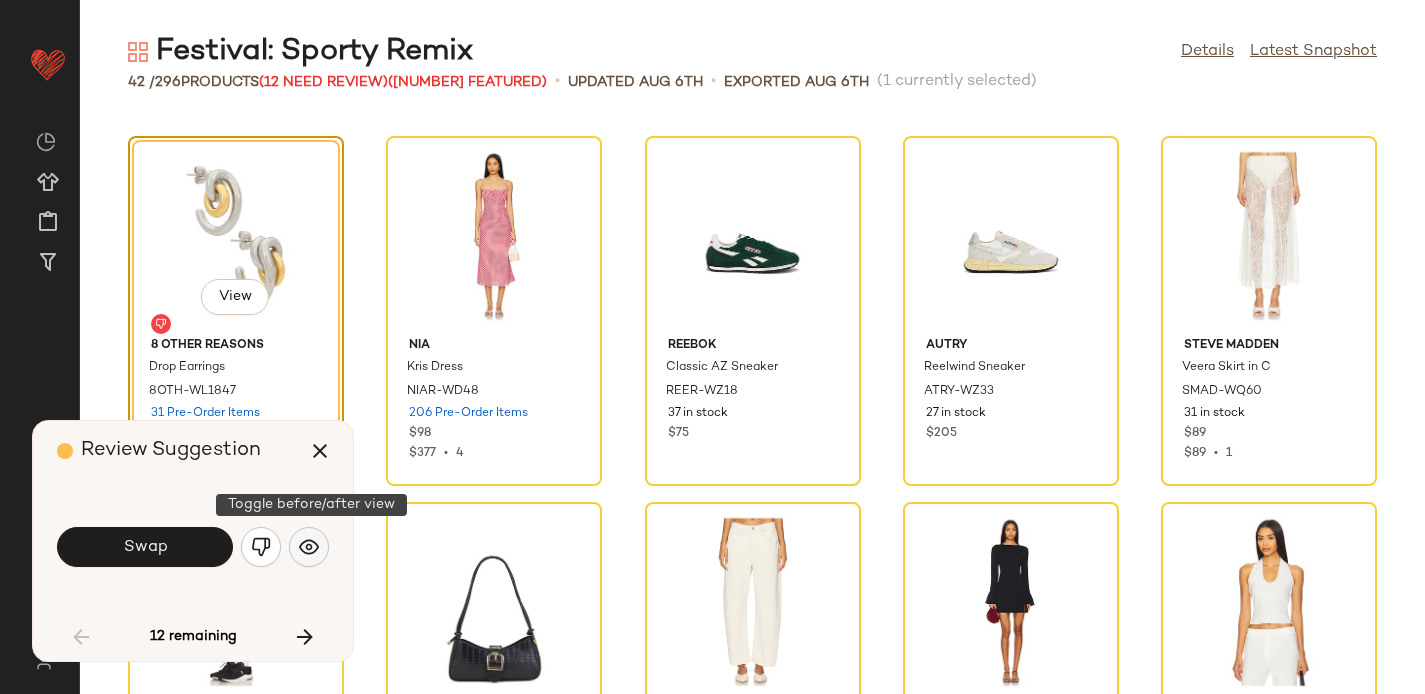 click 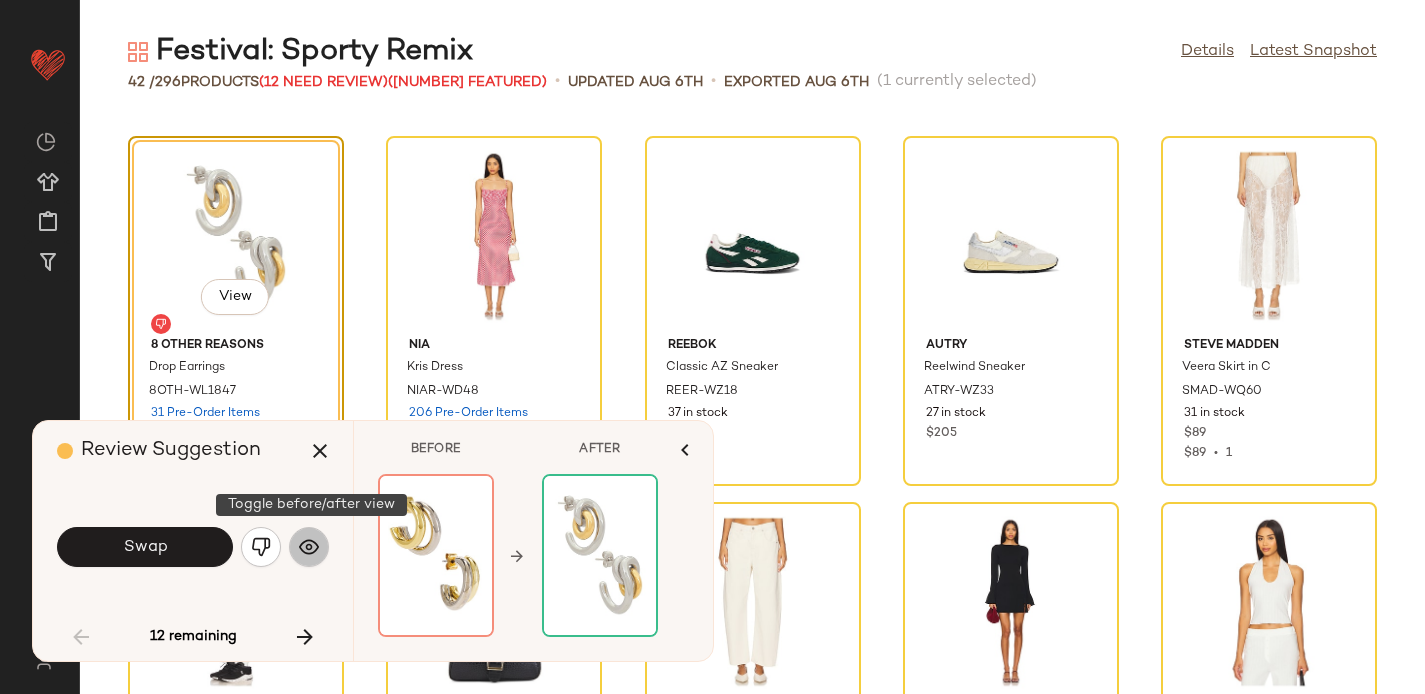 click 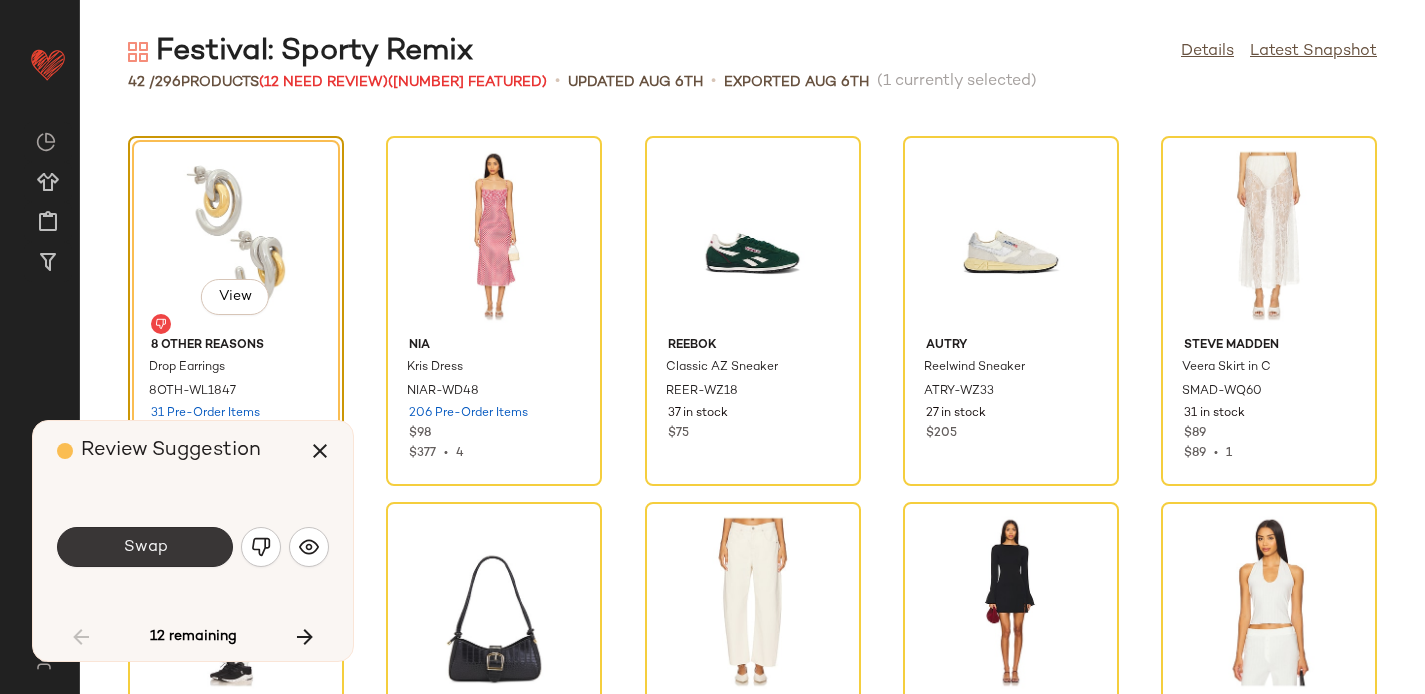 click on "Swap" 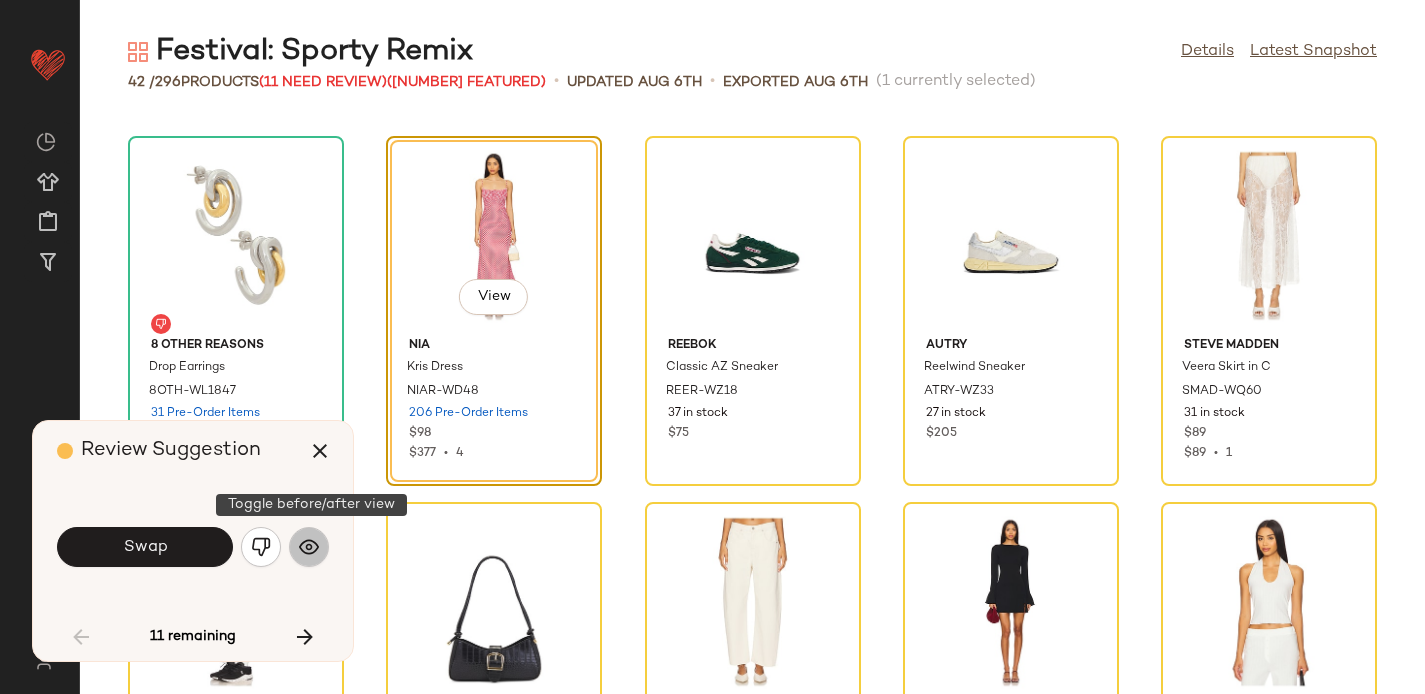 click at bounding box center [309, 547] 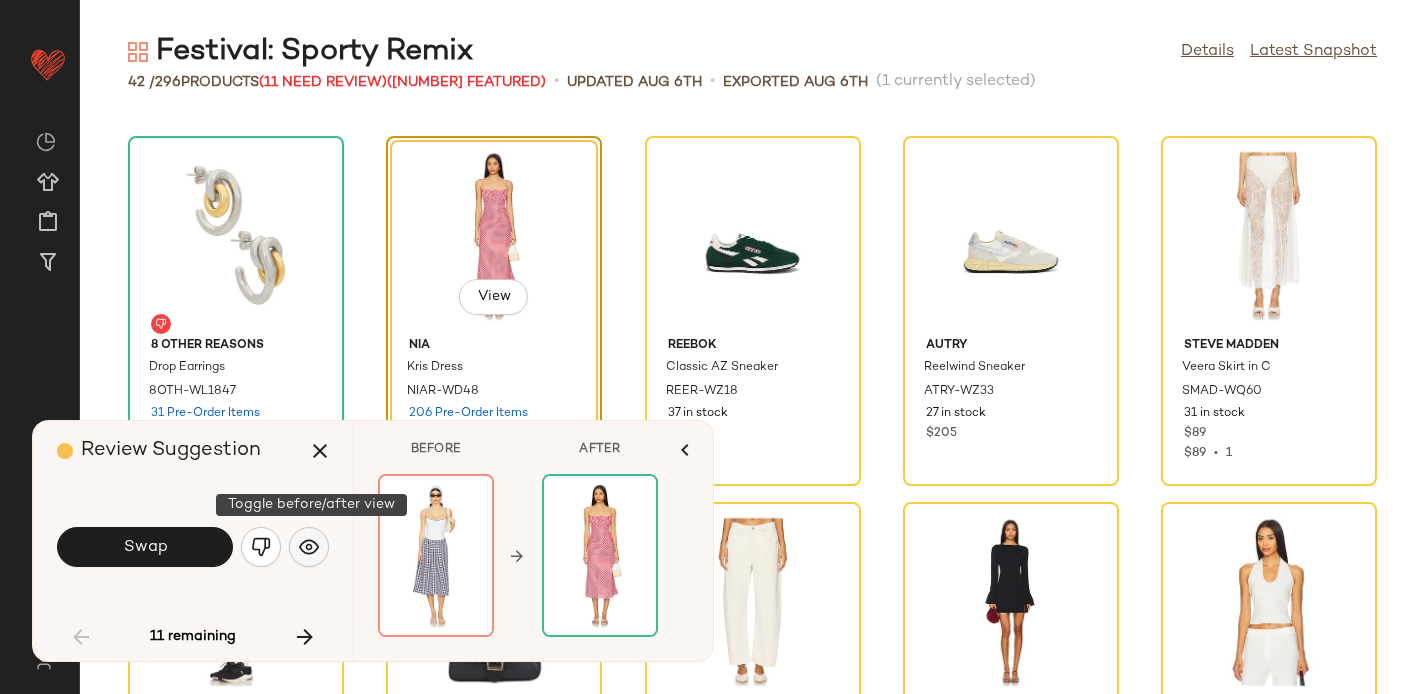 click 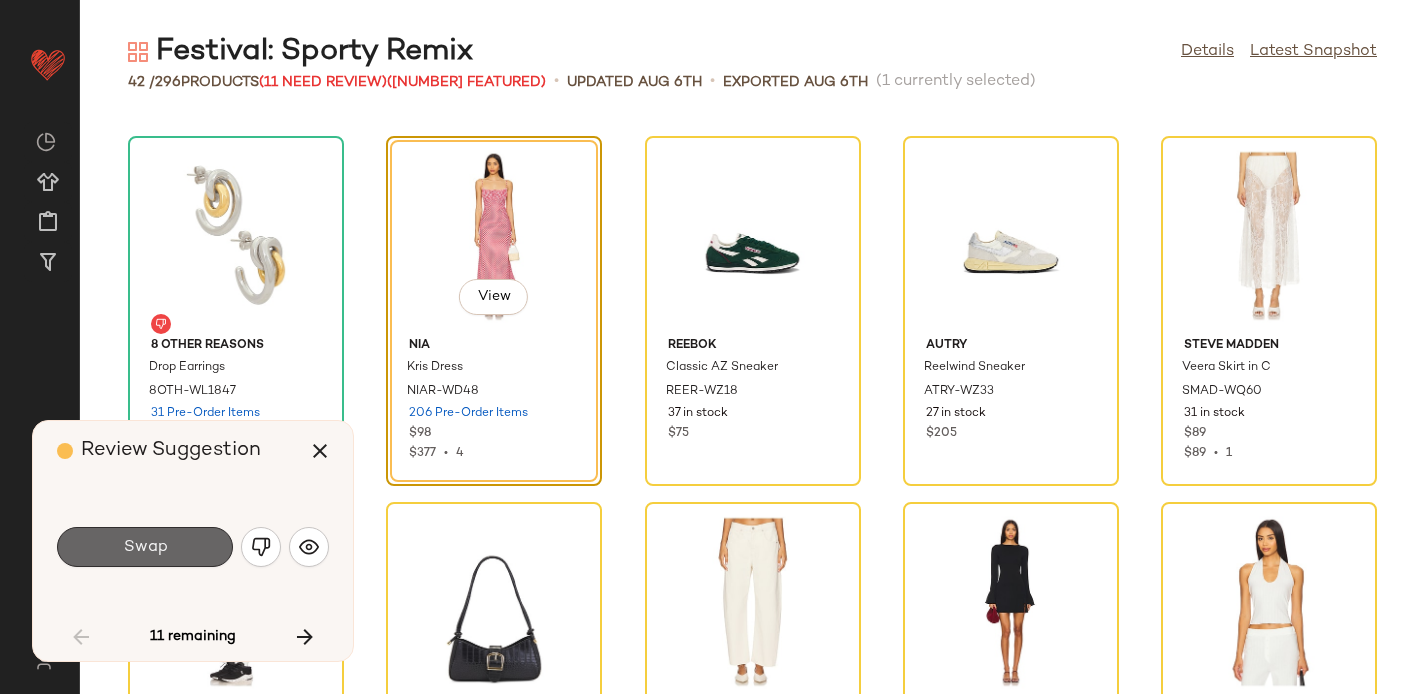 click on "Swap" 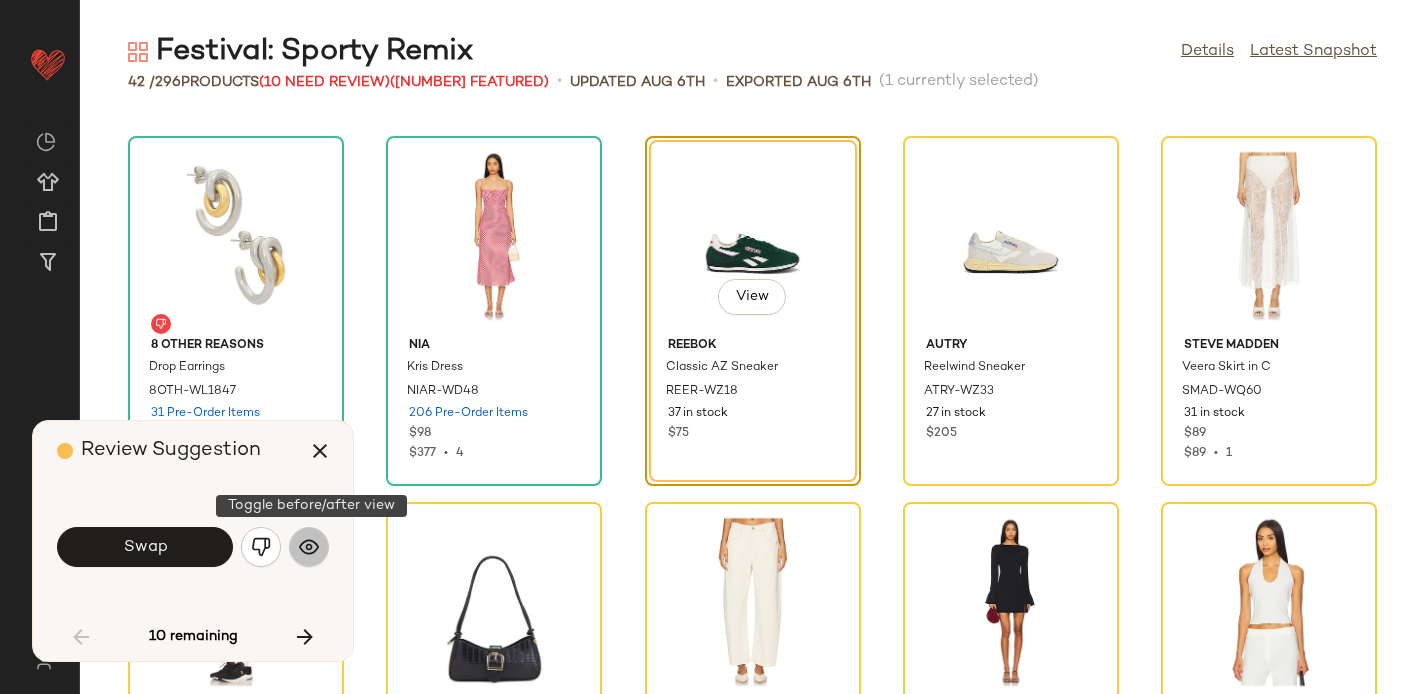 click 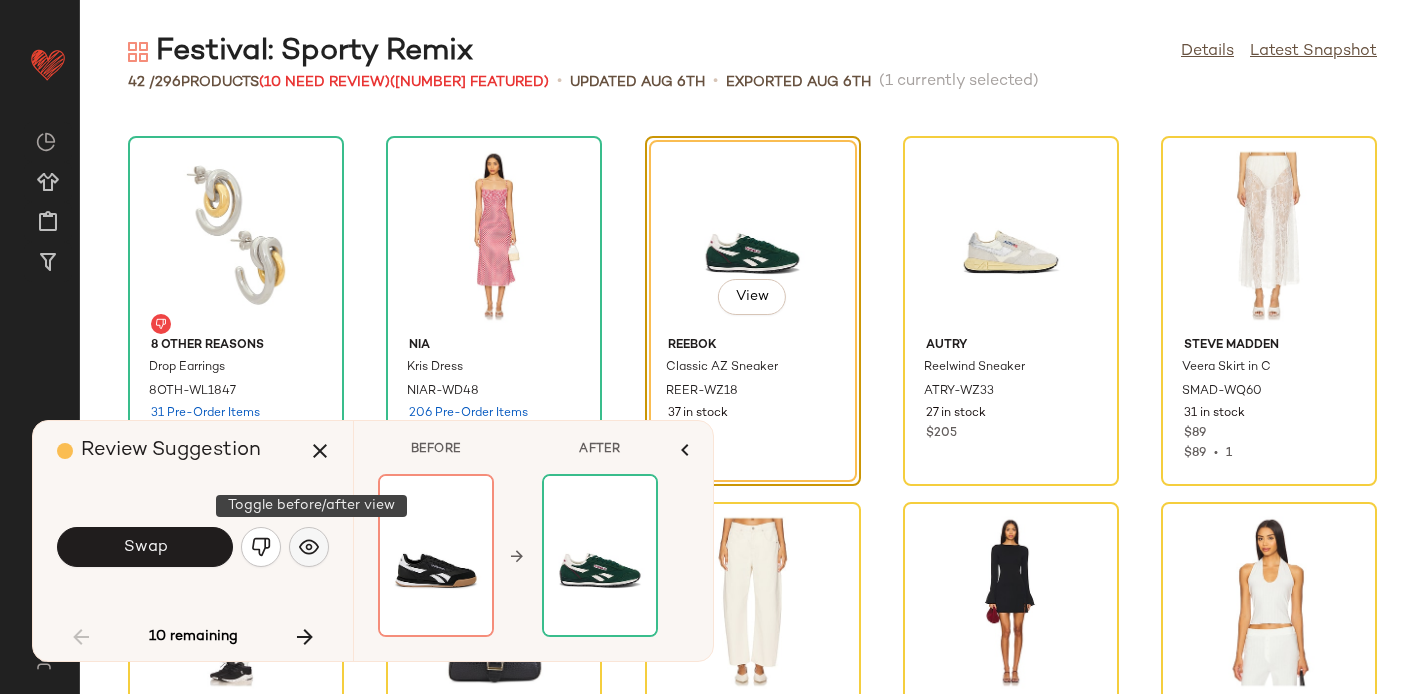 click 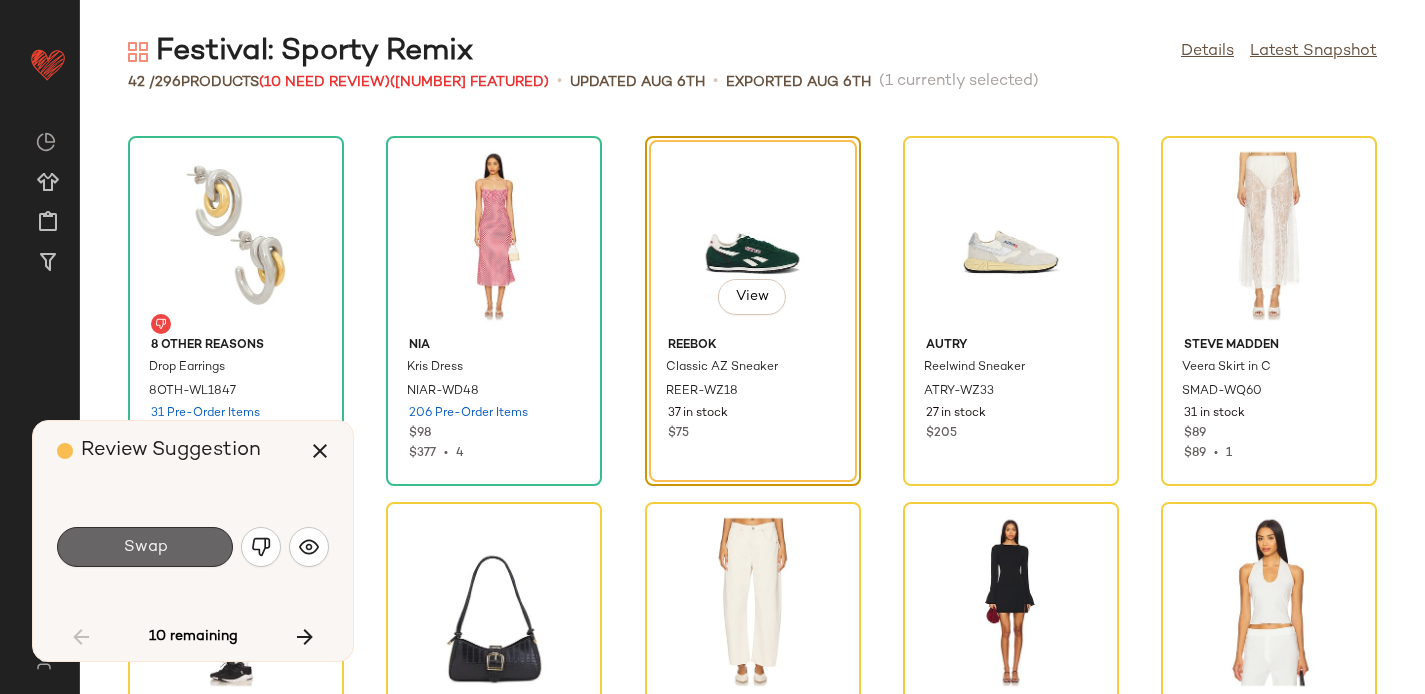 click on "Swap" at bounding box center (145, 547) 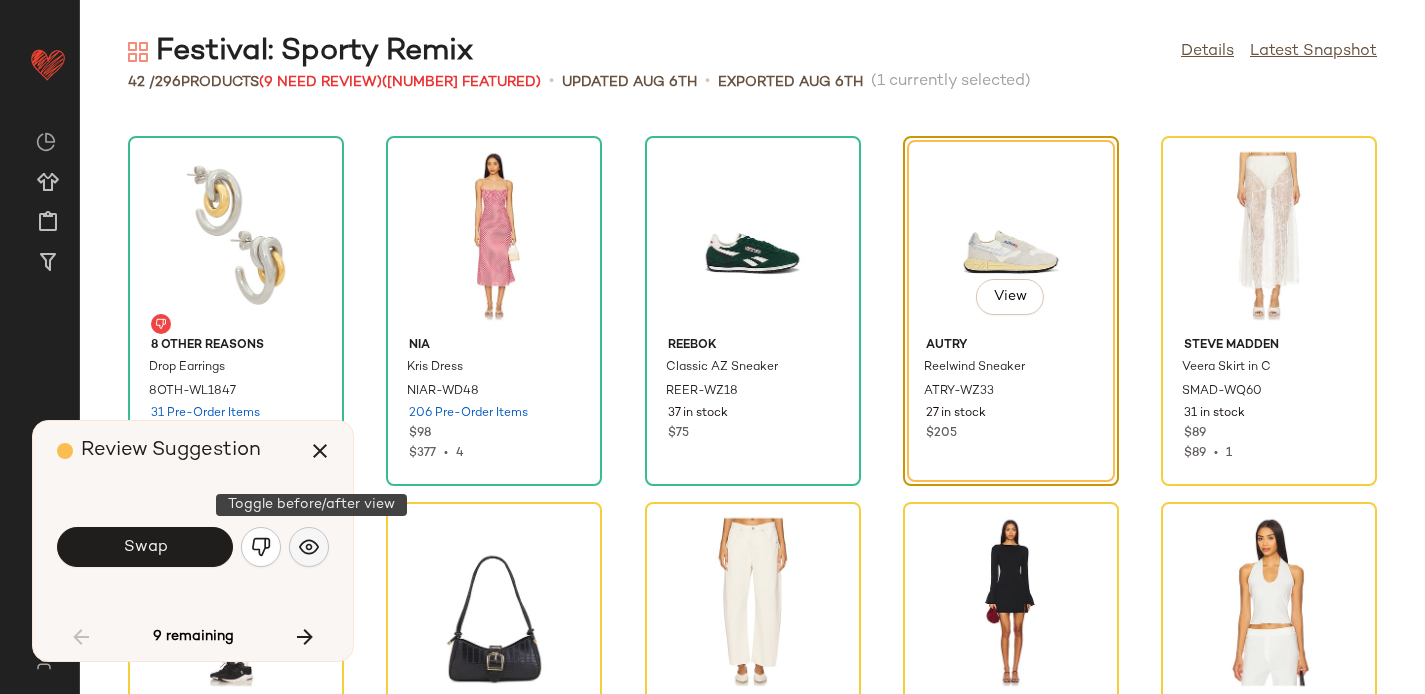 click 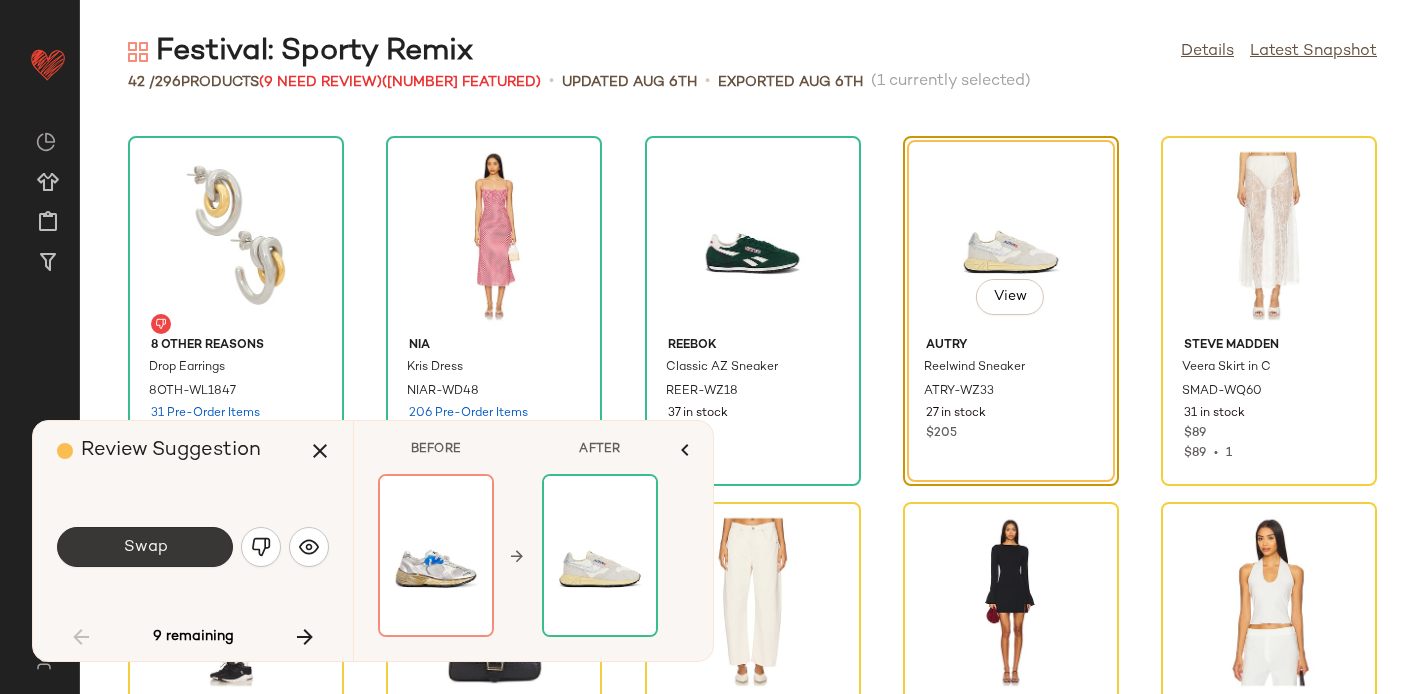 click on "Swap" 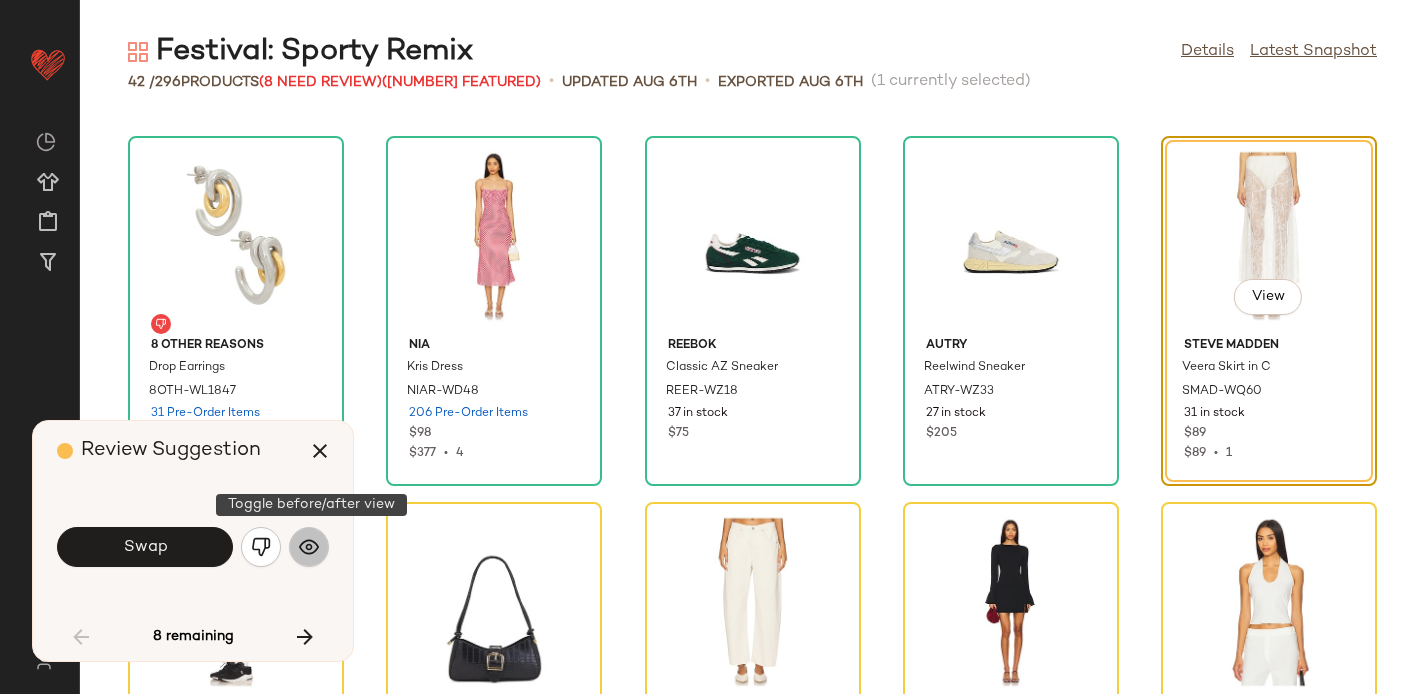click at bounding box center (309, 547) 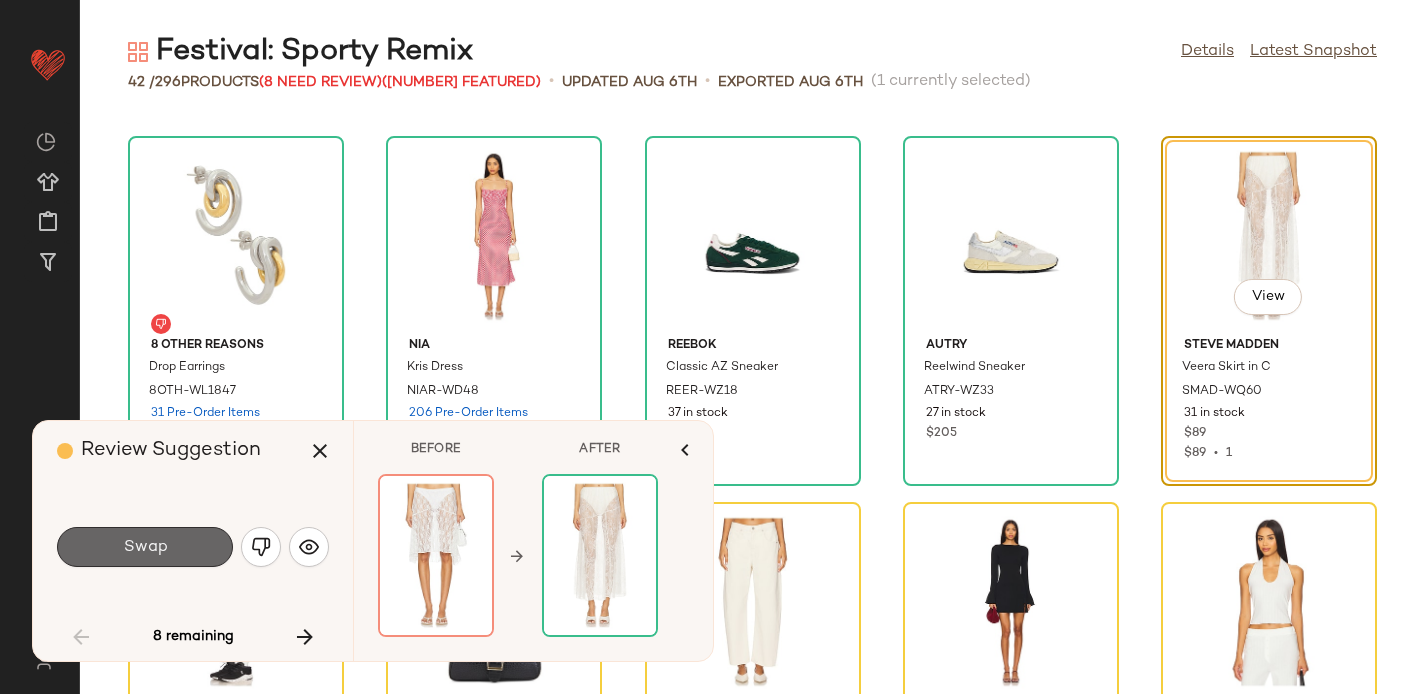 click on "Swap" 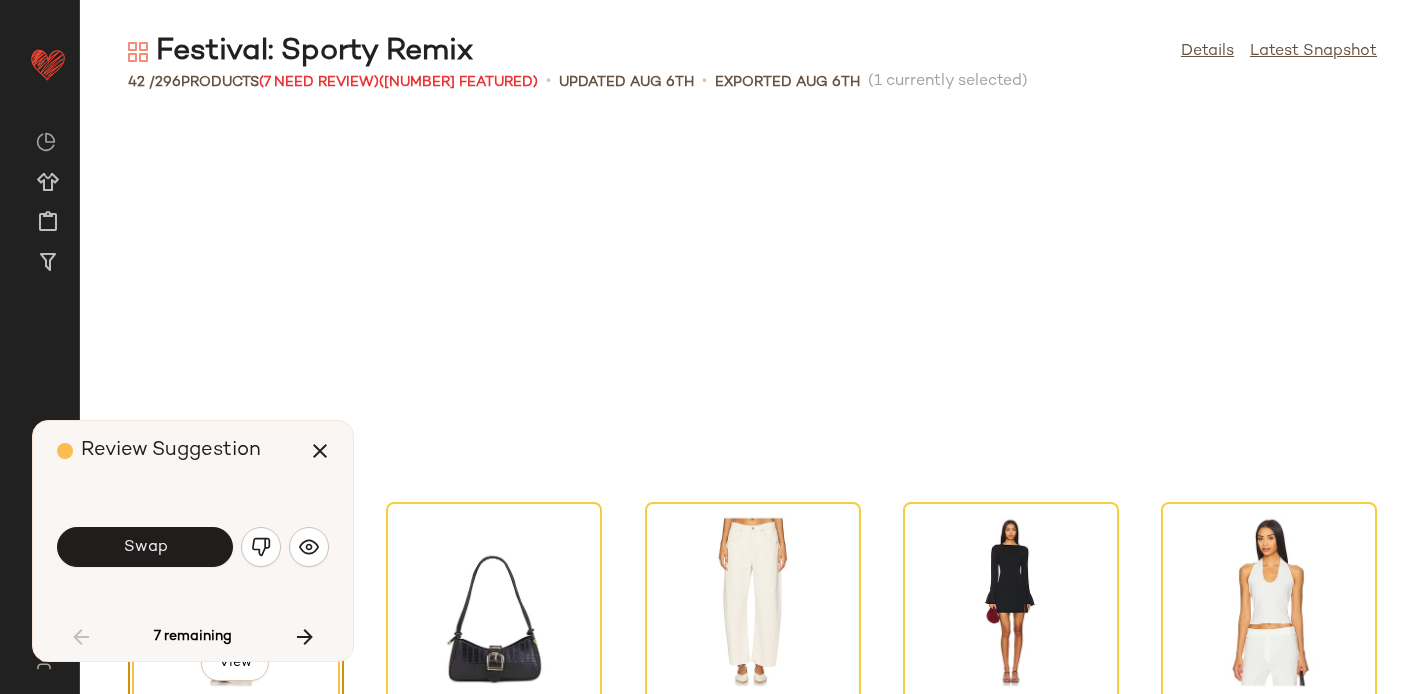 scroll, scrollTop: 2562, scrollLeft: 0, axis: vertical 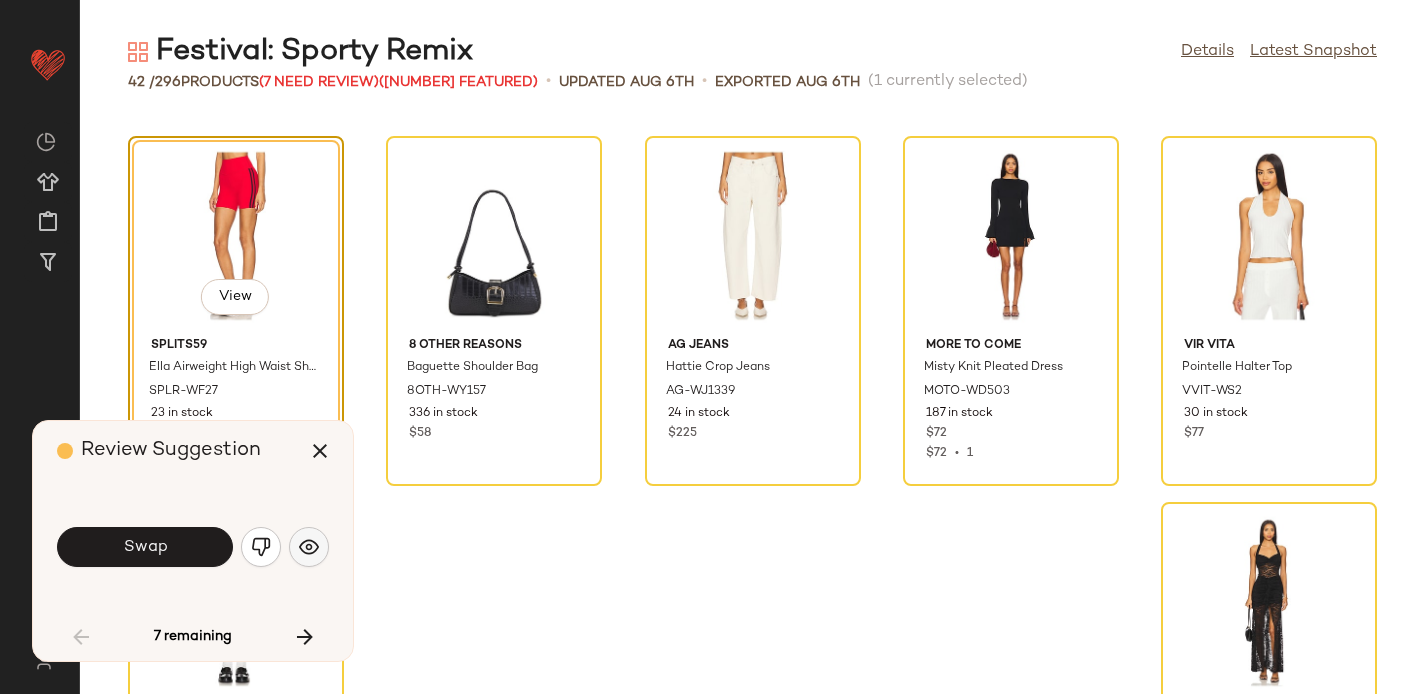 click at bounding box center (309, 547) 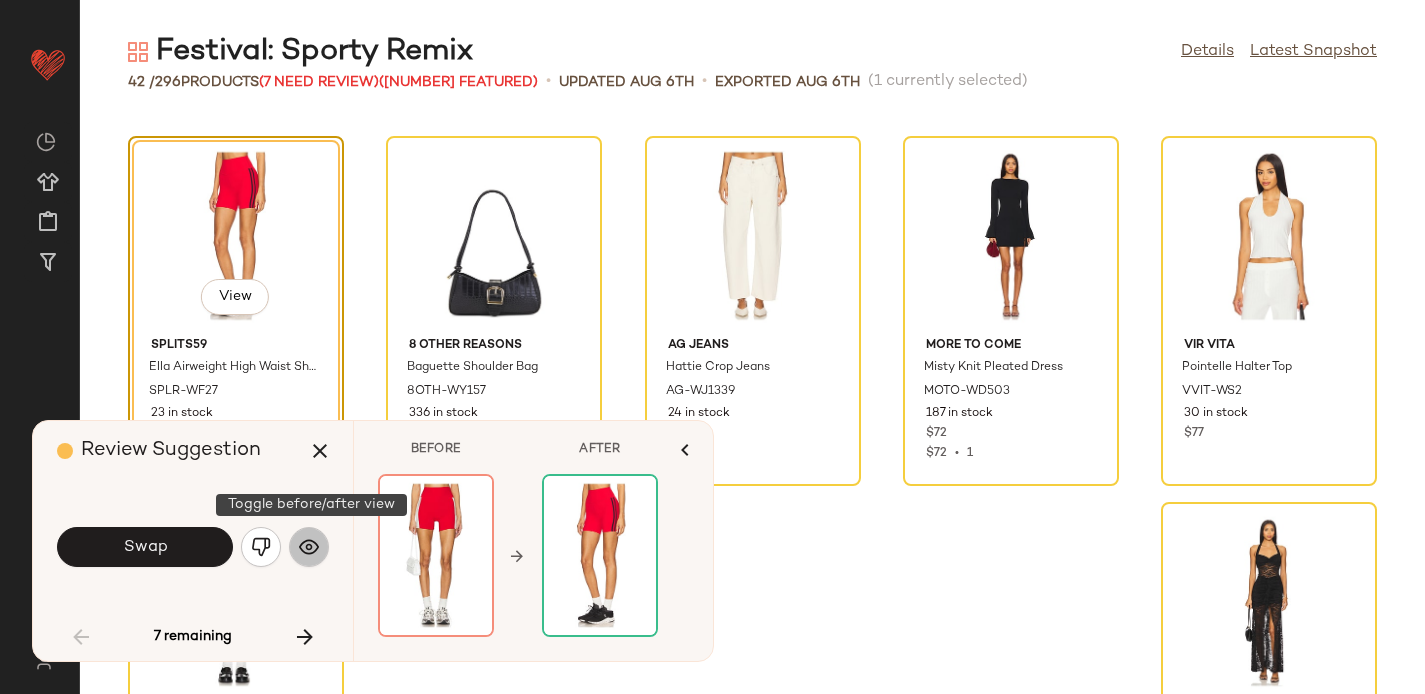 click 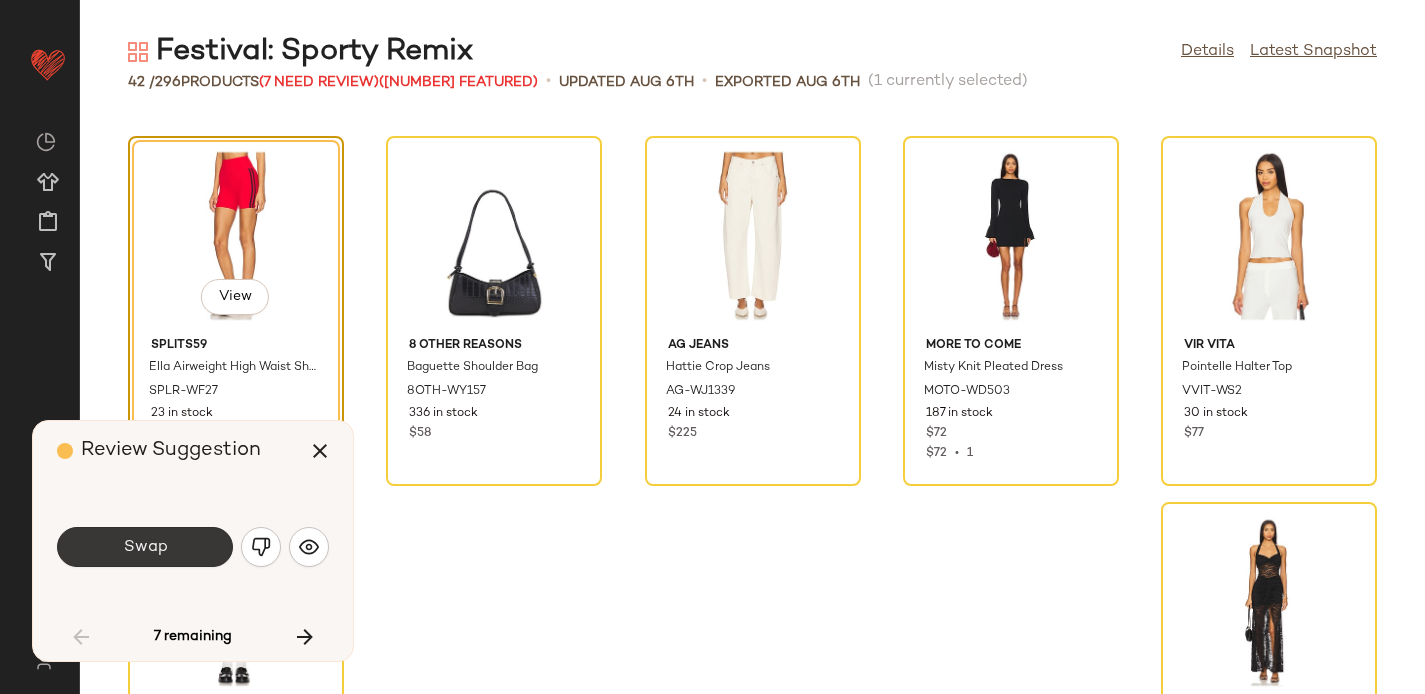 click on "Swap" 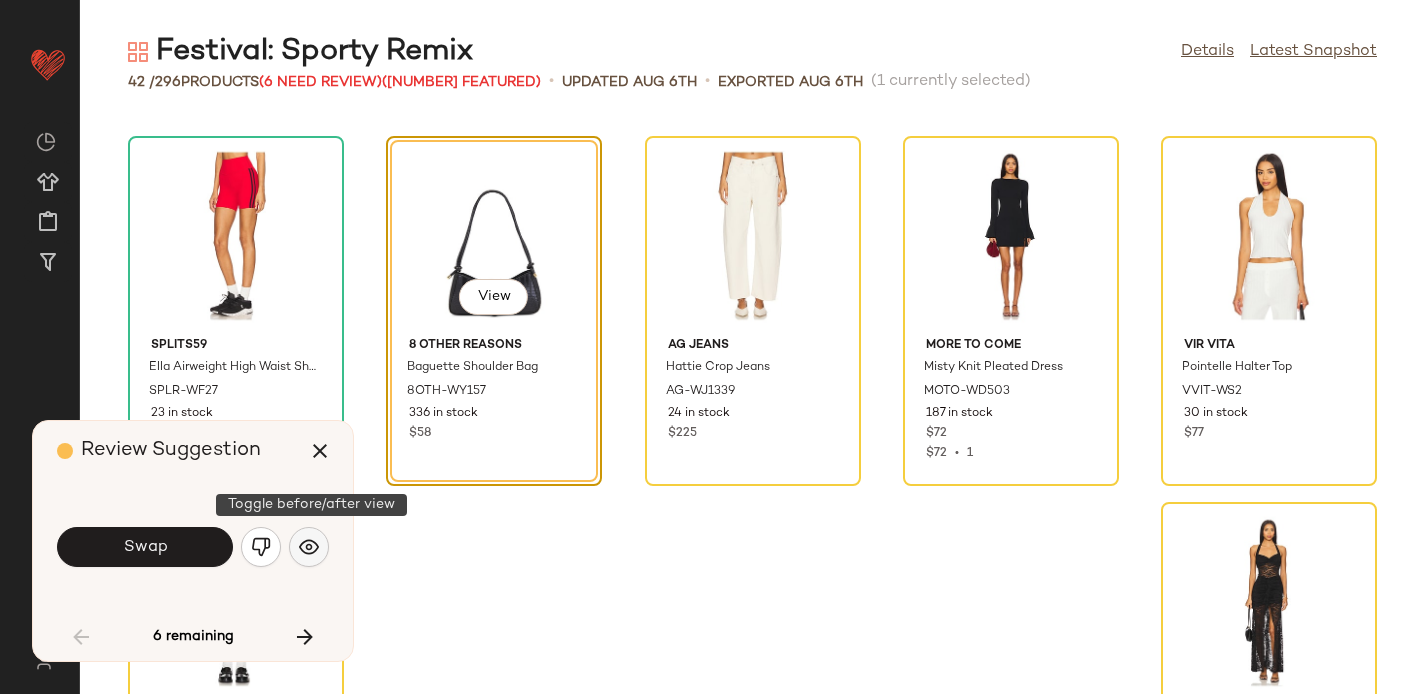 click 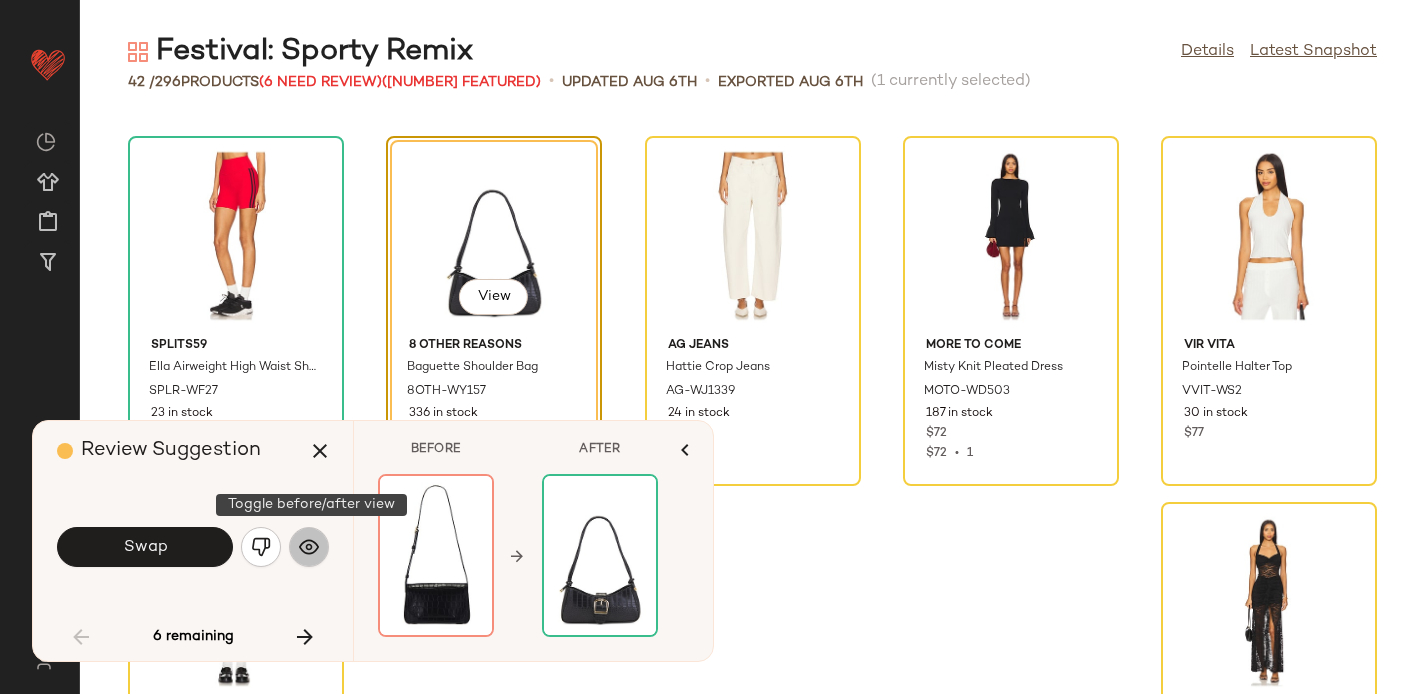 click 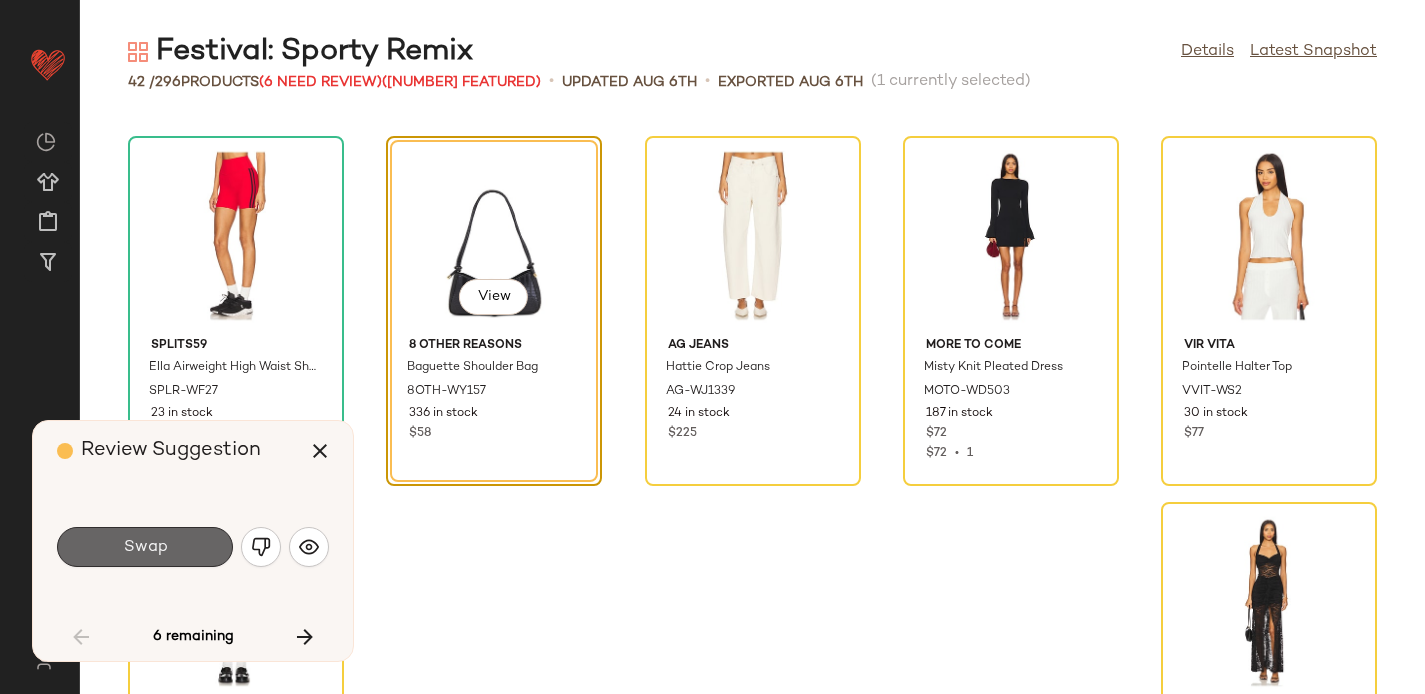 click on "Swap" at bounding box center (145, 547) 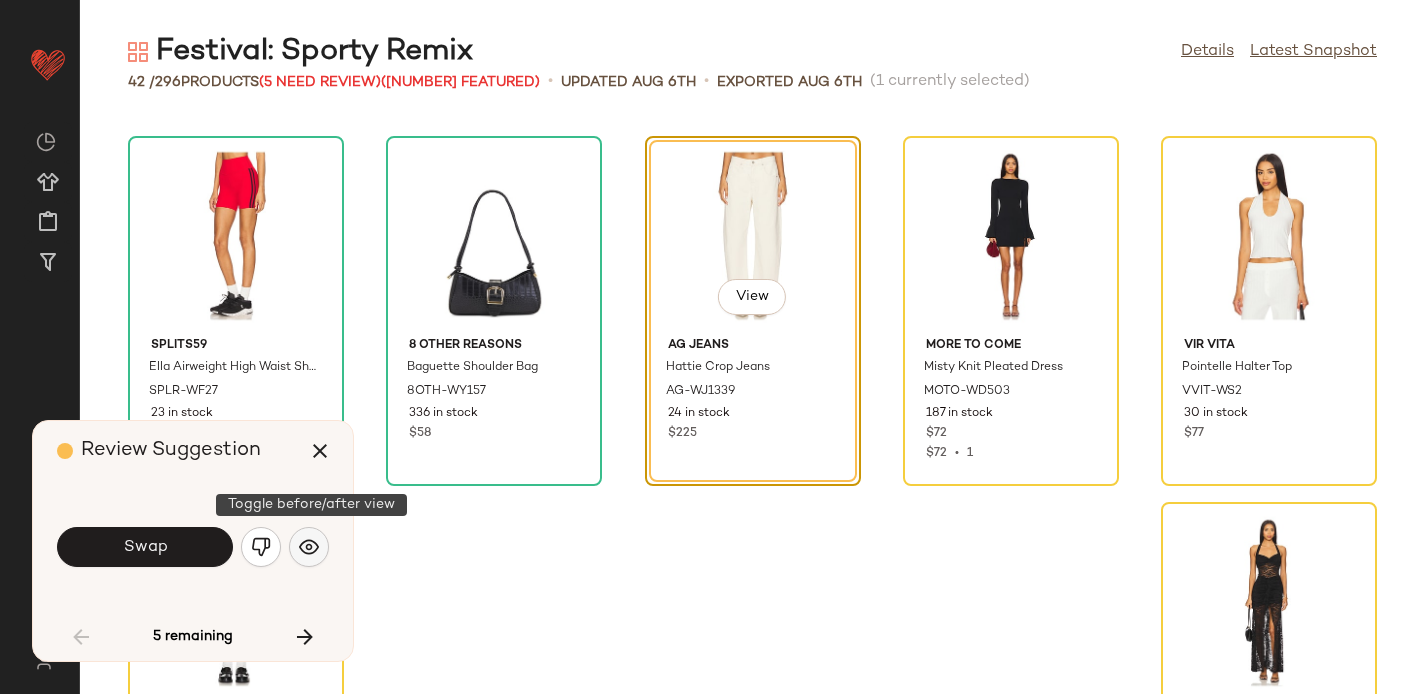 click 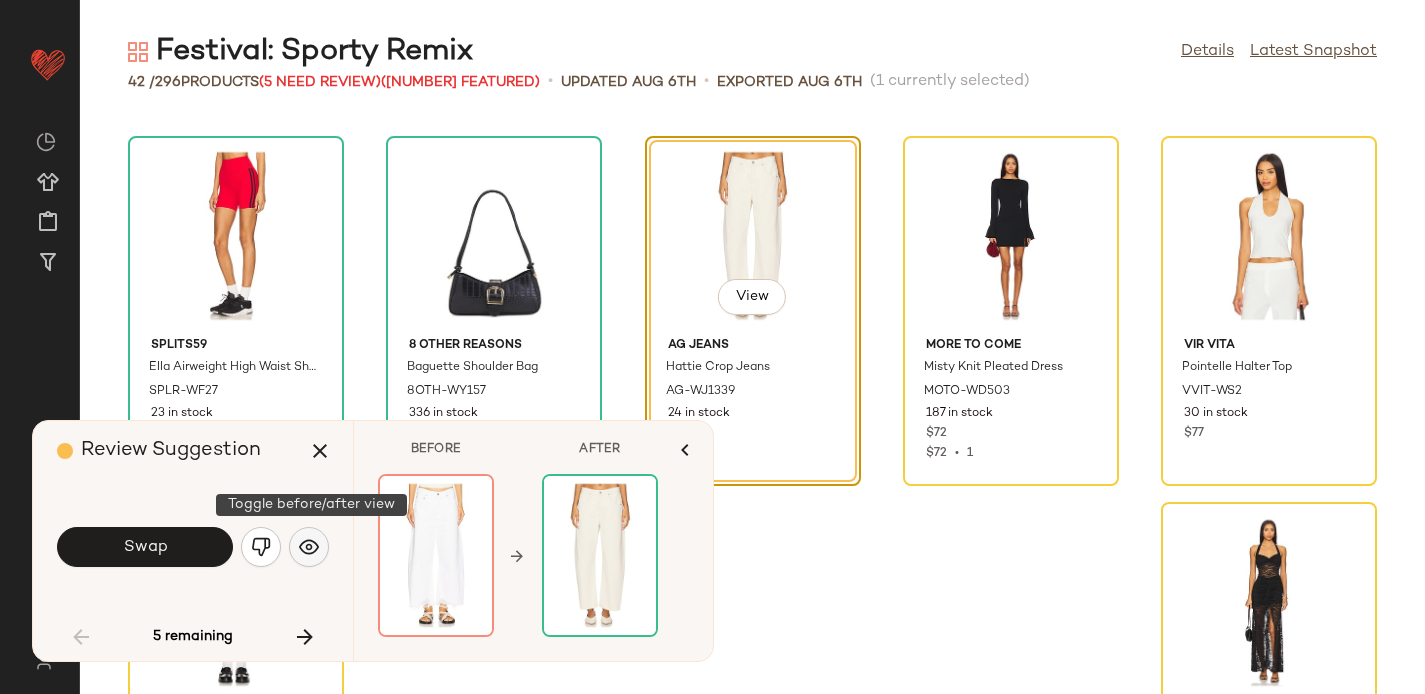 click 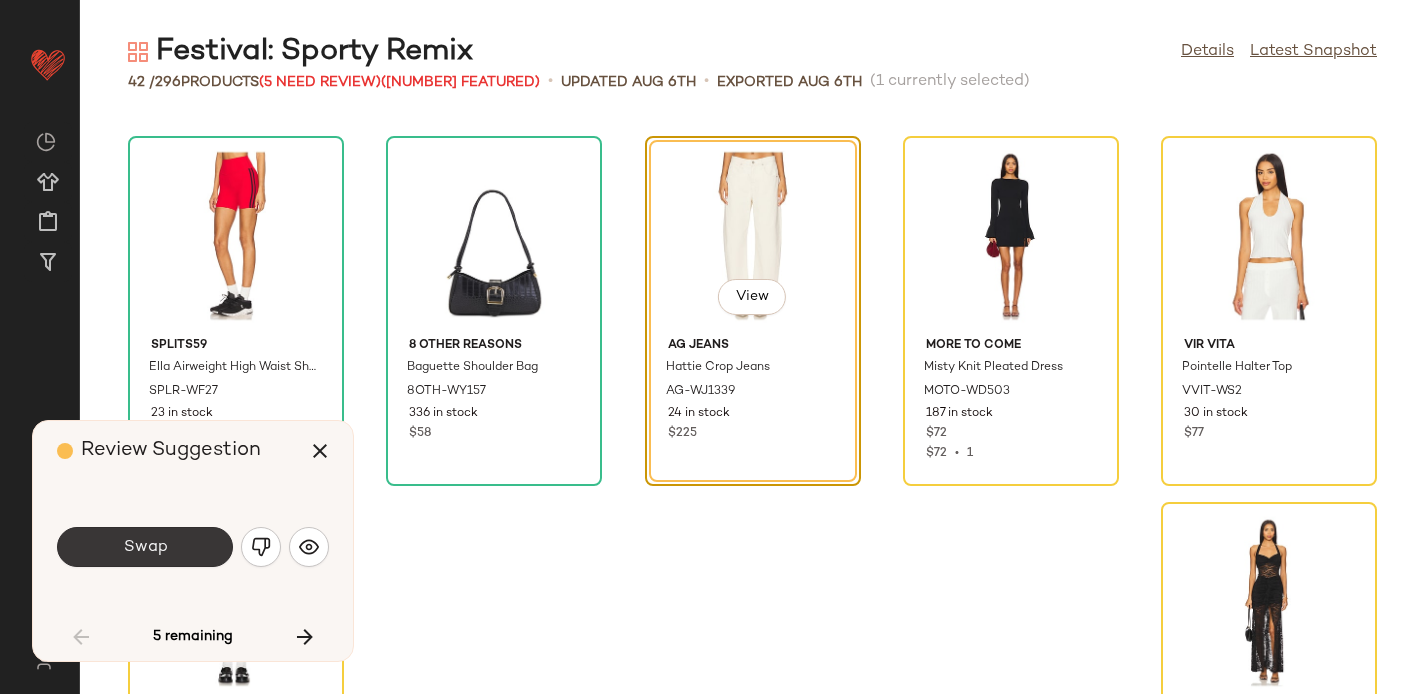 click on "Swap" at bounding box center (145, 547) 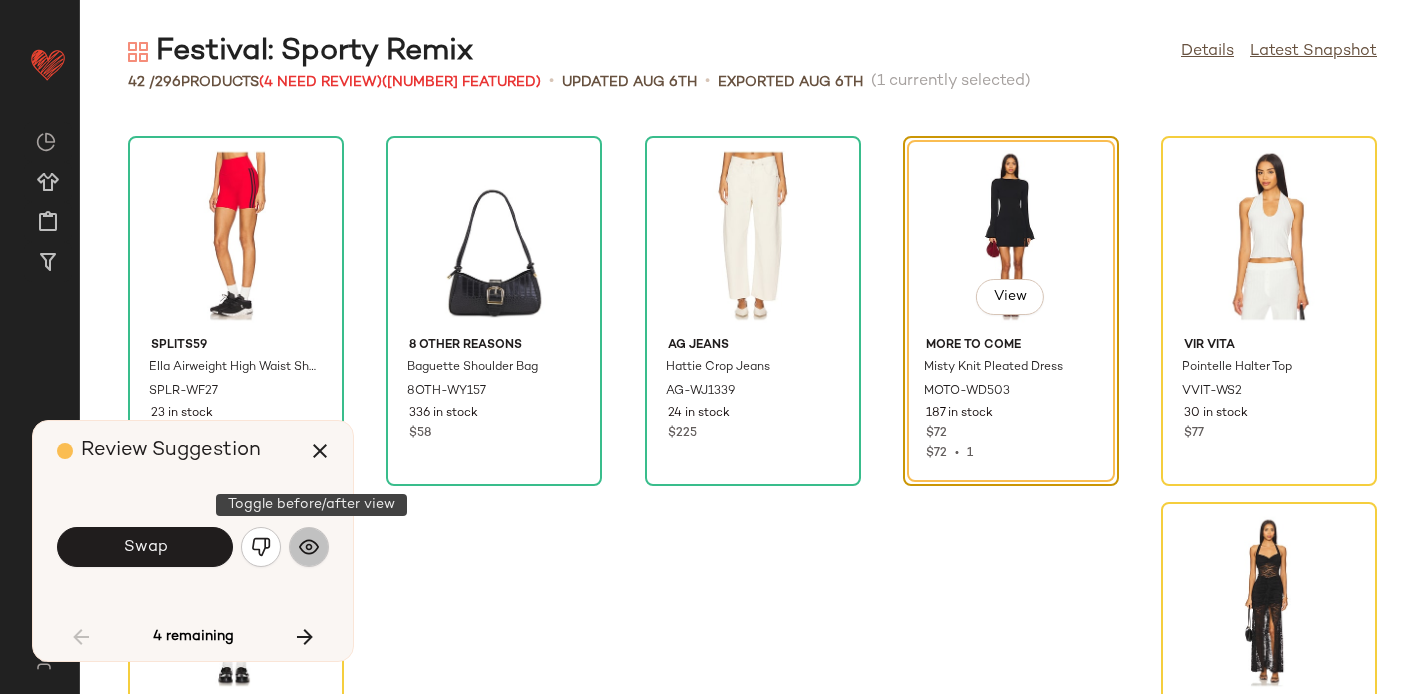click 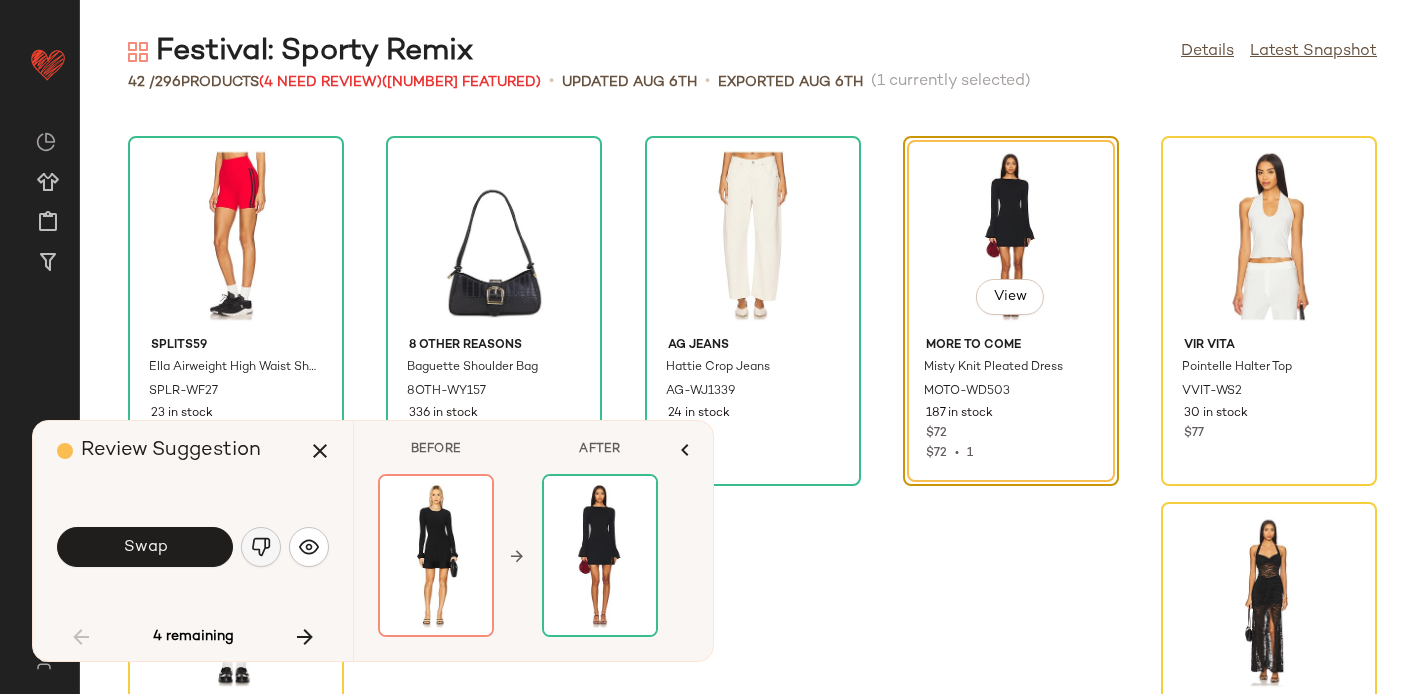 click 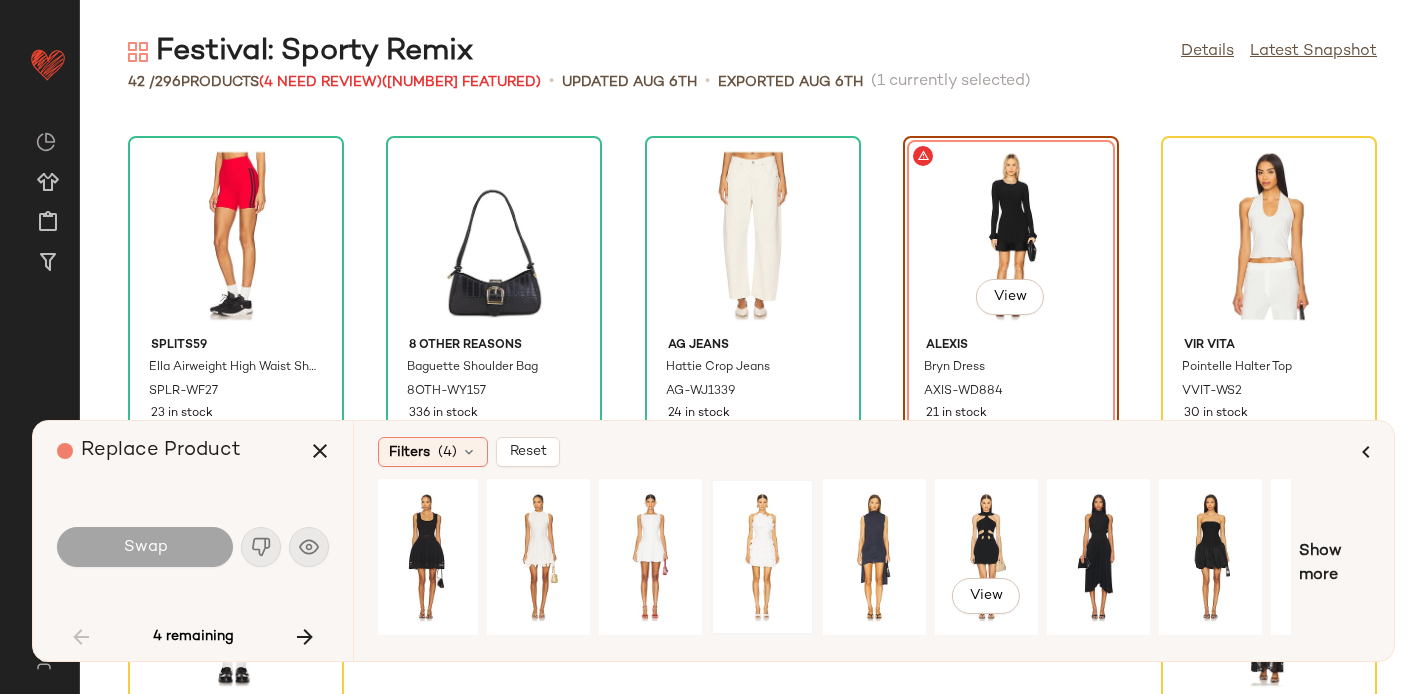 scroll, scrollTop: 0, scrollLeft: 0, axis: both 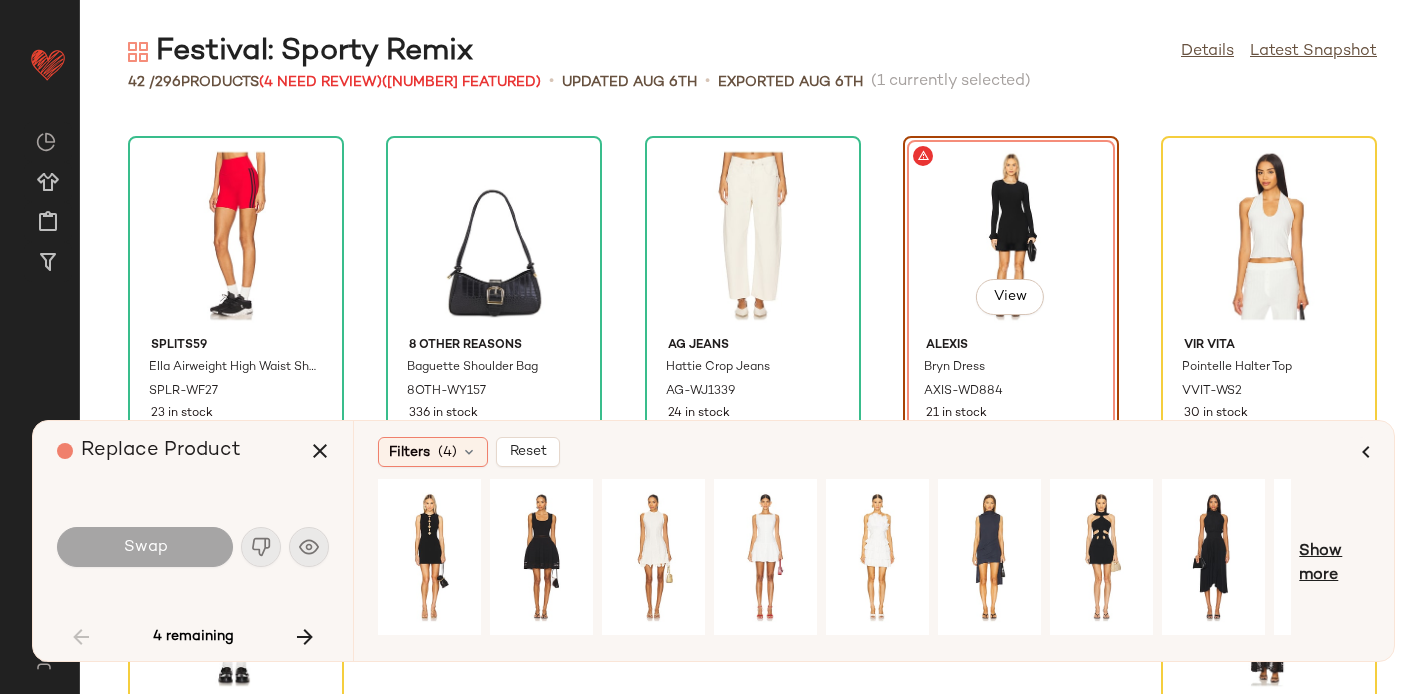 click on "Show more" at bounding box center [1334, 564] 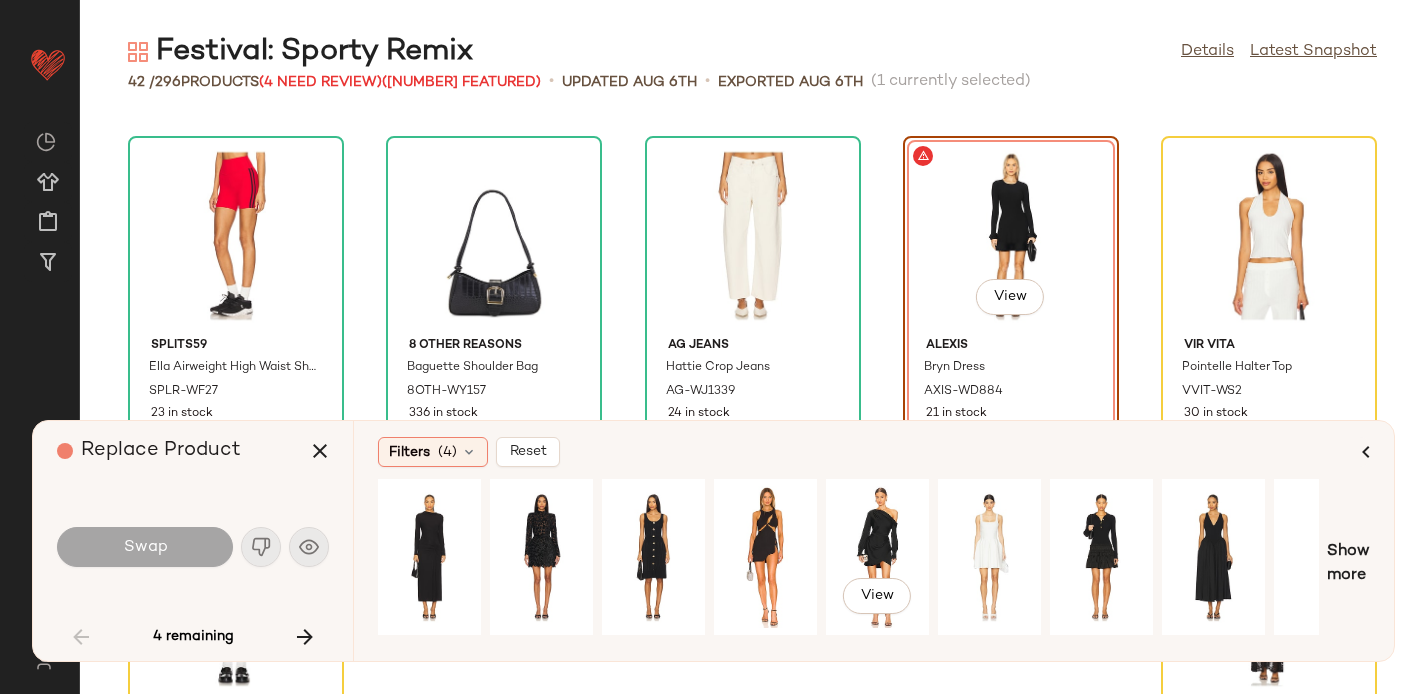 scroll, scrollTop: 0, scrollLeft: 1288, axis: horizontal 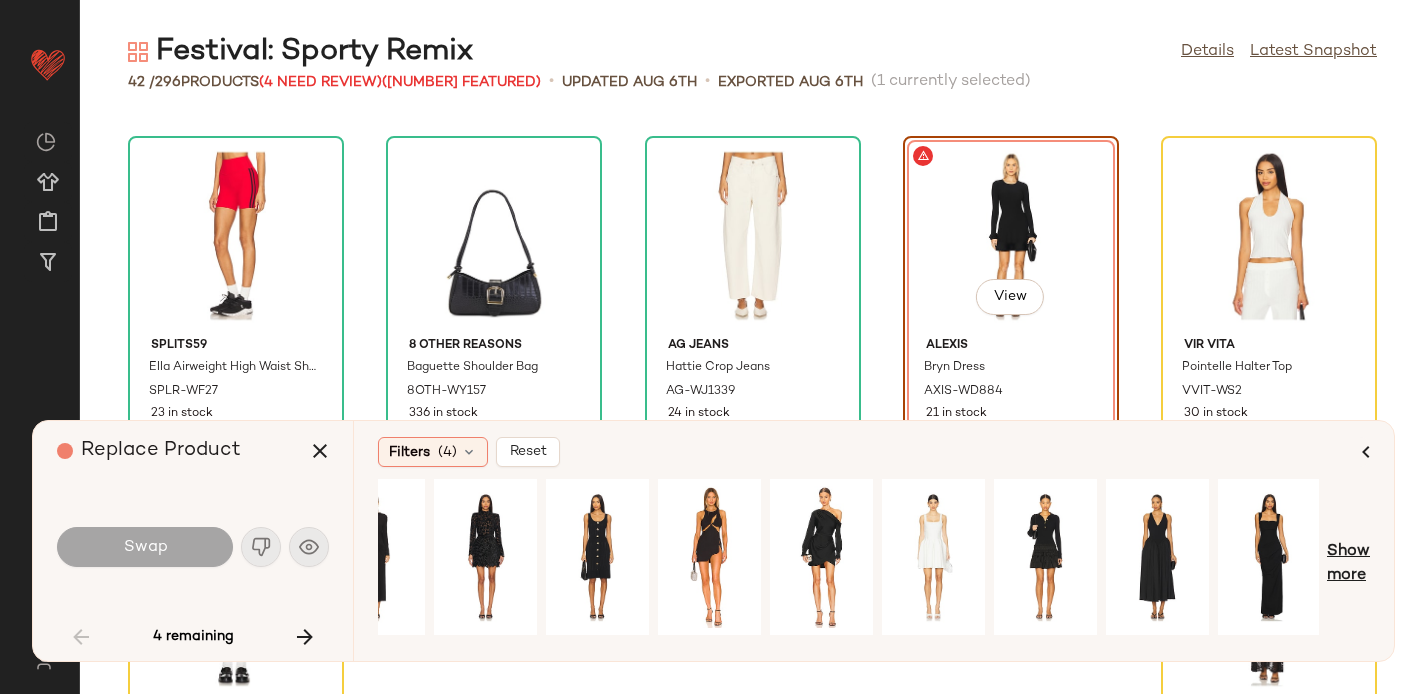 click on "Show more" at bounding box center [1348, 564] 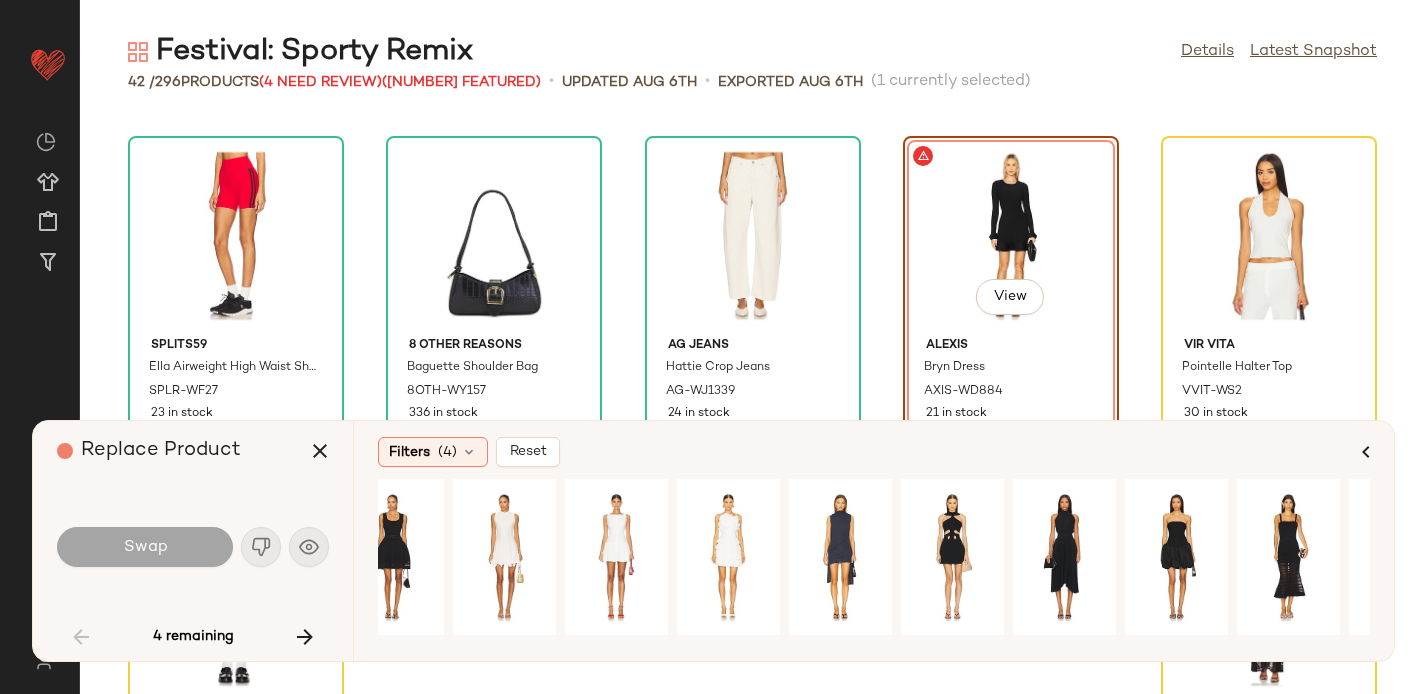 scroll, scrollTop: 0, scrollLeft: 0, axis: both 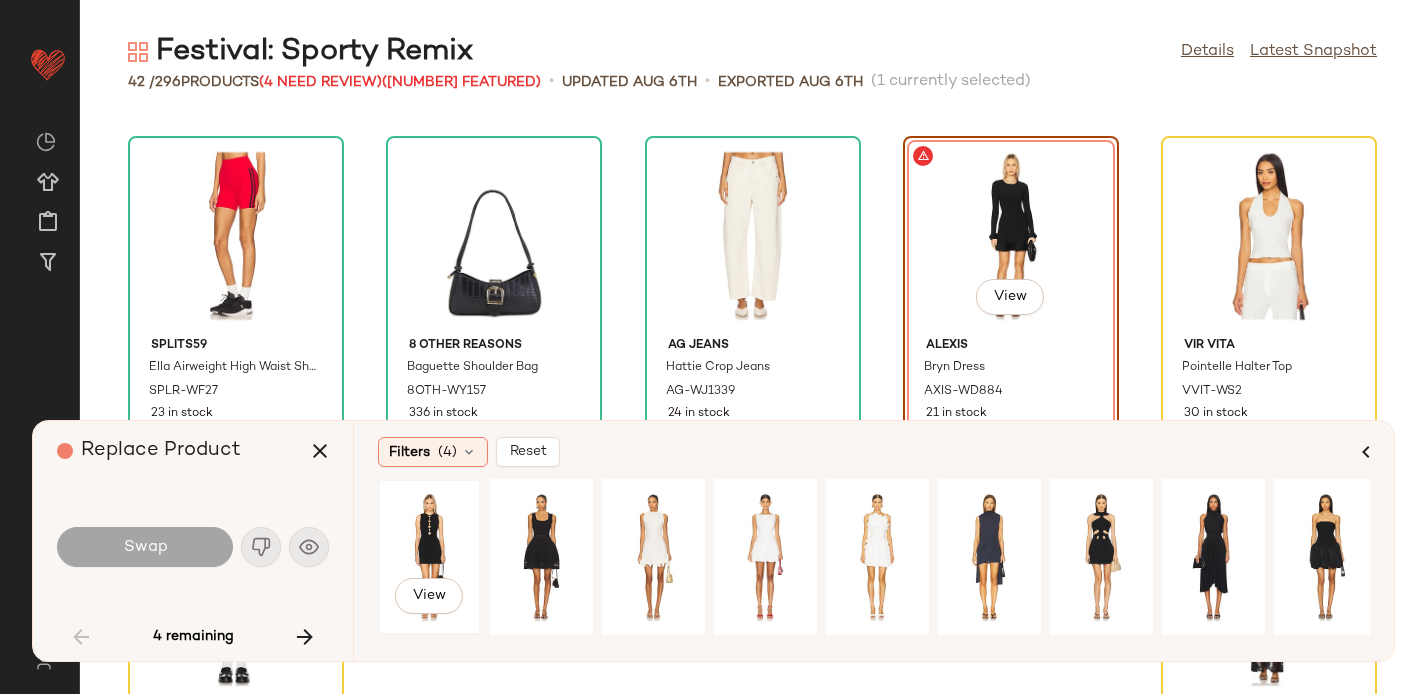 click on "View" 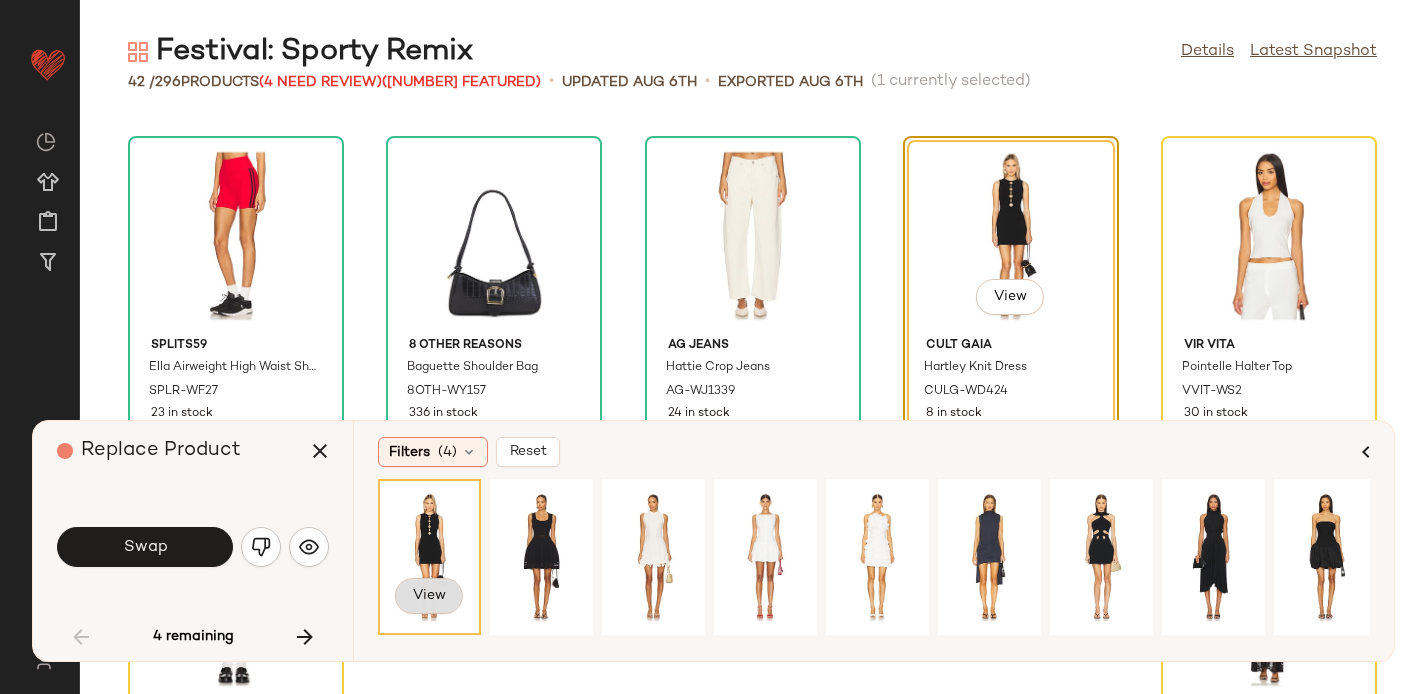 click on "View" at bounding box center [429, 596] 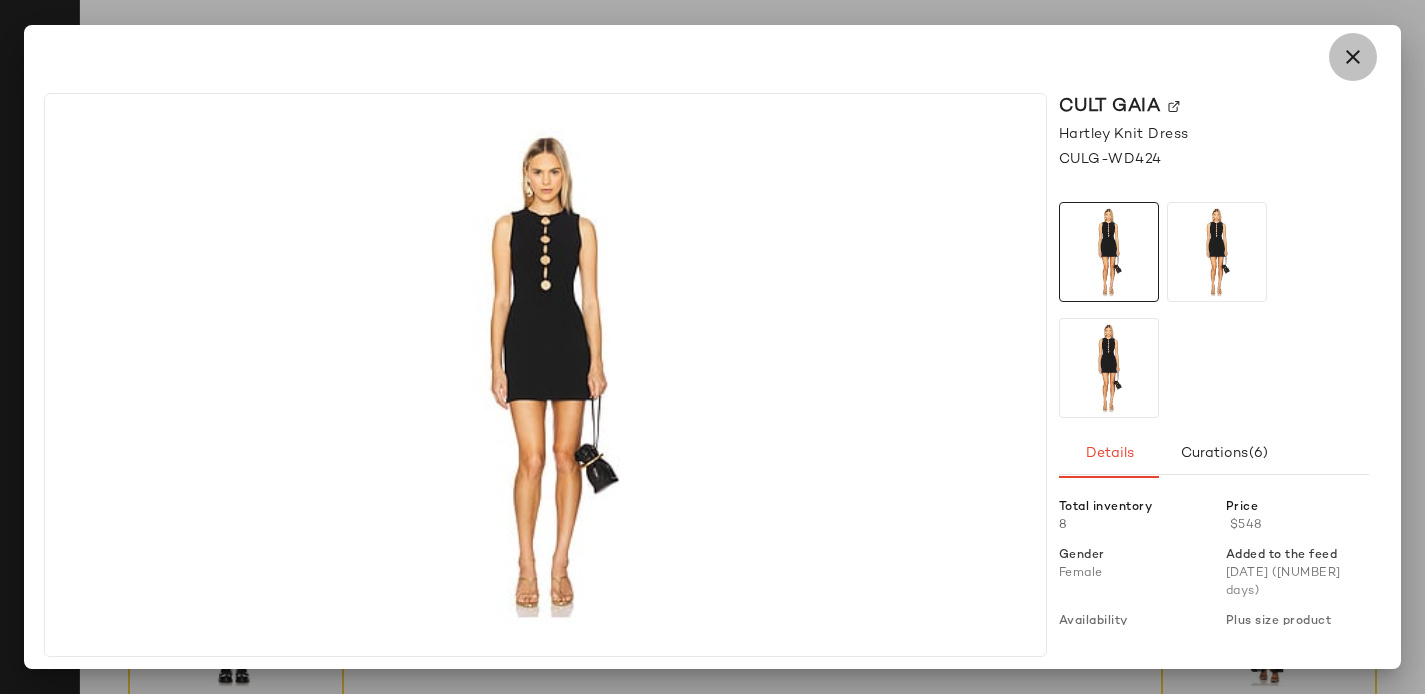 click at bounding box center [1353, 57] 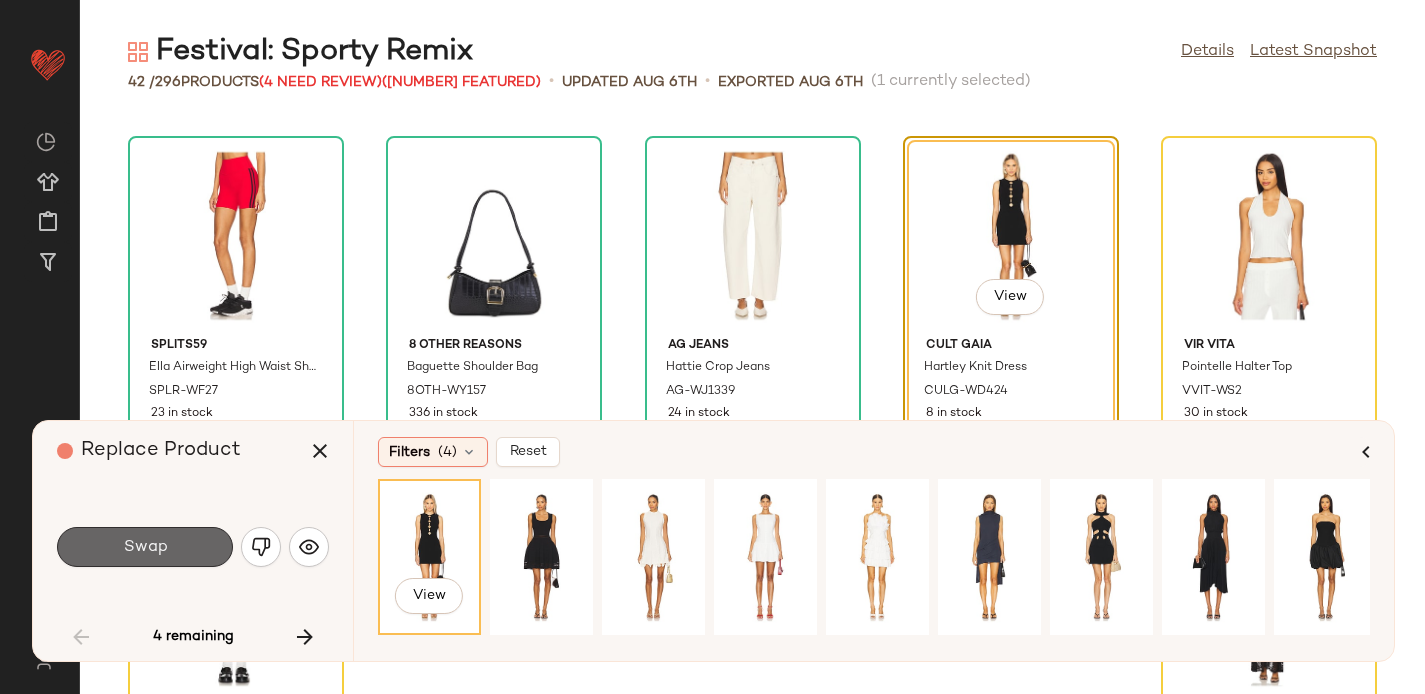 click on "Swap" 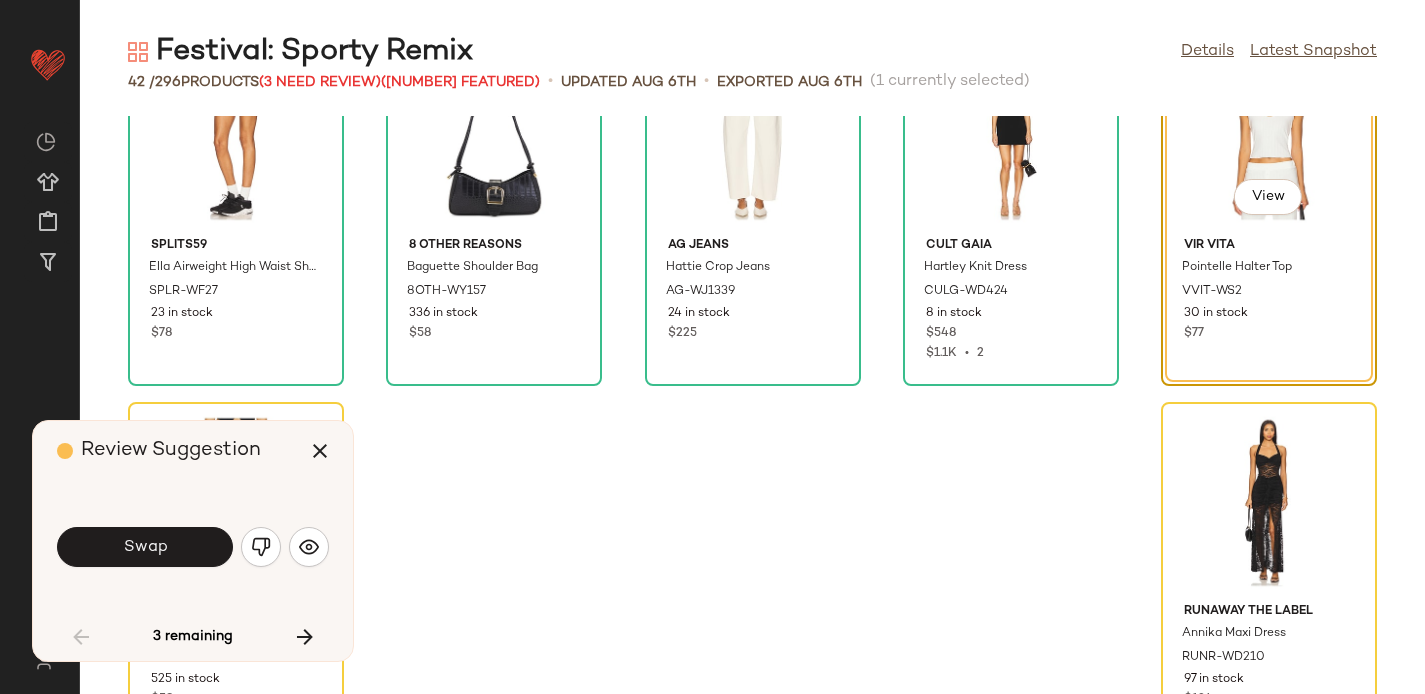 scroll, scrollTop: 2628, scrollLeft: 0, axis: vertical 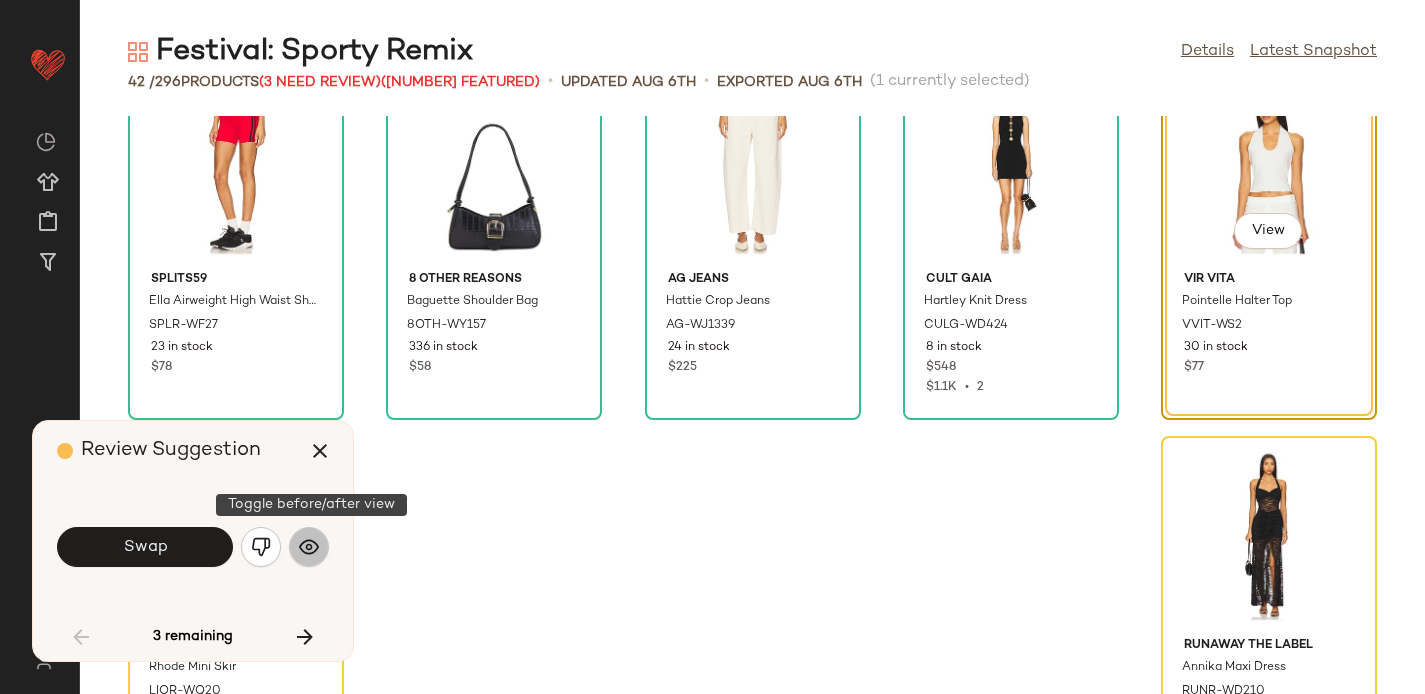 click 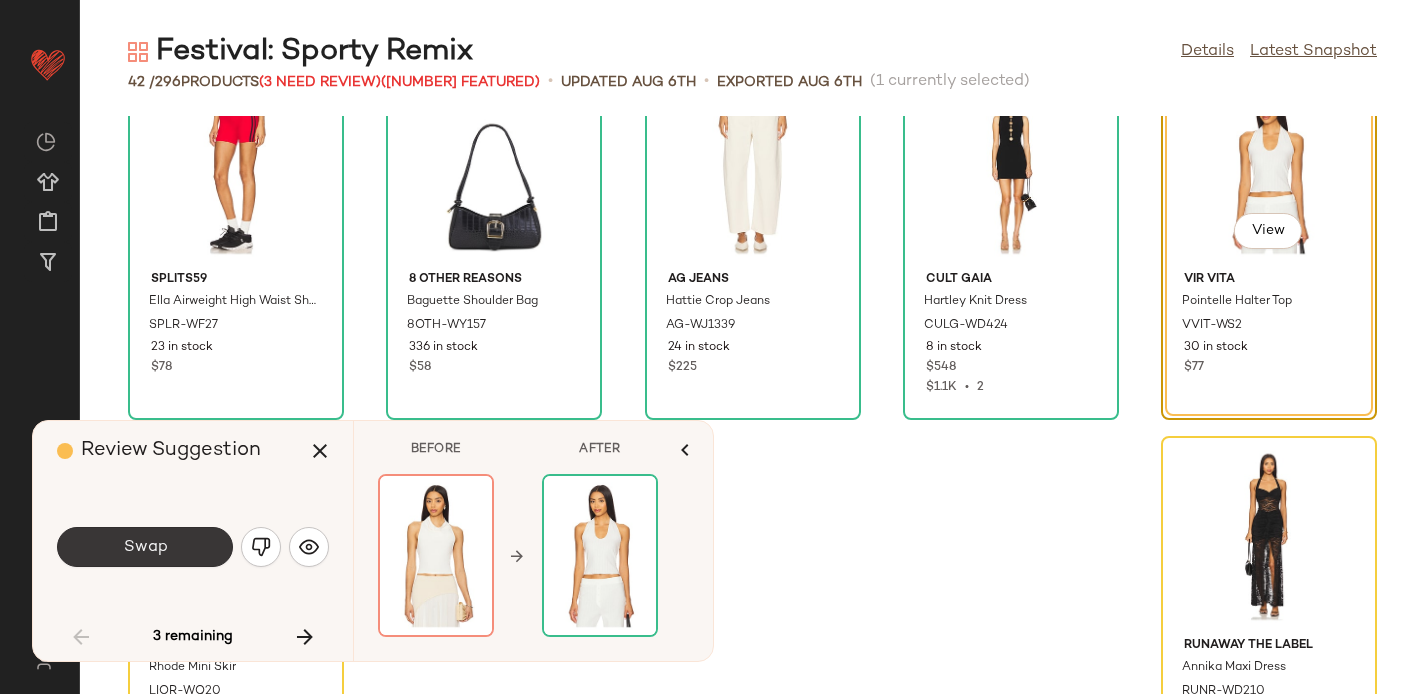 click on "Swap" 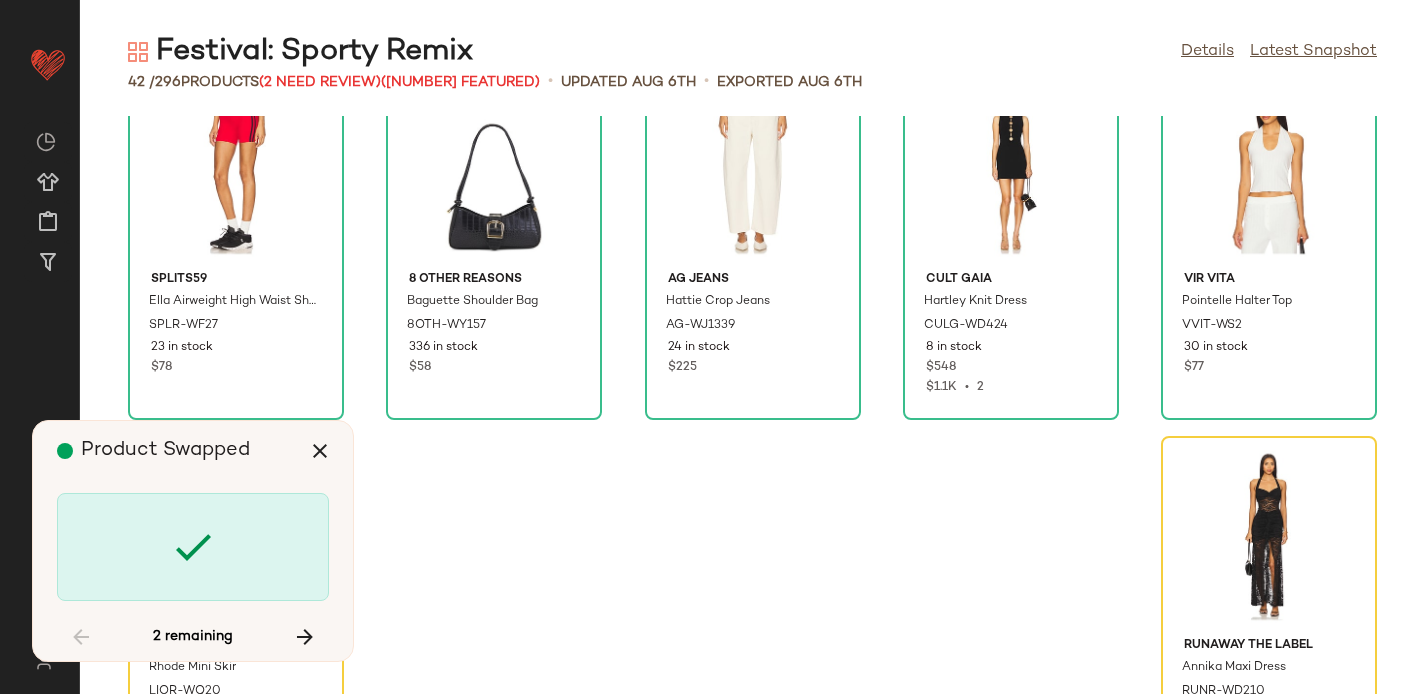 scroll, scrollTop: 2720, scrollLeft: 0, axis: vertical 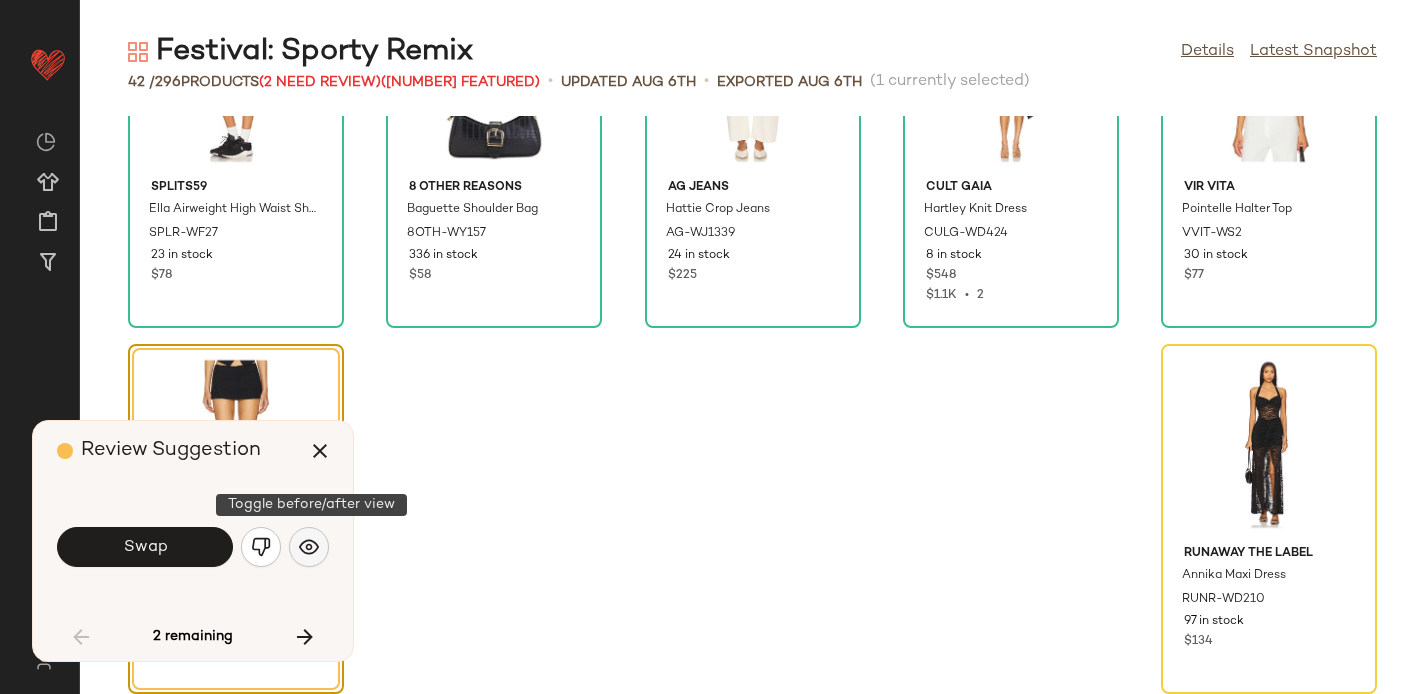 click 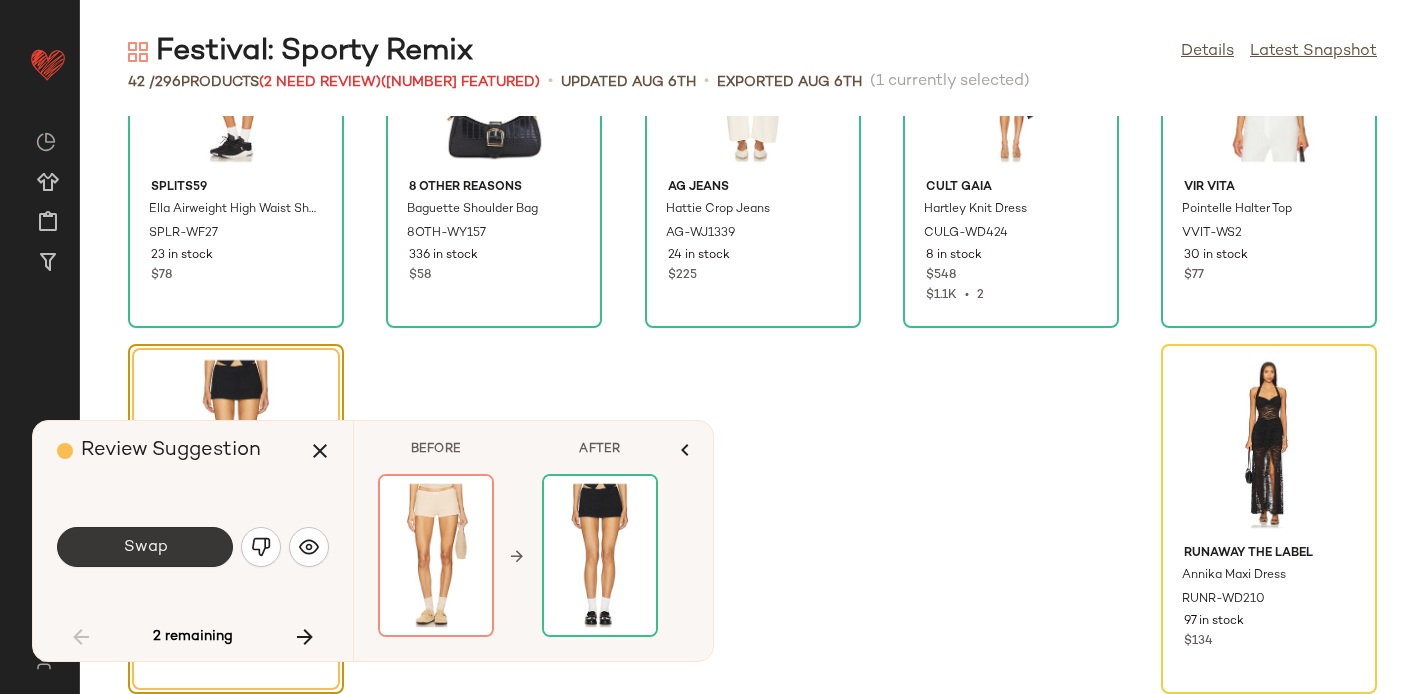 click on "Swap" at bounding box center [145, 547] 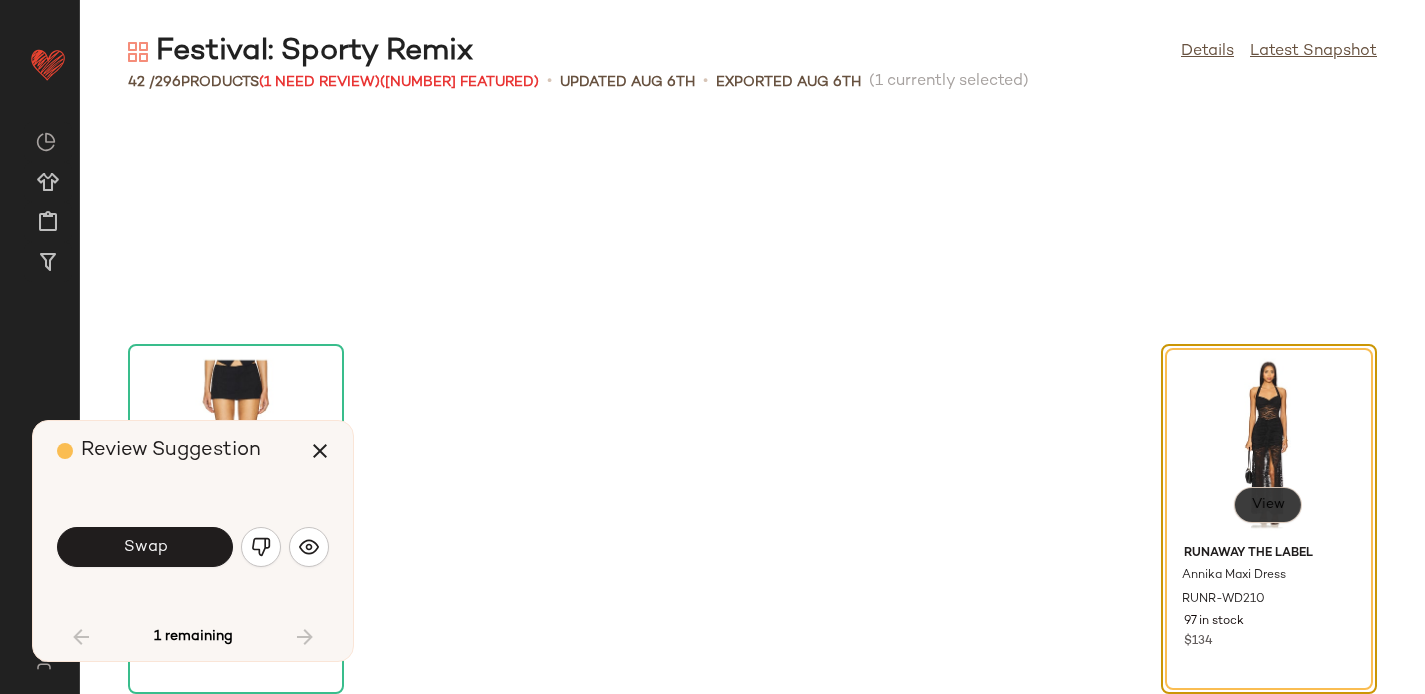 click on "View" 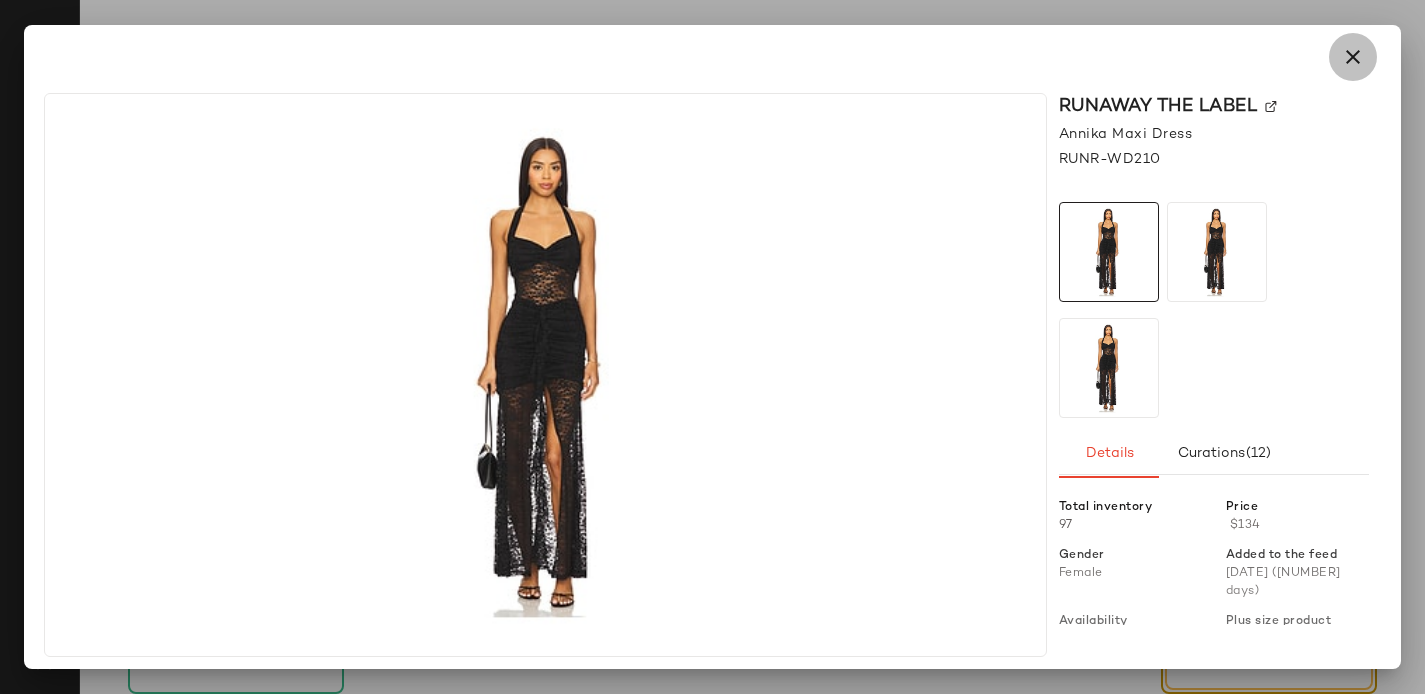 click at bounding box center [1353, 57] 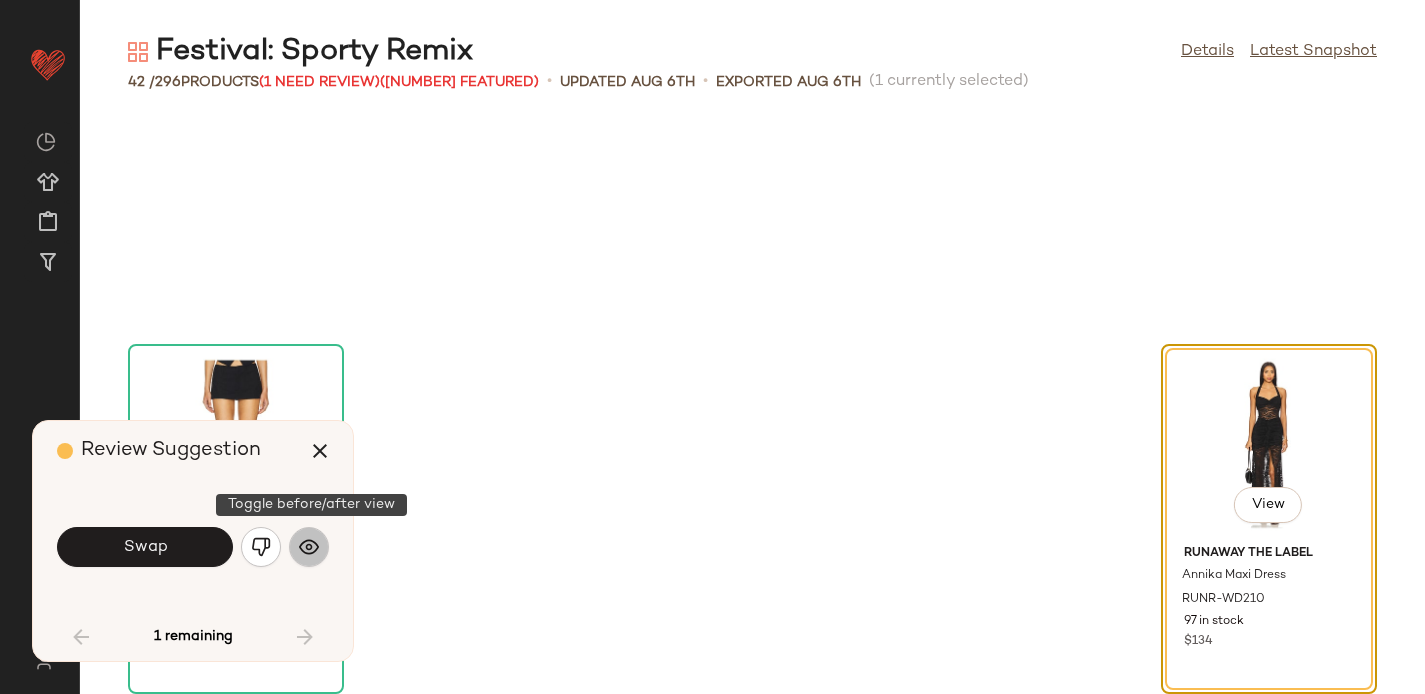 click 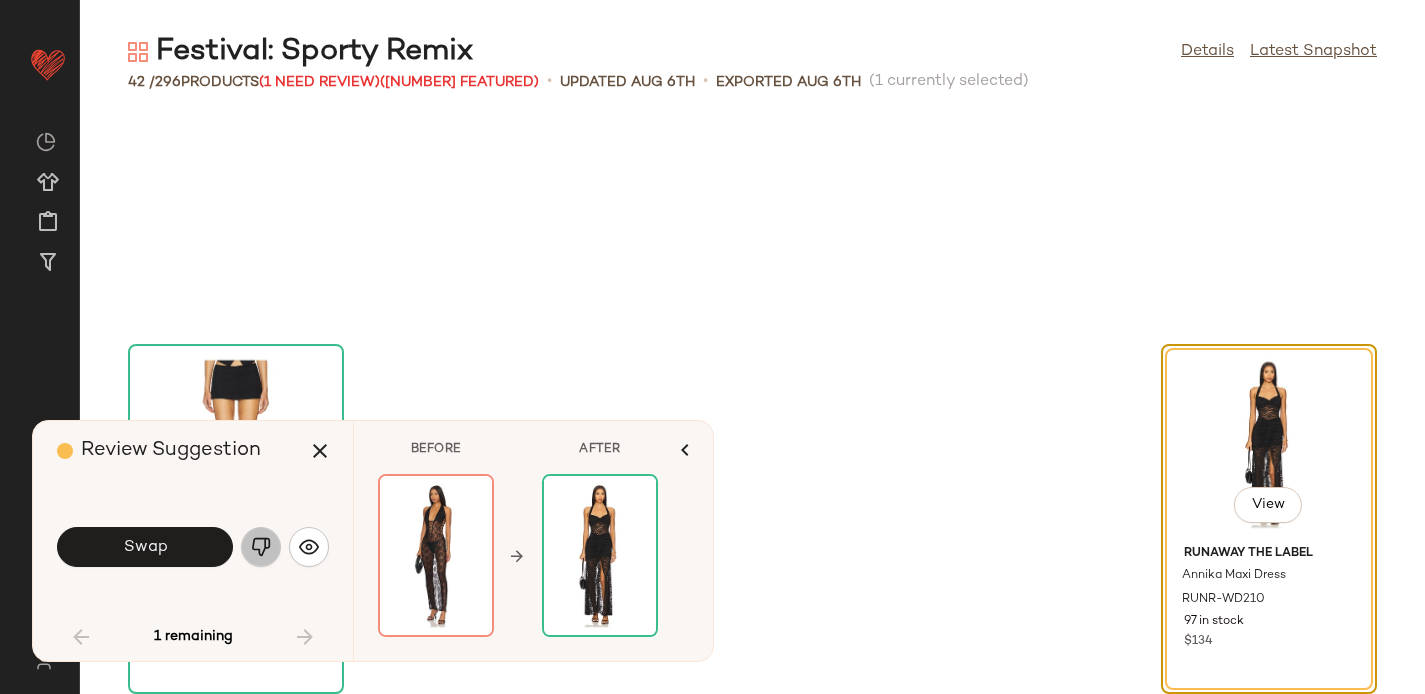 click 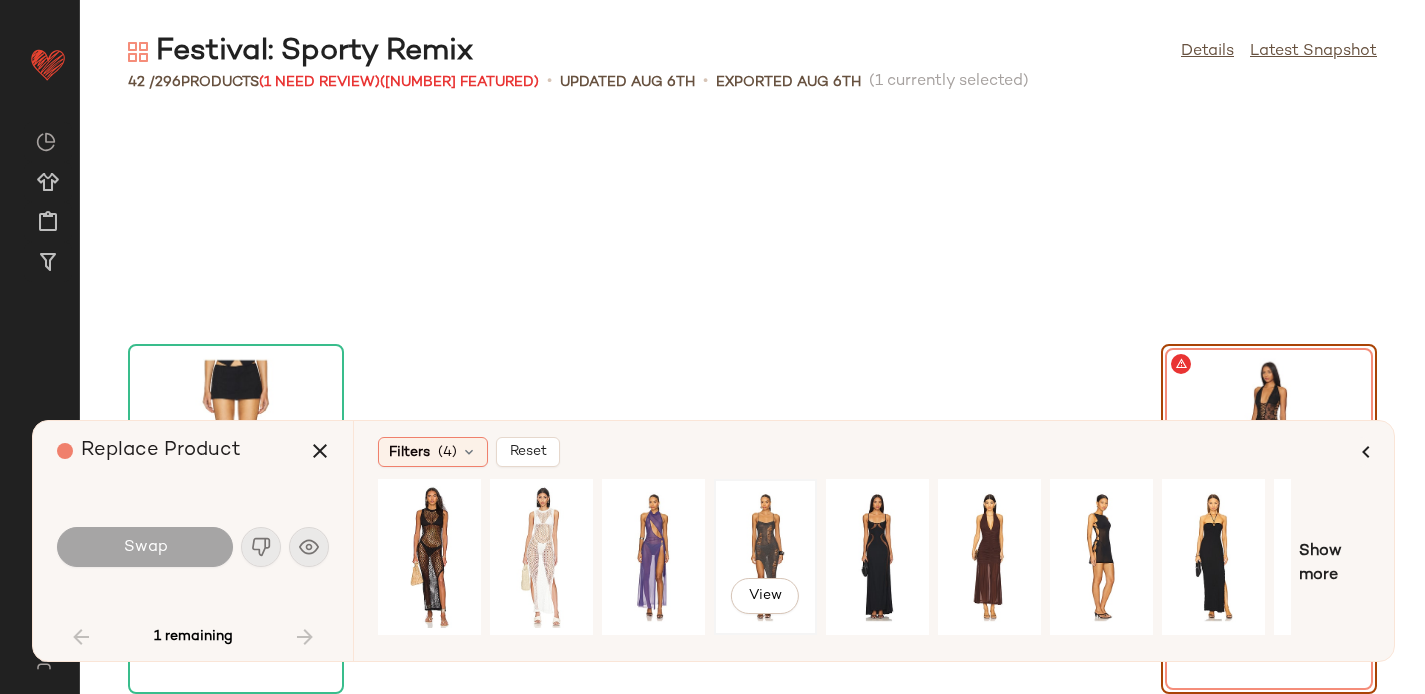 click on "View" 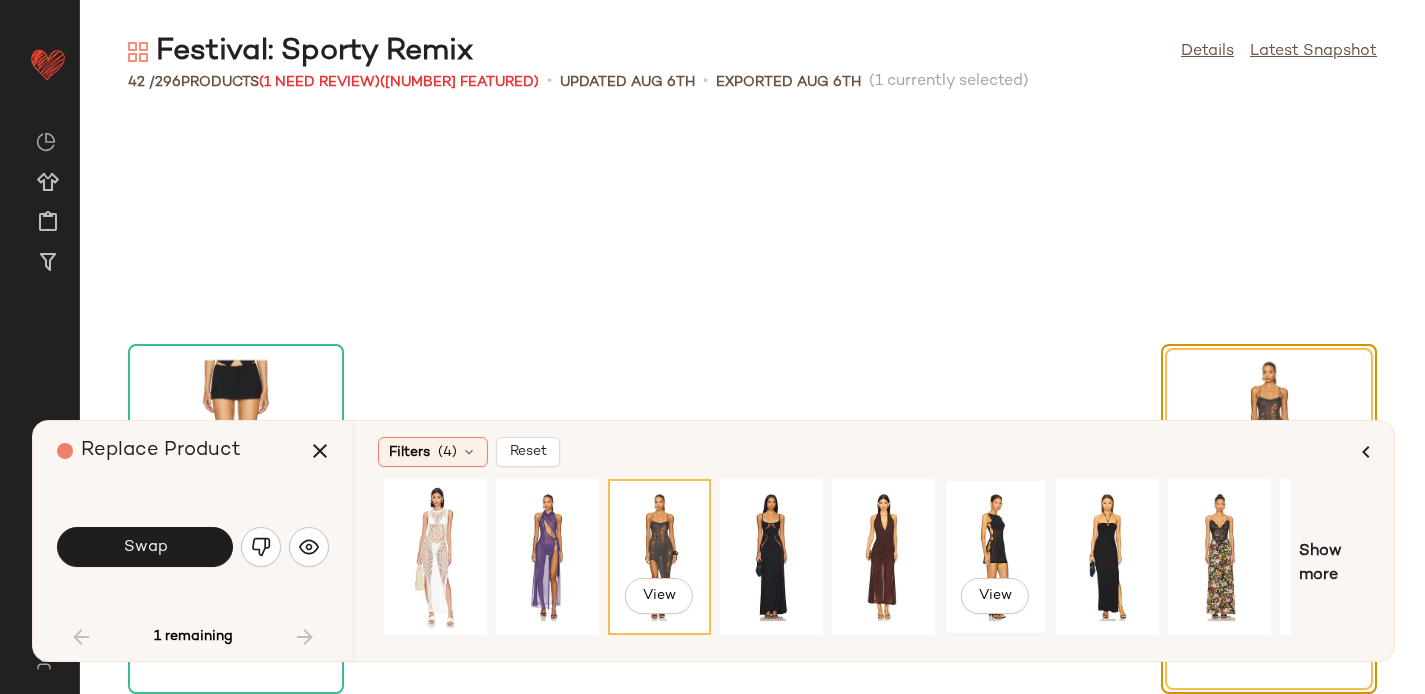 scroll, scrollTop: 0, scrollLeft: 196, axis: horizontal 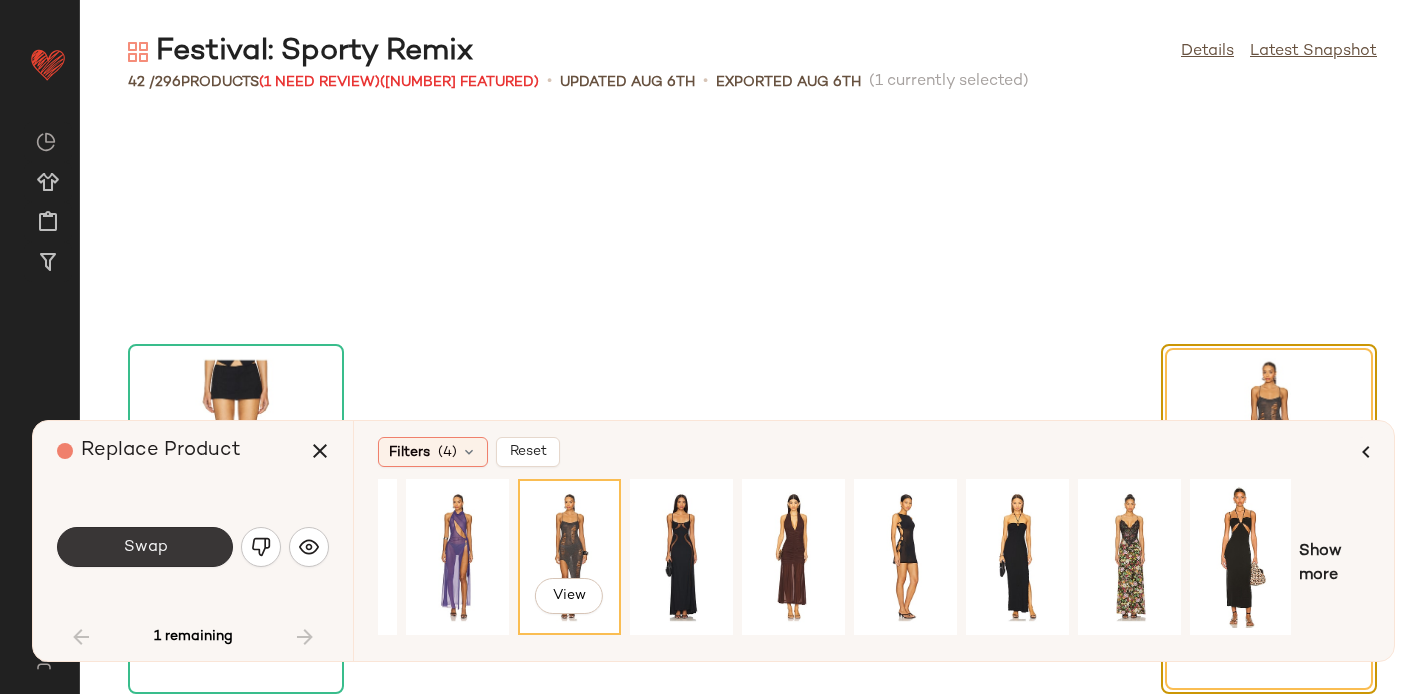 click on "Swap" at bounding box center [145, 547] 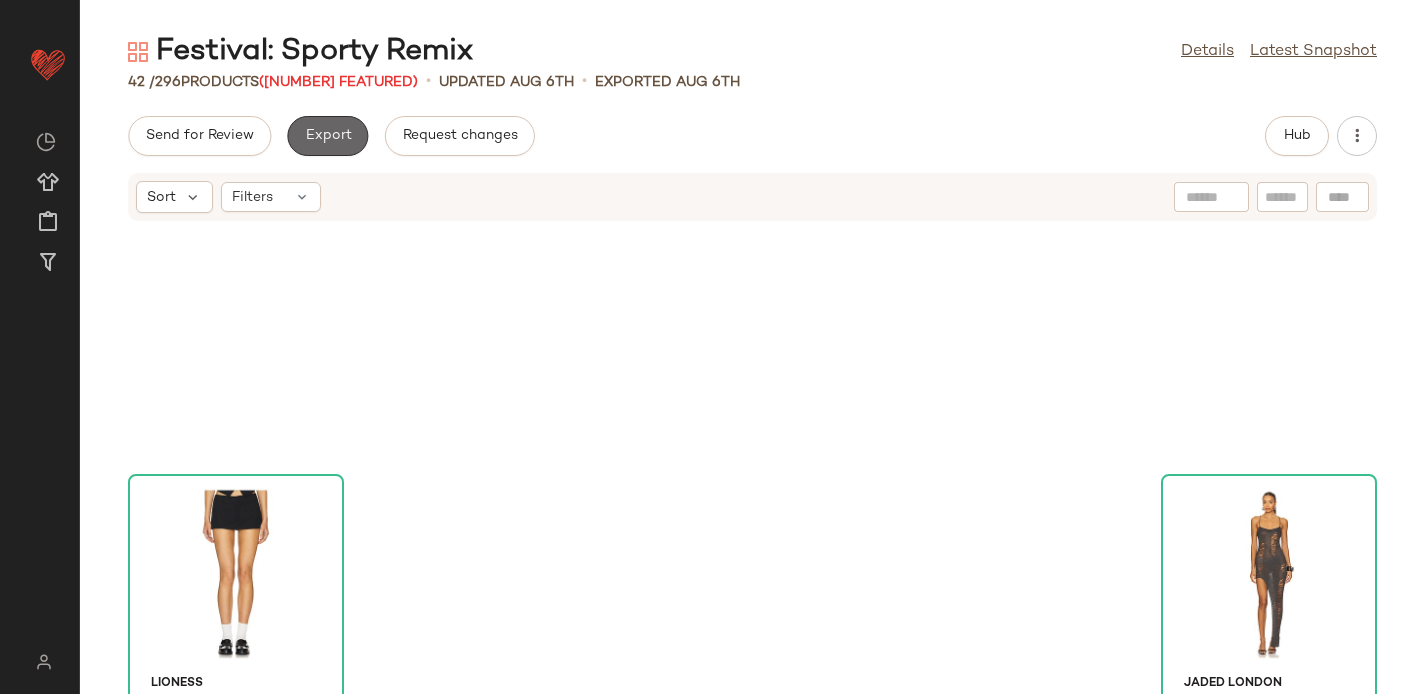 click on "Export" 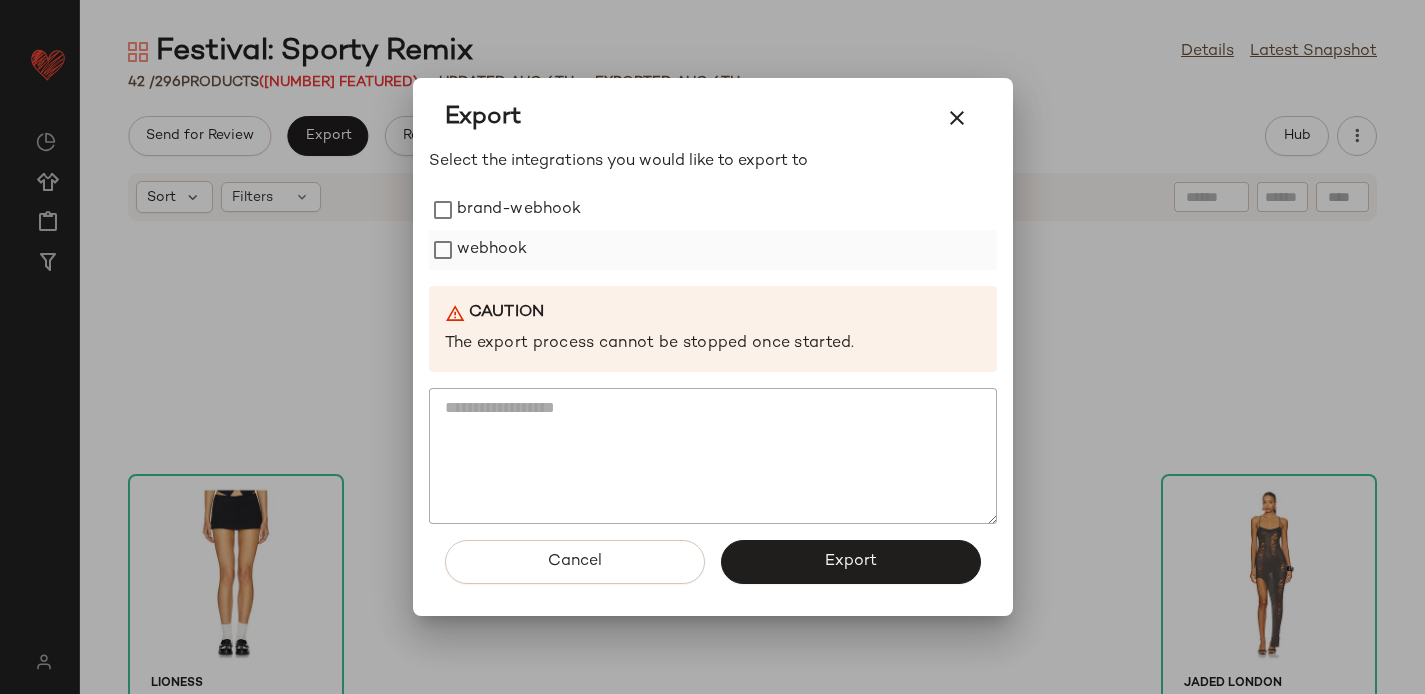 click on "webhook" at bounding box center (492, 250) 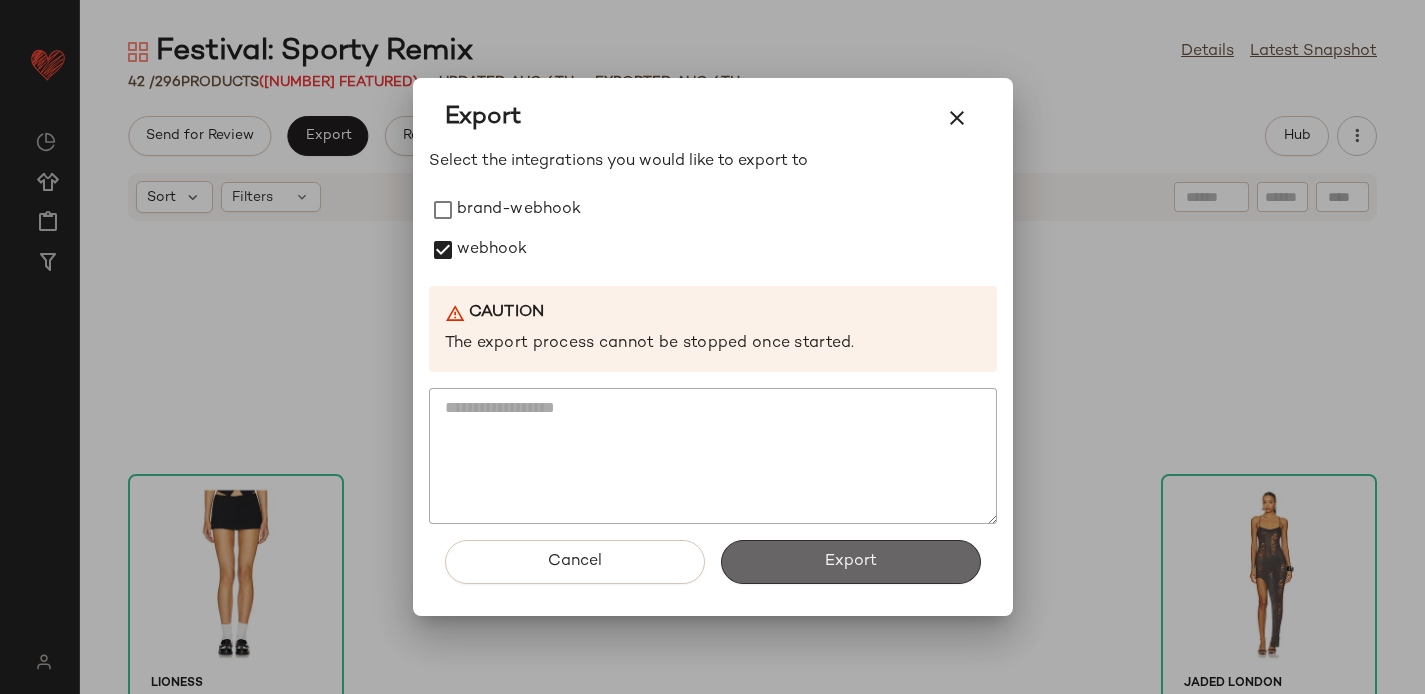 click on "Export" at bounding box center (851, 562) 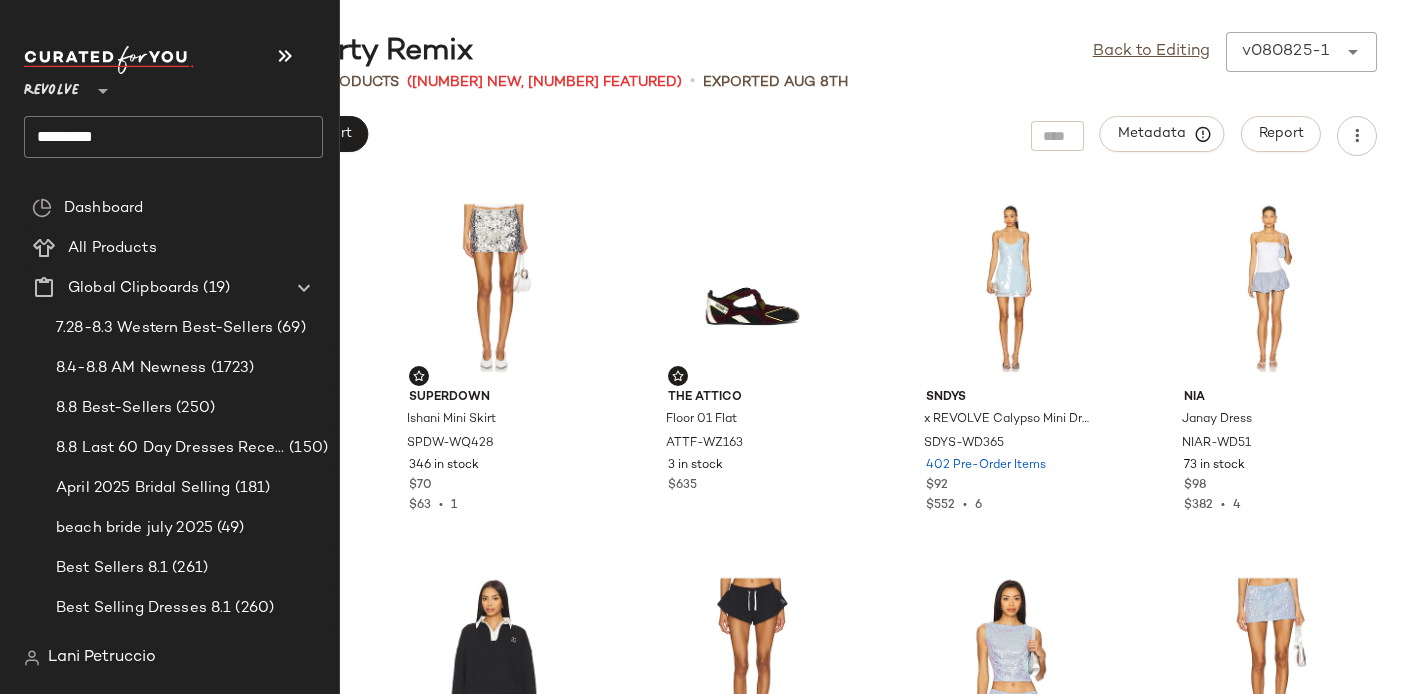click on "********" 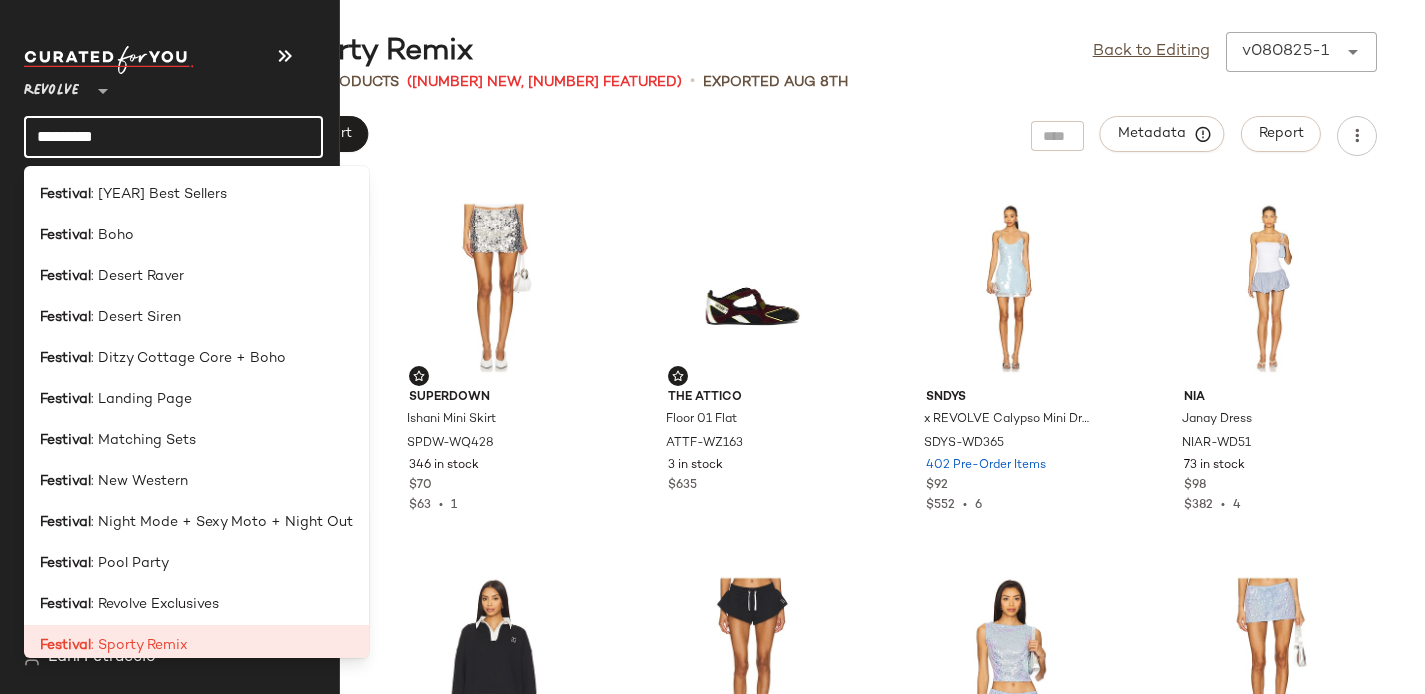 click on "********" 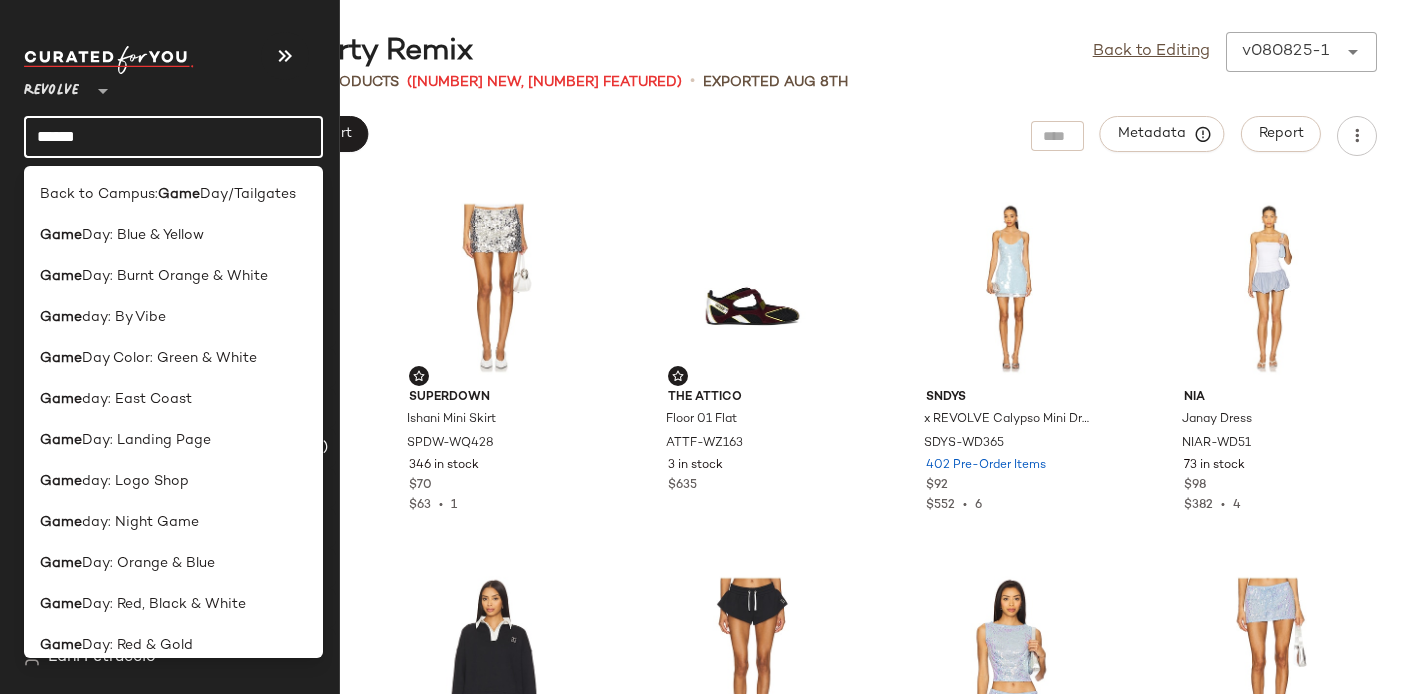 type on "****" 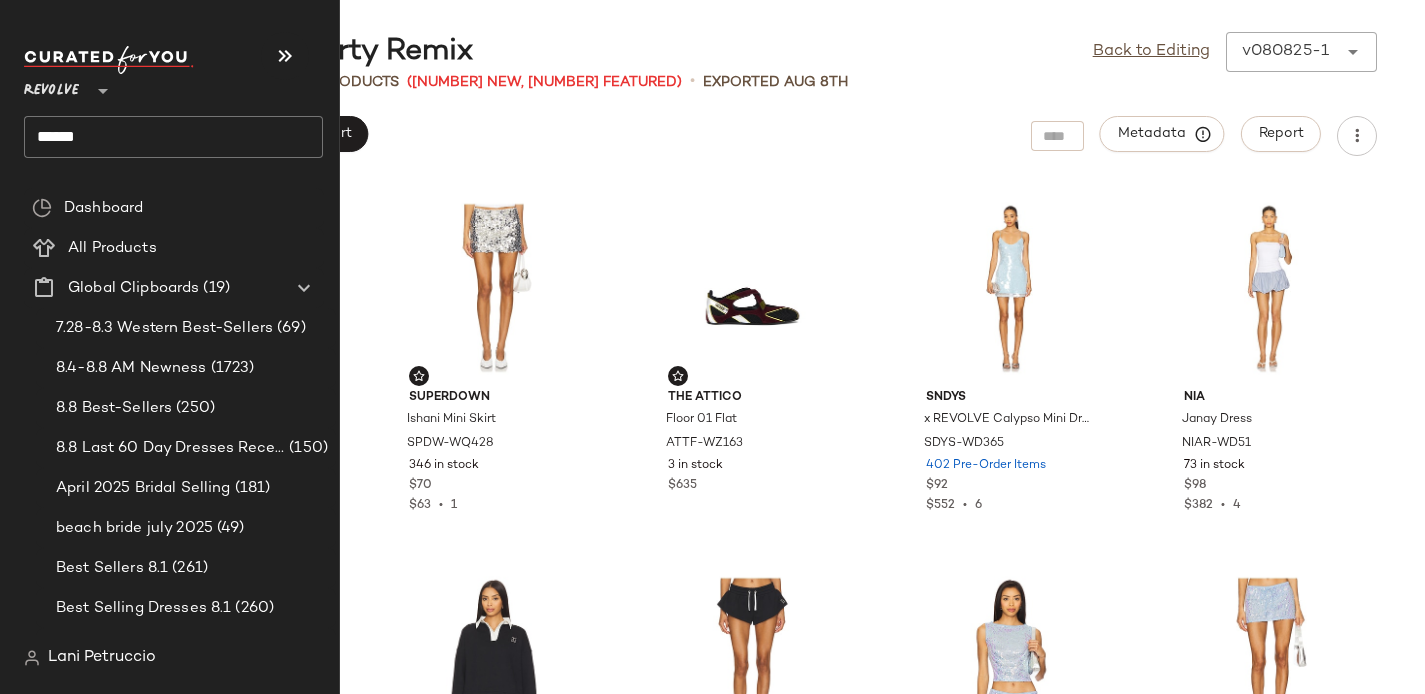 click on "****" 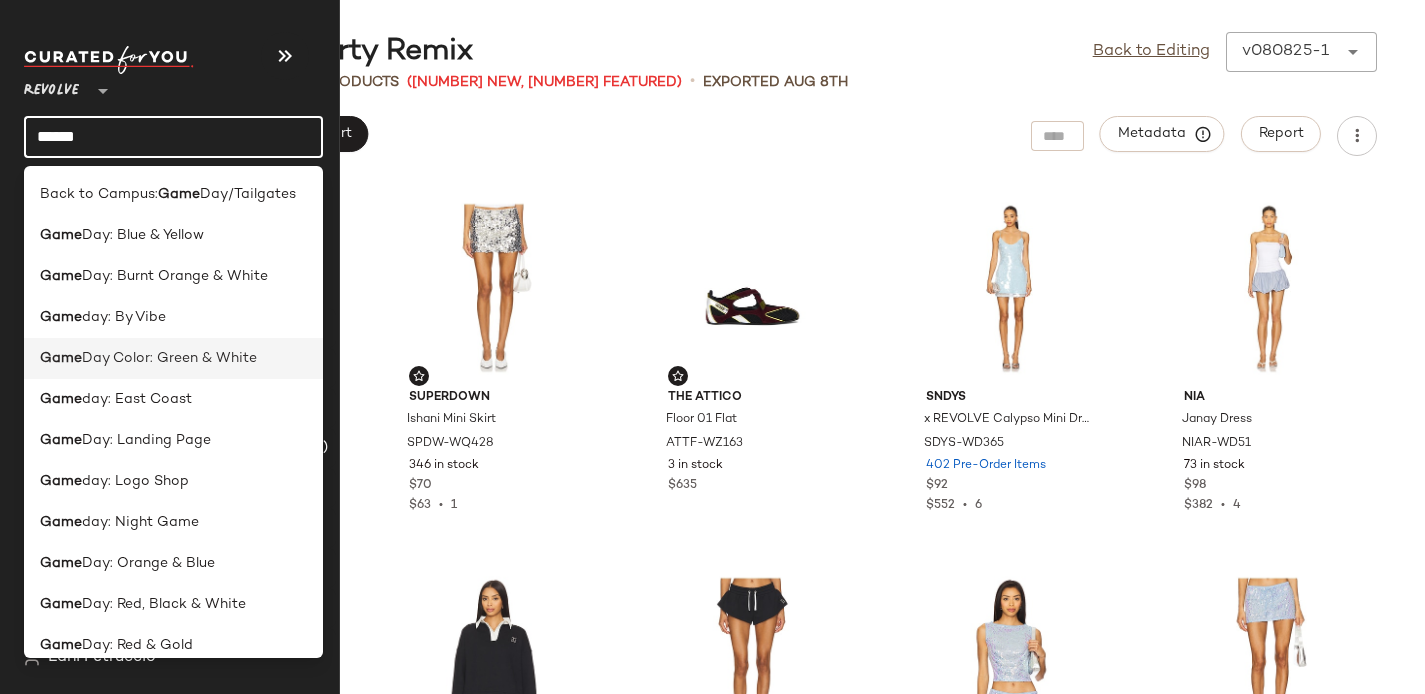 click on "Day Color: Green & White" at bounding box center [169, 358] 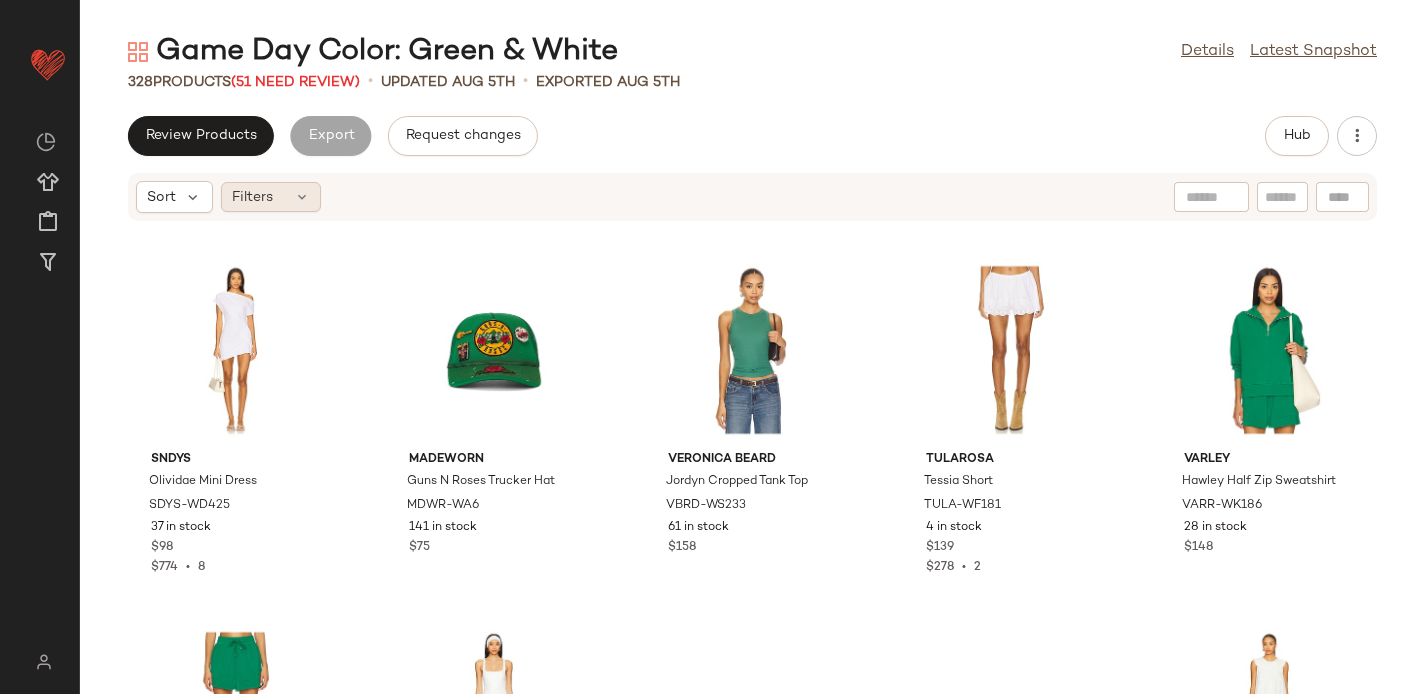 click on "Filters" at bounding box center [252, 197] 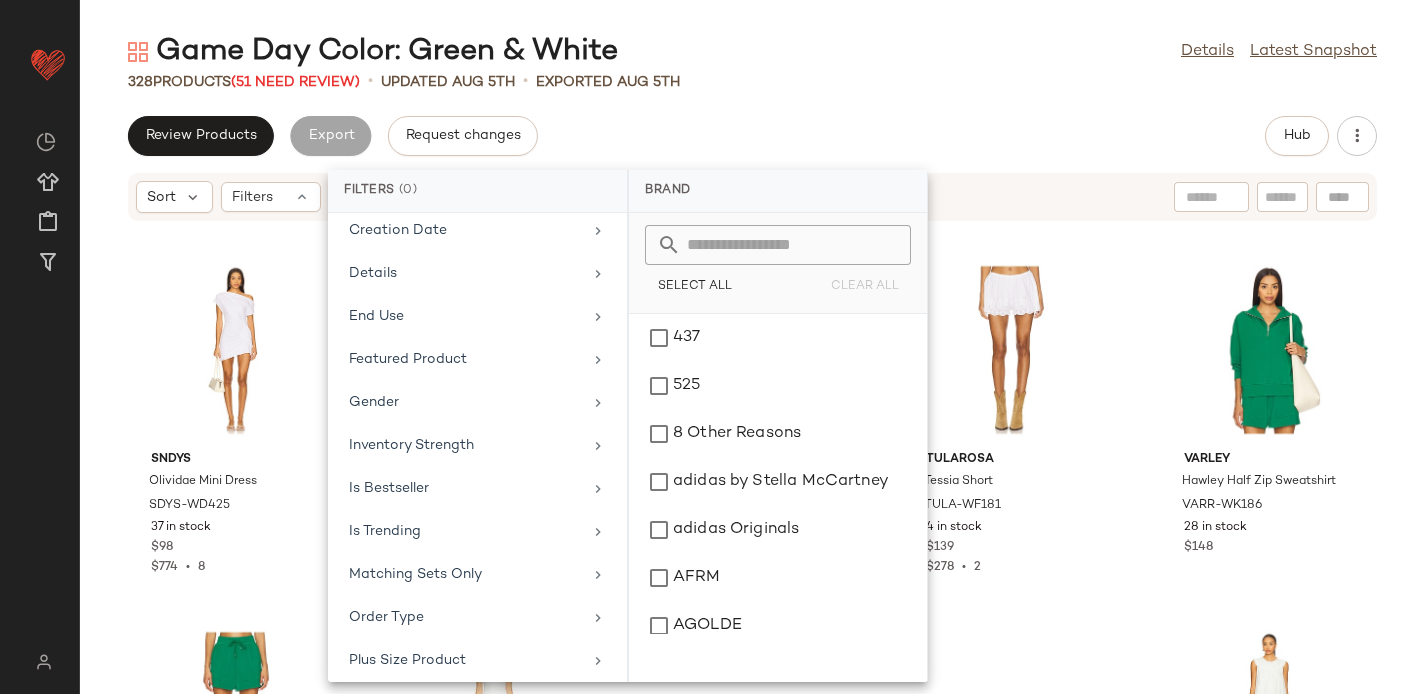 scroll, scrollTop: 1009, scrollLeft: 0, axis: vertical 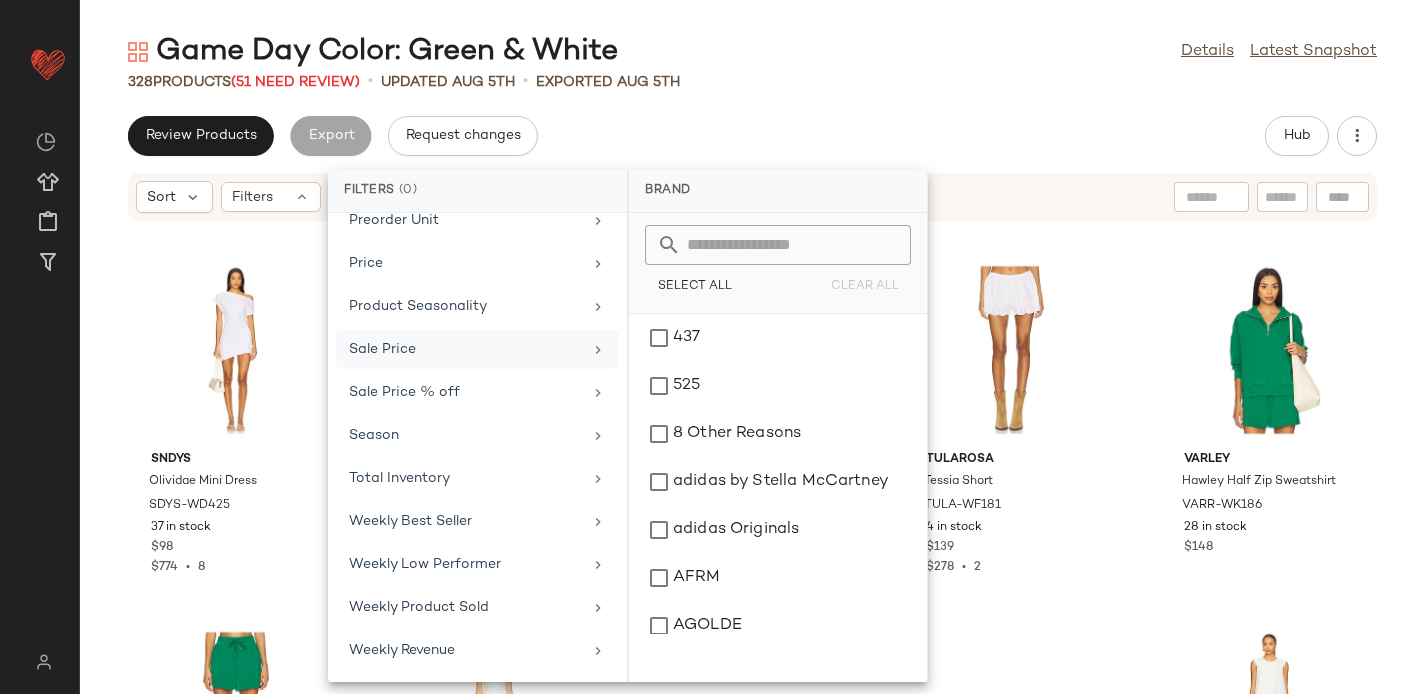 click on "Sale Price" at bounding box center [465, 349] 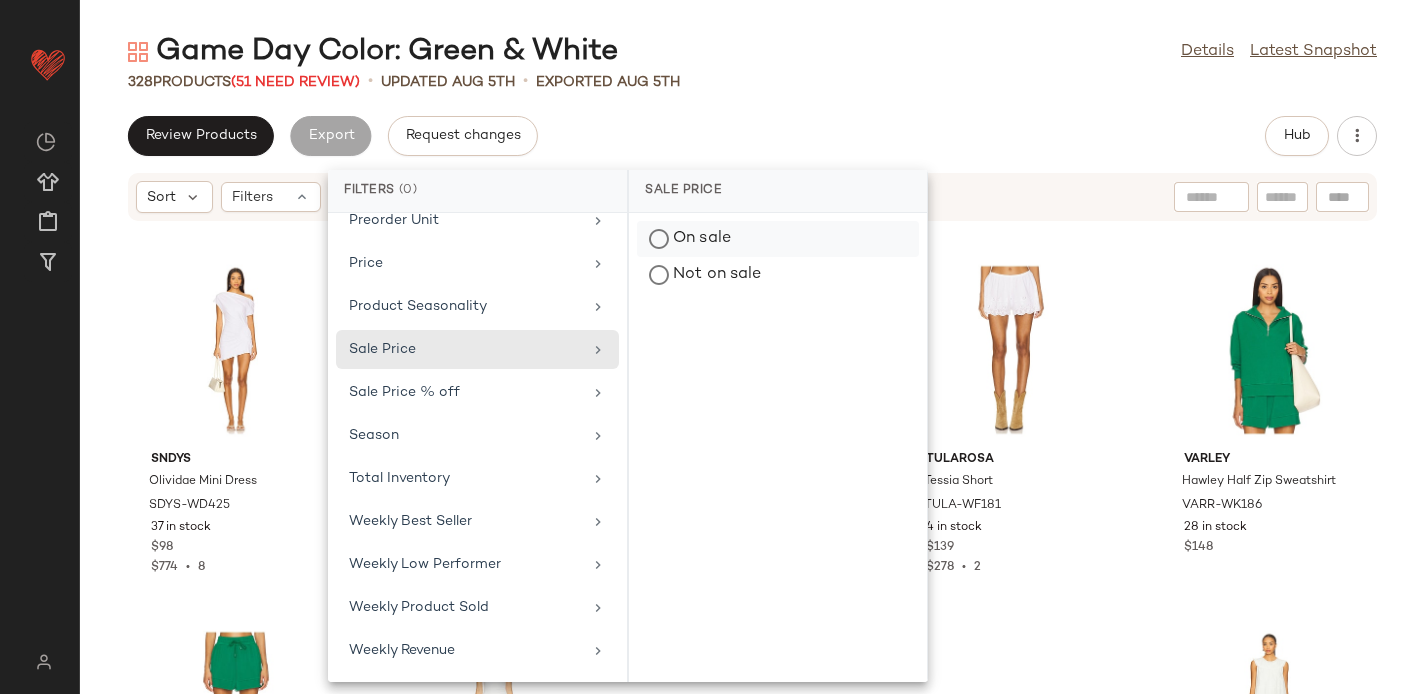 click on "On sale" 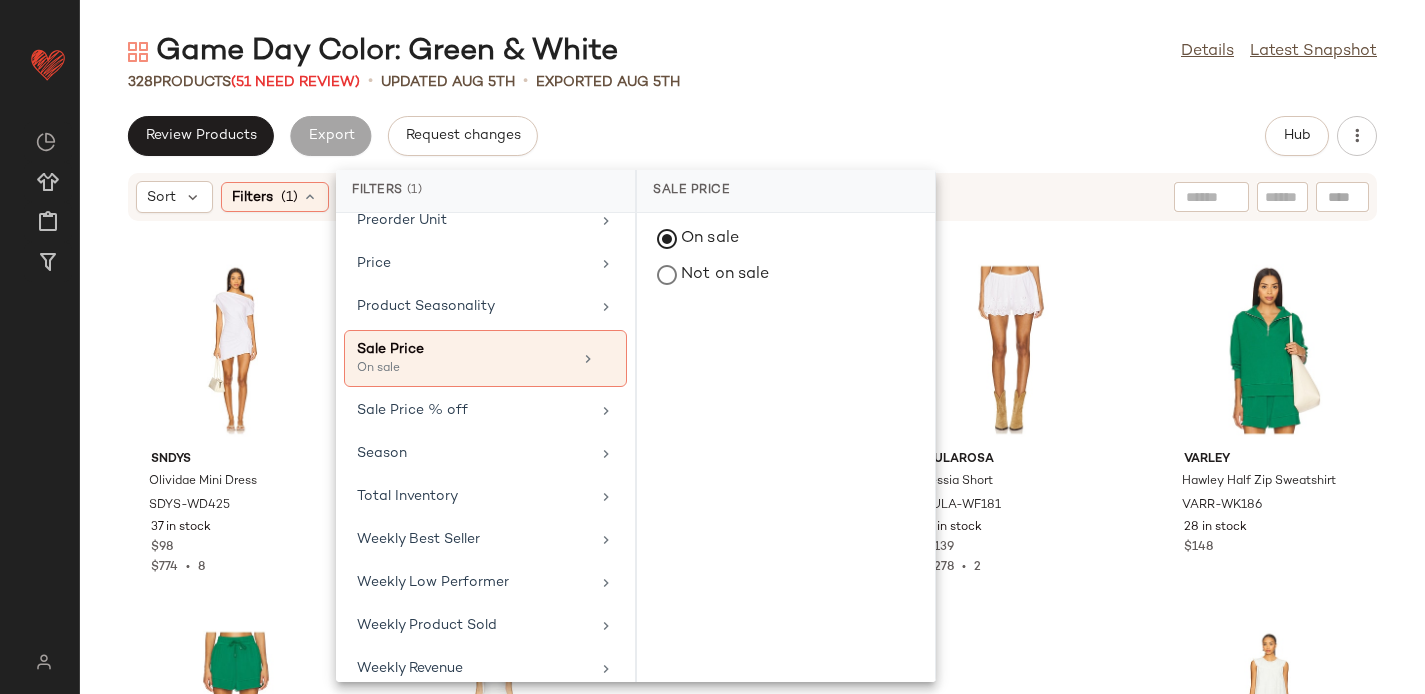 click on "Review Products   Export   Request changes   Hub" 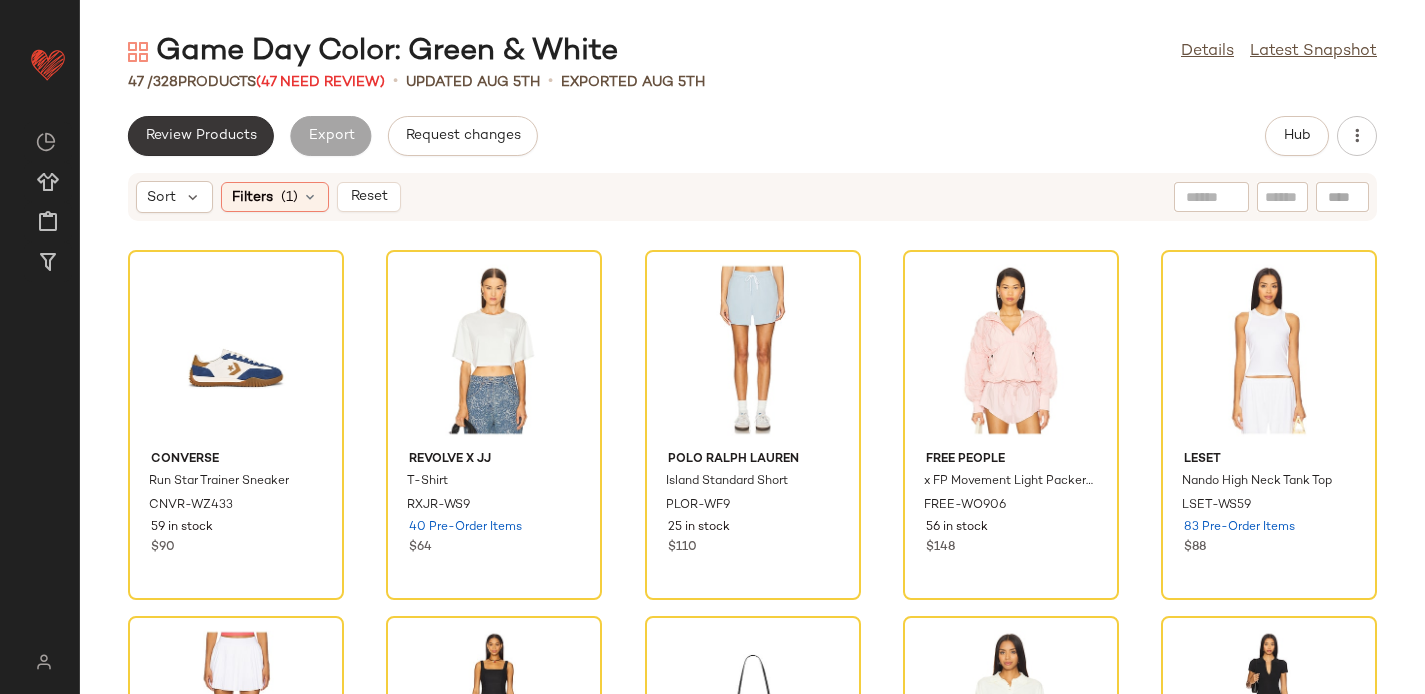 click on "Review Products" at bounding box center [201, 136] 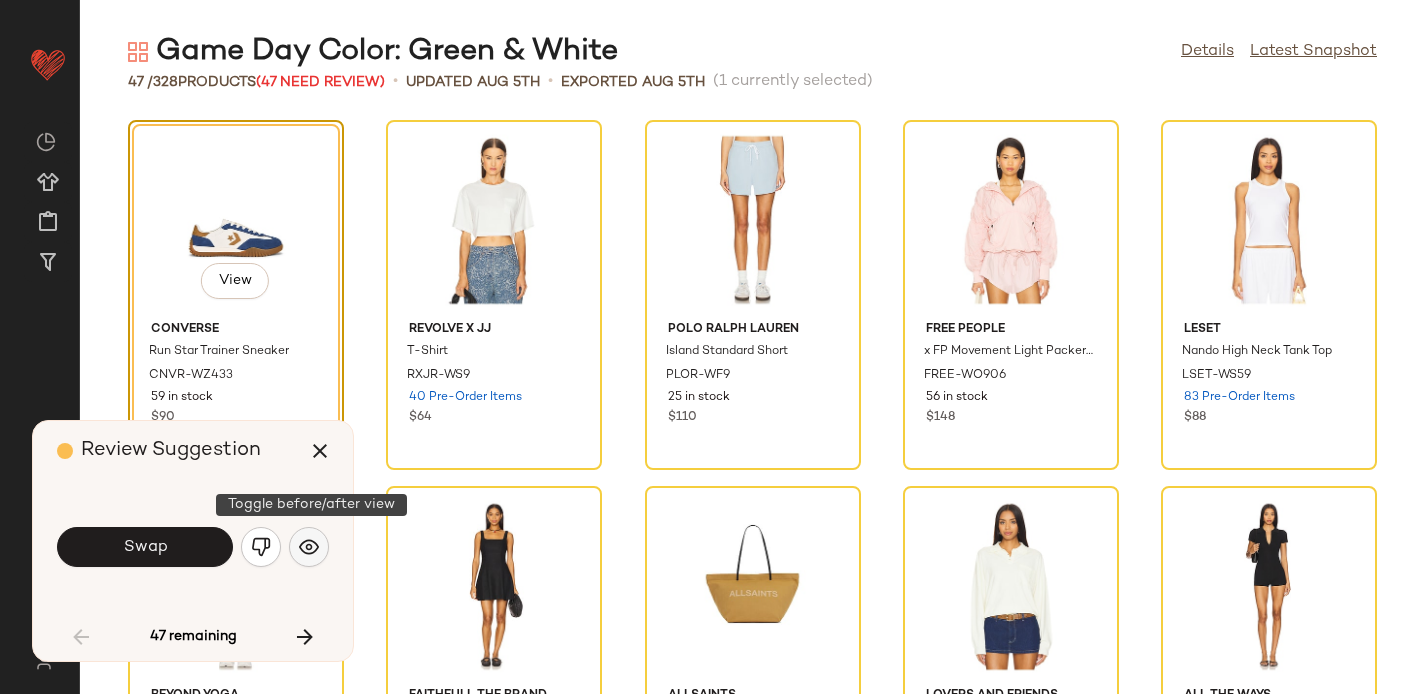 click 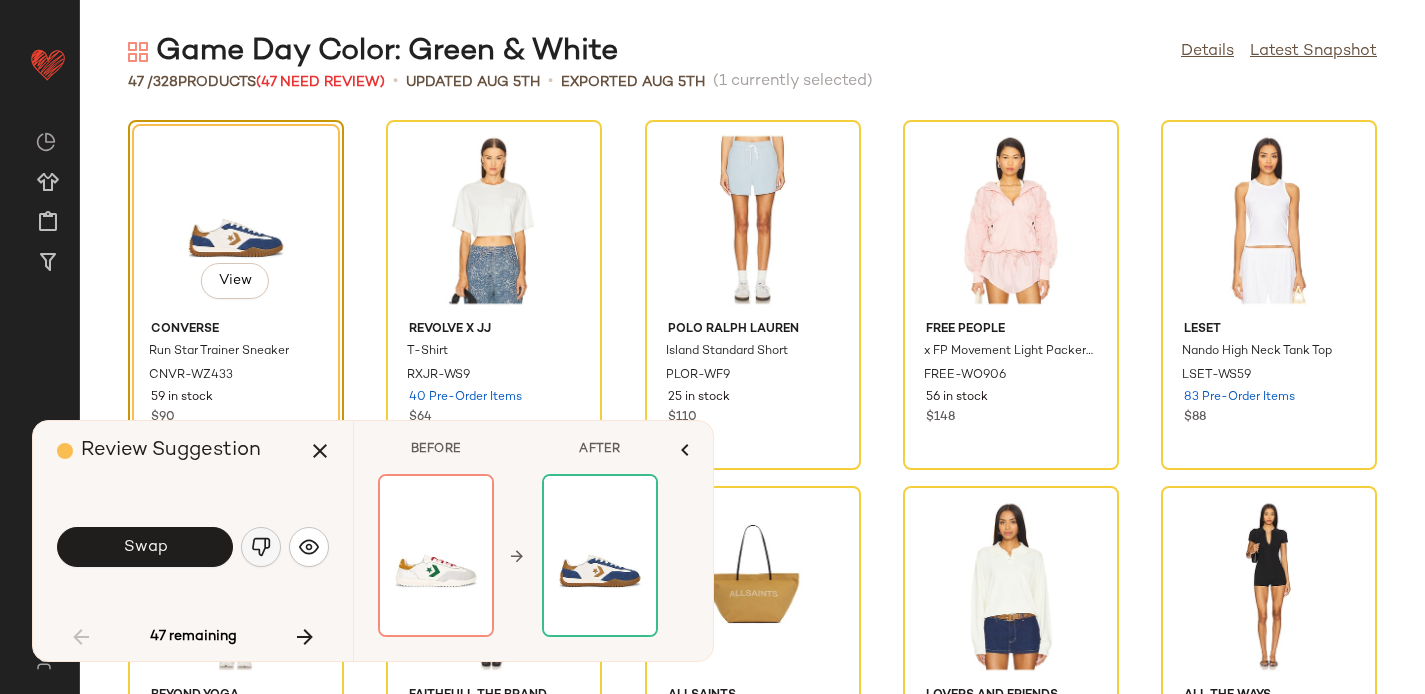 click 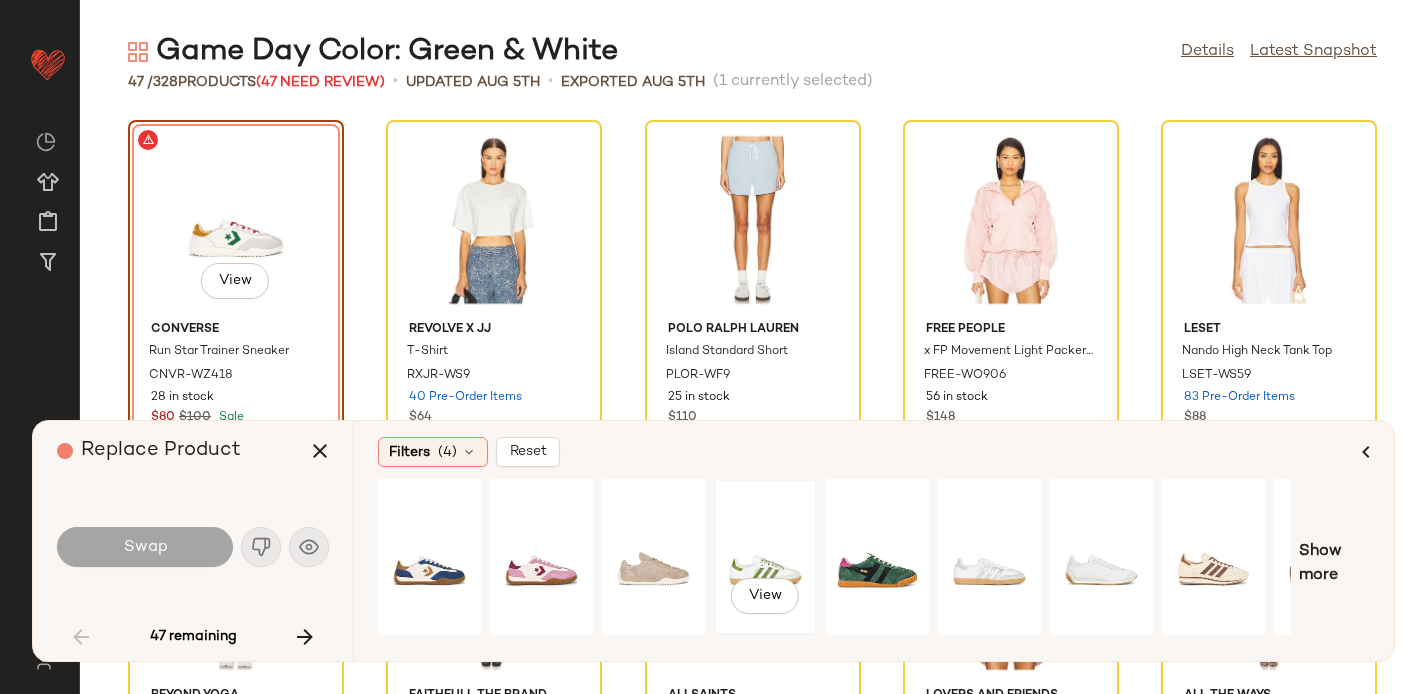 click on "View" 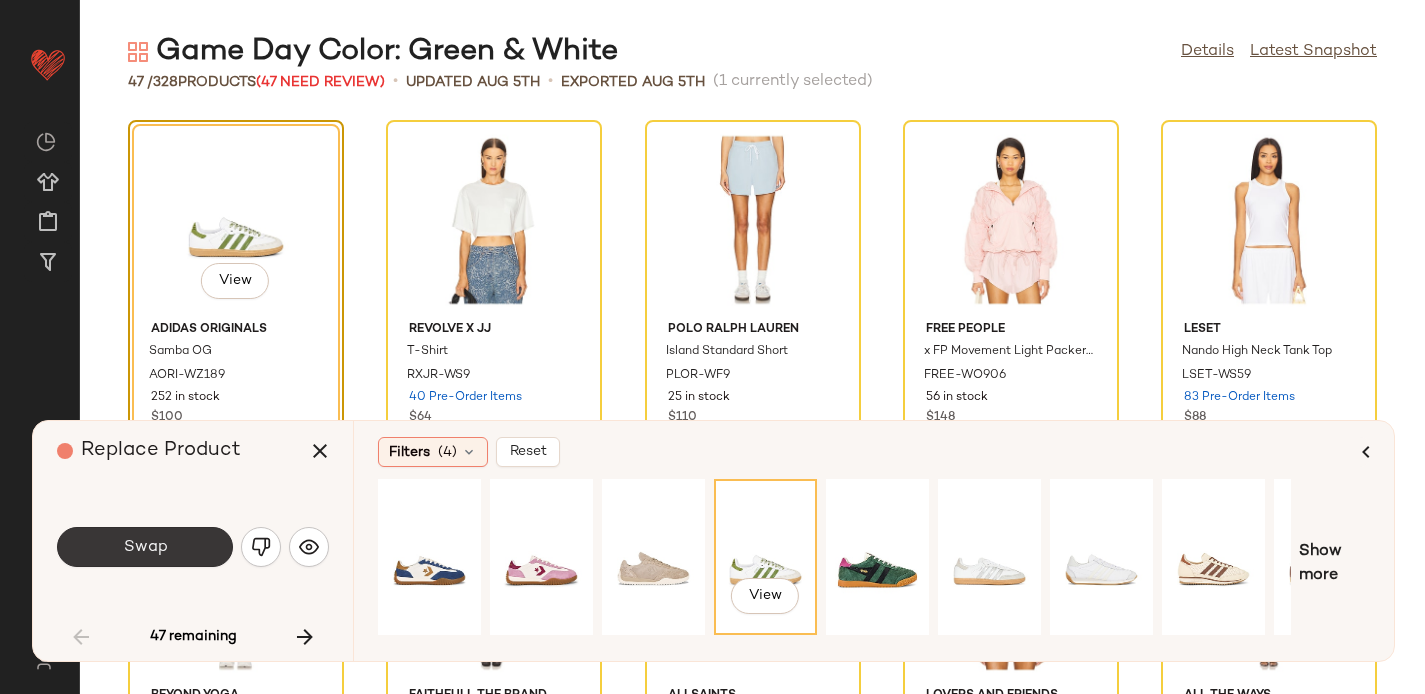 click on "Swap" 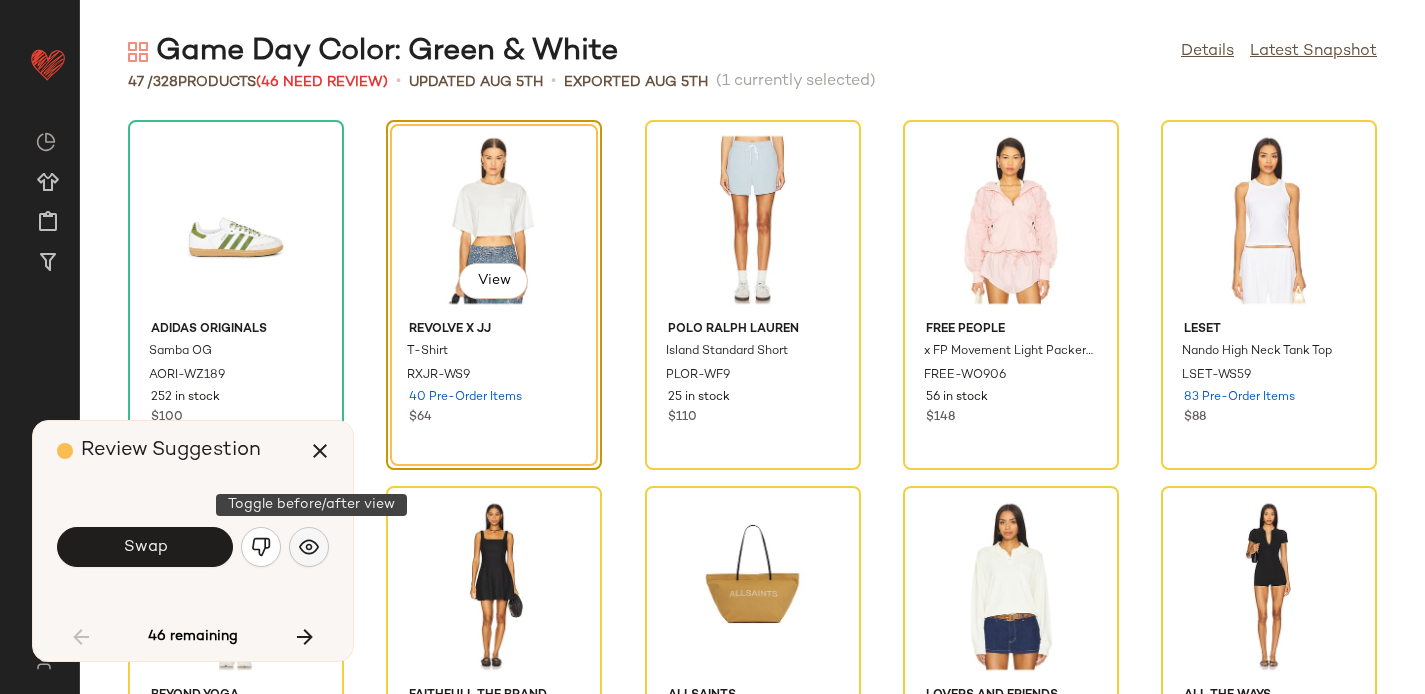 click 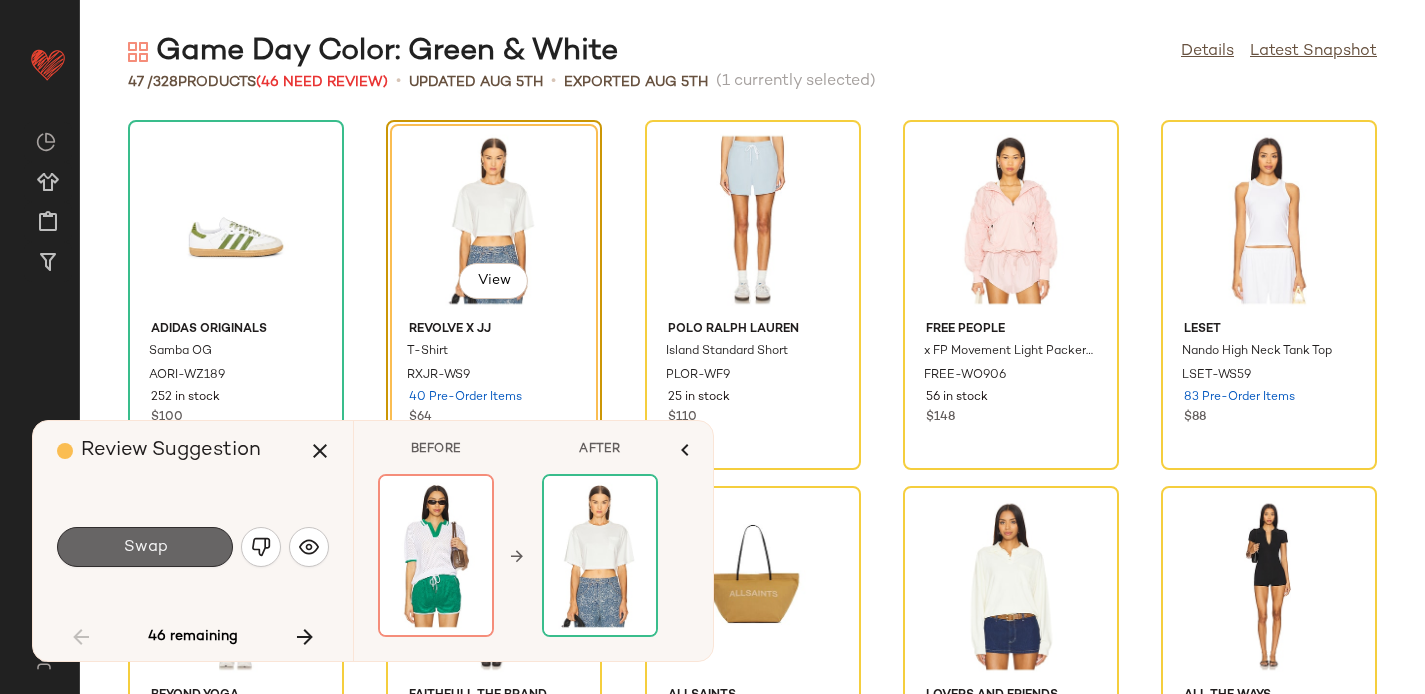 click on "Swap" at bounding box center [145, 547] 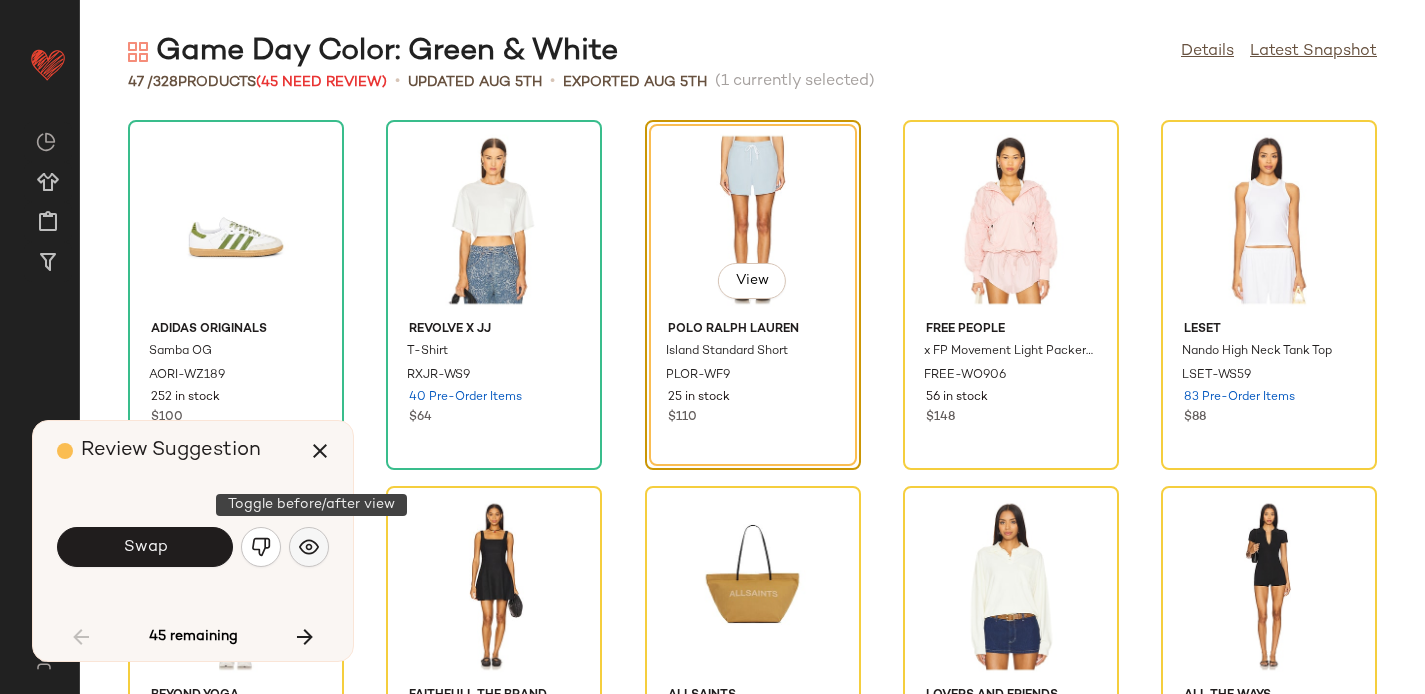 click 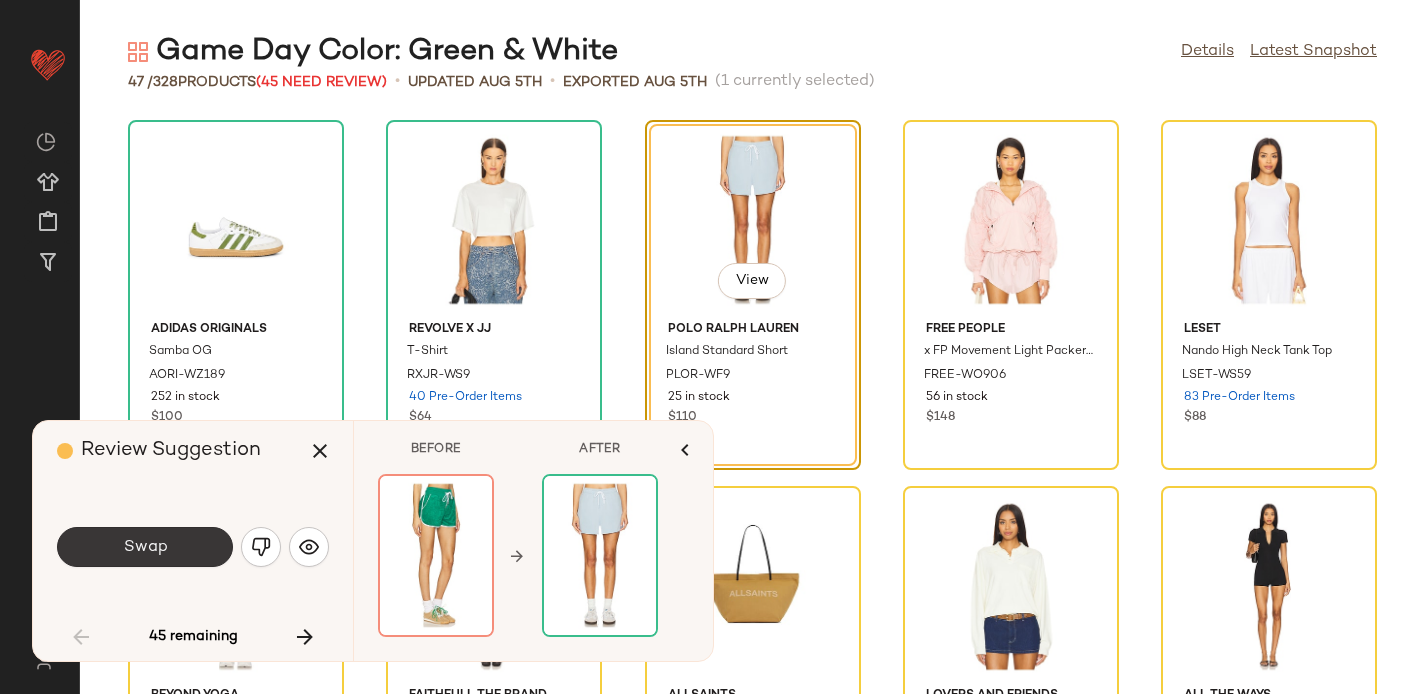 click on "Swap" 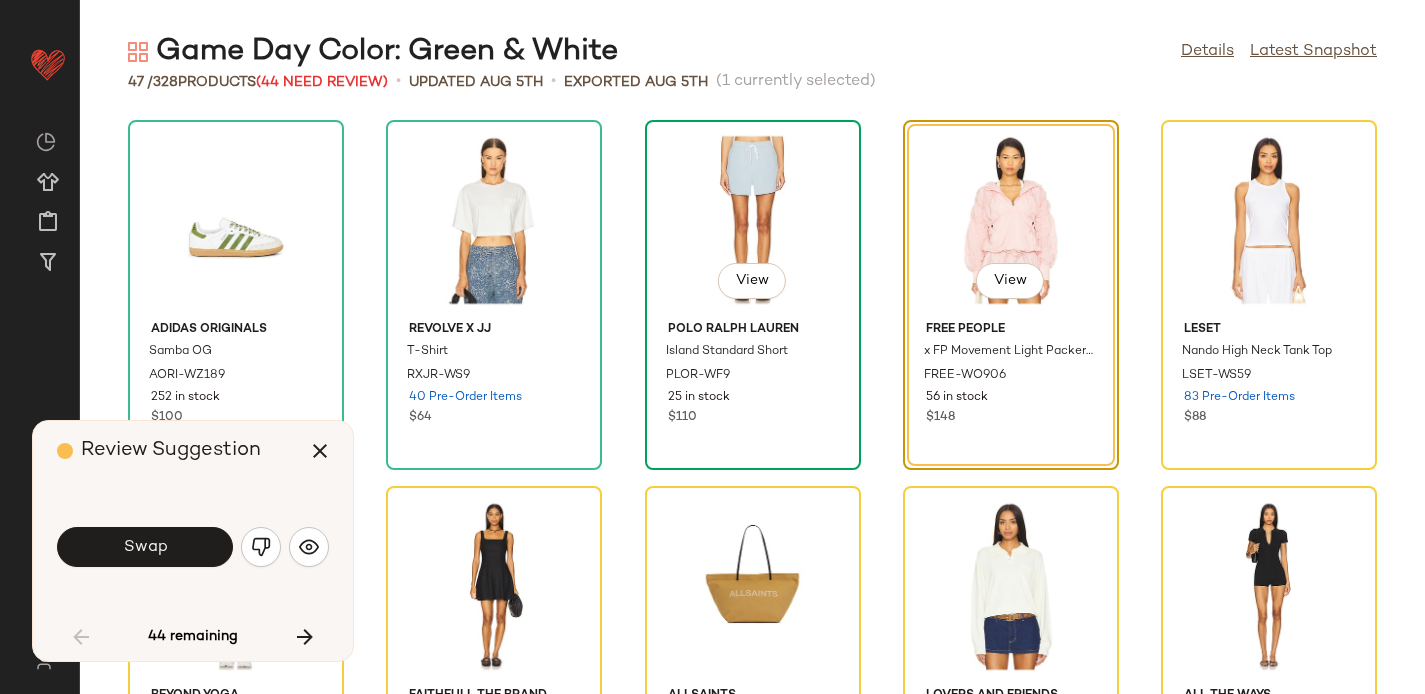 click on "View" 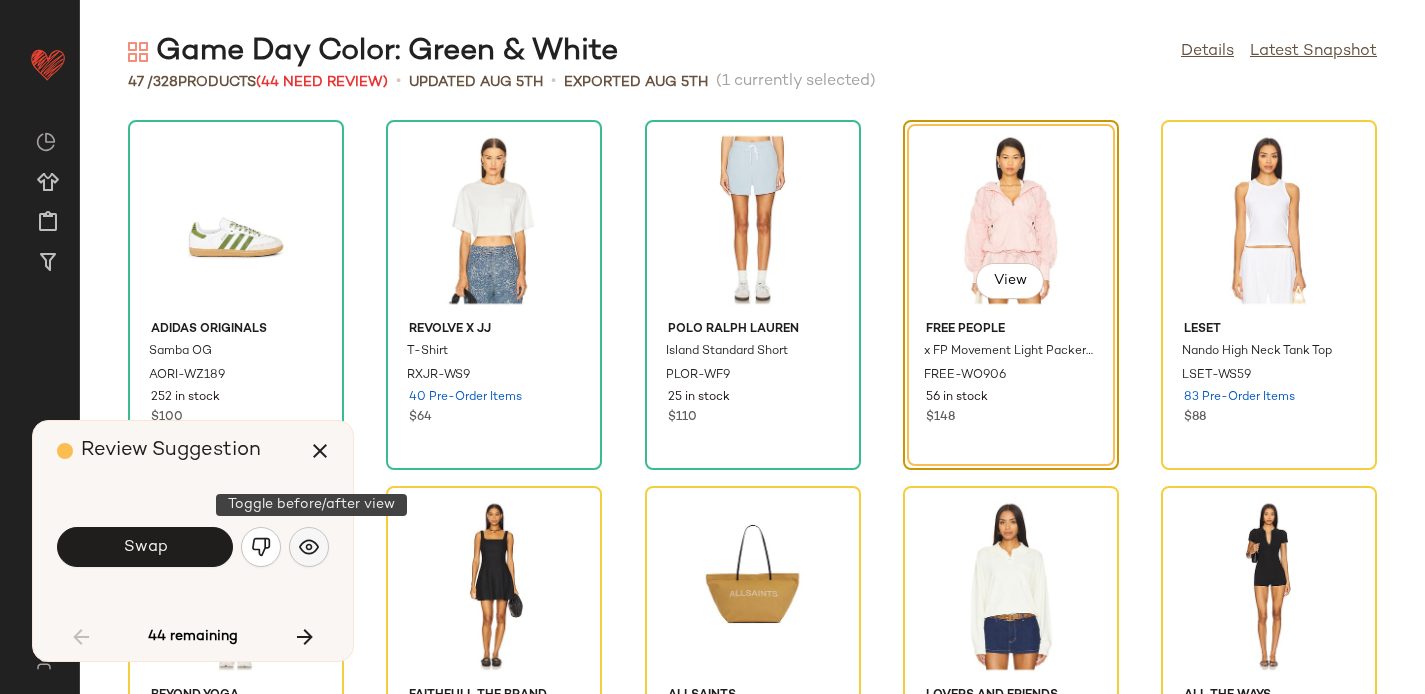 click 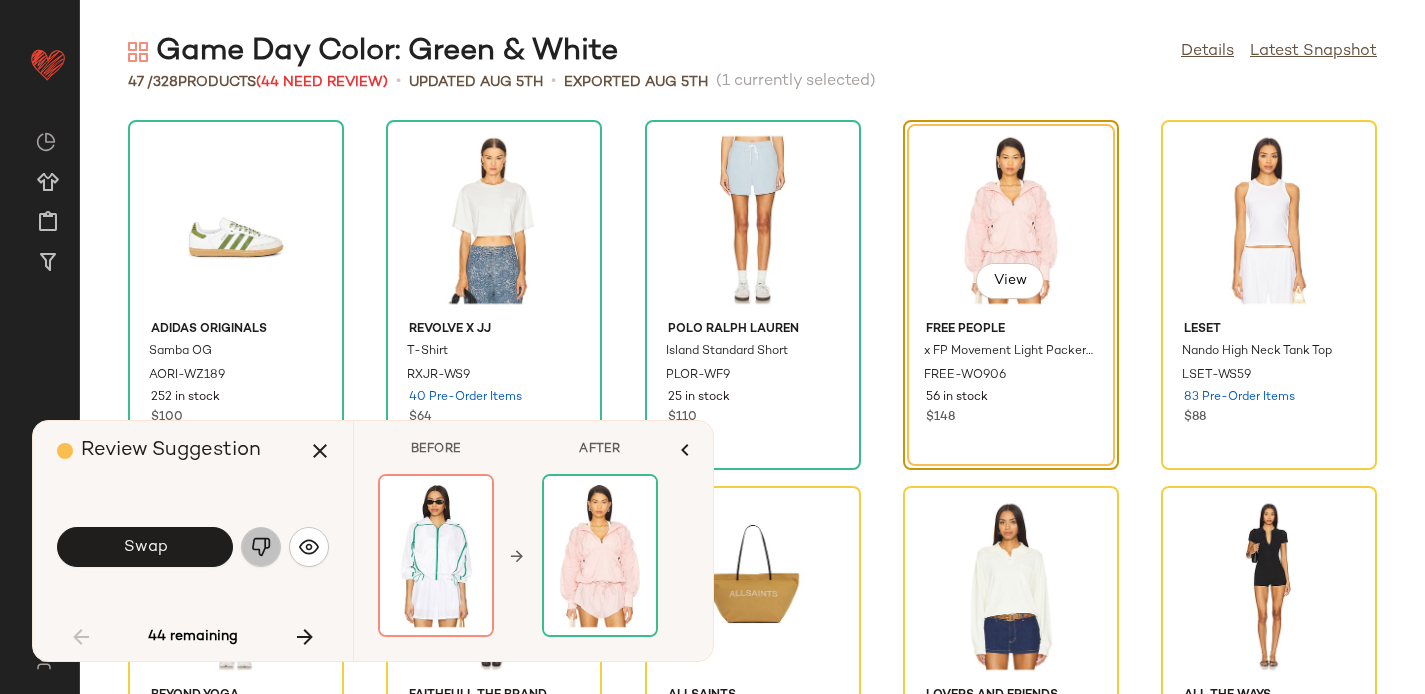 click 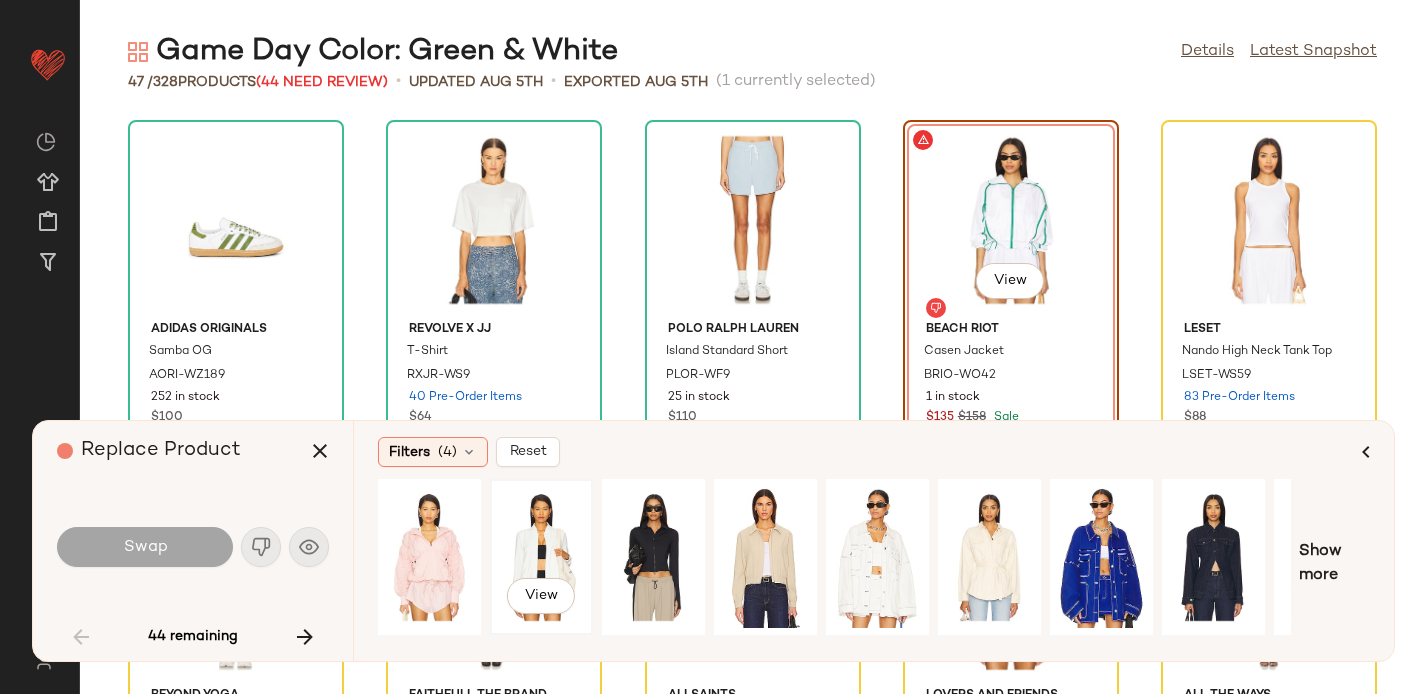 click on "View" 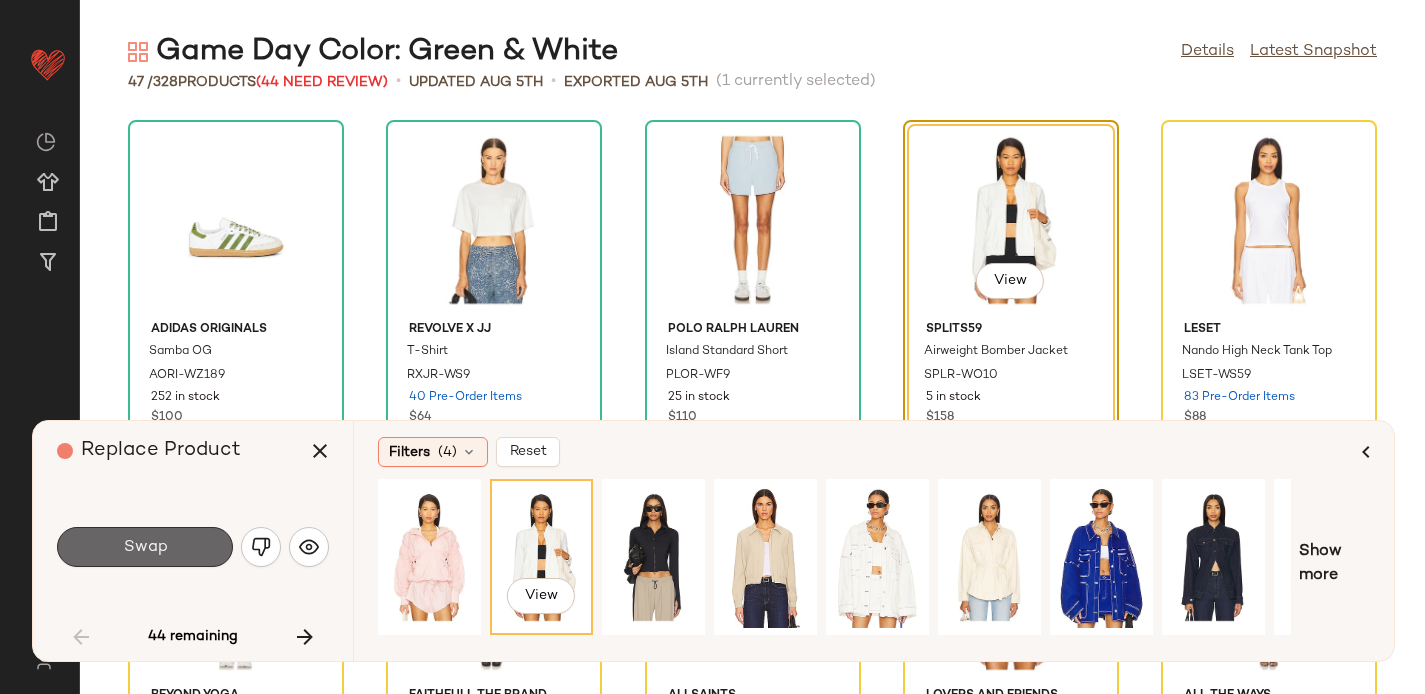 click on "Swap" 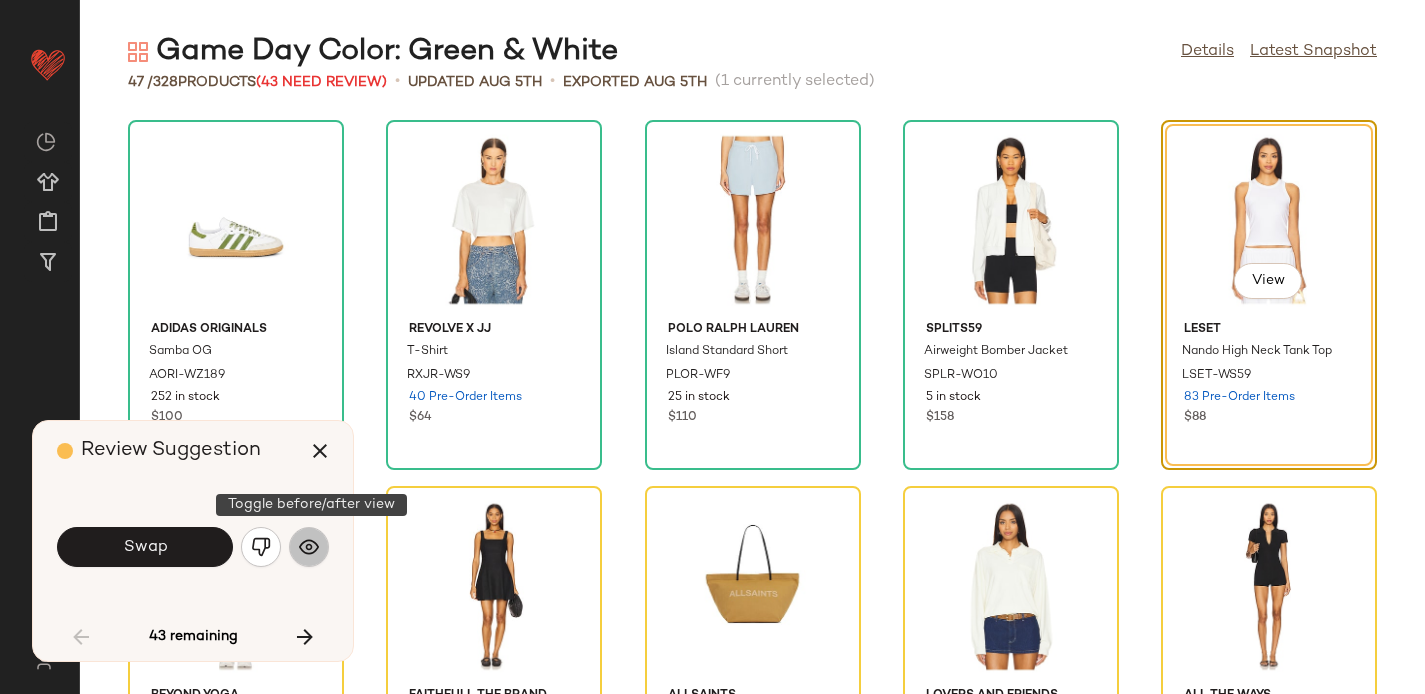 click 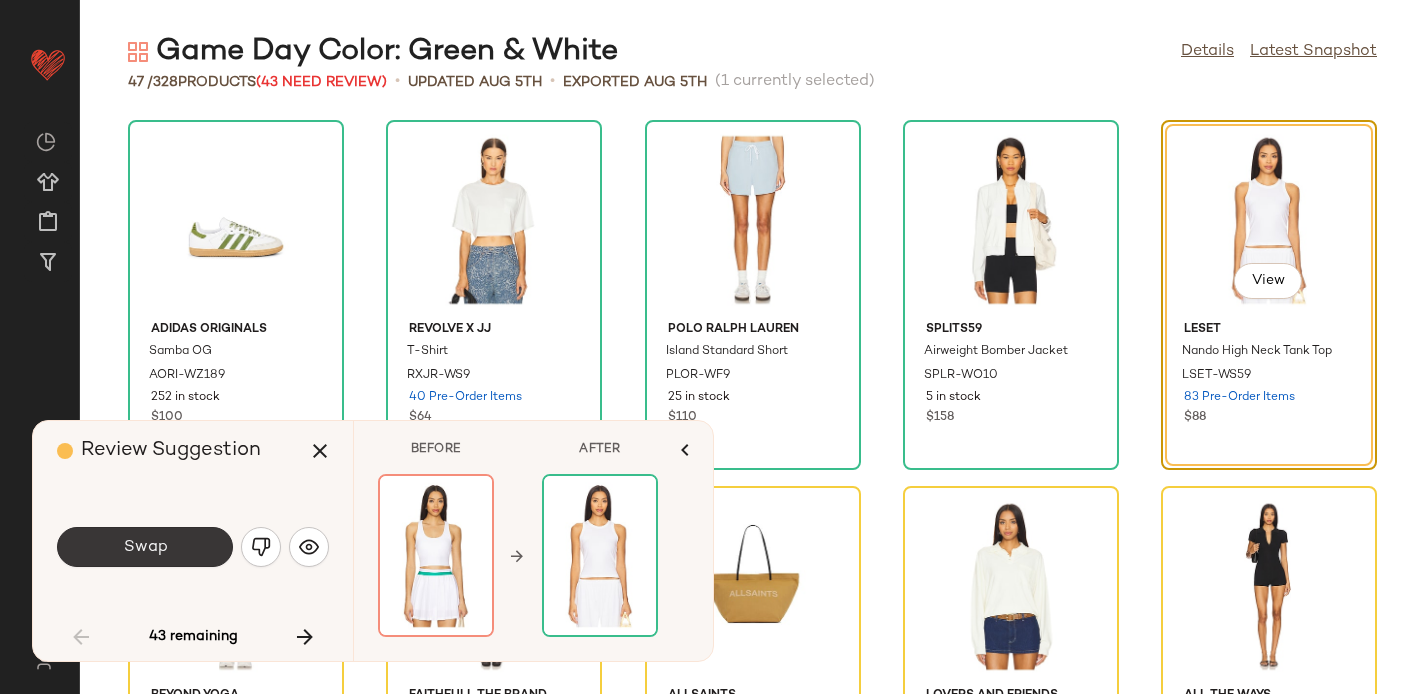 click on "Swap" 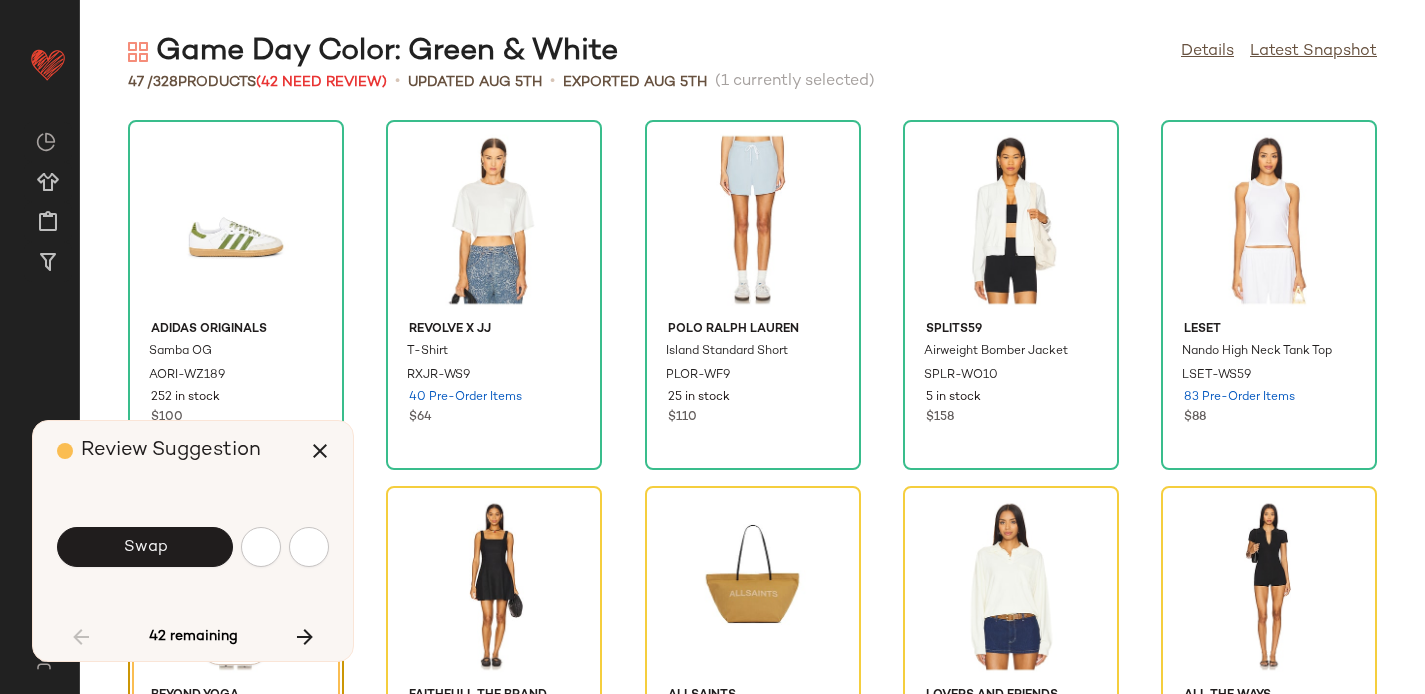 scroll, scrollTop: 382, scrollLeft: 0, axis: vertical 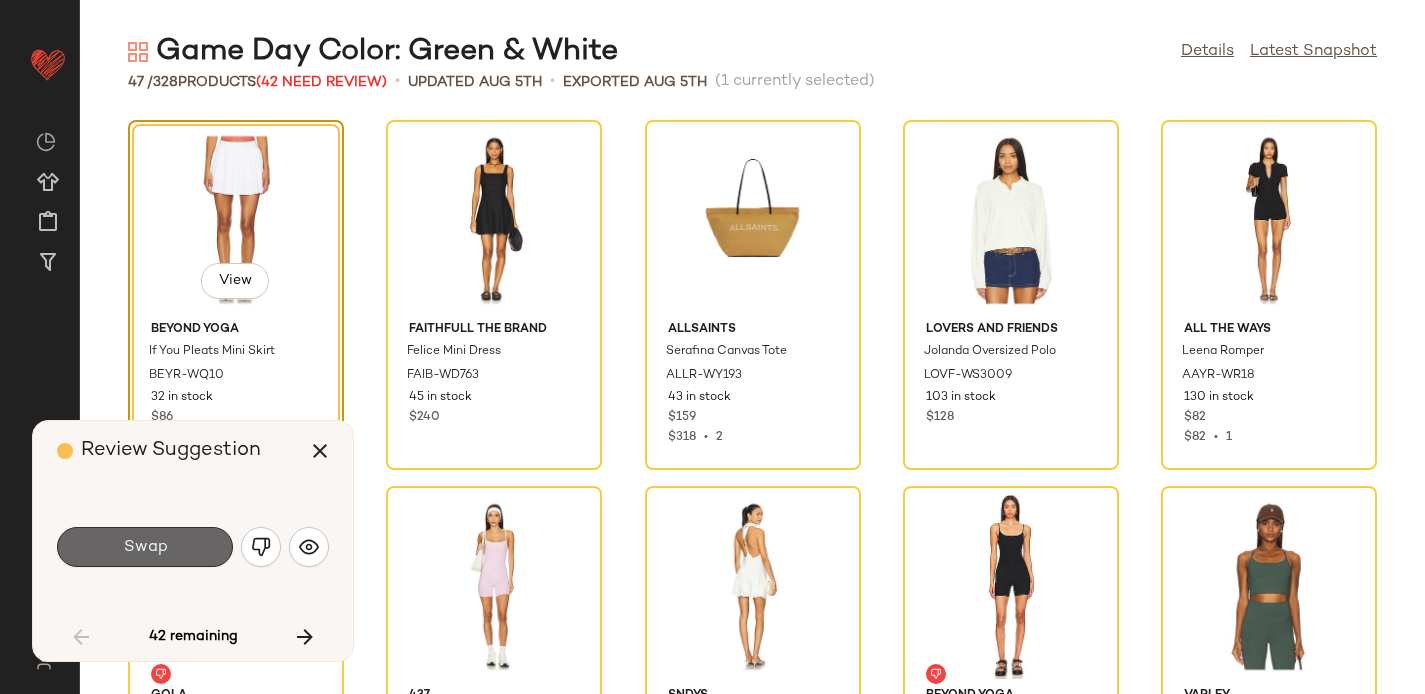 click on "Swap" at bounding box center [145, 547] 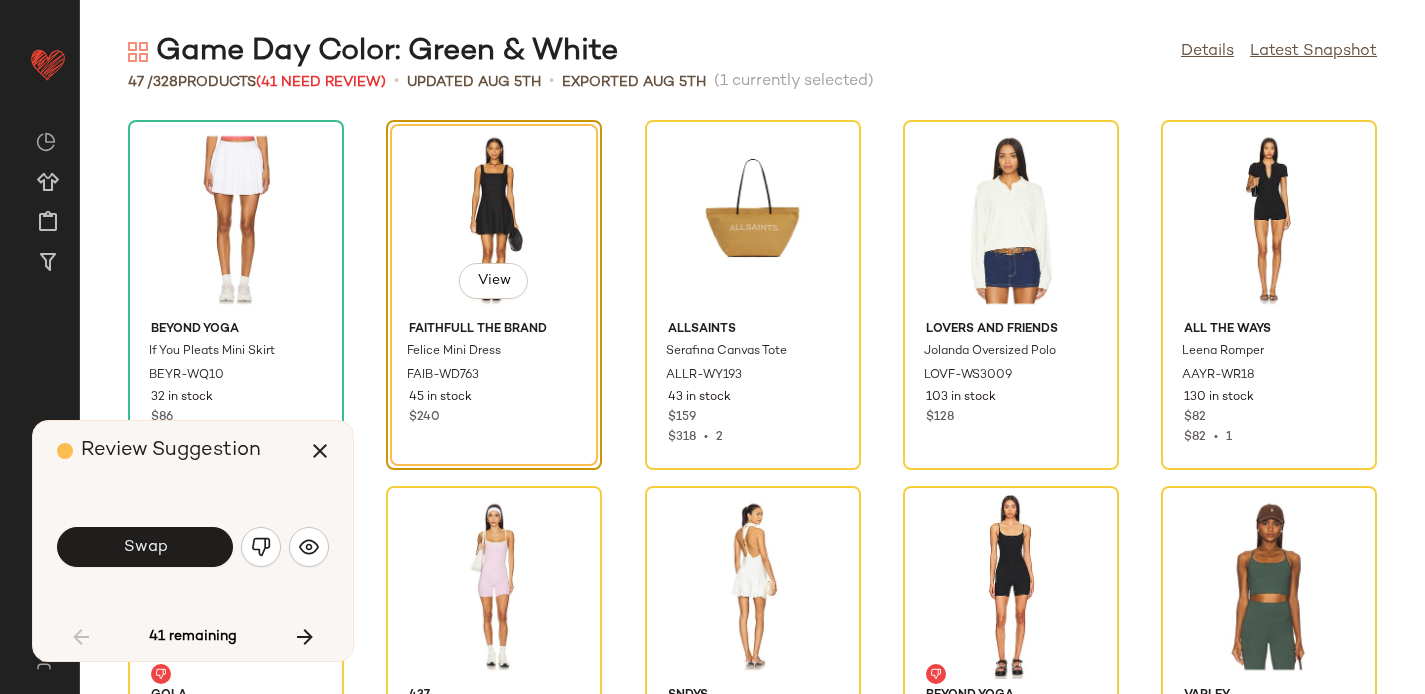 scroll, scrollTop: 366, scrollLeft: 0, axis: vertical 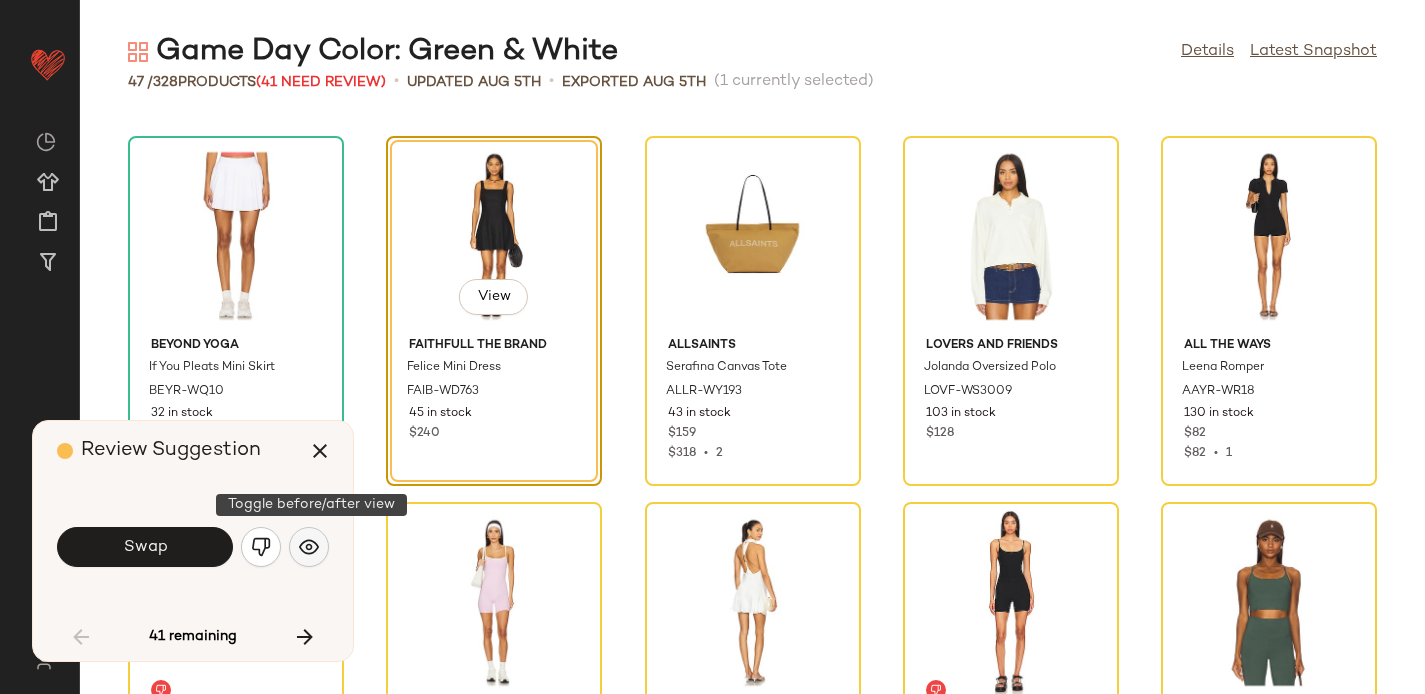 click 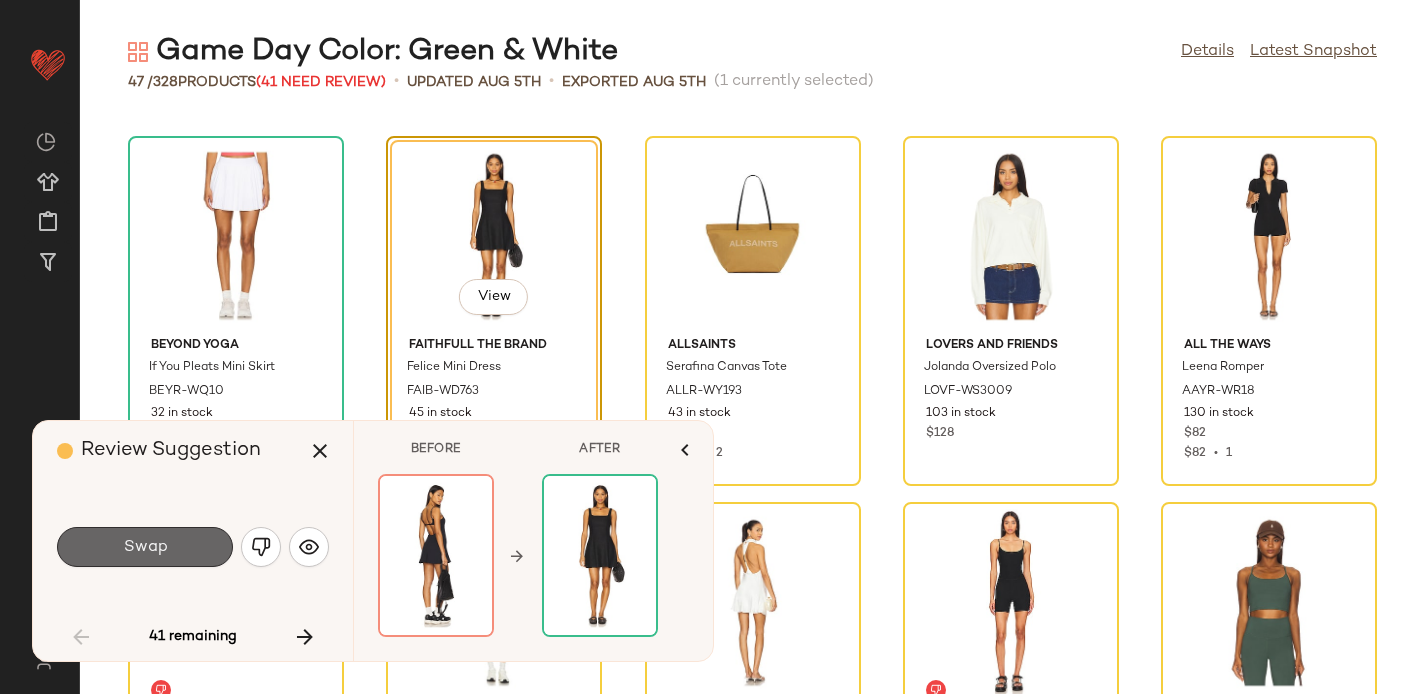 click on "Swap" at bounding box center [145, 547] 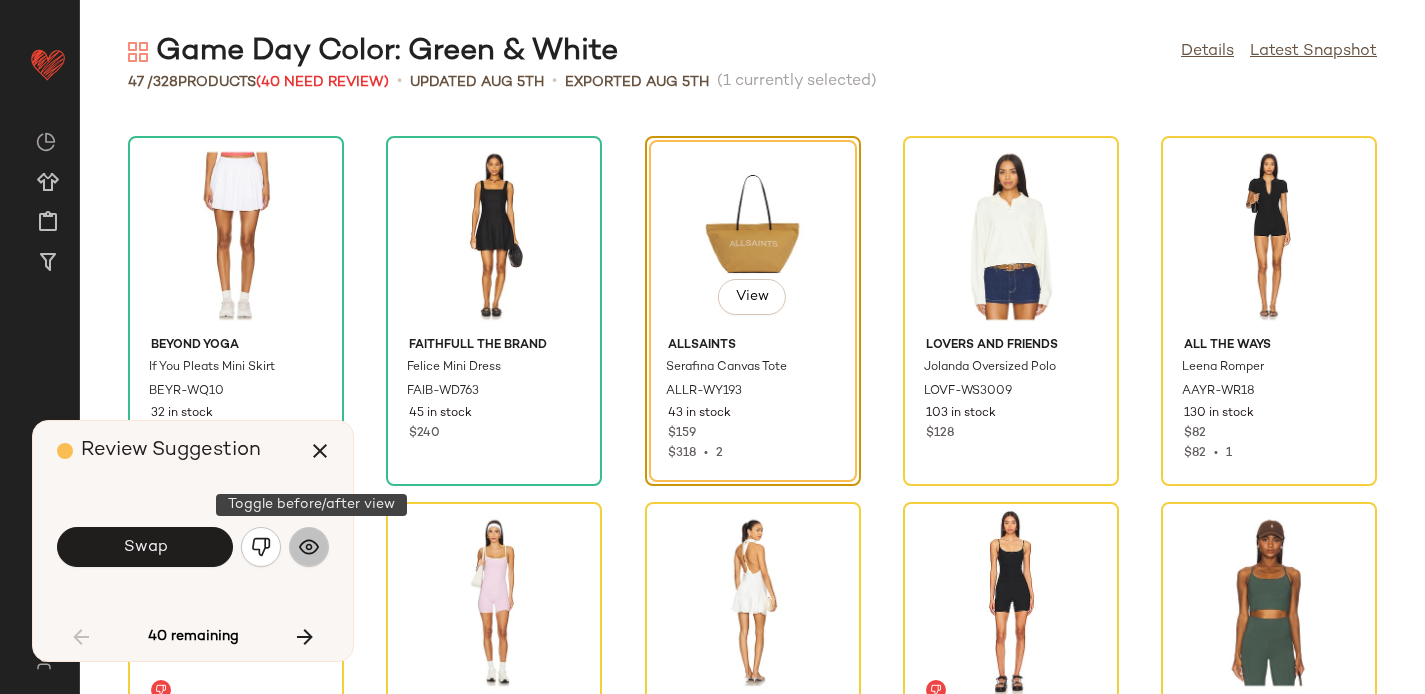 click 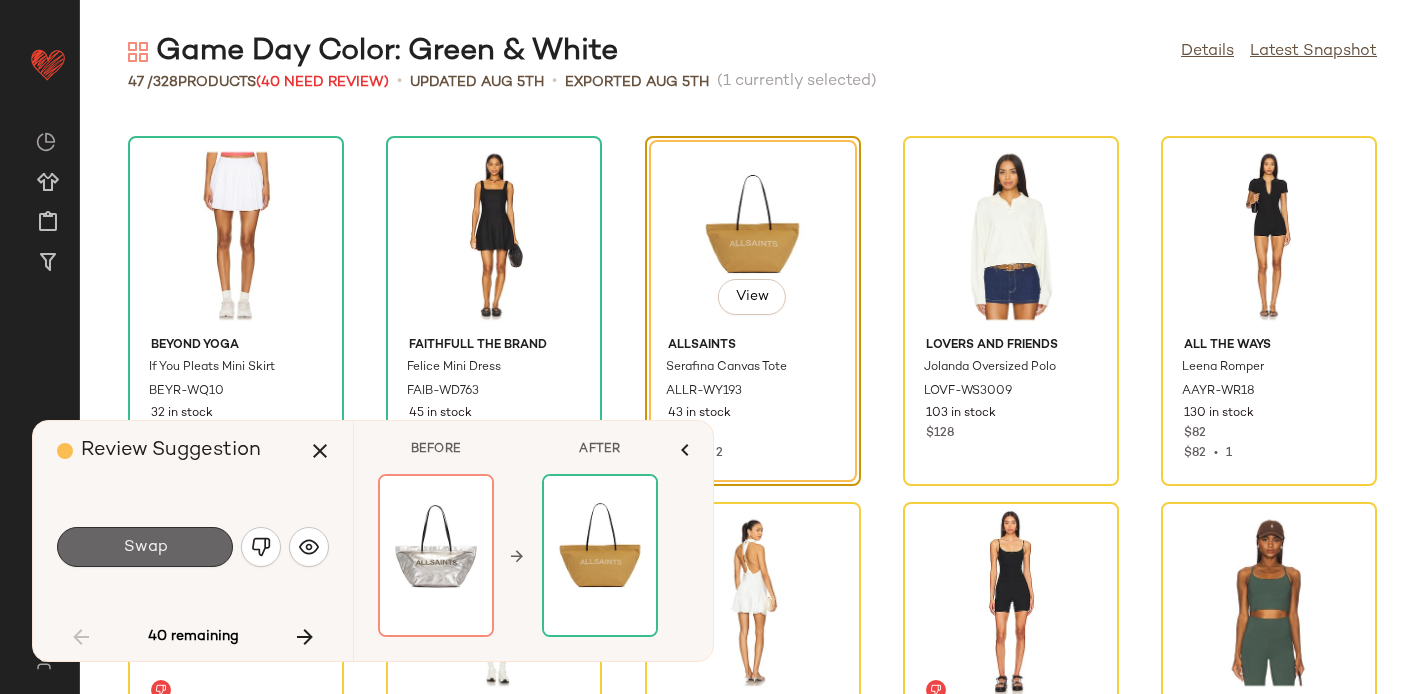 click on "Swap" at bounding box center (145, 547) 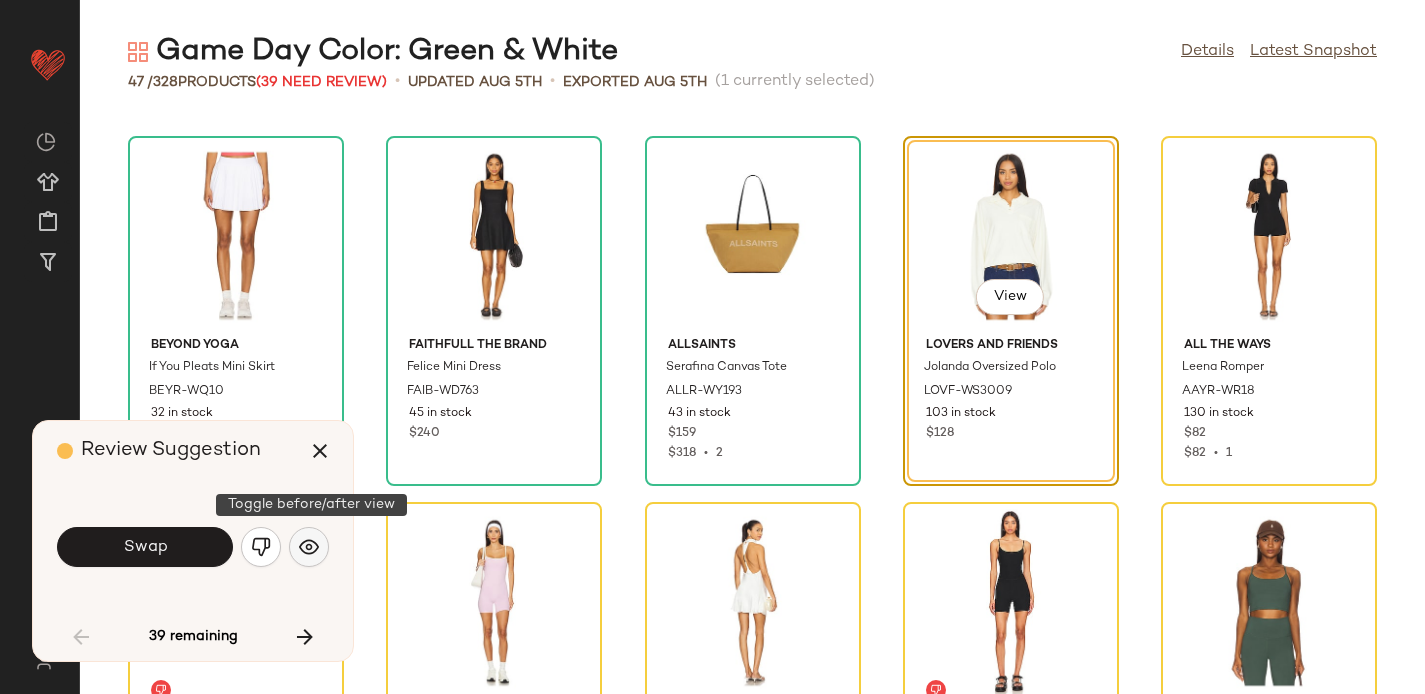 click 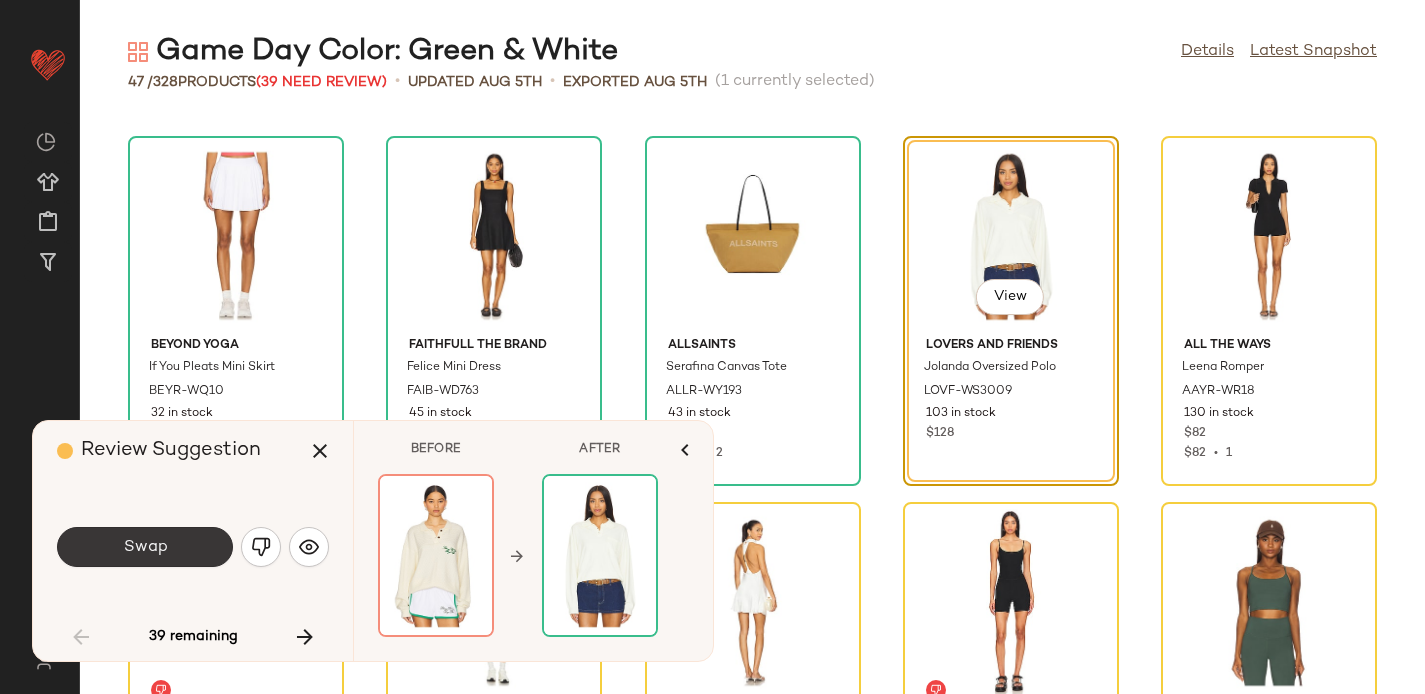 click on "Swap" at bounding box center [145, 547] 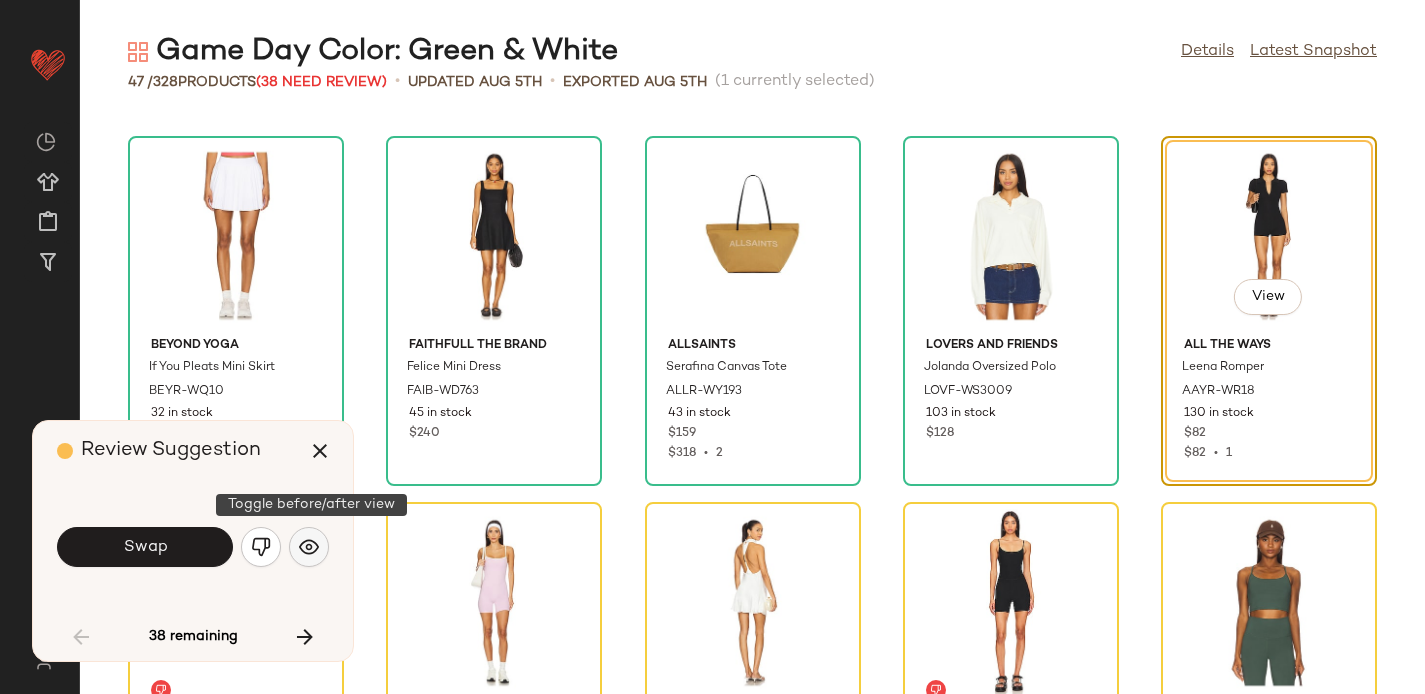 click at bounding box center (309, 547) 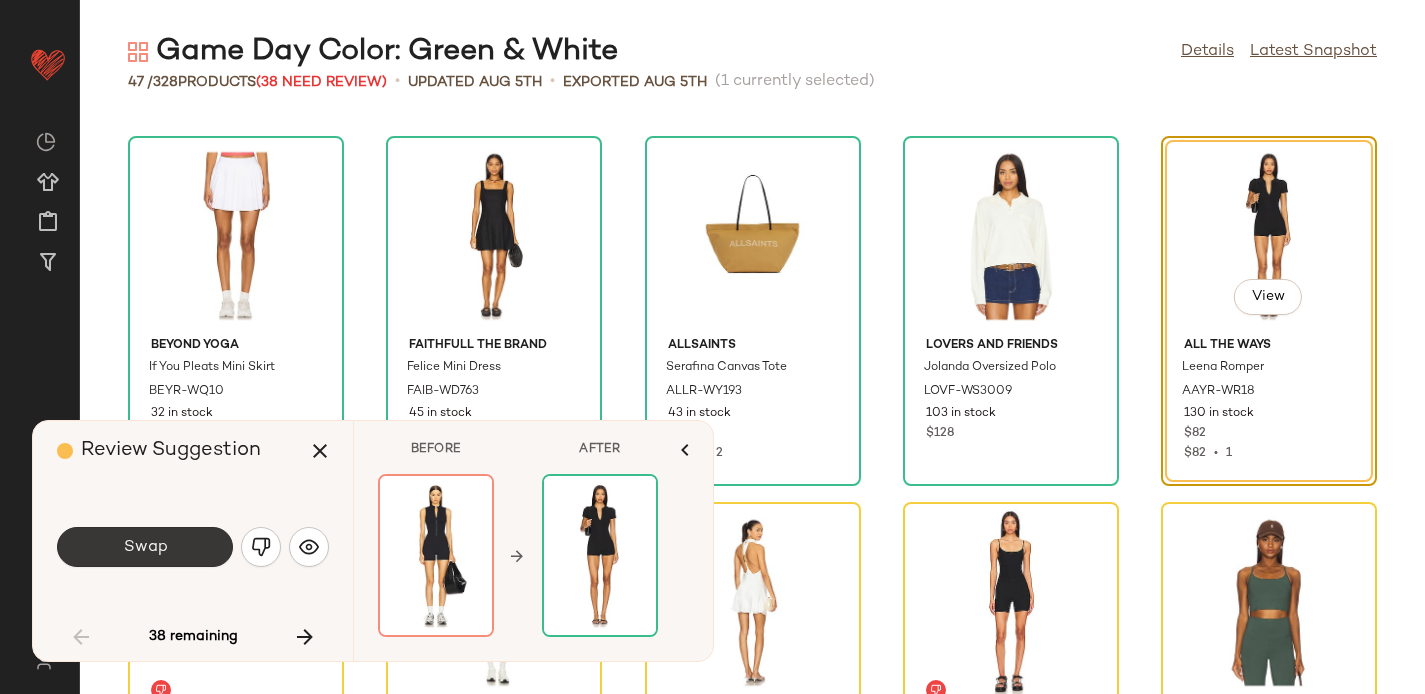 click on "Swap" at bounding box center [145, 547] 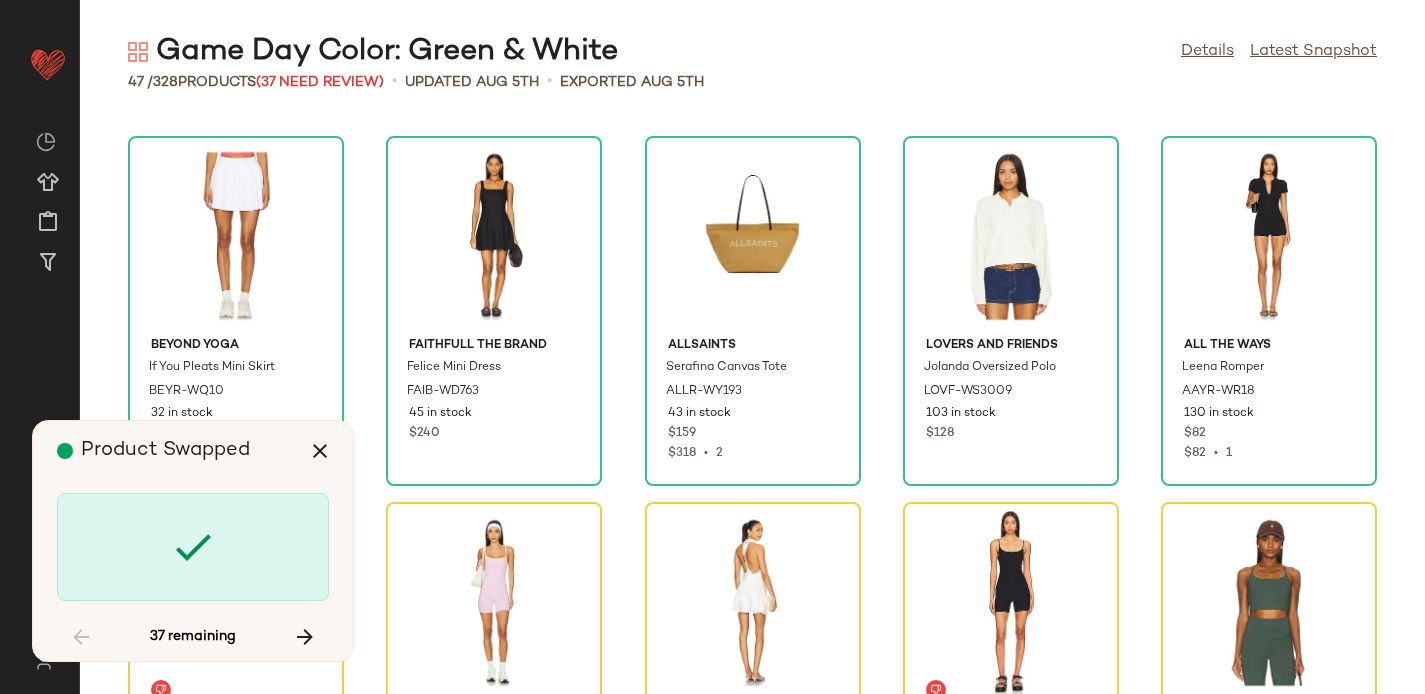 scroll, scrollTop: 732, scrollLeft: 0, axis: vertical 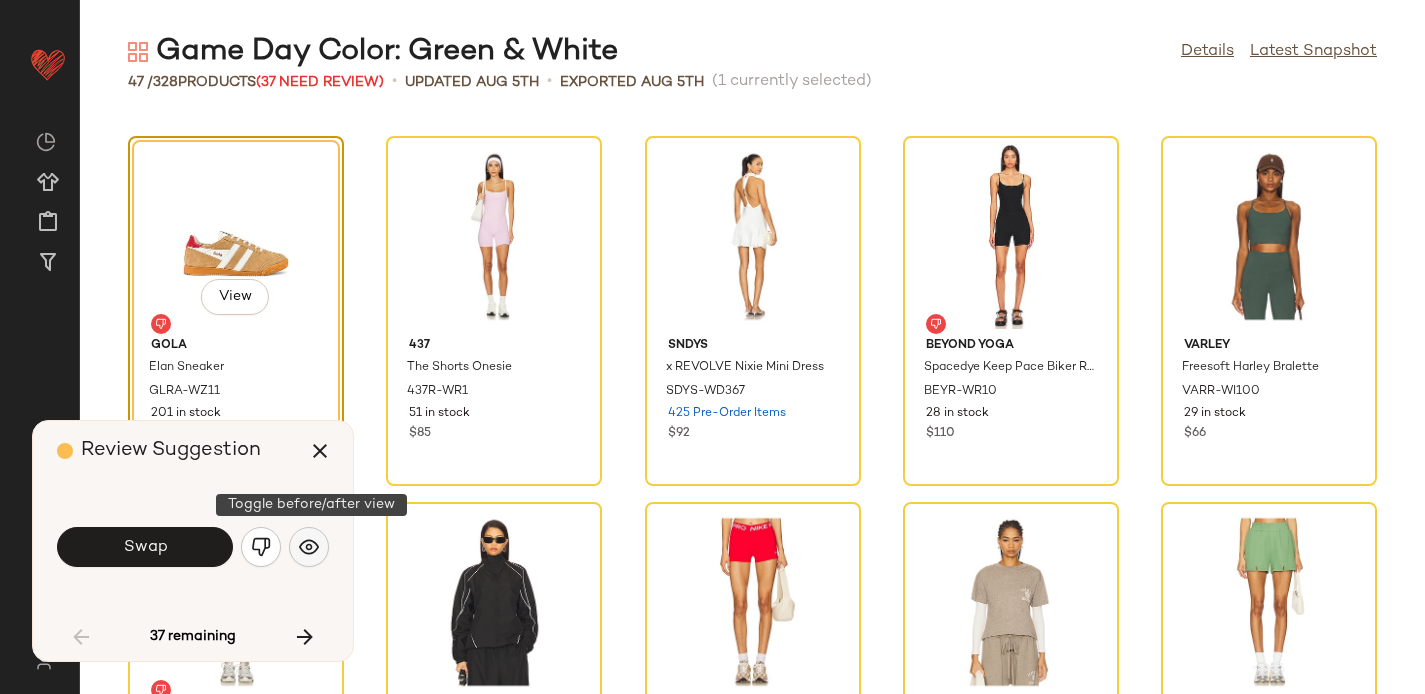 click 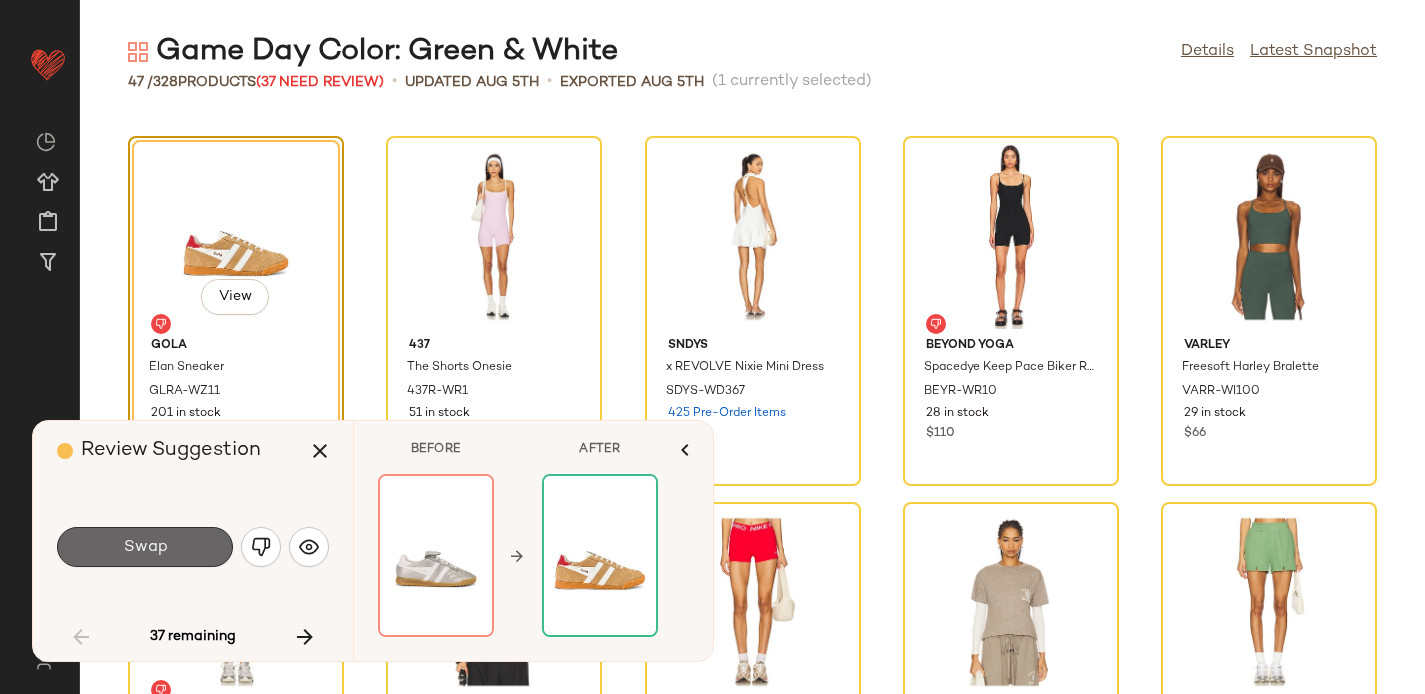 click on "Swap" 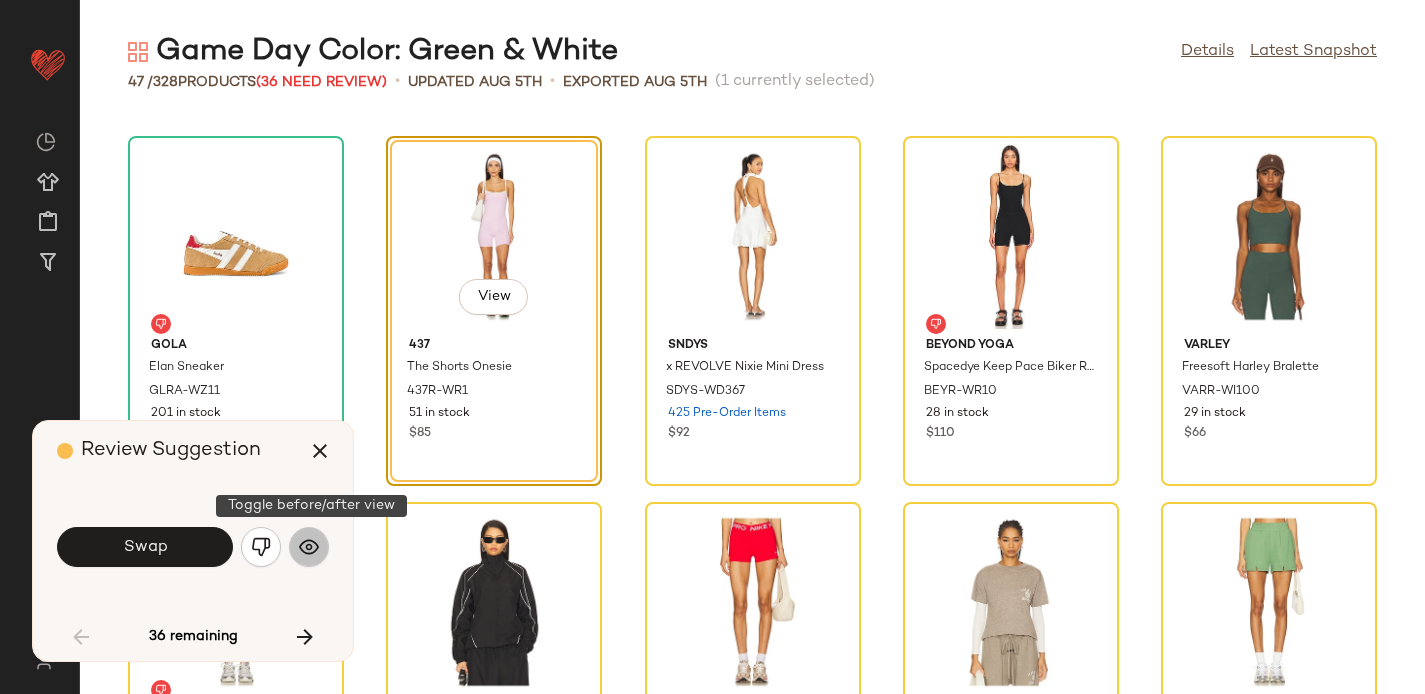 click 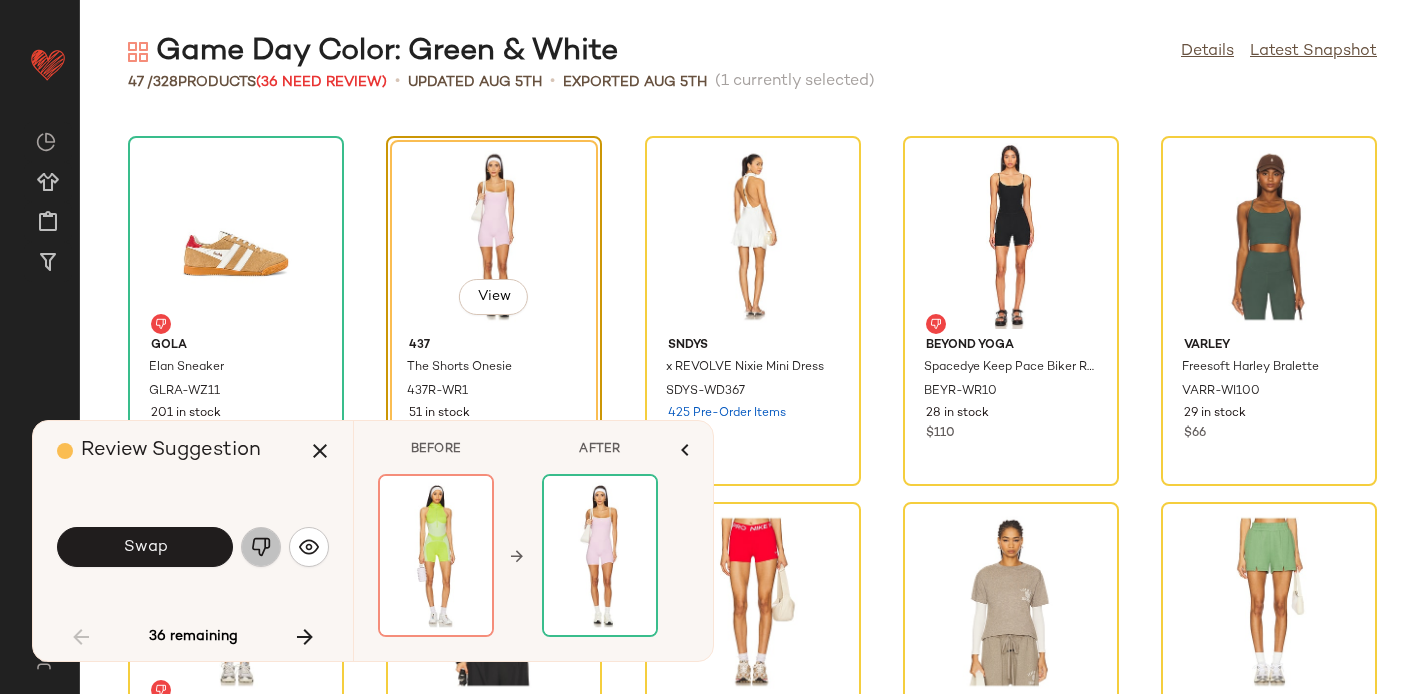 click 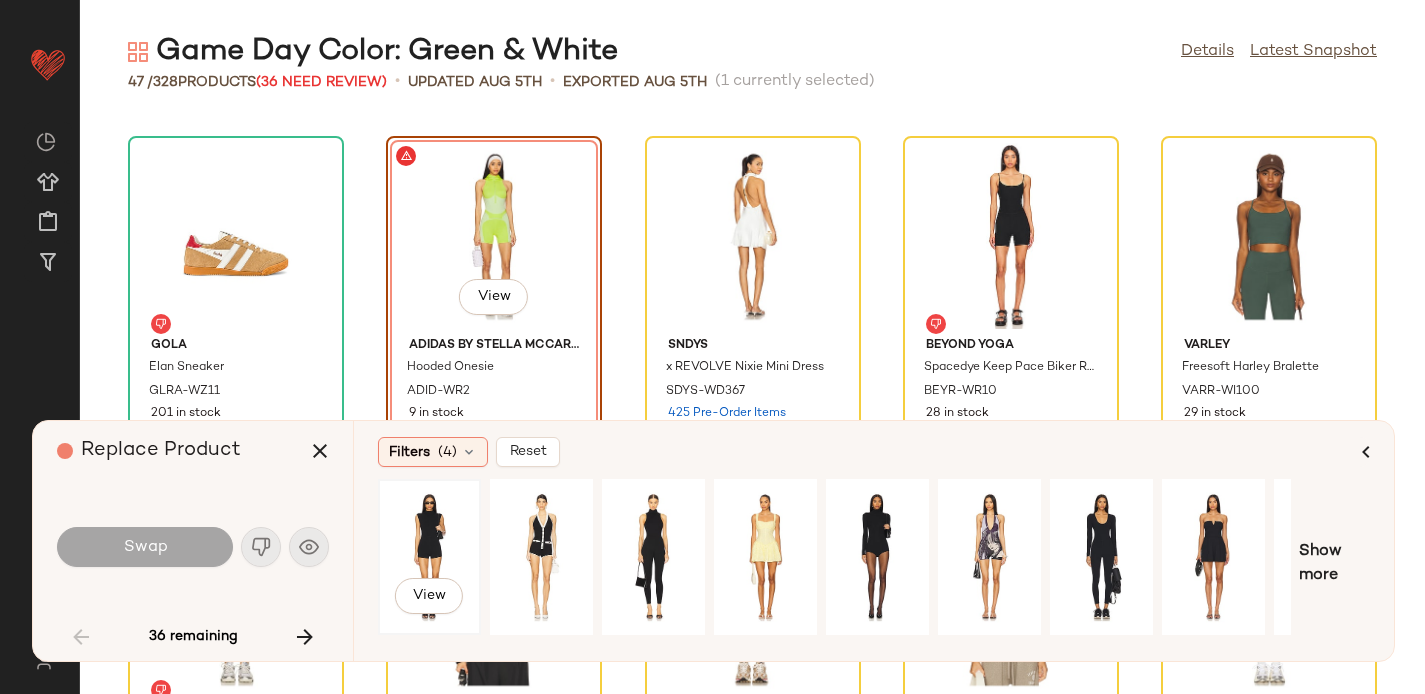 click on "View" 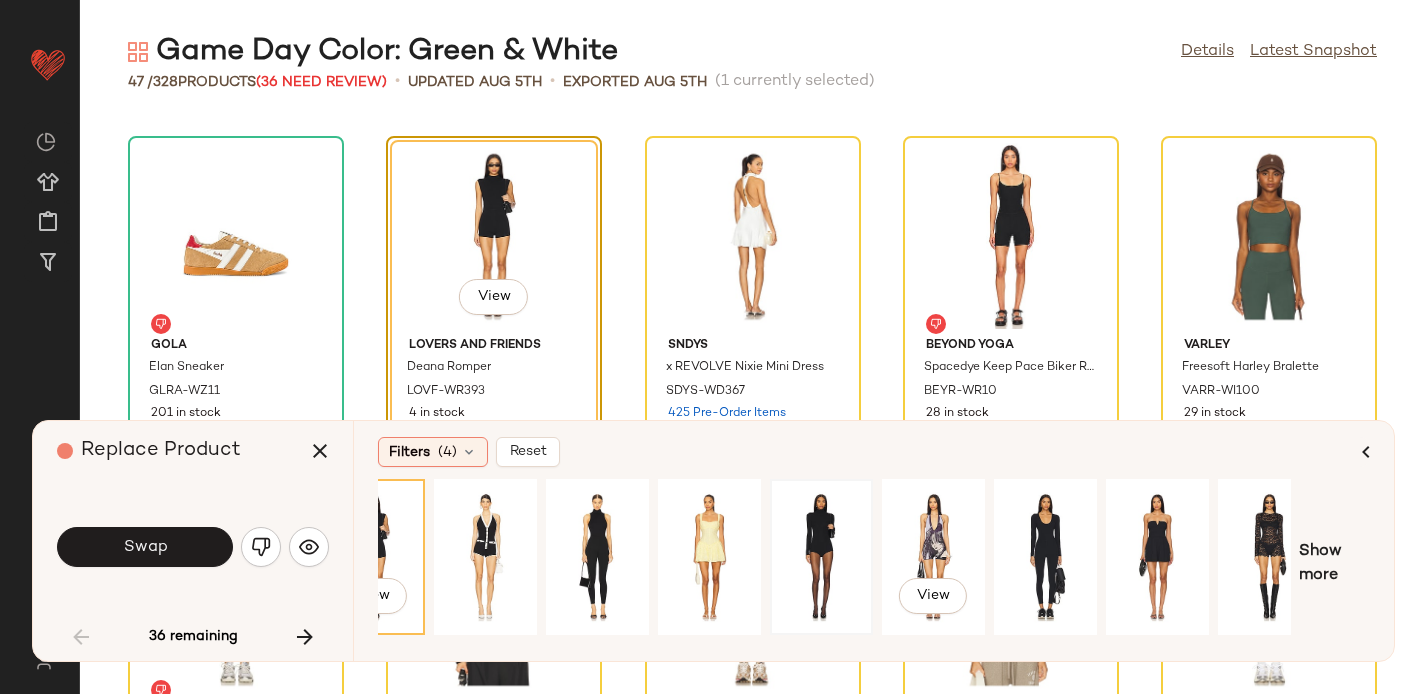 scroll, scrollTop: 0, scrollLeft: 0, axis: both 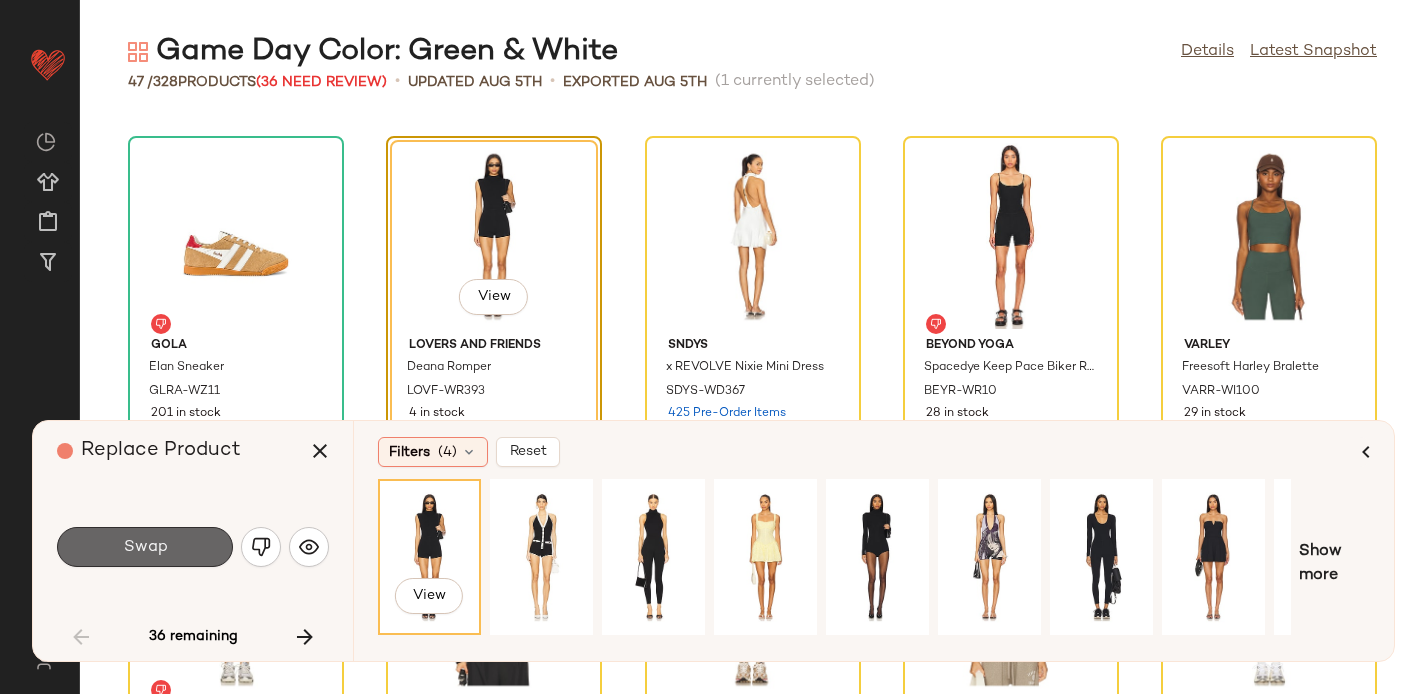 click on "Swap" at bounding box center (145, 547) 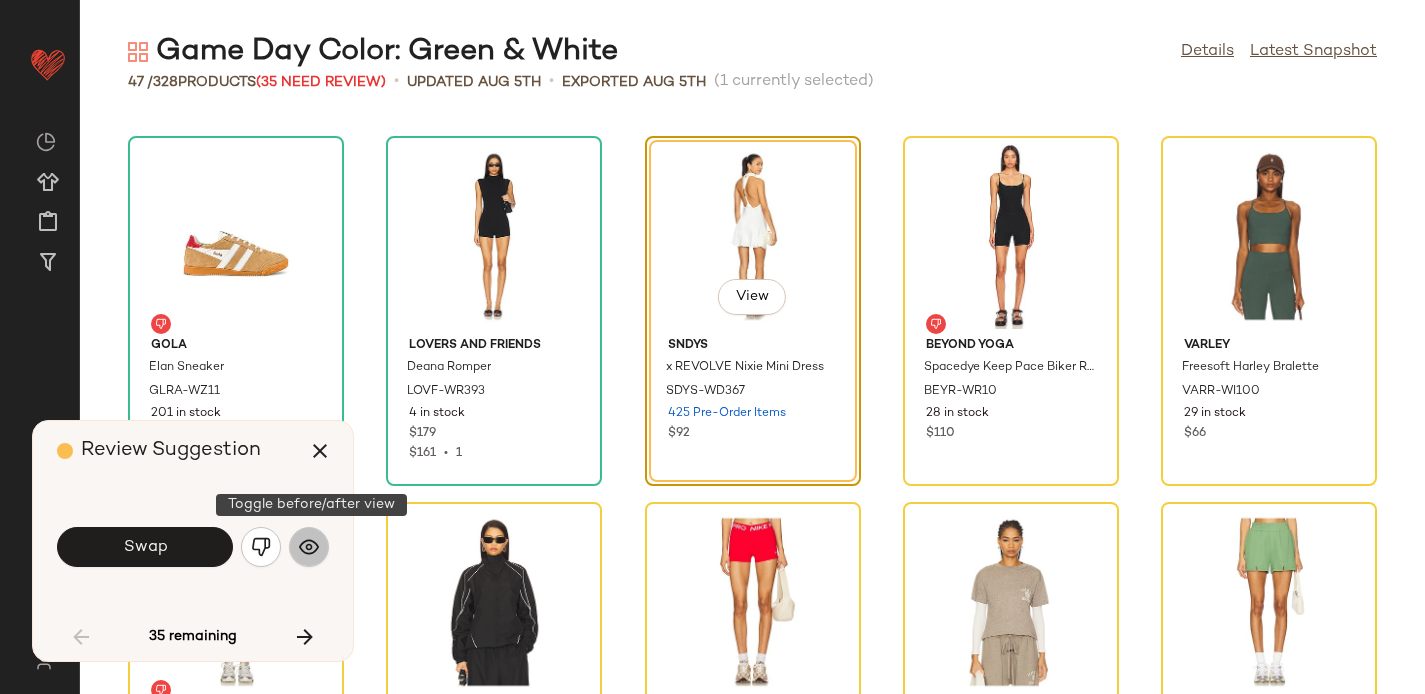 click at bounding box center [309, 547] 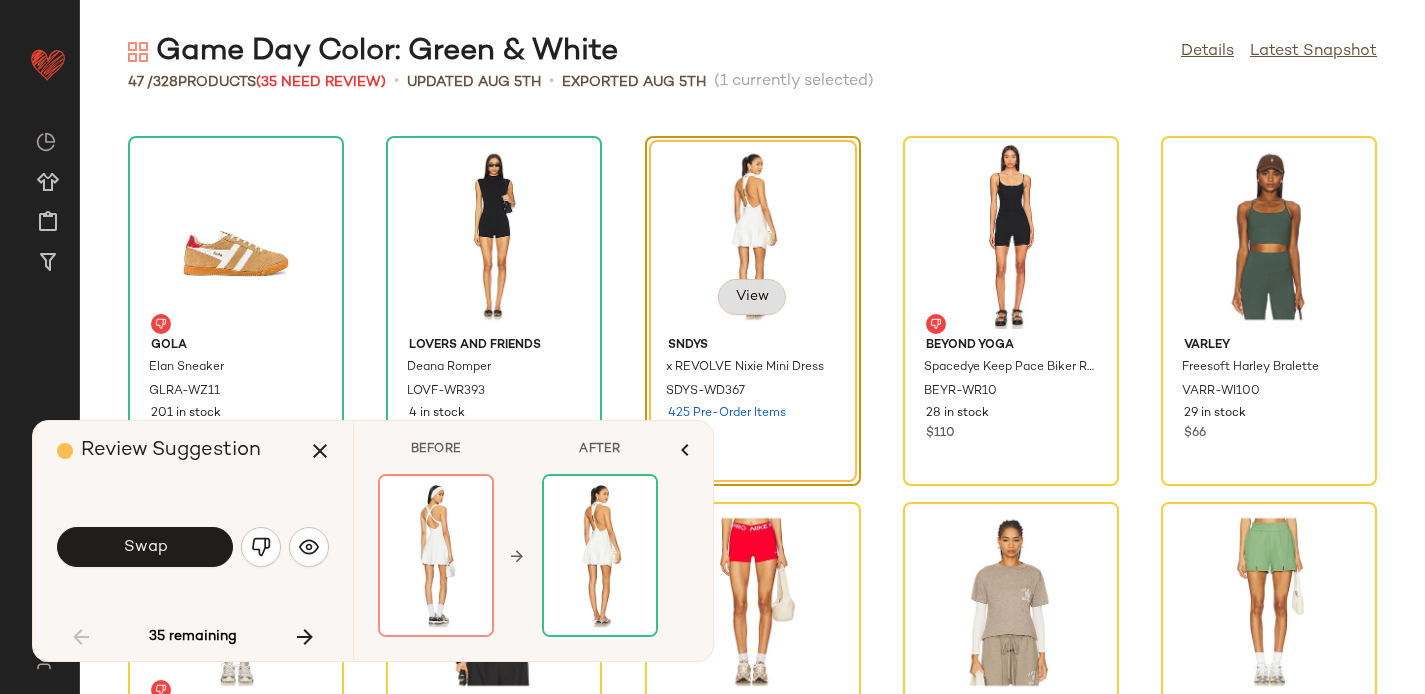 click on "View" at bounding box center [752, 297] 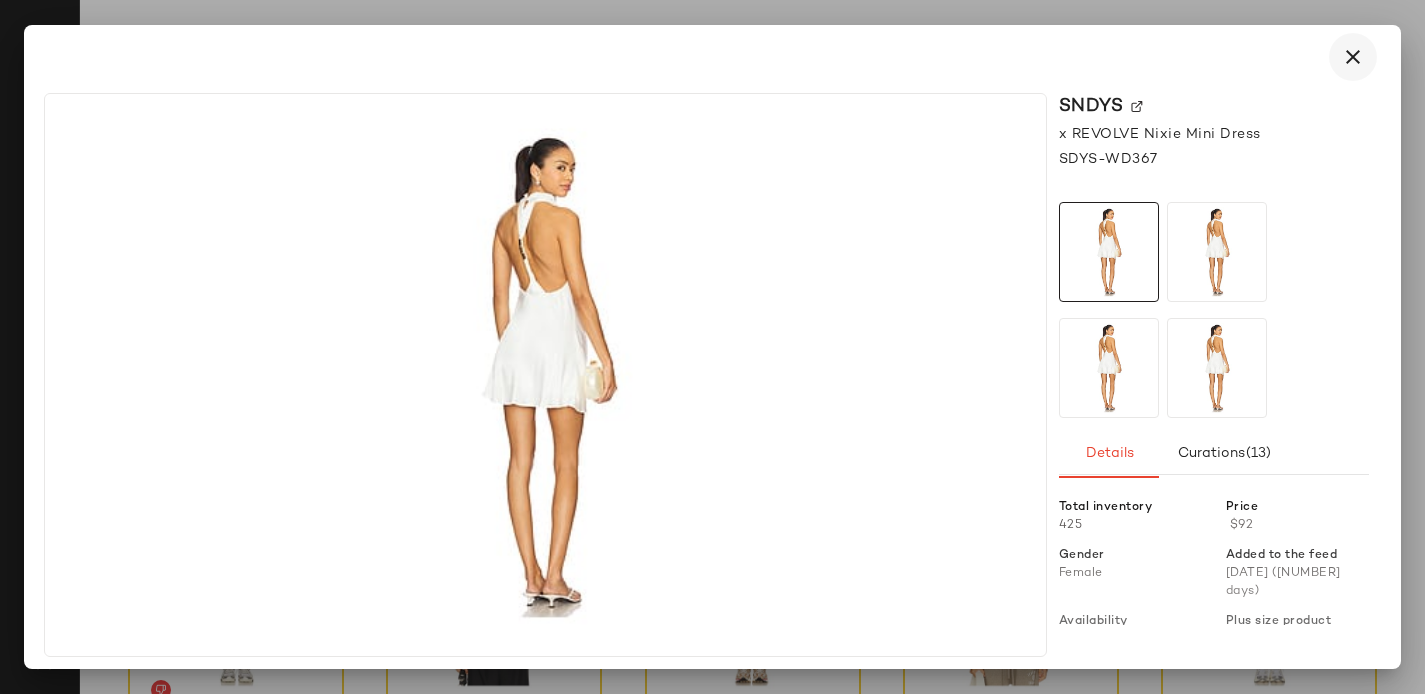 click at bounding box center (1353, 57) 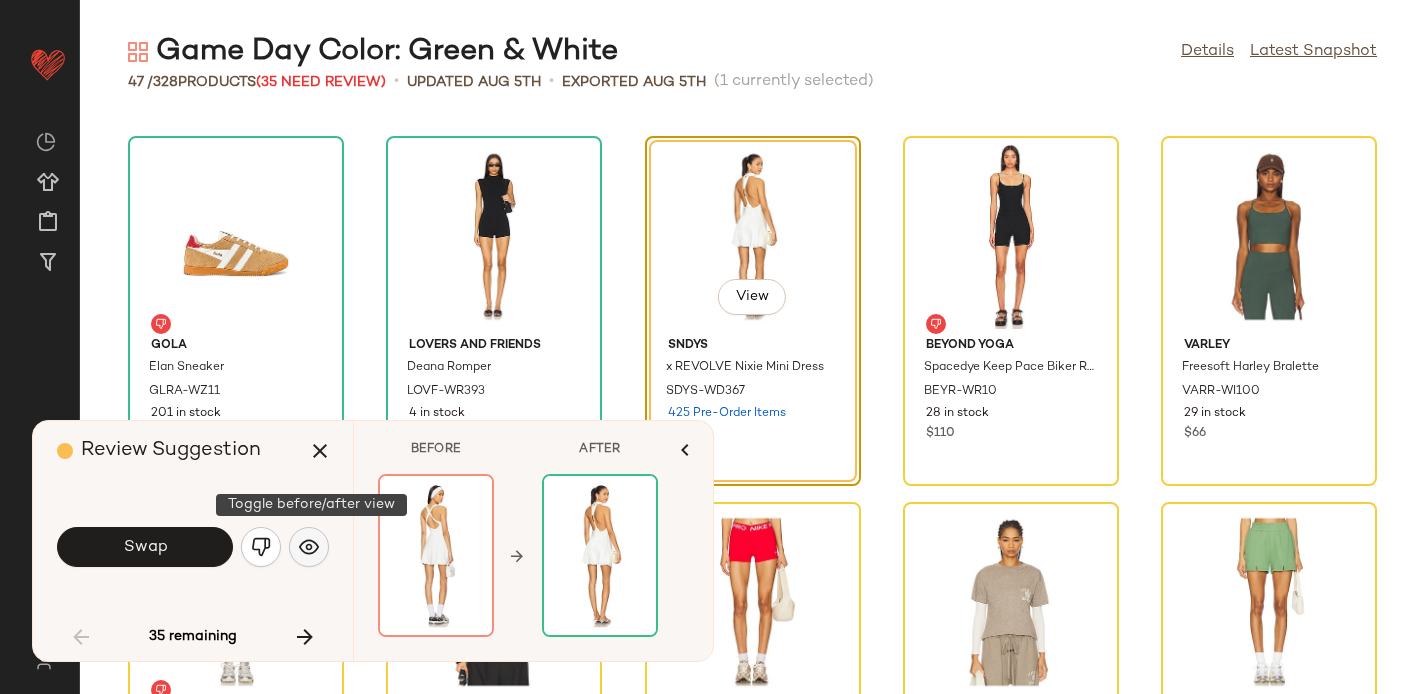 click 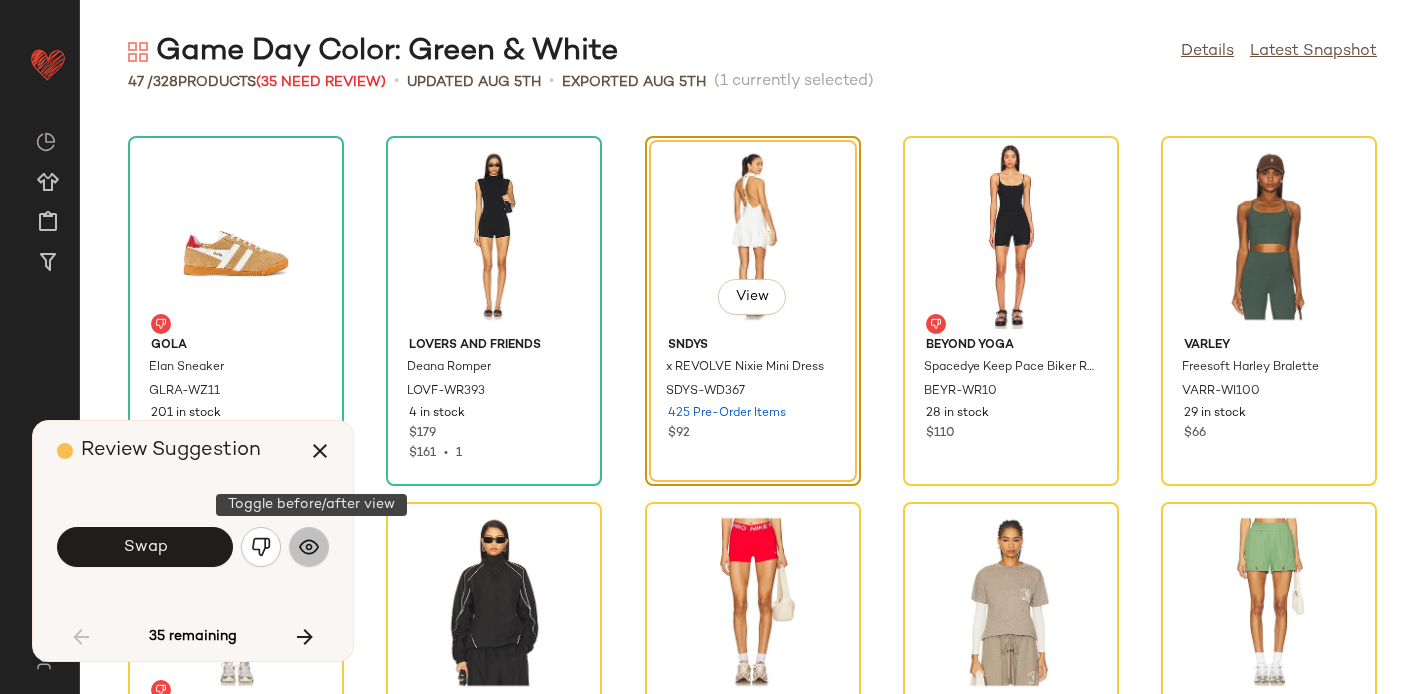 click 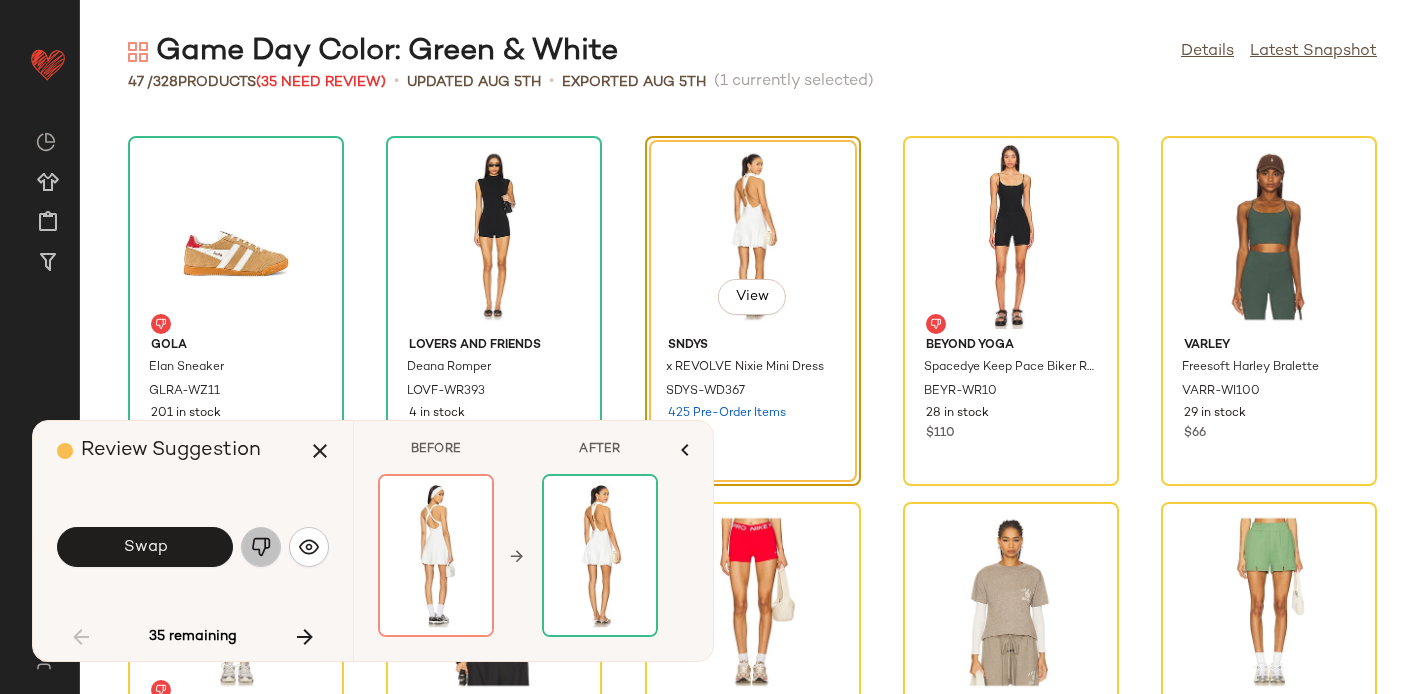 click 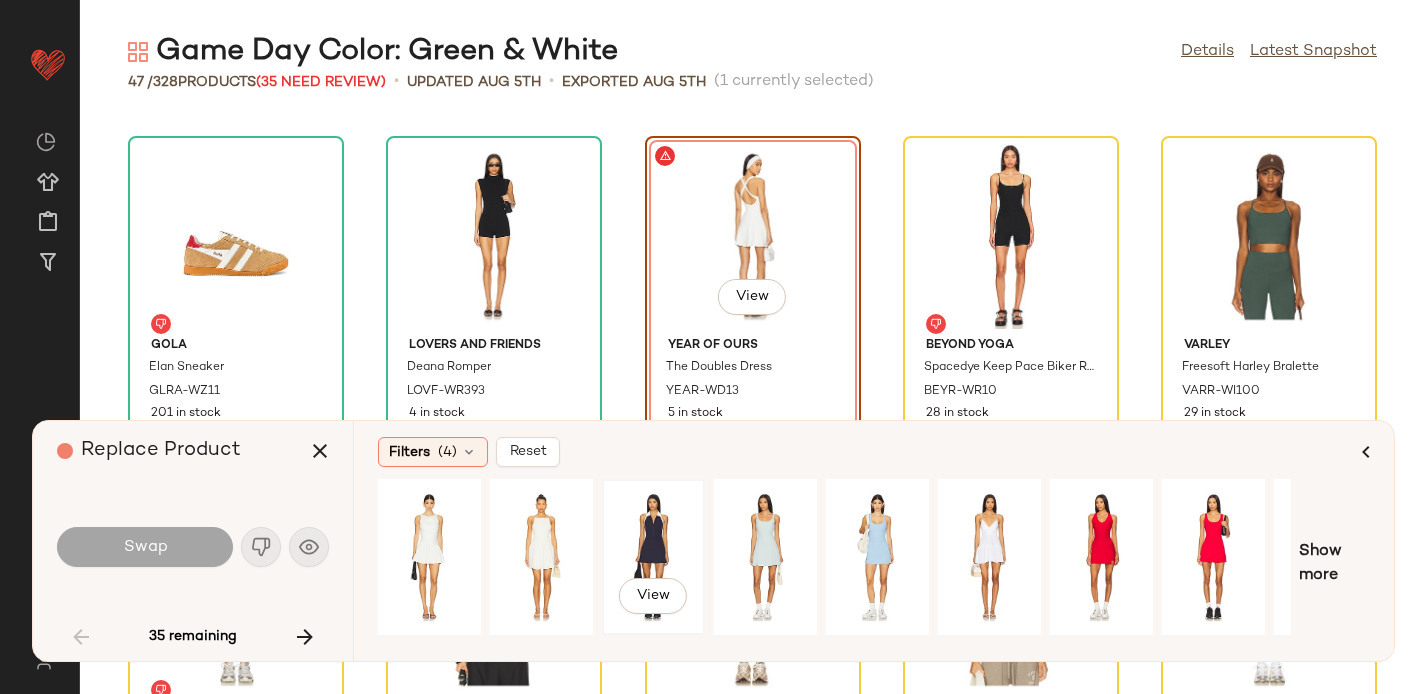 click on "View" 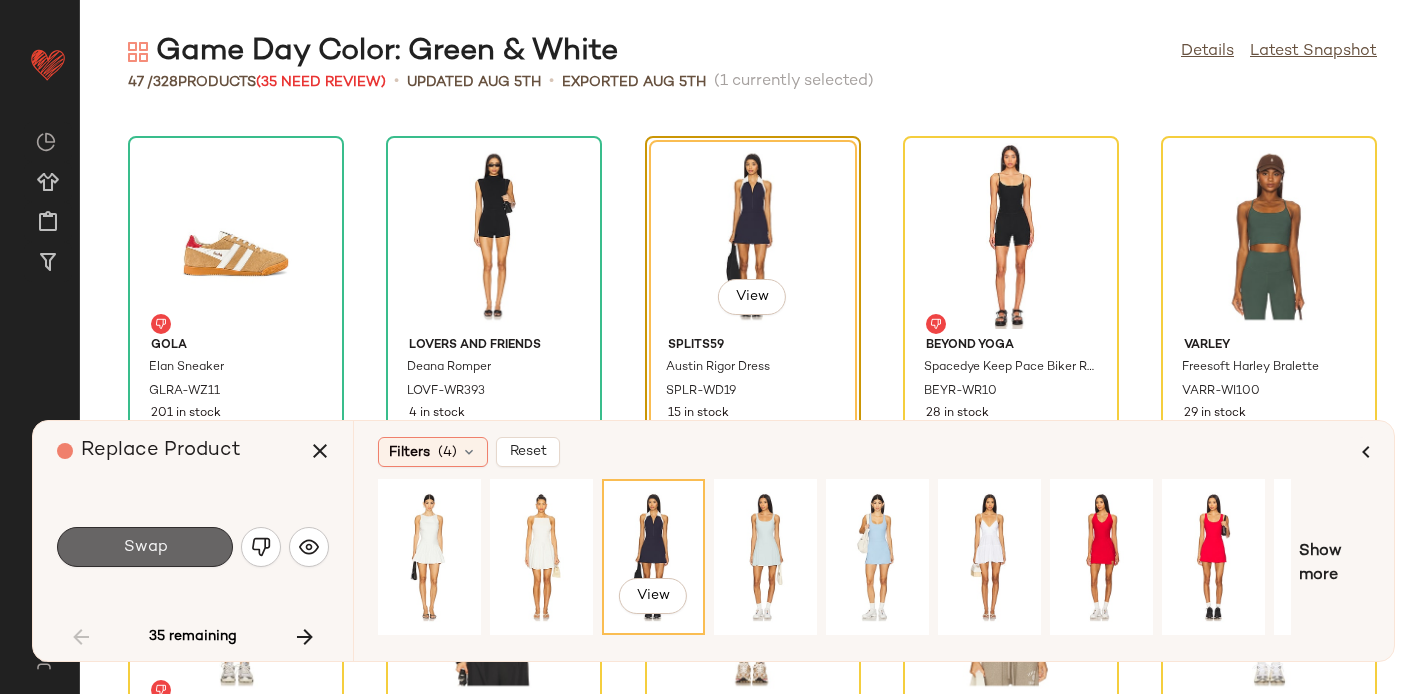 click on "Swap" at bounding box center (145, 547) 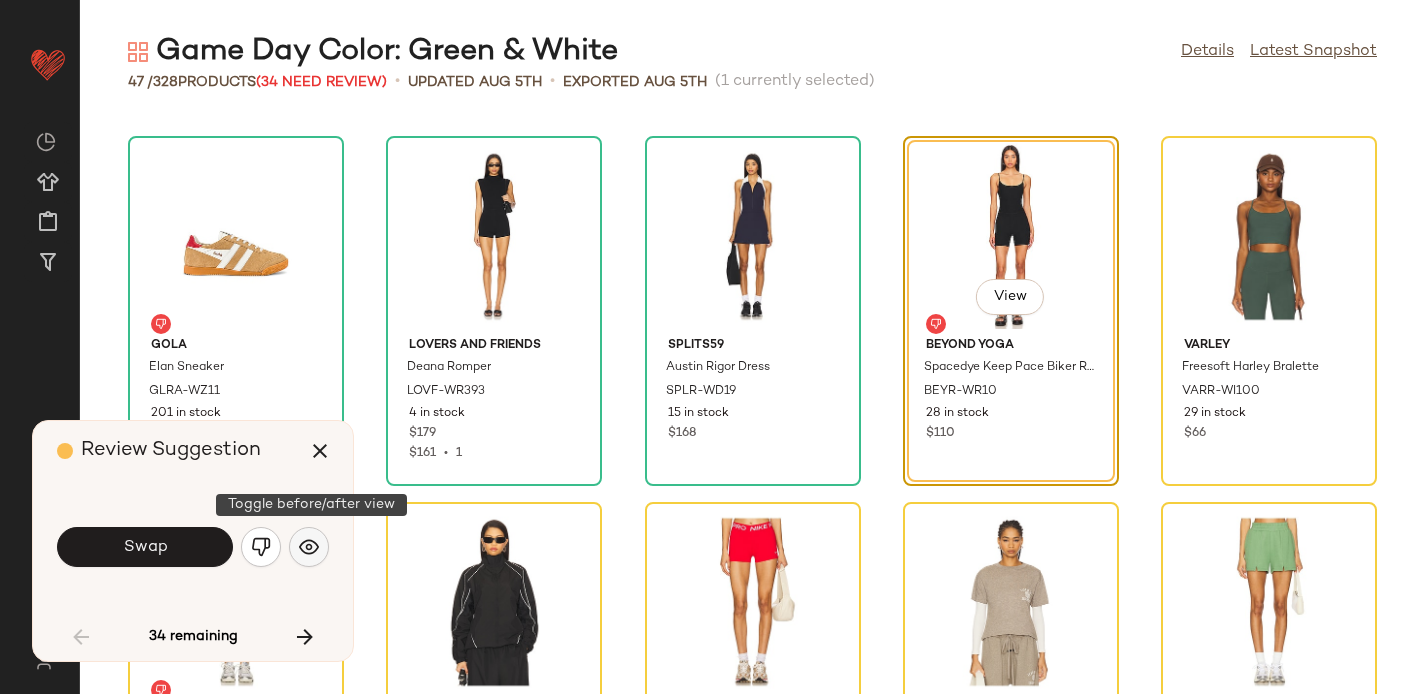 click at bounding box center (309, 547) 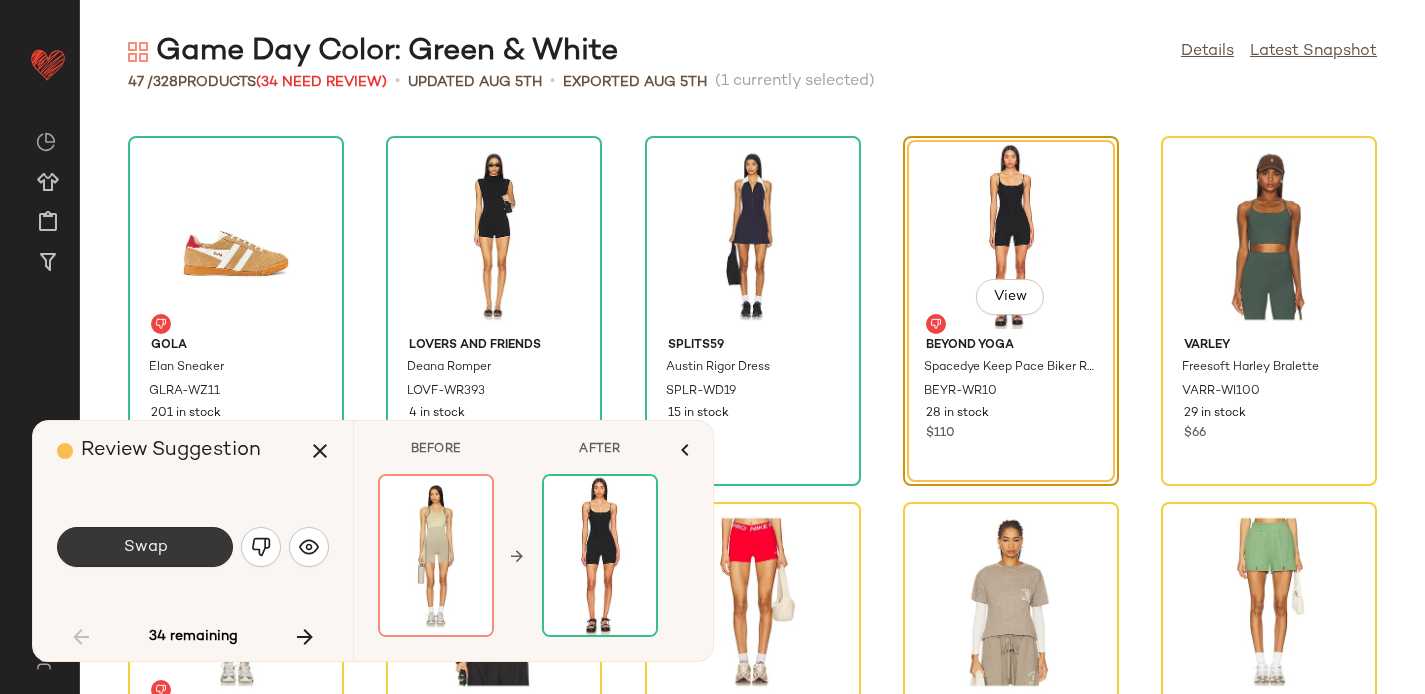 click on "Swap" 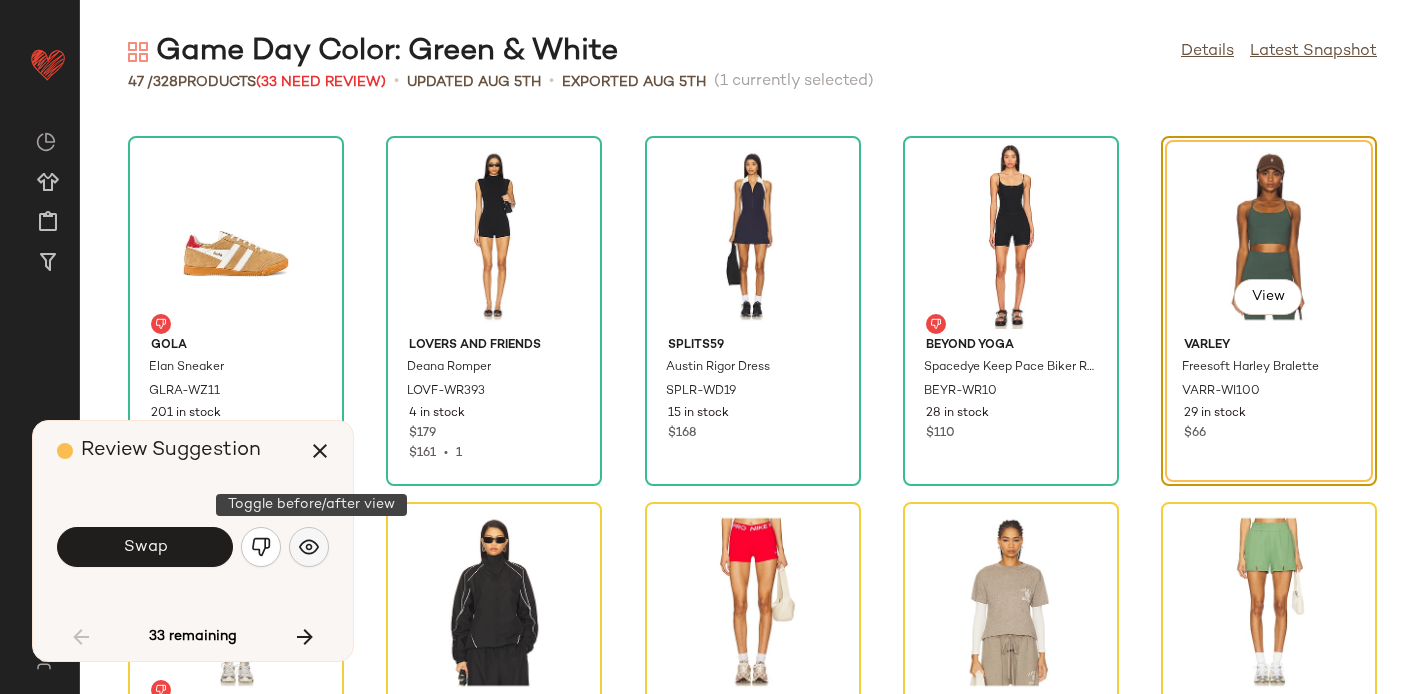 click 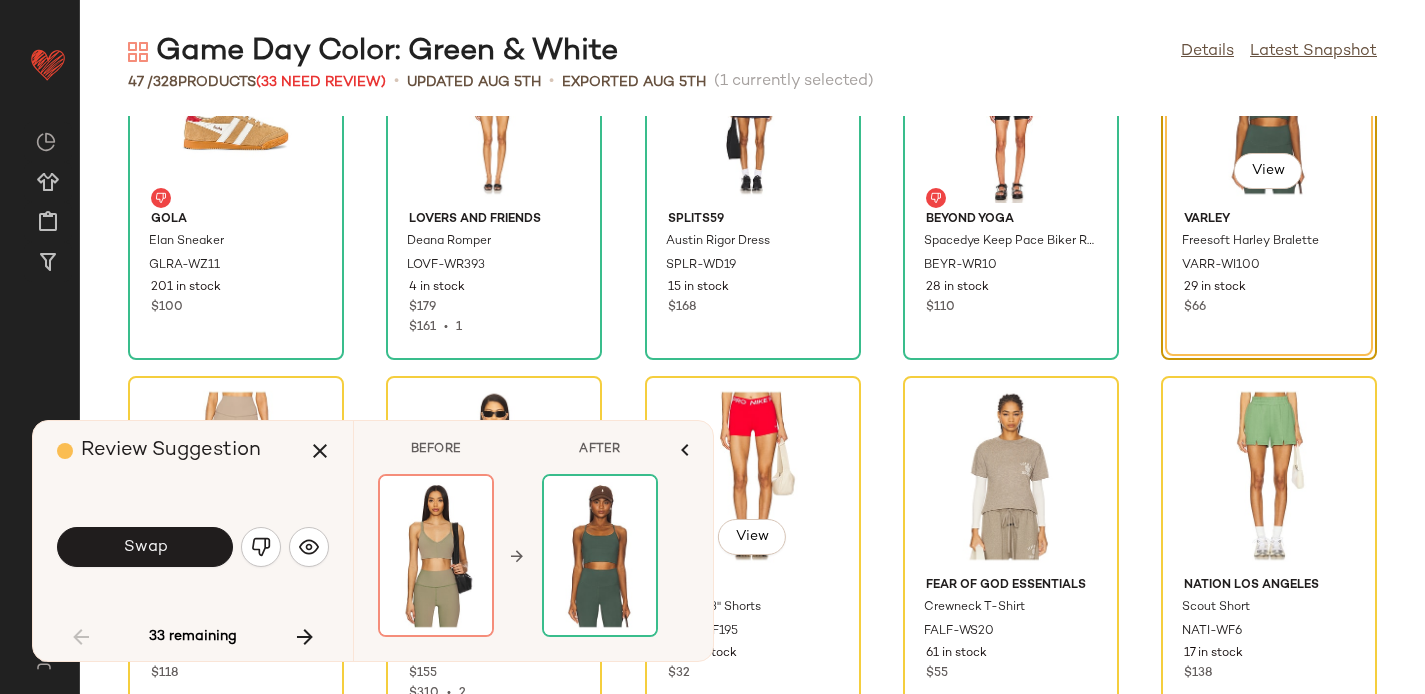 scroll, scrollTop: 838, scrollLeft: 0, axis: vertical 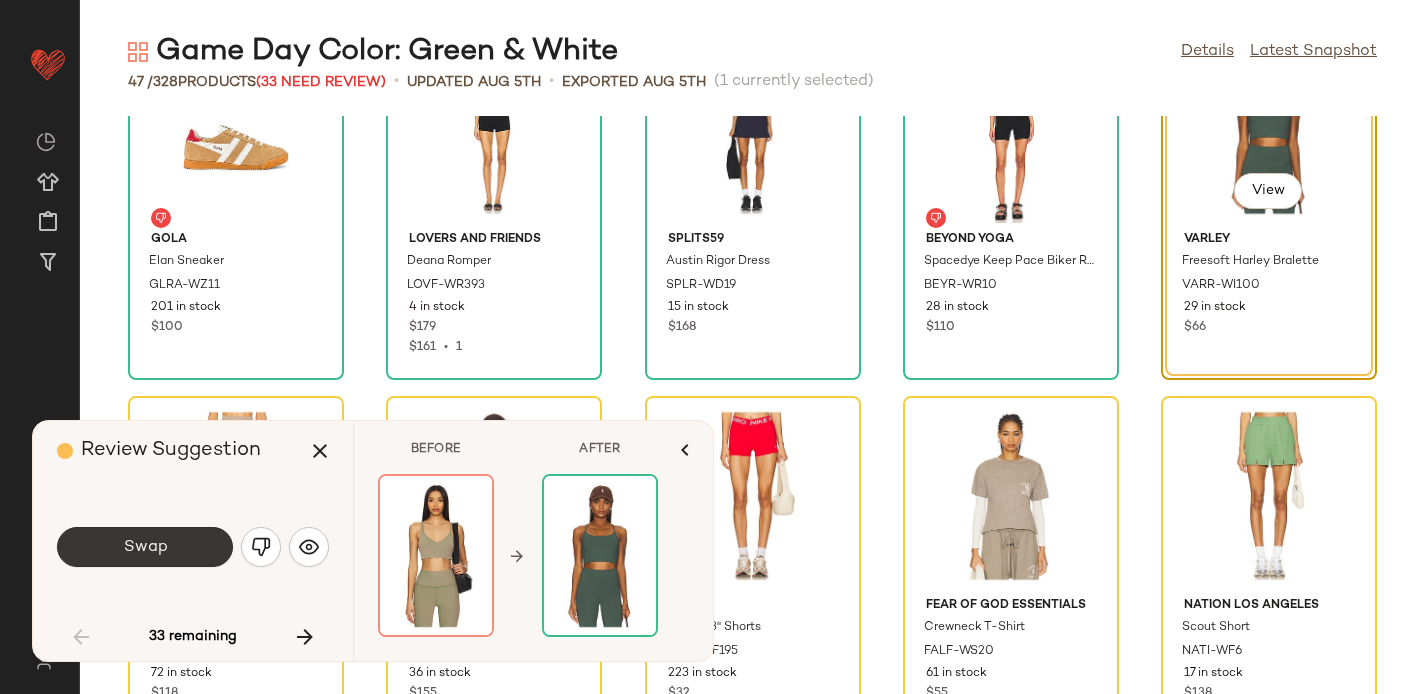 click on "Swap" at bounding box center (145, 547) 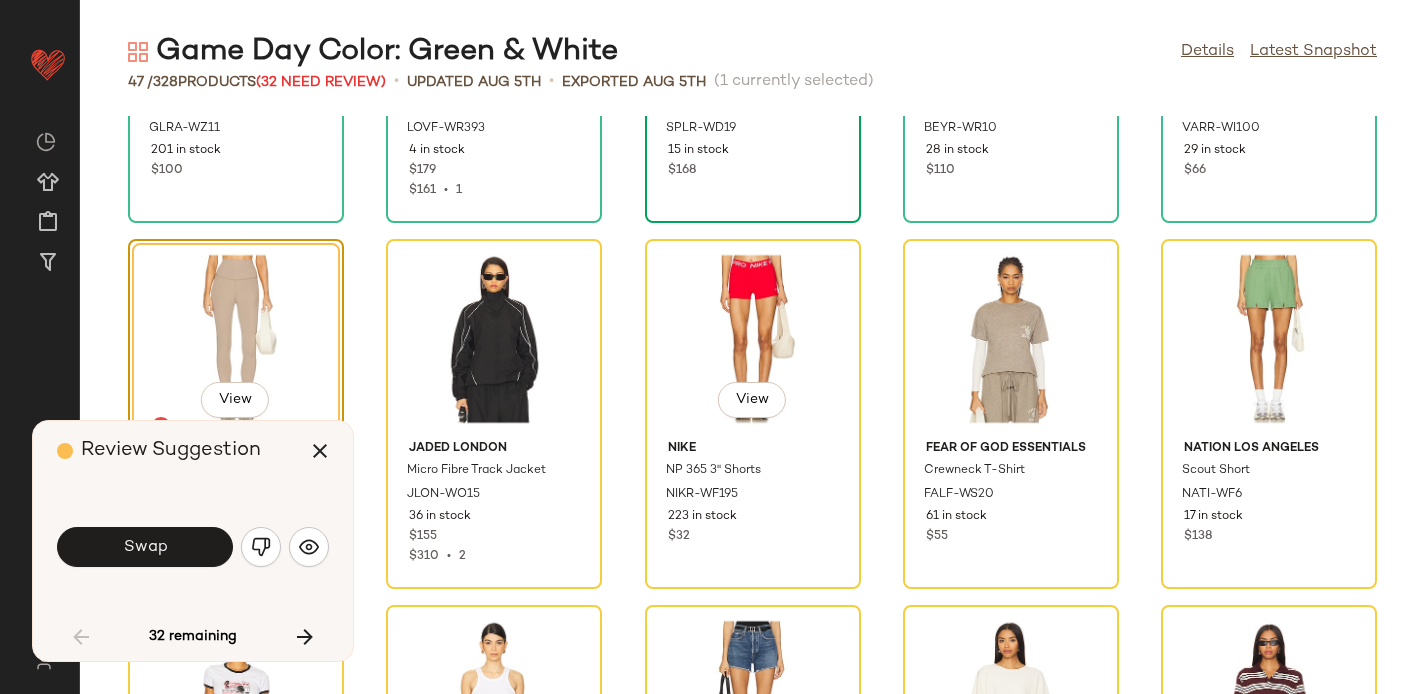 scroll, scrollTop: 988, scrollLeft: 0, axis: vertical 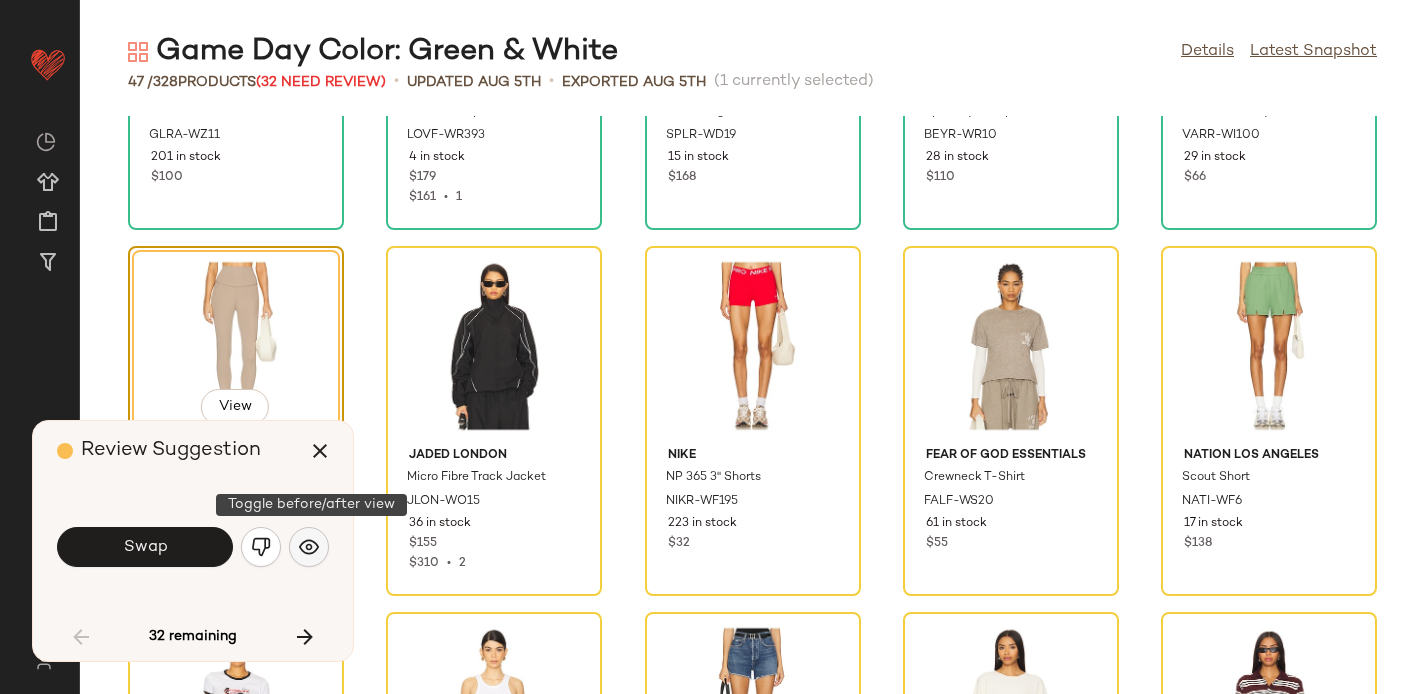 click 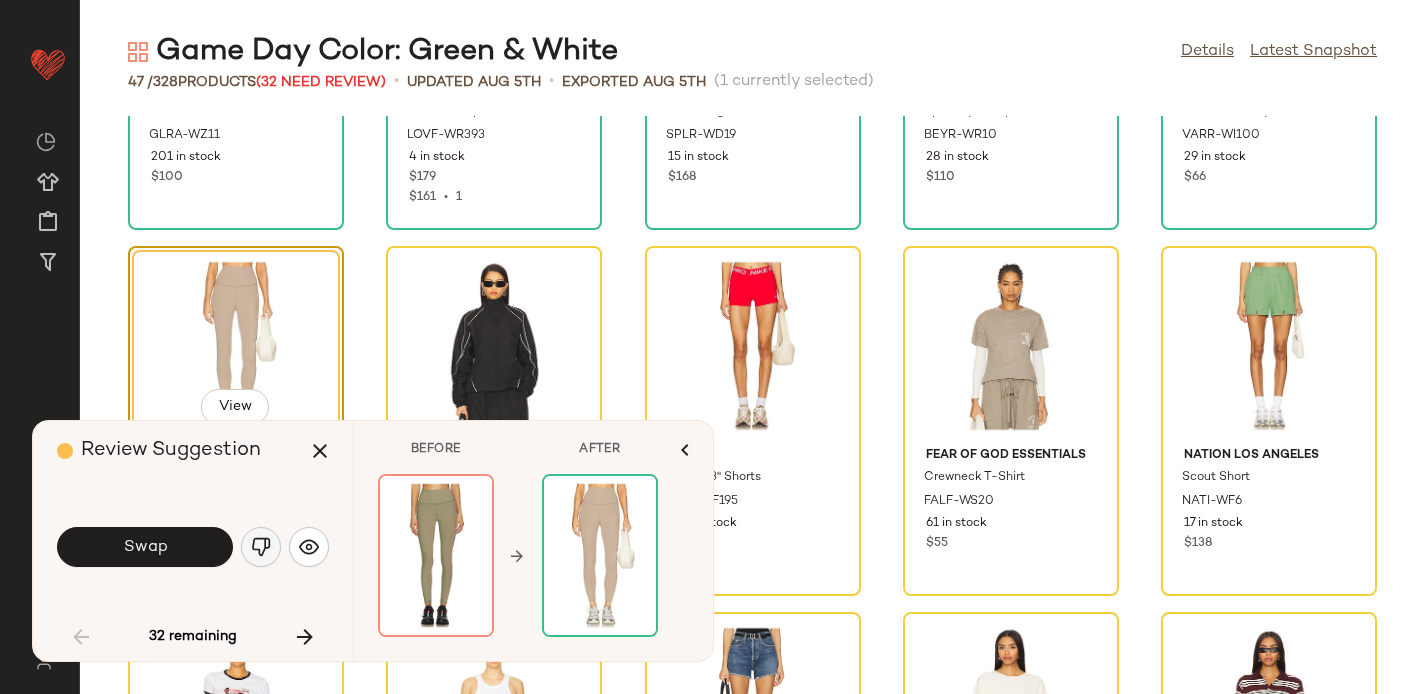 click 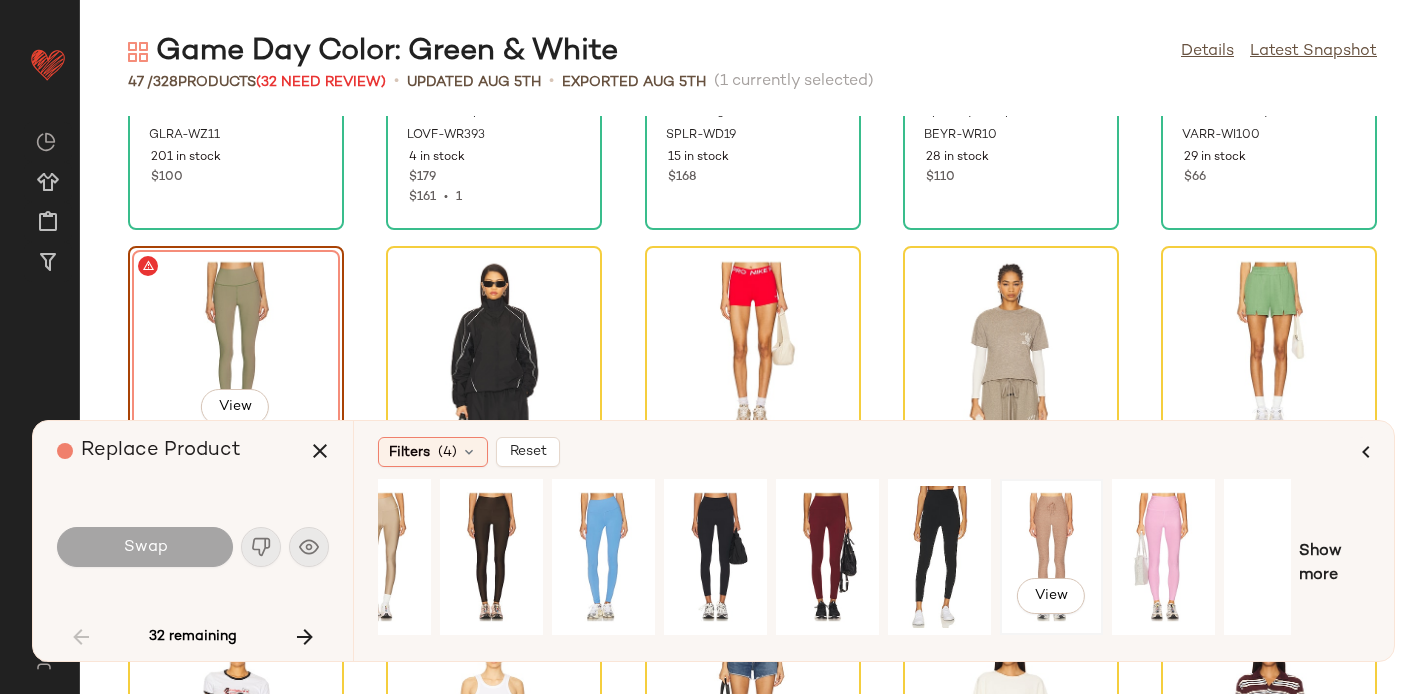 scroll, scrollTop: 0, scrollLeft: 196, axis: horizontal 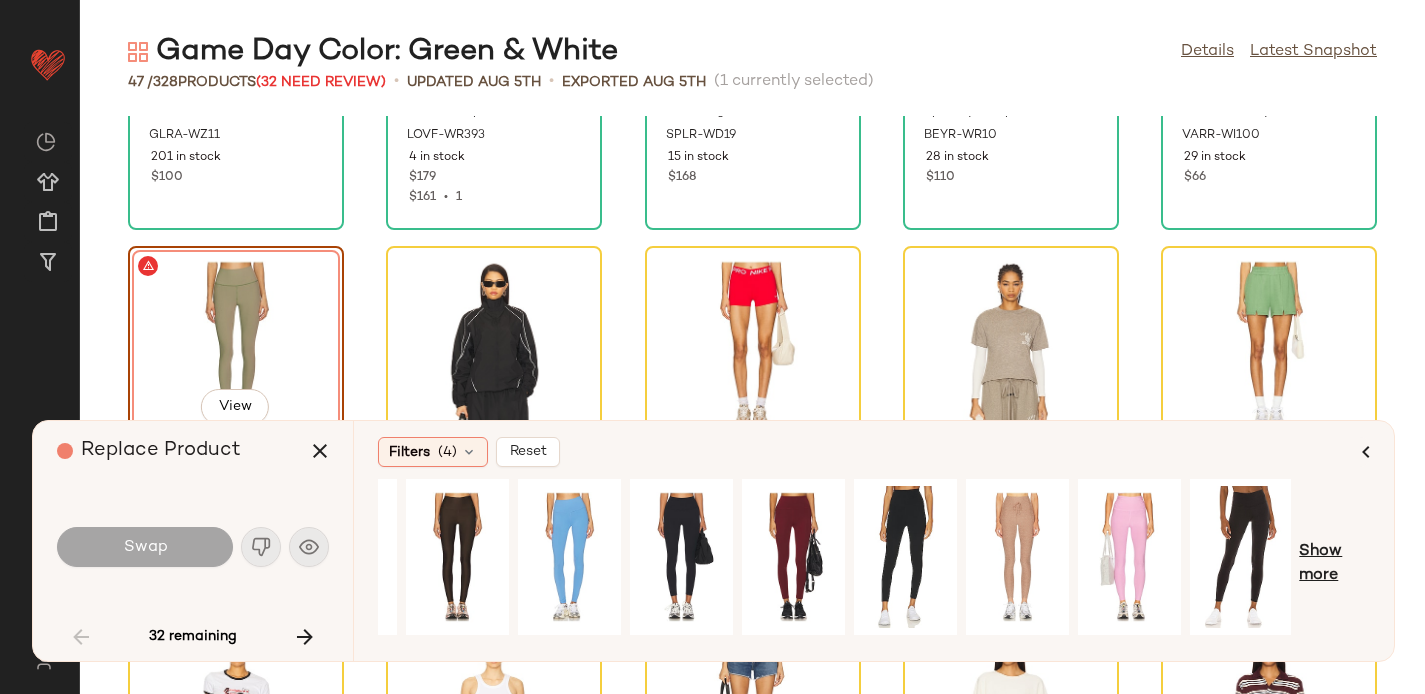 click on "Show more" at bounding box center (1334, 564) 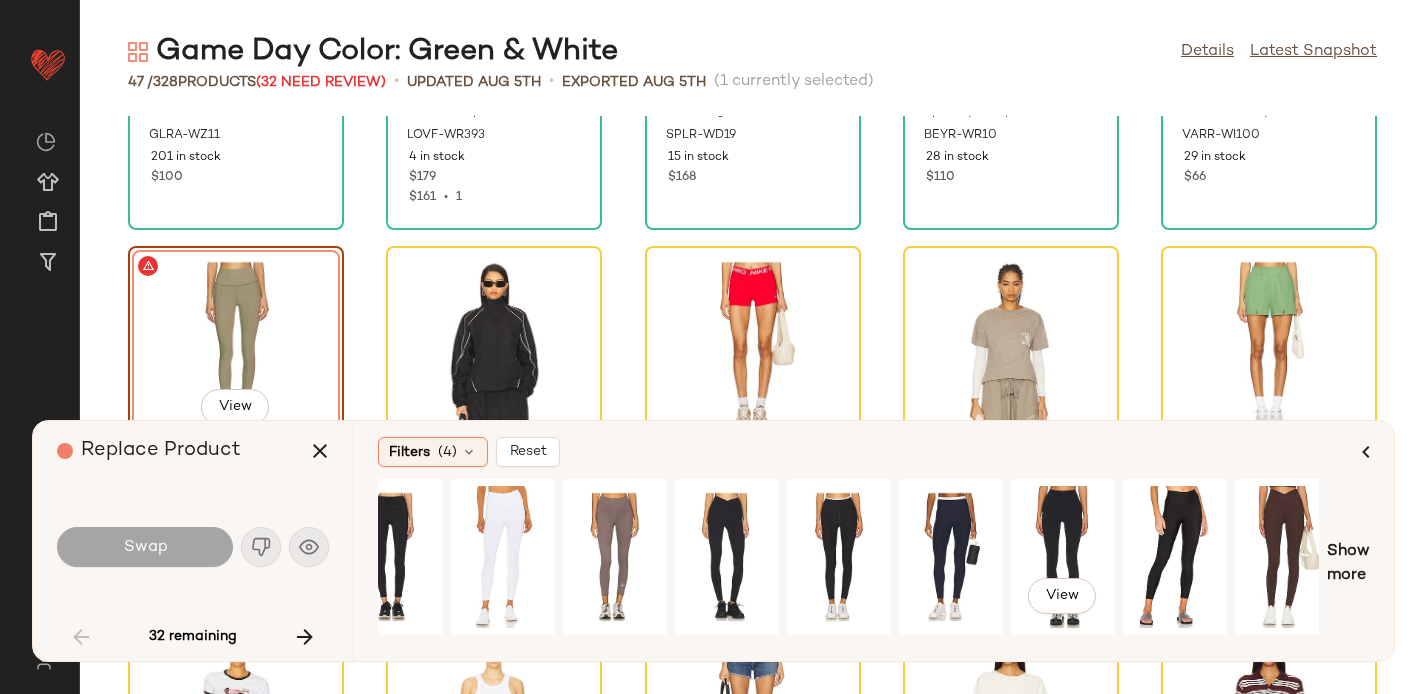 scroll, scrollTop: 0, scrollLeft: 1288, axis: horizontal 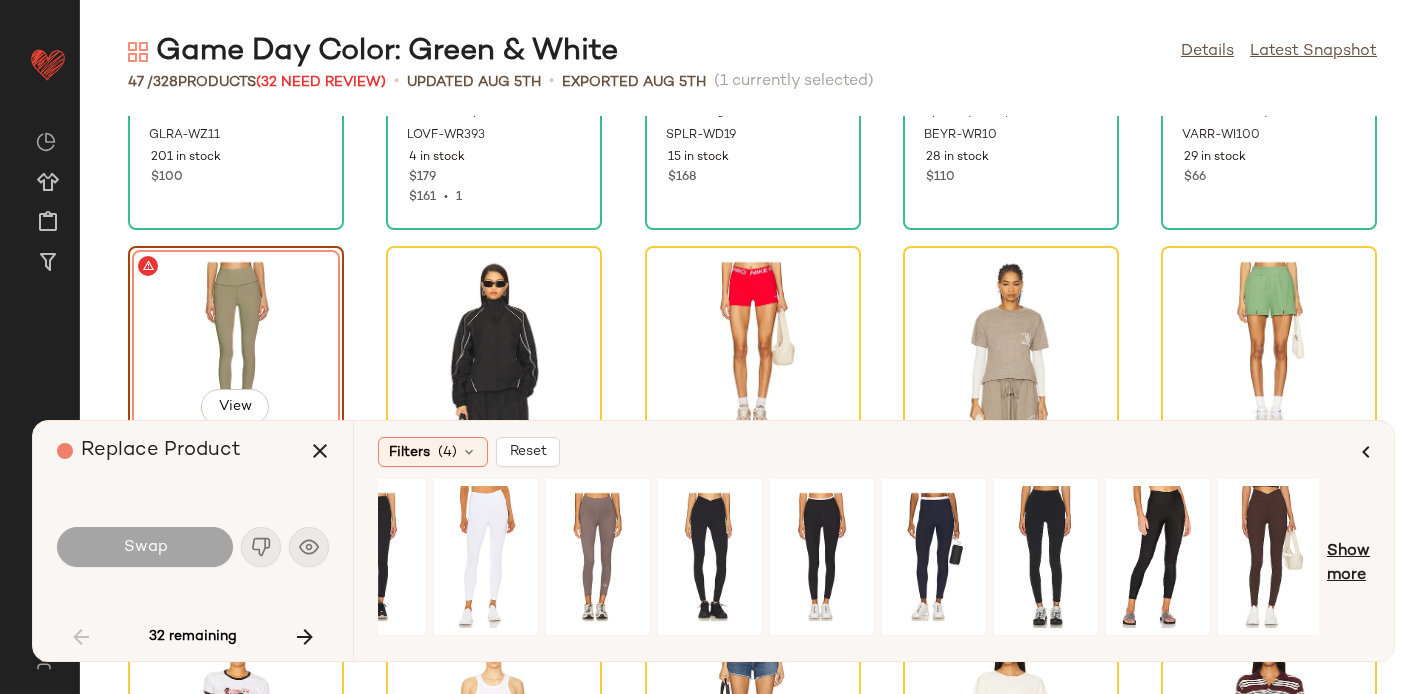 click on "Show more" at bounding box center (1348, 564) 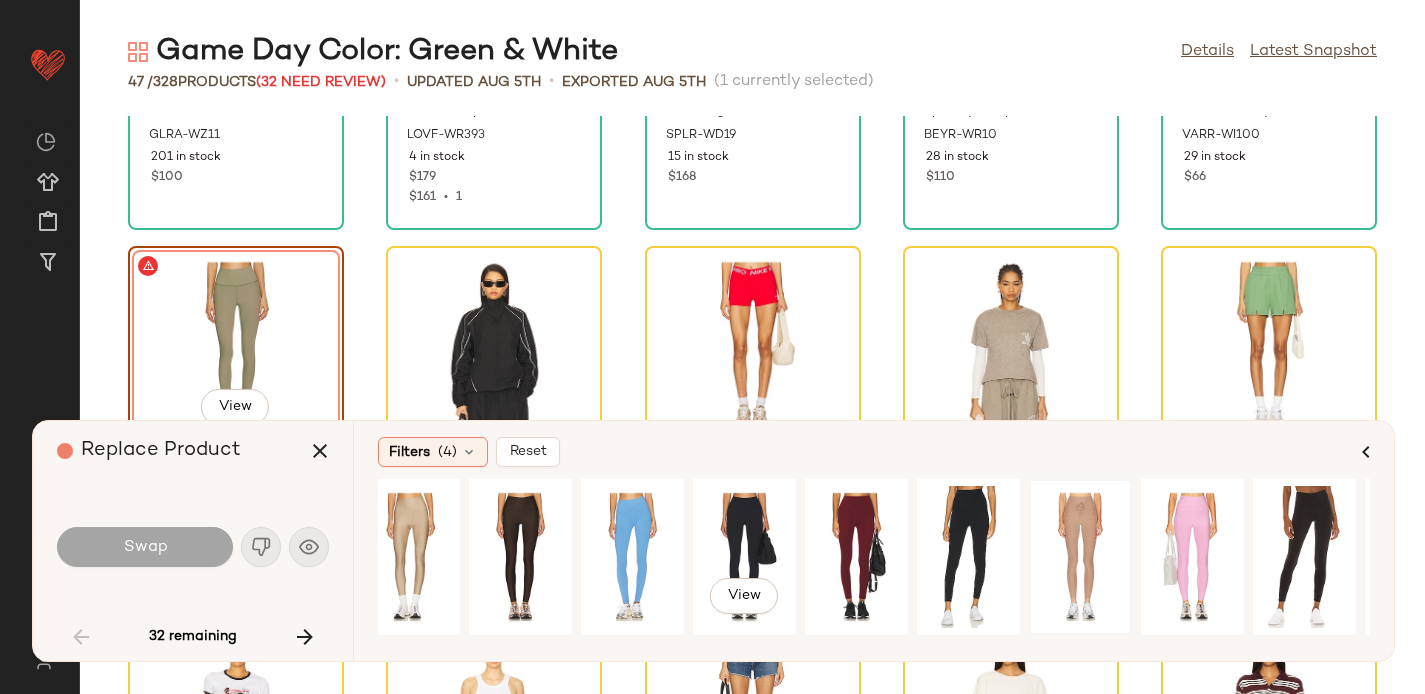 scroll, scrollTop: 0, scrollLeft: 0, axis: both 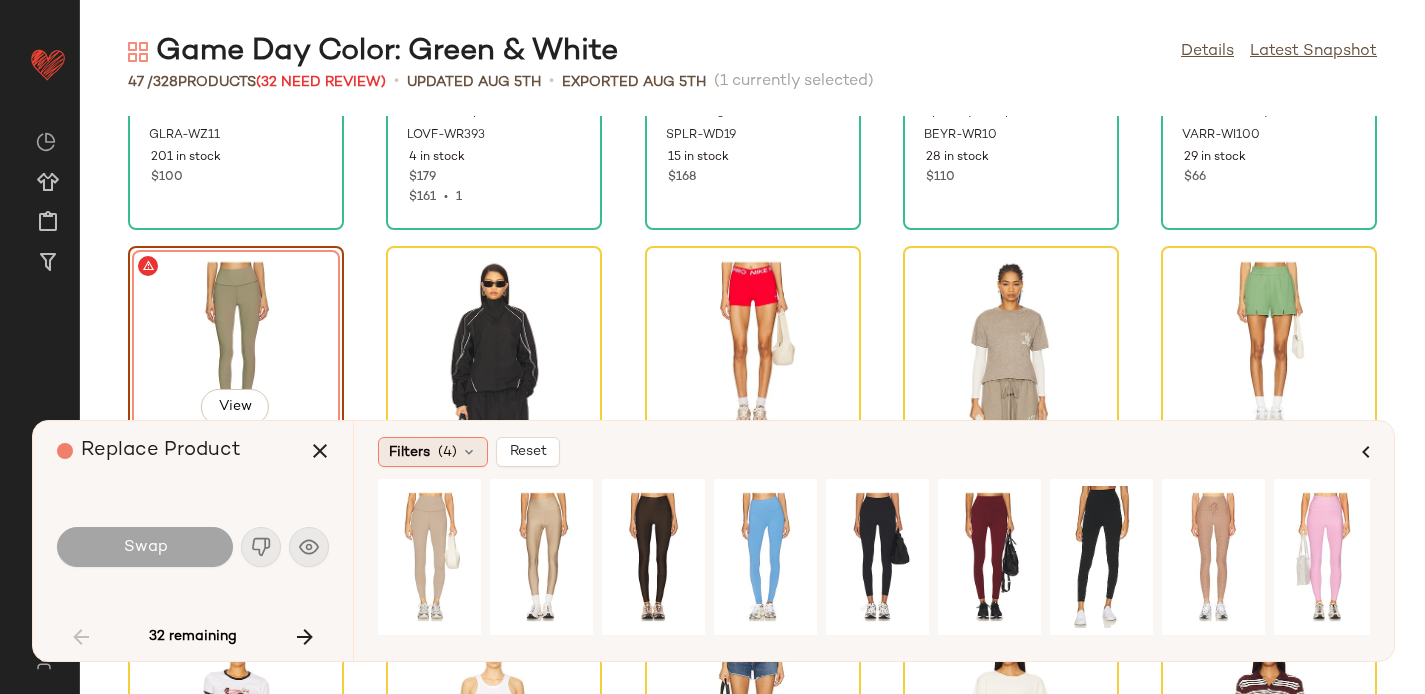 click on "Filters  (4)" 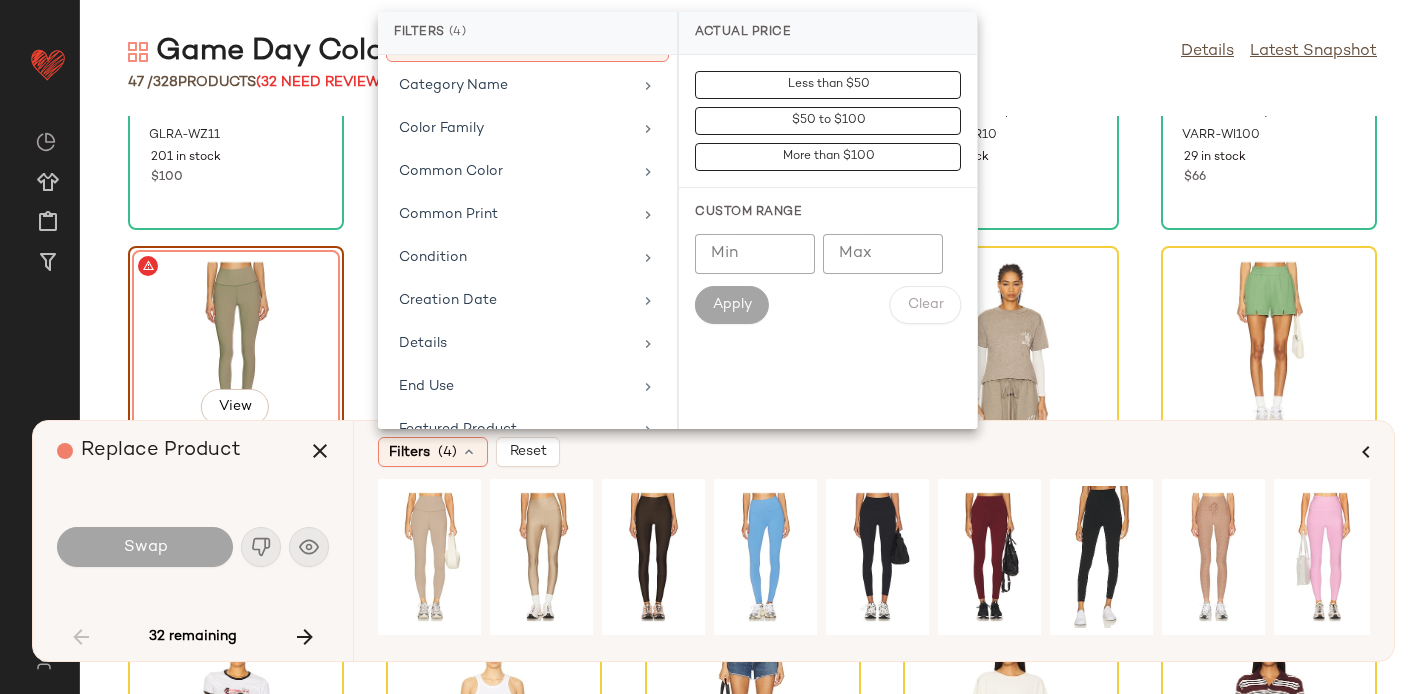 scroll, scrollTop: 312, scrollLeft: 0, axis: vertical 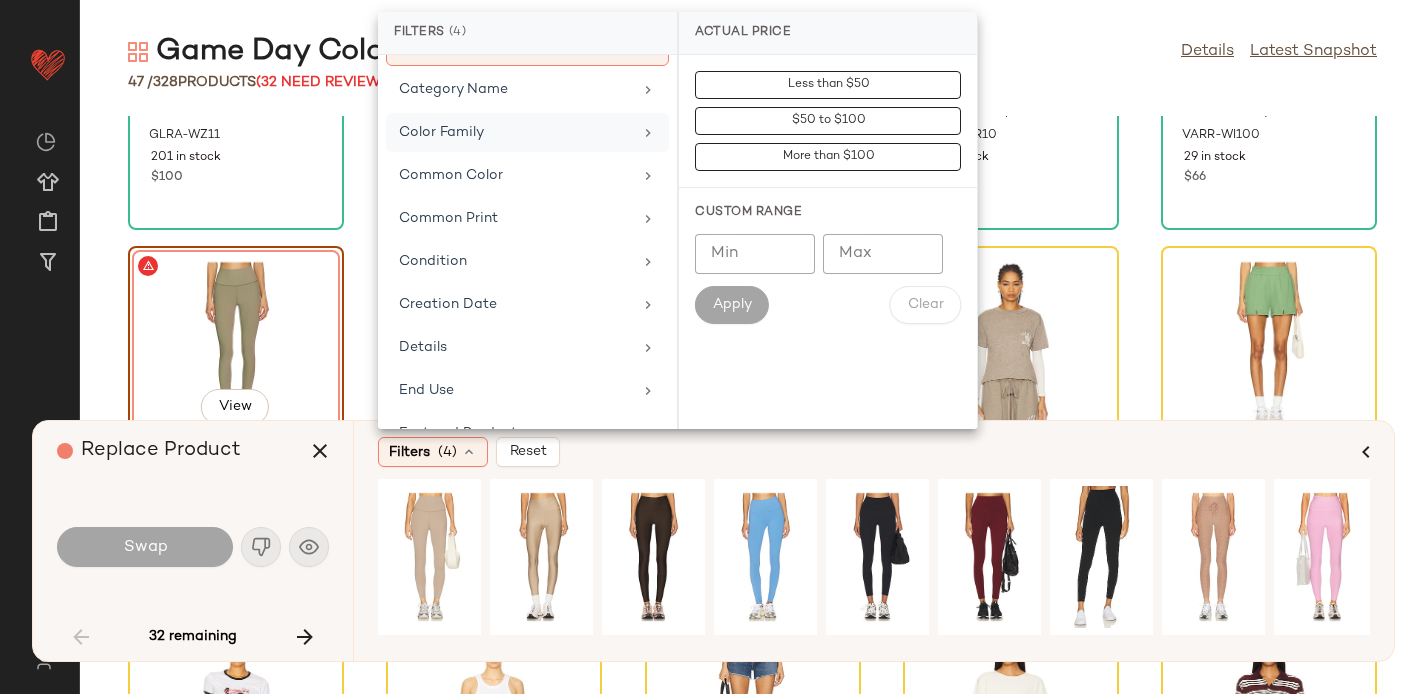 click on "Color Family" at bounding box center [515, 132] 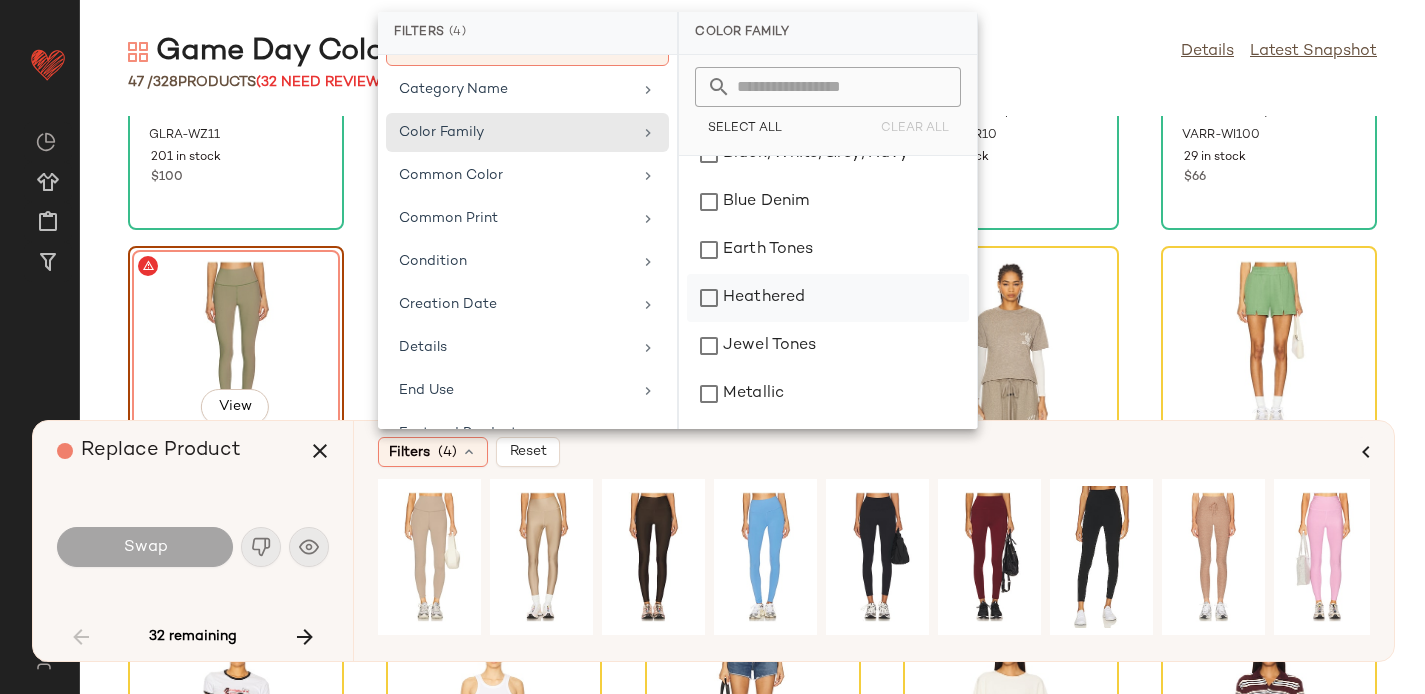 scroll, scrollTop: 0, scrollLeft: 0, axis: both 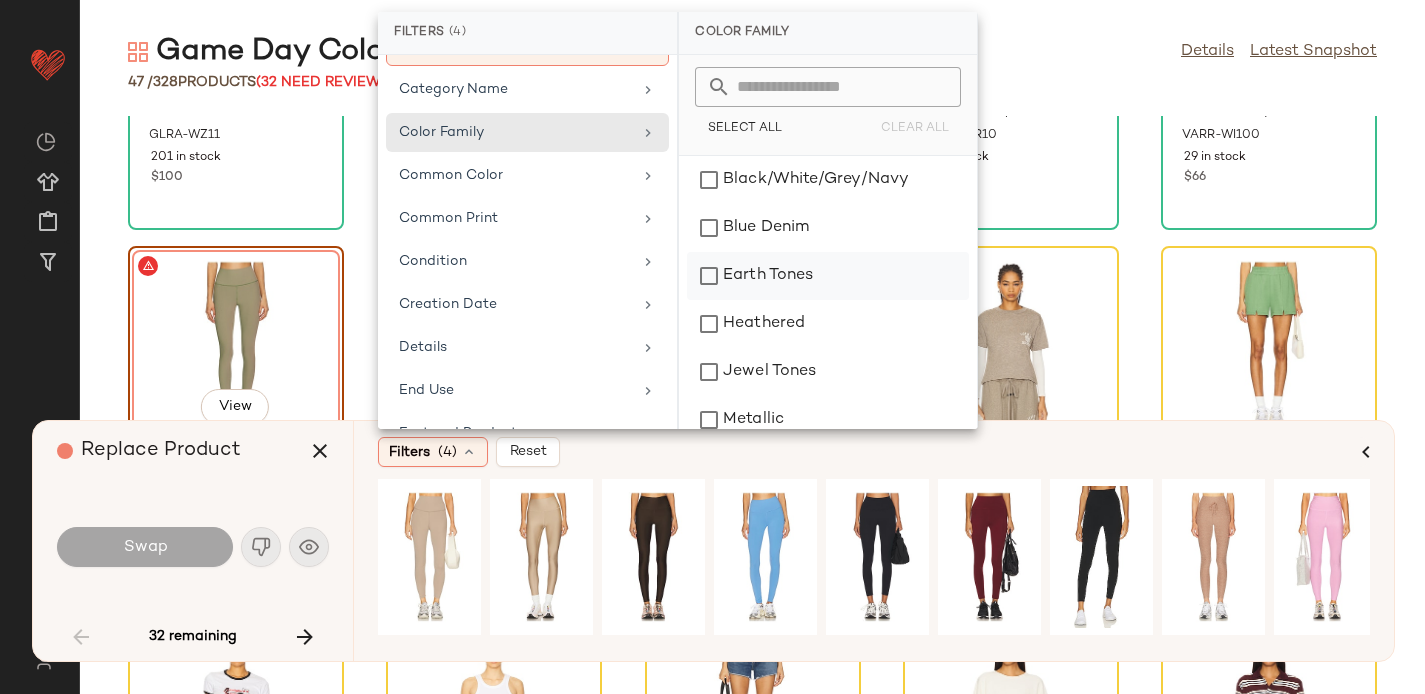 click on "Earth Tones" 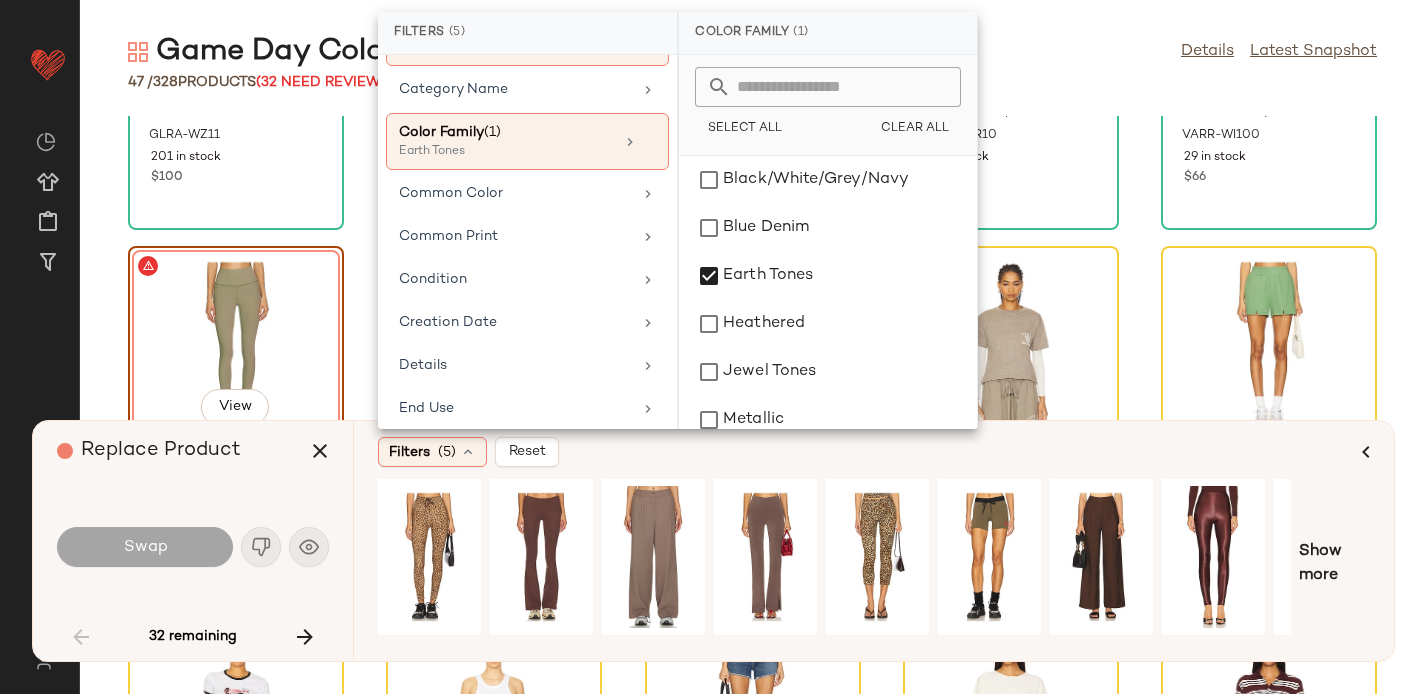 click on "Filters  (5)   Reset" at bounding box center [866, 452] 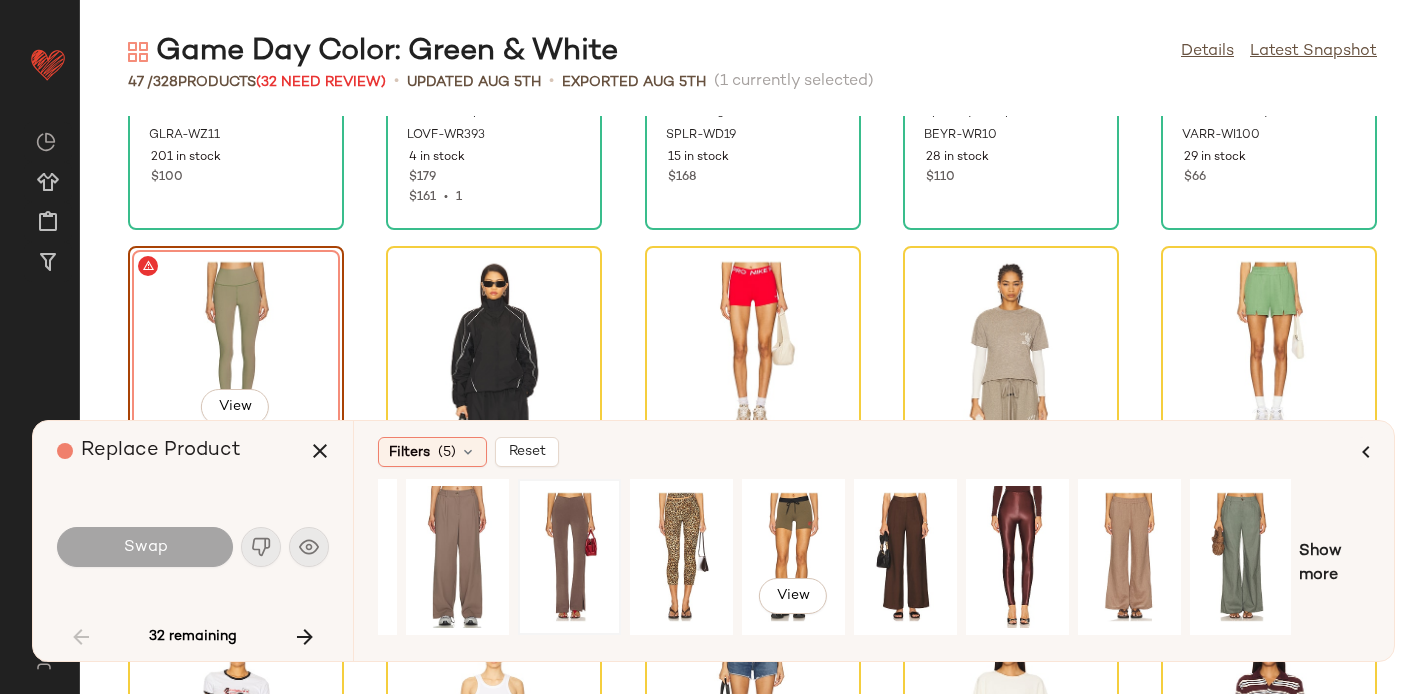 scroll, scrollTop: 0, scrollLeft: 0, axis: both 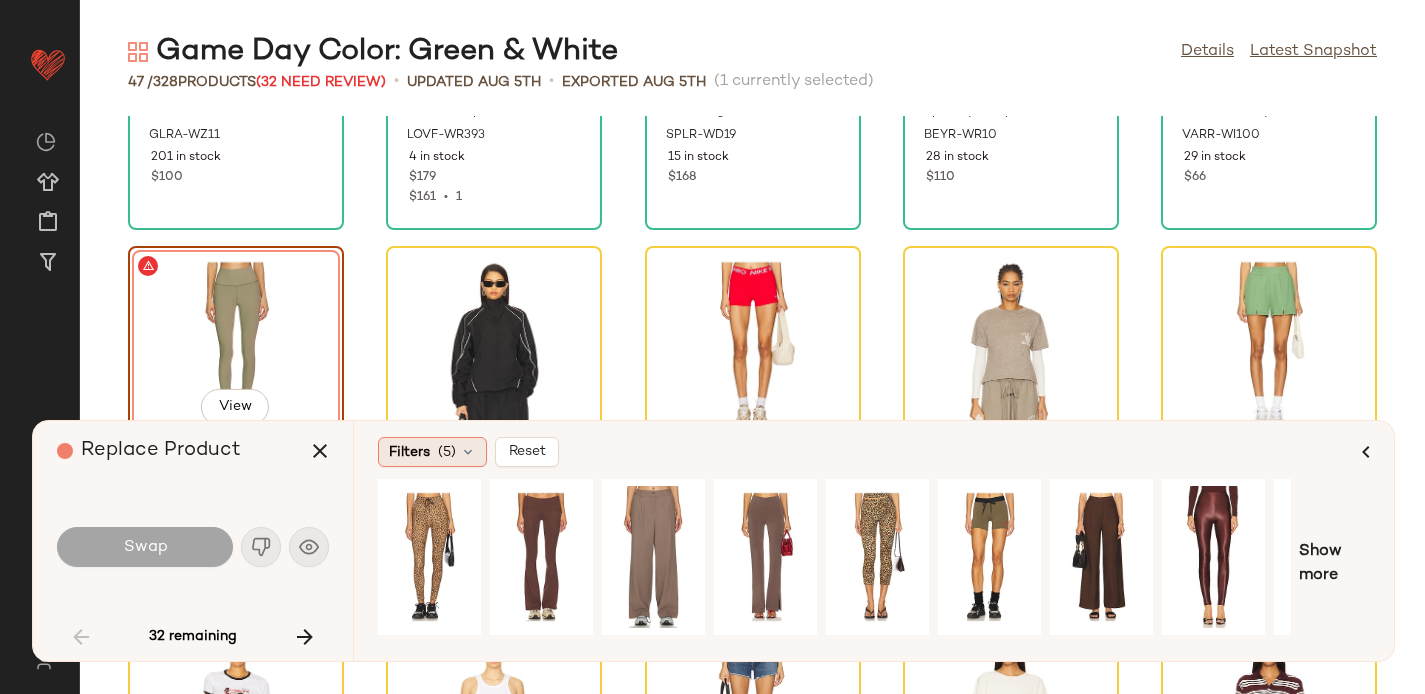 click on "Filters  (5)" 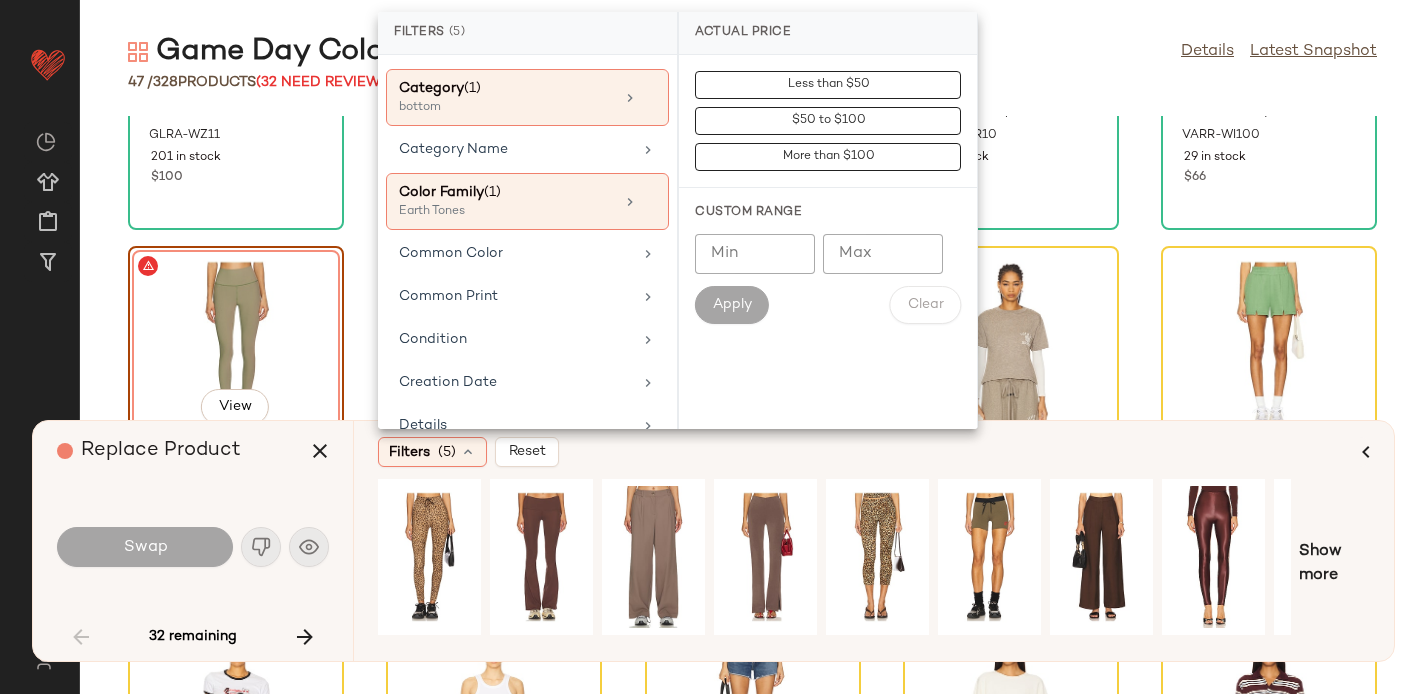 scroll, scrollTop: 254, scrollLeft: 0, axis: vertical 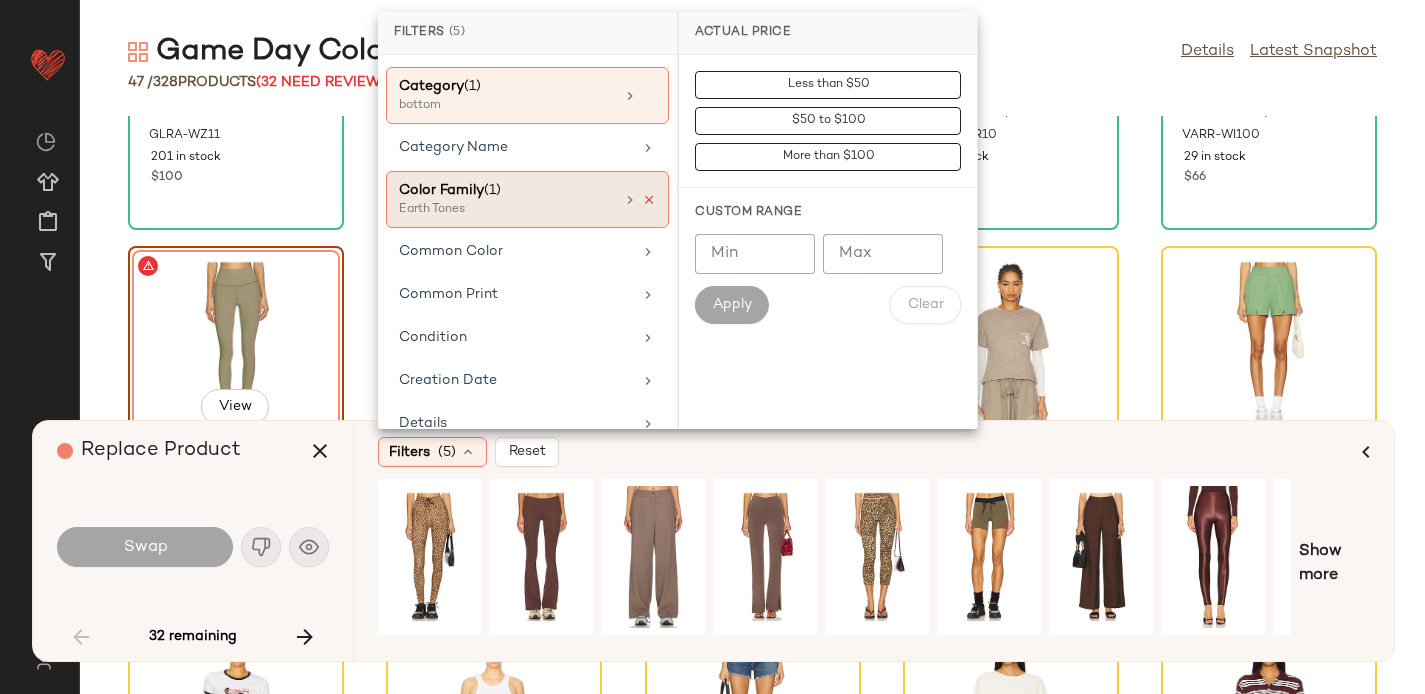 click at bounding box center [649, 200] 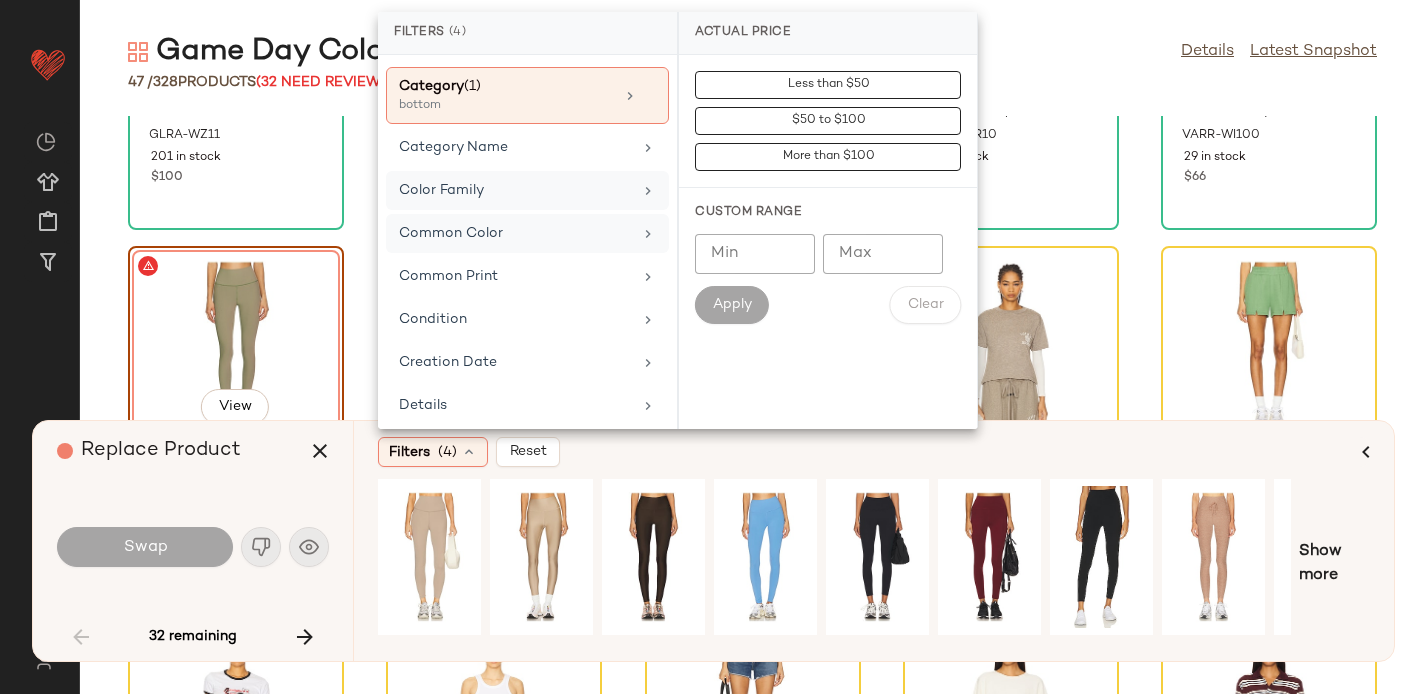 click on "Common Color" at bounding box center (515, 233) 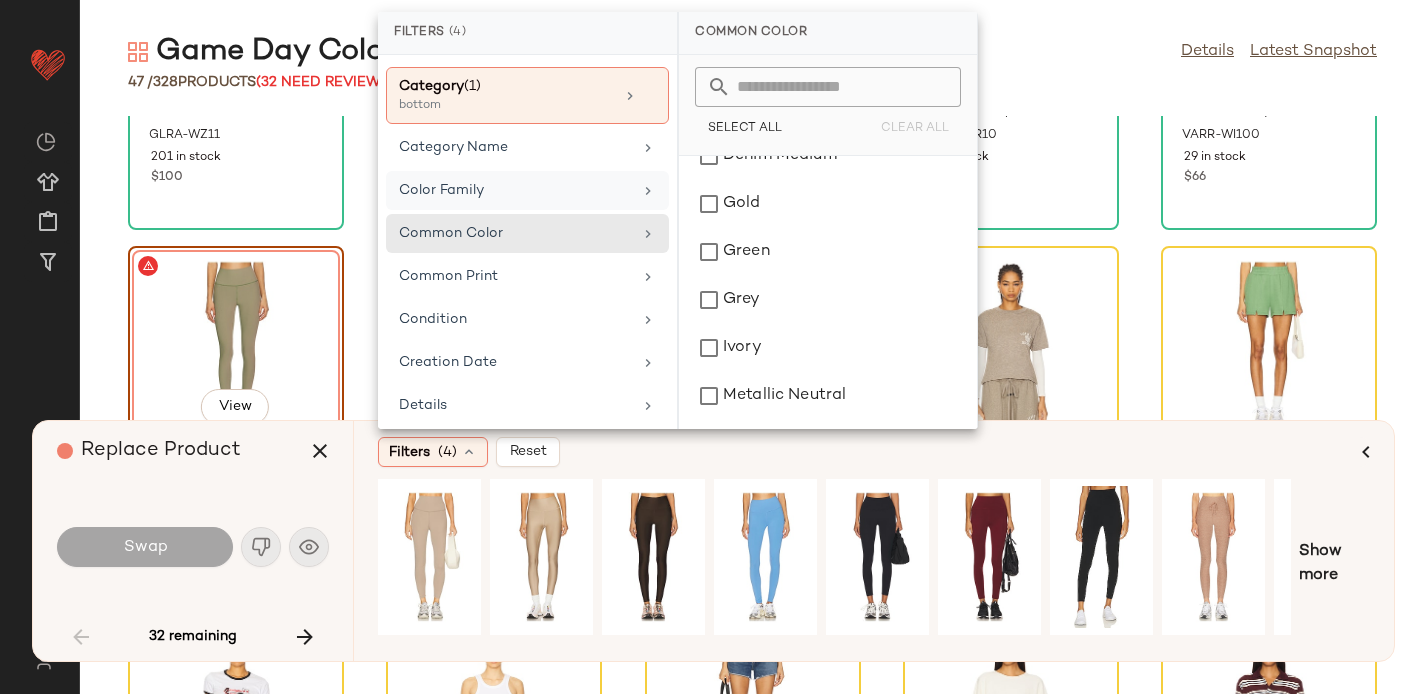 scroll, scrollTop: 545, scrollLeft: 0, axis: vertical 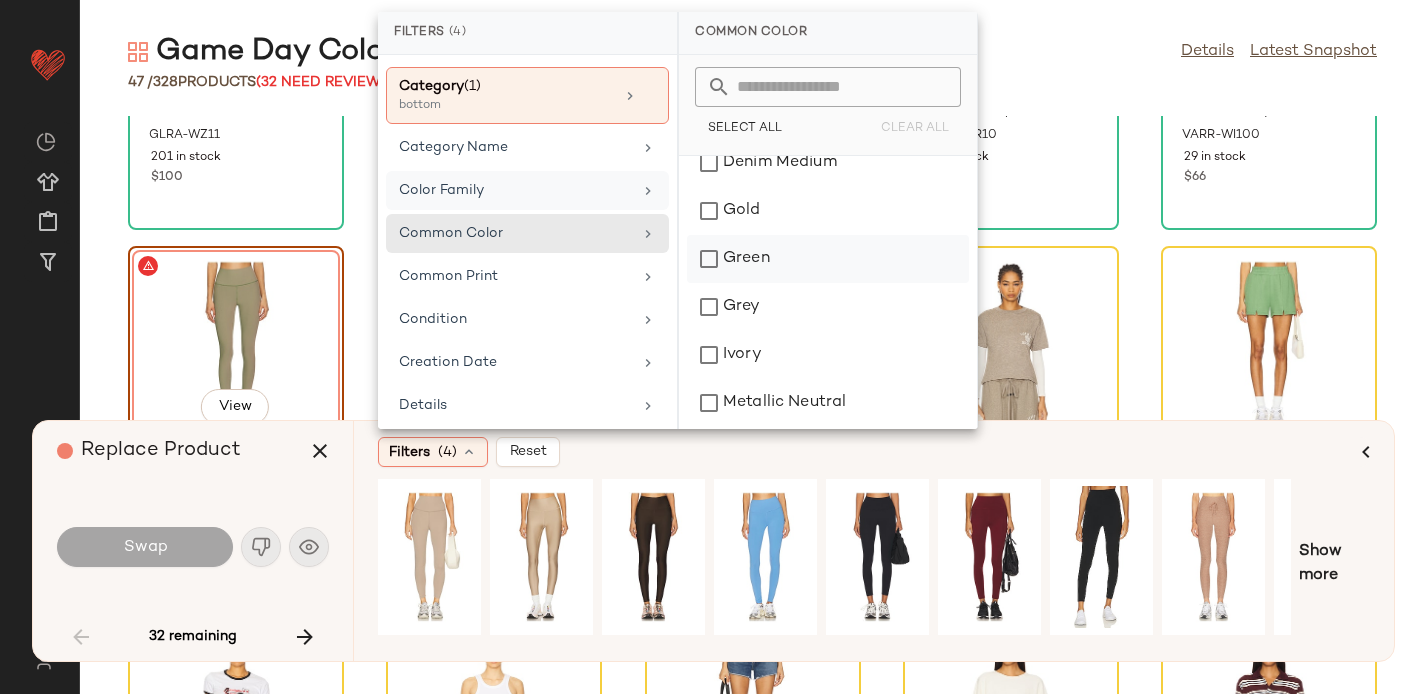 click on "Green" 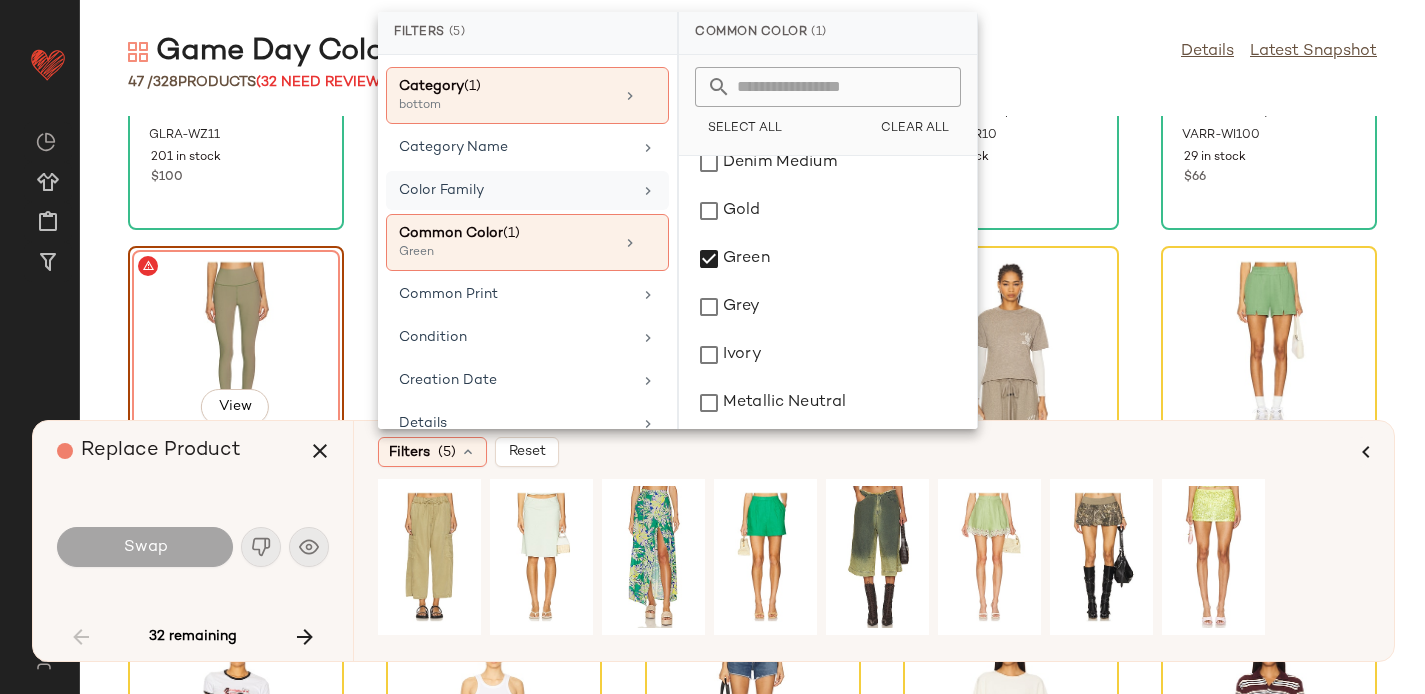 click on "Filters  (5)   Reset" at bounding box center [866, 452] 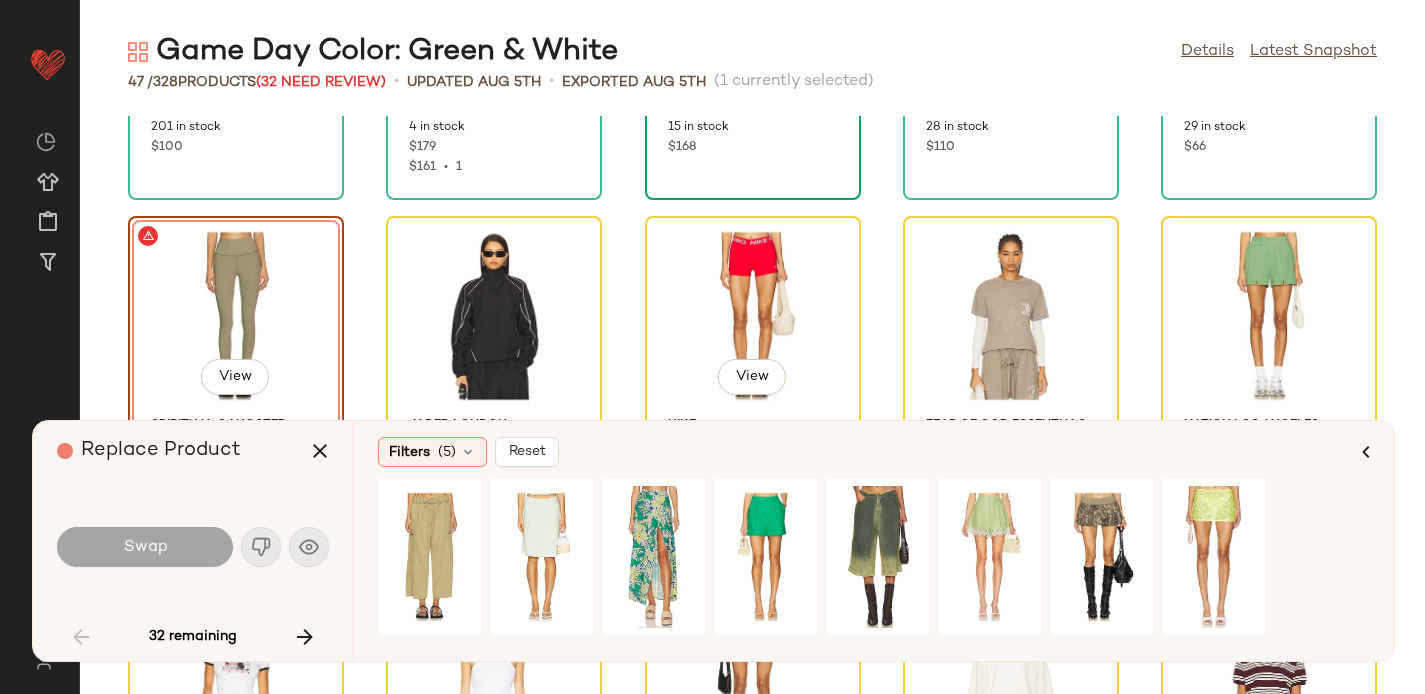 scroll, scrollTop: 1021, scrollLeft: 0, axis: vertical 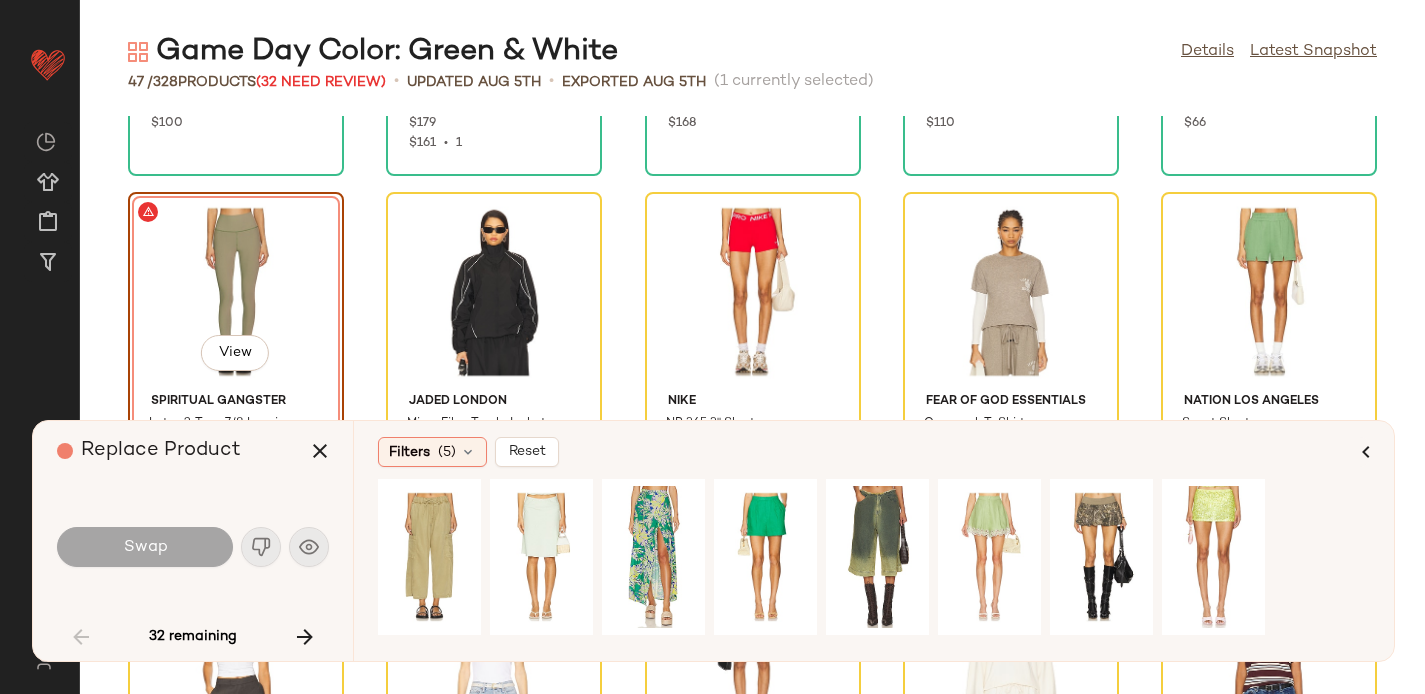 click on "Swap" at bounding box center (193, 547) 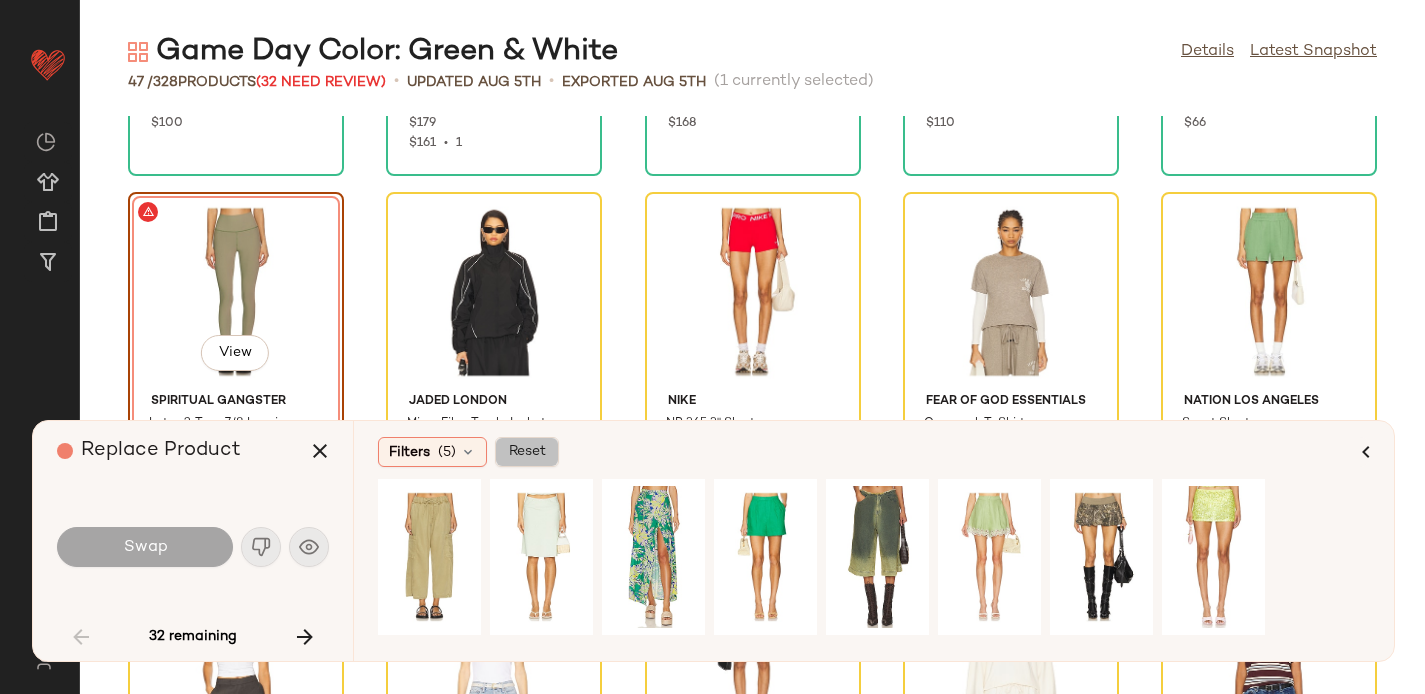 click on "Reset" 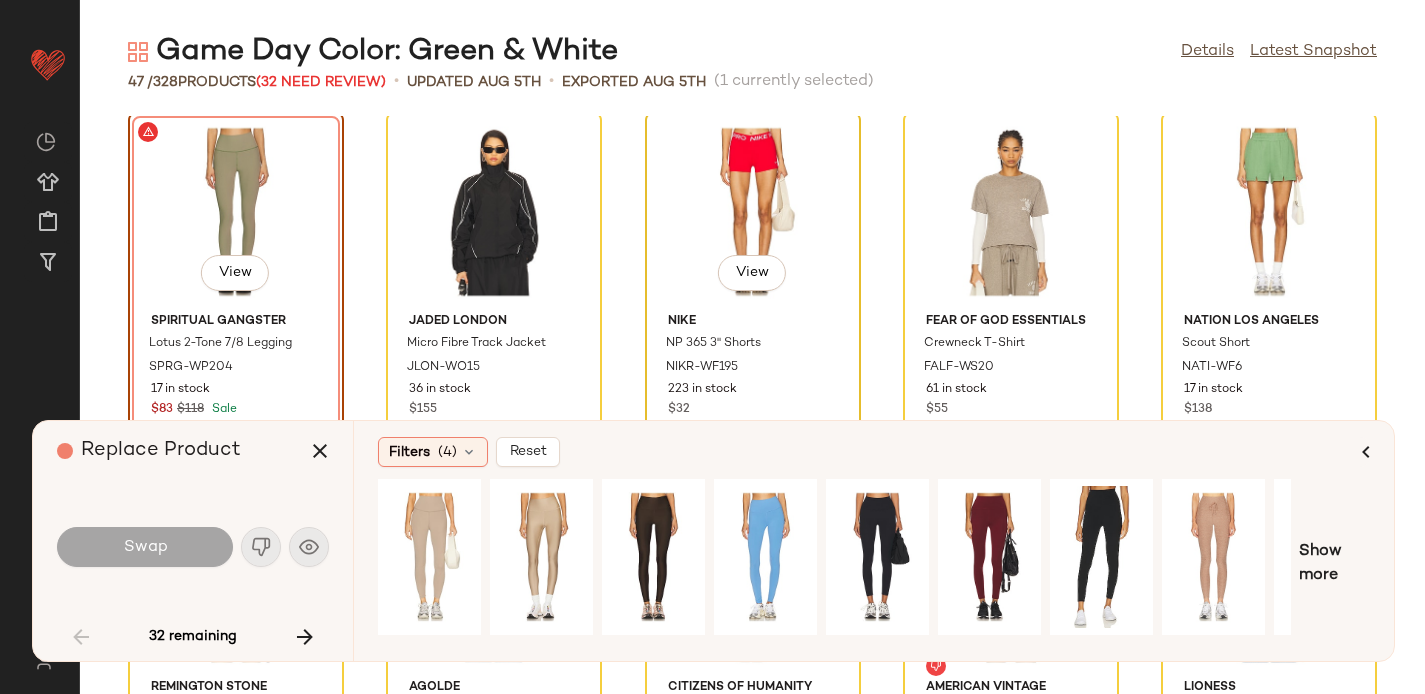 scroll, scrollTop: 1123, scrollLeft: 0, axis: vertical 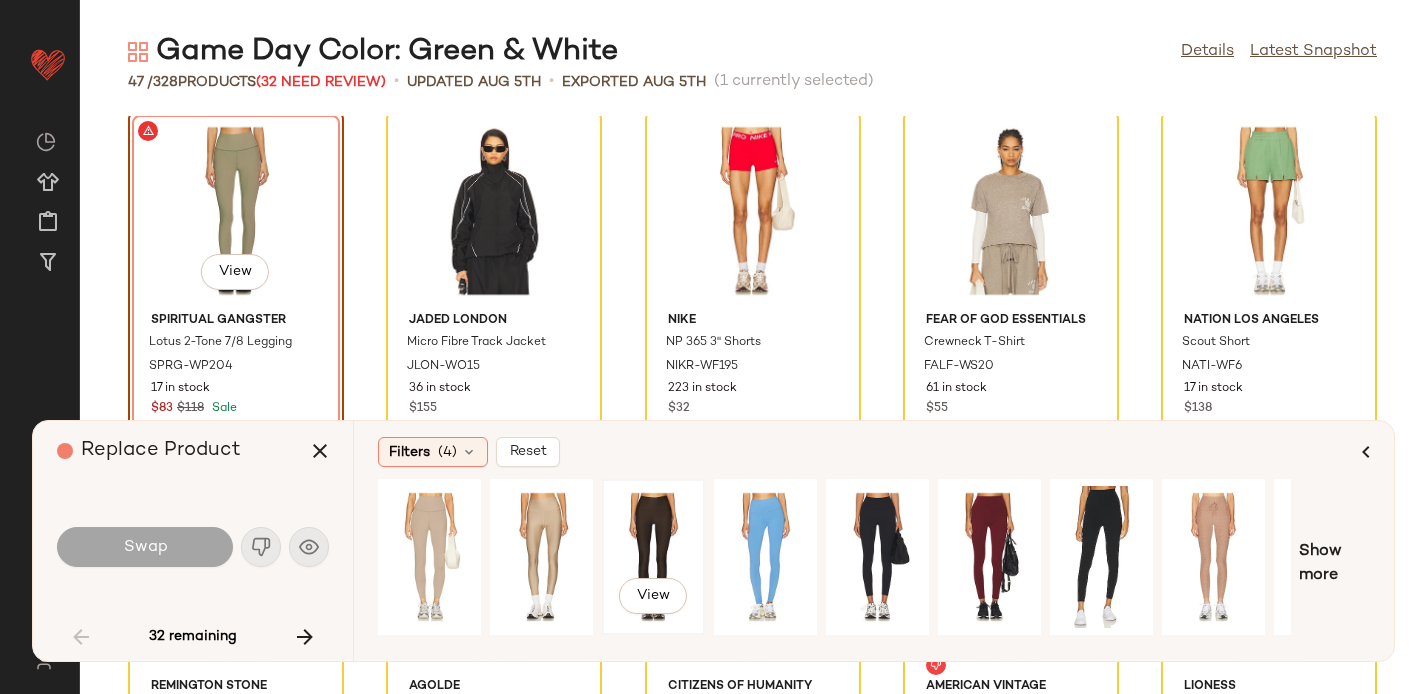 click on "View" 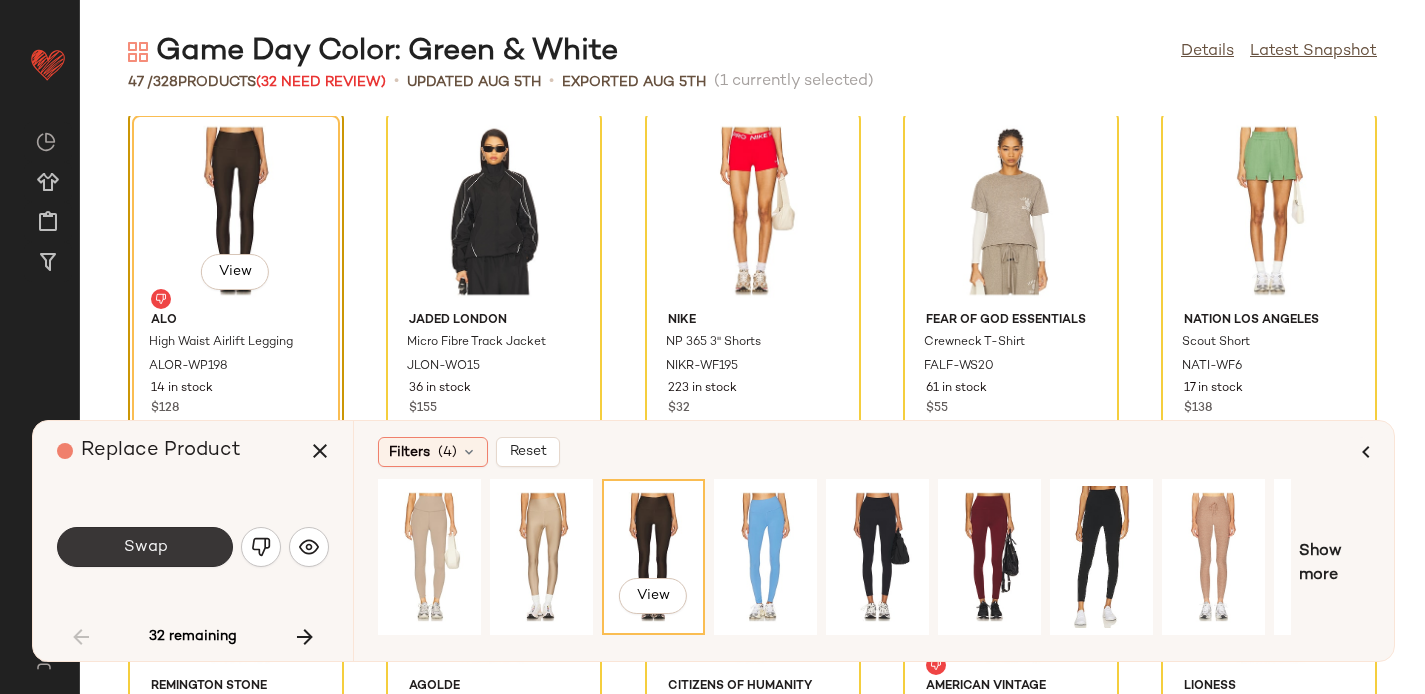 click on "Swap" 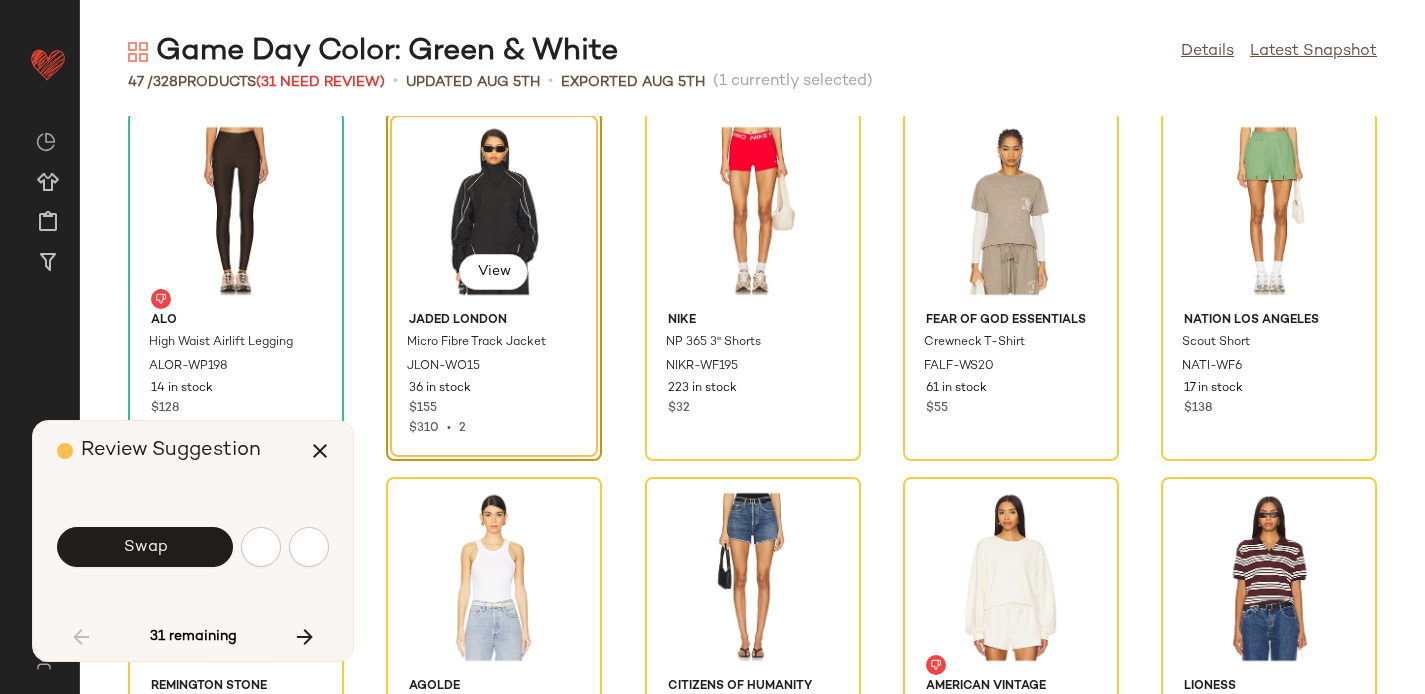 scroll, scrollTop: 1098, scrollLeft: 0, axis: vertical 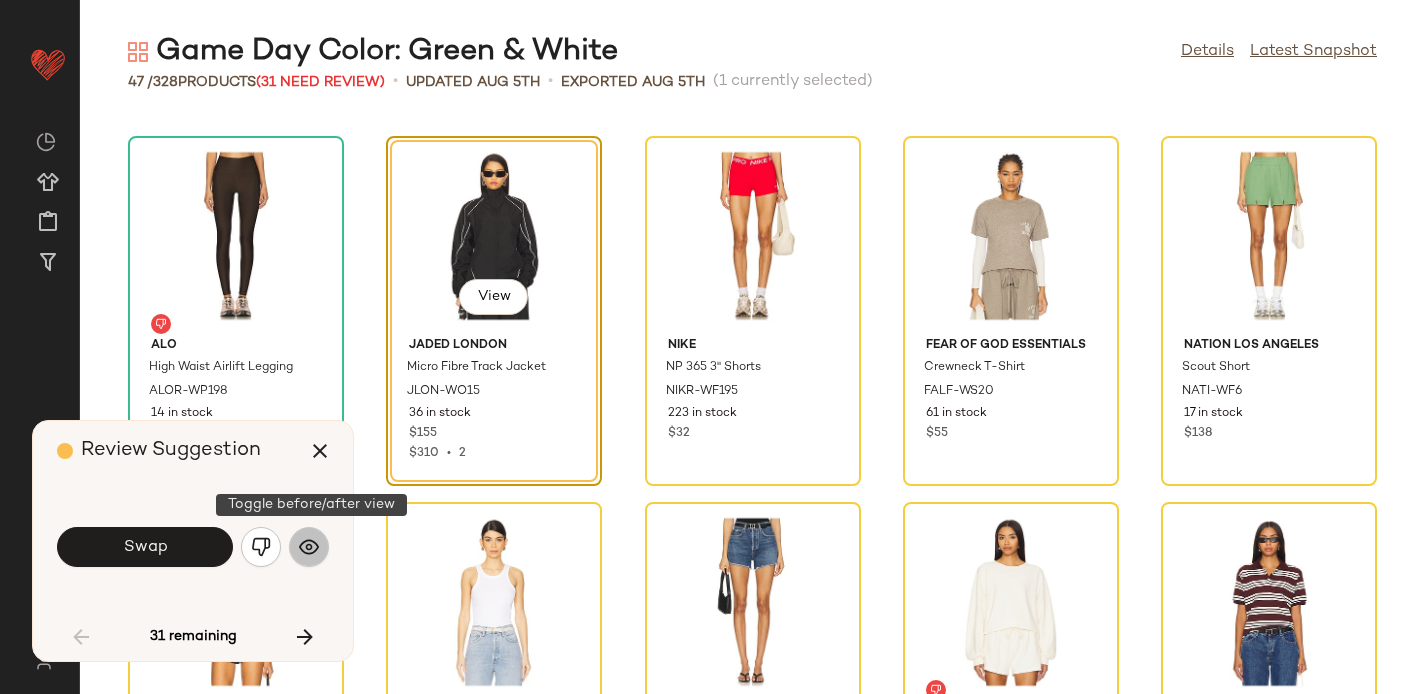 click 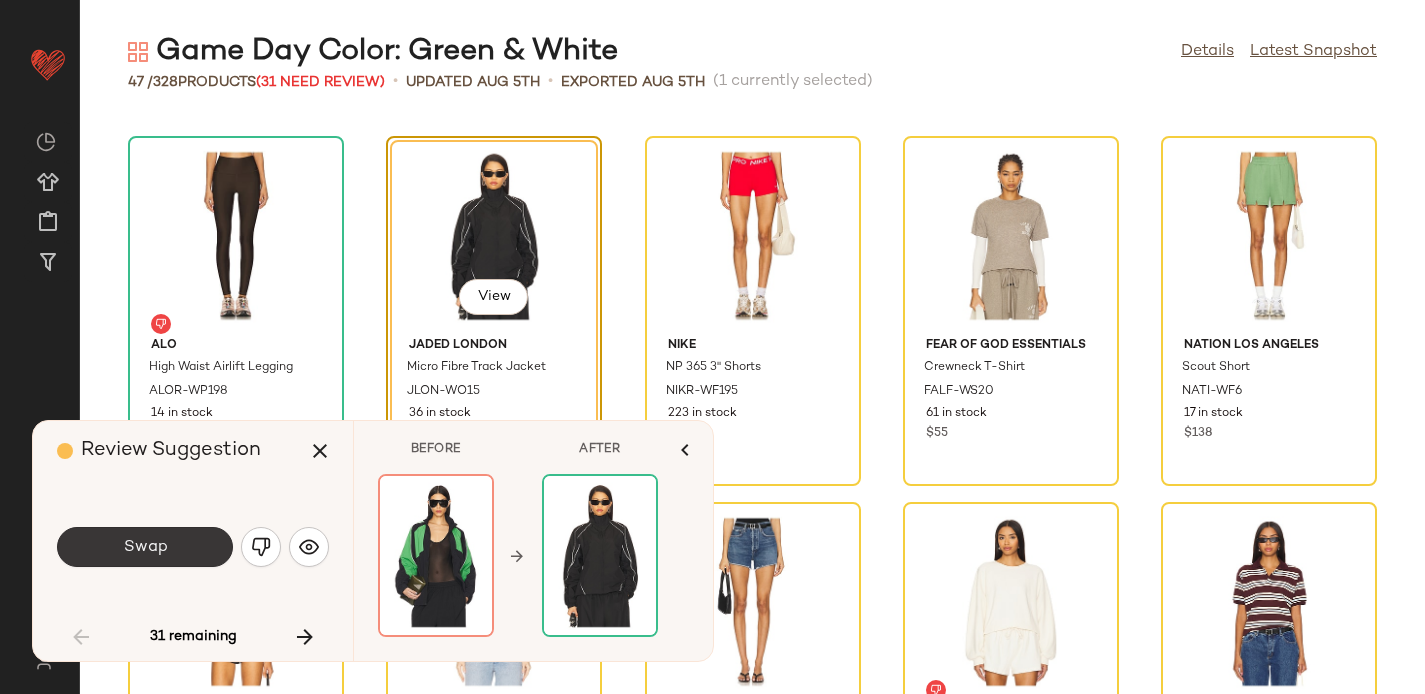 click on "Swap" at bounding box center [145, 547] 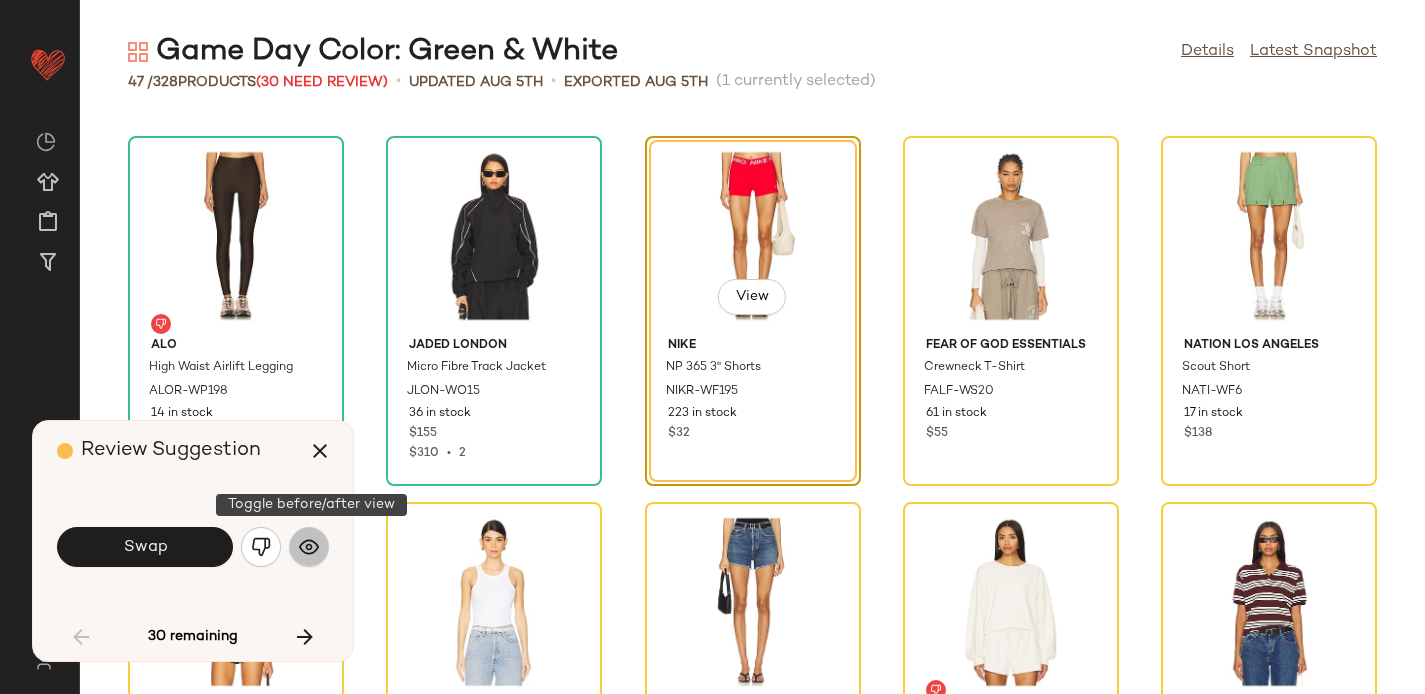 click 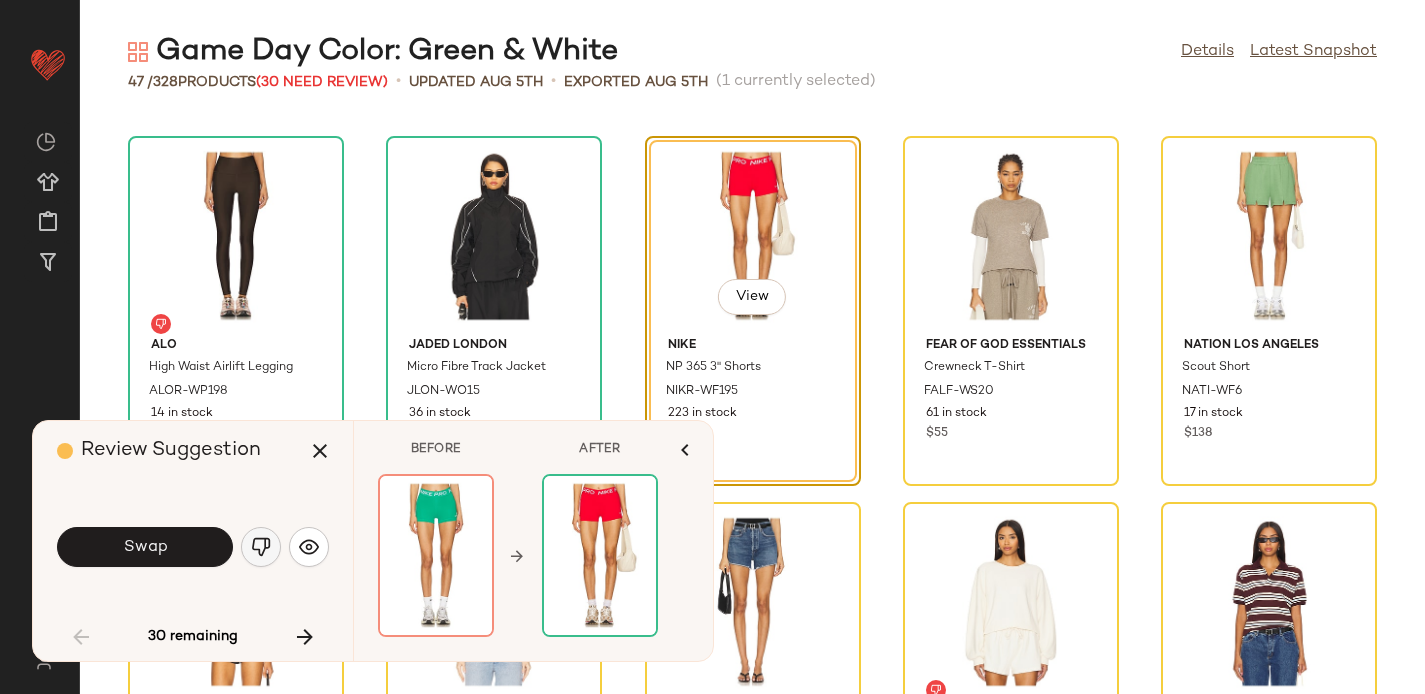 click 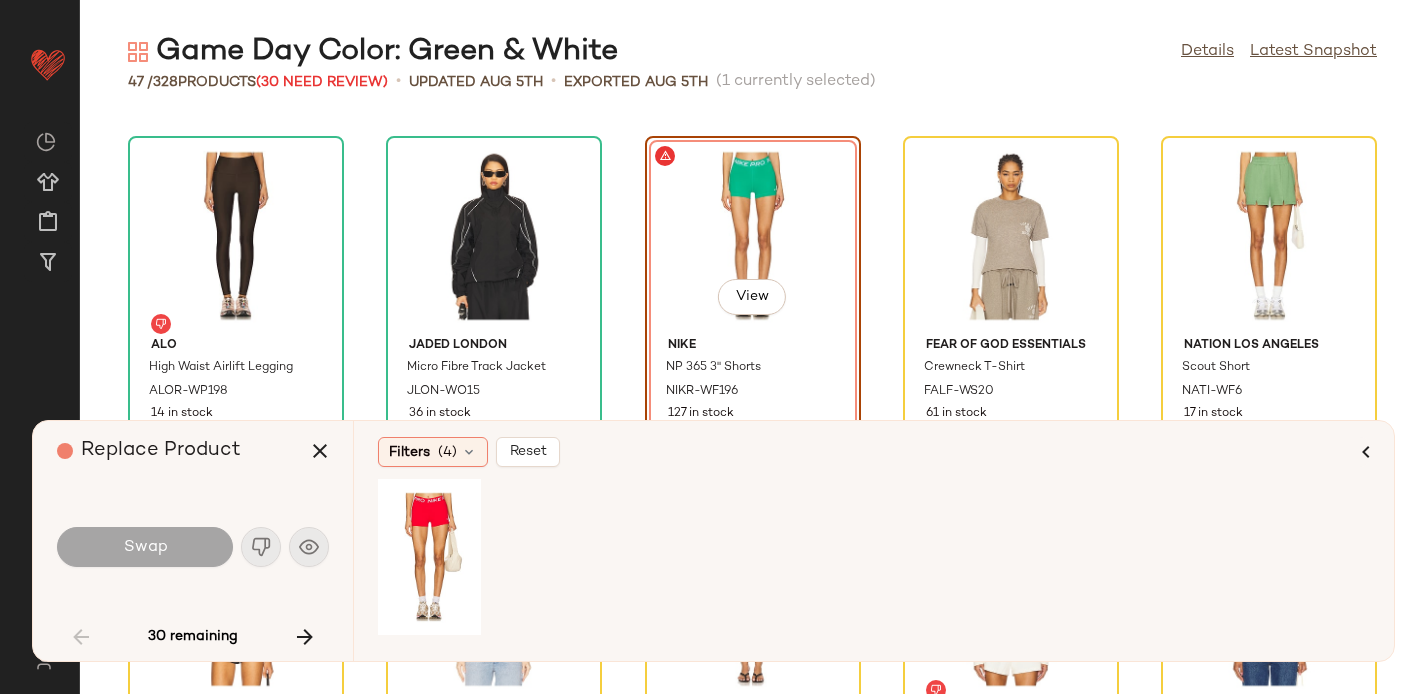 click on "Swap" at bounding box center (193, 547) 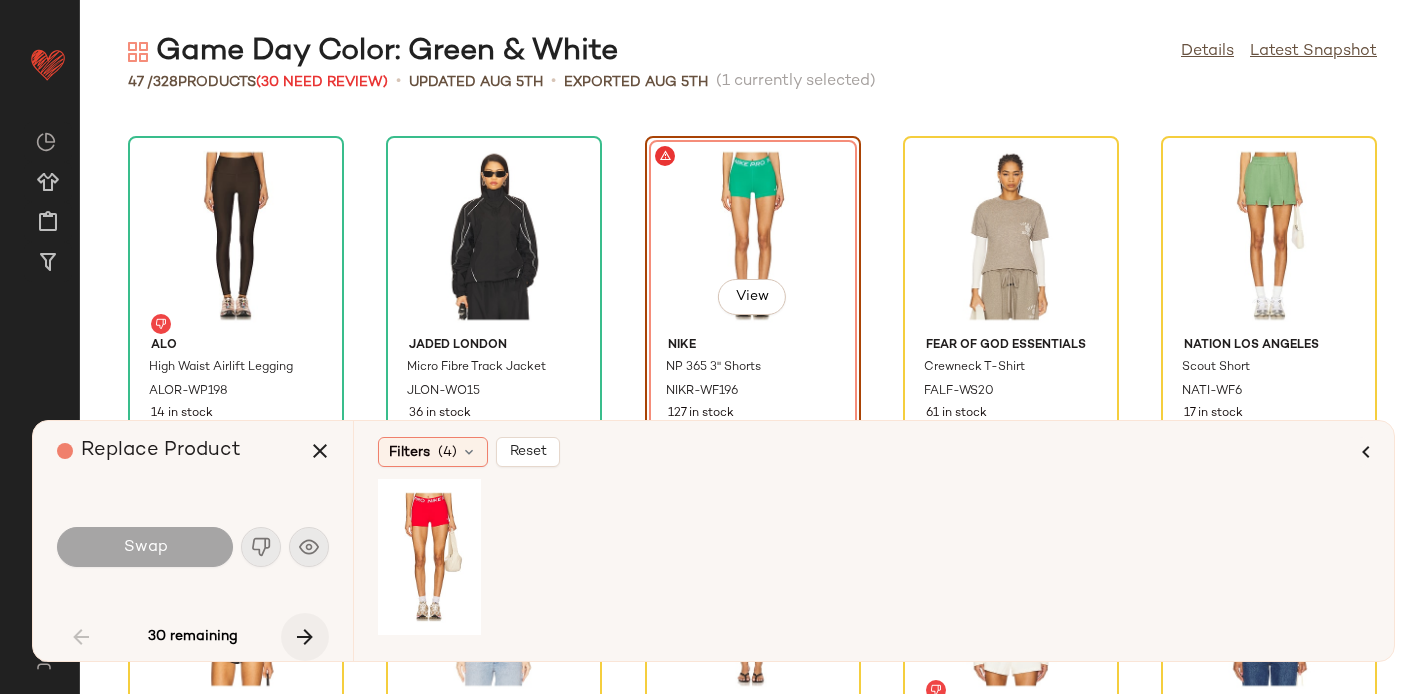 click at bounding box center (305, 637) 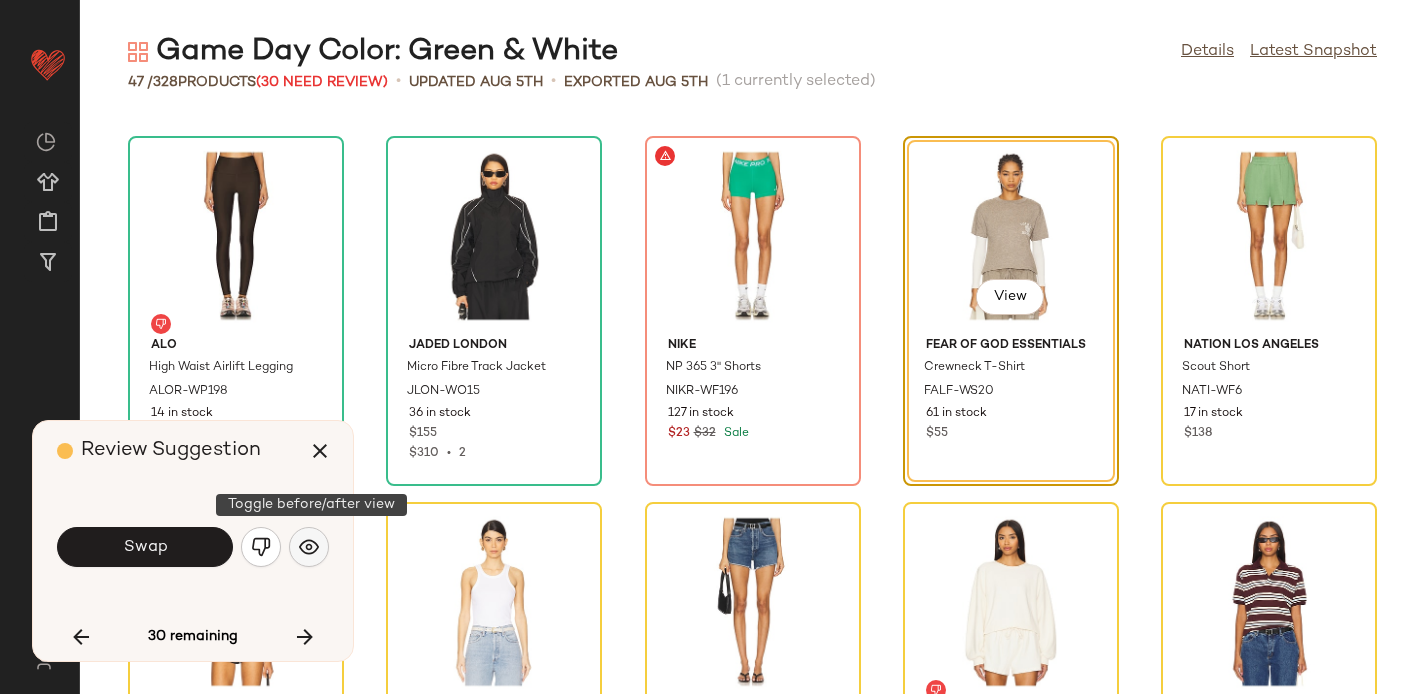 click 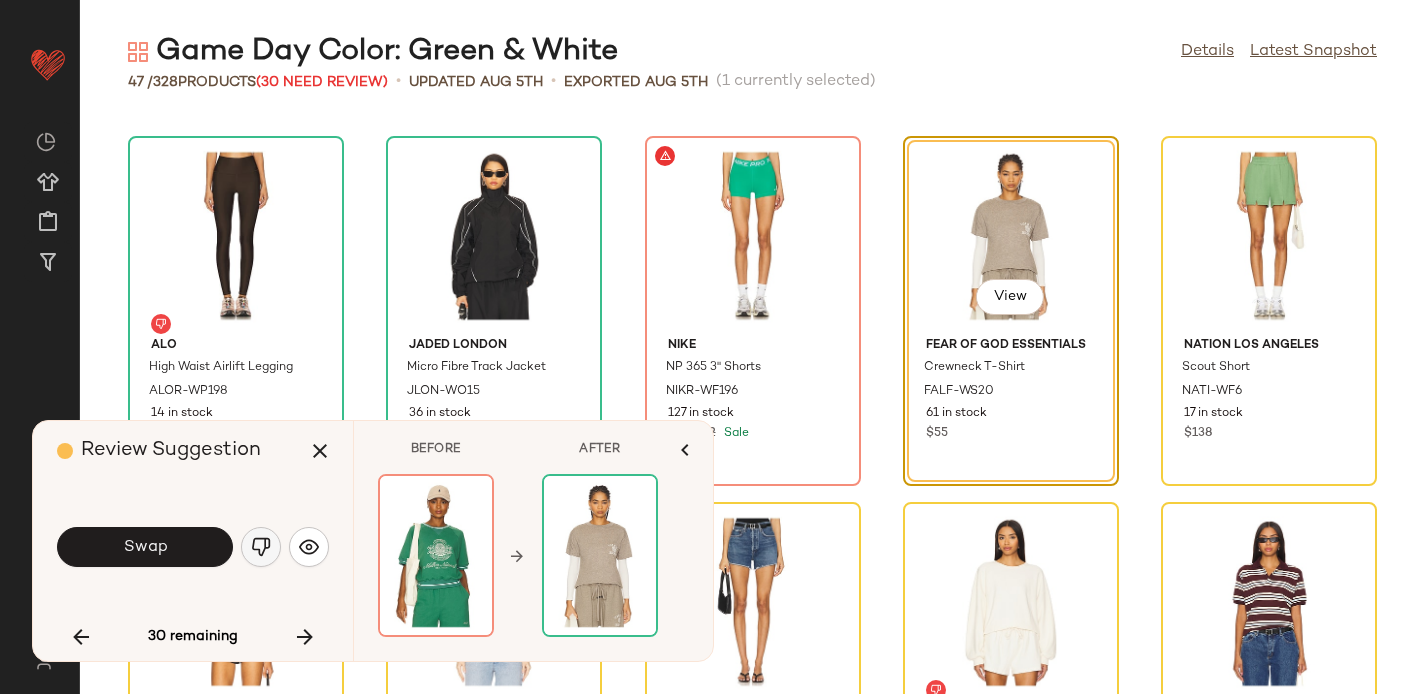 click 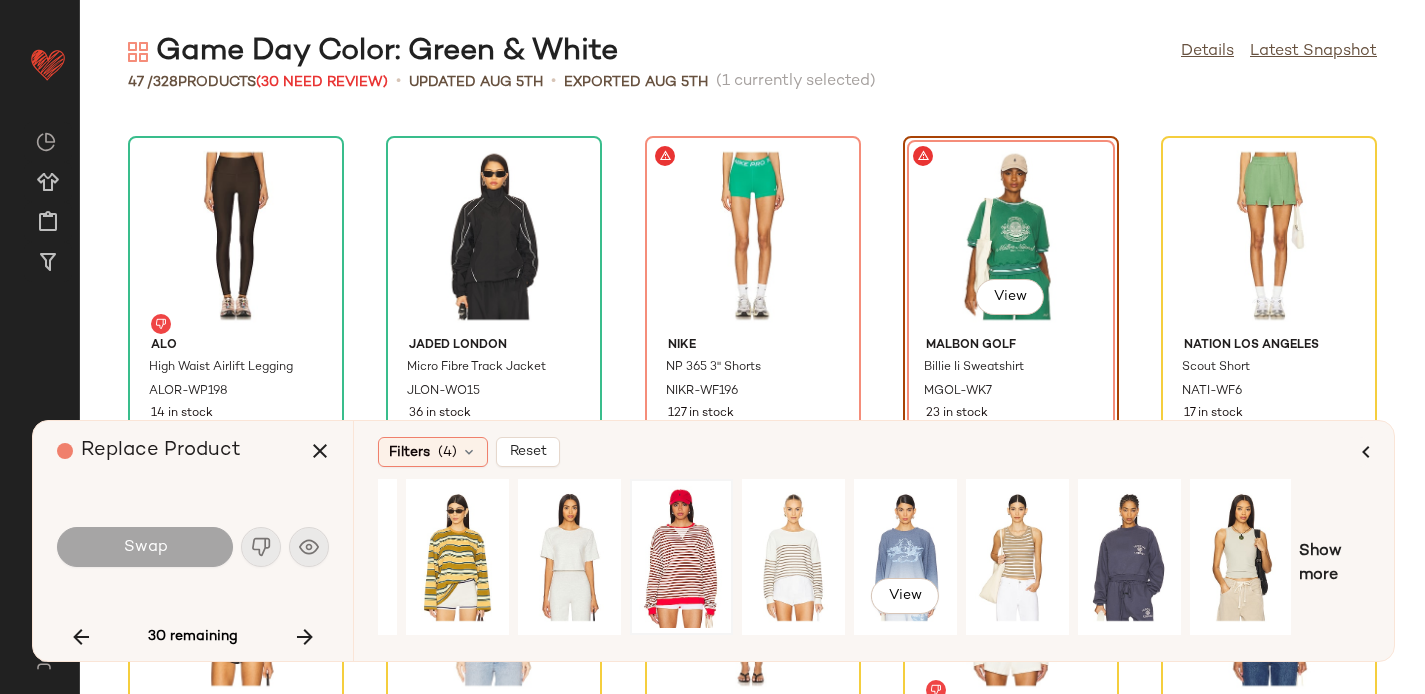 scroll, scrollTop: 0, scrollLeft: 0, axis: both 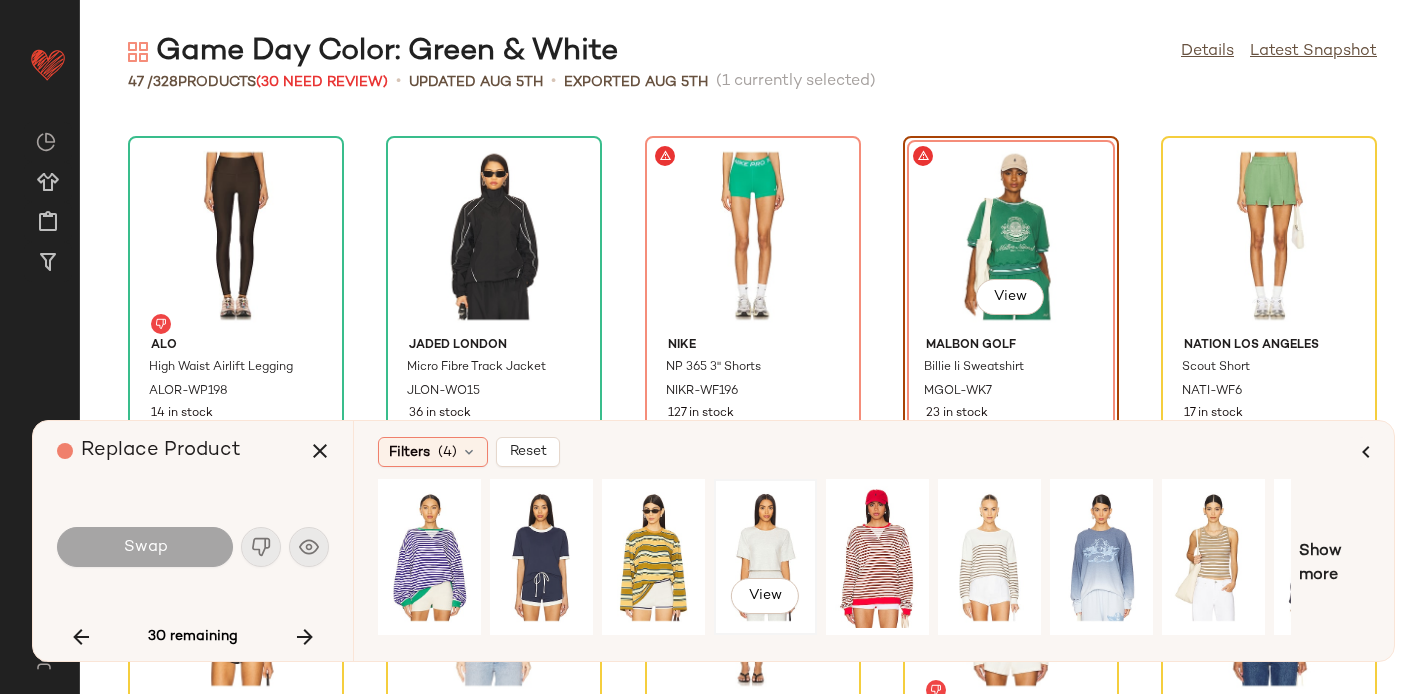click on "View" 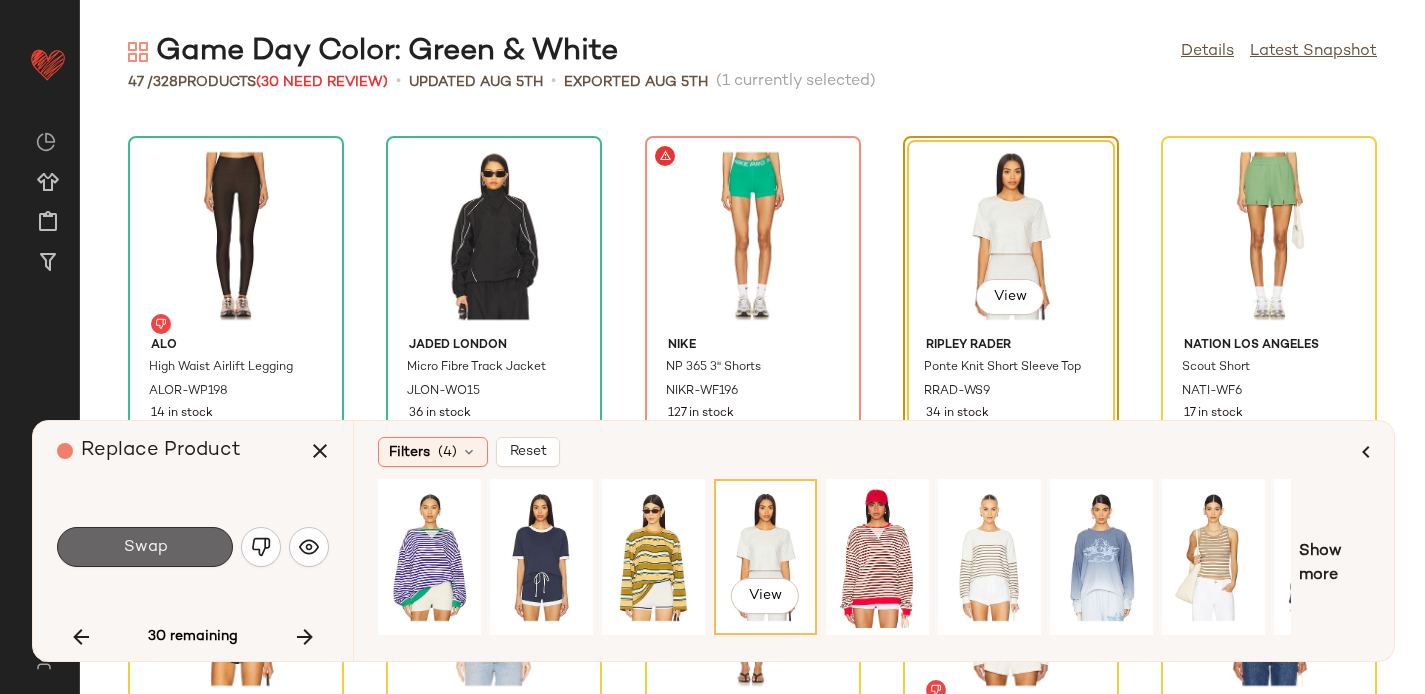 click on "Swap" at bounding box center [145, 547] 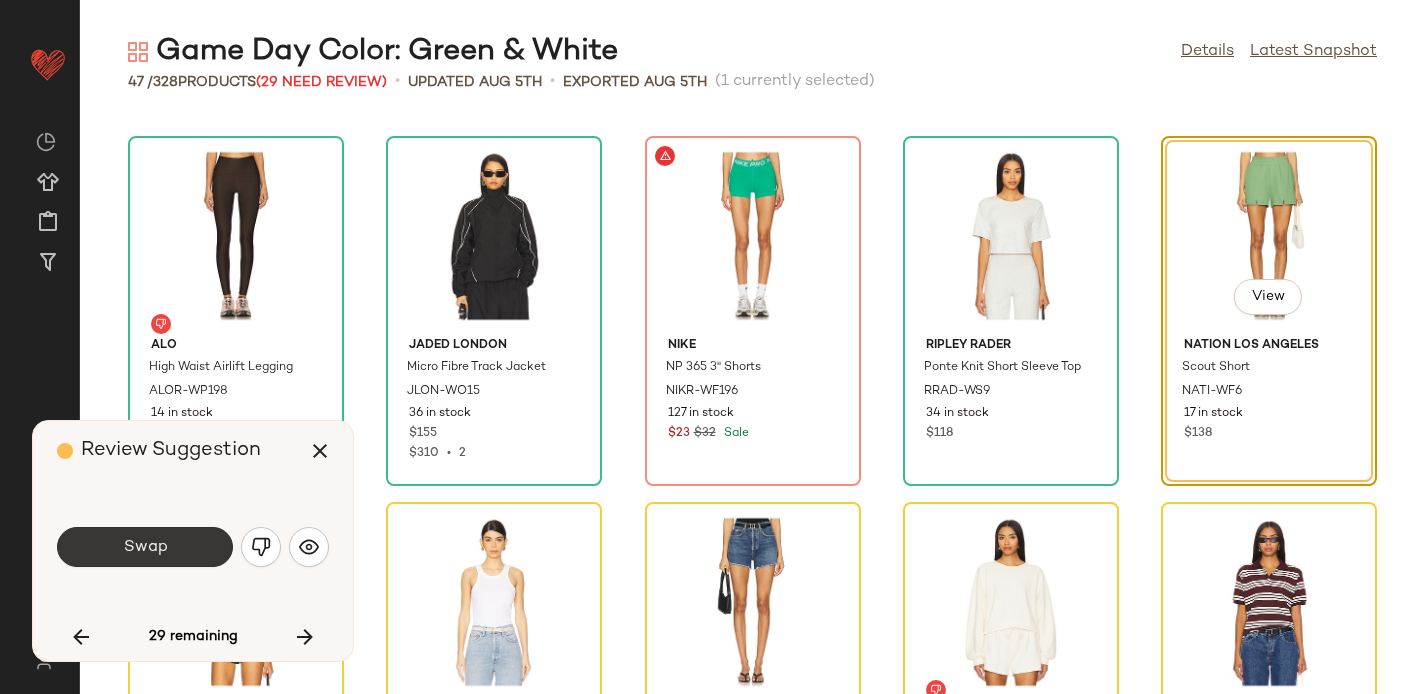 click on "Swap" at bounding box center [145, 547] 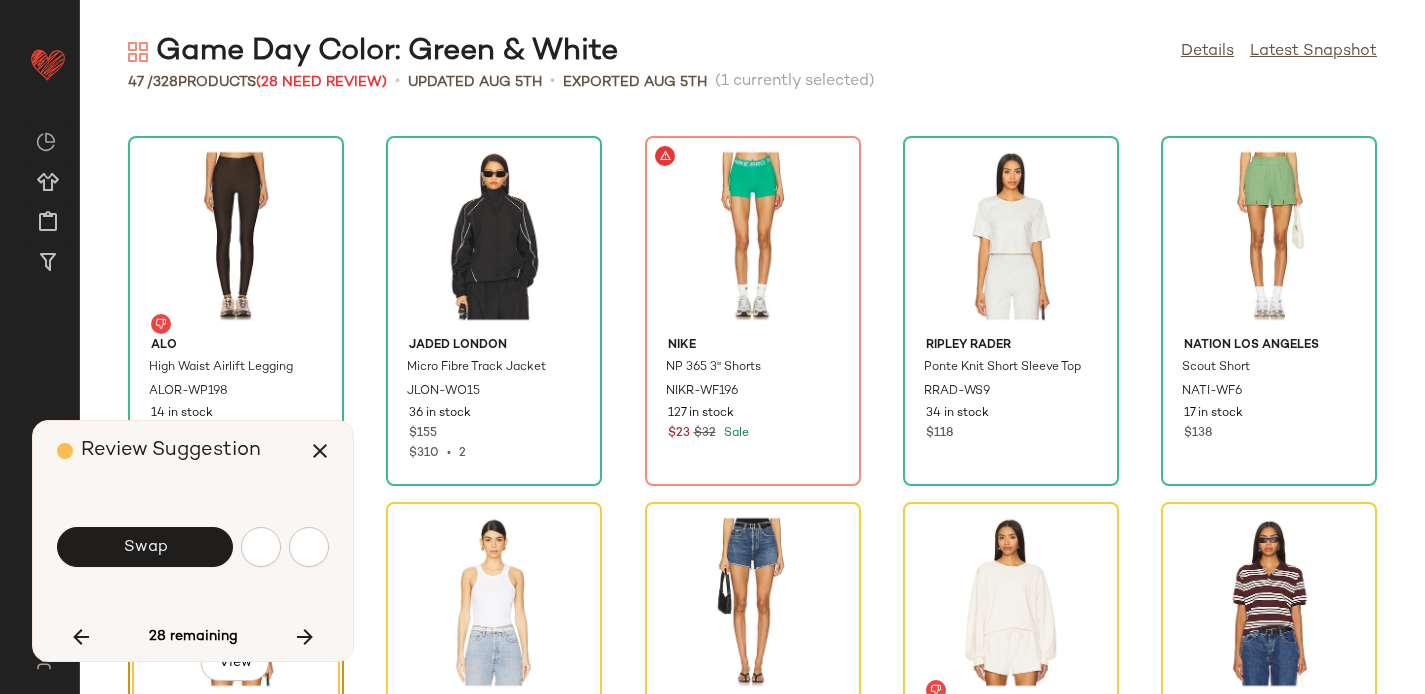 scroll, scrollTop: 1464, scrollLeft: 0, axis: vertical 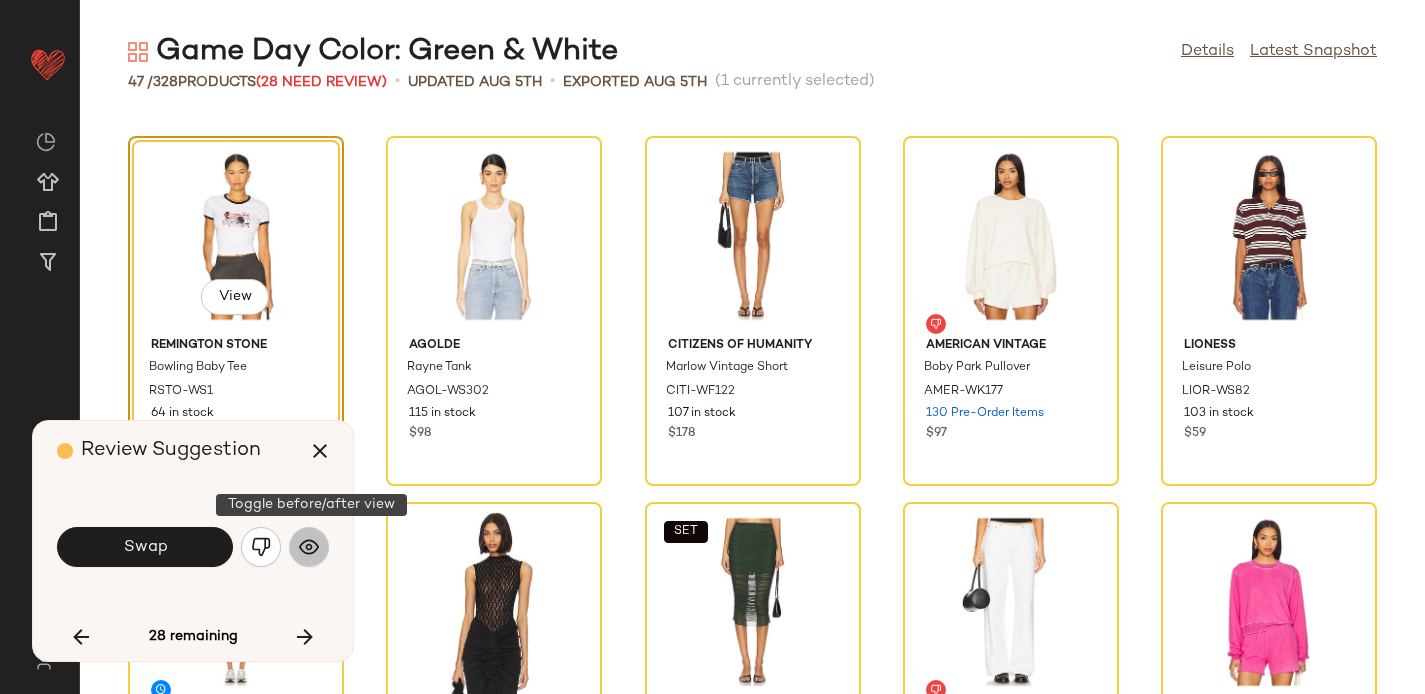 click 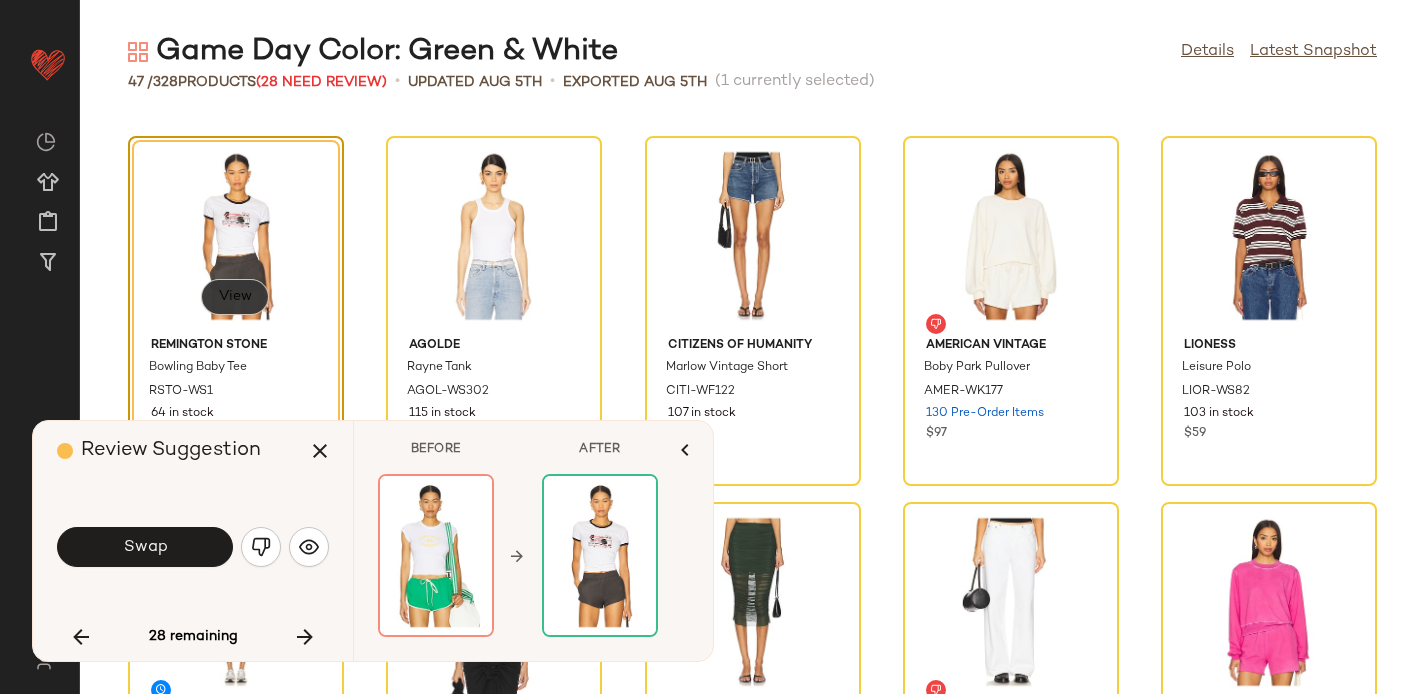 click on "View" 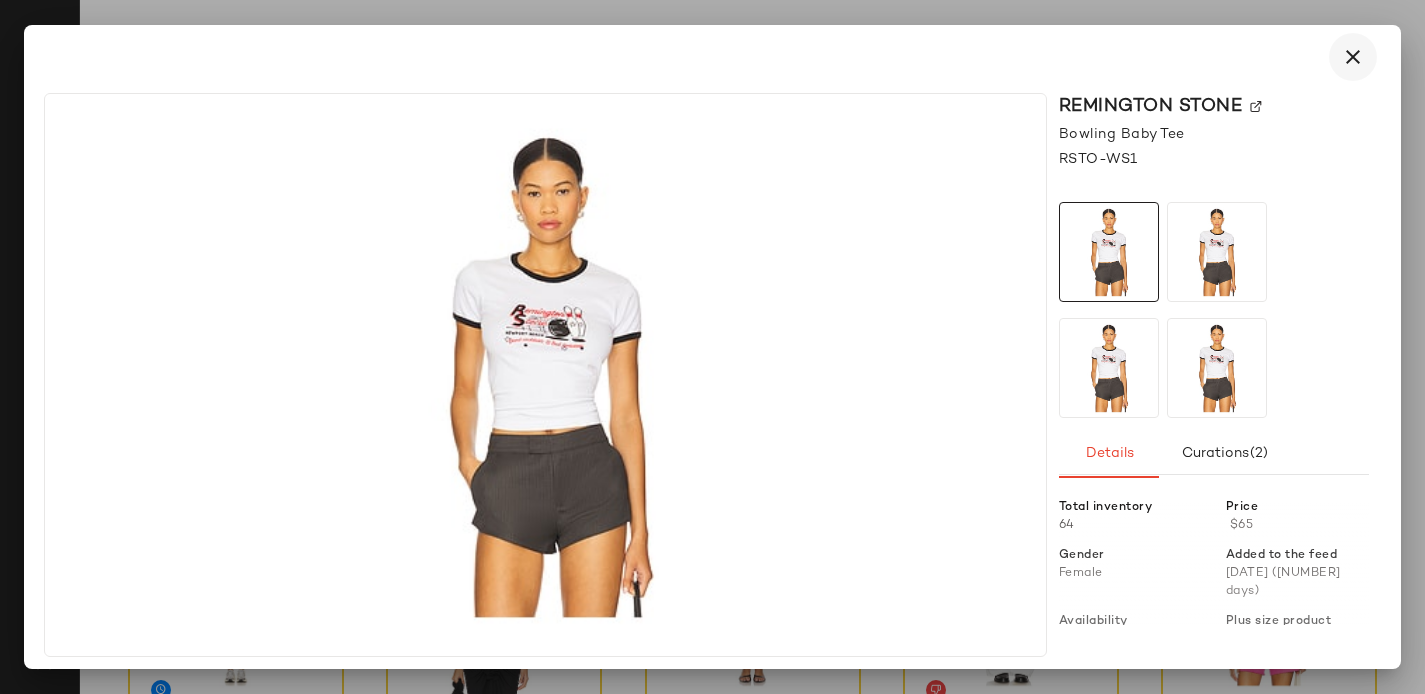 click at bounding box center (1353, 57) 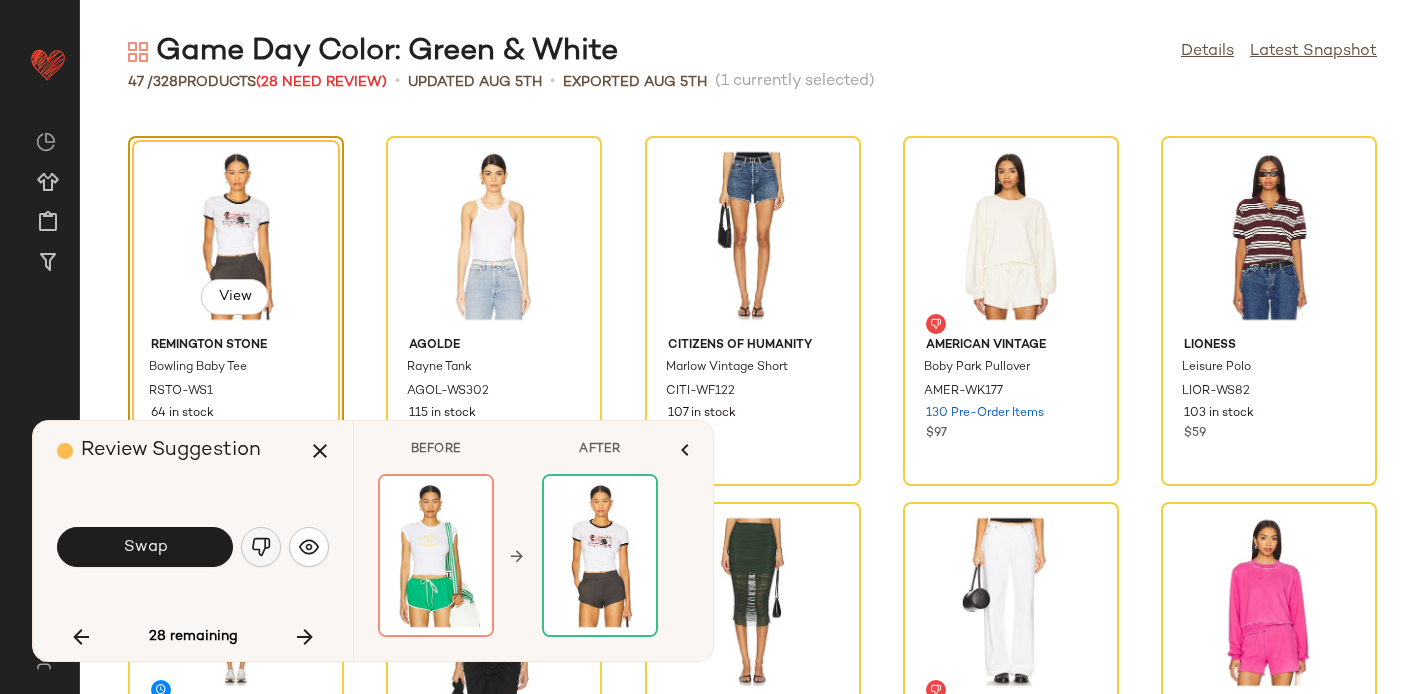 click 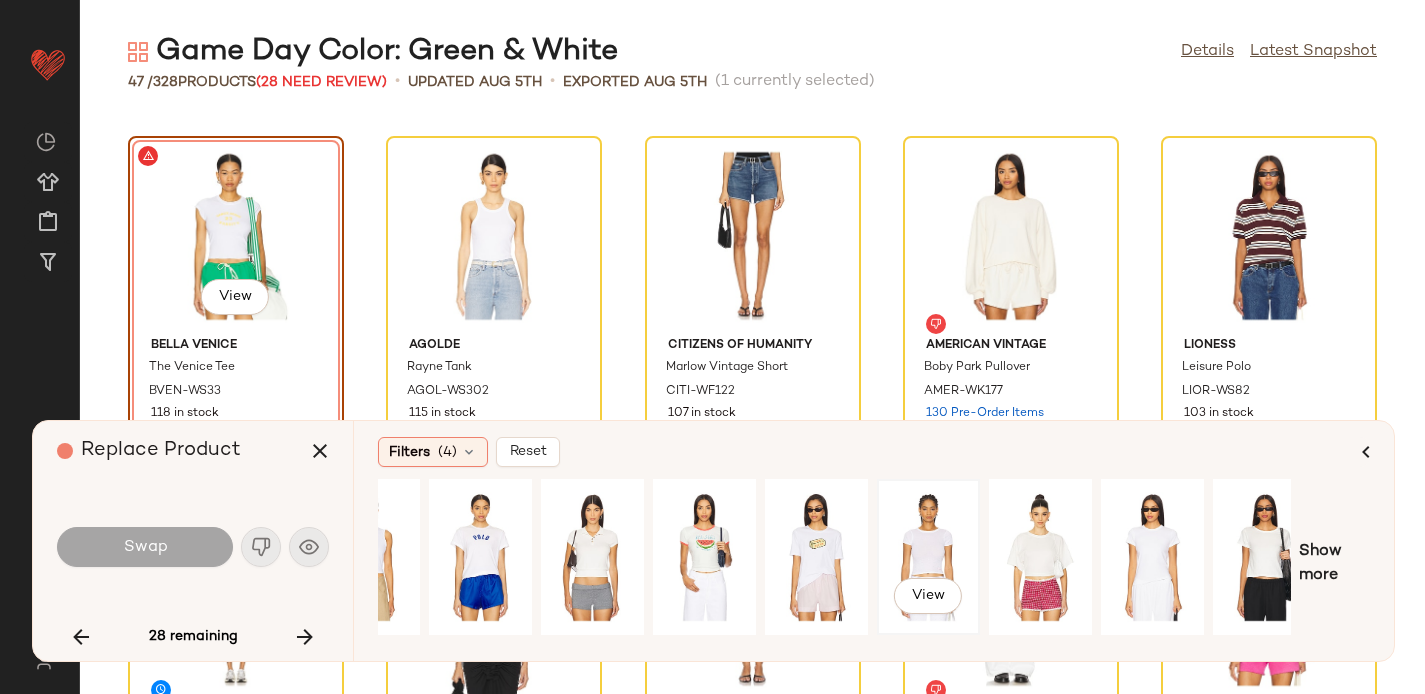 scroll, scrollTop: 0, scrollLeft: 62, axis: horizontal 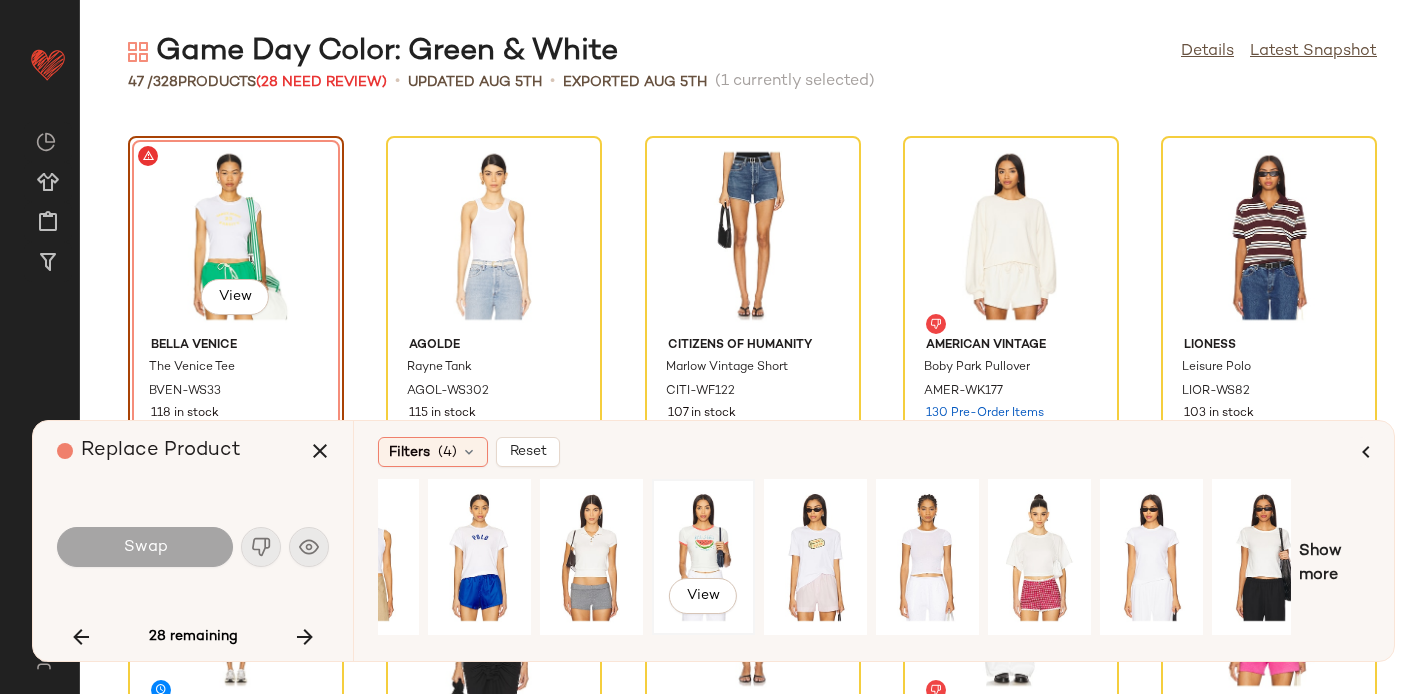 click on "View" 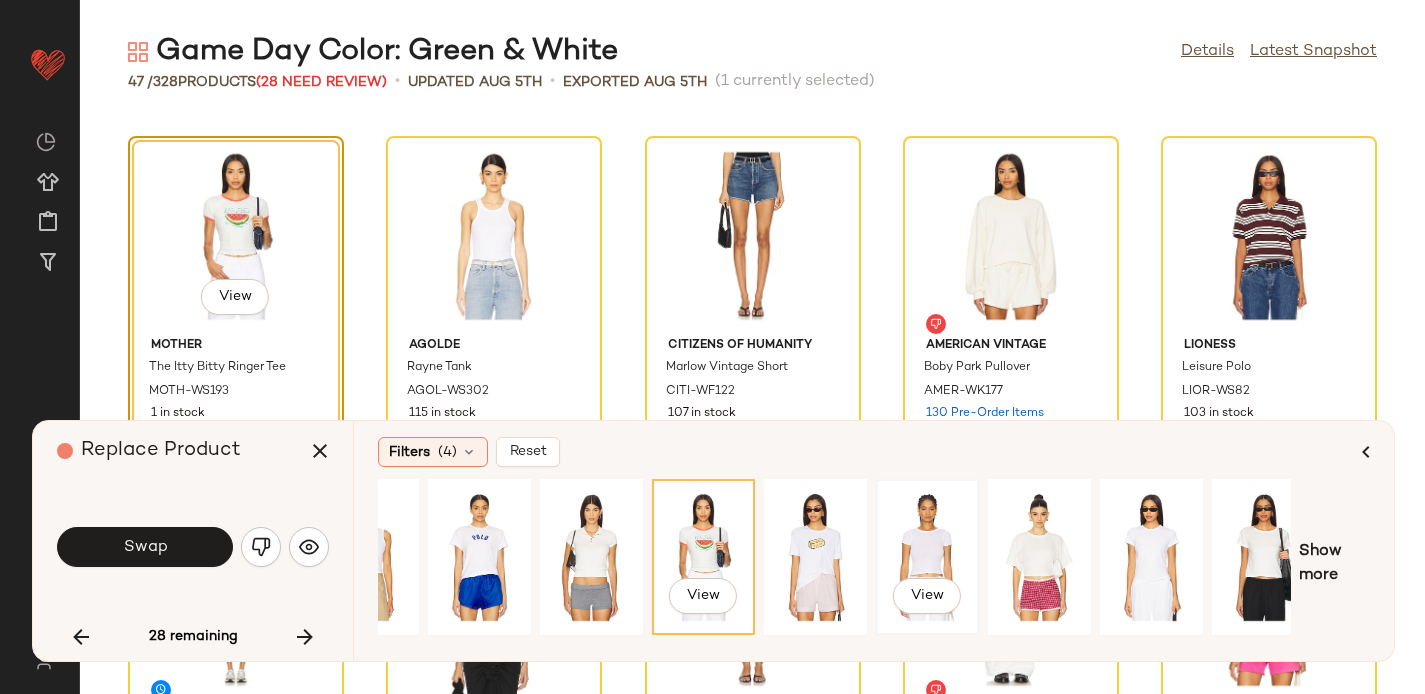 scroll, scrollTop: 0, scrollLeft: 196, axis: horizontal 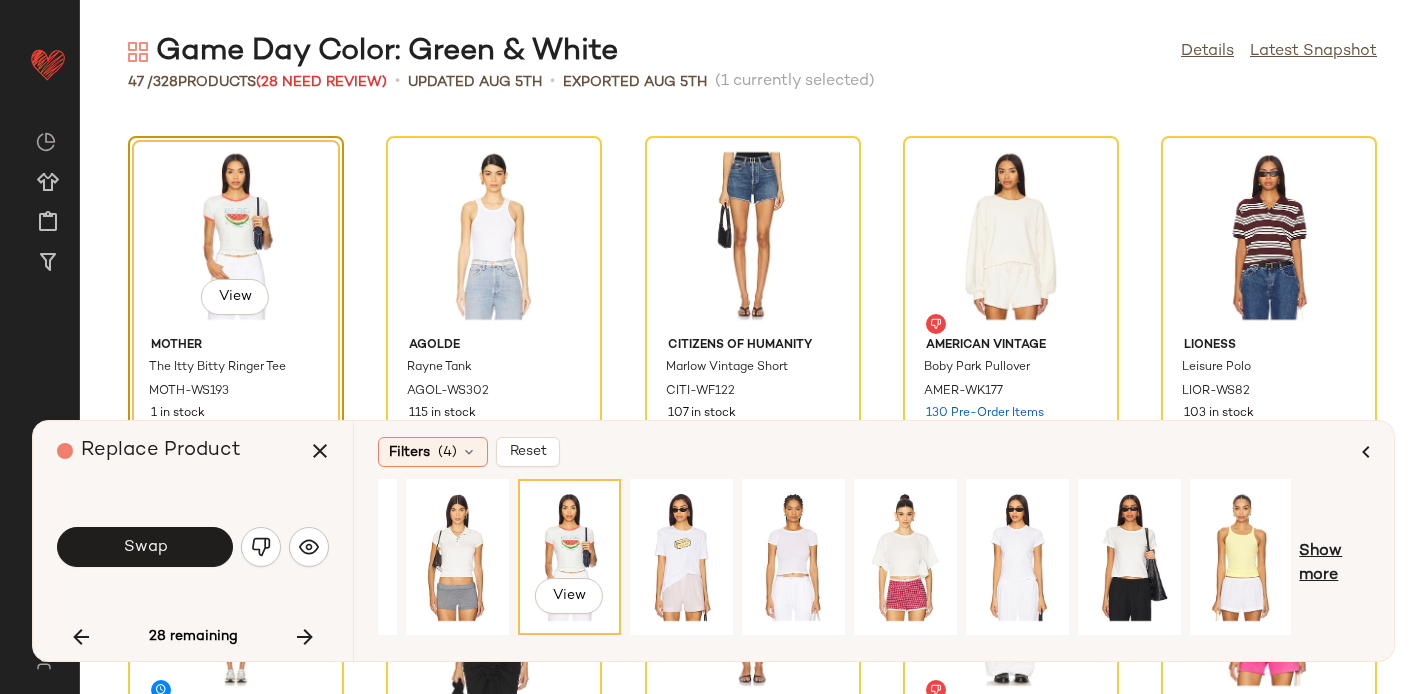click on "Show more" at bounding box center (1334, 564) 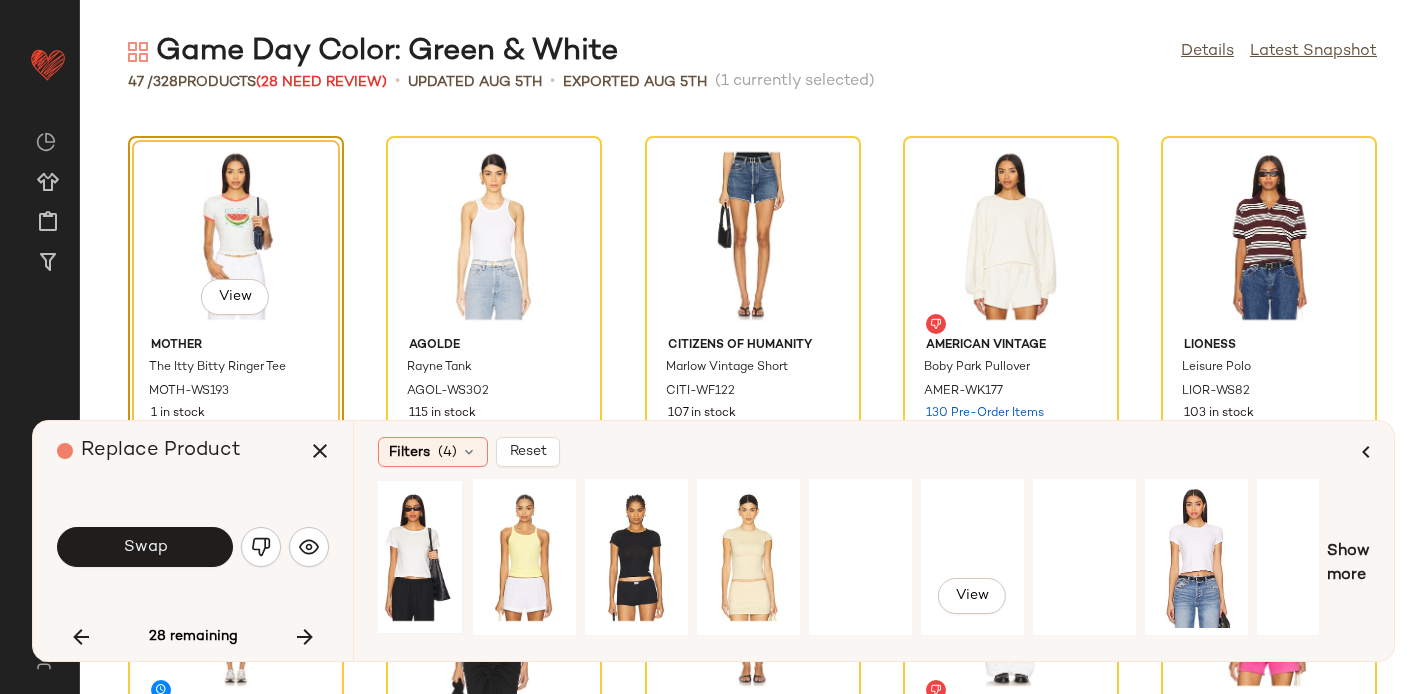 scroll, scrollTop: 0, scrollLeft: 1288, axis: horizontal 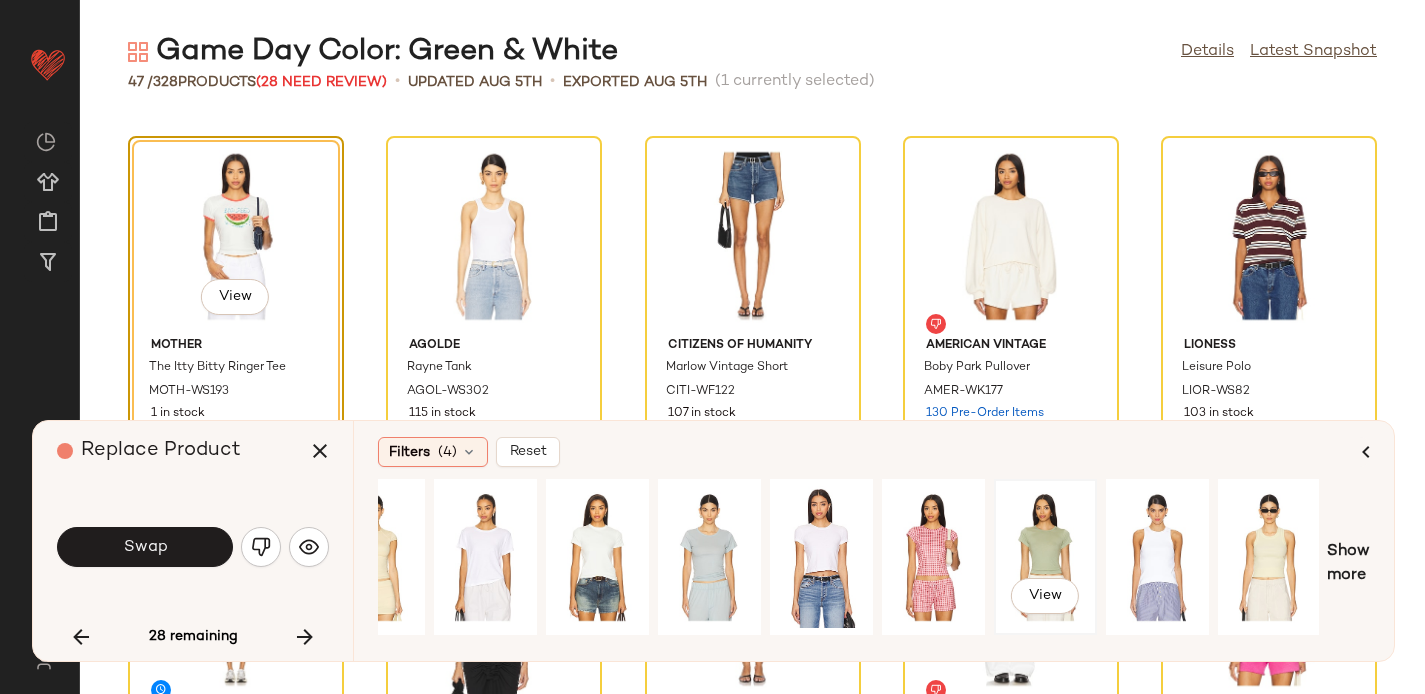 click on "View" 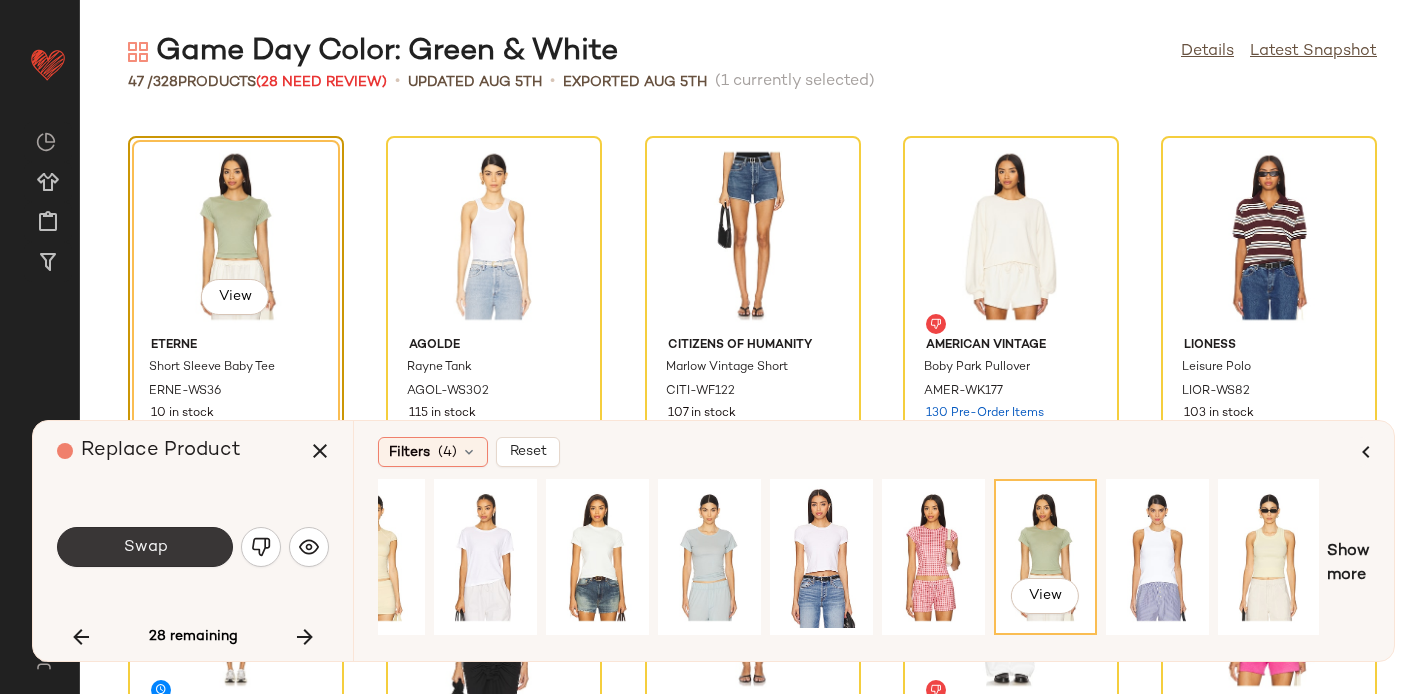 click on "Swap" at bounding box center (145, 547) 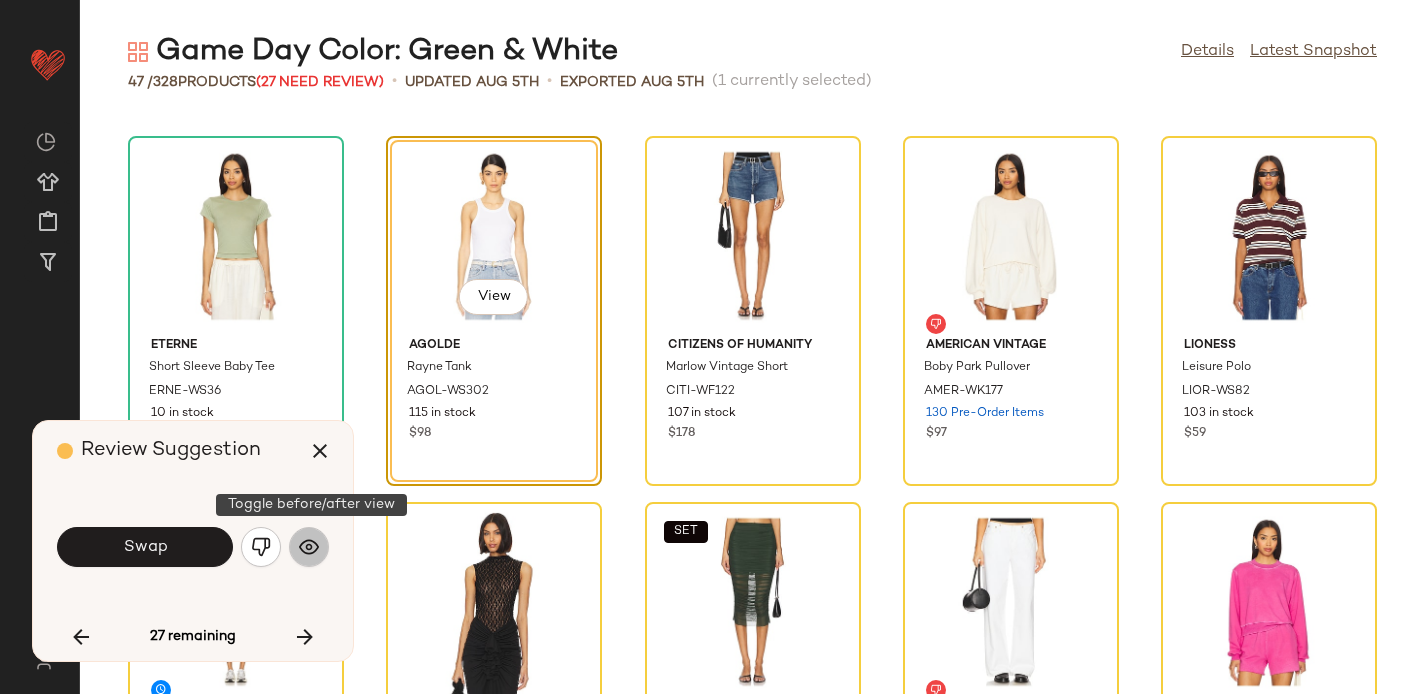 click 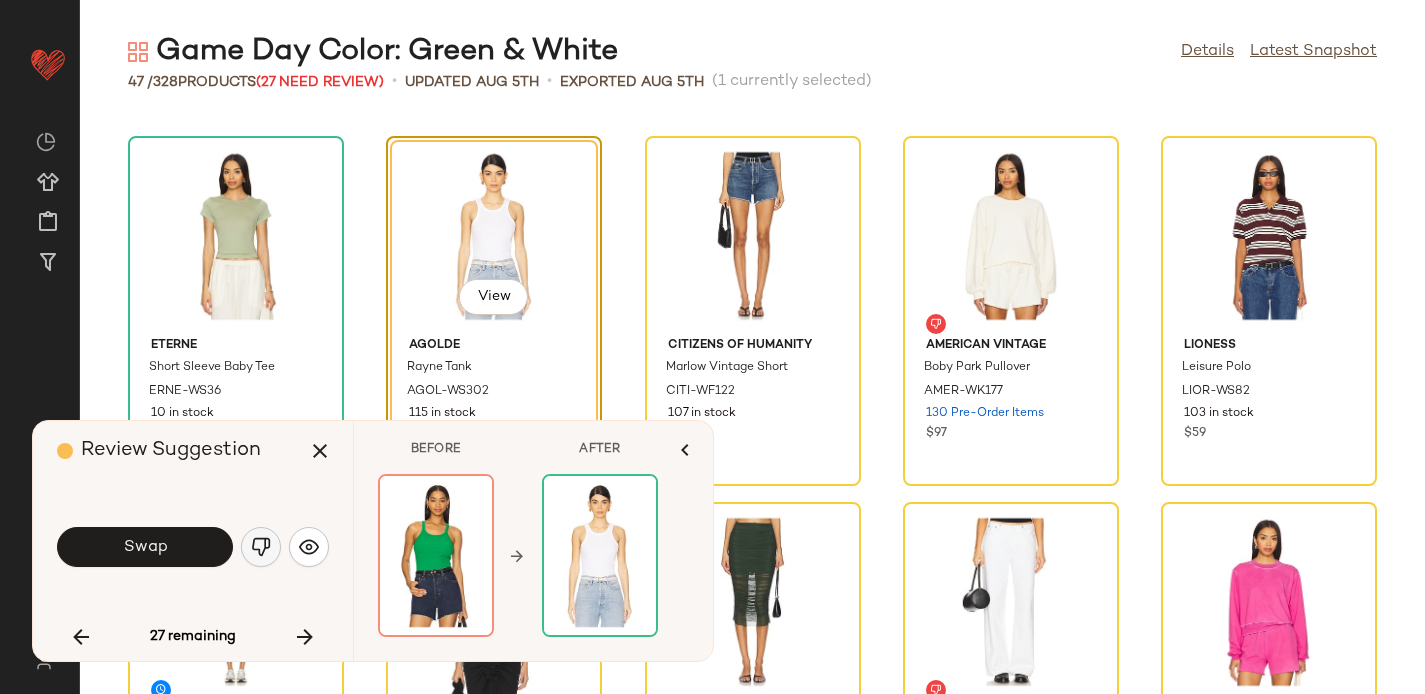 click at bounding box center [261, 547] 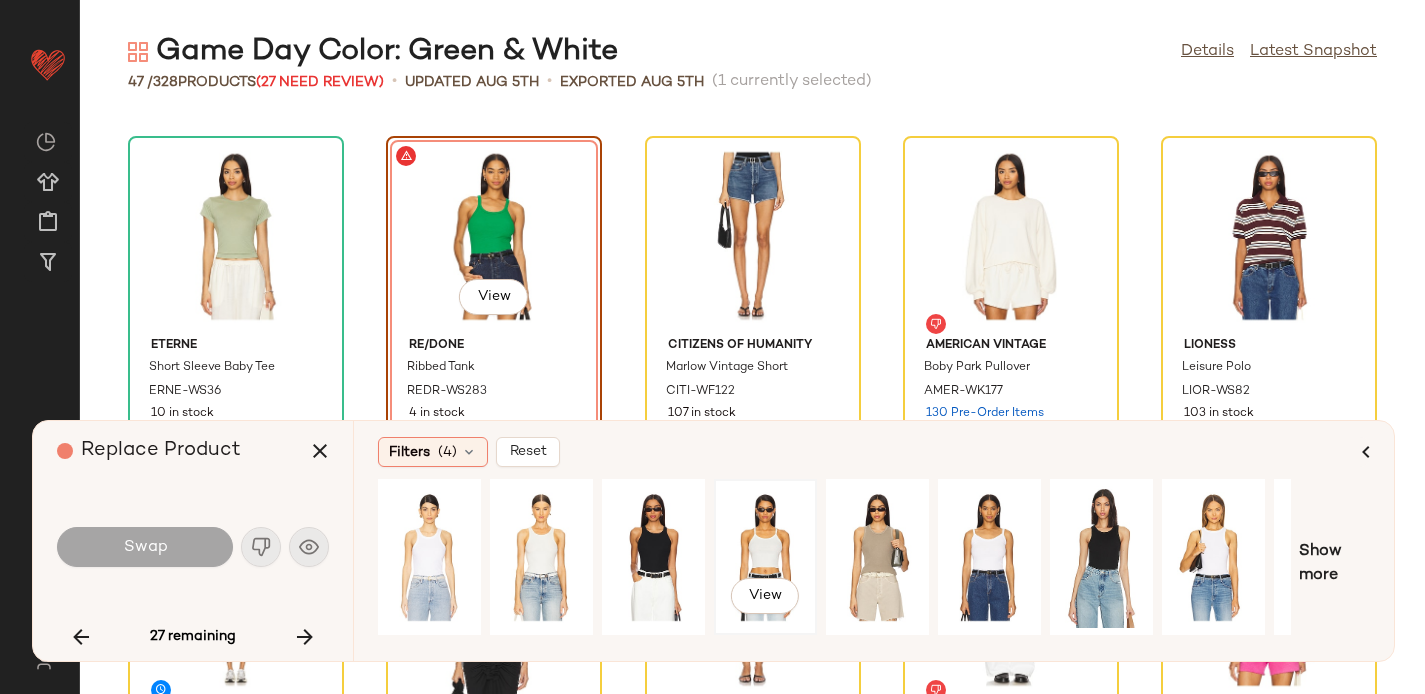 scroll, scrollTop: 0, scrollLeft: 196, axis: horizontal 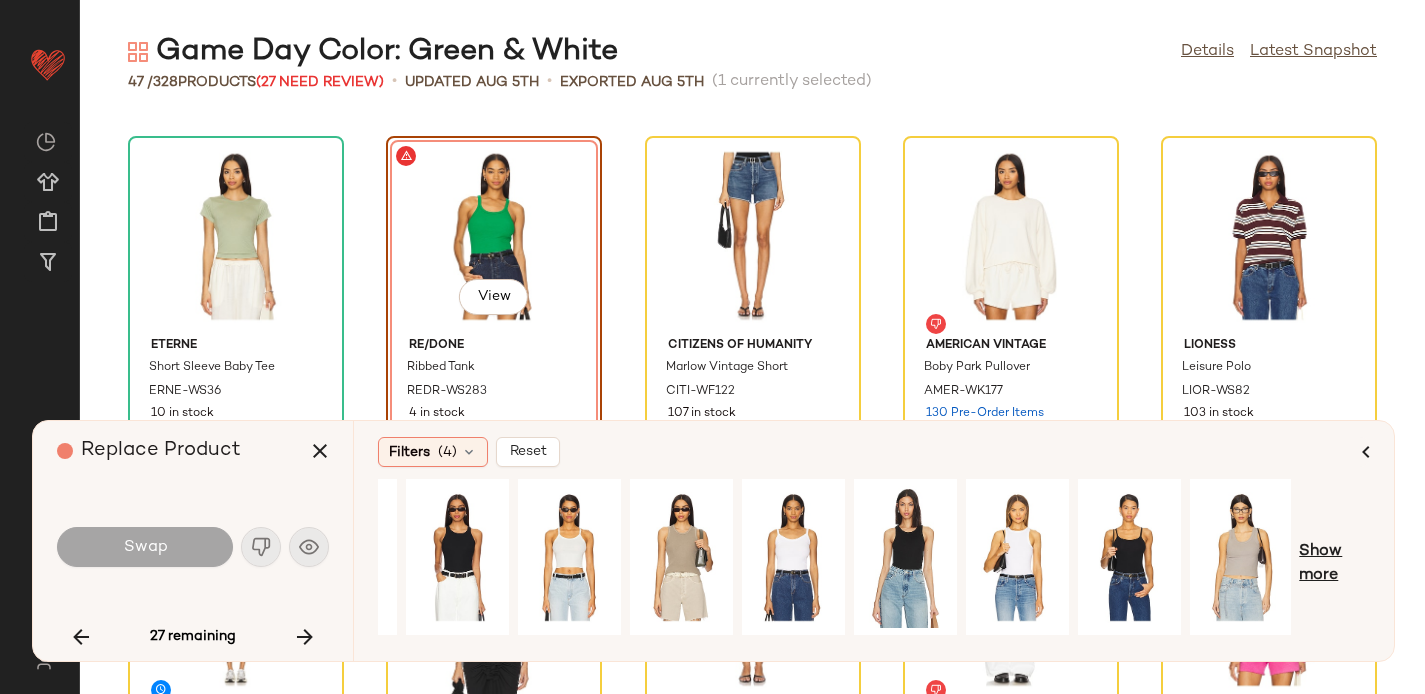 click on "Show more" at bounding box center (1334, 564) 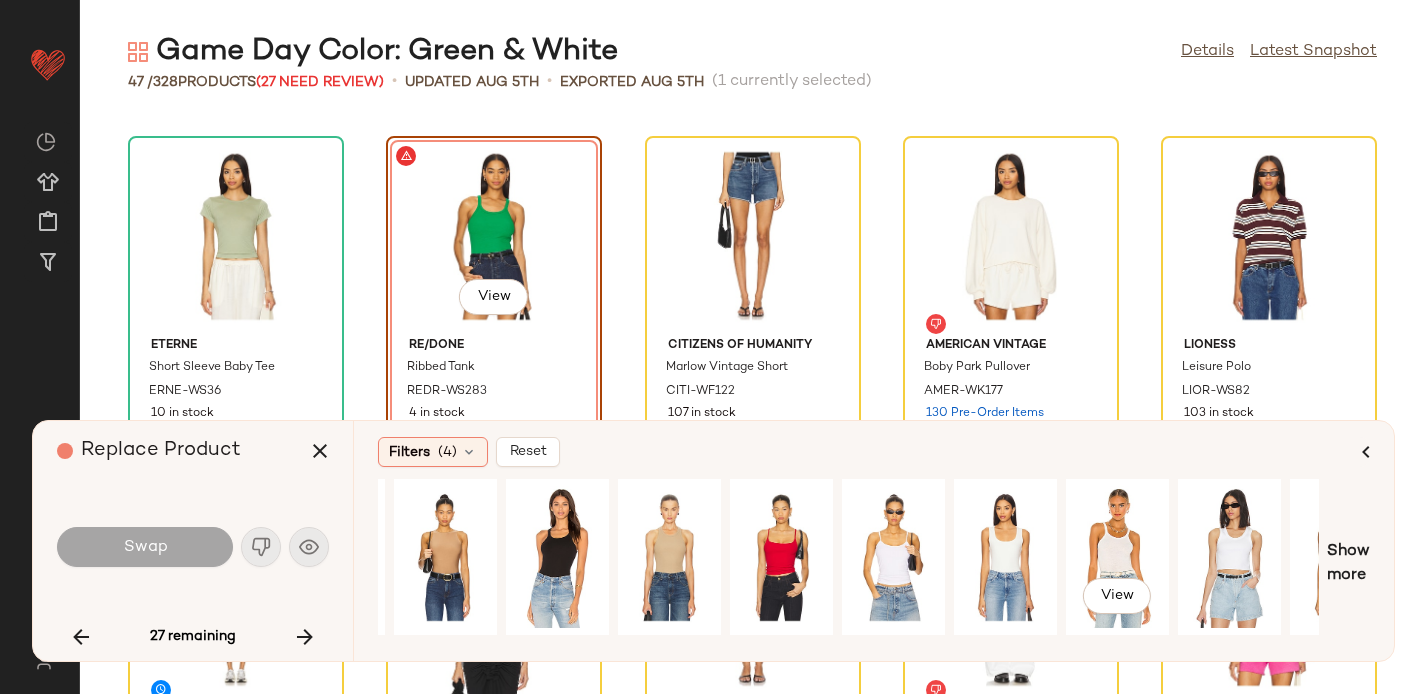 scroll, scrollTop: 0, scrollLeft: 1214, axis: horizontal 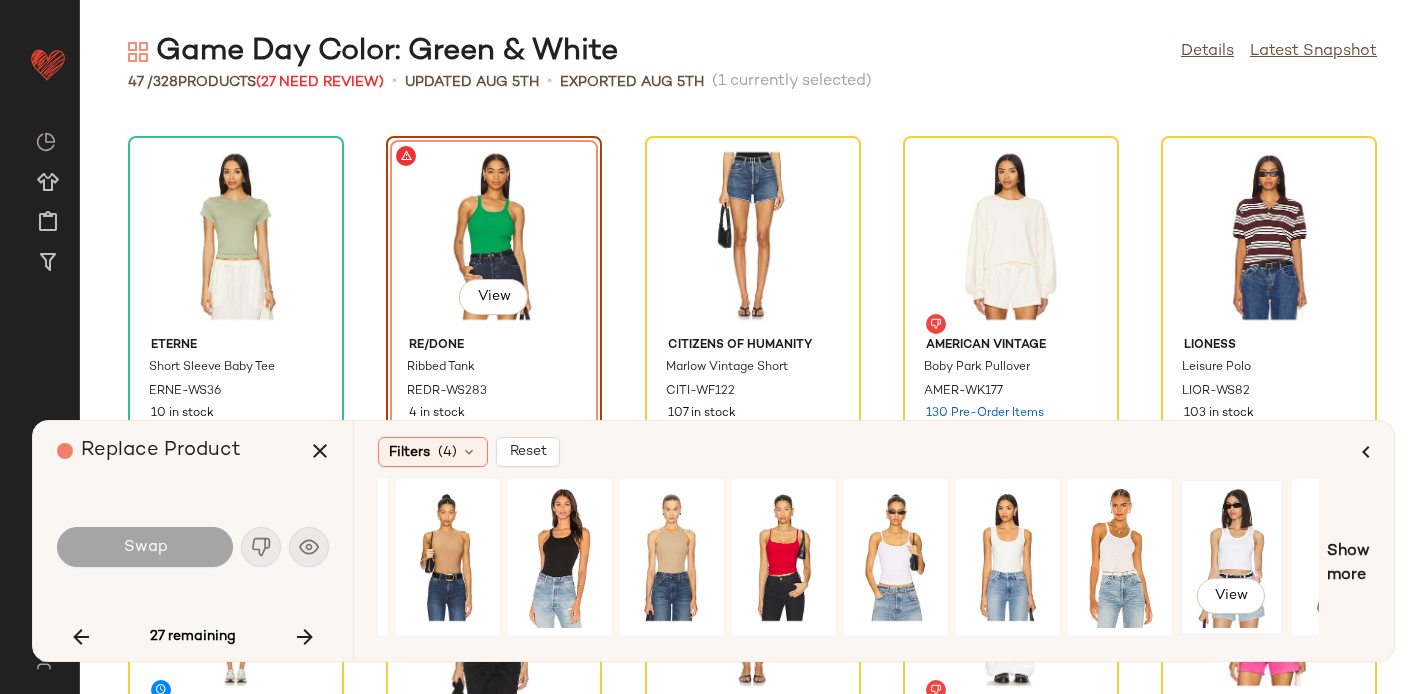 click on "View" 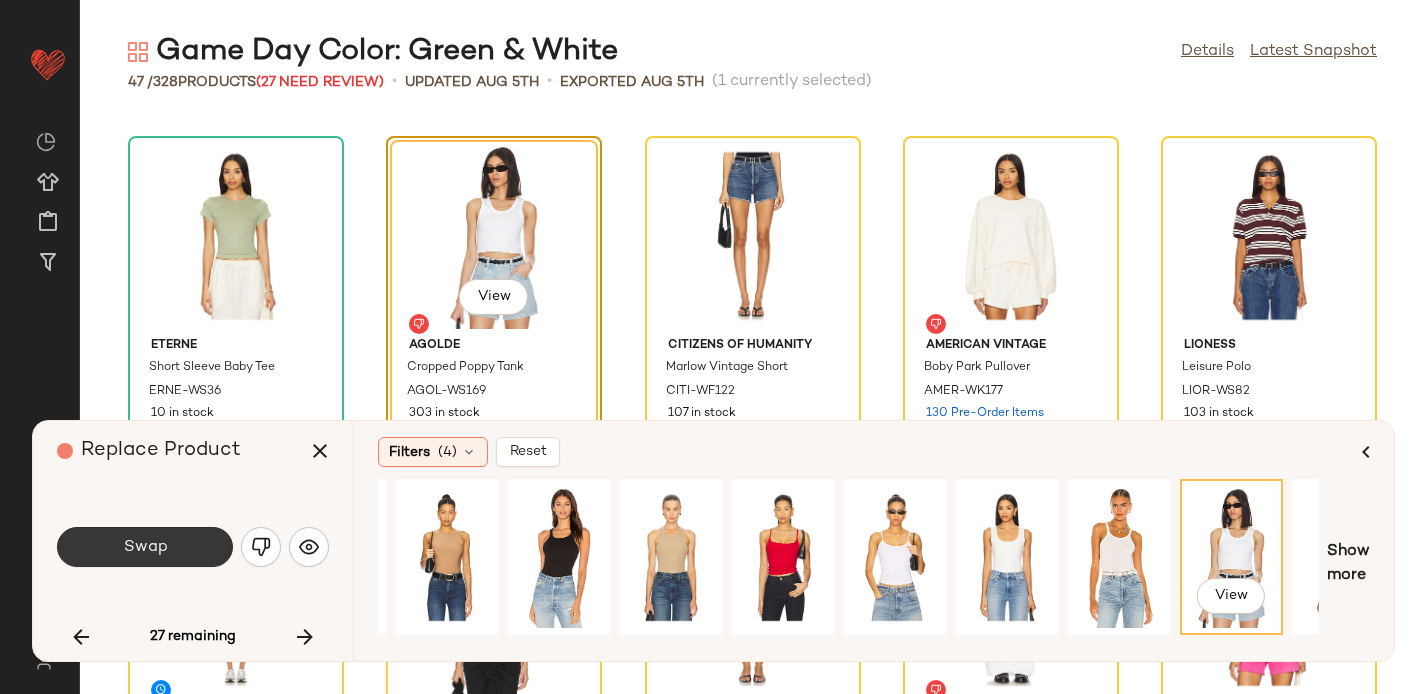 click on "Swap" 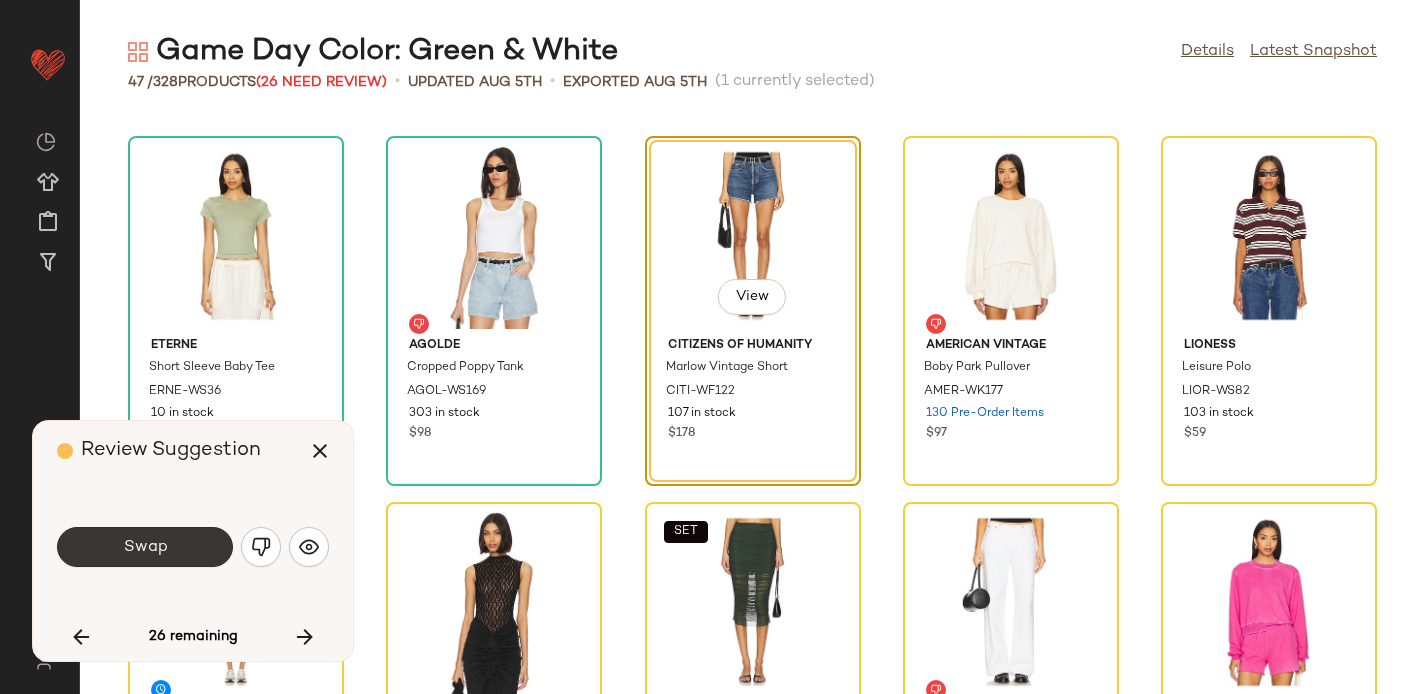 click on "Swap" 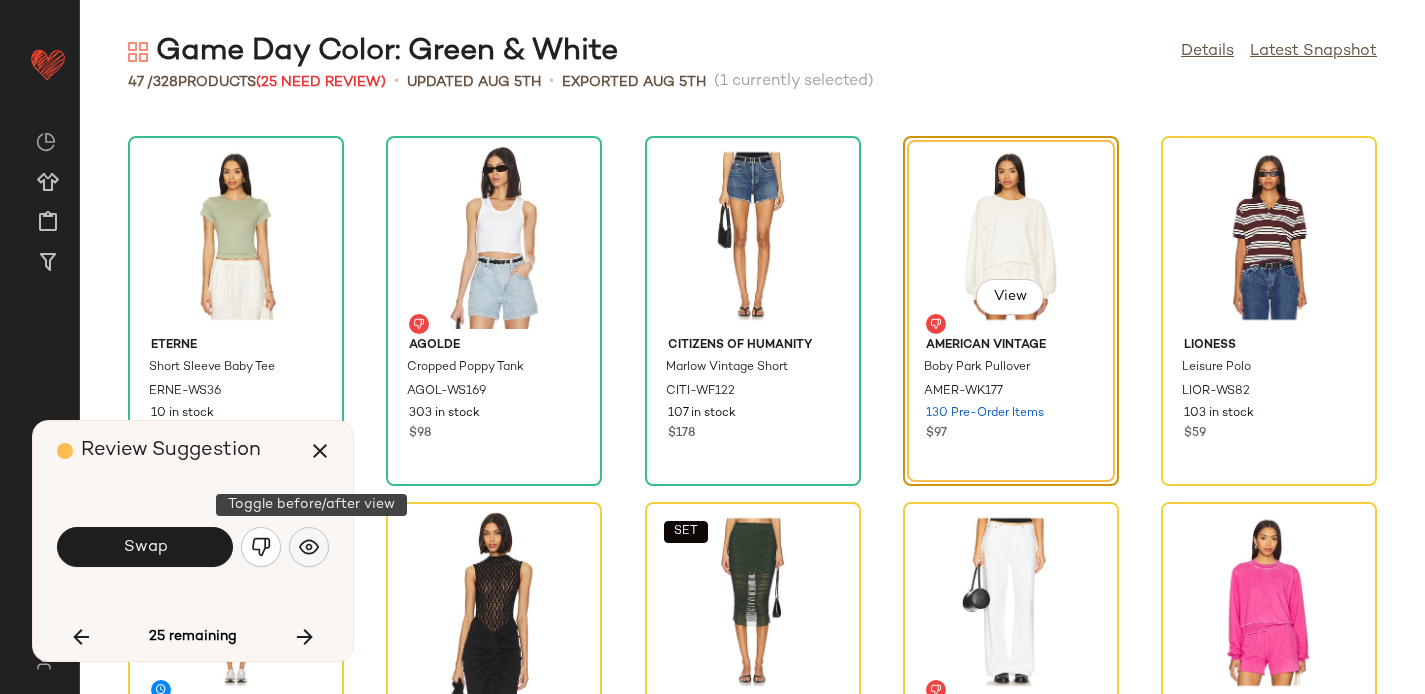 click 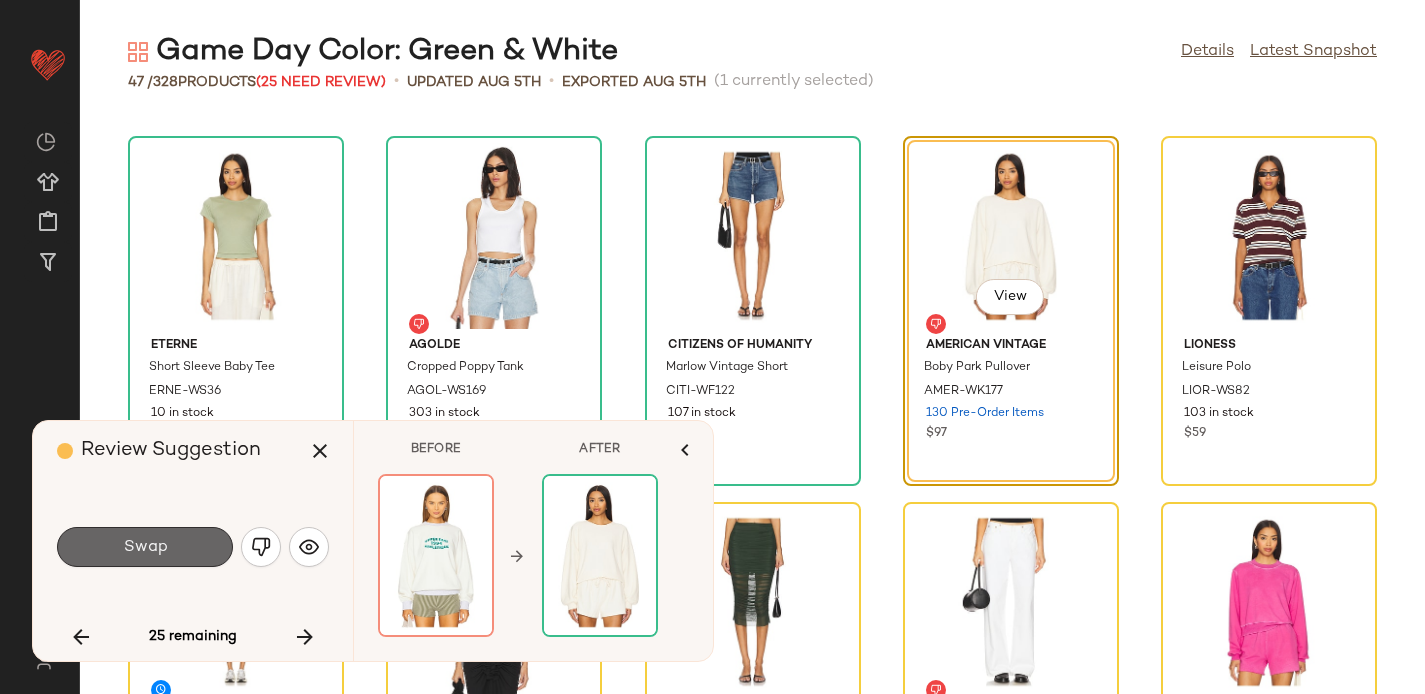 click on "Swap" at bounding box center (145, 547) 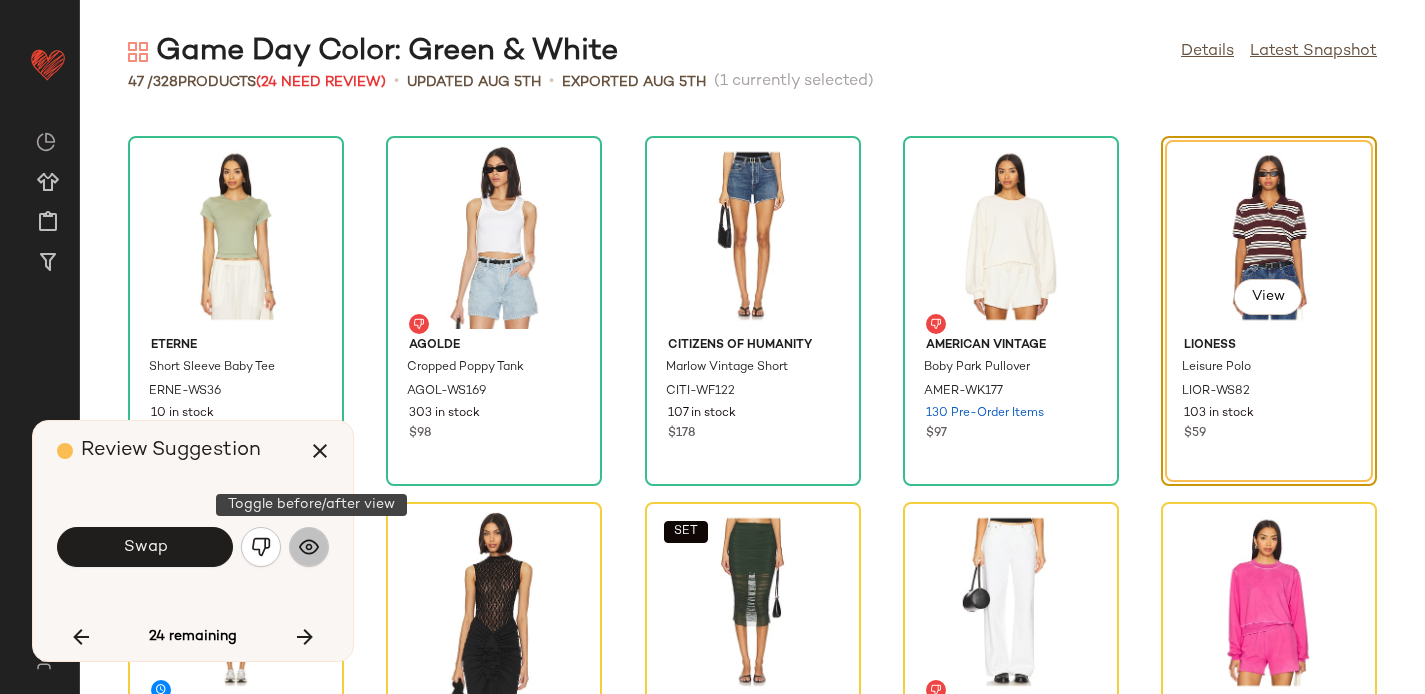 click 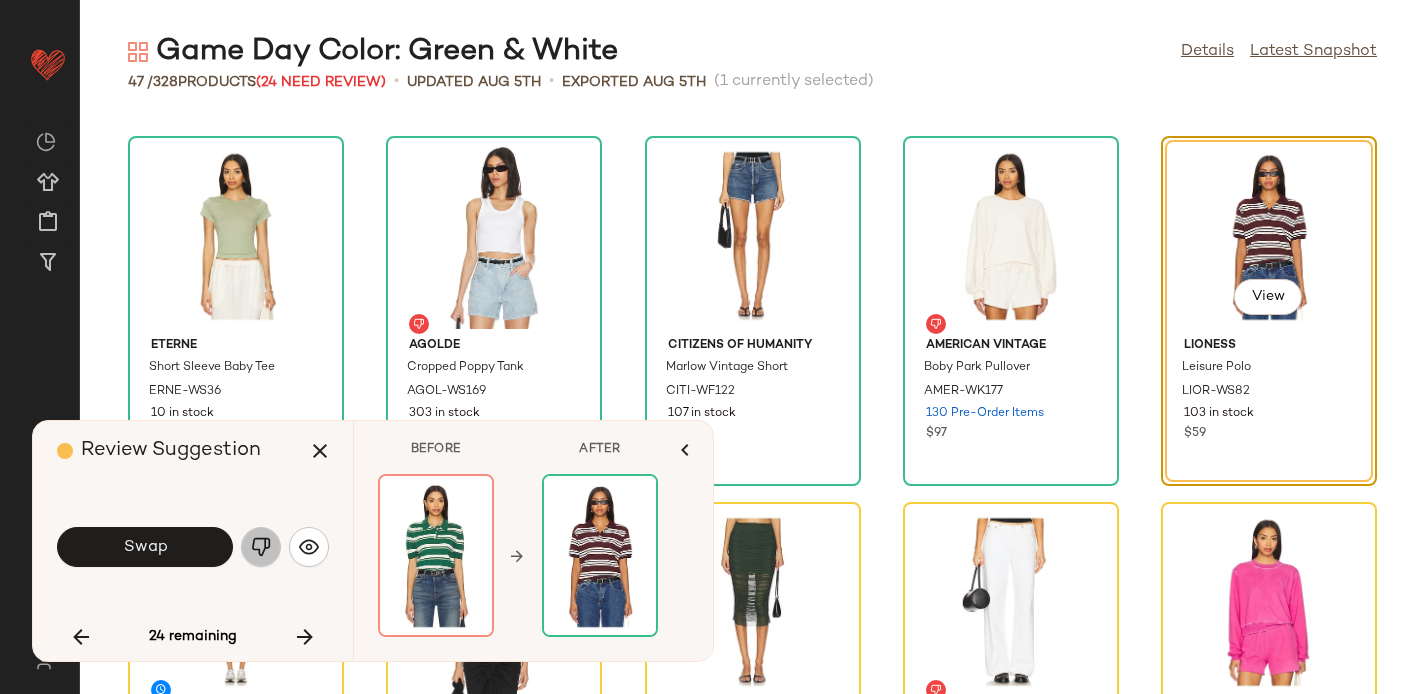 click at bounding box center (261, 547) 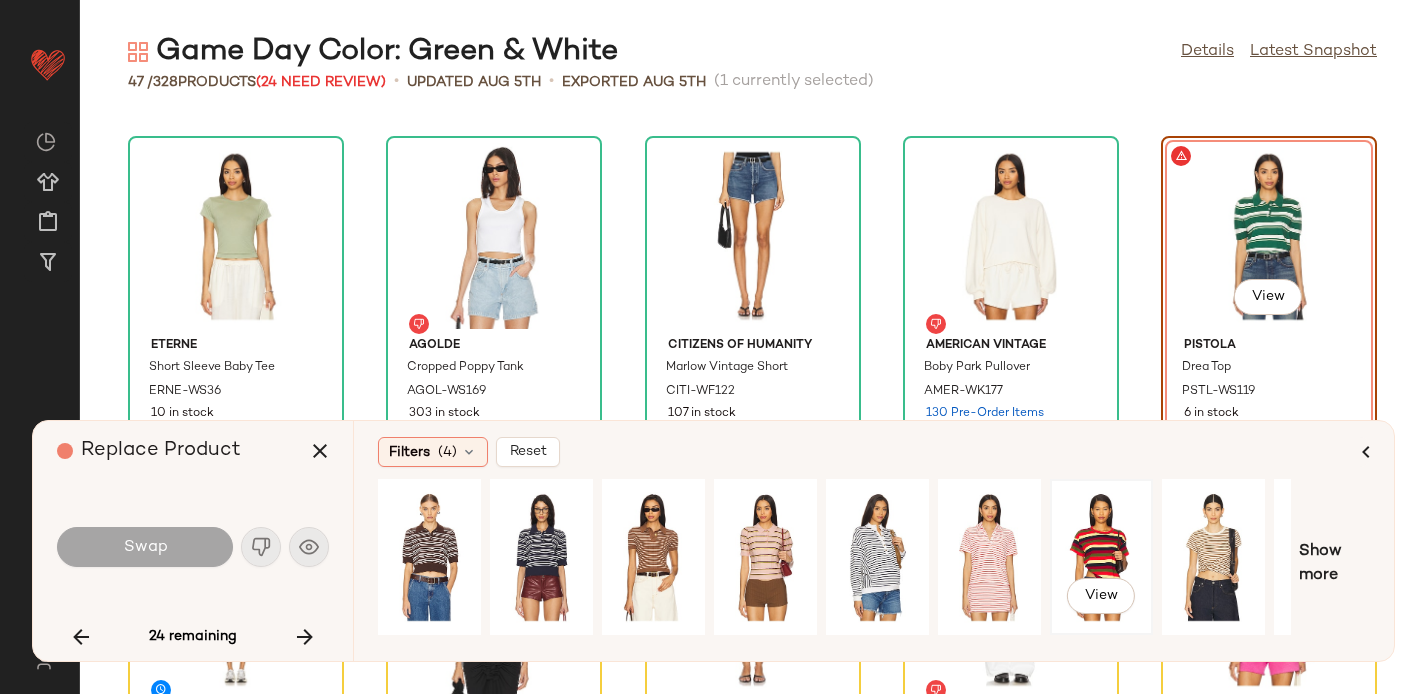scroll, scrollTop: 0, scrollLeft: 196, axis: horizontal 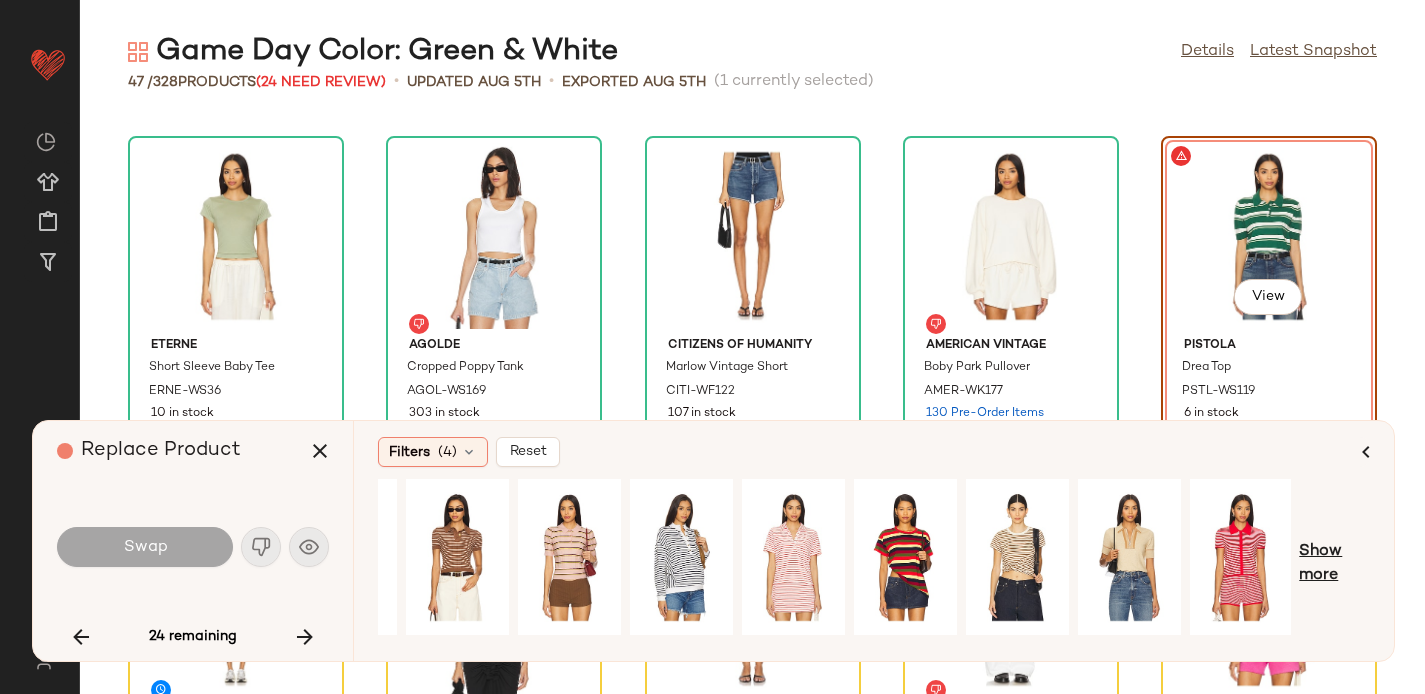 click on "Show more" at bounding box center (1334, 564) 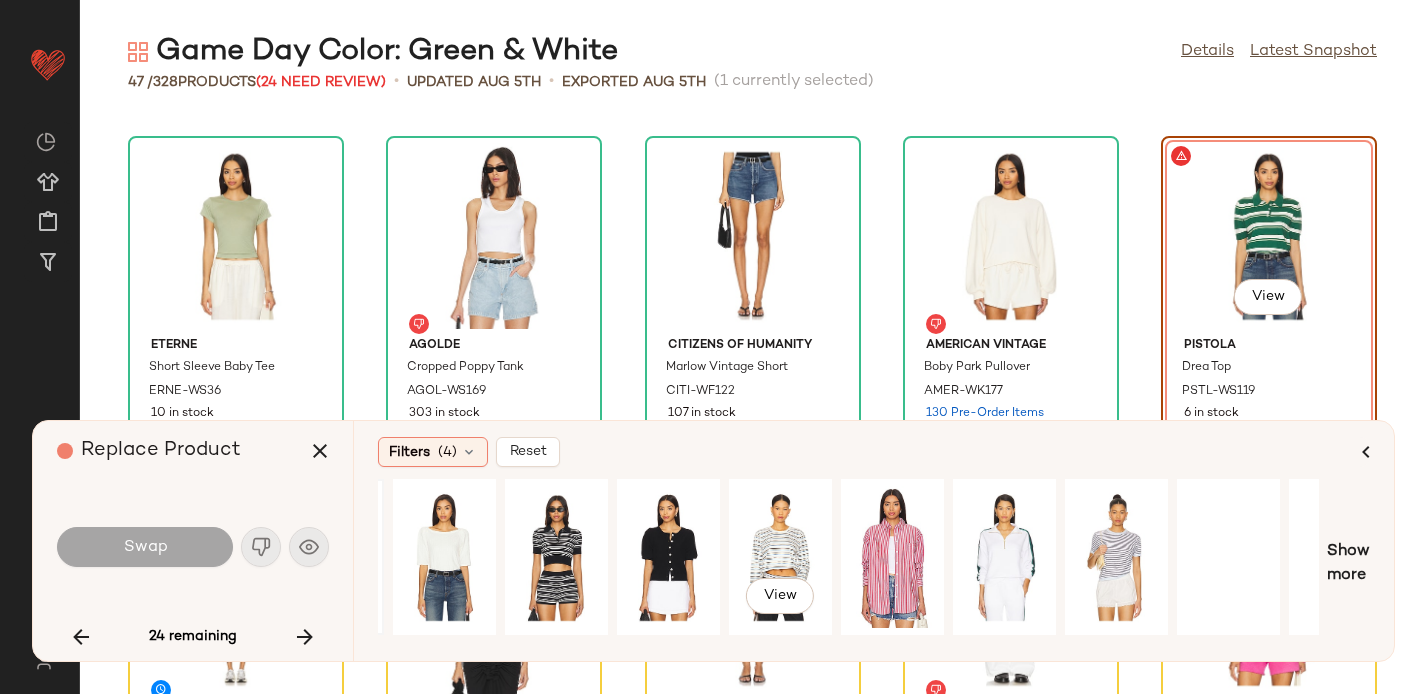 scroll, scrollTop: 0, scrollLeft: 1288, axis: horizontal 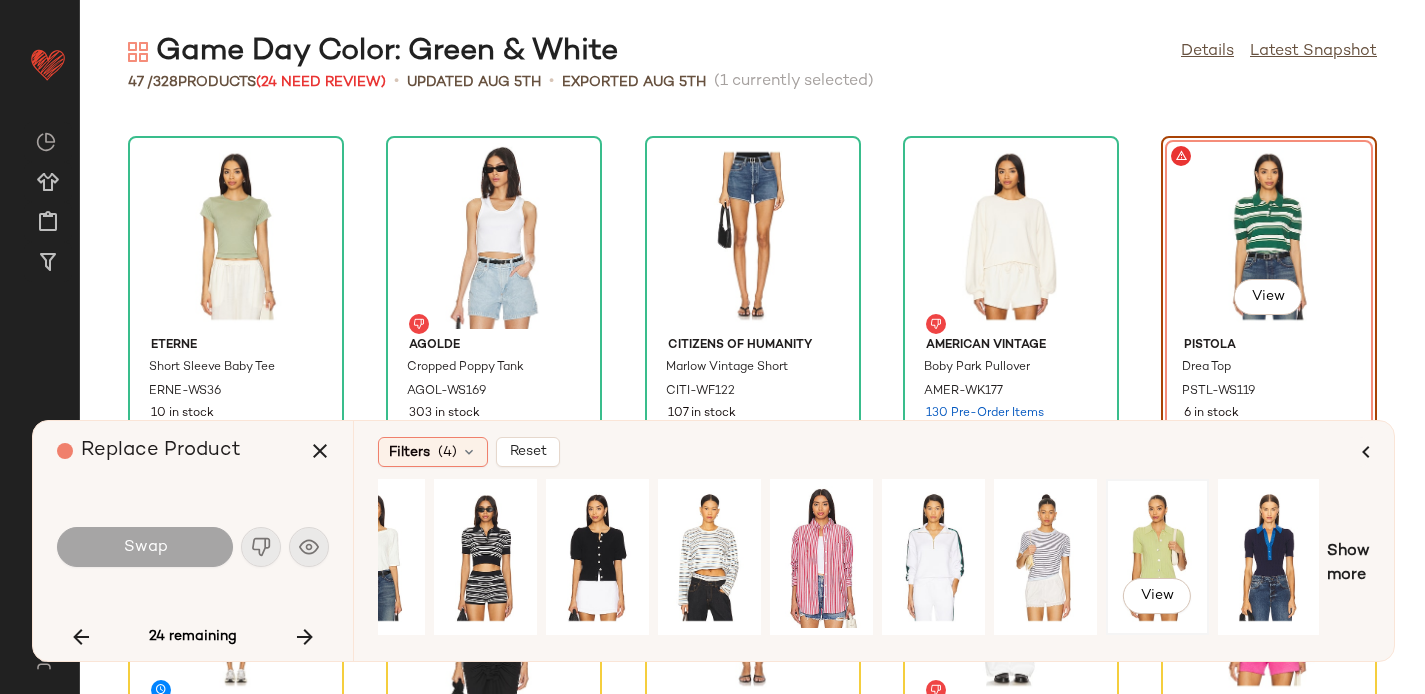 click on "View" 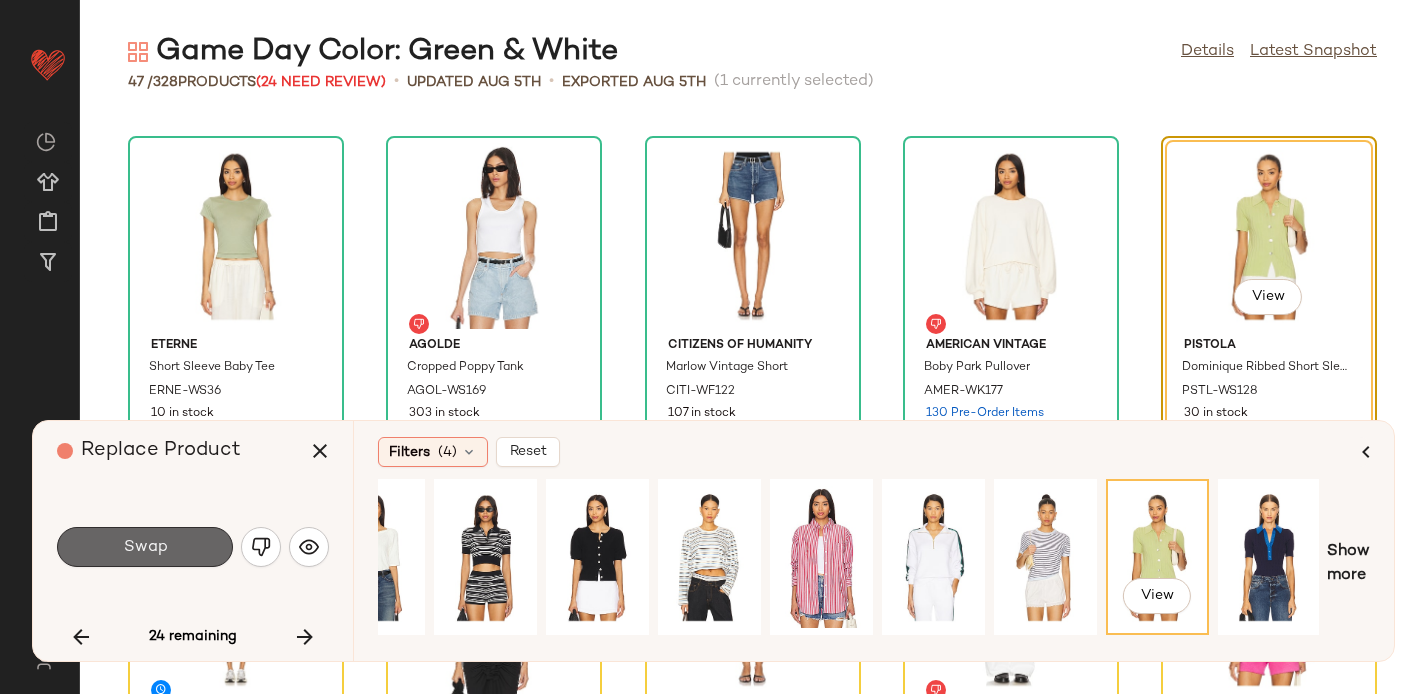 click on "Swap" 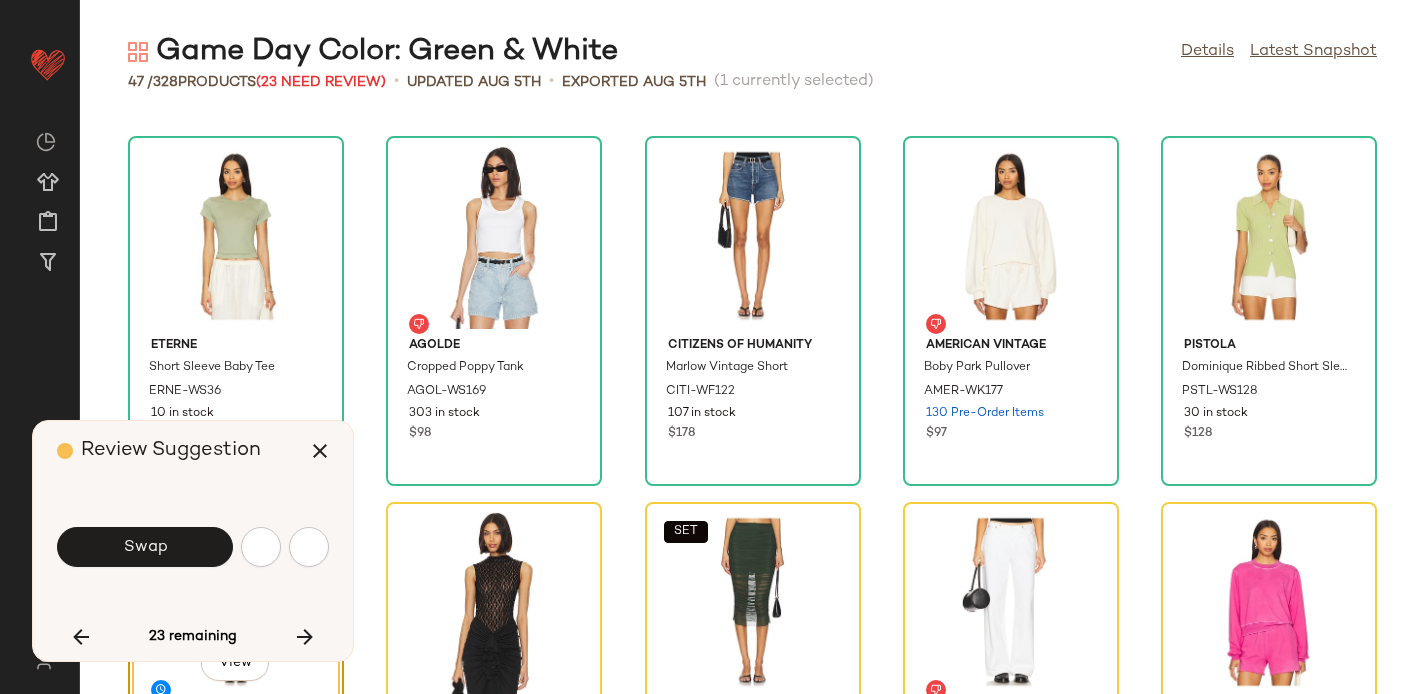 scroll, scrollTop: 1830, scrollLeft: 0, axis: vertical 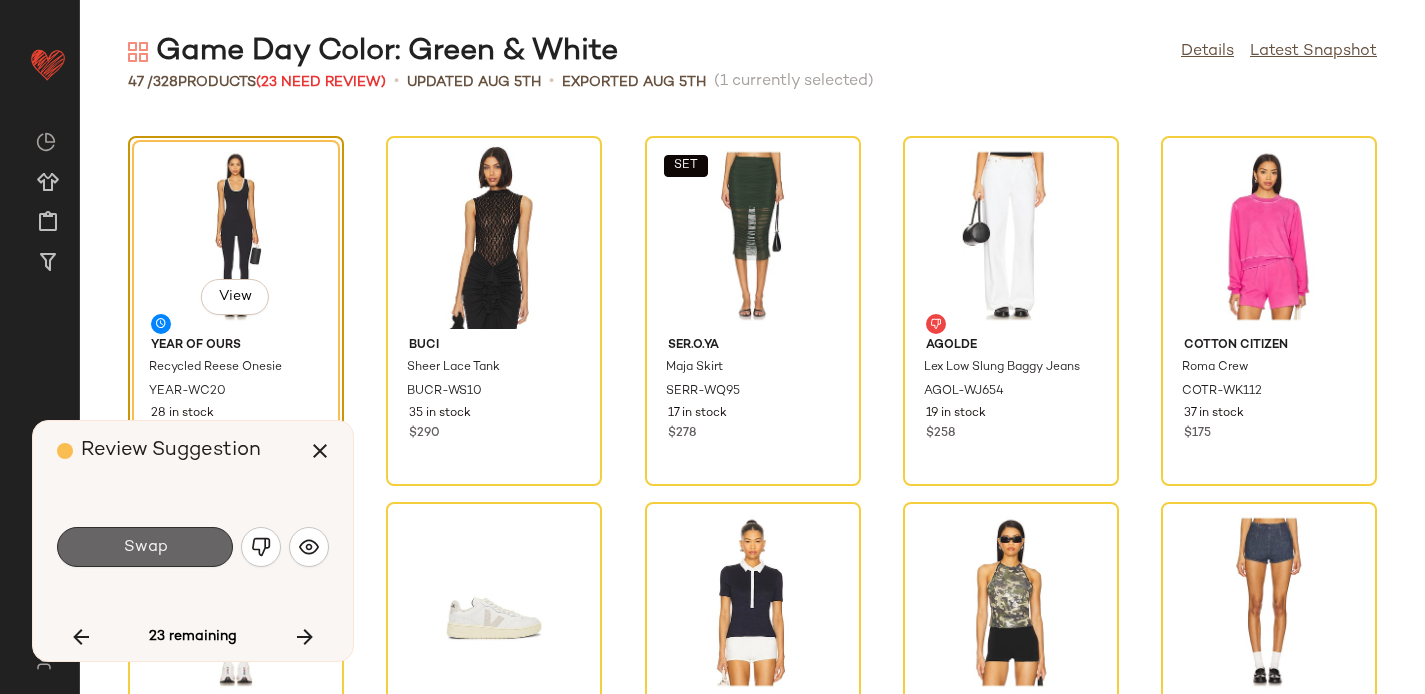 click on "Swap" at bounding box center (145, 547) 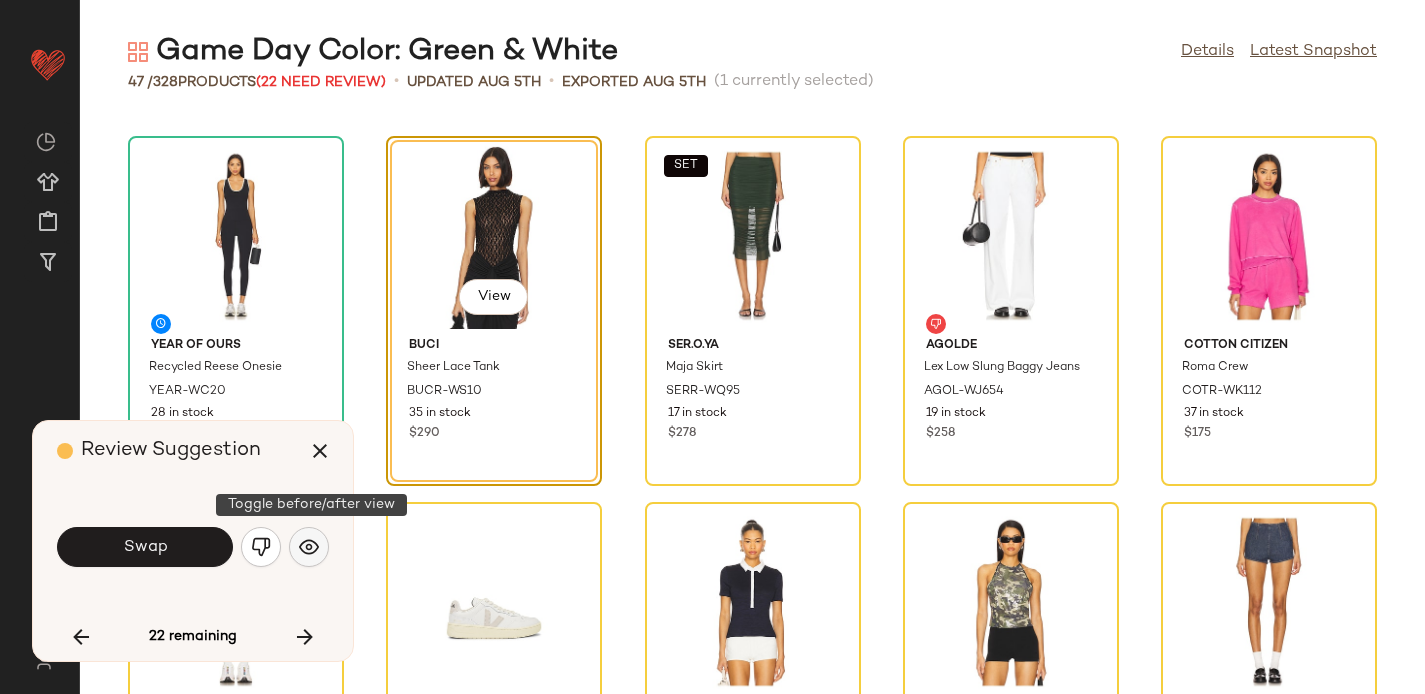 click 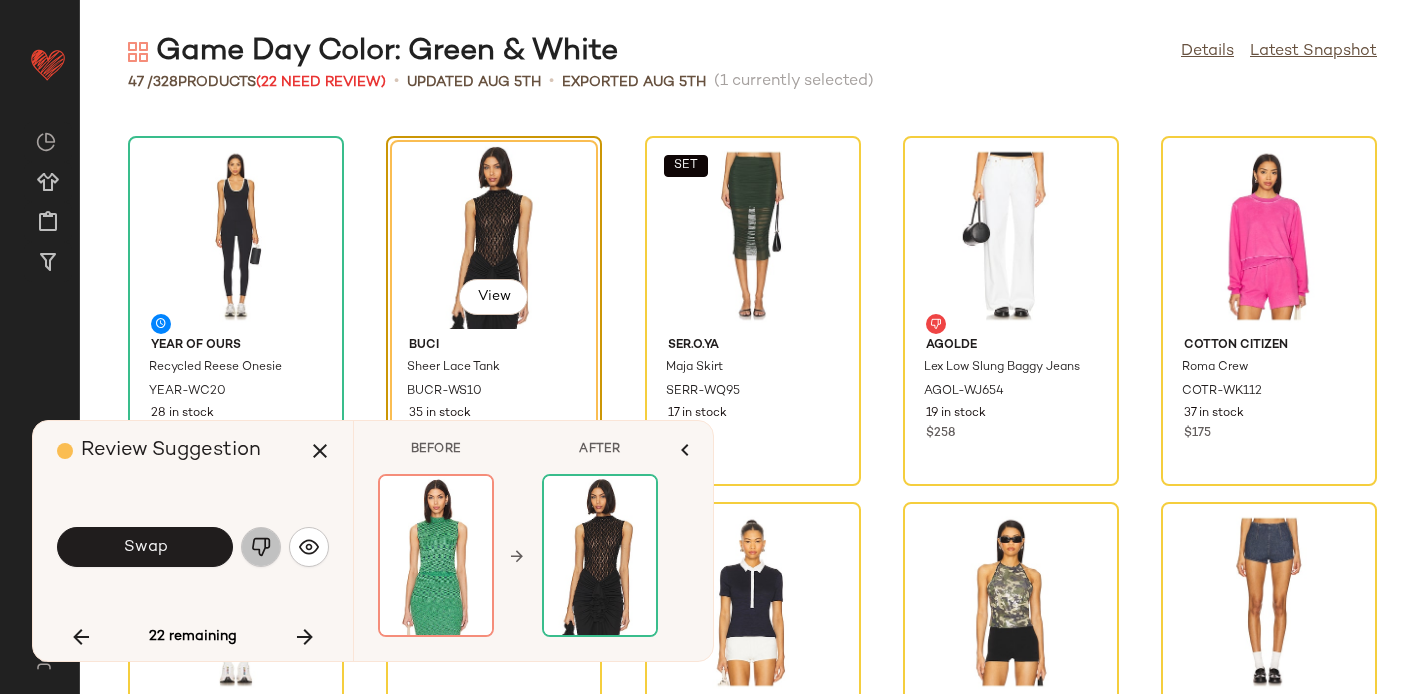 click 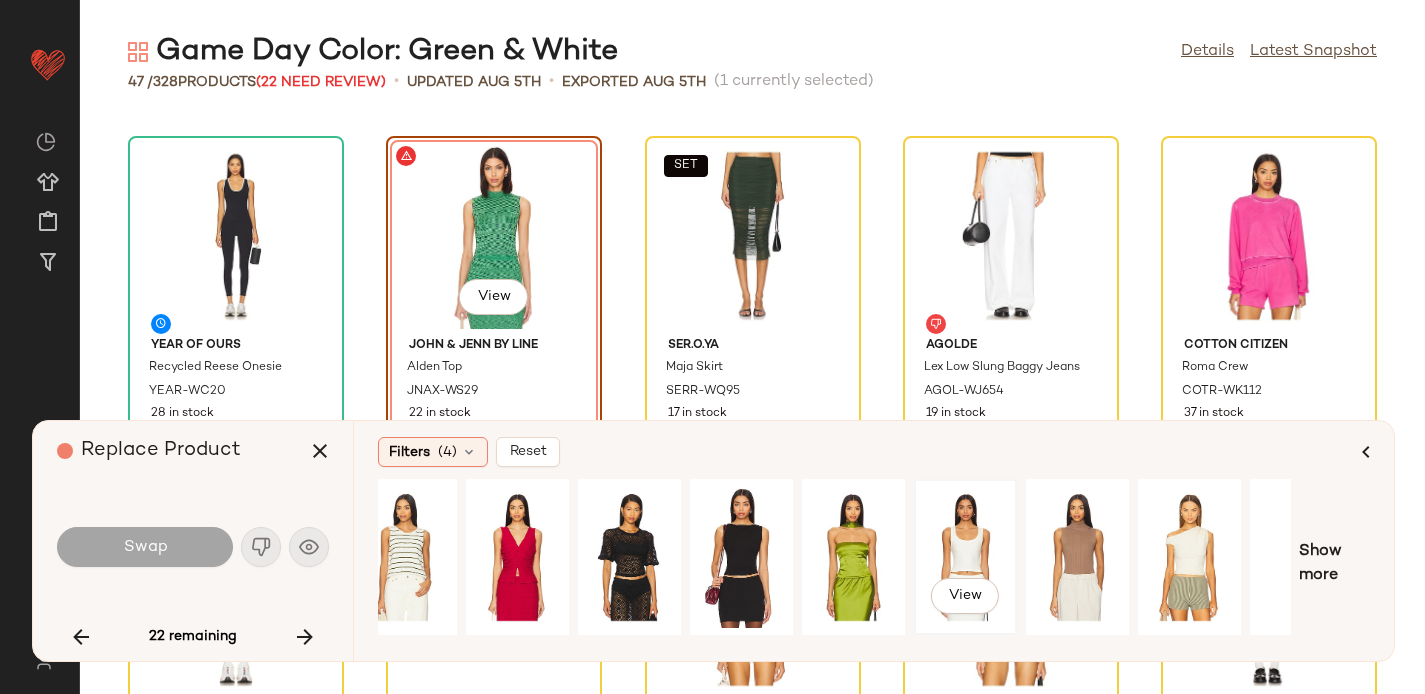 scroll, scrollTop: 0, scrollLeft: 196, axis: horizontal 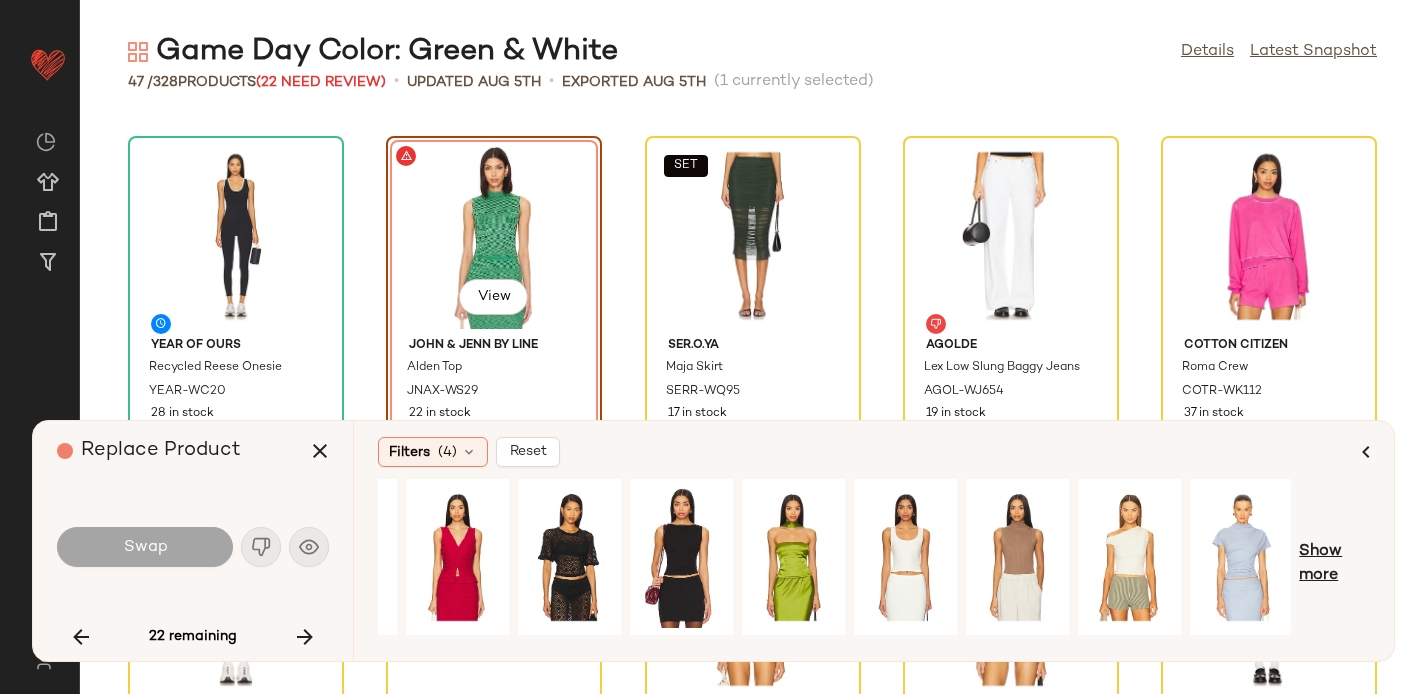 click on "Show more" at bounding box center [1334, 564] 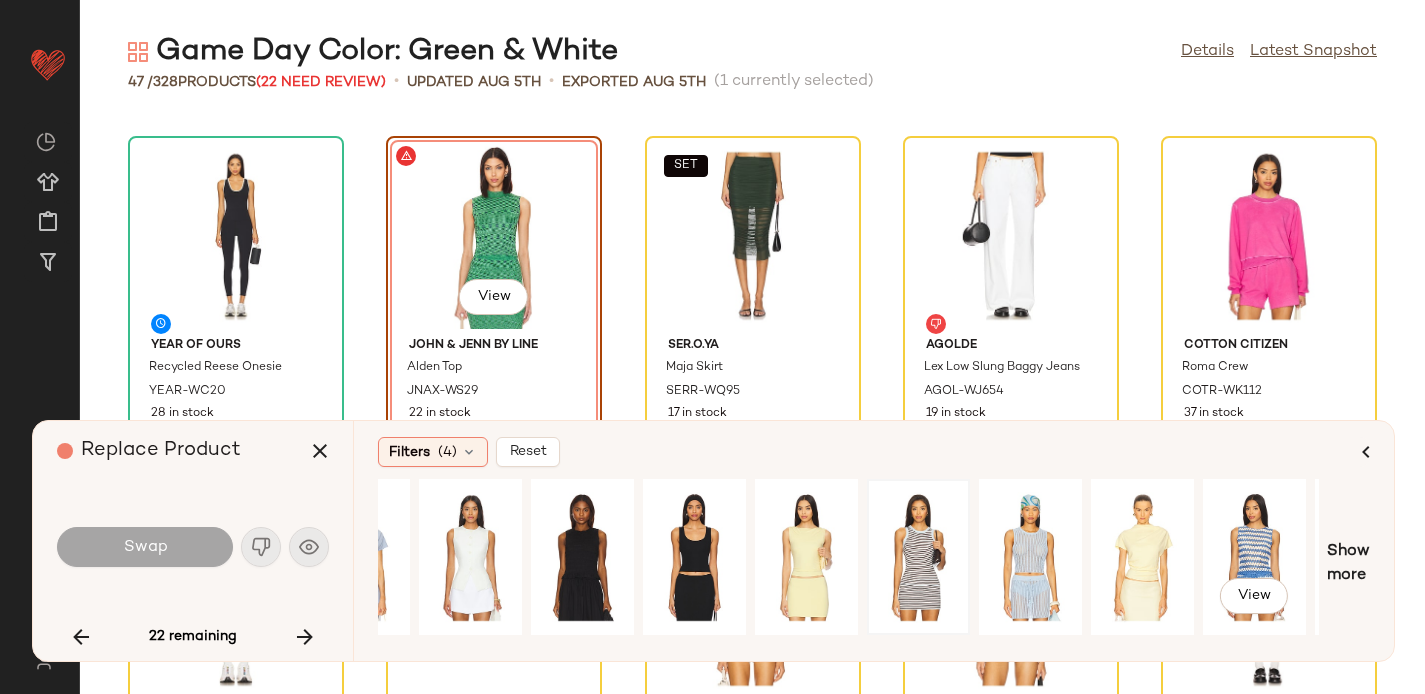 scroll, scrollTop: 0, scrollLeft: 1288, axis: horizontal 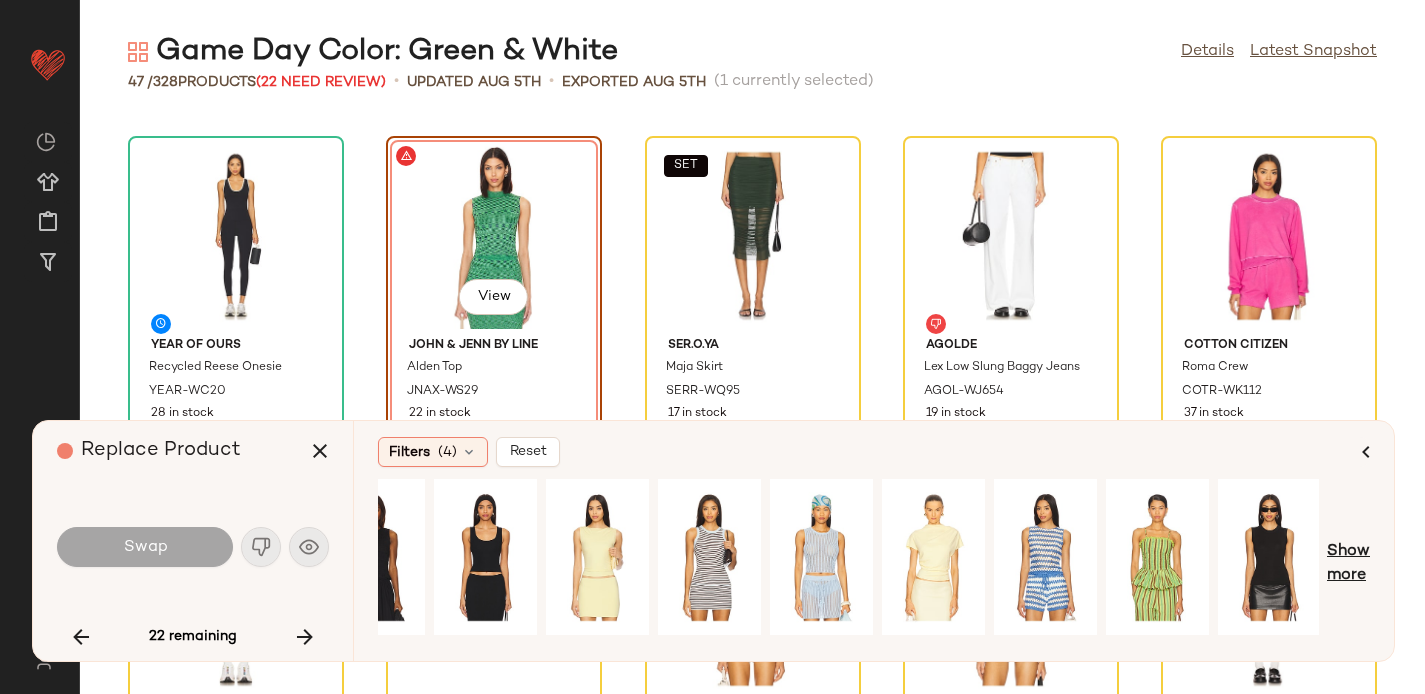 click on "Show more" at bounding box center (1348, 564) 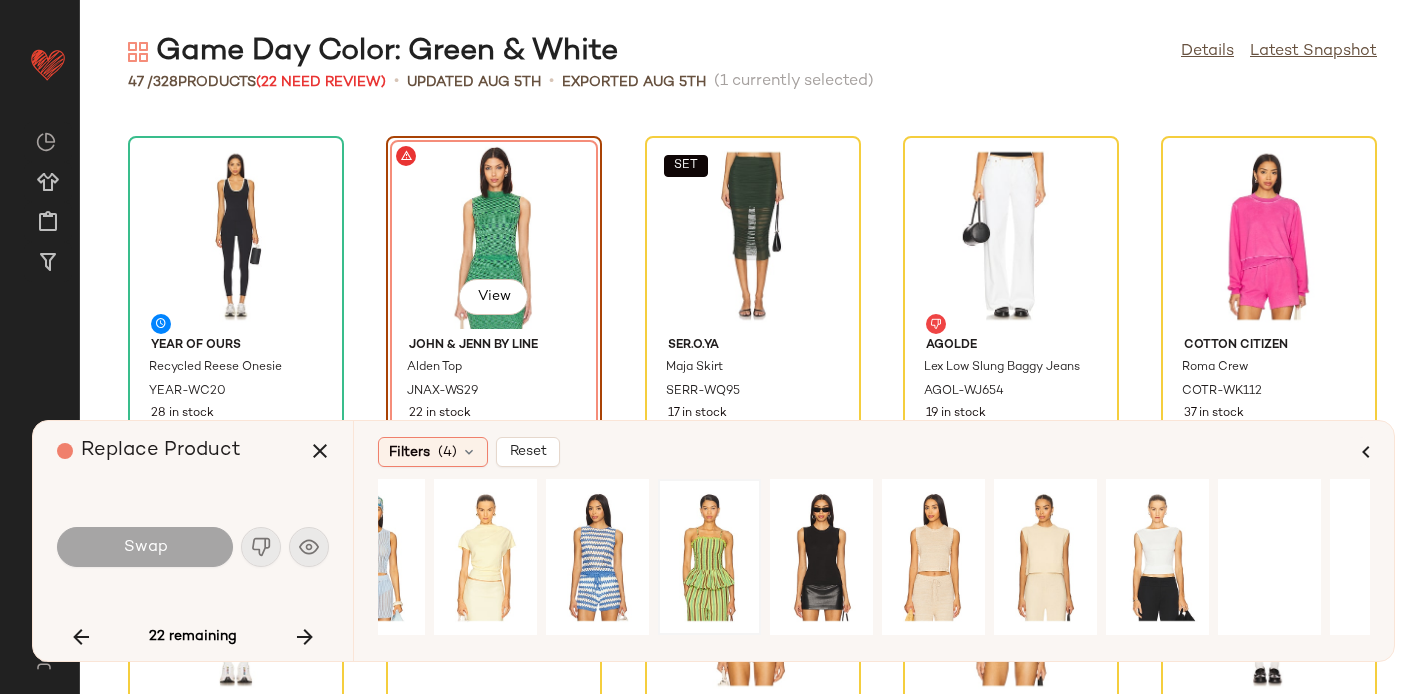 scroll, scrollTop: 0, scrollLeft: 1799, axis: horizontal 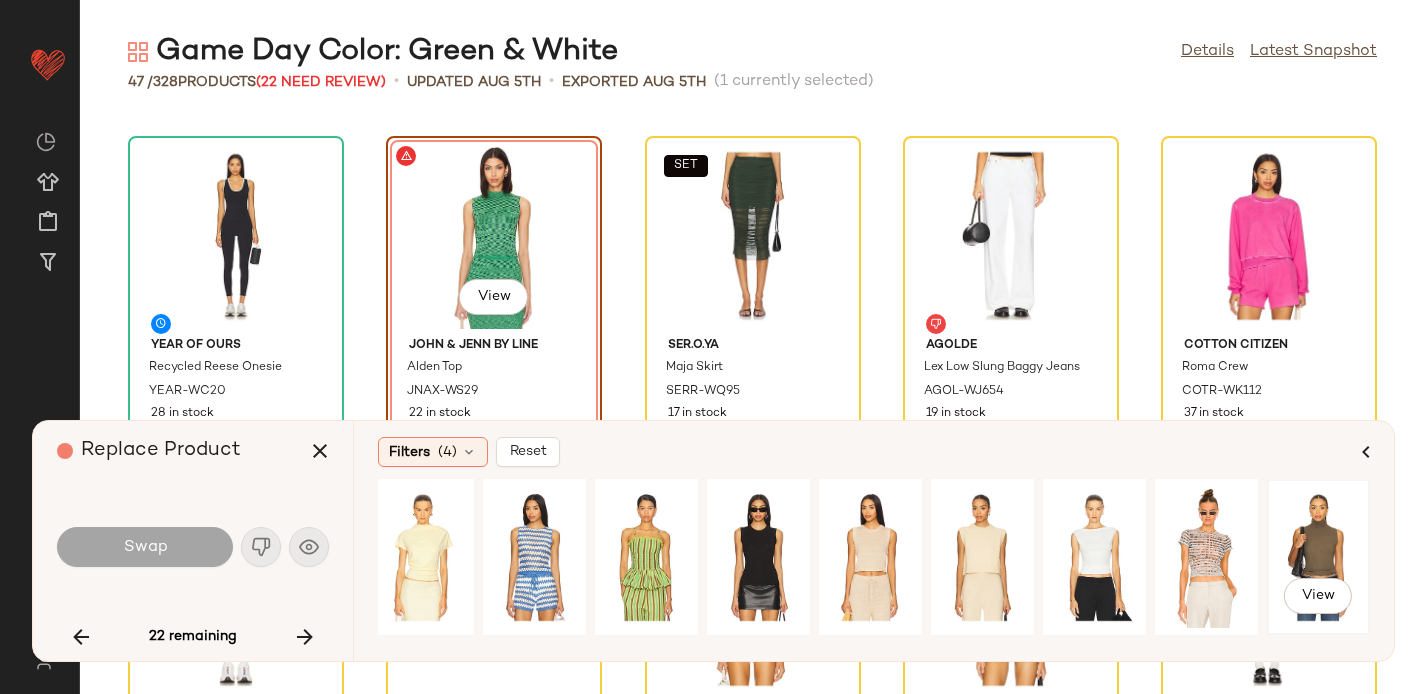 click on "View" 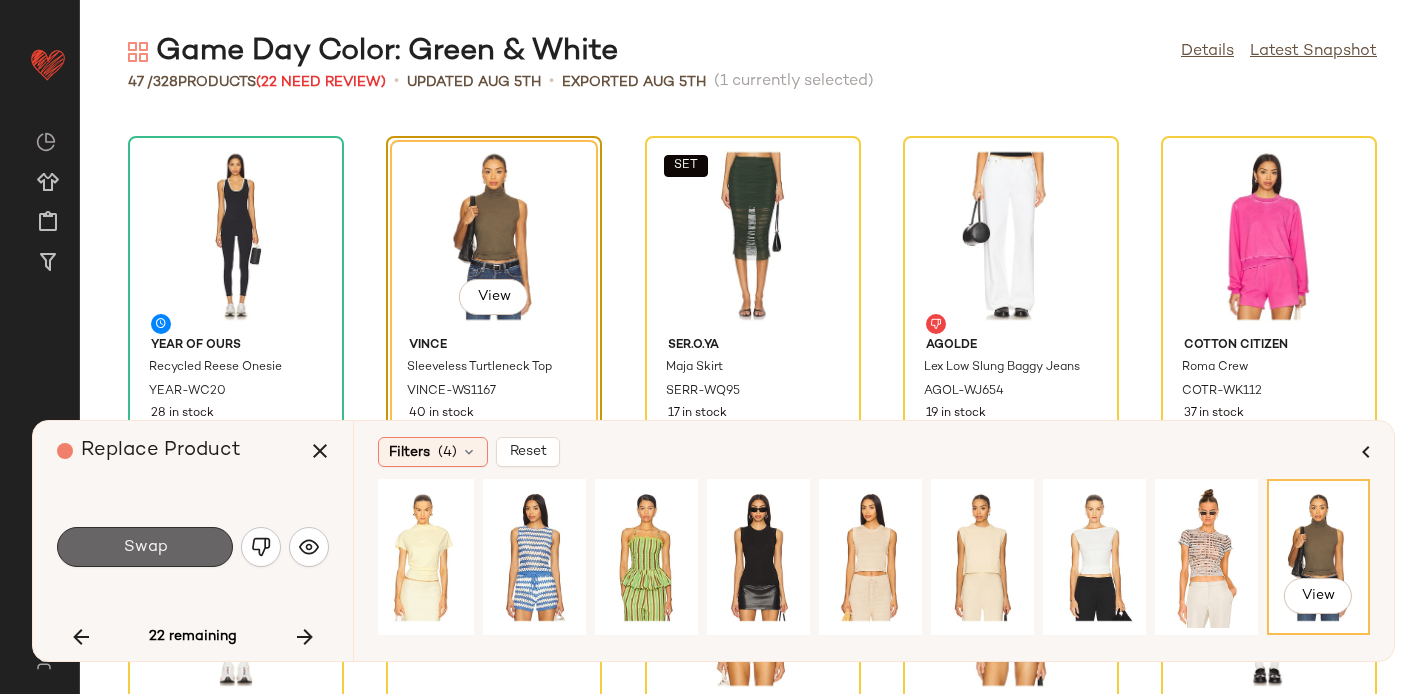 click on "Swap" at bounding box center (145, 547) 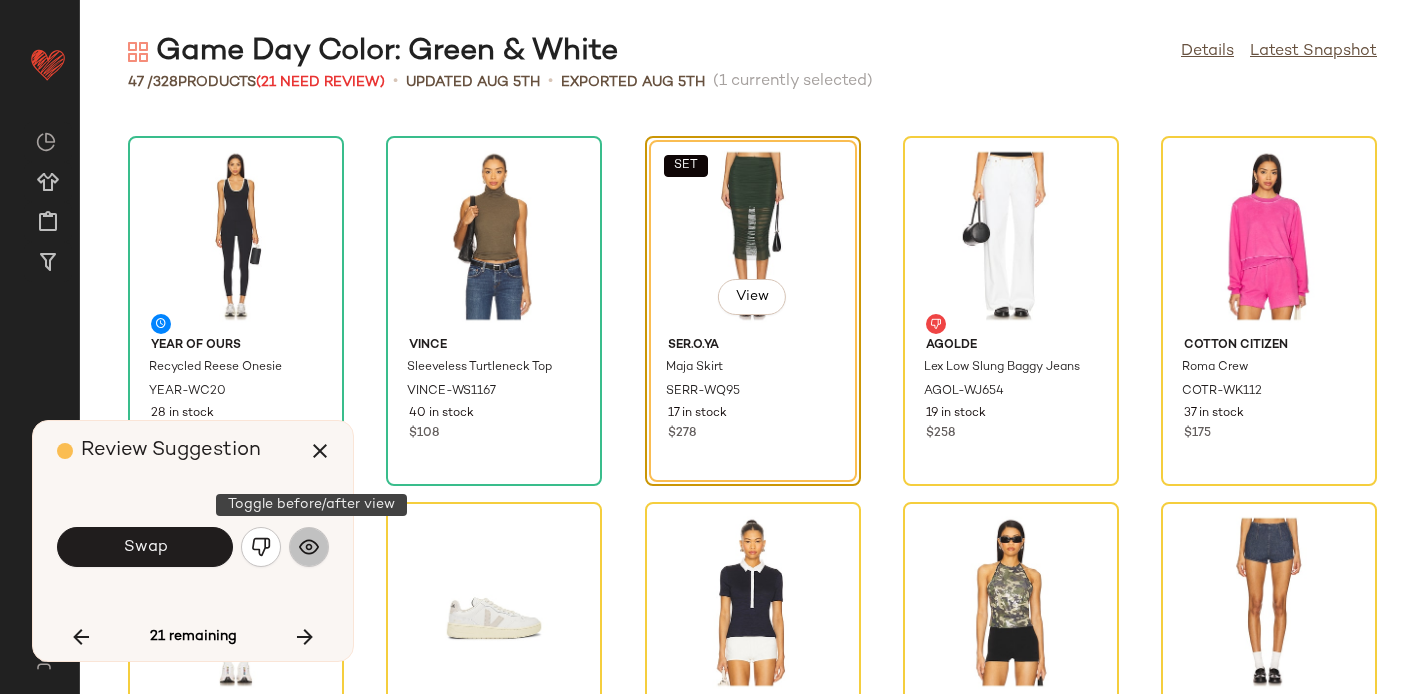 click at bounding box center (309, 547) 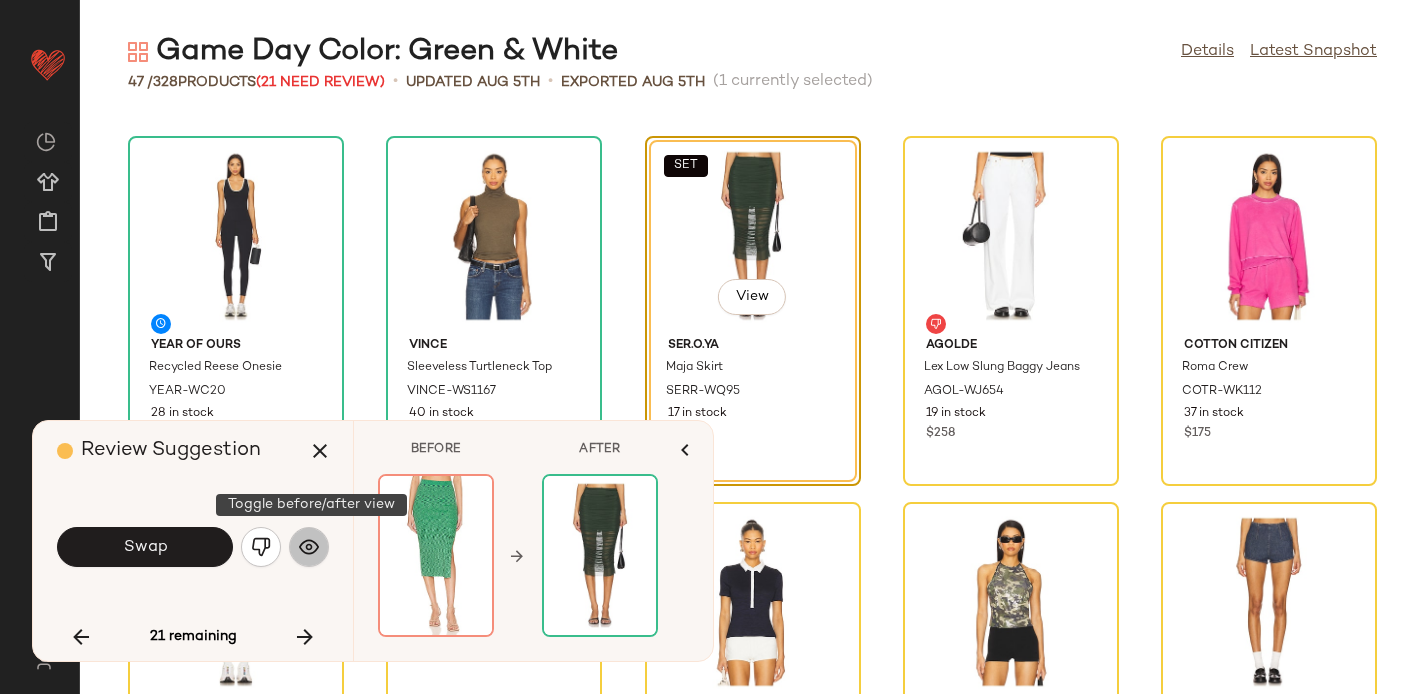 click at bounding box center [309, 547] 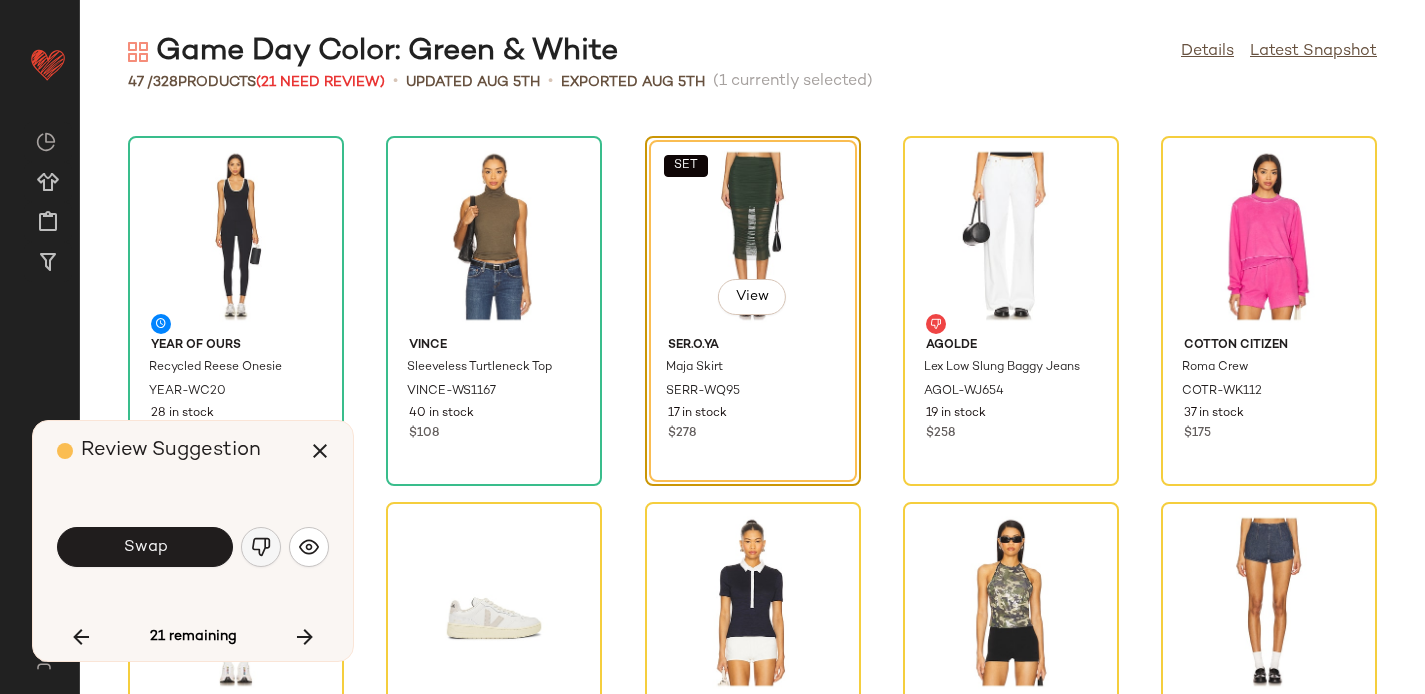 click 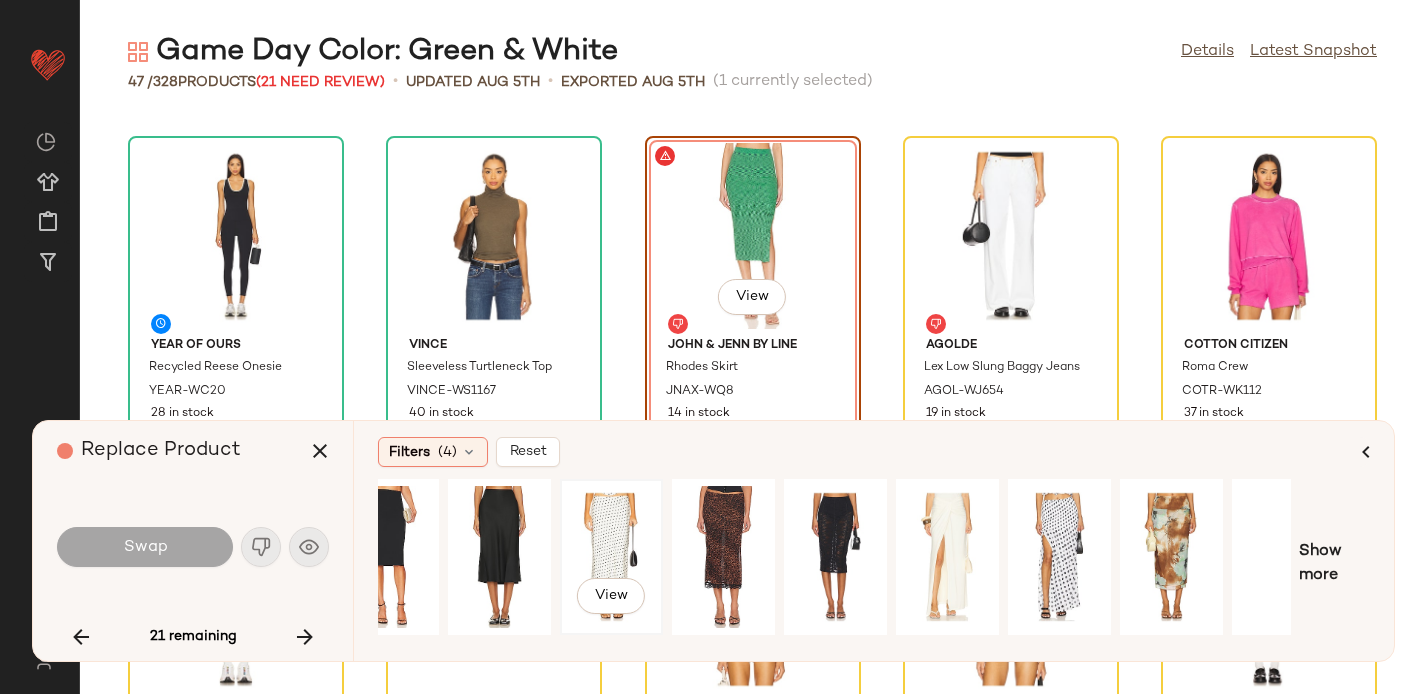 scroll, scrollTop: 0, scrollLeft: 196, axis: horizontal 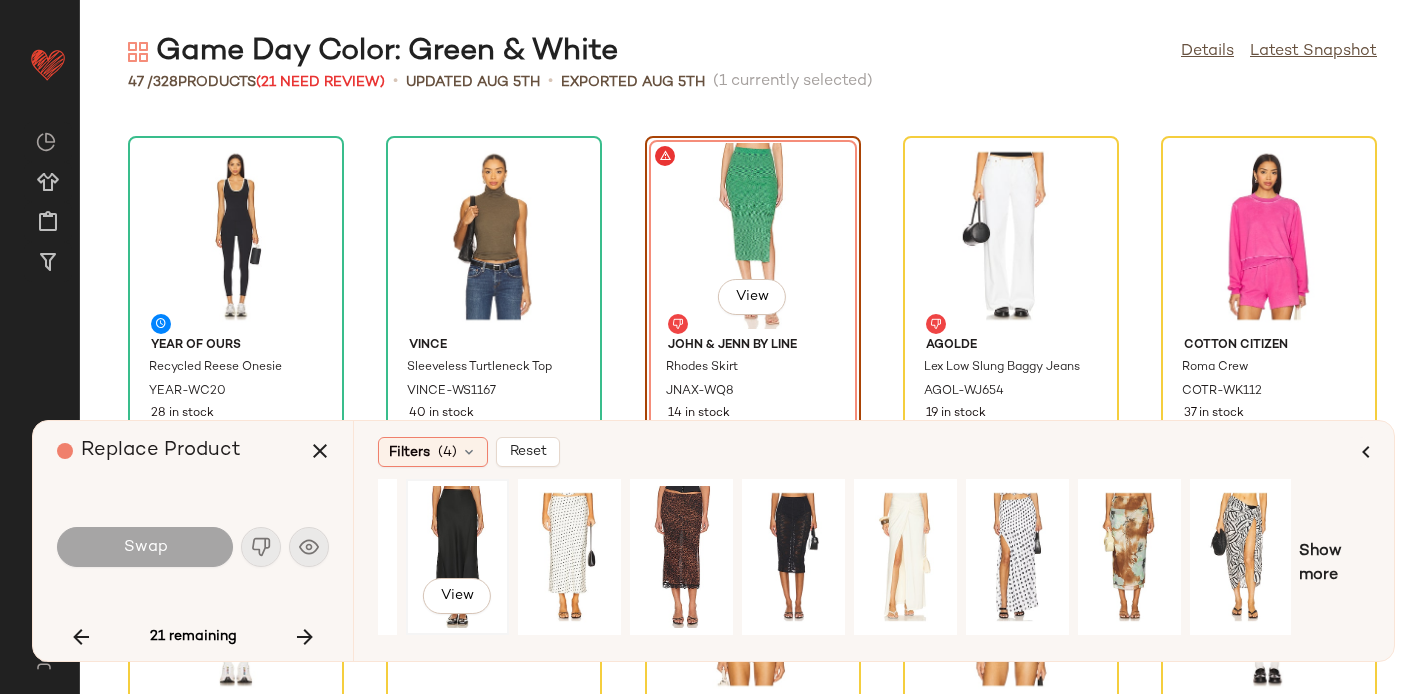 click on "View" 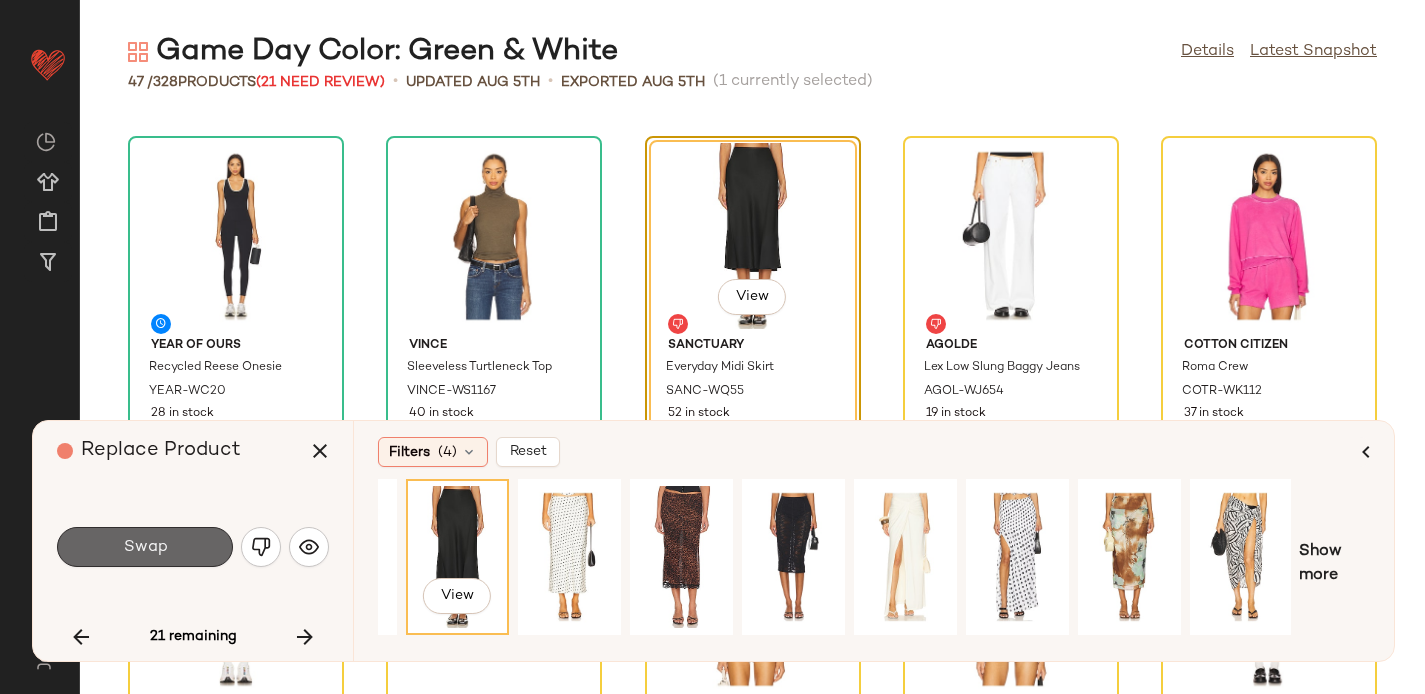 click on "Swap" at bounding box center [145, 547] 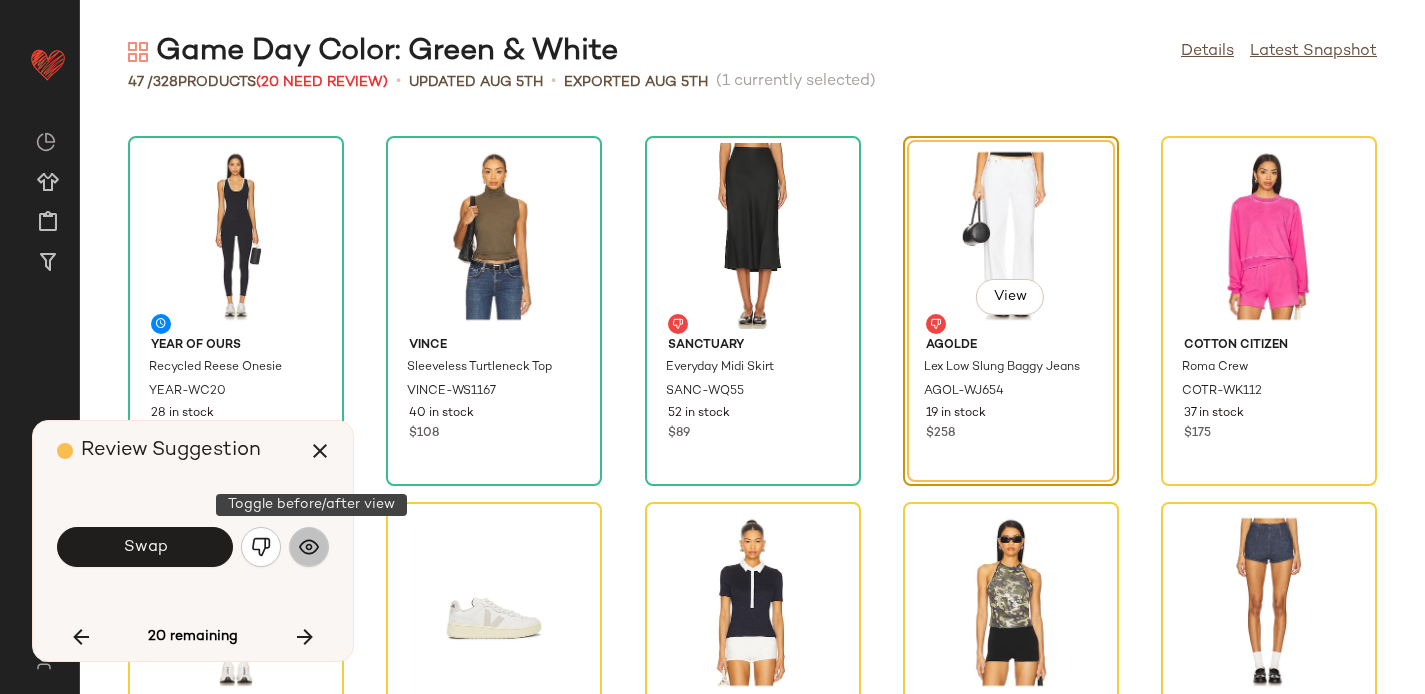 click at bounding box center [309, 547] 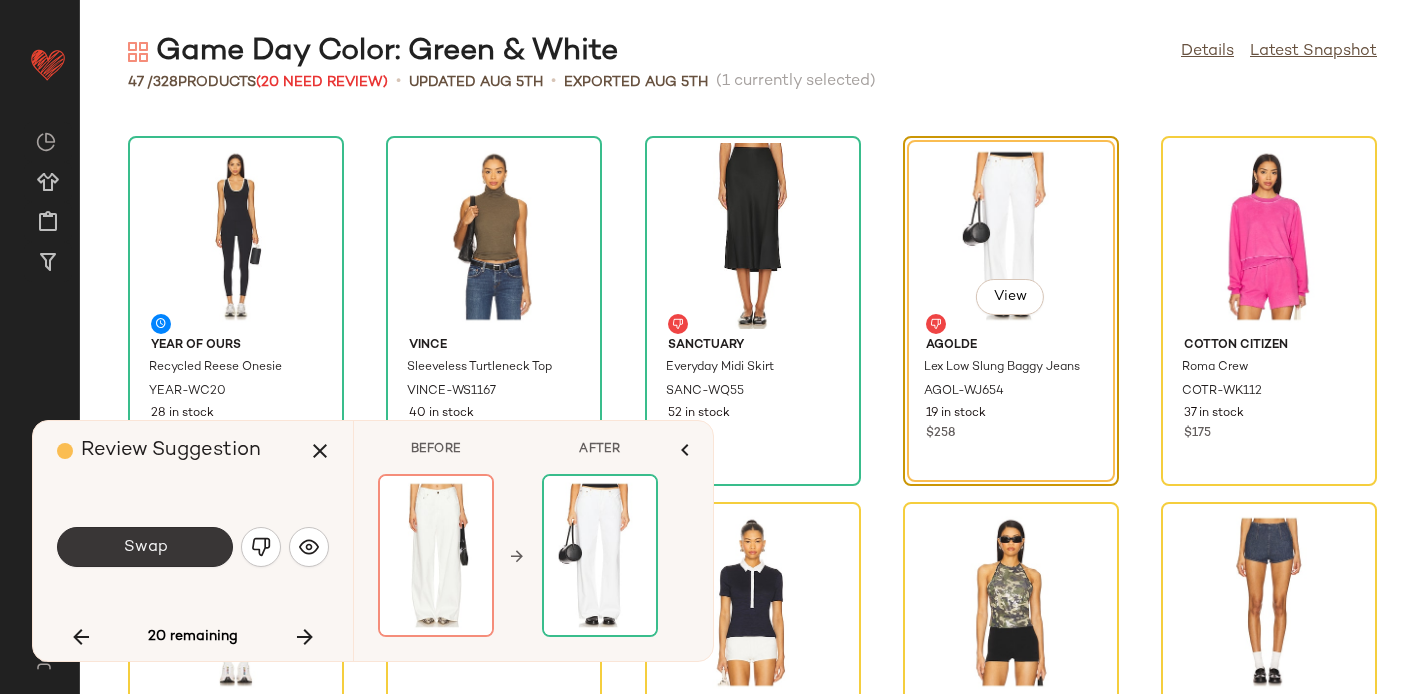 click on "Swap" at bounding box center [145, 547] 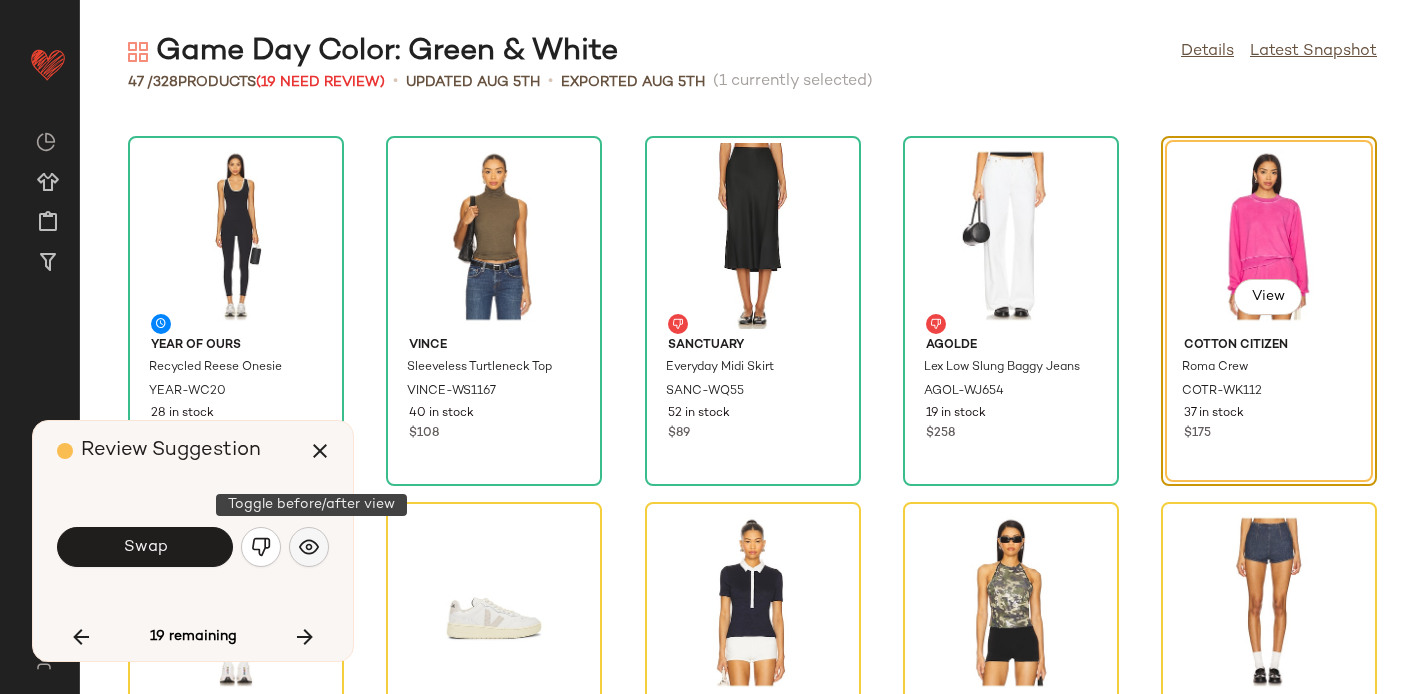 click 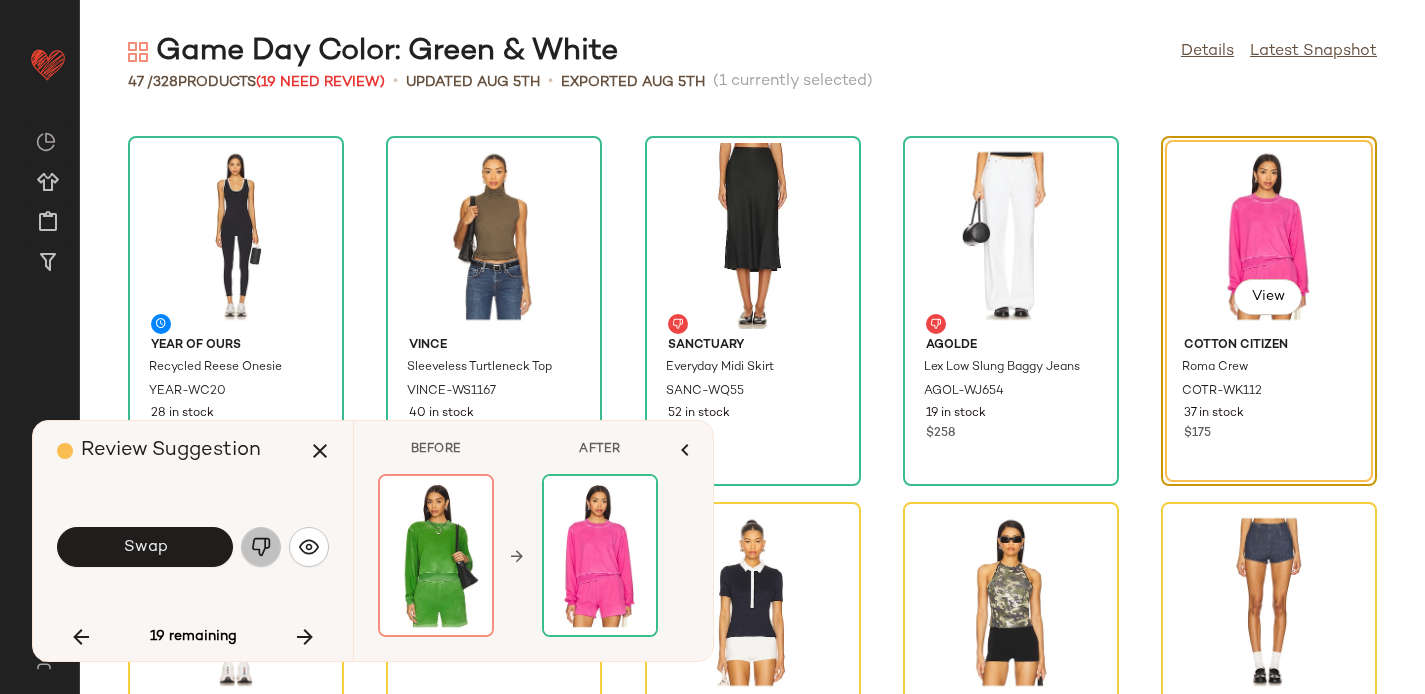 click 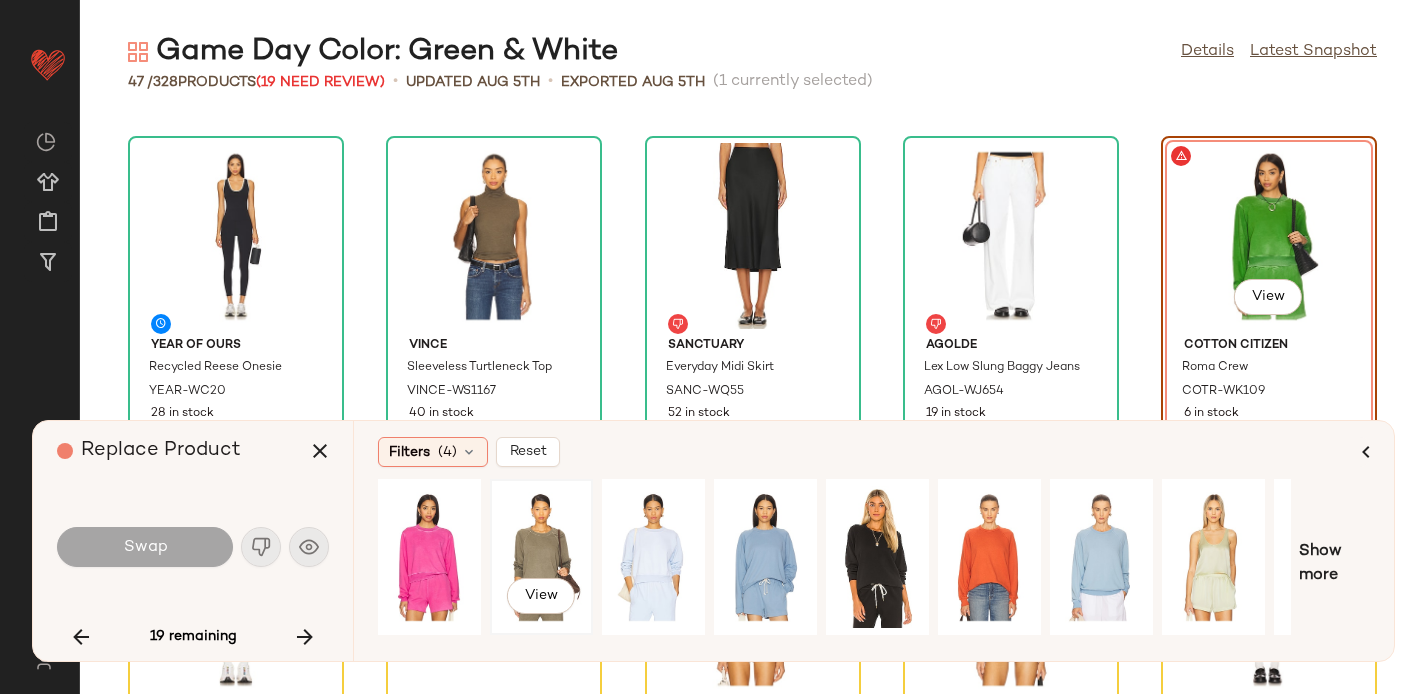 click on "View" 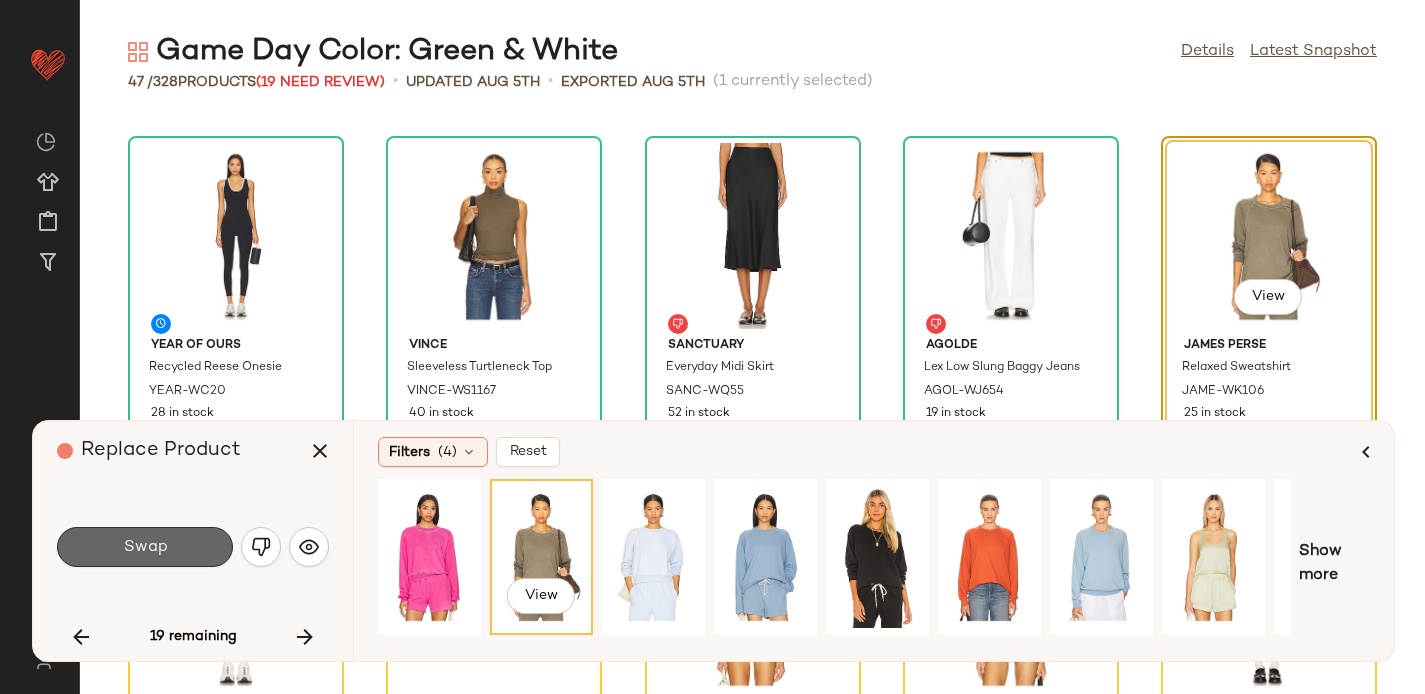 click on "Swap" 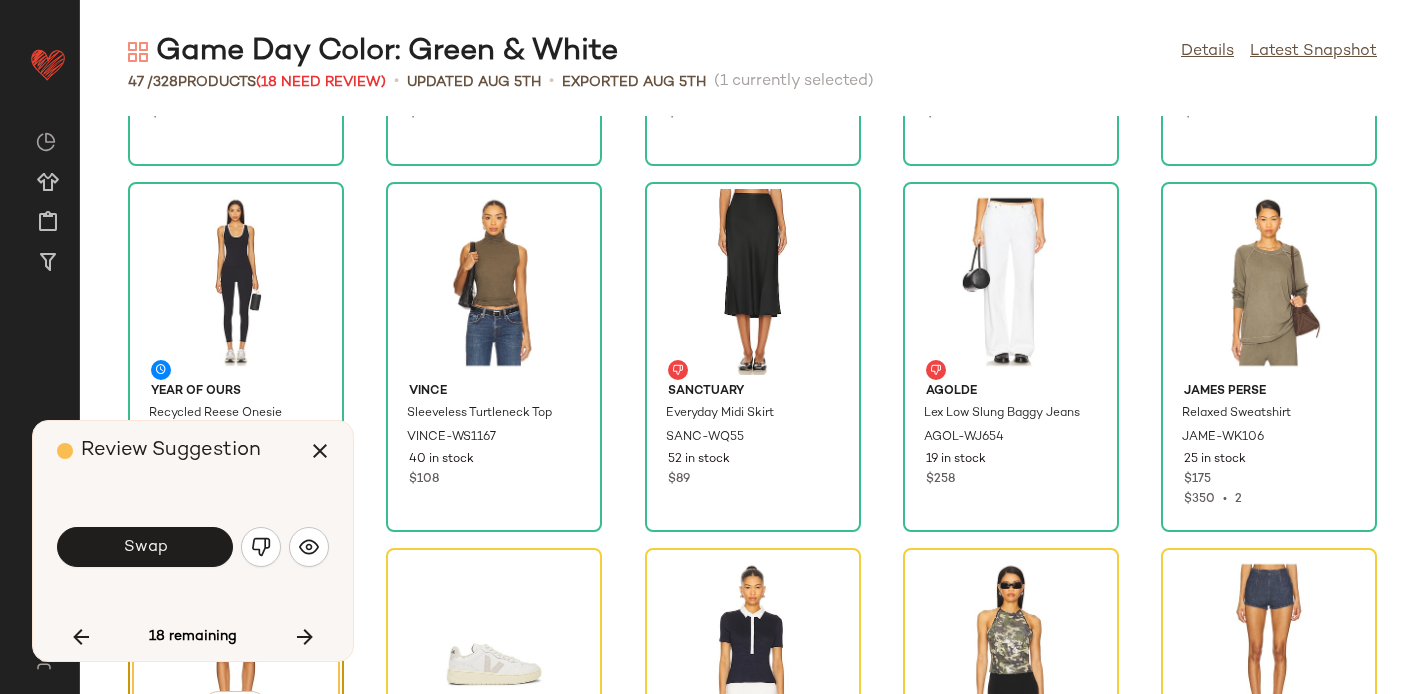 scroll, scrollTop: 1772, scrollLeft: 0, axis: vertical 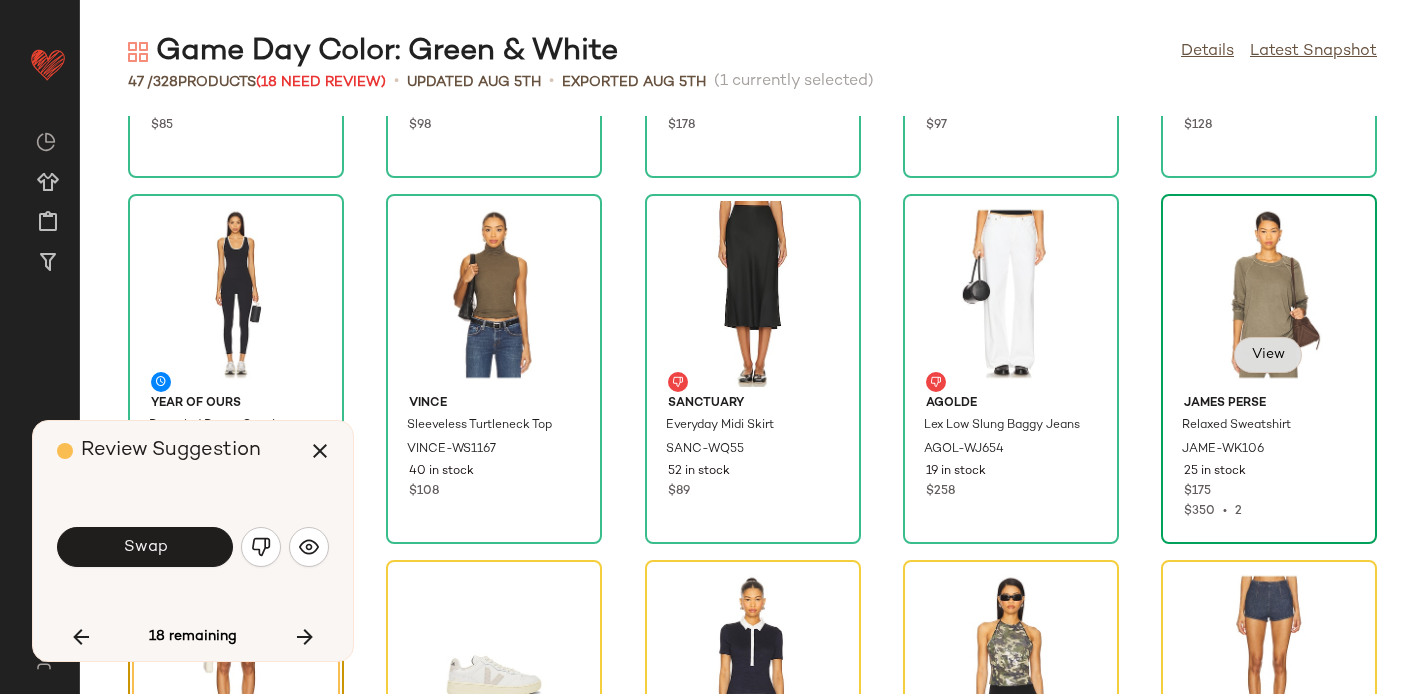 click on "View" 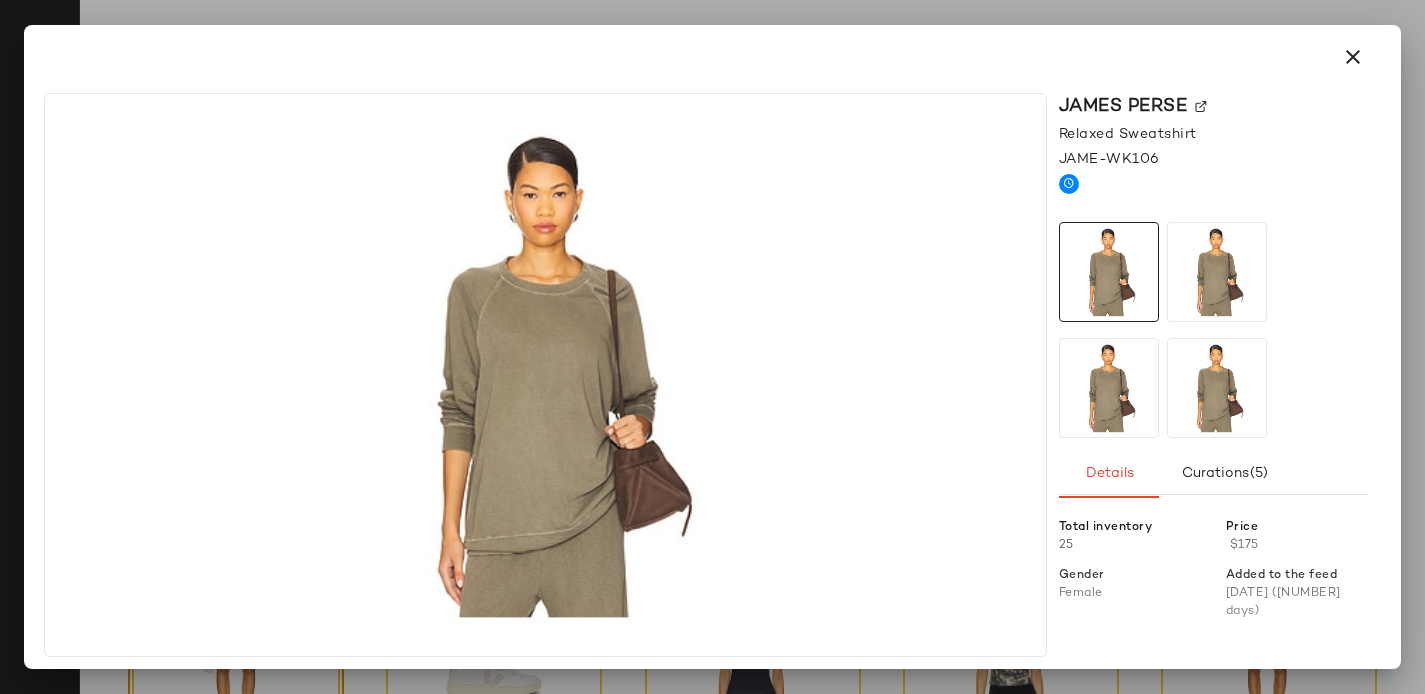 click 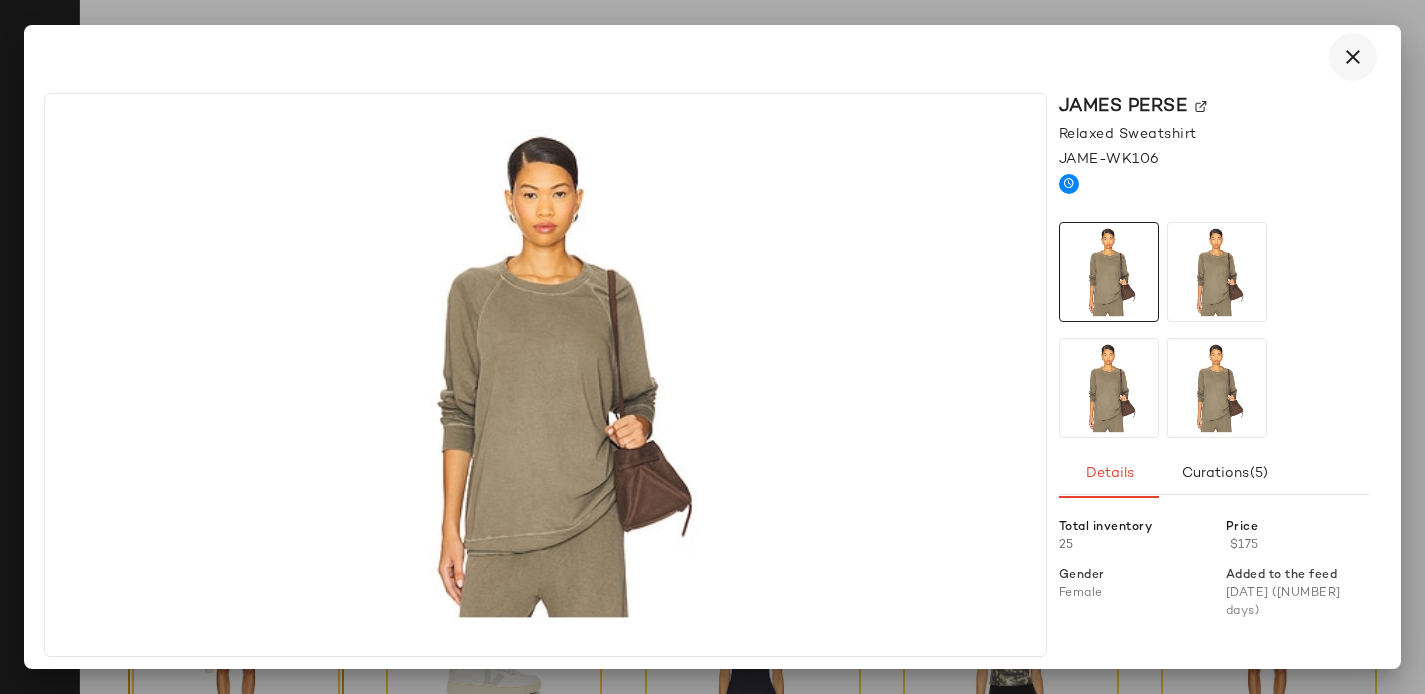 click at bounding box center [1353, 57] 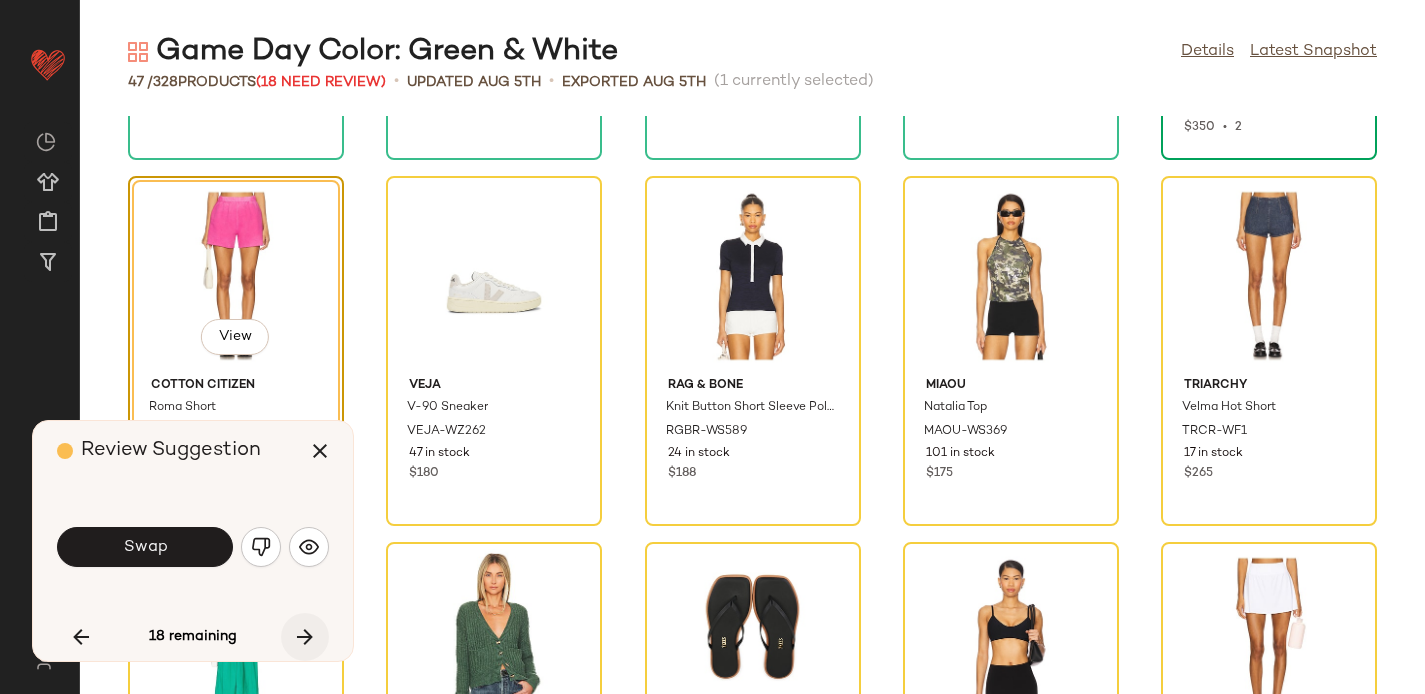 click at bounding box center (305, 637) 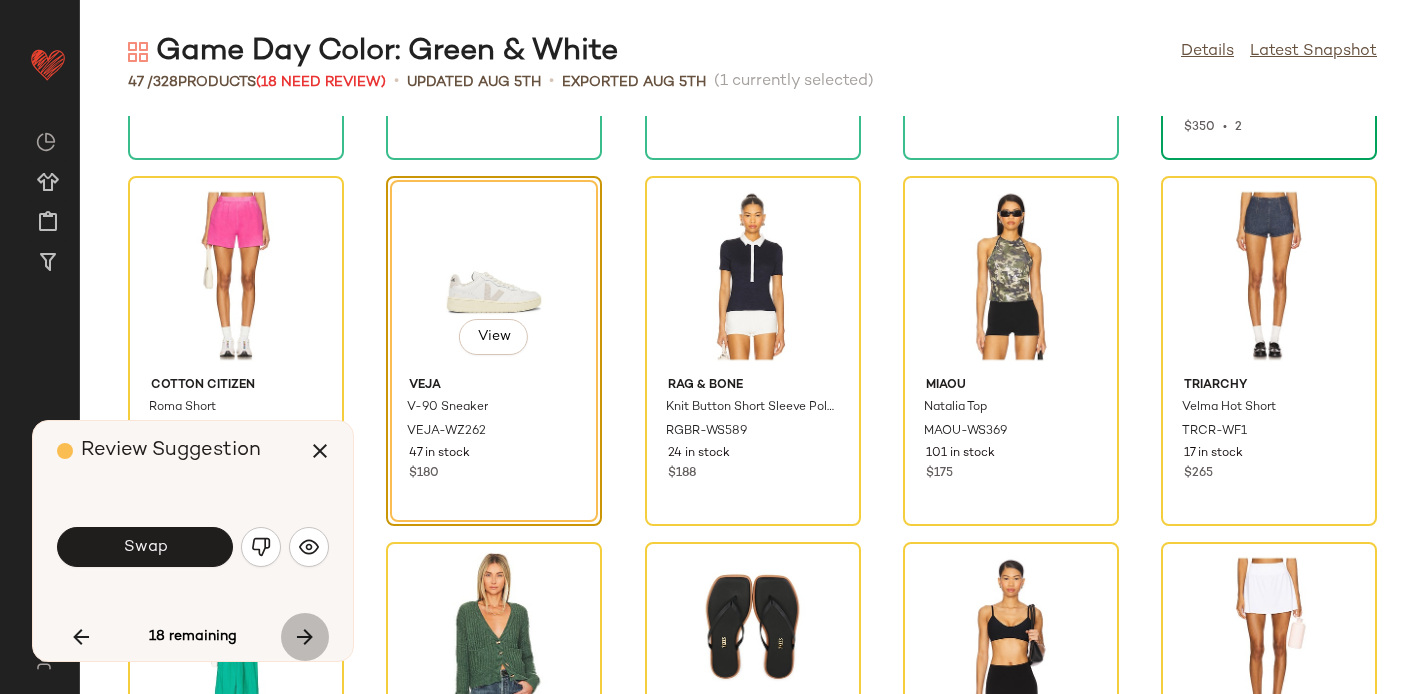 scroll, scrollTop: 2196, scrollLeft: 0, axis: vertical 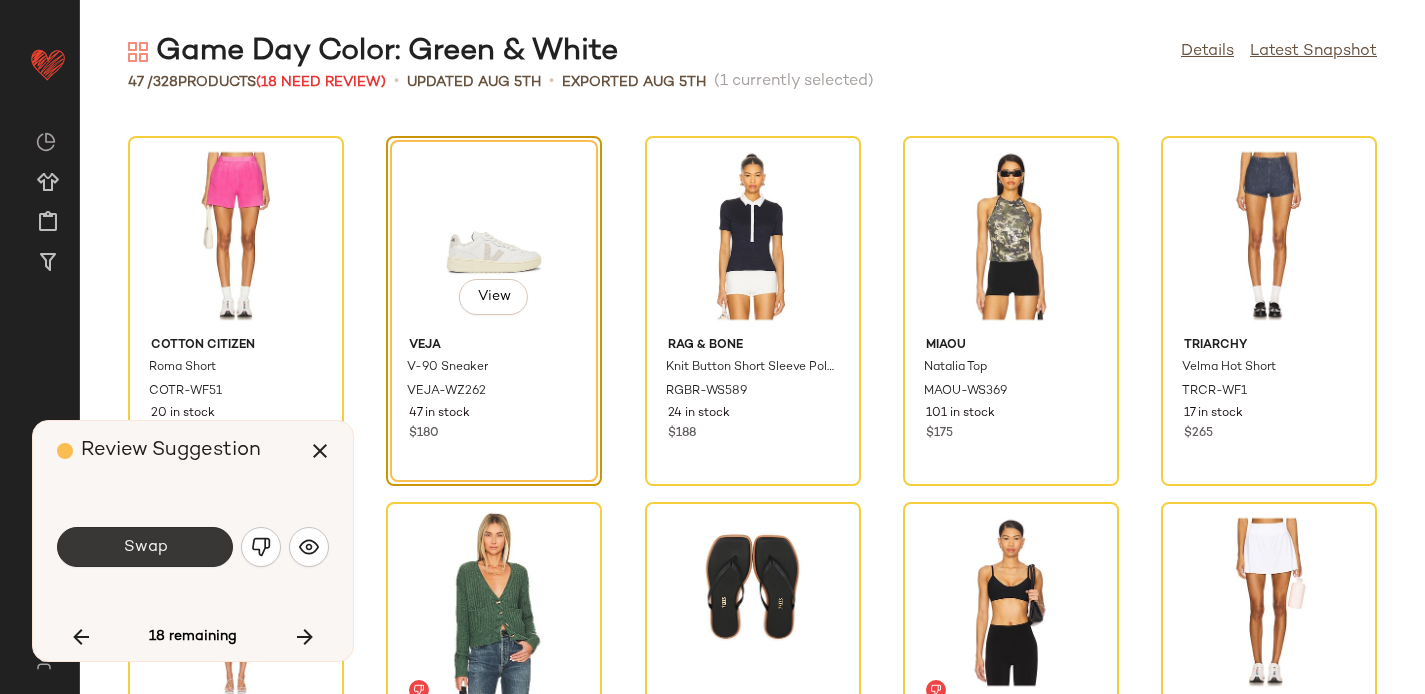 click on "Swap" at bounding box center [145, 547] 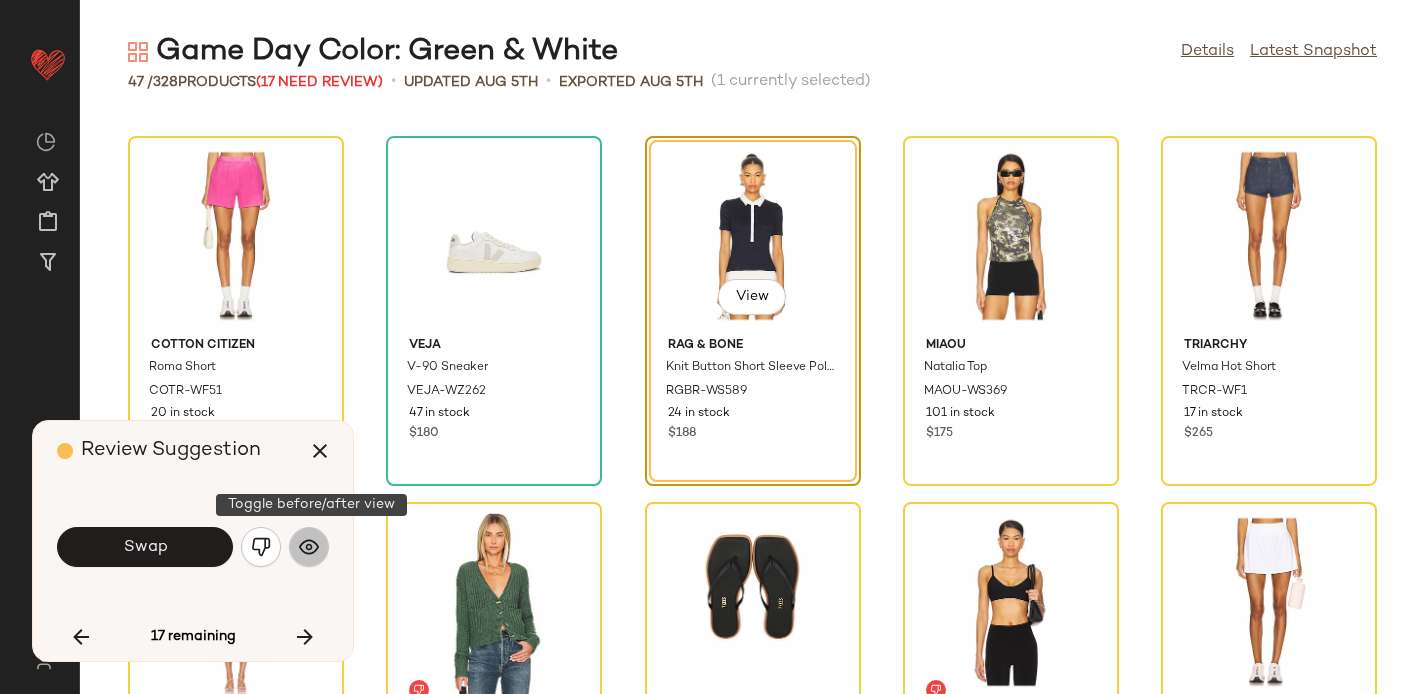 click 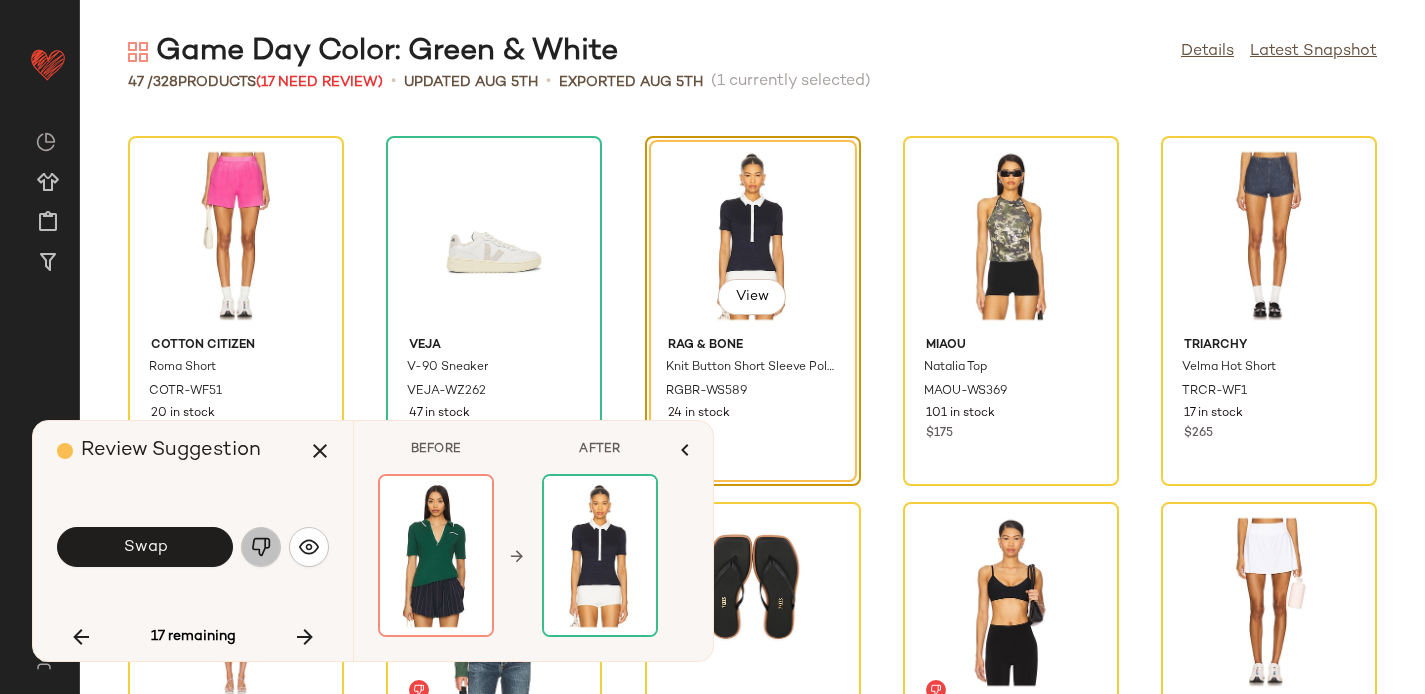 click 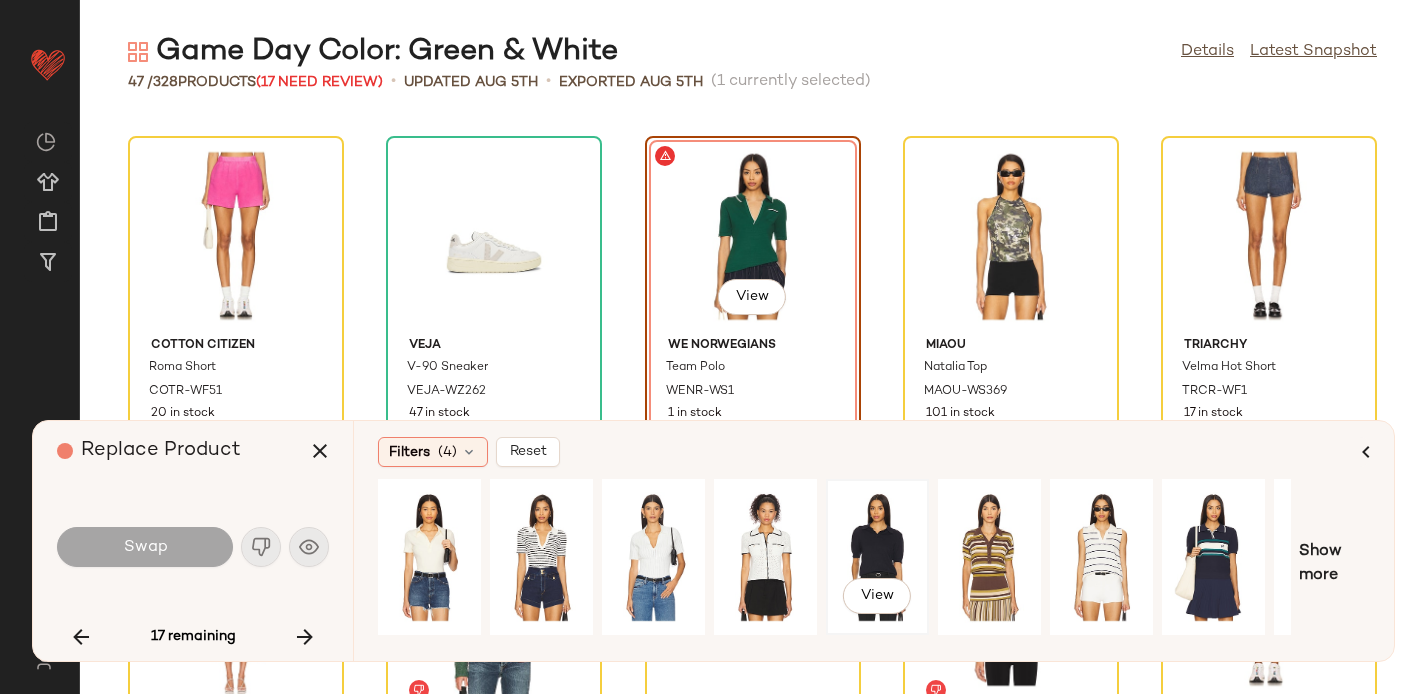 scroll, scrollTop: 0, scrollLeft: 196, axis: horizontal 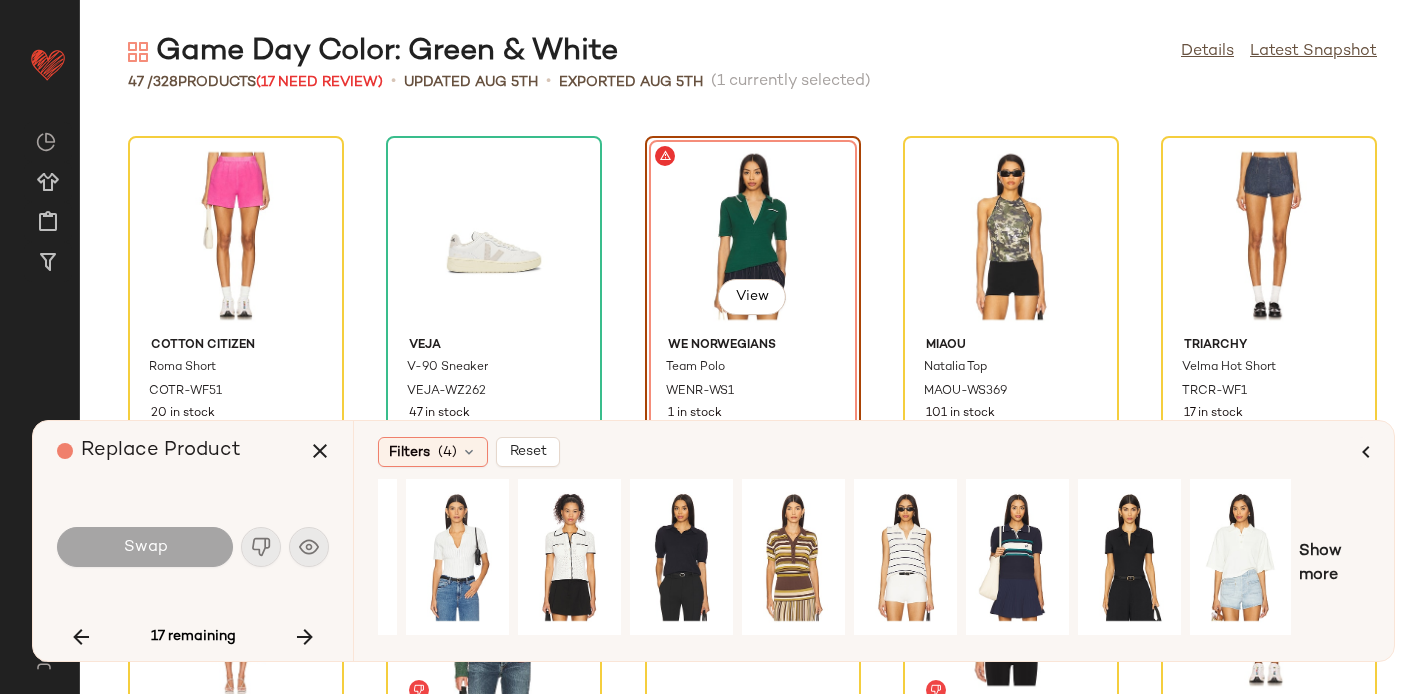 click on "Show more" at bounding box center (874, 564) 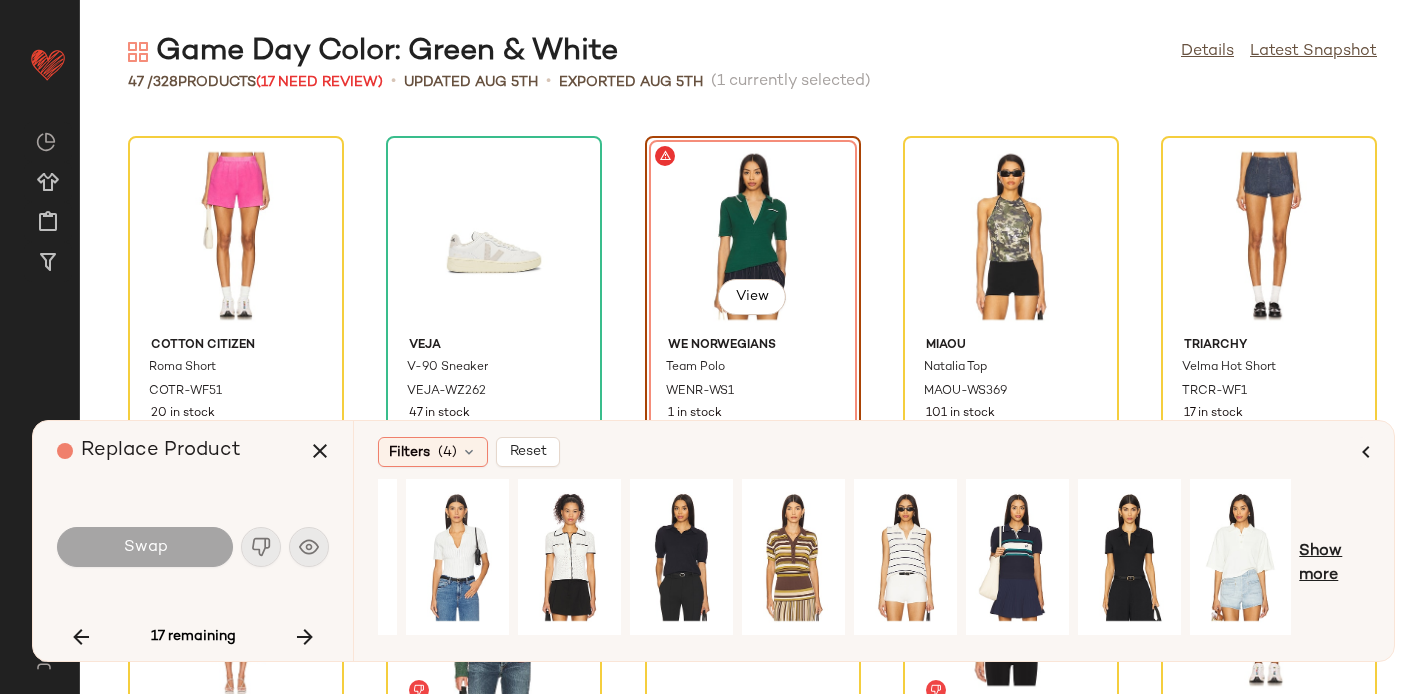 click on "Show more" at bounding box center (1334, 564) 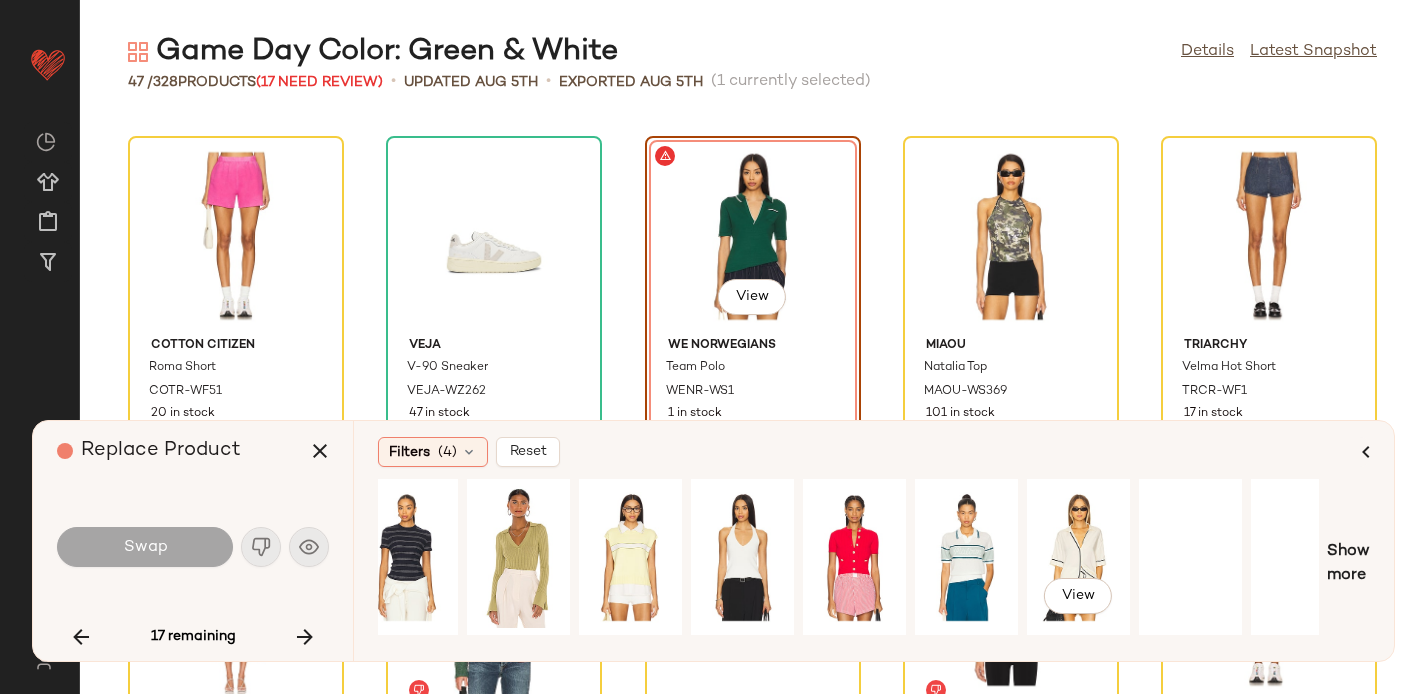 scroll, scrollTop: 0, scrollLeft: 1288, axis: horizontal 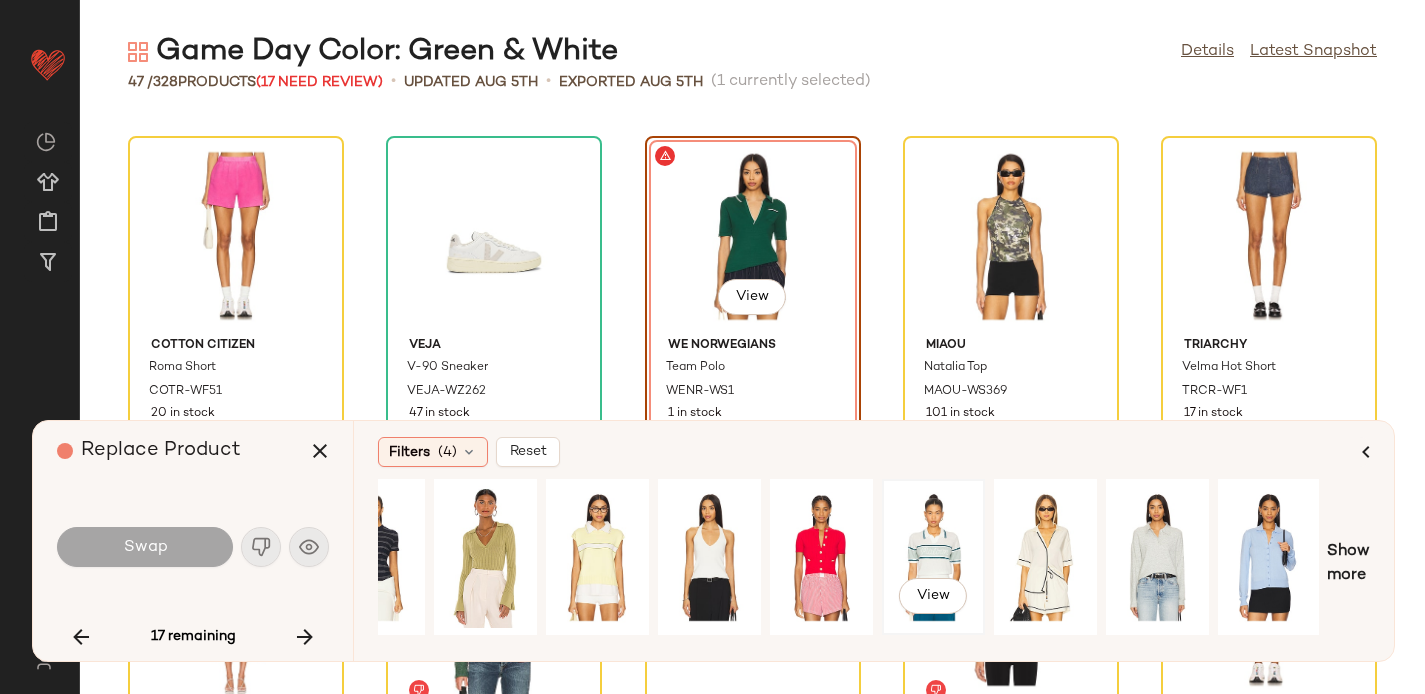 click on "View" 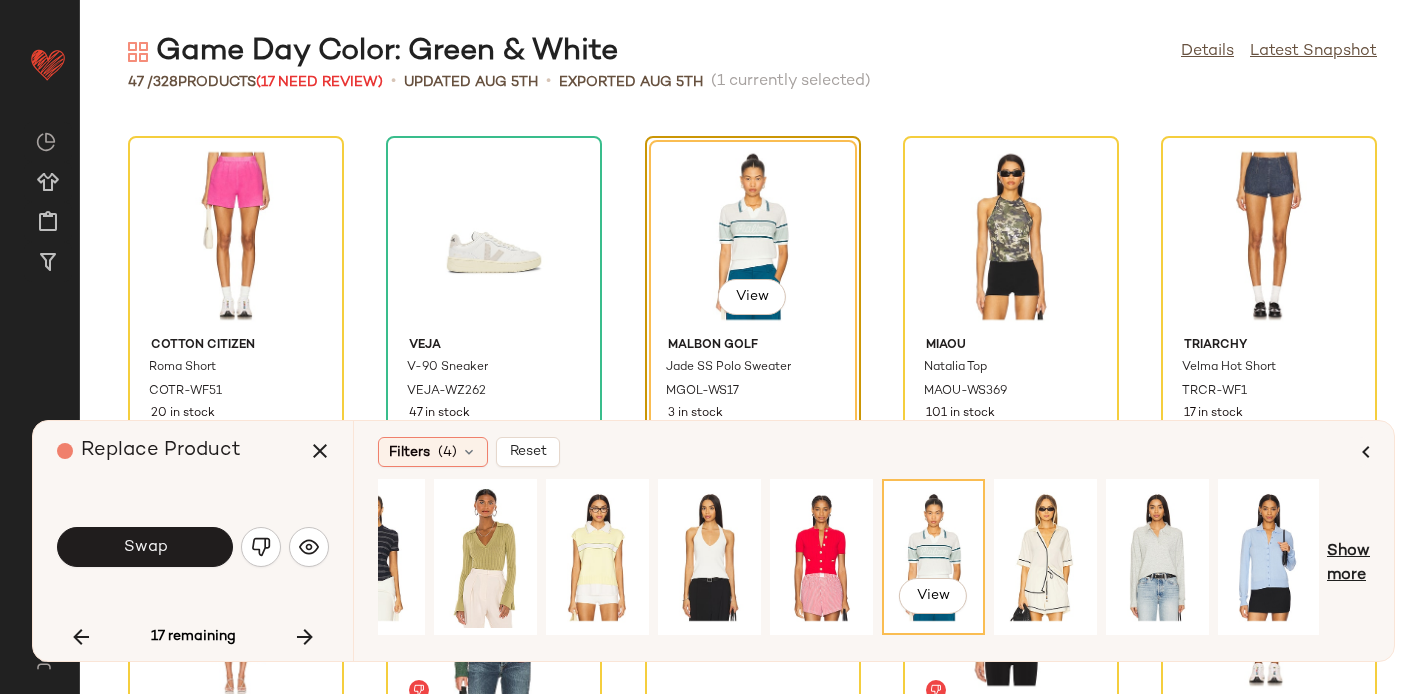 click on "Show more" at bounding box center (1348, 564) 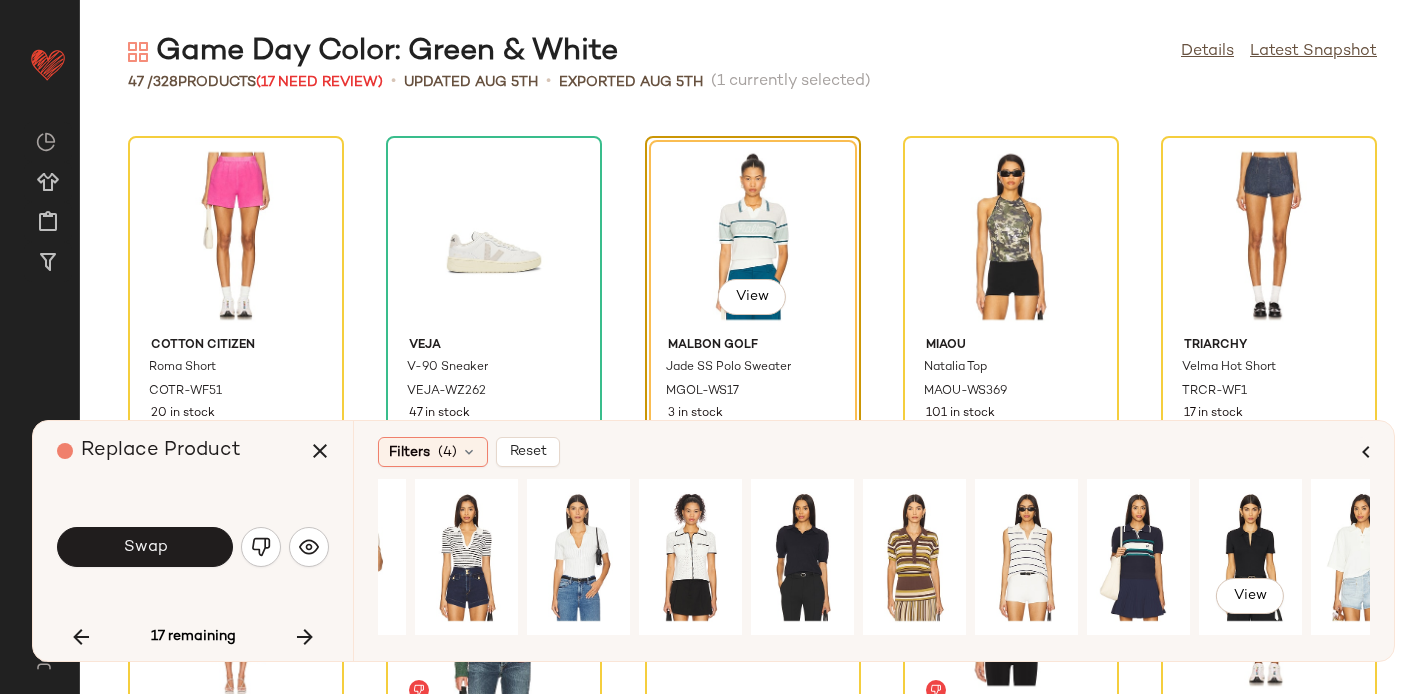scroll, scrollTop: 0, scrollLeft: 0, axis: both 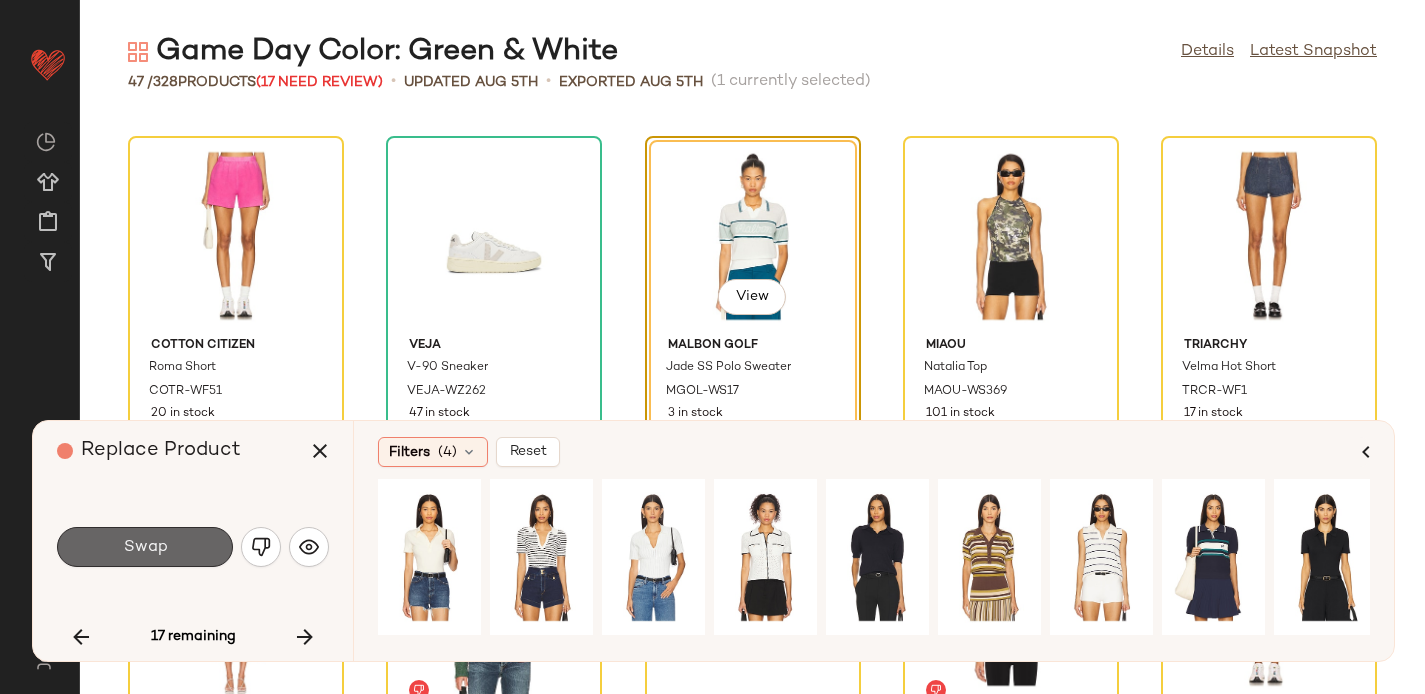 click on "Swap" at bounding box center [145, 547] 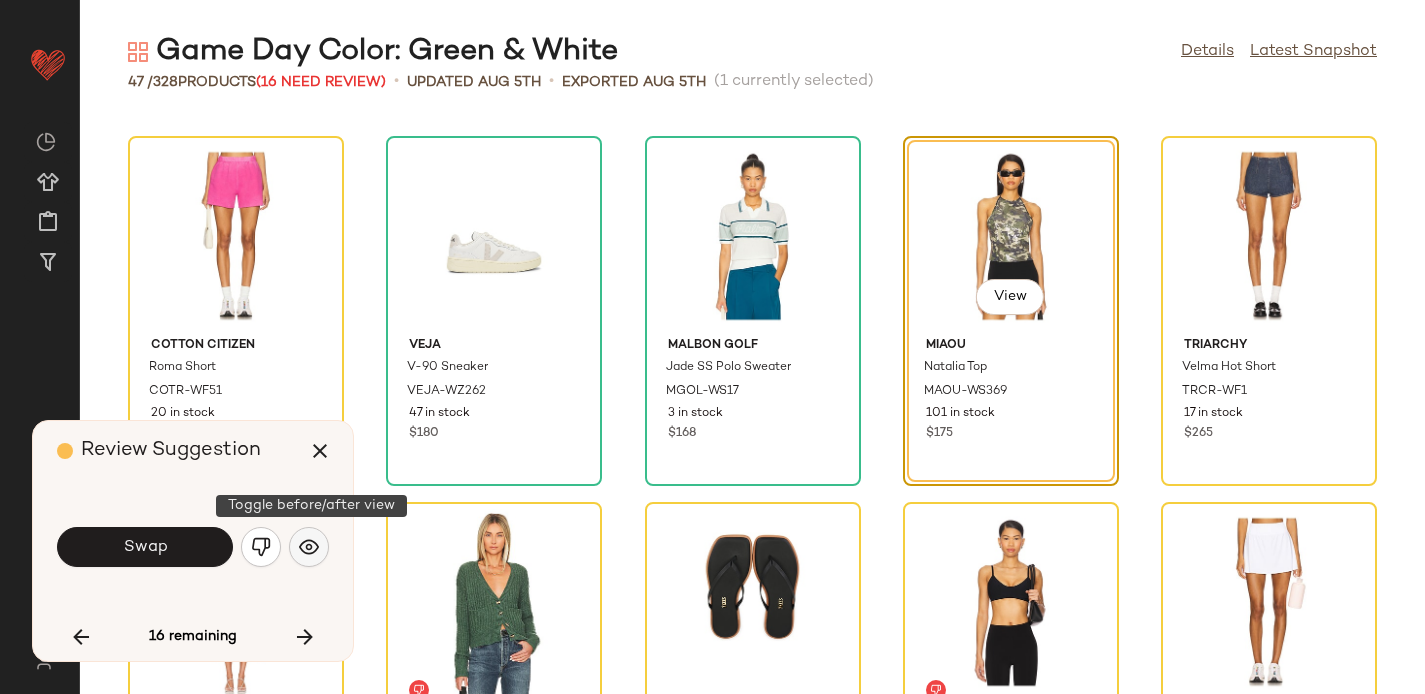 click 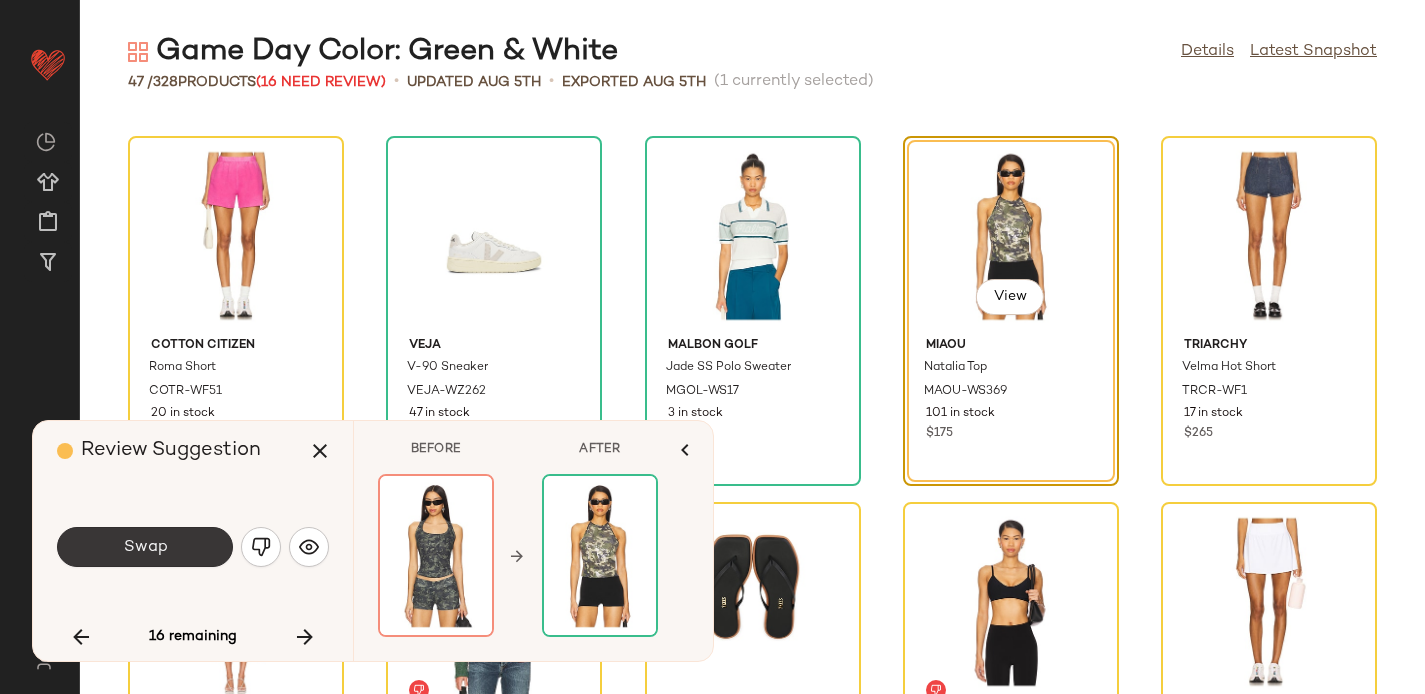 click on "Swap" 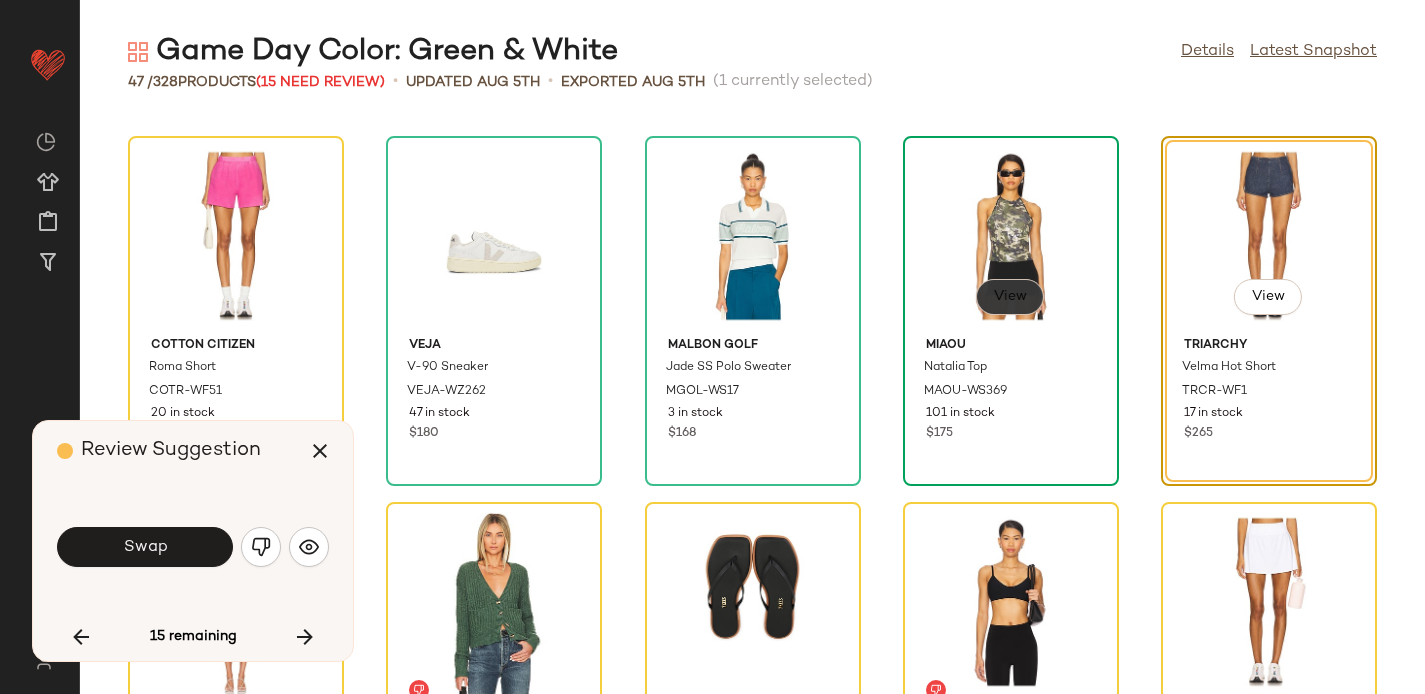 click on "View" at bounding box center (1010, 297) 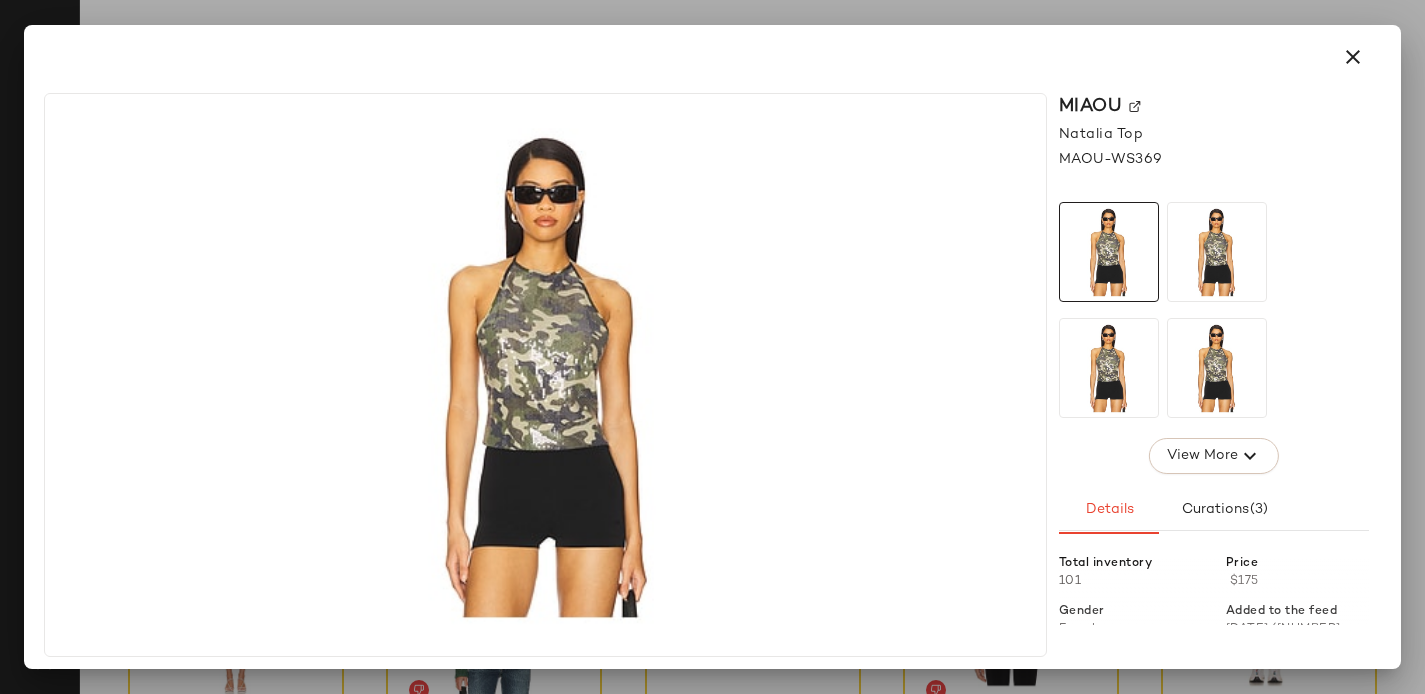 click 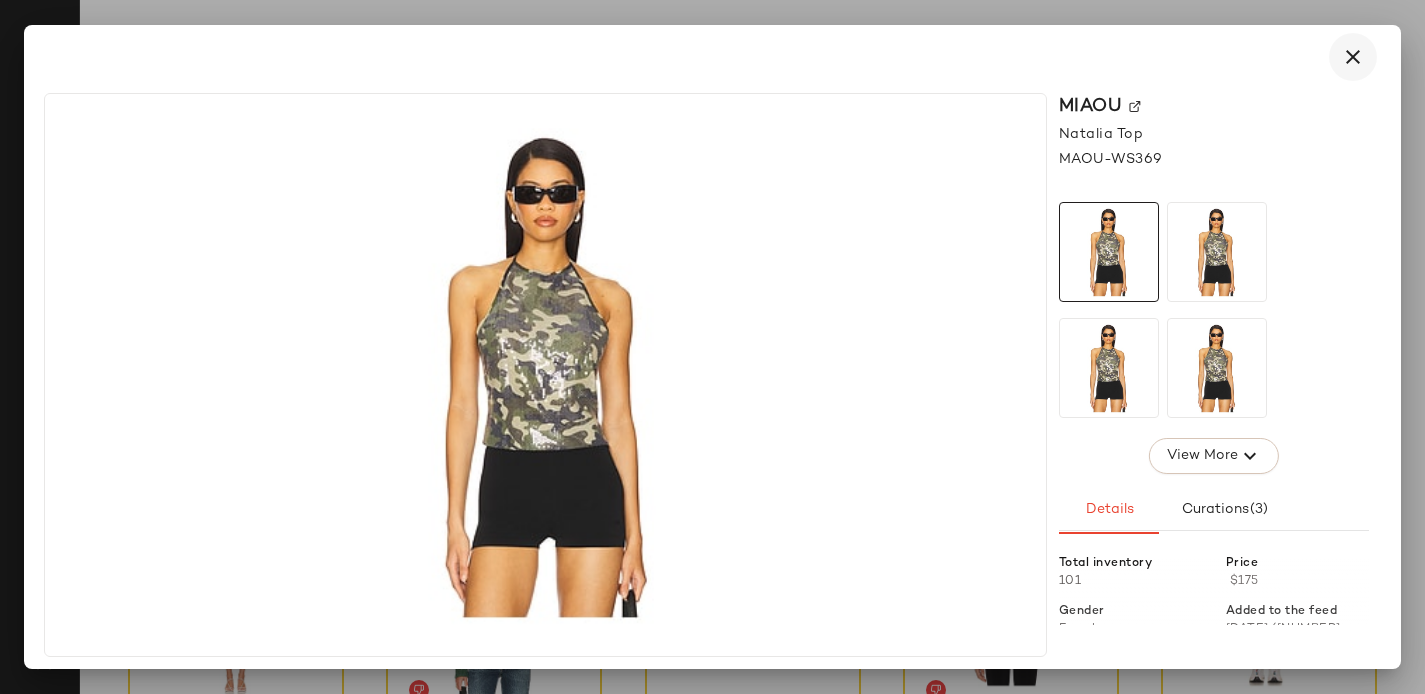click at bounding box center [1353, 57] 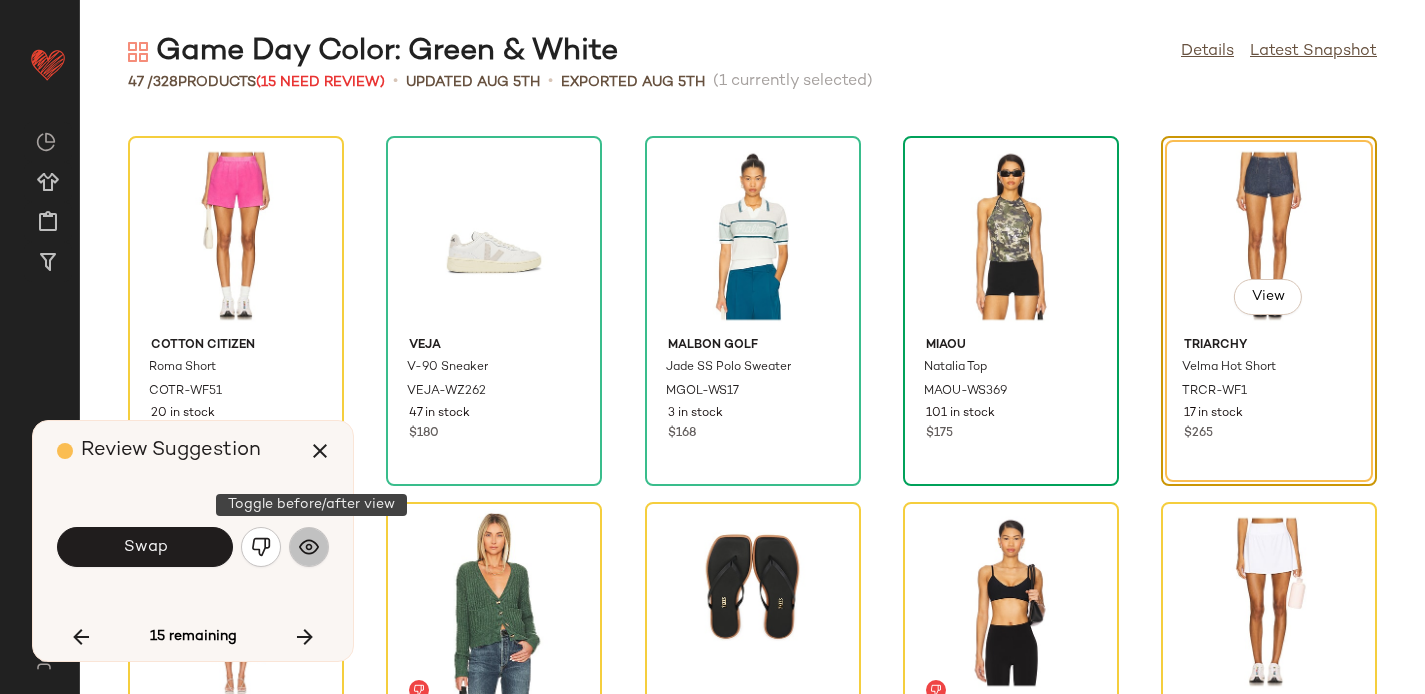 click 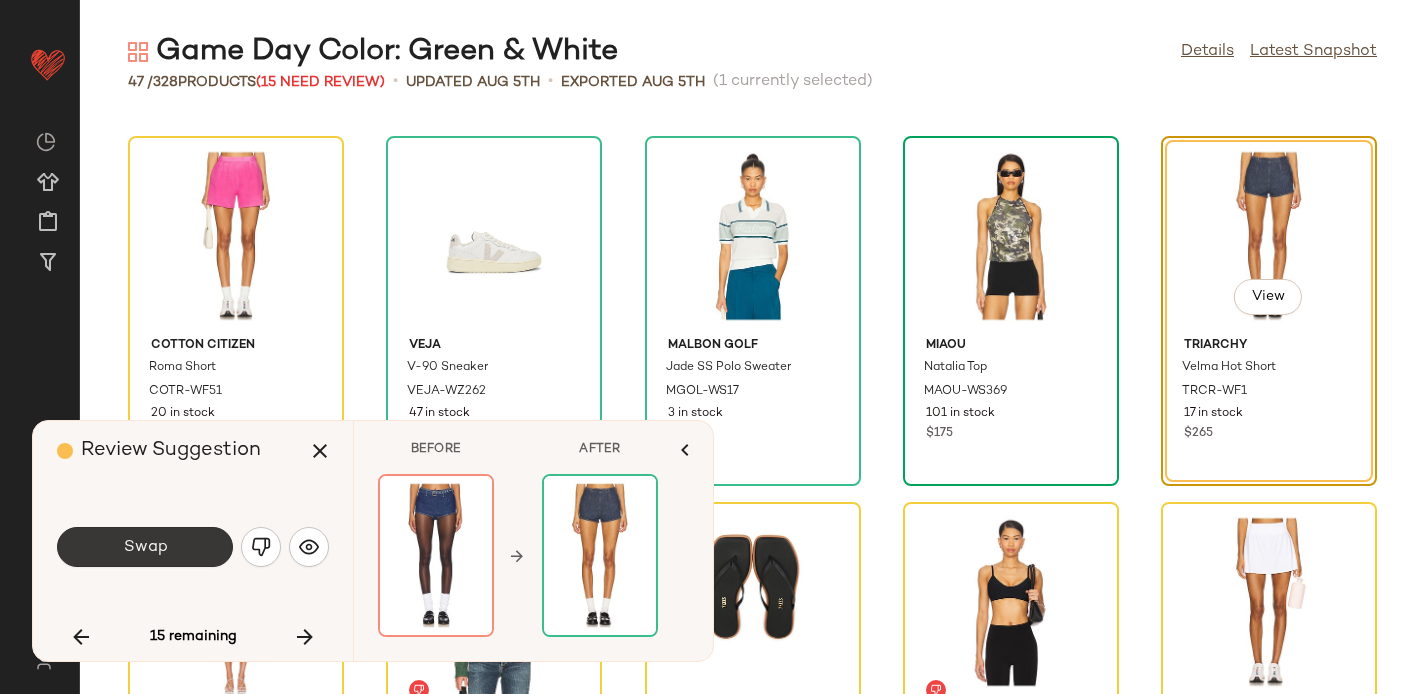 click on "Swap" 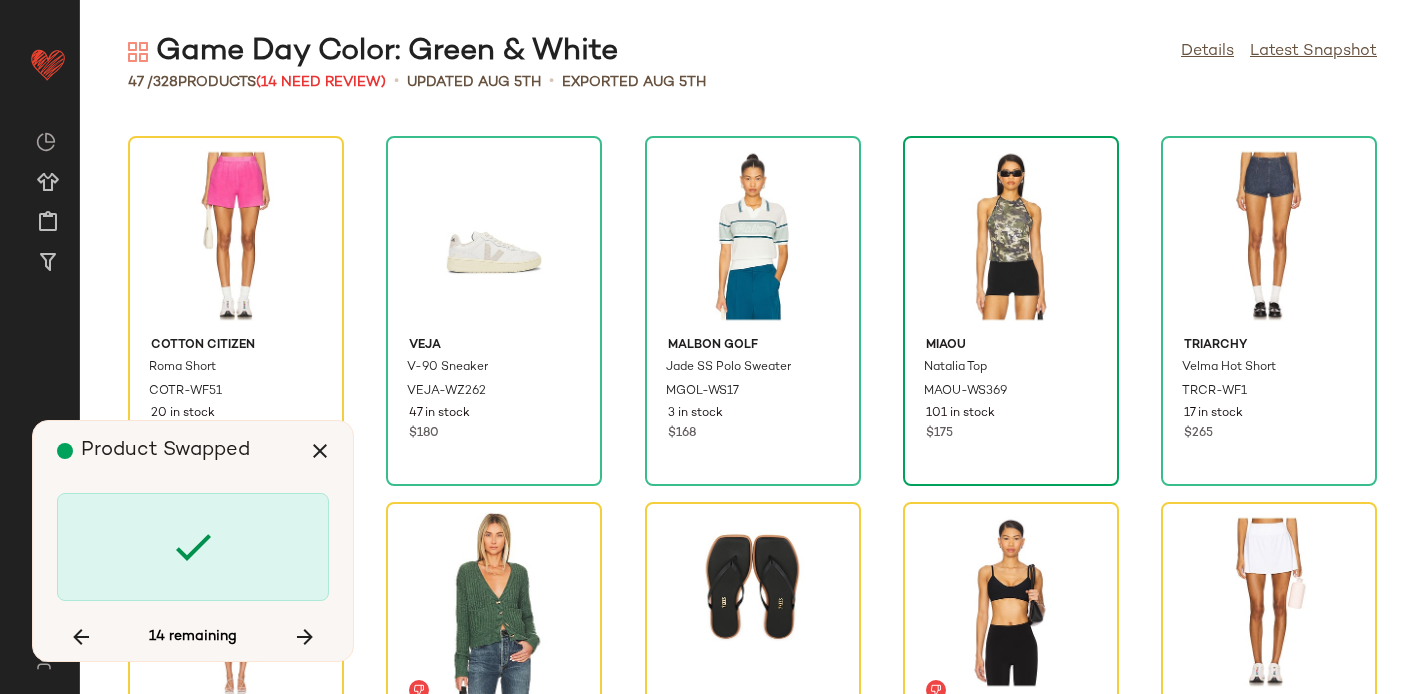 scroll, scrollTop: 2562, scrollLeft: 0, axis: vertical 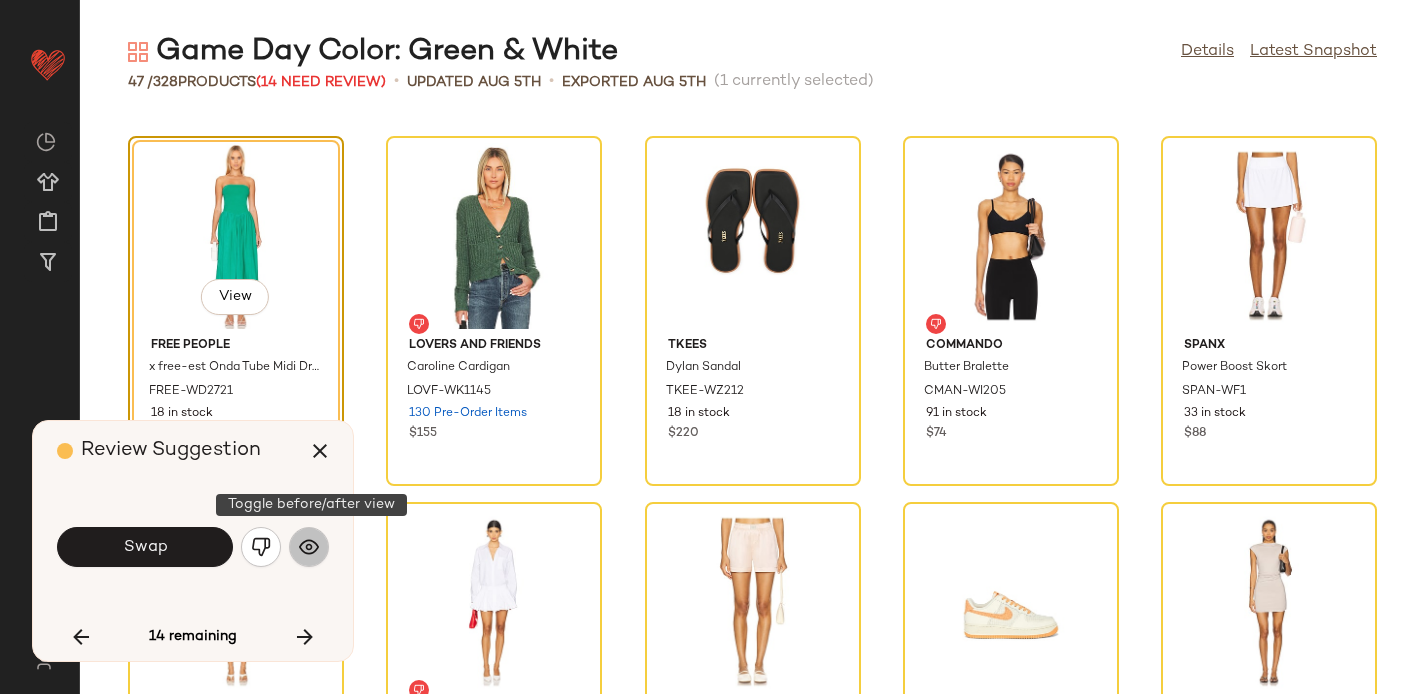 click 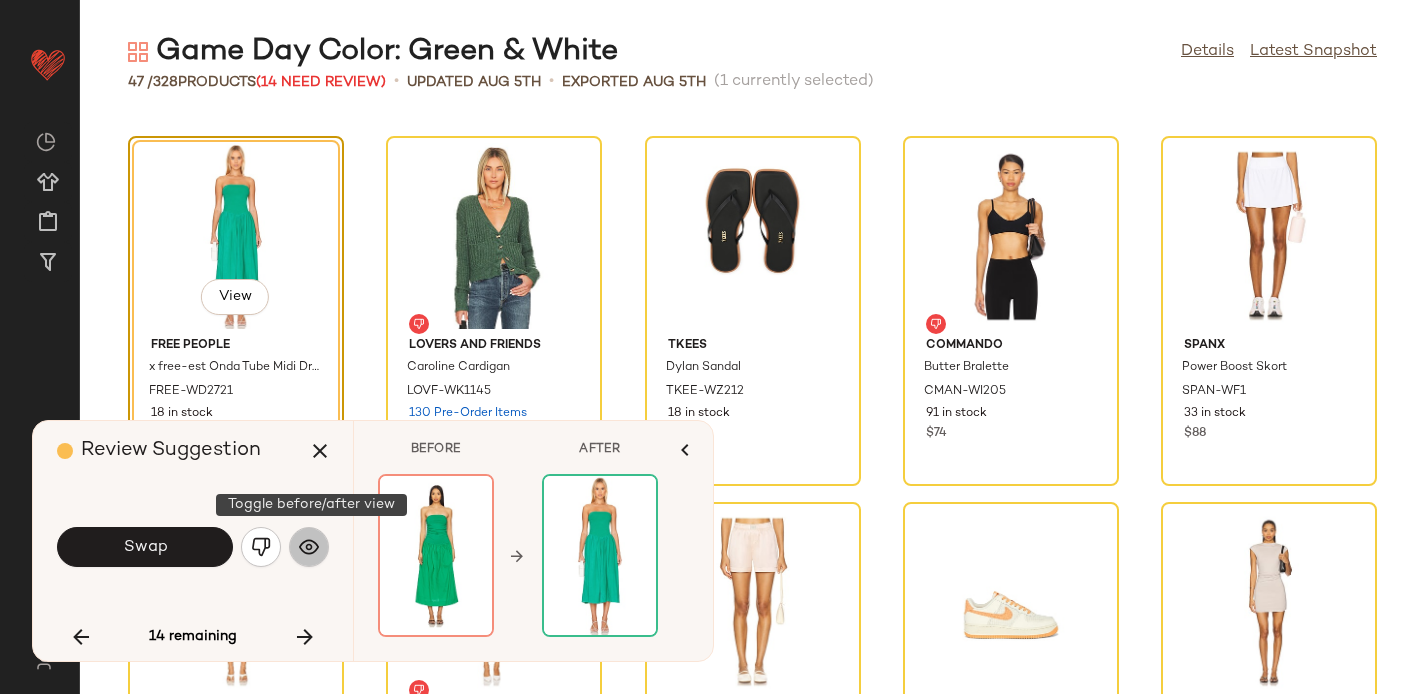 click 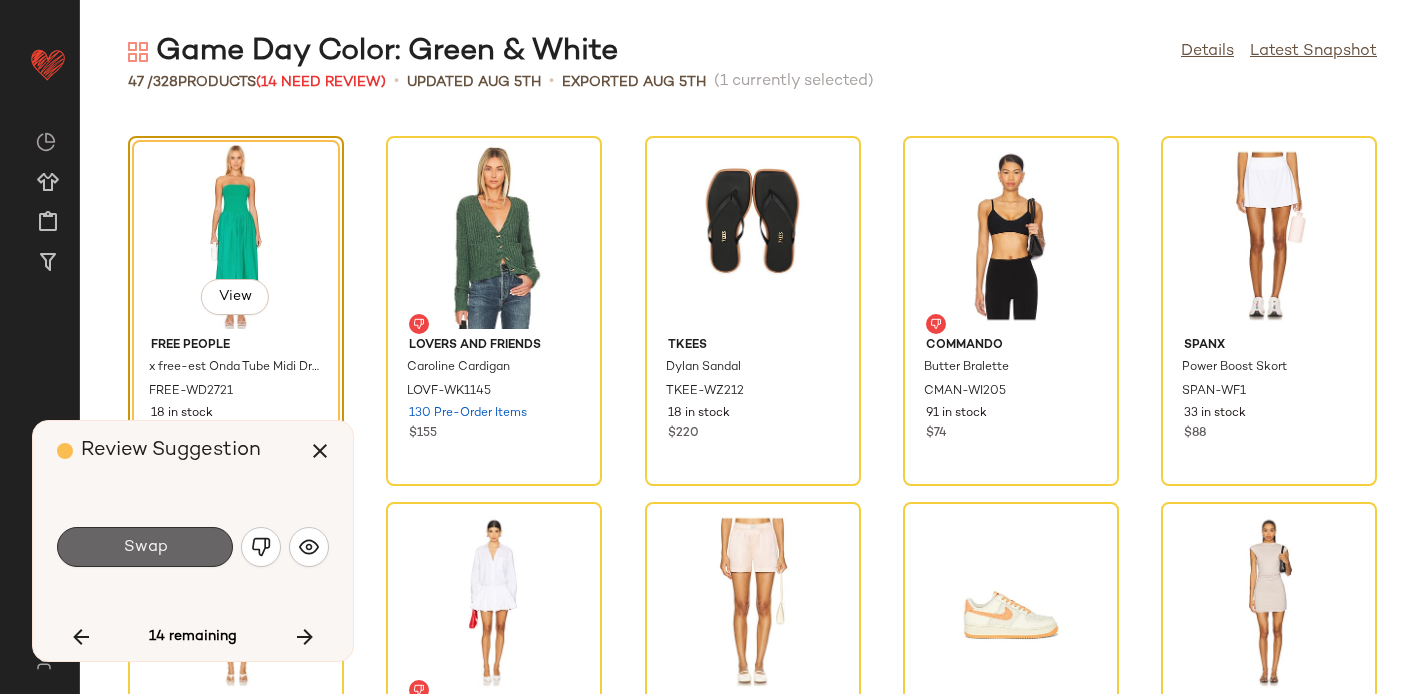 click on "Swap" at bounding box center [145, 547] 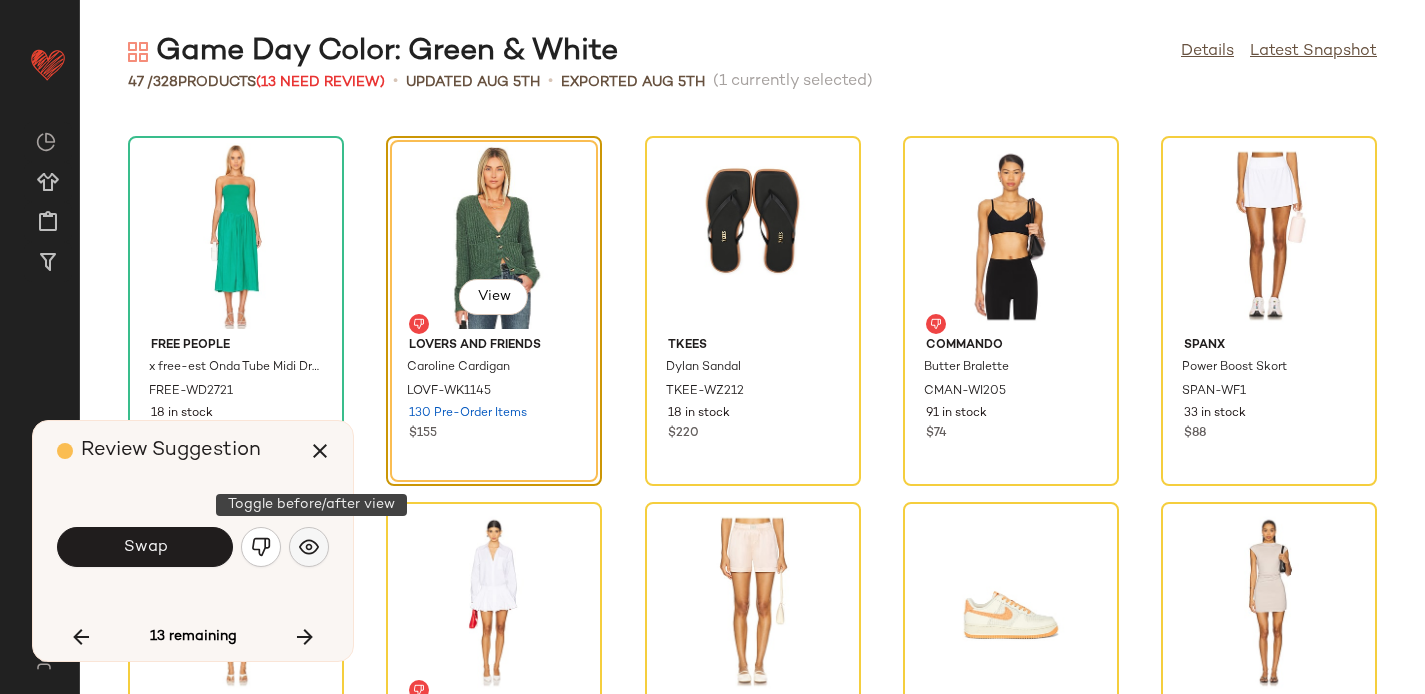 click at bounding box center [309, 547] 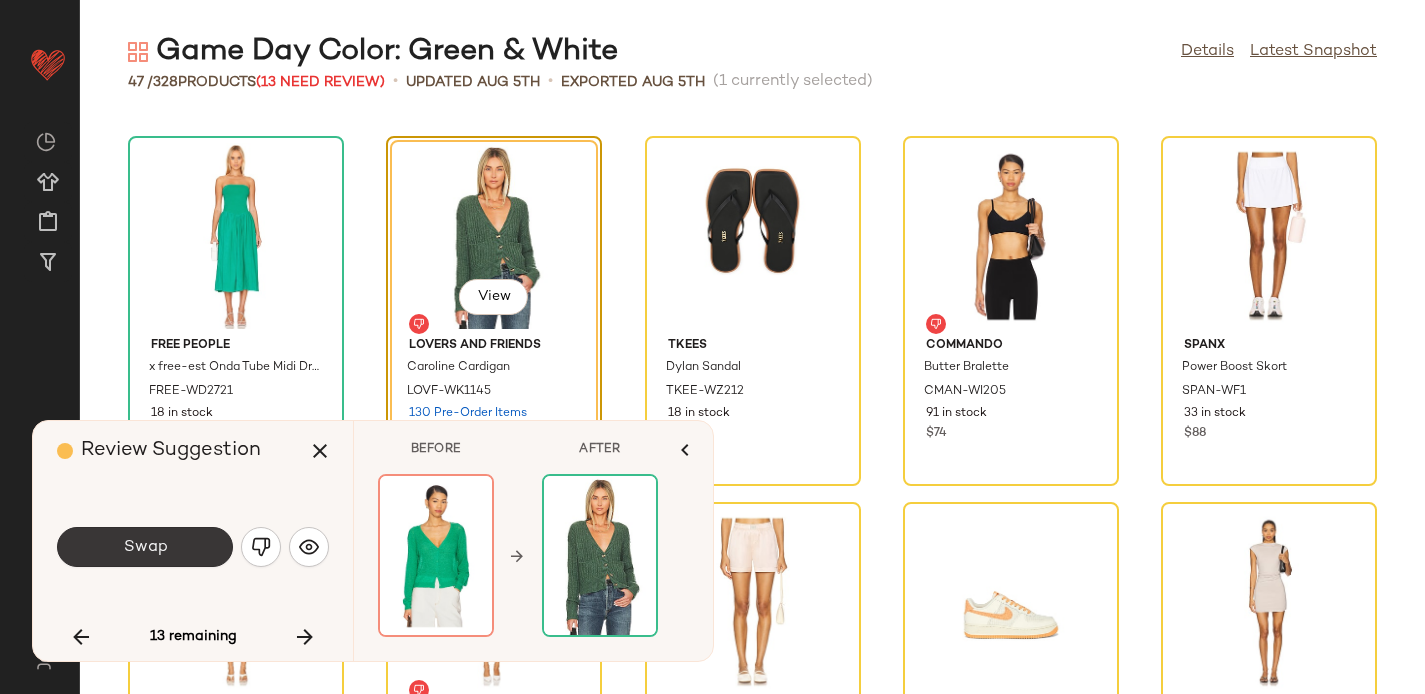 click on "Swap" 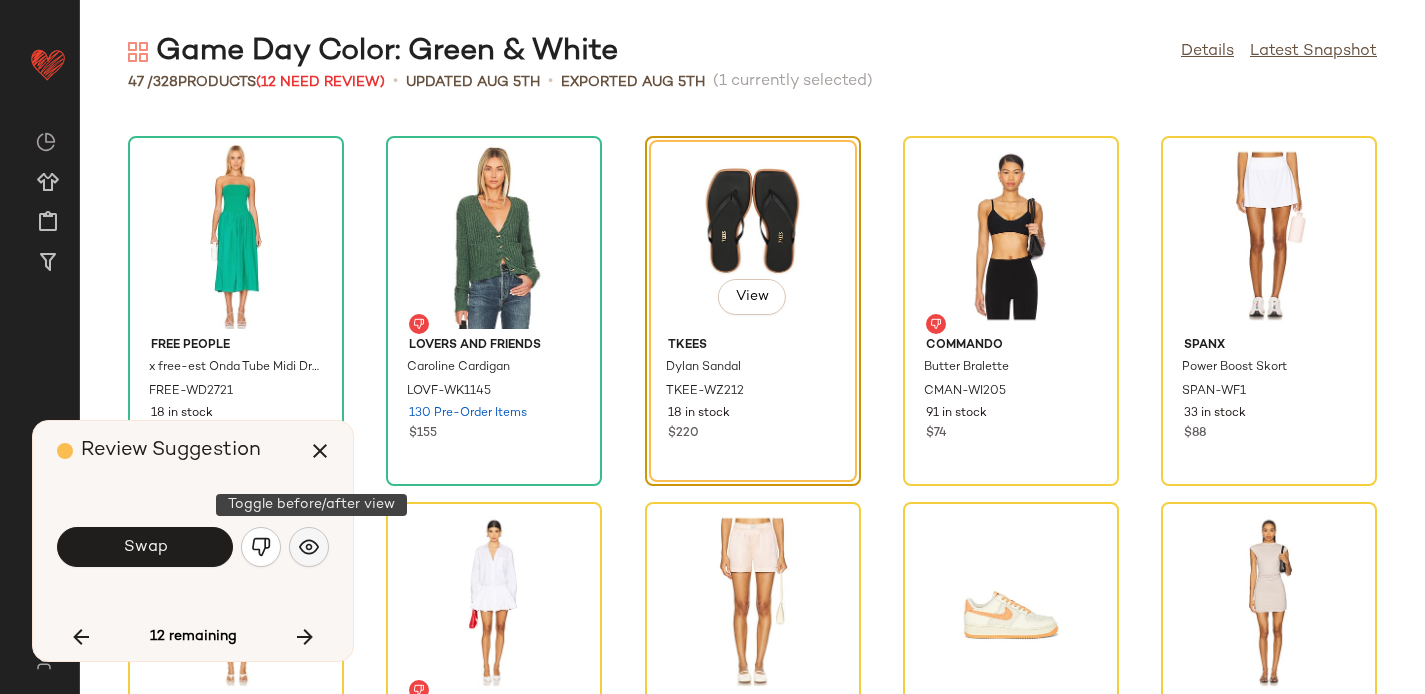 click 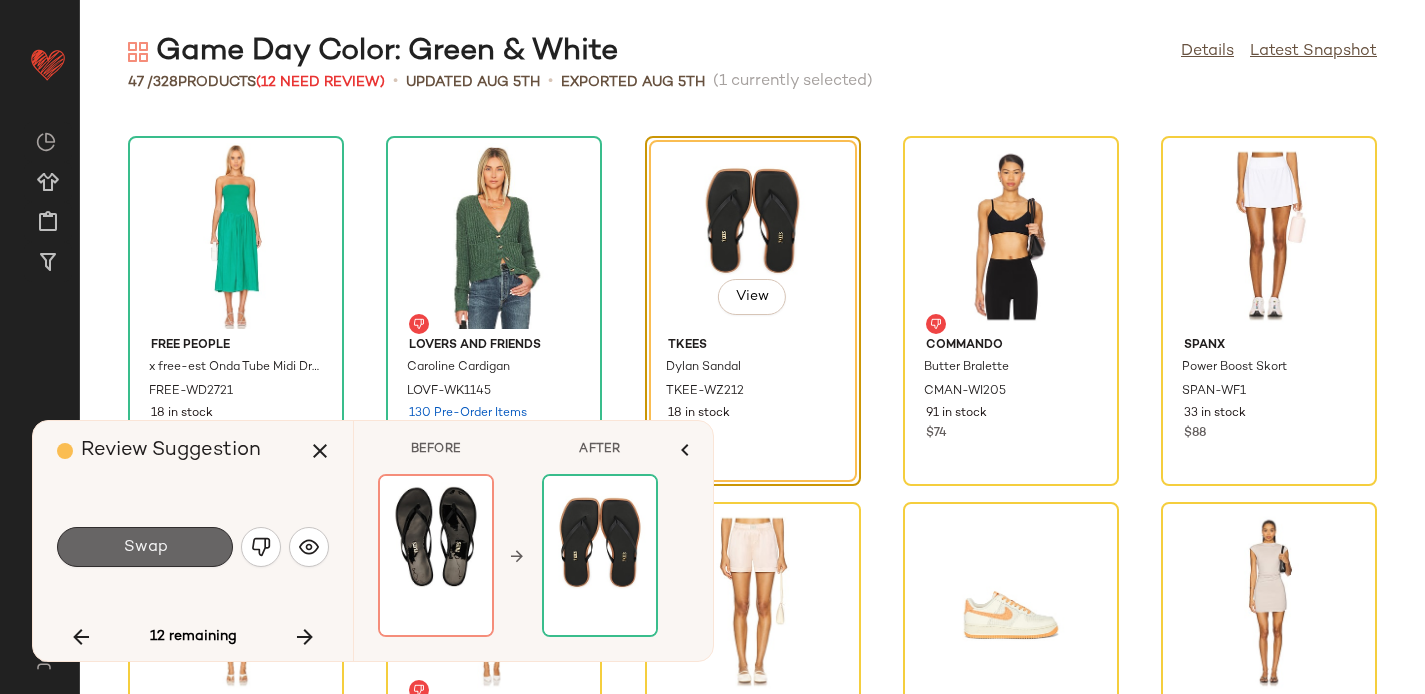 click on "Swap" at bounding box center [145, 547] 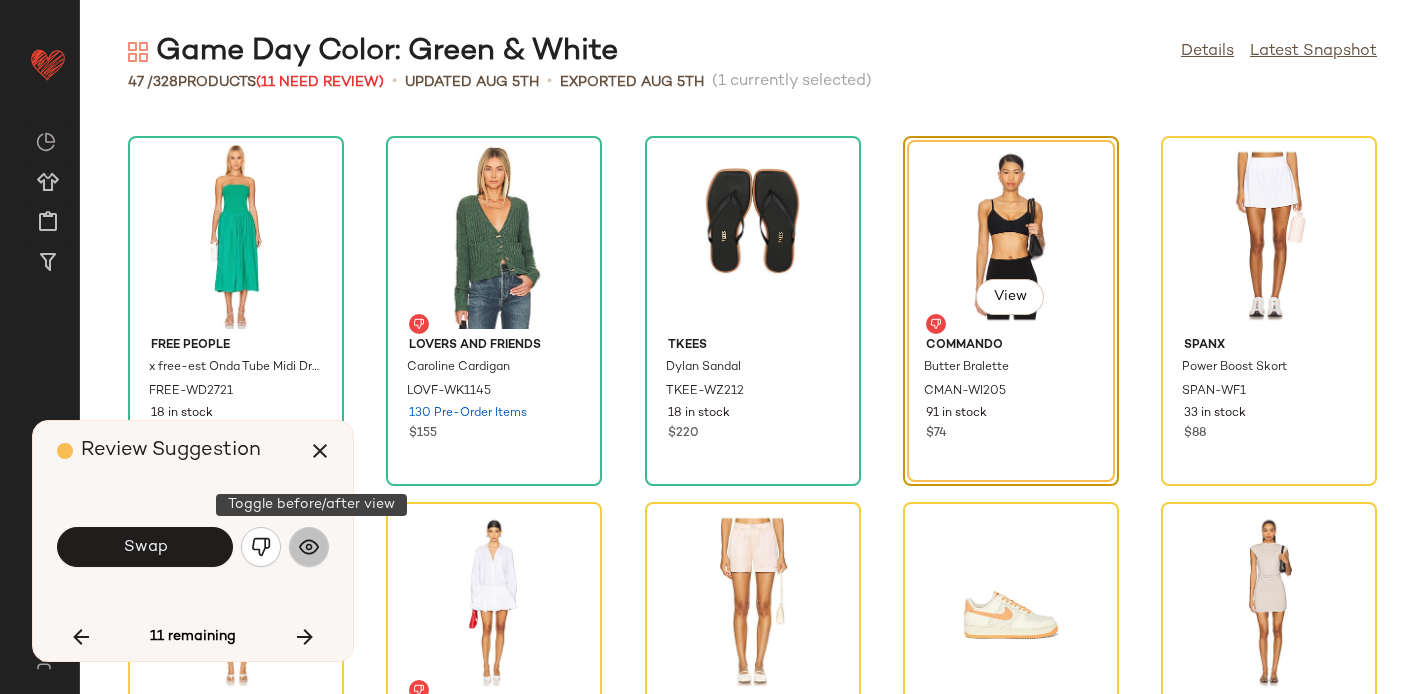click at bounding box center (309, 547) 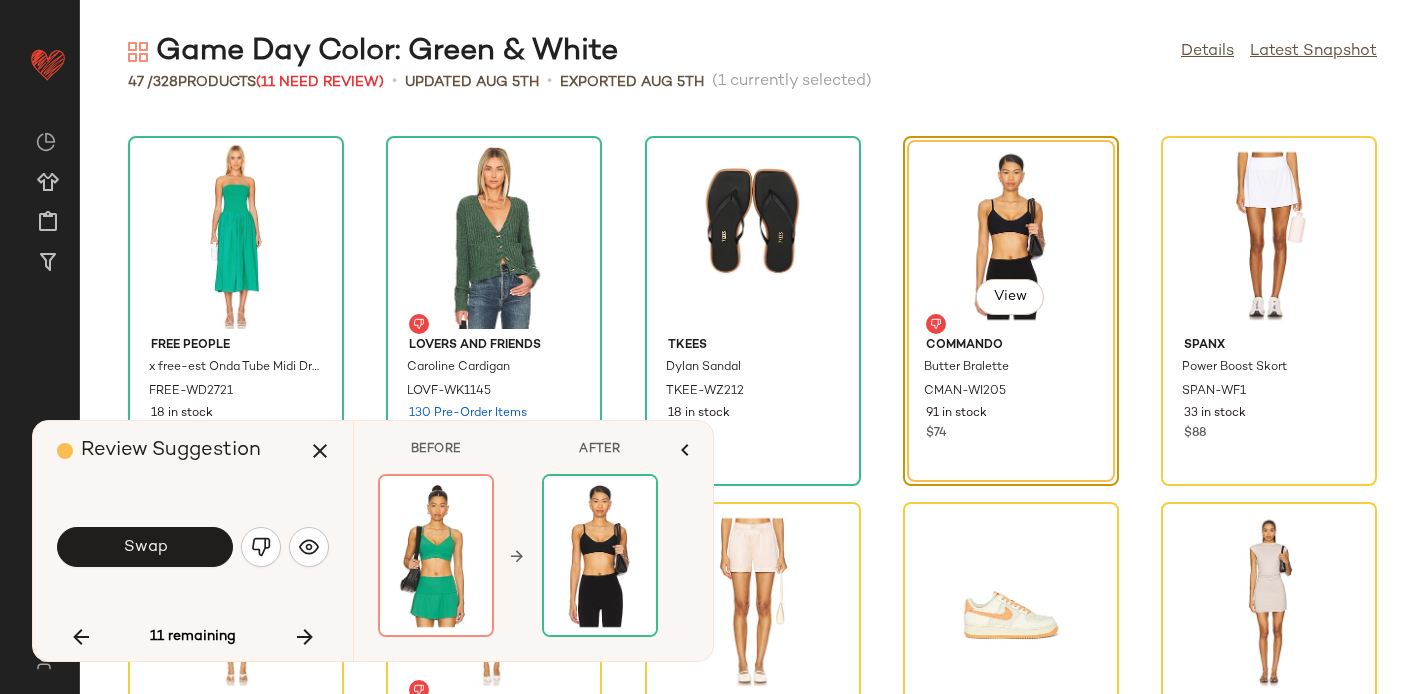 click 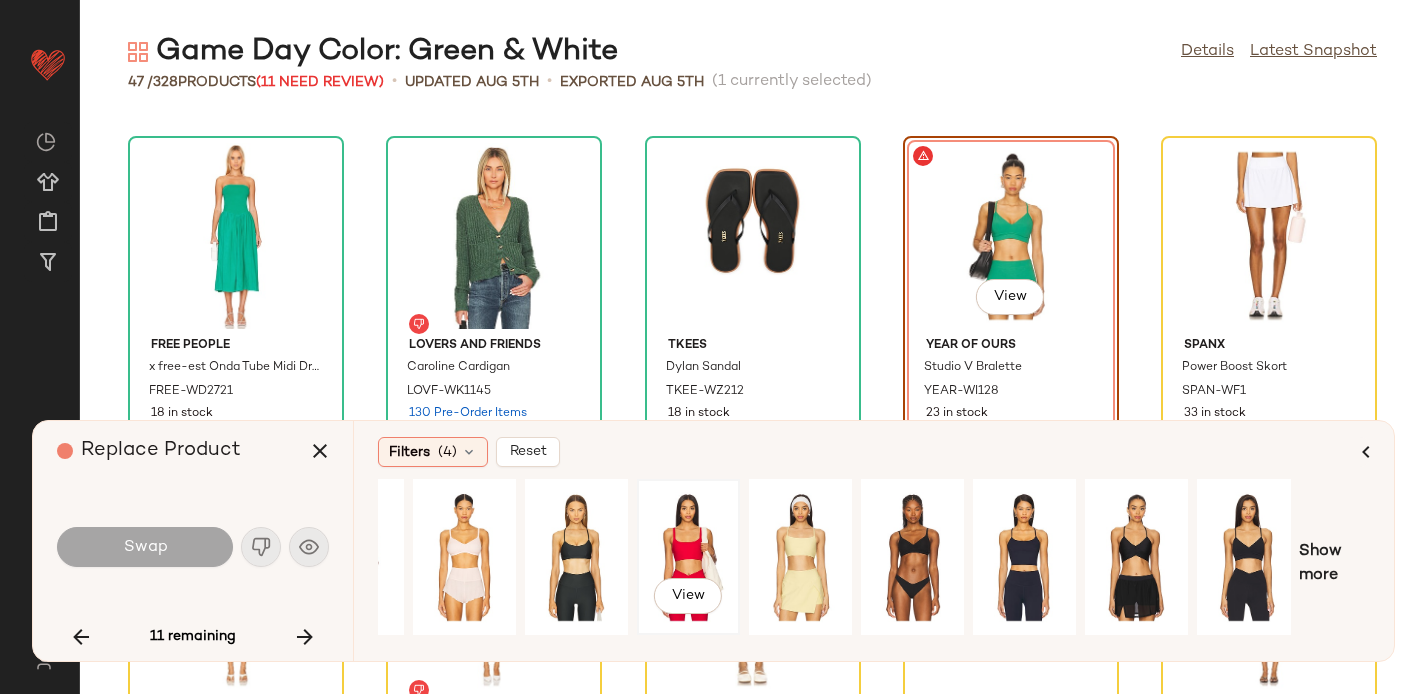 scroll, scrollTop: 0, scrollLeft: 196, axis: horizontal 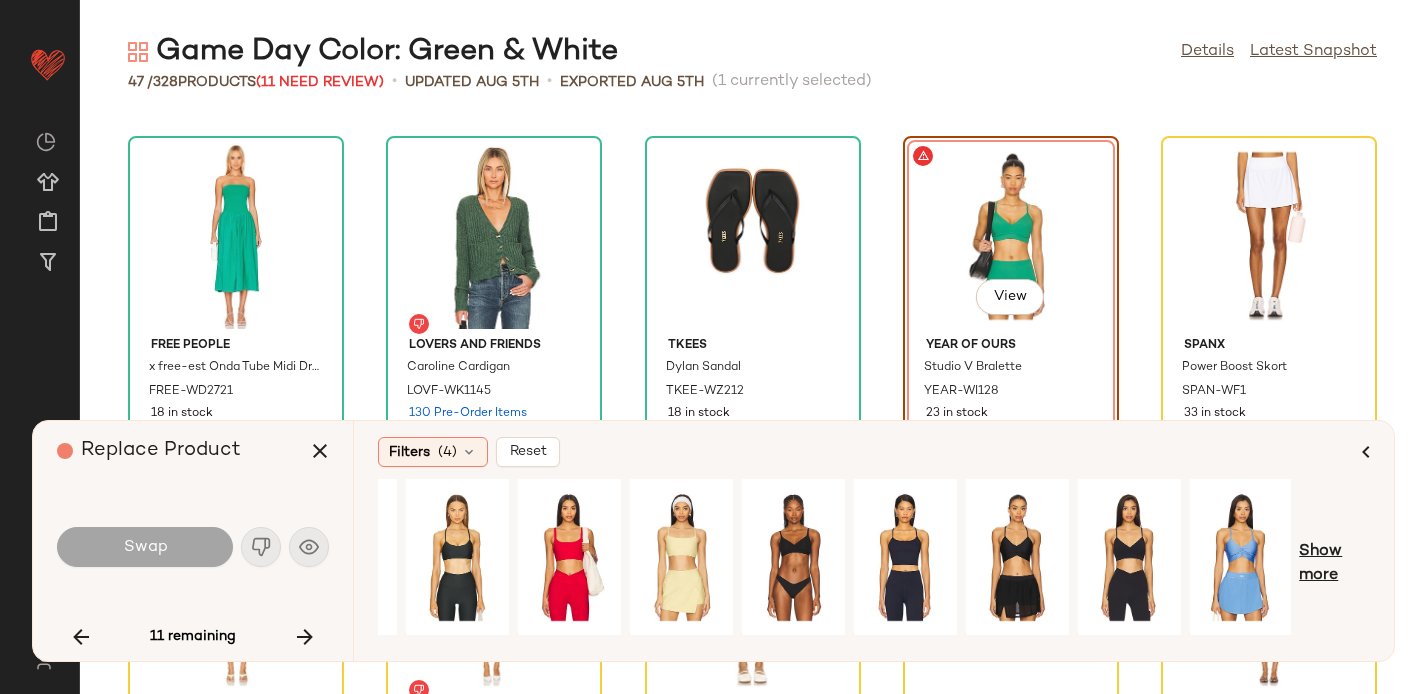 click on "Show more" at bounding box center (1334, 564) 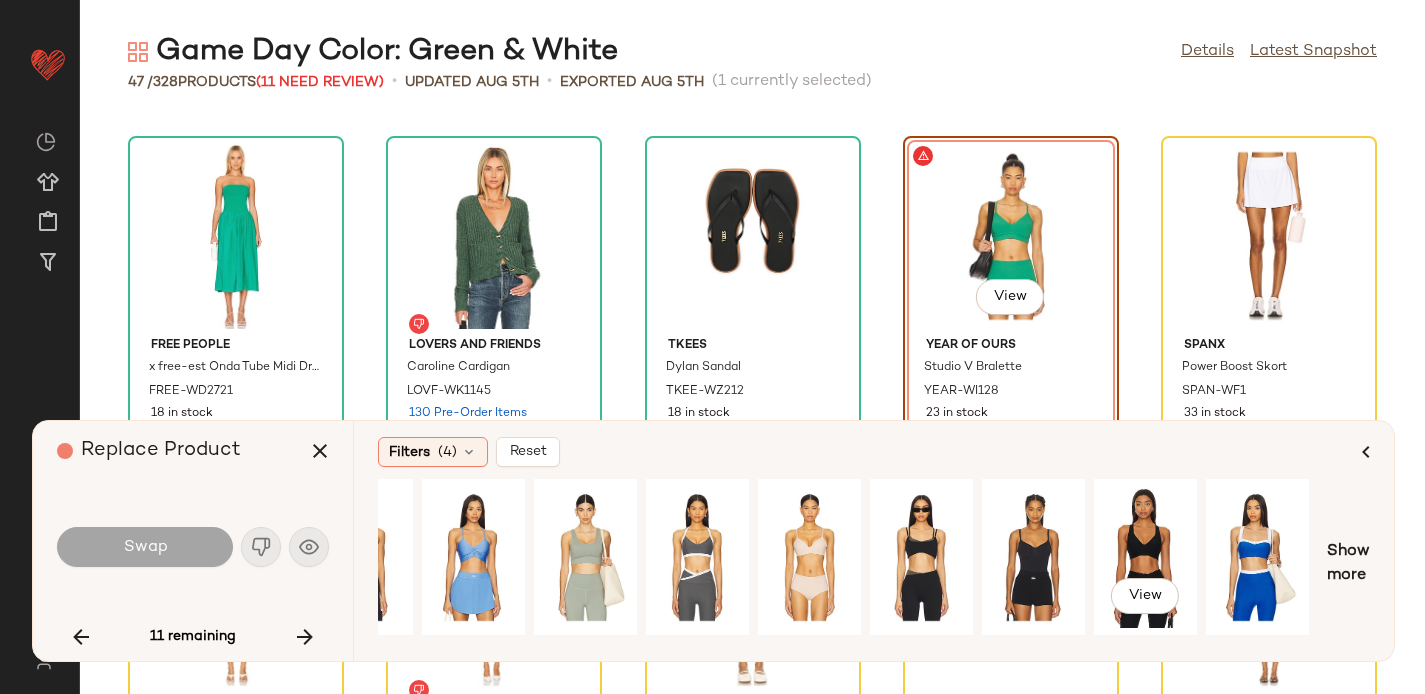 scroll, scrollTop: 0, scrollLeft: 958, axis: horizontal 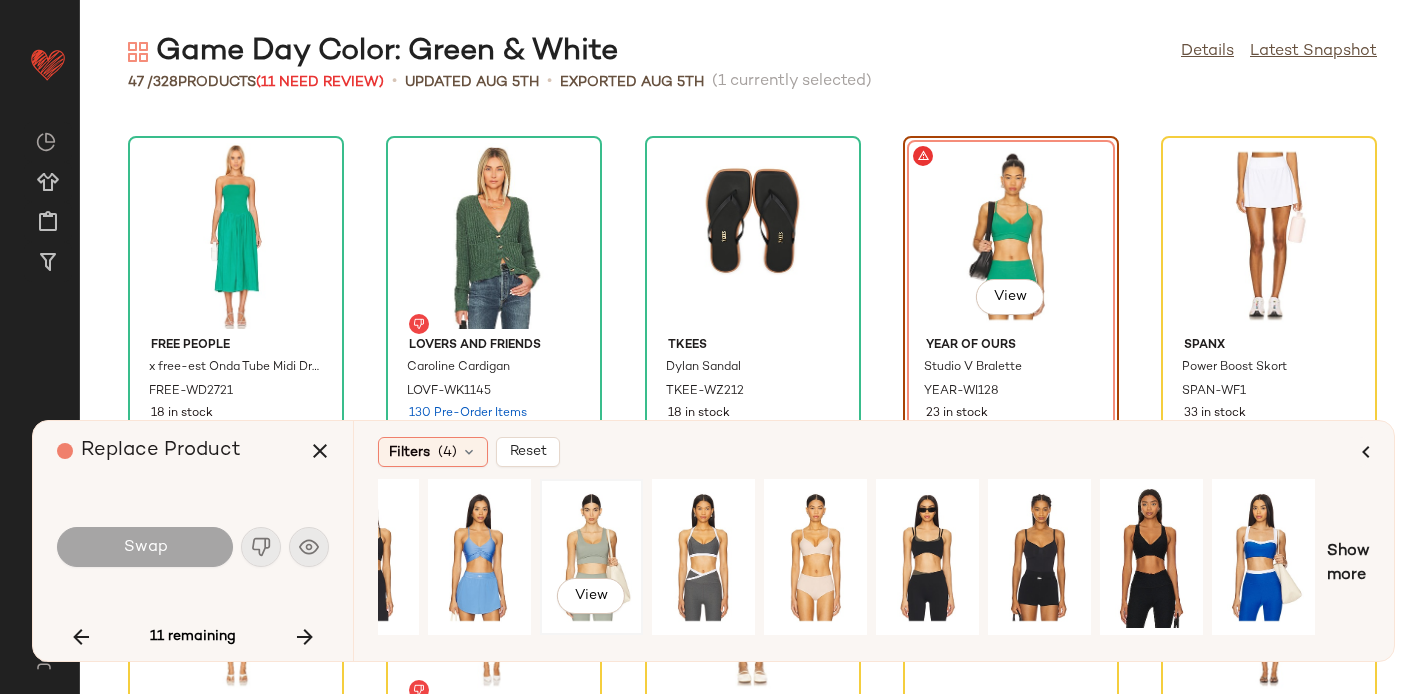 click on "View" 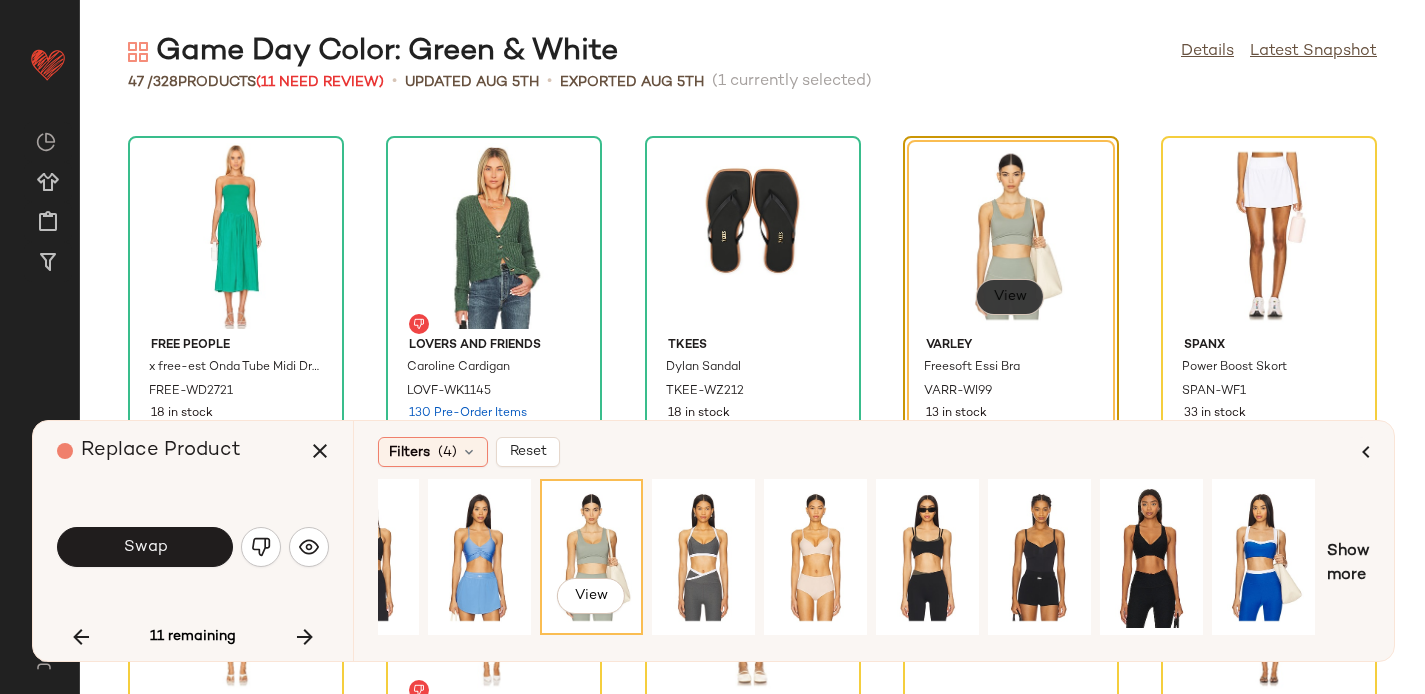 click on "View" 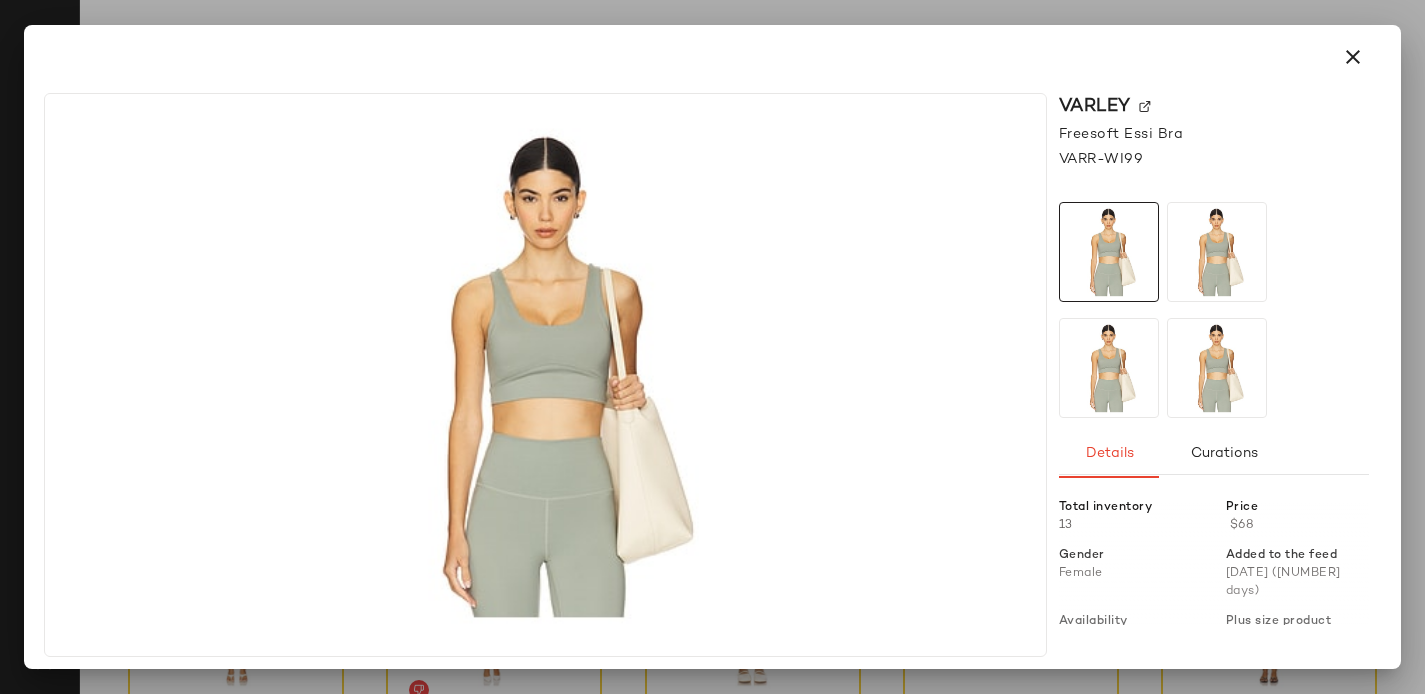 click 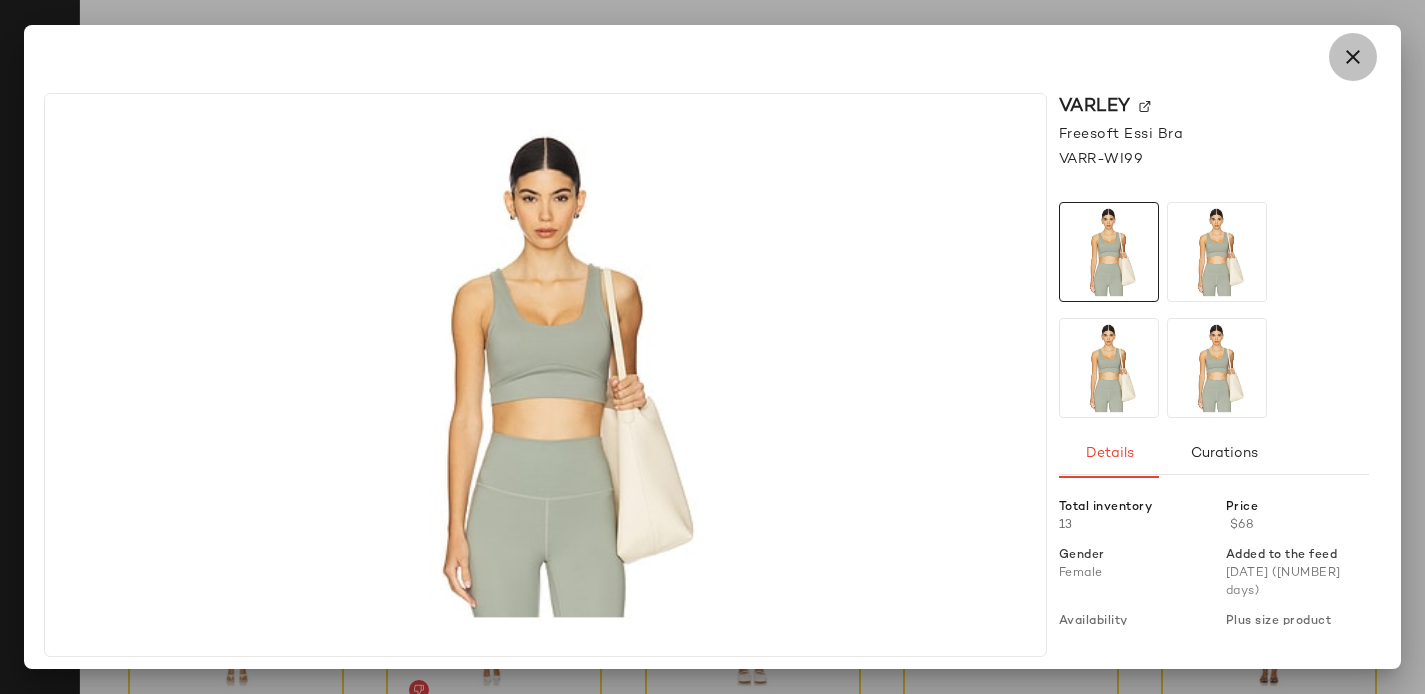 click at bounding box center [1353, 57] 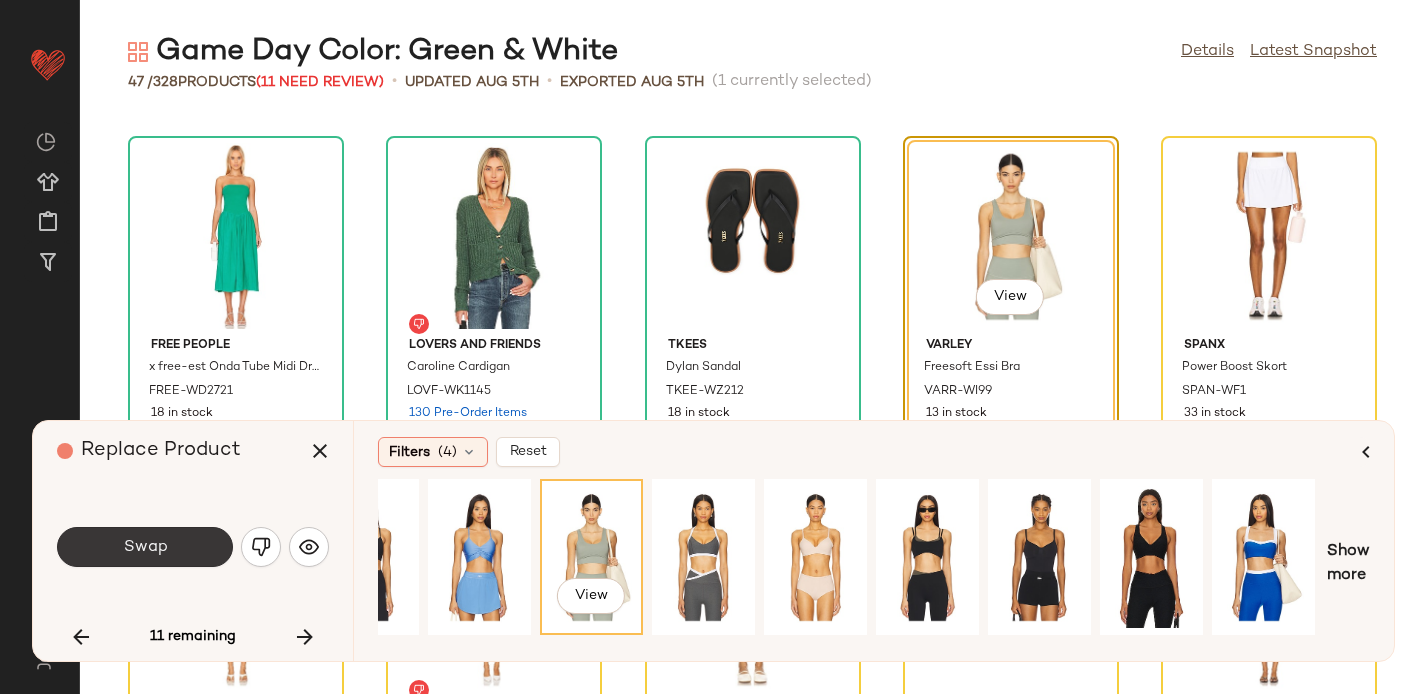 click on "Swap" at bounding box center [145, 547] 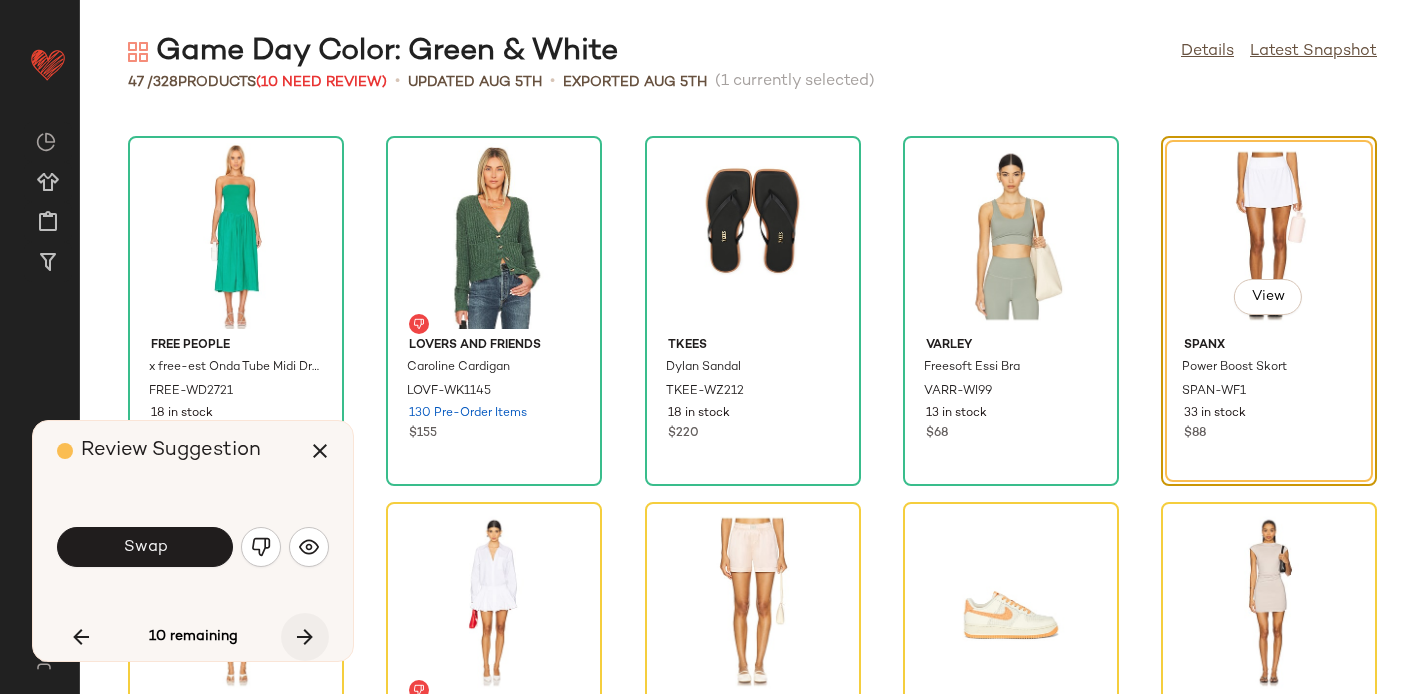 click at bounding box center (305, 637) 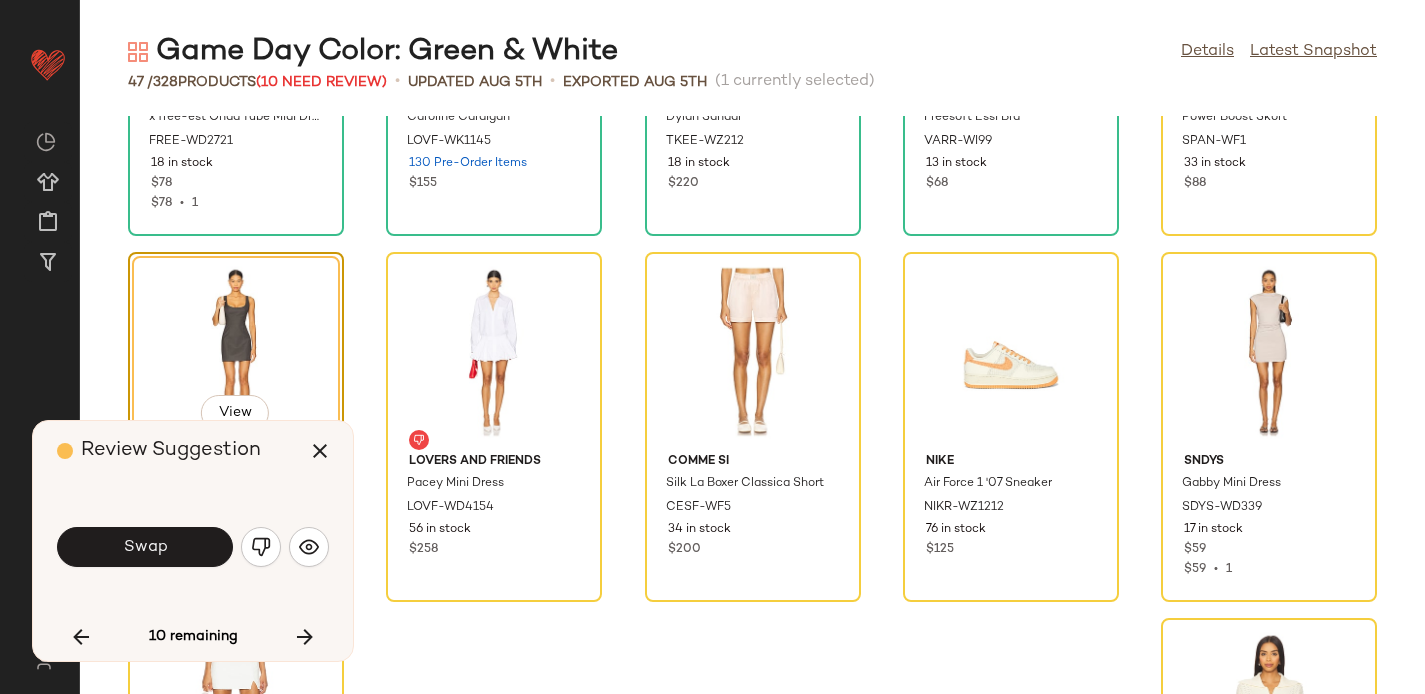 scroll, scrollTop: 2817, scrollLeft: 0, axis: vertical 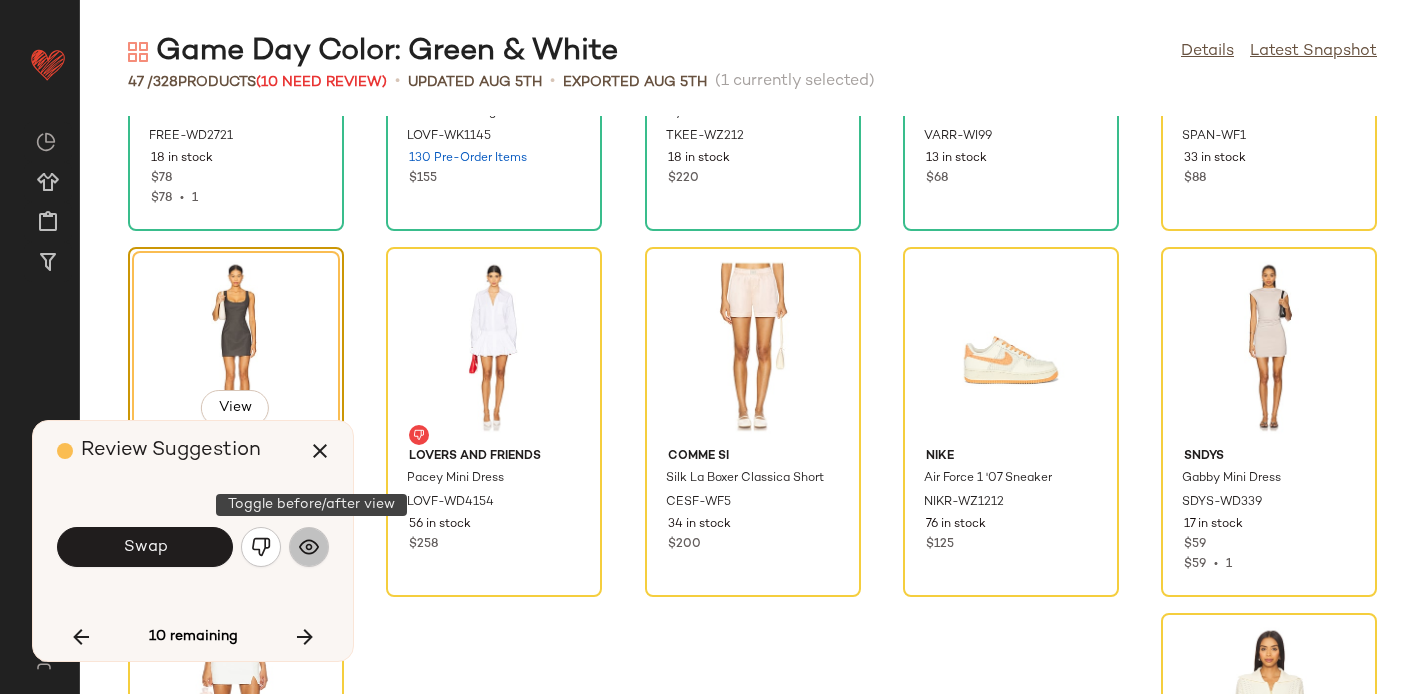 click at bounding box center [309, 547] 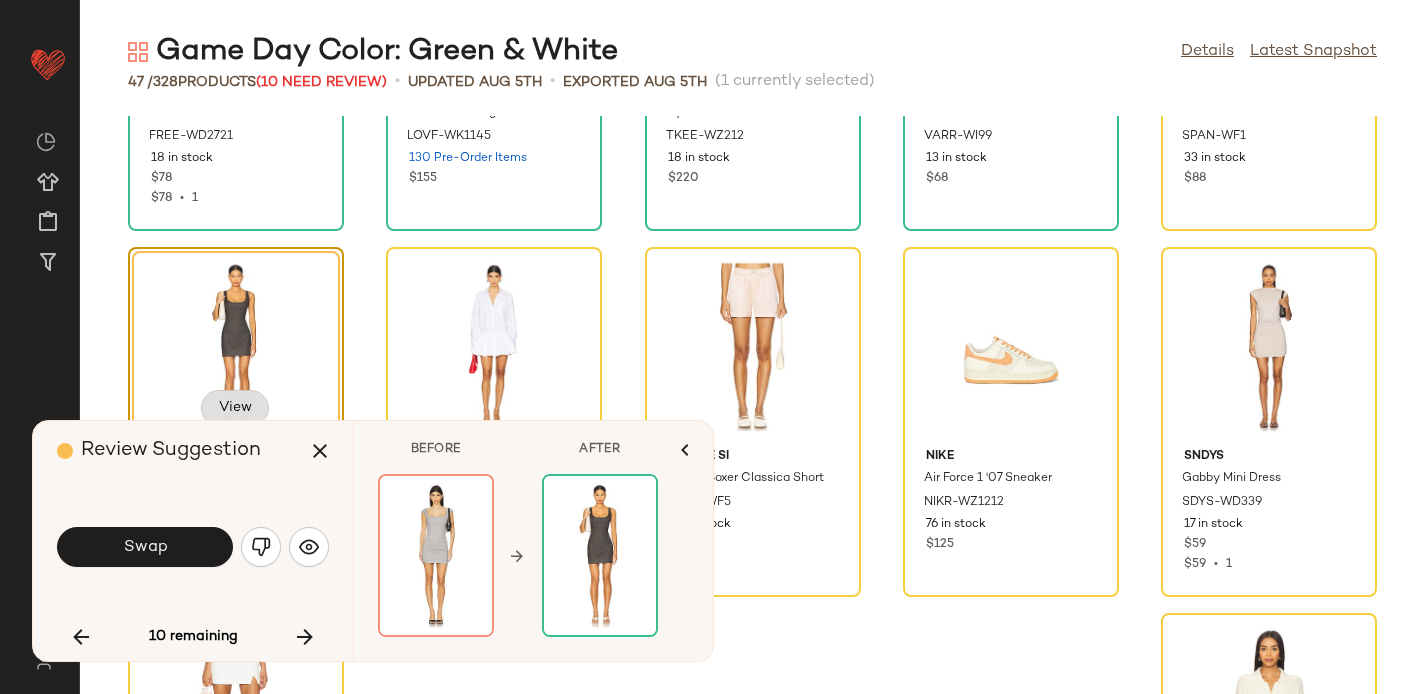 click on "View" 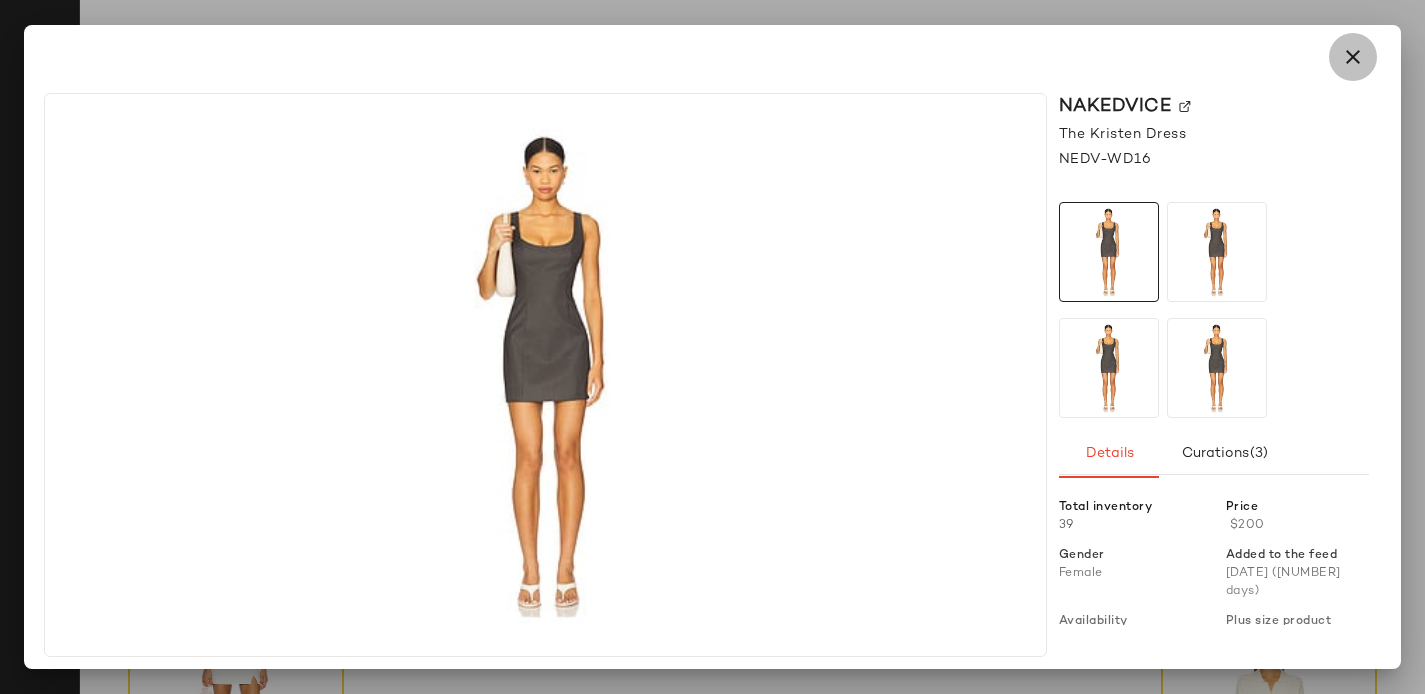 click at bounding box center (1353, 57) 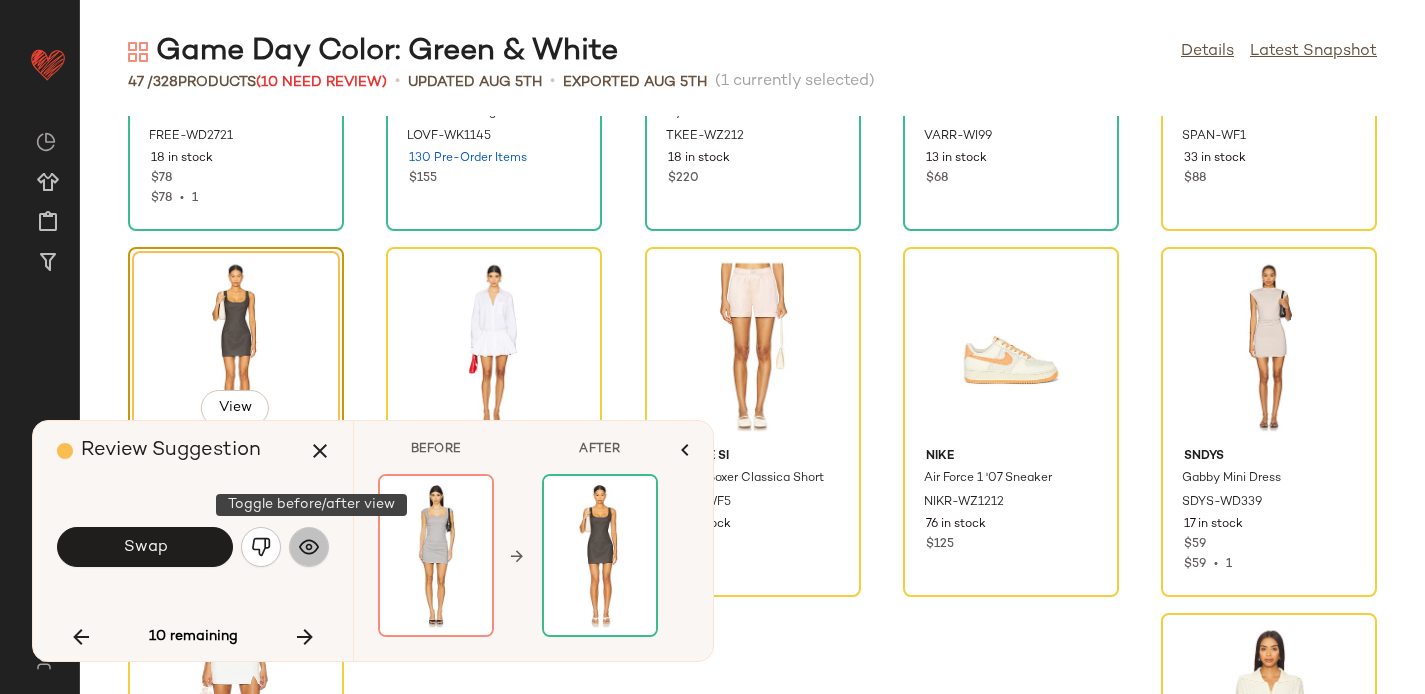 click 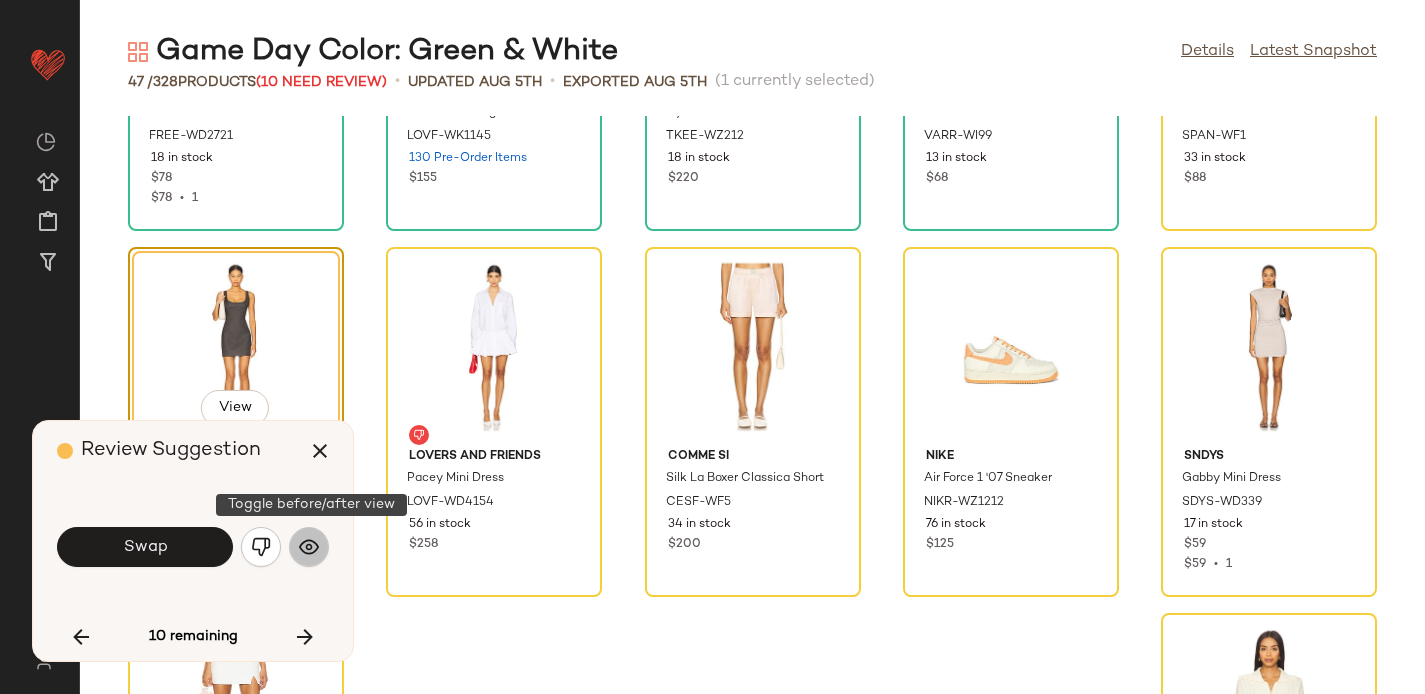 click 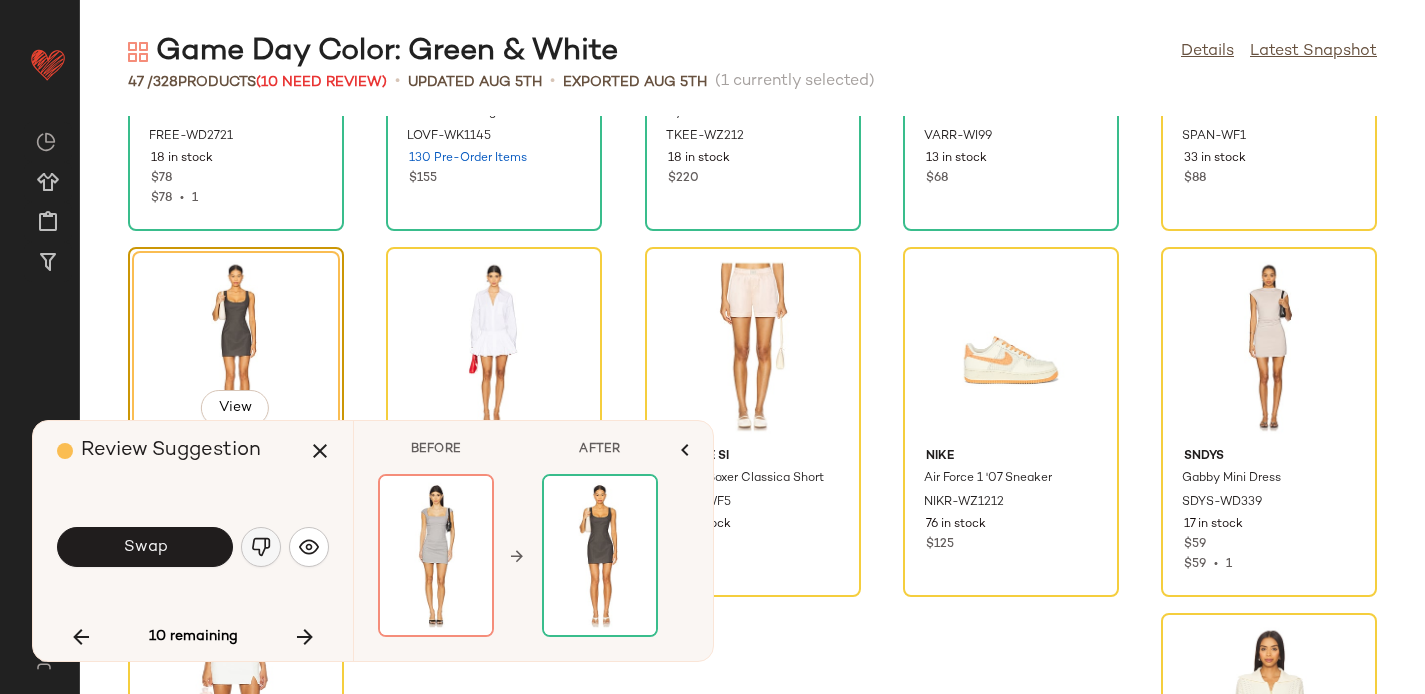 click 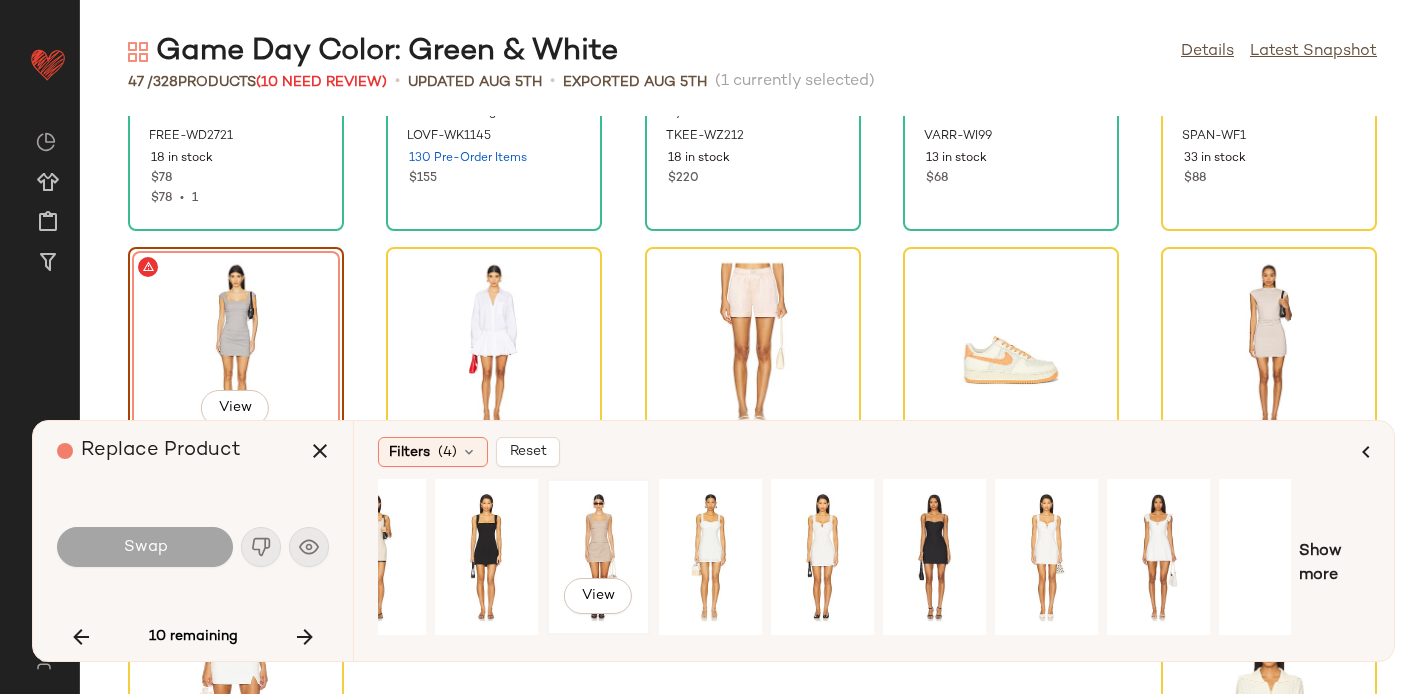 scroll, scrollTop: 0, scrollLeft: 196, axis: horizontal 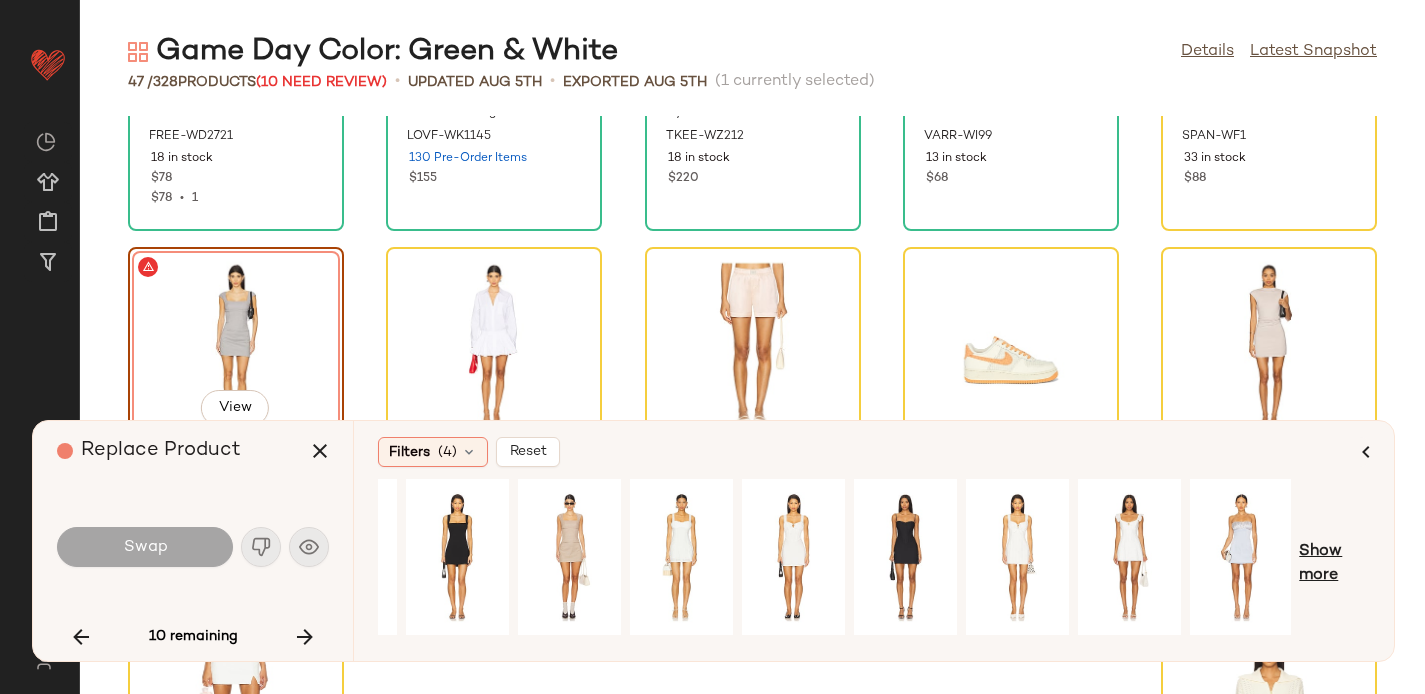 click on "Show more" at bounding box center [1334, 564] 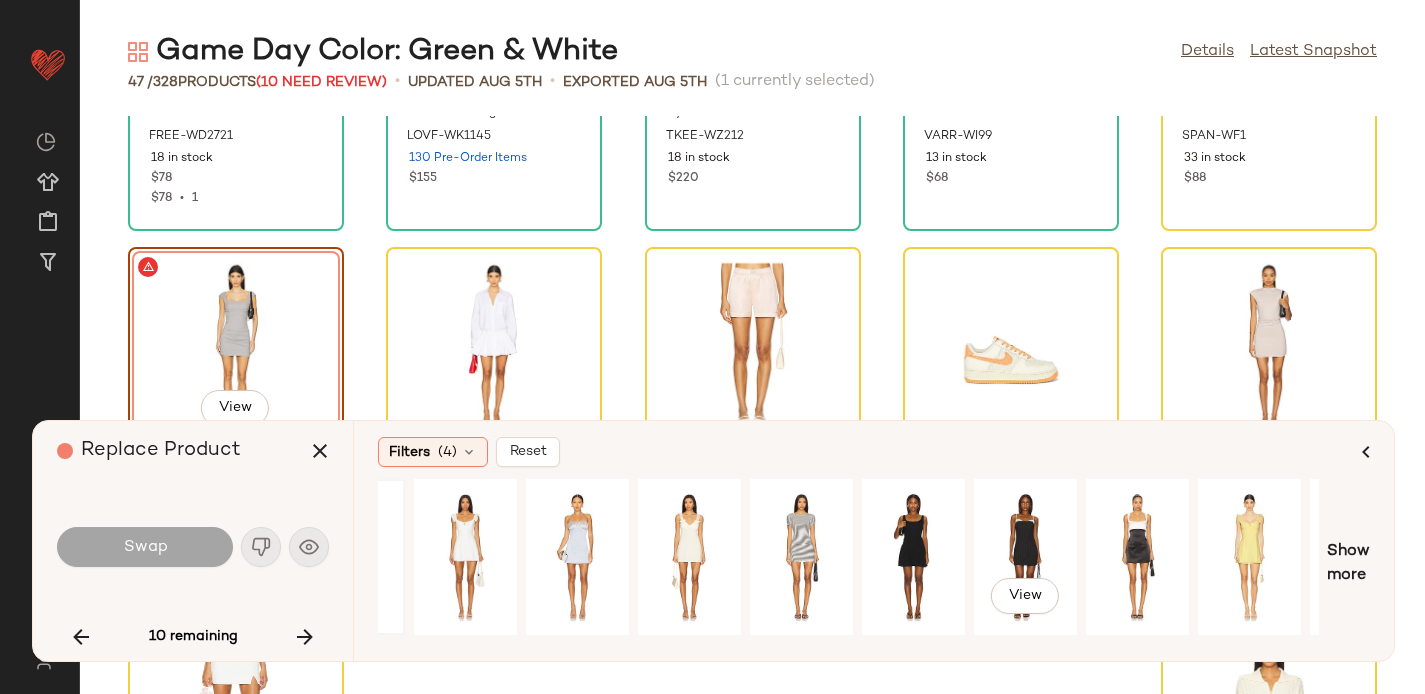 scroll, scrollTop: 0, scrollLeft: 865, axis: horizontal 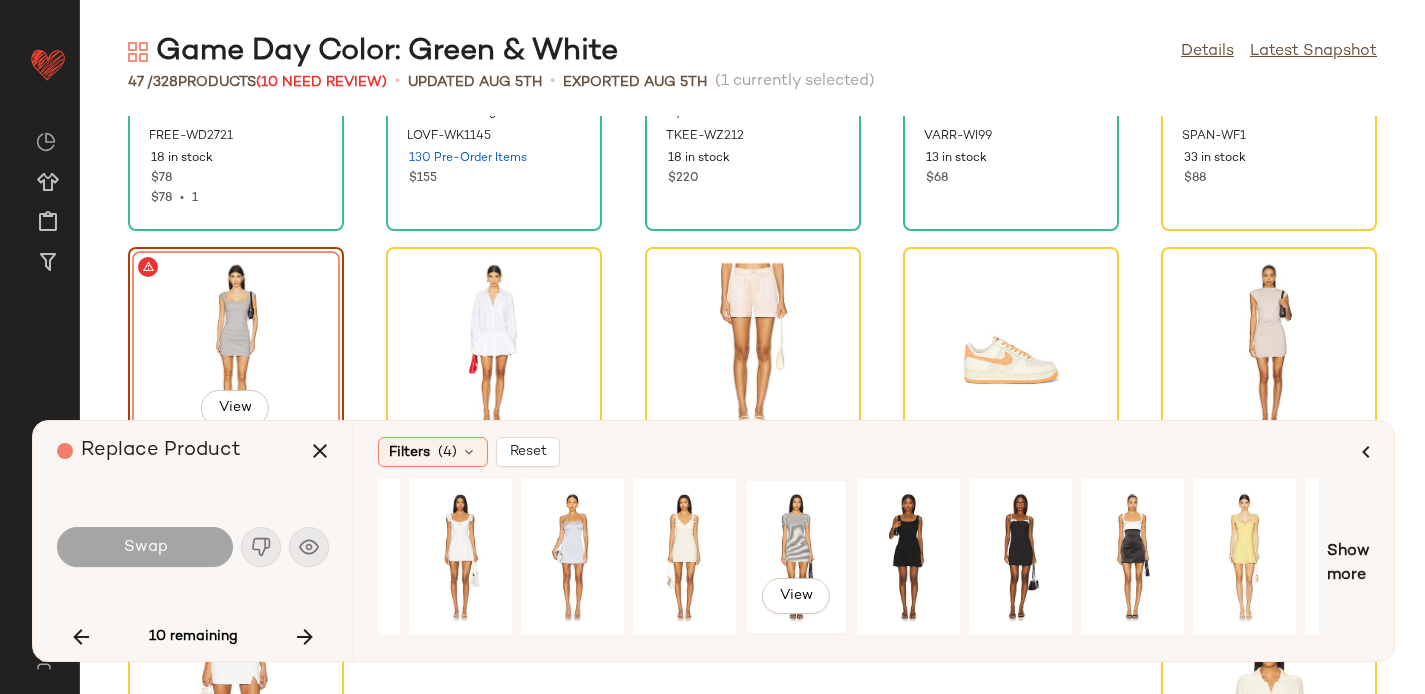 click on "View" 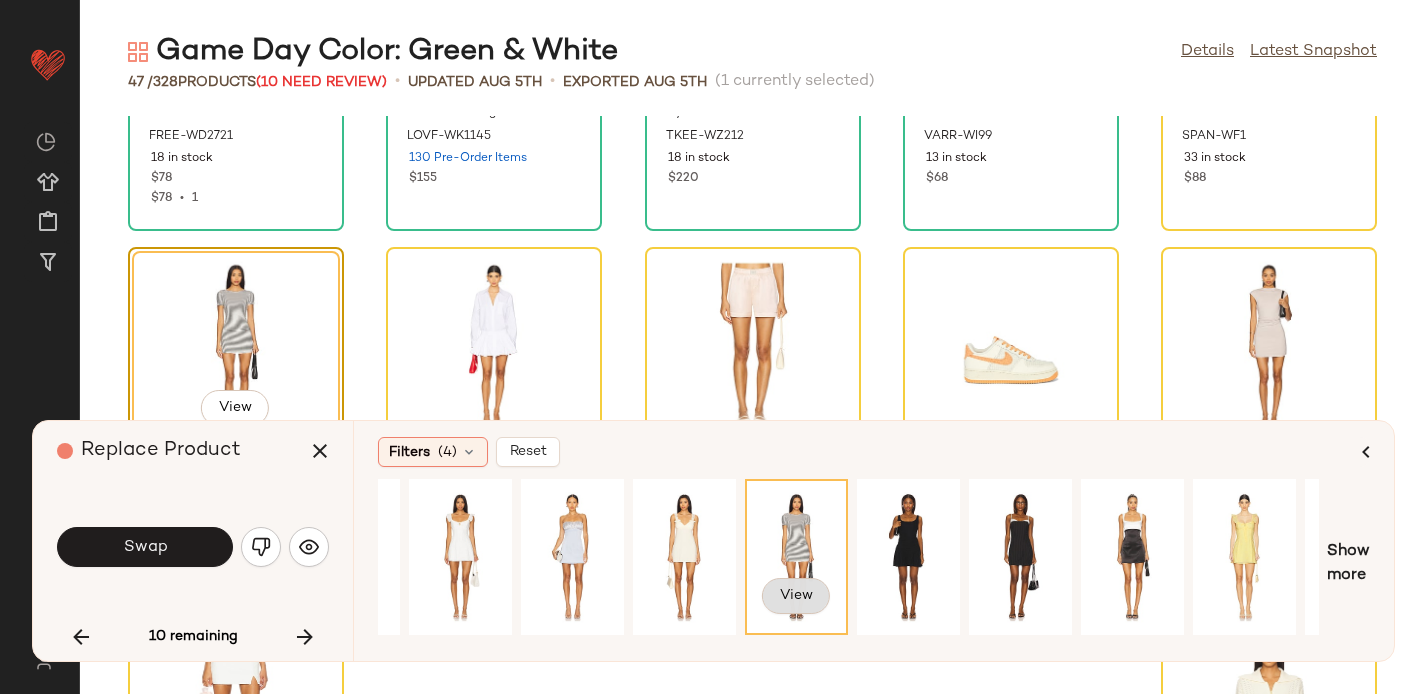 click on "View" 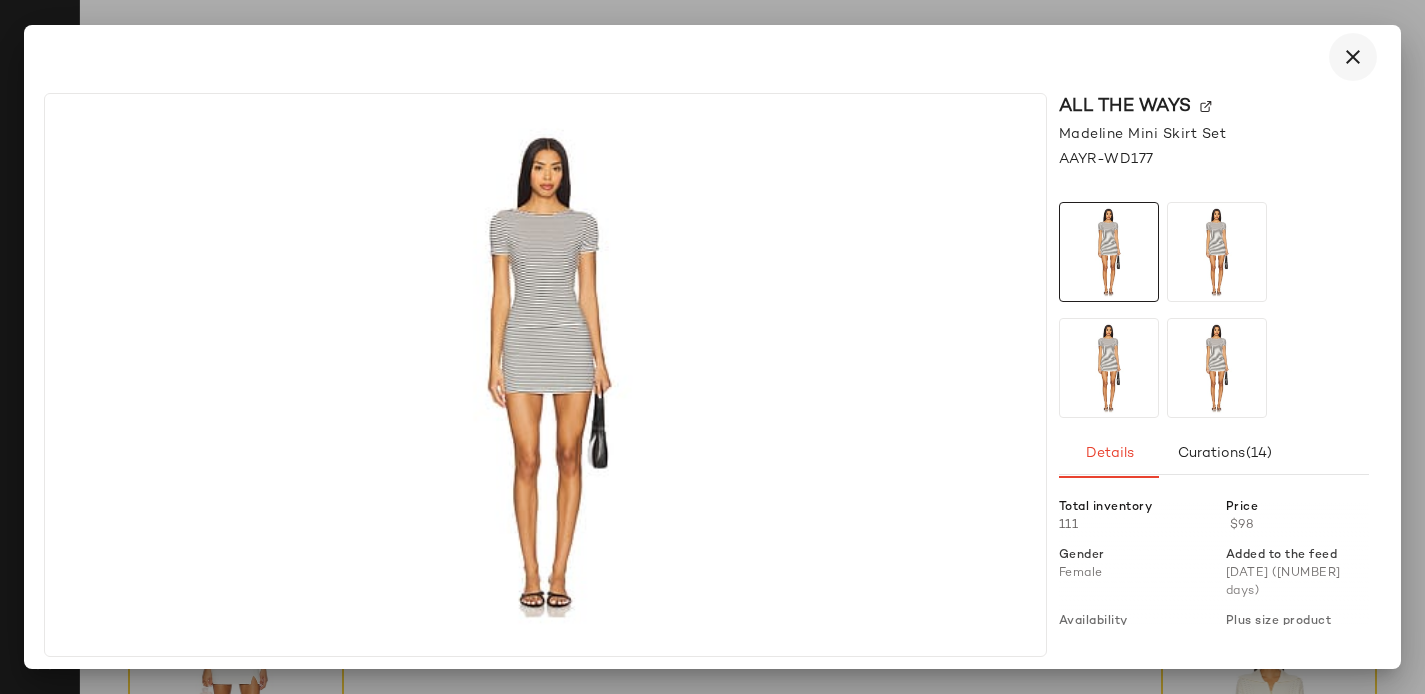 click at bounding box center (1353, 57) 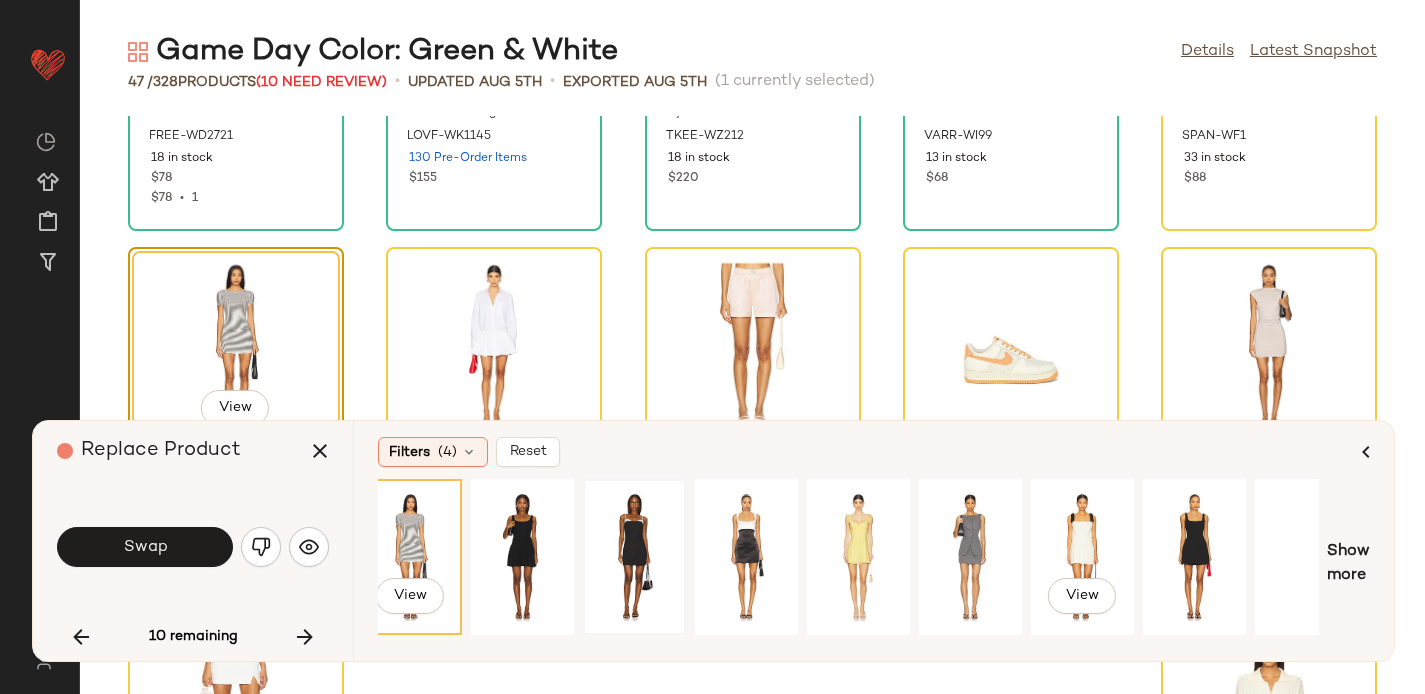 scroll, scrollTop: 0, scrollLeft: 1288, axis: horizontal 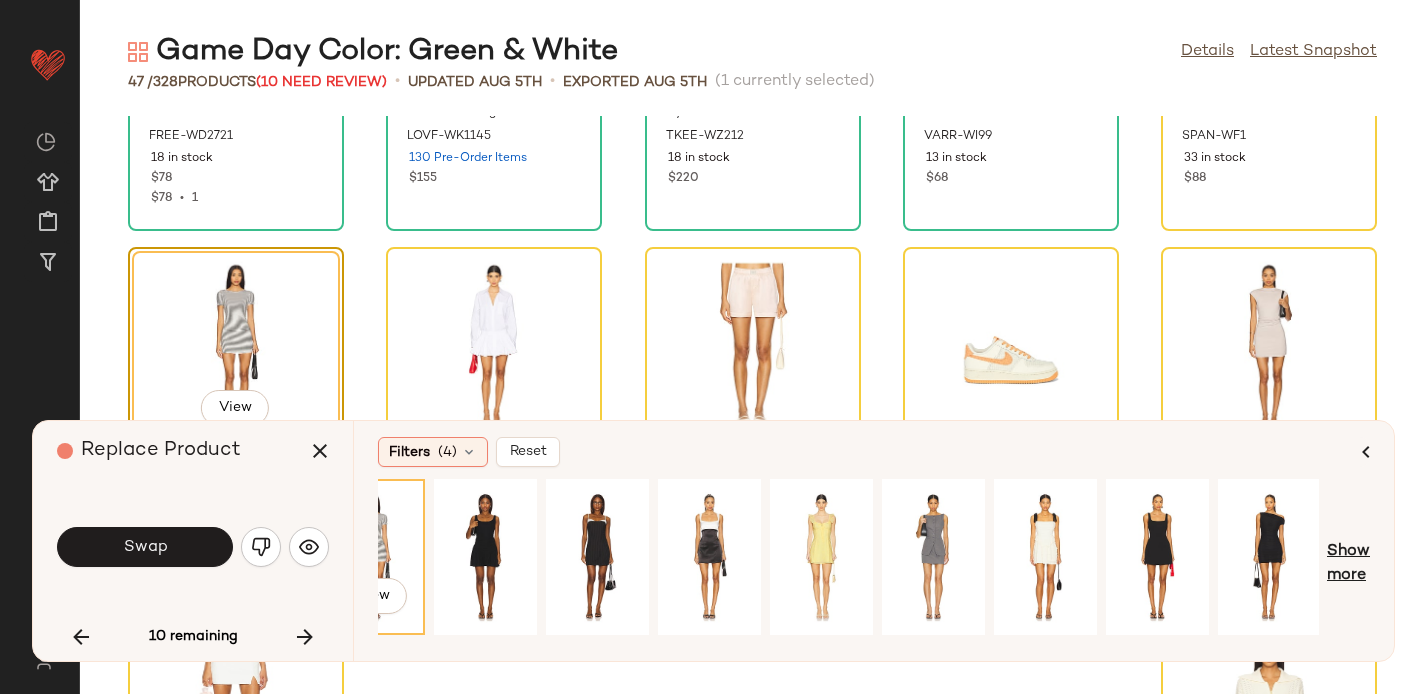 click on "Show more" at bounding box center (1348, 564) 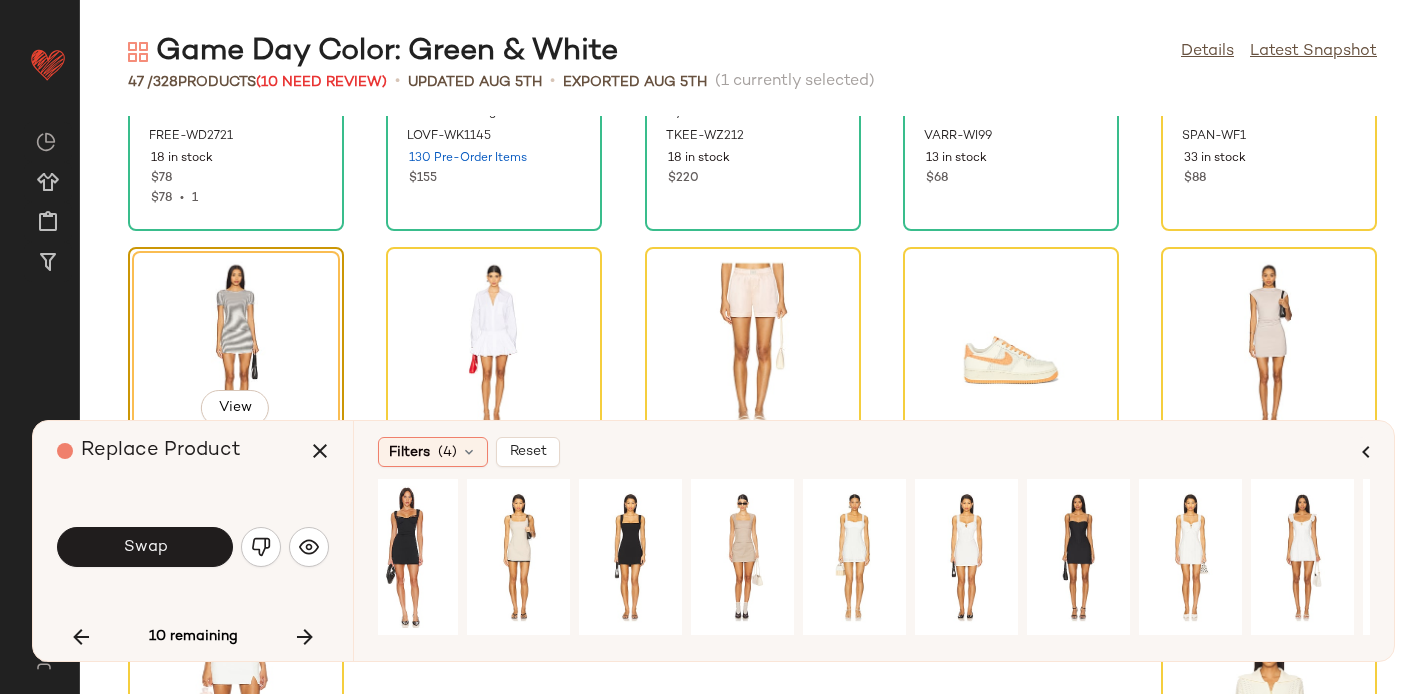 scroll, scrollTop: 0, scrollLeft: 0, axis: both 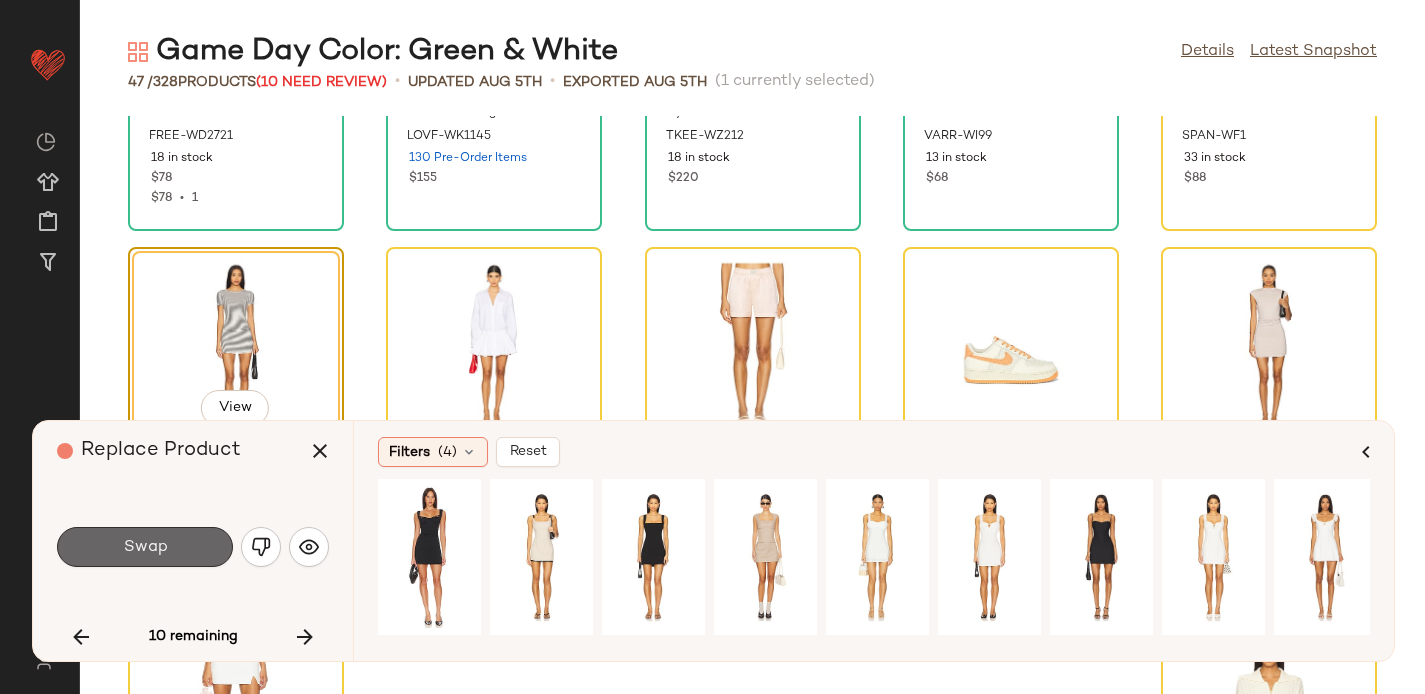 click on "Swap" at bounding box center (145, 547) 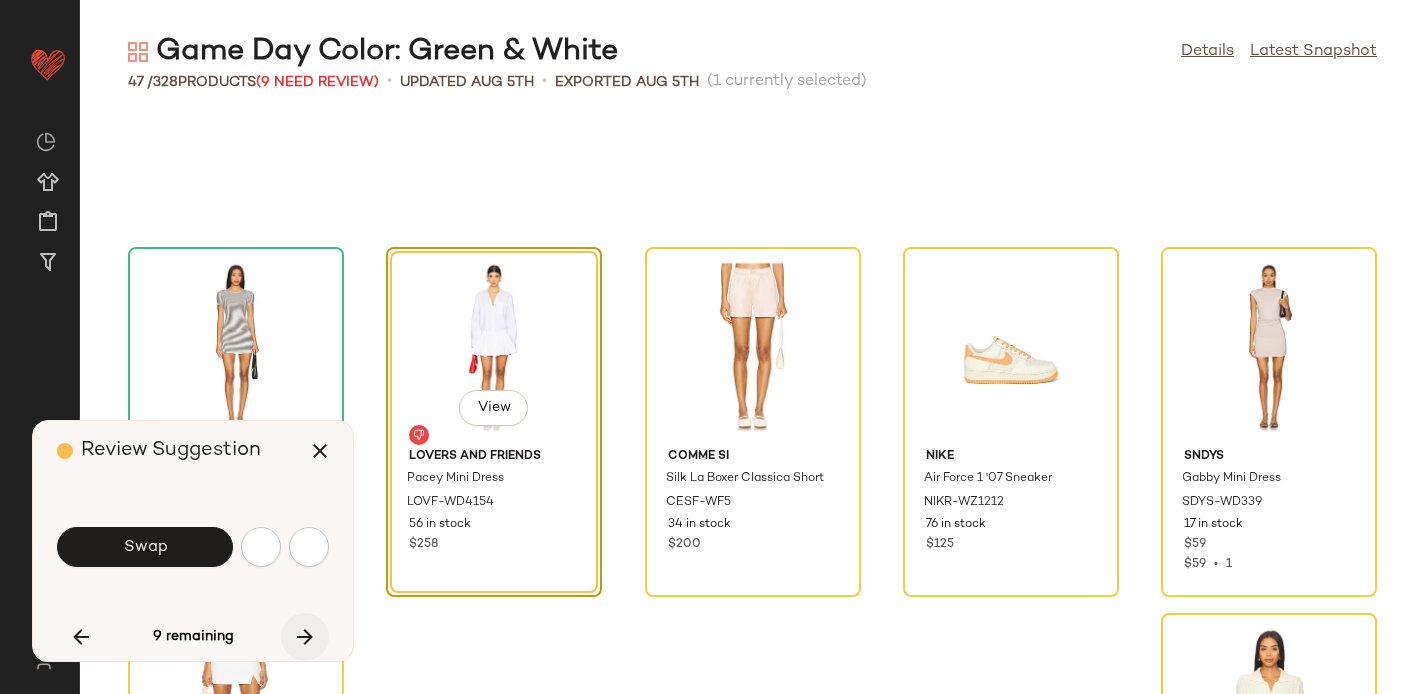scroll, scrollTop: 2928, scrollLeft: 0, axis: vertical 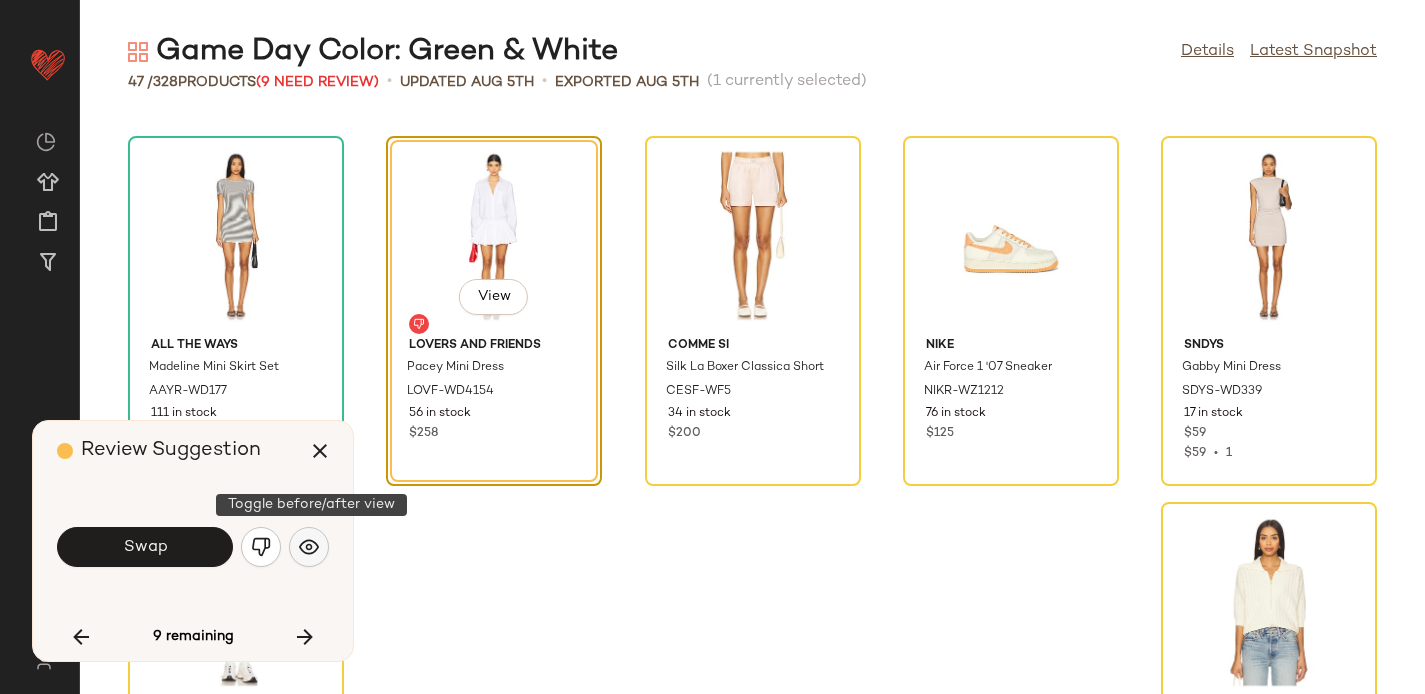click 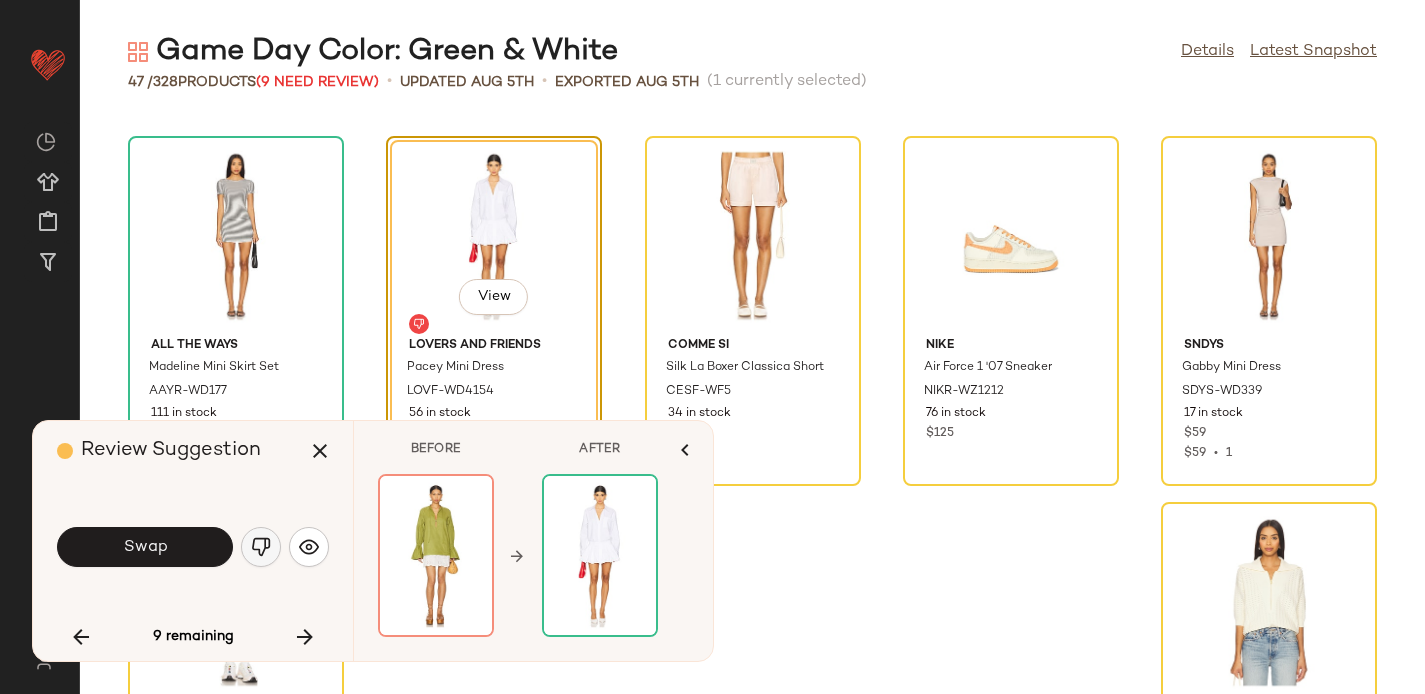click 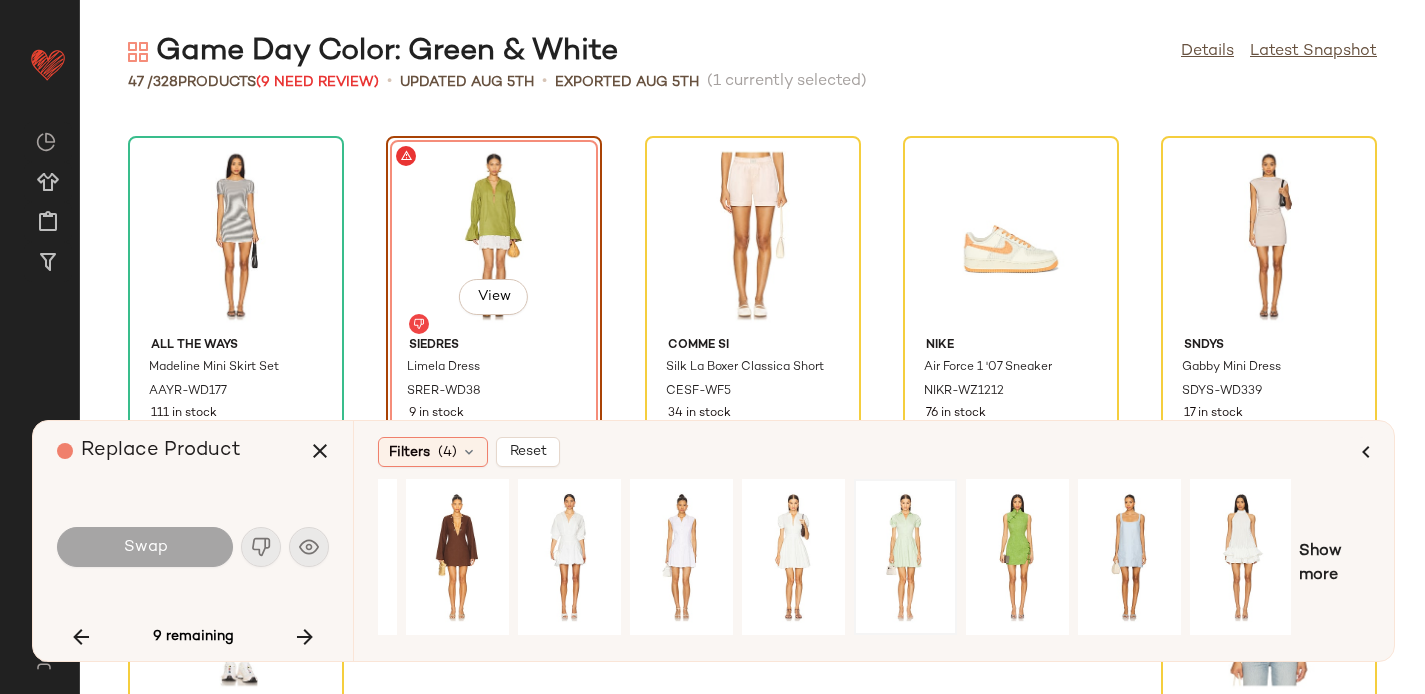 scroll, scrollTop: 0, scrollLeft: 196, axis: horizontal 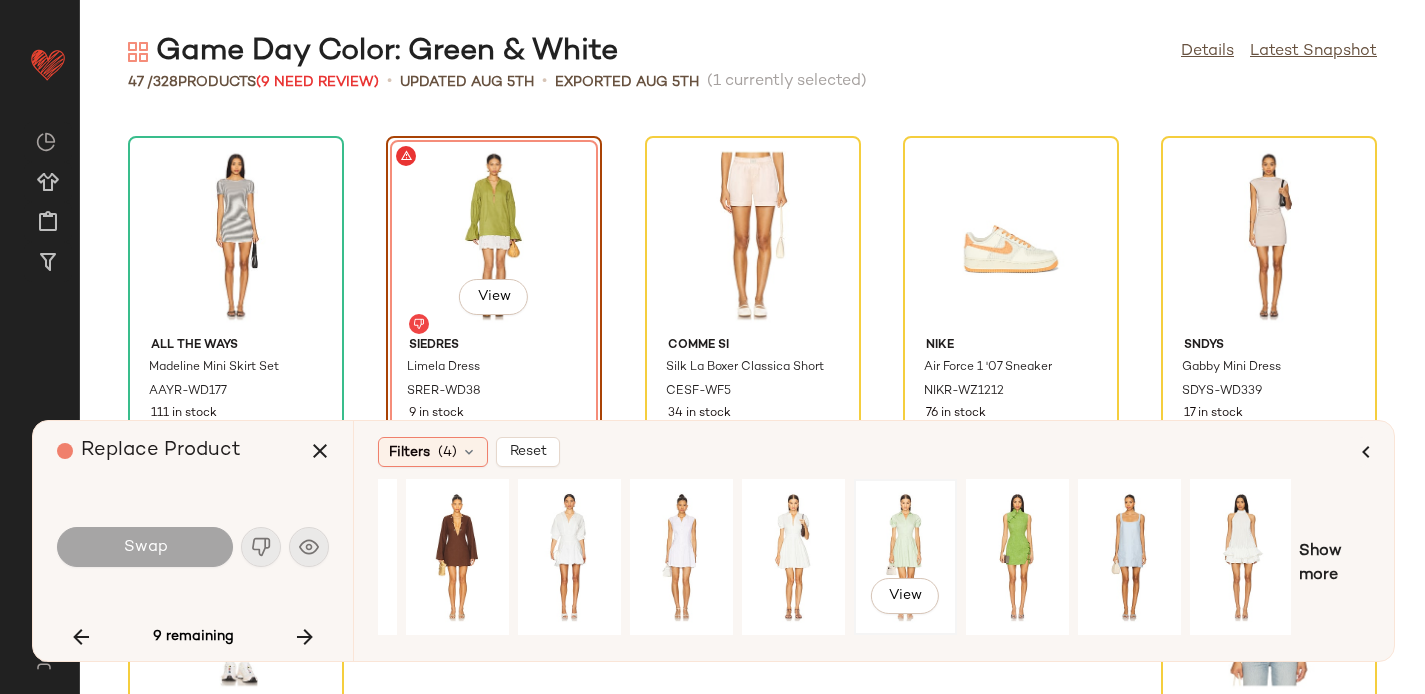 click on "View" 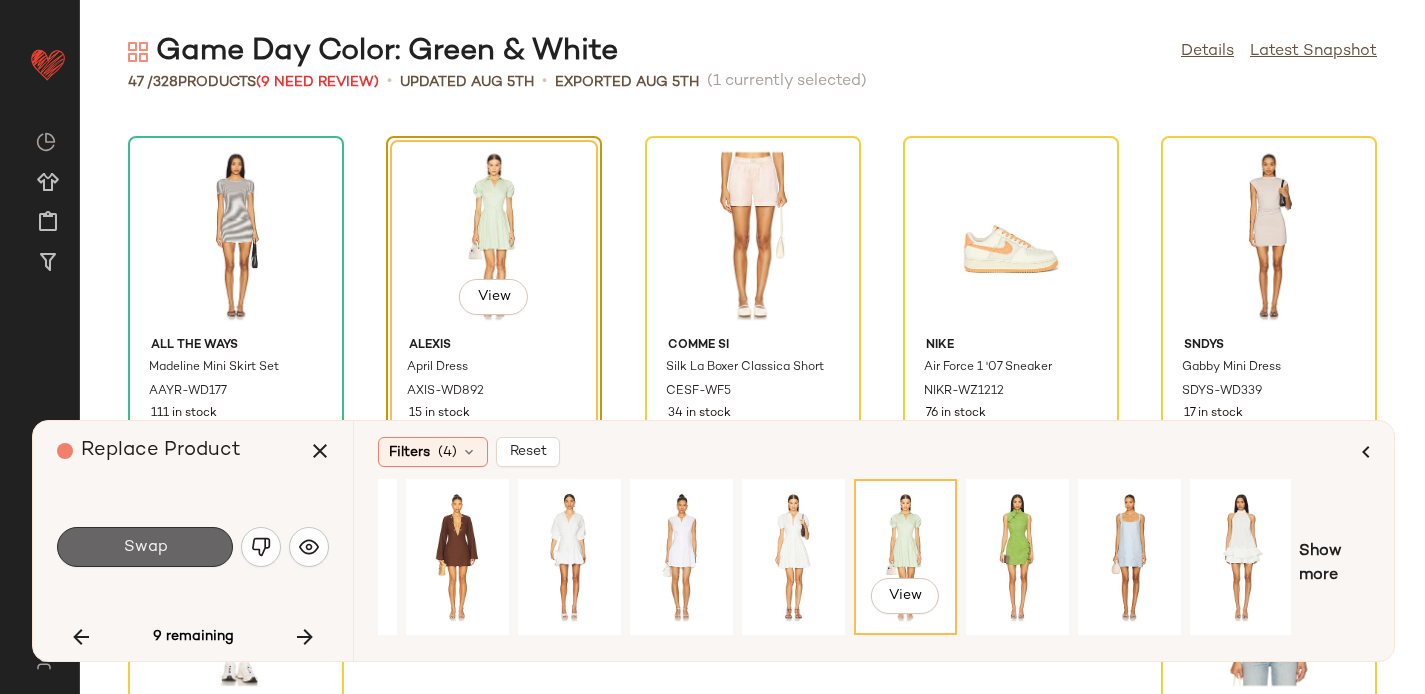 click on "Swap" at bounding box center (145, 547) 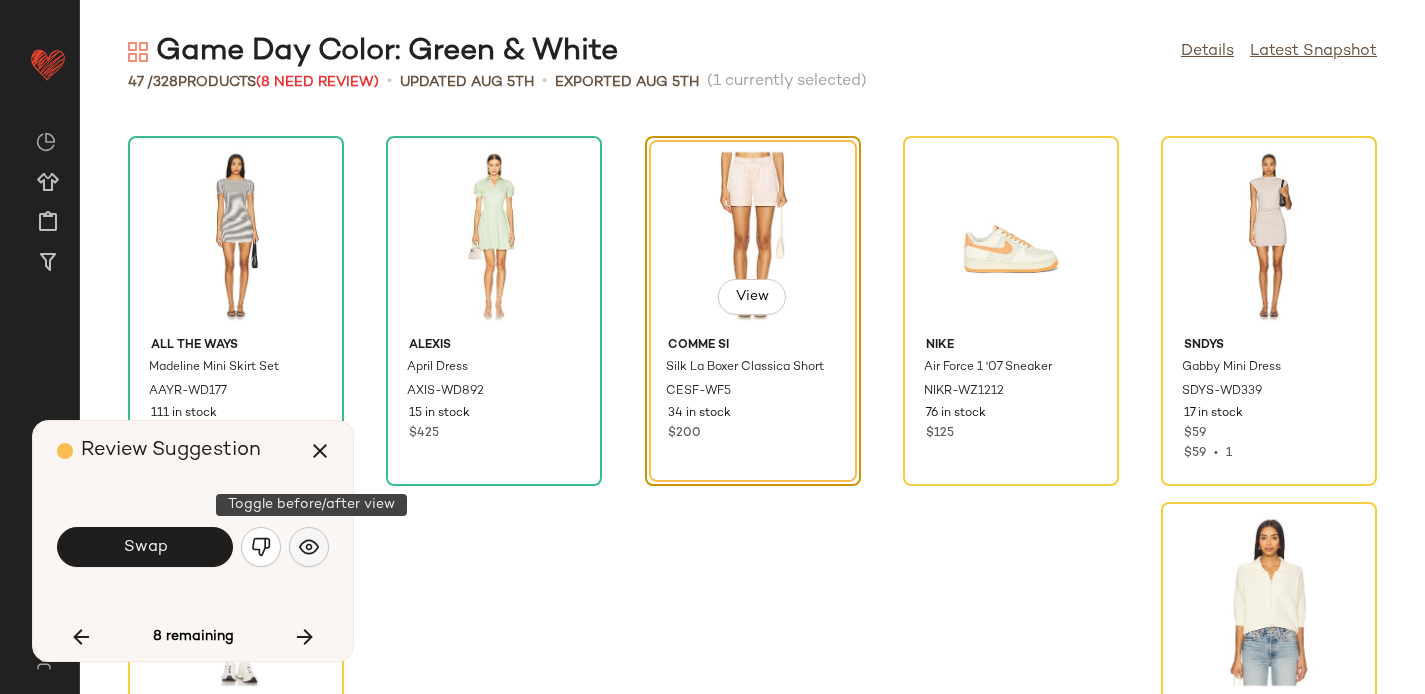 click 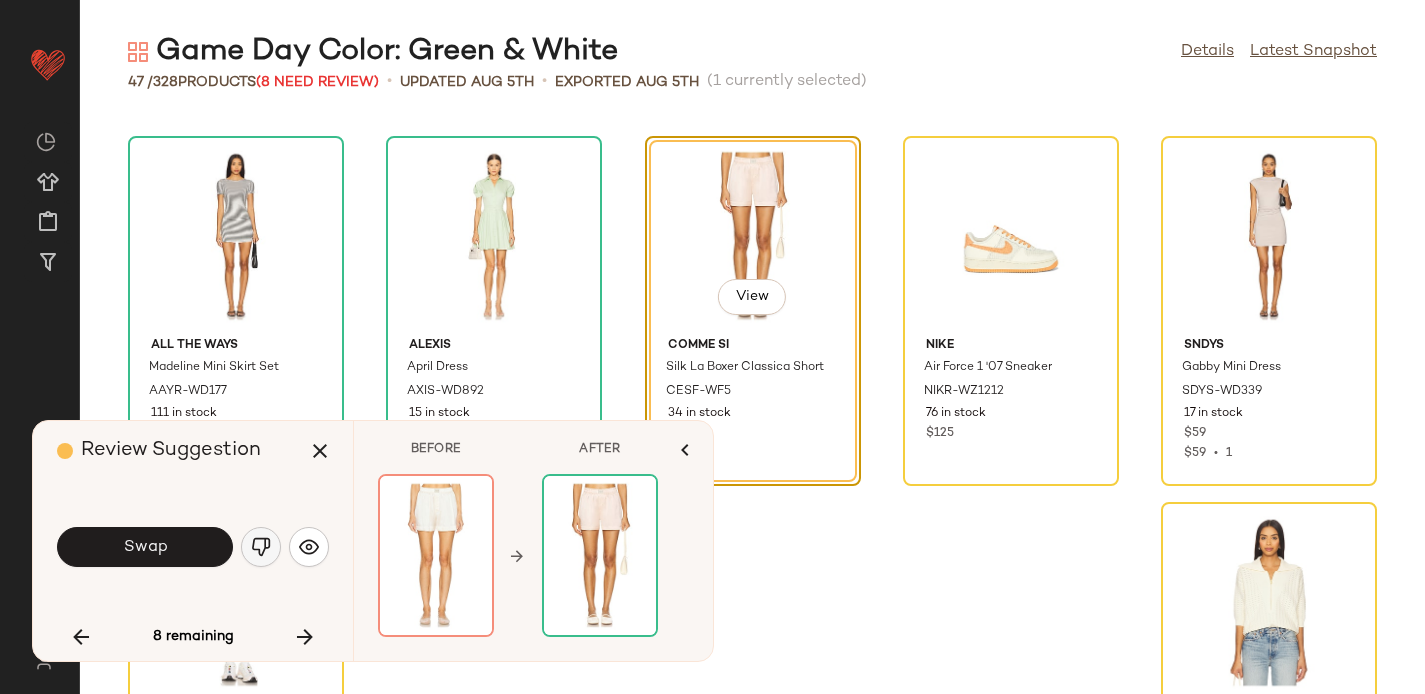 click 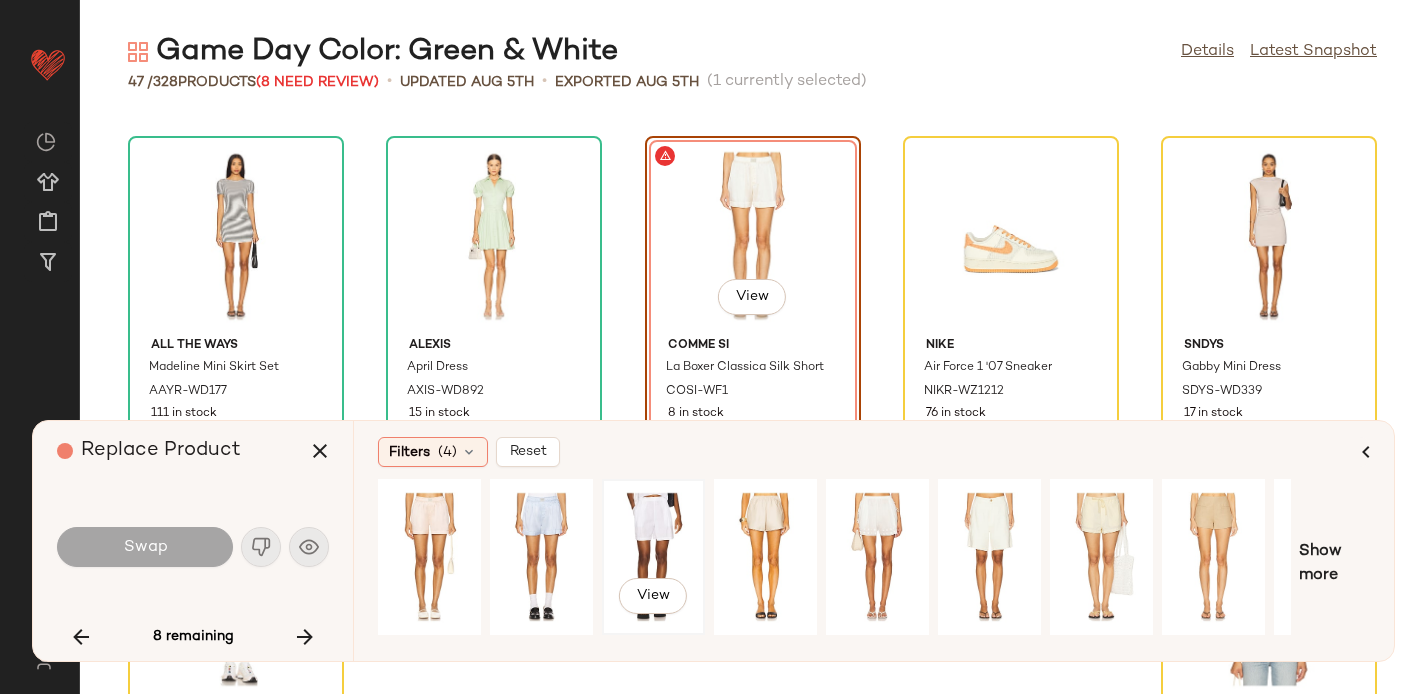 click on "View" 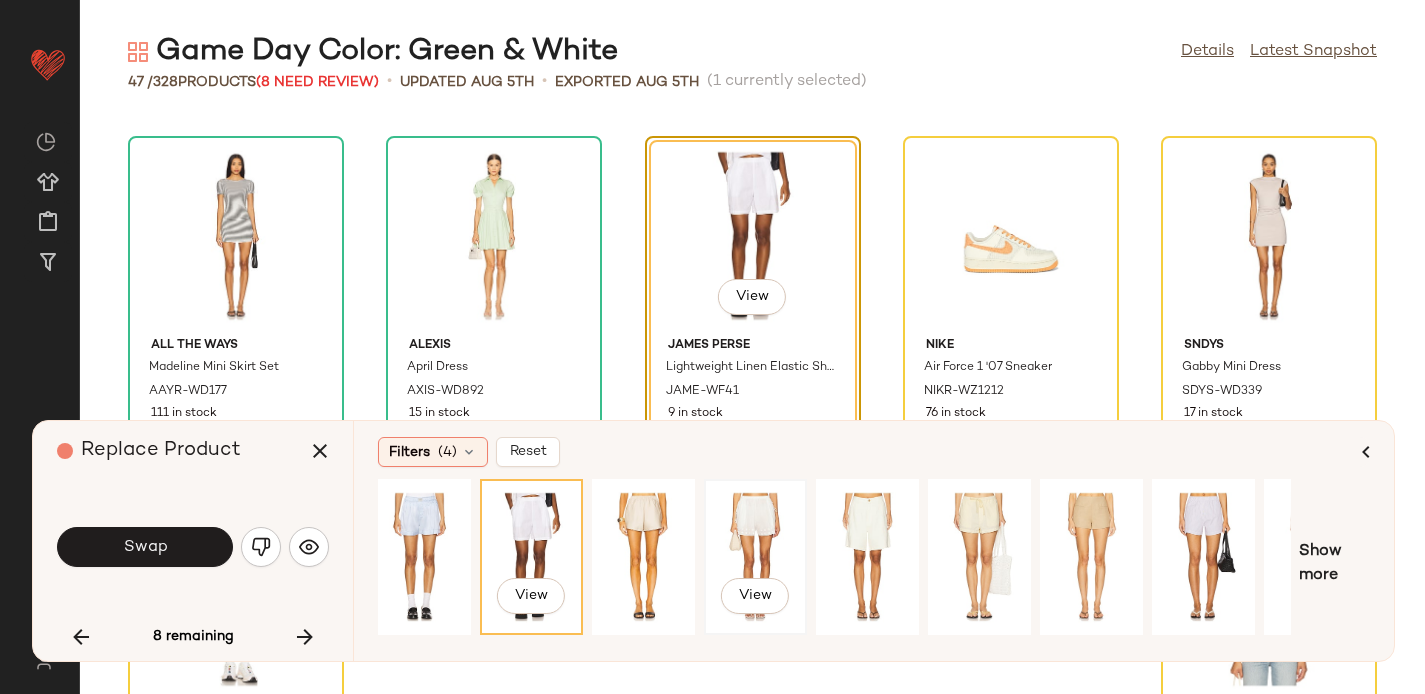 scroll, scrollTop: 0, scrollLeft: 196, axis: horizontal 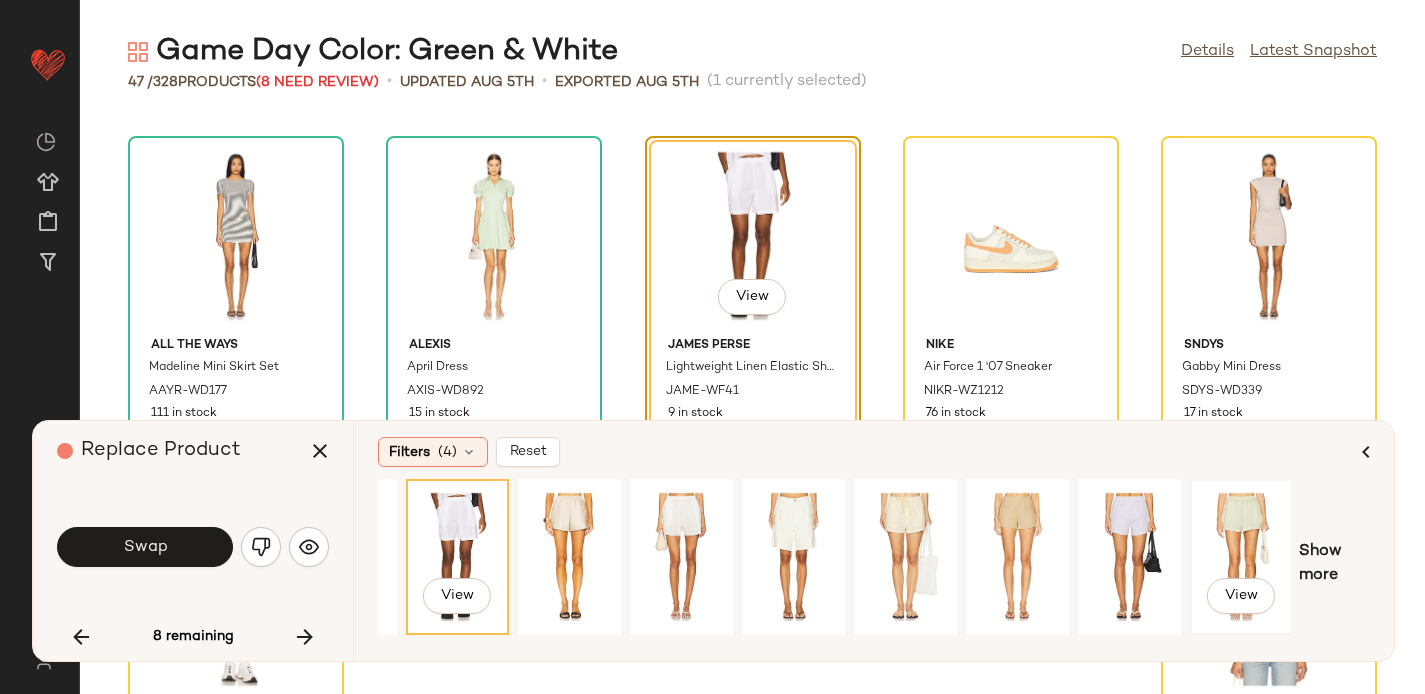 click on "View" 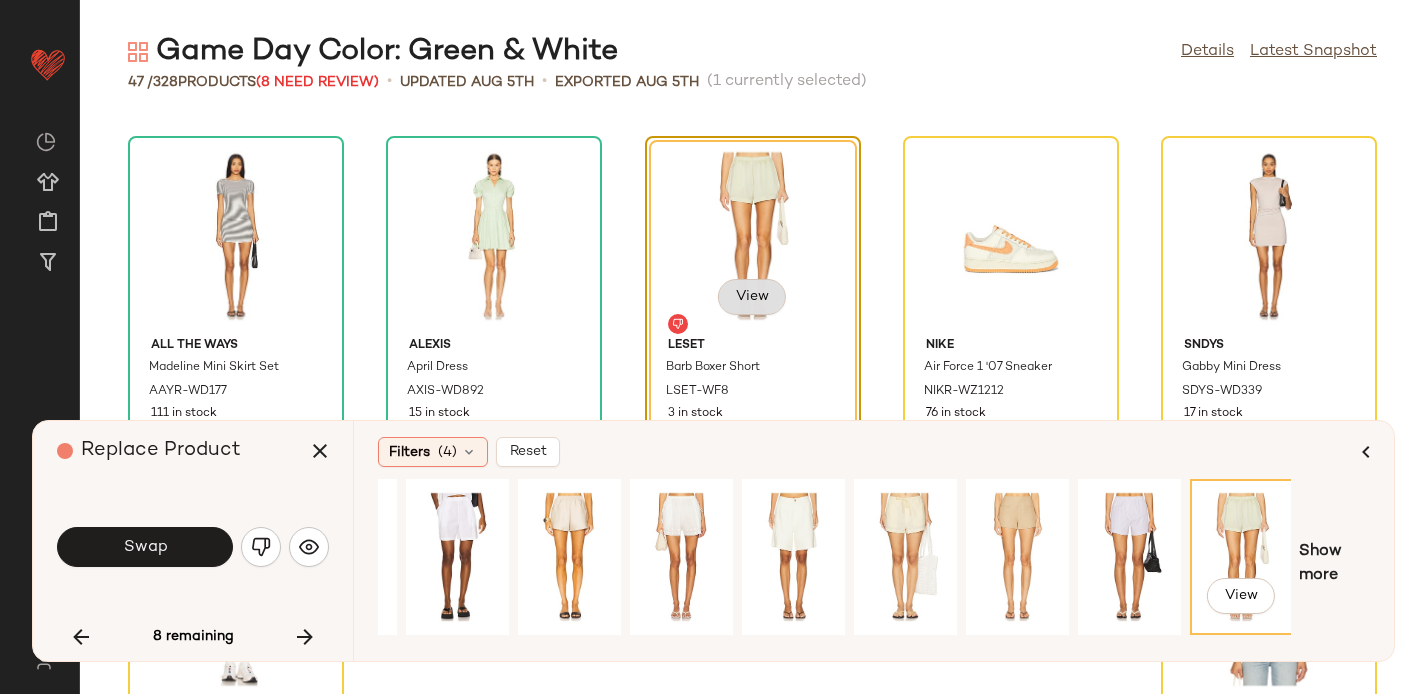 click on "View" 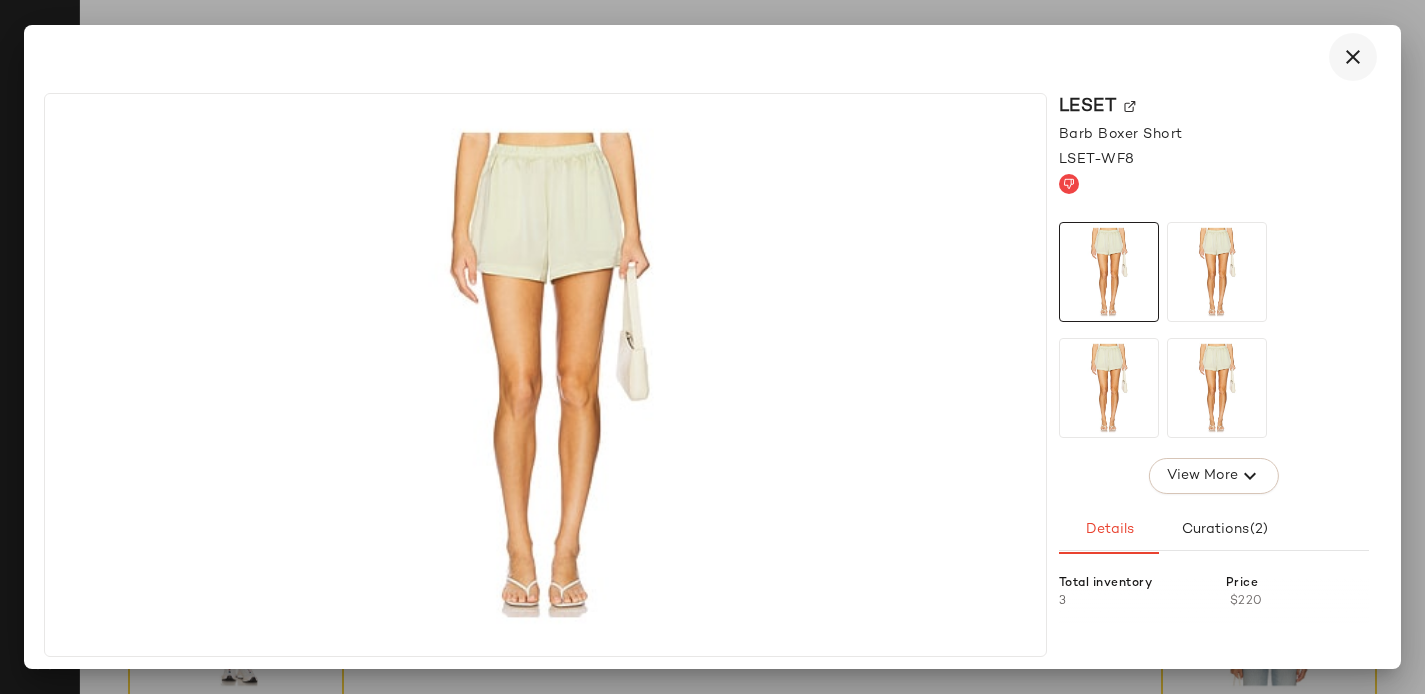 click at bounding box center [1353, 57] 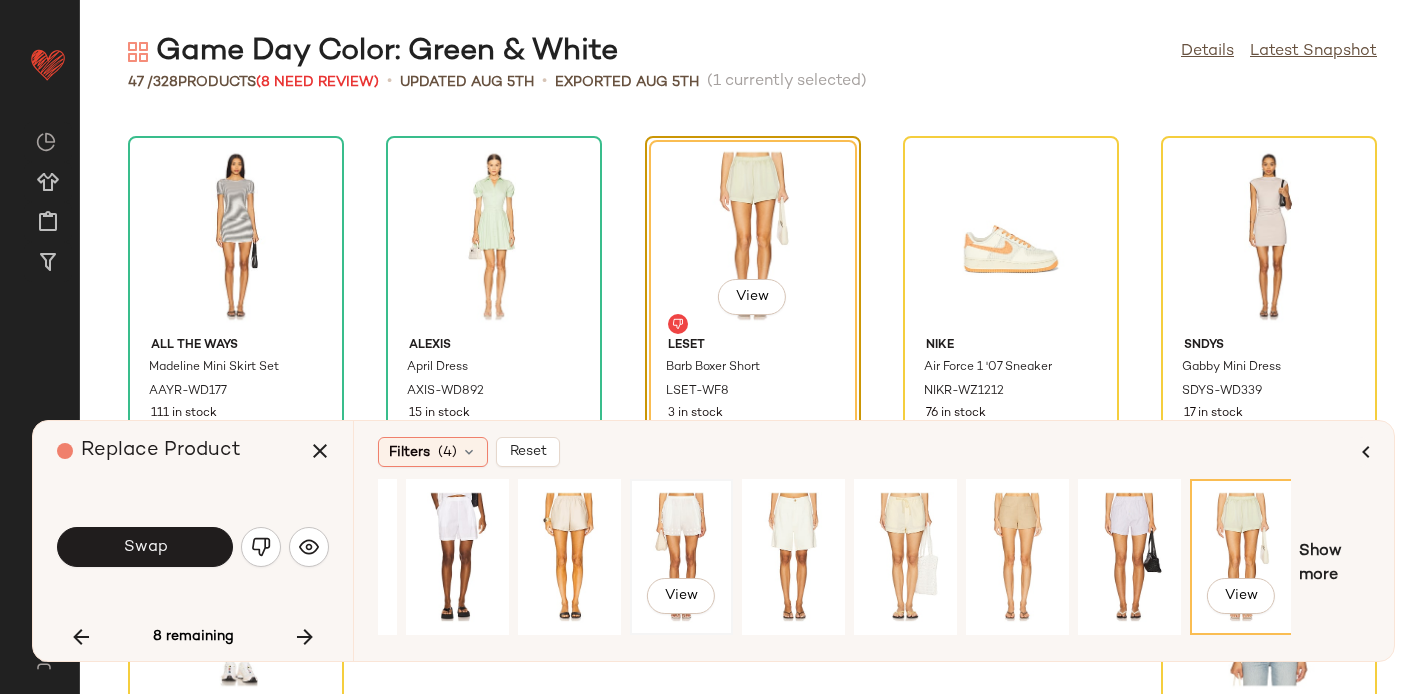 click on "View" 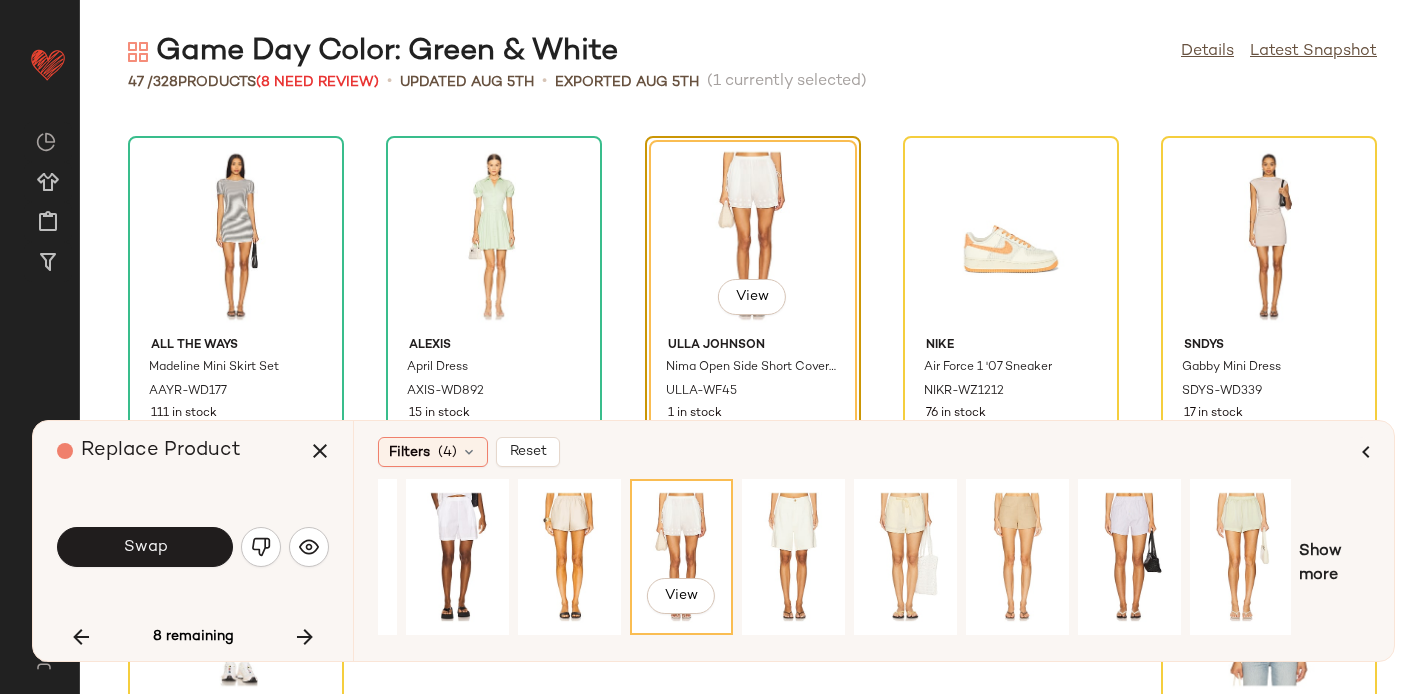 scroll, scrollTop: 0, scrollLeft: 0, axis: both 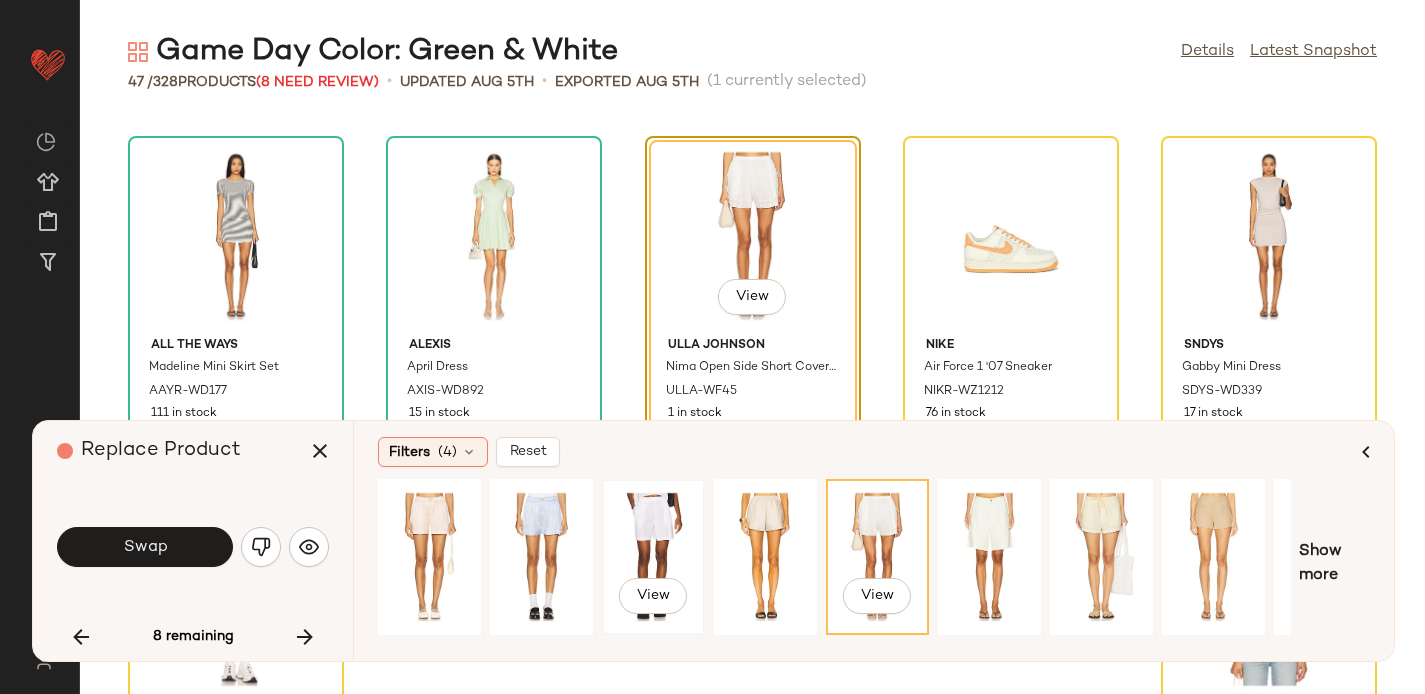 click on "View" 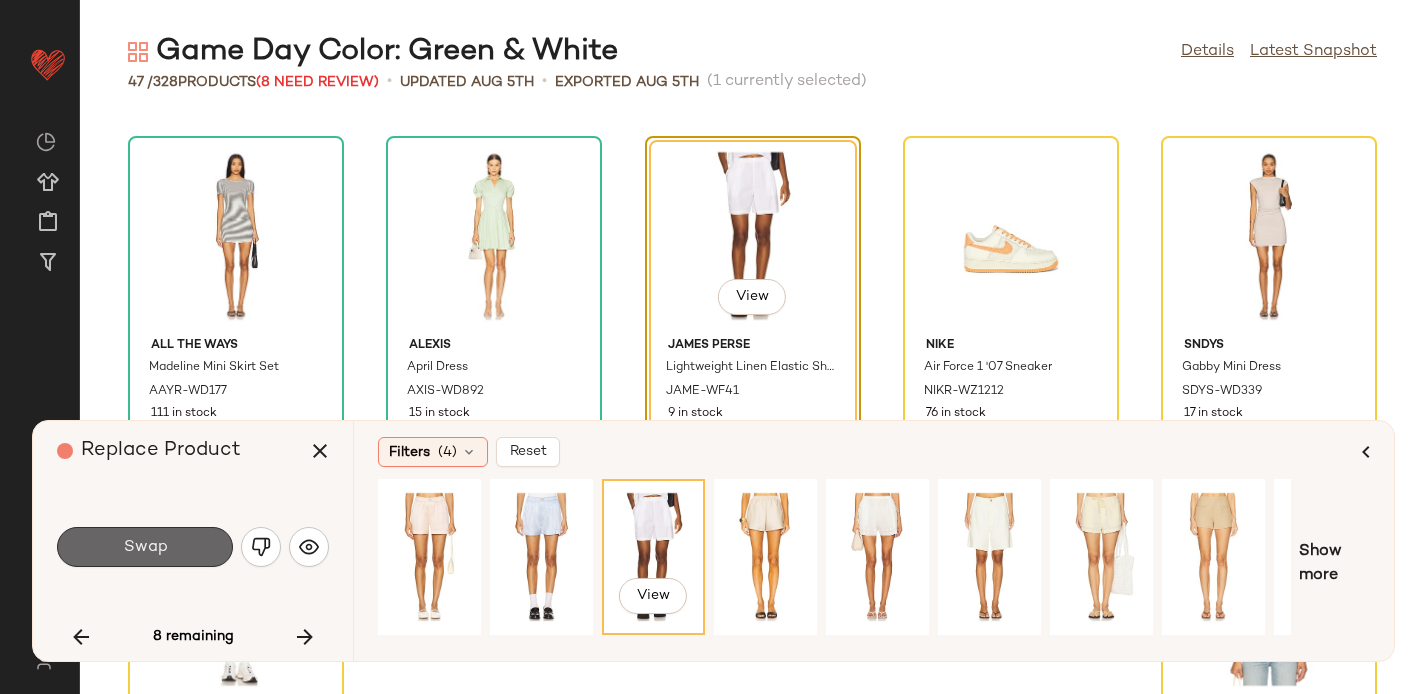 click on "Swap" at bounding box center [145, 547] 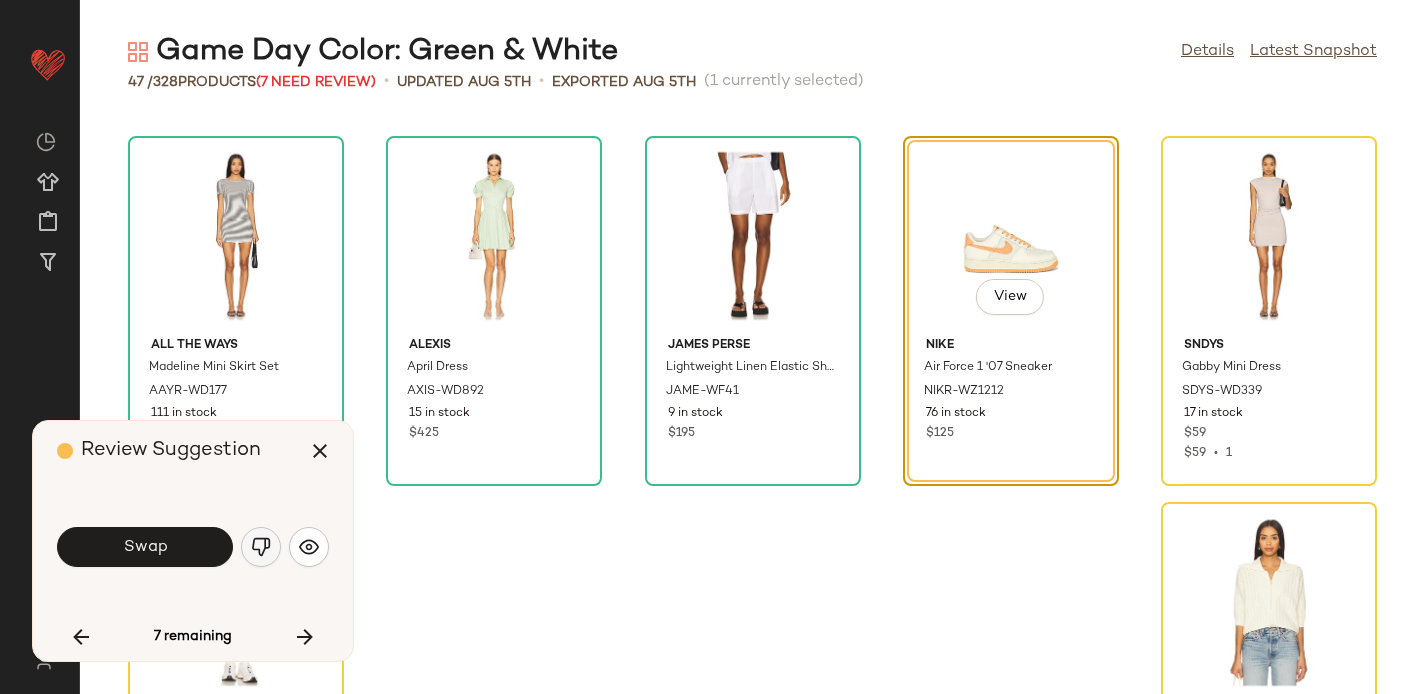 click 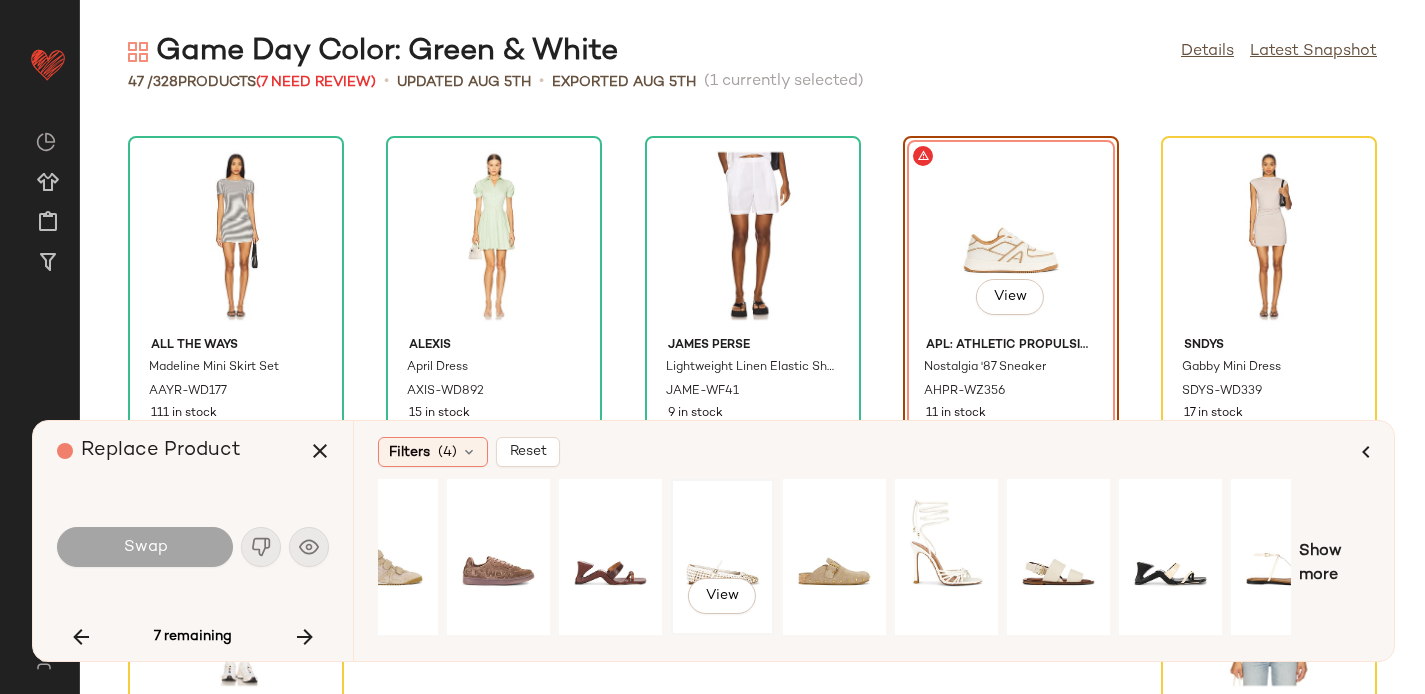 scroll, scrollTop: 0, scrollLeft: 196, axis: horizontal 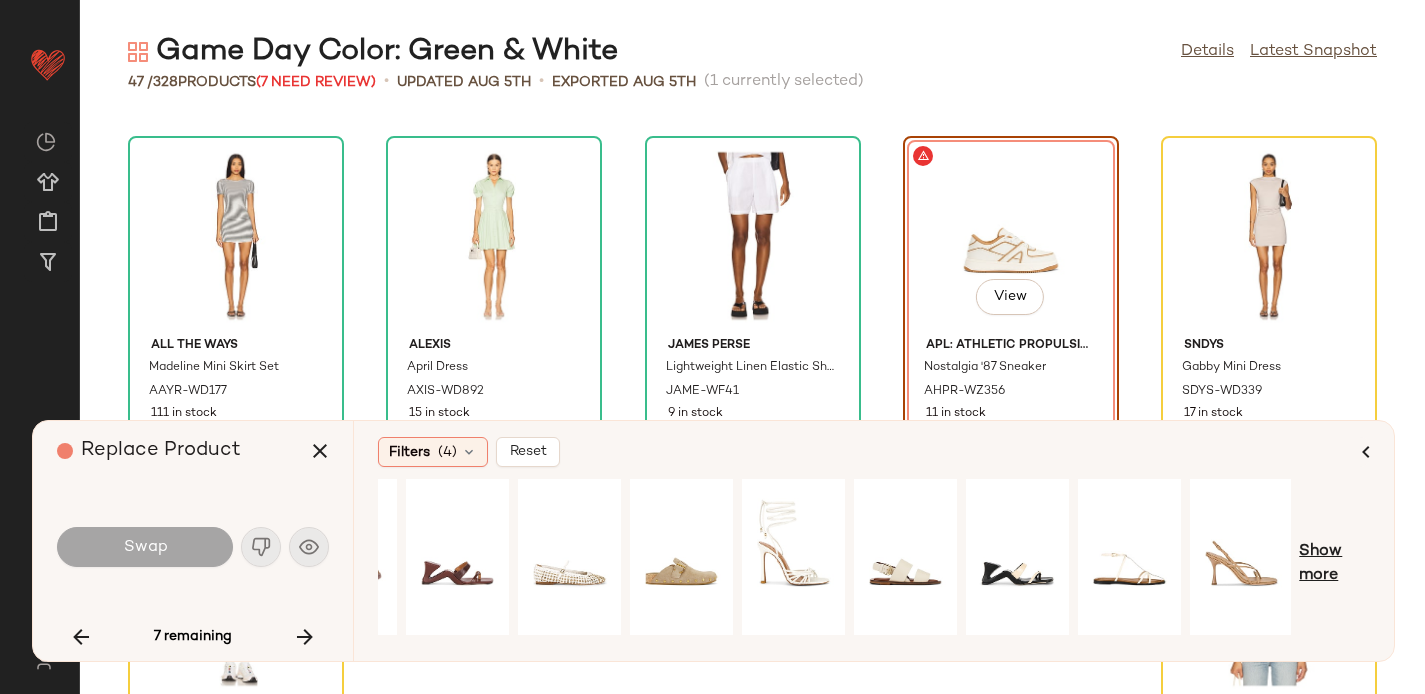 click on "Show more" at bounding box center (1334, 564) 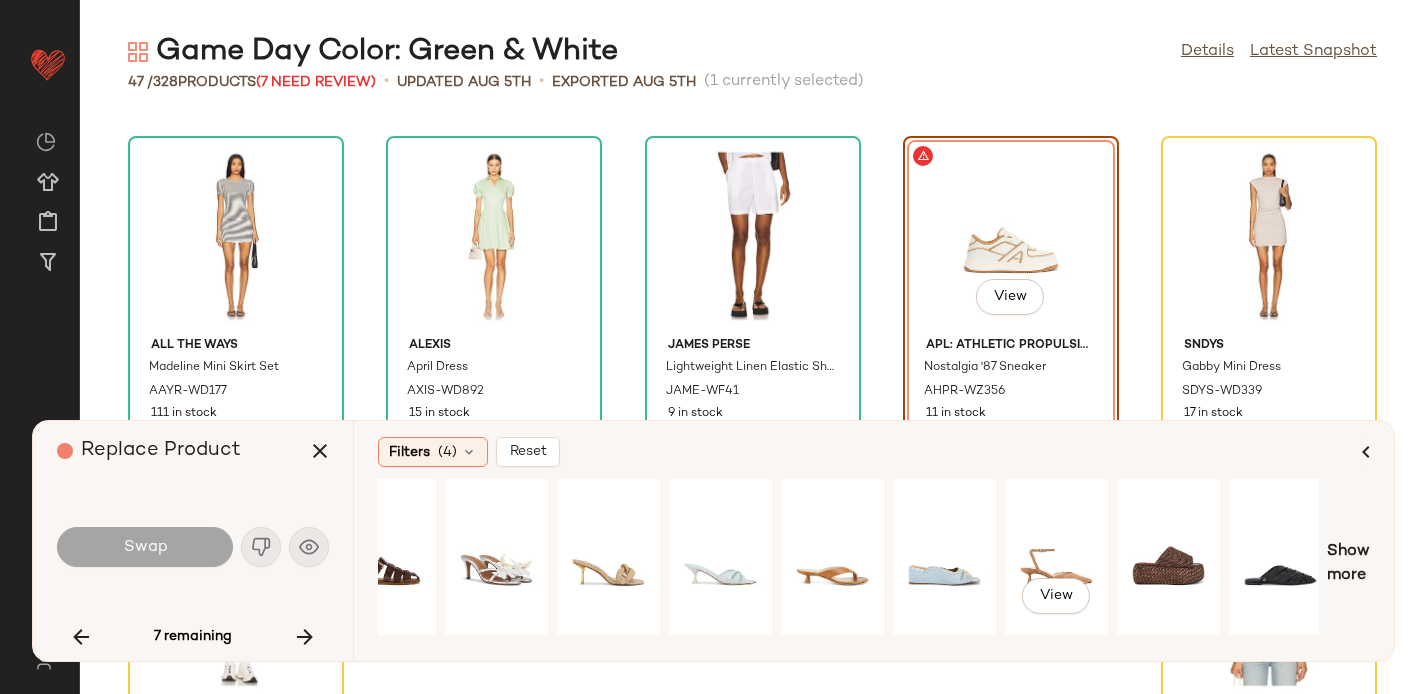 scroll, scrollTop: 0, scrollLeft: 1288, axis: horizontal 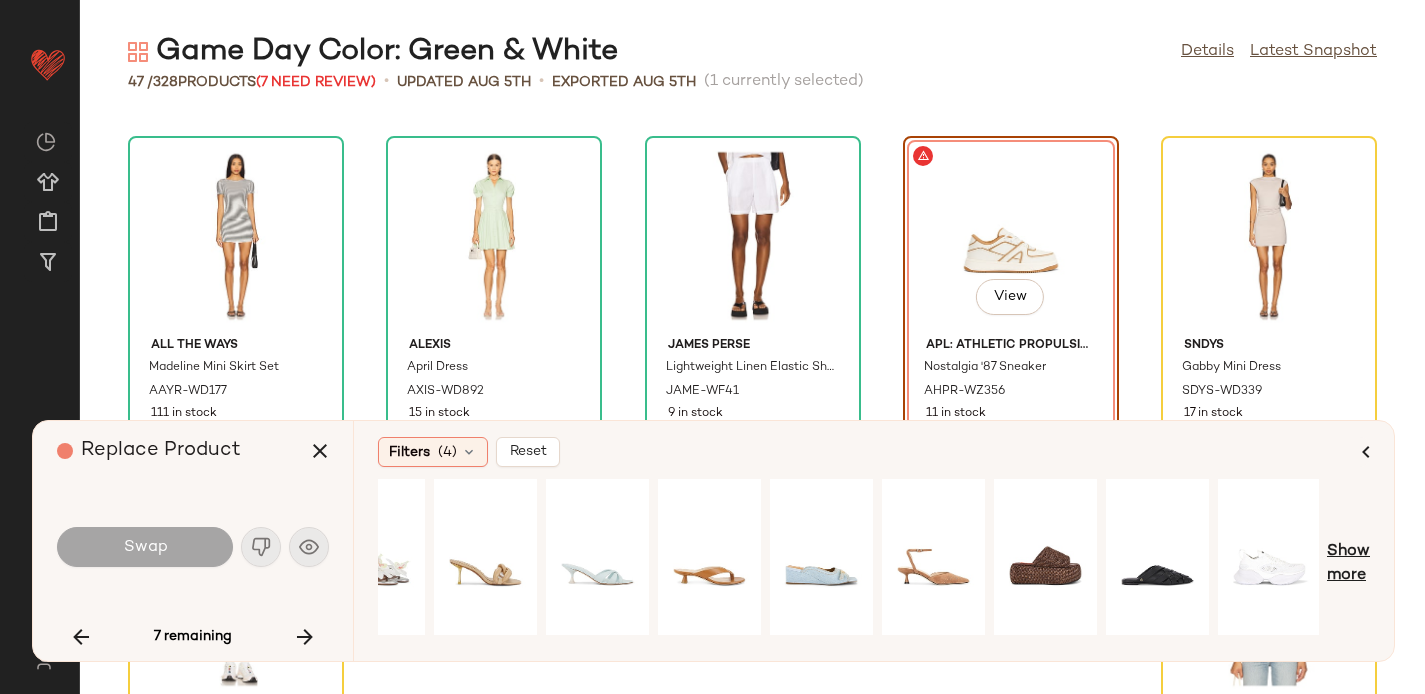 click on "Show more" at bounding box center [1348, 564] 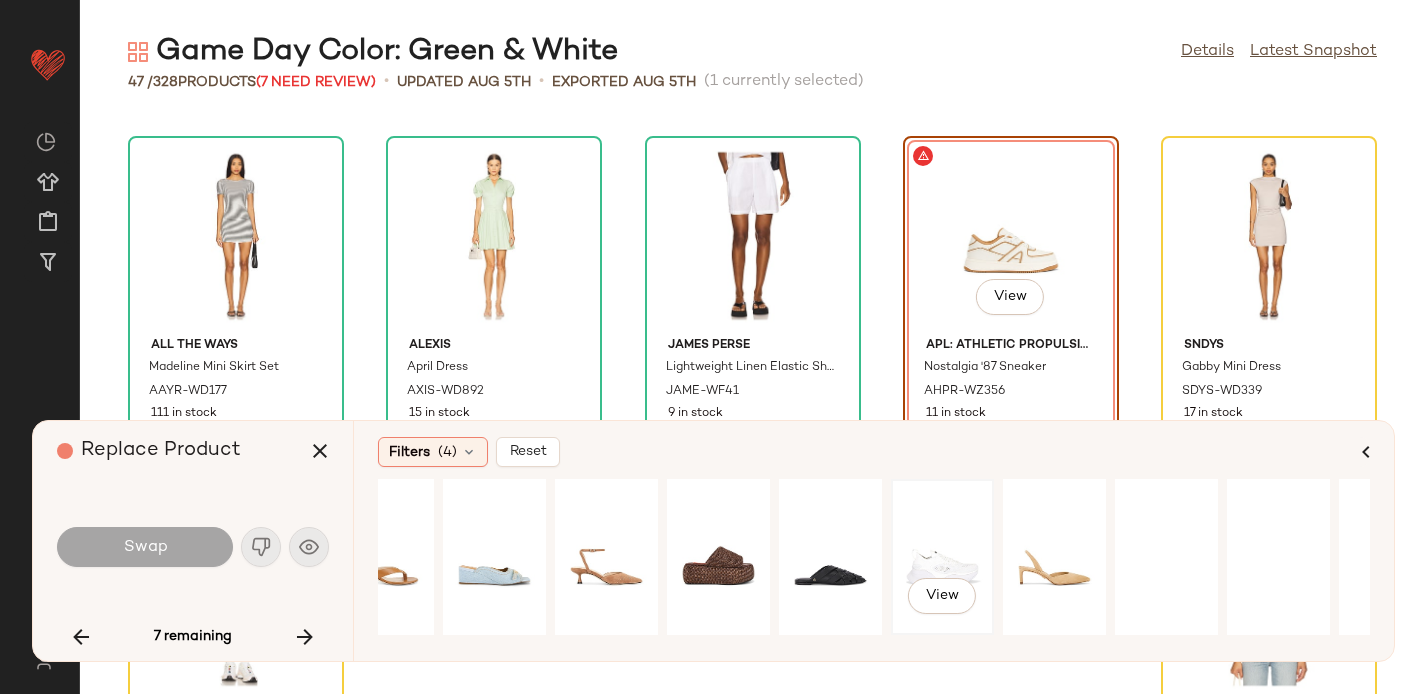 scroll, scrollTop: 0, scrollLeft: 1799, axis: horizontal 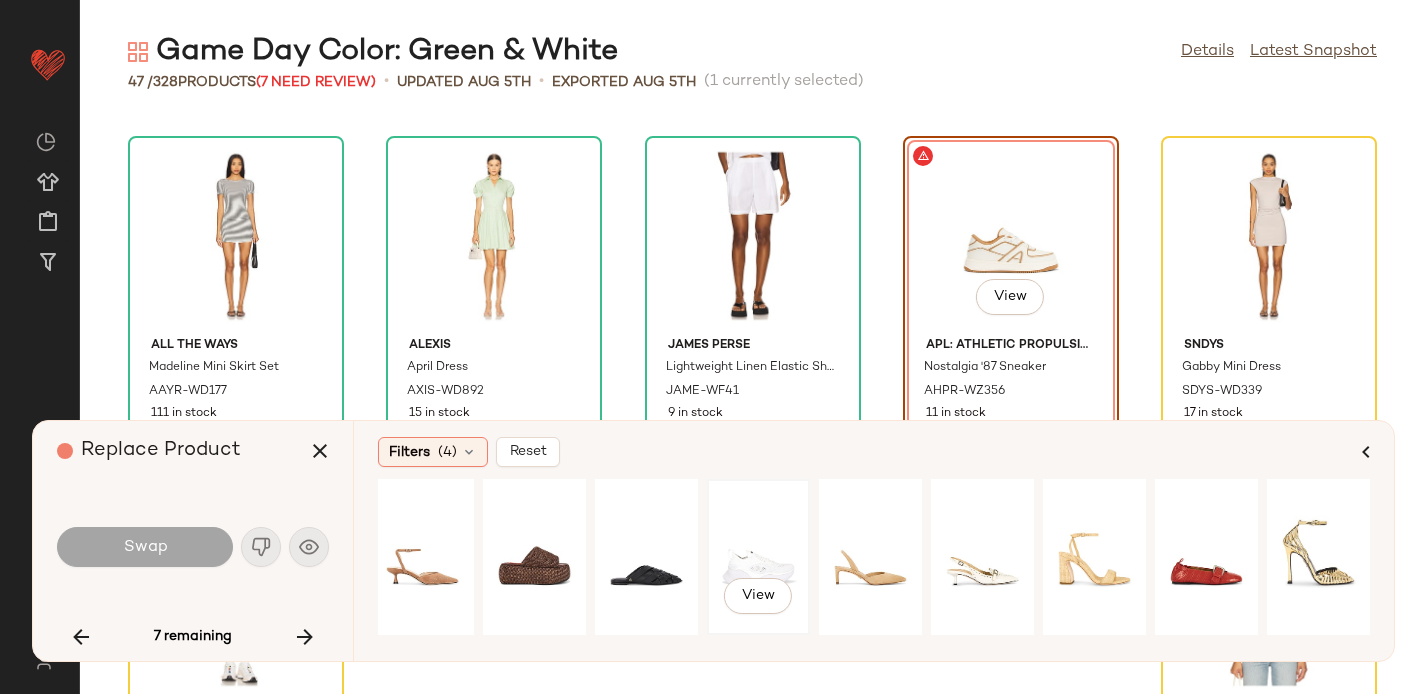click on "View" 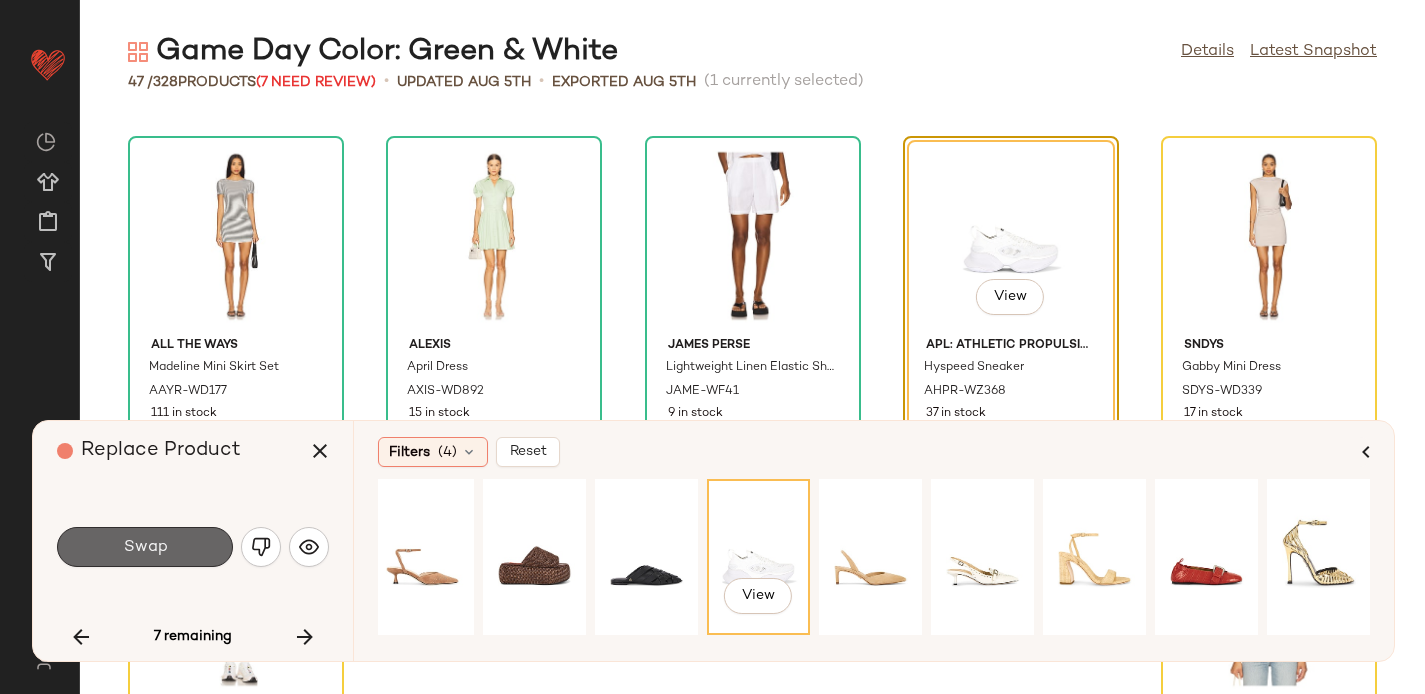 click on "Swap" at bounding box center [145, 547] 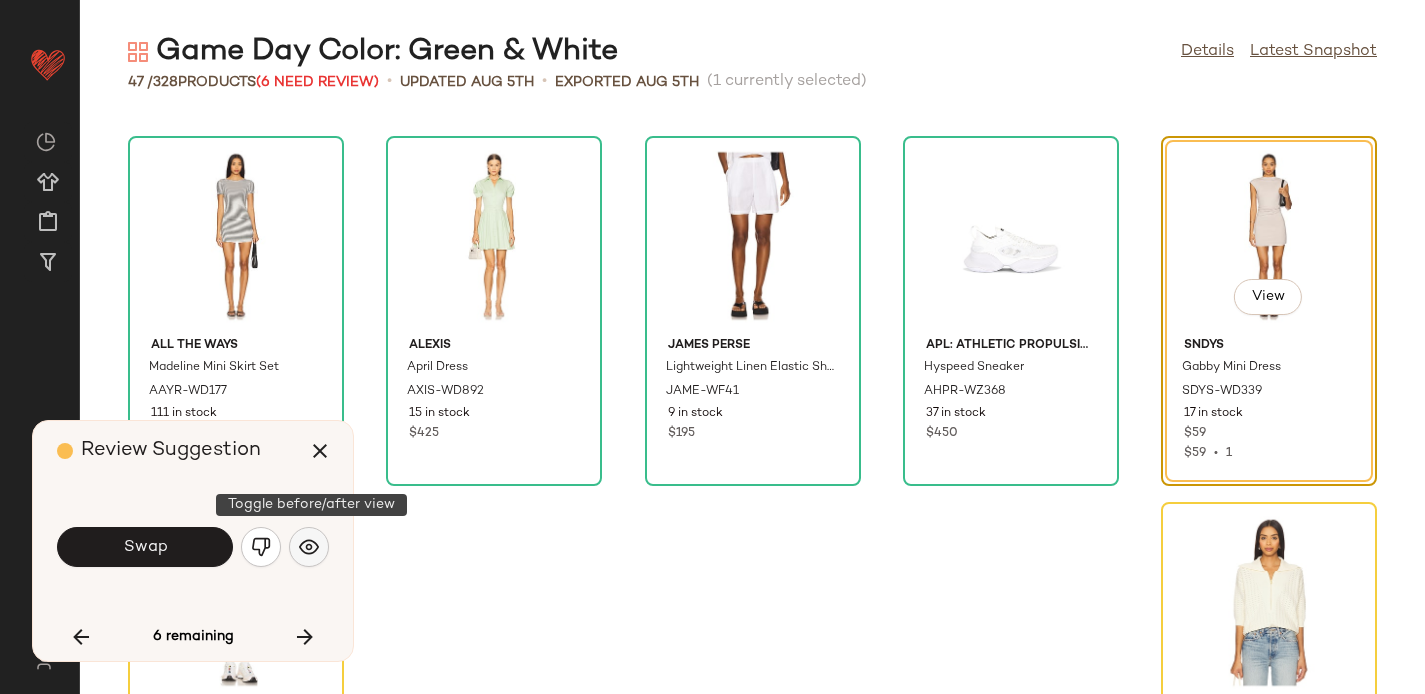 click 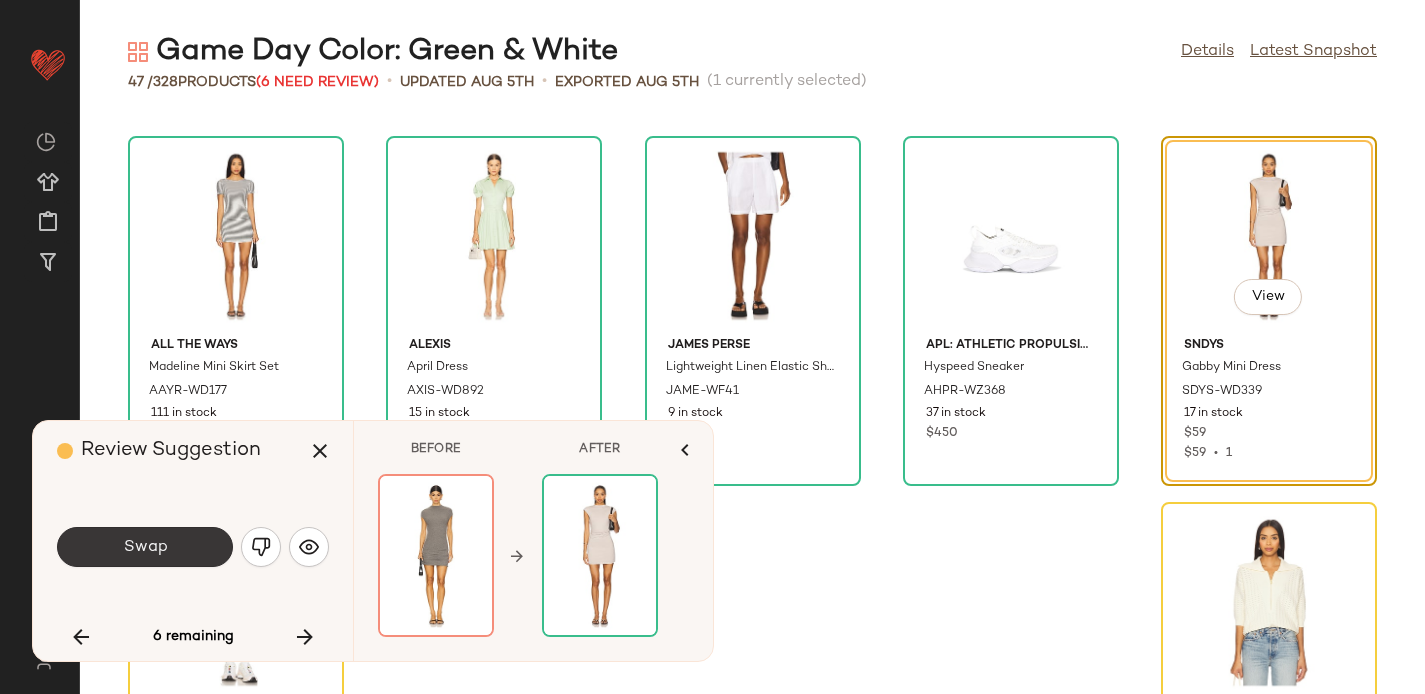 click on "Swap" 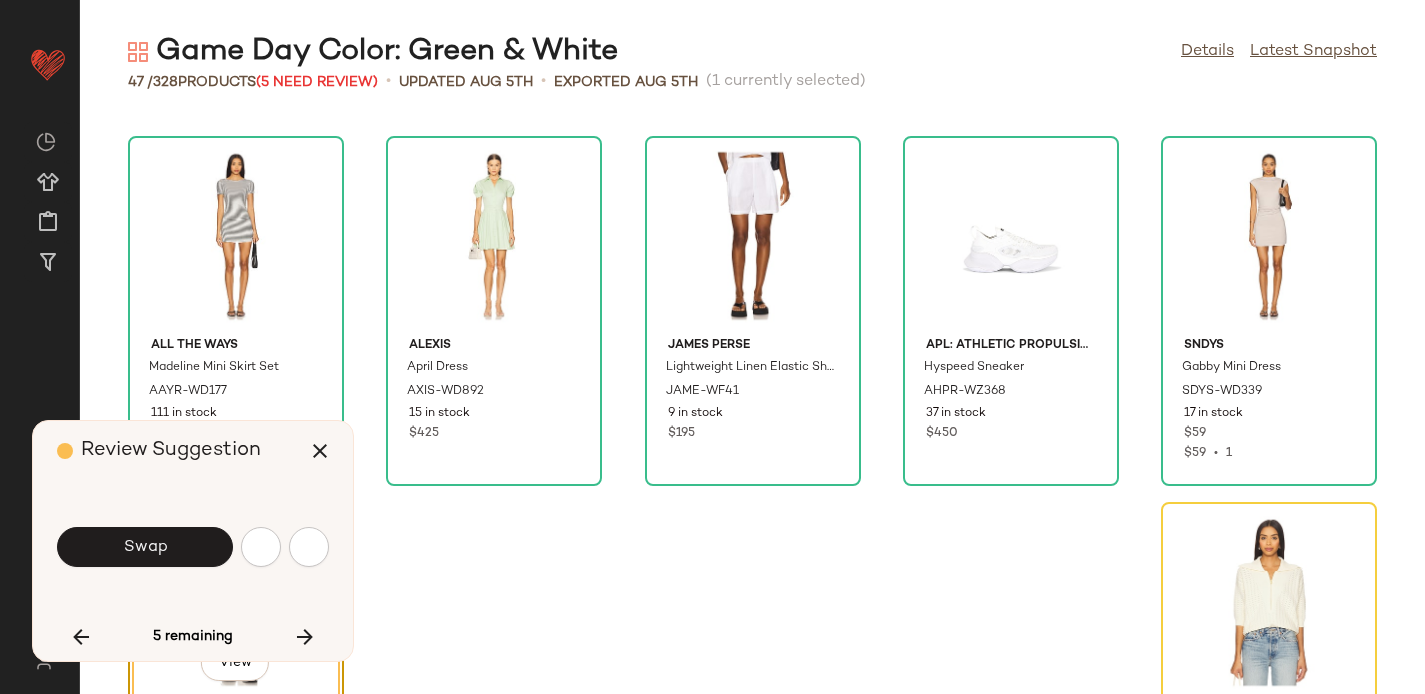 scroll, scrollTop: 3086, scrollLeft: 0, axis: vertical 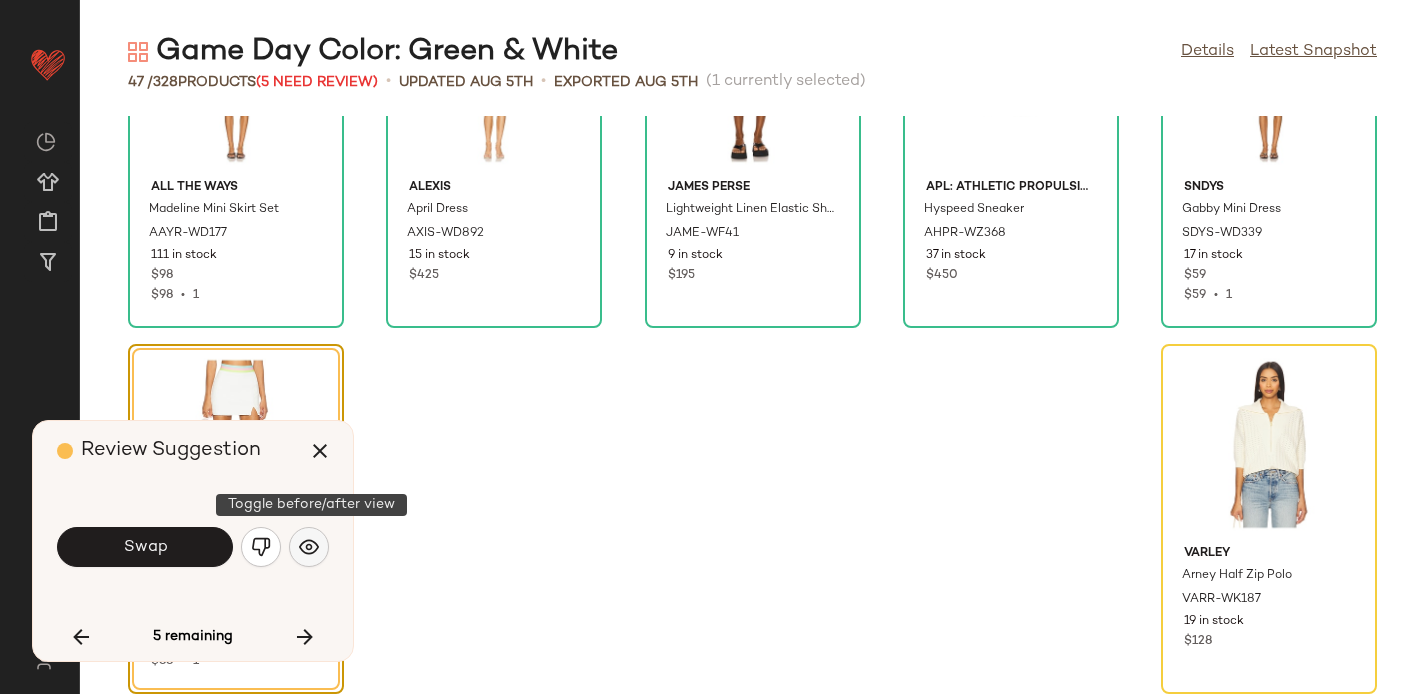 click 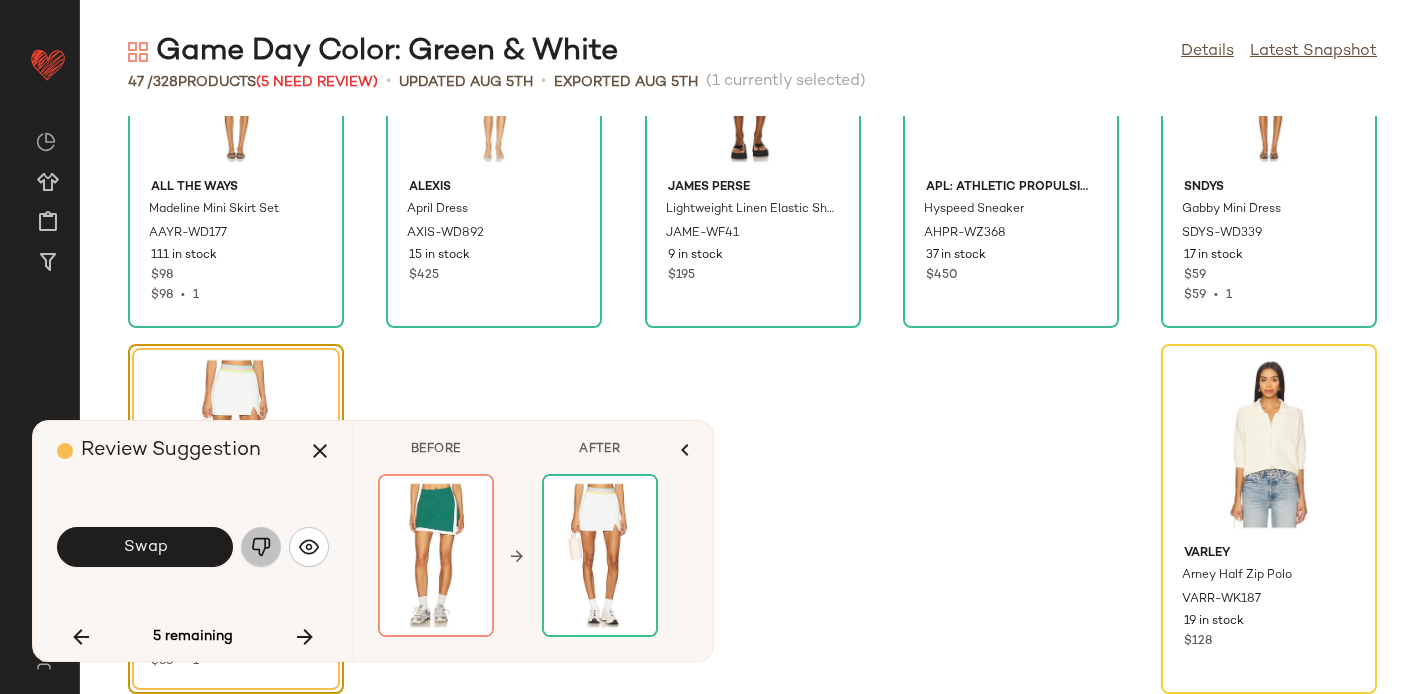 click at bounding box center [261, 547] 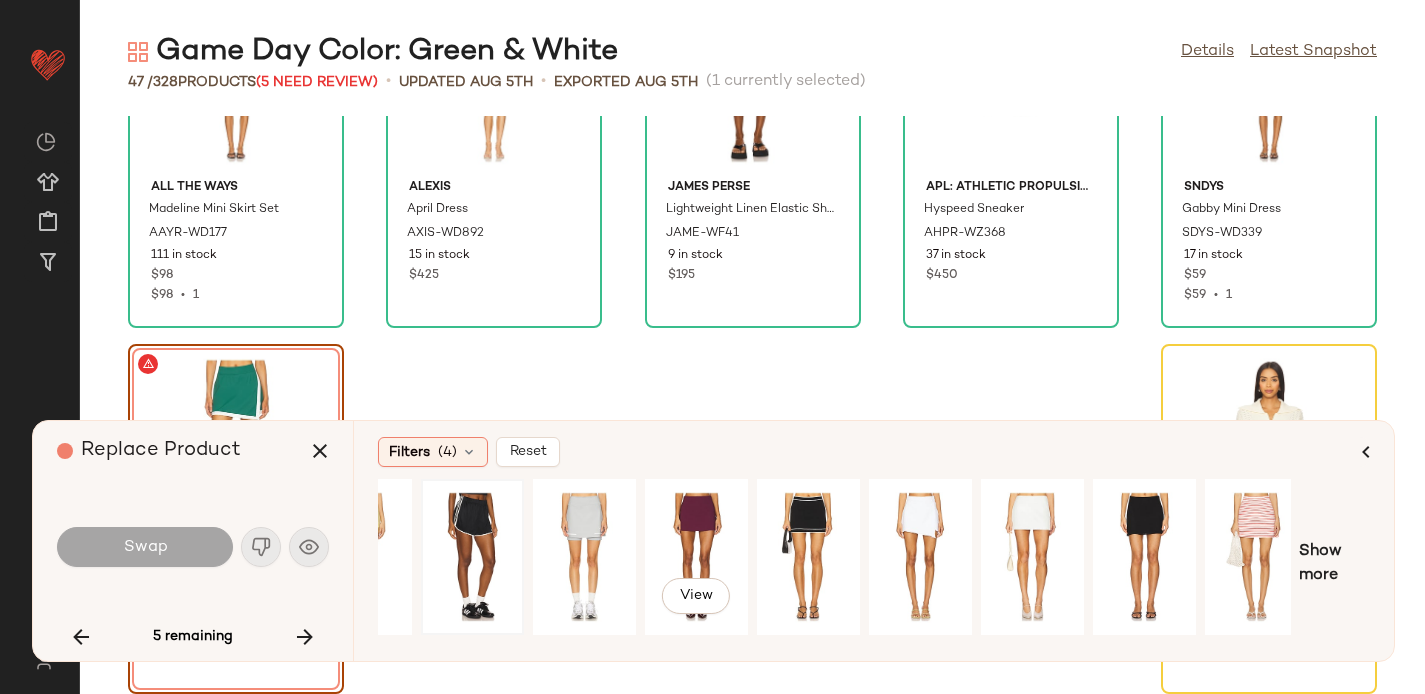 scroll, scrollTop: 0, scrollLeft: 0, axis: both 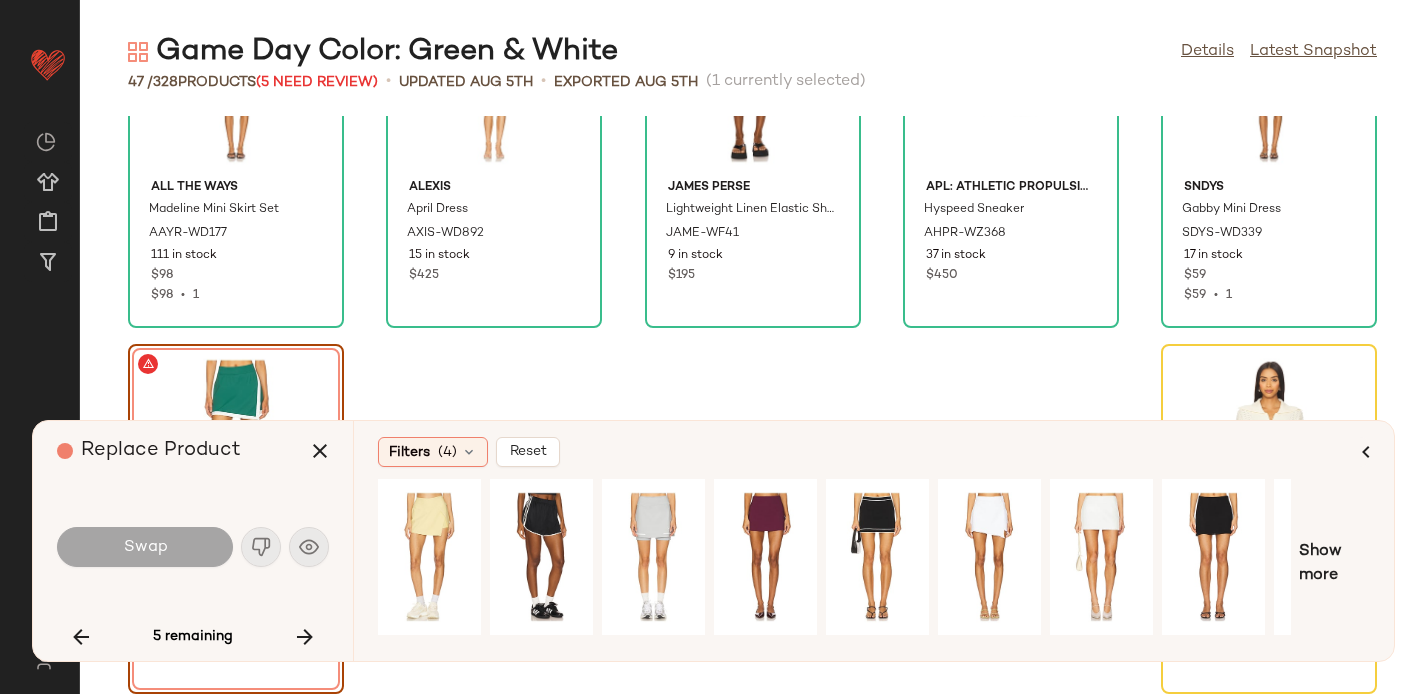 click on "ALL THE WAYS Madeline Mini Skirt Set AAYR-WD177 111 in stock $98 $98  •  1 Alexis April Dress AXIS-WD892 15 in stock $425 James Perse Lightweight Linen Elastic Short JAME-WF41 9 in stock $195 APL: Athletic Propulsion Labs Hyspeed Sneaker AHPR-WZ368 37 in stock $450 SNDYS Gabby Mini Dress SDYS-WD339 17 in stock $59 $59  •  1  View  Splits59 Monah Rigor Skort SPLR-WF25 37 in stock $75 $124 Sale Varley Arney Half Zip Polo VARR-WK187 19 in stock $128" 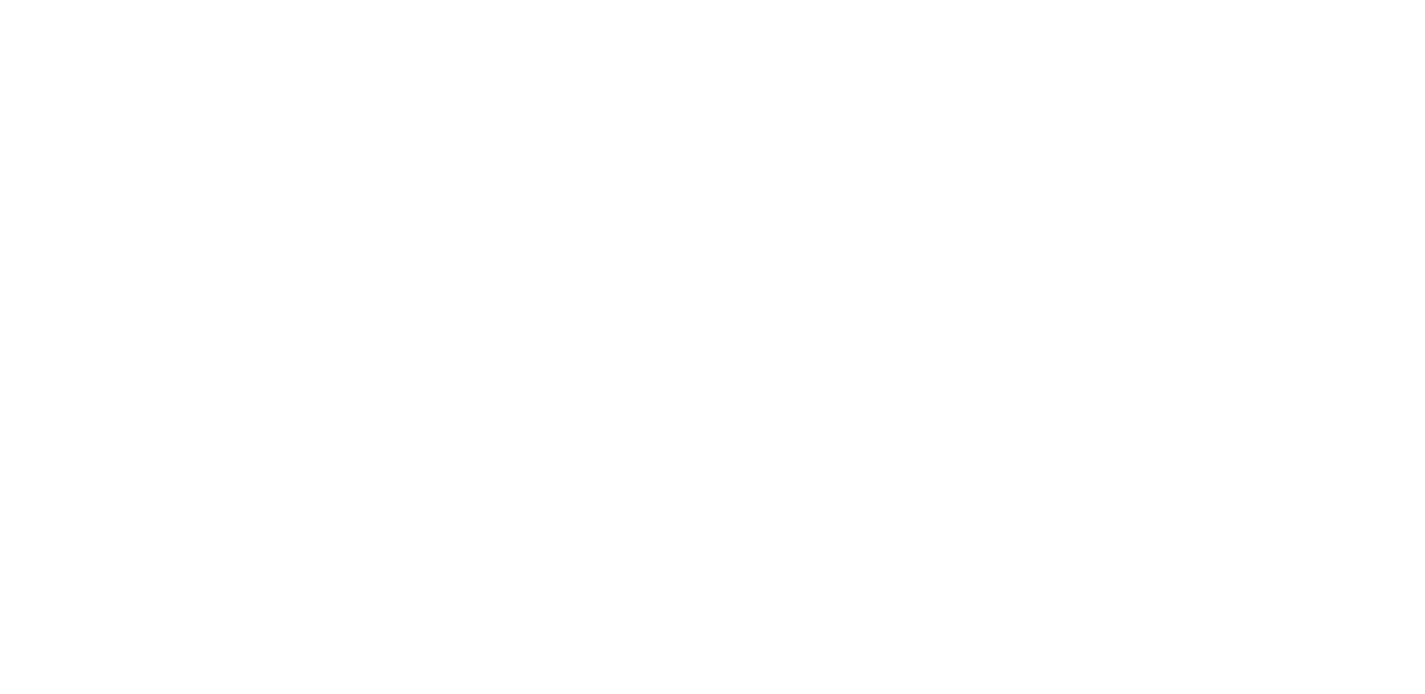 scroll, scrollTop: 0, scrollLeft: 0, axis: both 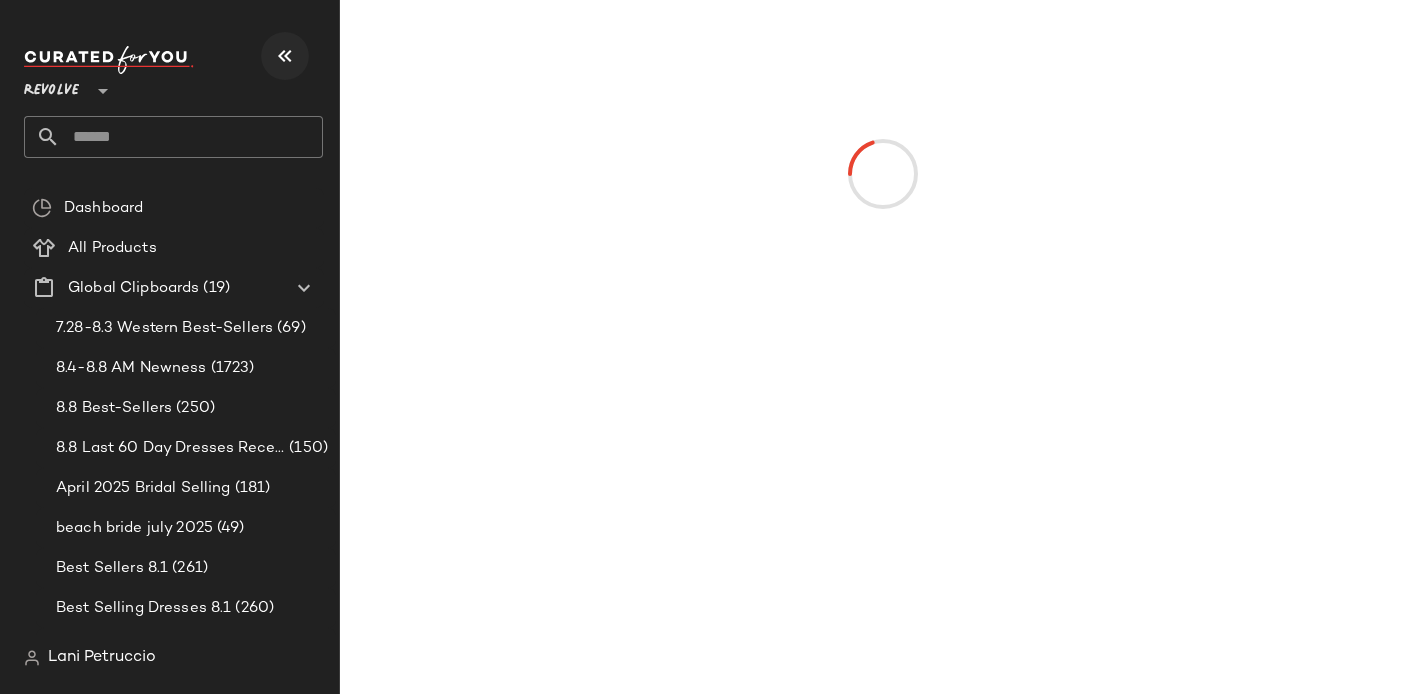click at bounding box center (285, 56) 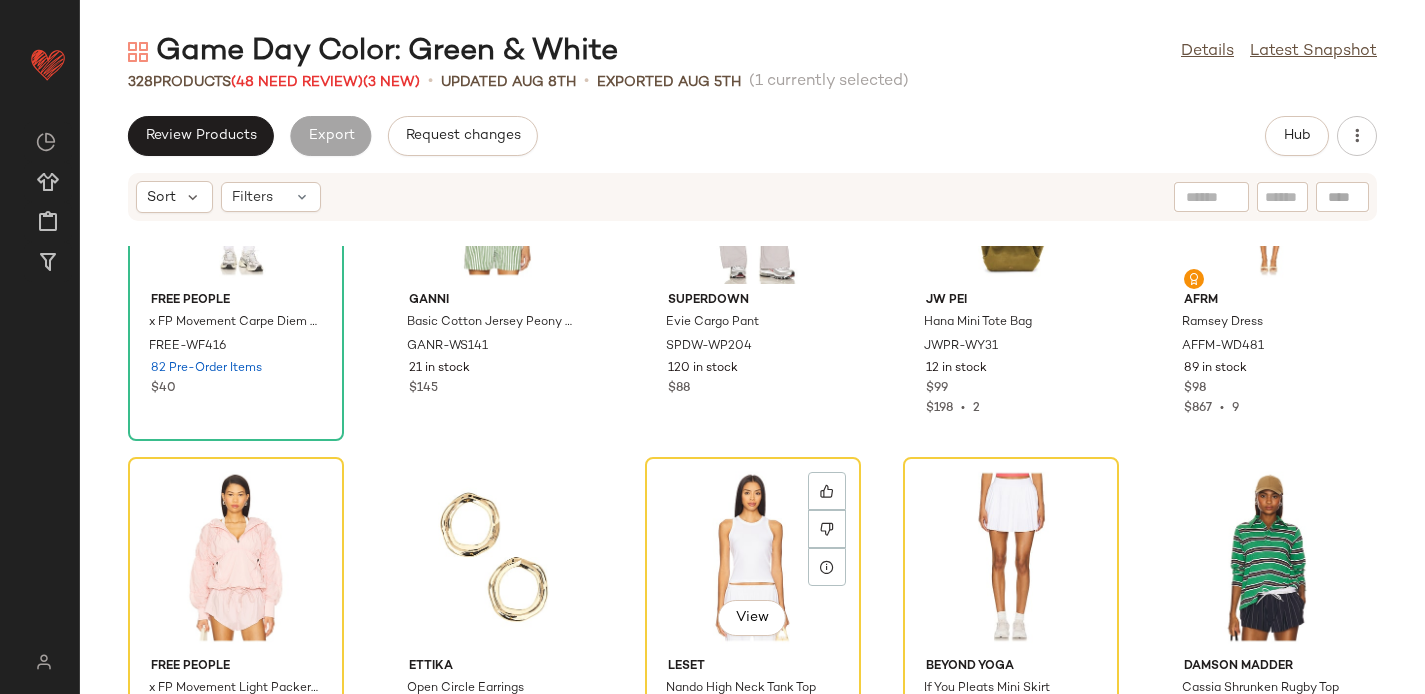 scroll, scrollTop: 3001, scrollLeft: 0, axis: vertical 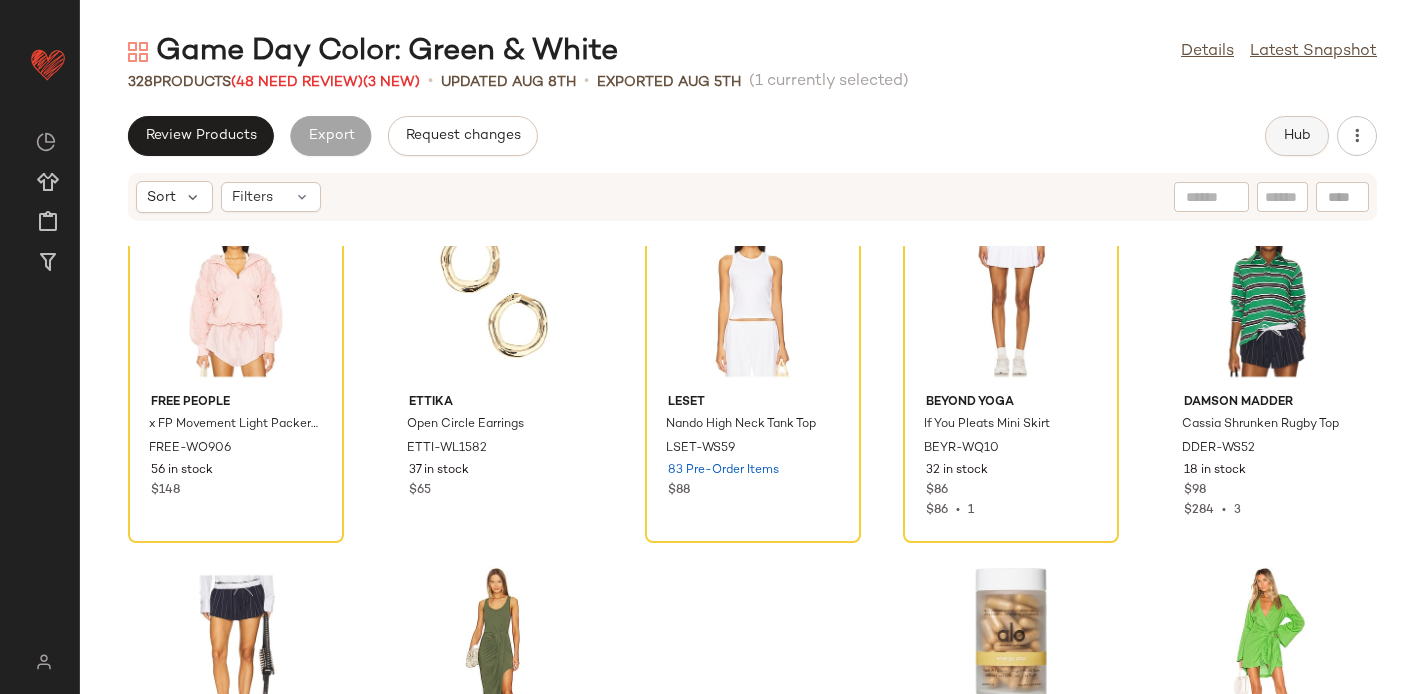 click on "Hub" 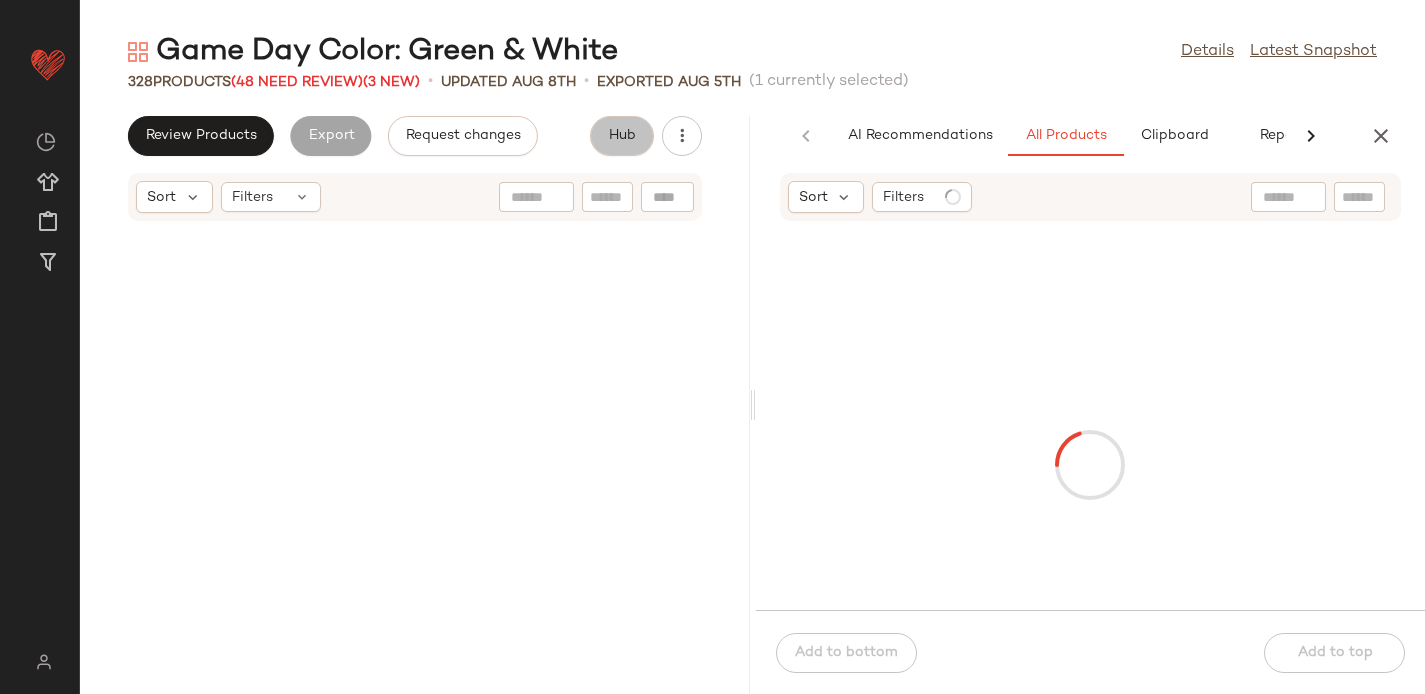 scroll, scrollTop: 0, scrollLeft: 84, axis: horizontal 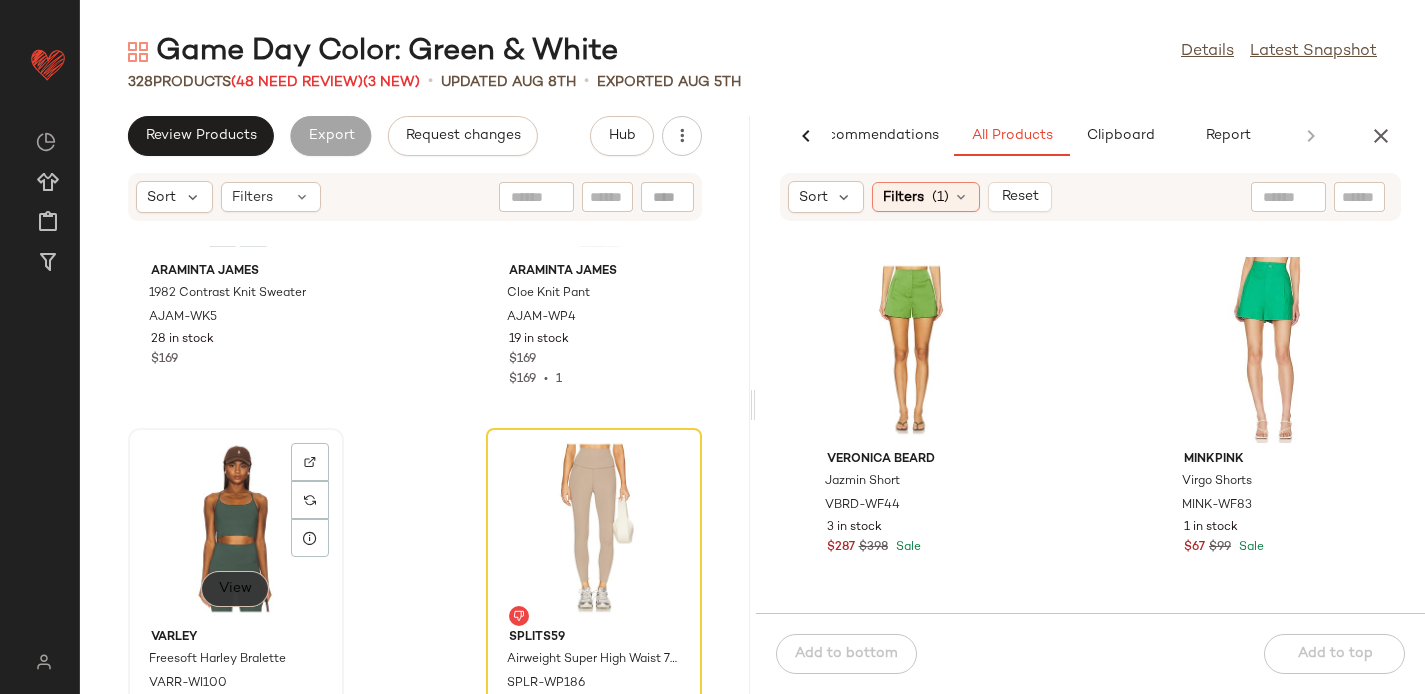 click on "View" 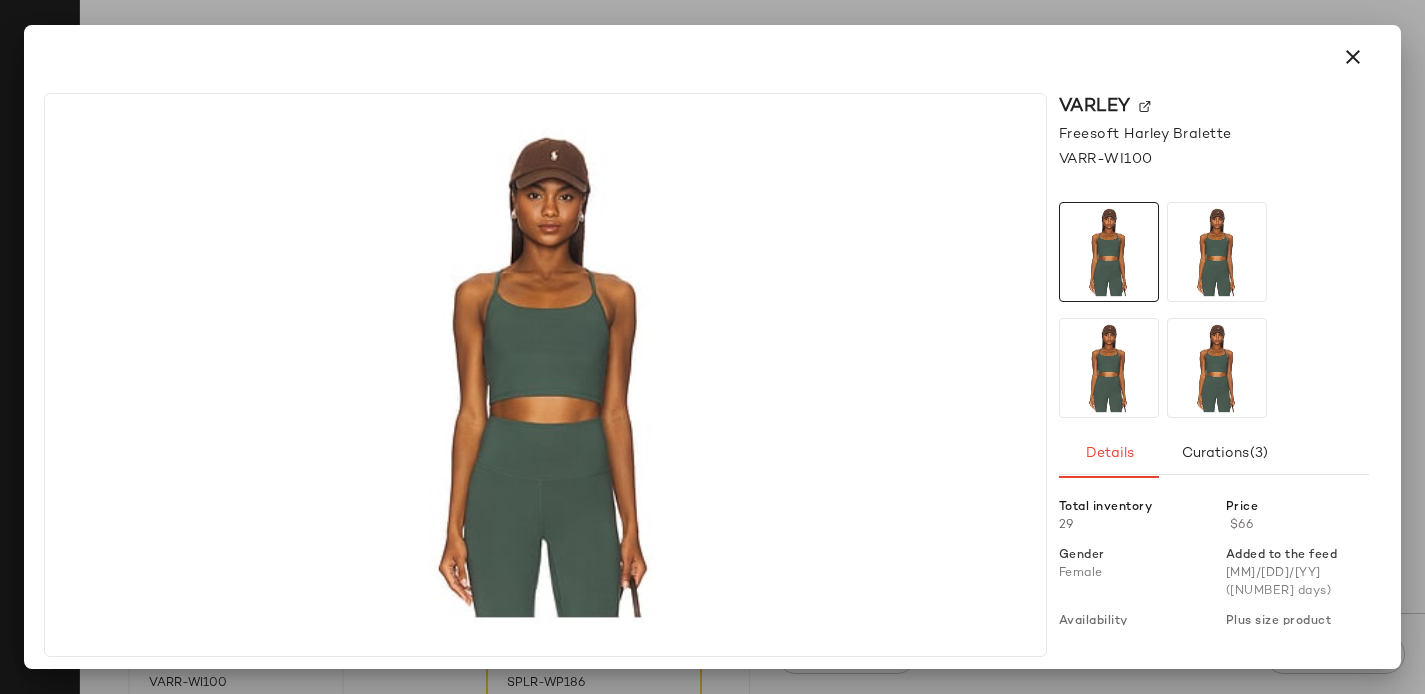 click 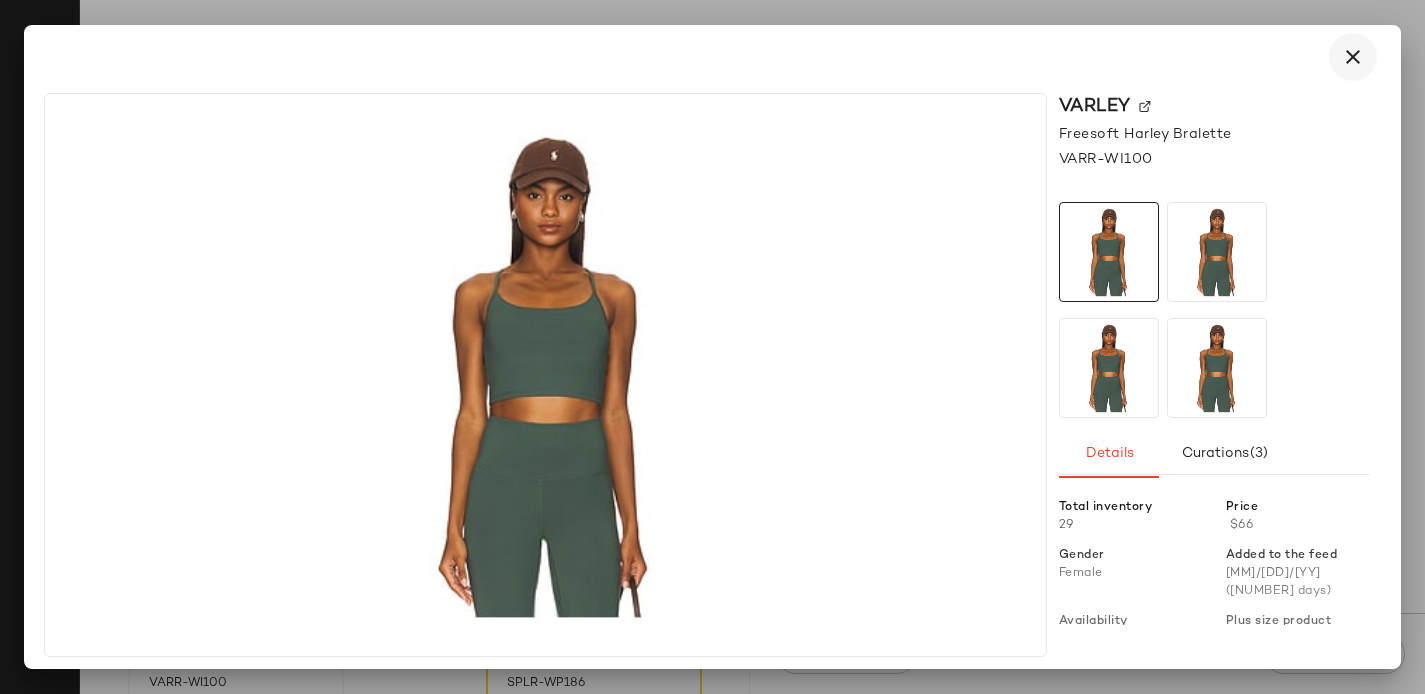 click at bounding box center [1353, 57] 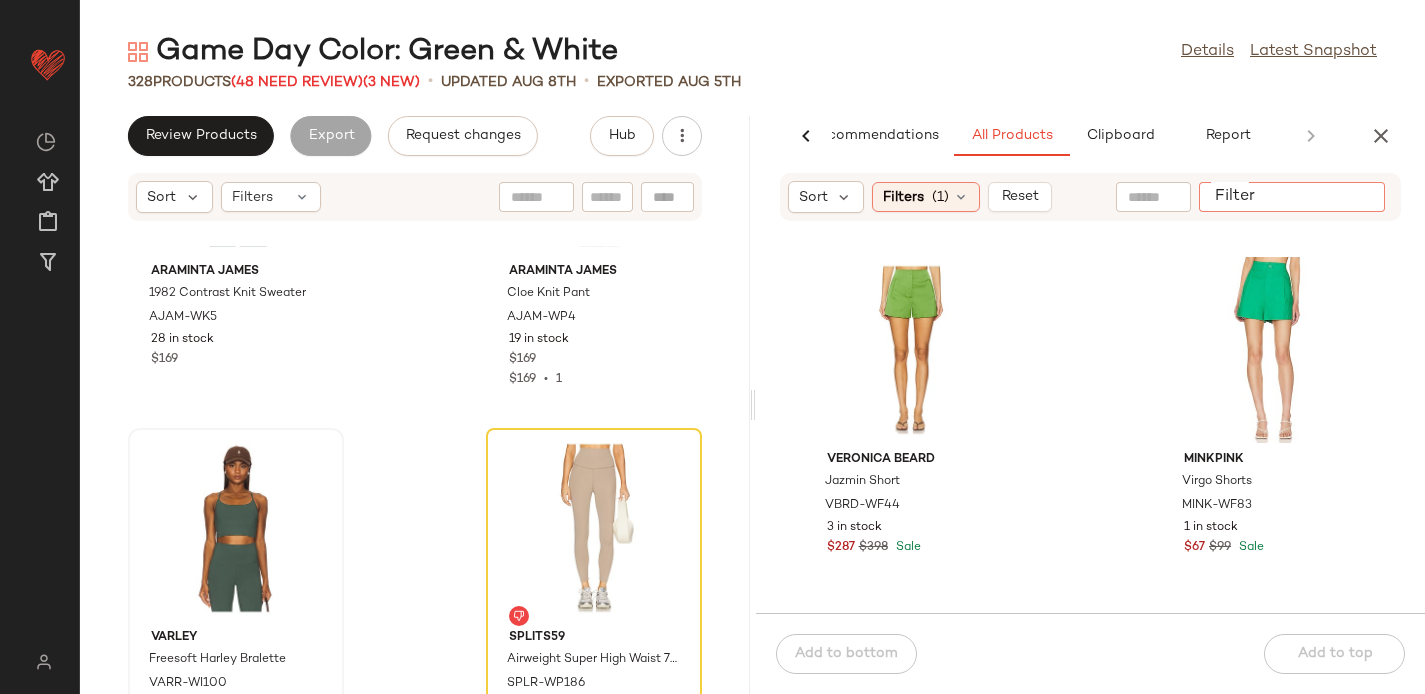 click on "Filter" 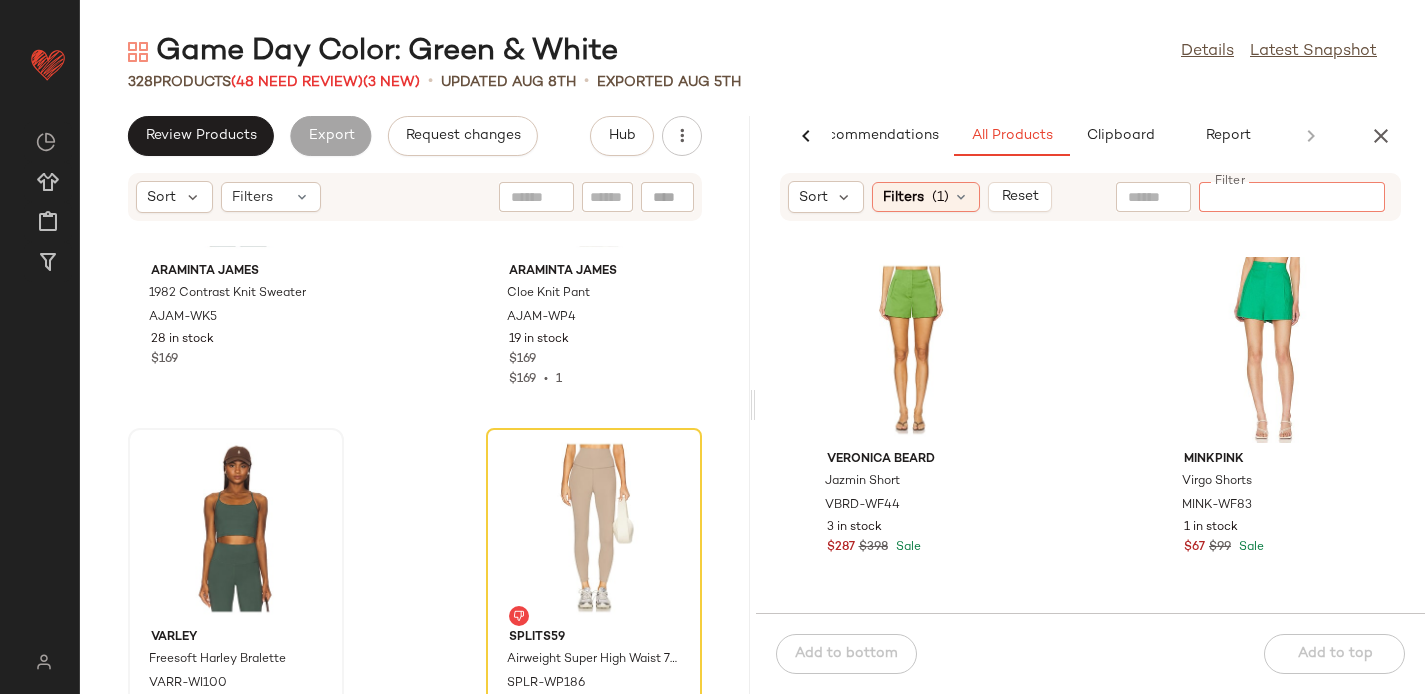 paste on "**********" 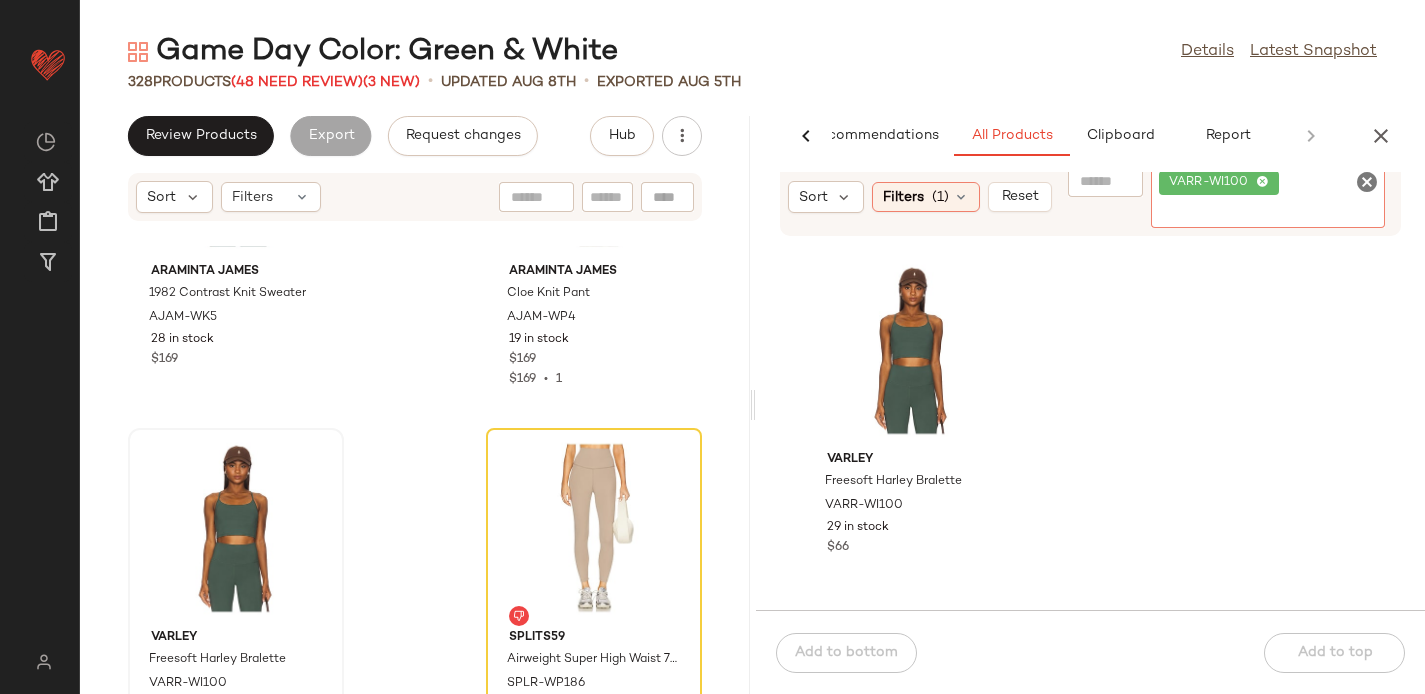 click 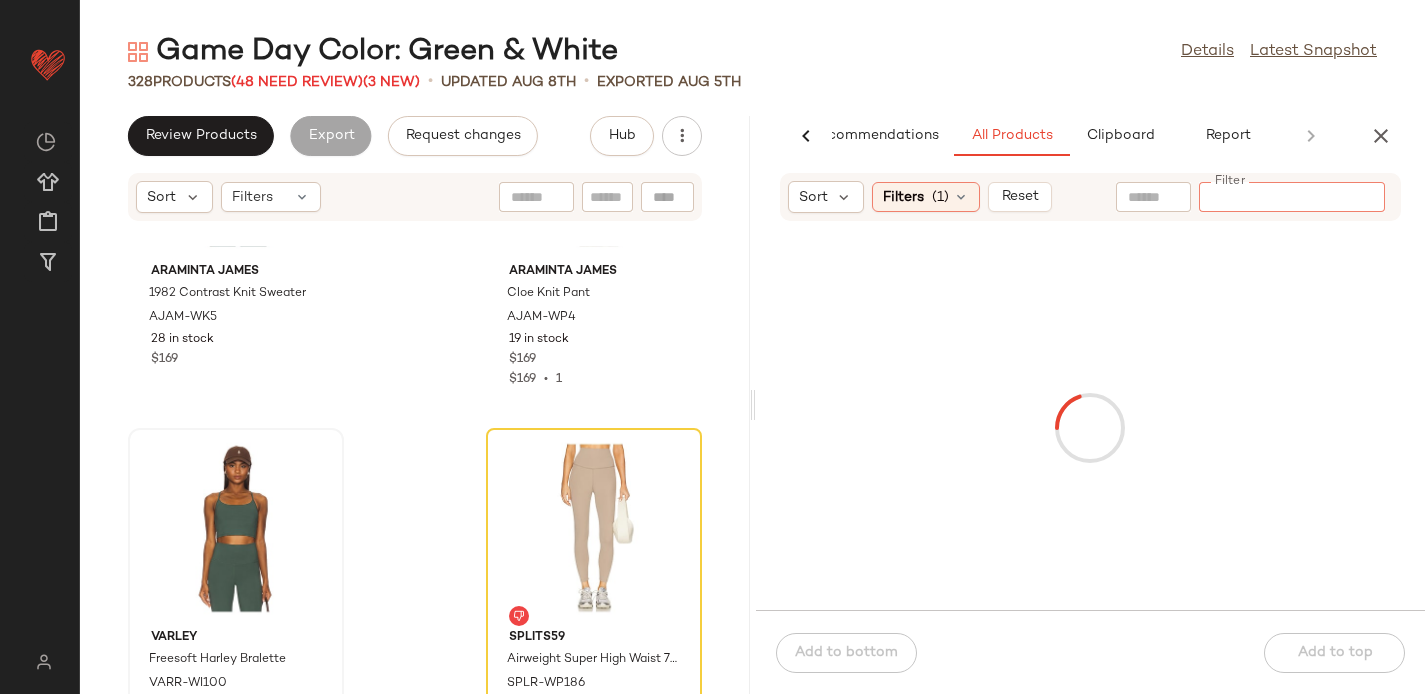 paste on "**********" 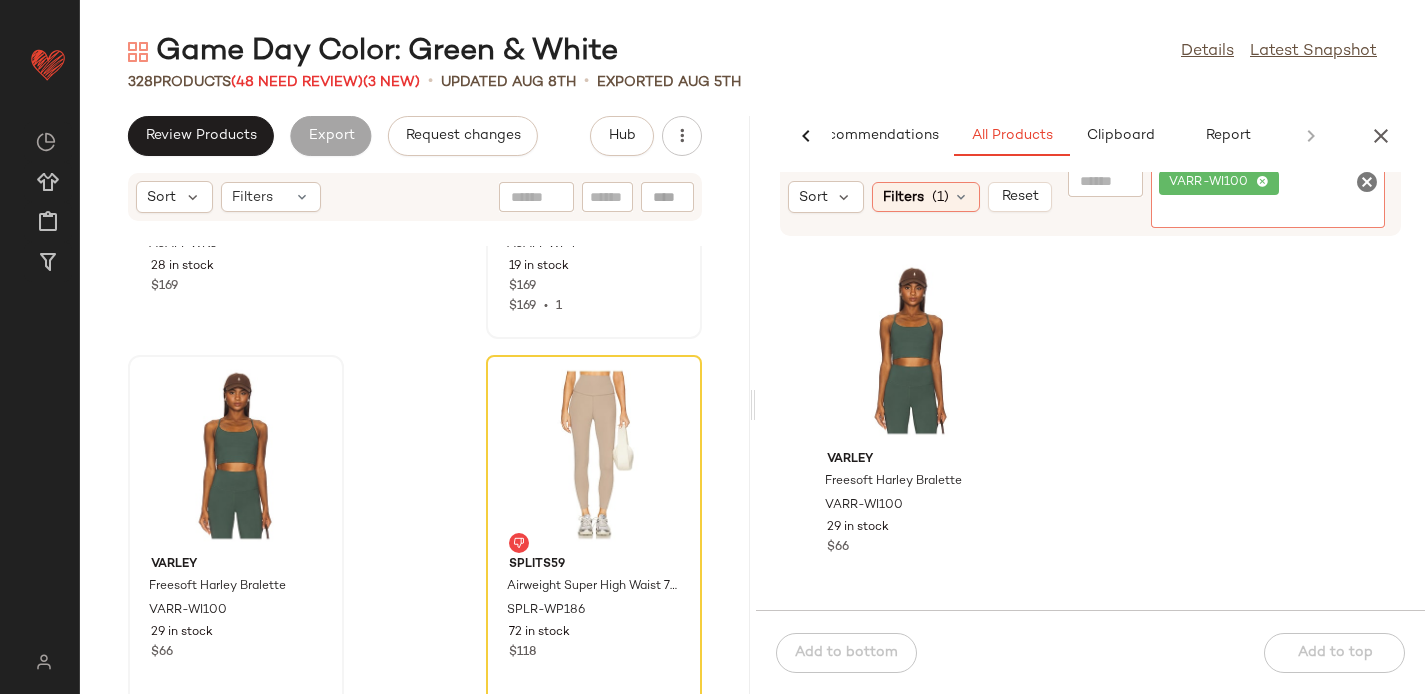 scroll, scrollTop: 21143, scrollLeft: 0, axis: vertical 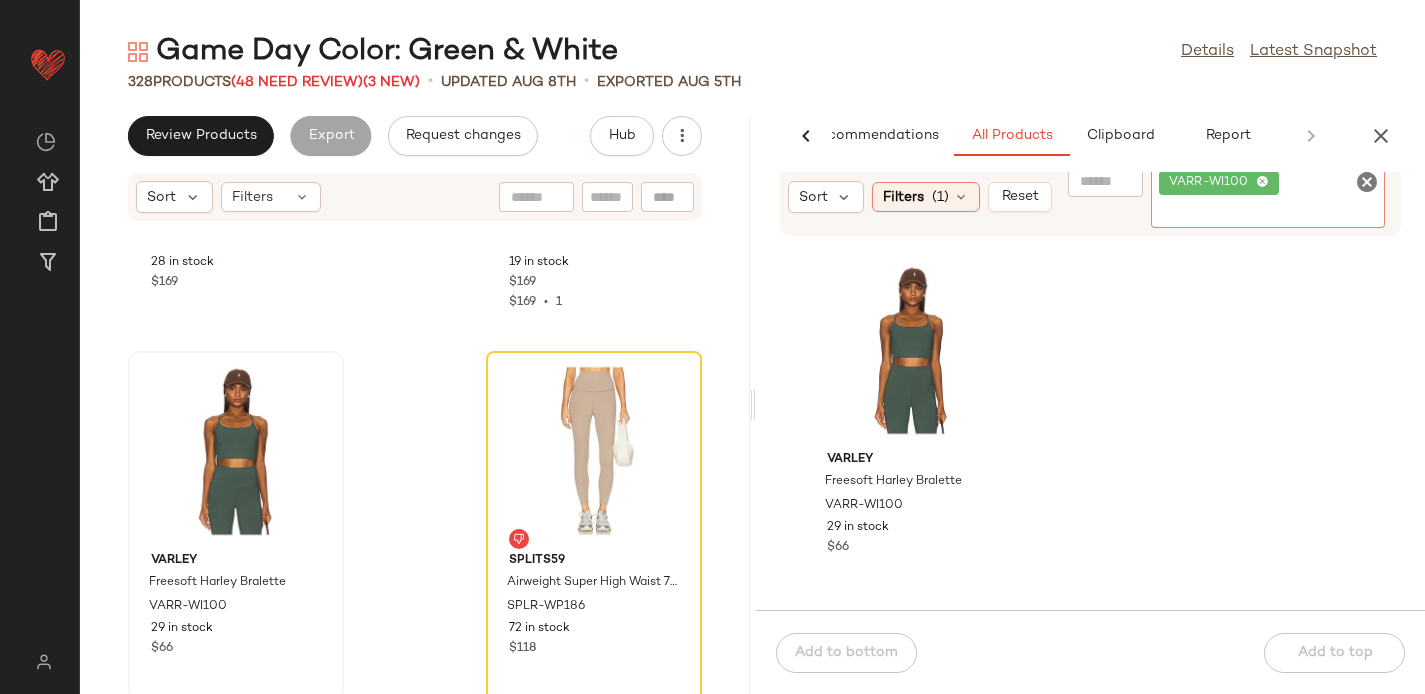 click on "Reset" 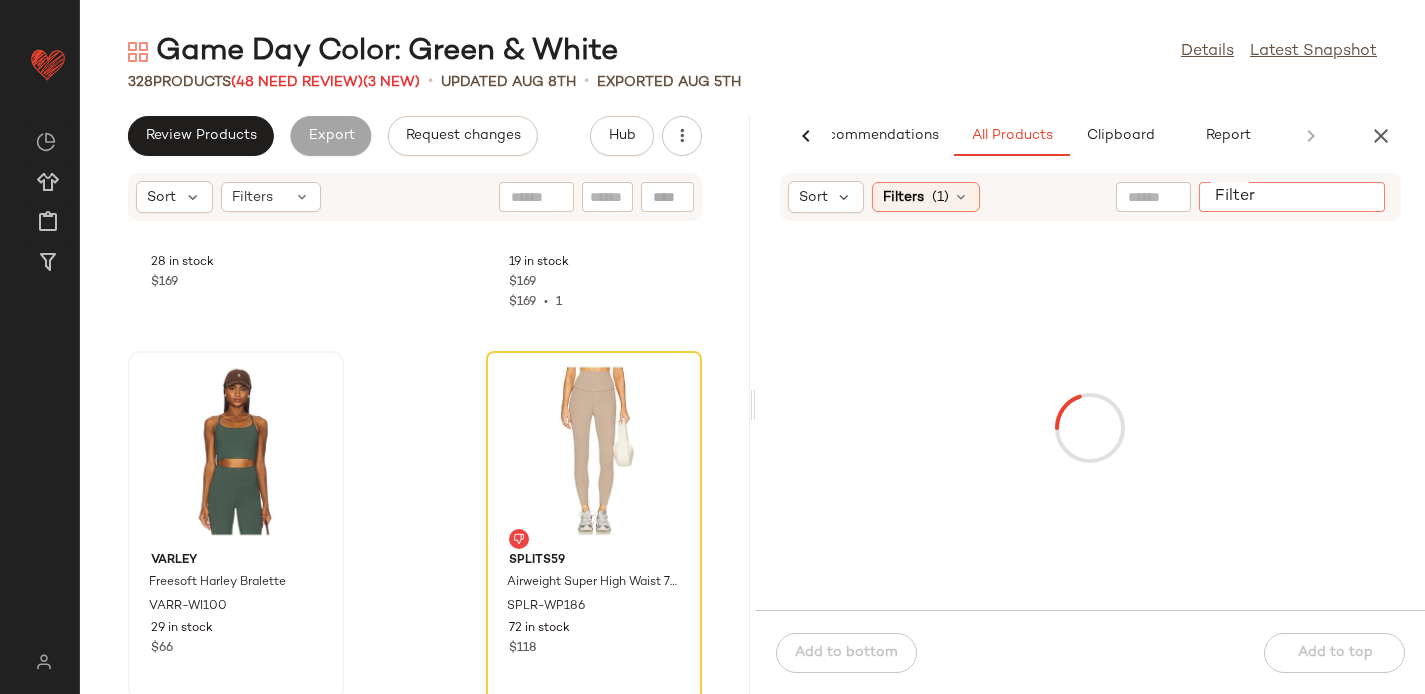 click on "Filter" 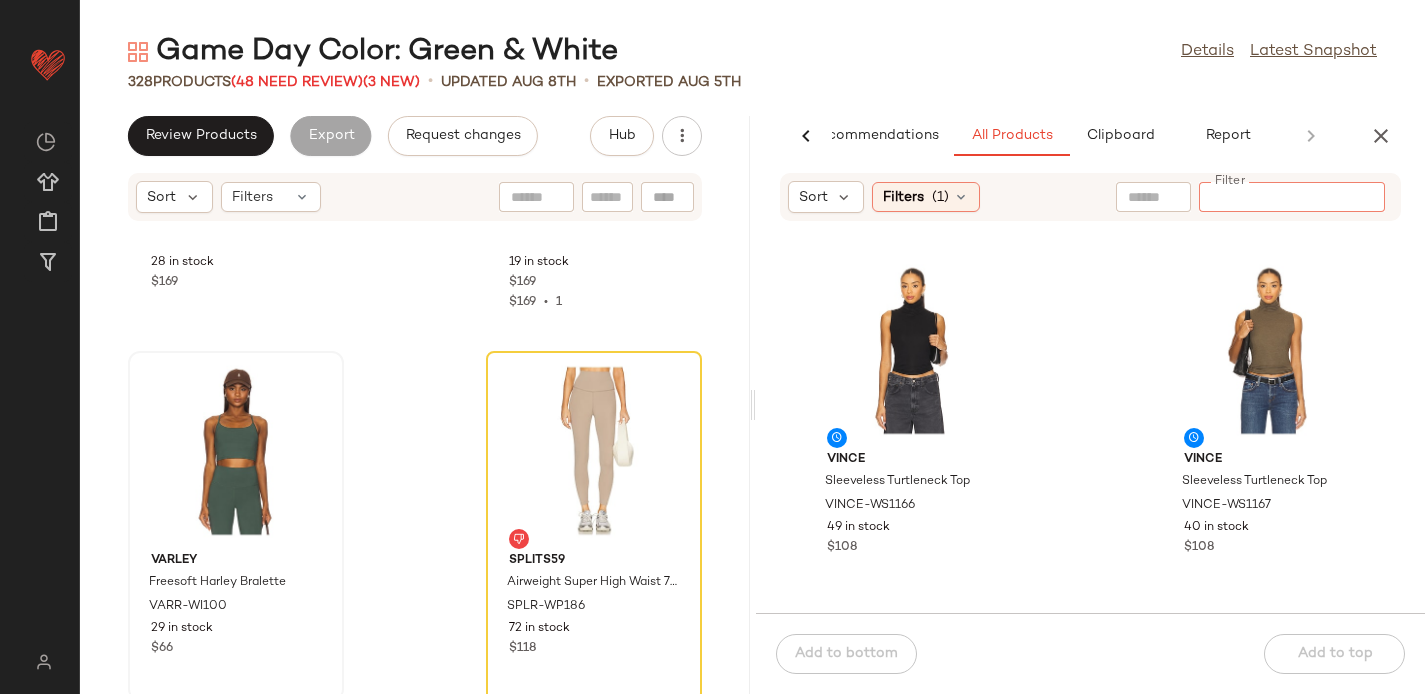 paste on "**********" 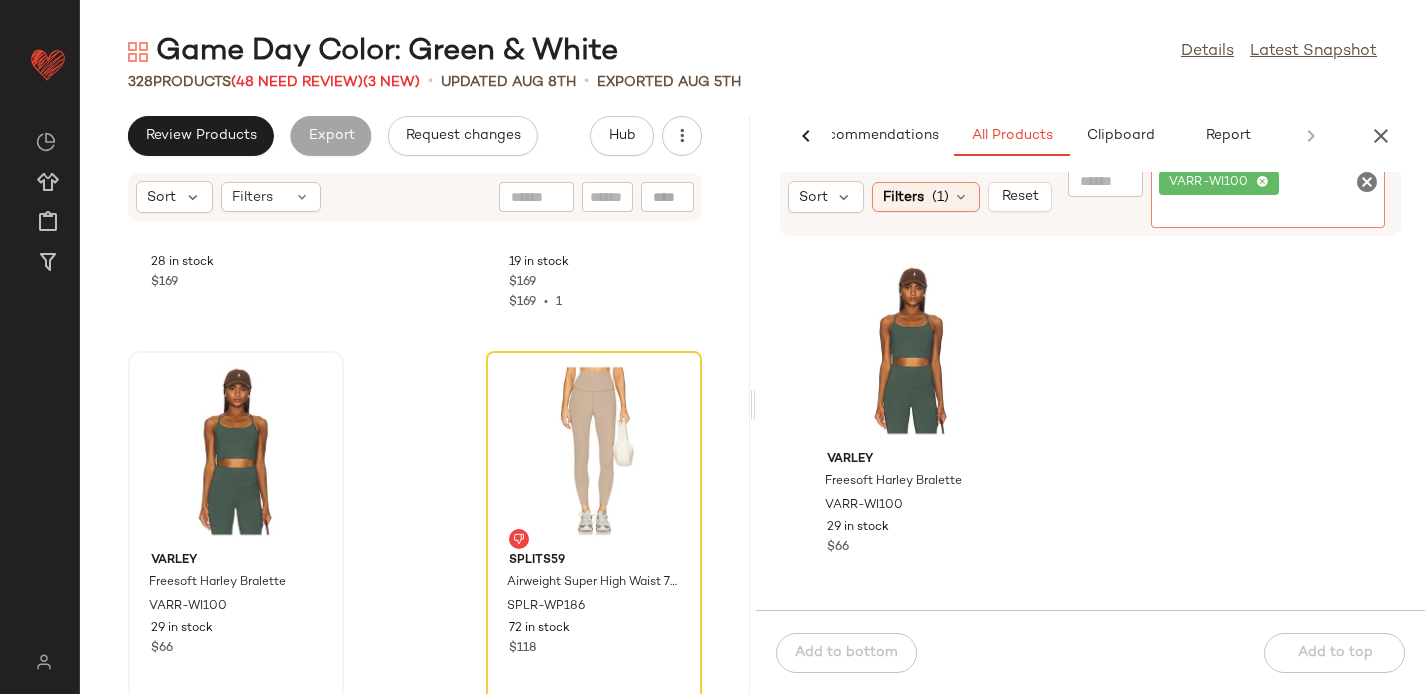 click 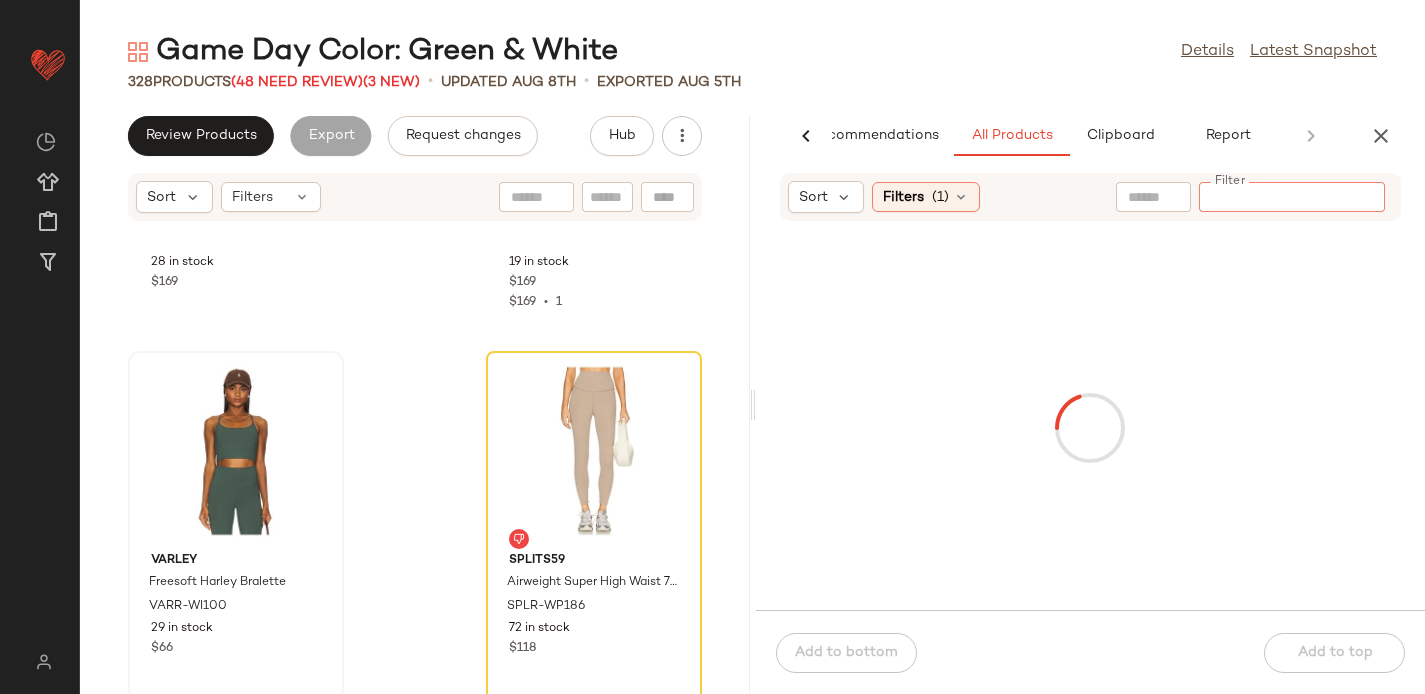 paste on "**********" 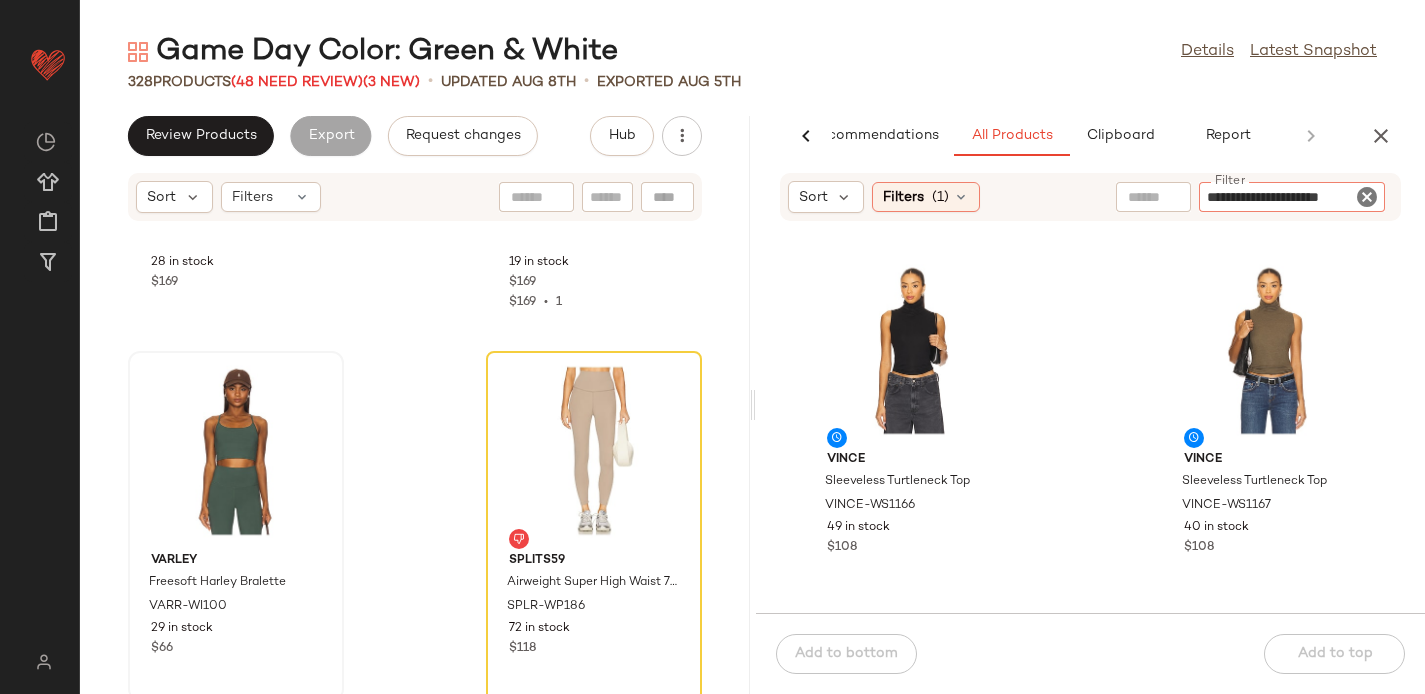 type on "**********" 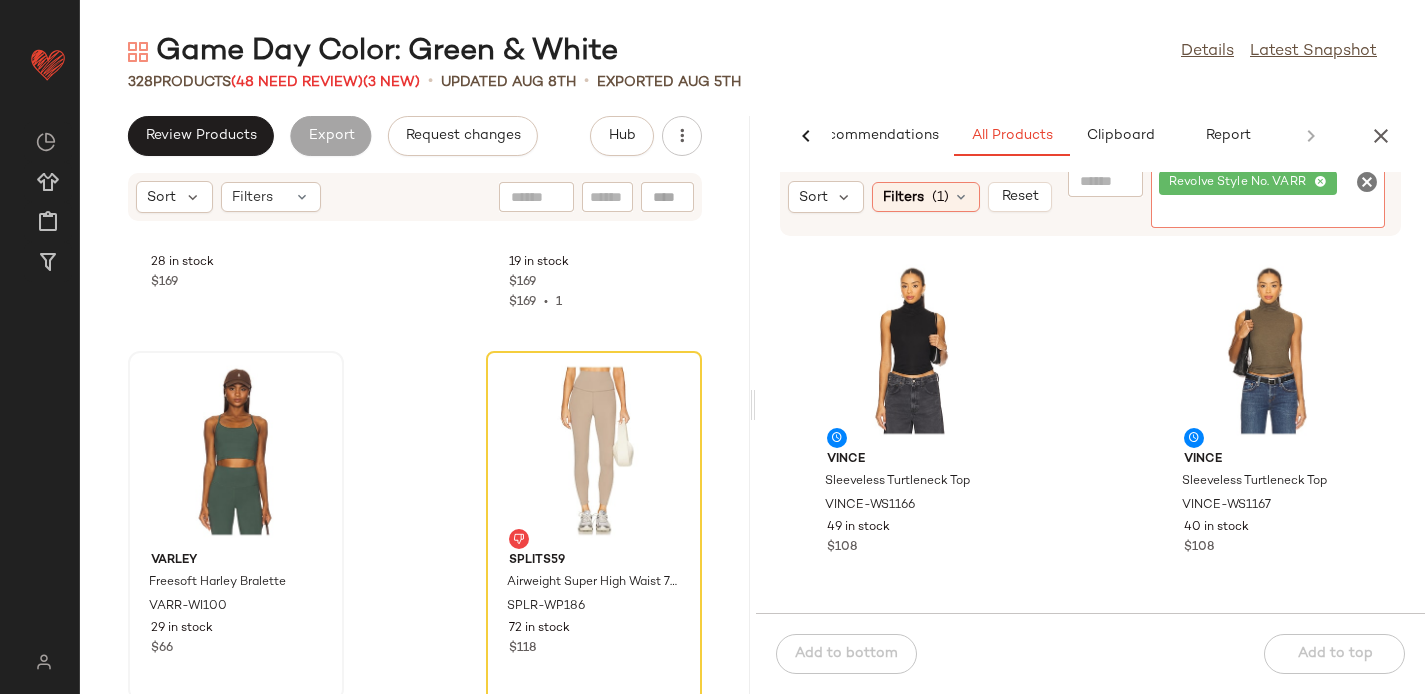 click 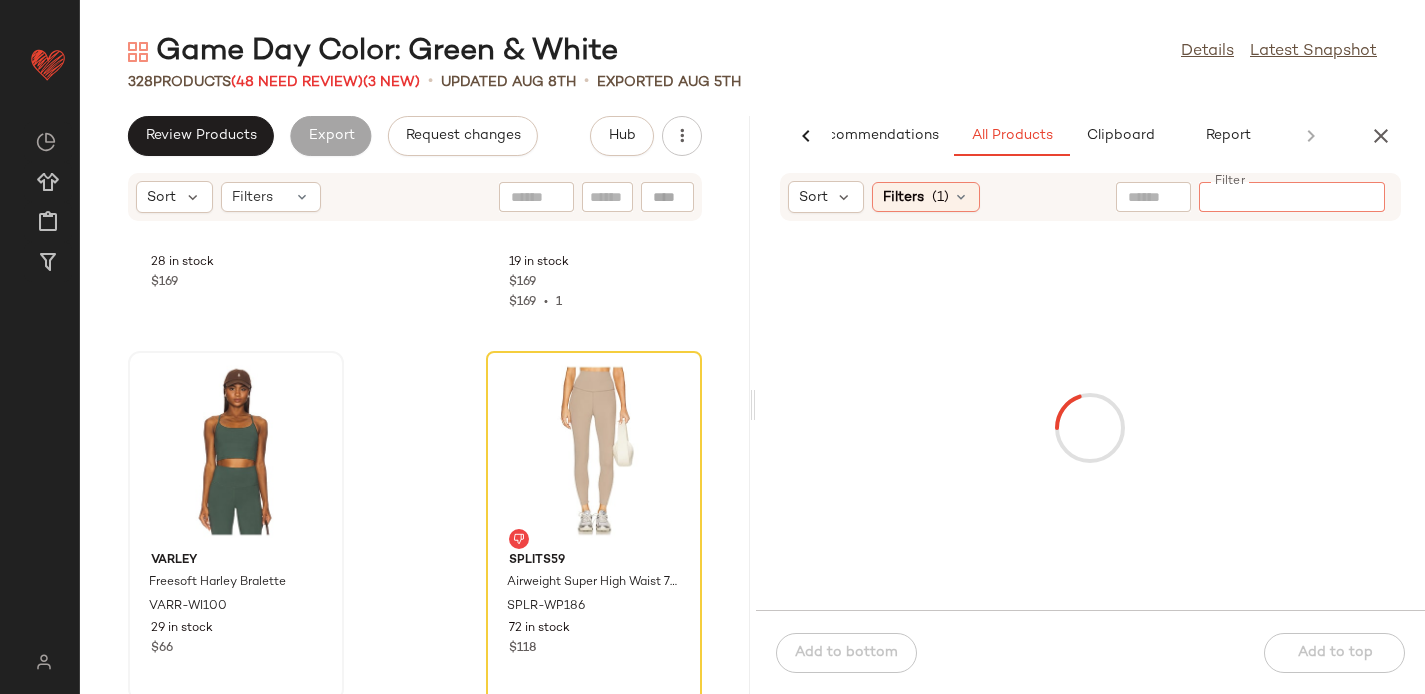 paste on "**********" 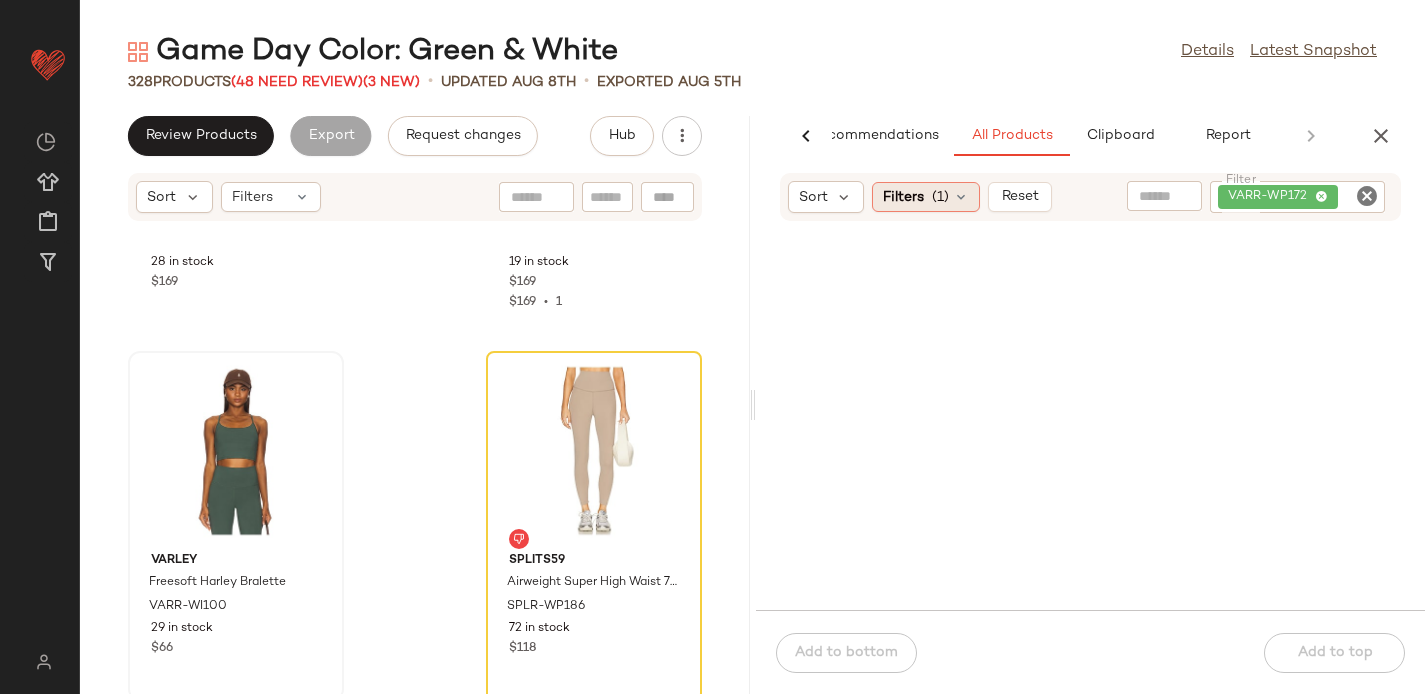 click on "(1)" at bounding box center (940, 197) 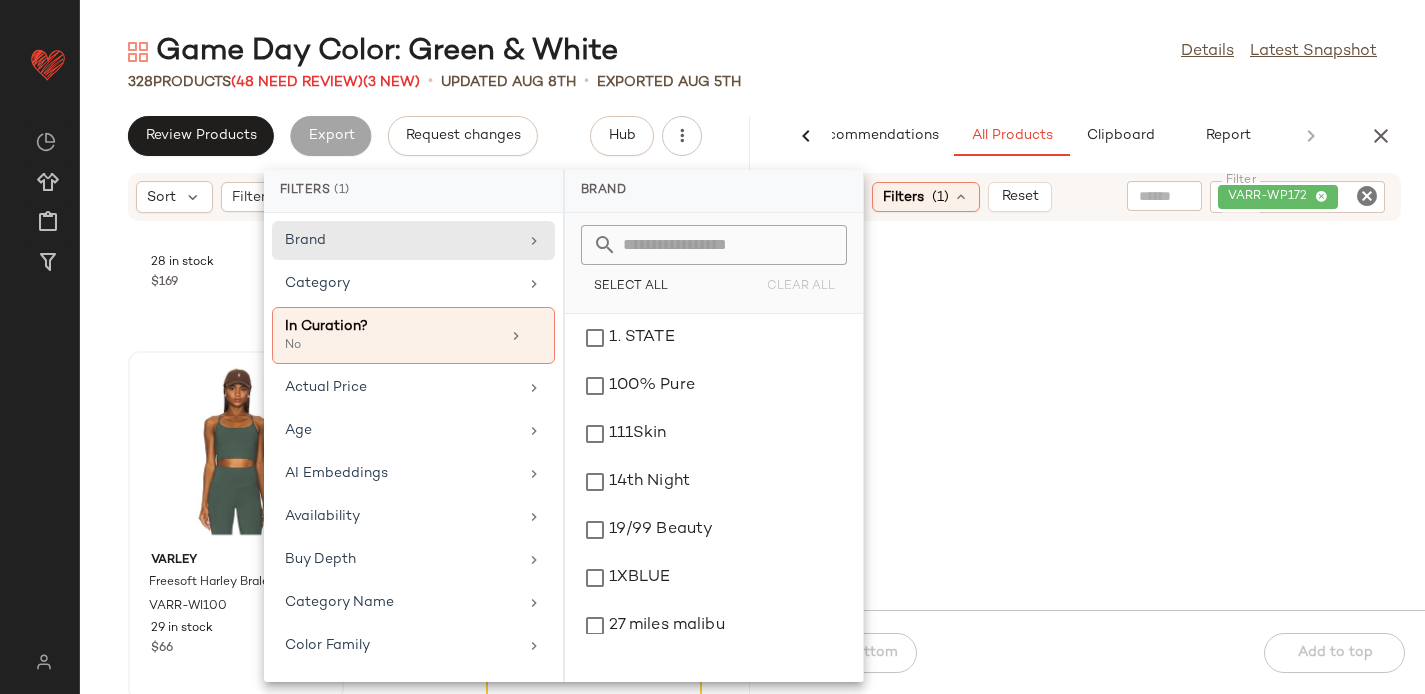 click on "(1)" at bounding box center (940, 197) 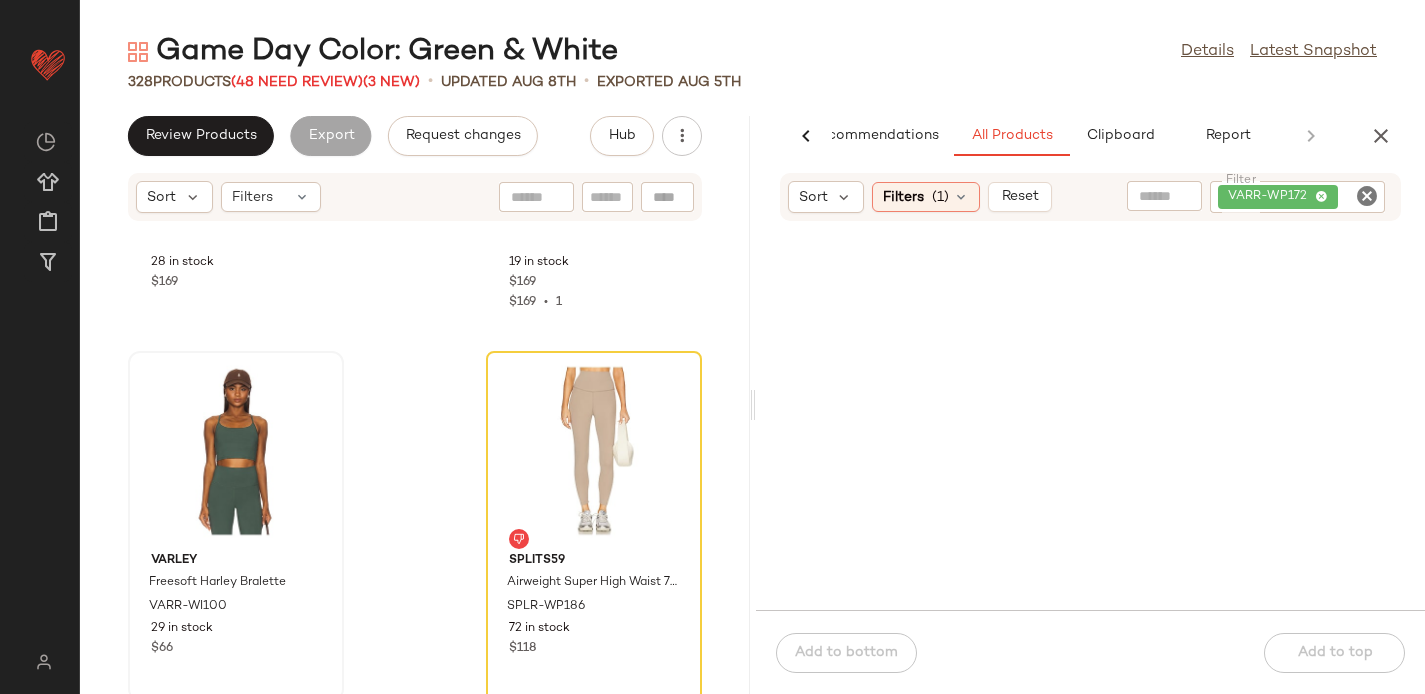 click 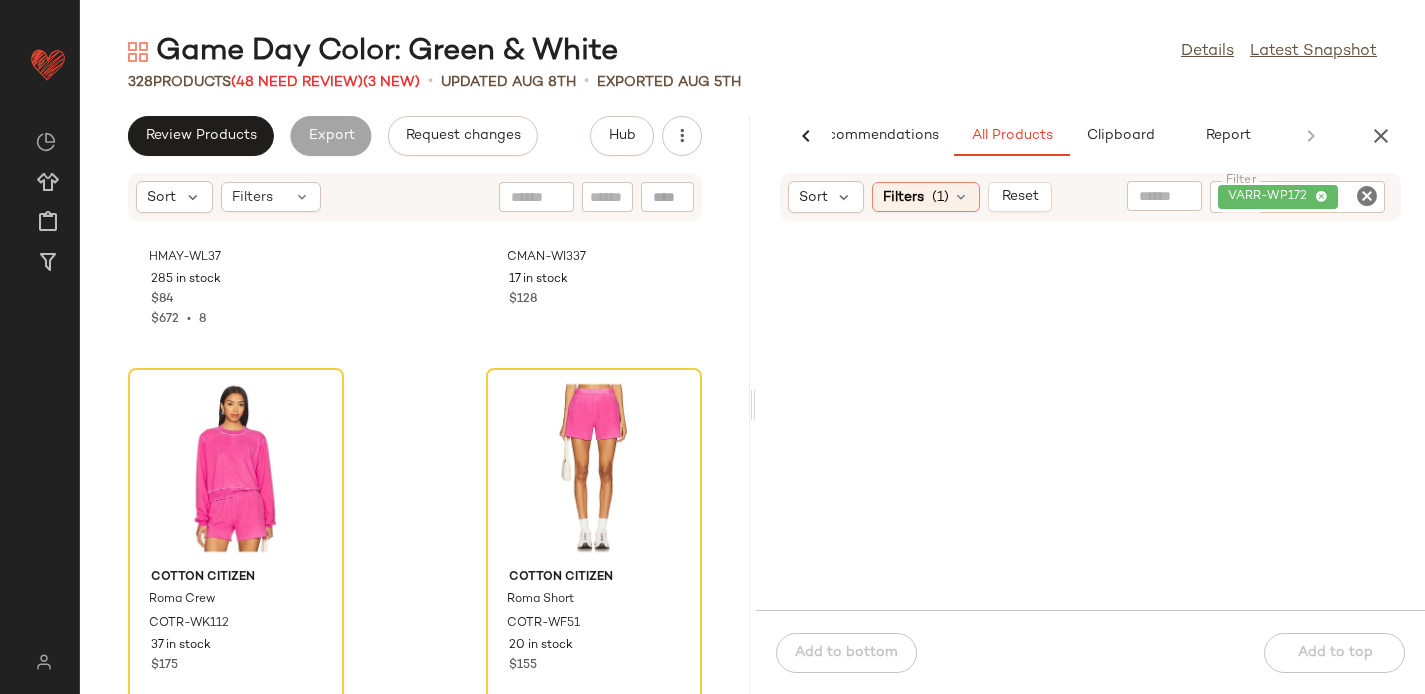 scroll, scrollTop: 38330, scrollLeft: 0, axis: vertical 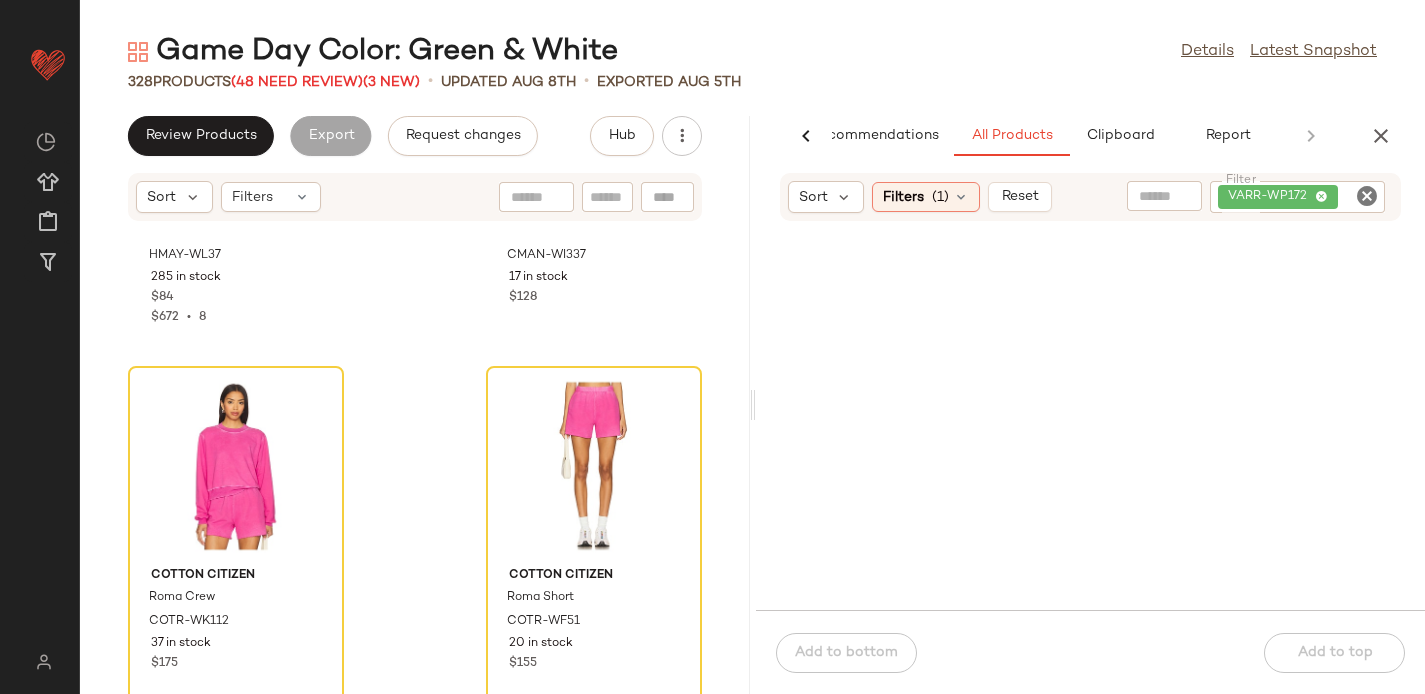 click 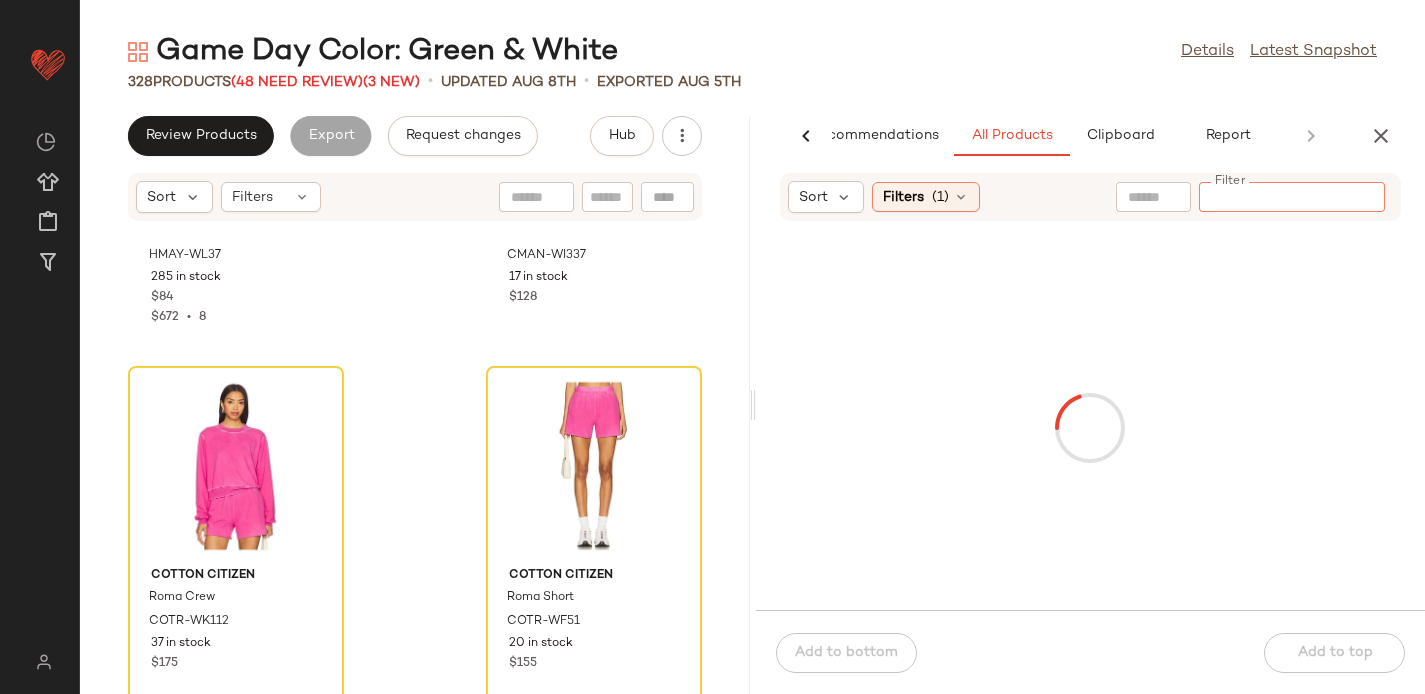 paste on "**********" 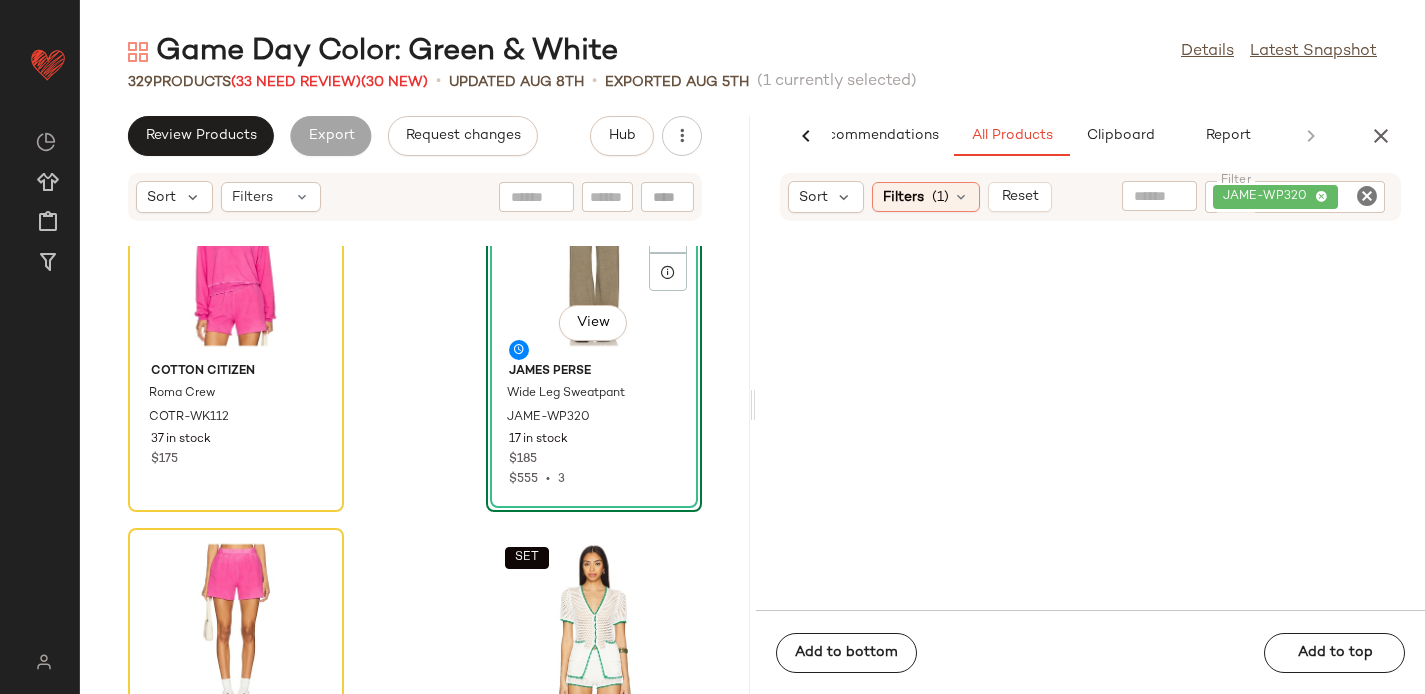 scroll, scrollTop: 38567, scrollLeft: 0, axis: vertical 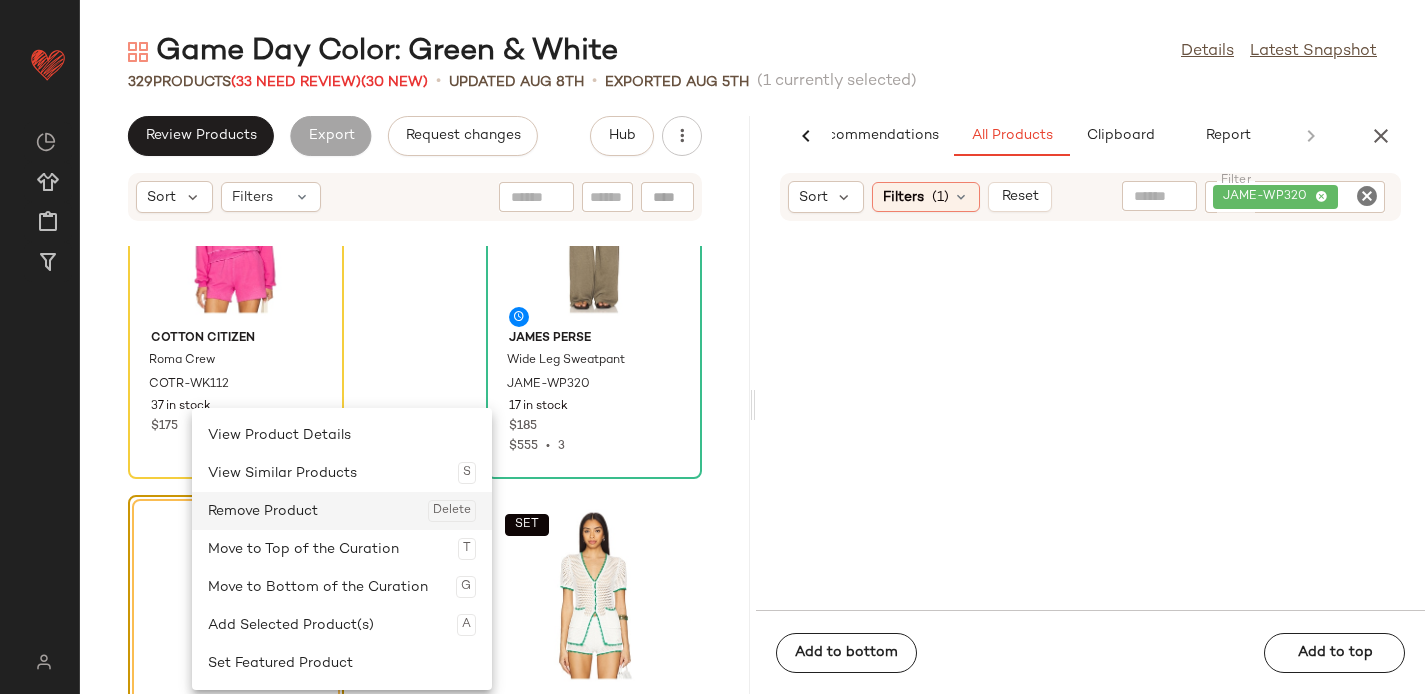 click on "Remove Product  Delete" 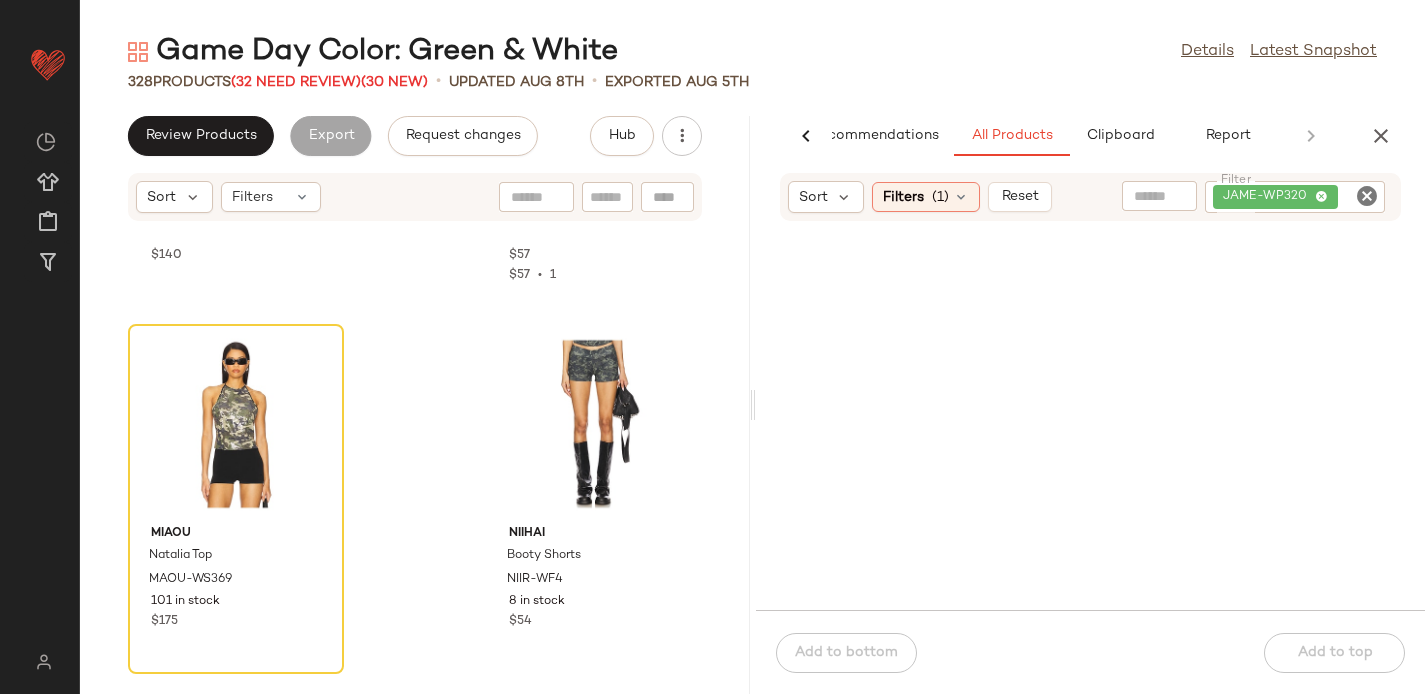 scroll, scrollTop: 41712, scrollLeft: 0, axis: vertical 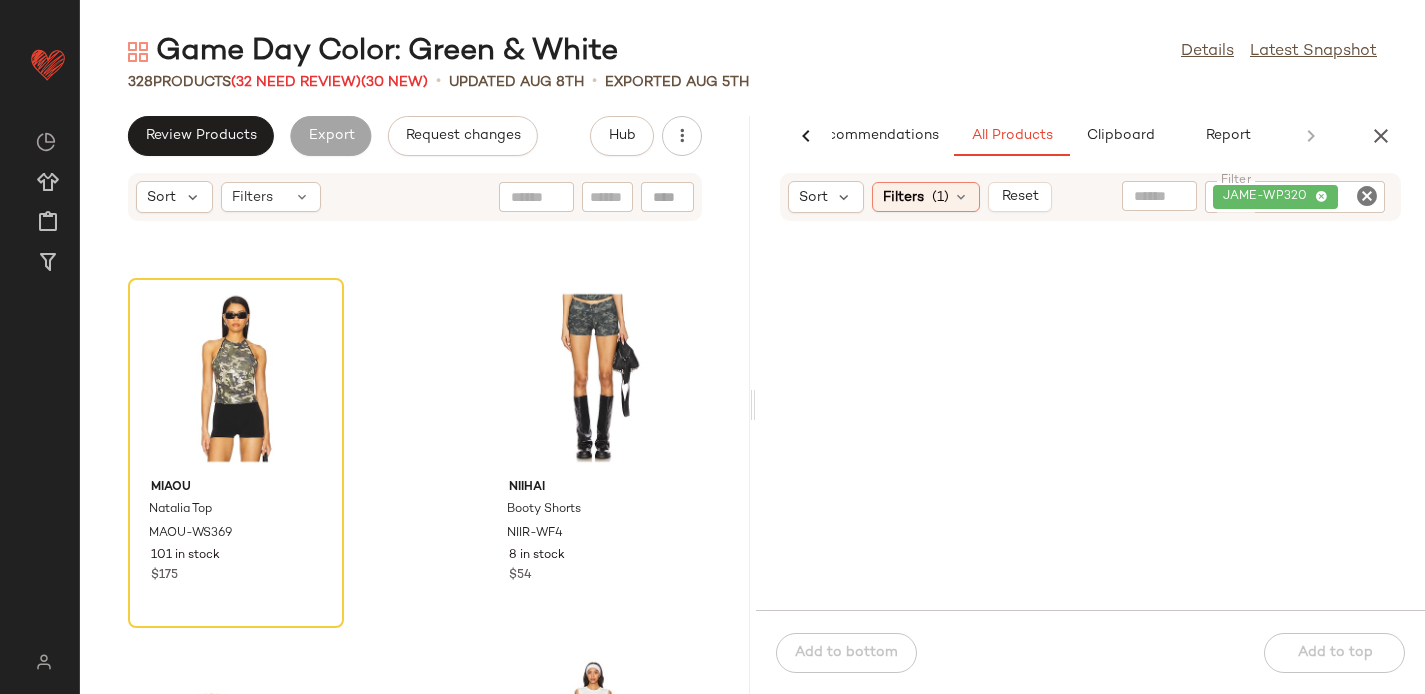 click 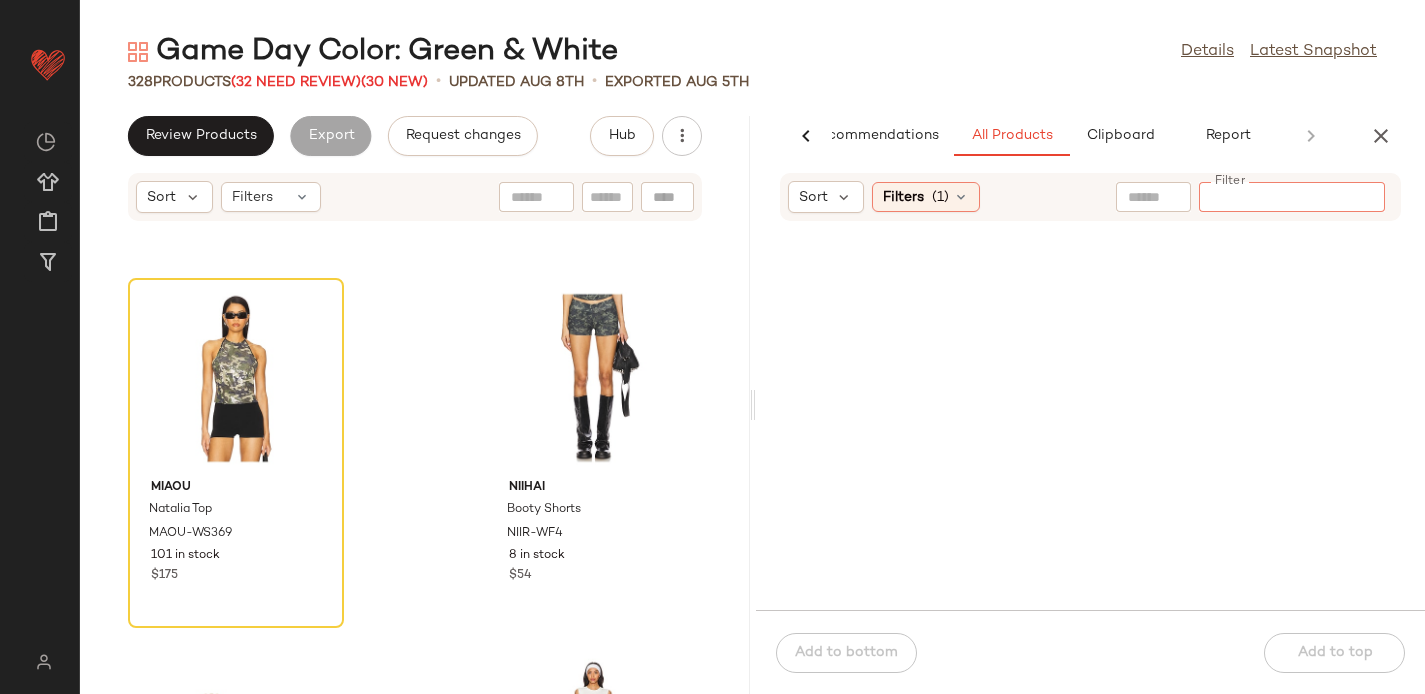 paste on "*********" 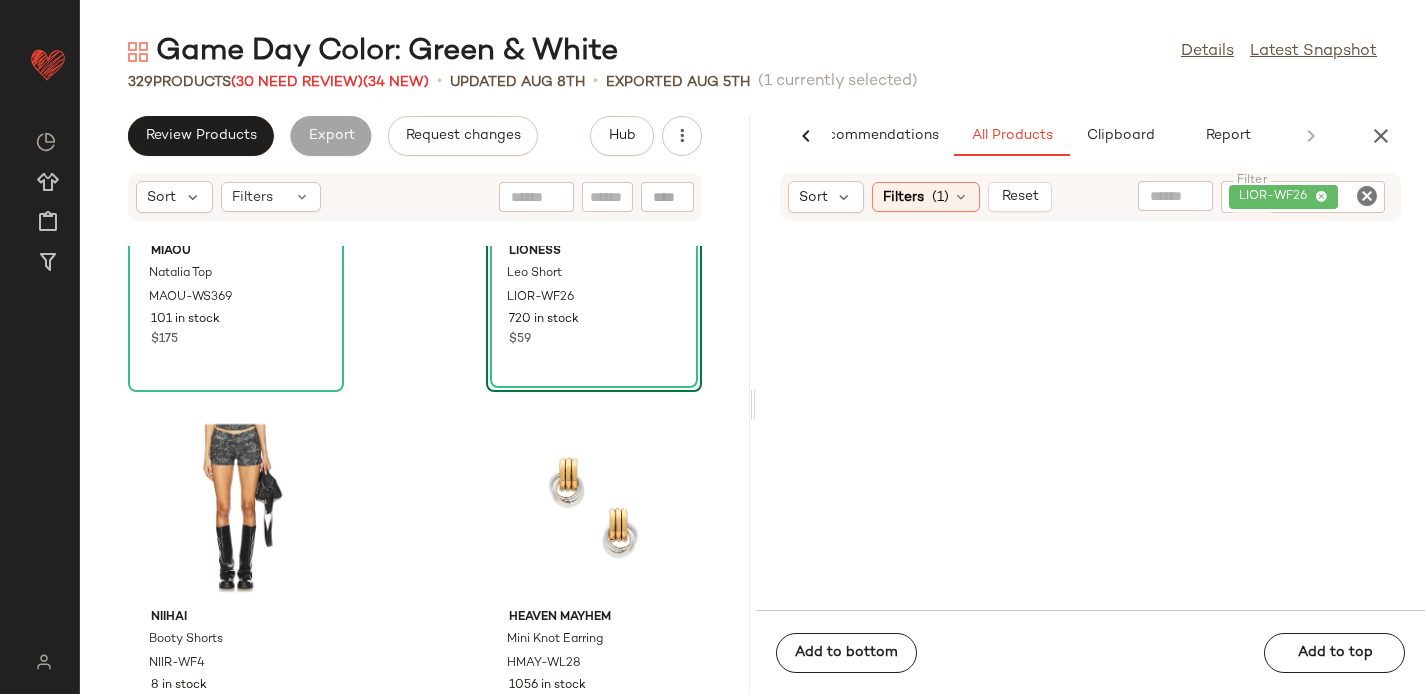 scroll, scrollTop: 41963, scrollLeft: 0, axis: vertical 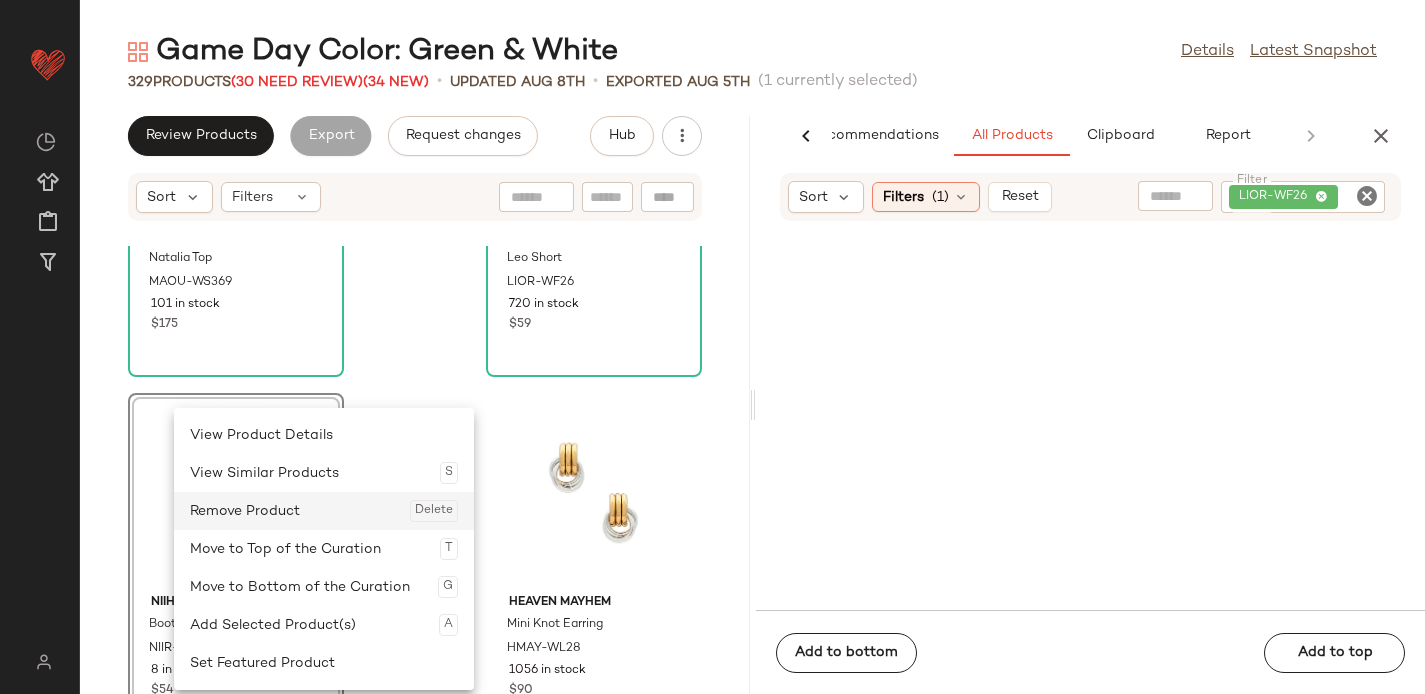 click on "Remove Product  Delete" 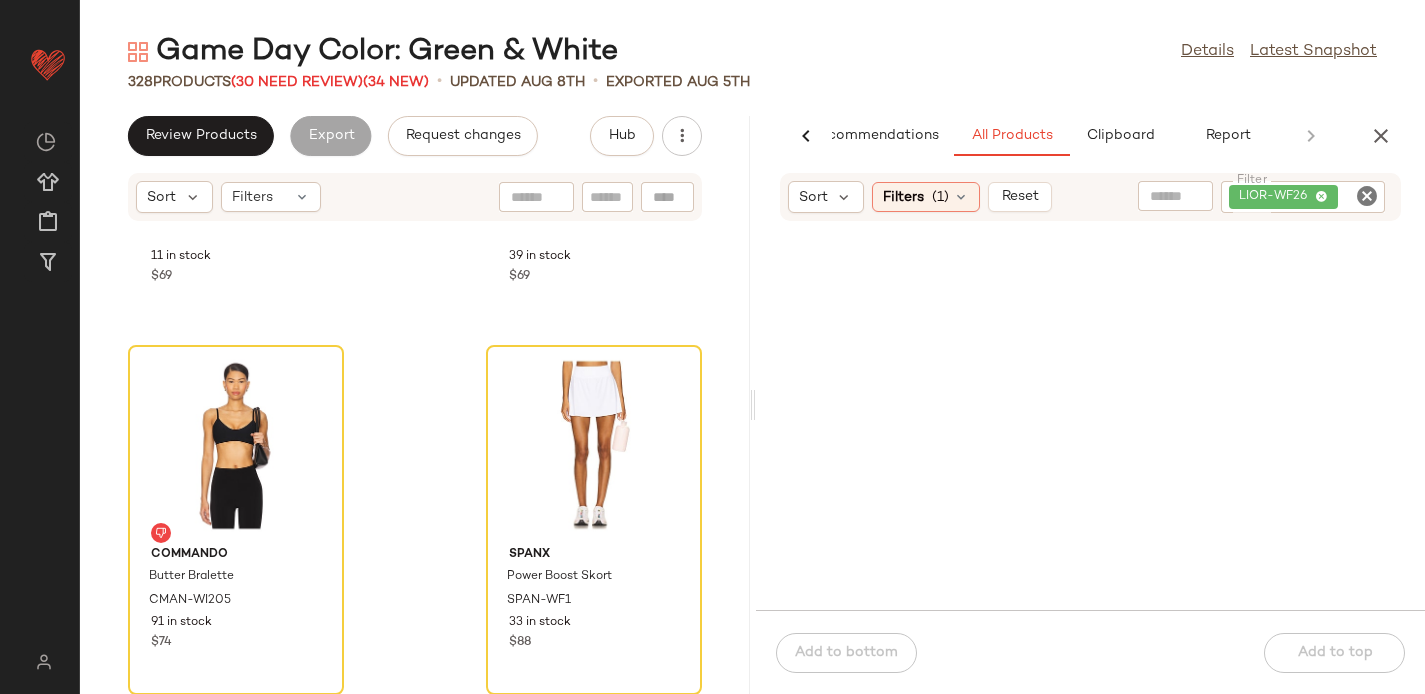 scroll, scrollTop: 47496, scrollLeft: 0, axis: vertical 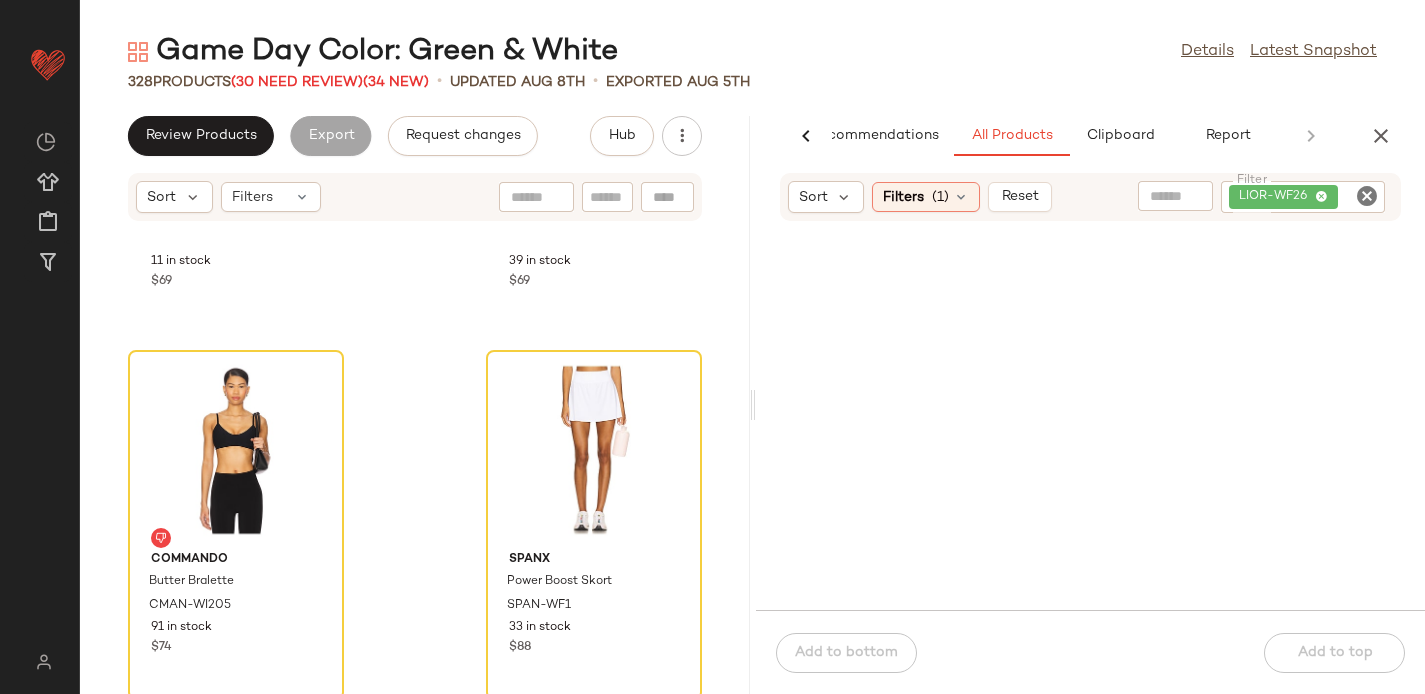 click 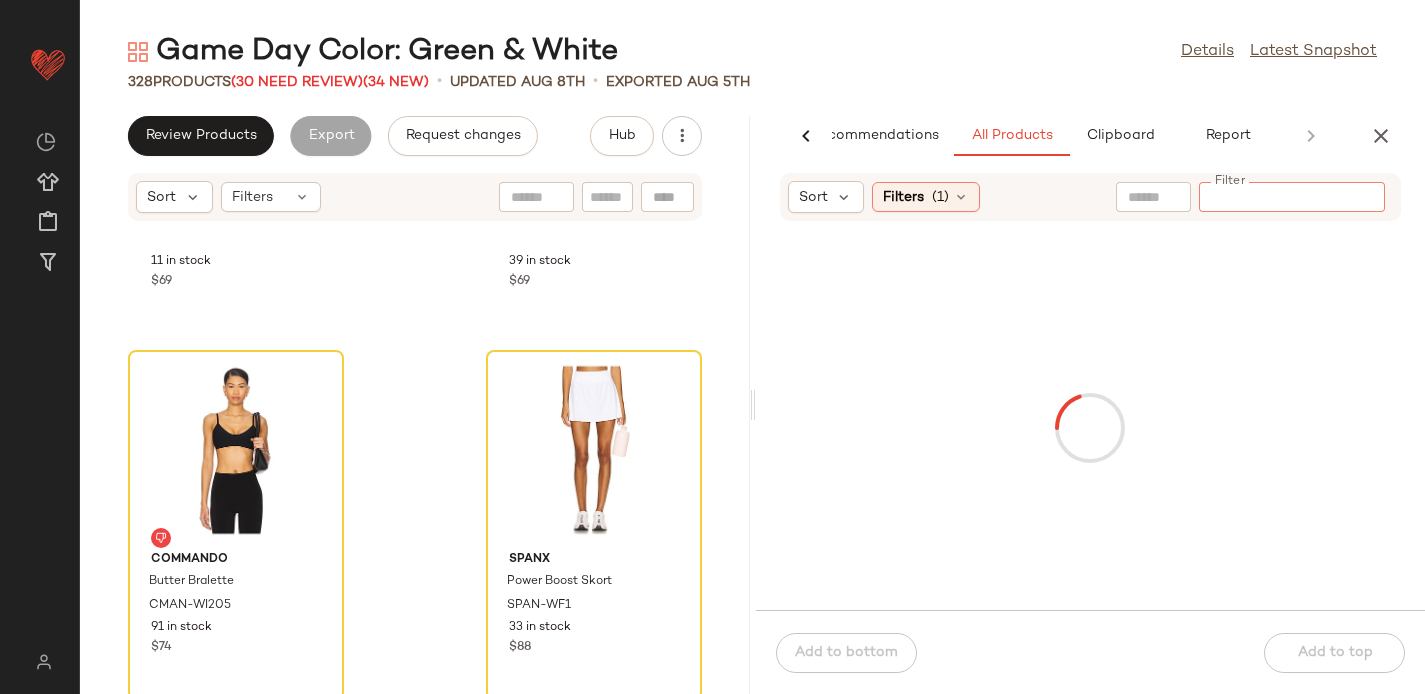paste on "**********" 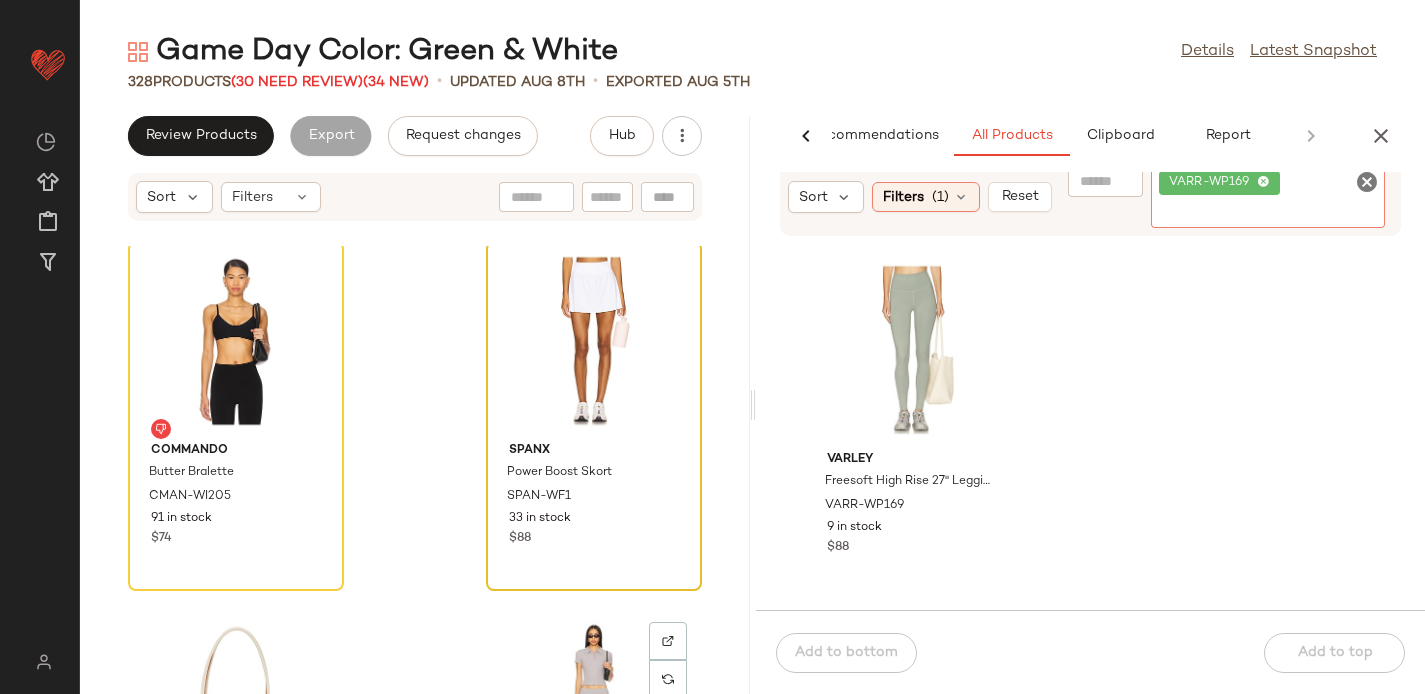 scroll, scrollTop: 47546, scrollLeft: 0, axis: vertical 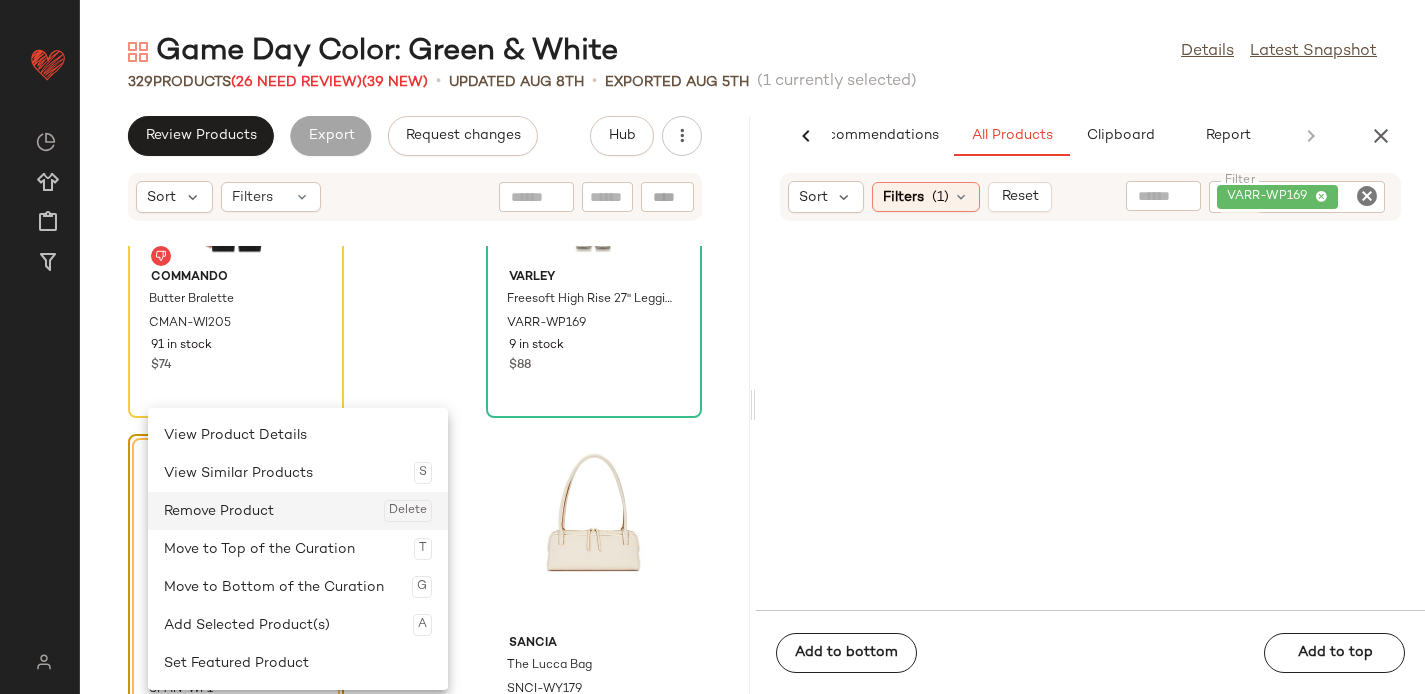 click on "Remove Product  Delete" 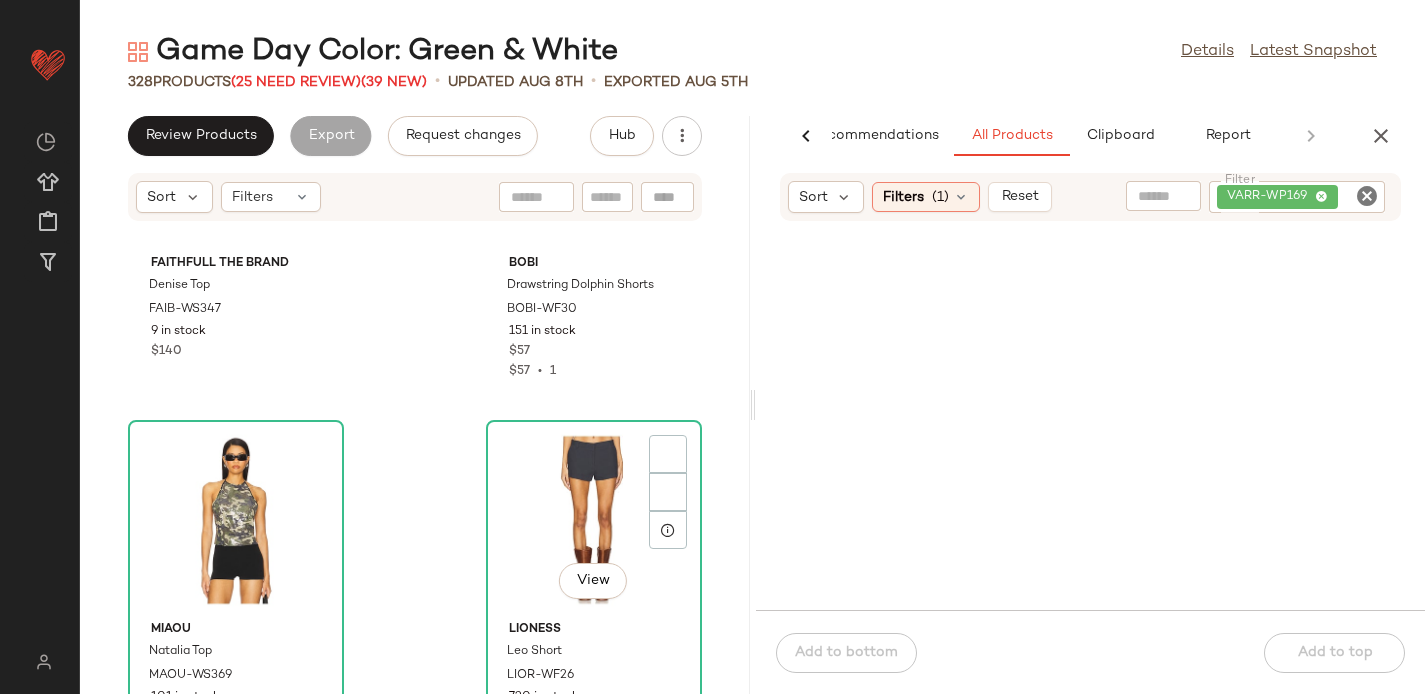 scroll, scrollTop: 40469, scrollLeft: 0, axis: vertical 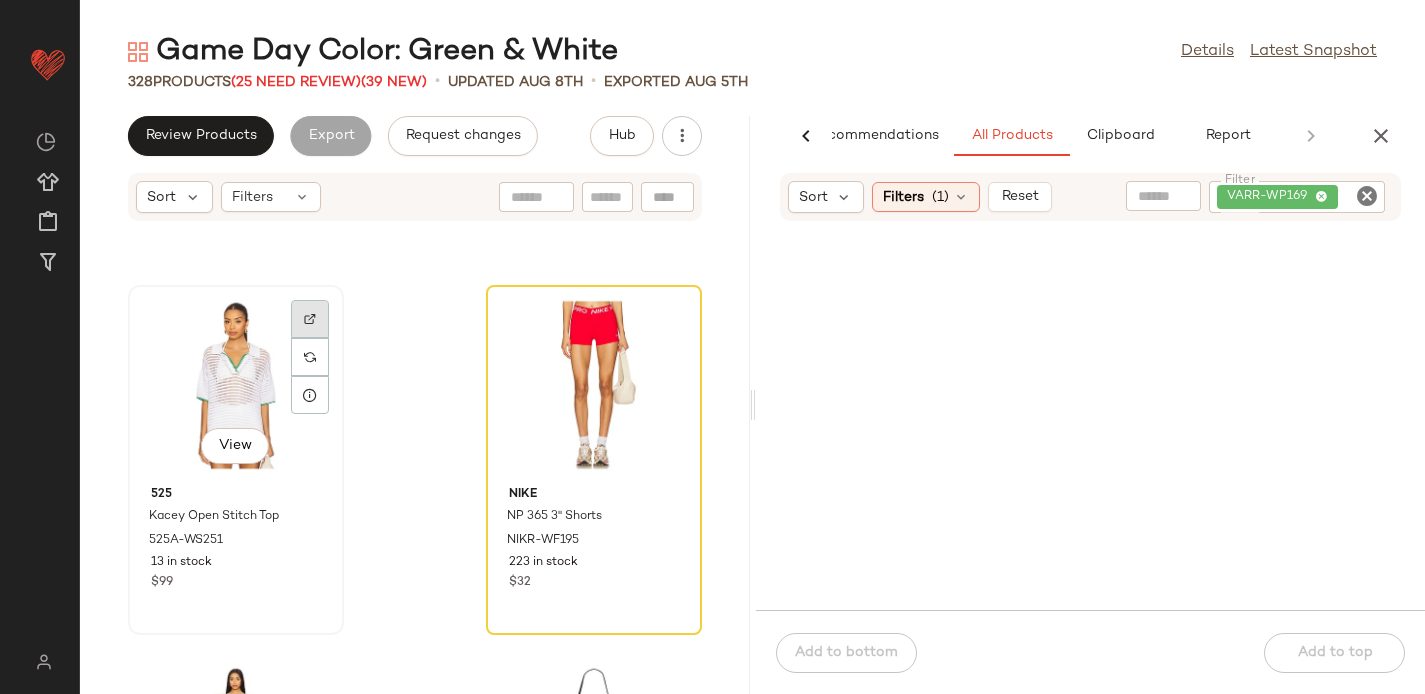 click 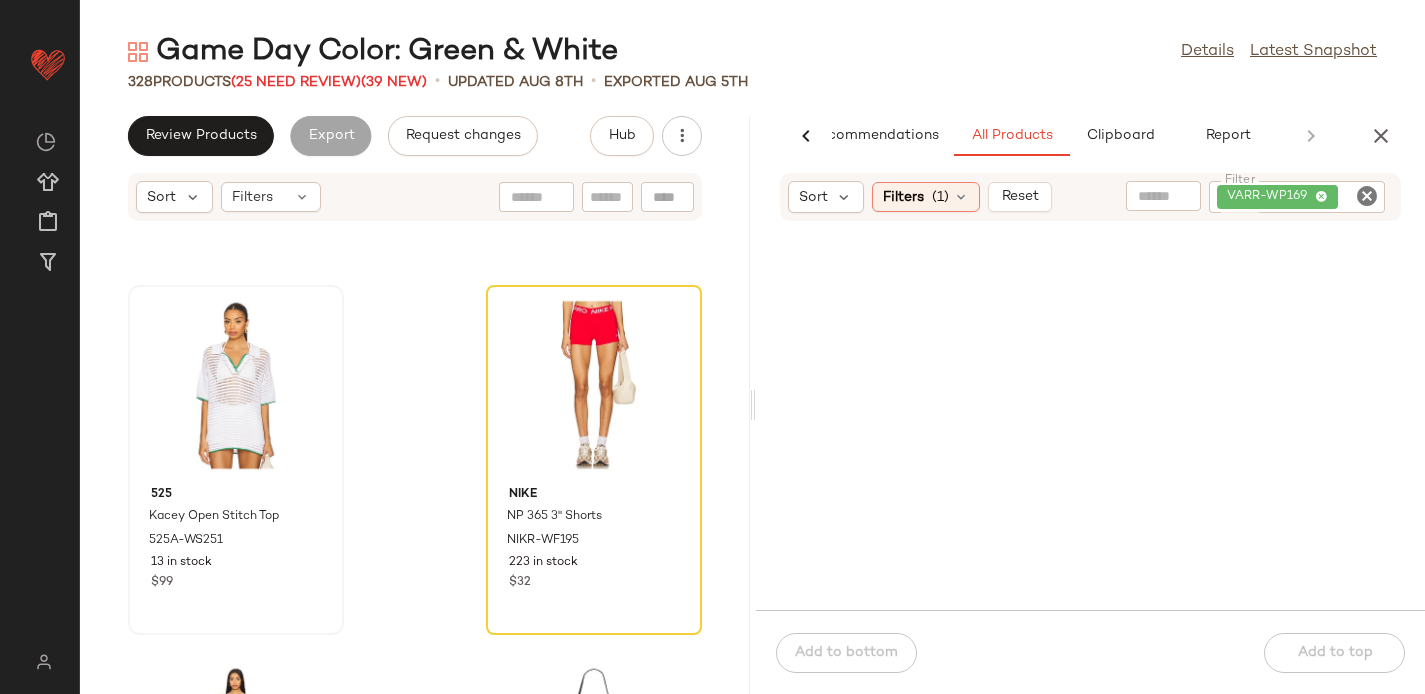 click 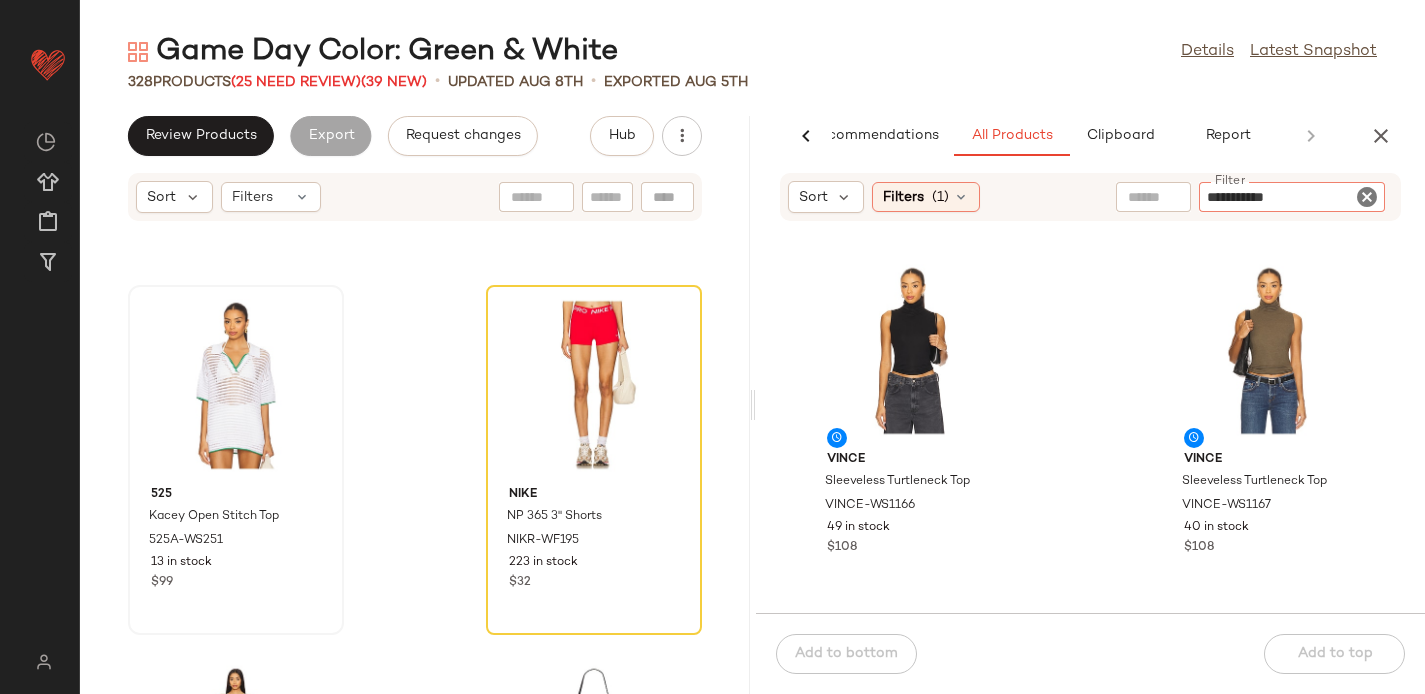 type on "**********" 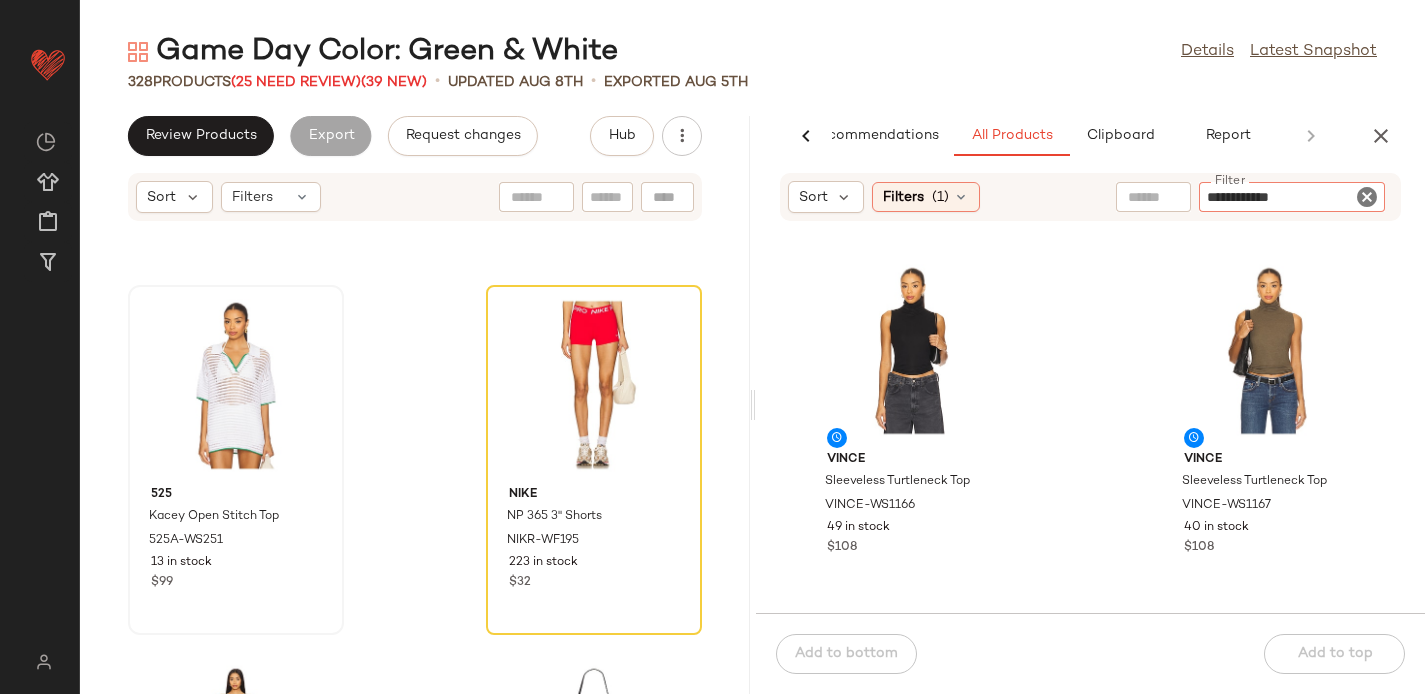 type 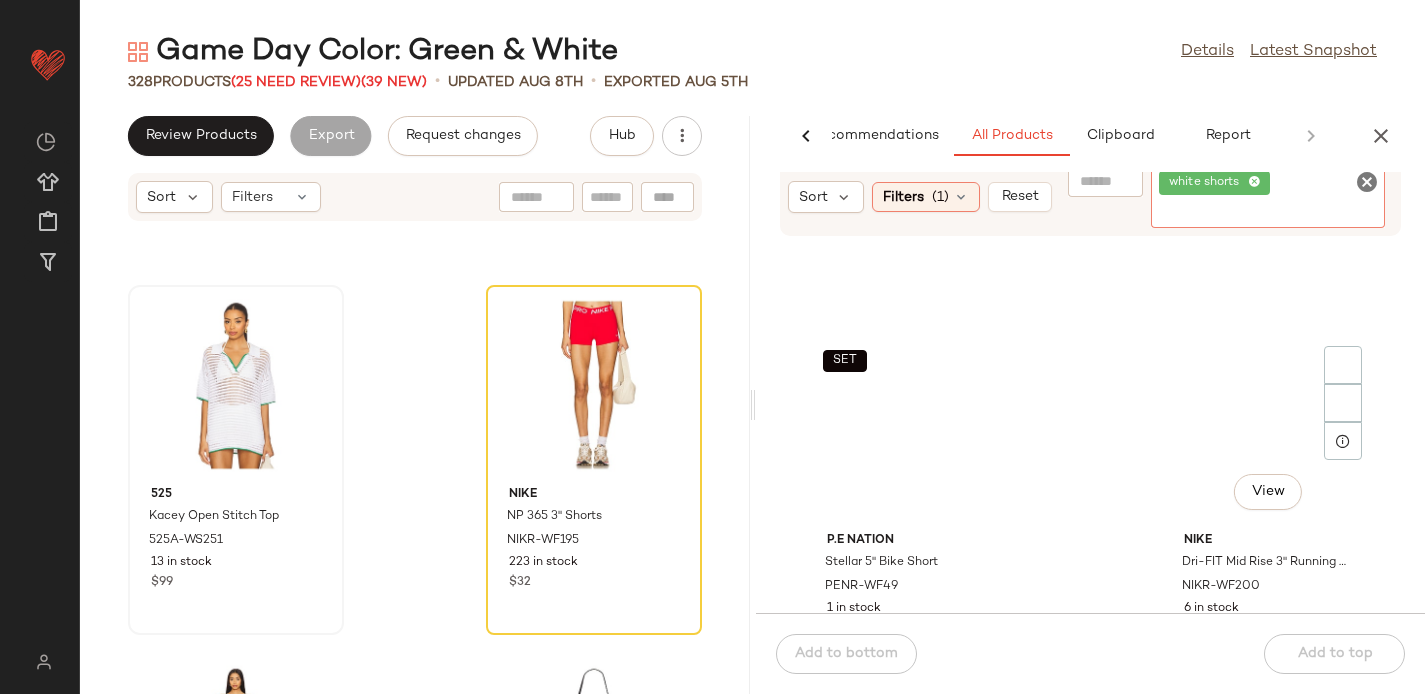 scroll, scrollTop: 0, scrollLeft: 0, axis: both 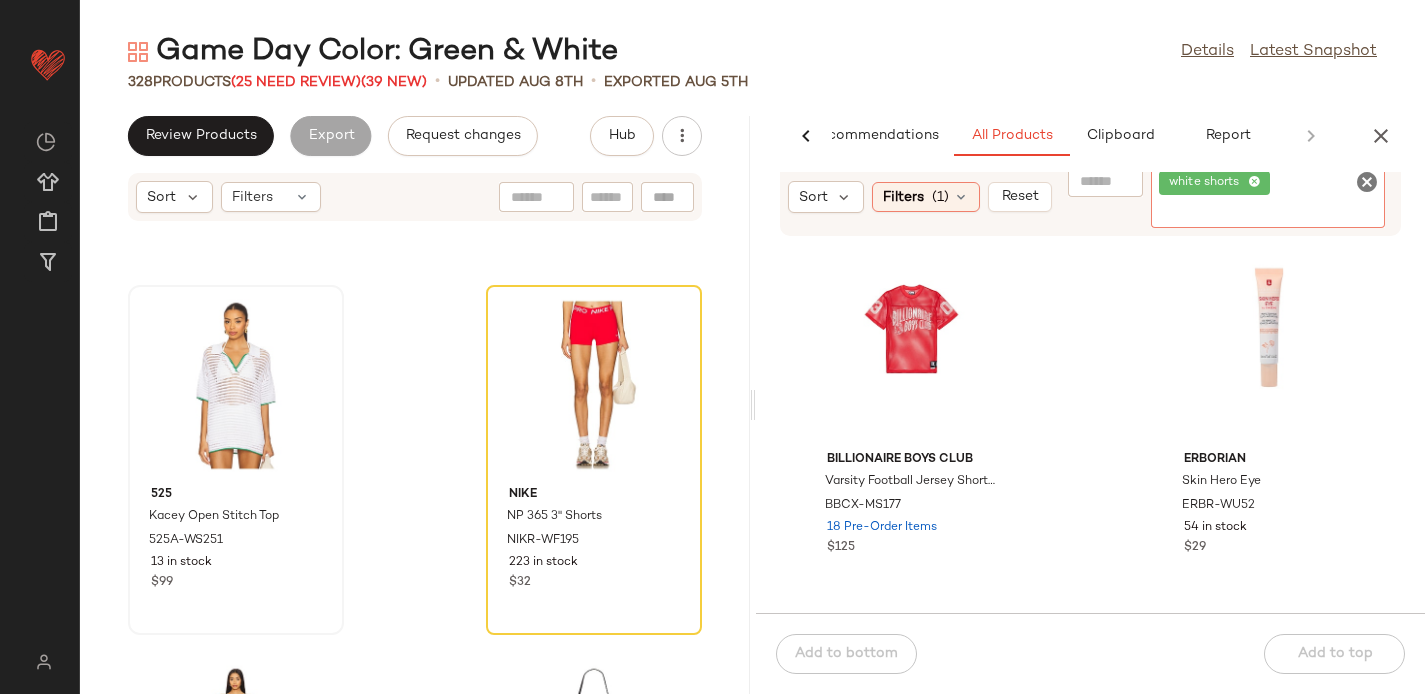click 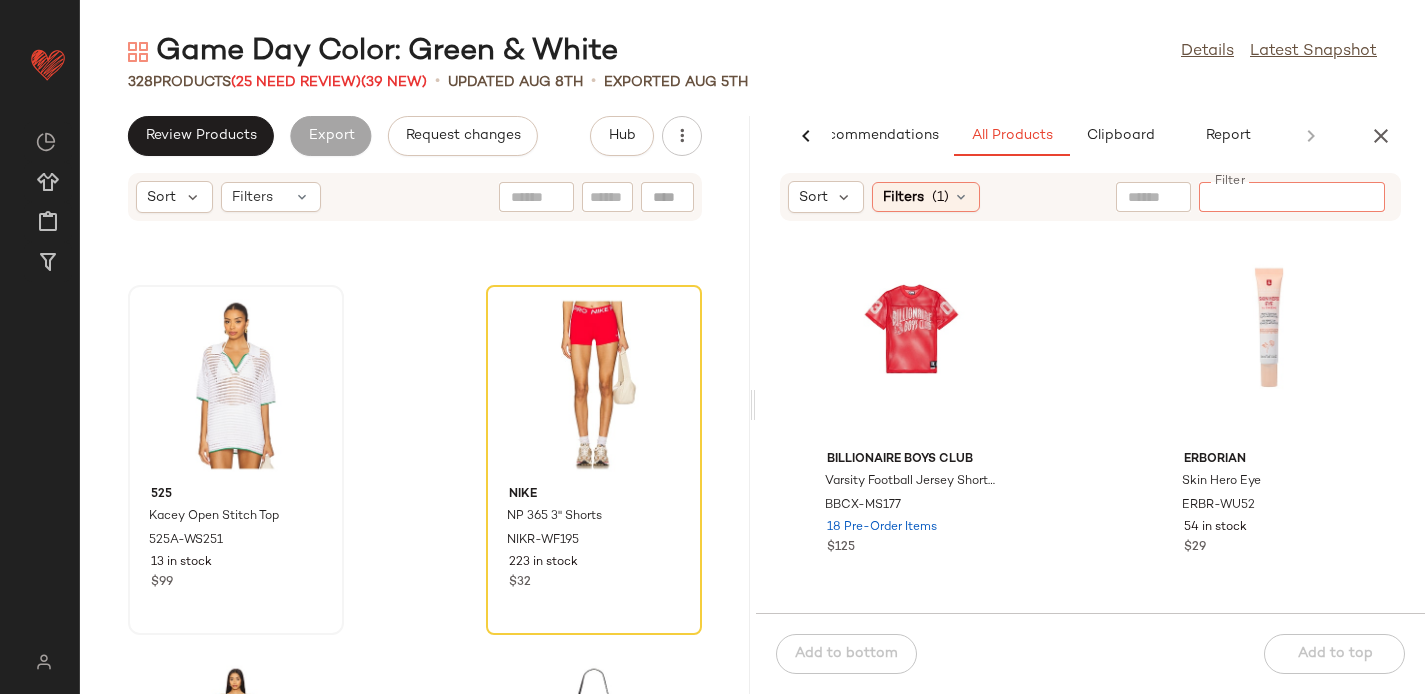 click 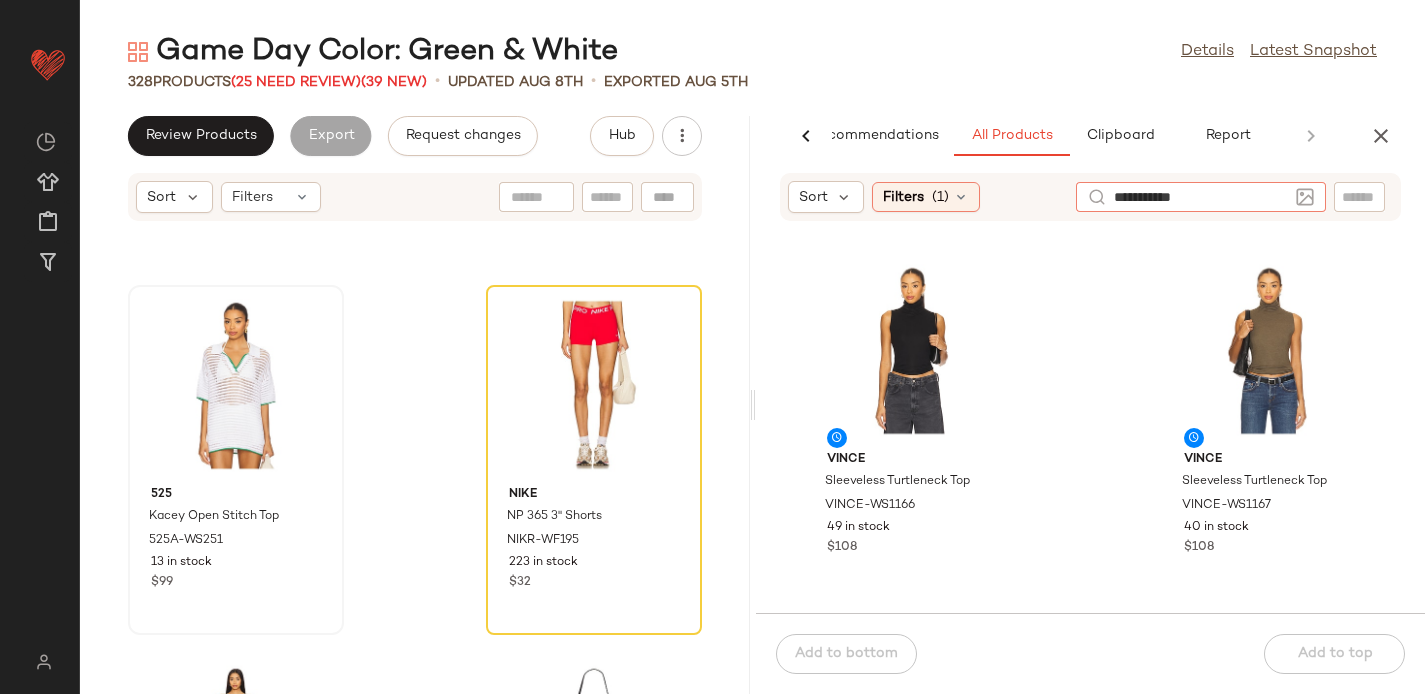type on "**********" 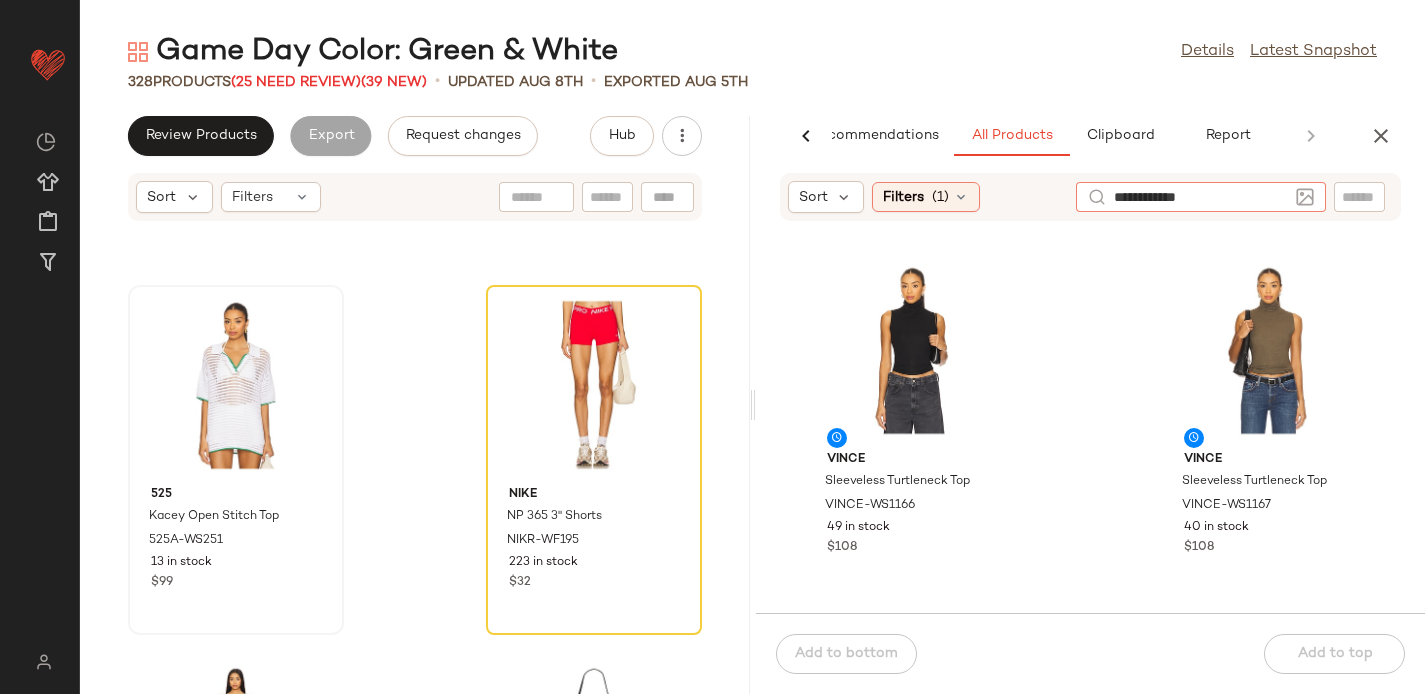 type 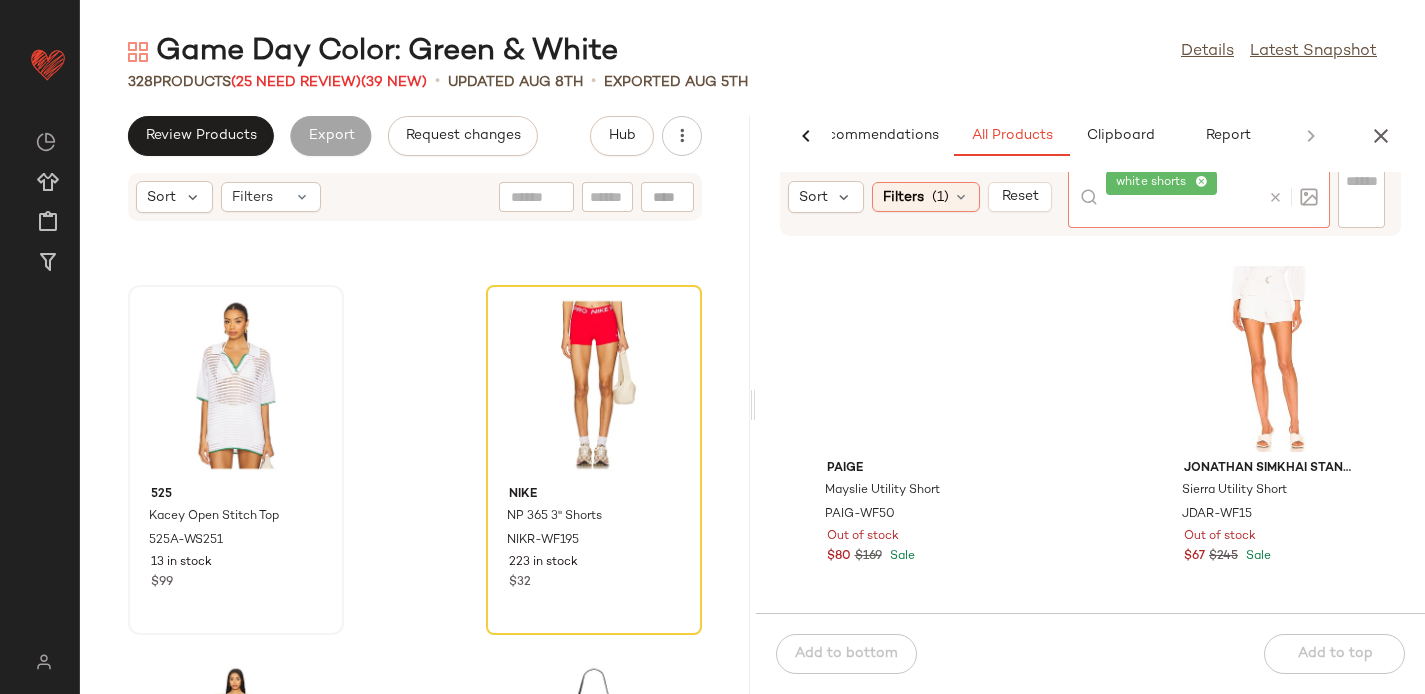 scroll, scrollTop: 3671, scrollLeft: 0, axis: vertical 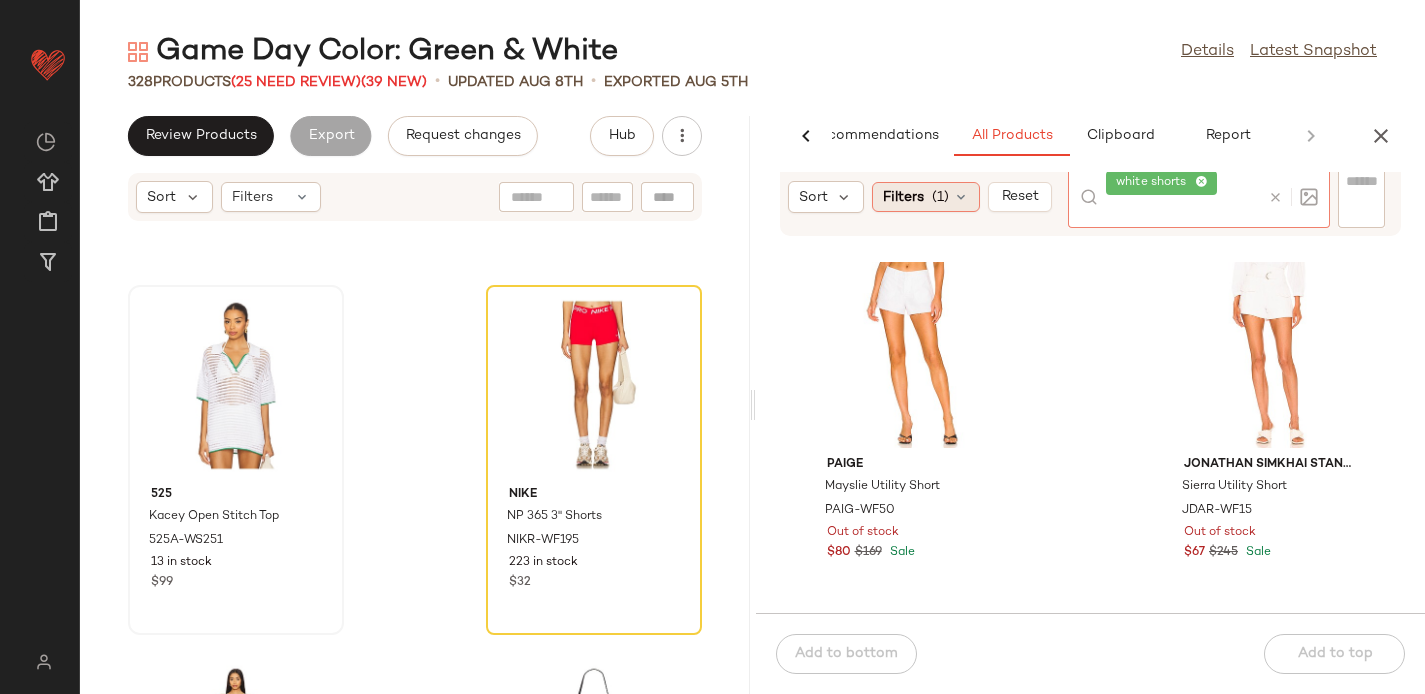 click on "Filters" at bounding box center [903, 197] 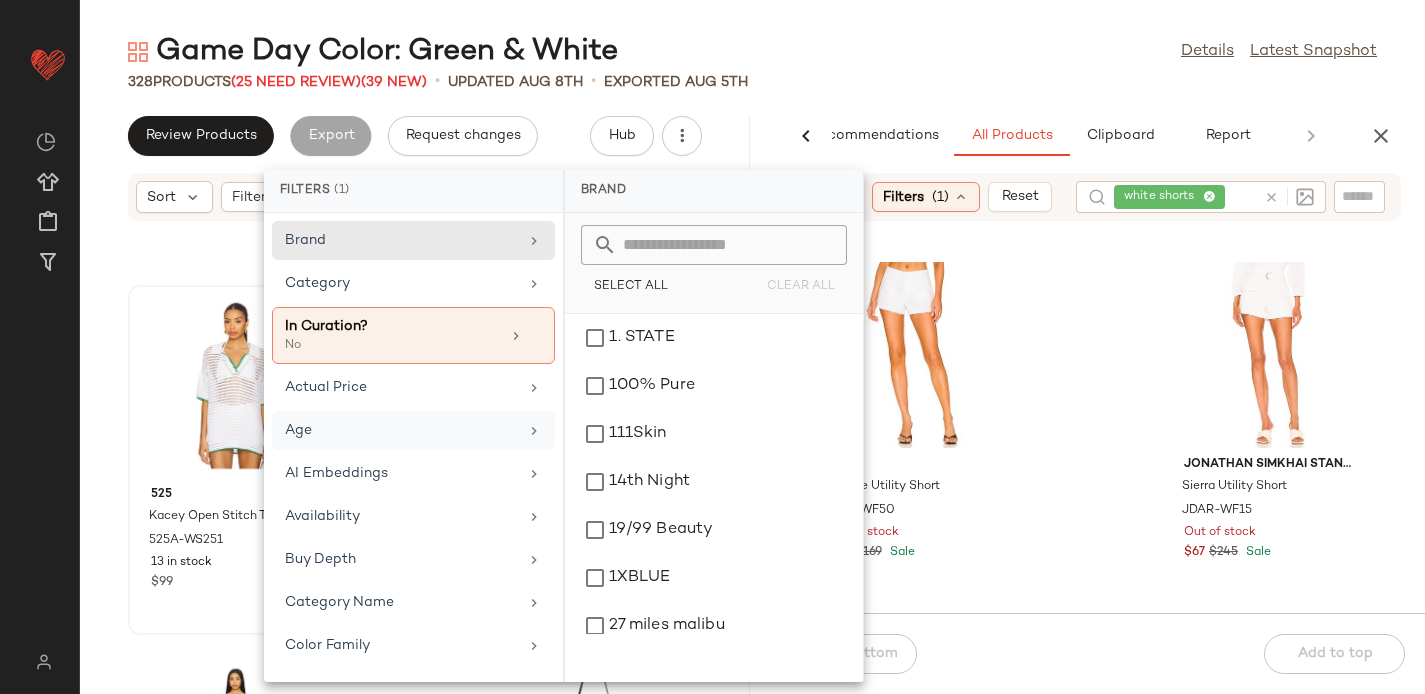 scroll, scrollTop: 1027, scrollLeft: 0, axis: vertical 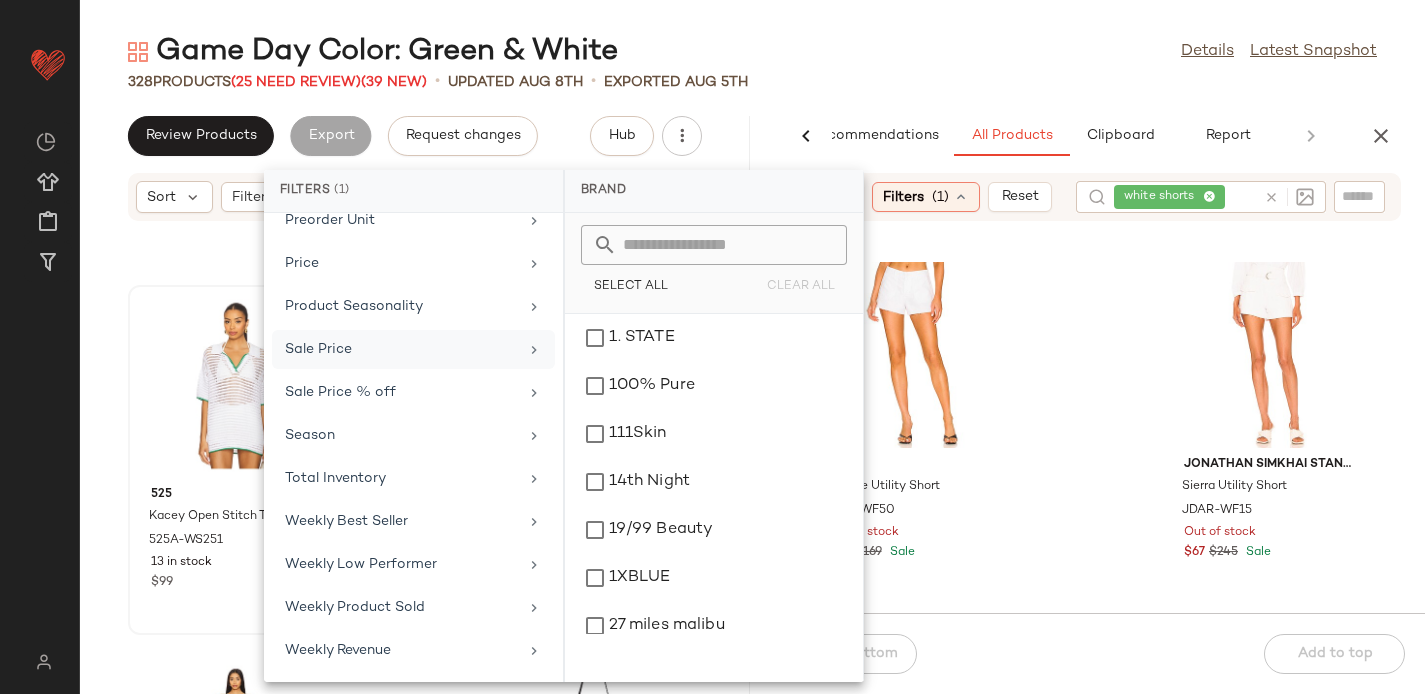 click on "Sale Price" at bounding box center [401, 349] 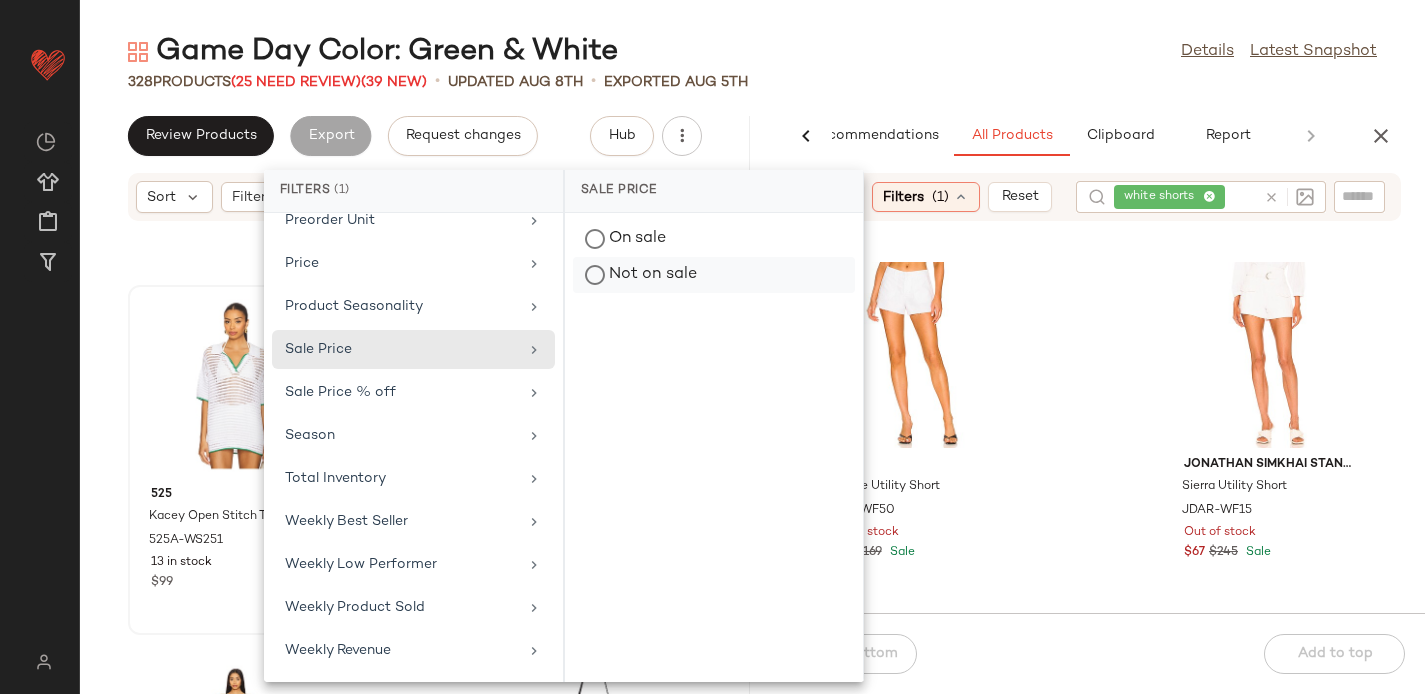 click on "Not on sale" 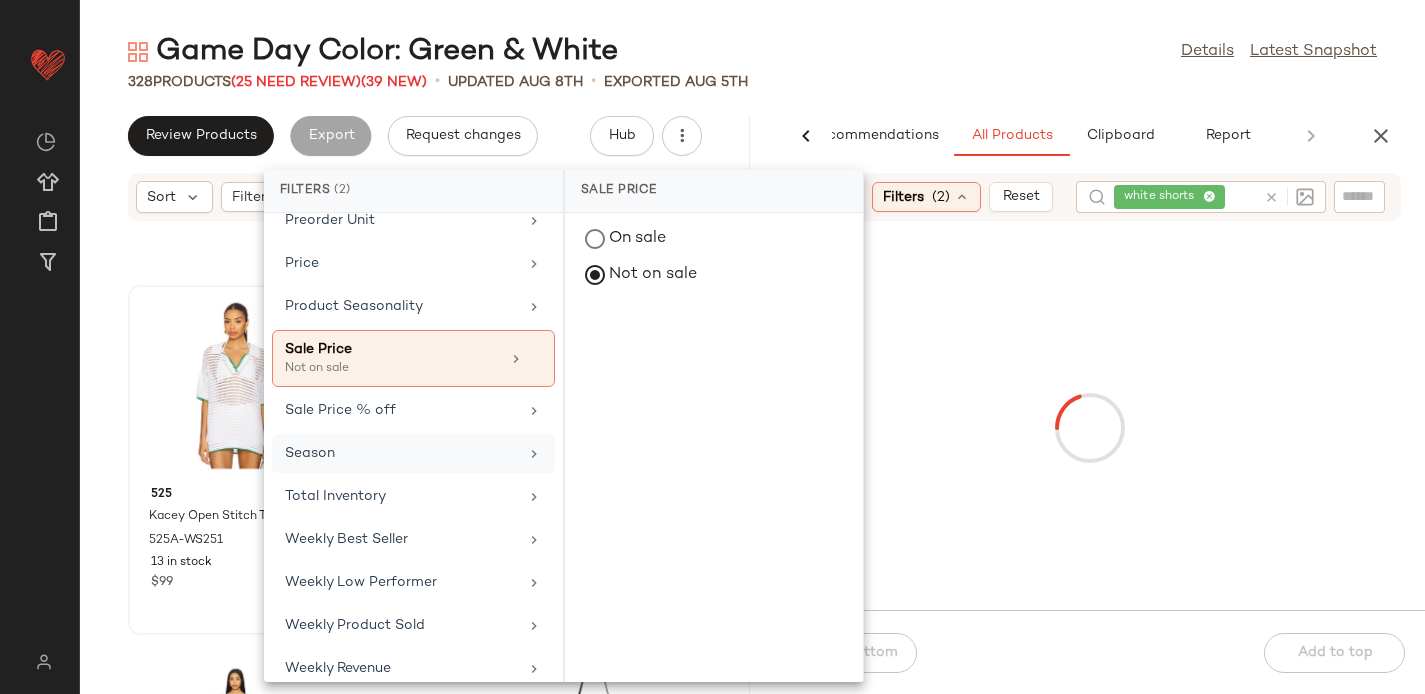 scroll, scrollTop: 1043, scrollLeft: 0, axis: vertical 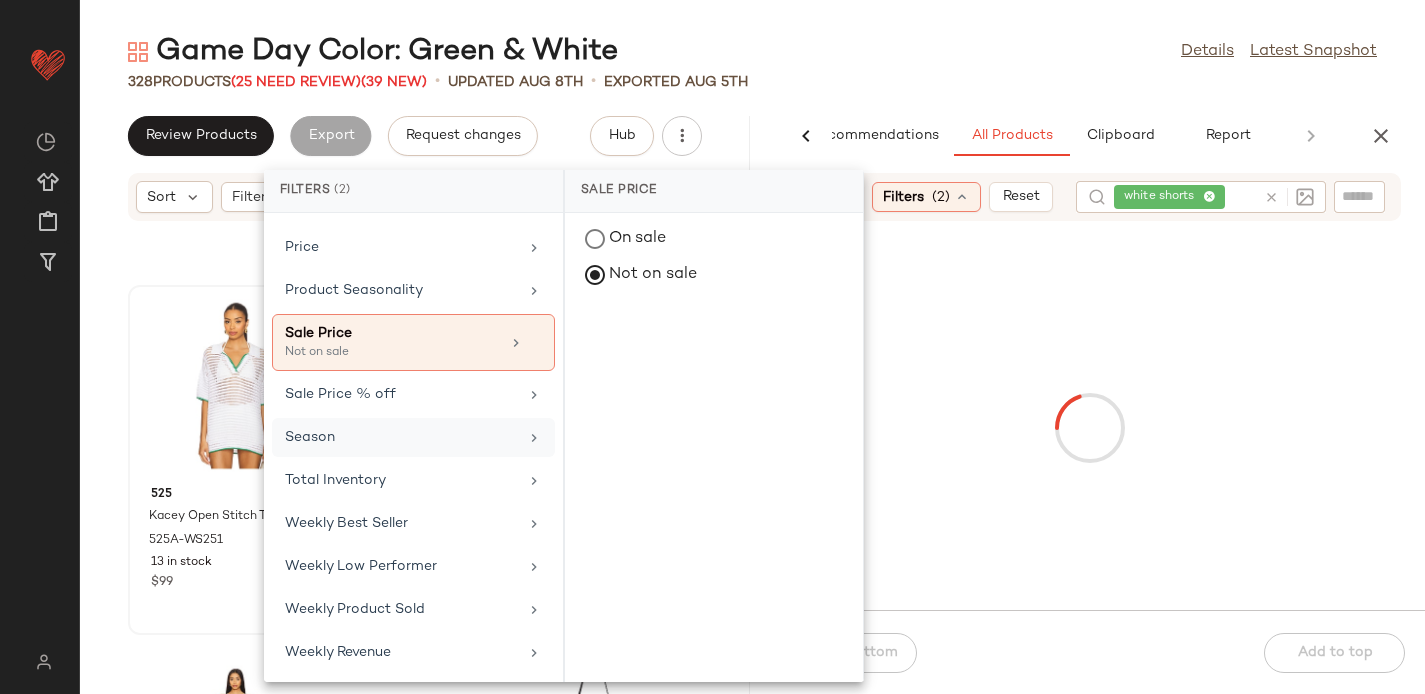 click on "Total Inventory" 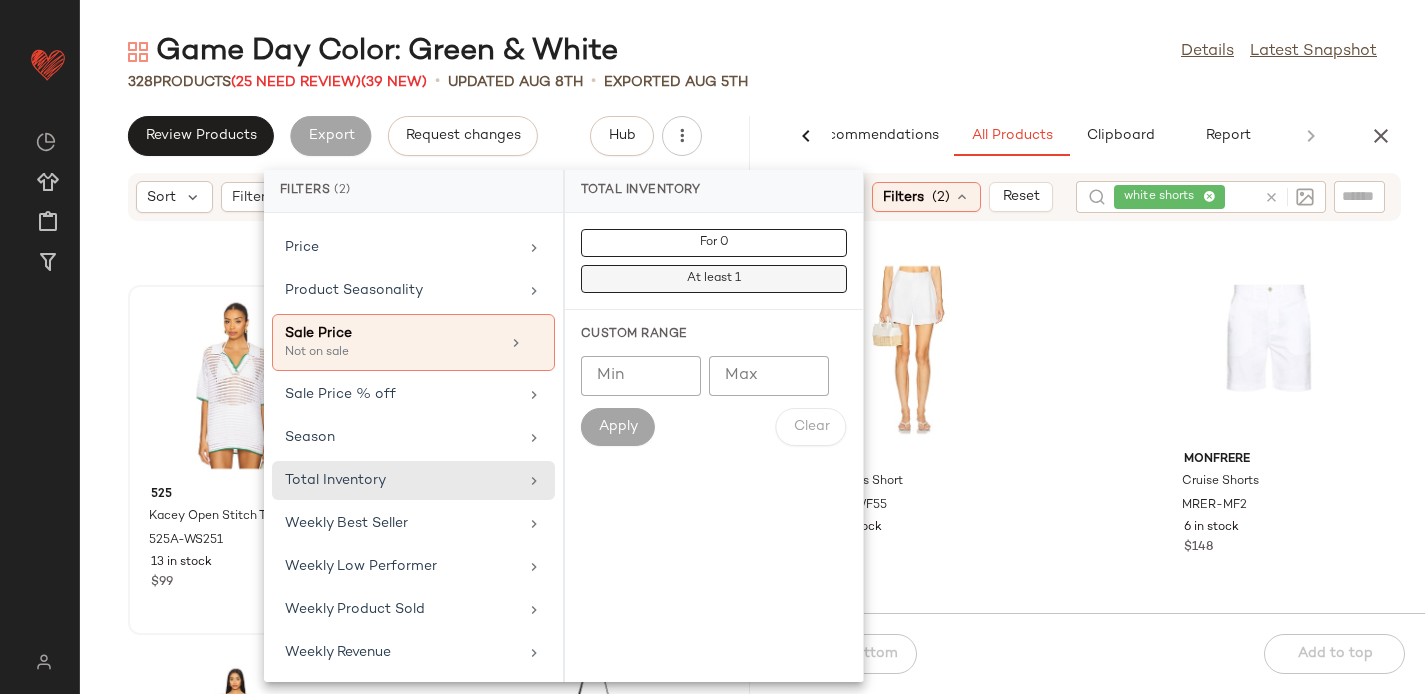 click on "At least 1" 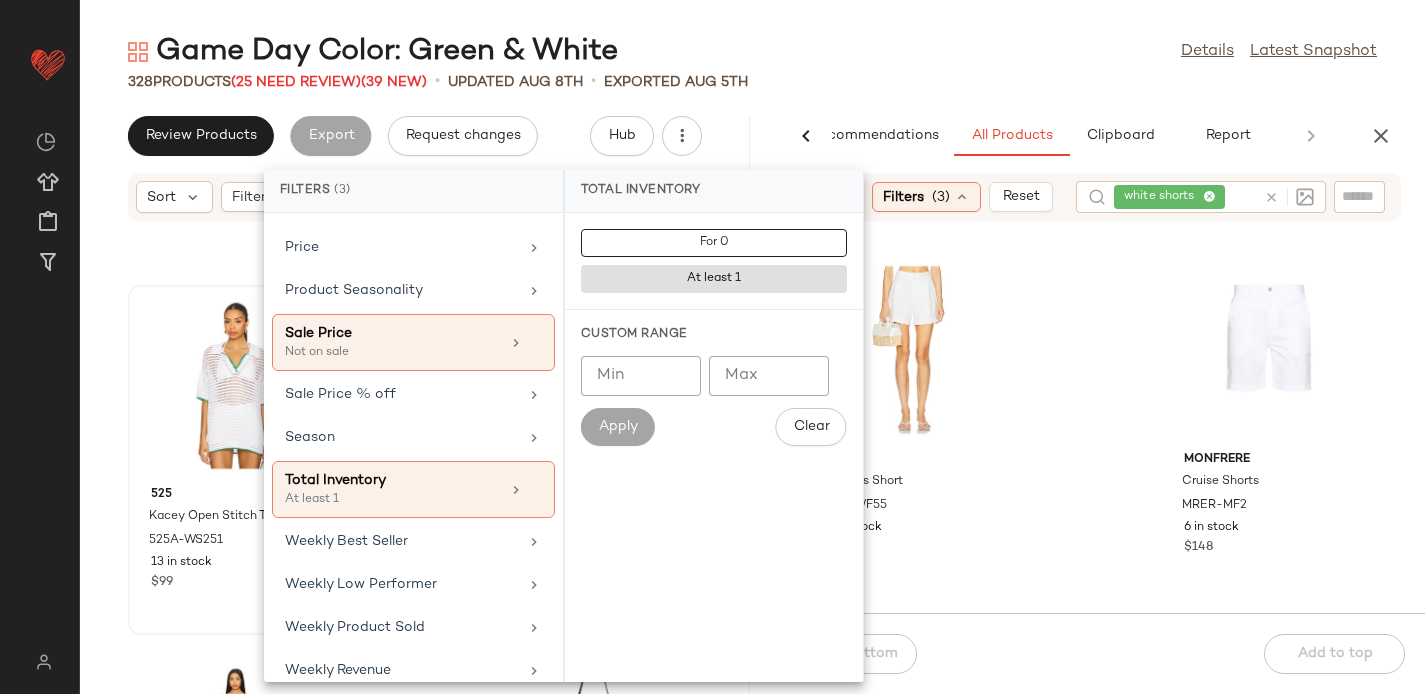 click on "Game Day Color: Green & White  Details   Latest Snapshot  328   Products   (25 Need Review)  (39 New)  •   updated Aug 8th  •  Exported Aug 5th  Review Products   Export   Request changes   Hub  Sort  Filters Sancia The Serin Knit Top SNCI-WS28 28 in stock $143 Sancia The Ceilia Knit Pant SNCI-WP12 35 in stock $164 525 Kacey Open Stitch Top 525A-WS251 13 in stock $99 Nike NP 365 3" Shorts NIKR-WF195 223 in stock $32 Free People x FP Movement Smockin Hot Dress FREE-WR316 21 Pre-Order Items $118 ANINE BING Small Cara Tote ANIN-WY81 26 in stock $250 AIRE Mars Ii Sunglasses EIAA-WG80 42 in stock $49 $49  •  1 Beyond Yoga The Line Ribbed Mini Dress BEYR-WD18 16 in stock $118  AI Recommendations   All Products   Clipboard   Report  Sort  Filters  (3)   Reset  white shorts A.L.C. Charles Short ALX-WF55 5 in stock $350 Monfrere Cruise Shorts MRER-MF2 6 in stock $148 Posse Perri Short PSSE-WF17 22 in stock $260 Rhone 7" Nomad Tech Chino Short RONE-MF37 7 in stock $88 retrofete Marie Short ROFR-WF74 2 in stock" at bounding box center (752, 363) 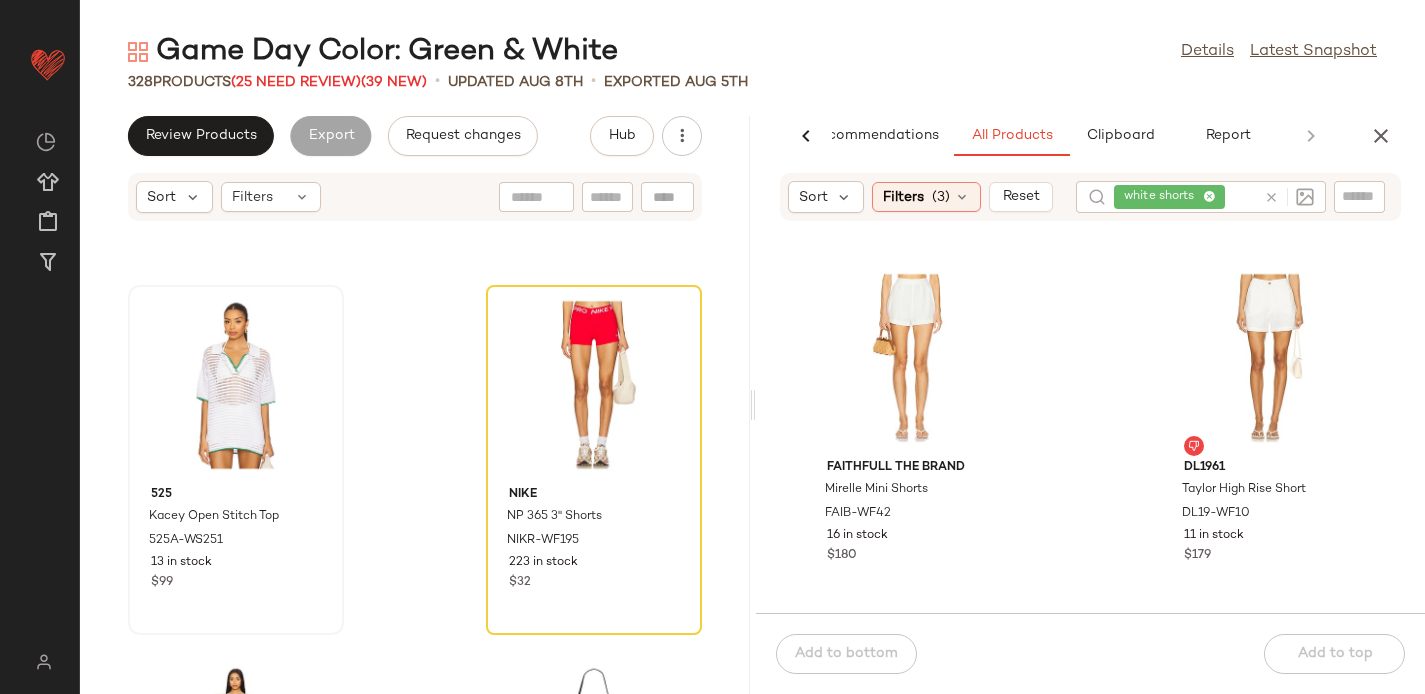 scroll, scrollTop: 1099, scrollLeft: 0, axis: vertical 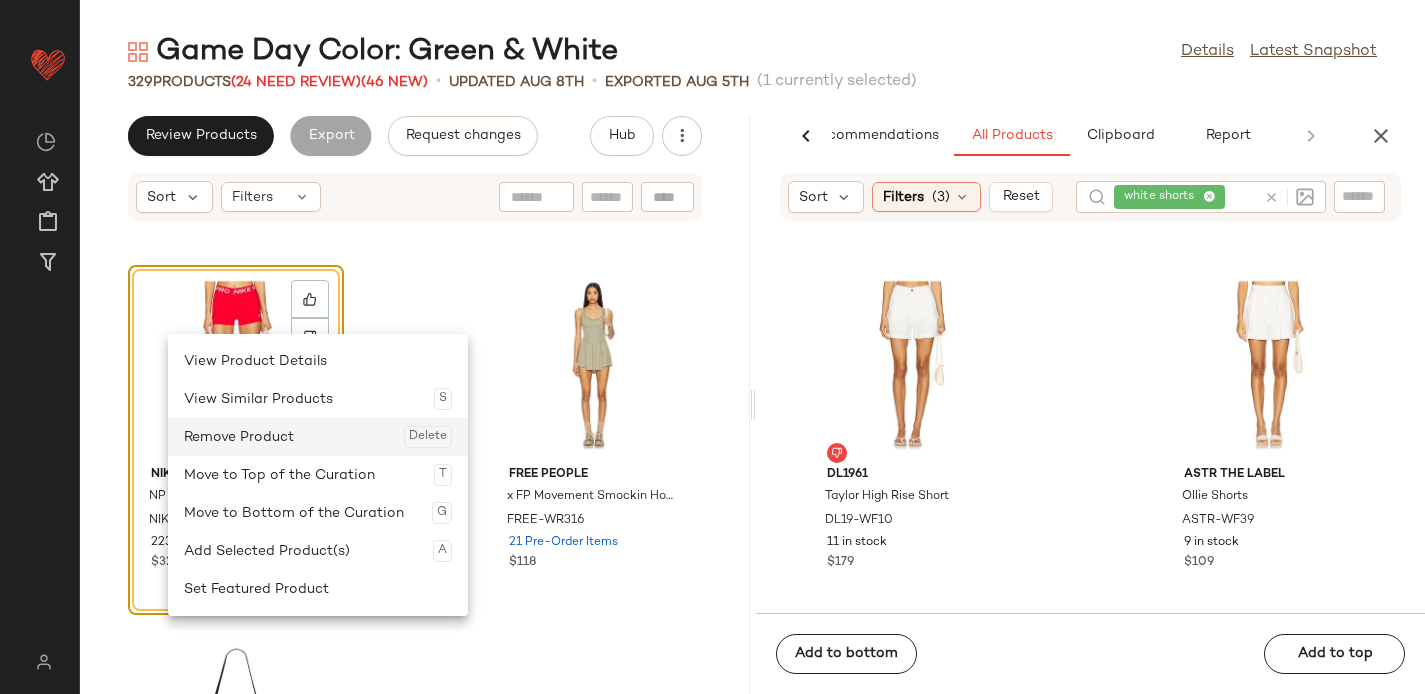 click on "Remove Product  Delete" 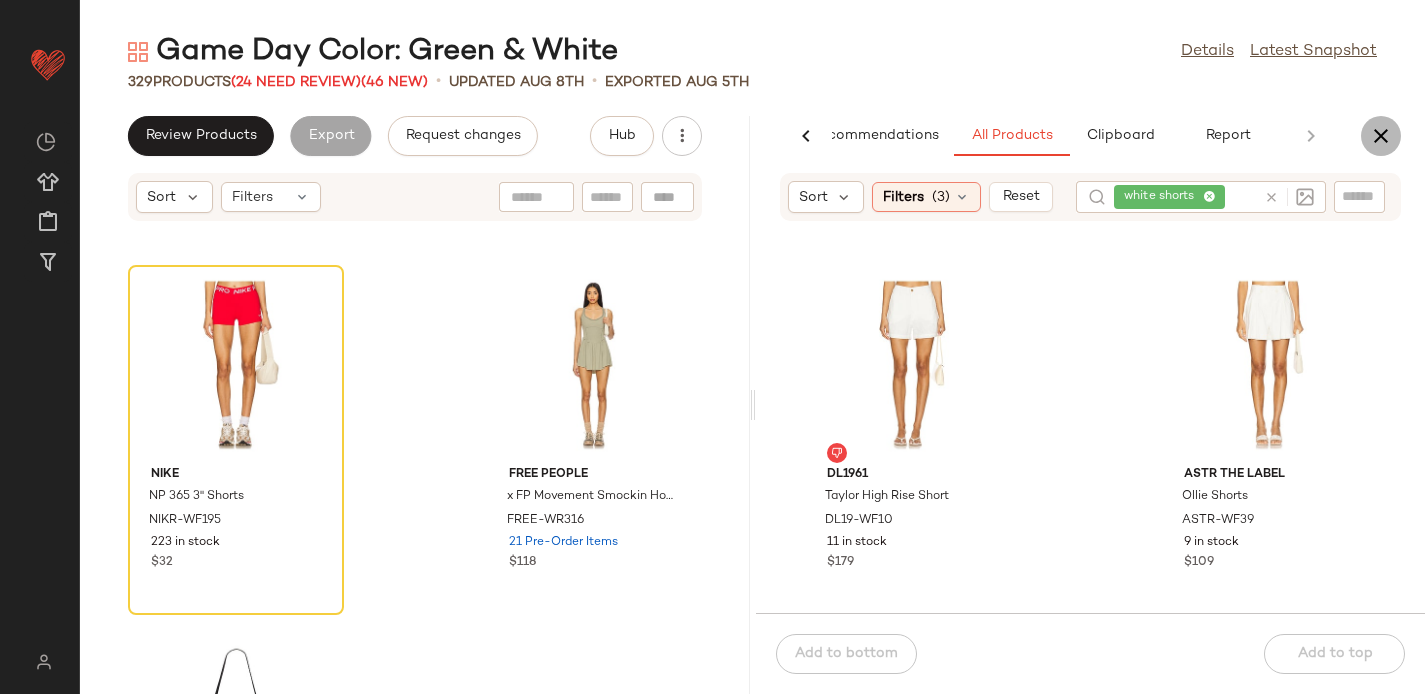 click at bounding box center (1381, 136) 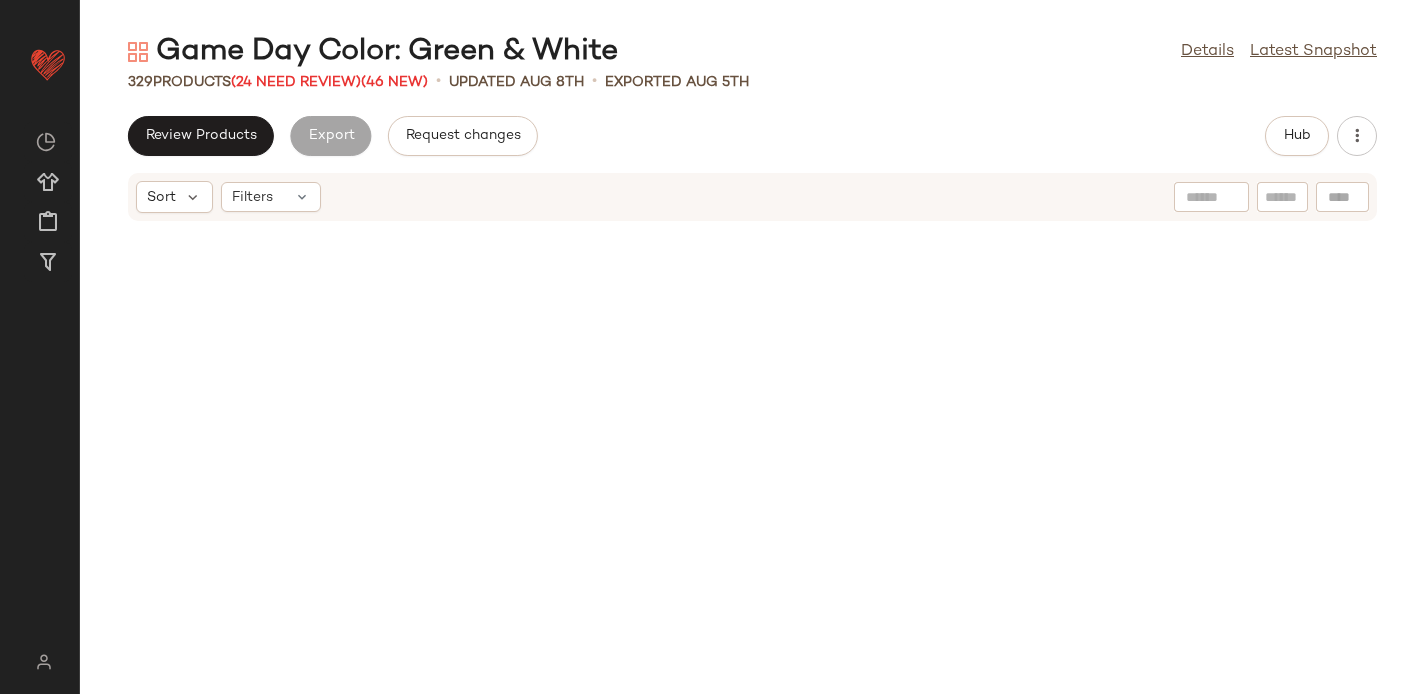 scroll, scrollTop: 10248, scrollLeft: 0, axis: vertical 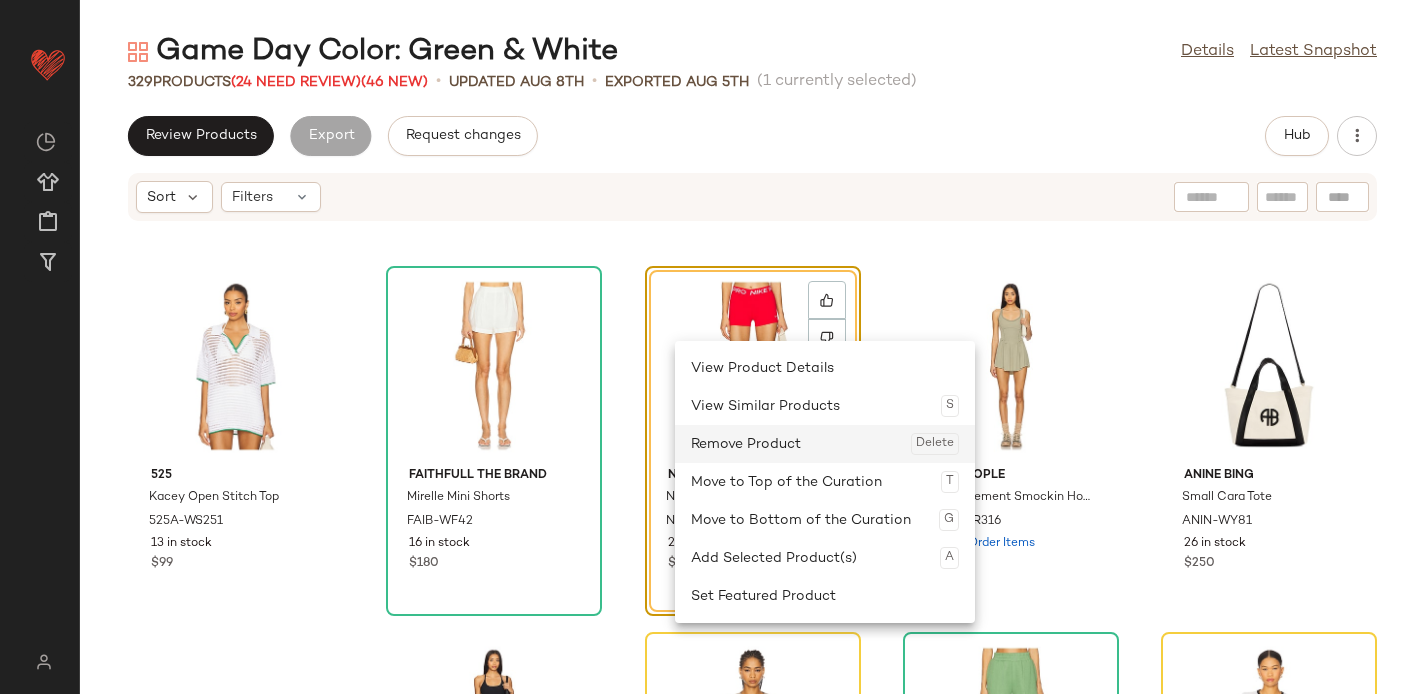 click on "Remove Product  Delete" 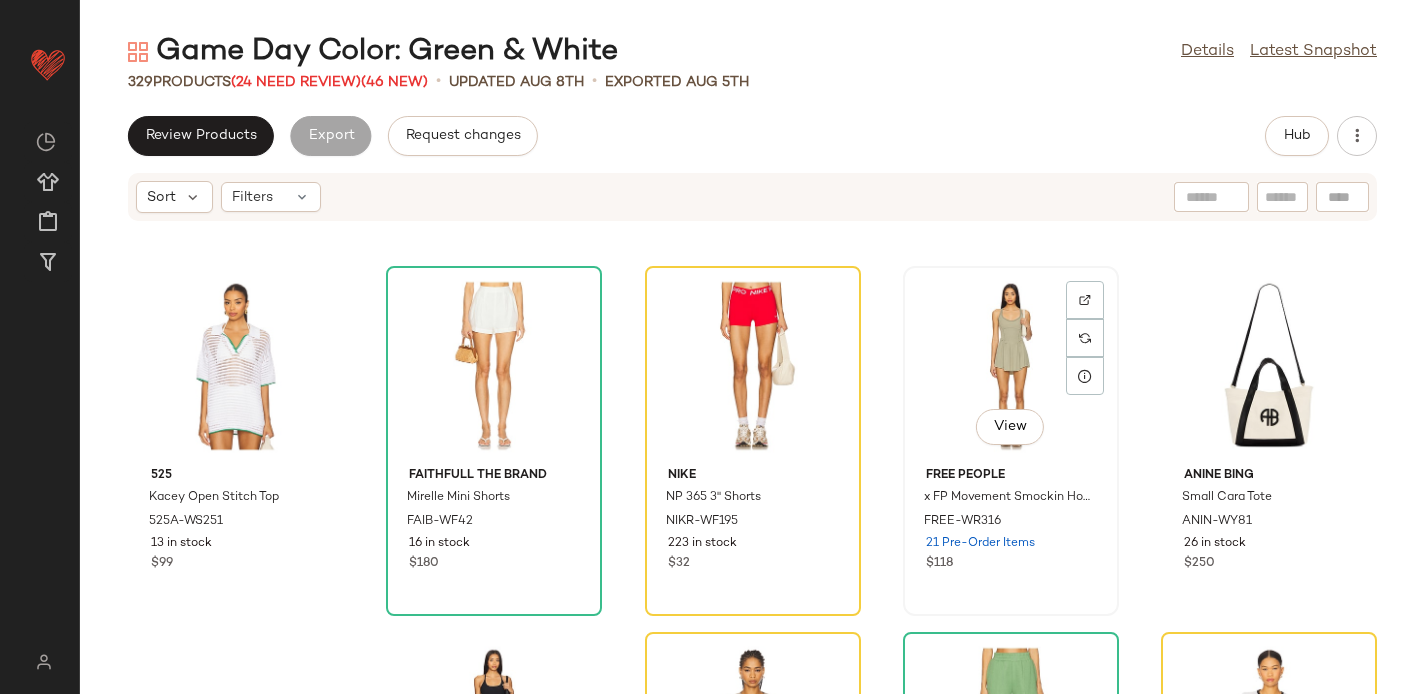 click on "View" 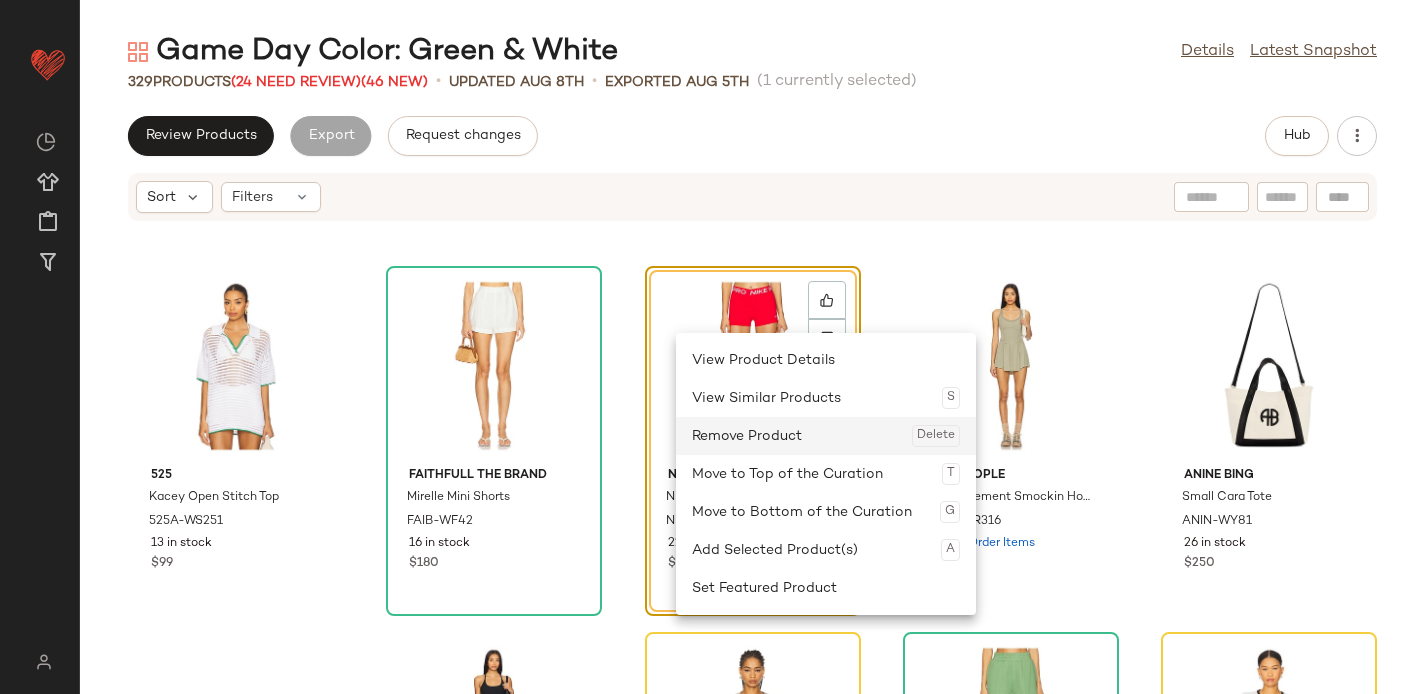 click on "Remove Product  Delete" 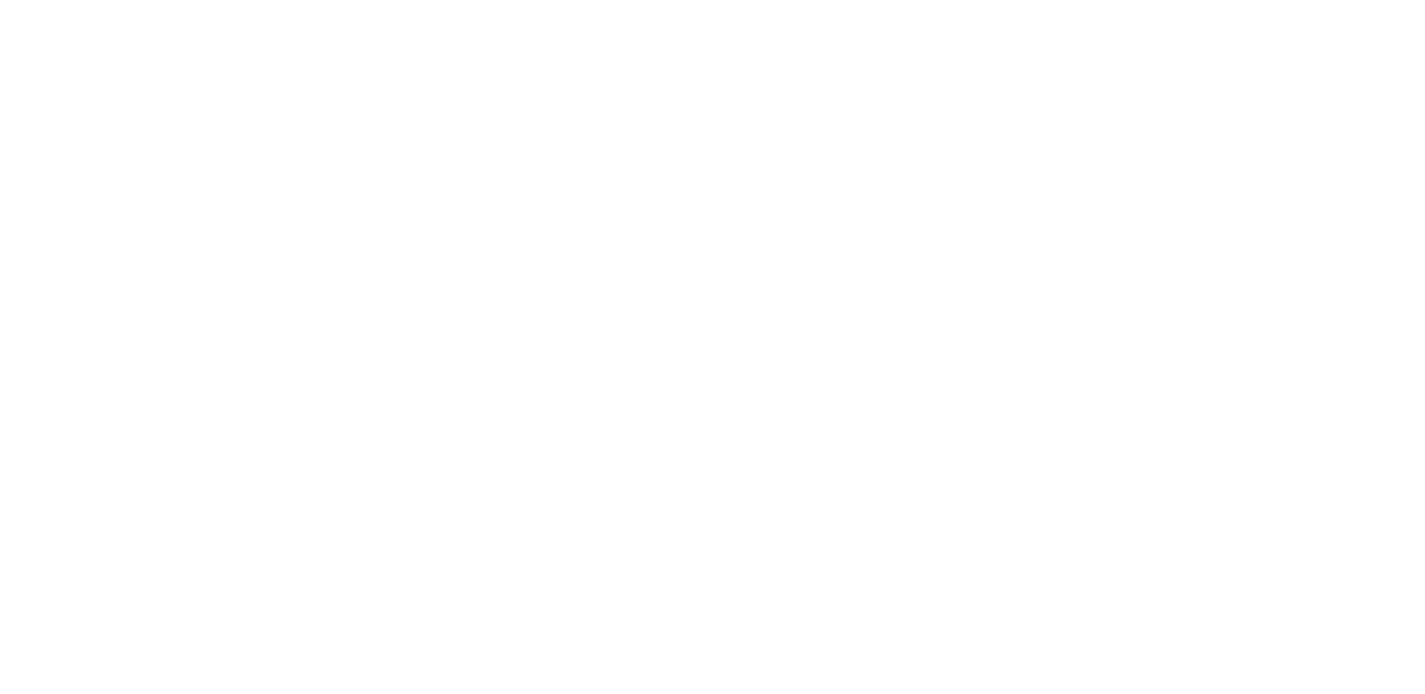 scroll, scrollTop: 0, scrollLeft: 0, axis: both 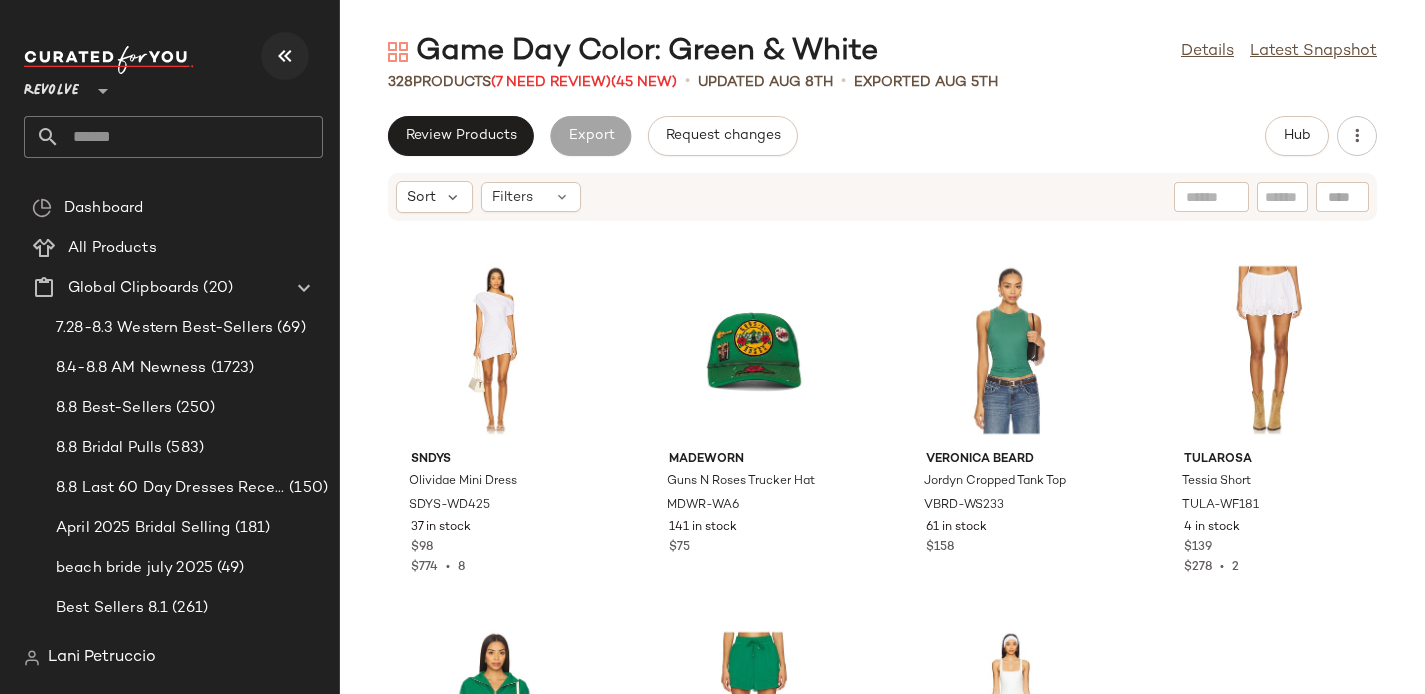 click at bounding box center (285, 56) 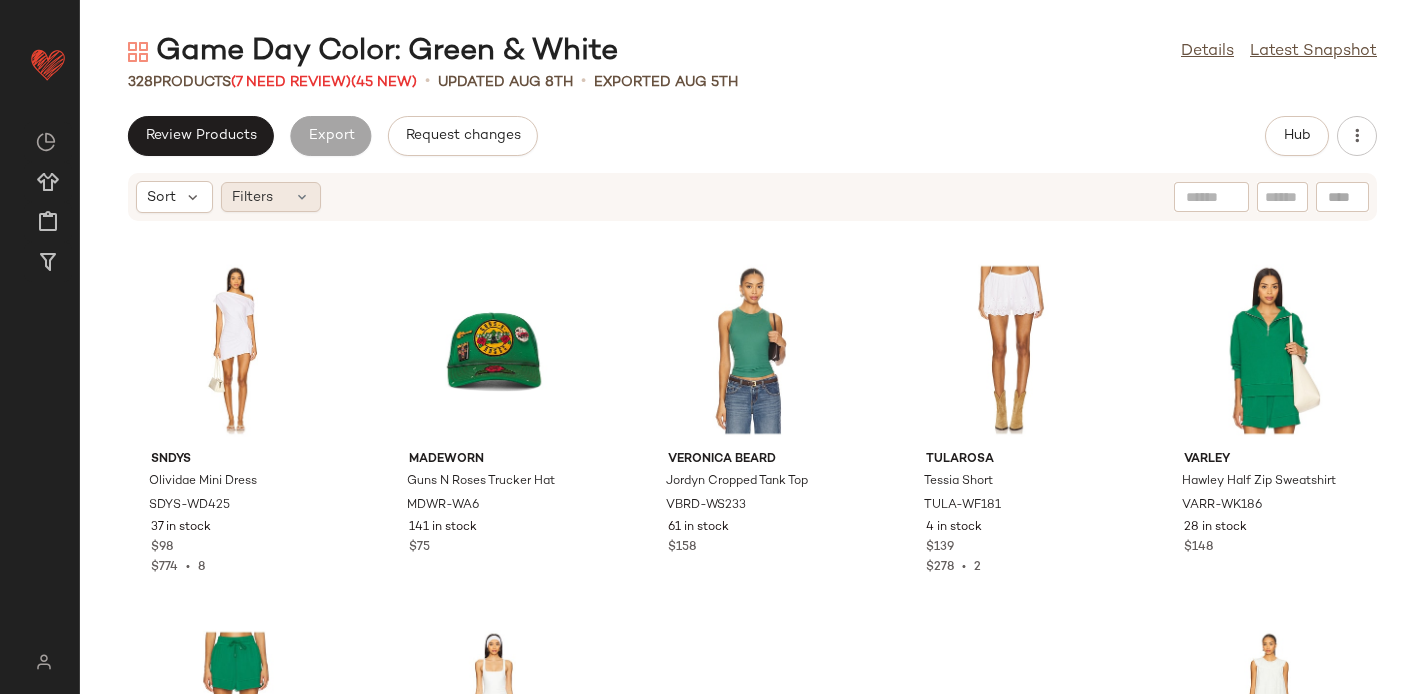 click at bounding box center [302, 197] 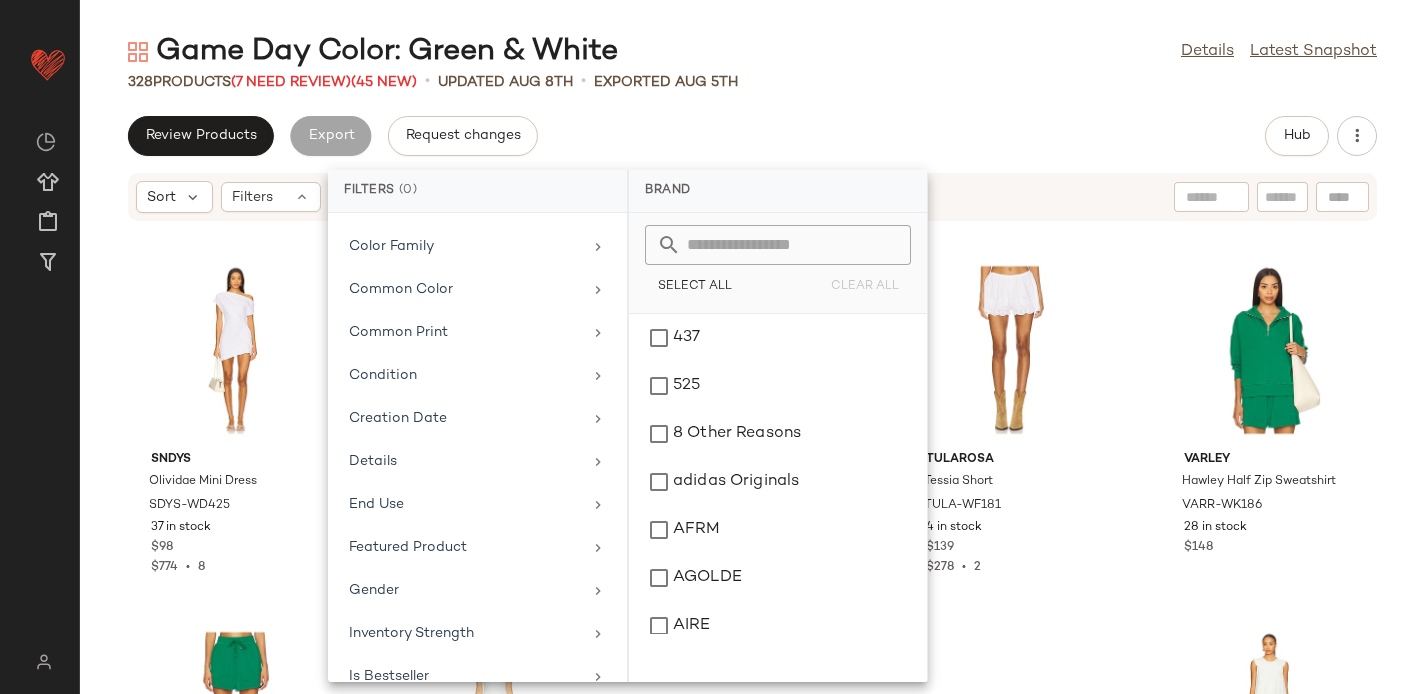 scroll, scrollTop: 1009, scrollLeft: 0, axis: vertical 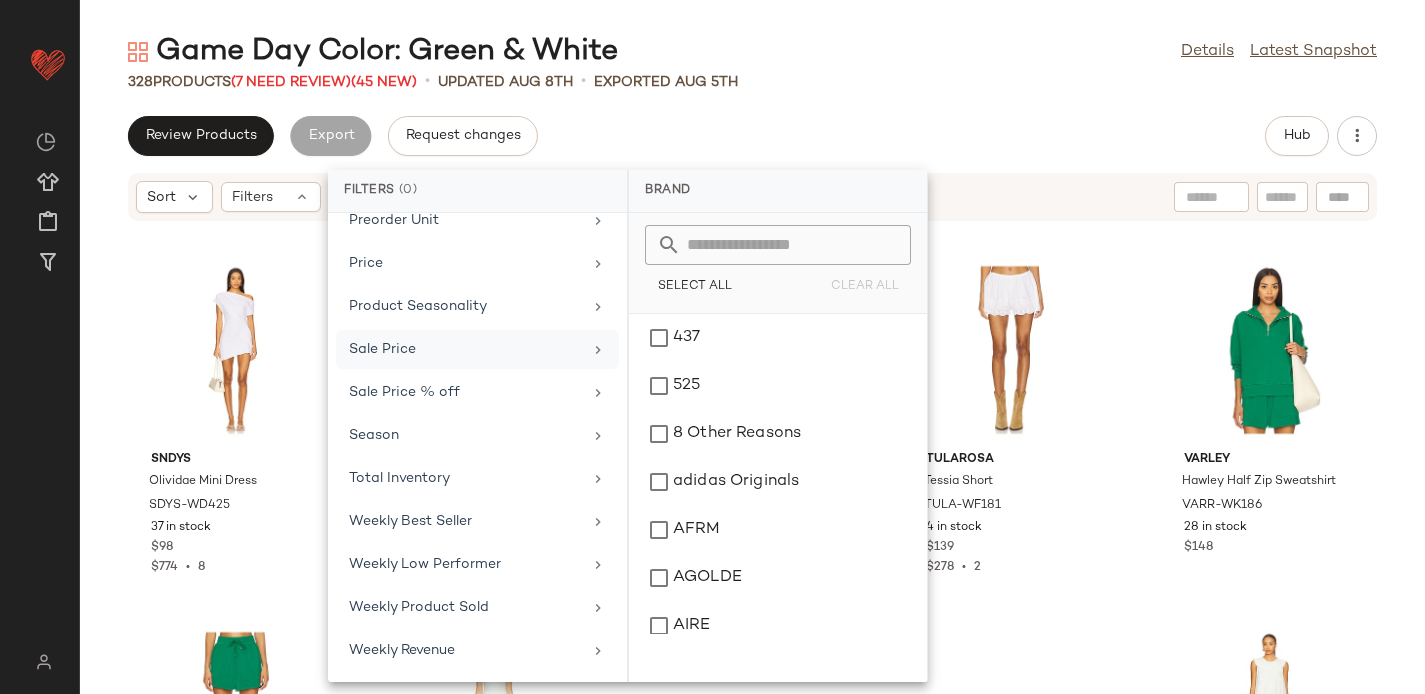 click on "Sale Price" at bounding box center [465, 349] 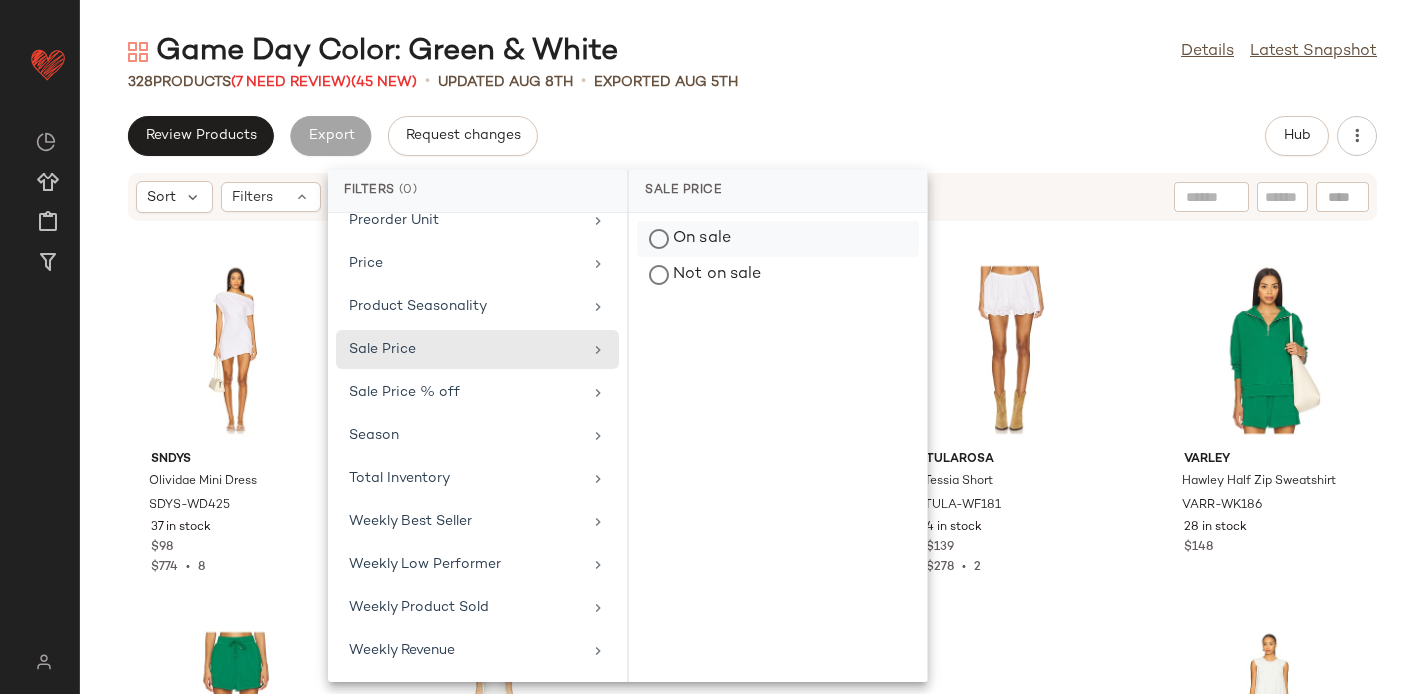 click on "On sale" 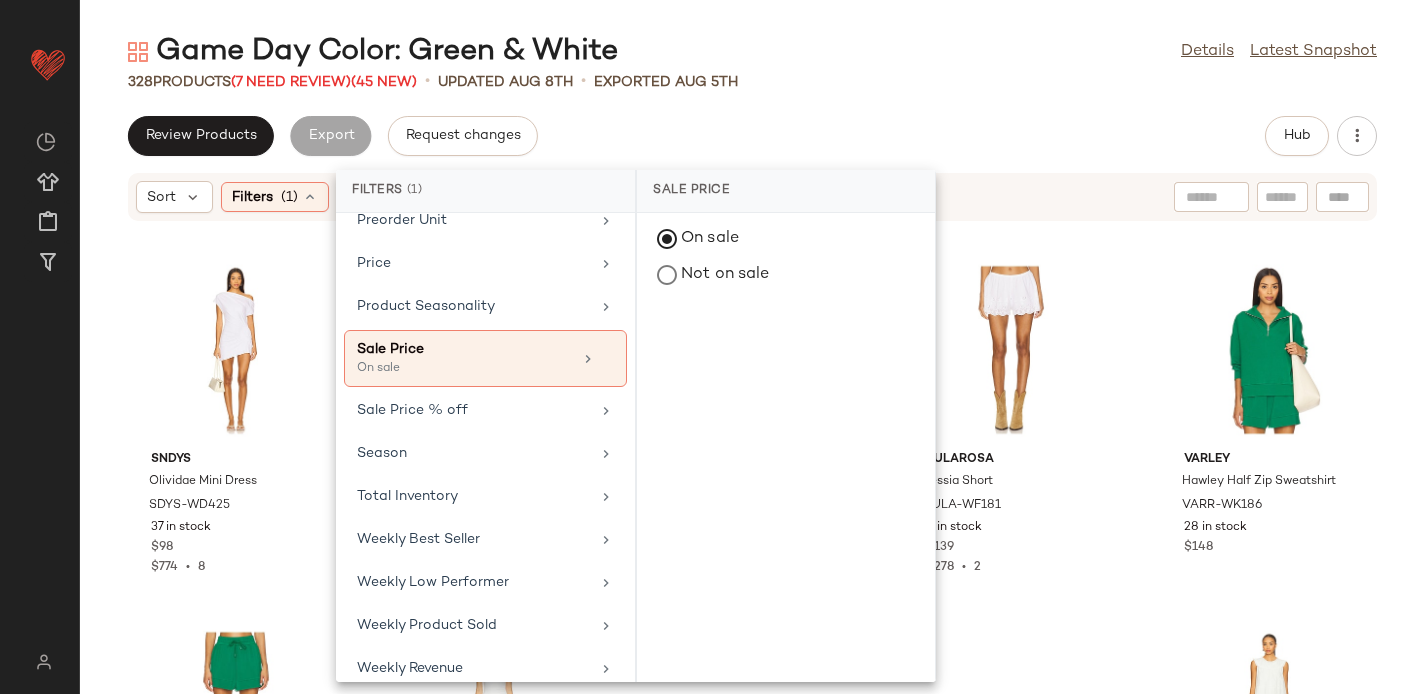 click on "Review Products   Export   Request changes   Hub" 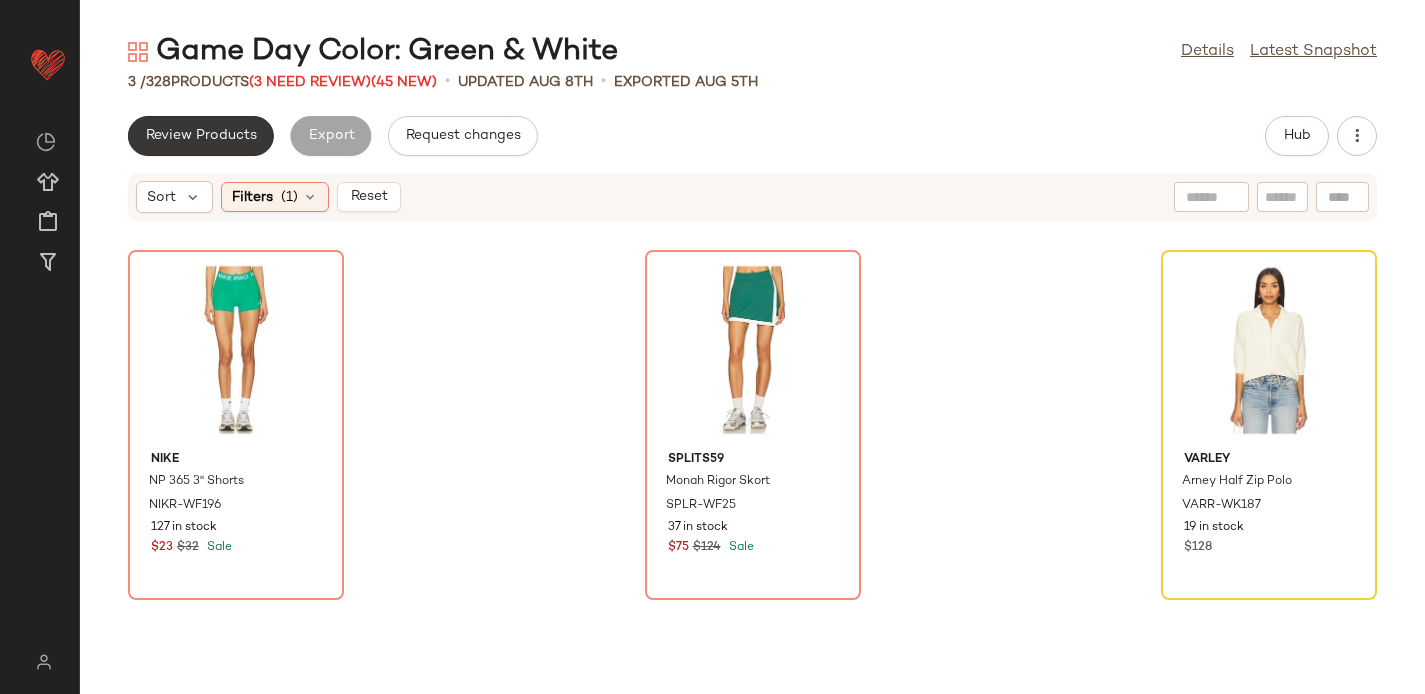 click on "Review Products" 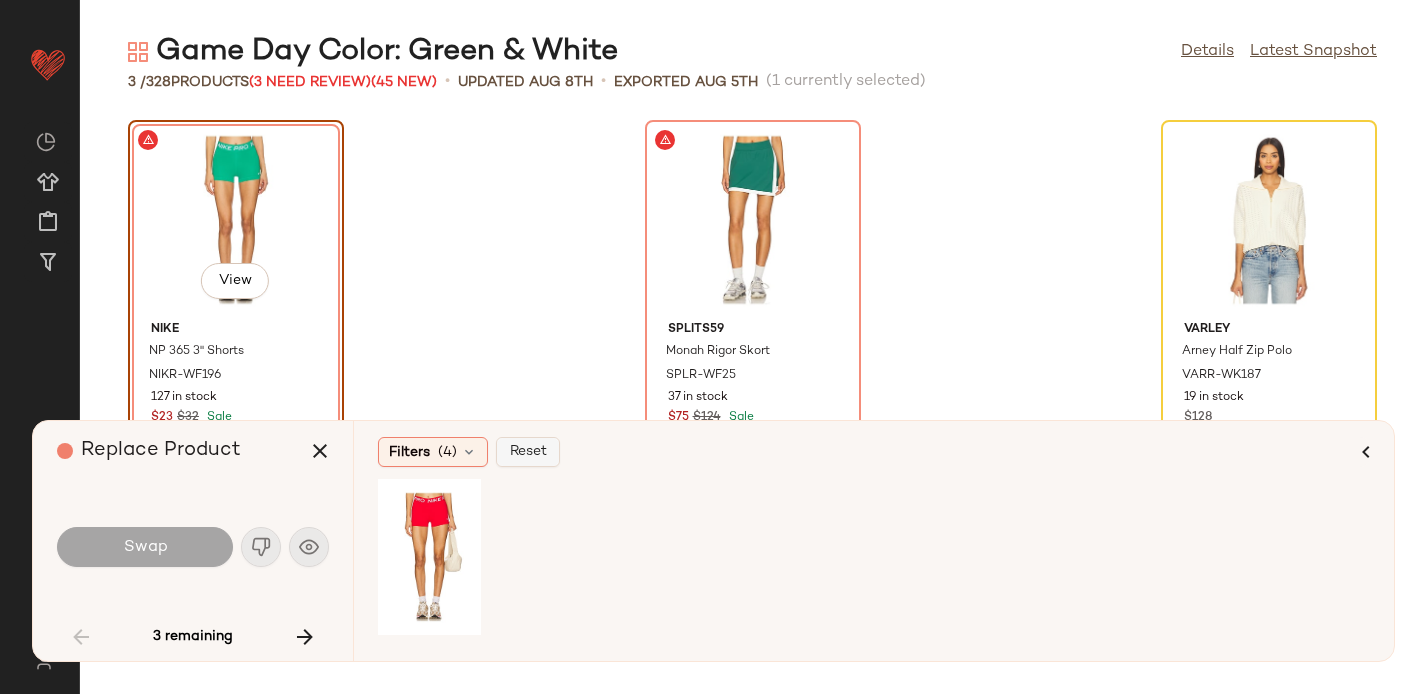 click on "Reset" 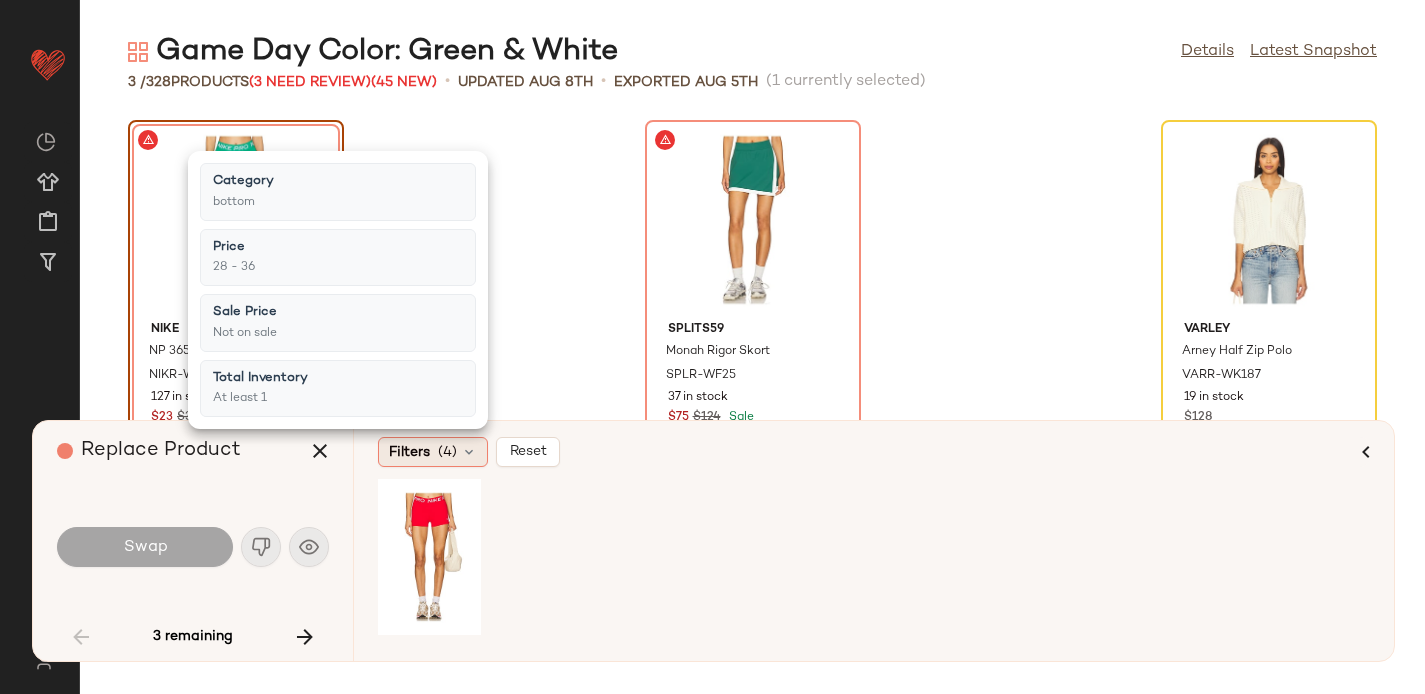 click on "Filters" at bounding box center [409, 452] 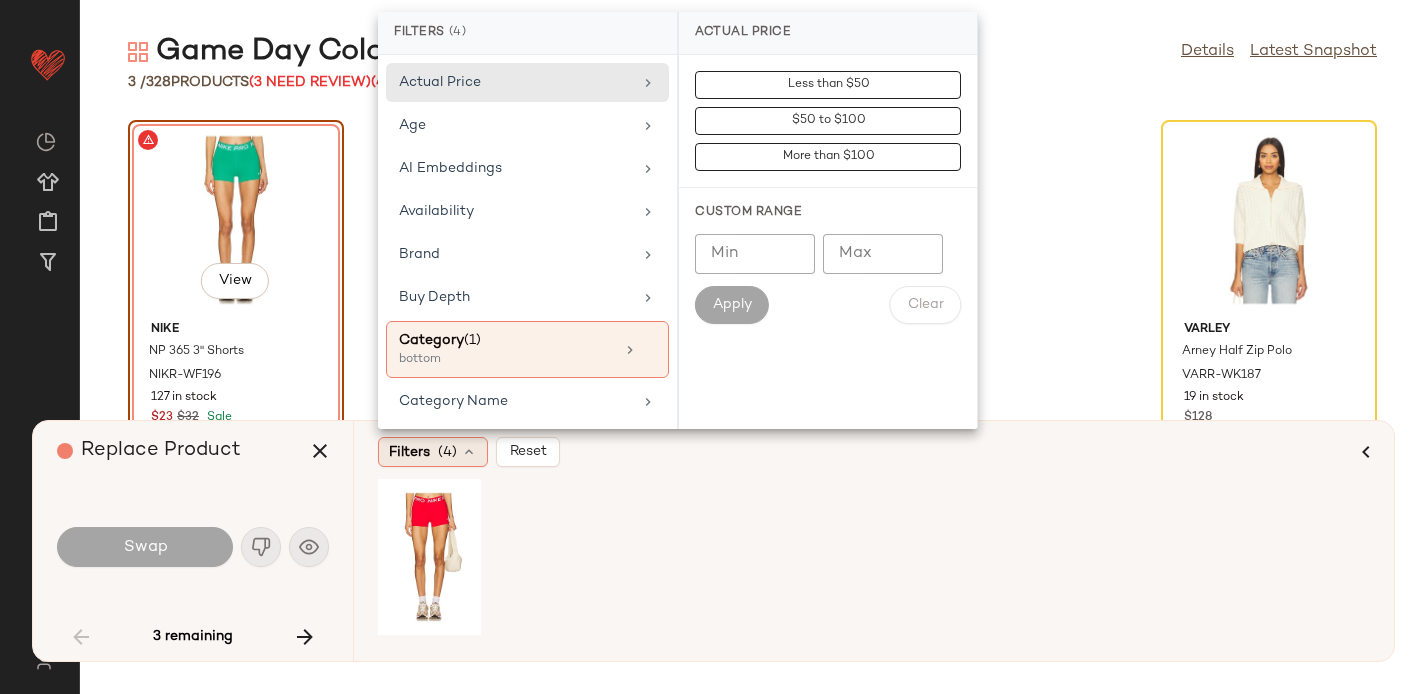click on "Filters" at bounding box center [409, 452] 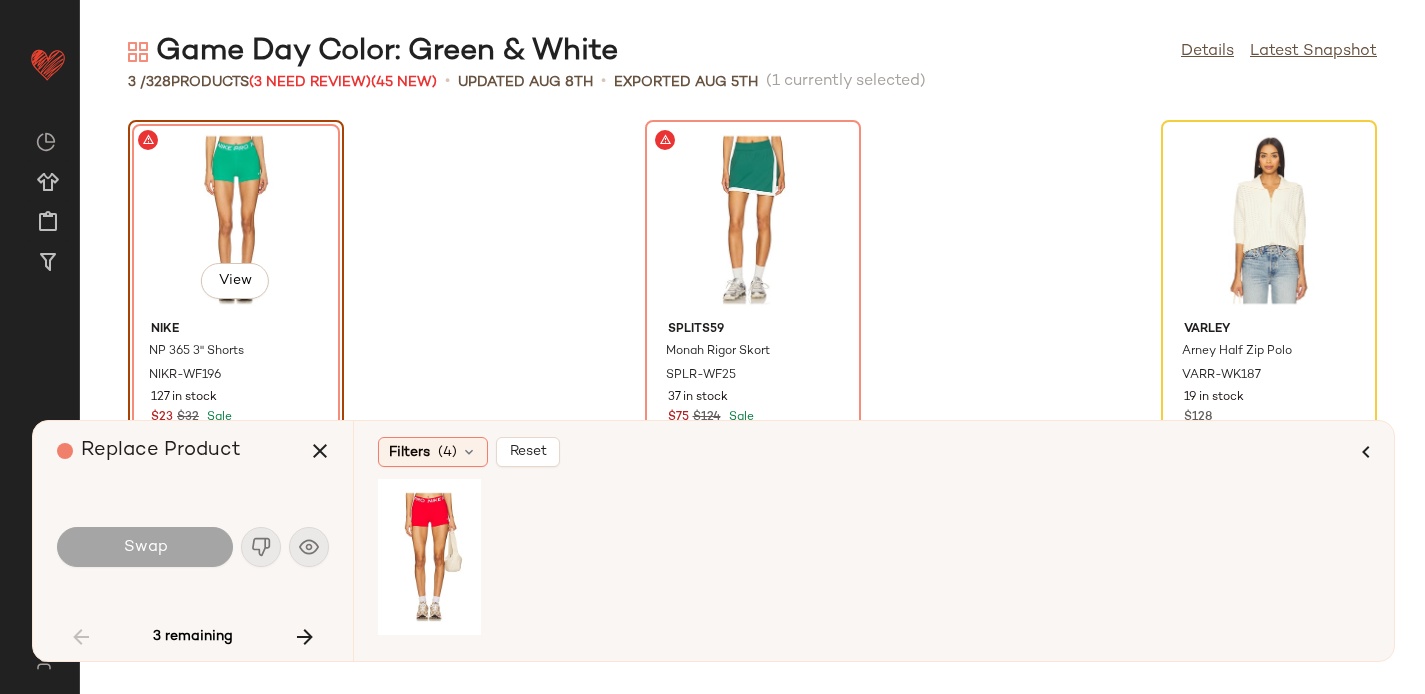 click on "Swap" at bounding box center [193, 547] 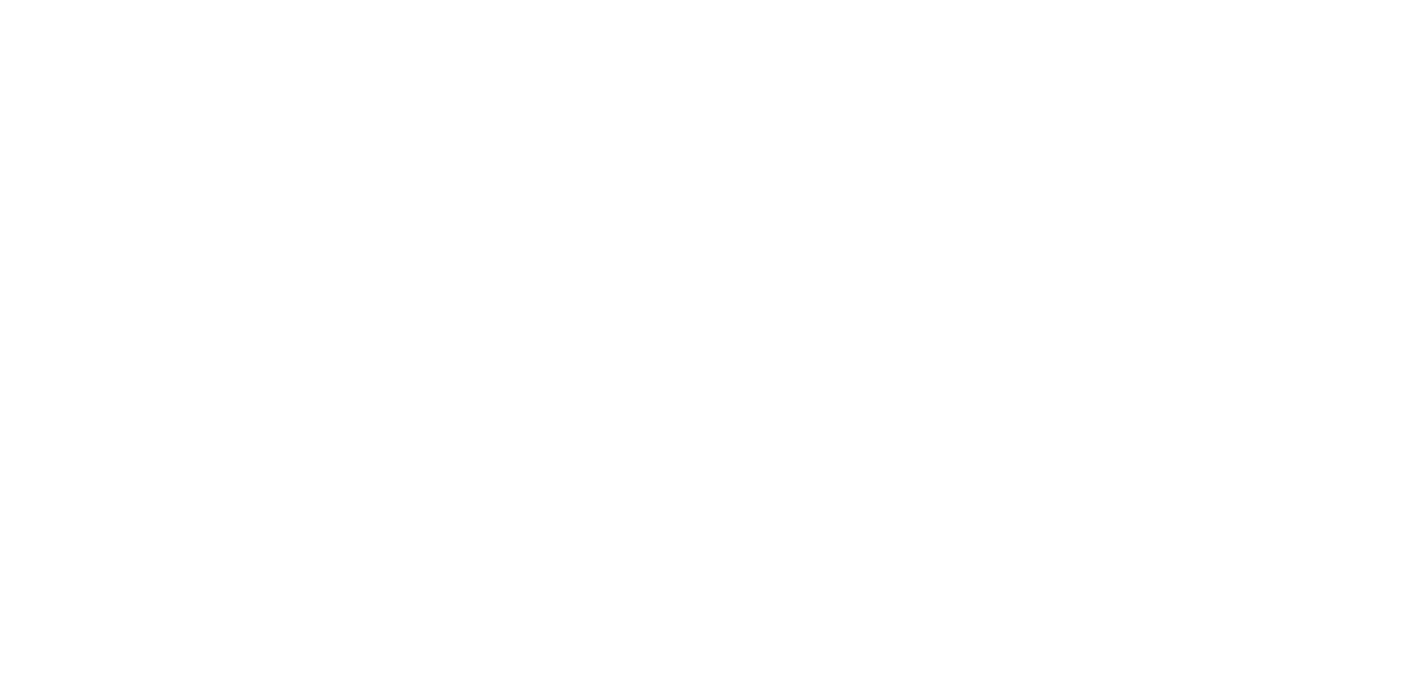 scroll, scrollTop: 0, scrollLeft: 0, axis: both 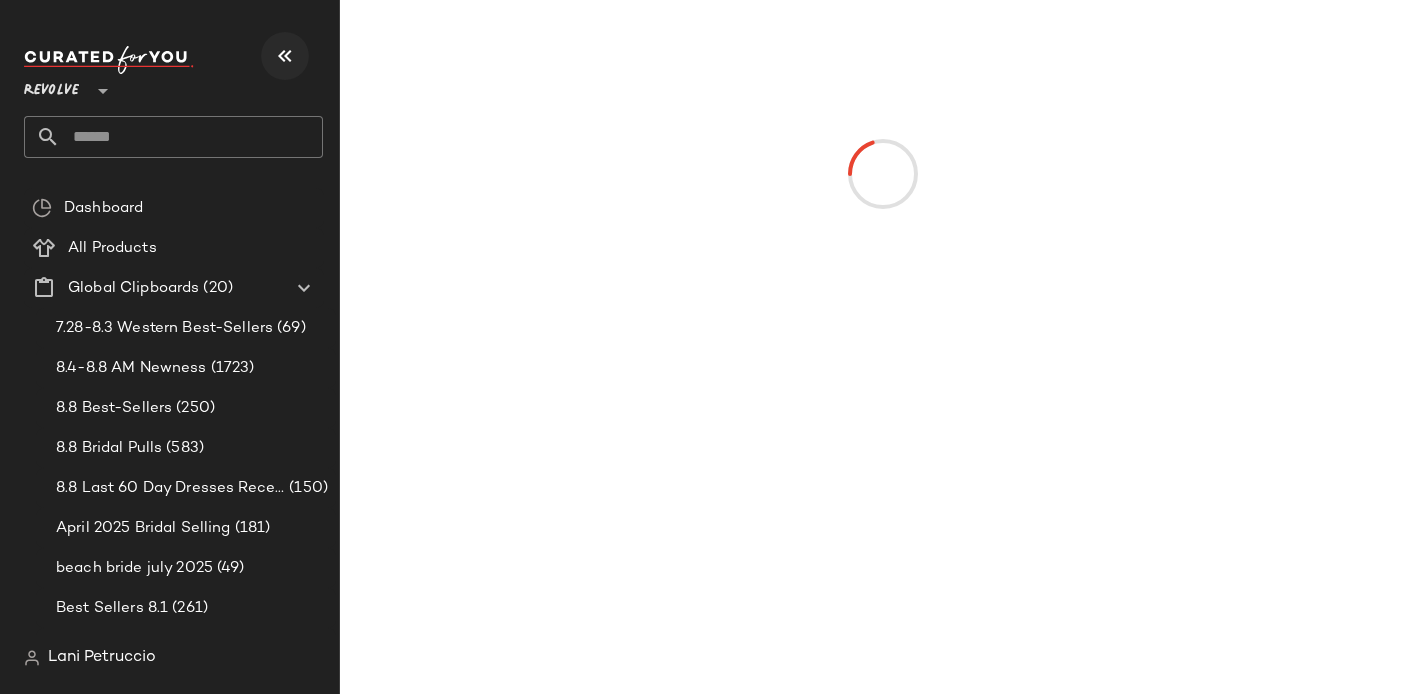 click at bounding box center [285, 56] 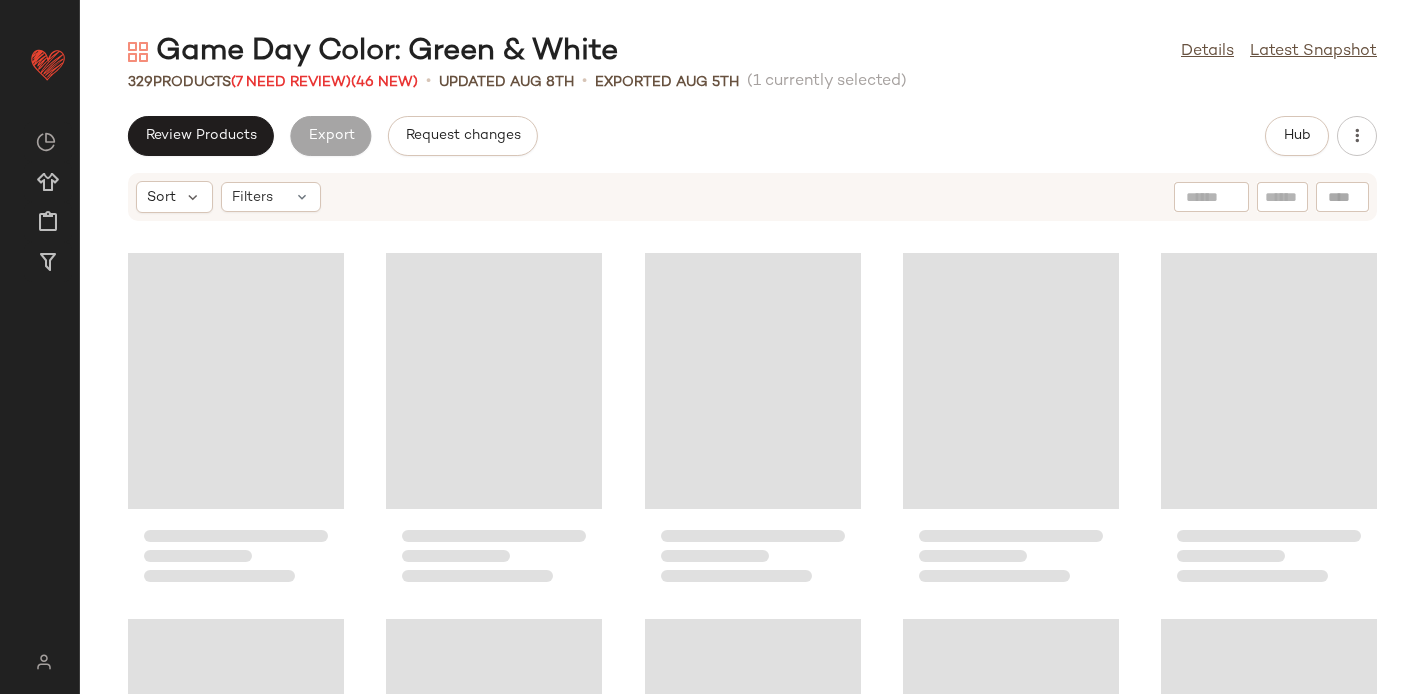 scroll, scrollTop: 10248, scrollLeft: 0, axis: vertical 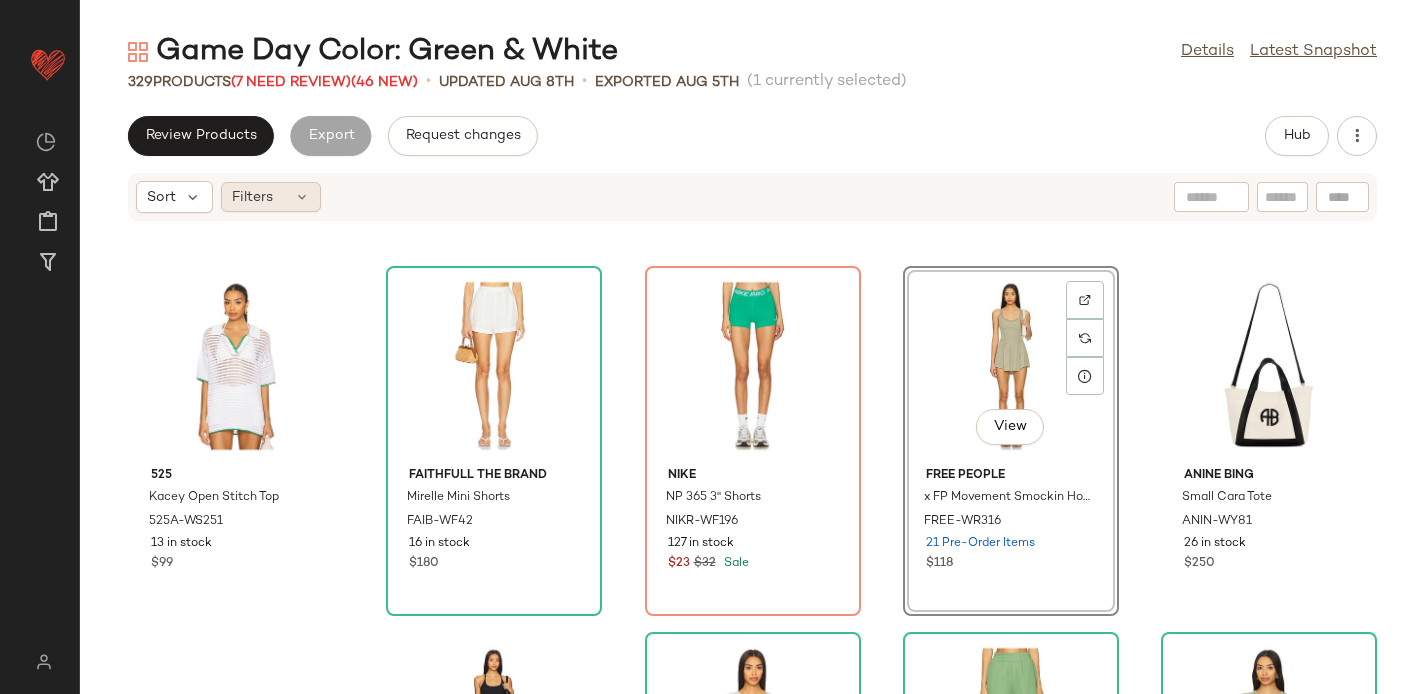 click on "Filters" at bounding box center (252, 197) 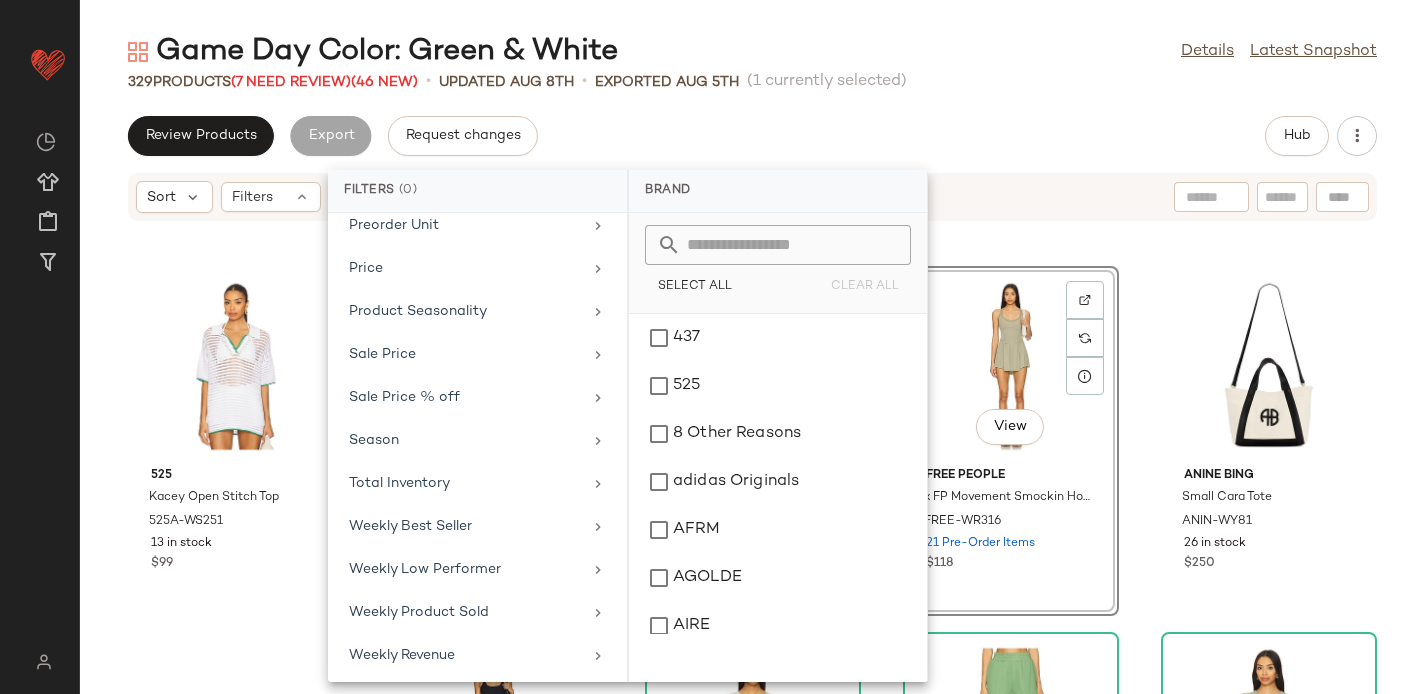 scroll, scrollTop: 1009, scrollLeft: 0, axis: vertical 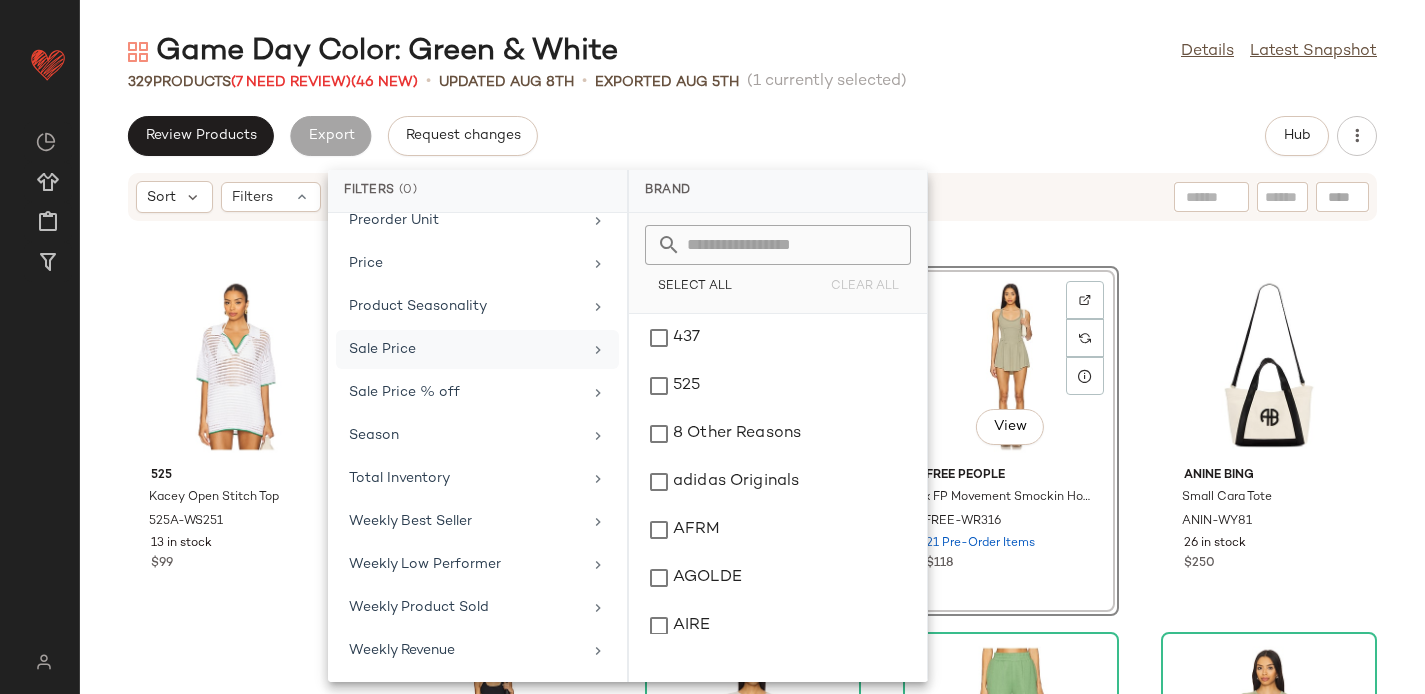 click on "Sale Price" at bounding box center (465, 349) 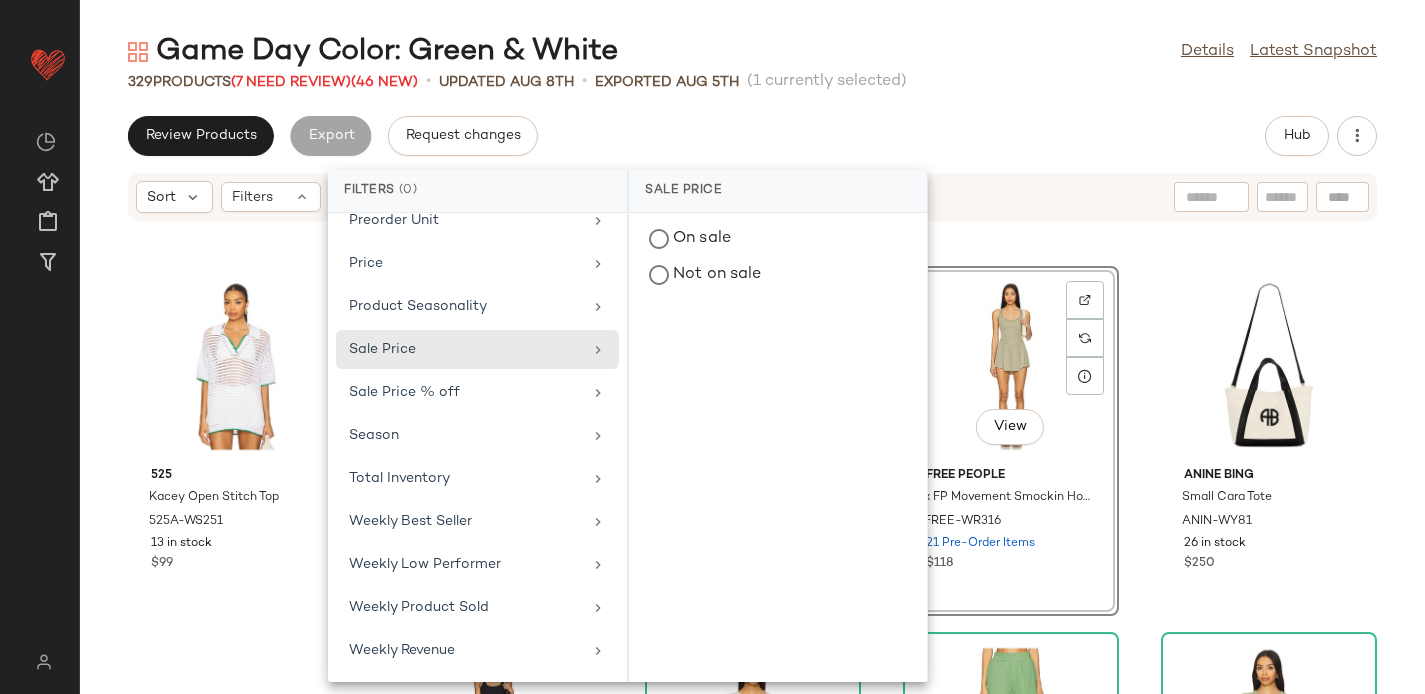 click on "Review Products   Export   Request changes   Hub" 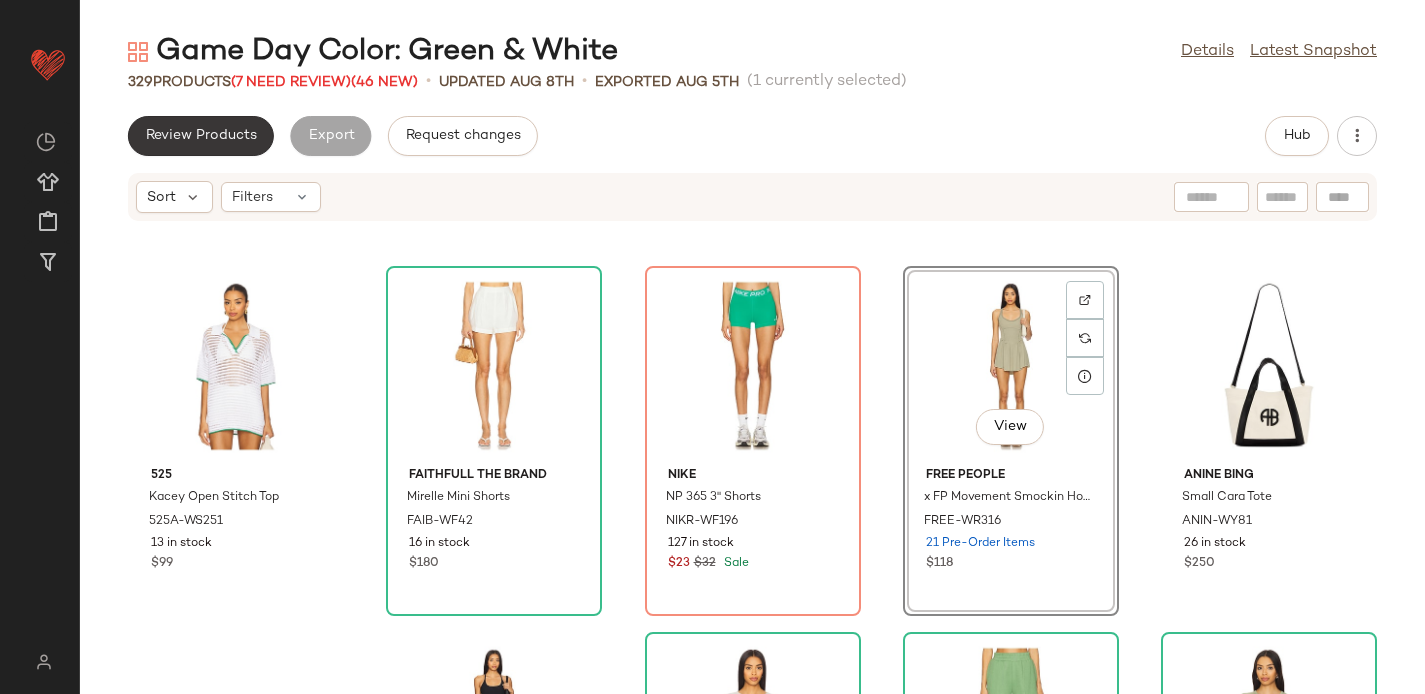 click on "Review Products" 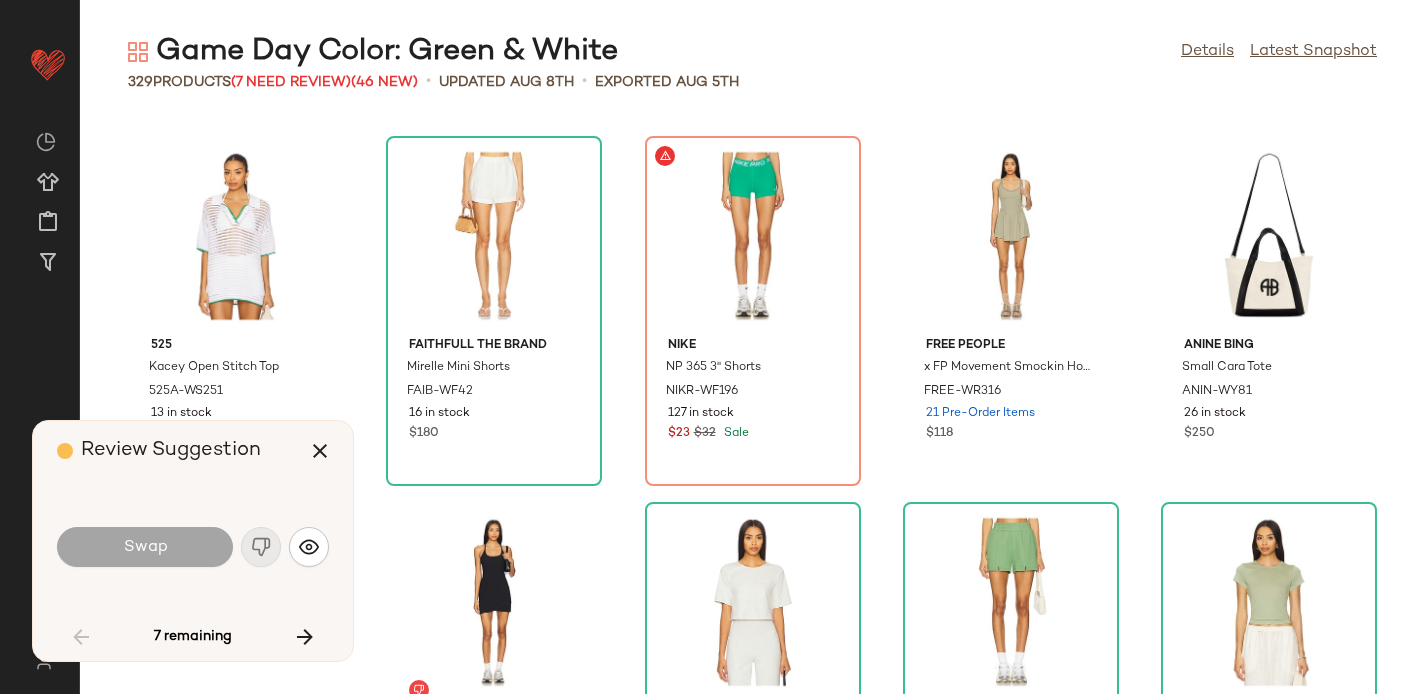 scroll, scrollTop: 2196, scrollLeft: 0, axis: vertical 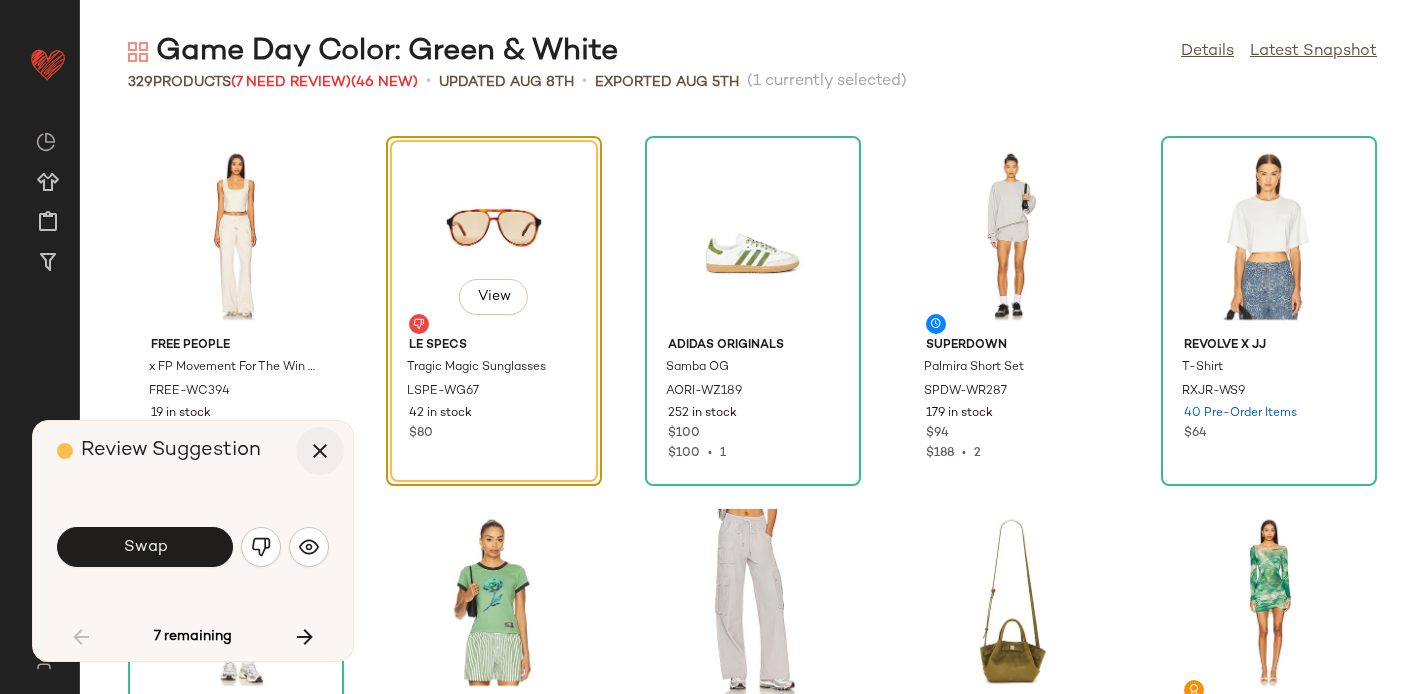 click at bounding box center (320, 451) 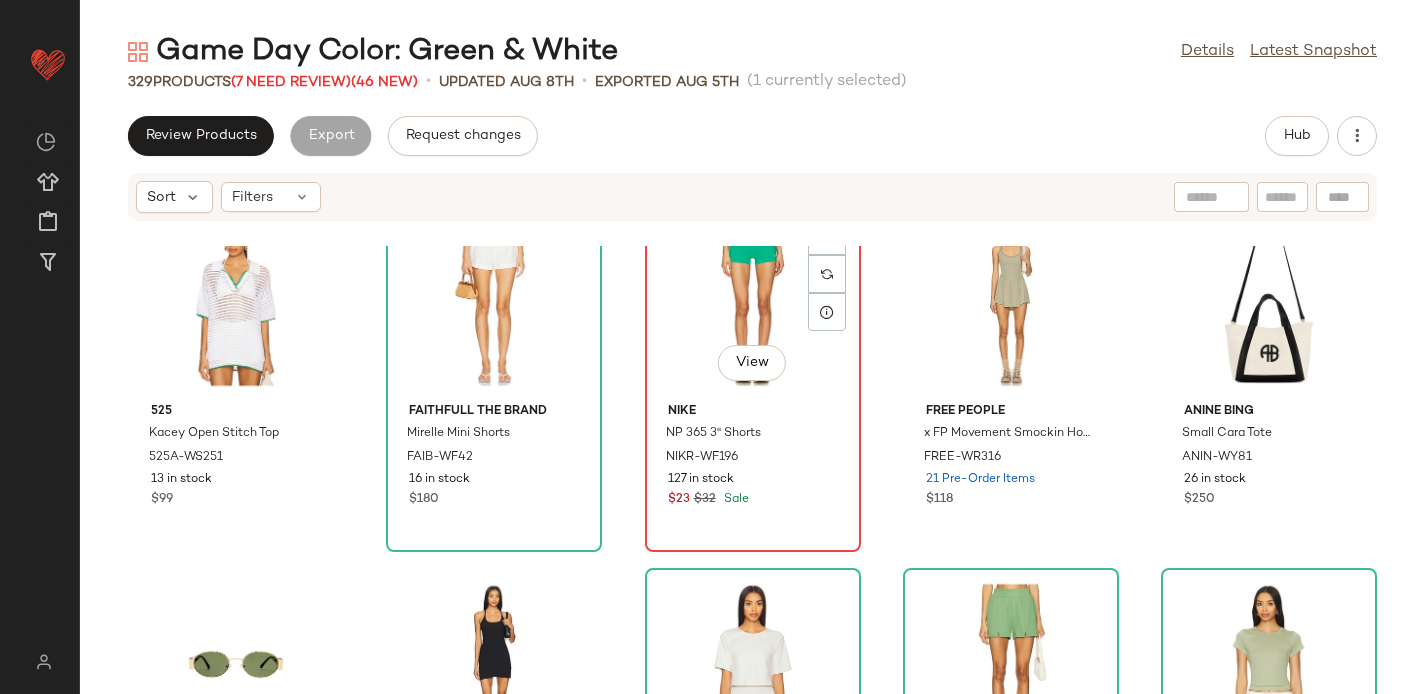 scroll, scrollTop: 10265, scrollLeft: 0, axis: vertical 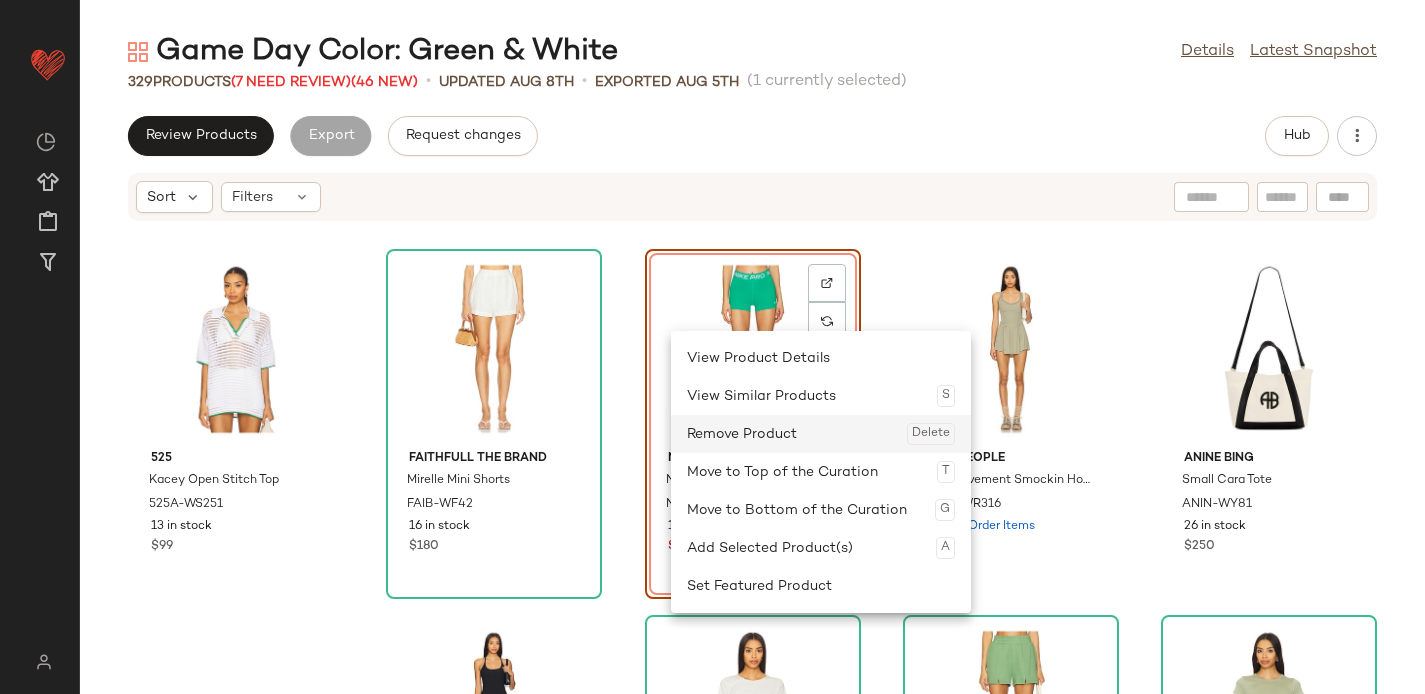 click on "Remove Product  Delete" 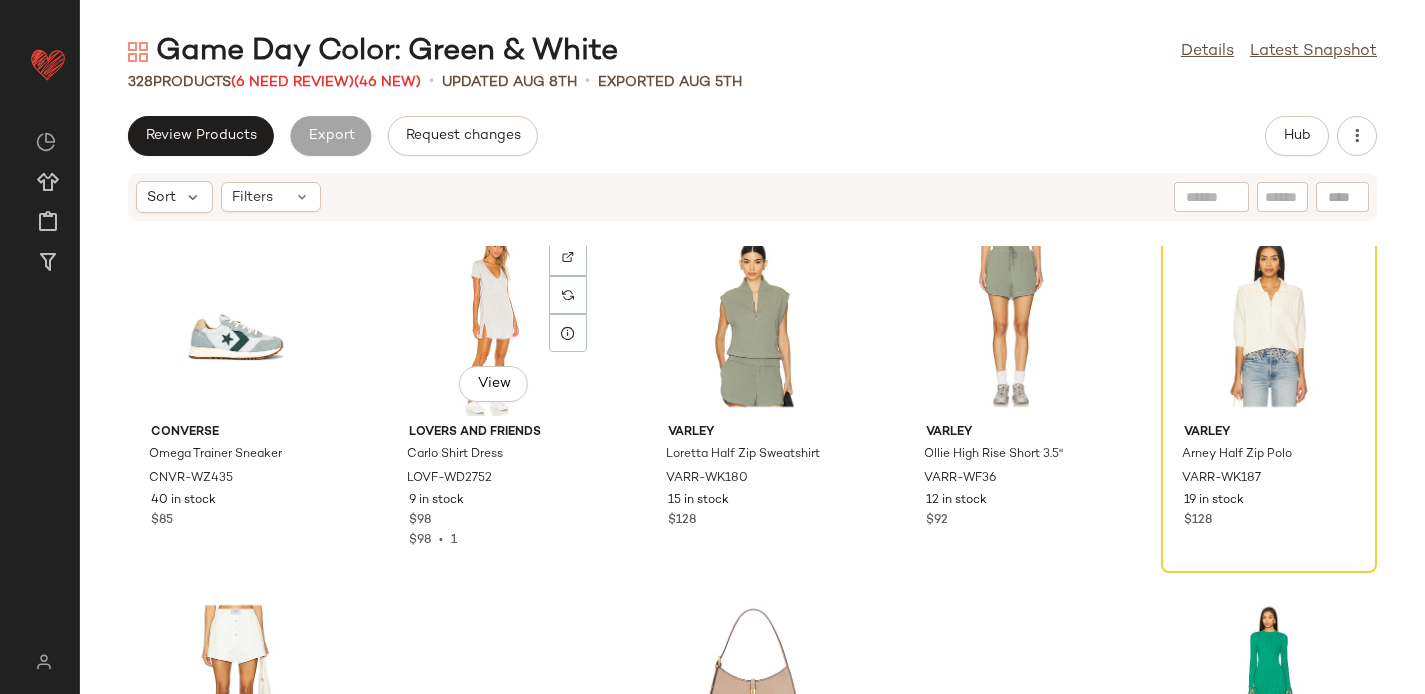 scroll, scrollTop: 23465, scrollLeft: 0, axis: vertical 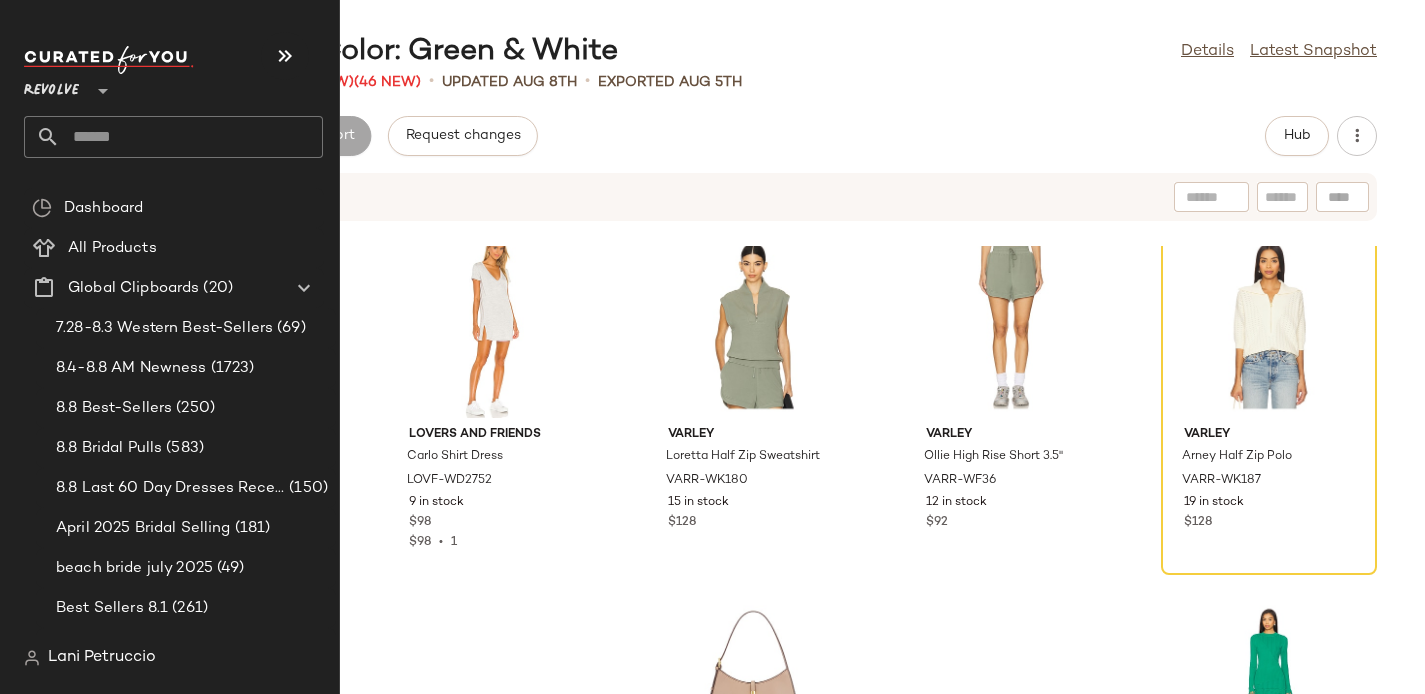 click 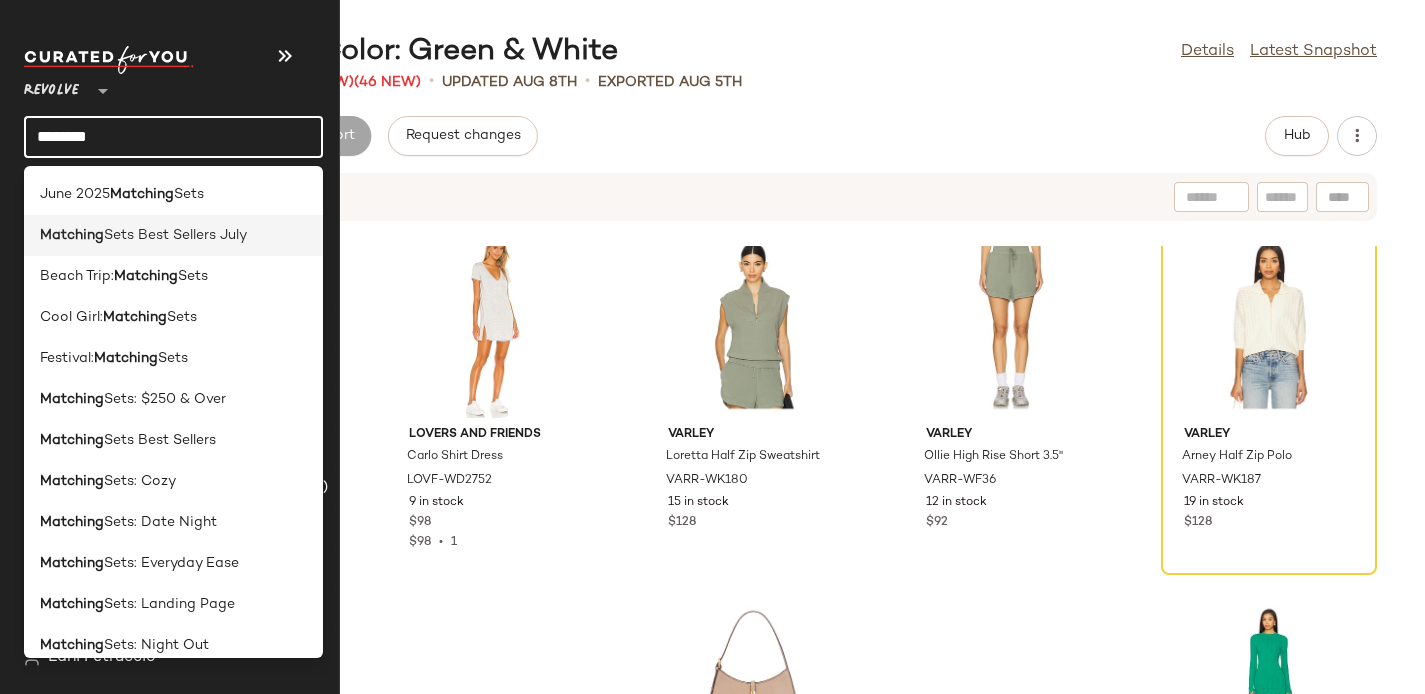 type on "********" 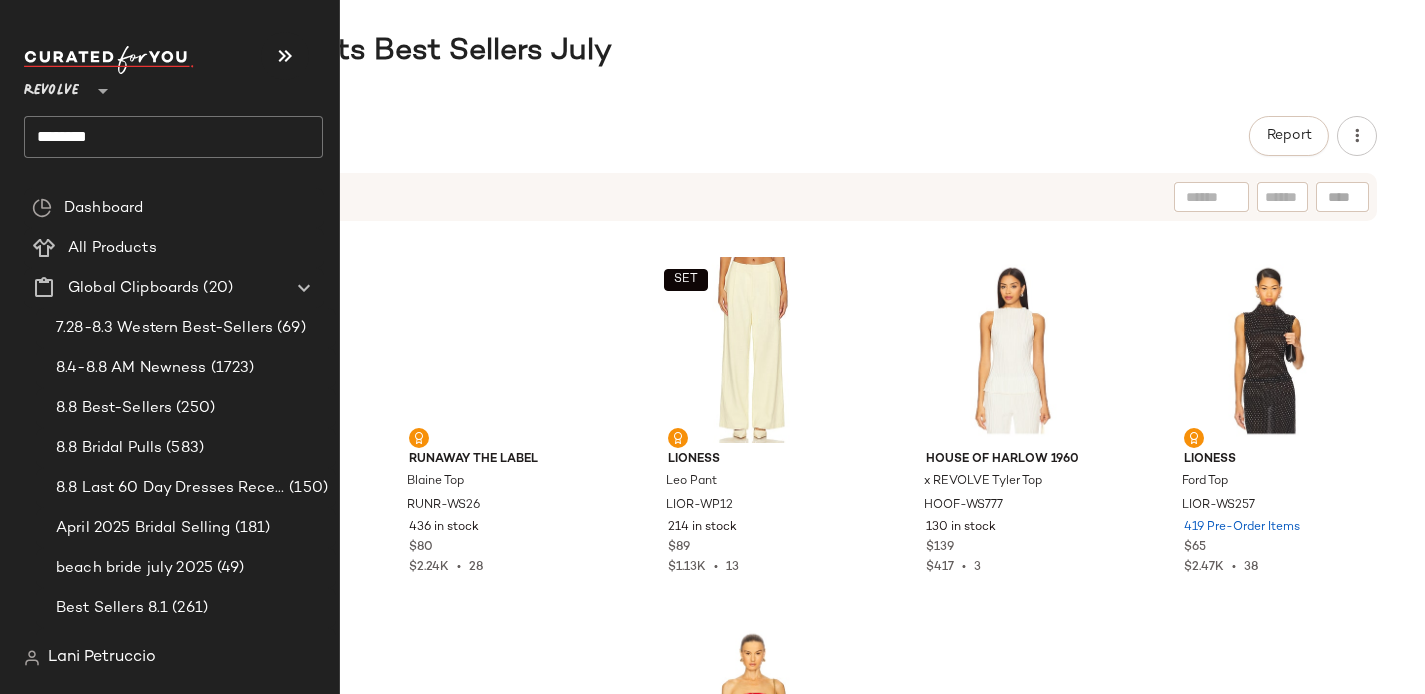 click on "********" 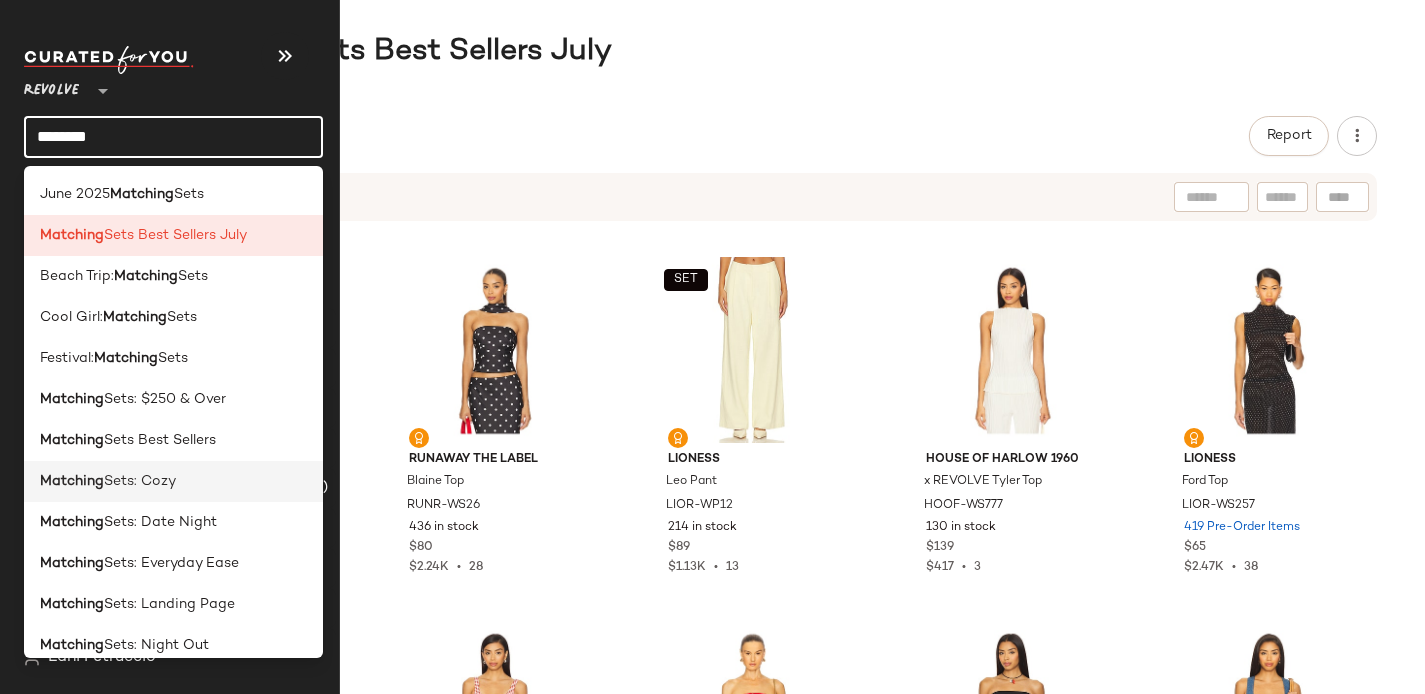 click on "Matching" at bounding box center (72, 481) 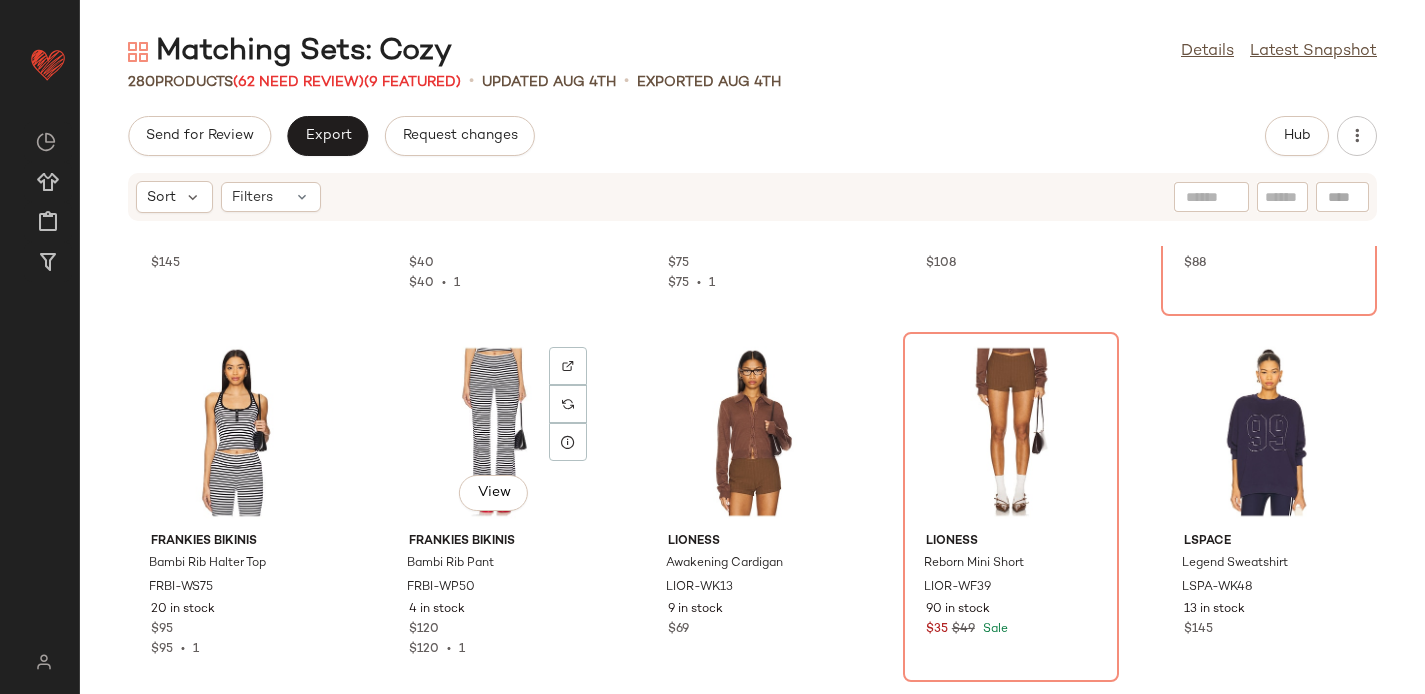 scroll, scrollTop: 2169, scrollLeft: 0, axis: vertical 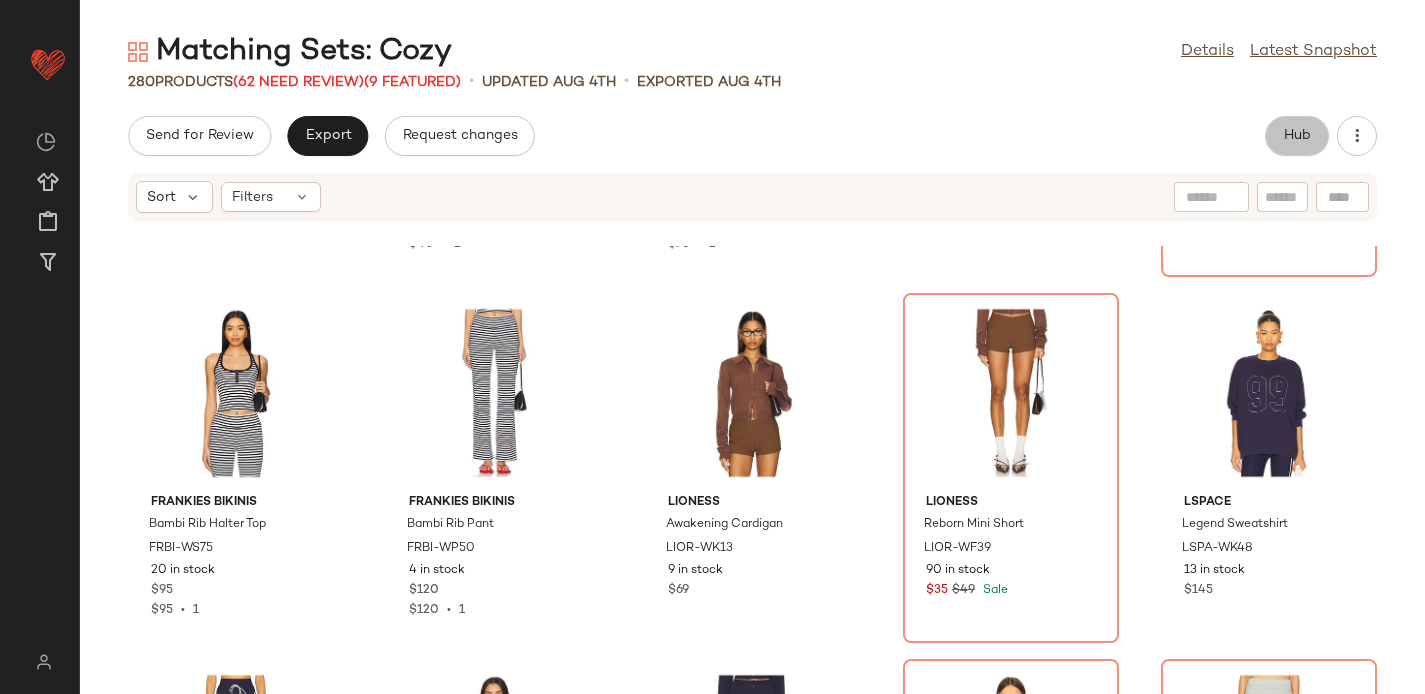 click on "Hub" at bounding box center [1297, 136] 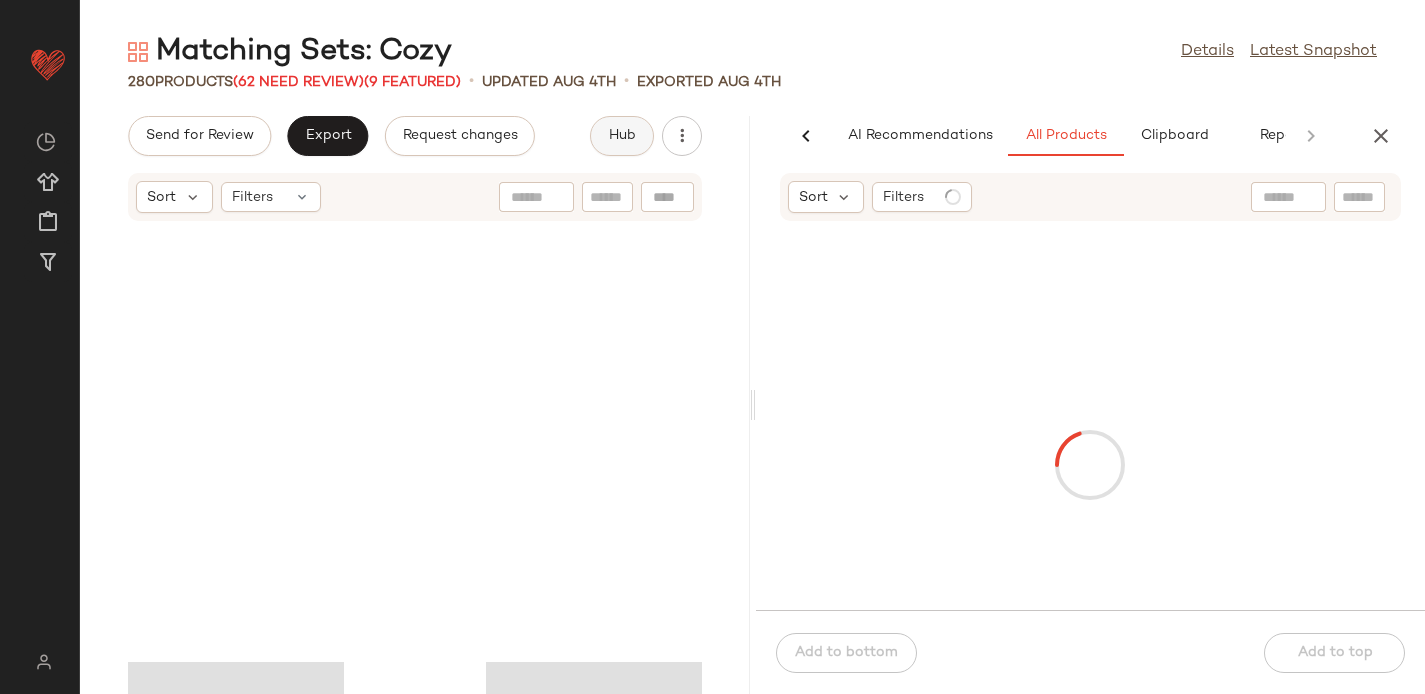 scroll, scrollTop: 2901, scrollLeft: 0, axis: vertical 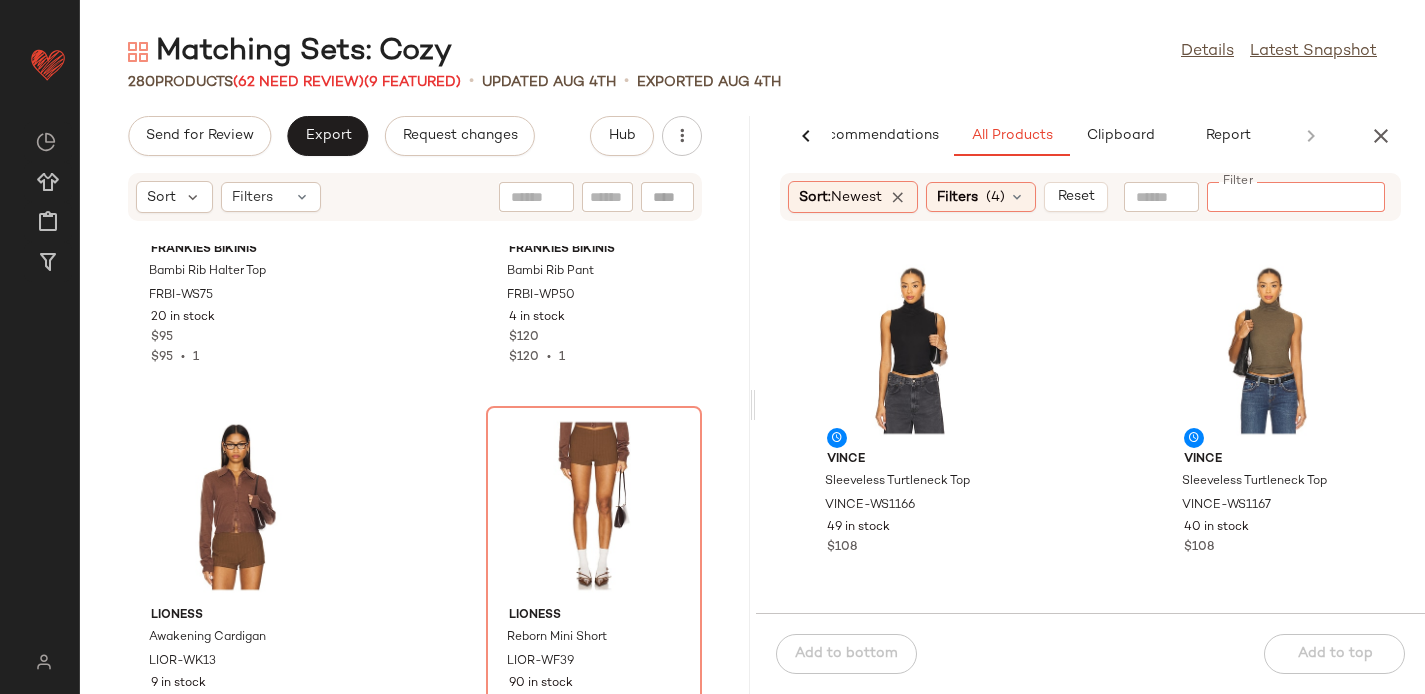 click on "Filter" 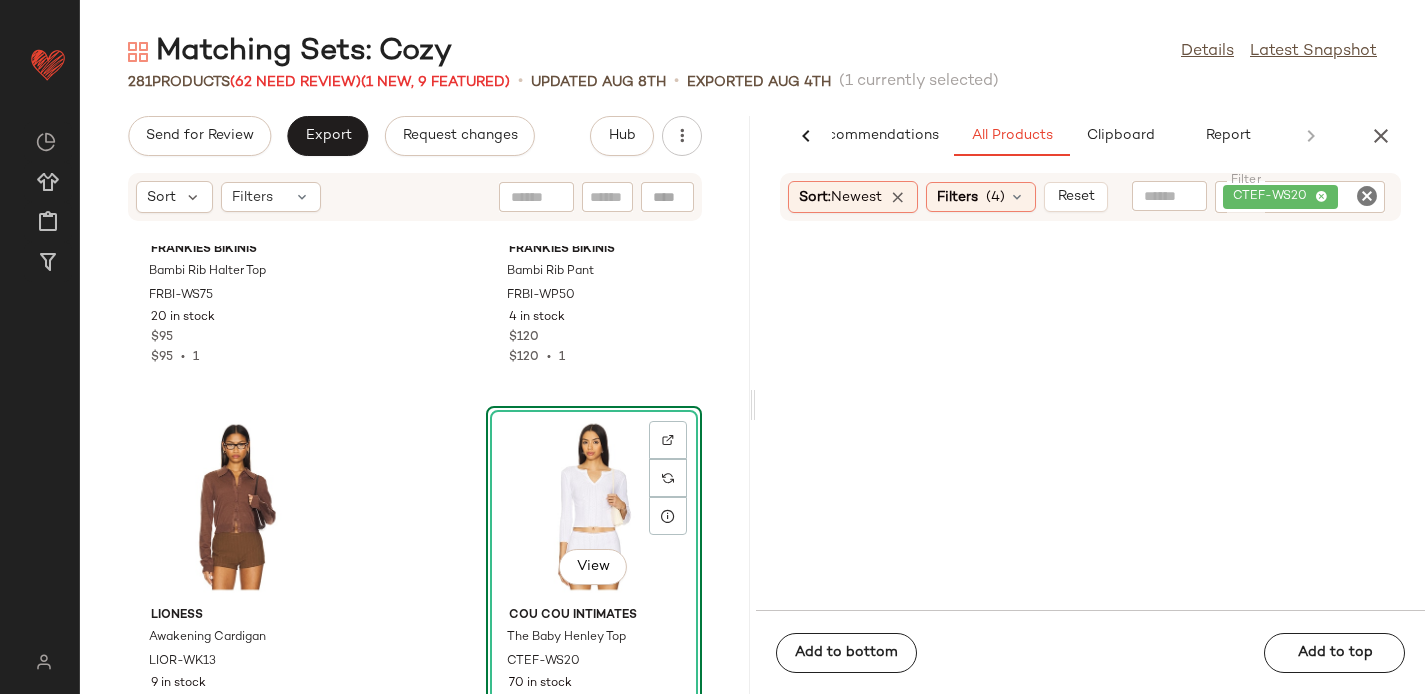 scroll, scrollTop: 5805, scrollLeft: 0, axis: vertical 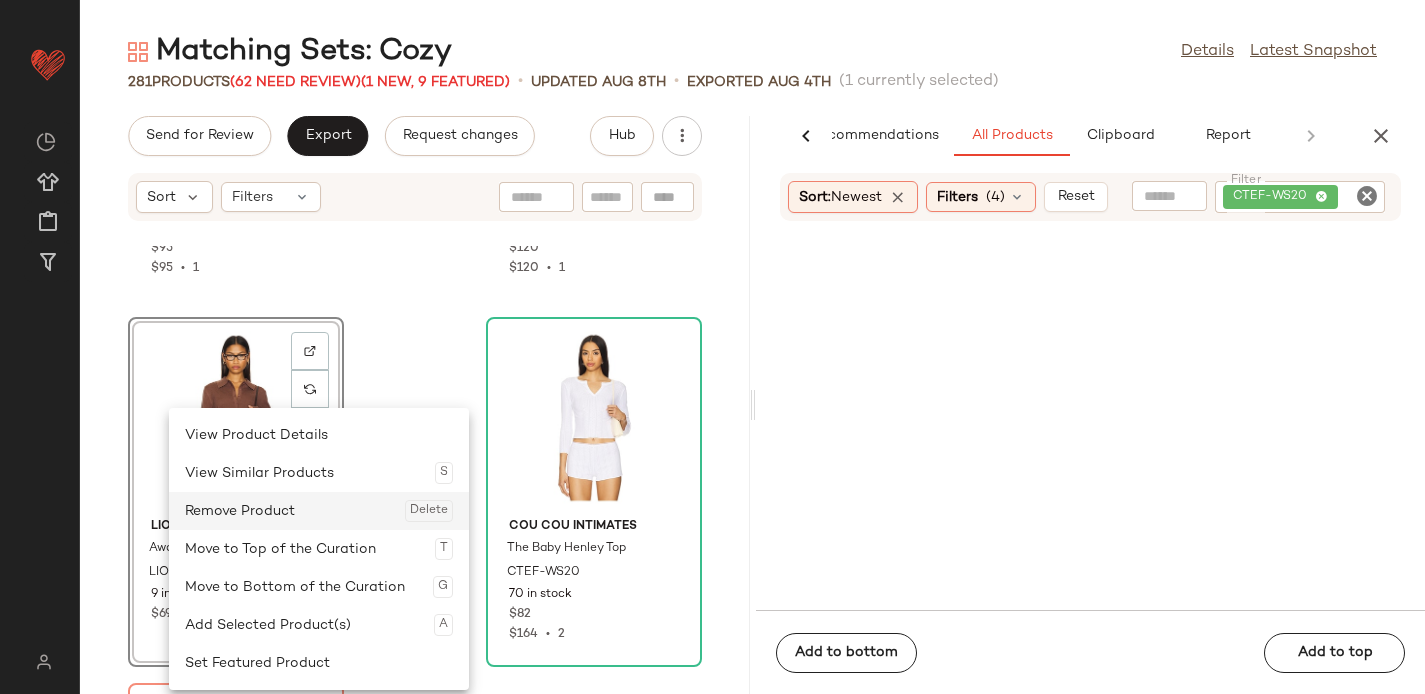 click on "Remove Product  Delete" 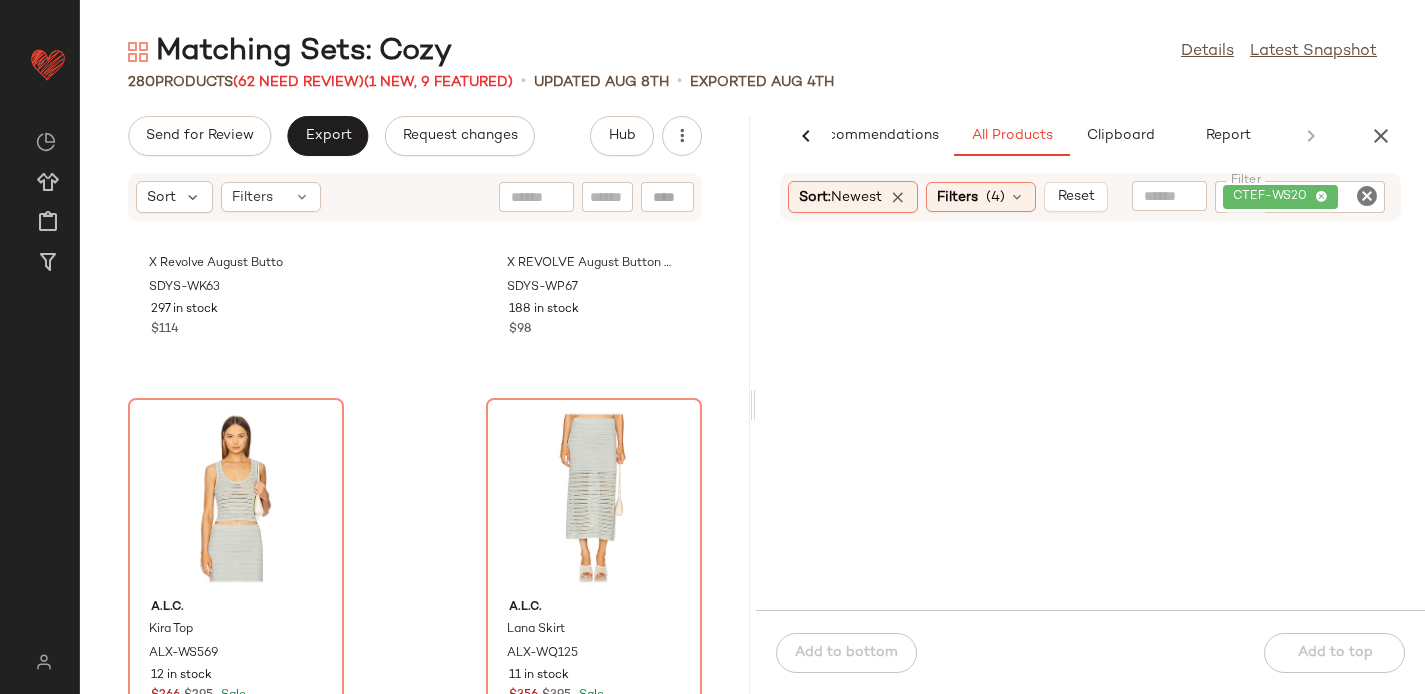 scroll, scrollTop: 6836, scrollLeft: 0, axis: vertical 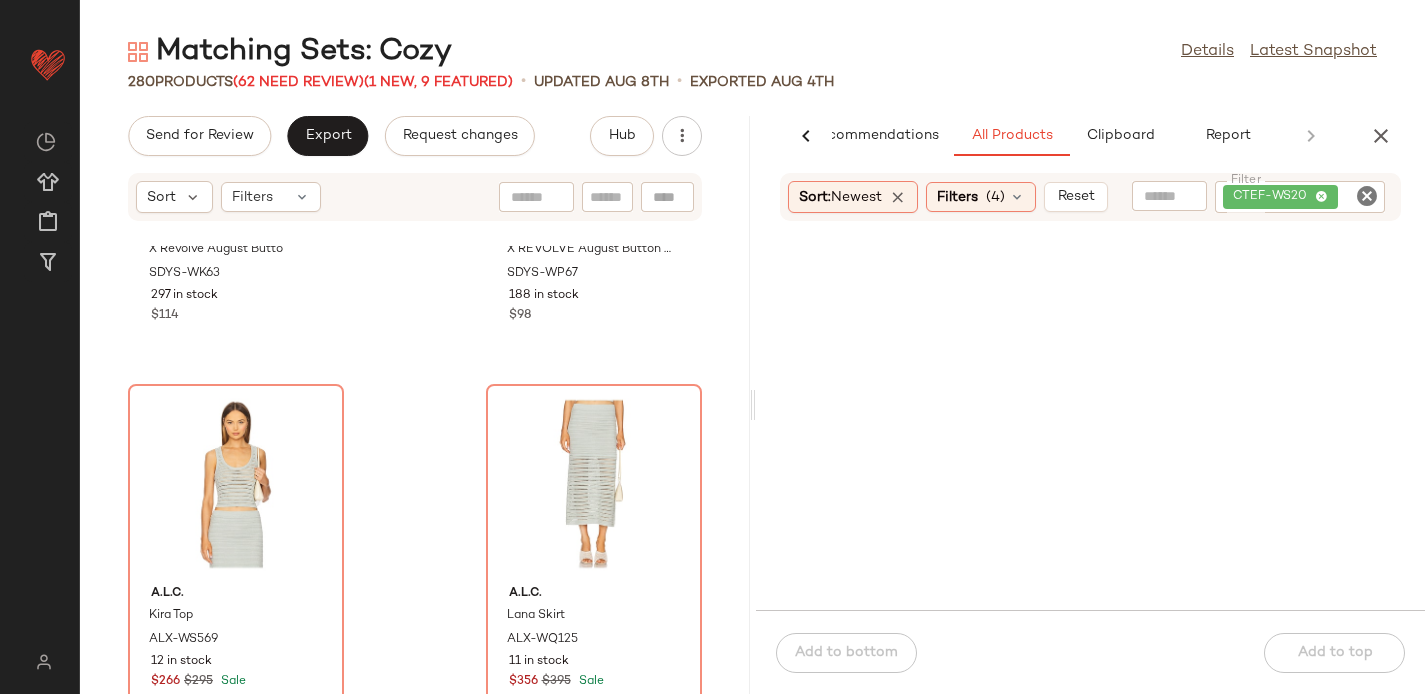 click 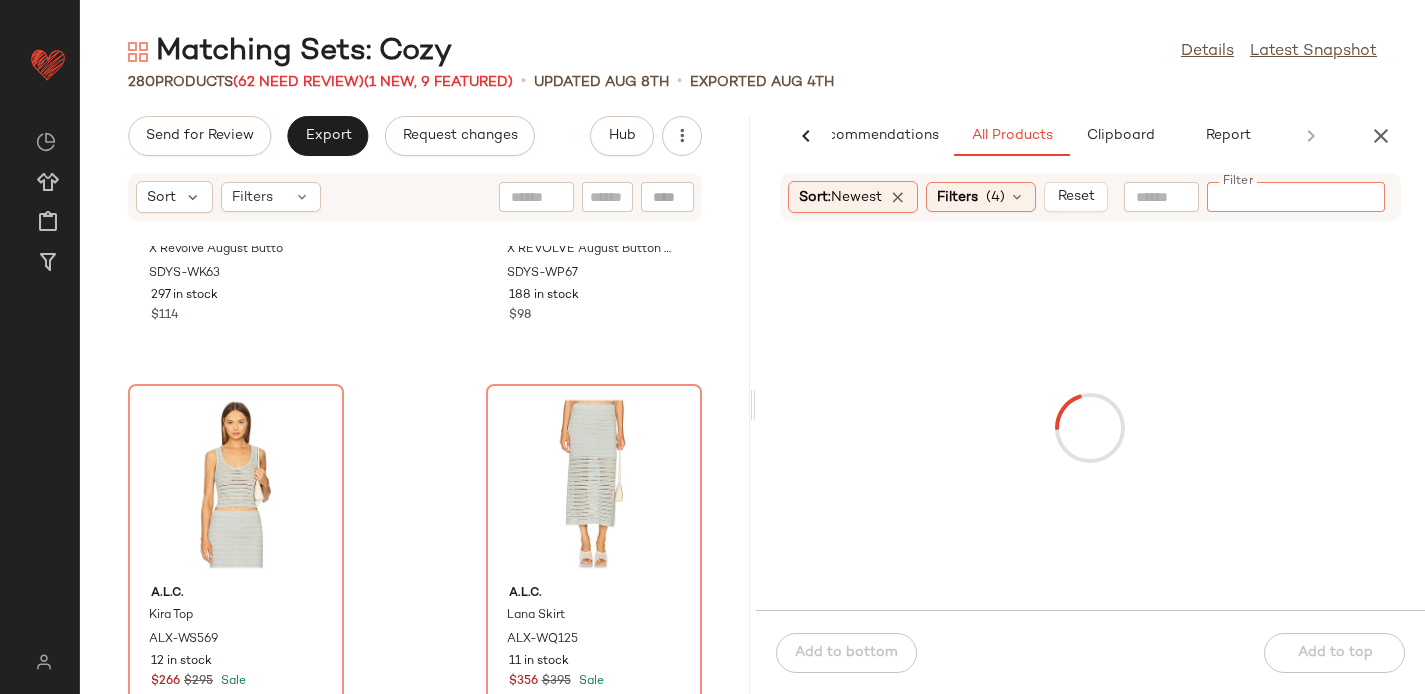 paste on "**********" 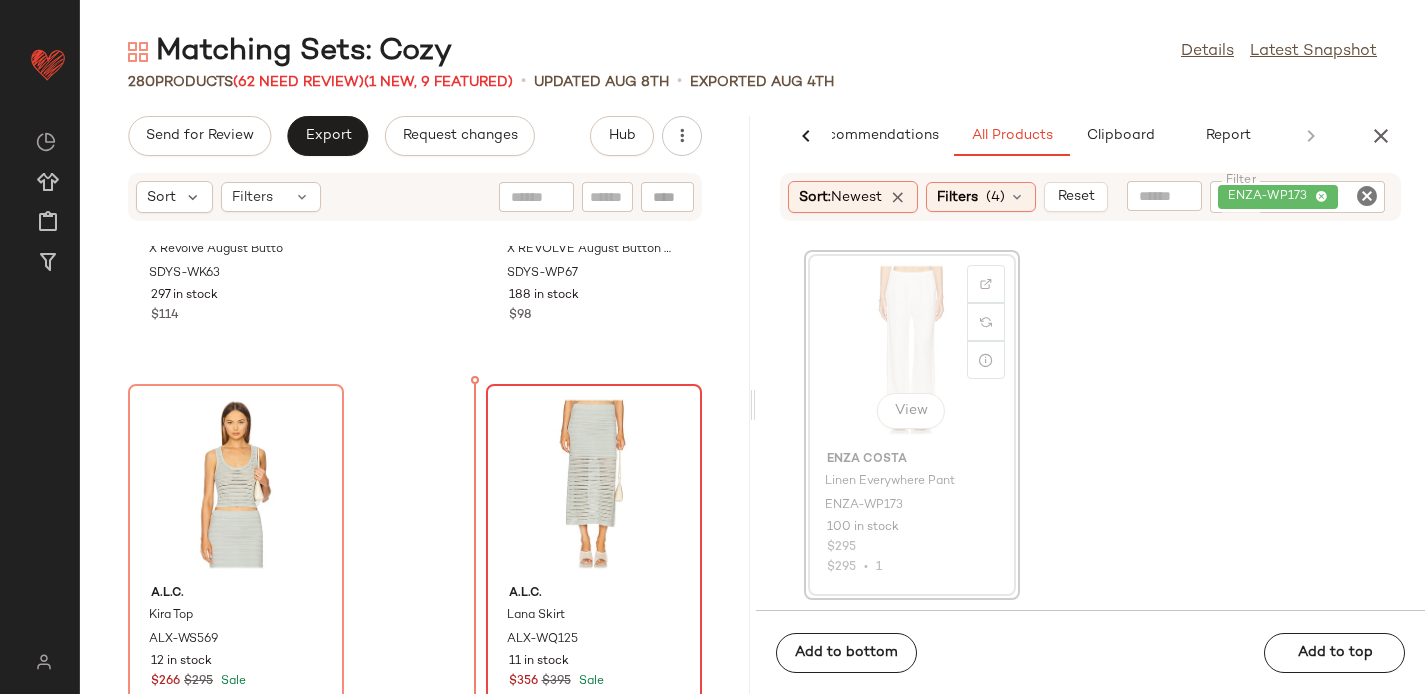 drag, startPoint x: 905, startPoint y: 317, endPoint x: 494, endPoint y: 496, distance: 448.28784 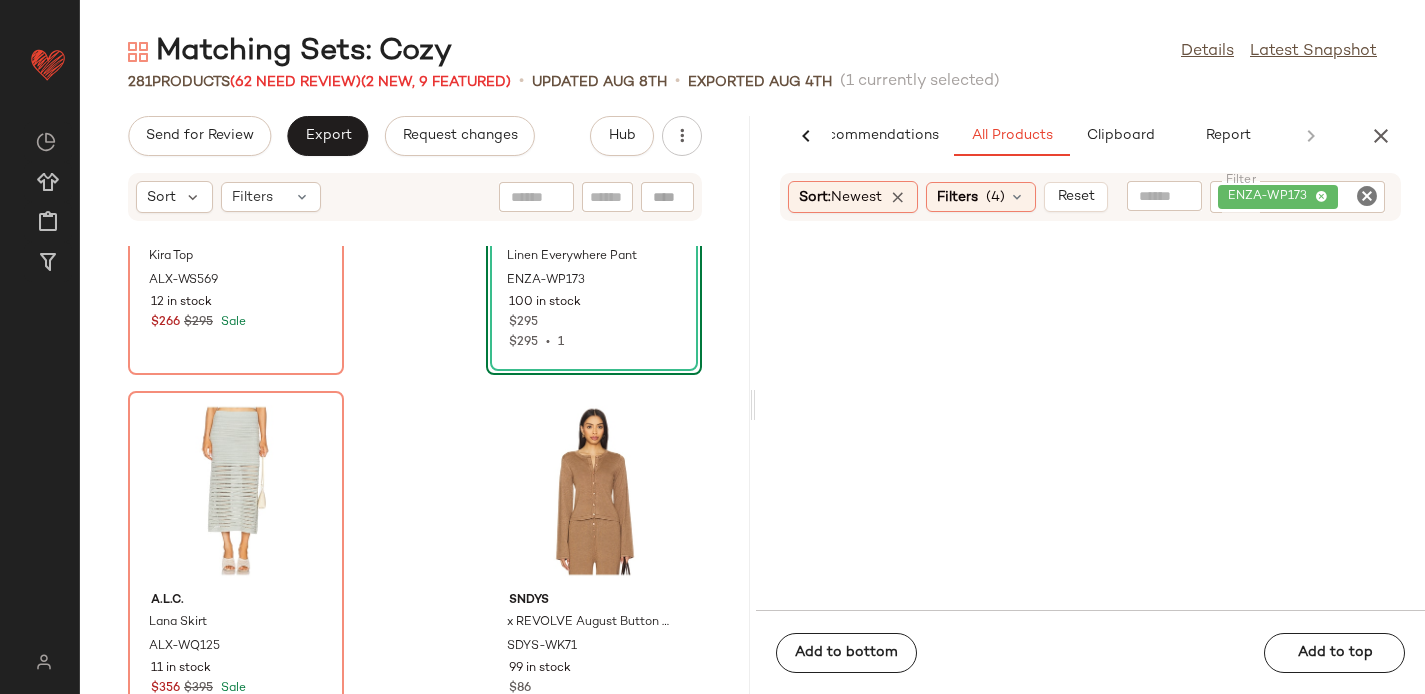 scroll, scrollTop: 7211, scrollLeft: 0, axis: vertical 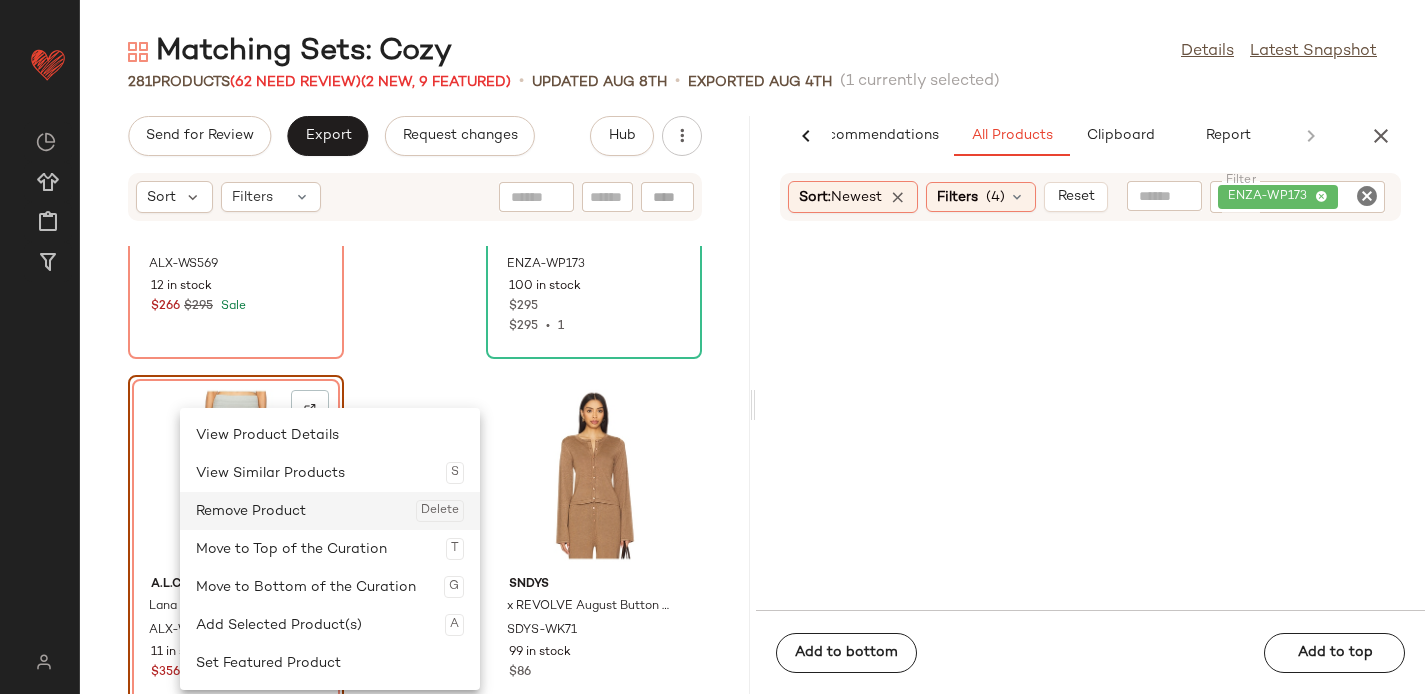 click on "Remove Product  Delete" 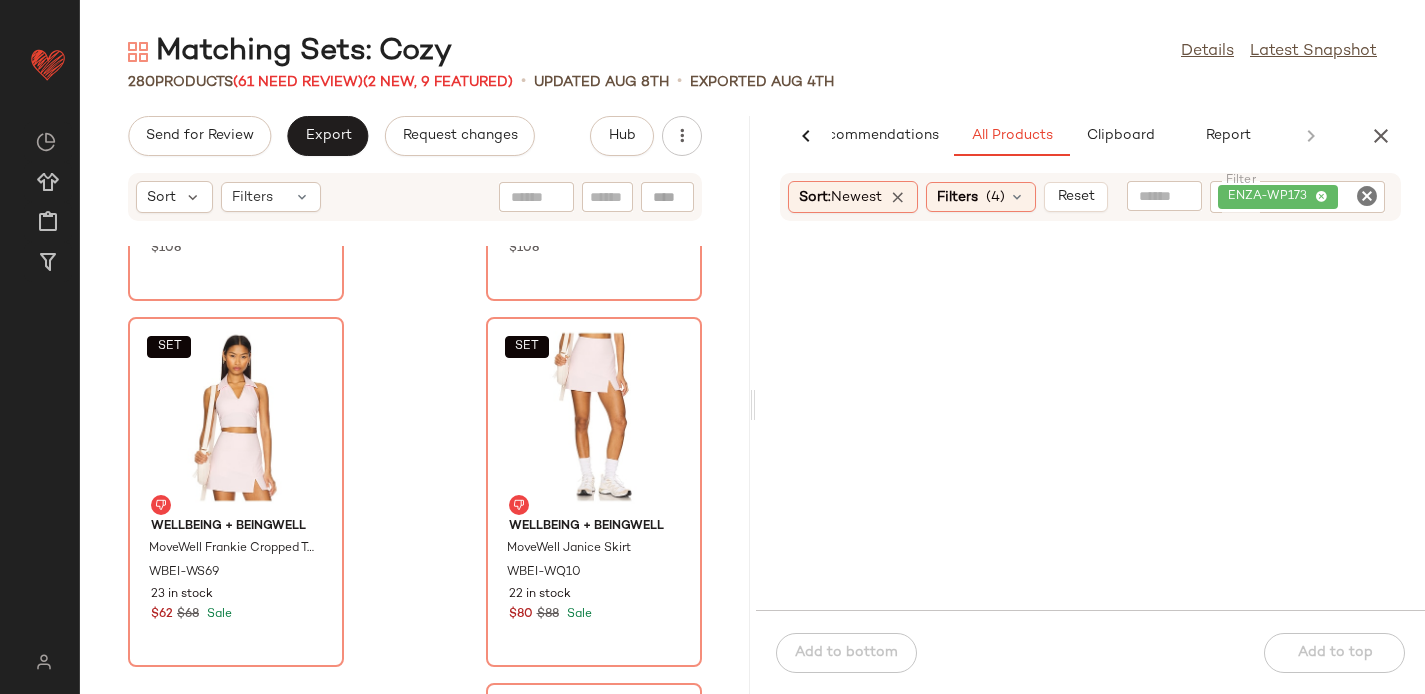scroll, scrollTop: 13493, scrollLeft: 0, axis: vertical 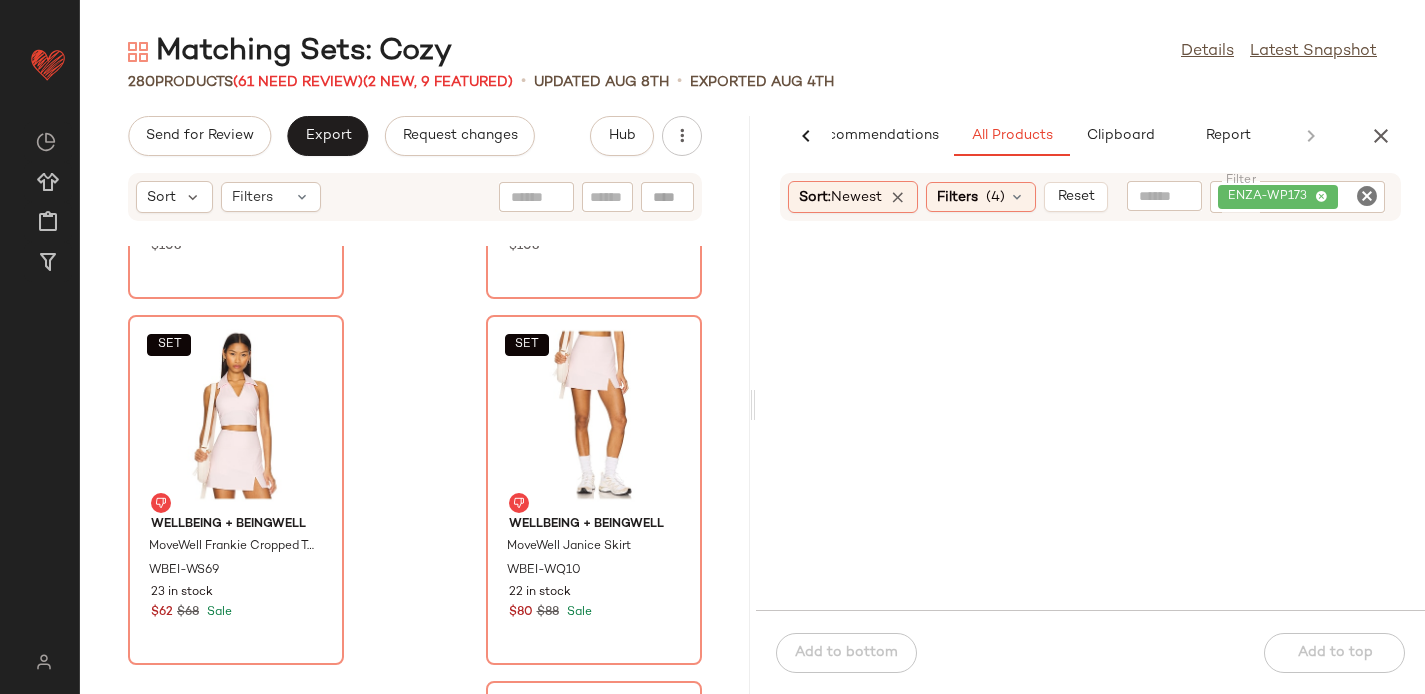 click 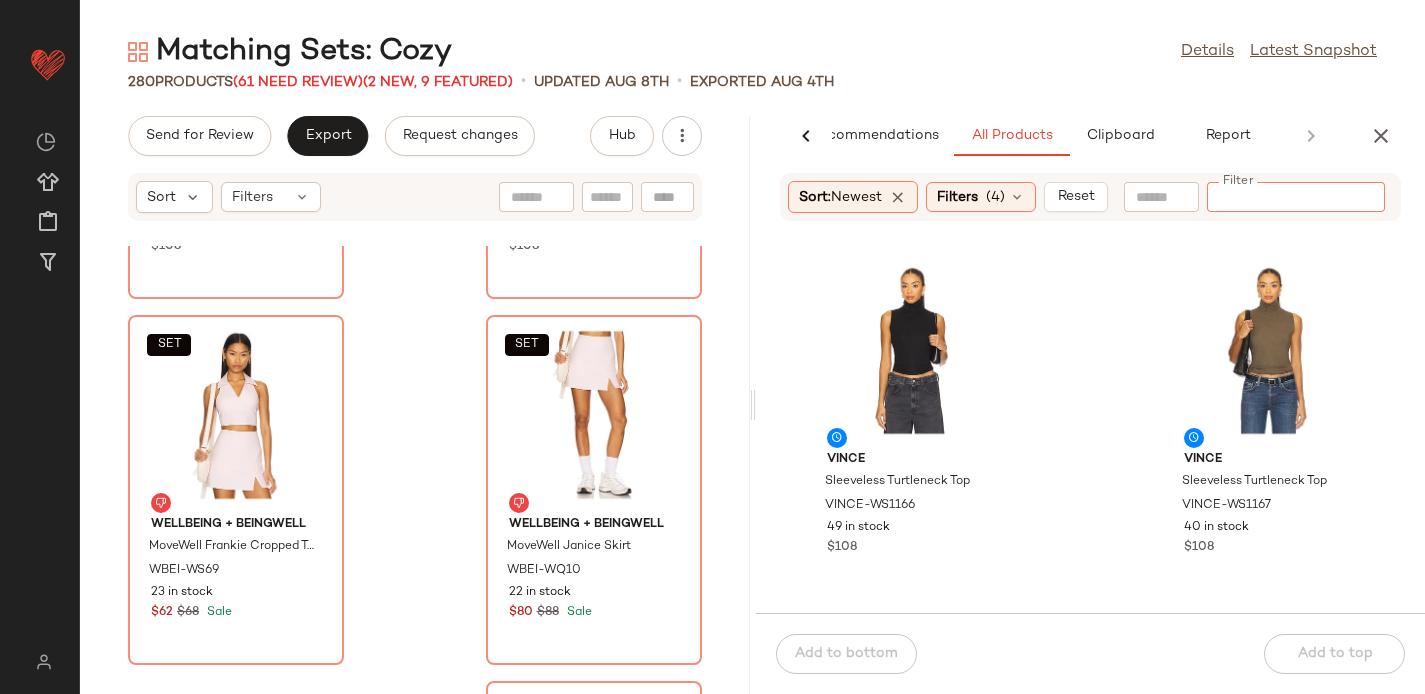 paste on "********" 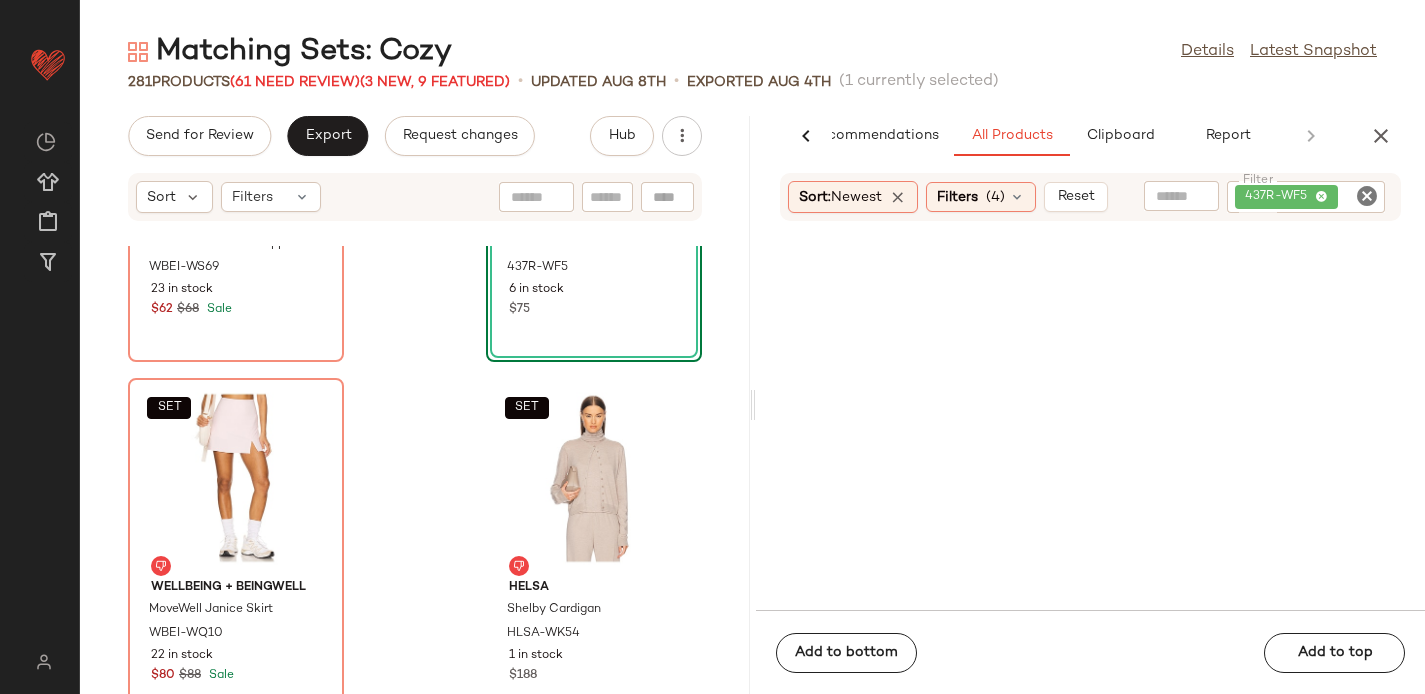 scroll, scrollTop: 13809, scrollLeft: 0, axis: vertical 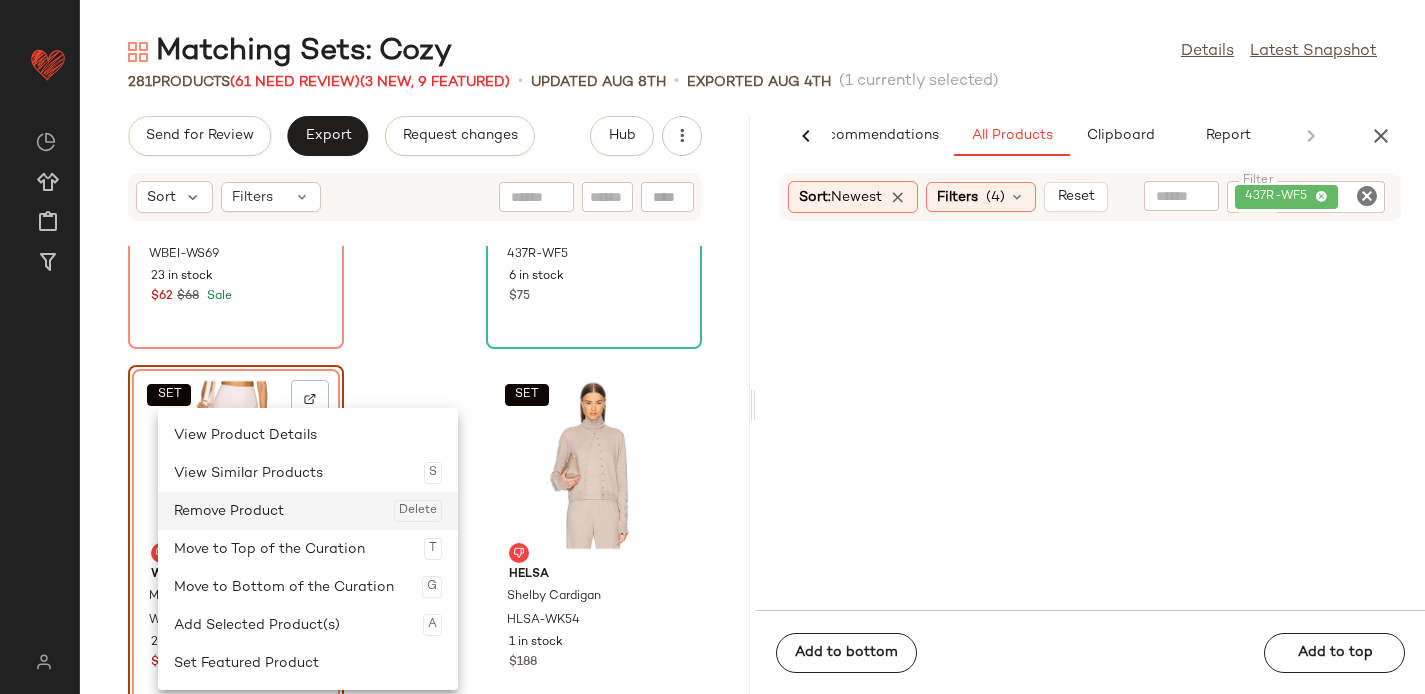 click on "Remove Product  Delete" 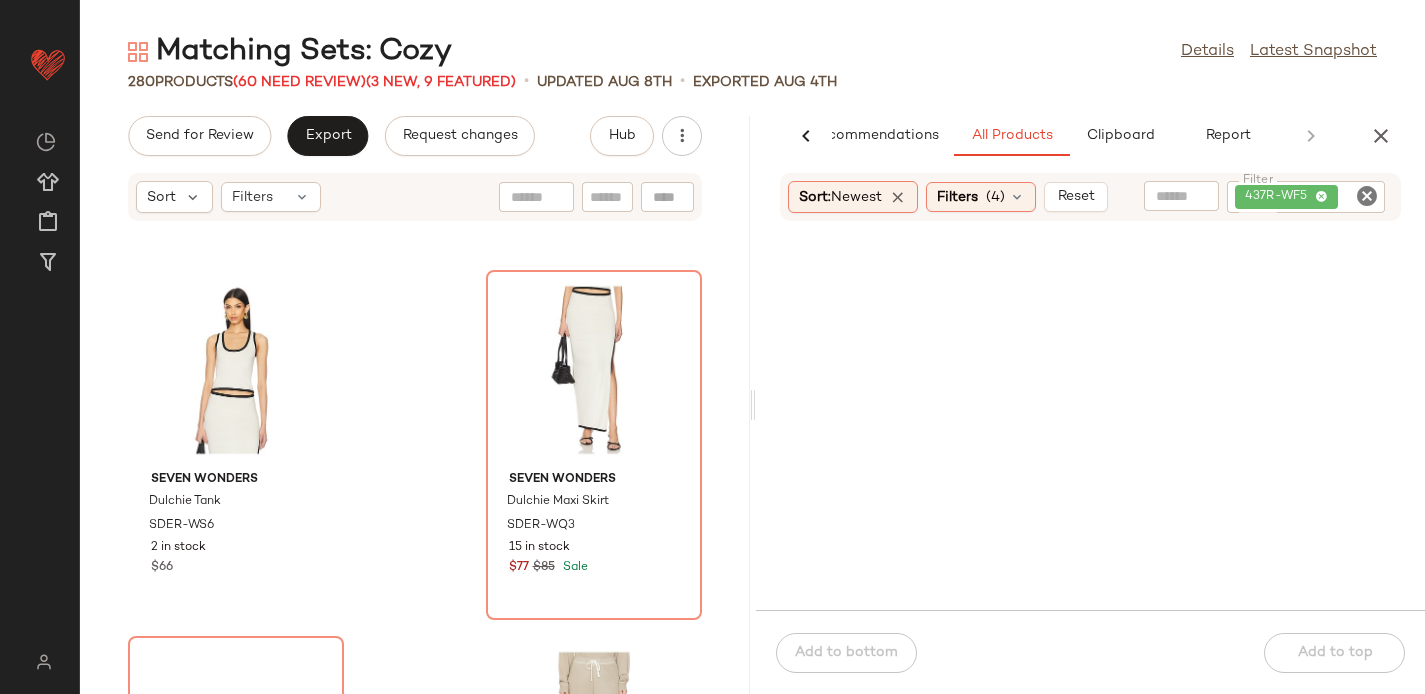 scroll, scrollTop: 17565, scrollLeft: 0, axis: vertical 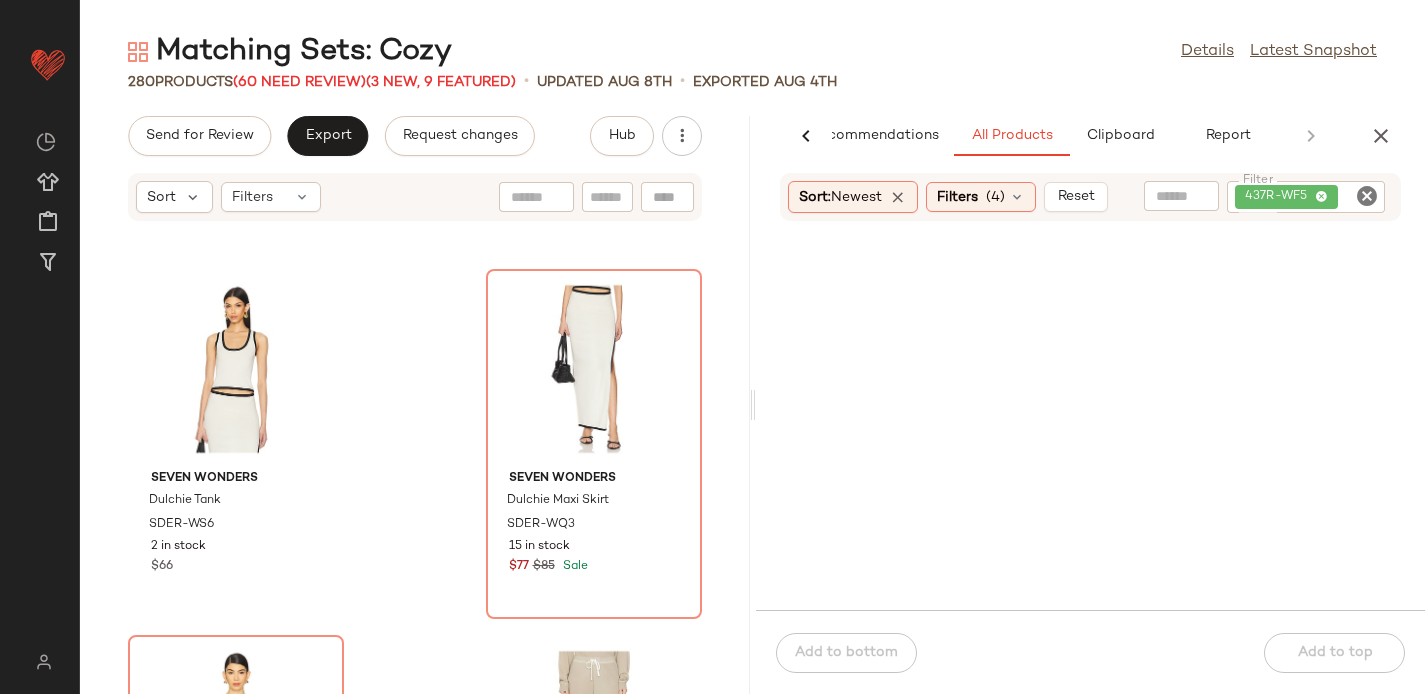 click 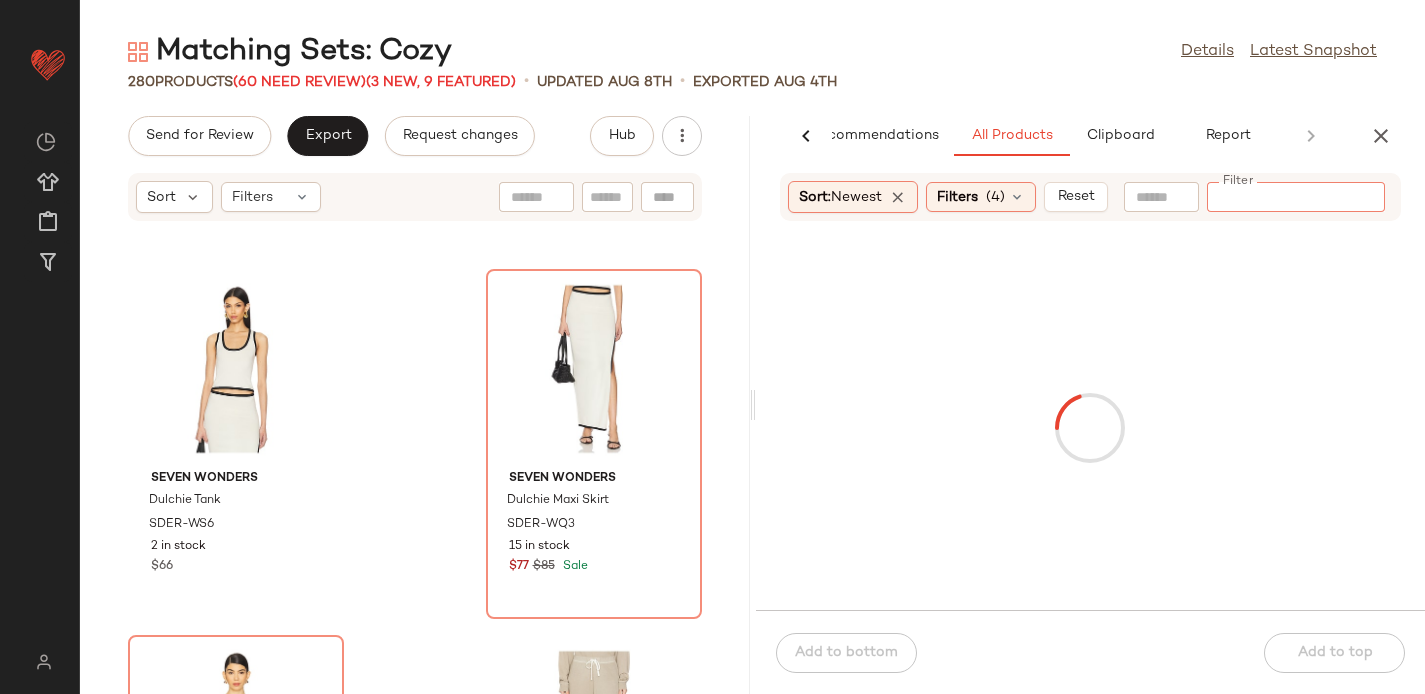 paste on "**********" 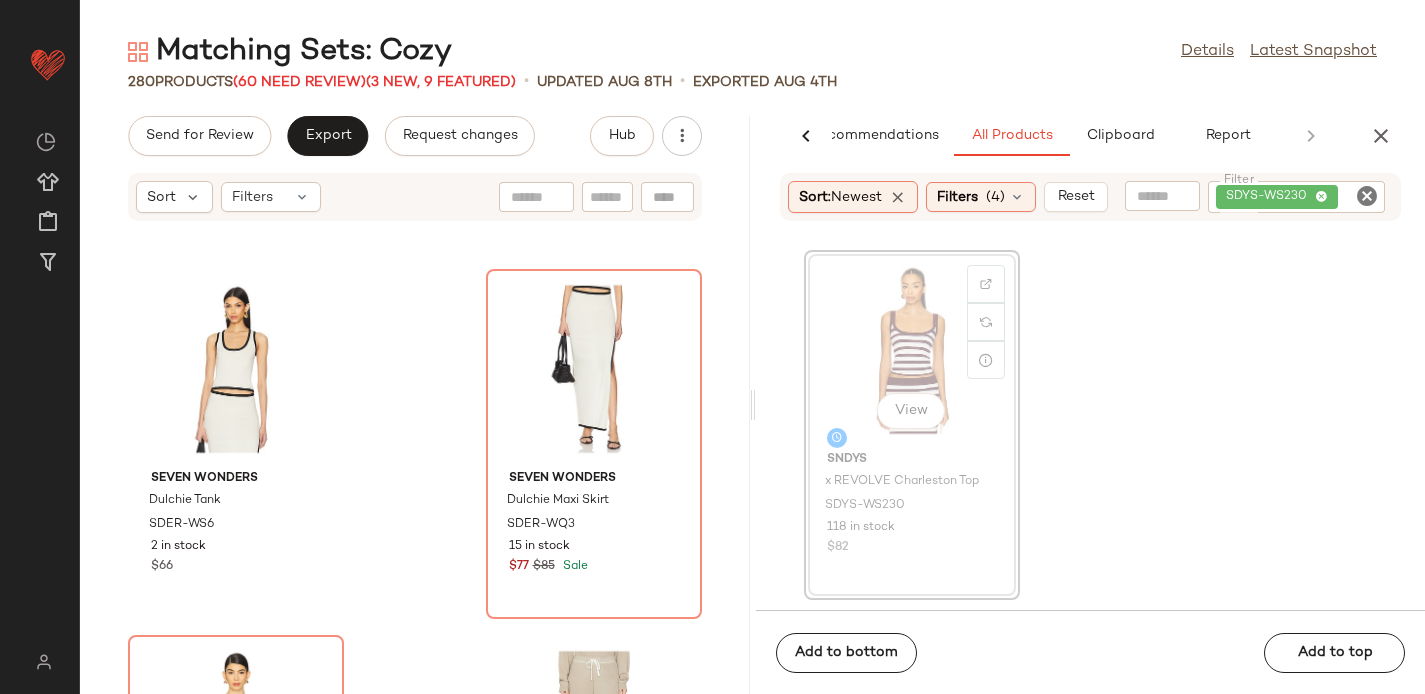 scroll, scrollTop: 17558, scrollLeft: 0, axis: vertical 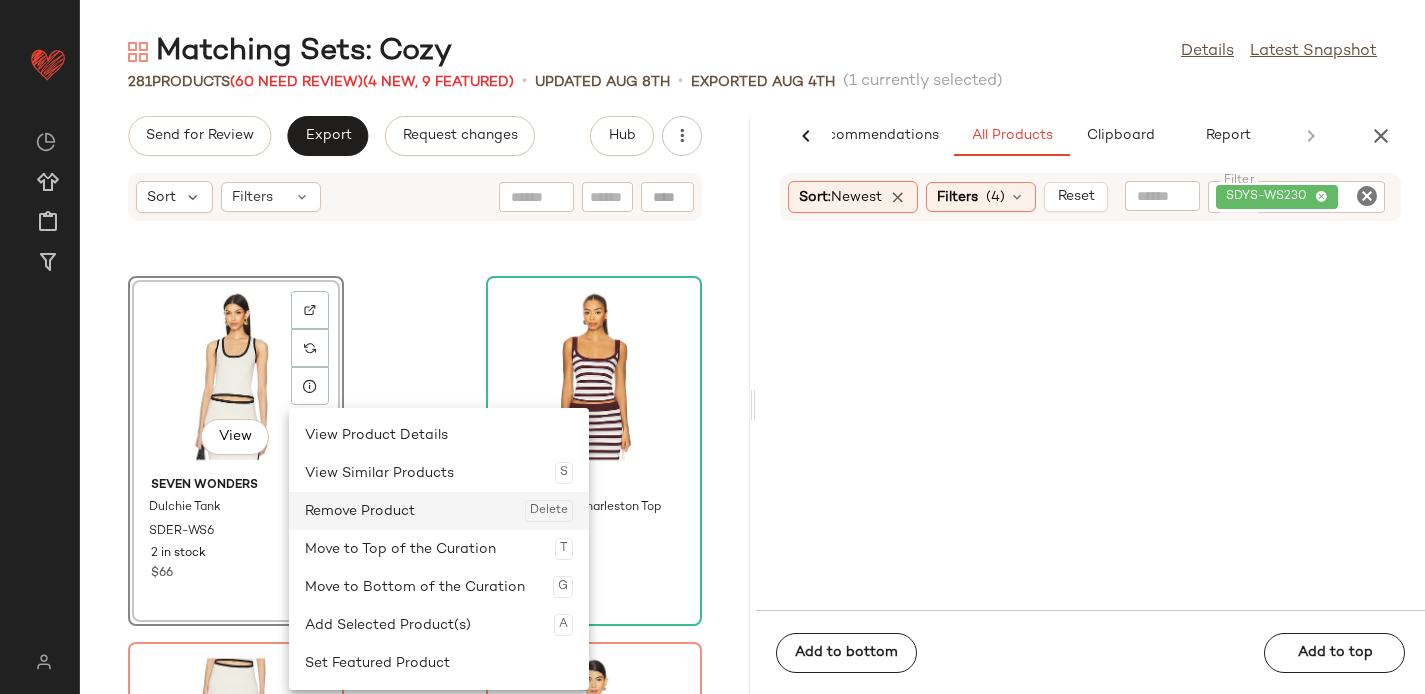 click on "Remove Product  Delete" 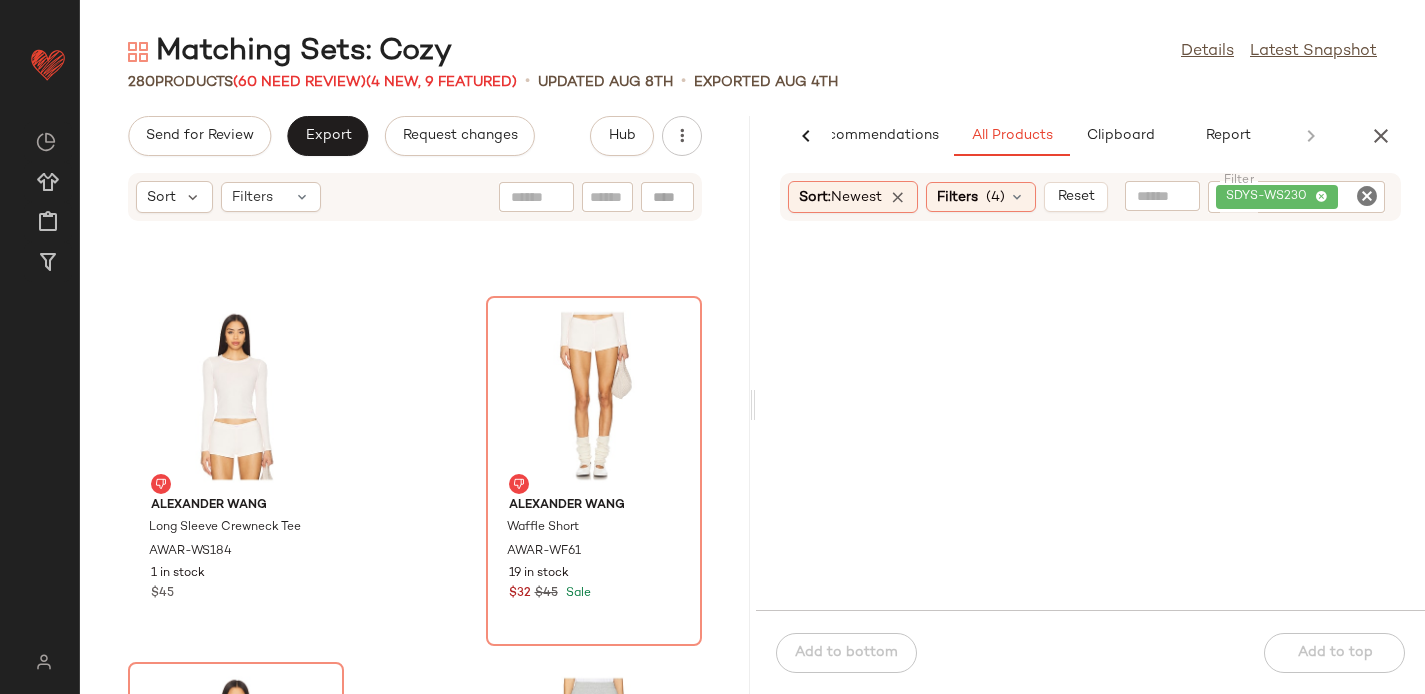 scroll, scrollTop: 18994, scrollLeft: 0, axis: vertical 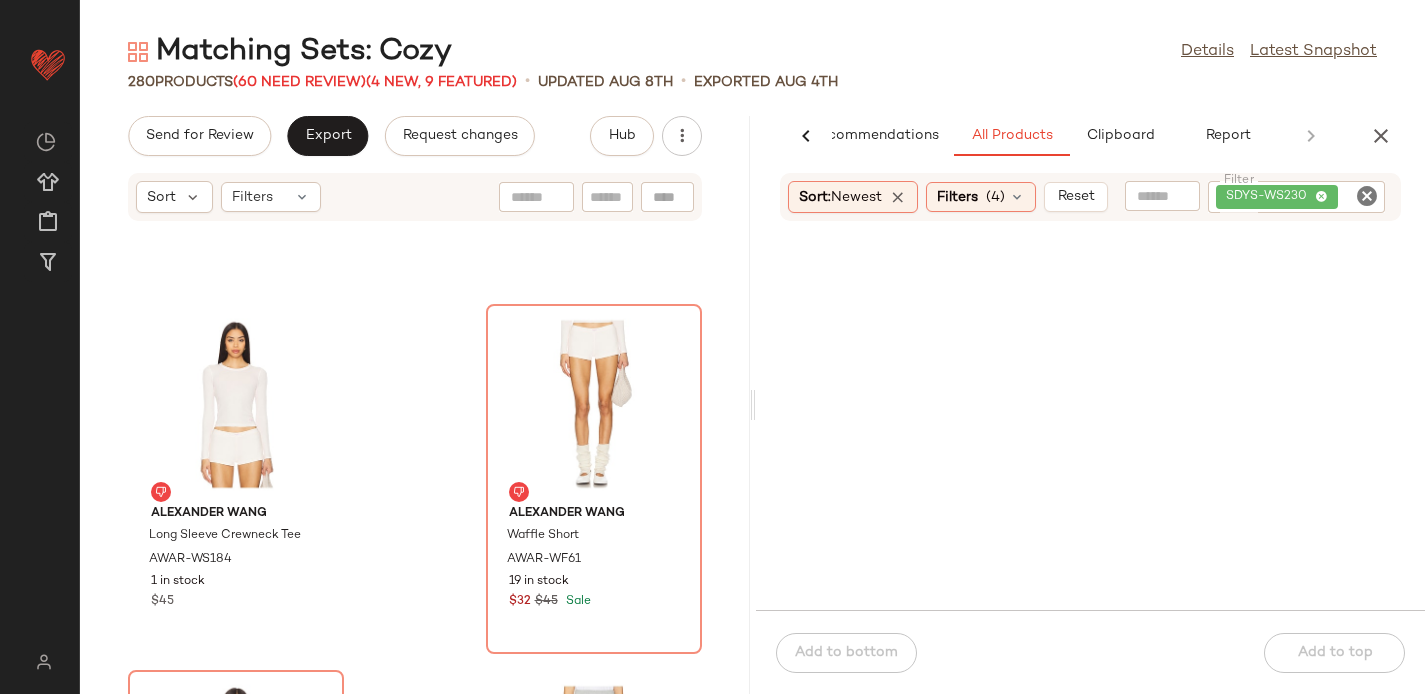 click 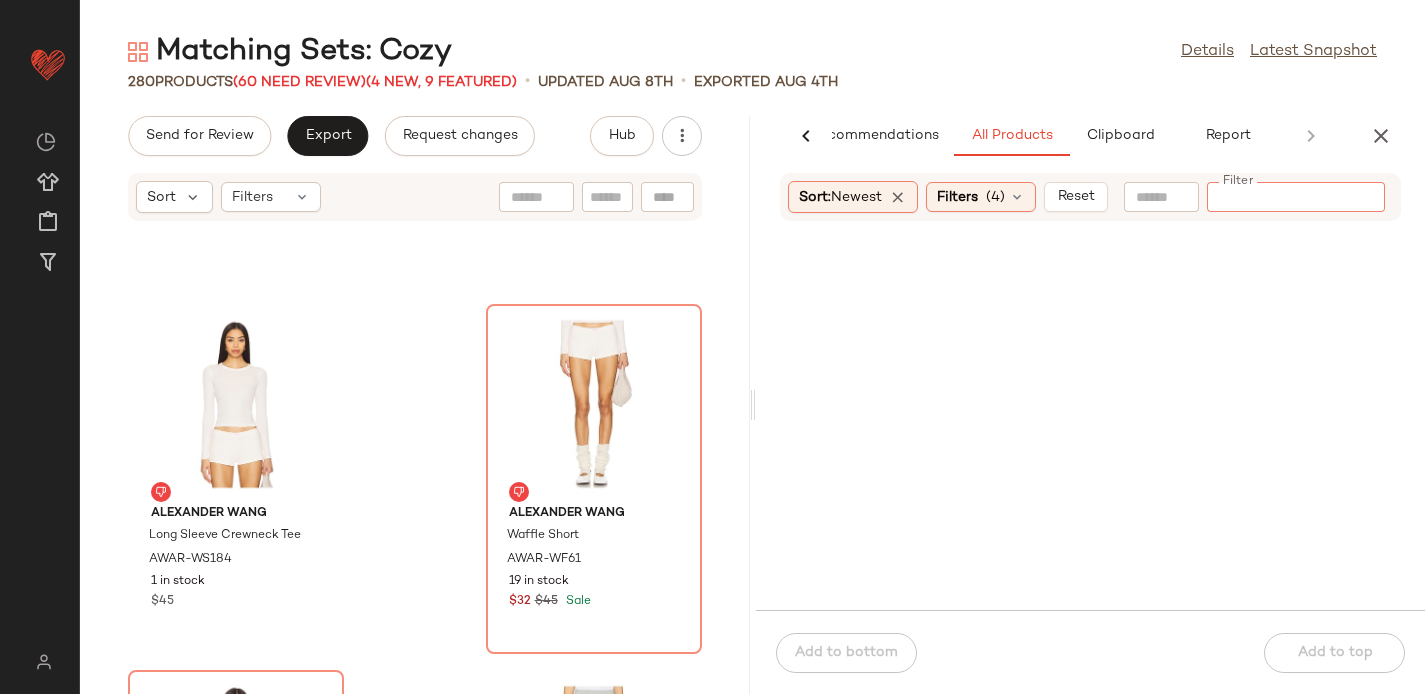 paste on "********" 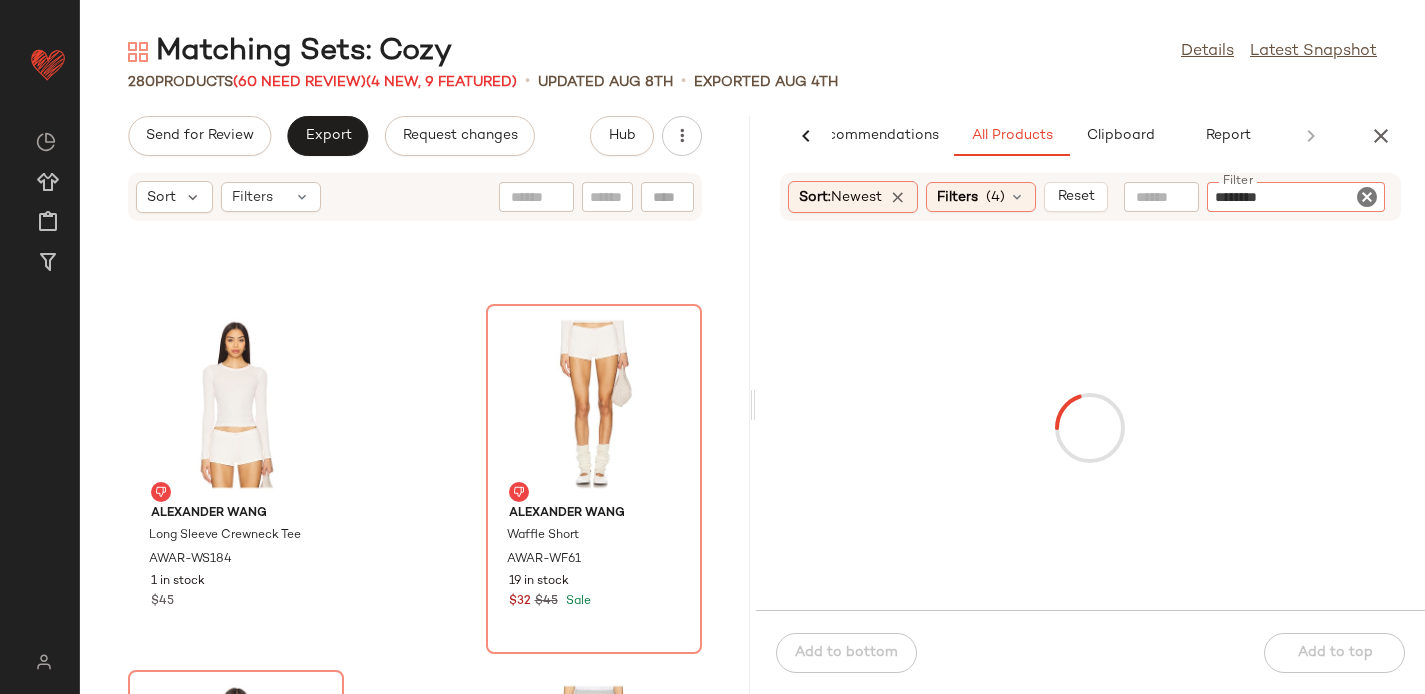 type 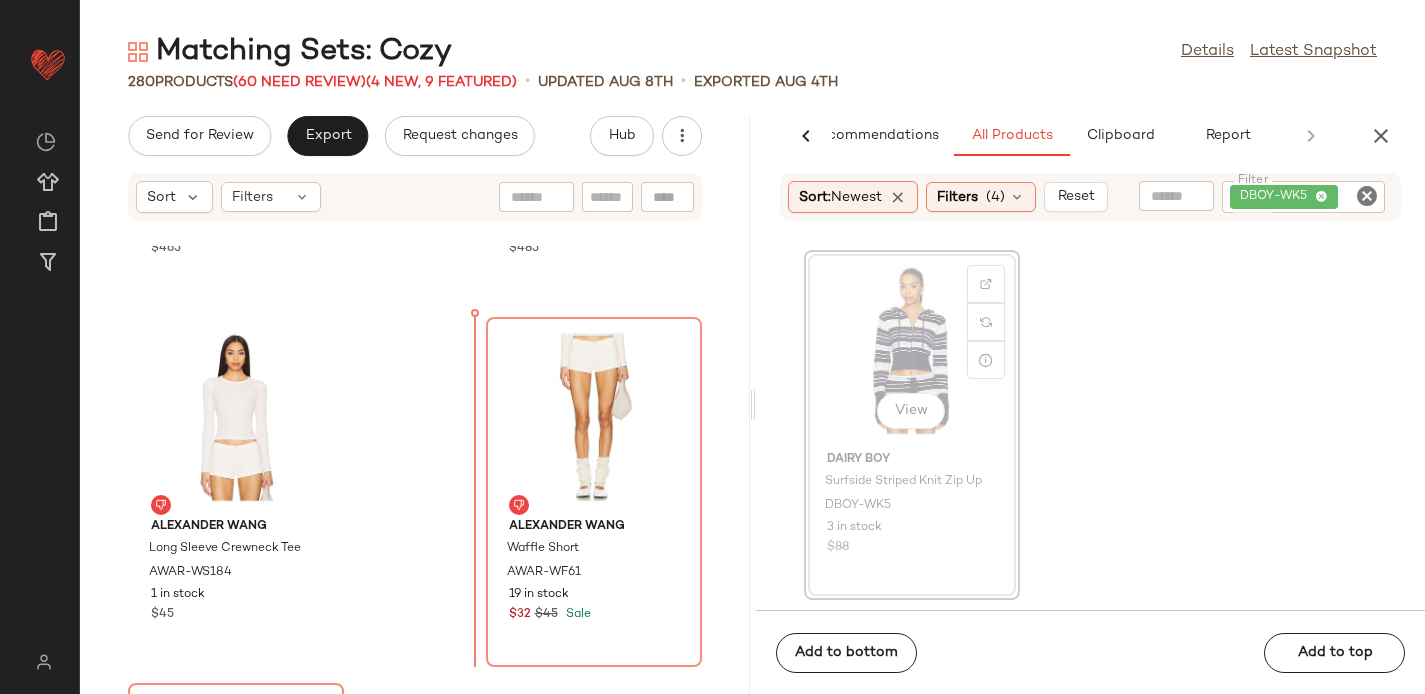 scroll, scrollTop: 18972, scrollLeft: 0, axis: vertical 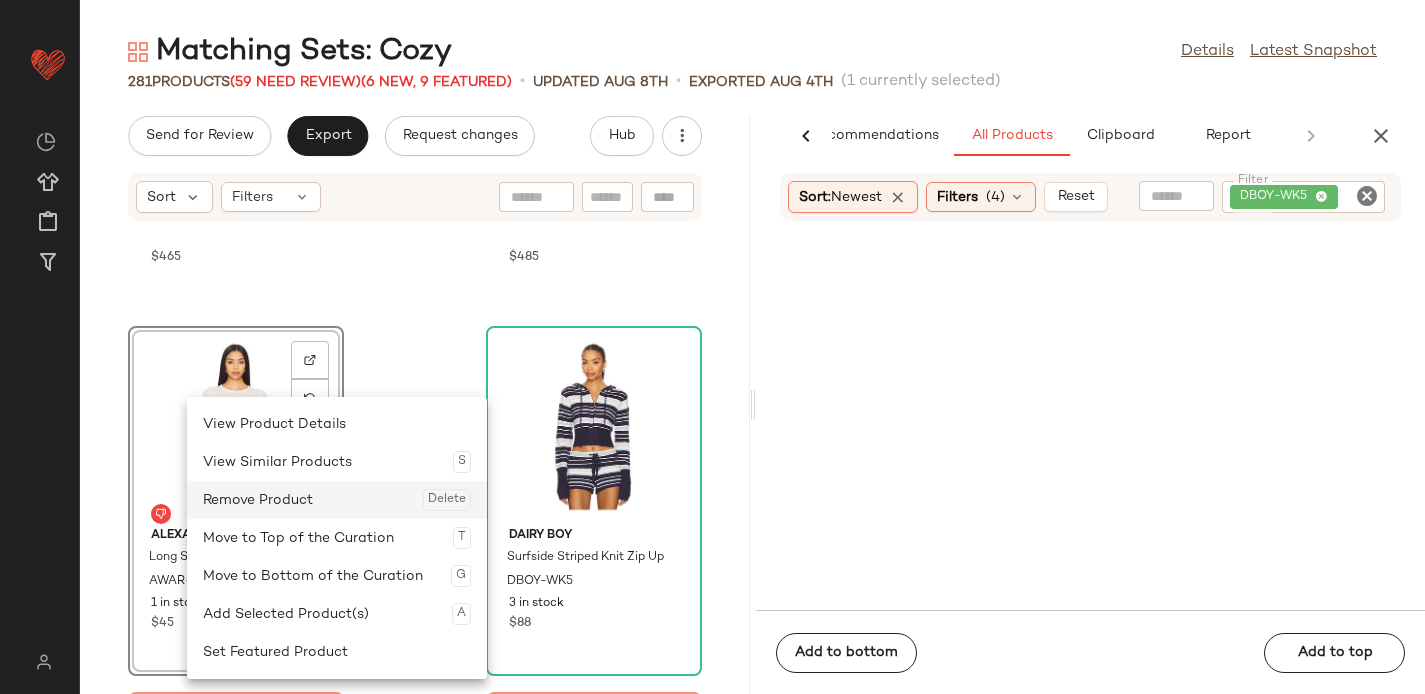 click on "Remove Product  Delete" 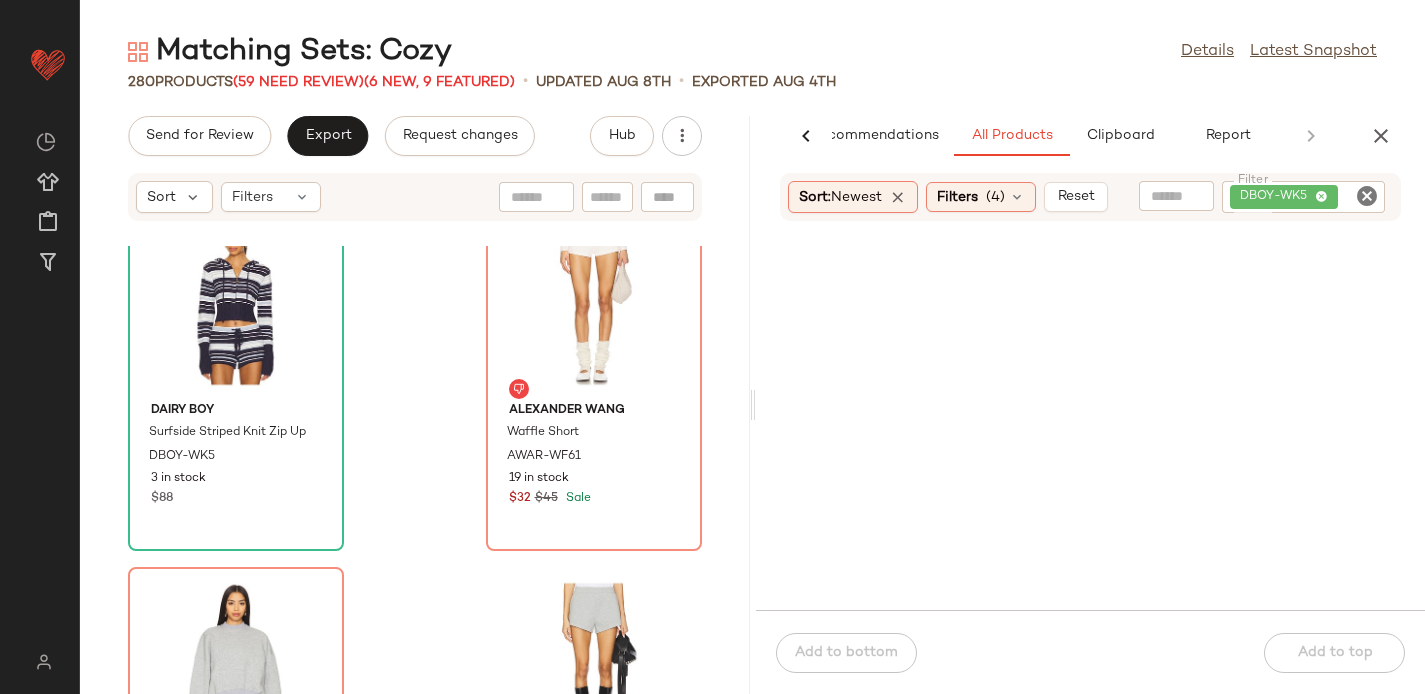 scroll, scrollTop: 19099, scrollLeft: 0, axis: vertical 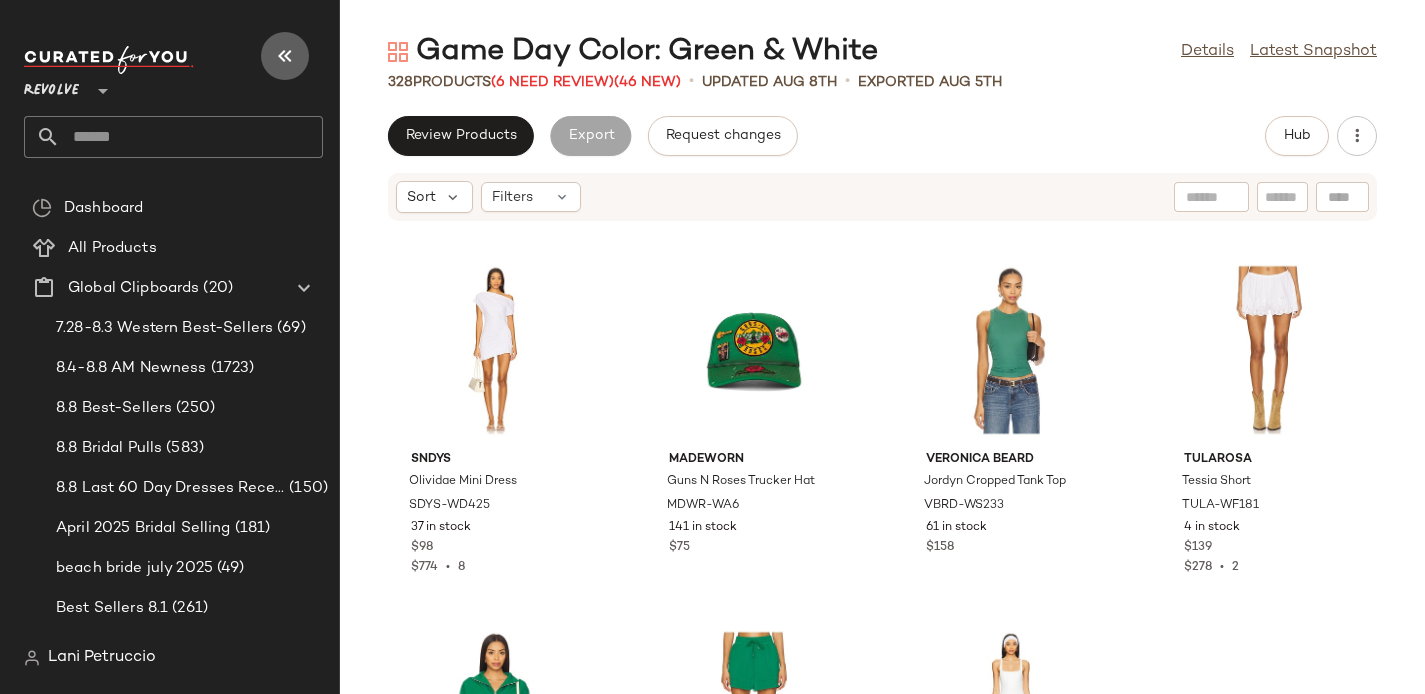 click at bounding box center (285, 56) 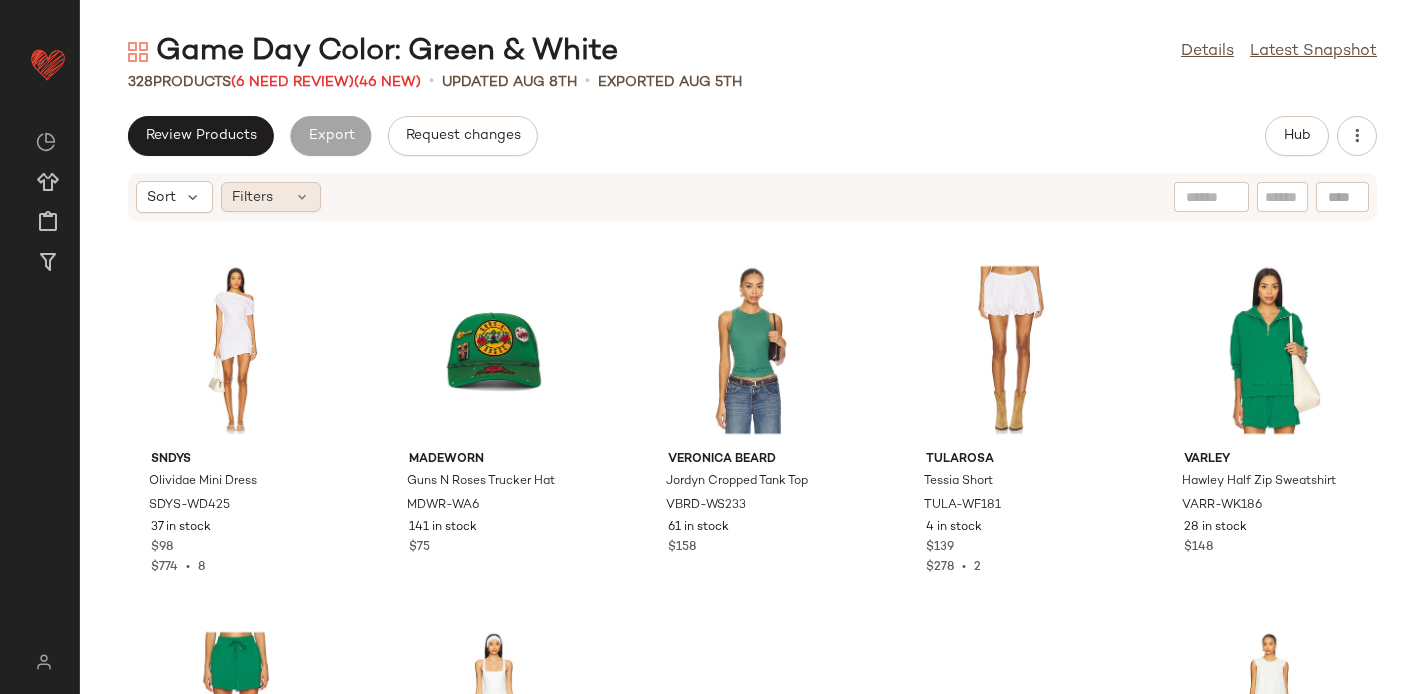 click on "Filters" at bounding box center [252, 197] 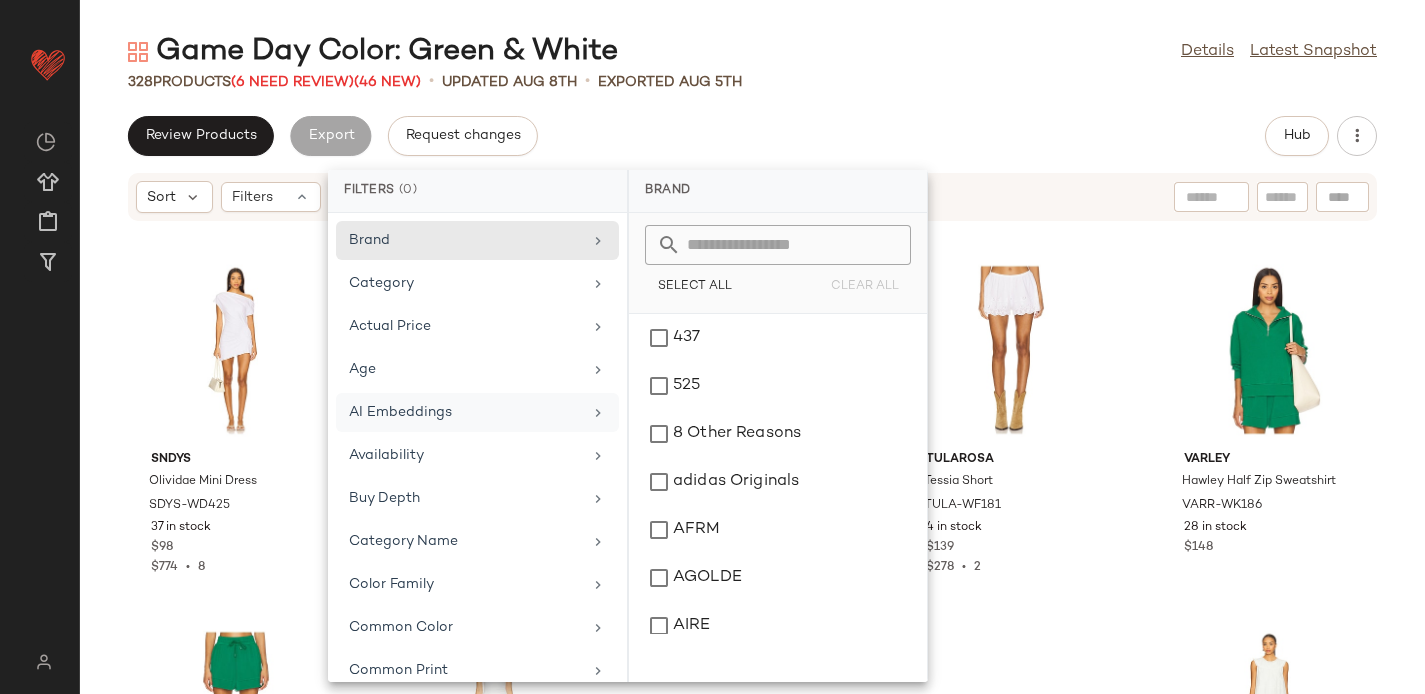 scroll, scrollTop: 1009, scrollLeft: 0, axis: vertical 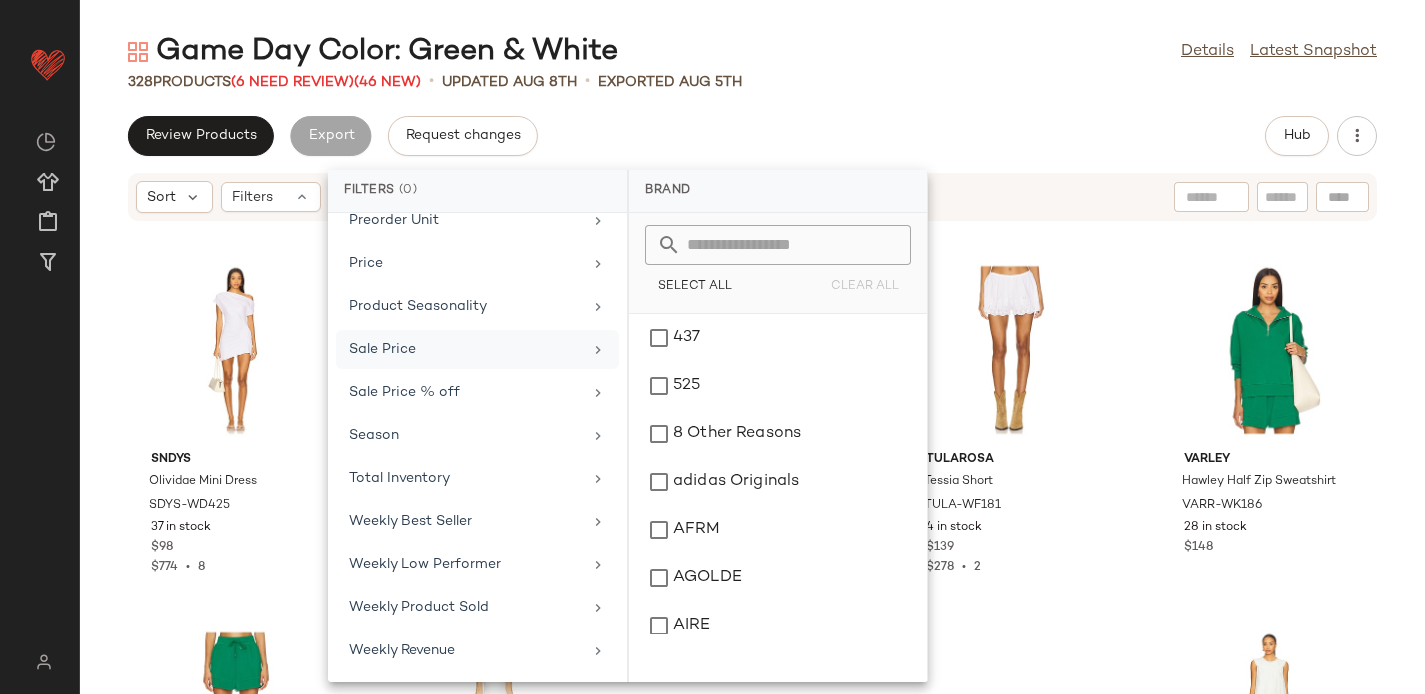click on "Sale Price" at bounding box center [465, 349] 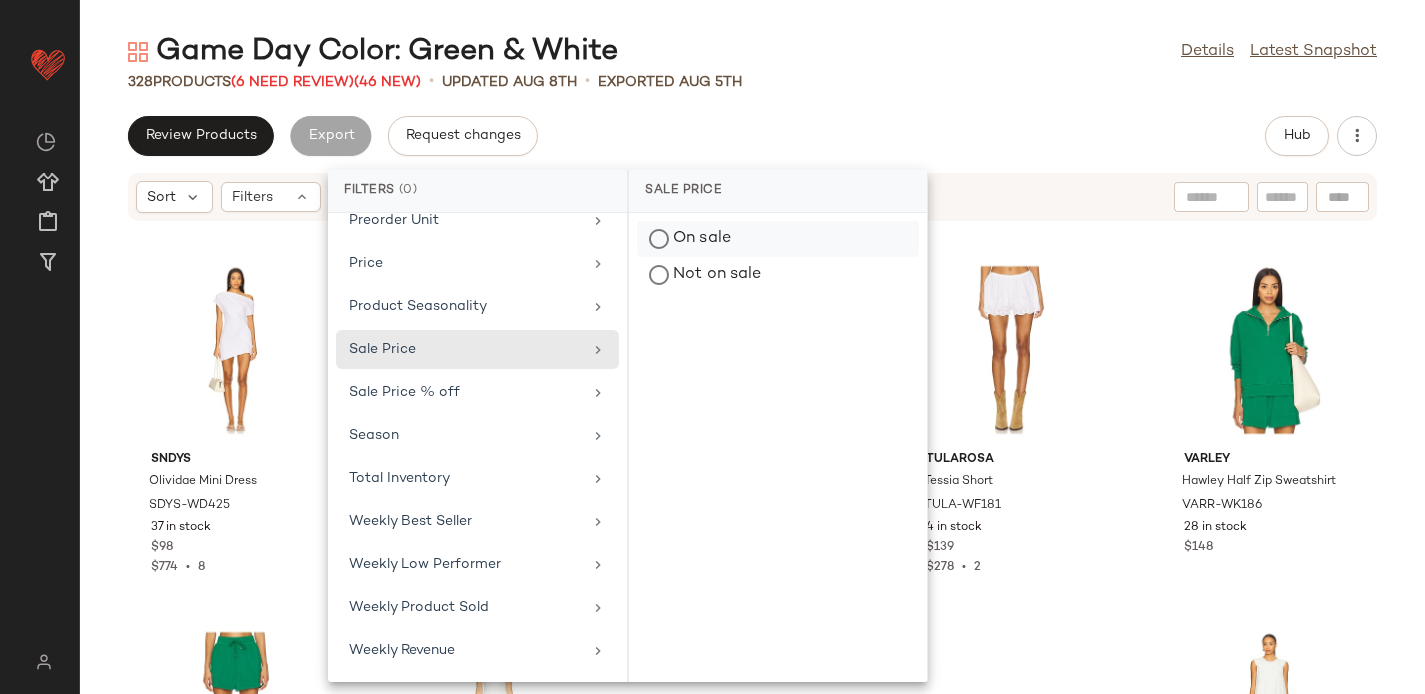 click on "On sale" 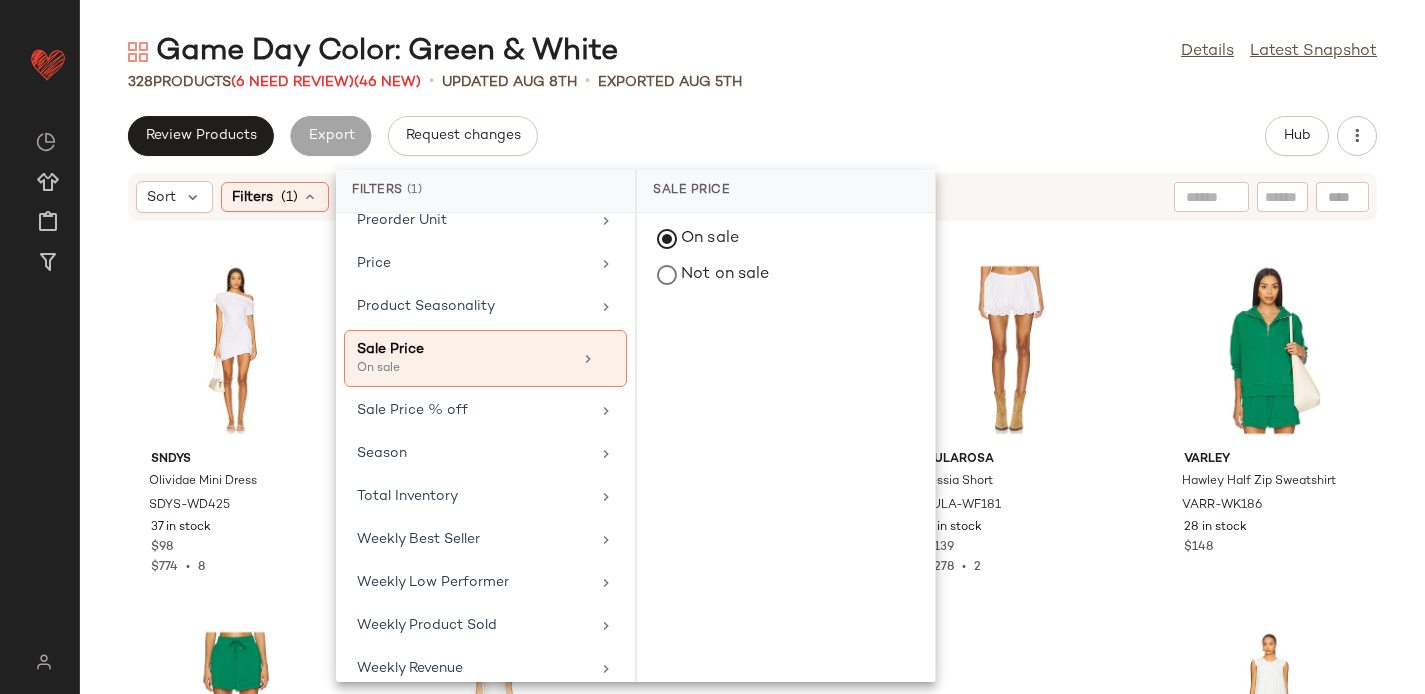 click on "Review Products   Export   Request changes   Hub" 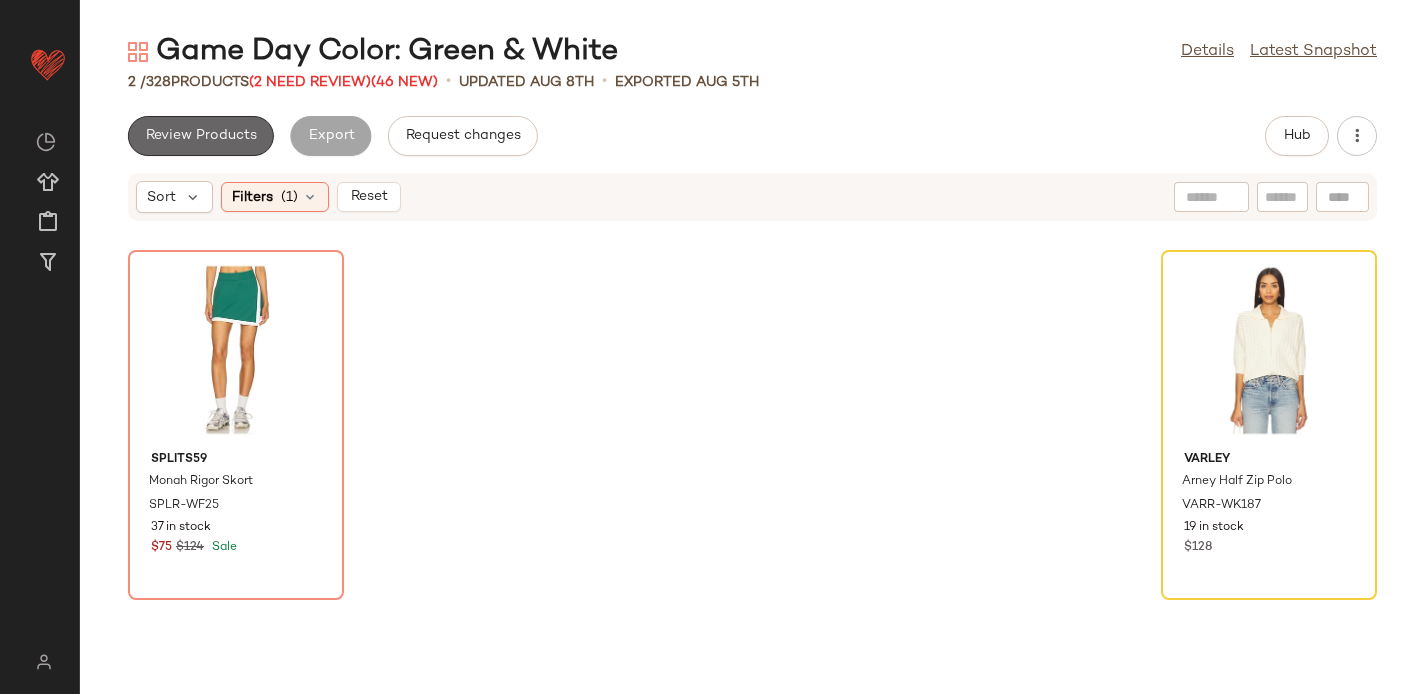 click on "Review Products" 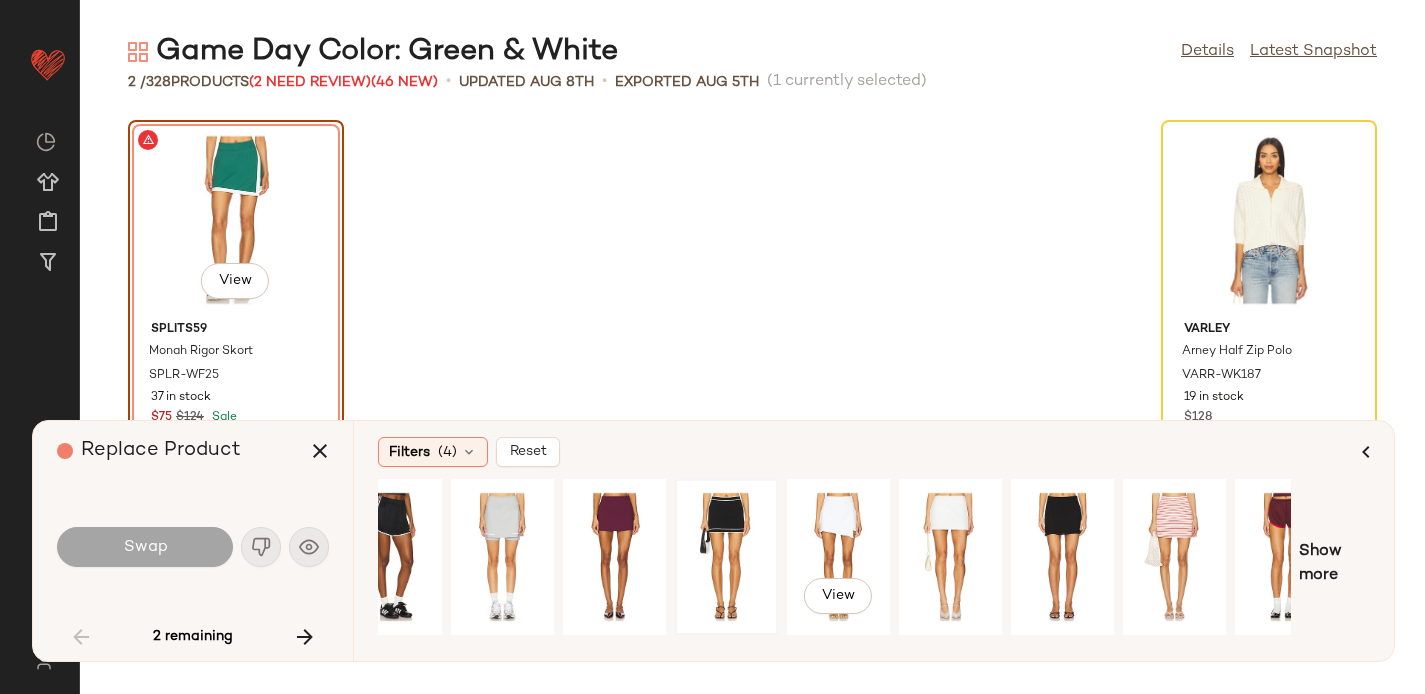 scroll, scrollTop: 0, scrollLeft: 196, axis: horizontal 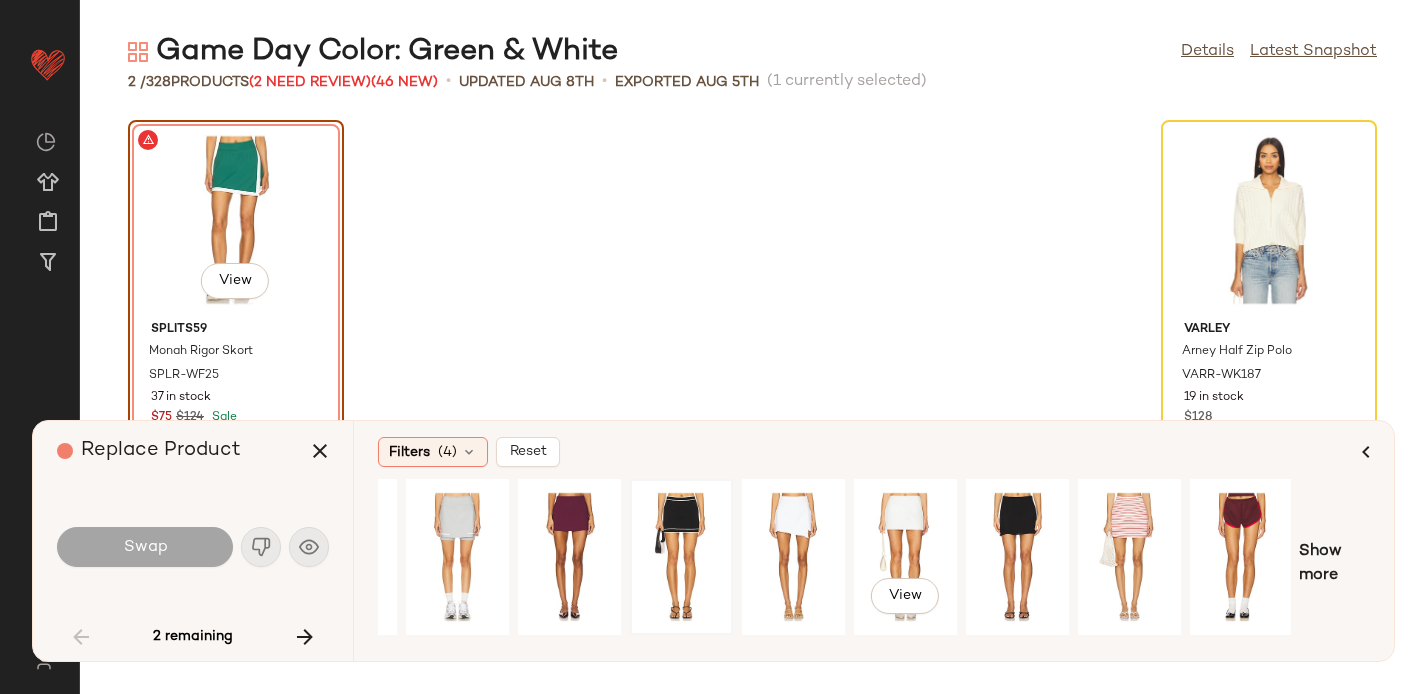 click on "View" 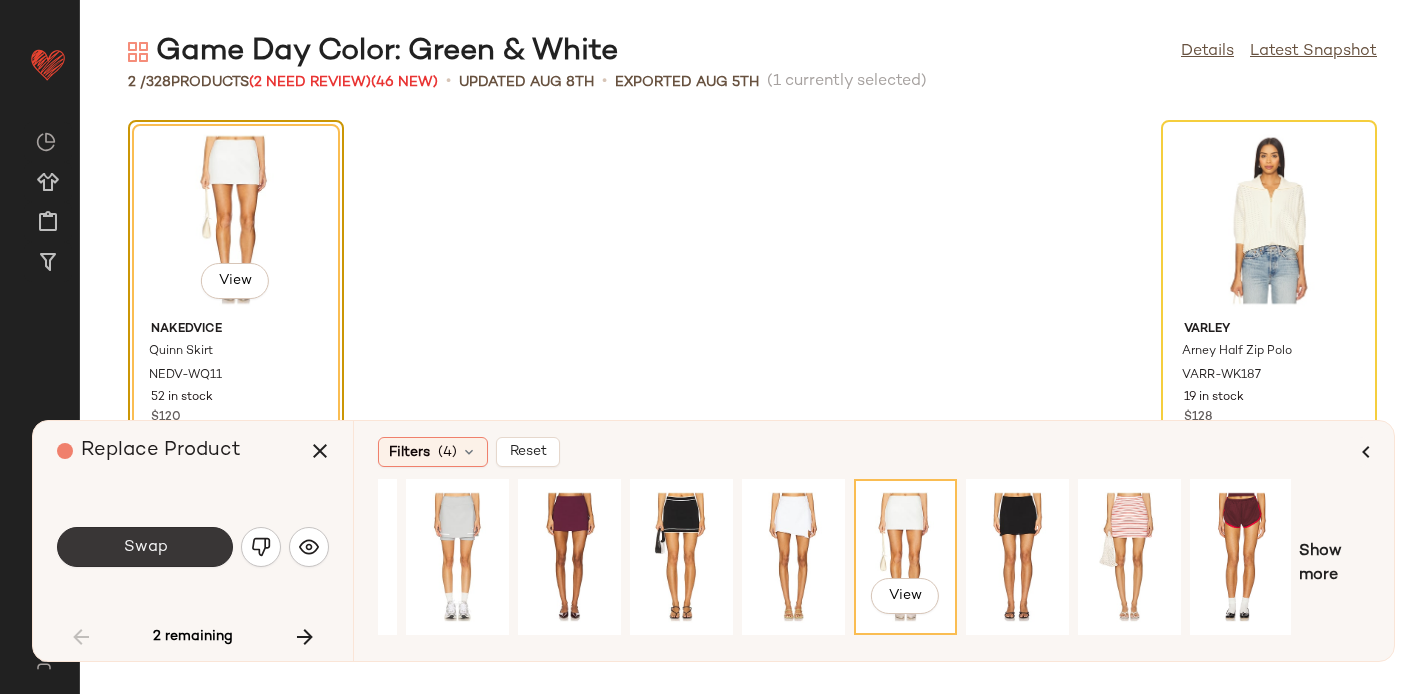 click on "Swap" at bounding box center (145, 547) 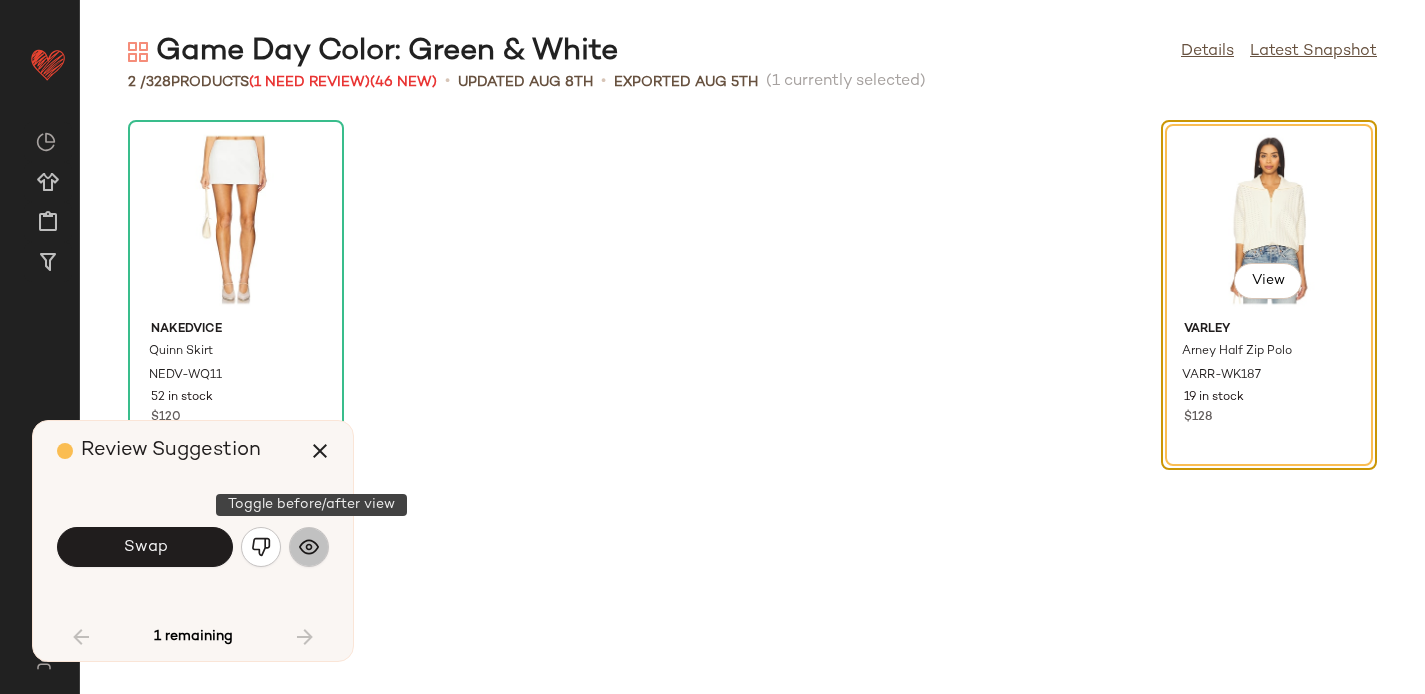click at bounding box center (309, 547) 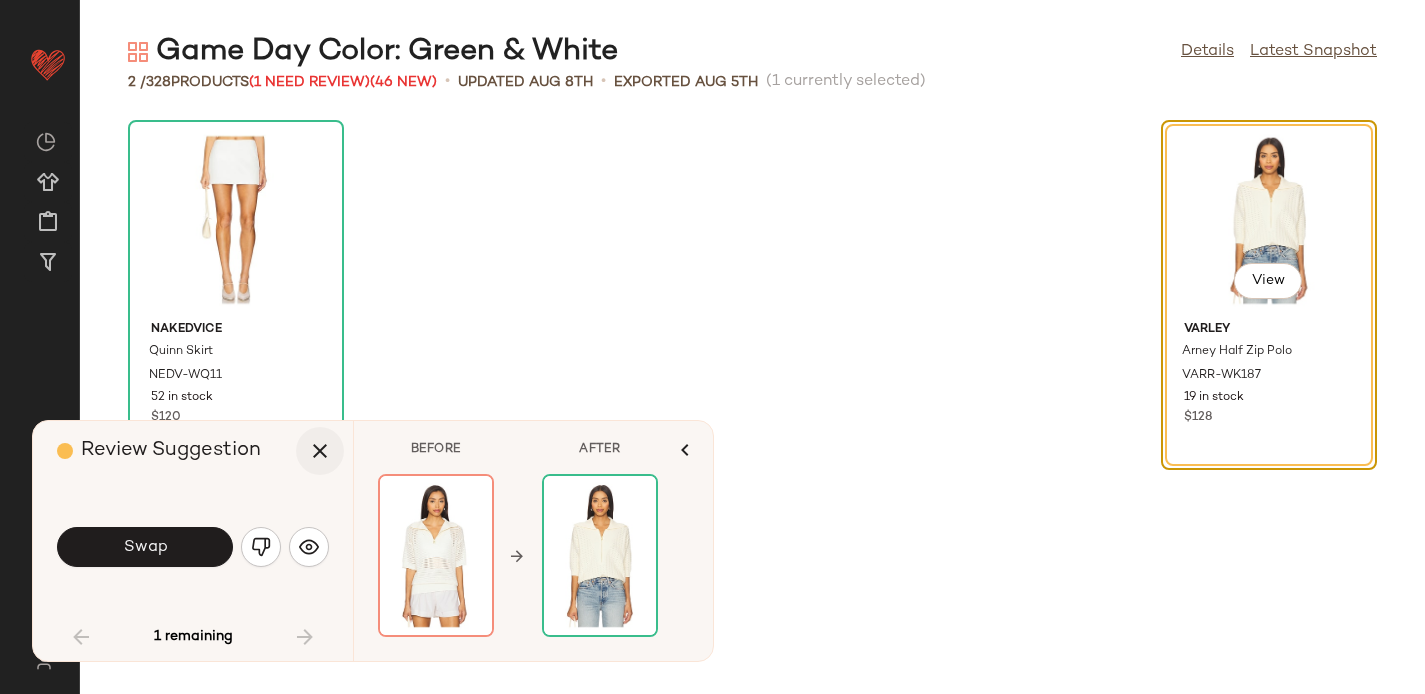 click at bounding box center [320, 451] 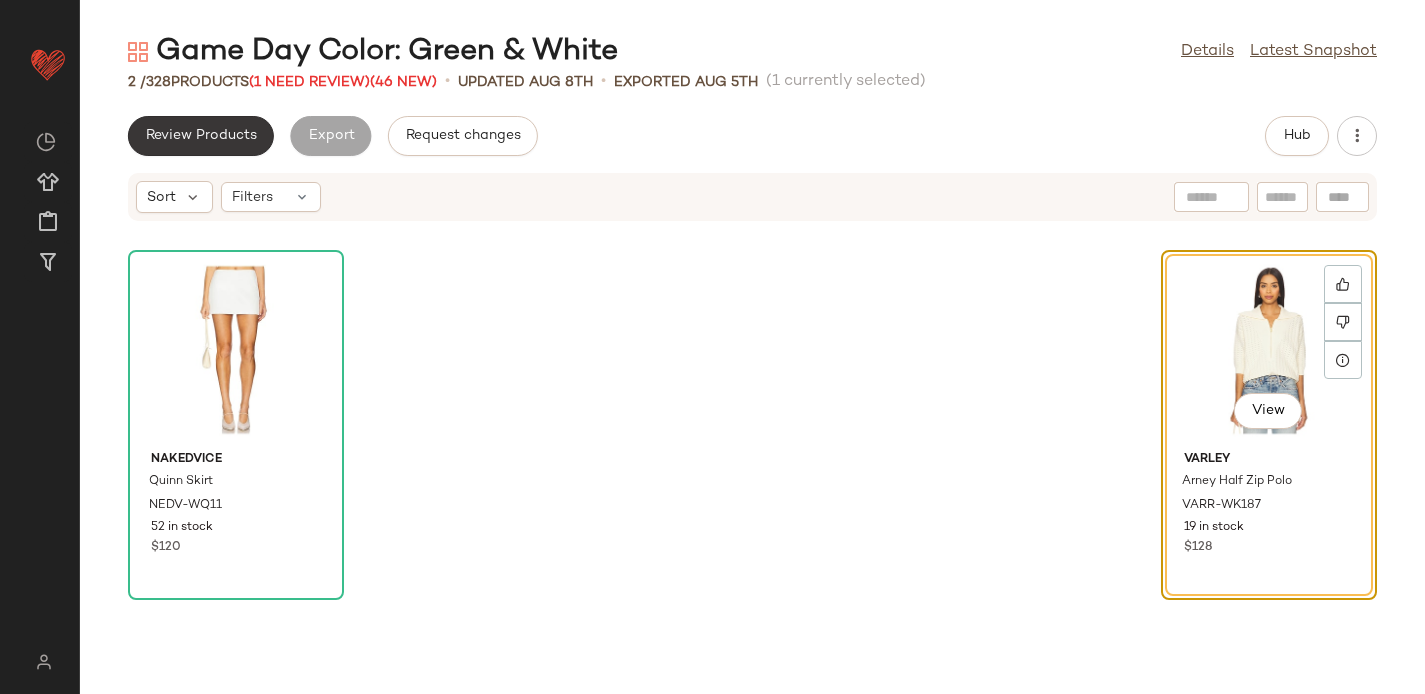 click on "Review Products" 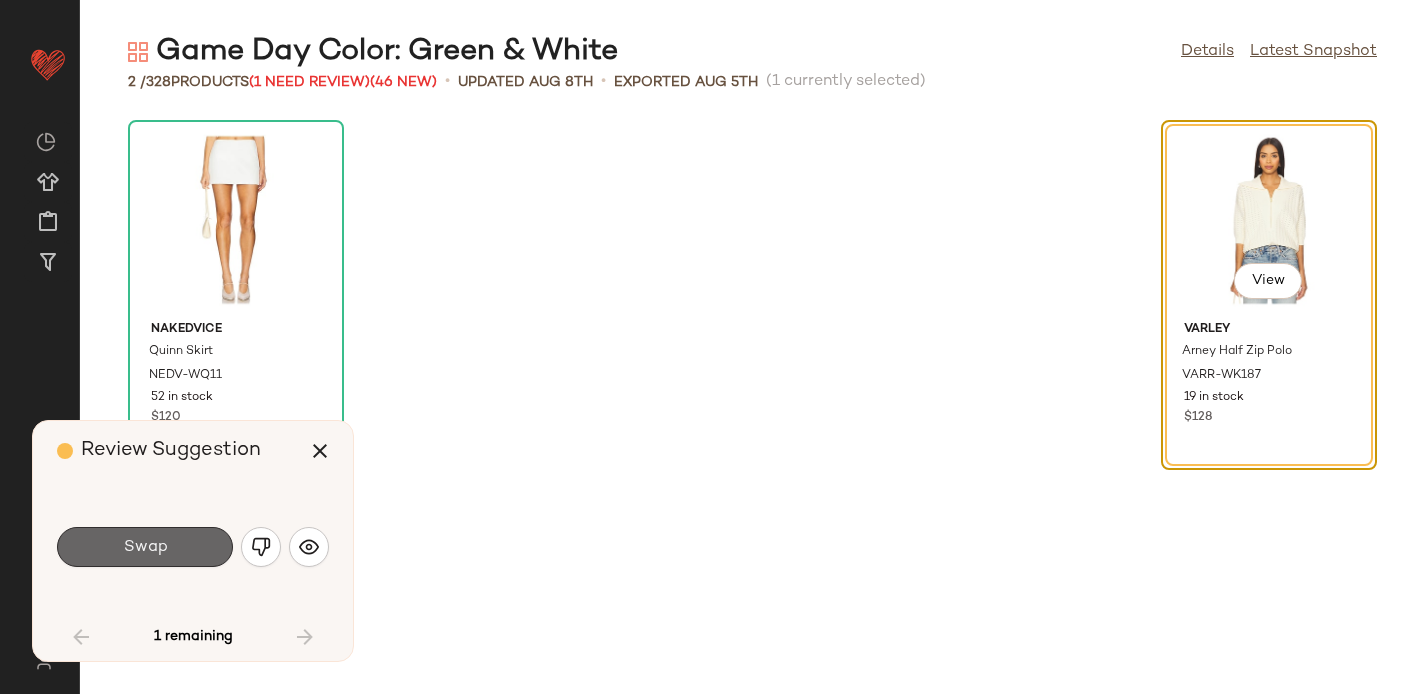 click on "Swap" 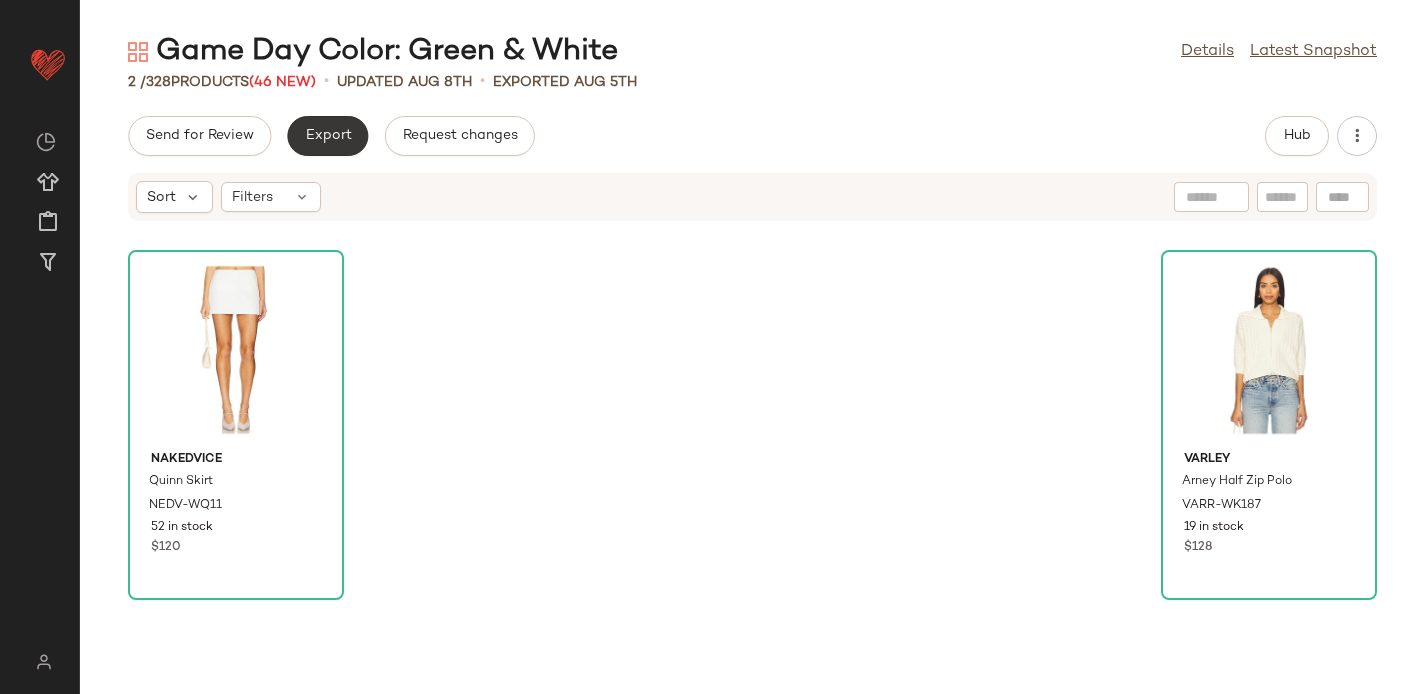 click on "Export" at bounding box center [327, 136] 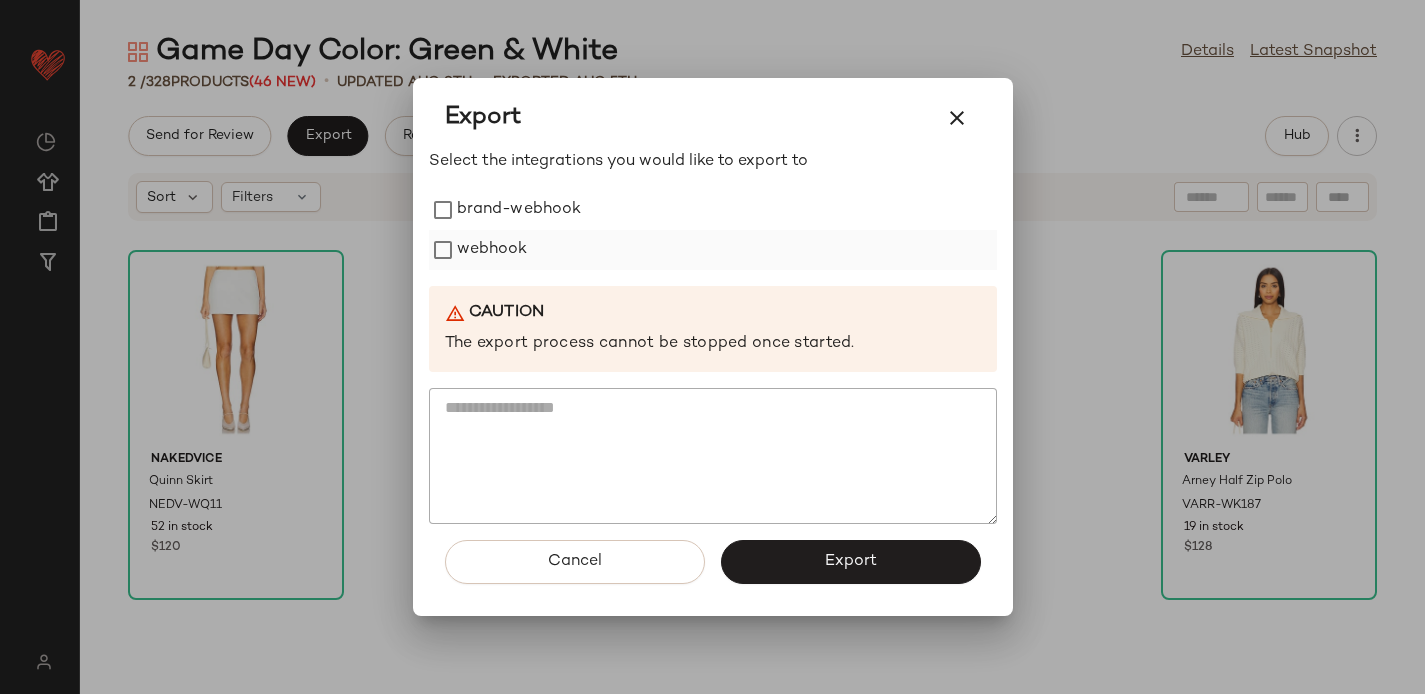 click on "webhook" at bounding box center (492, 250) 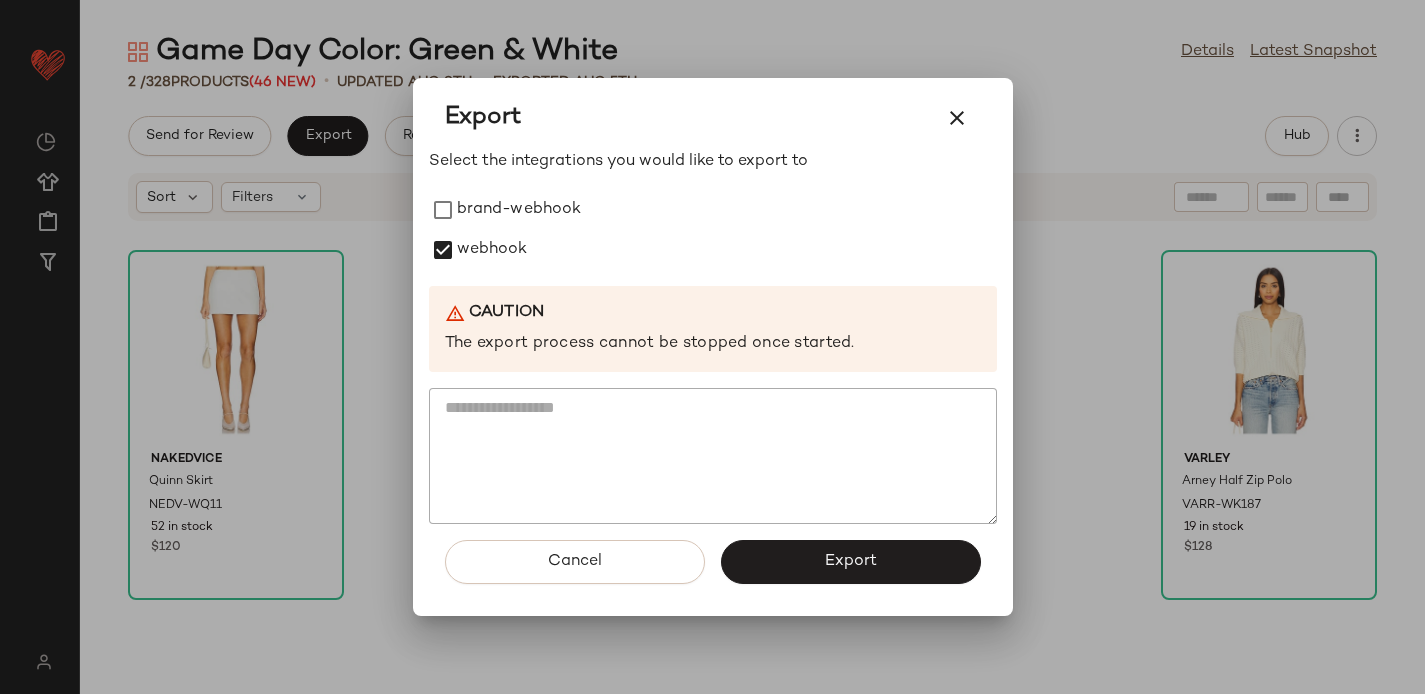 click on "Export" at bounding box center (851, 562) 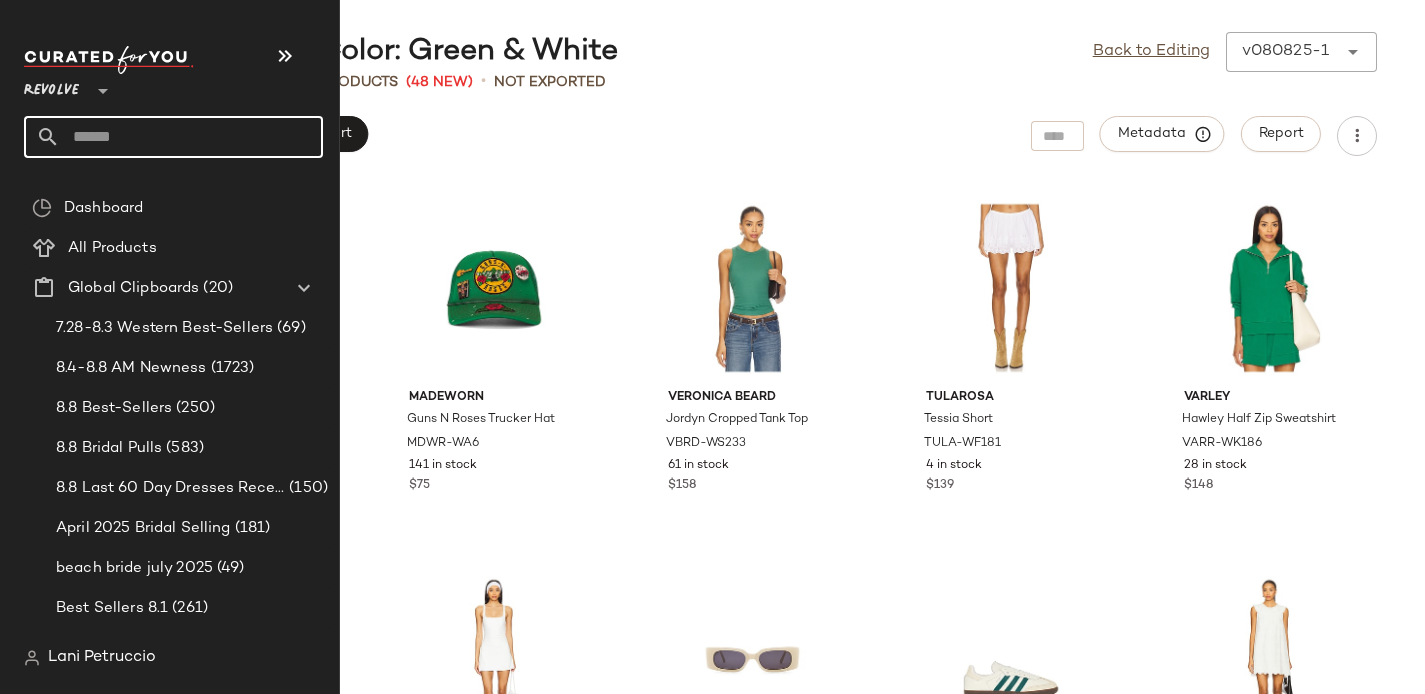 click 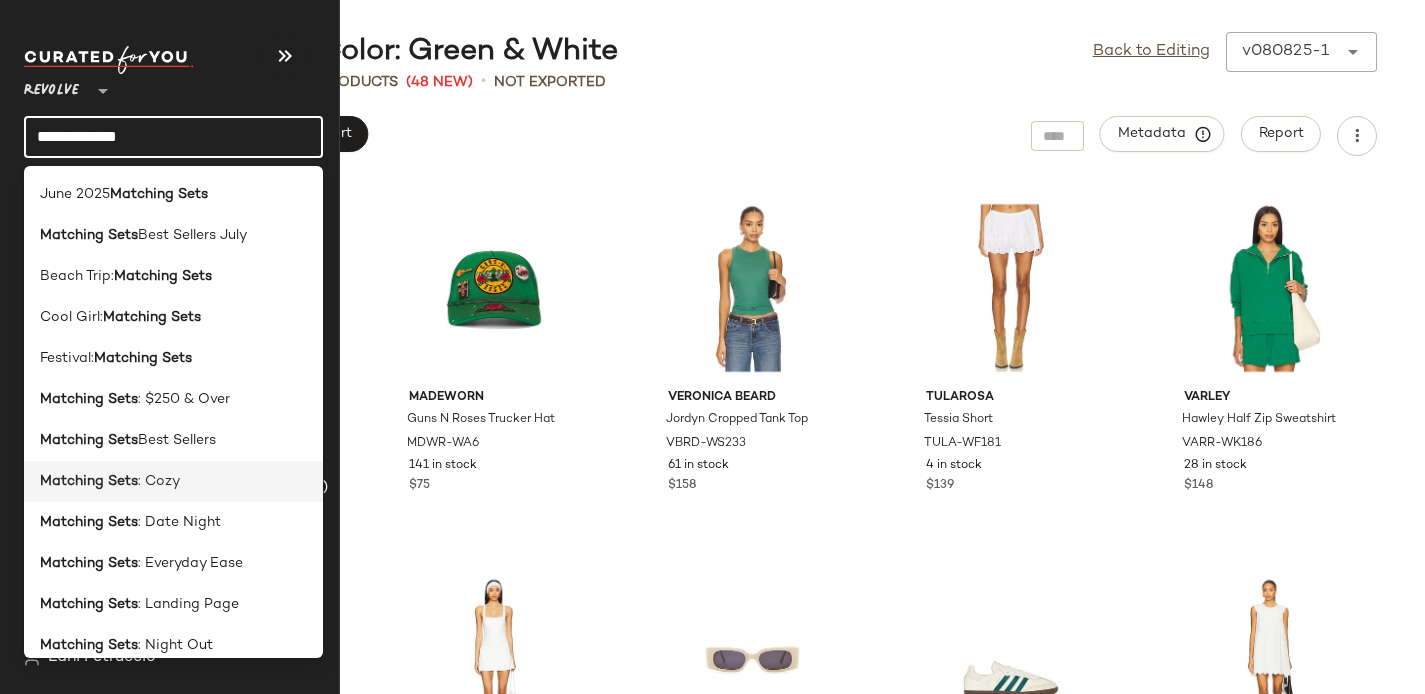 type on "**********" 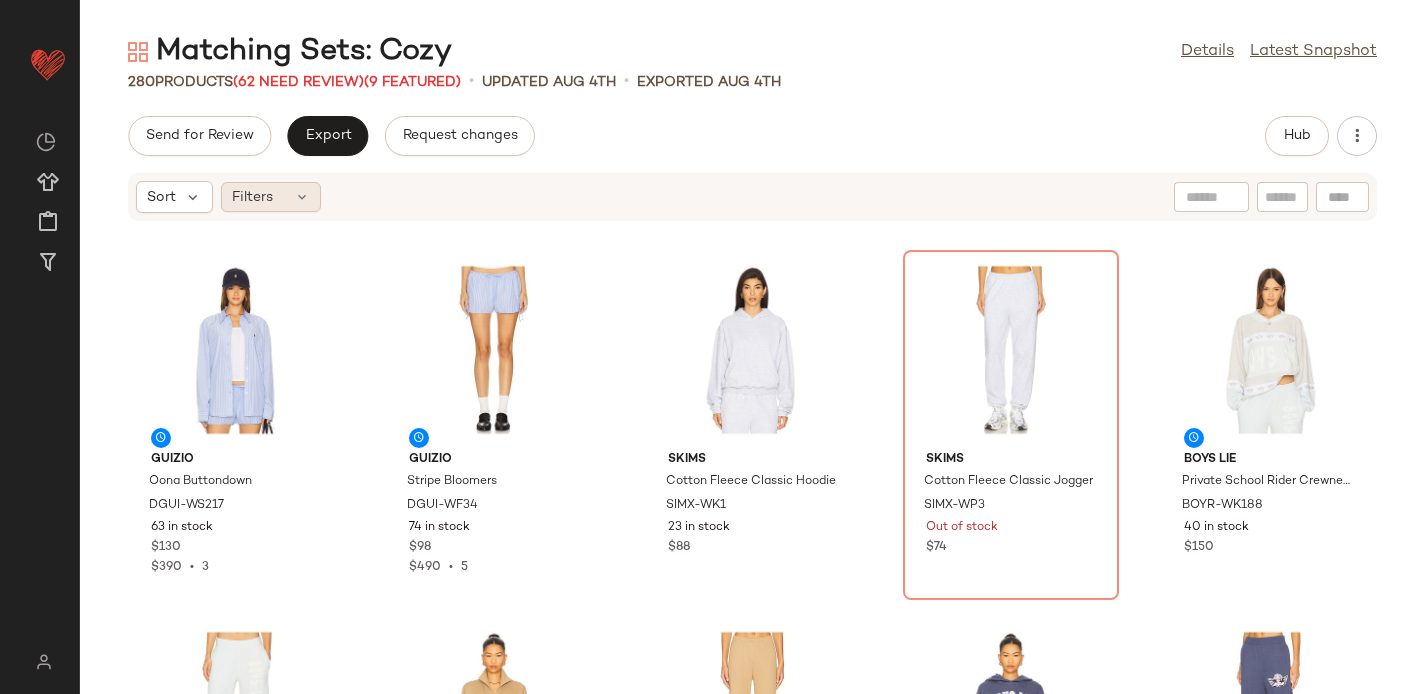 click on "Filters" 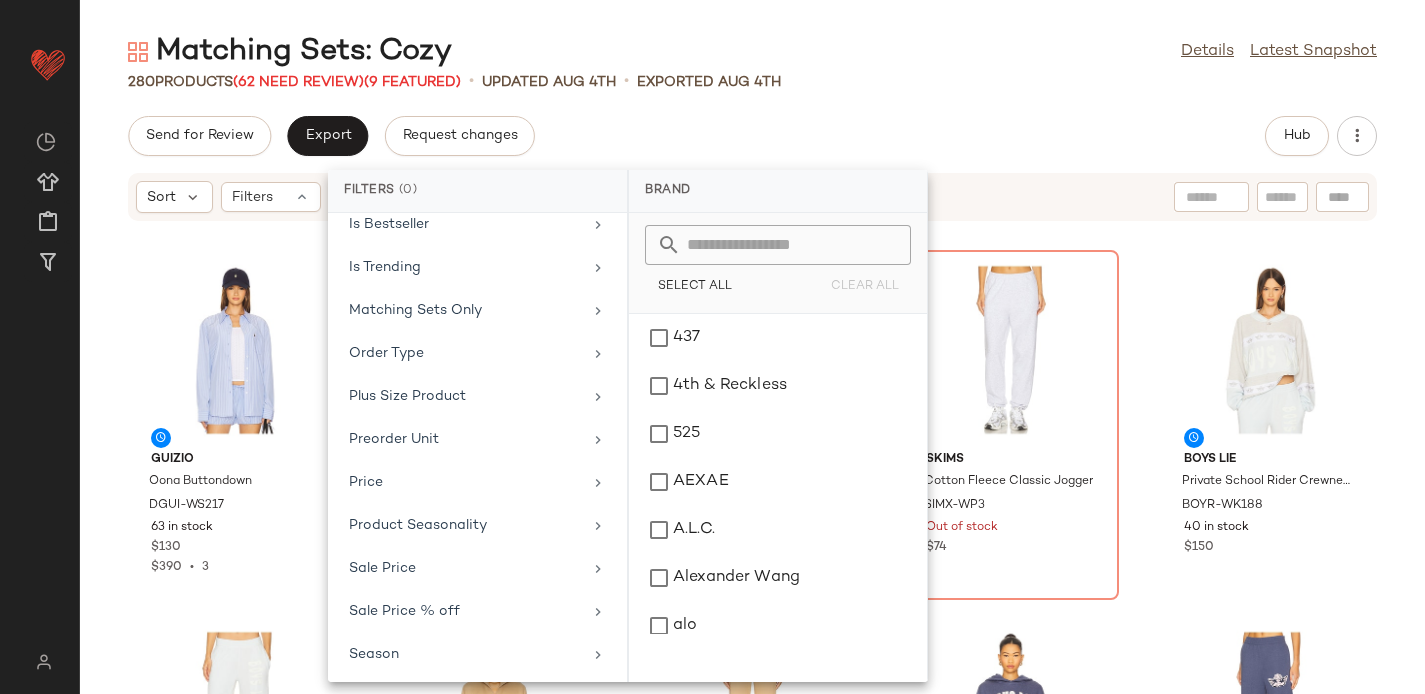 scroll, scrollTop: 1009, scrollLeft: 0, axis: vertical 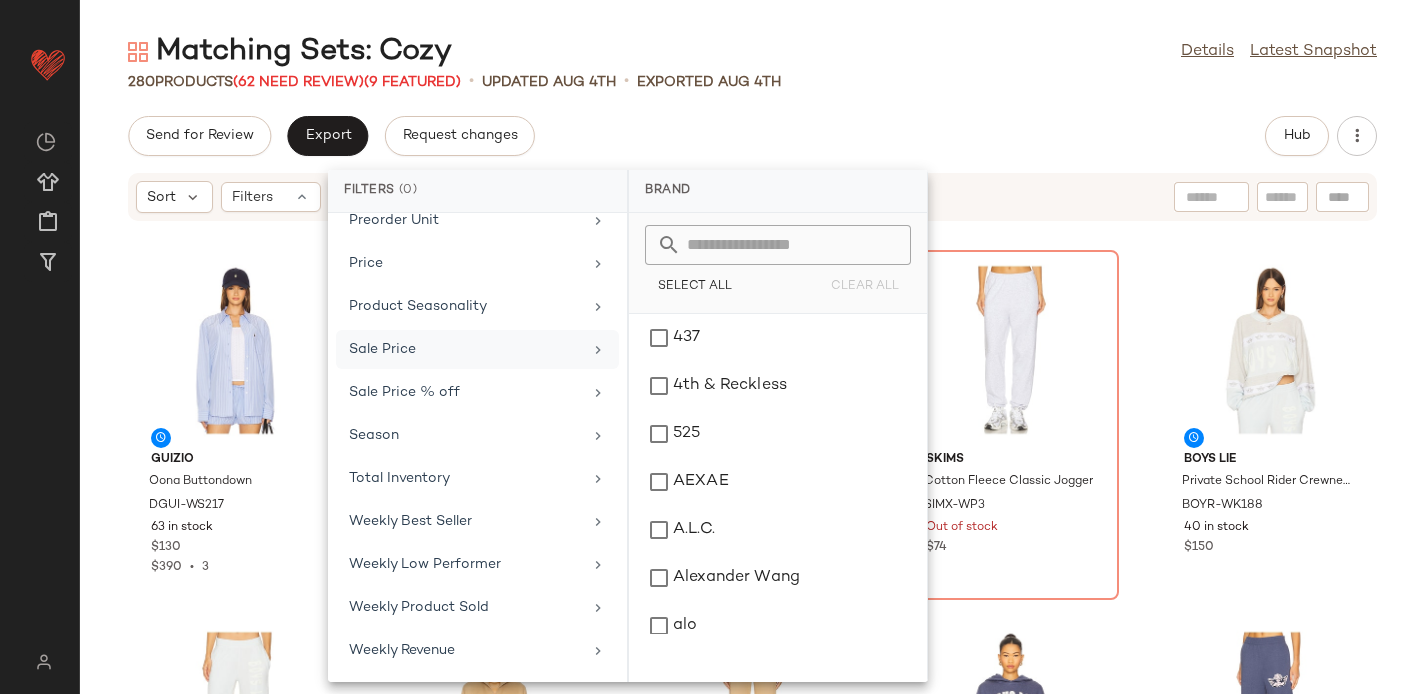 click on "Sale Price" 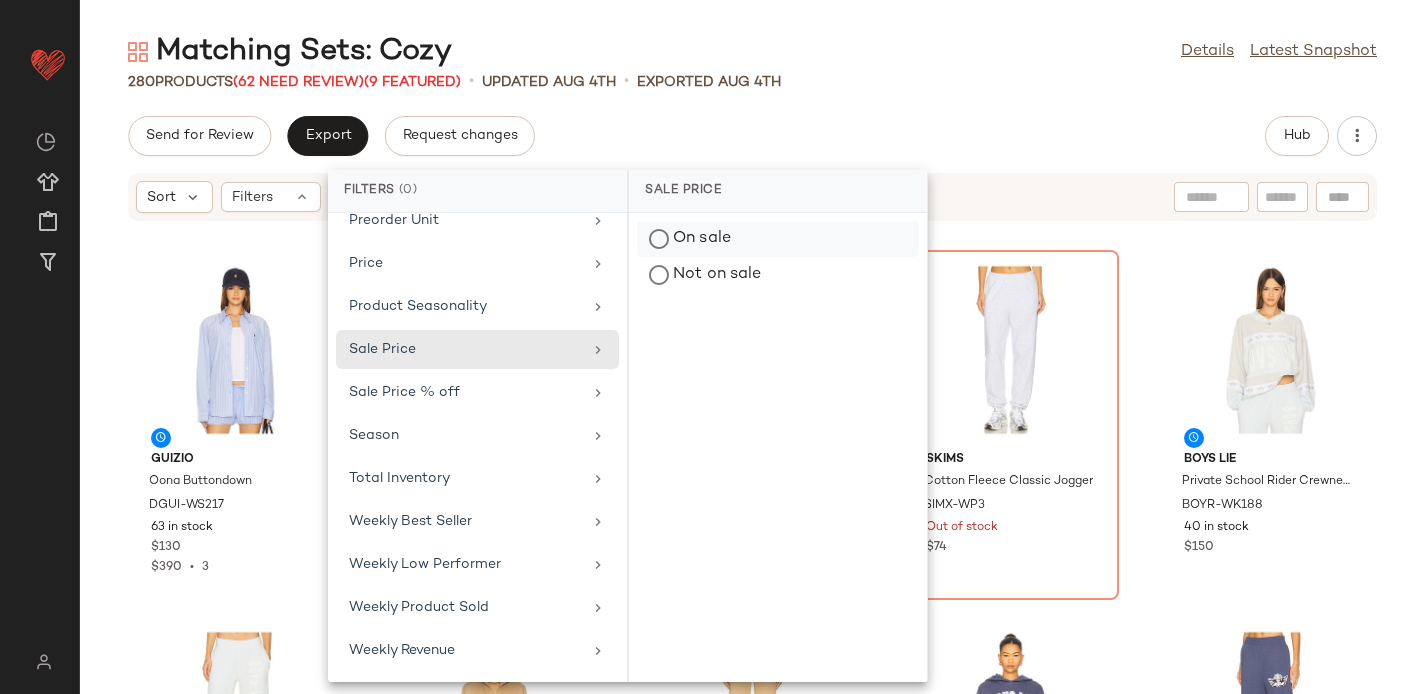 click on "On sale" 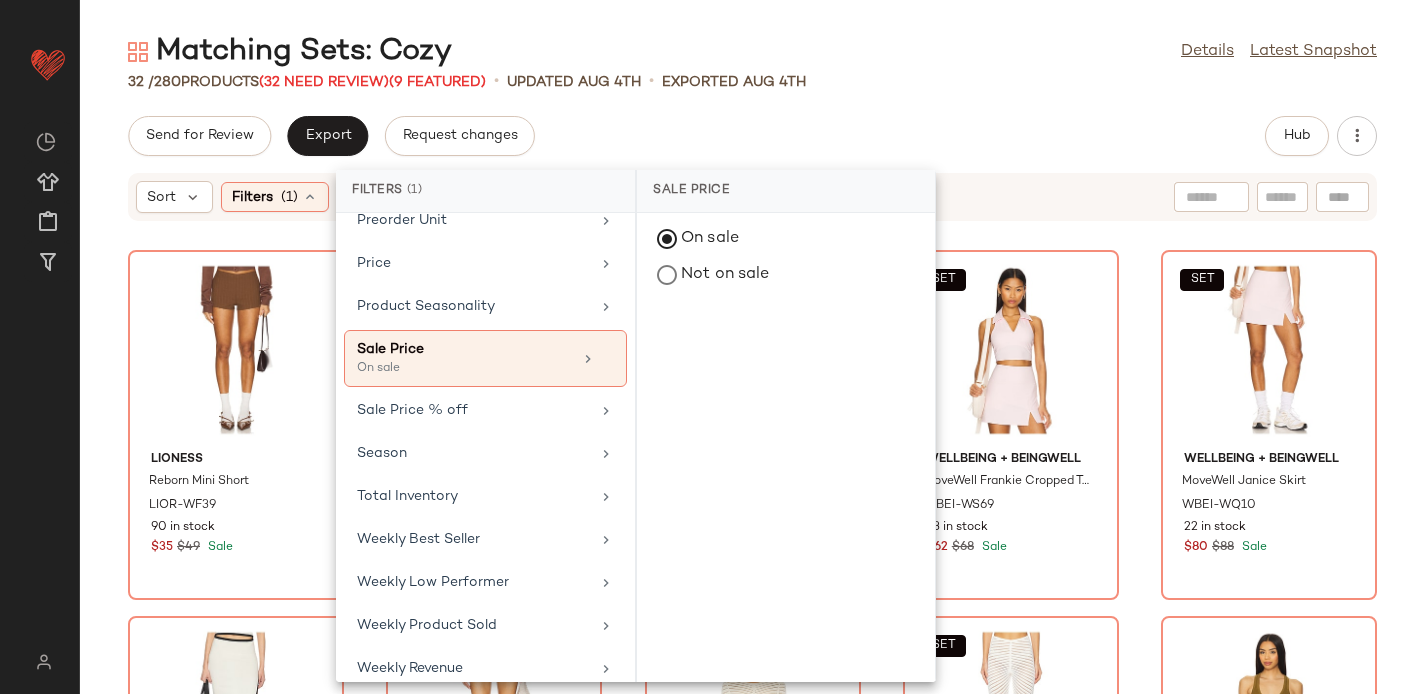 click on "Send for Review   Export   Request changes   Hub" 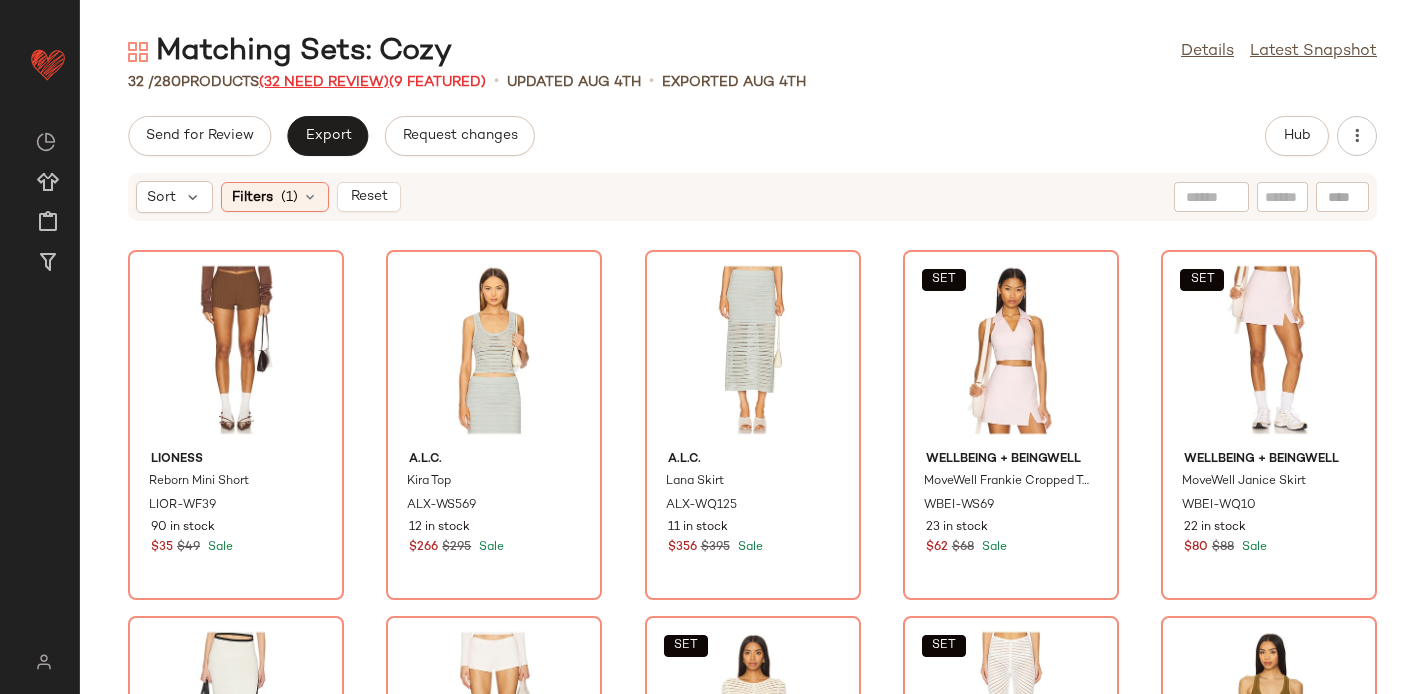 click on "(32 Need Review)" at bounding box center (324, 82) 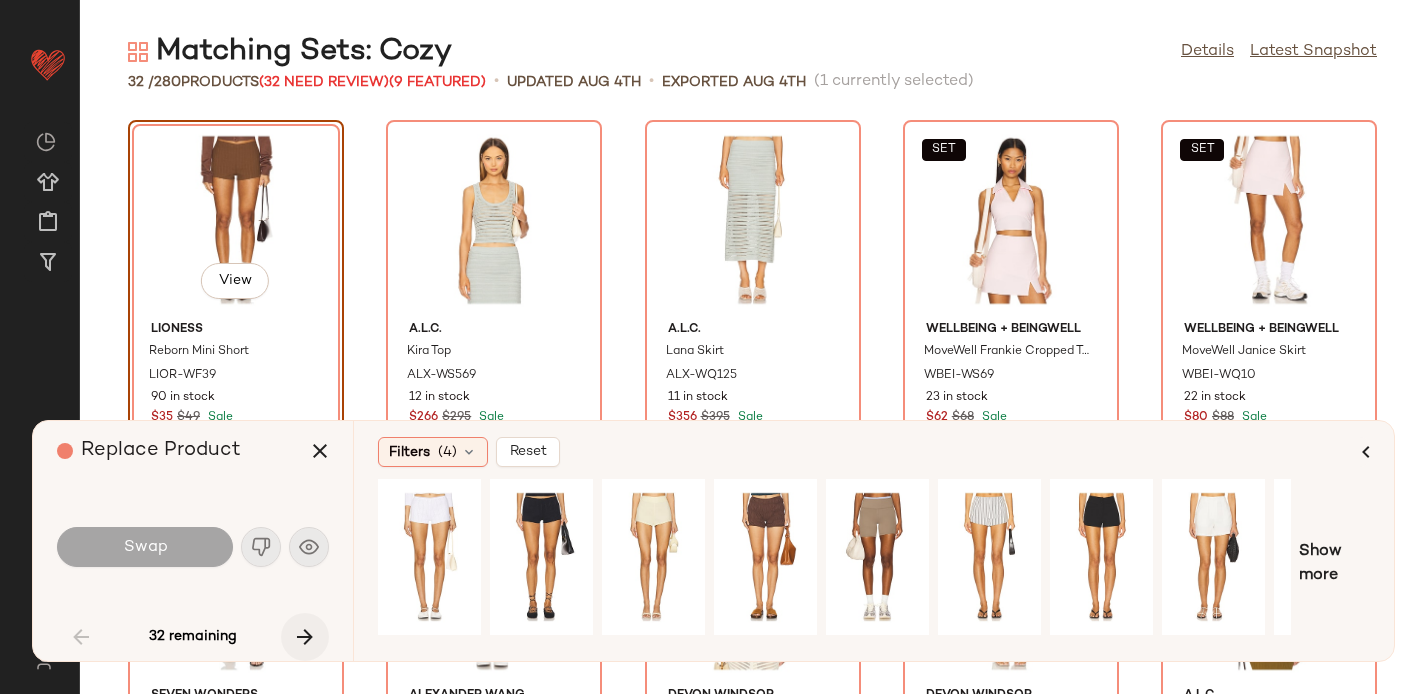 click at bounding box center [305, 637] 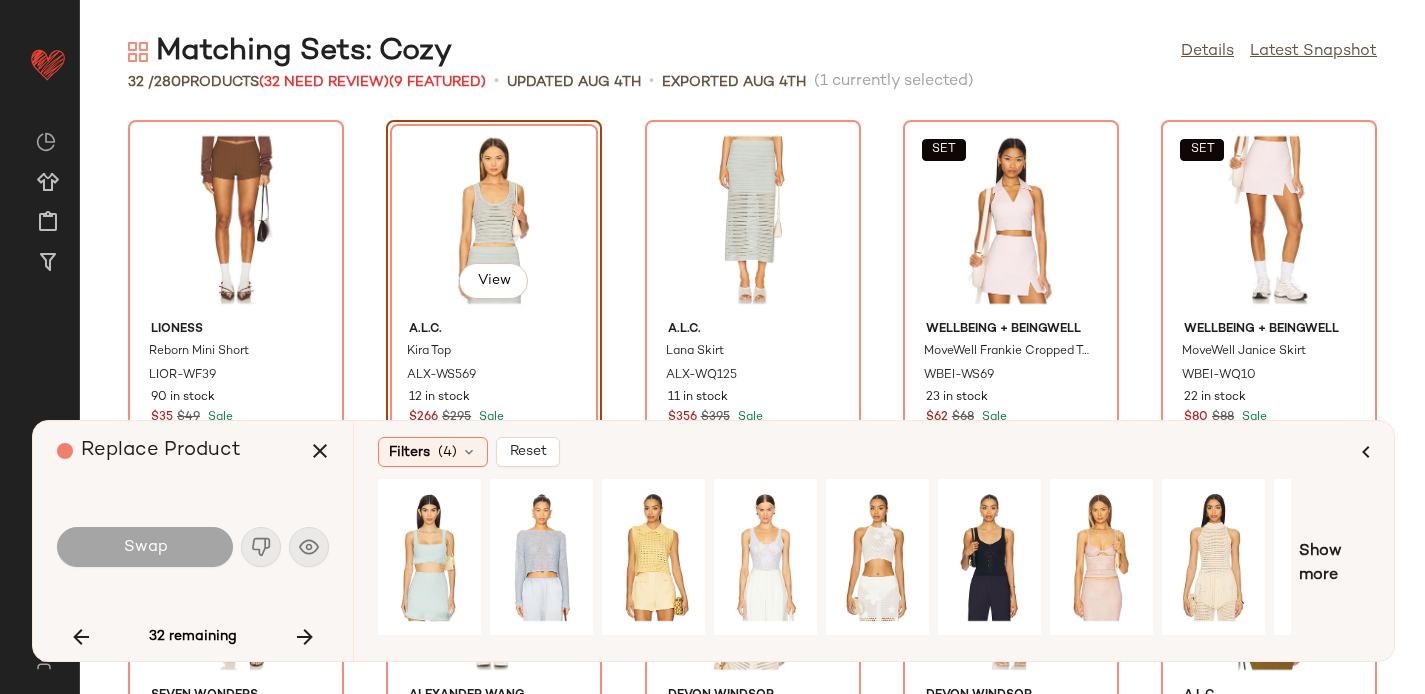 click on "Swap" at bounding box center (145, 547) 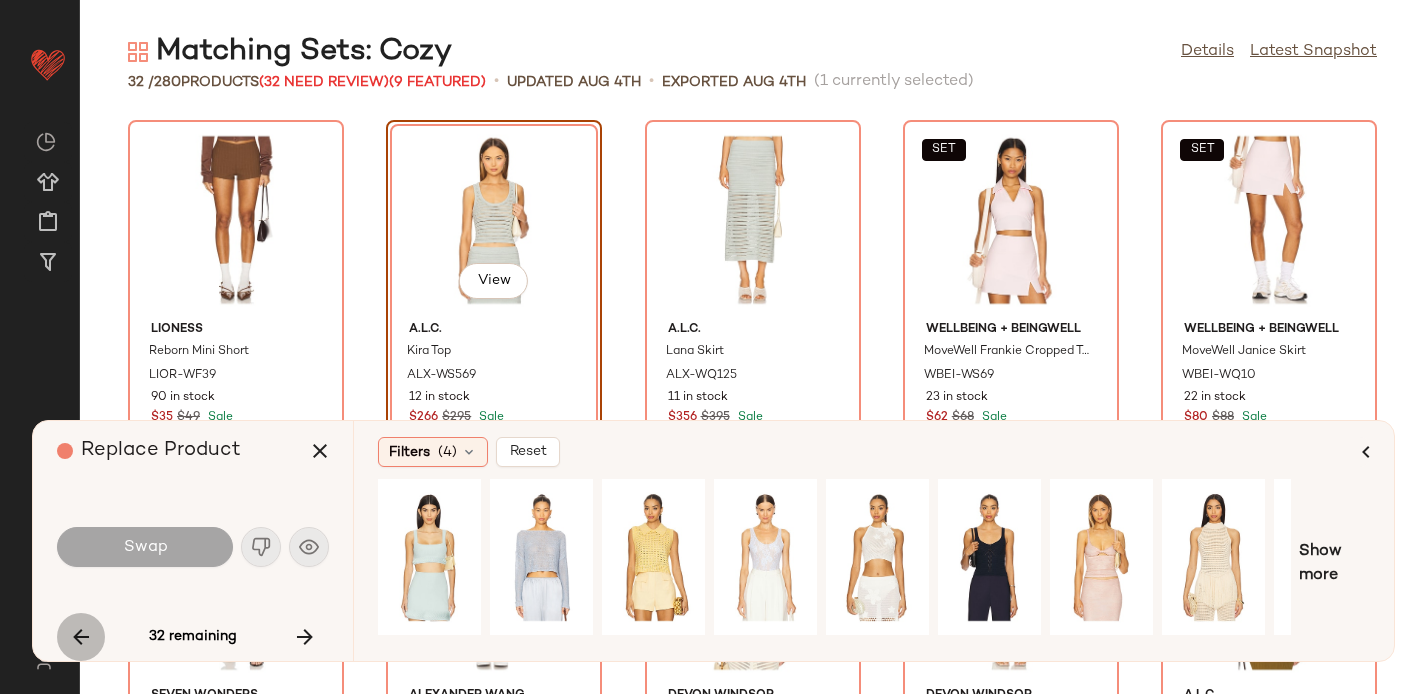 click at bounding box center (81, 637) 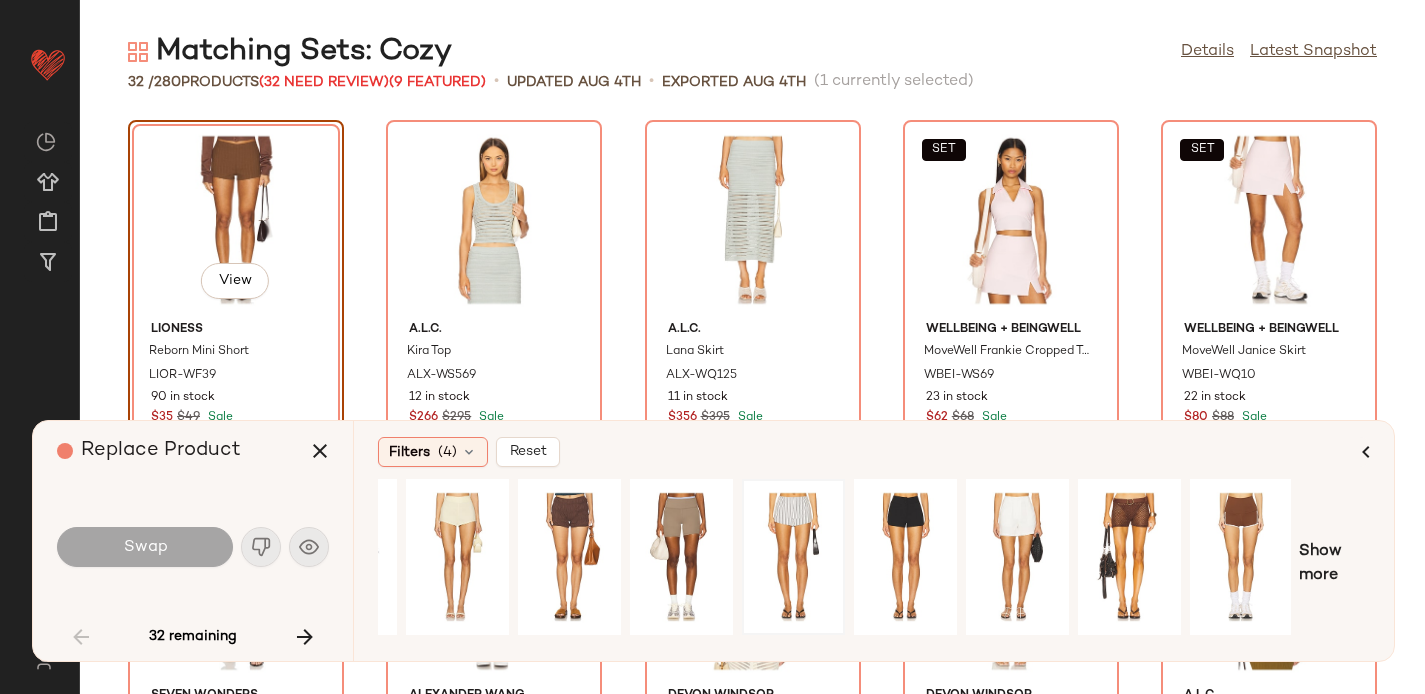 scroll, scrollTop: 0, scrollLeft: 0, axis: both 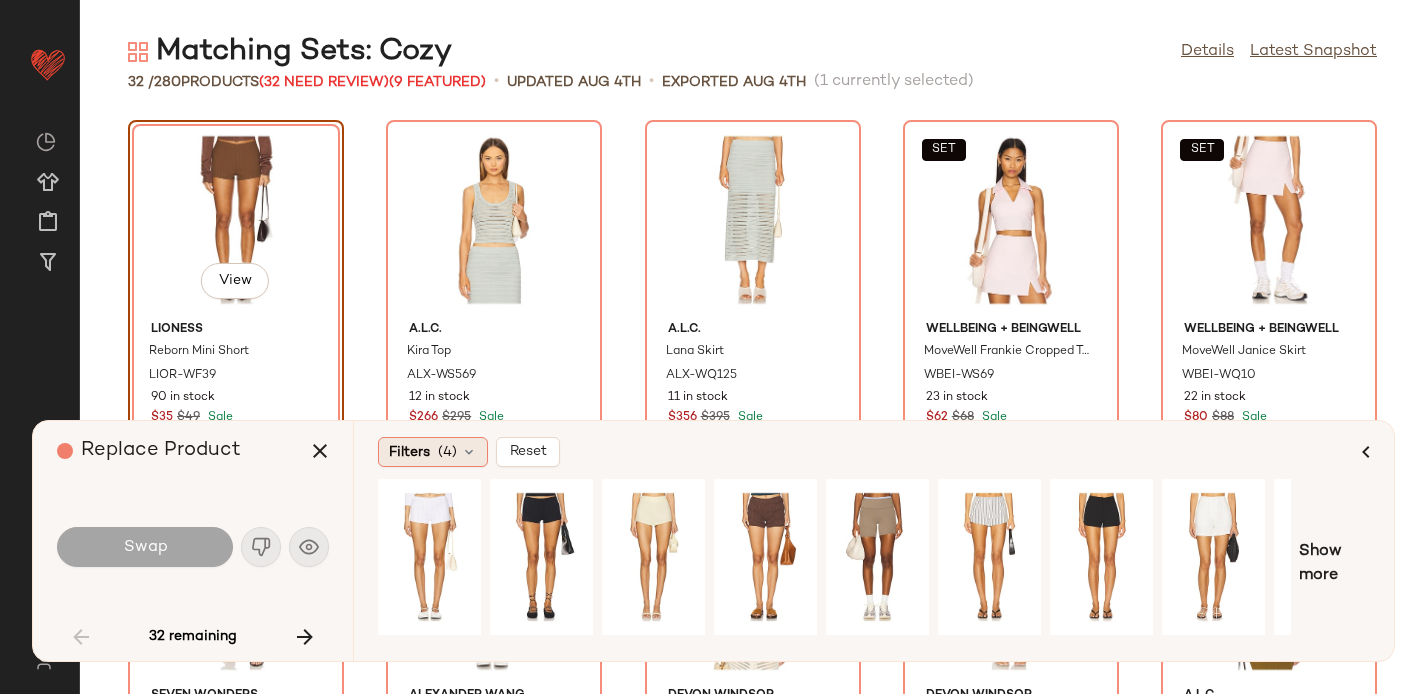 click on "Filters  (4)" 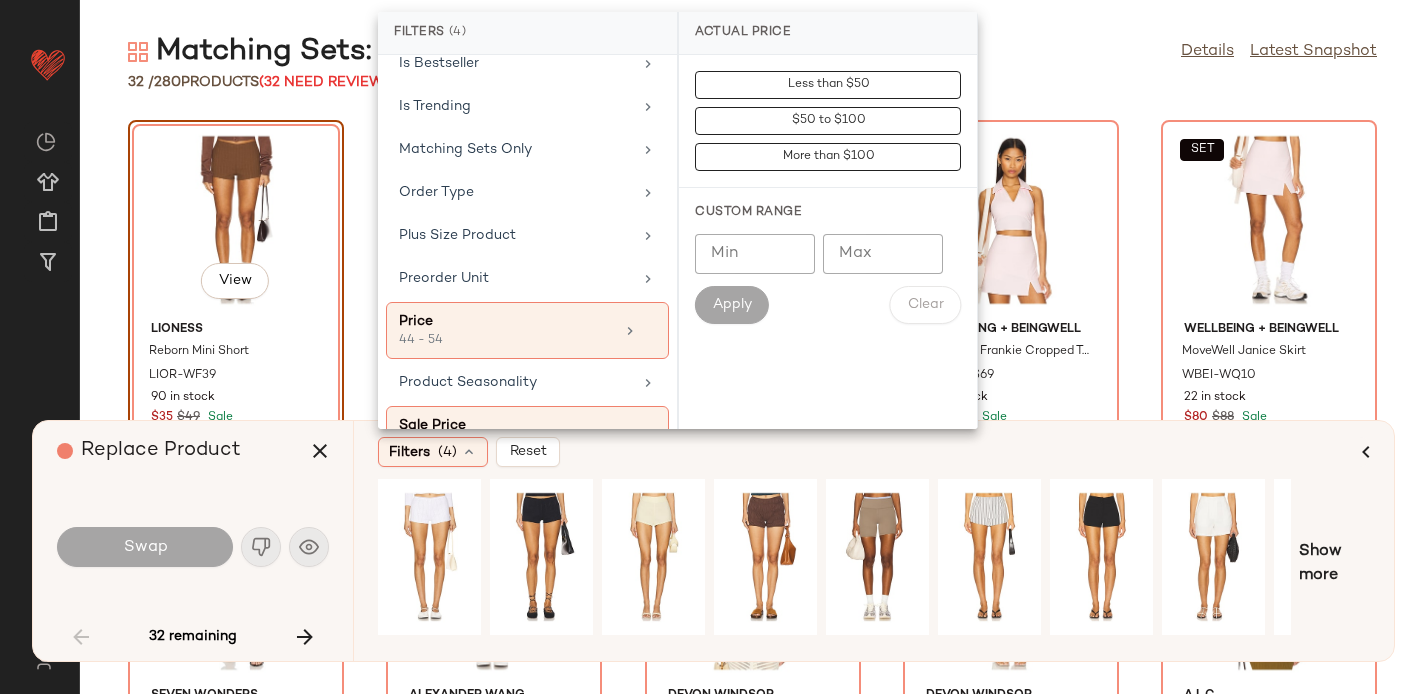 scroll, scrollTop: 816, scrollLeft: 0, axis: vertical 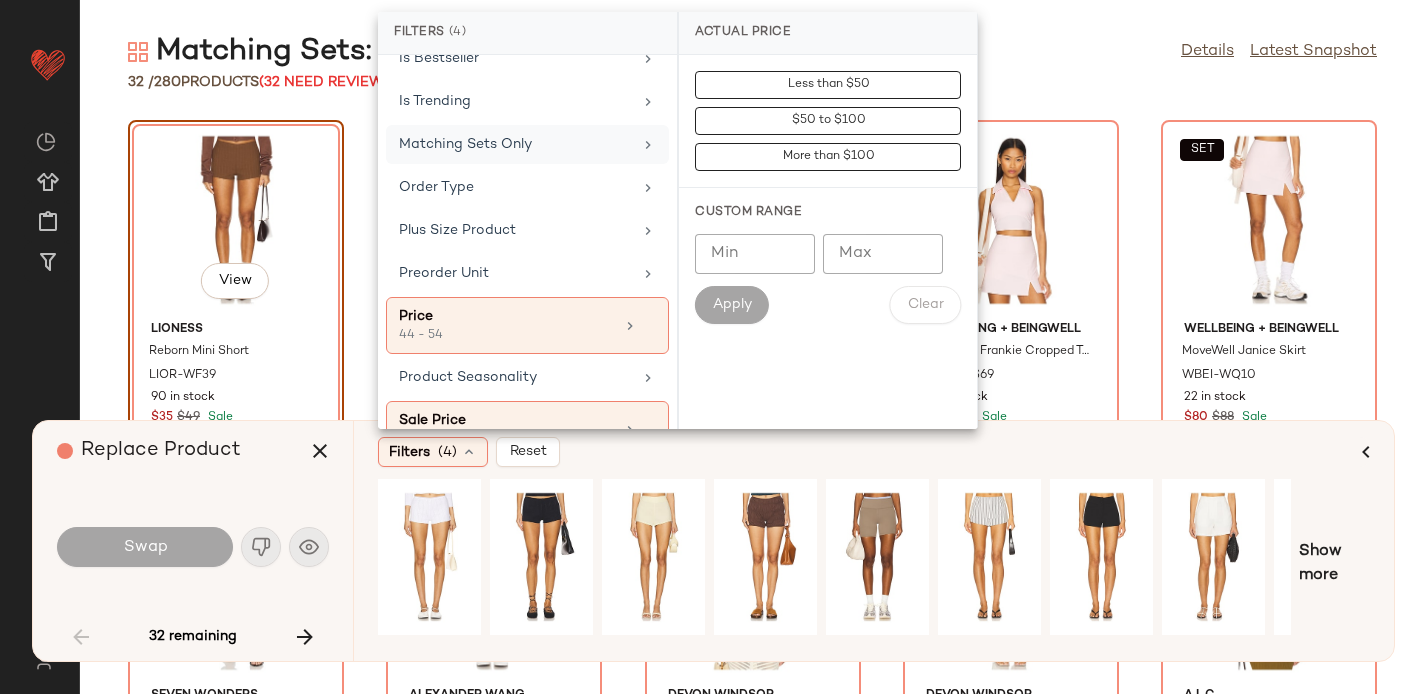 click on "Matching Sets Only" at bounding box center (515, 144) 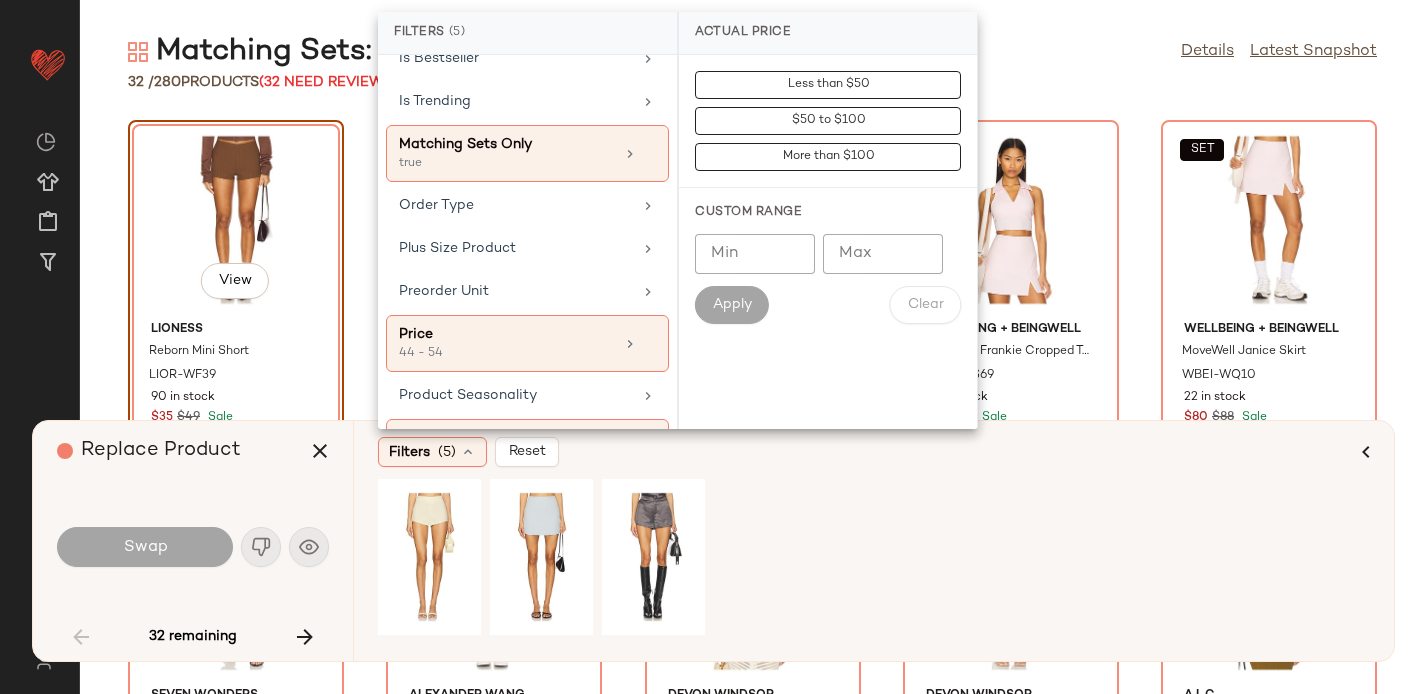 click on "Apply" at bounding box center (732, 305) 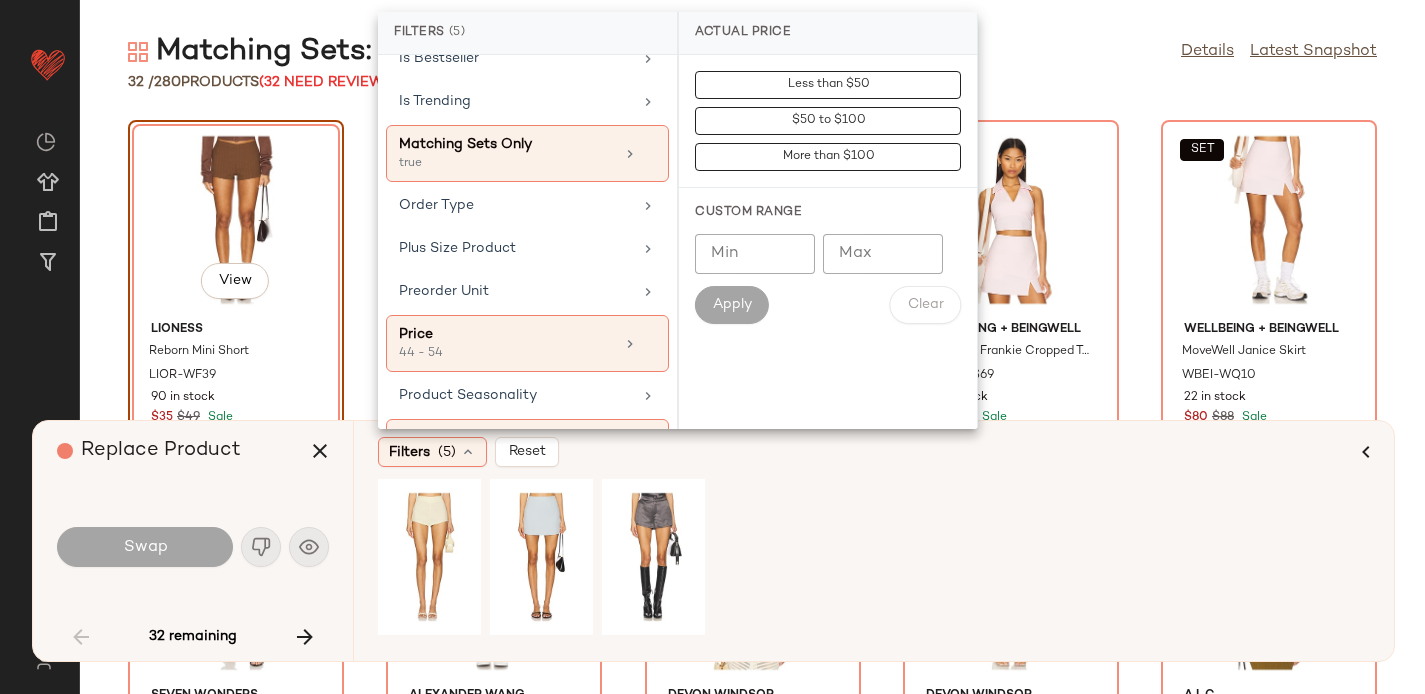 click on "Filters  (5)   Reset" at bounding box center (873, 541) 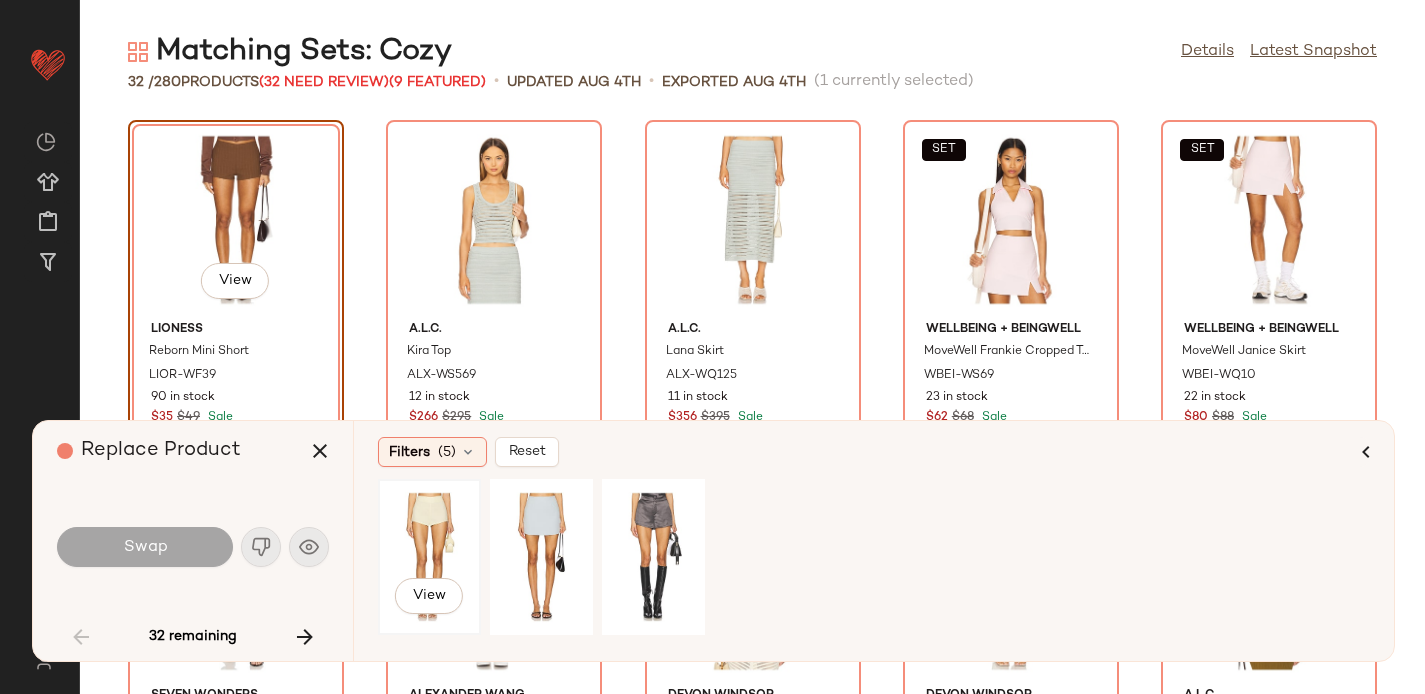 click on "View" 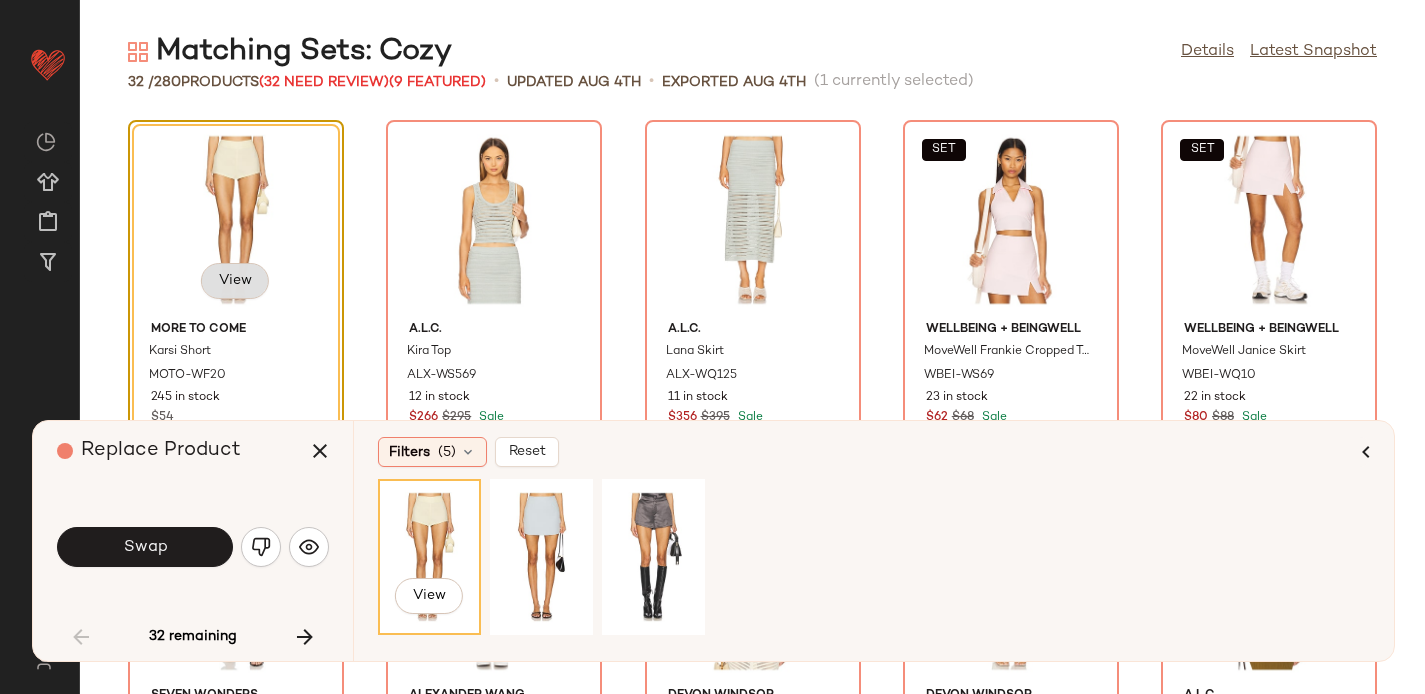 click on "View" at bounding box center (235, 281) 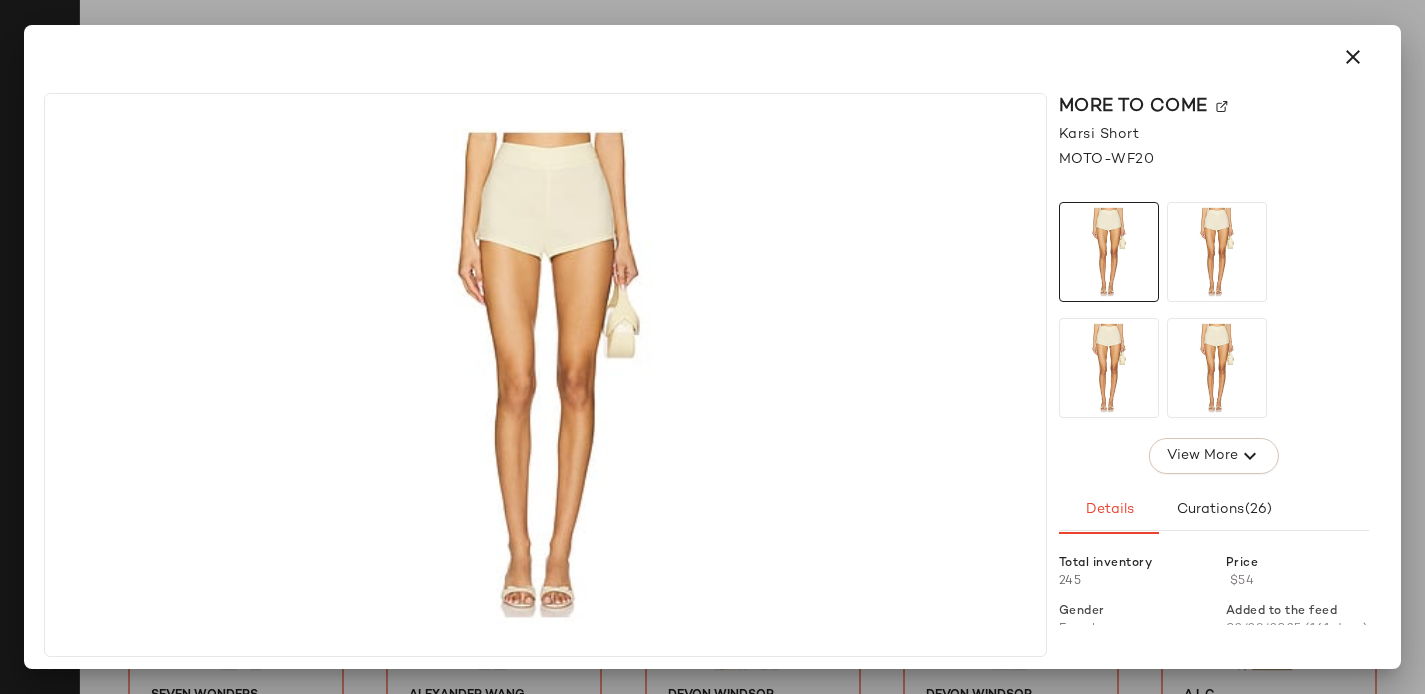 click on "MORE TO COME" at bounding box center [1214, 106] 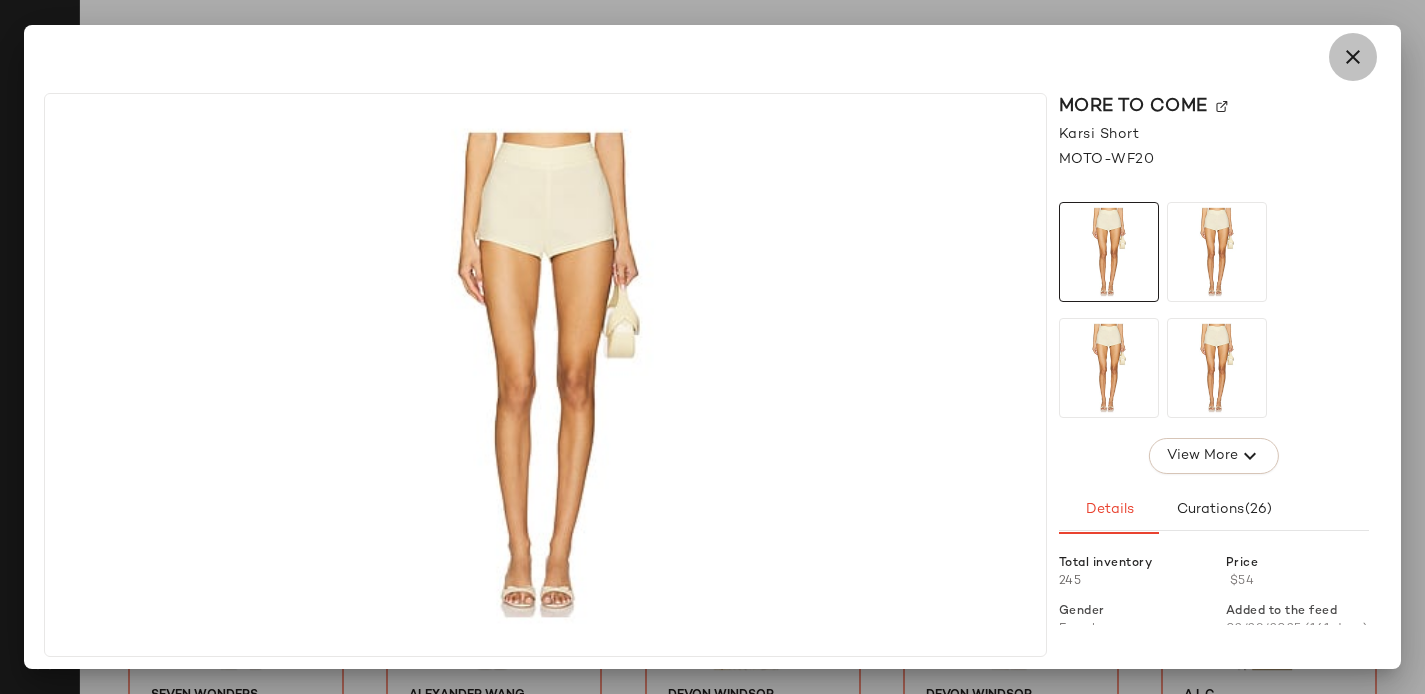click at bounding box center [1353, 57] 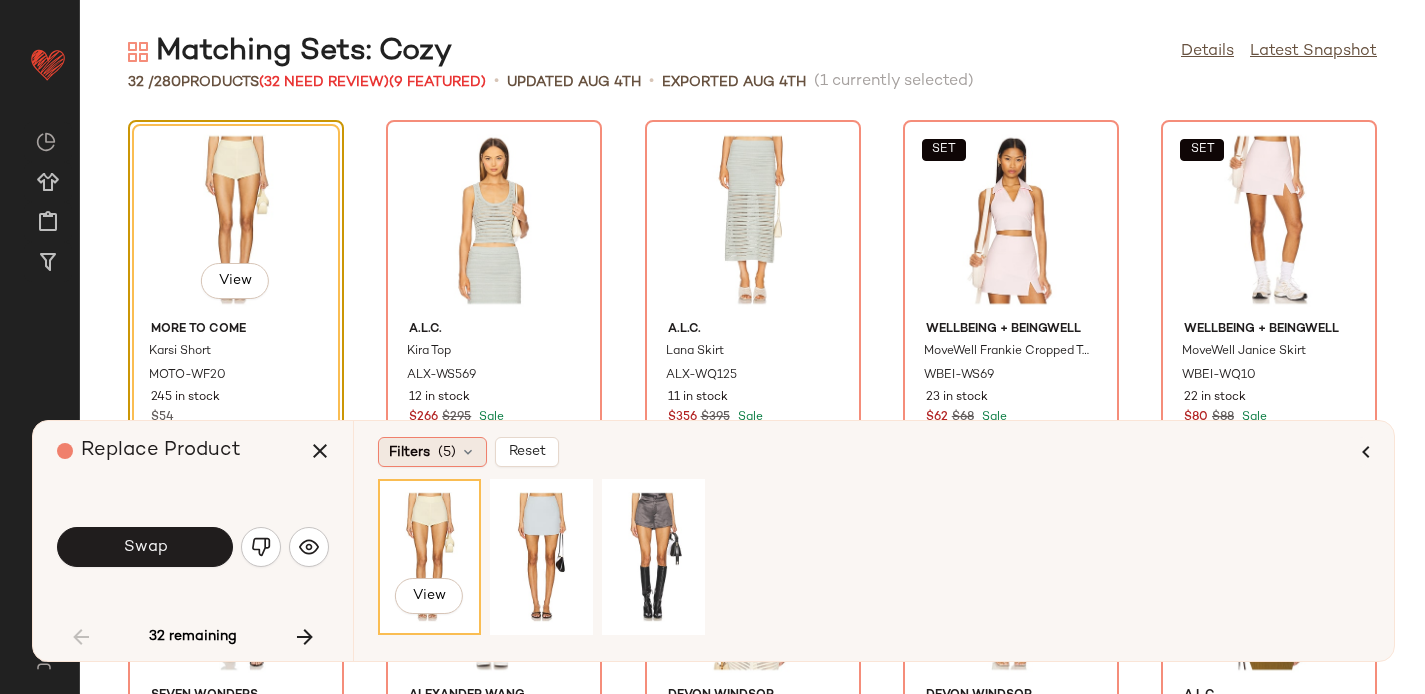 click on "Filters  (5)" 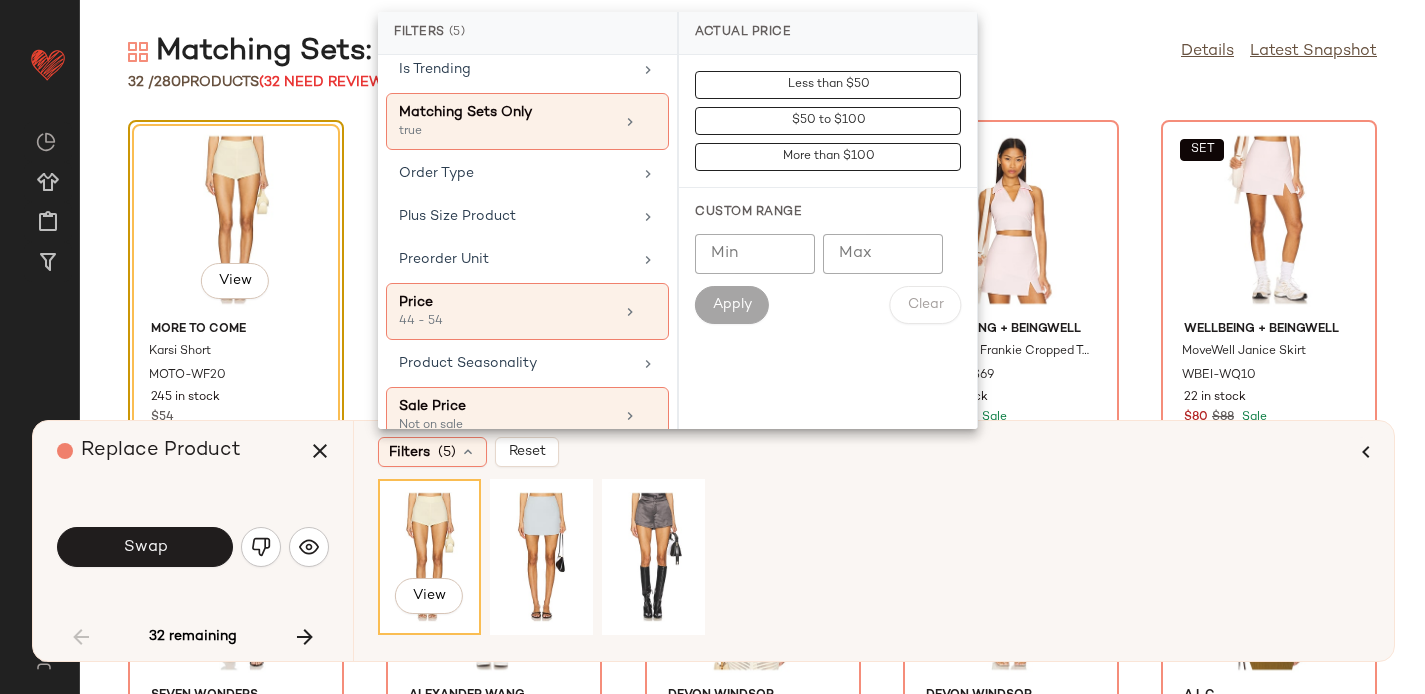 scroll, scrollTop: 850, scrollLeft: 0, axis: vertical 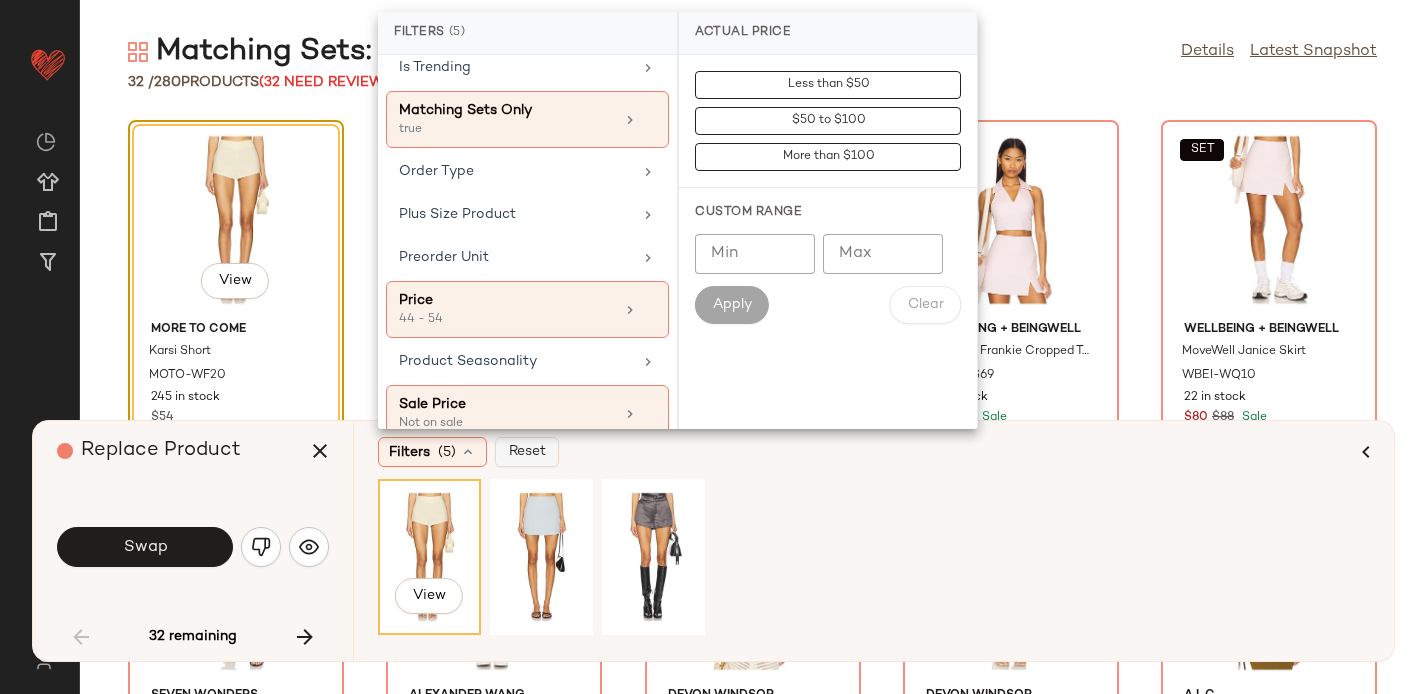 click on "Reset" 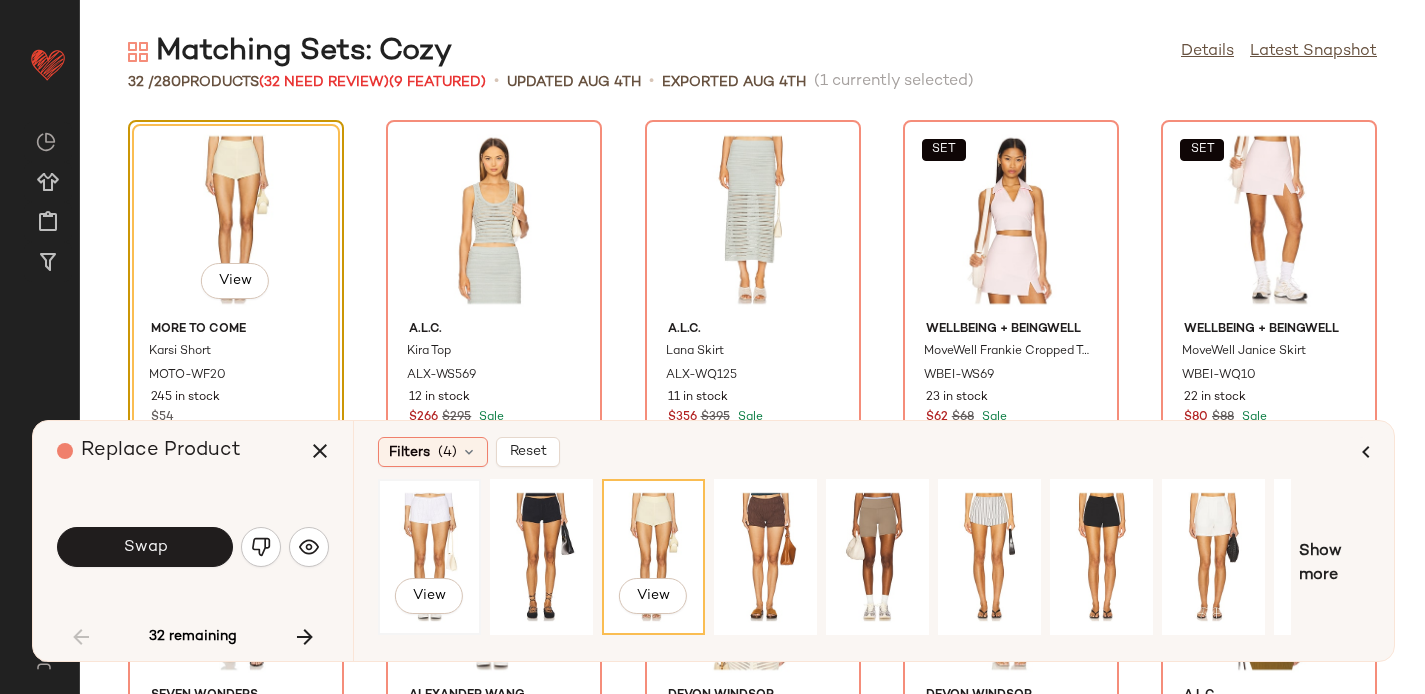 click on "View" 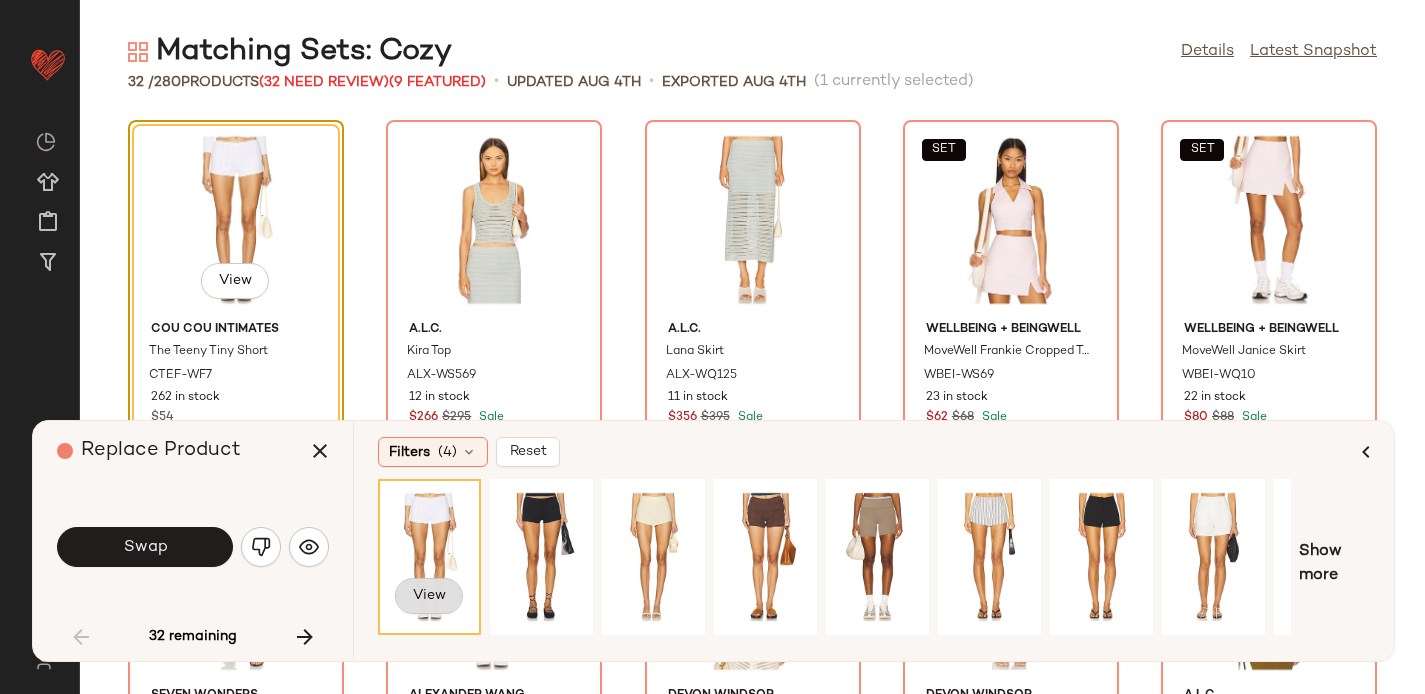 click on "View" at bounding box center (429, 596) 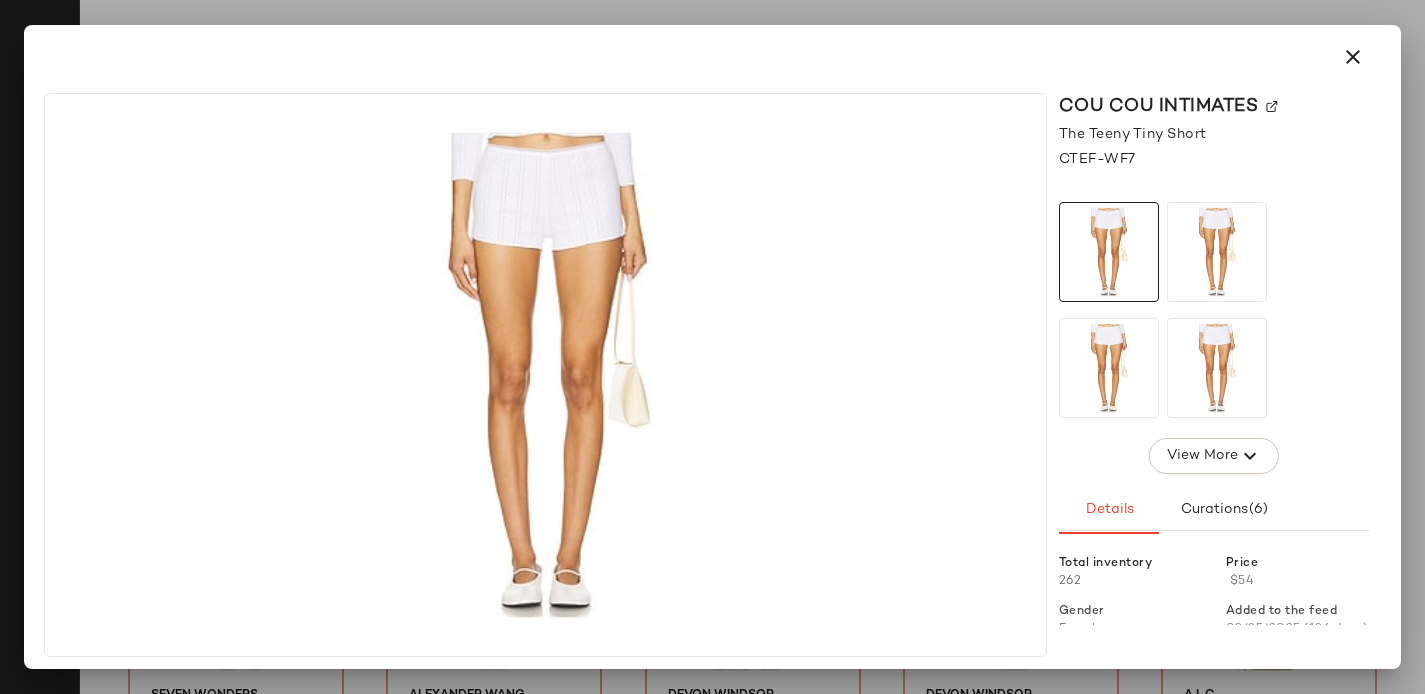 click 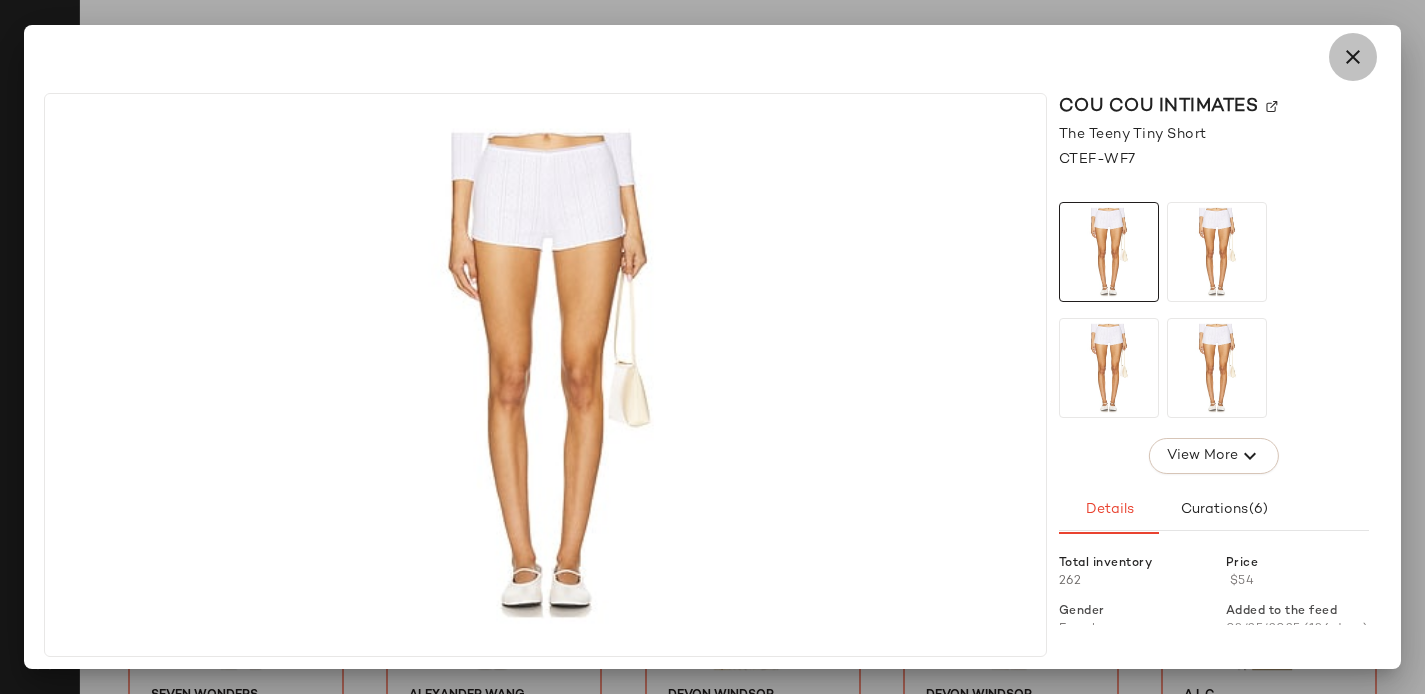 click at bounding box center [1353, 57] 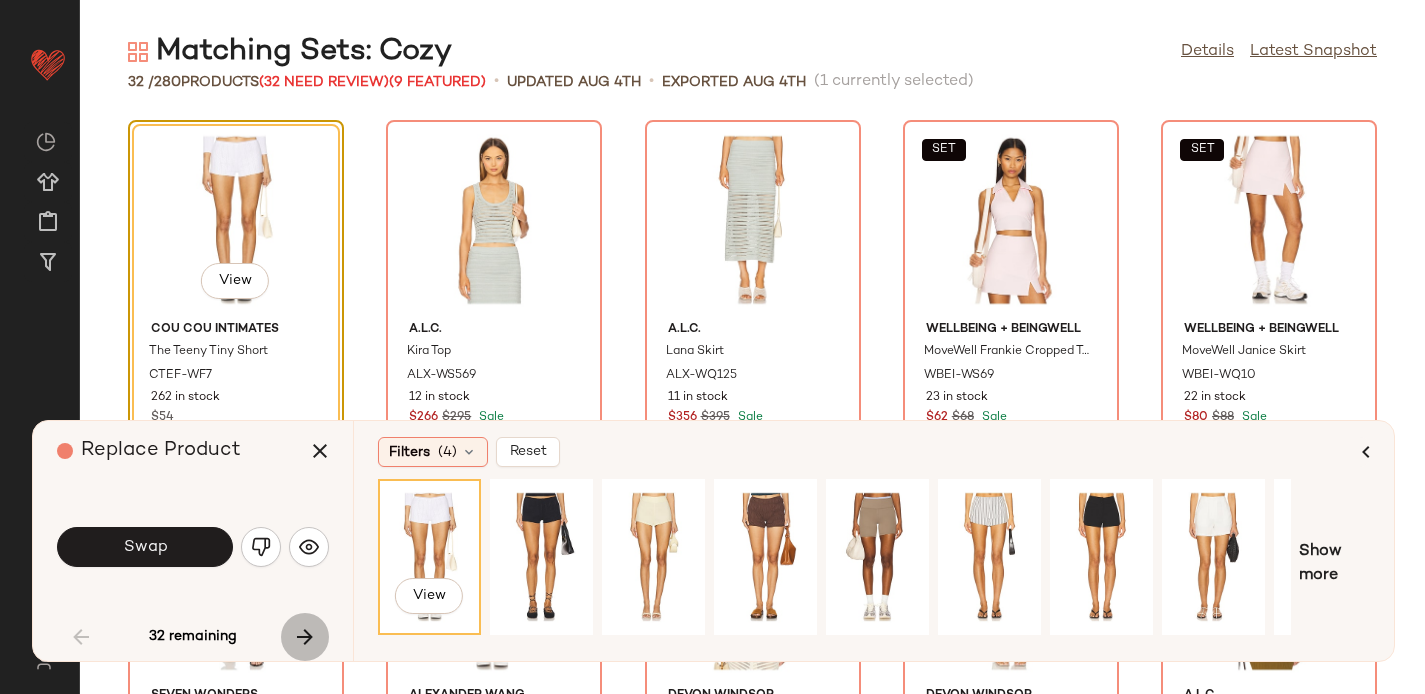 click at bounding box center (305, 637) 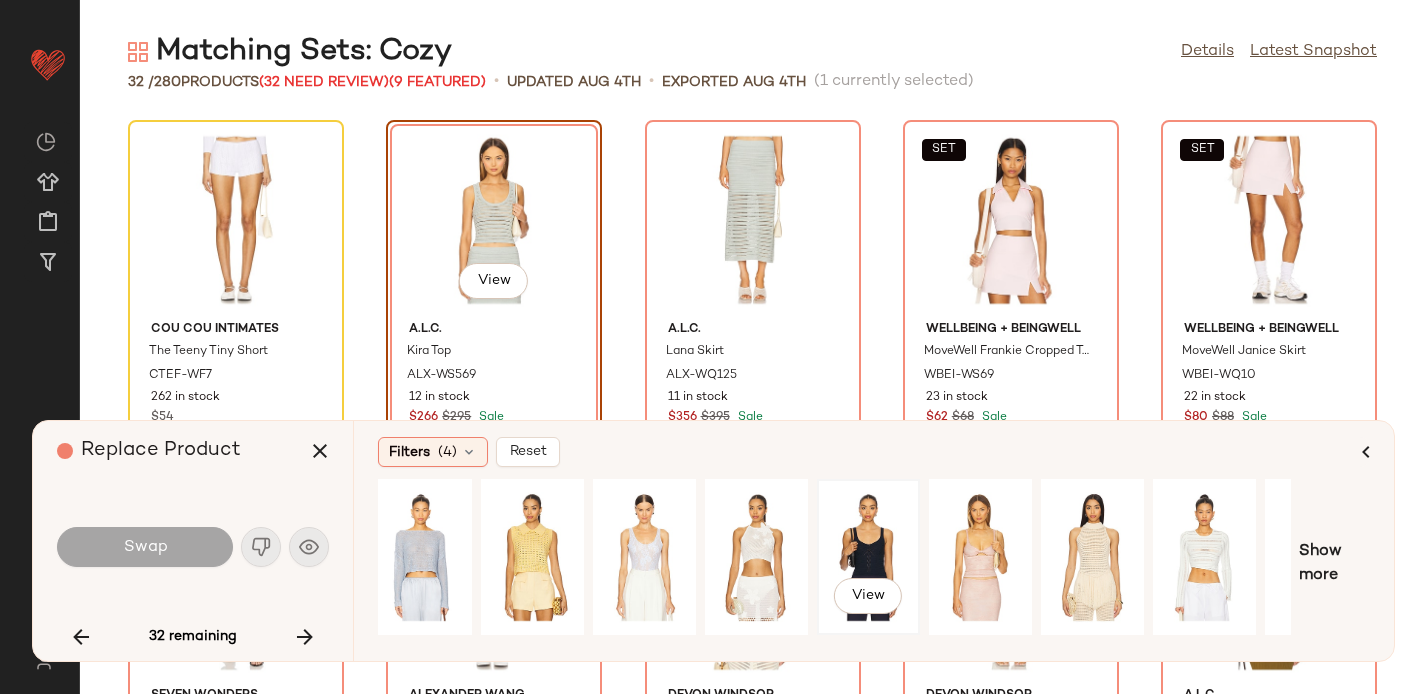 scroll, scrollTop: 0, scrollLeft: 196, axis: horizontal 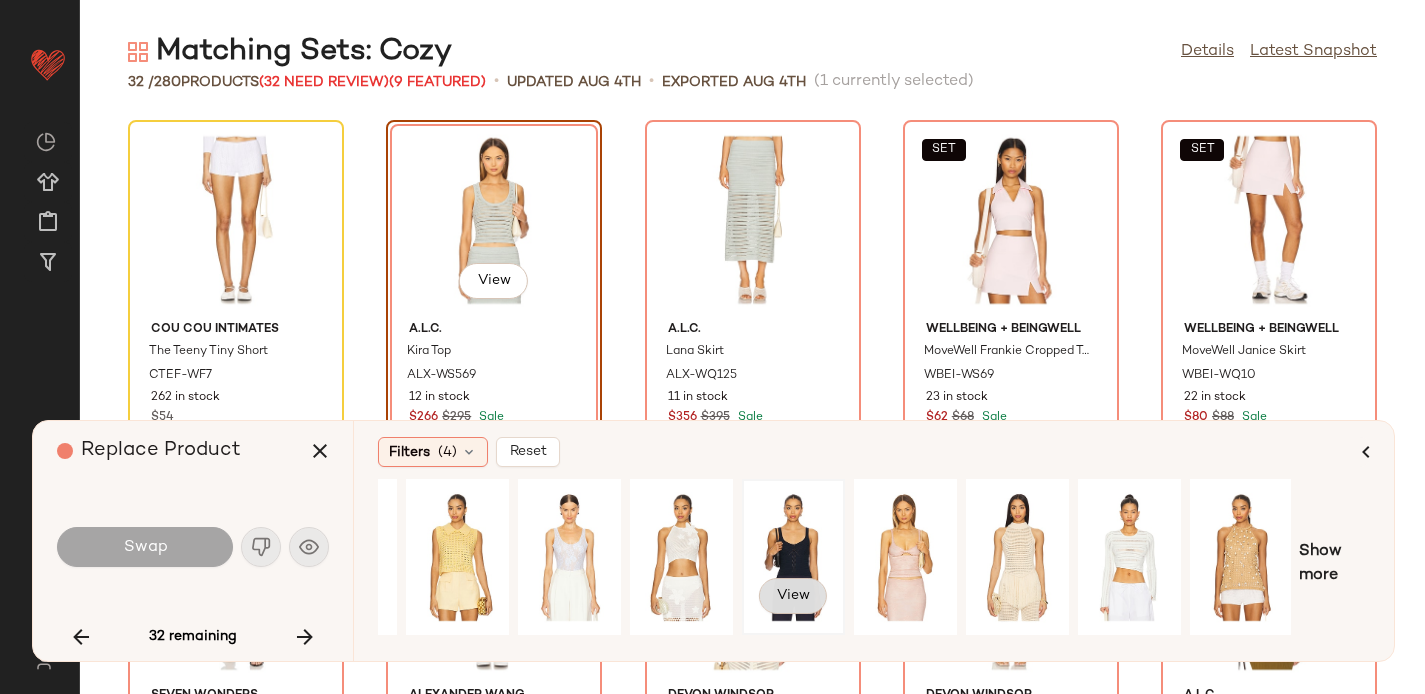click on "View" at bounding box center [793, 596] 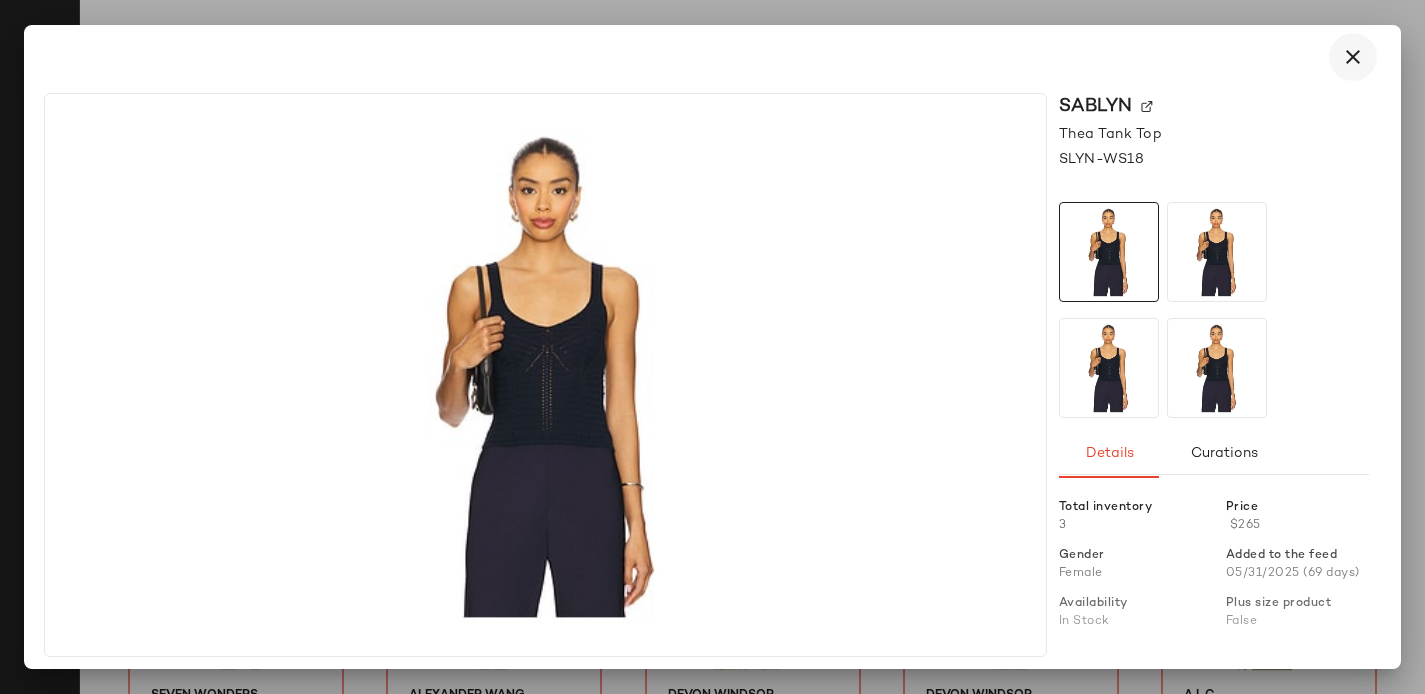 click at bounding box center (1353, 57) 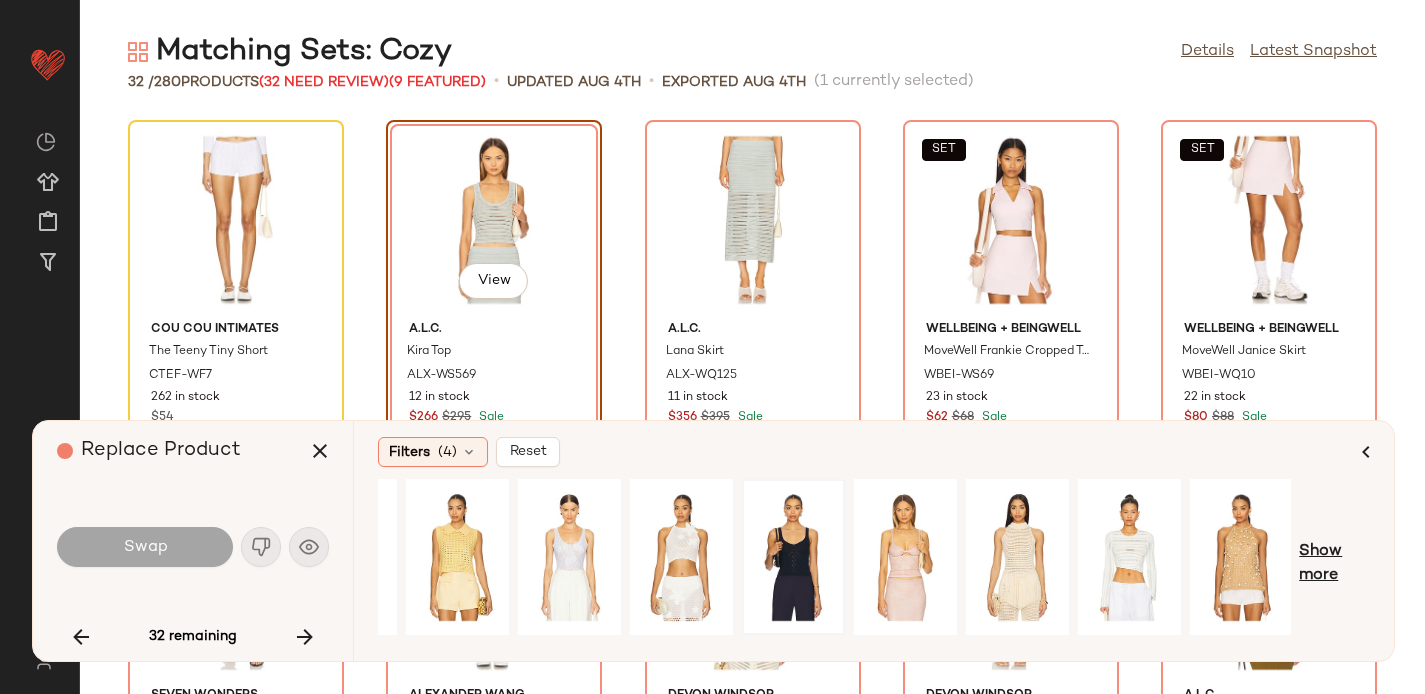 click on "Show more" at bounding box center [1334, 564] 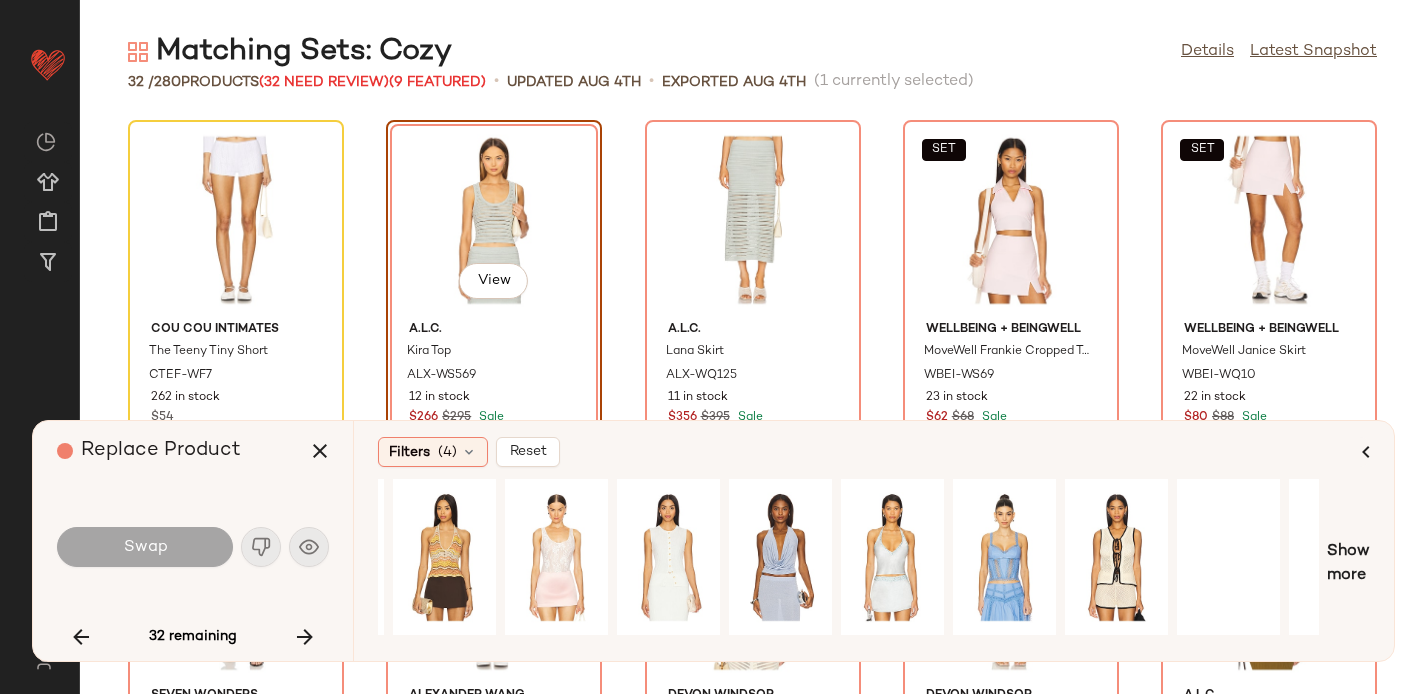 scroll, scrollTop: 0, scrollLeft: 1288, axis: horizontal 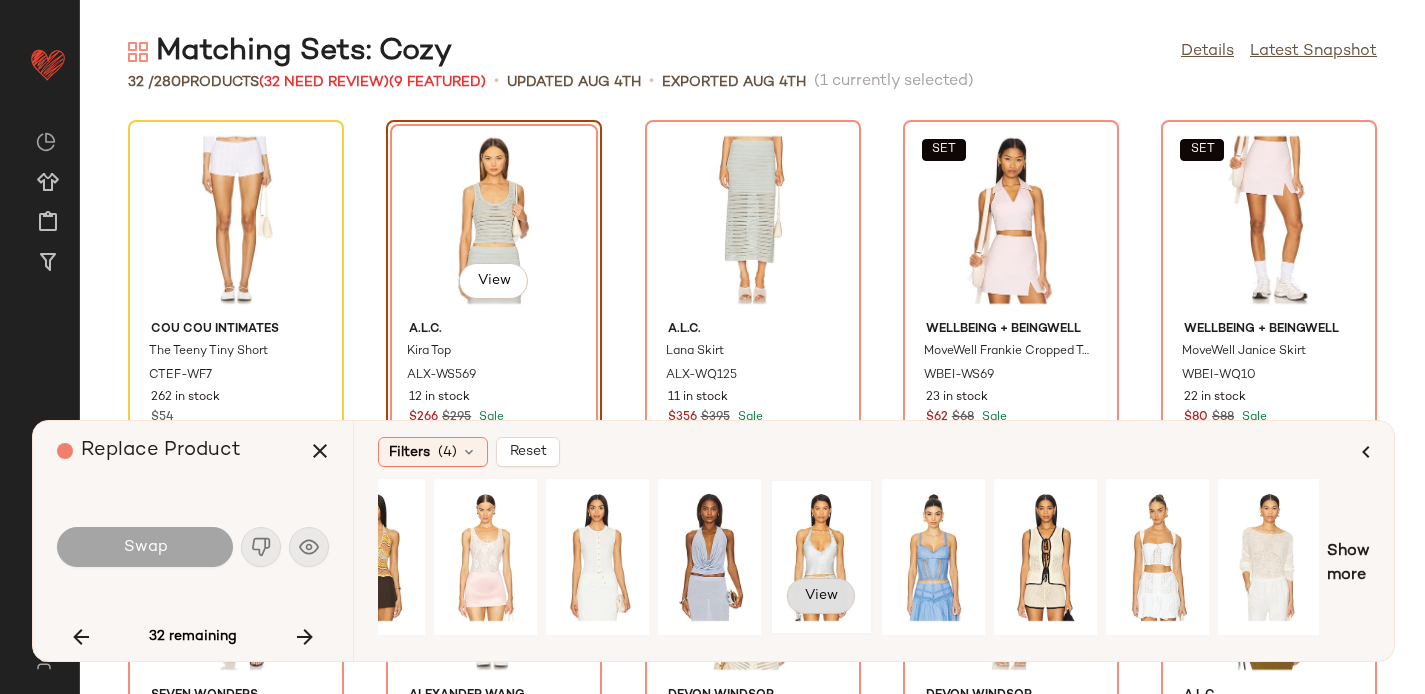 click on "View" at bounding box center [821, 596] 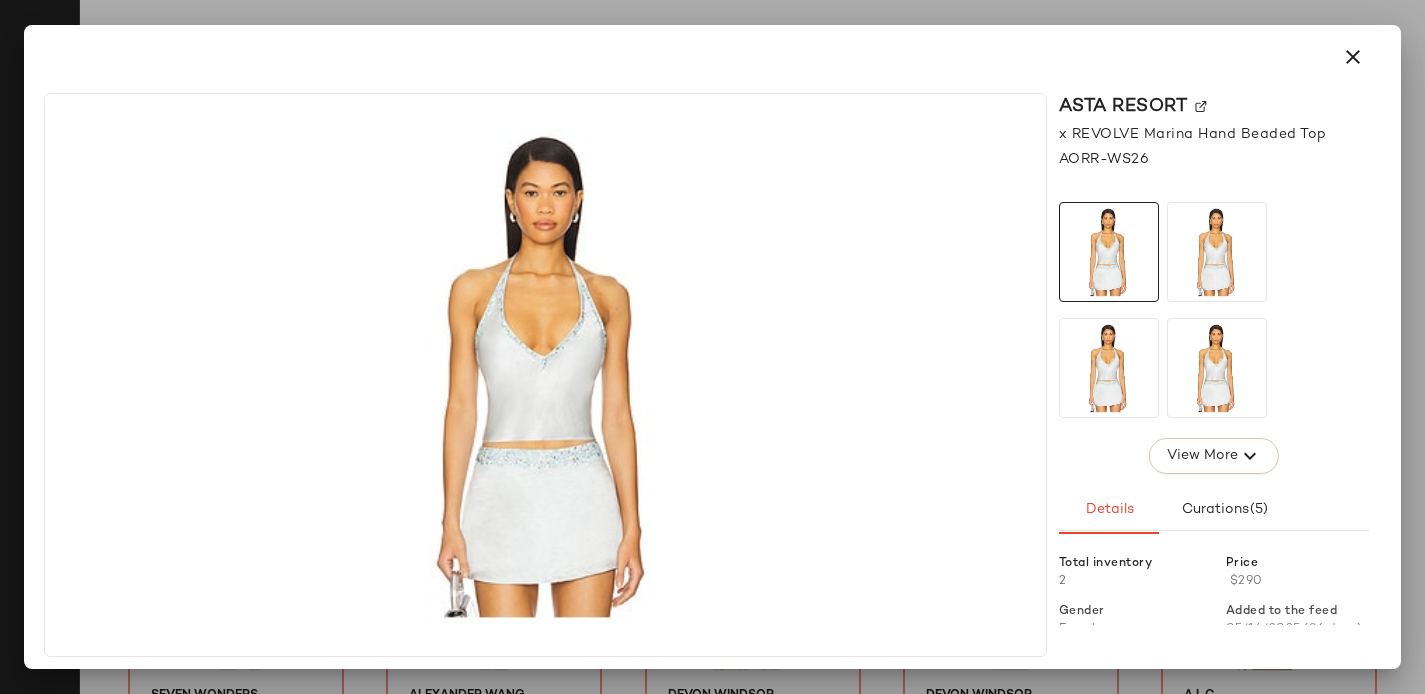 click 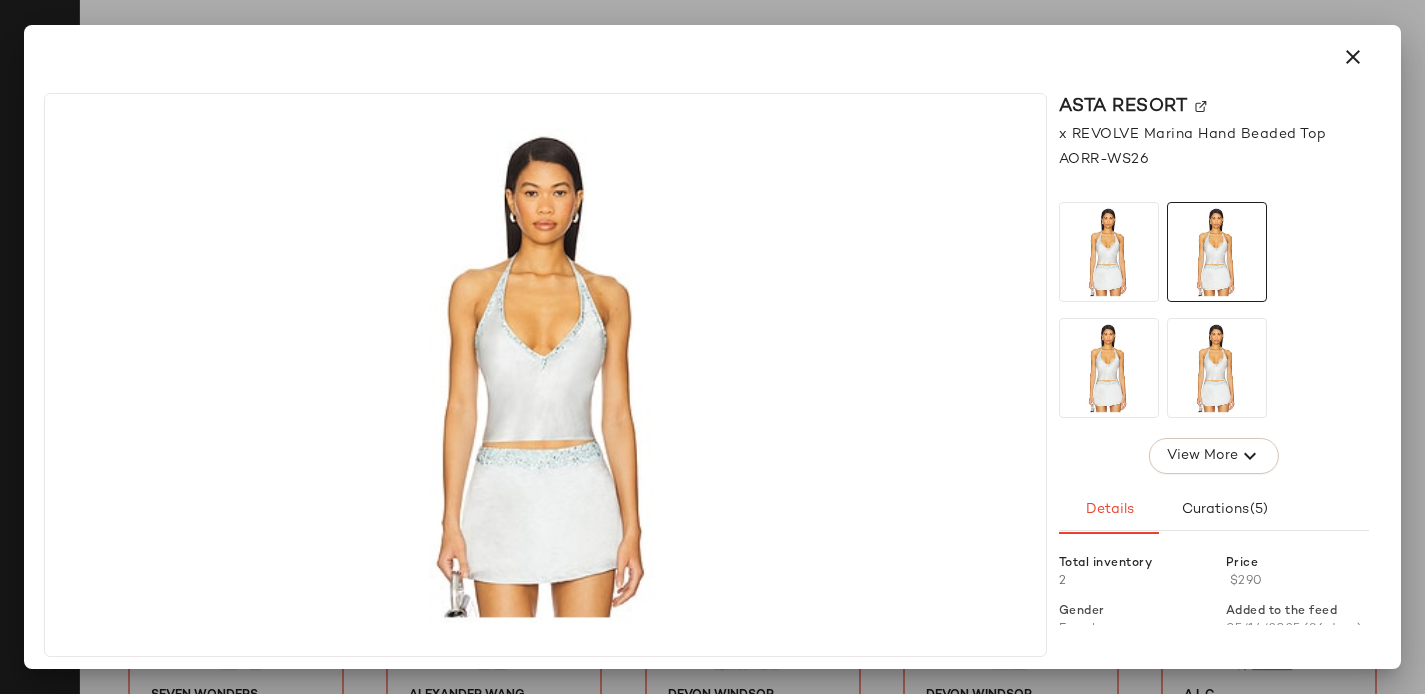 click 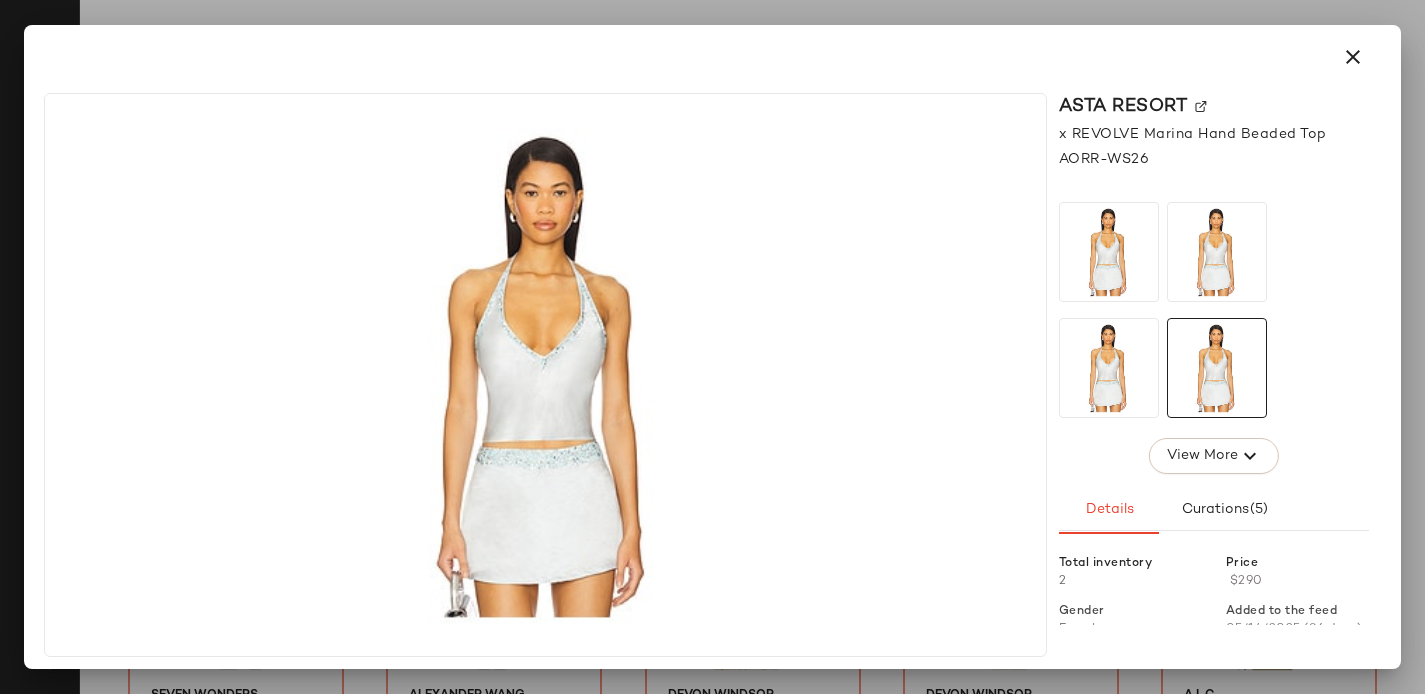 click 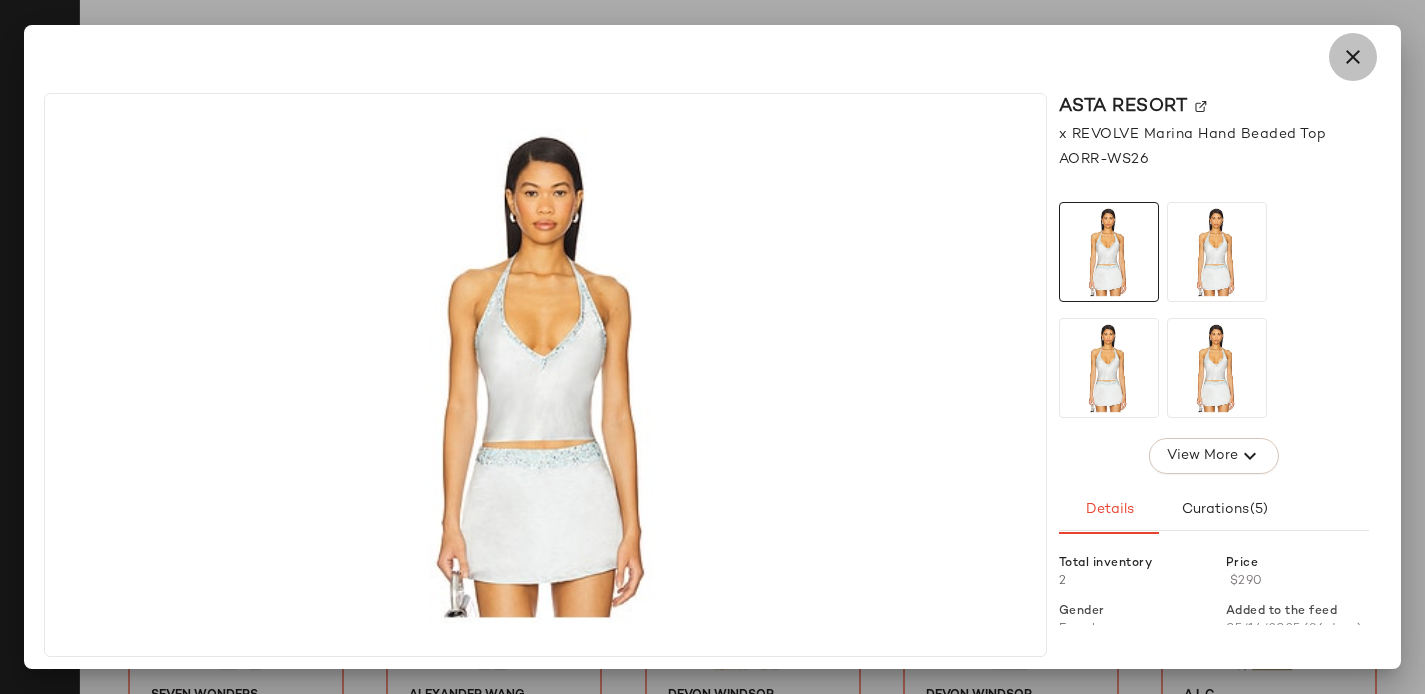 click at bounding box center (1353, 57) 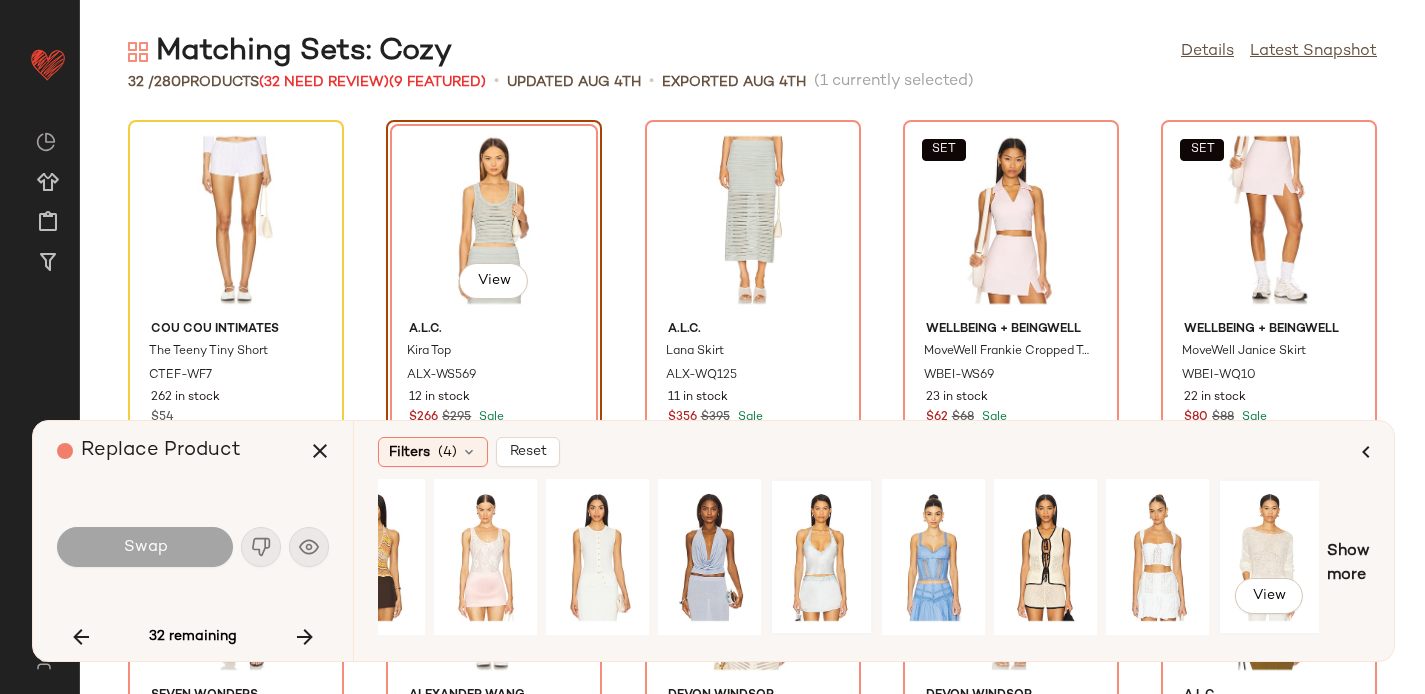 click on "View" 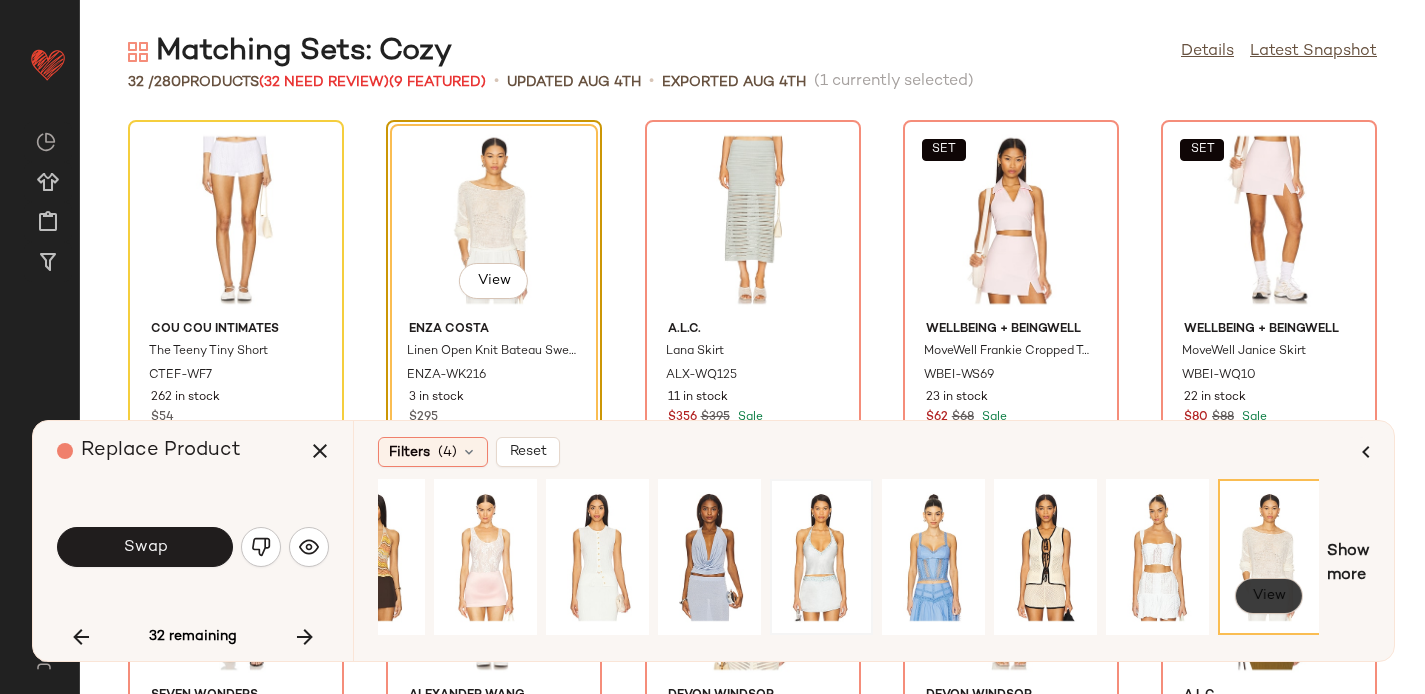 click on "View" 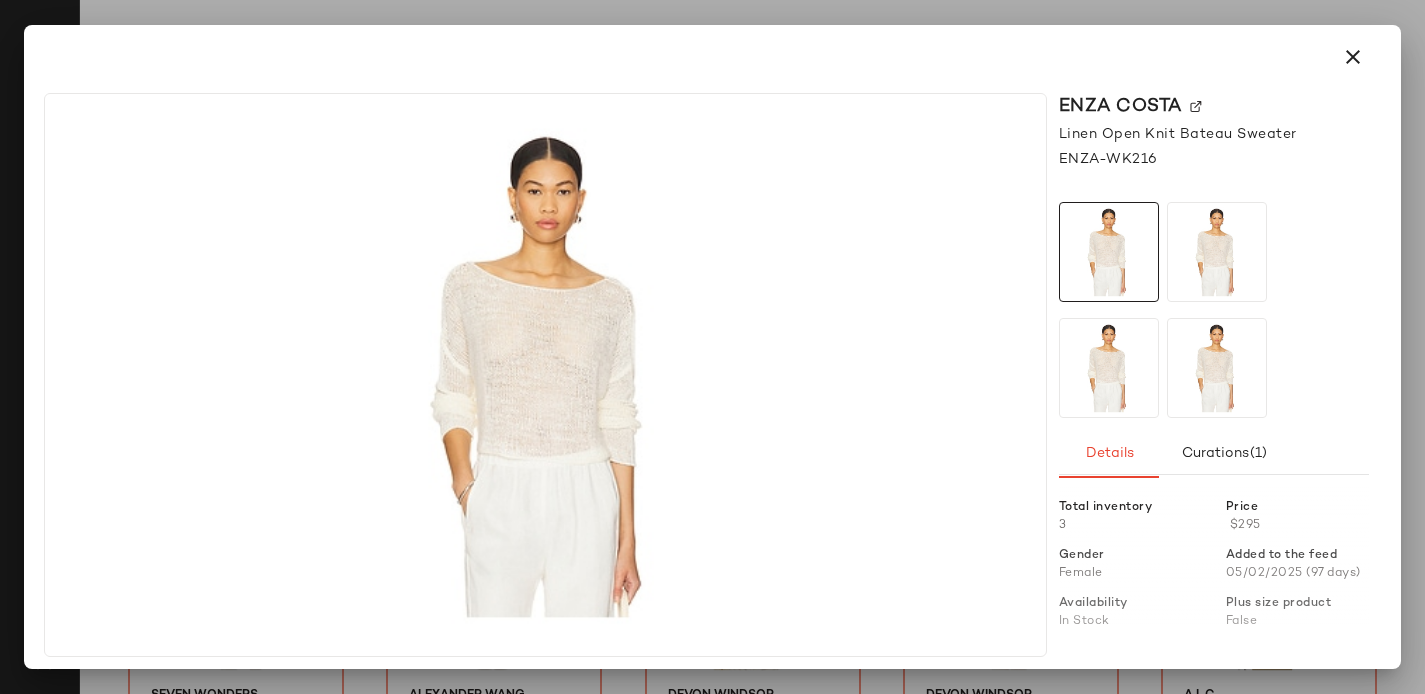 click 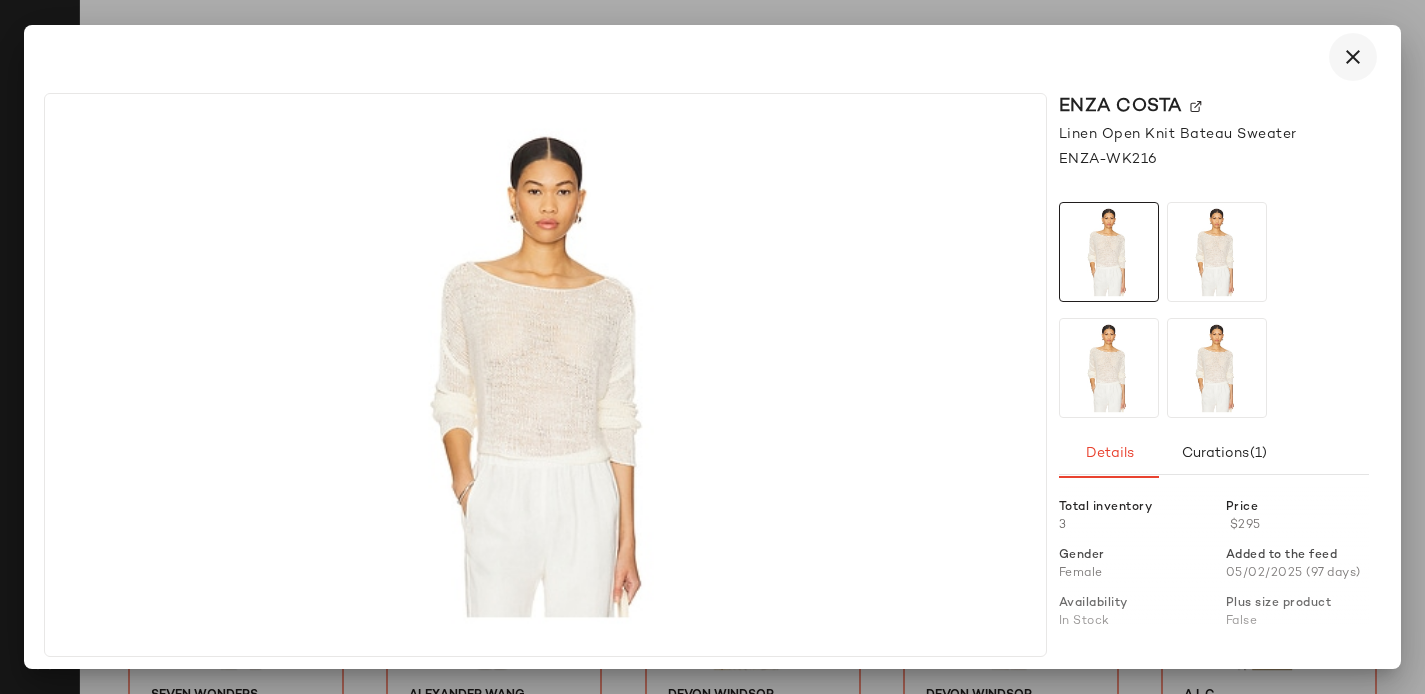 click at bounding box center (1353, 57) 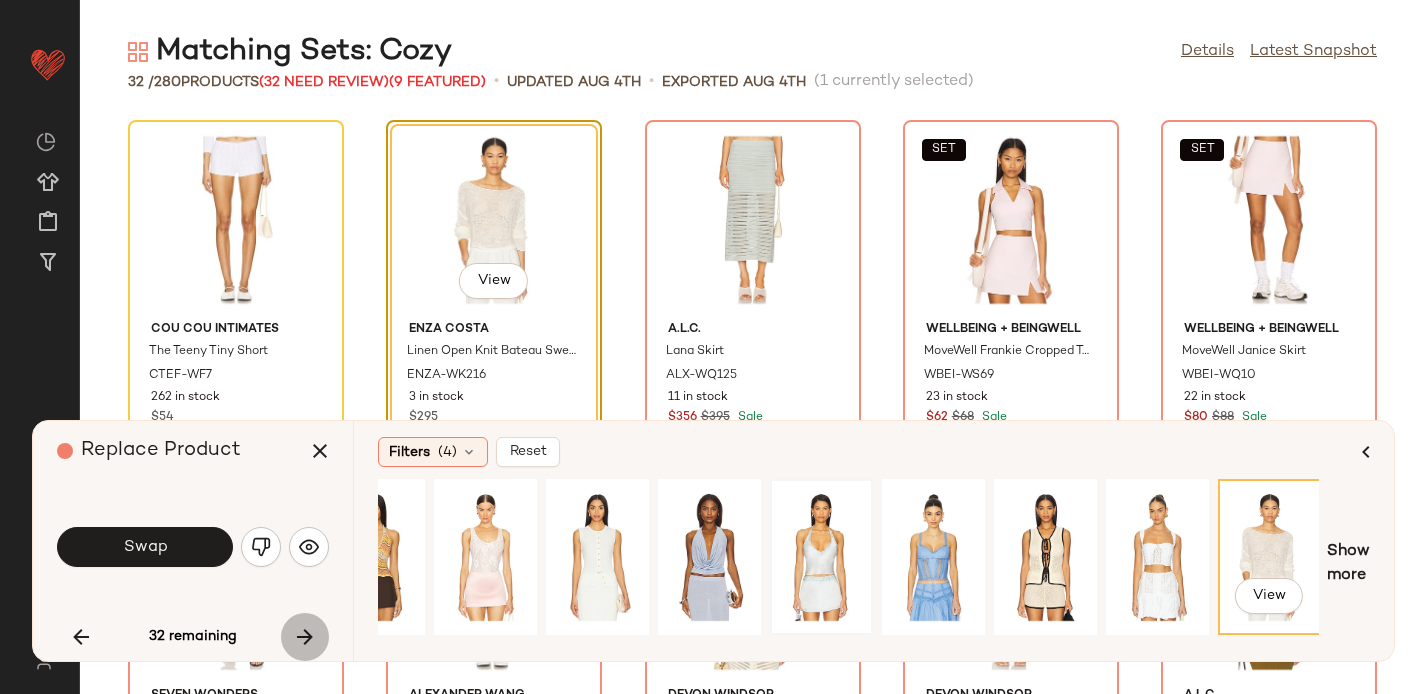 click at bounding box center (305, 637) 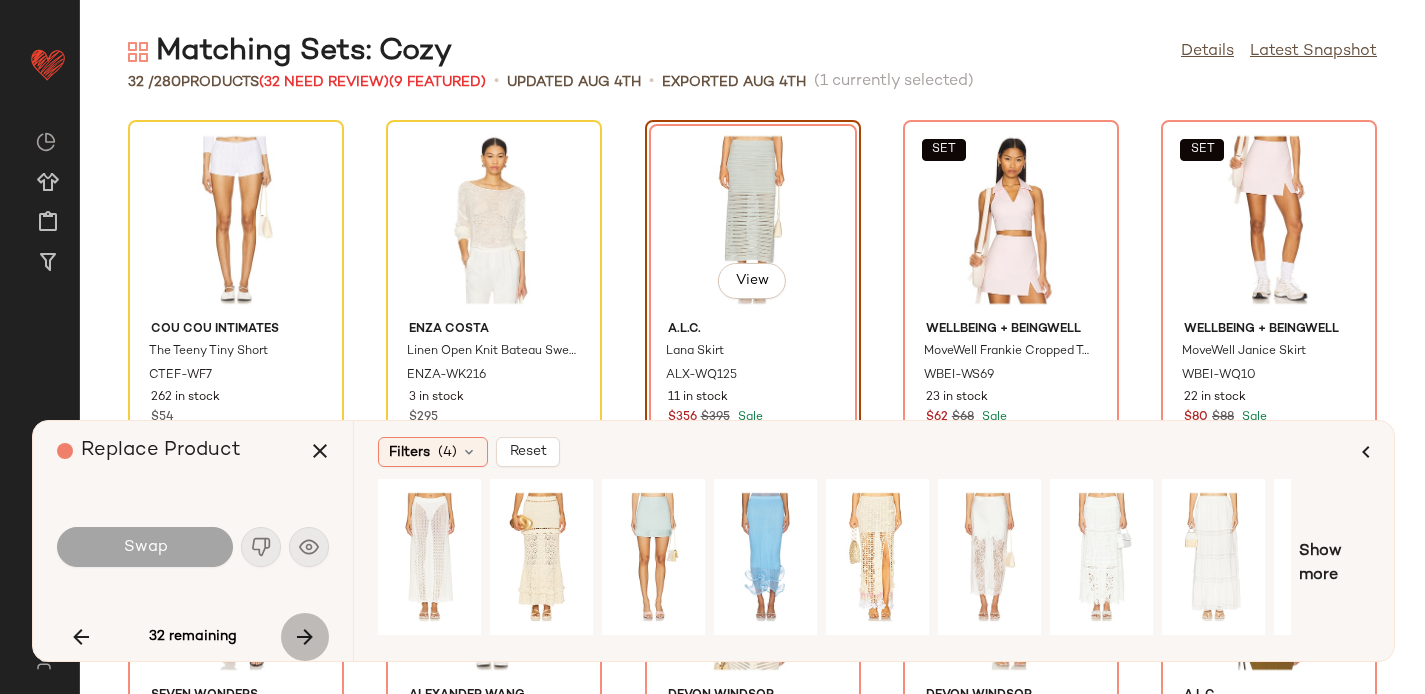 click at bounding box center [305, 637] 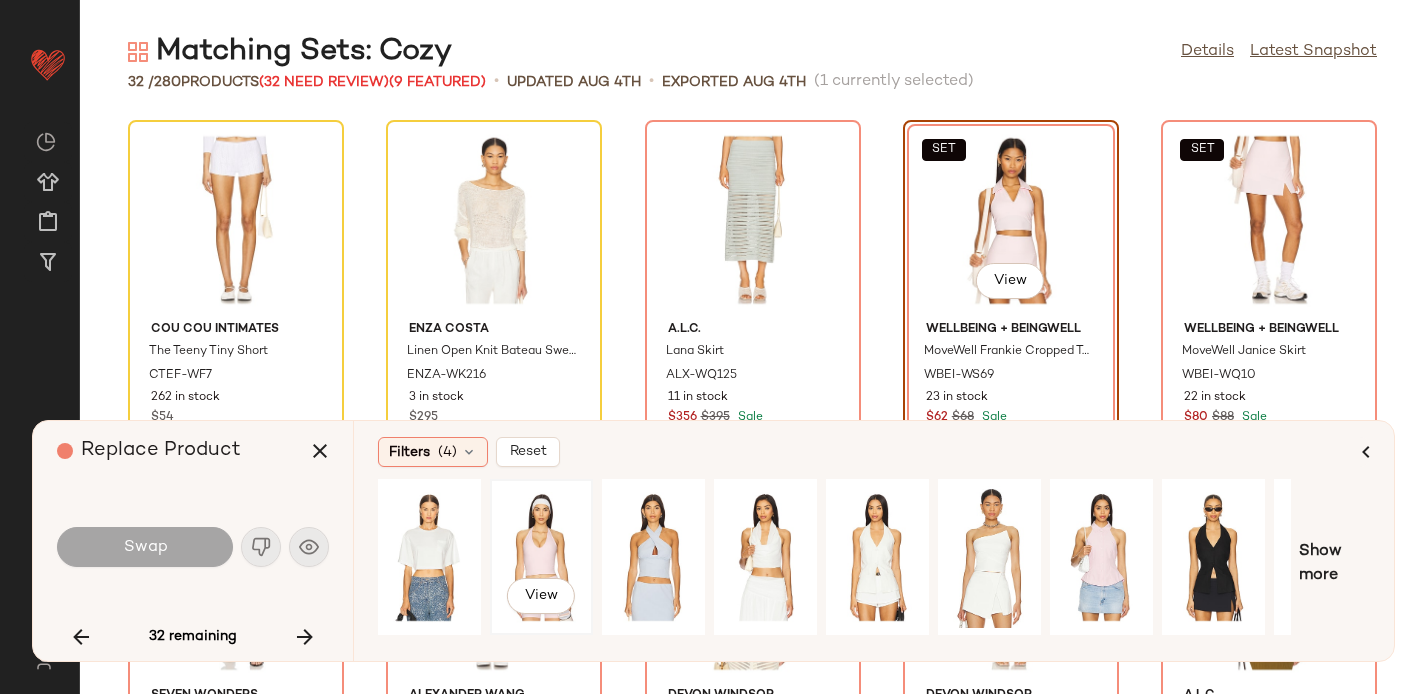 click on "View" 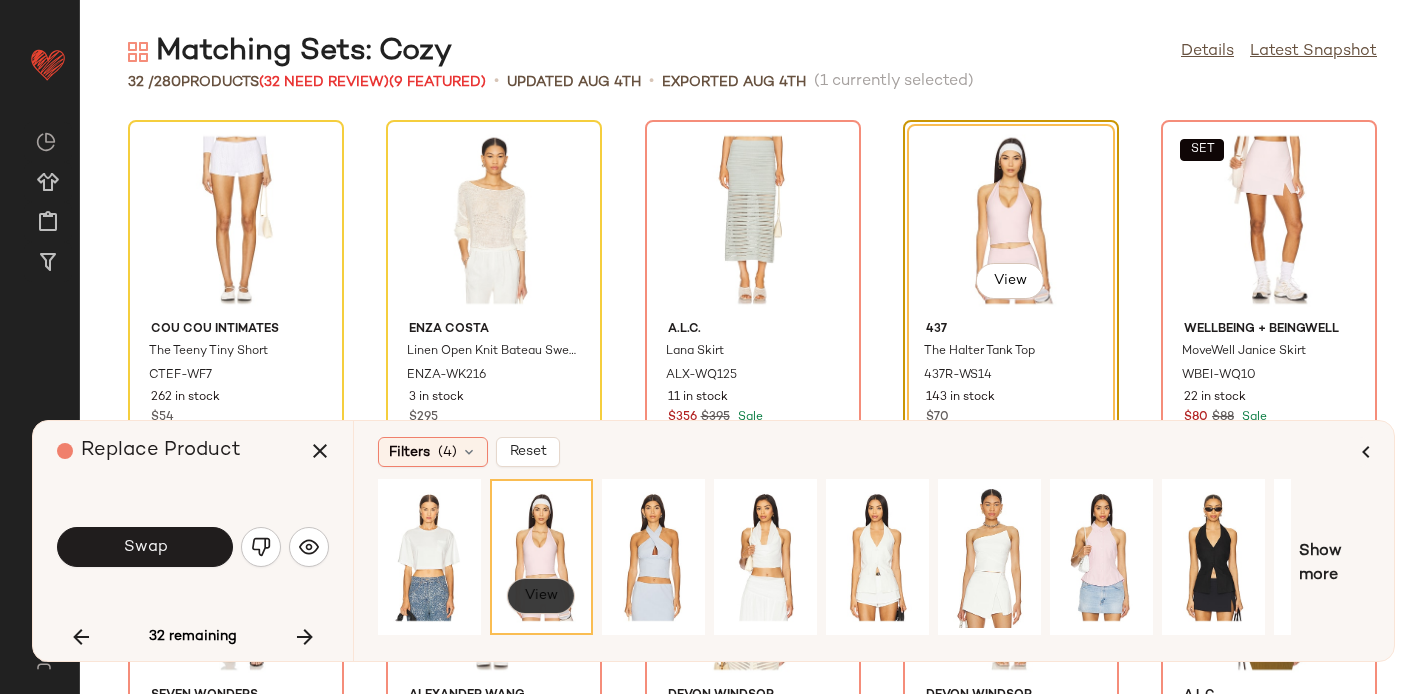 click on "View" at bounding box center [541, 596] 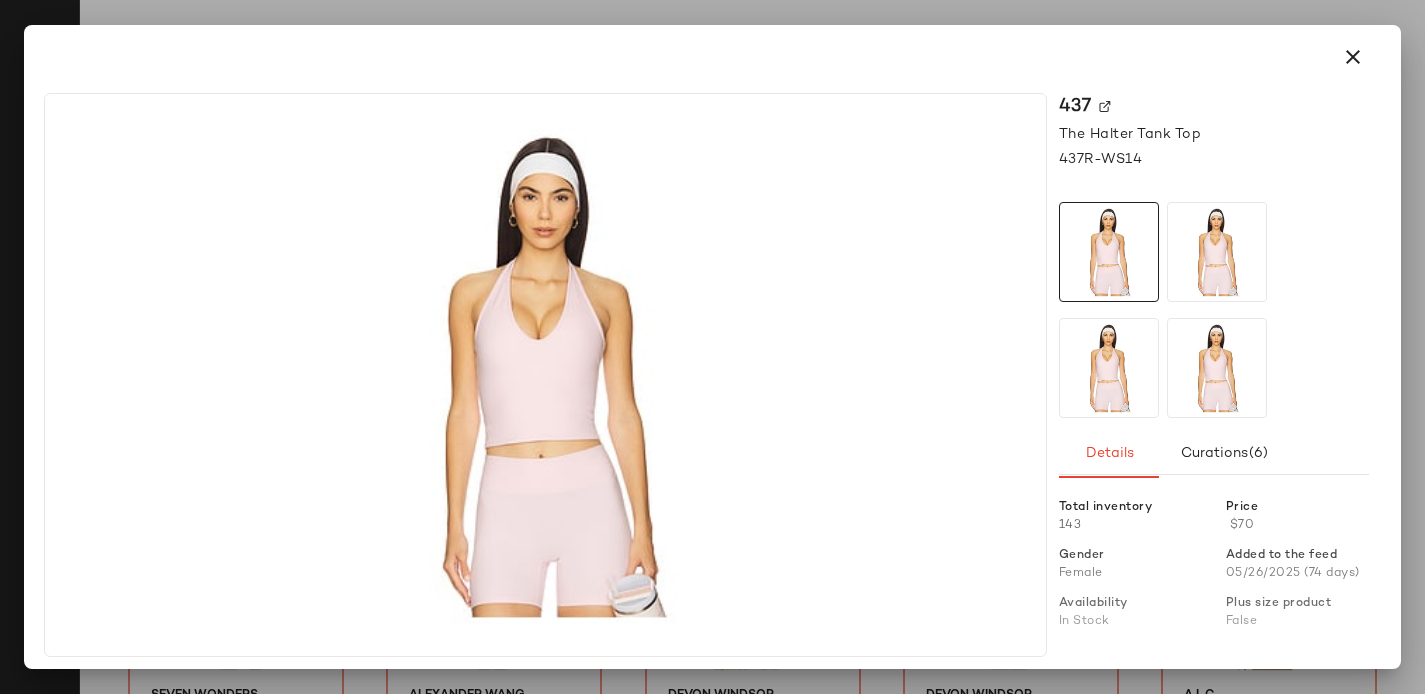 click 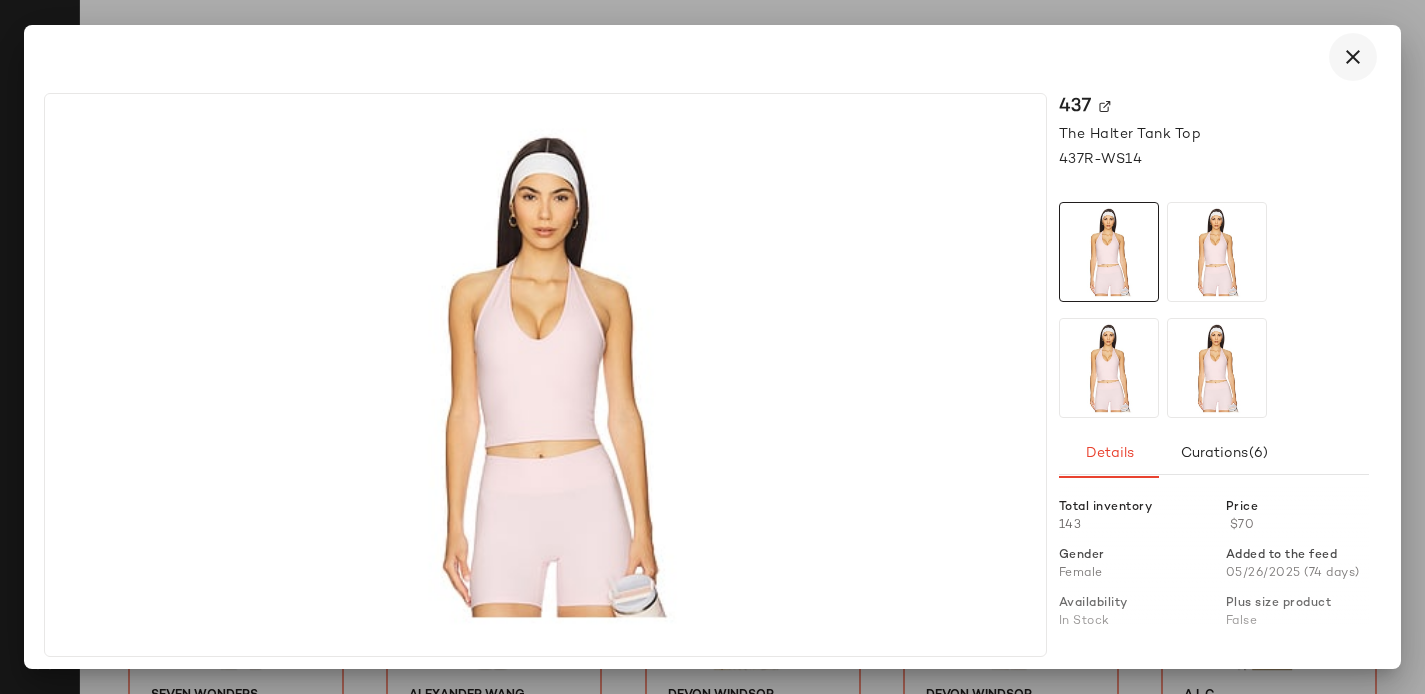 click at bounding box center (1353, 57) 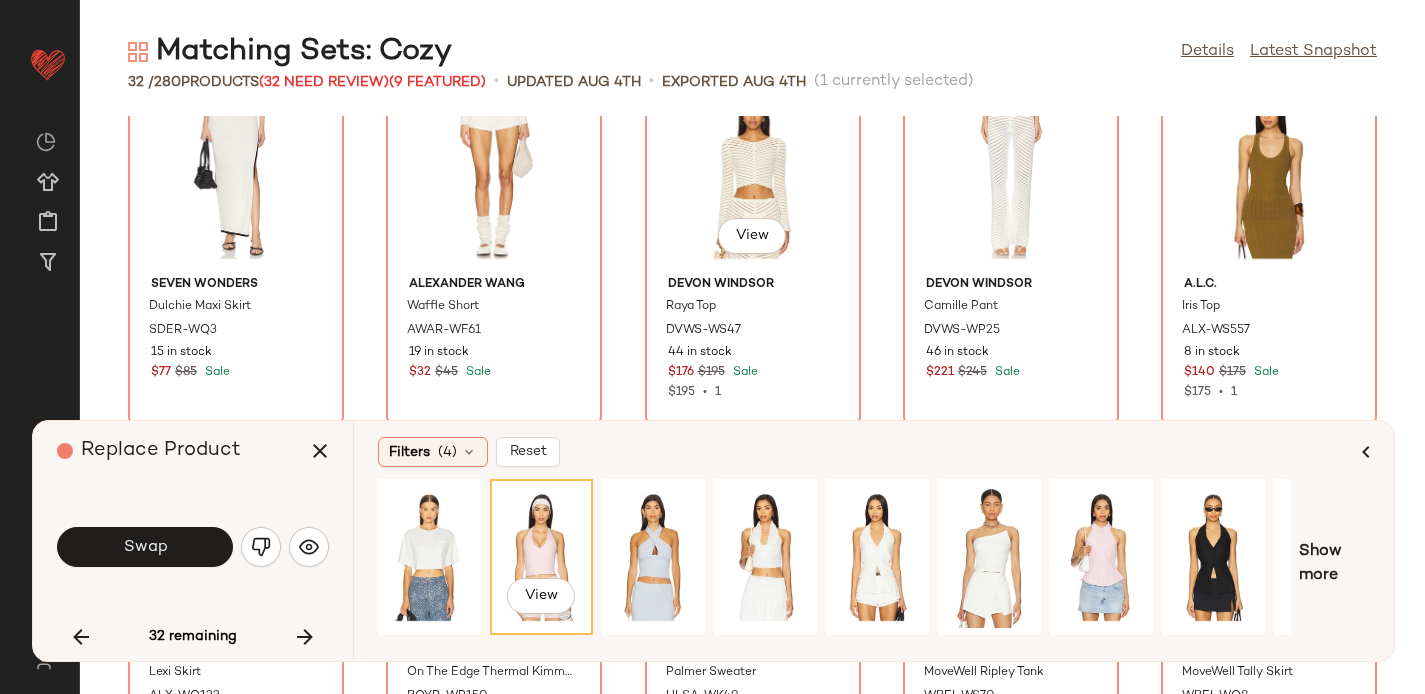 scroll, scrollTop: 418, scrollLeft: 0, axis: vertical 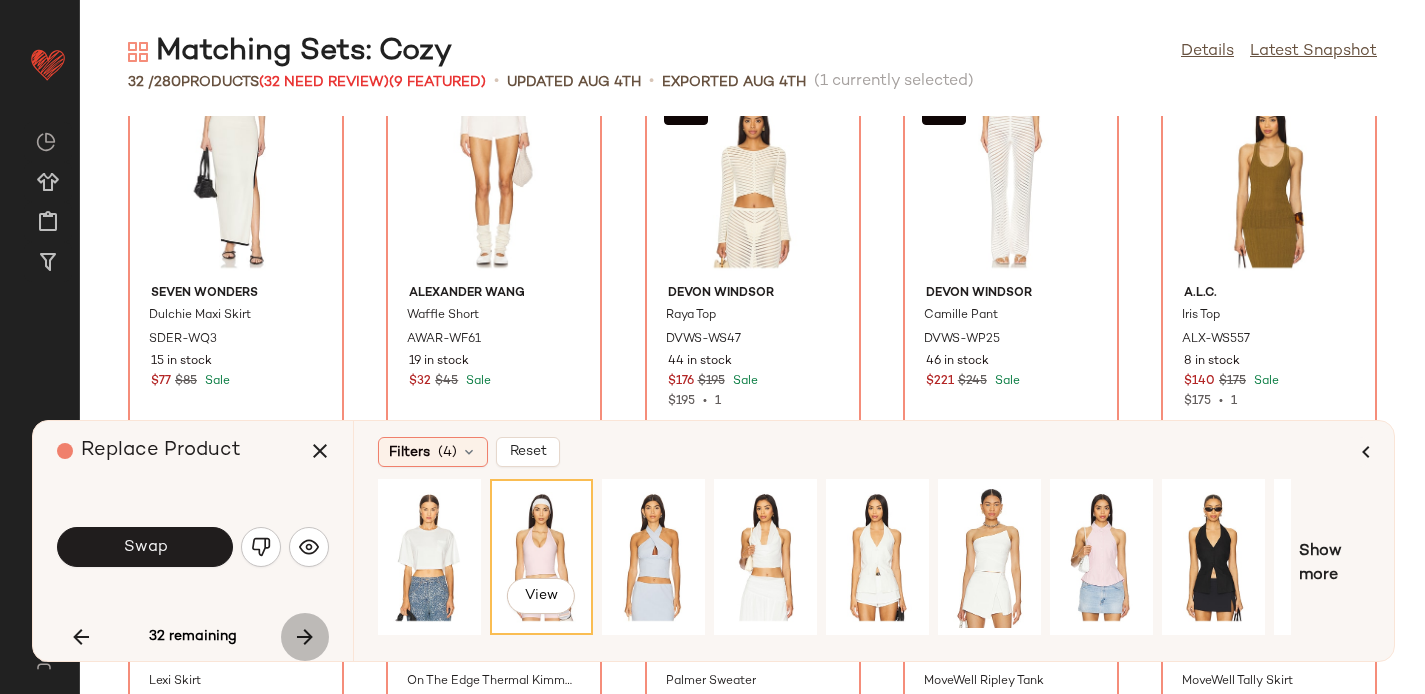 click at bounding box center [305, 637] 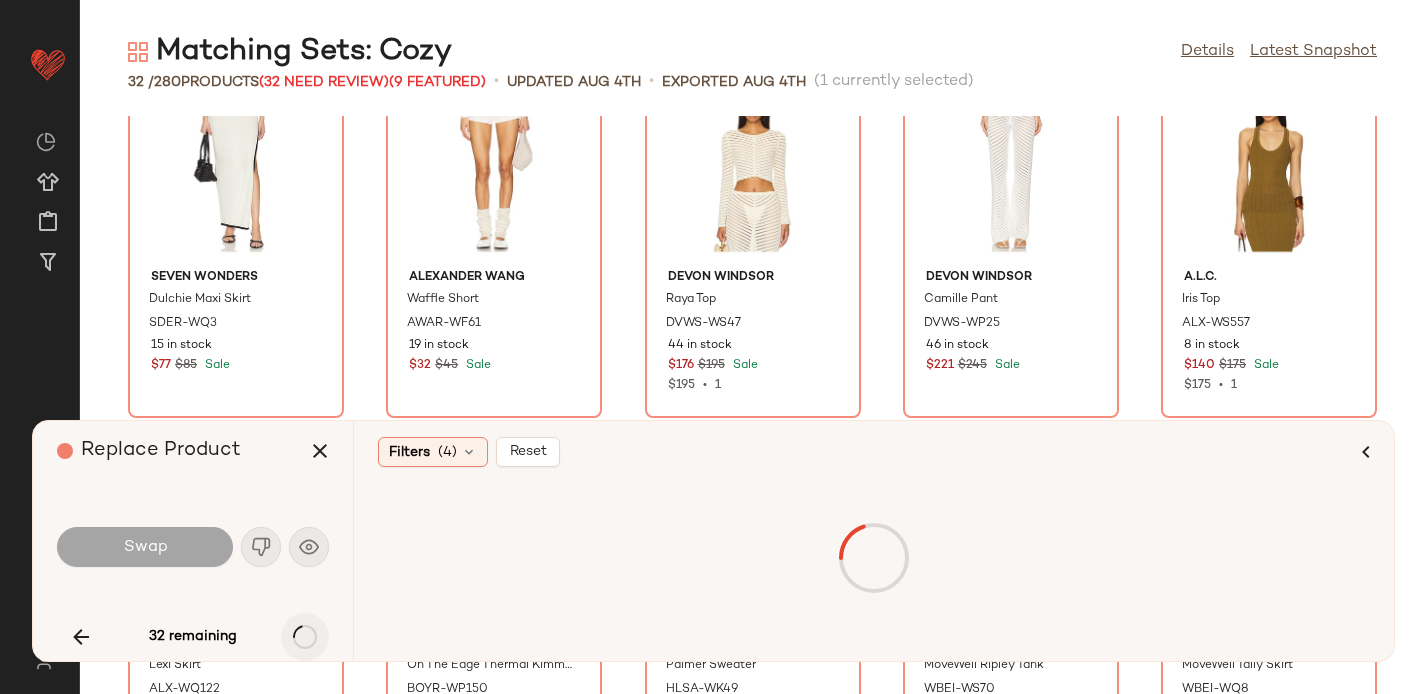 scroll, scrollTop: 0, scrollLeft: 0, axis: both 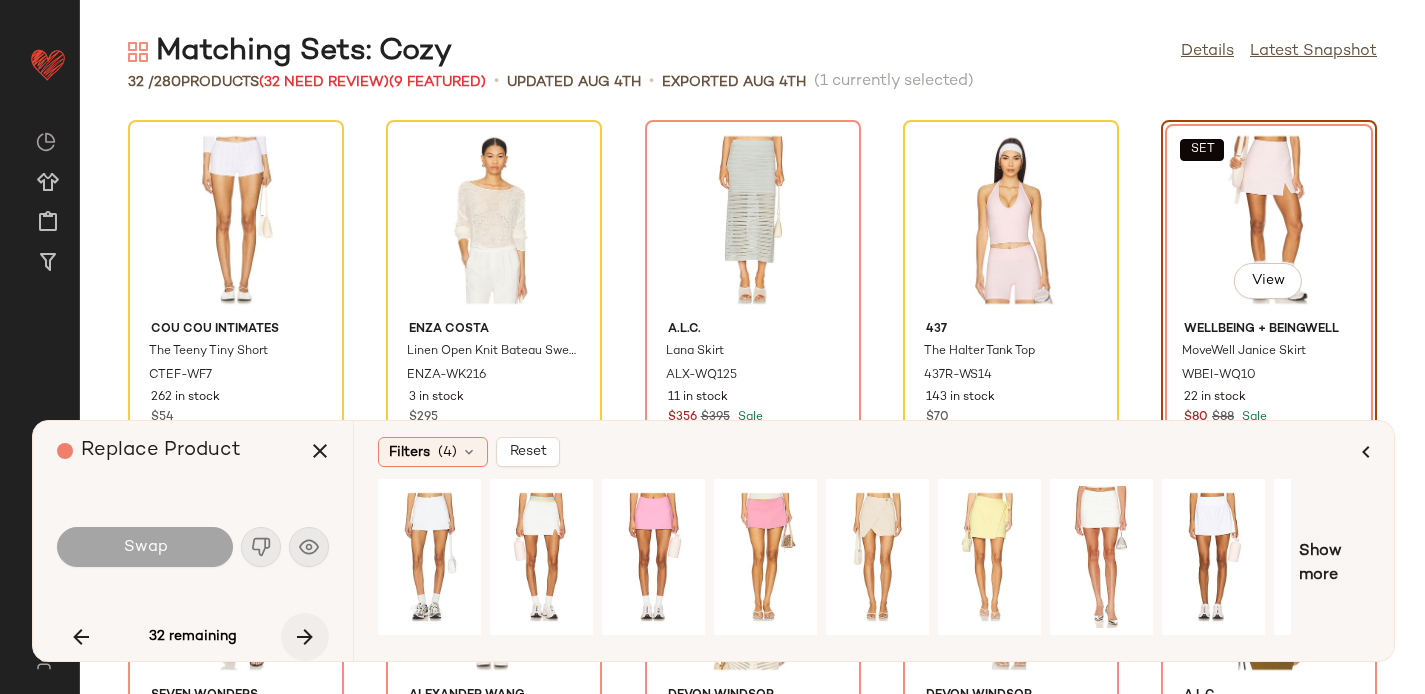 click at bounding box center (305, 637) 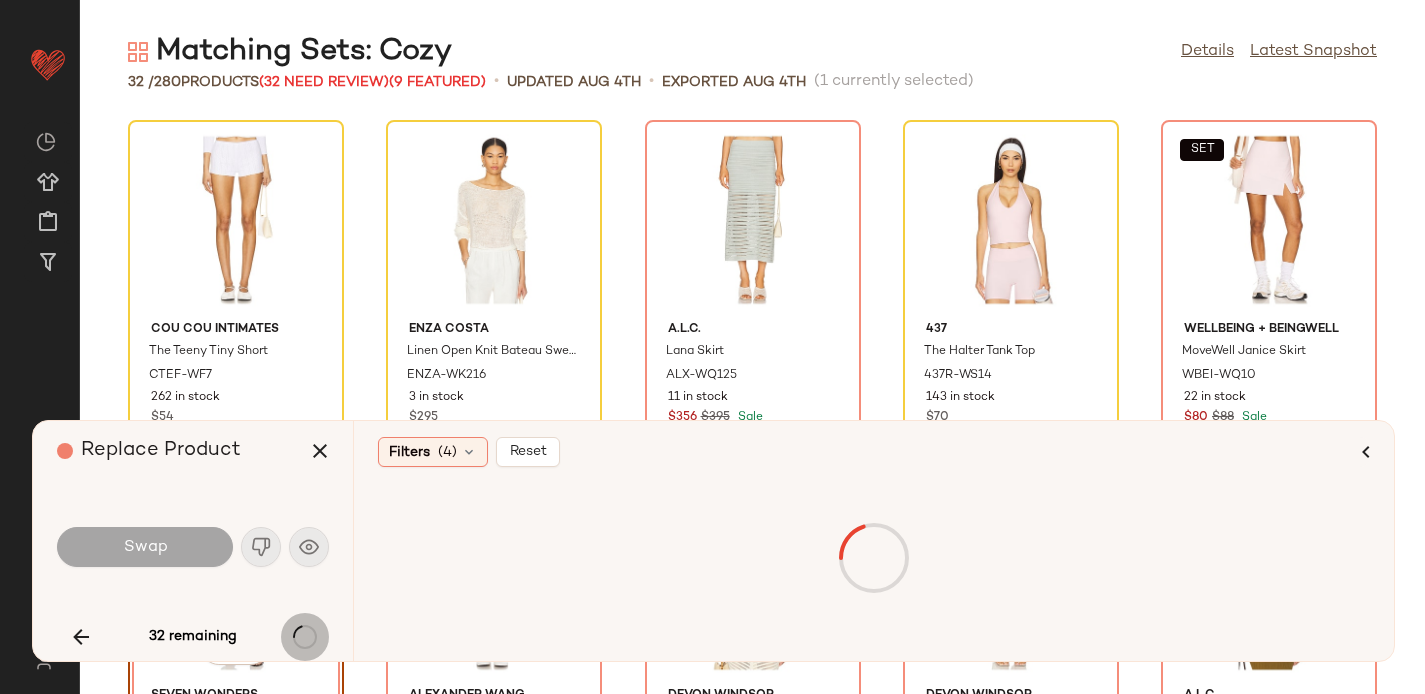 scroll, scrollTop: 382, scrollLeft: 0, axis: vertical 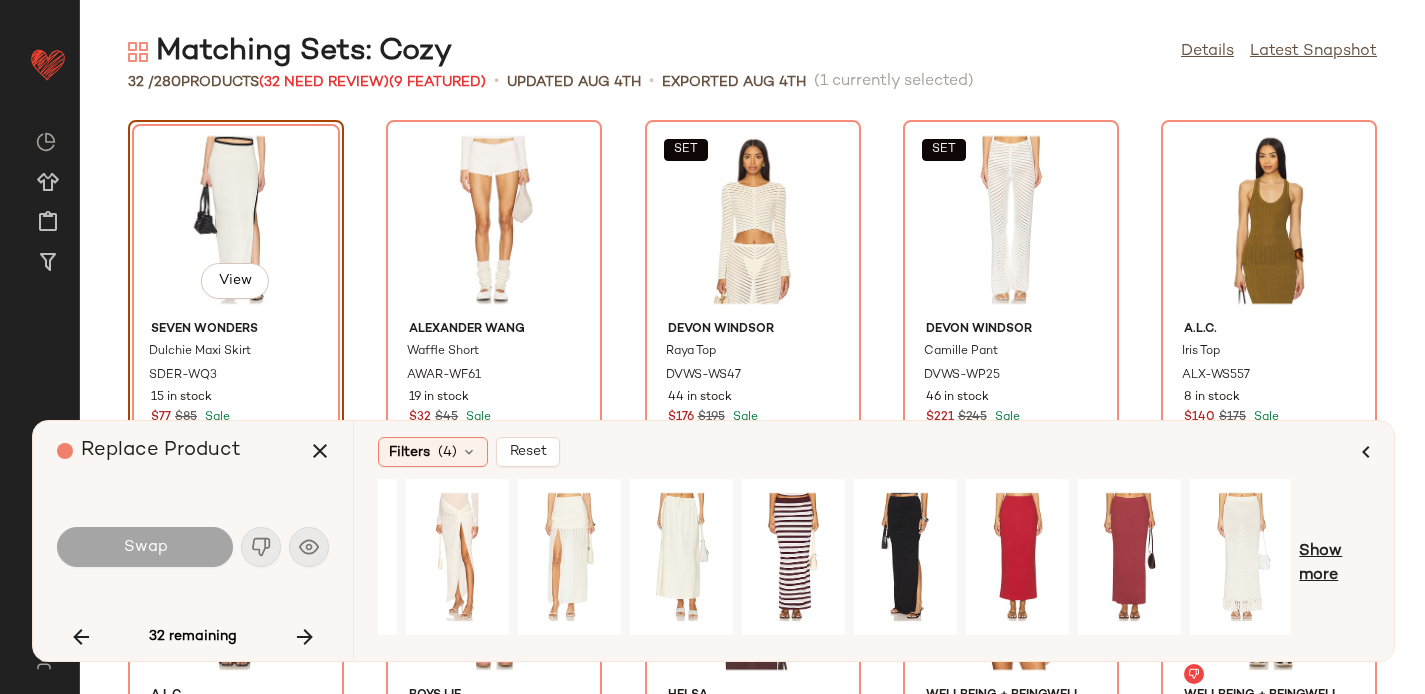 click on "Show more" at bounding box center (1334, 564) 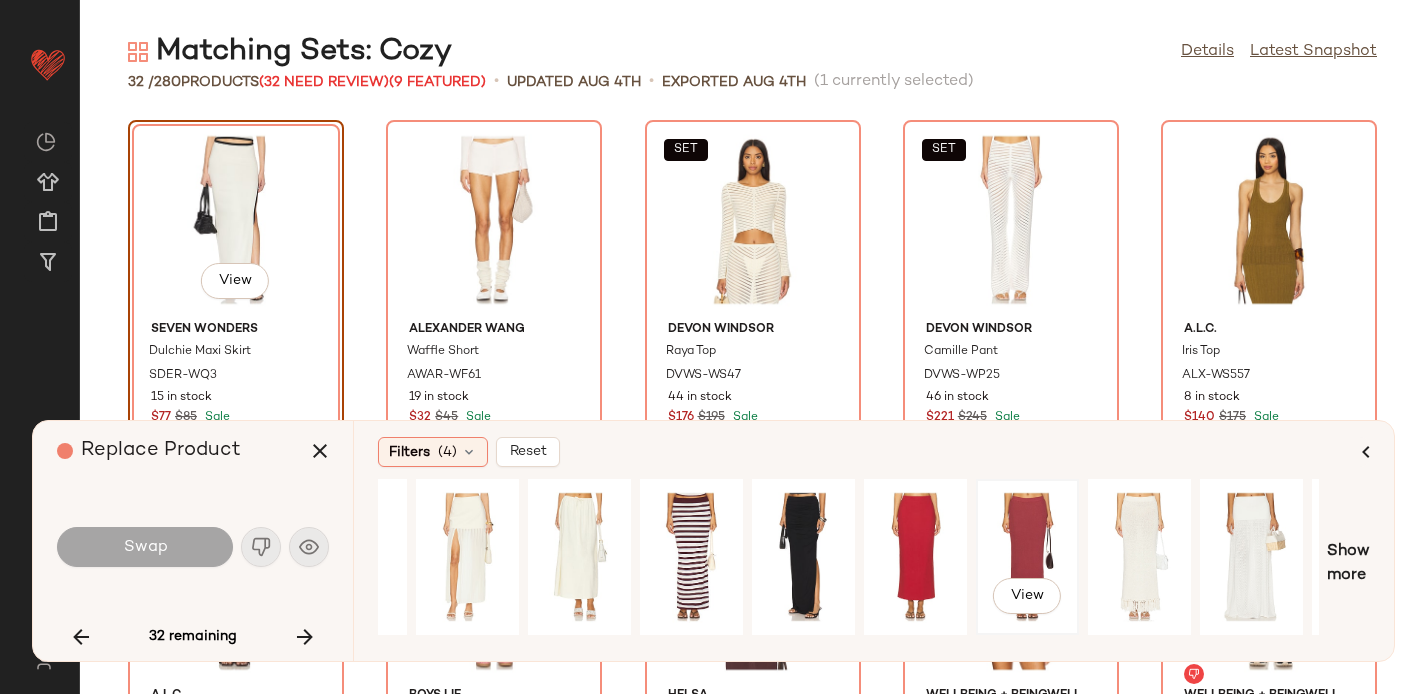 scroll, scrollTop: 0, scrollLeft: 0, axis: both 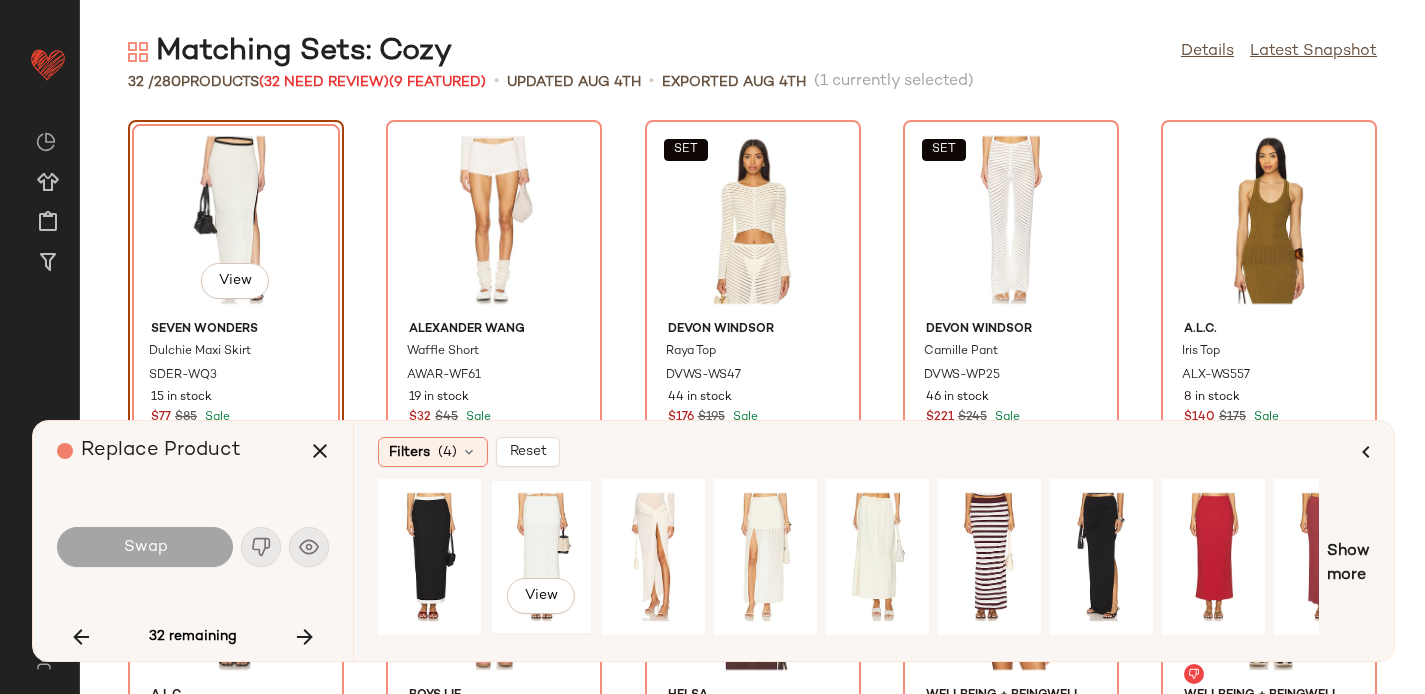 click on "View" 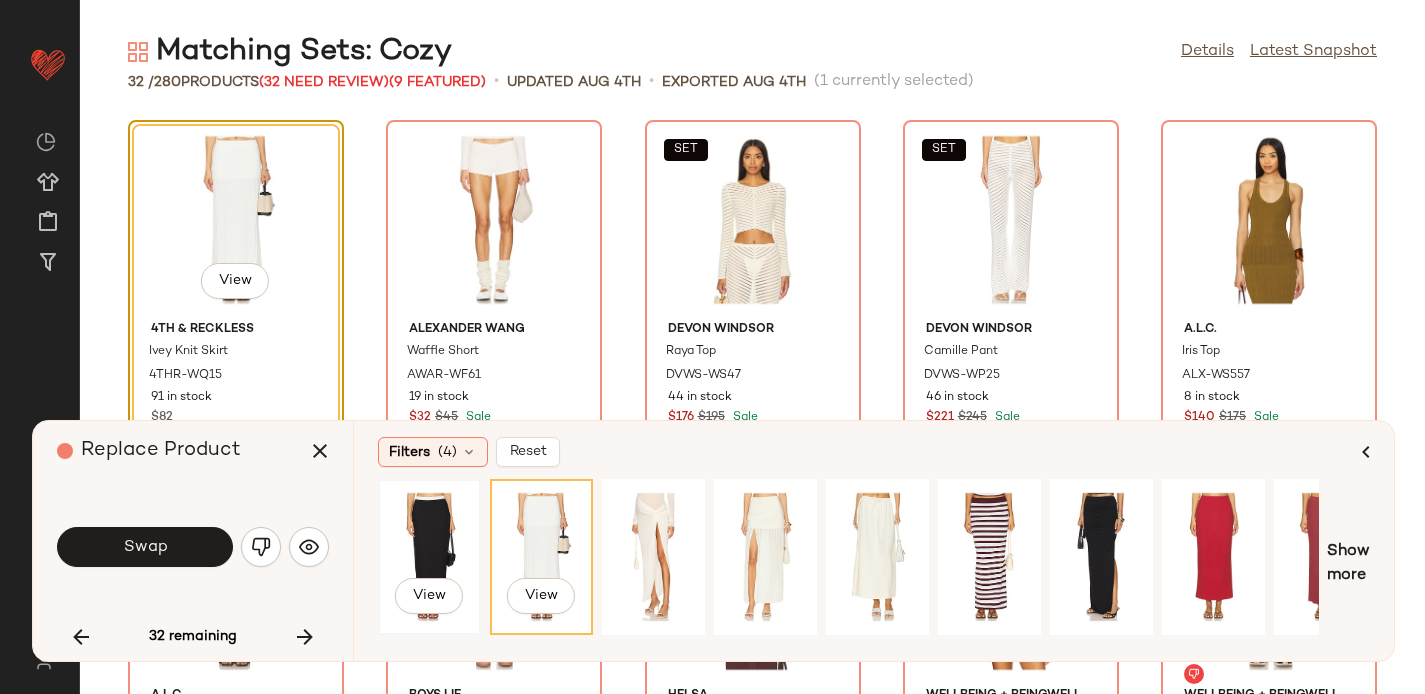 click on "View" 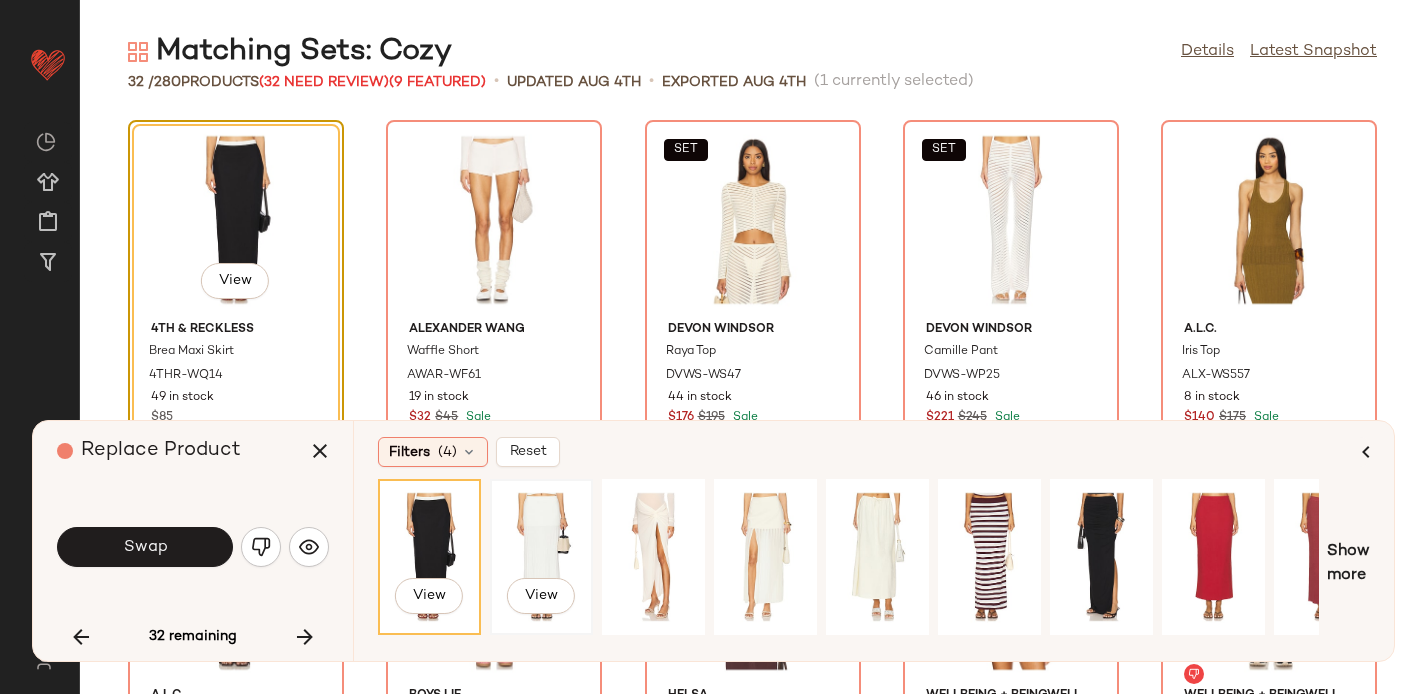 click on "View" 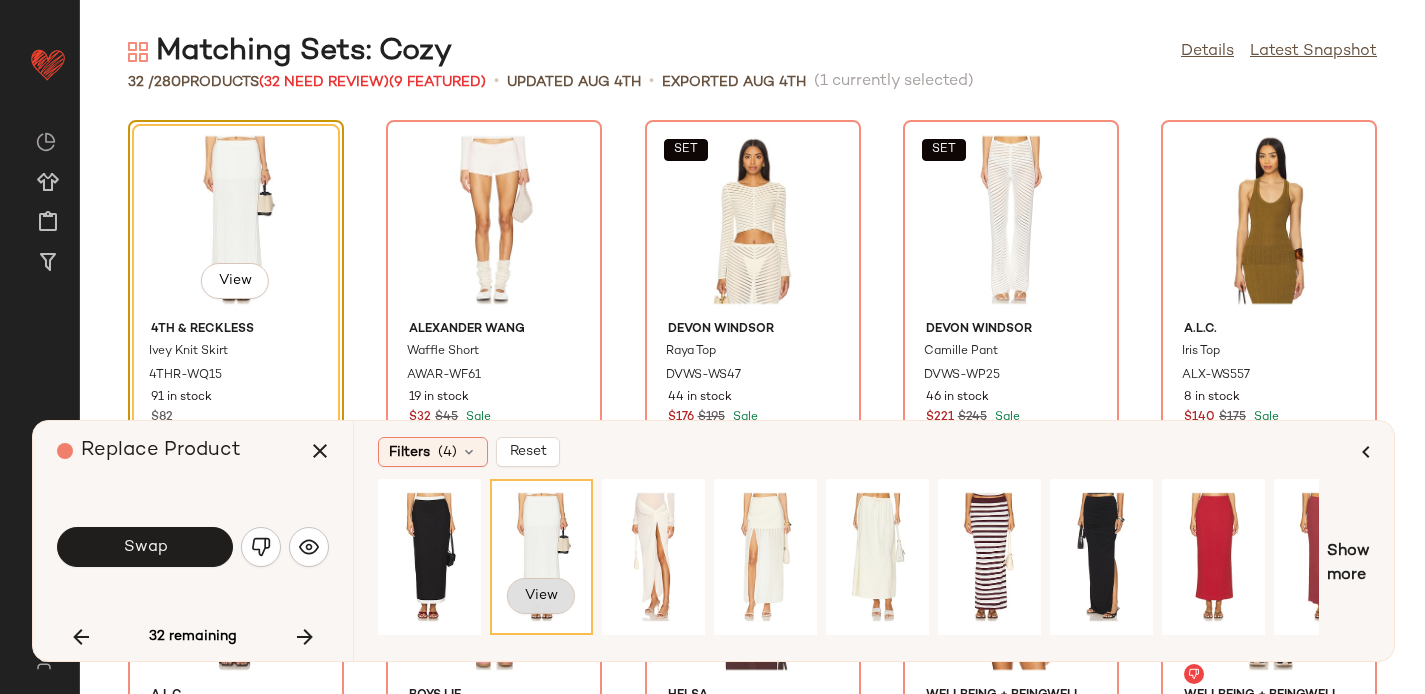 click on "View" at bounding box center (541, 596) 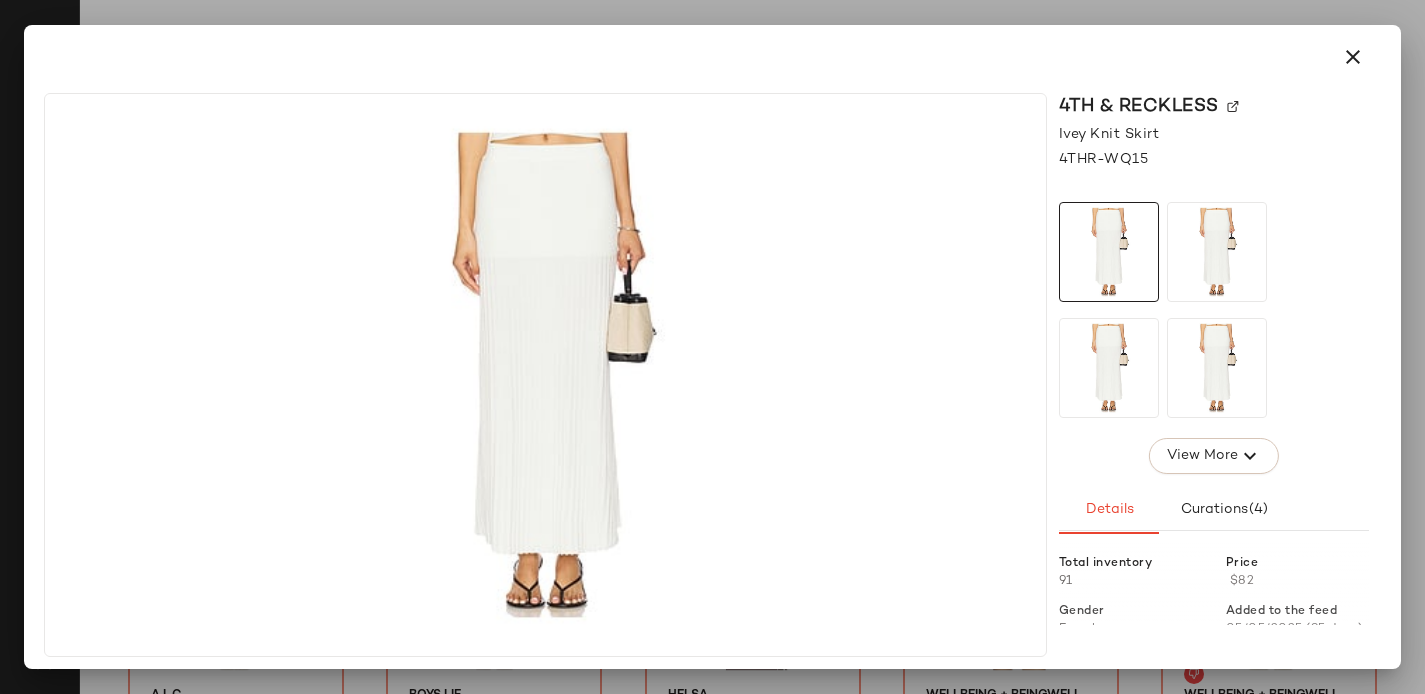 click 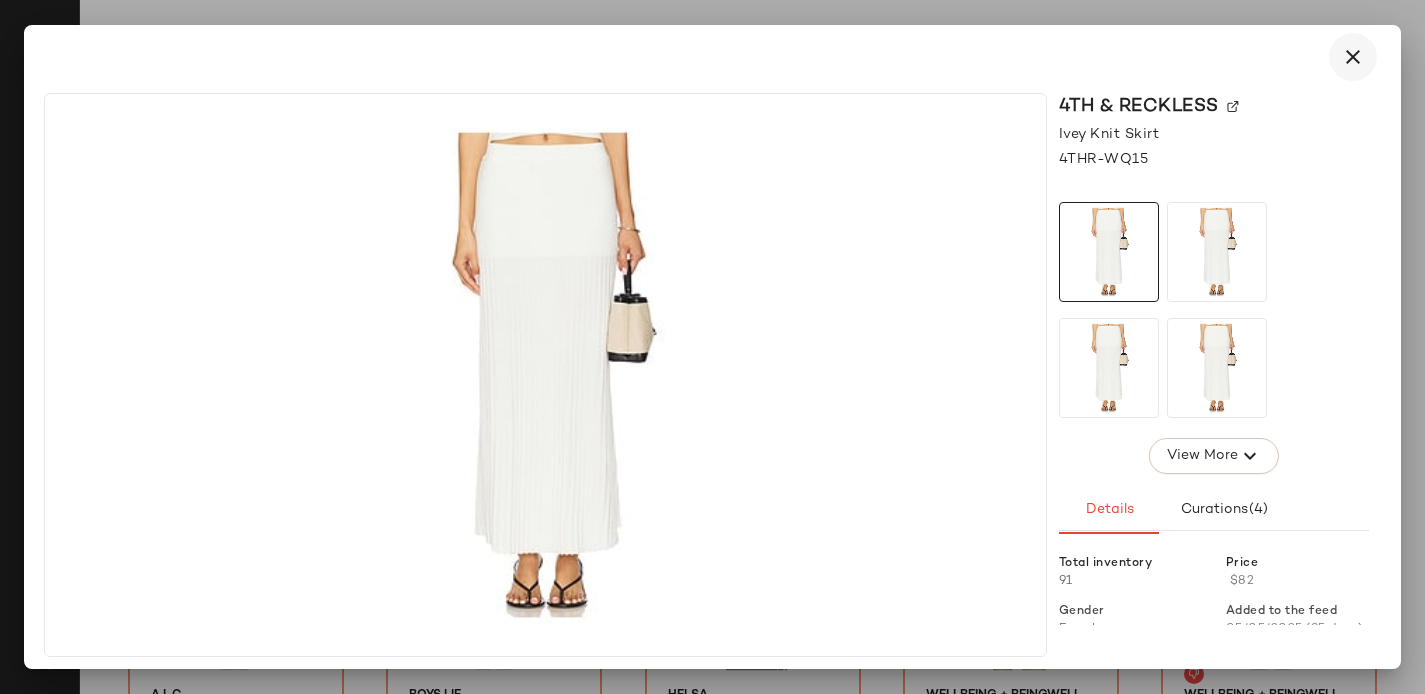 click at bounding box center (1353, 57) 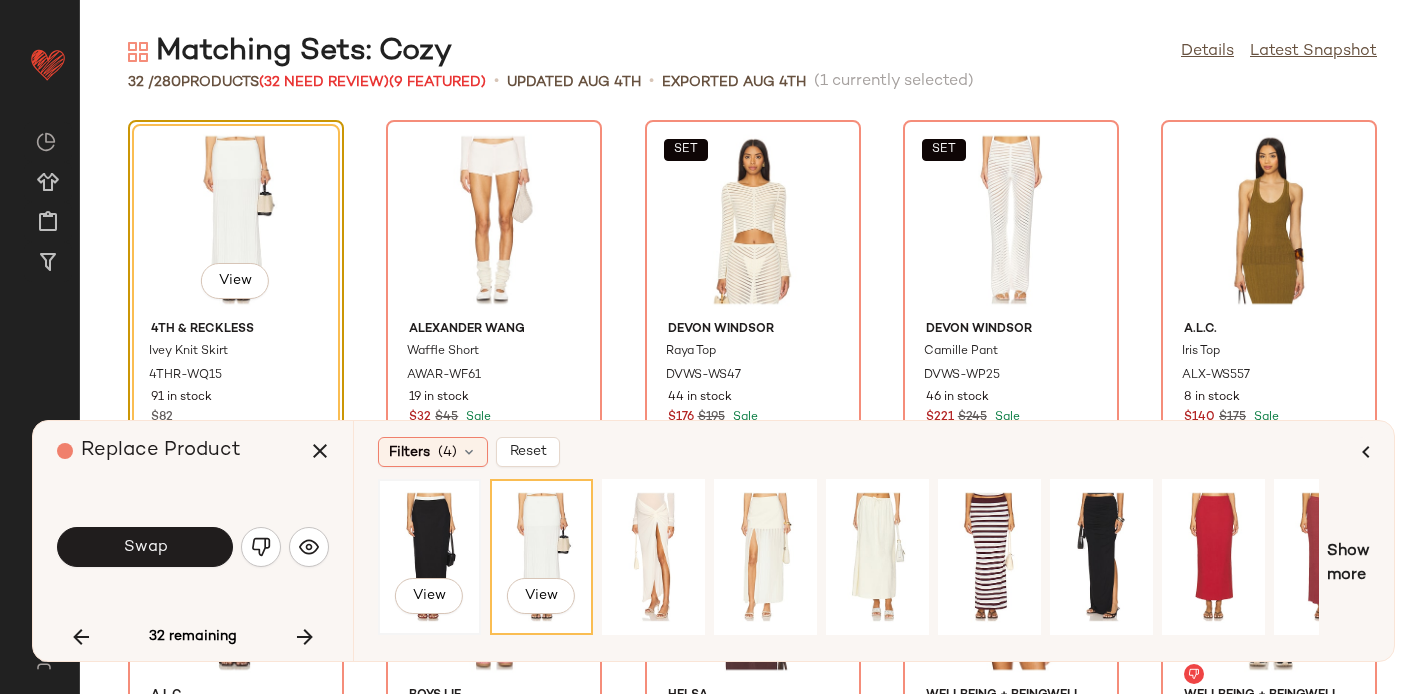 scroll, scrollTop: 0, scrollLeft: 0, axis: both 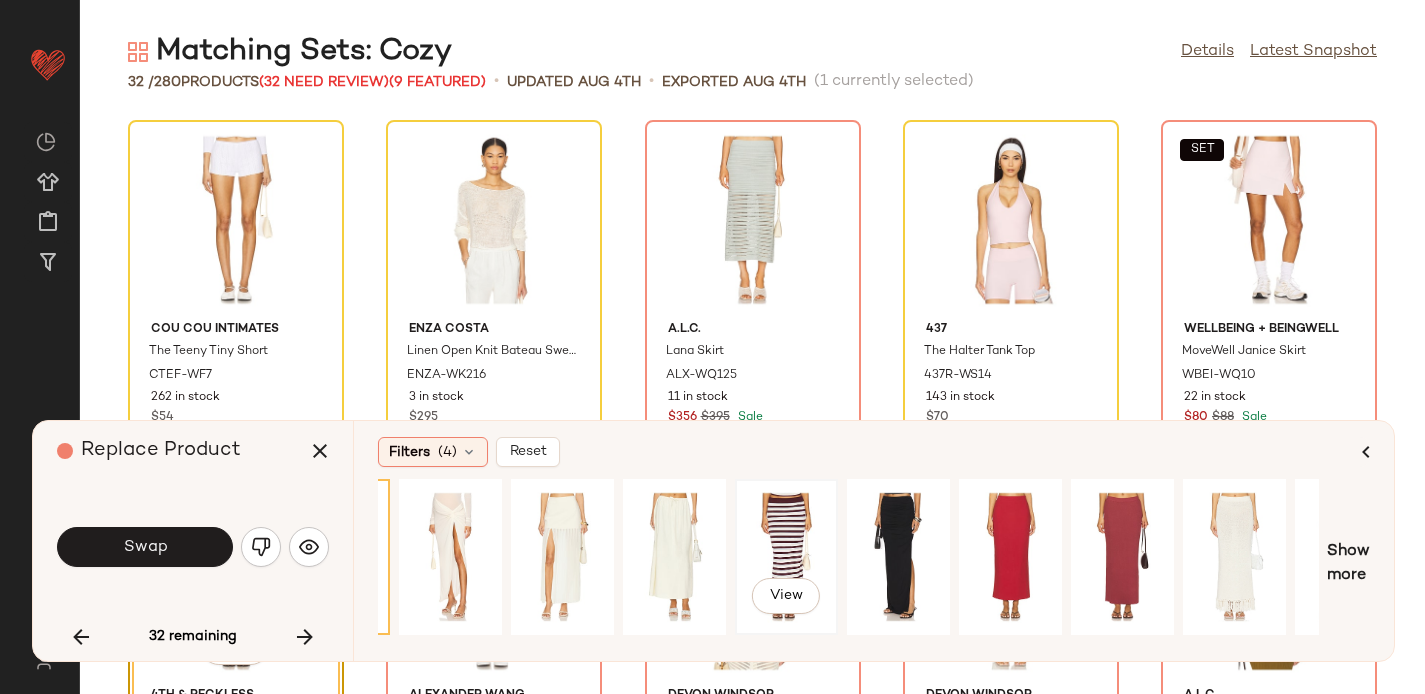 click on "View" 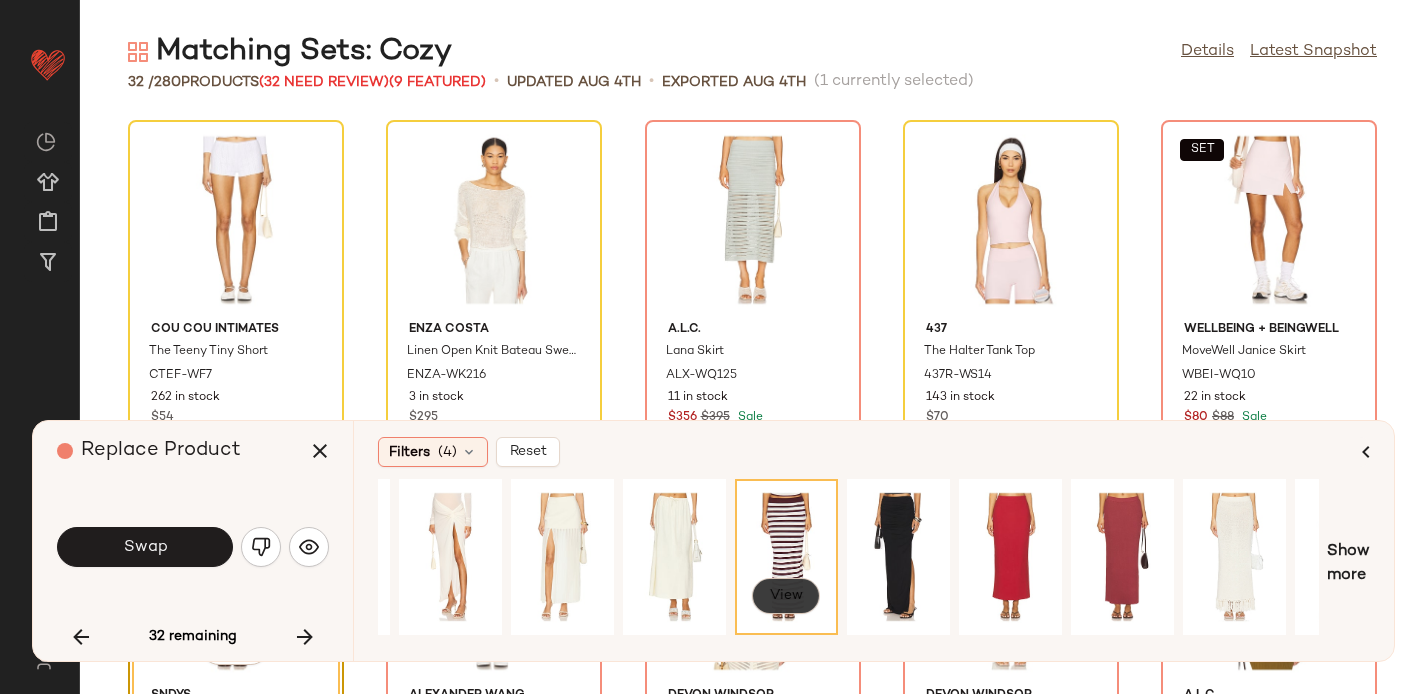click on "View" 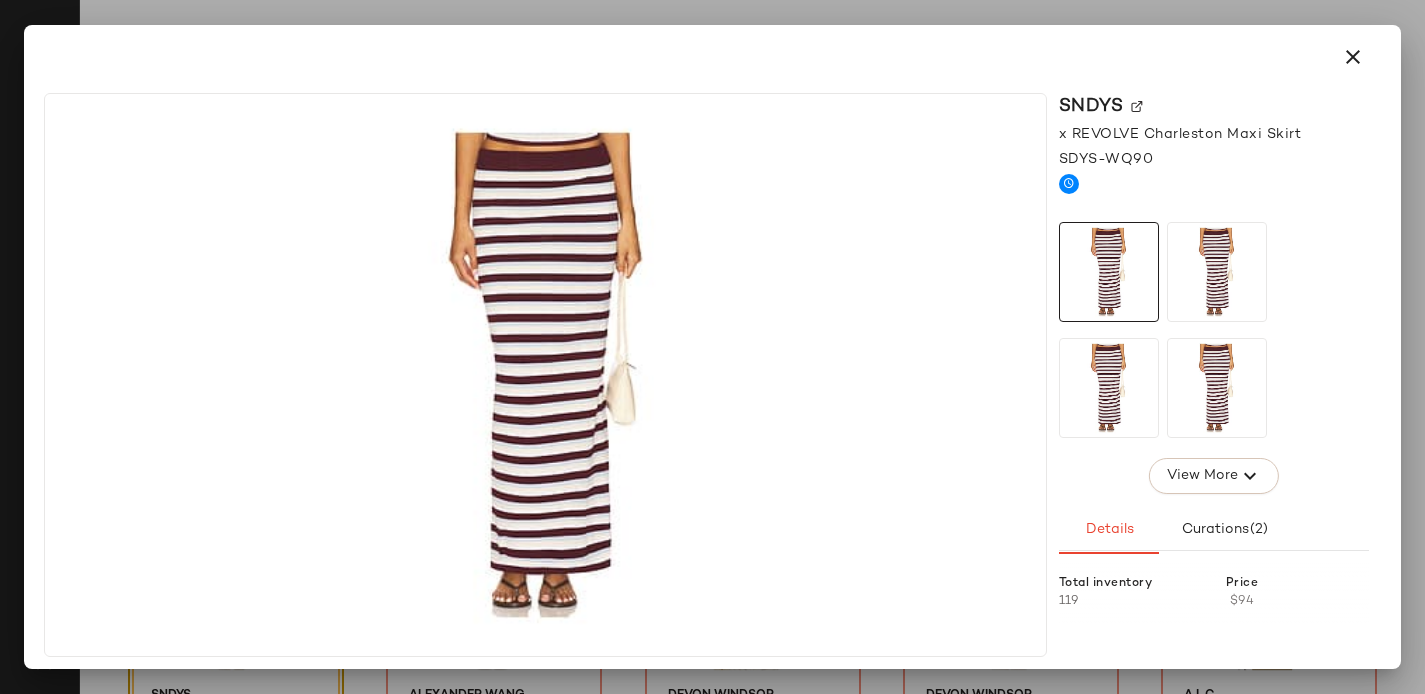 click 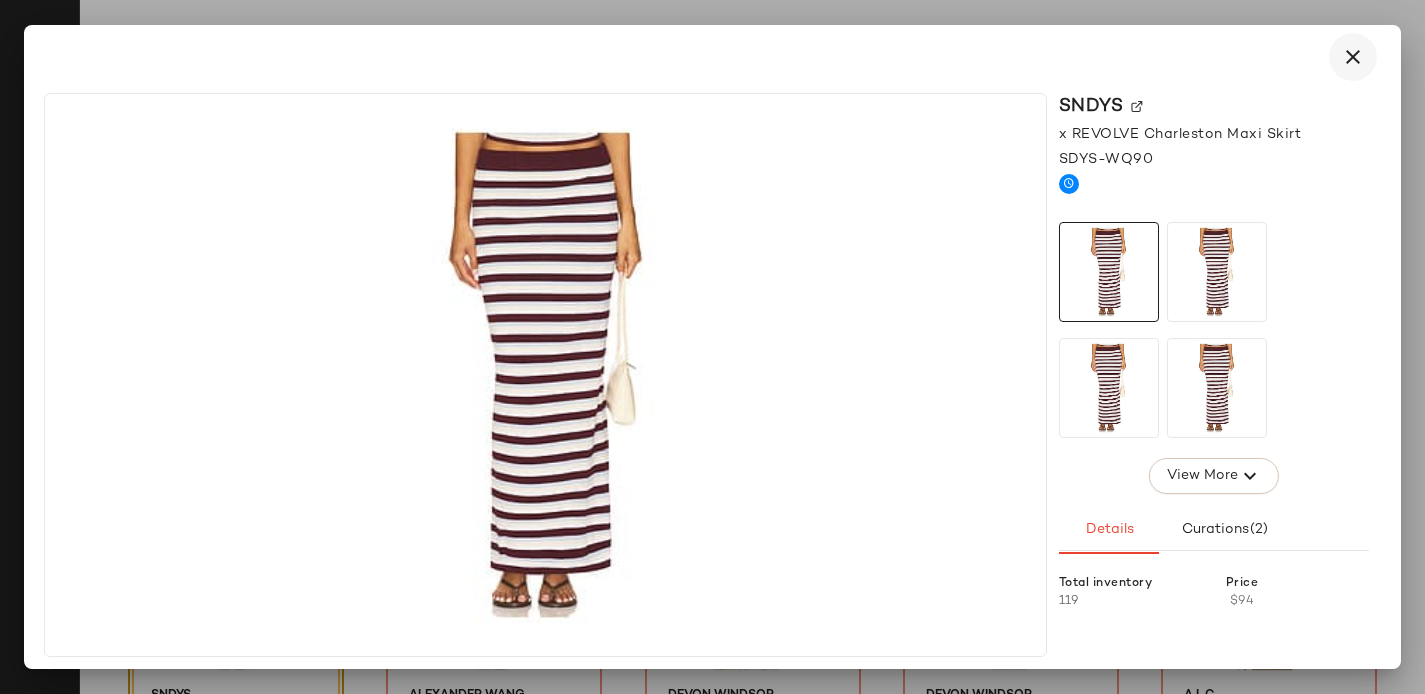 click at bounding box center [1353, 57] 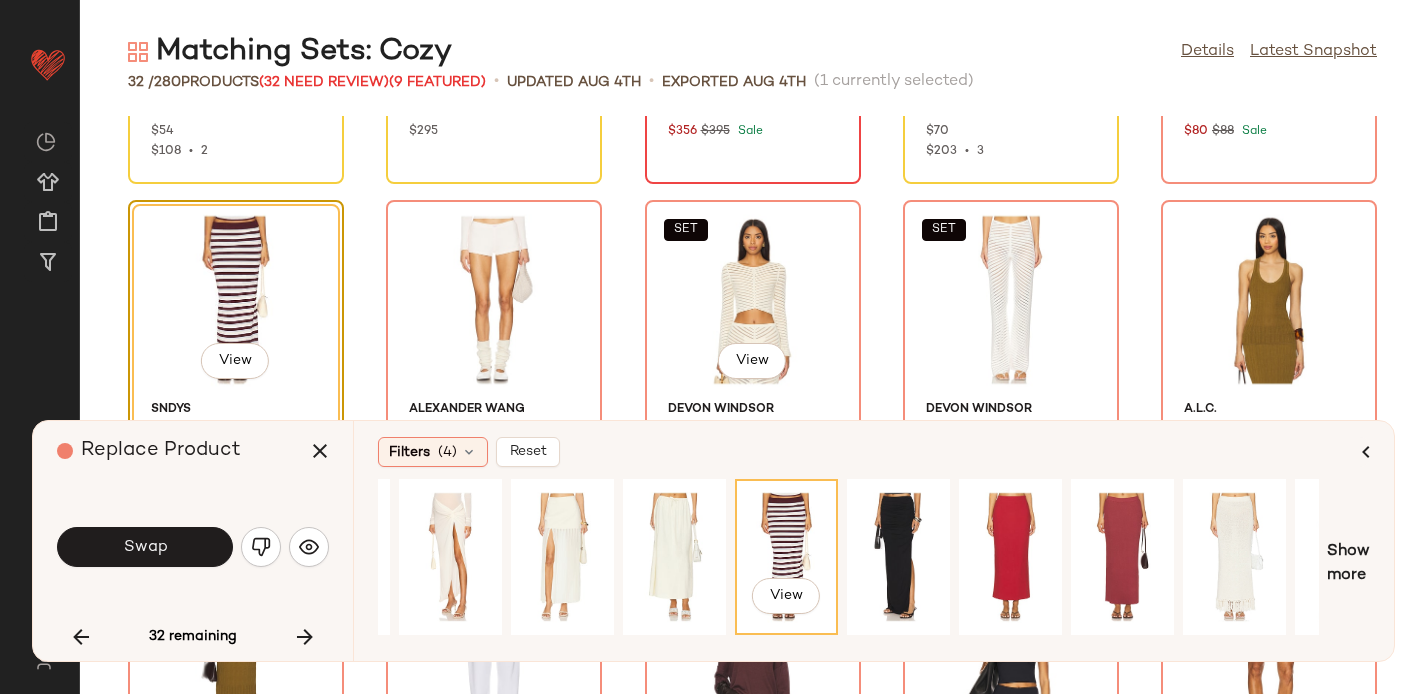 scroll, scrollTop: 342, scrollLeft: 0, axis: vertical 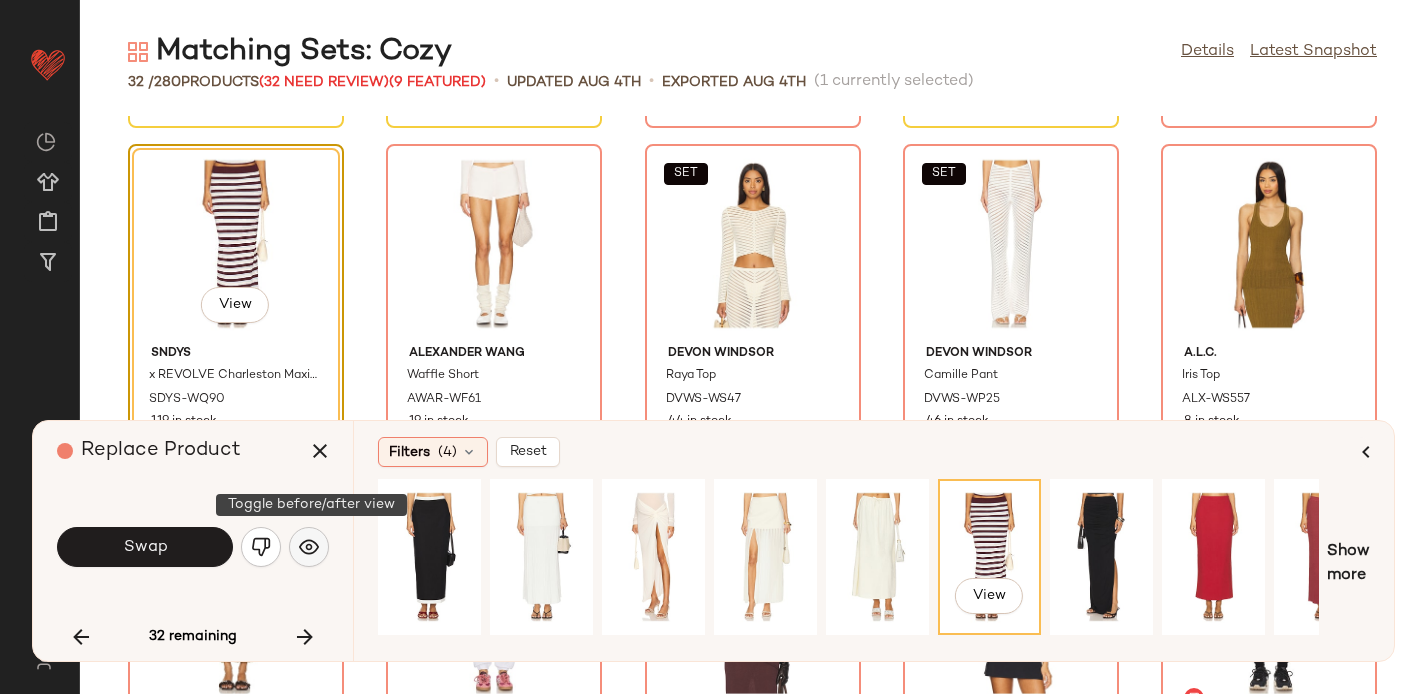 click 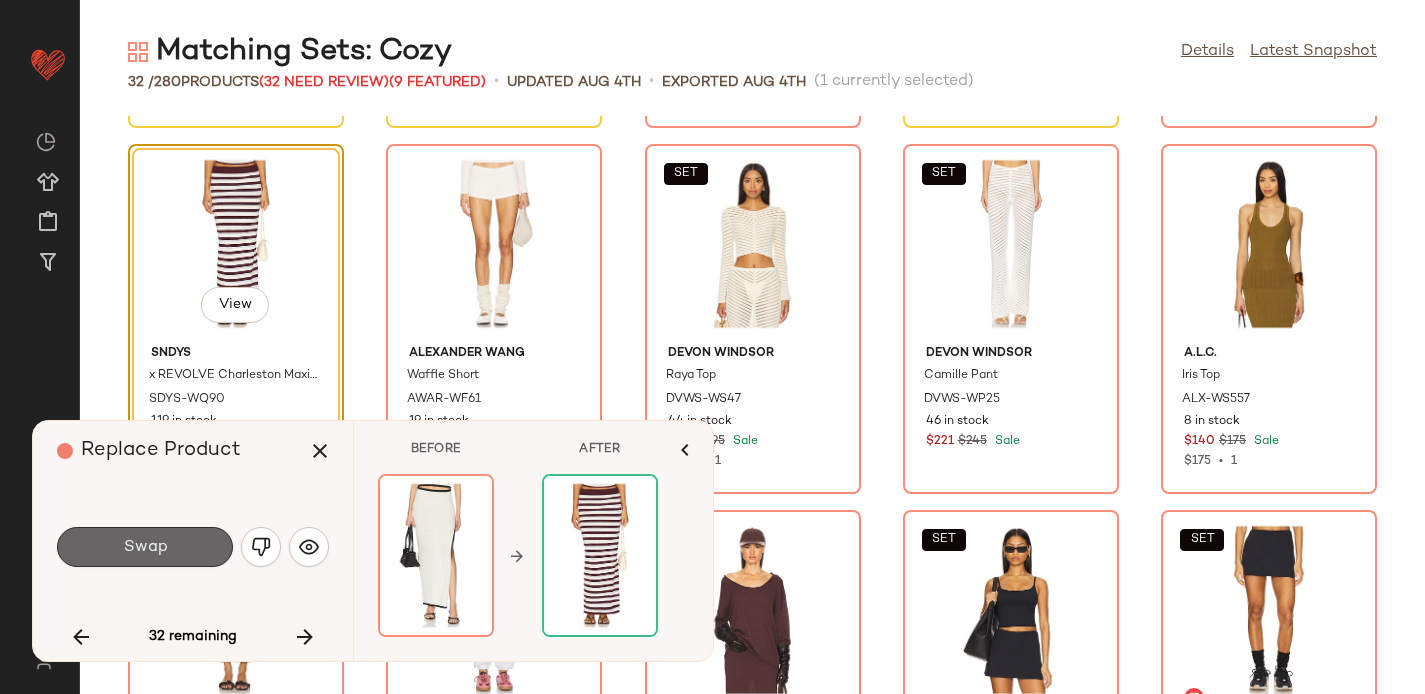 click on "Swap" at bounding box center (145, 547) 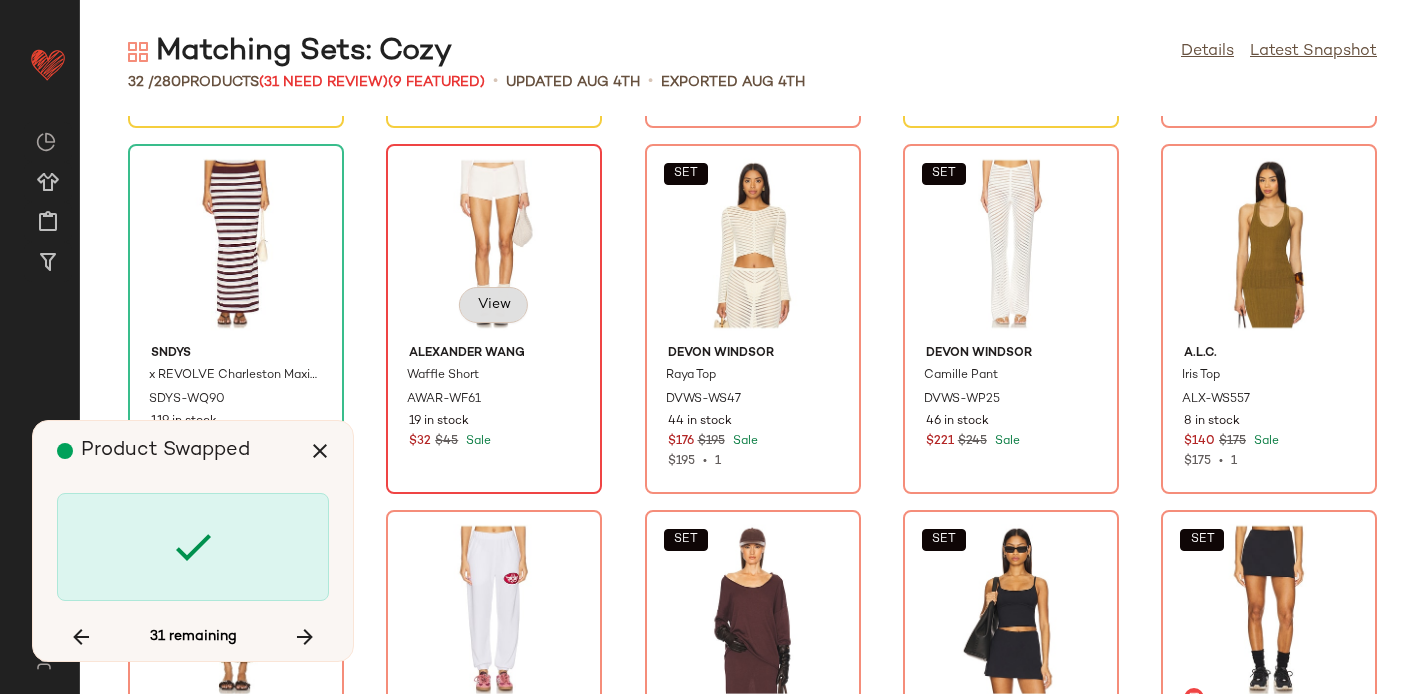 scroll, scrollTop: 382, scrollLeft: 0, axis: vertical 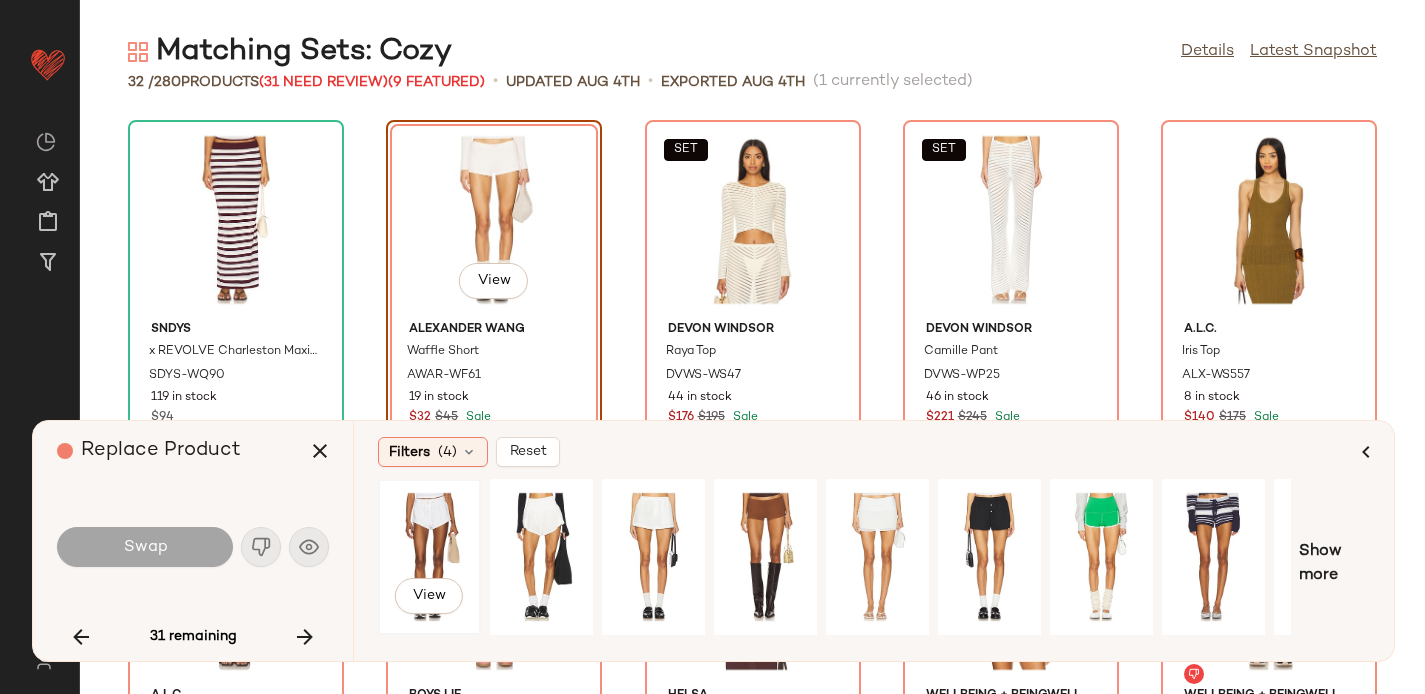 click on "View" 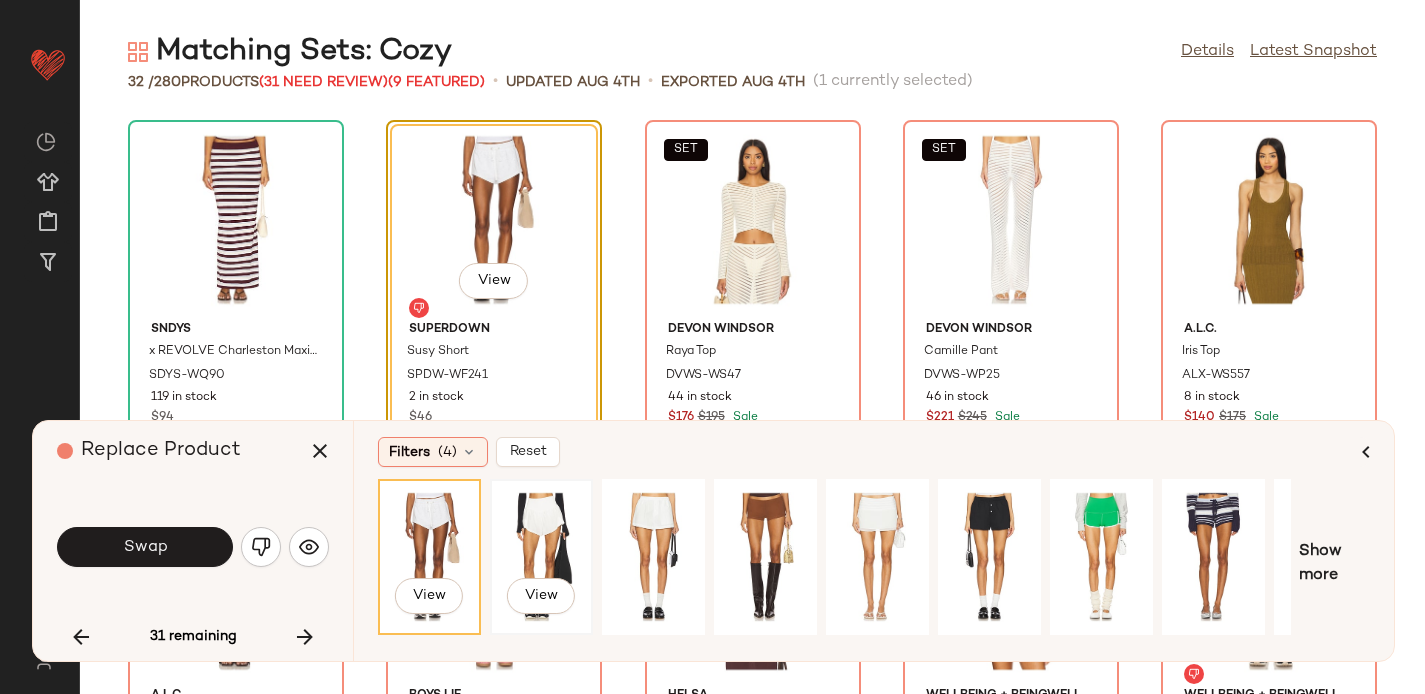 click on "View" 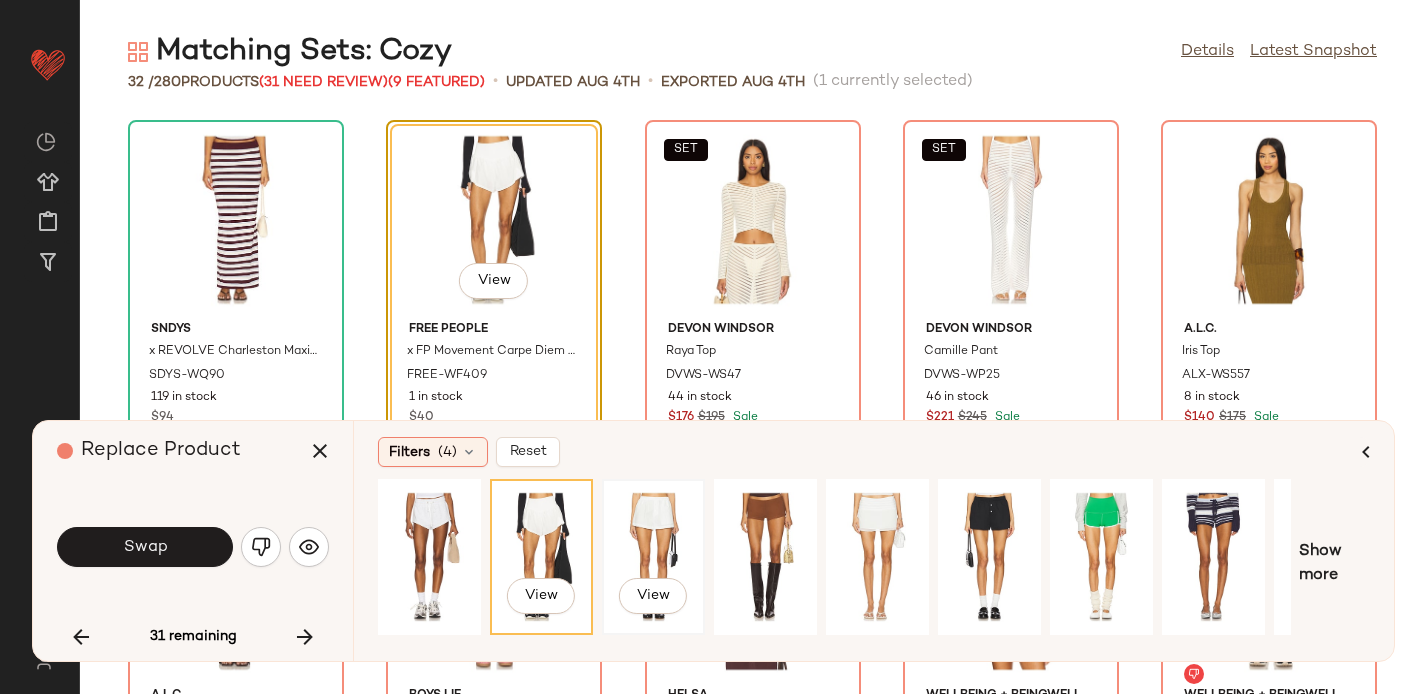 click on "View" 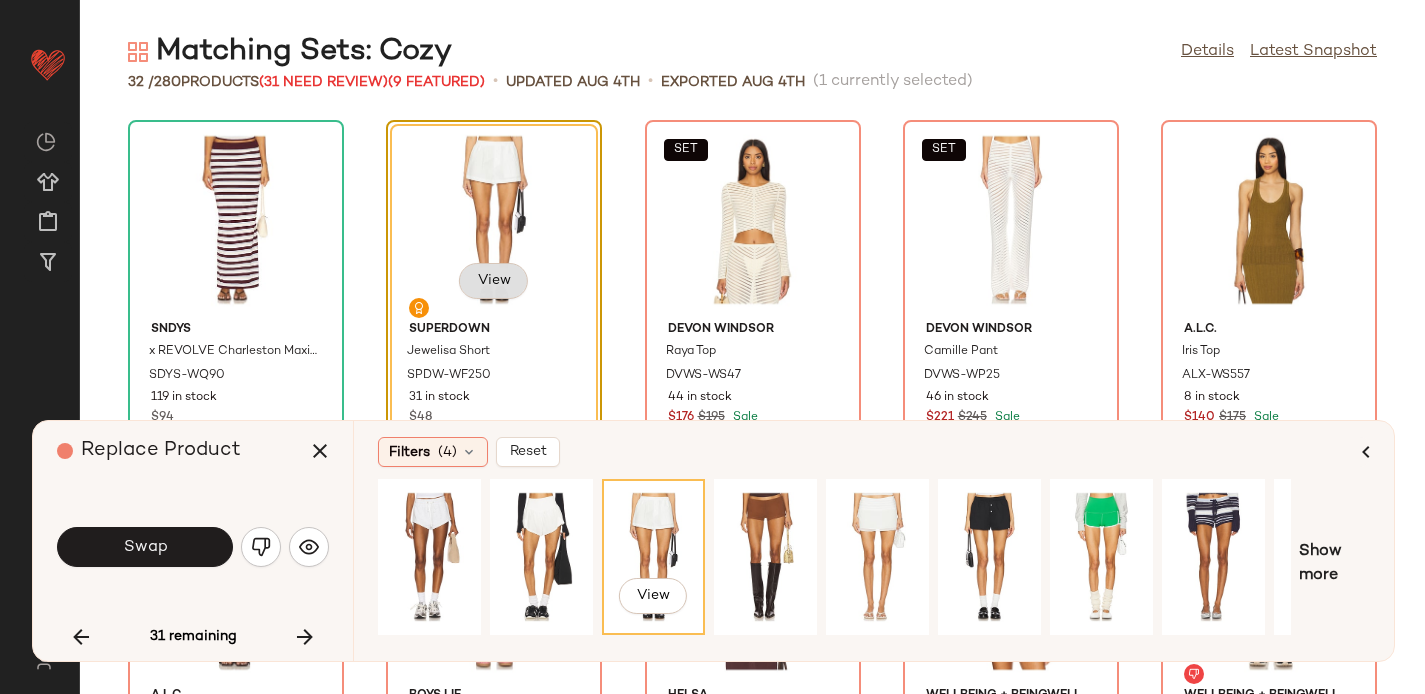 click on "View" 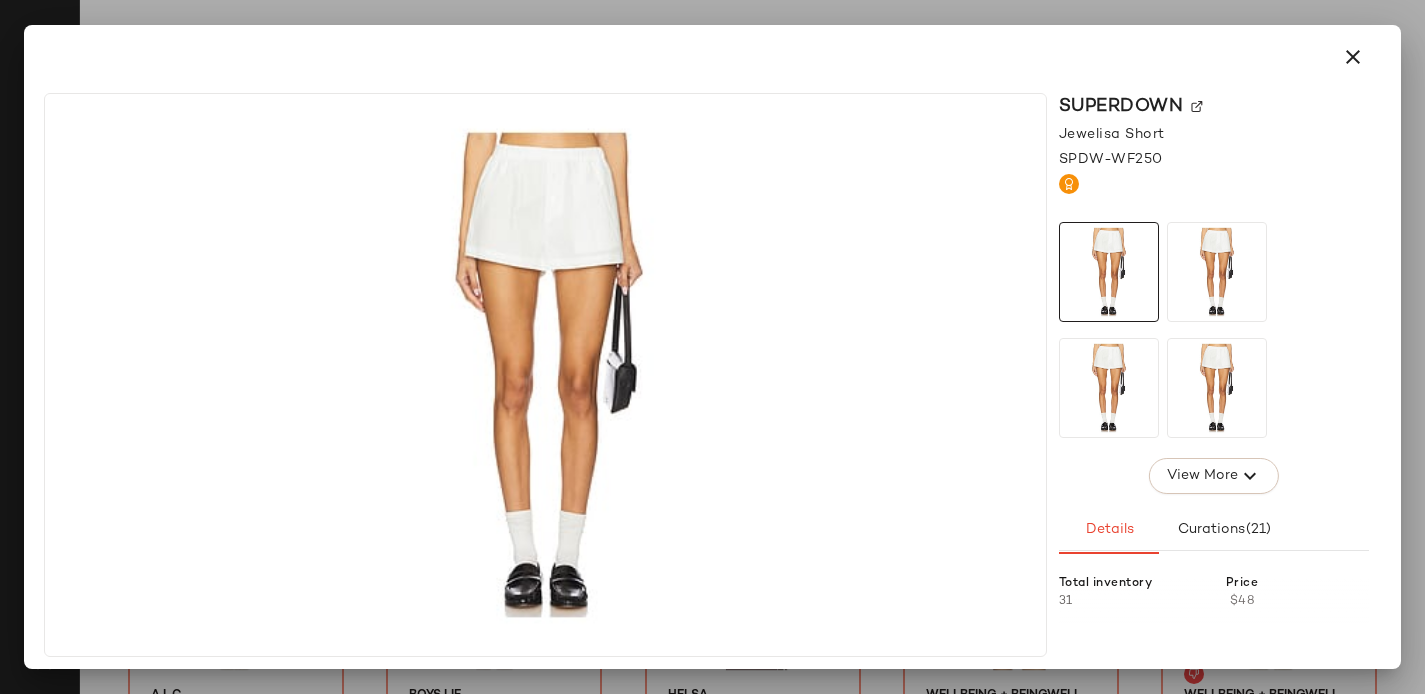 click 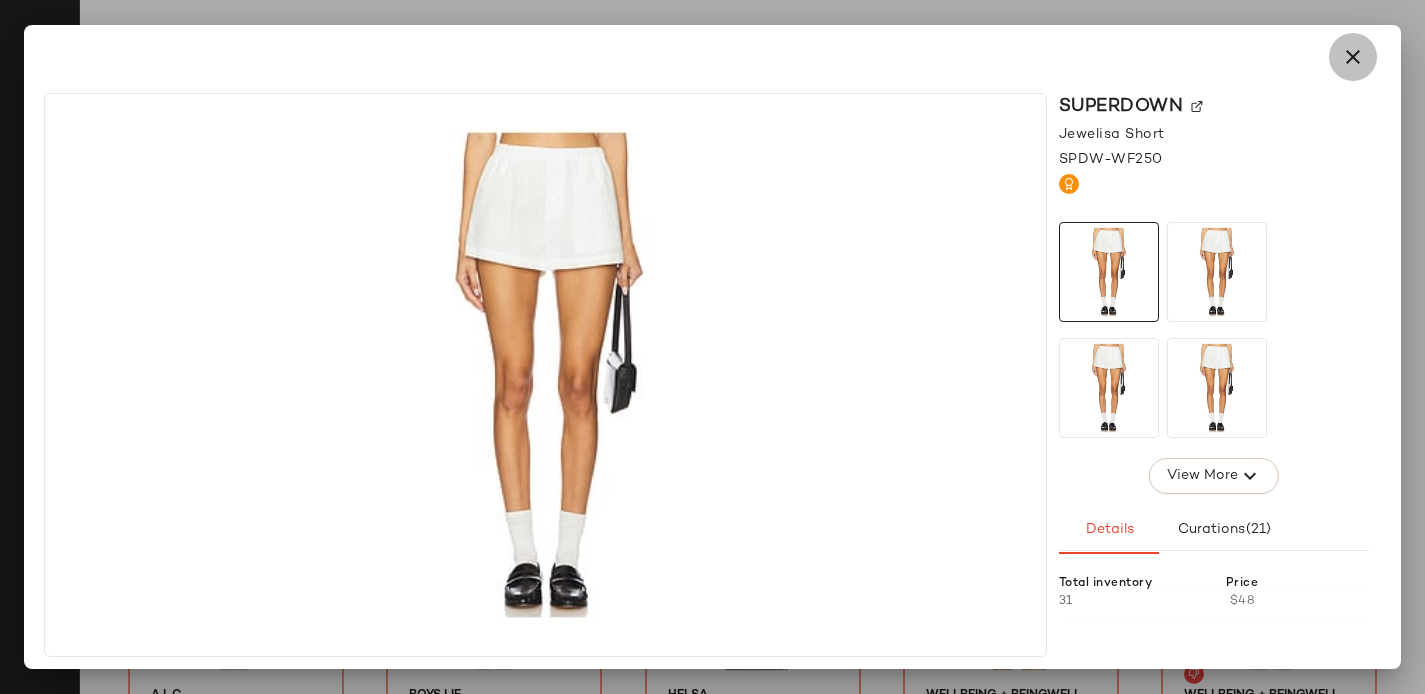 click at bounding box center (1353, 57) 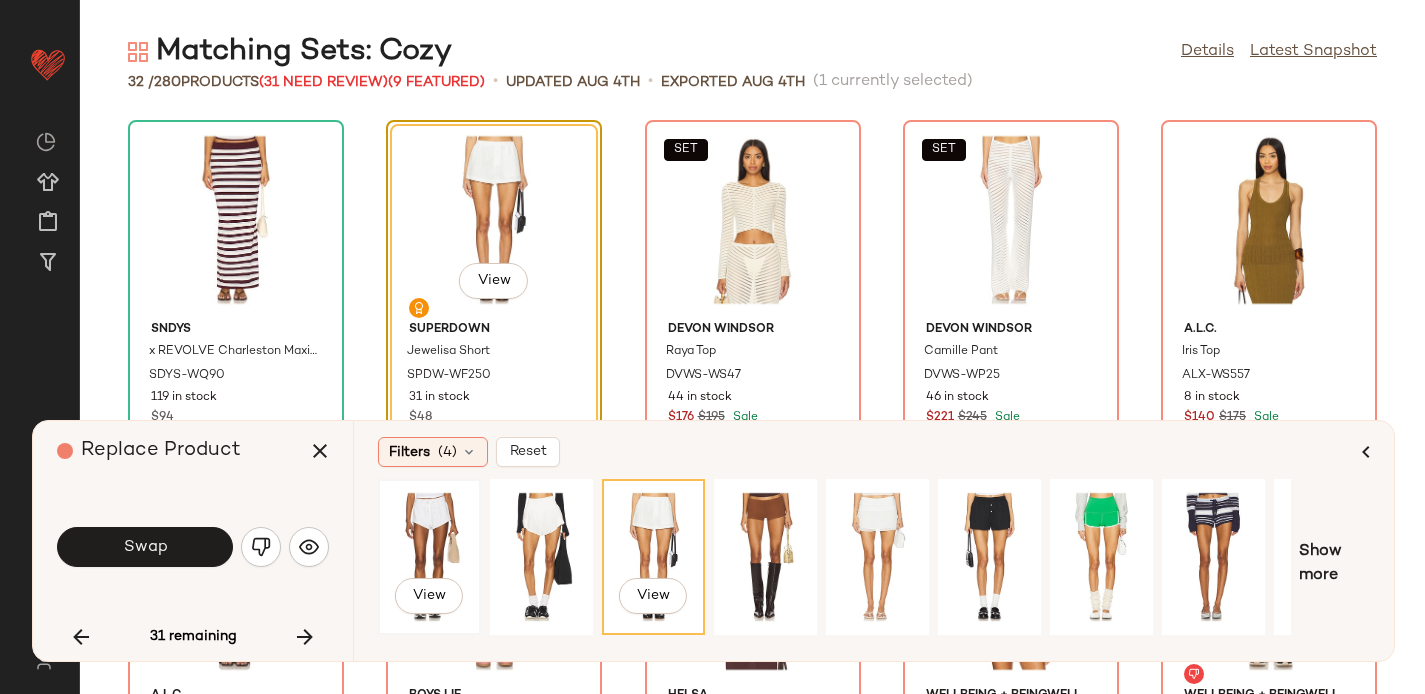 click on "View" 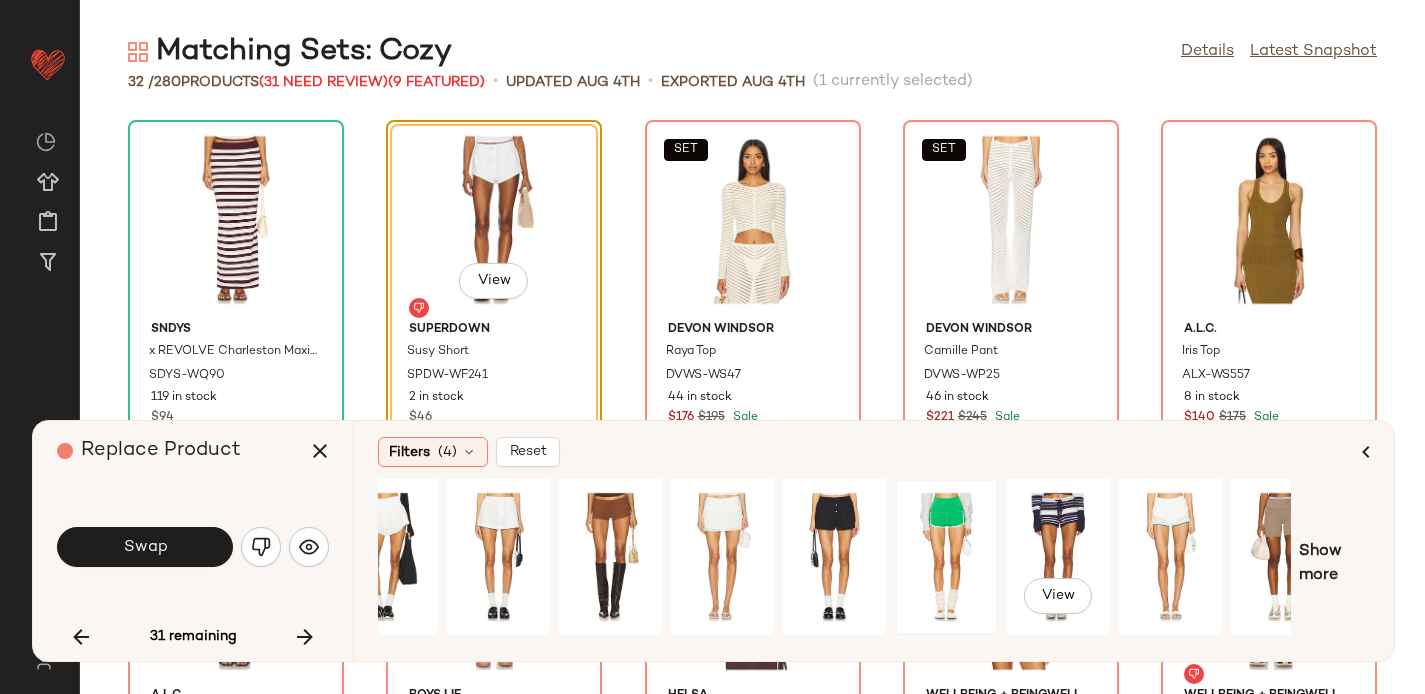 scroll, scrollTop: 0, scrollLeft: 196, axis: horizontal 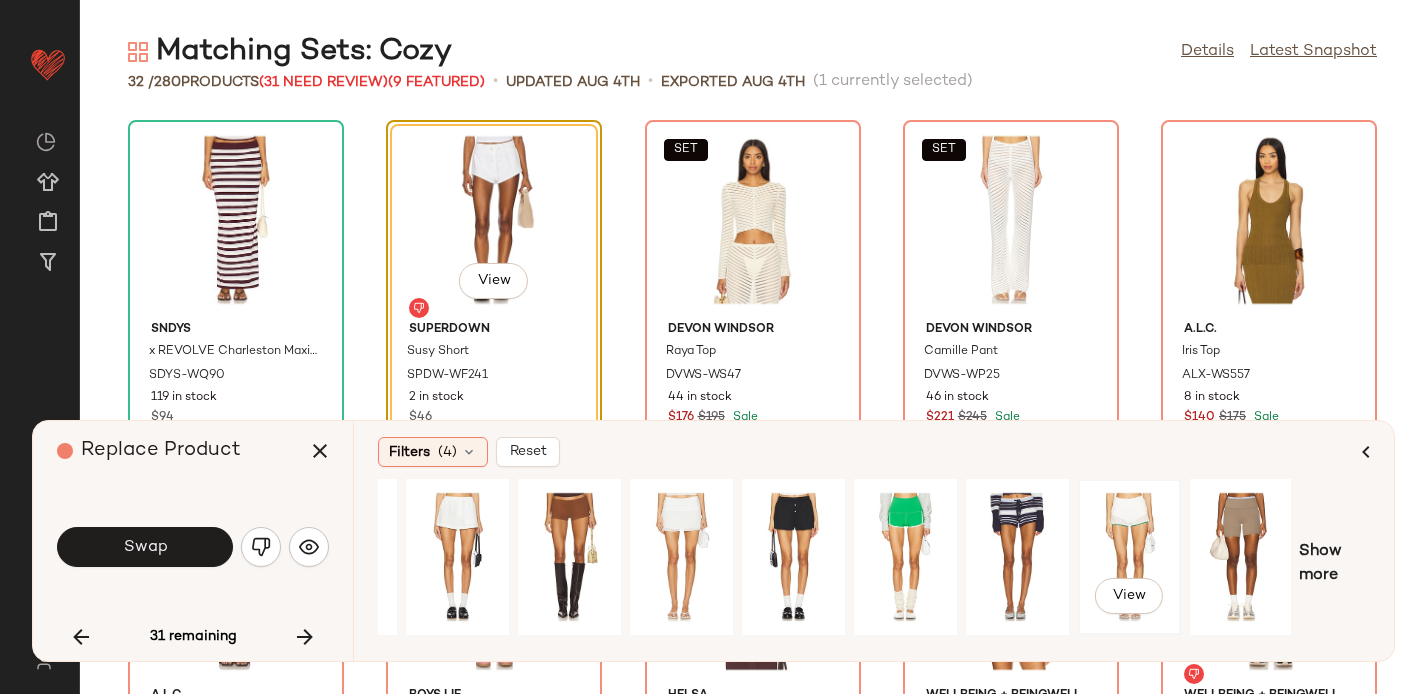 click on "View" 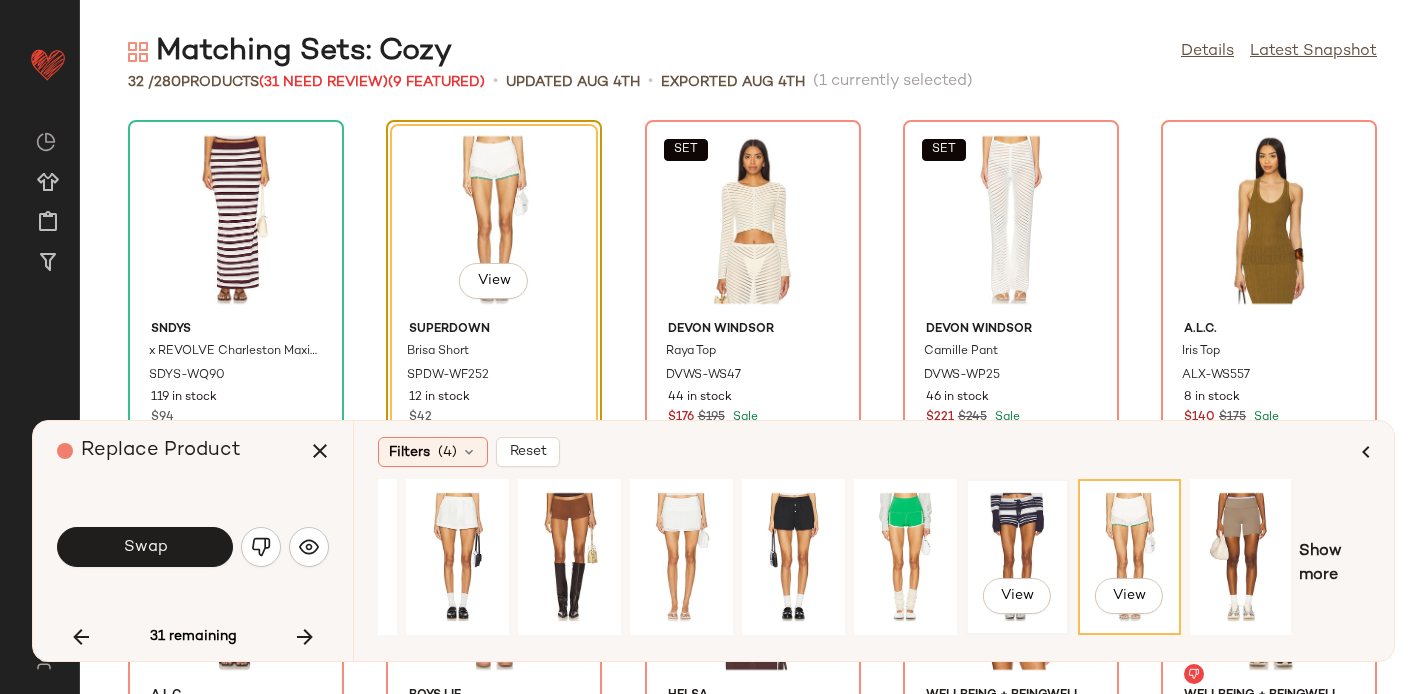 click on "View" 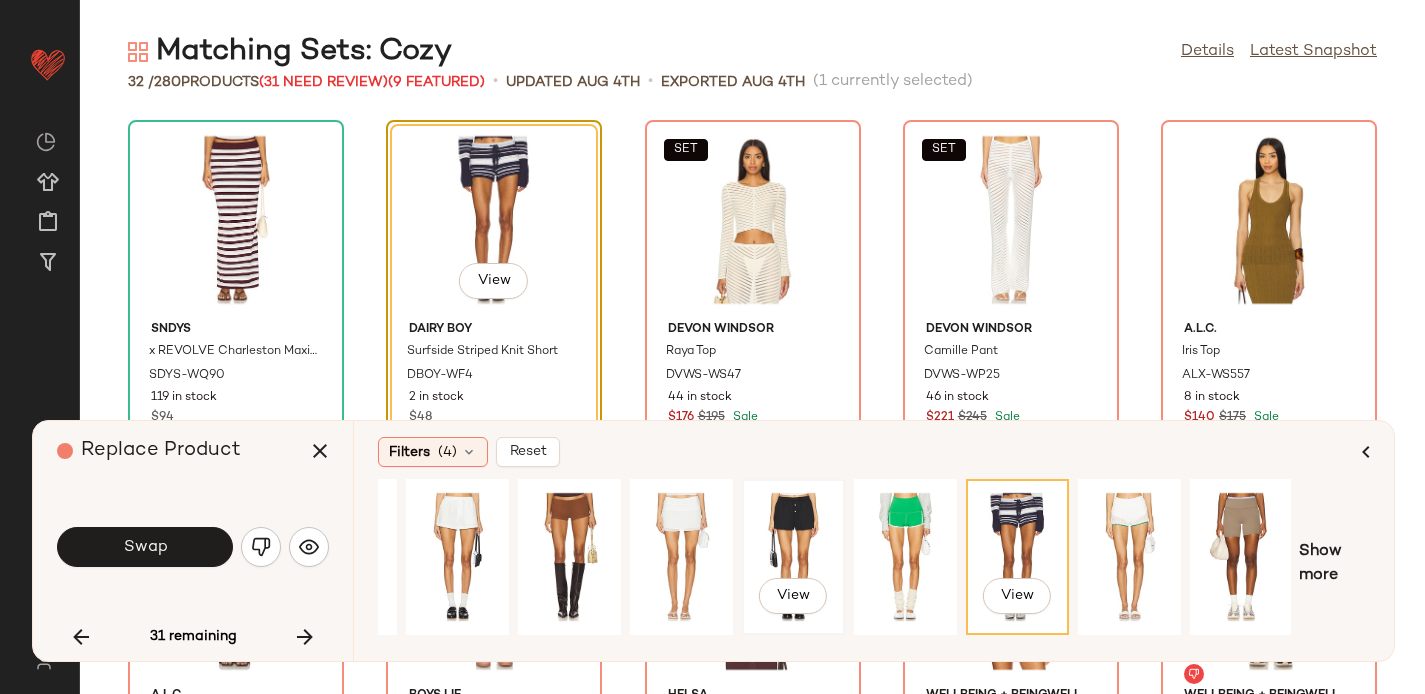click on "View" 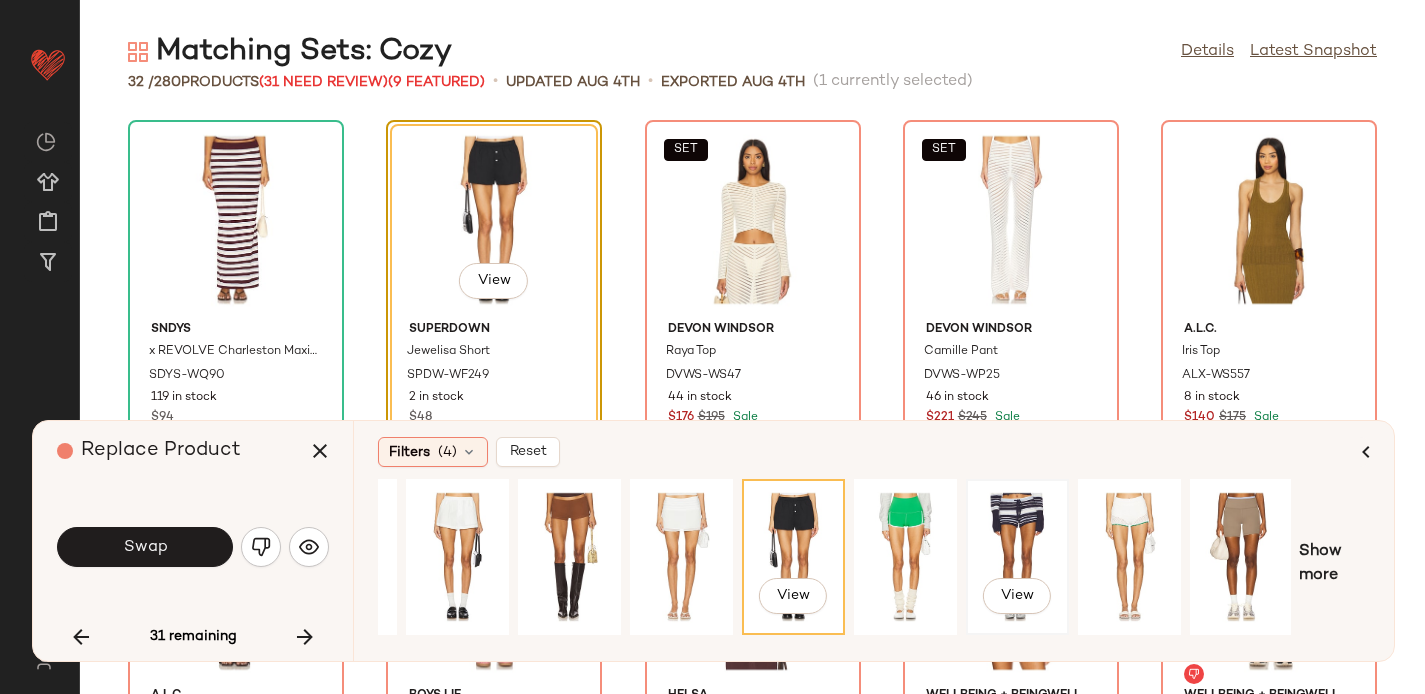 click on "View" 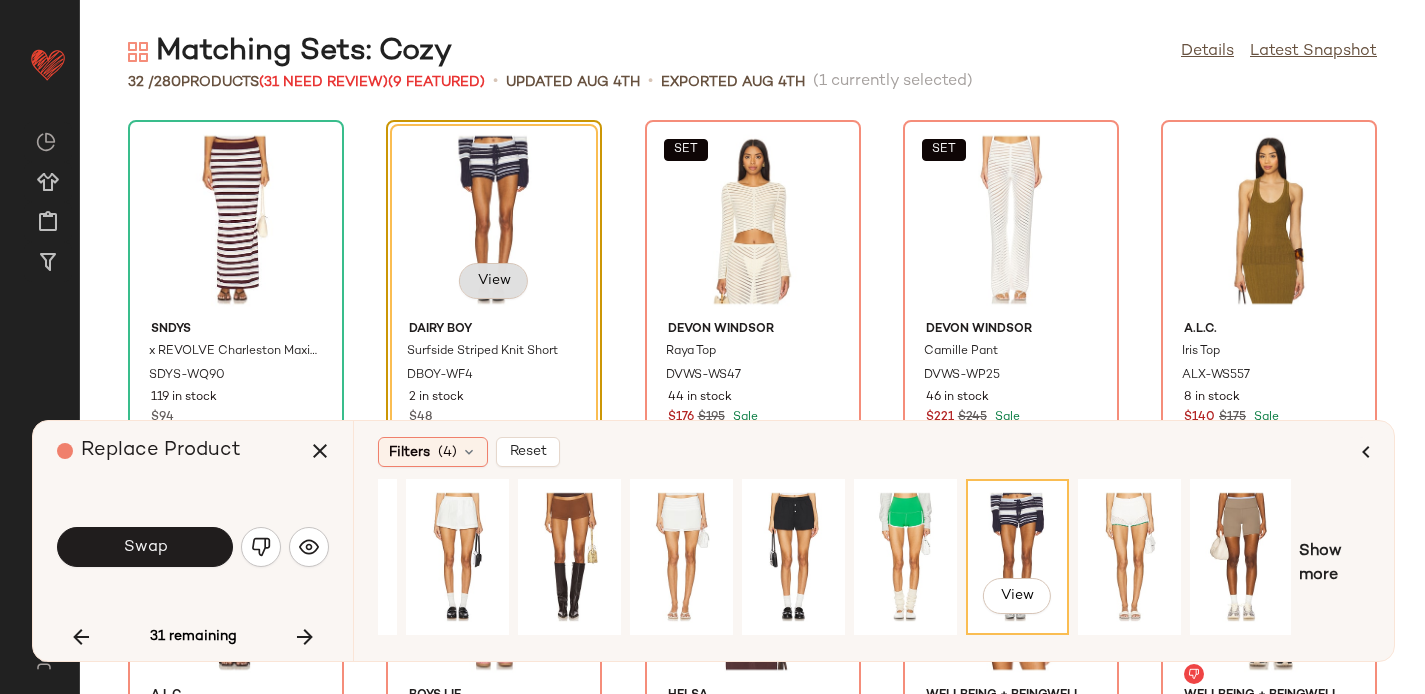 click on "View" 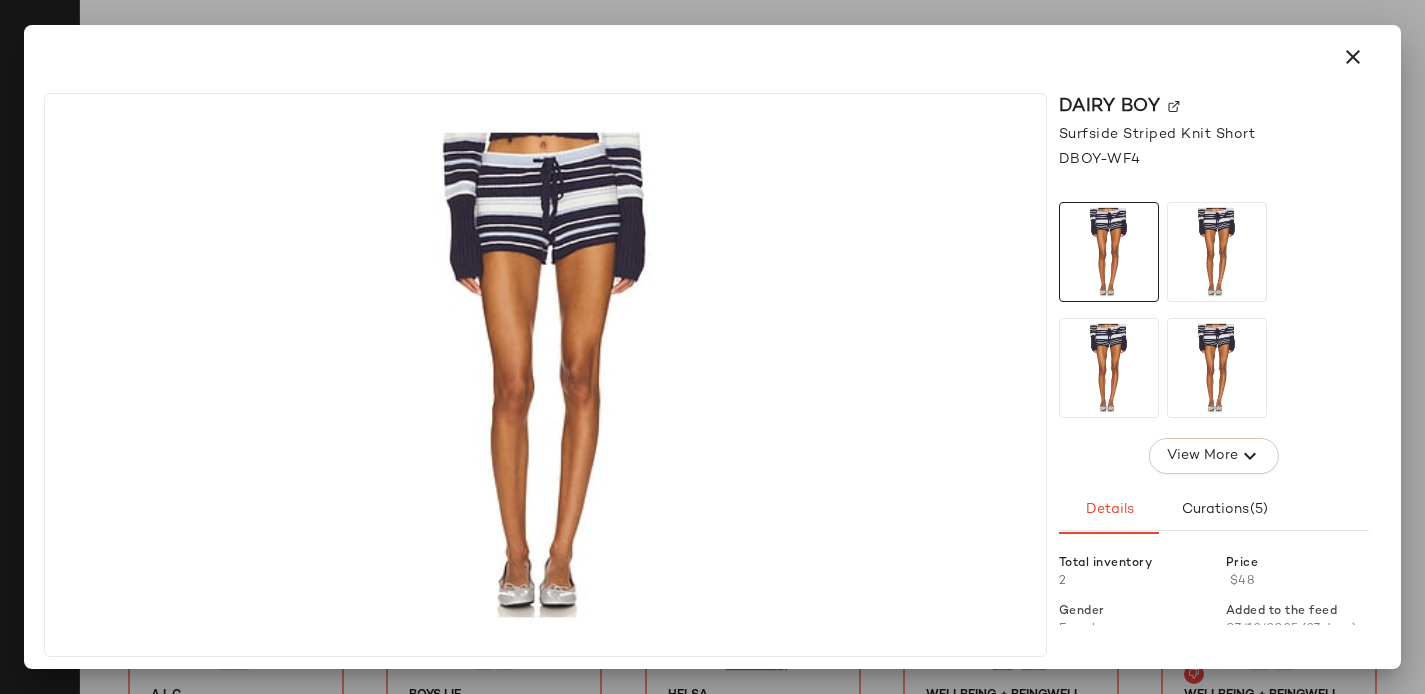 click 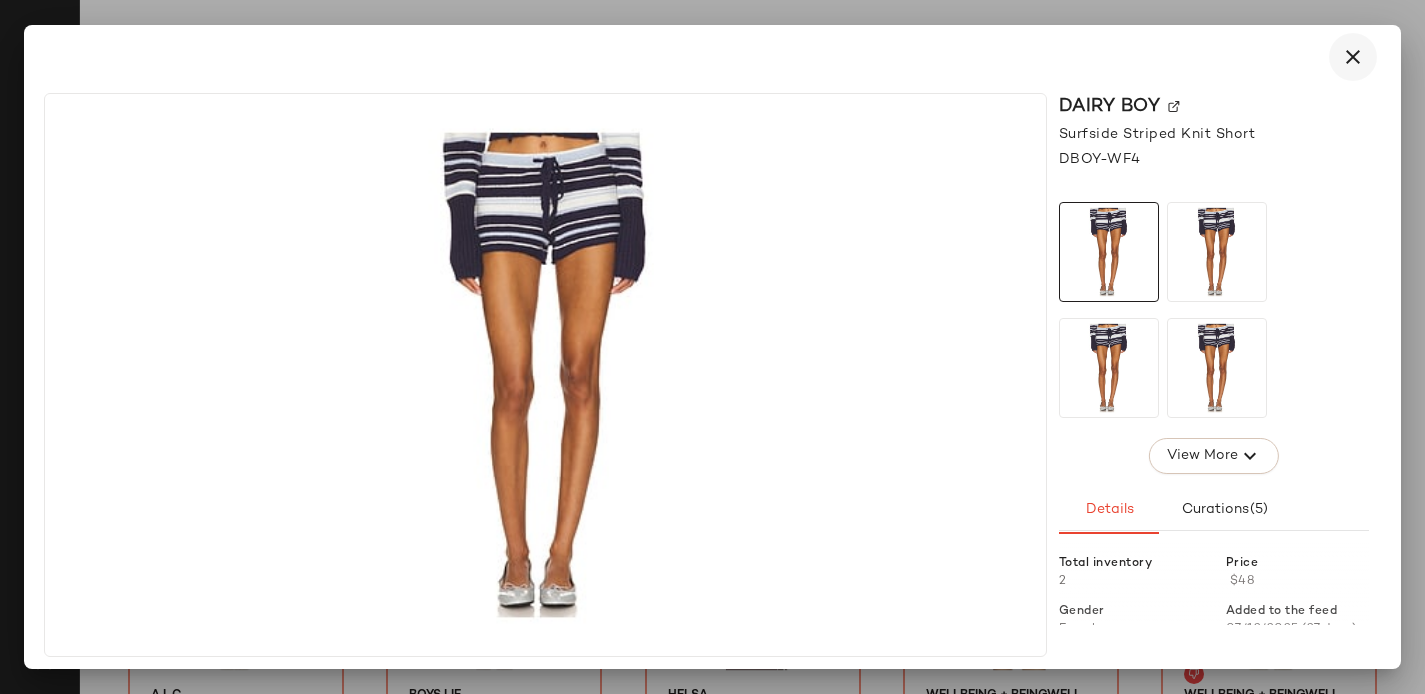 click at bounding box center (1353, 57) 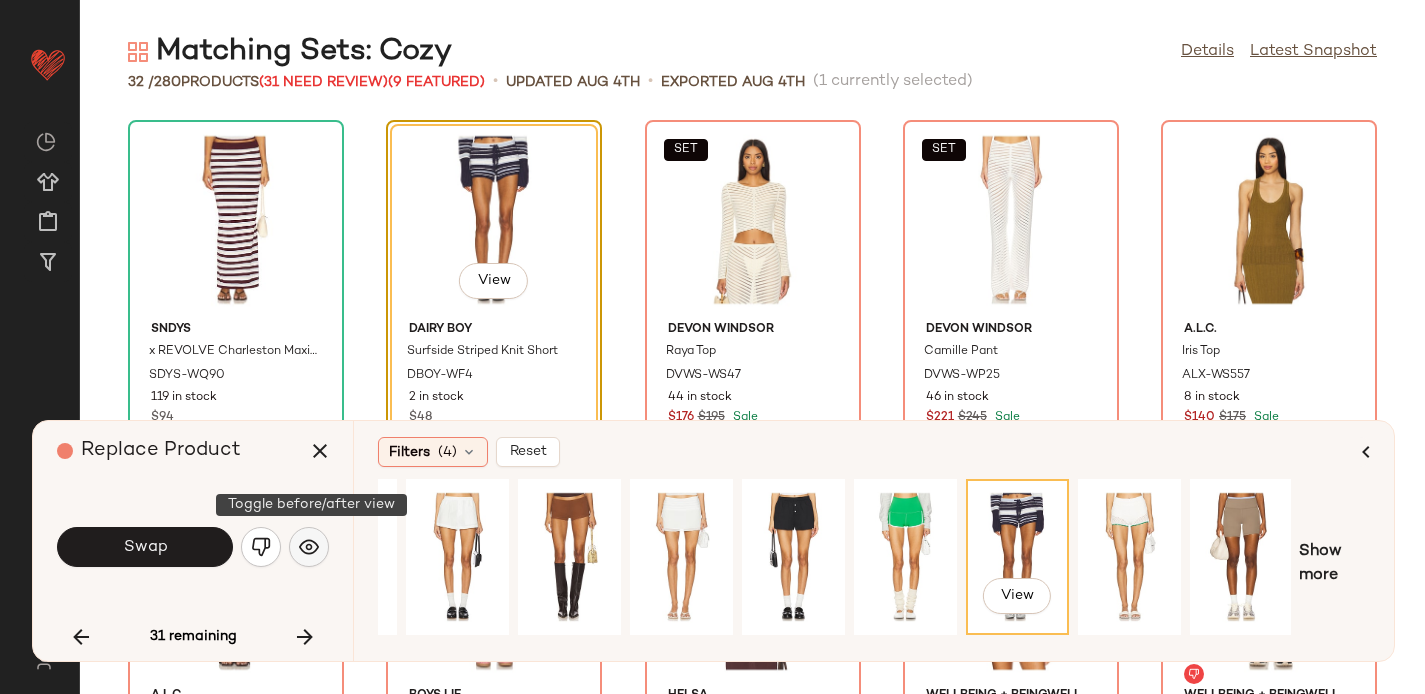 click 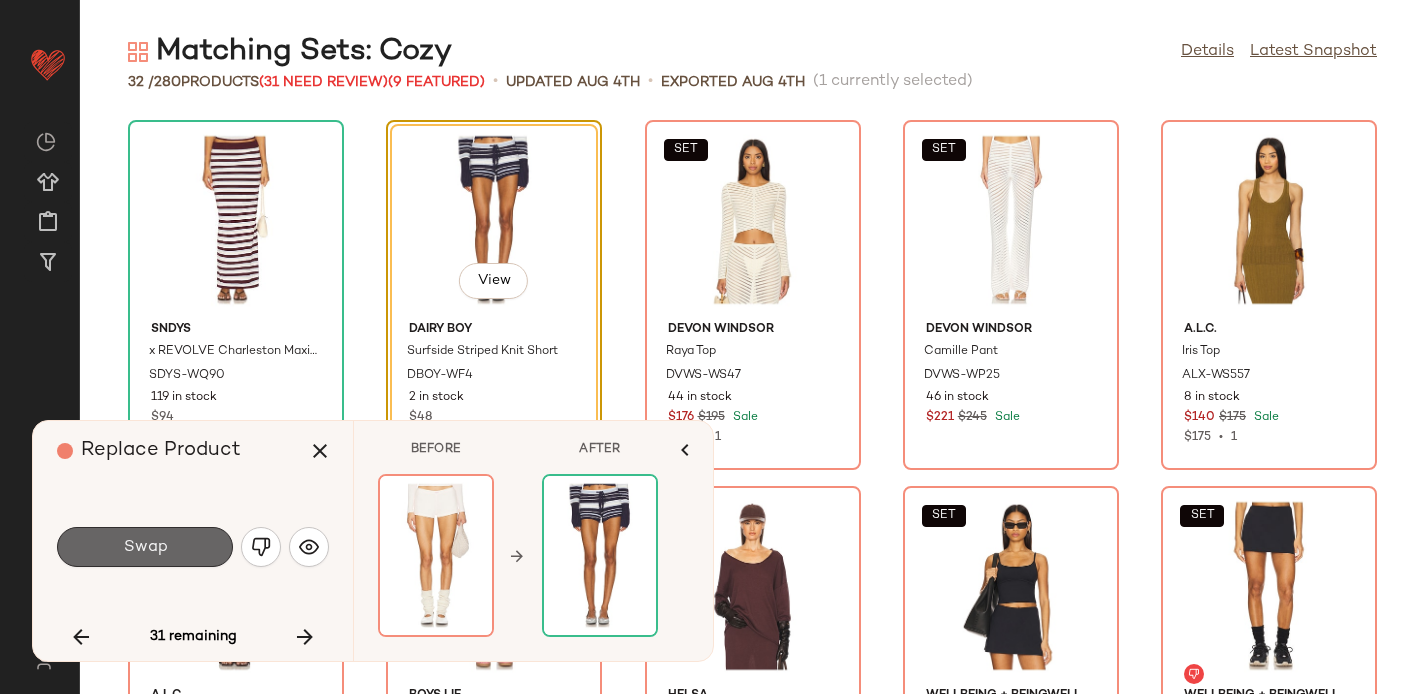 click on "Swap" 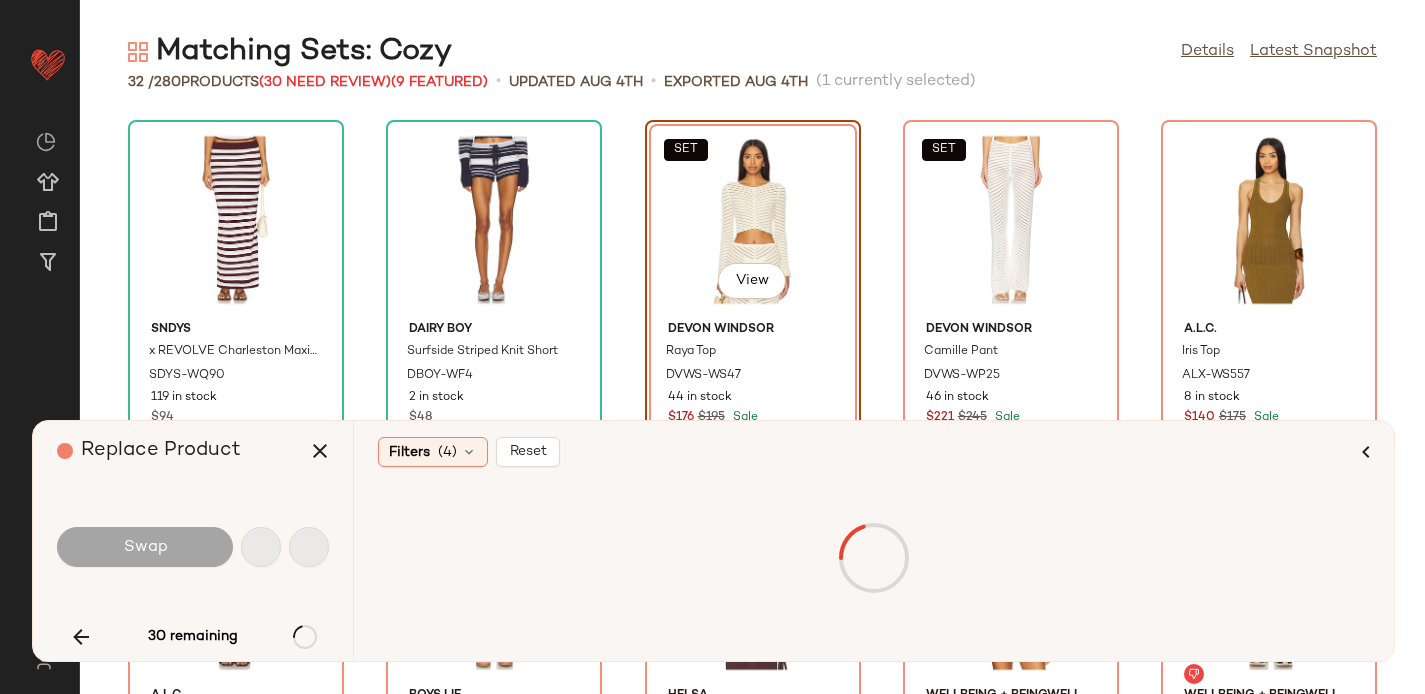 scroll, scrollTop: 366, scrollLeft: 0, axis: vertical 